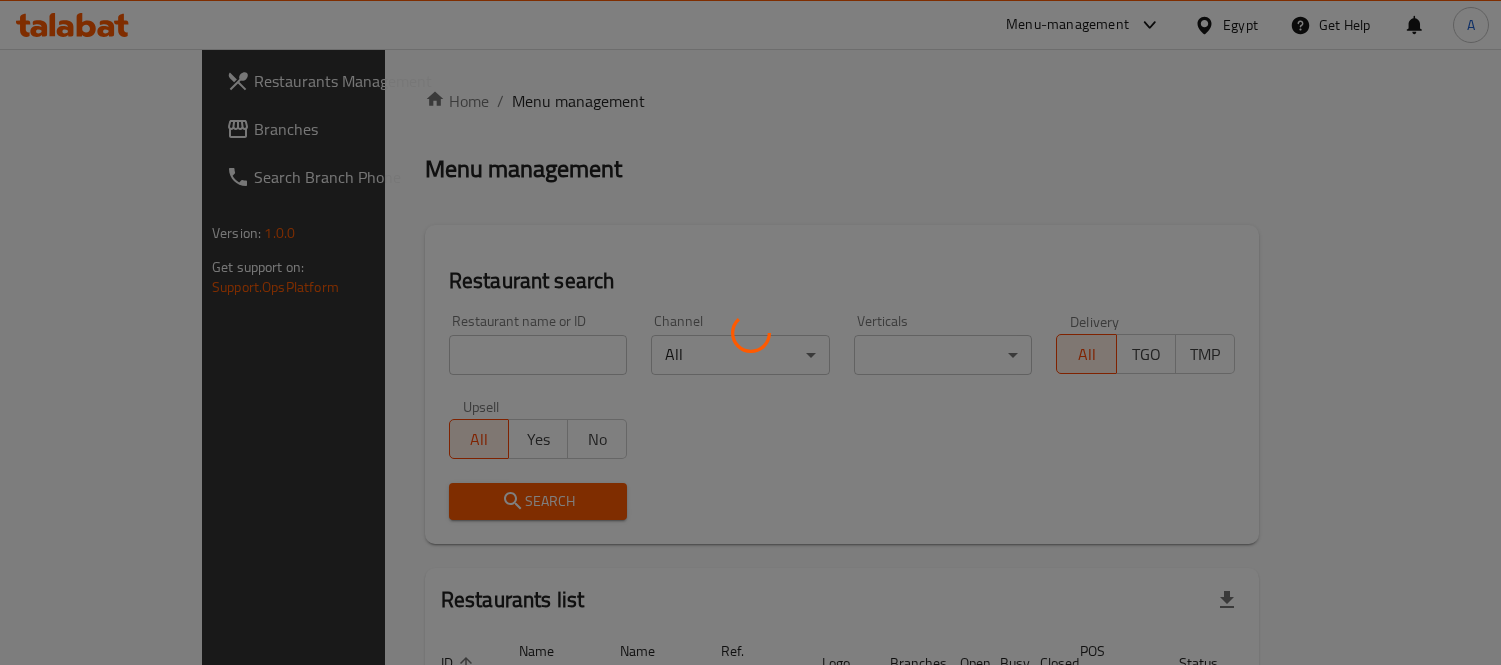 scroll, scrollTop: 0, scrollLeft: 0, axis: both 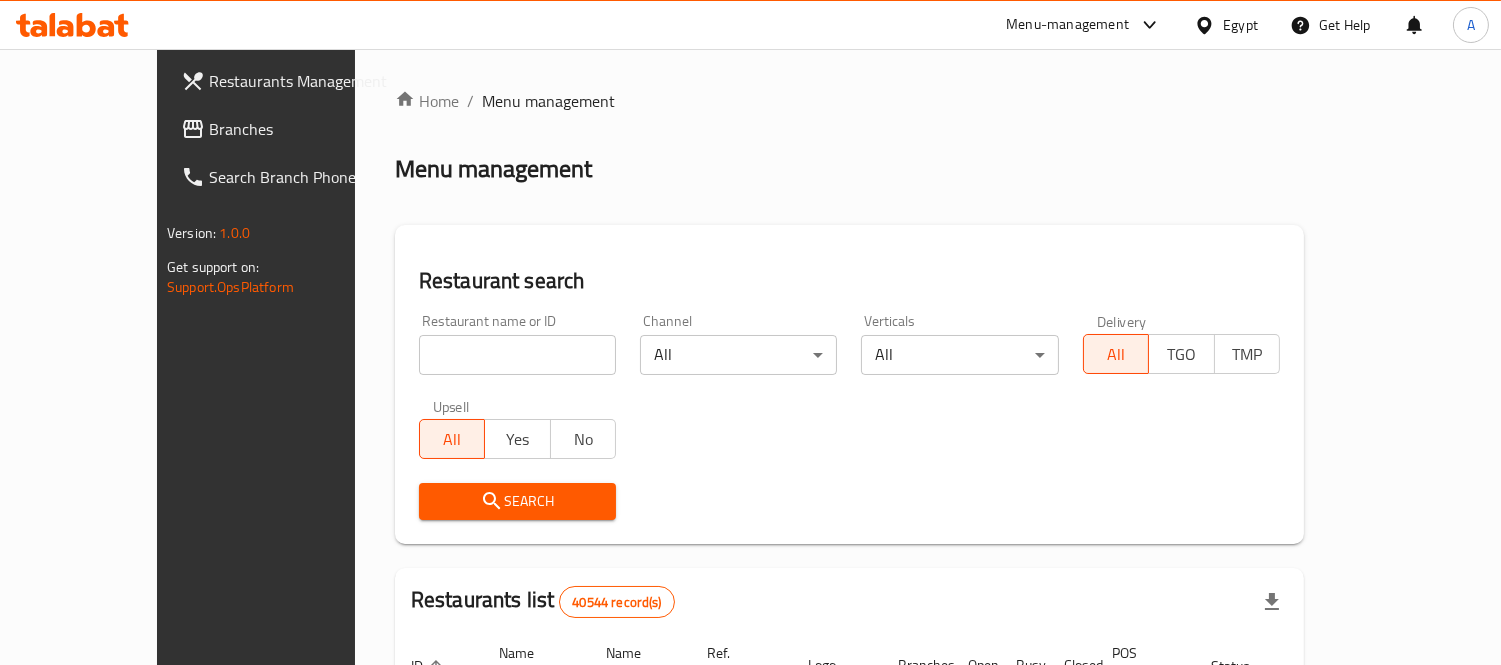 click on "Branches" at bounding box center [300, 129] 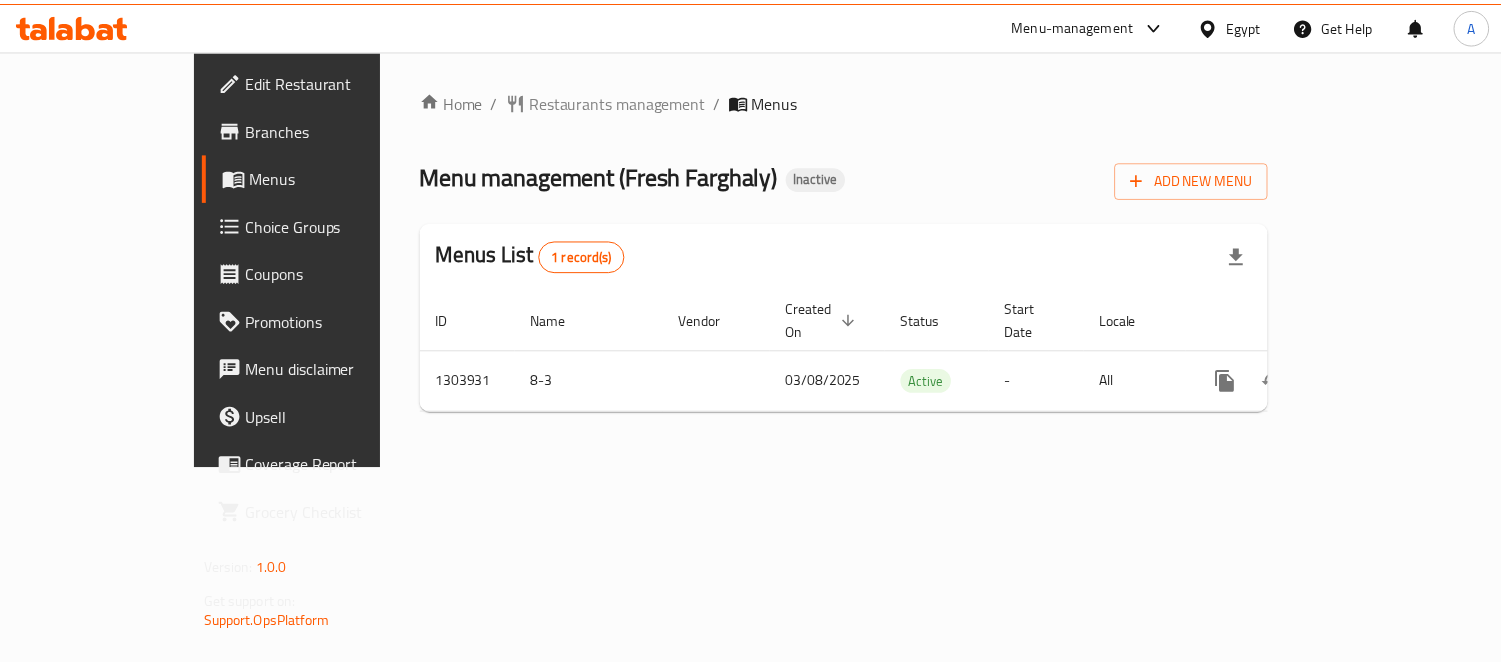 scroll, scrollTop: 0, scrollLeft: 0, axis: both 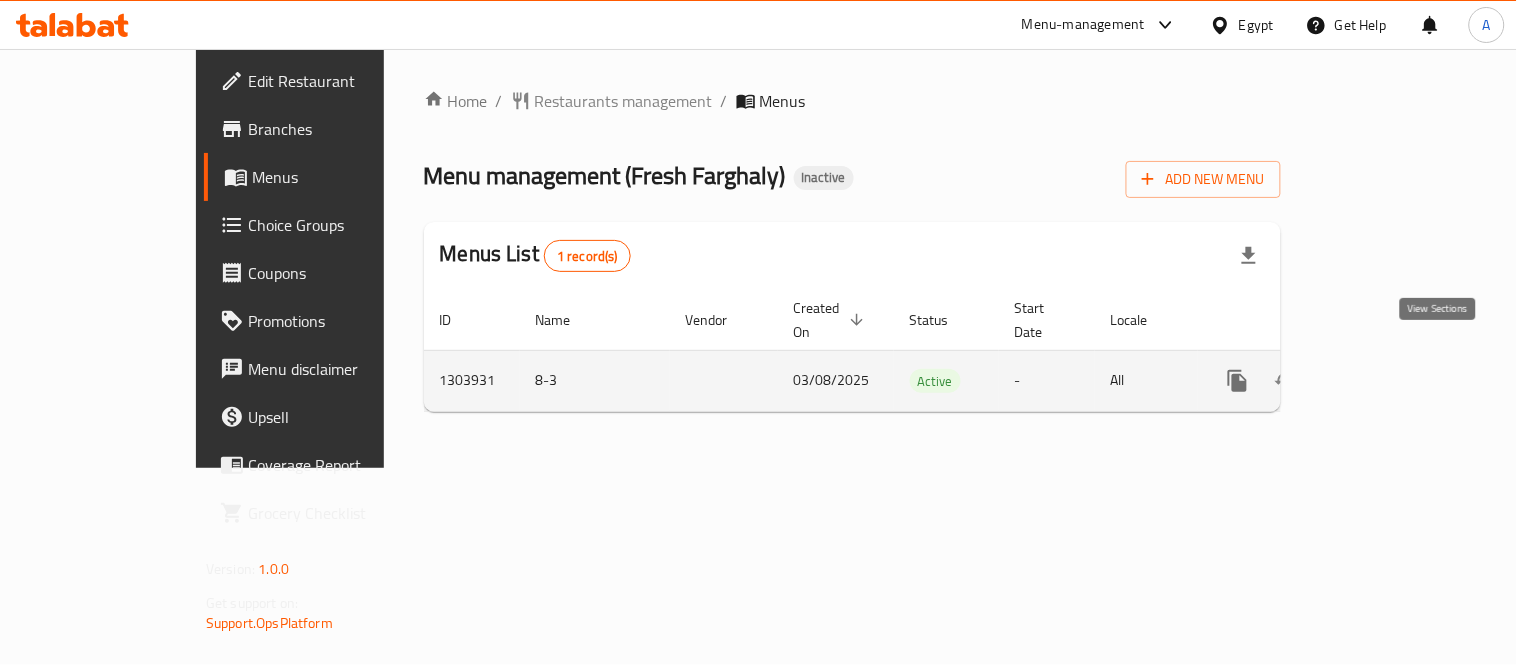 click 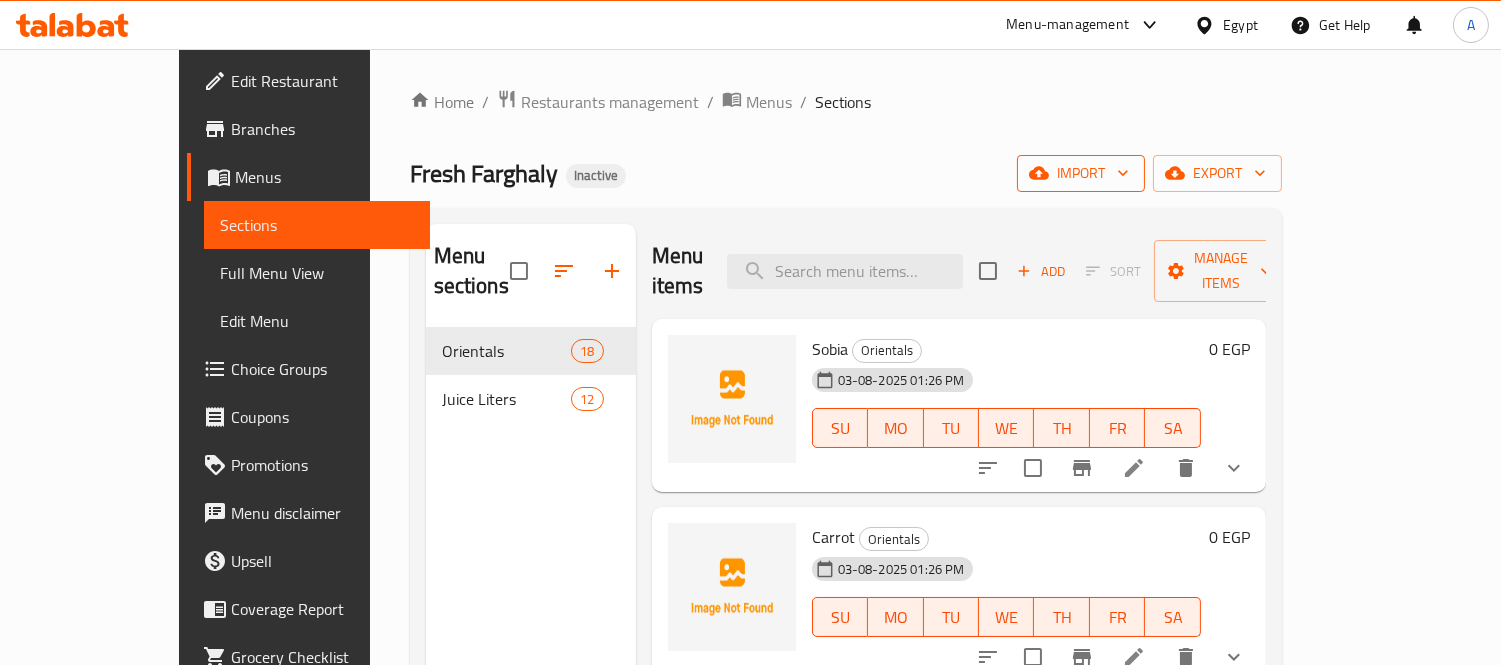 click on "import" at bounding box center [1081, 173] 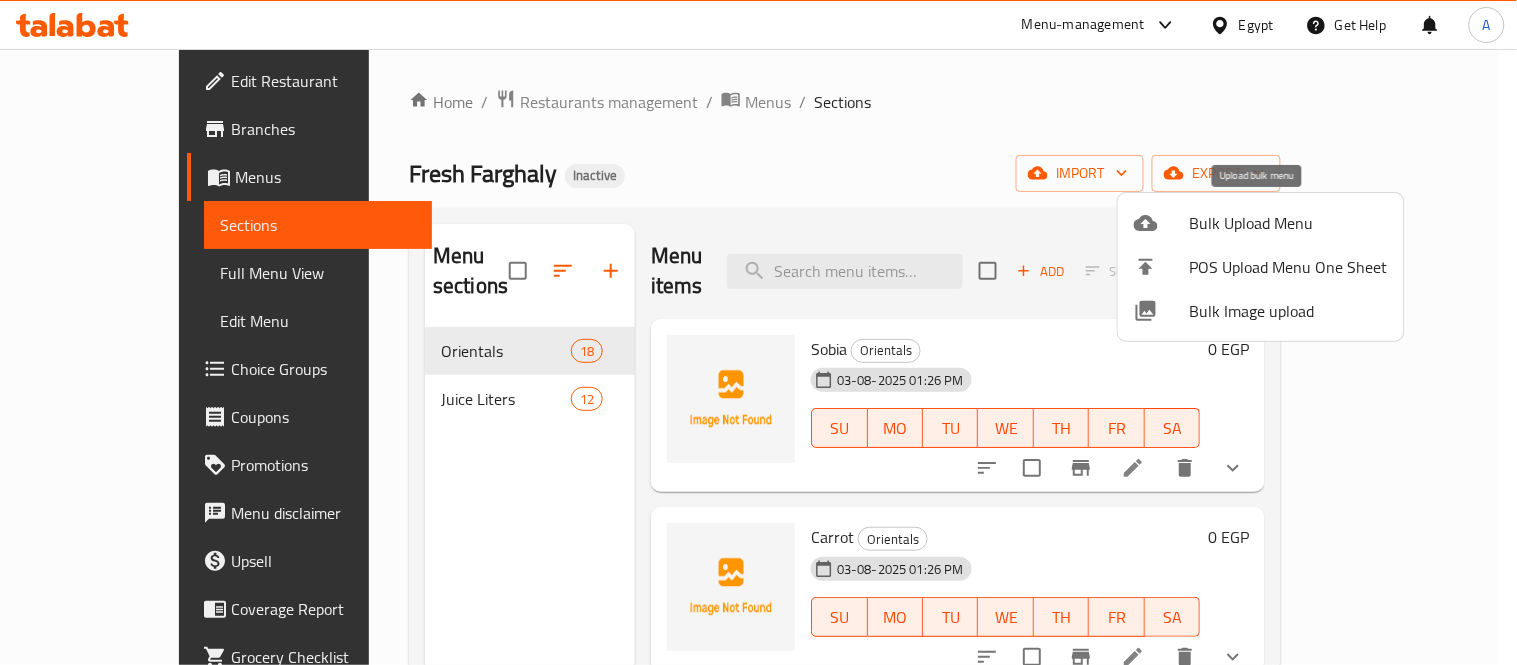 click on "Bulk Upload Menu" at bounding box center (1289, 223) 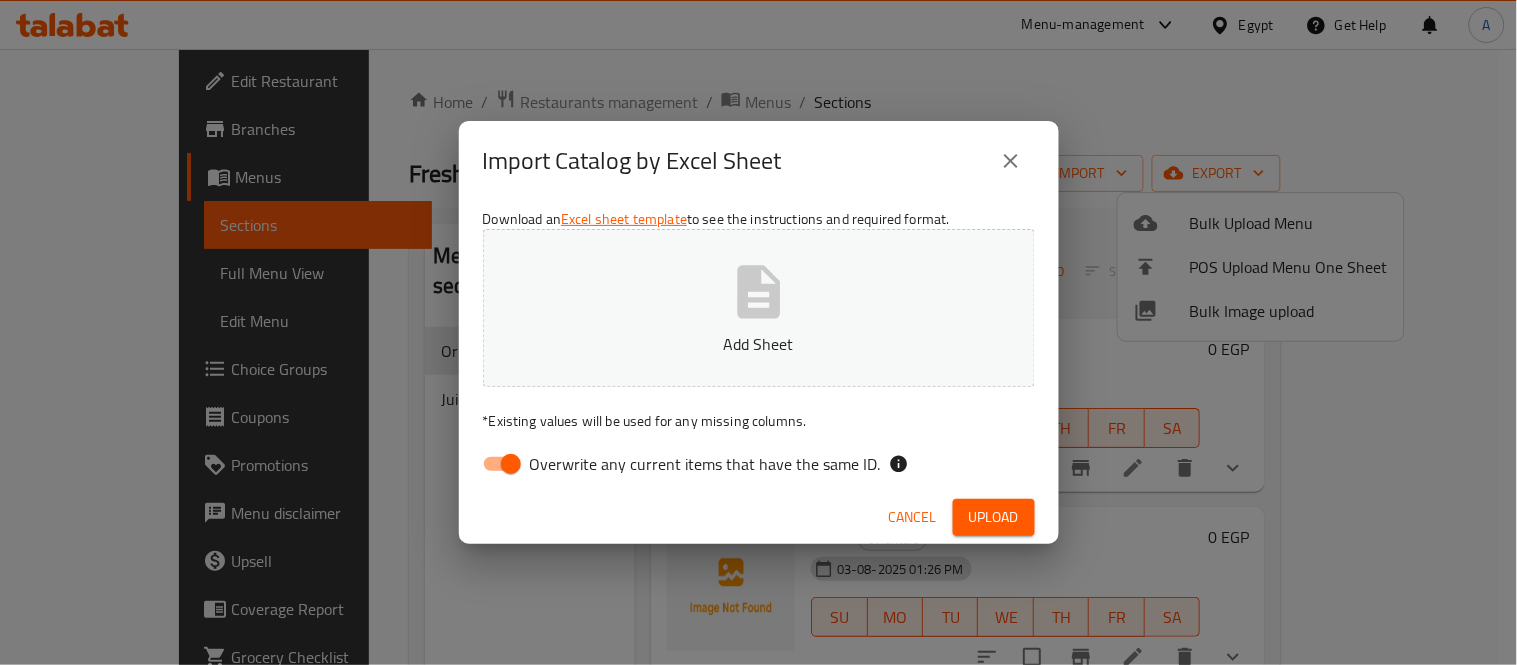 click on "Overwrite any current items that have the same ID." at bounding box center [511, 464] 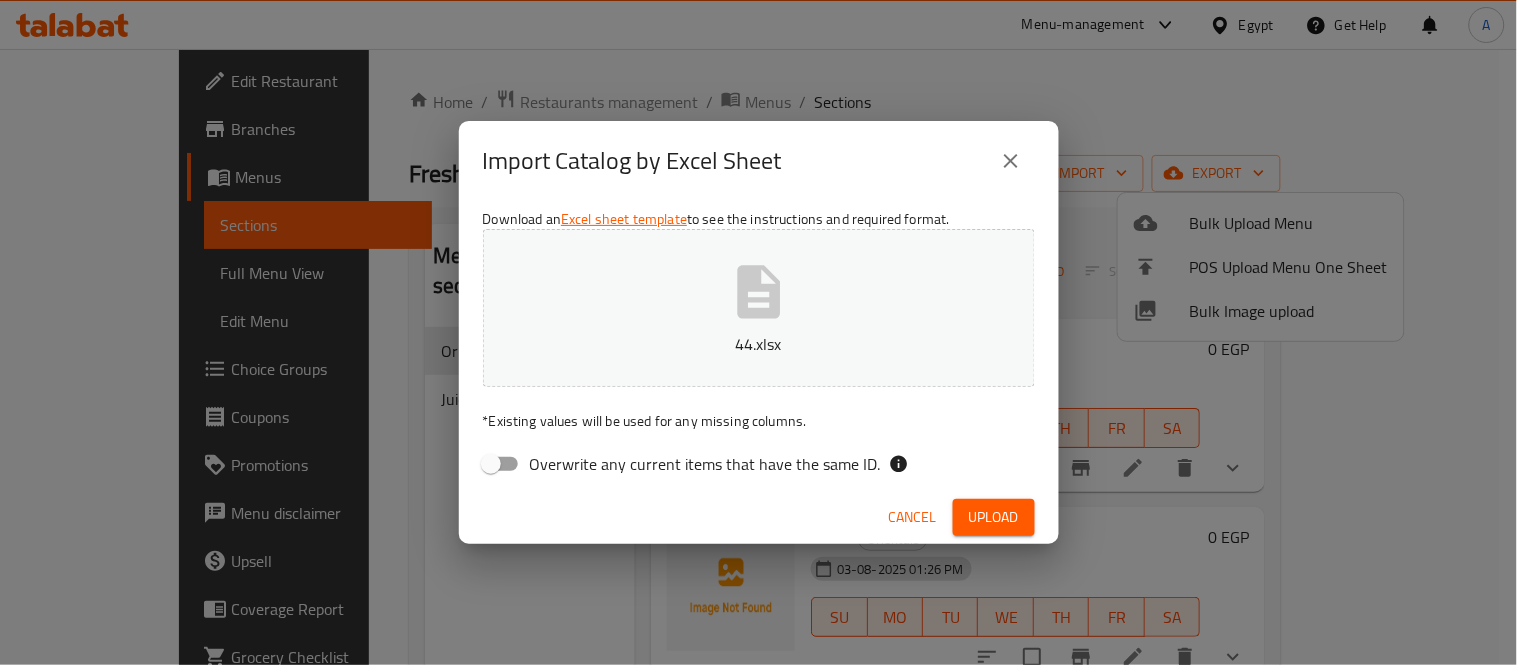 click on "Upload" at bounding box center (994, 517) 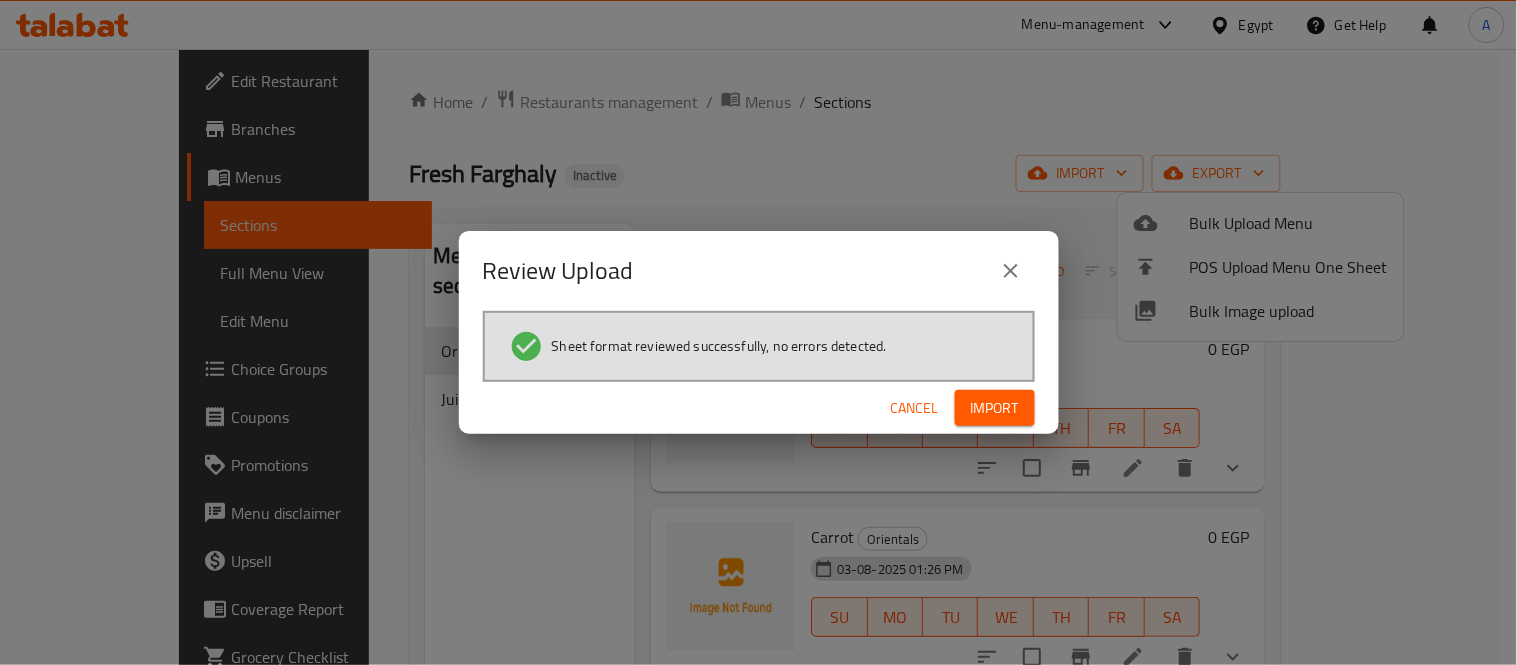 click on "Import" at bounding box center (995, 408) 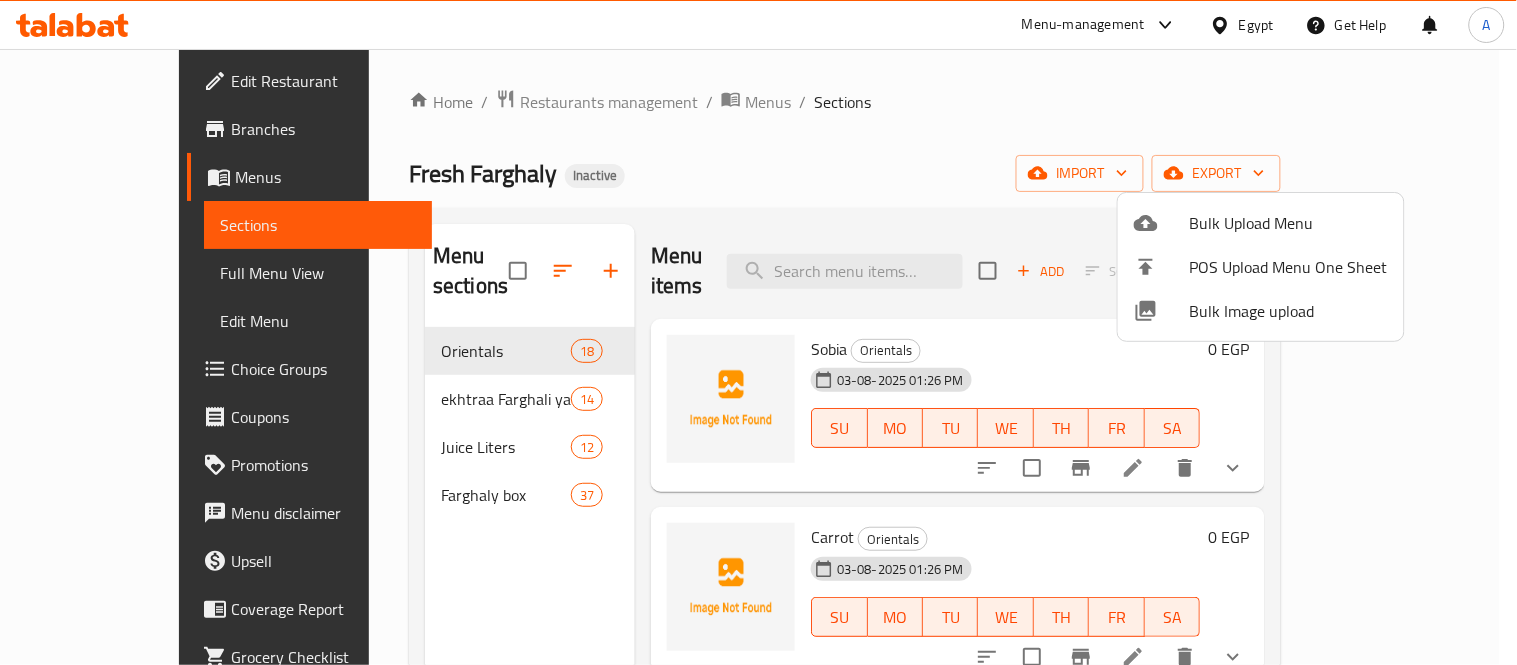 click at bounding box center [758, 332] 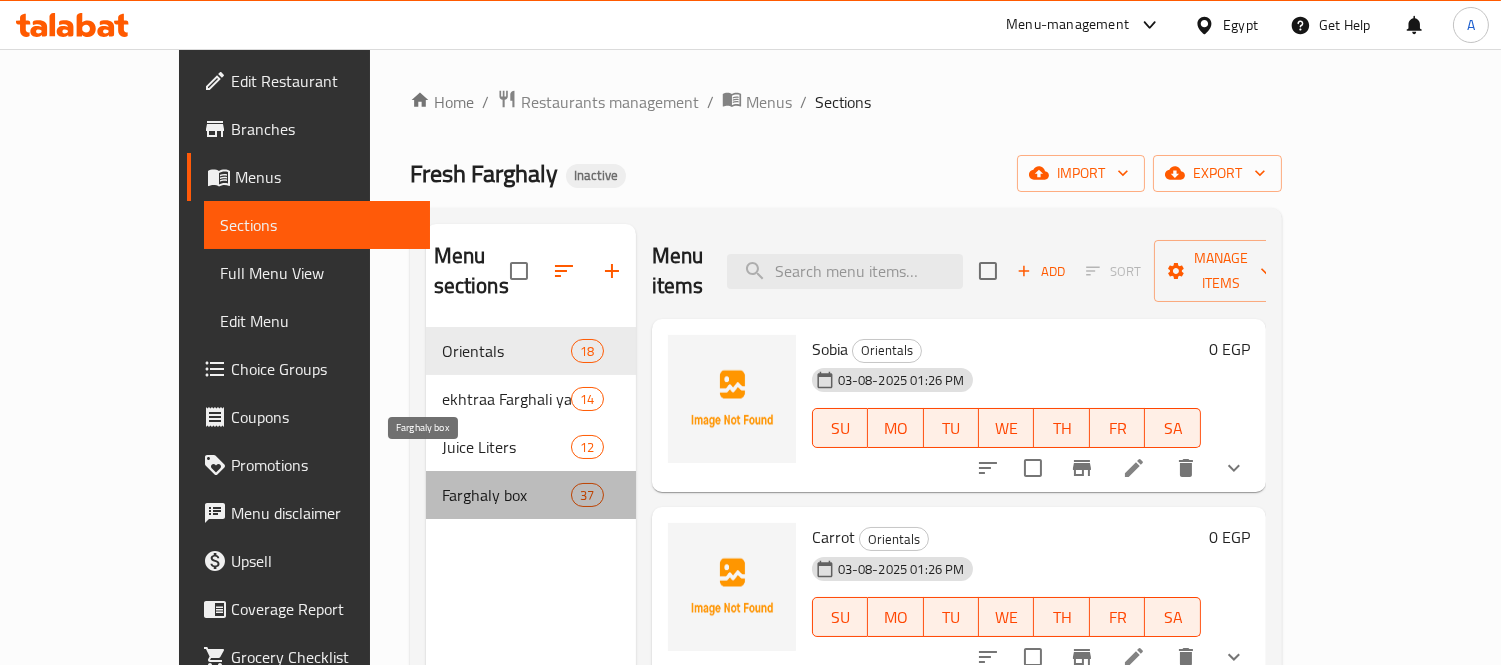 click on "Farghaly box" at bounding box center (507, 495) 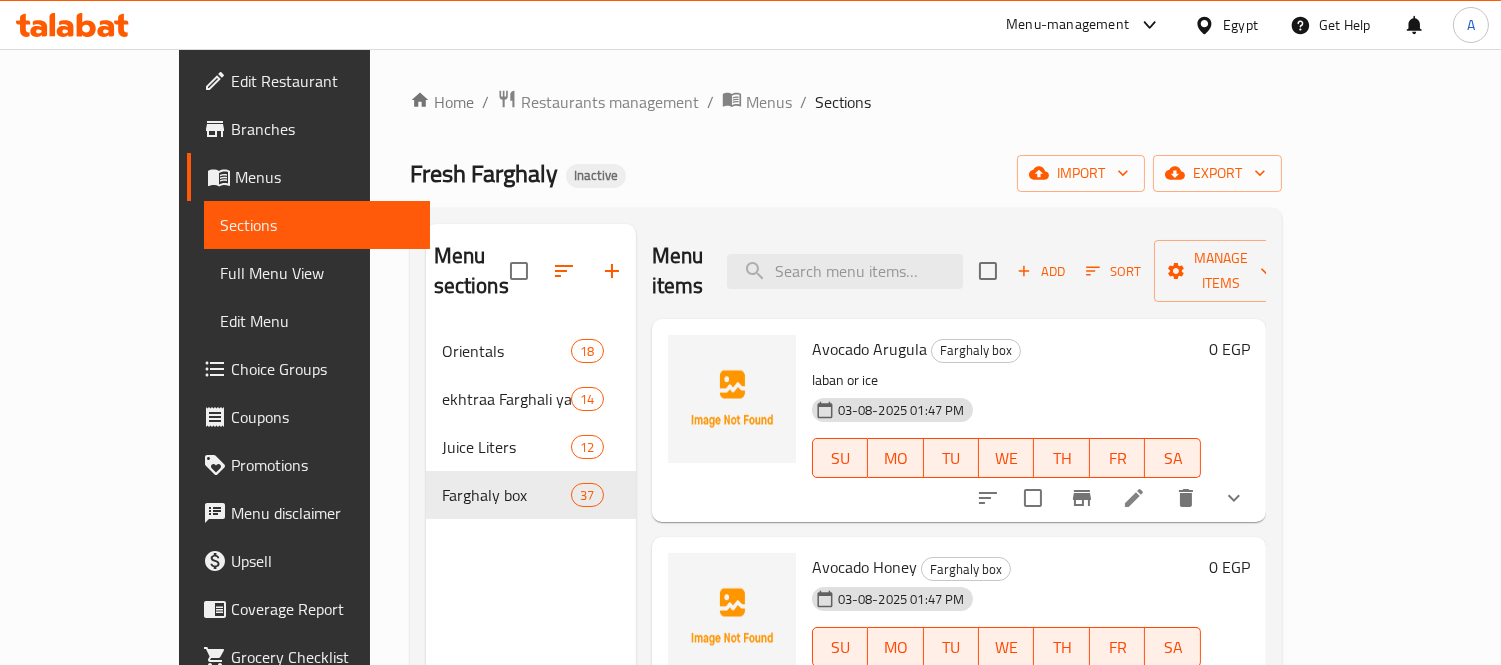 click on "03-08-2025 01:47 PM SU MO TU WE TH FR SA" at bounding box center (1006, 444) 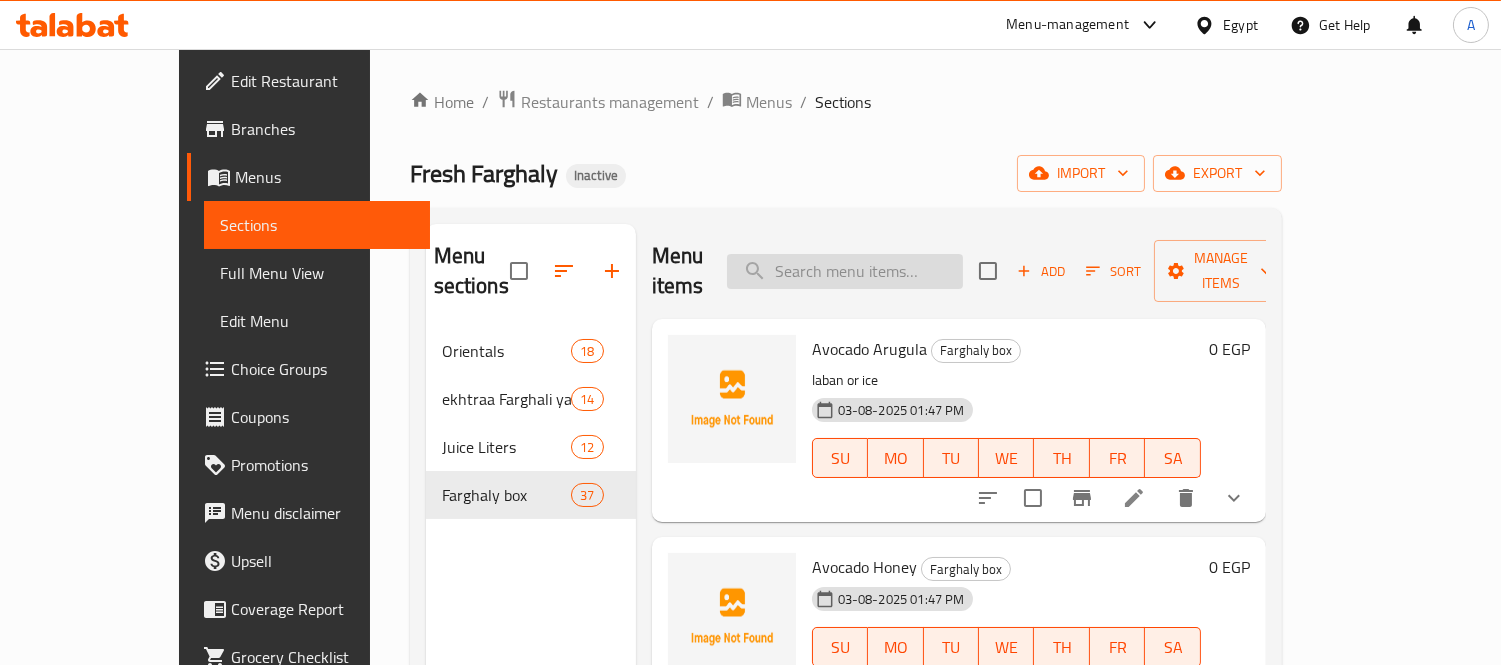 click at bounding box center (845, 271) 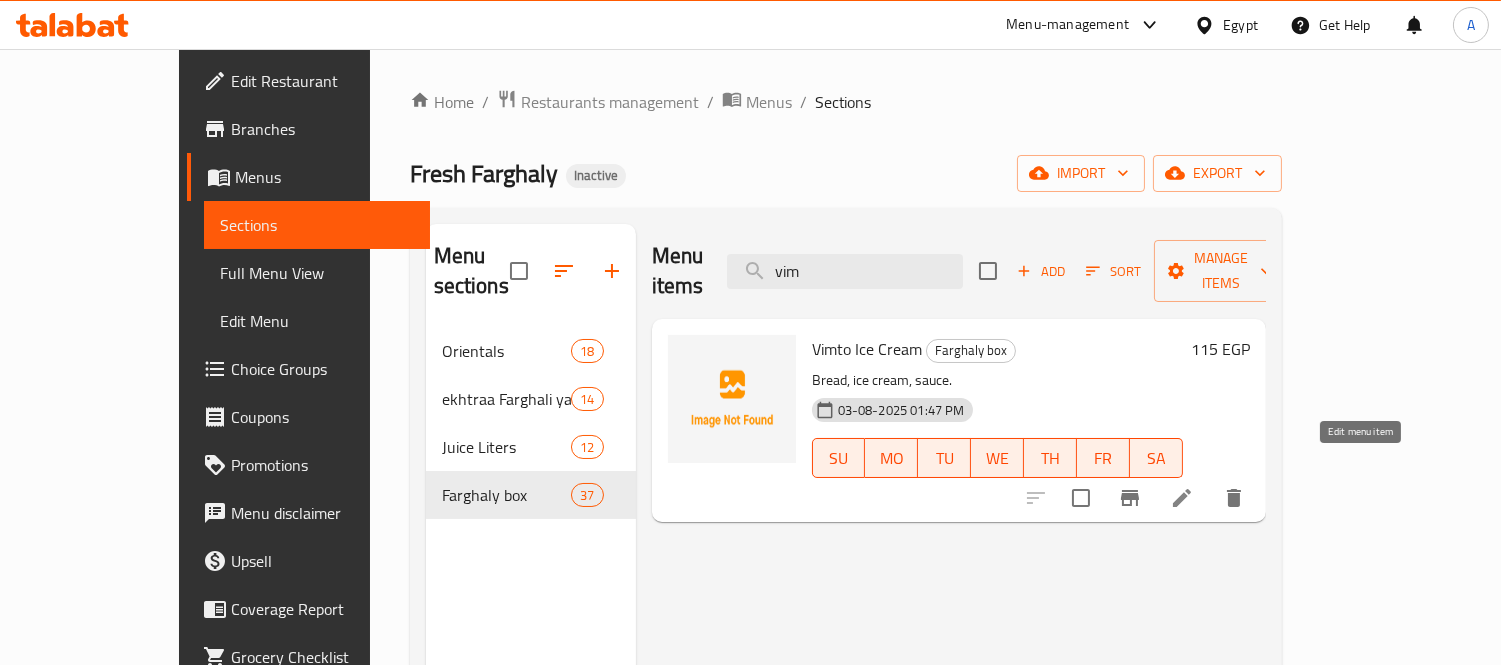 type on "vim" 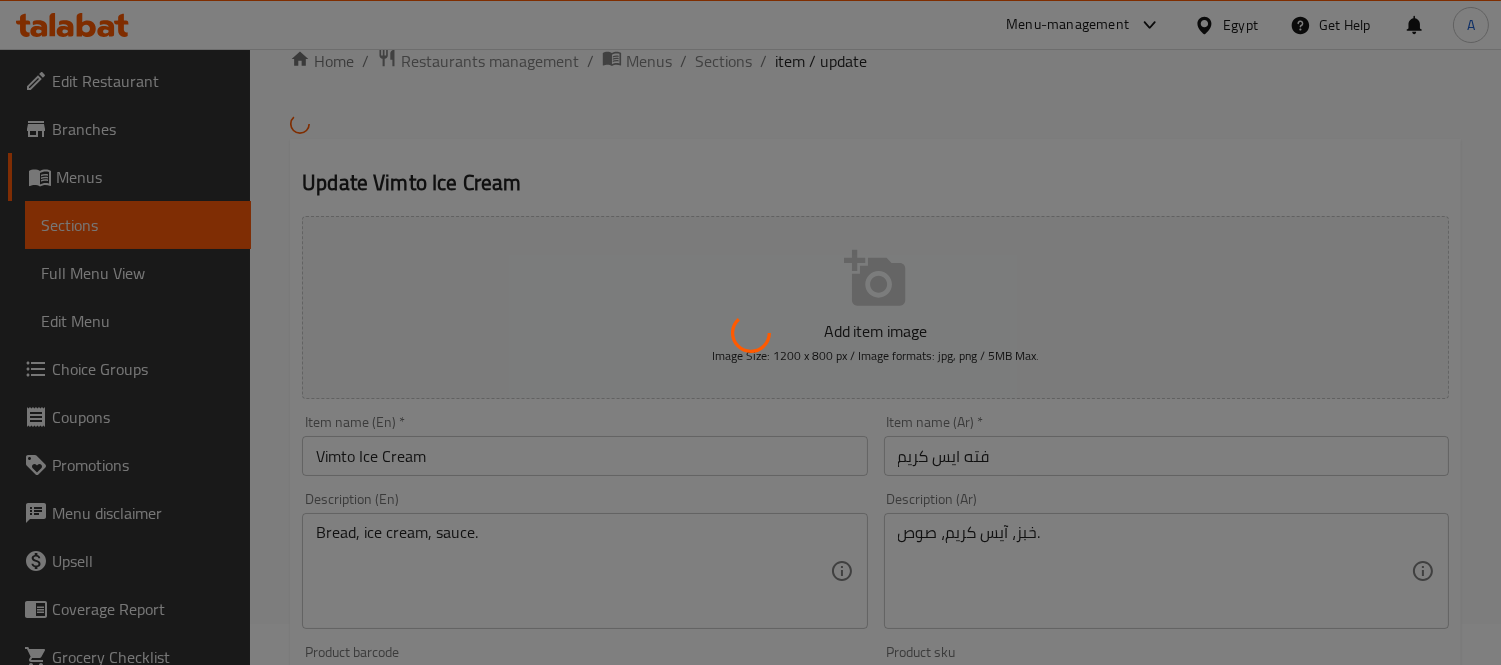 scroll, scrollTop: 111, scrollLeft: 0, axis: vertical 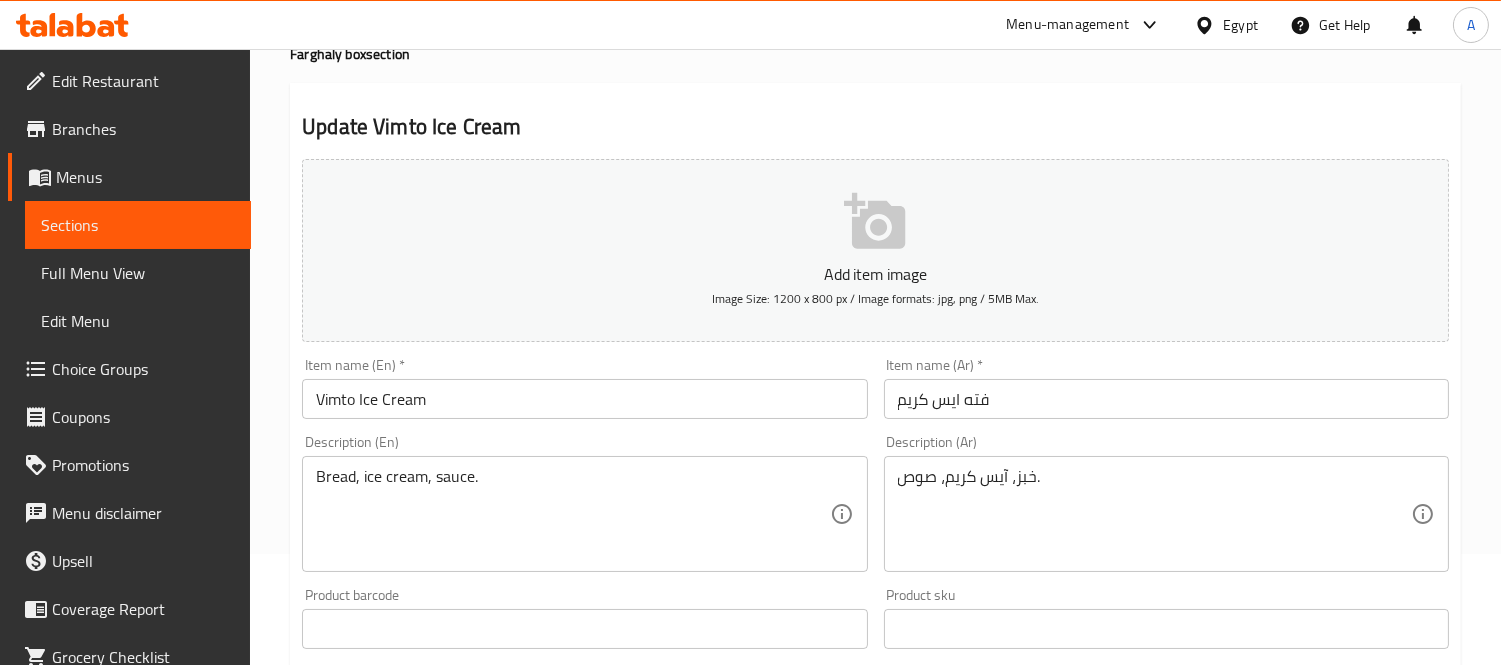 click on "Vimto Ice Cream" at bounding box center (584, 399) 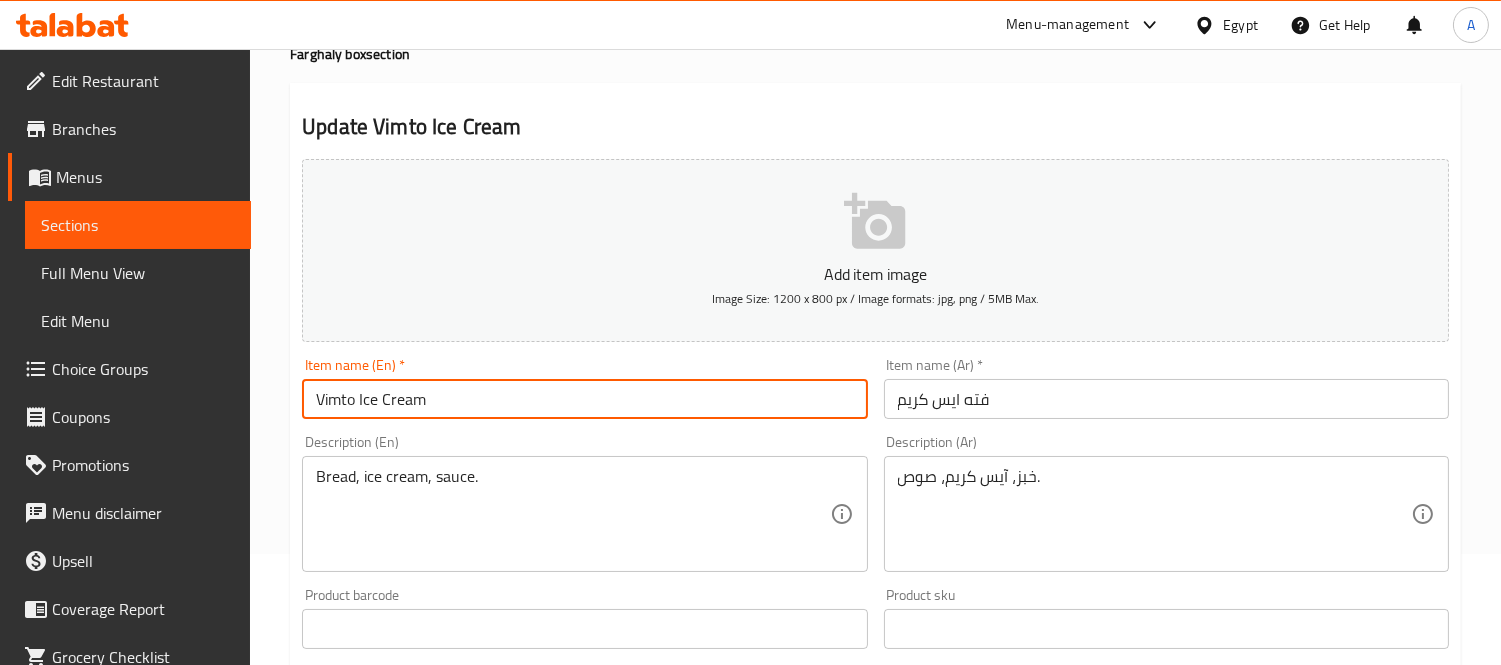 click on "Vimto Ice Cream" at bounding box center (584, 399) 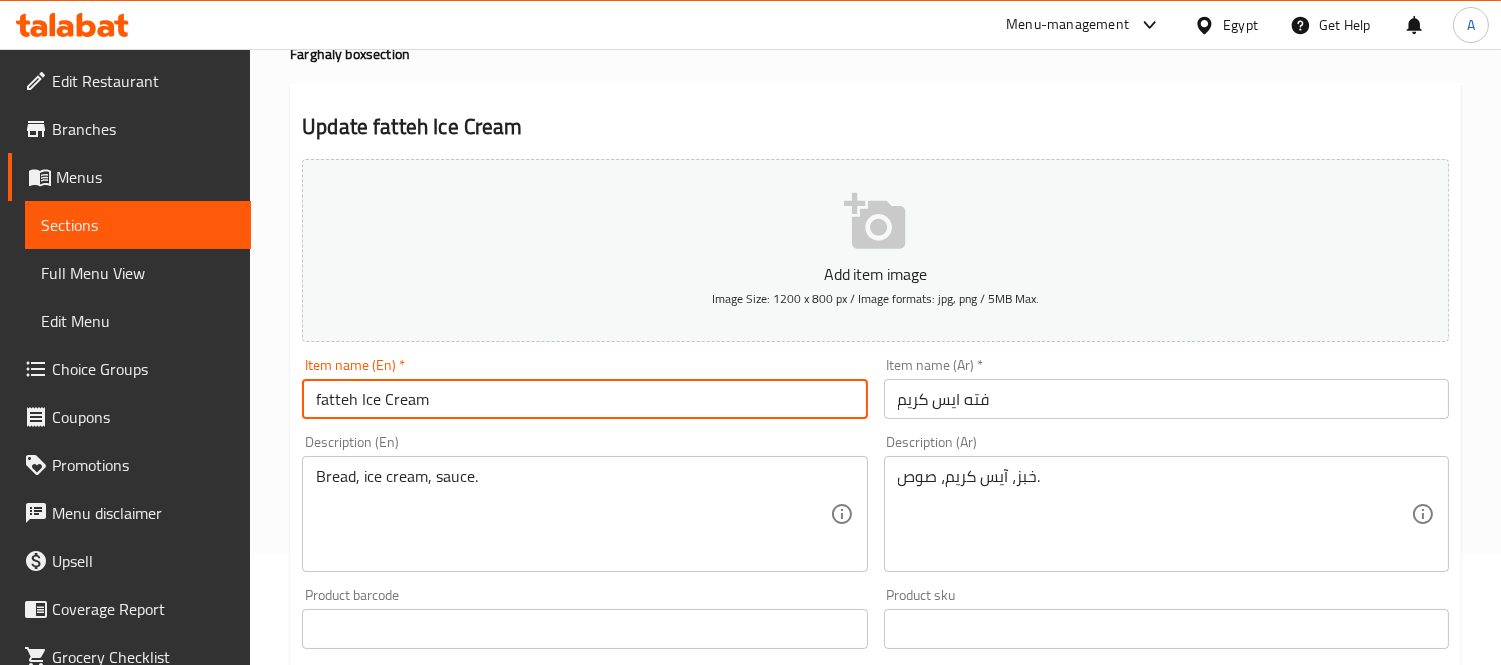 type on "fatteh Ice Cream" 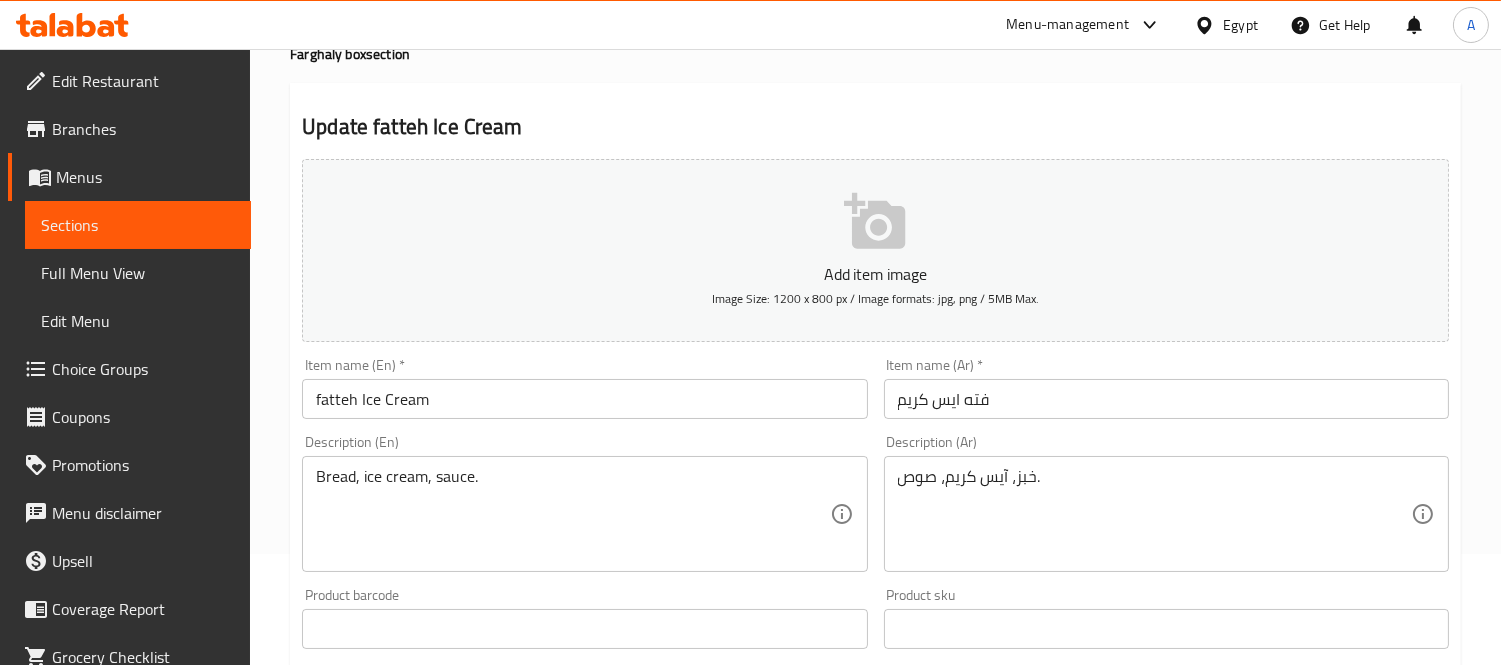 scroll, scrollTop: 744, scrollLeft: 0, axis: vertical 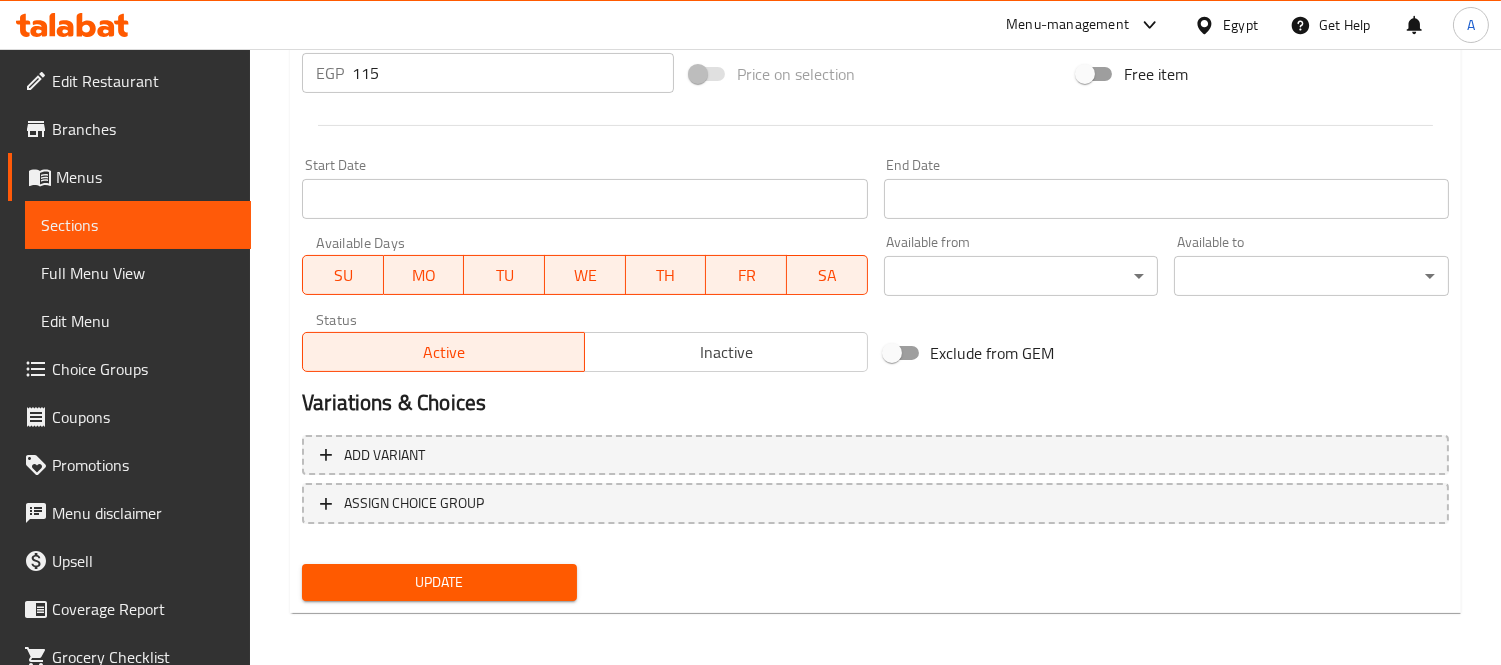 click on "Update" at bounding box center (439, 582) 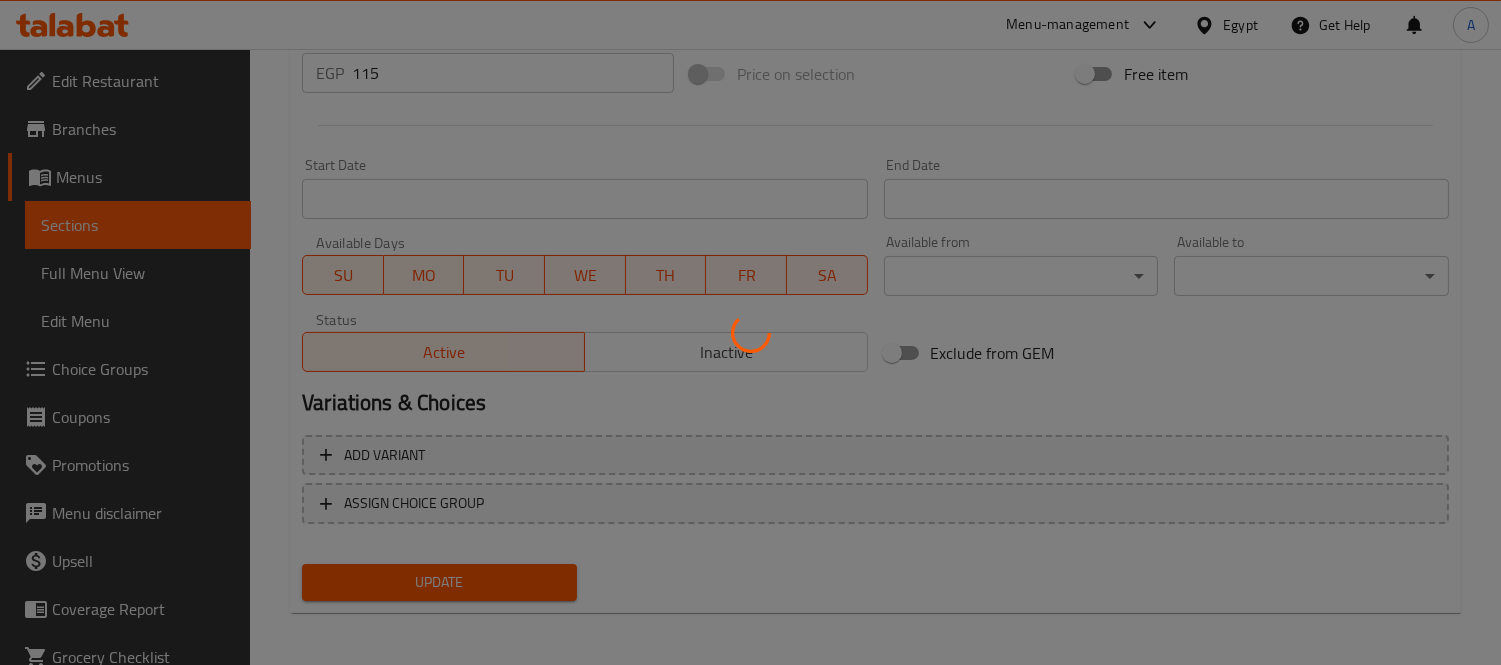 scroll, scrollTop: 0, scrollLeft: 0, axis: both 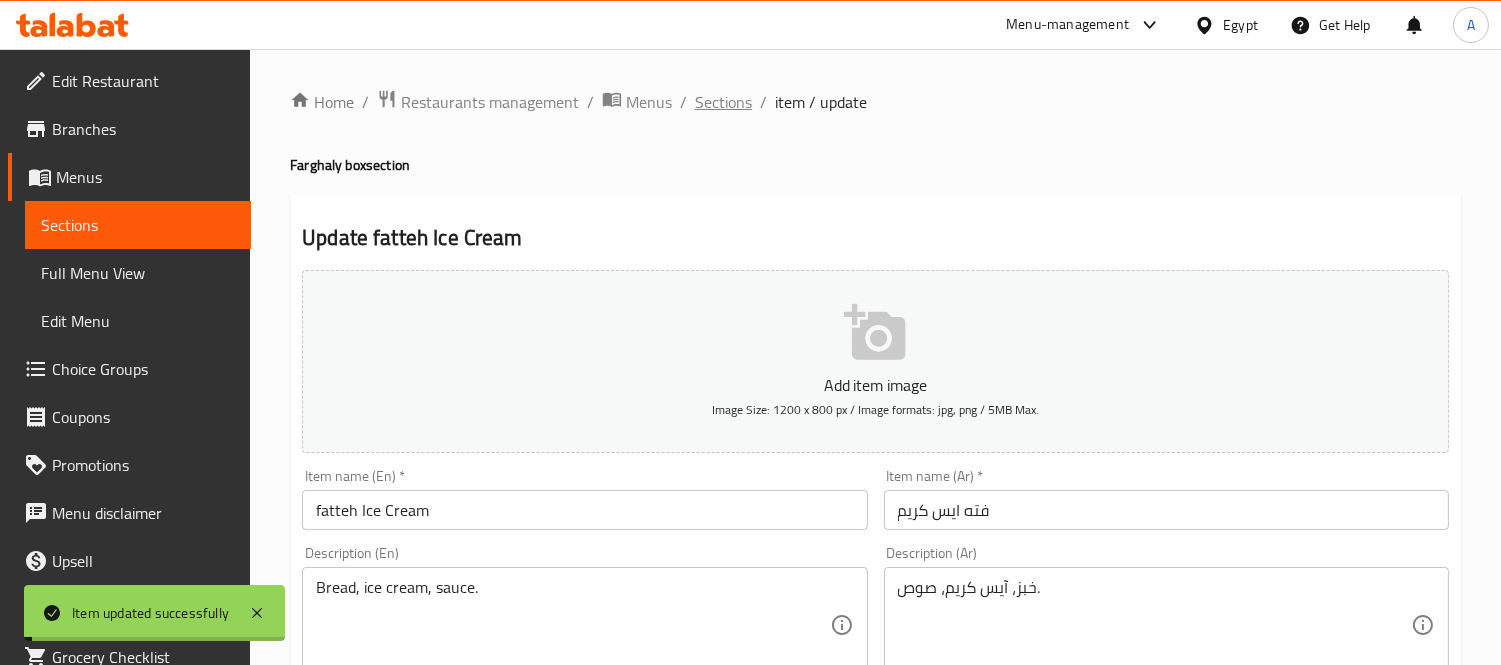 click on "Sections" at bounding box center (723, 102) 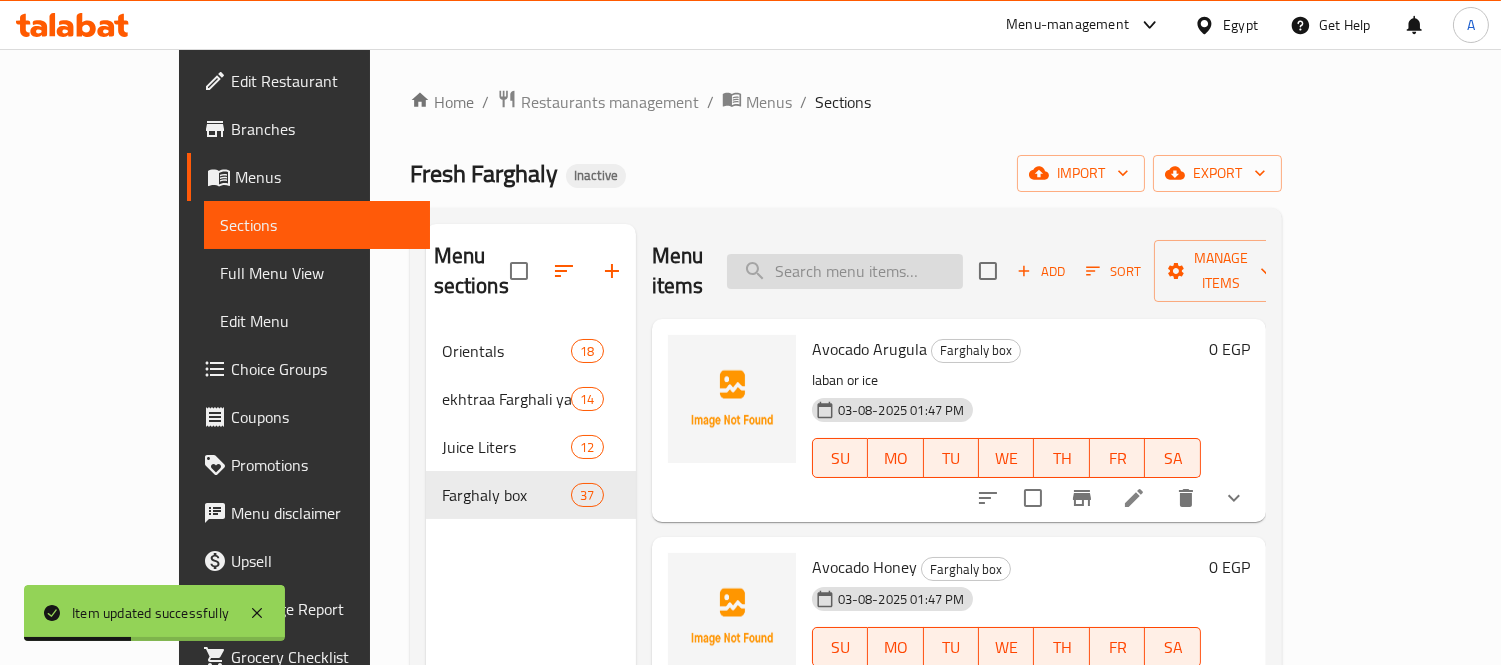 click at bounding box center [845, 271] 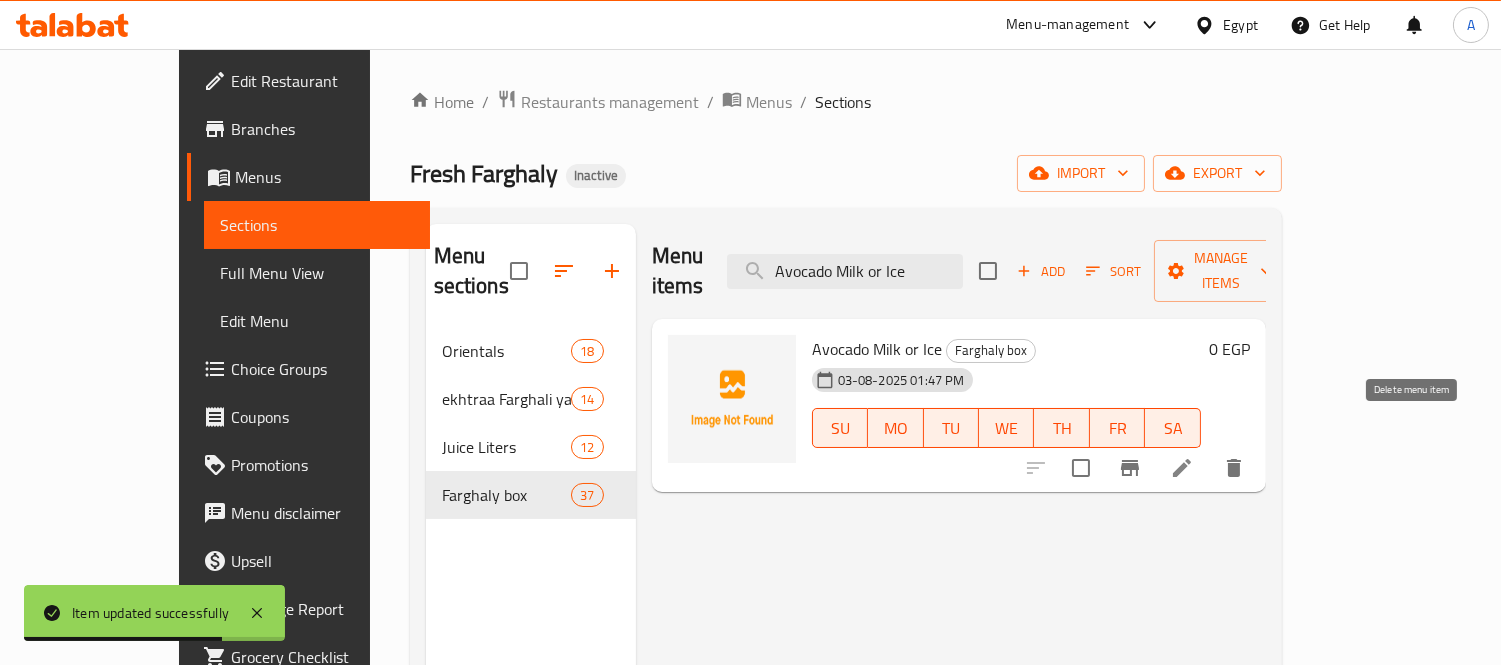 click 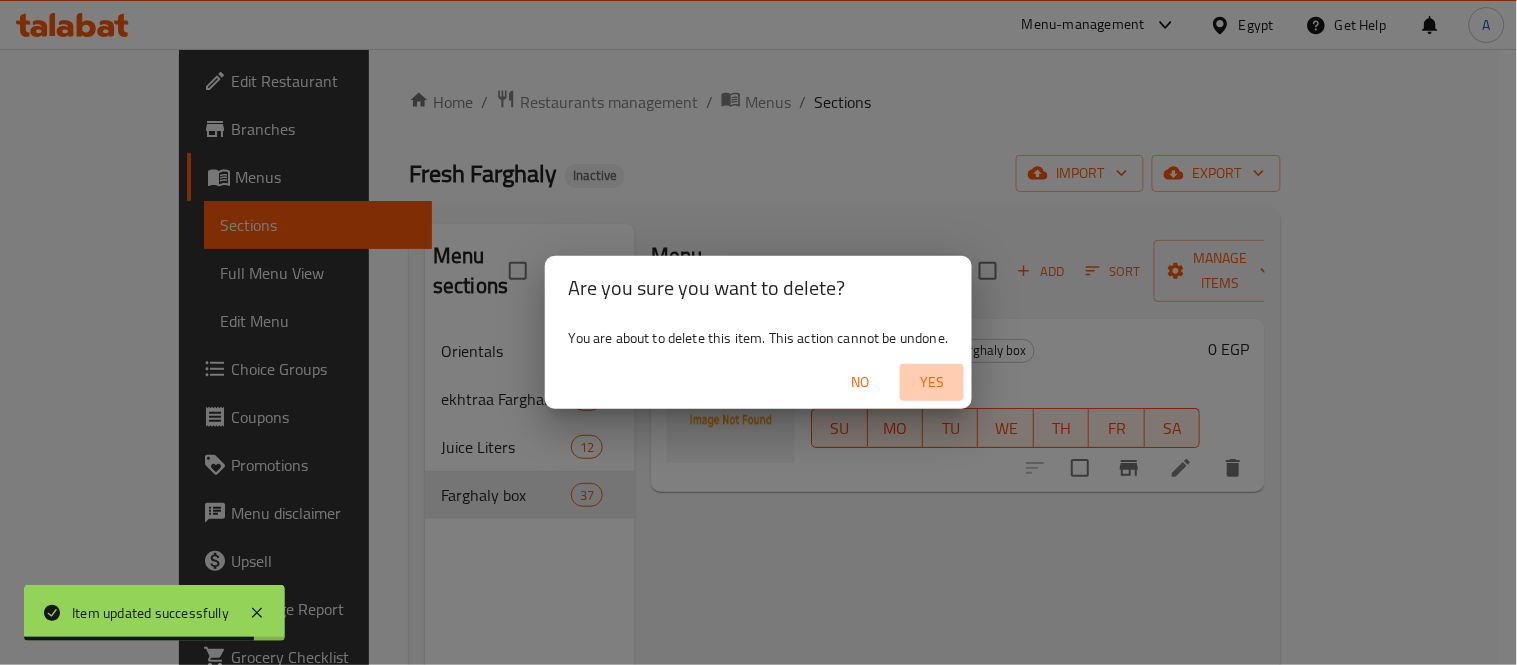 click on "Yes" at bounding box center [932, 382] 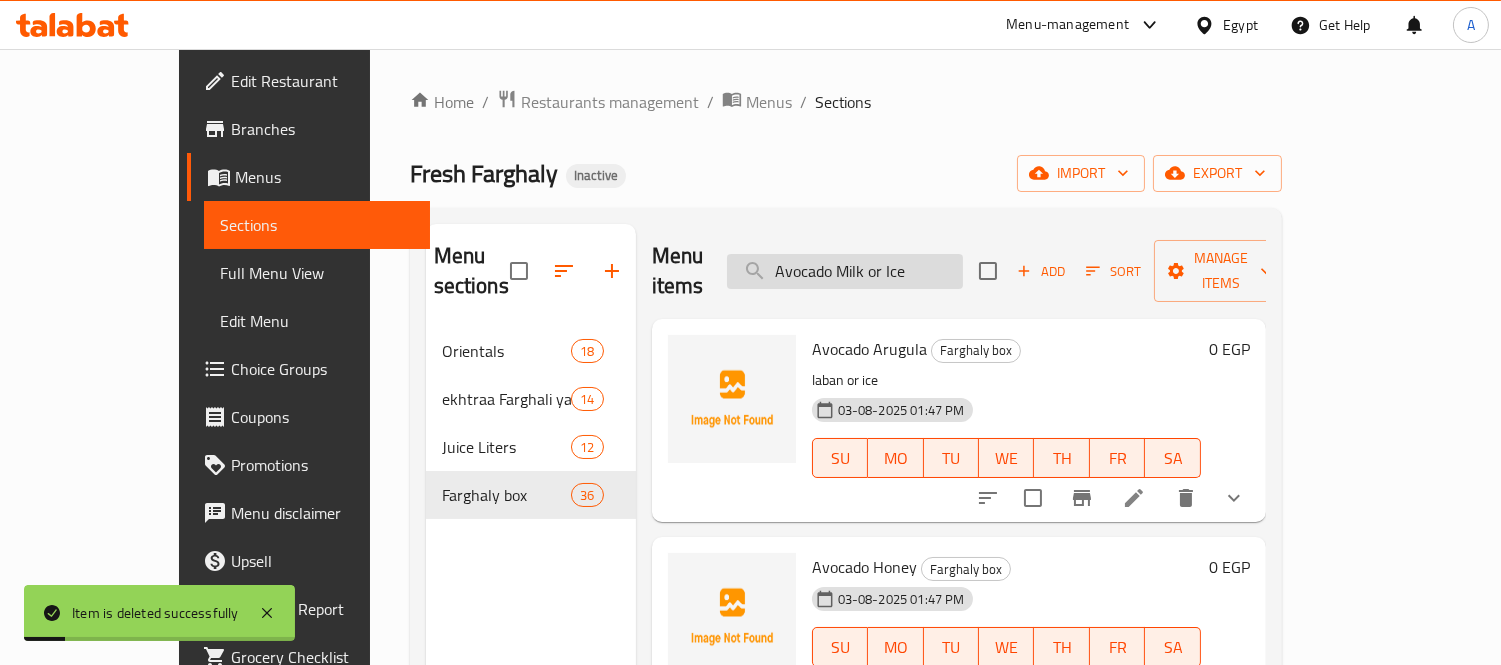 click on "Avocado Milk or Ice" at bounding box center (845, 271) 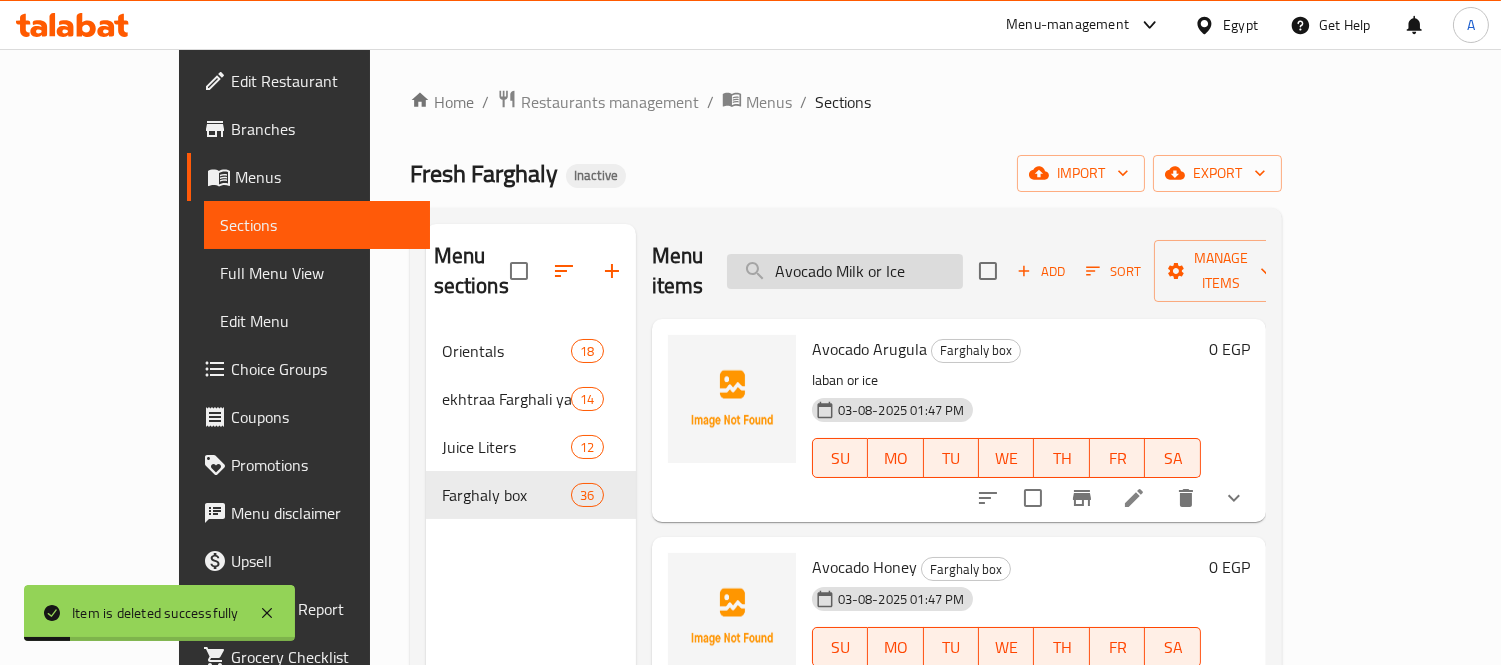 click on "Avocado Milk or Ice" at bounding box center (845, 271) 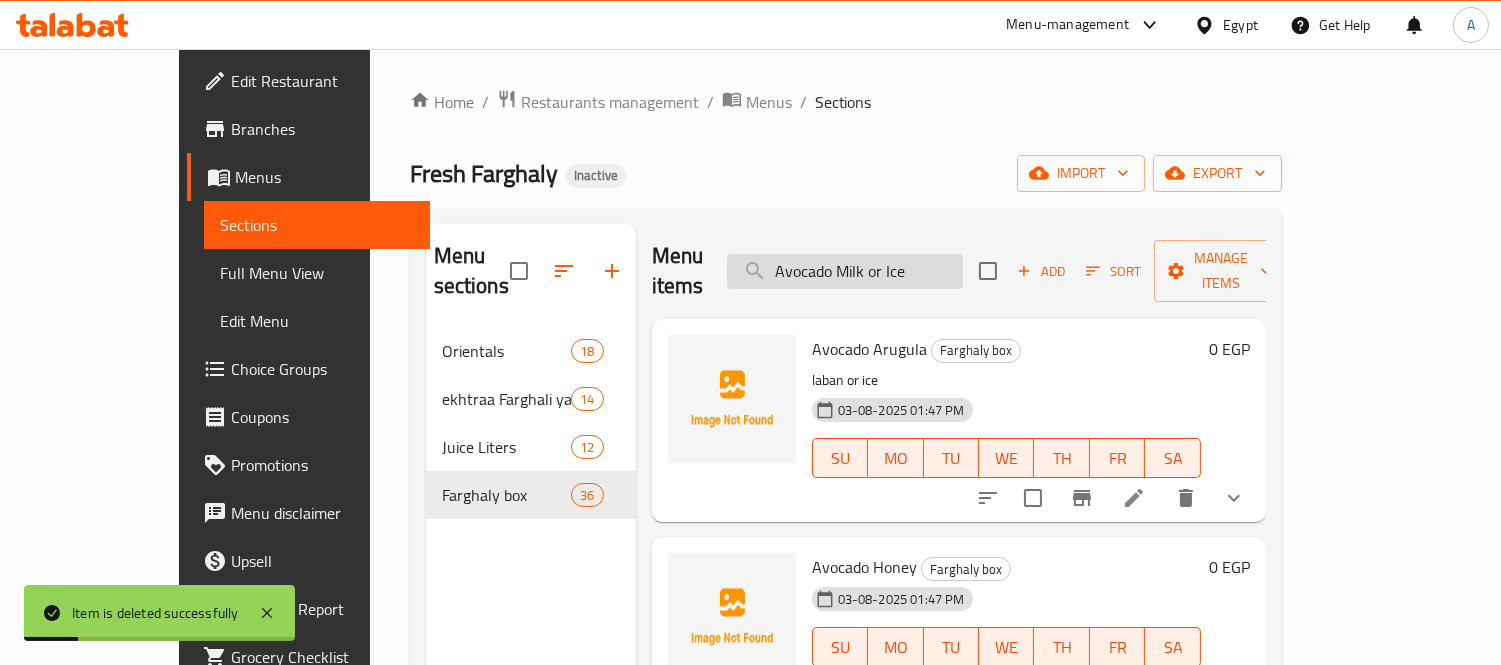paste on "Mongini" 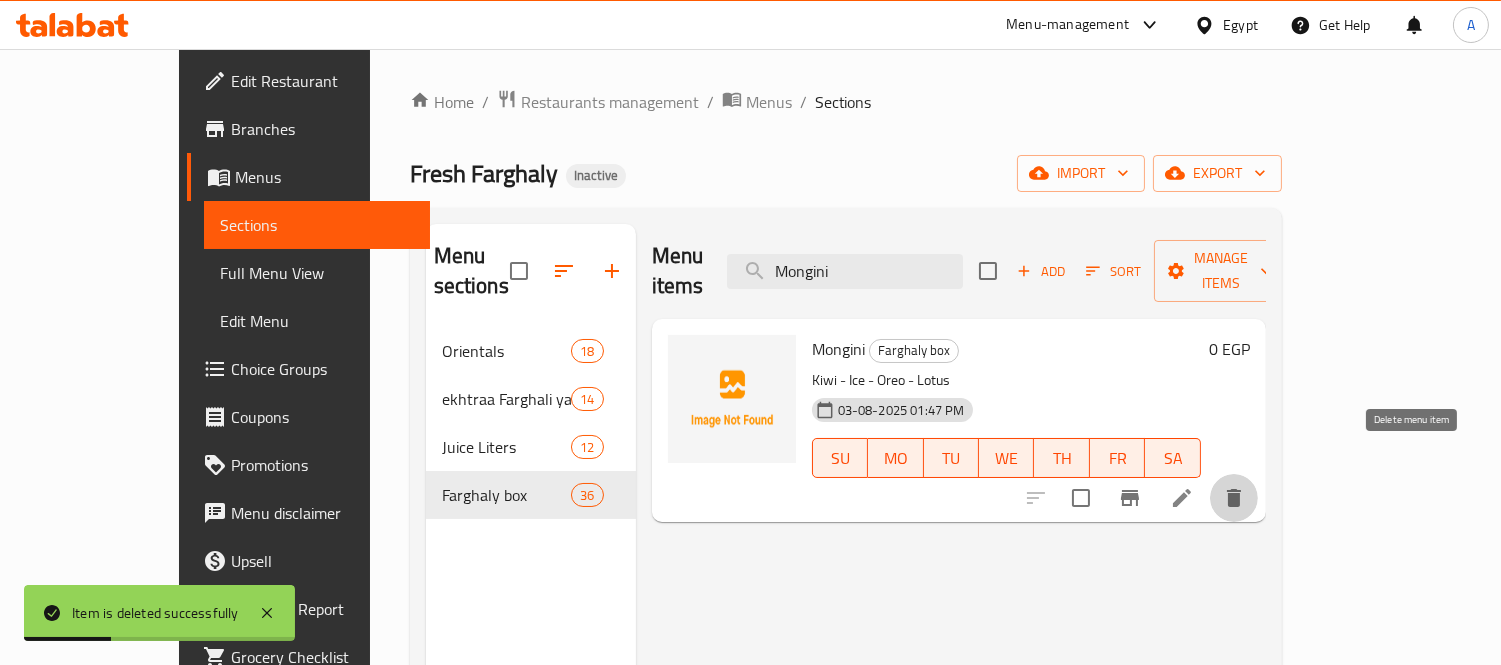 click 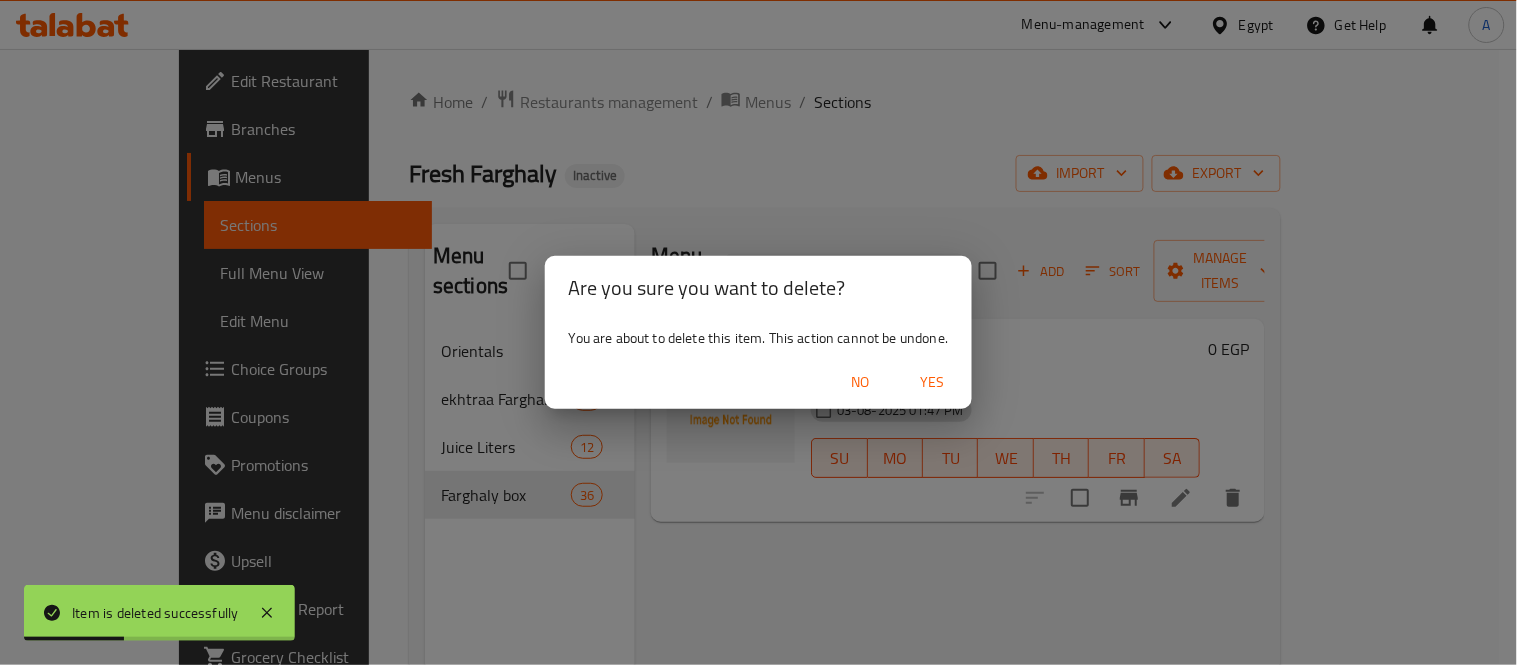 click on "Yes" at bounding box center [932, 382] 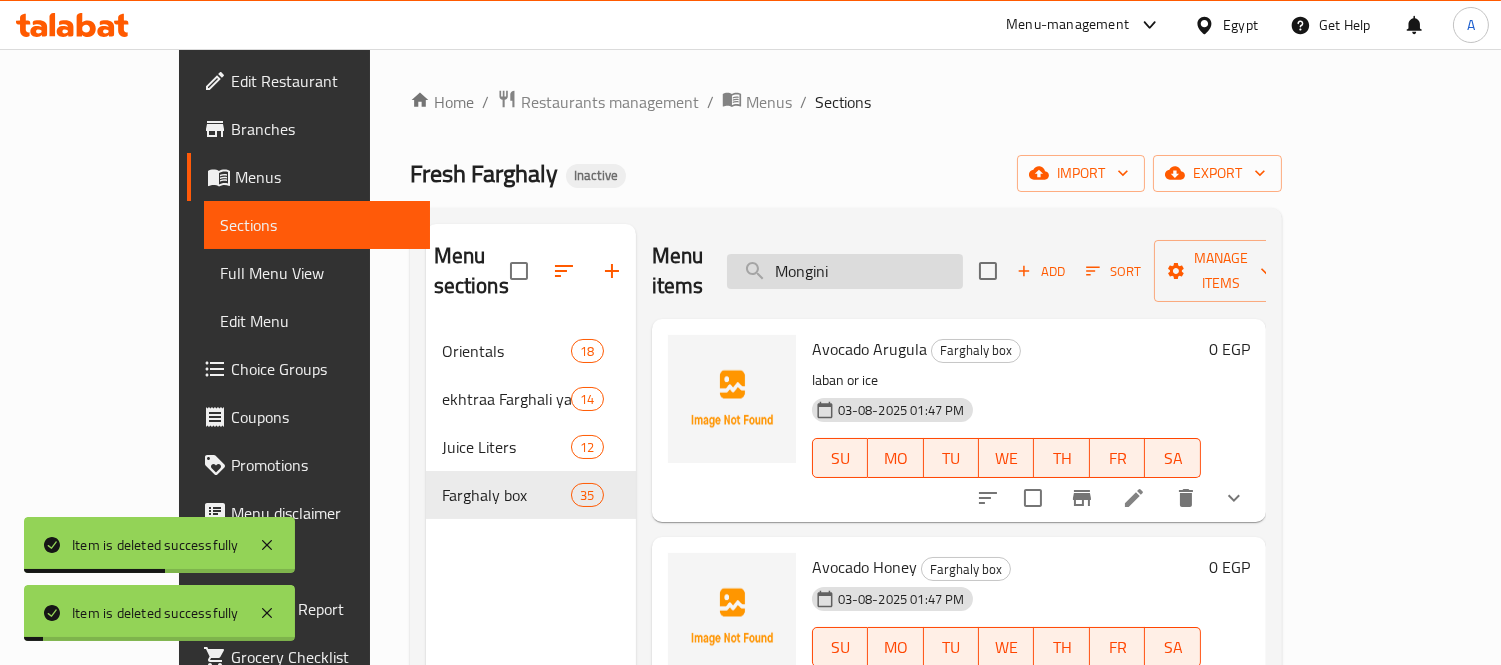 click on "Mongini" at bounding box center [845, 271] 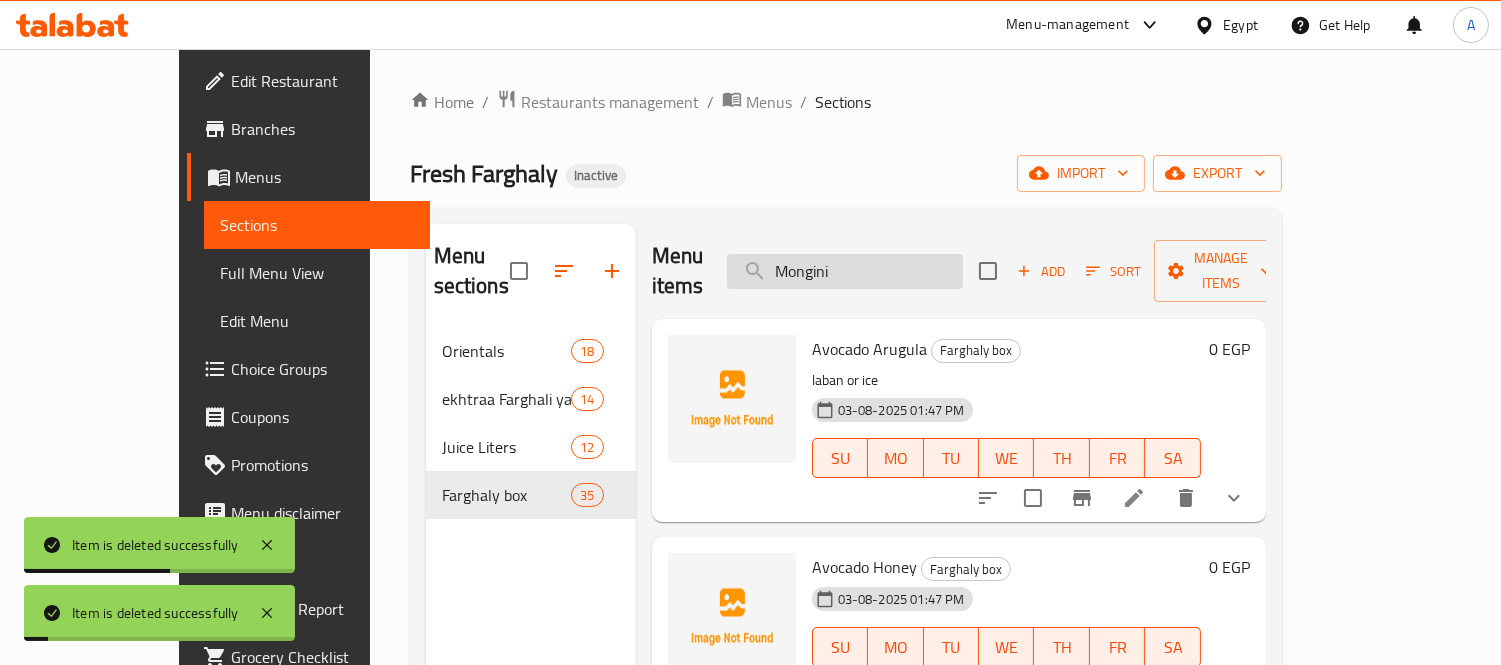 click on "Mongini" at bounding box center [845, 271] 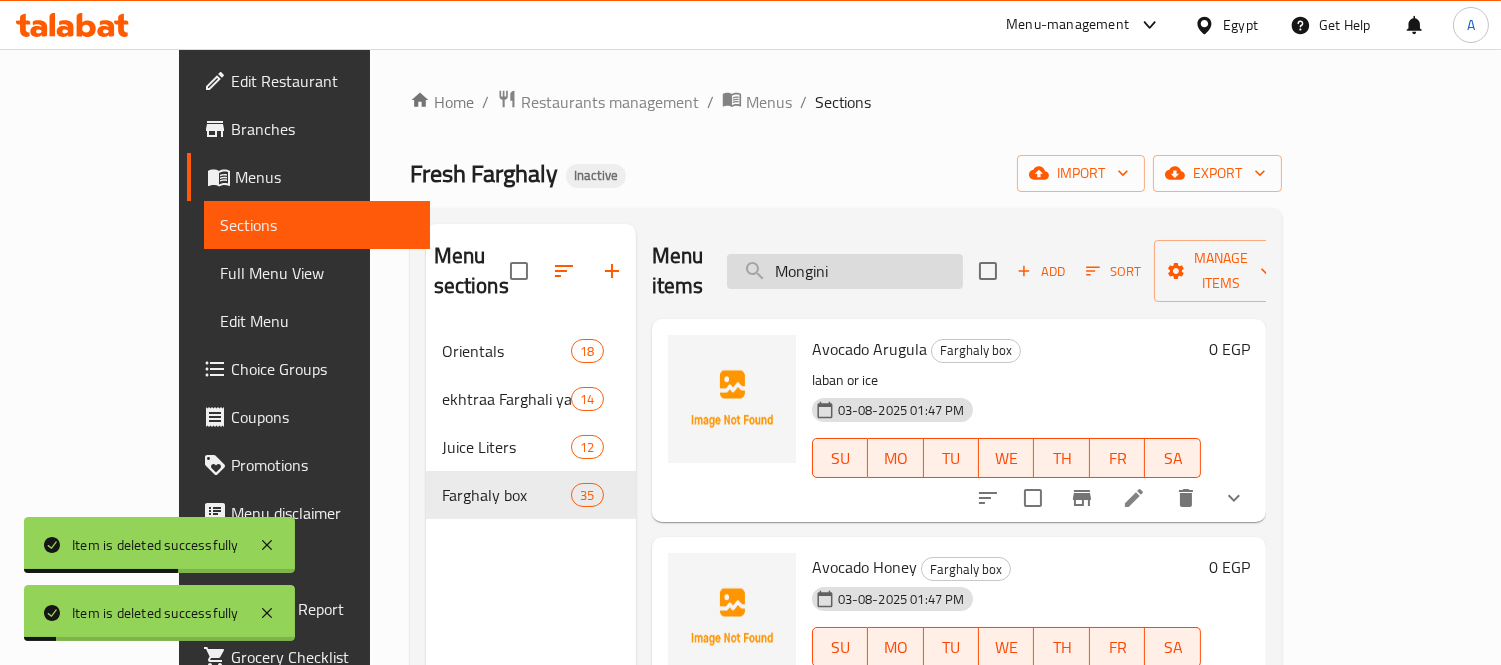 click on "Mongini" at bounding box center [845, 271] 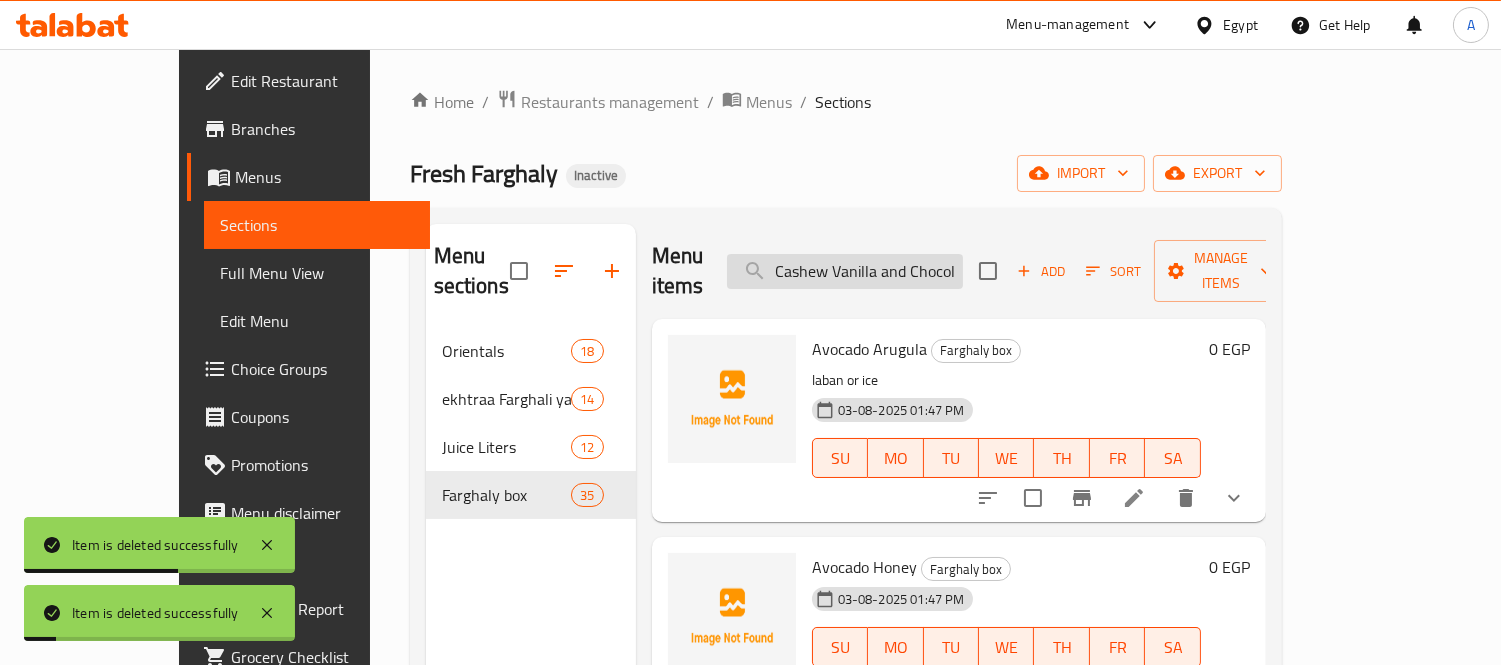 scroll, scrollTop: 0, scrollLeft: 20, axis: horizontal 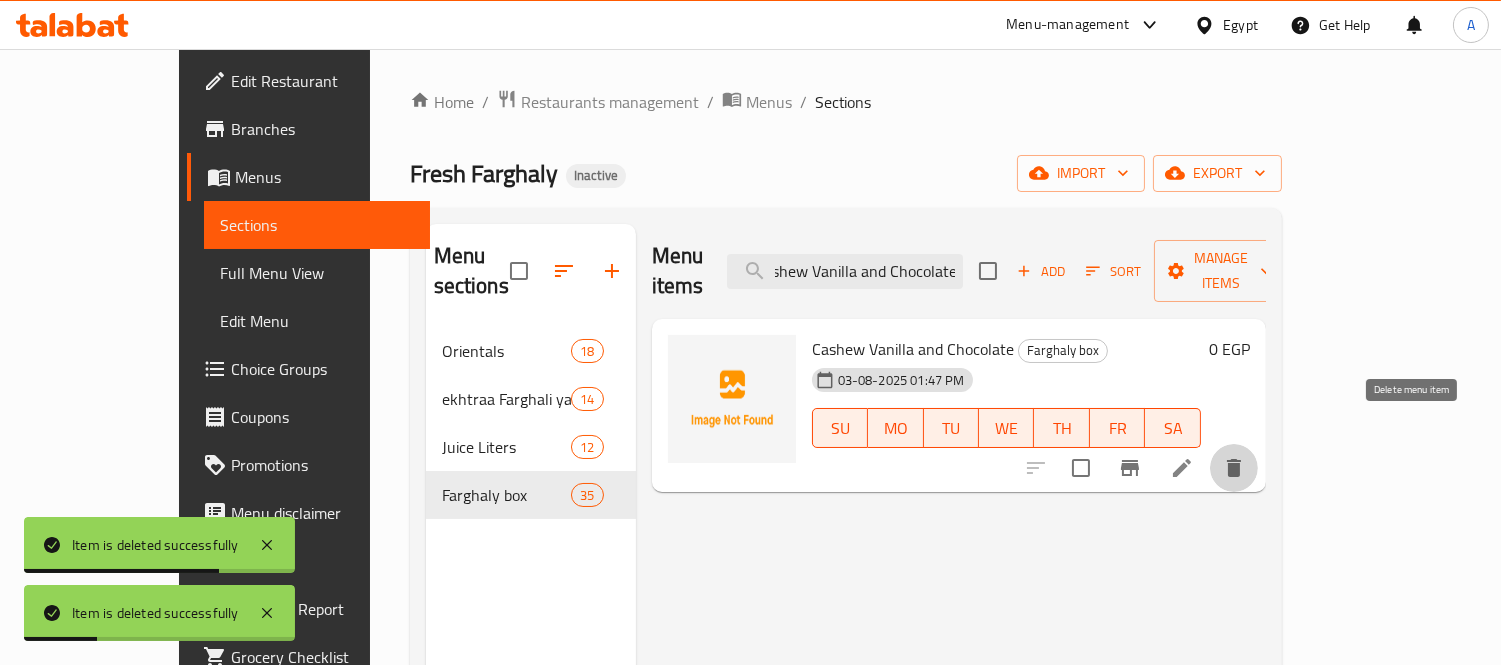 click 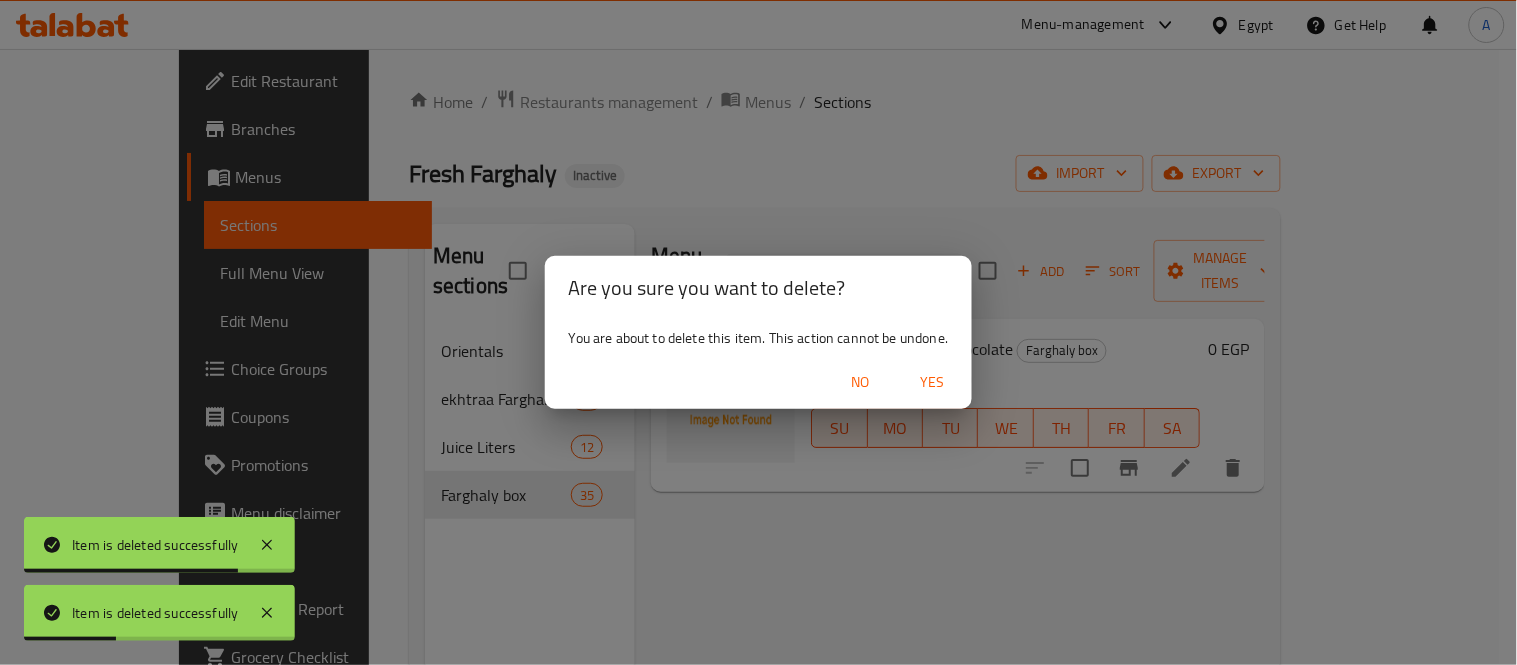 click on "Yes" at bounding box center [932, 382] 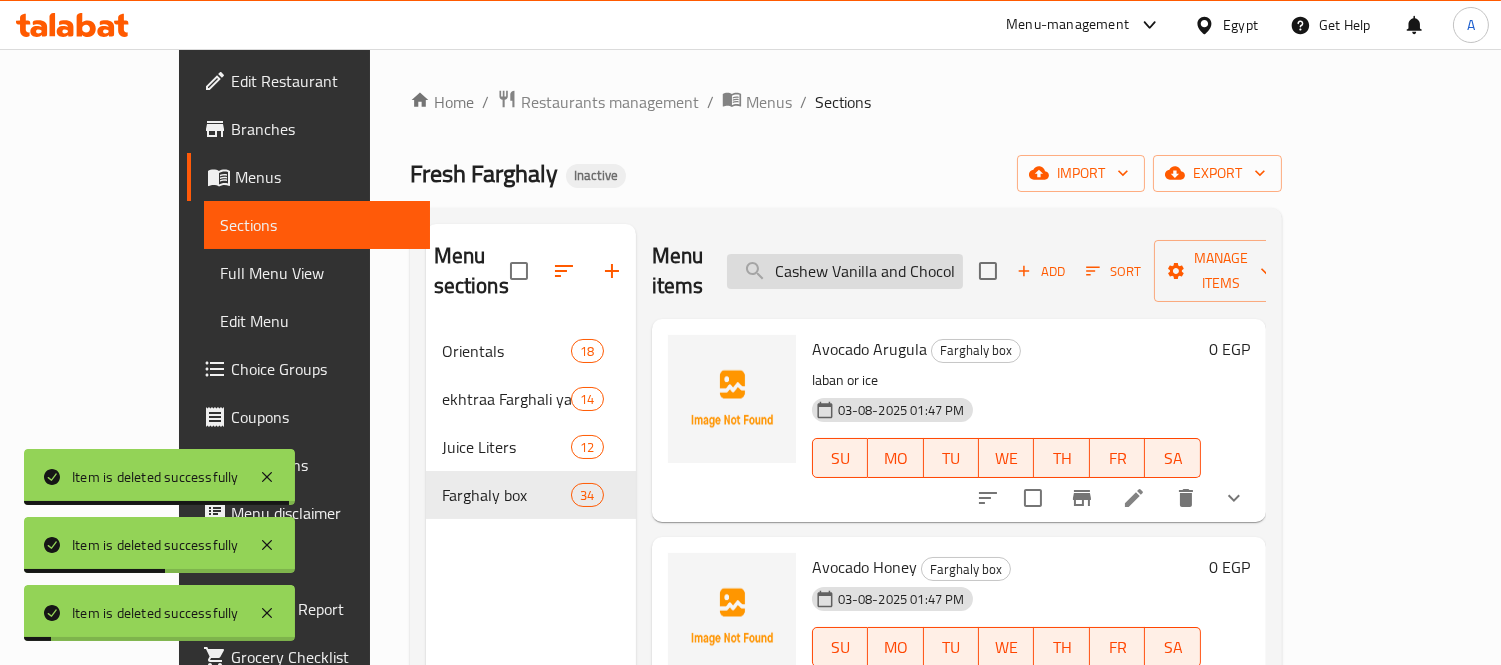 click on "Cashew Vanilla and Chocolate" at bounding box center [845, 271] 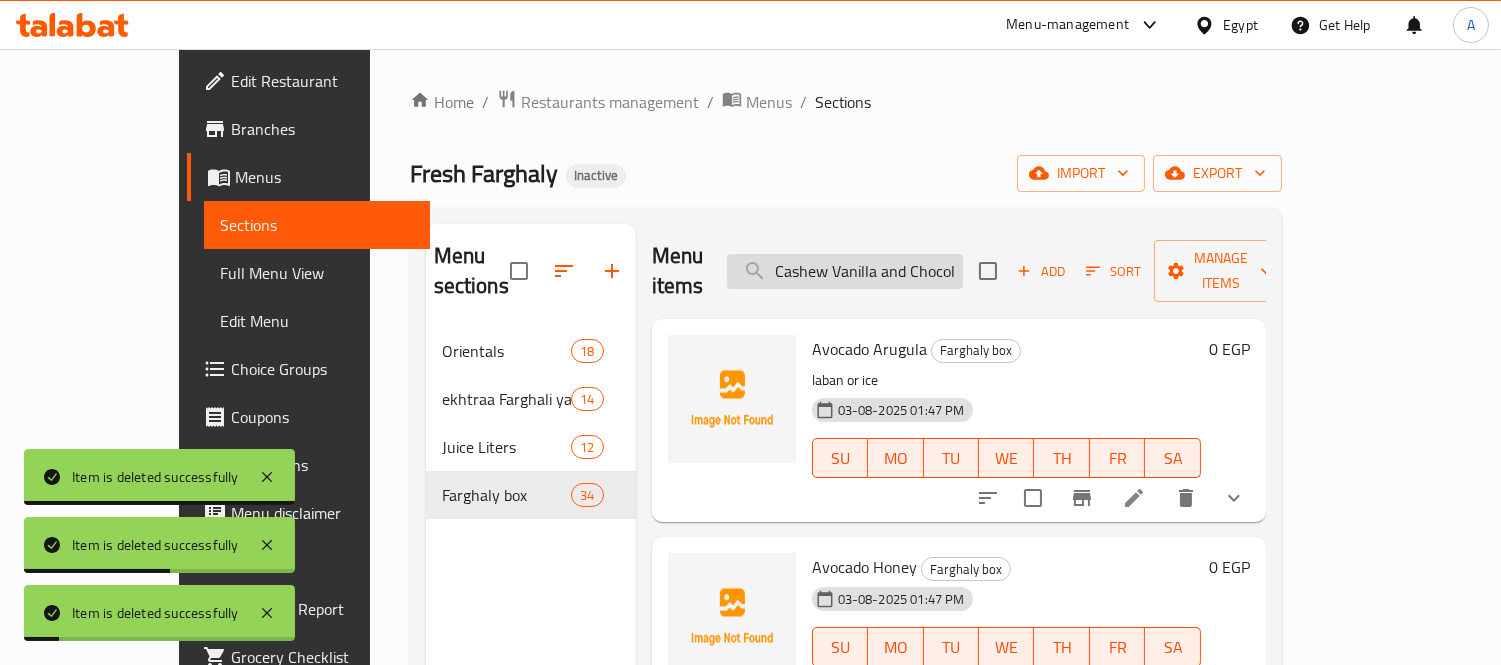 click on "Cashew Vanilla and Chocolate" at bounding box center (845, 271) 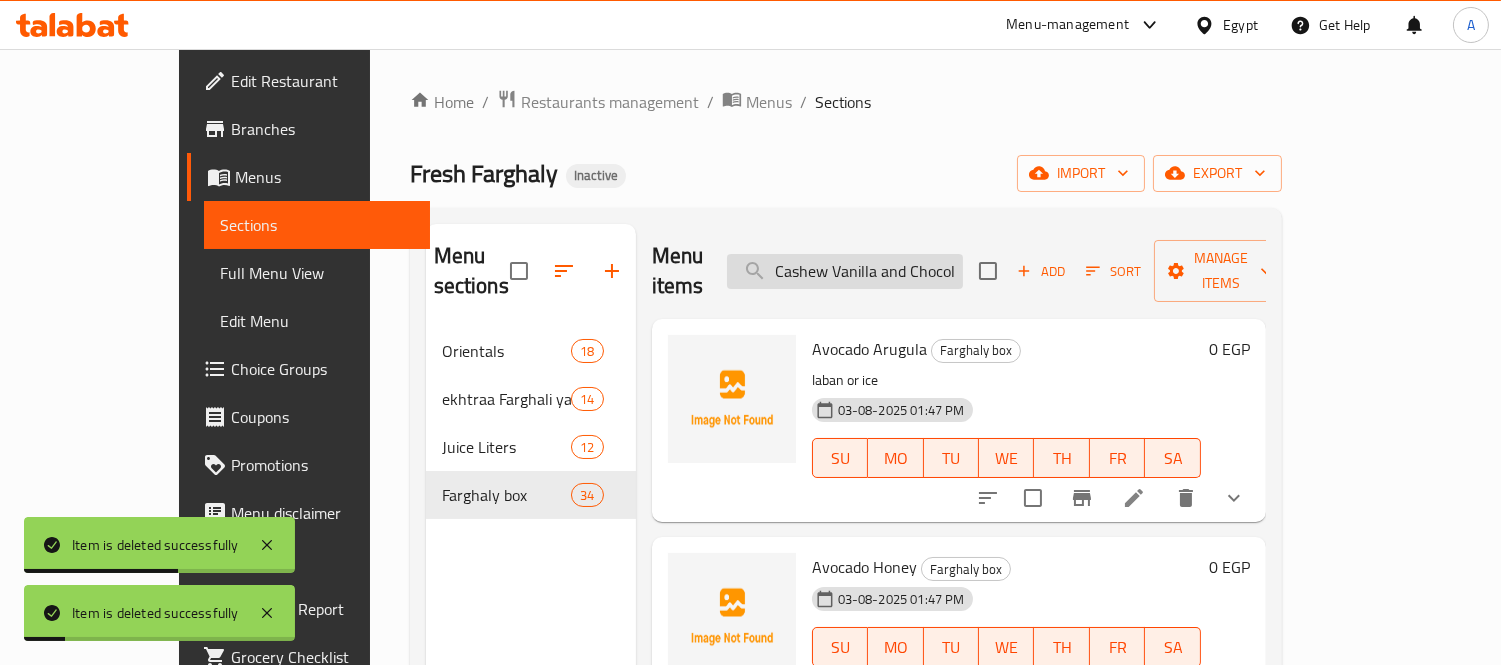 paste on "Special Banana" 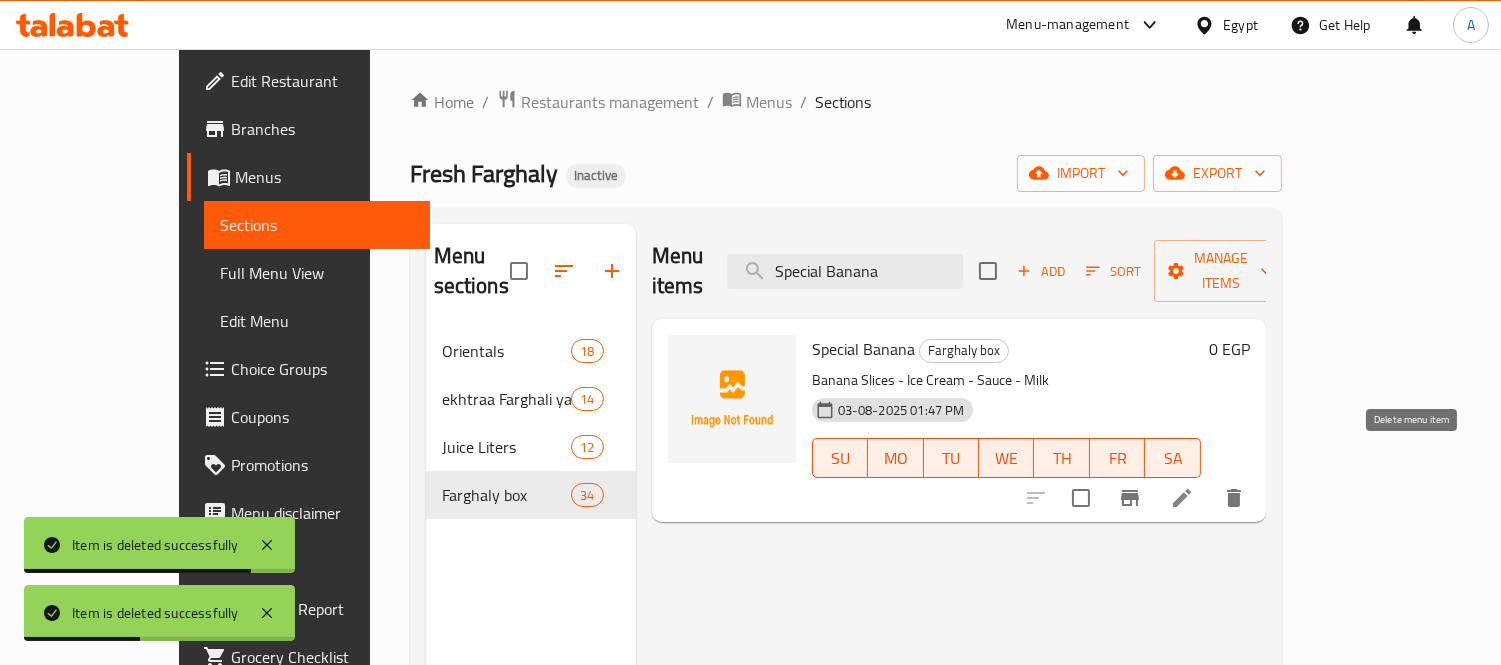 click at bounding box center (1234, 498) 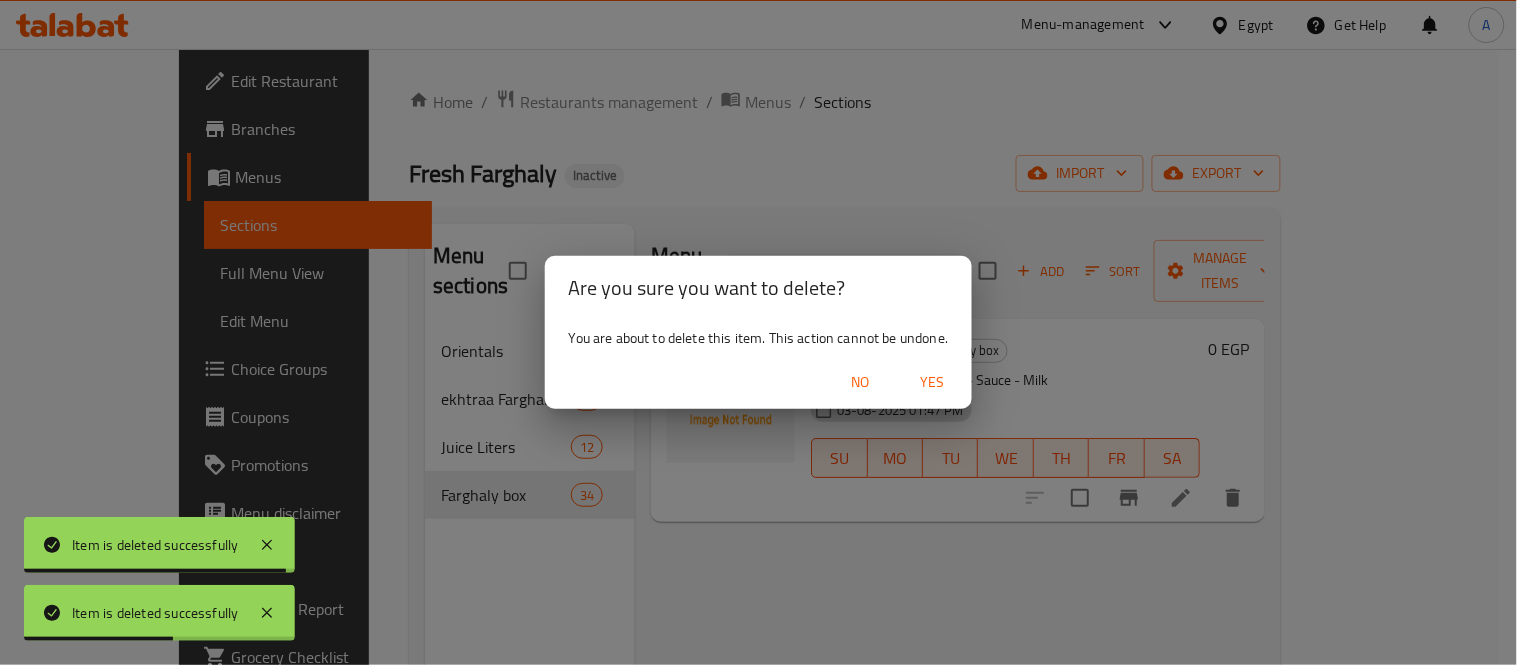 click on "Yes" at bounding box center (932, 382) 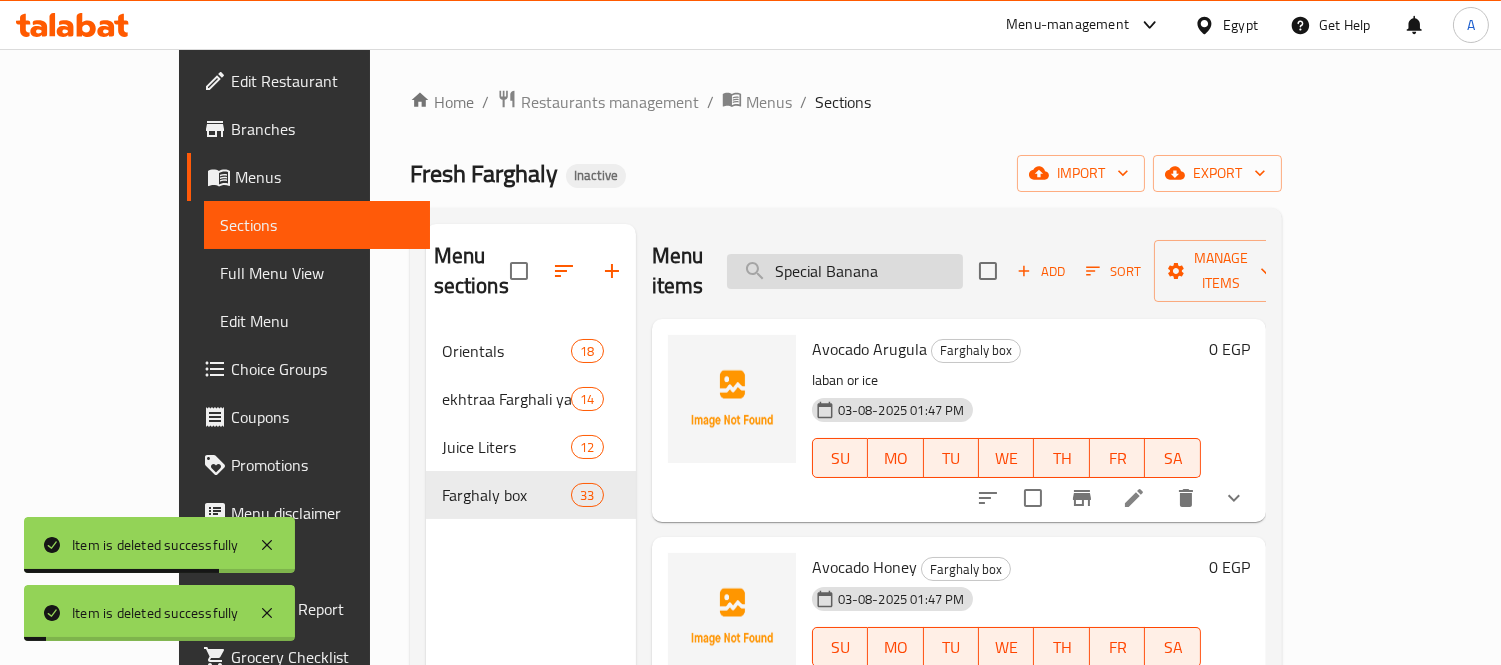 click on "Special Banana" at bounding box center [845, 271] 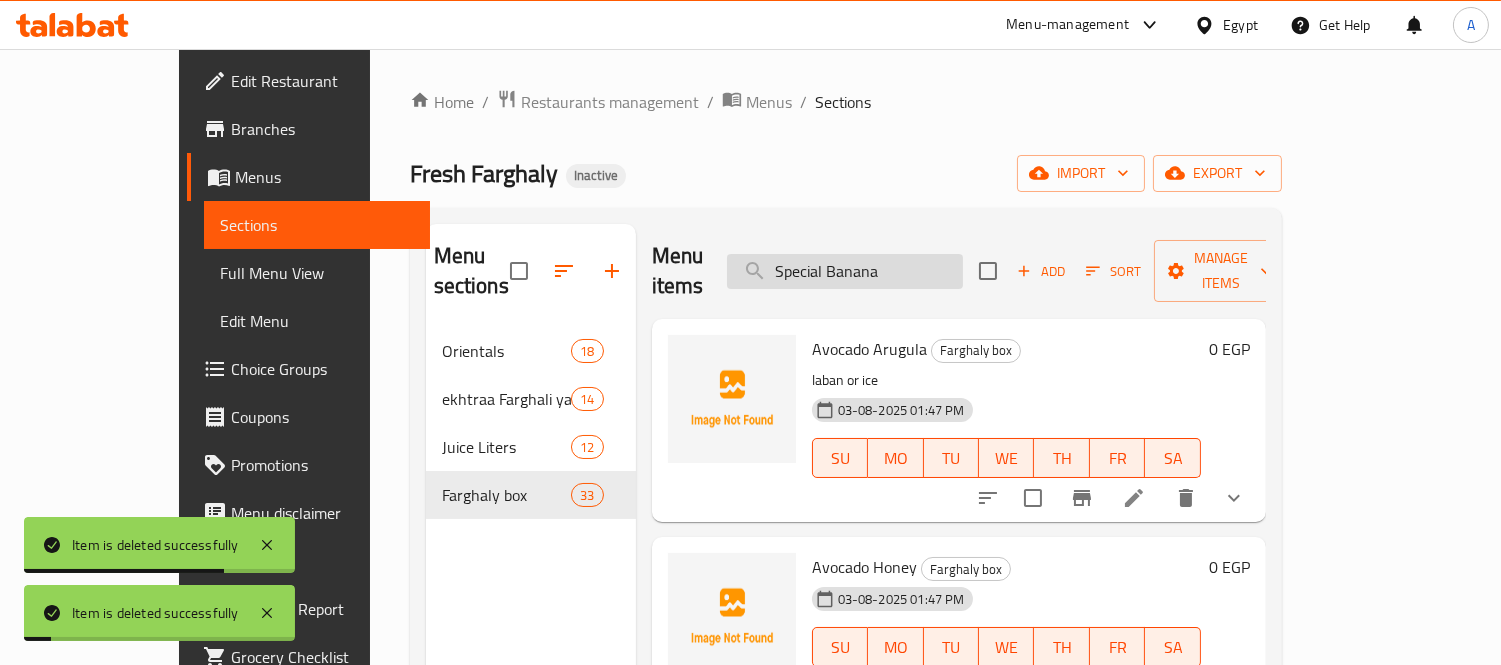 click on "Special Banana" at bounding box center (845, 271) 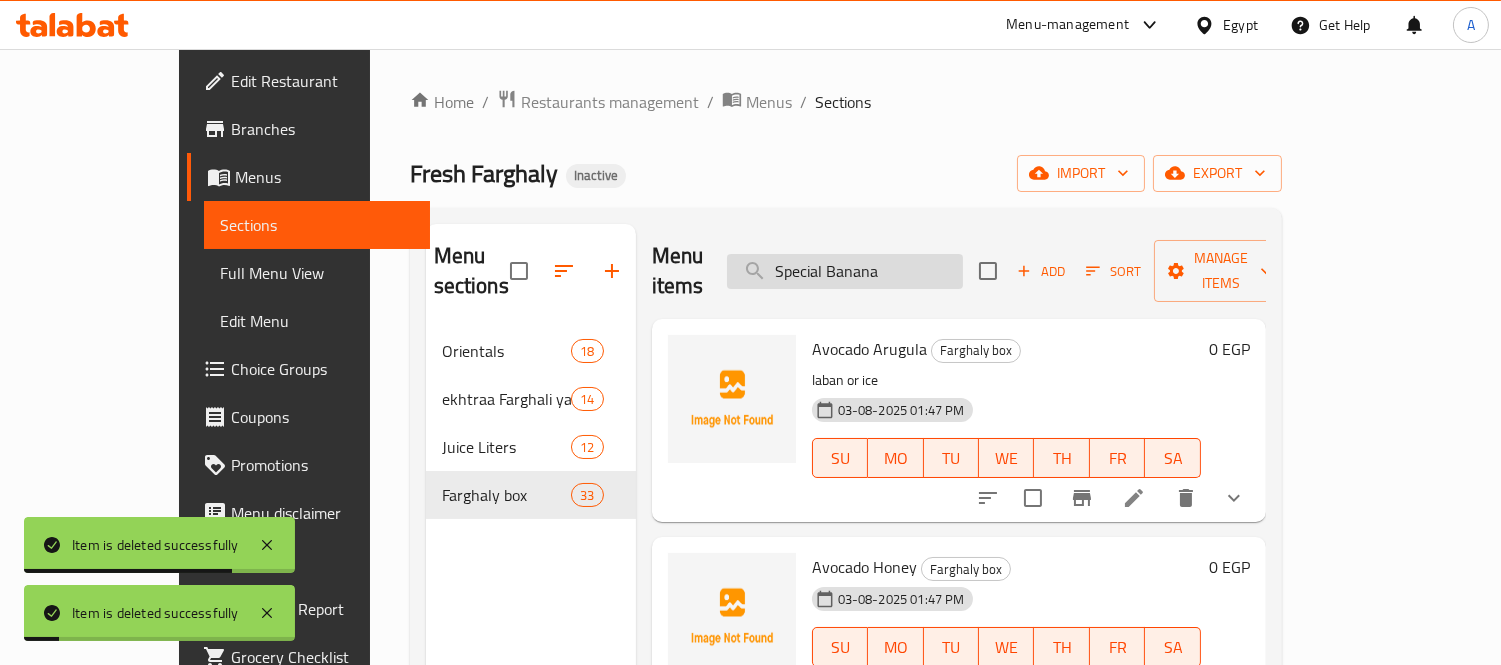 click on "Special Banana" at bounding box center [845, 271] 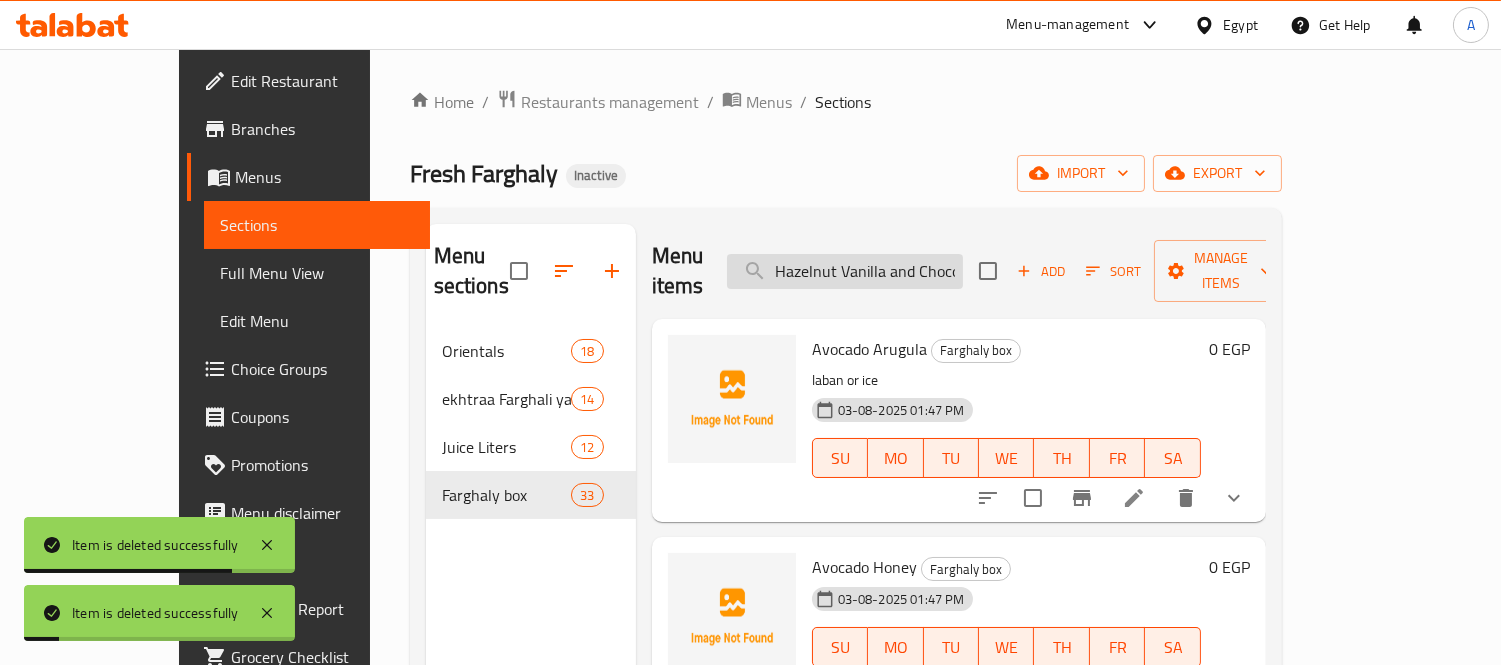 scroll, scrollTop: 0, scrollLeft: 27, axis: horizontal 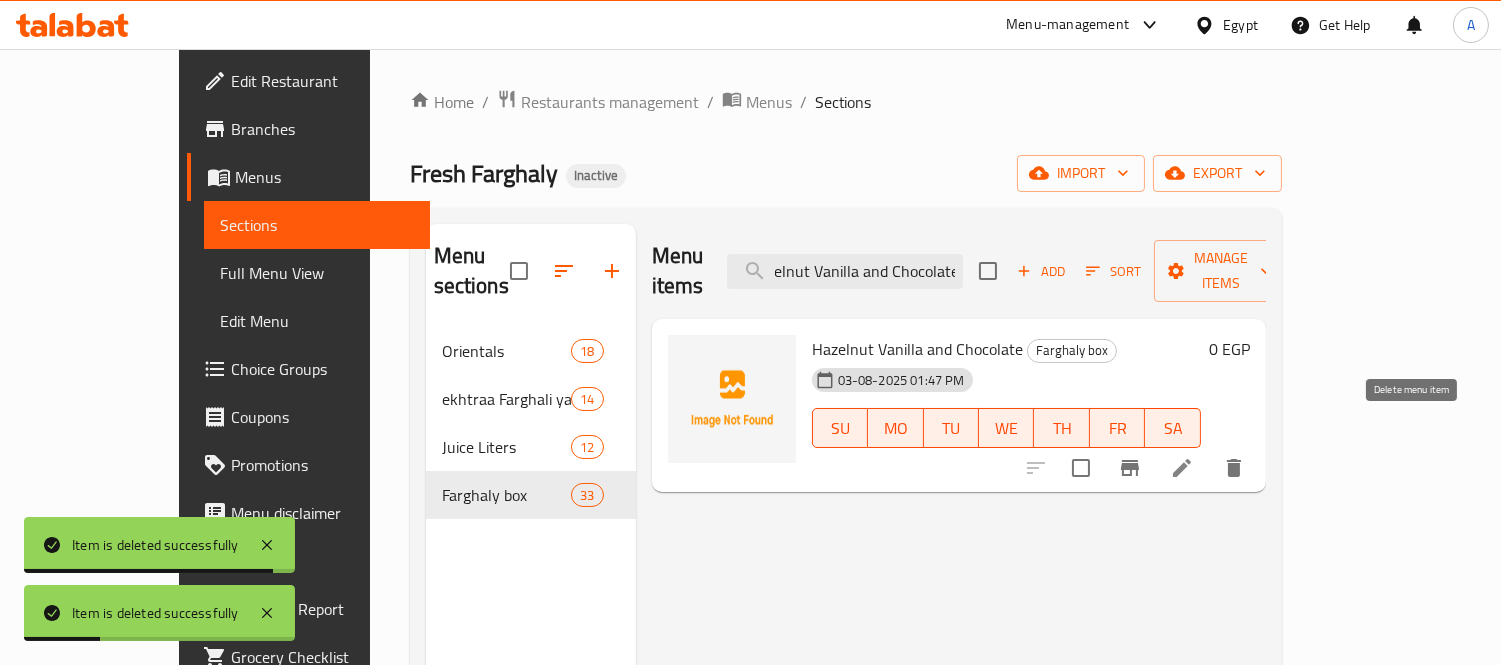click at bounding box center (1234, 468) 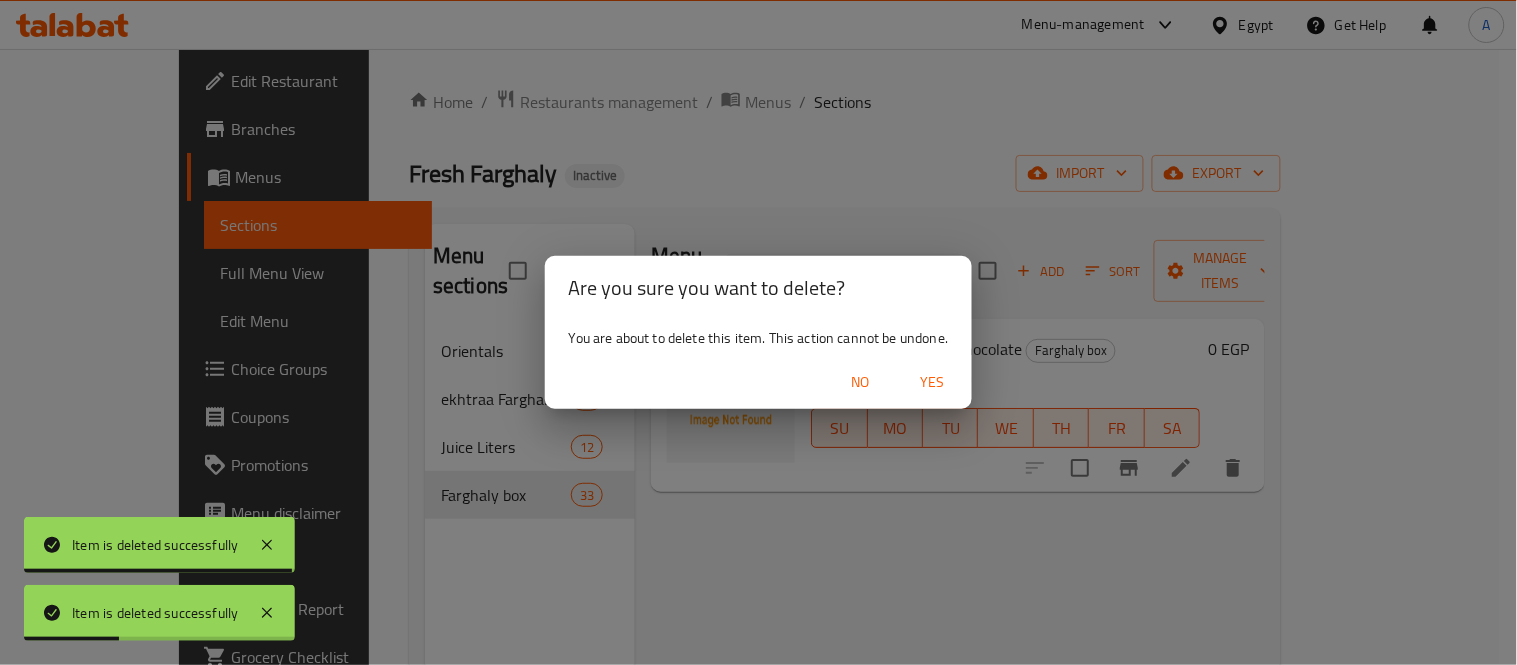 click on "Yes" at bounding box center (932, 382) 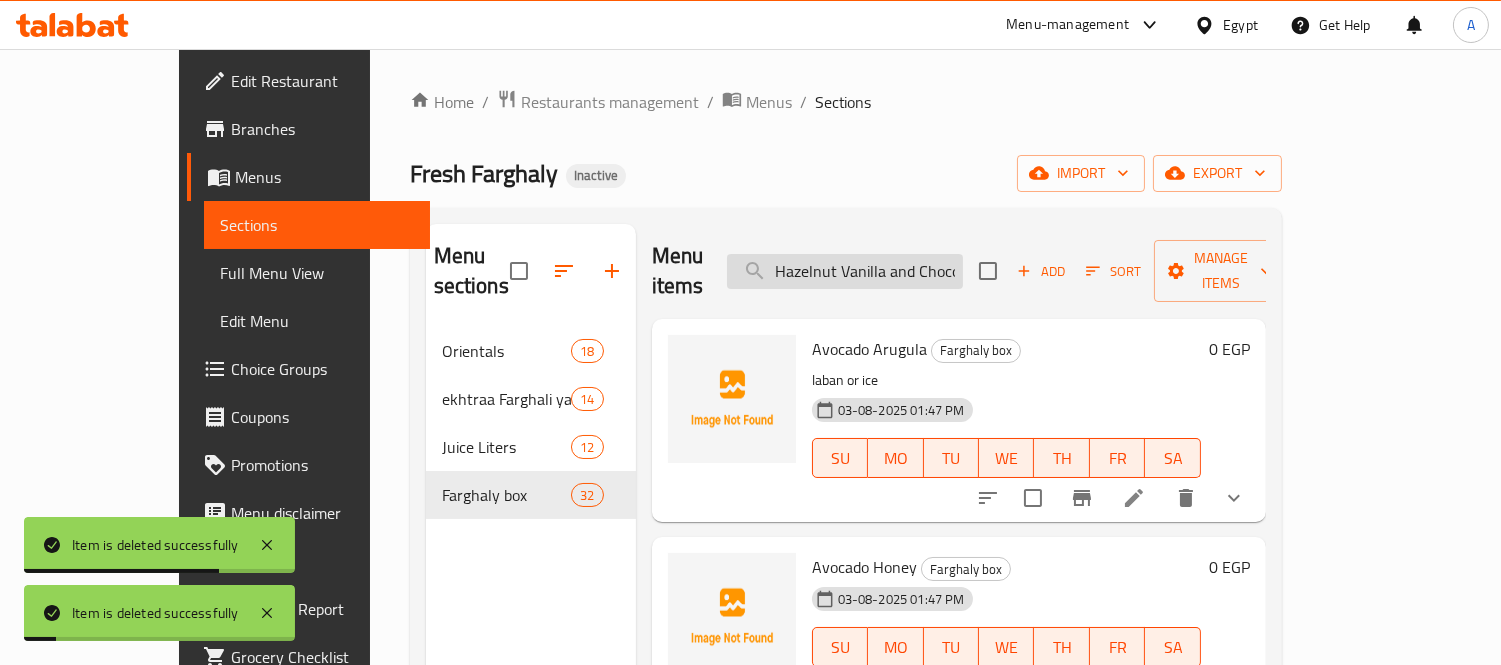 click on "Hazelnut Vanilla and Chocolate" at bounding box center (845, 271) 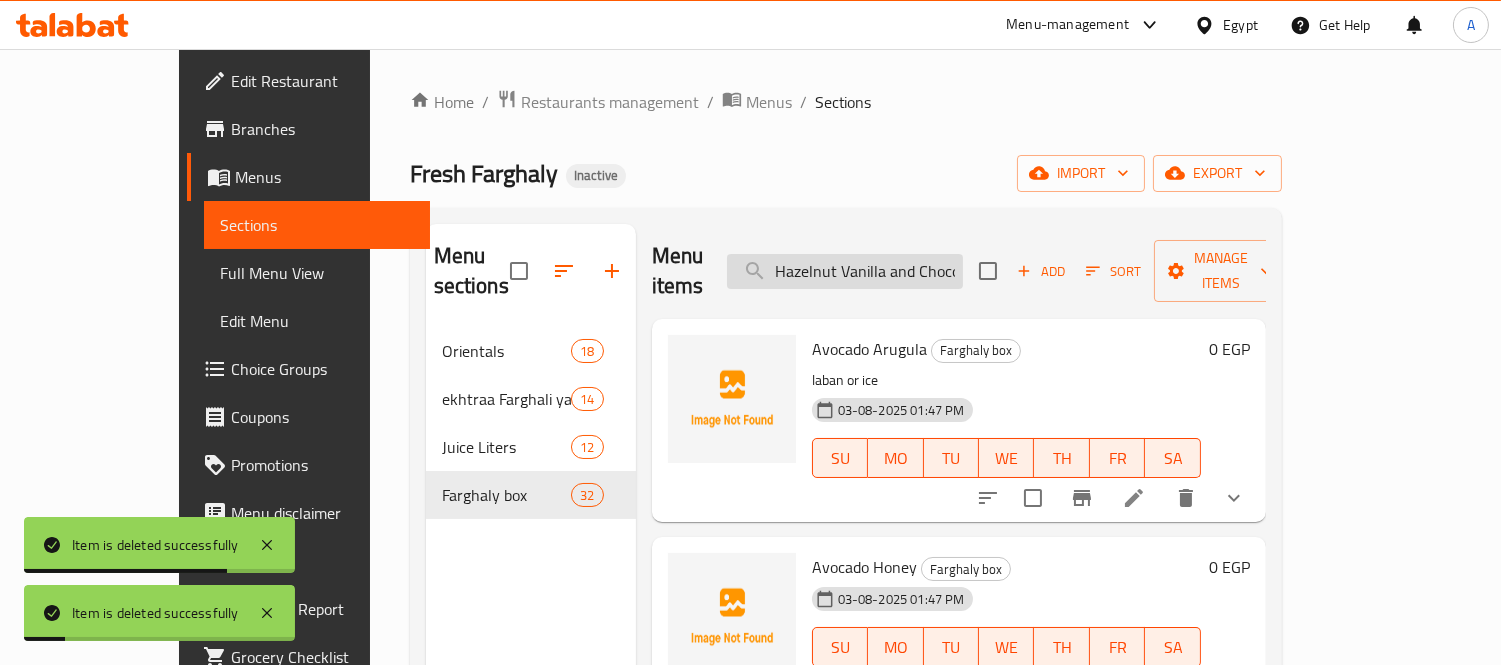 click on "Hazelnut Vanilla and Chocolate" at bounding box center [845, 271] 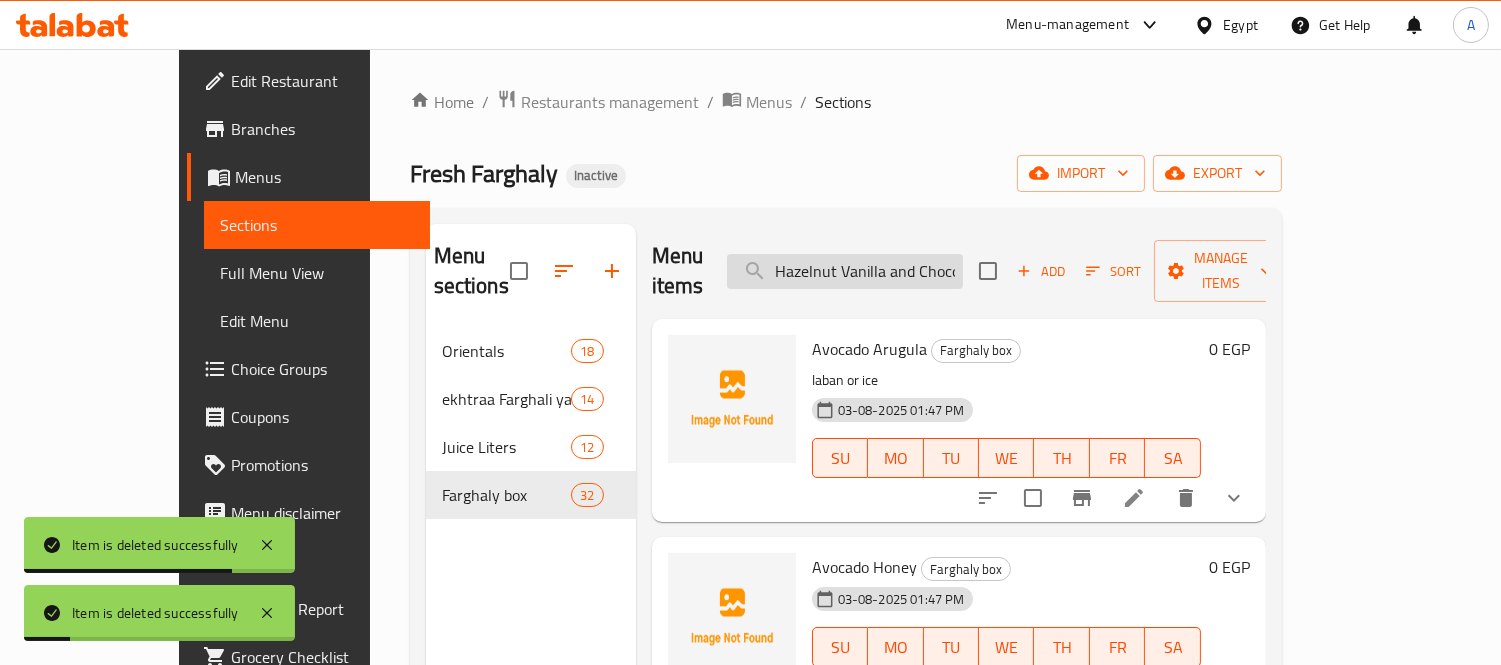 click on "Hazelnut Vanilla and Chocolate" at bounding box center (845, 271) 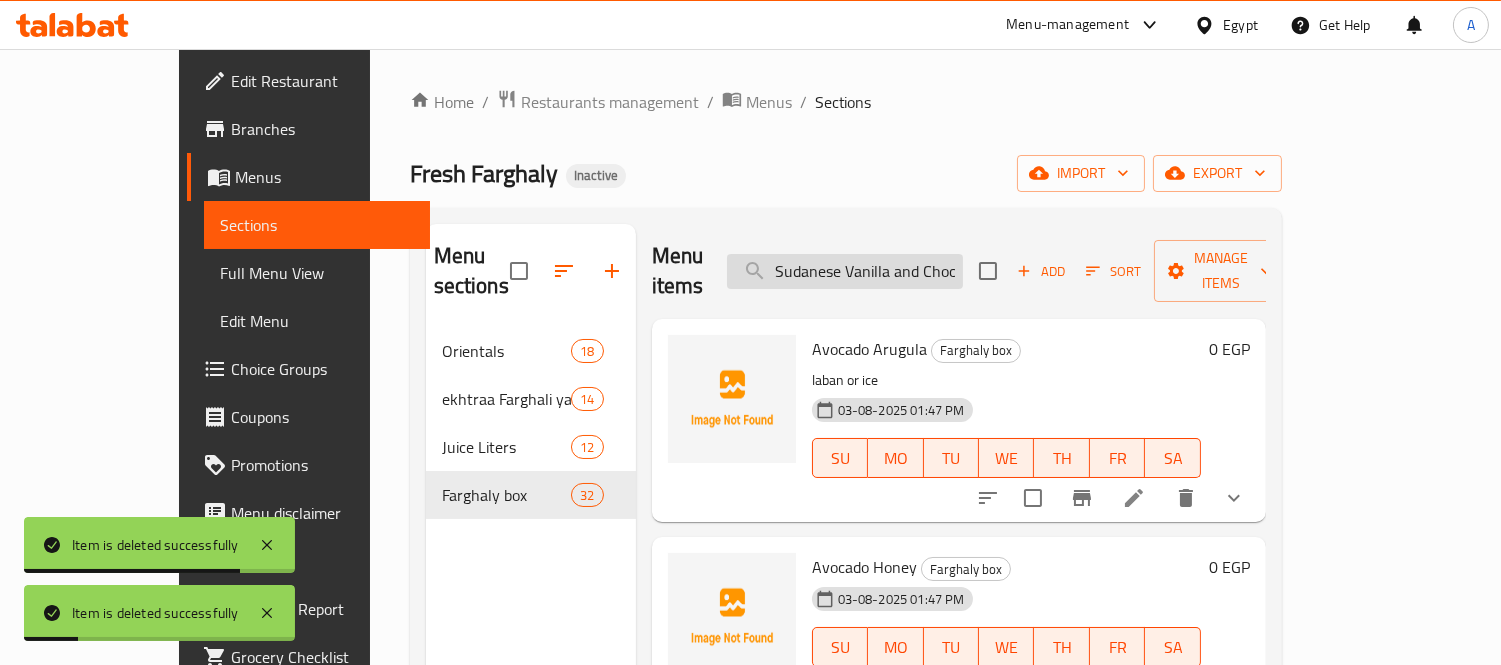 scroll, scrollTop: 0, scrollLeft: 33, axis: horizontal 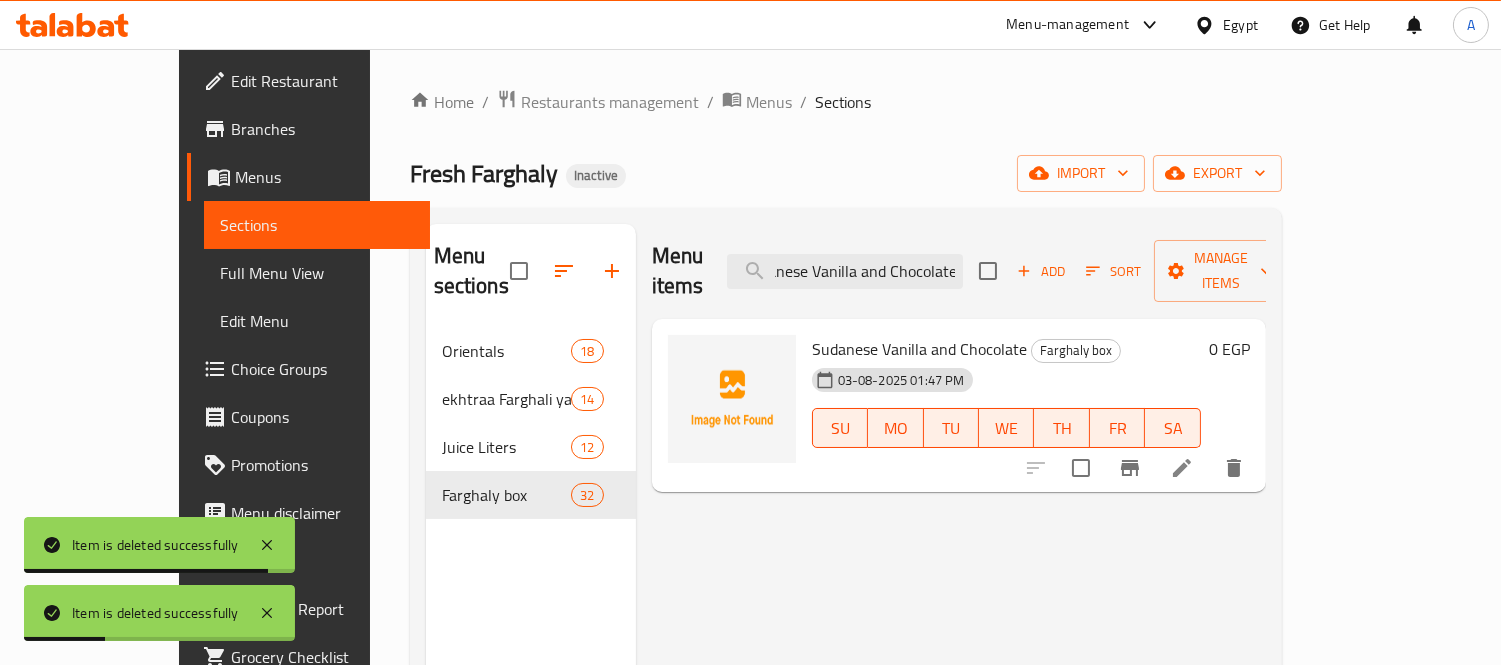 click 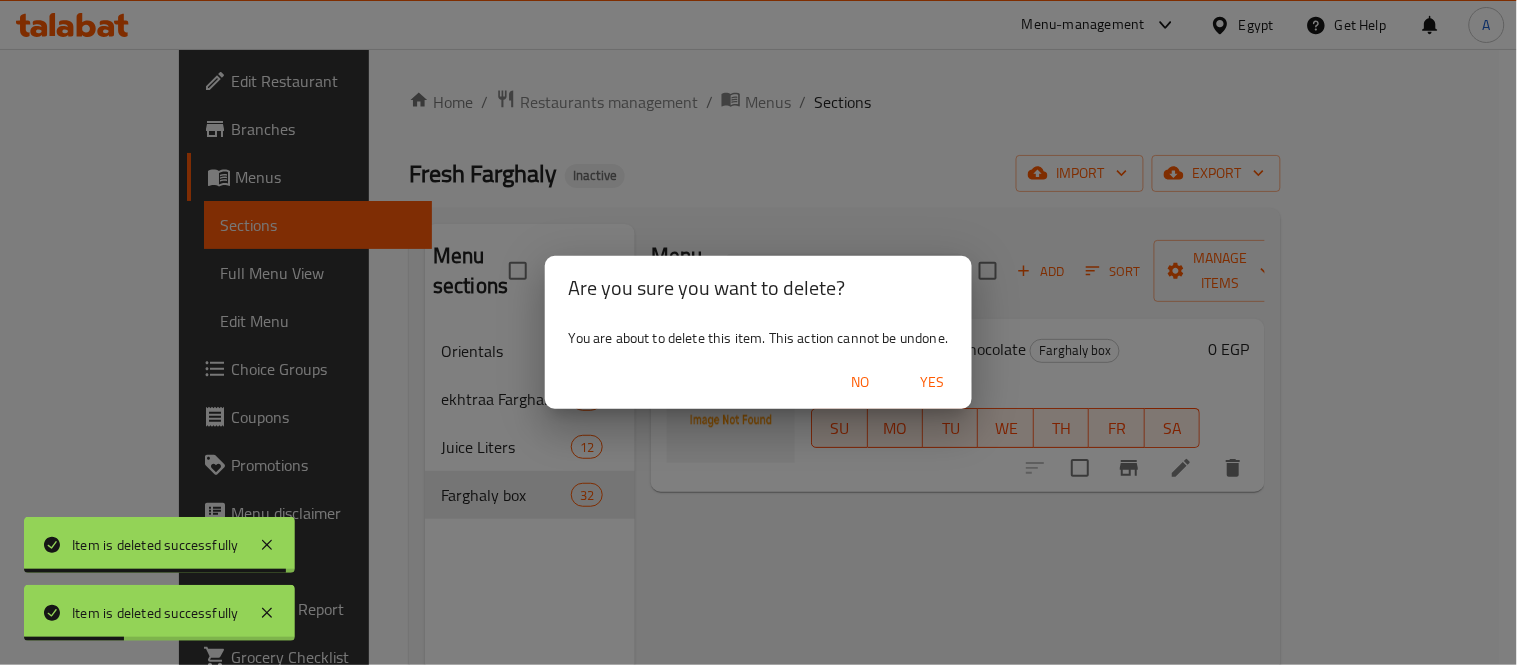click on "Yes" at bounding box center (932, 382) 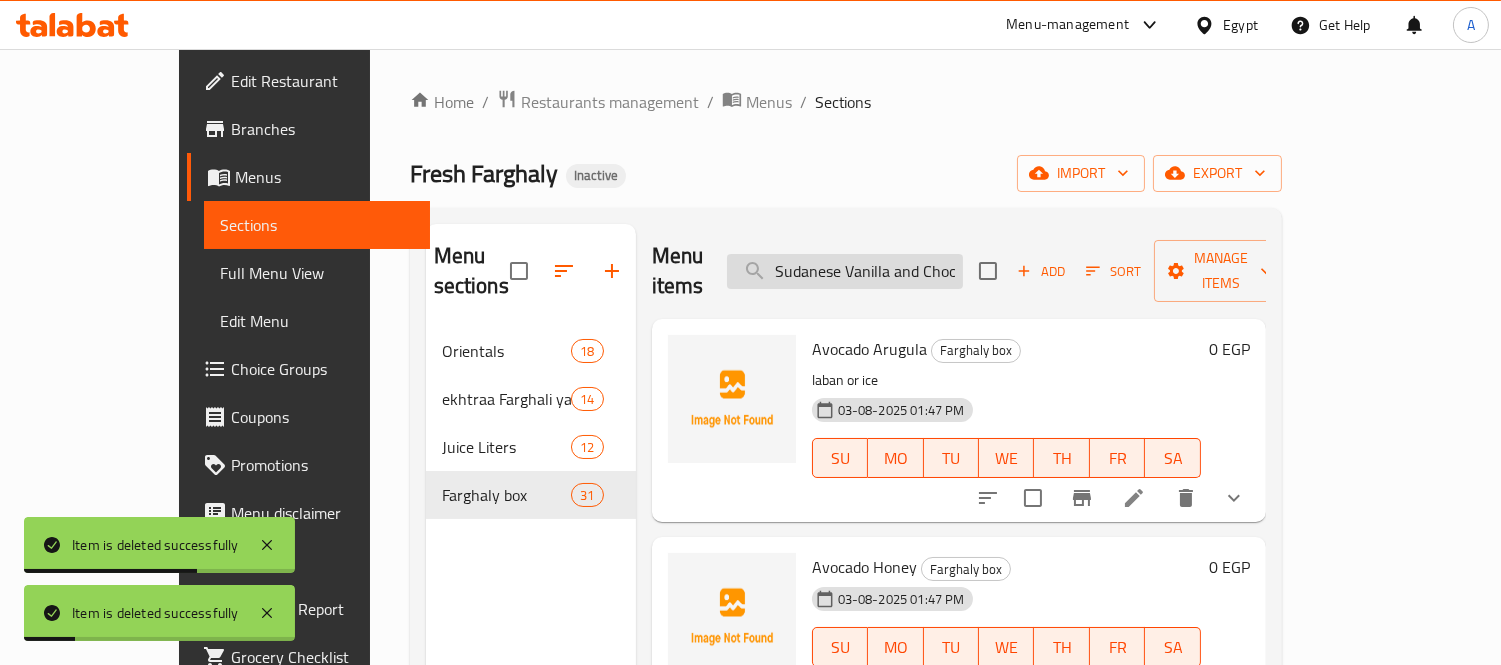 click on "Sudanese Vanilla and Chocolate" at bounding box center [845, 271] 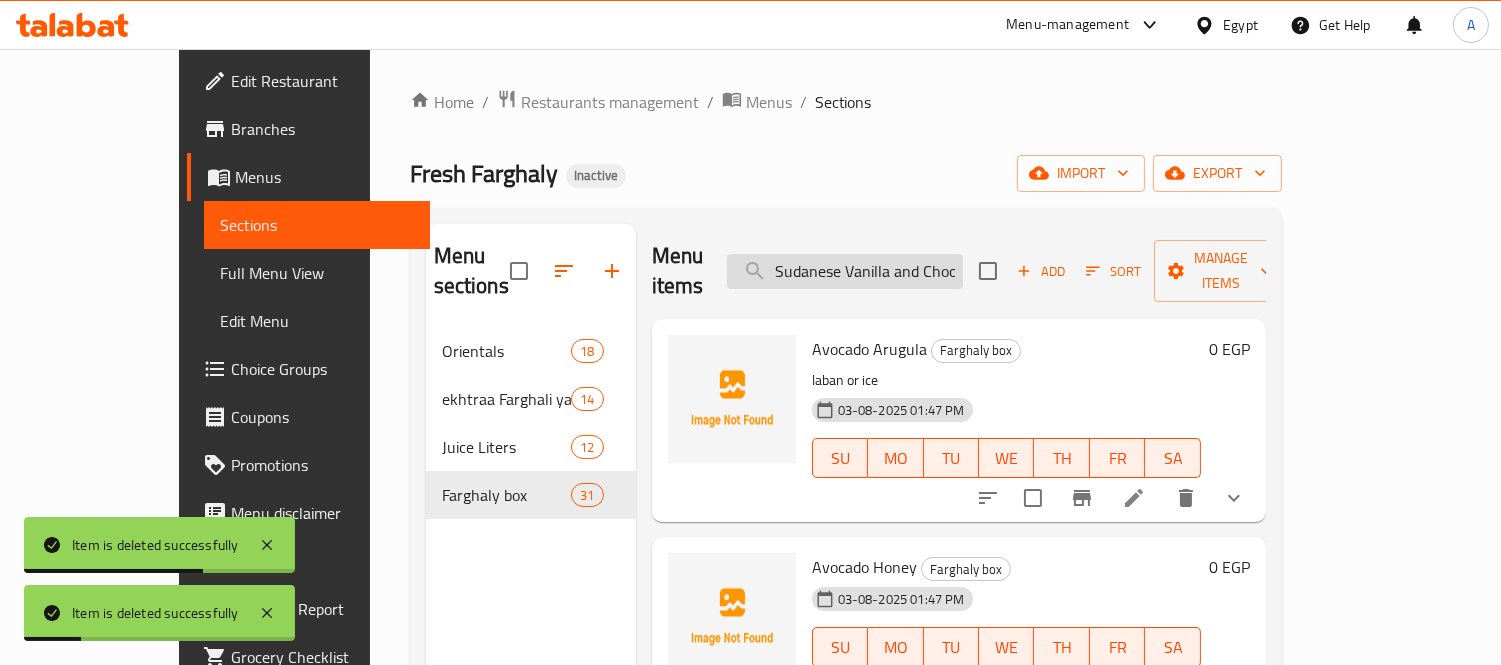click on "Sudanese Vanilla and Chocolate" at bounding box center [845, 271] 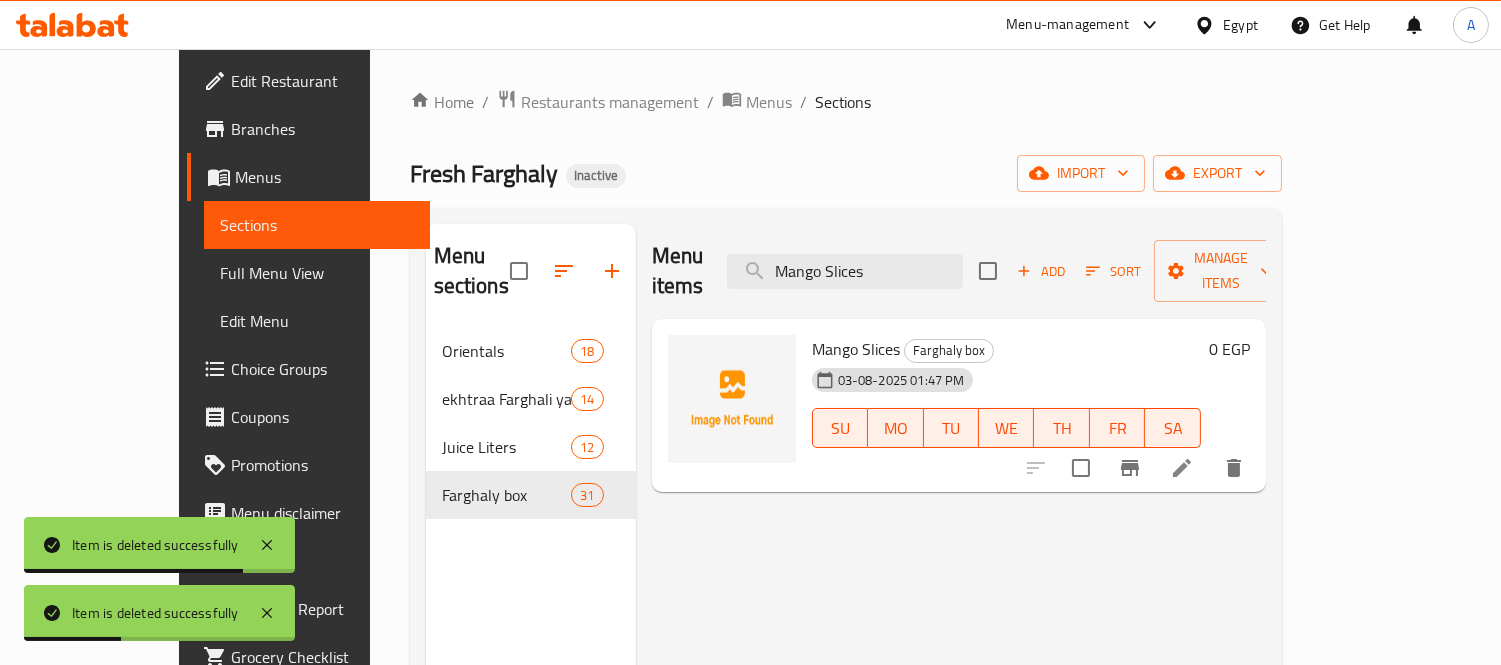 click 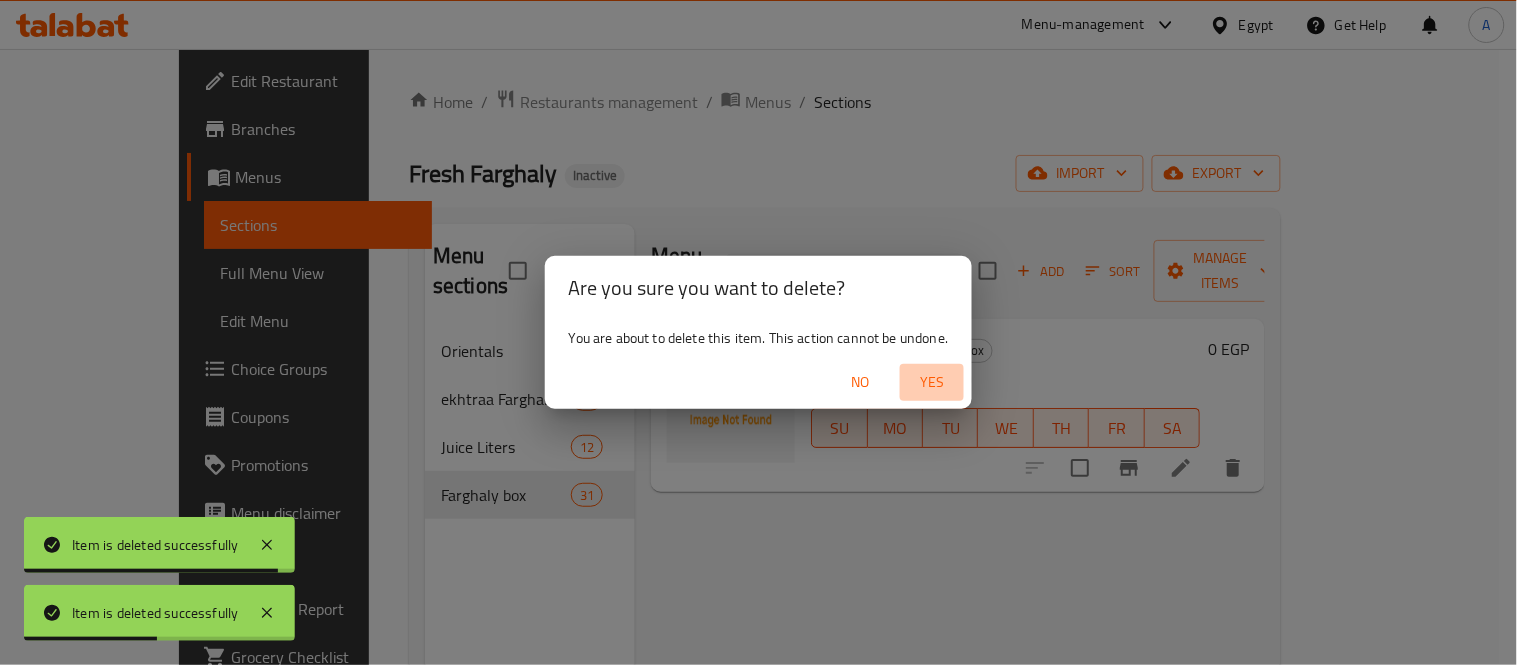click on "Yes" at bounding box center [932, 382] 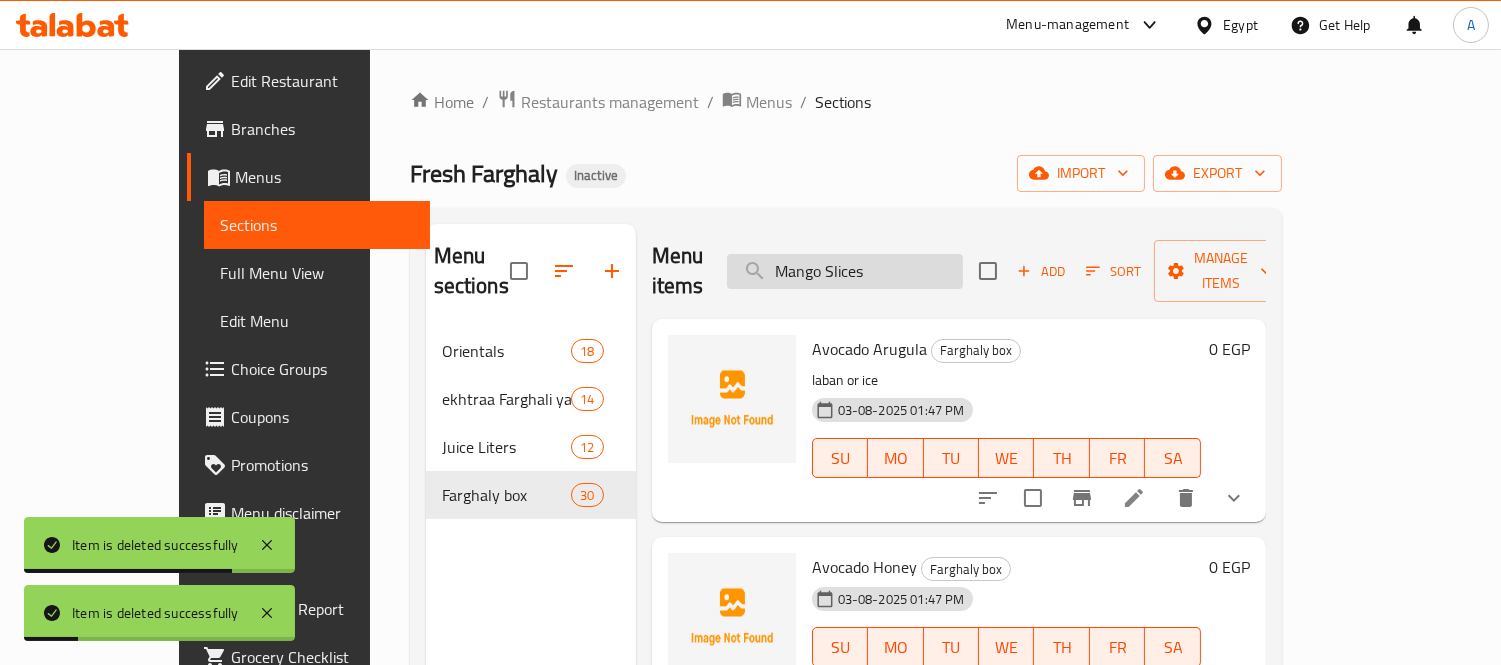 click on "Mango Slices" at bounding box center (845, 271) 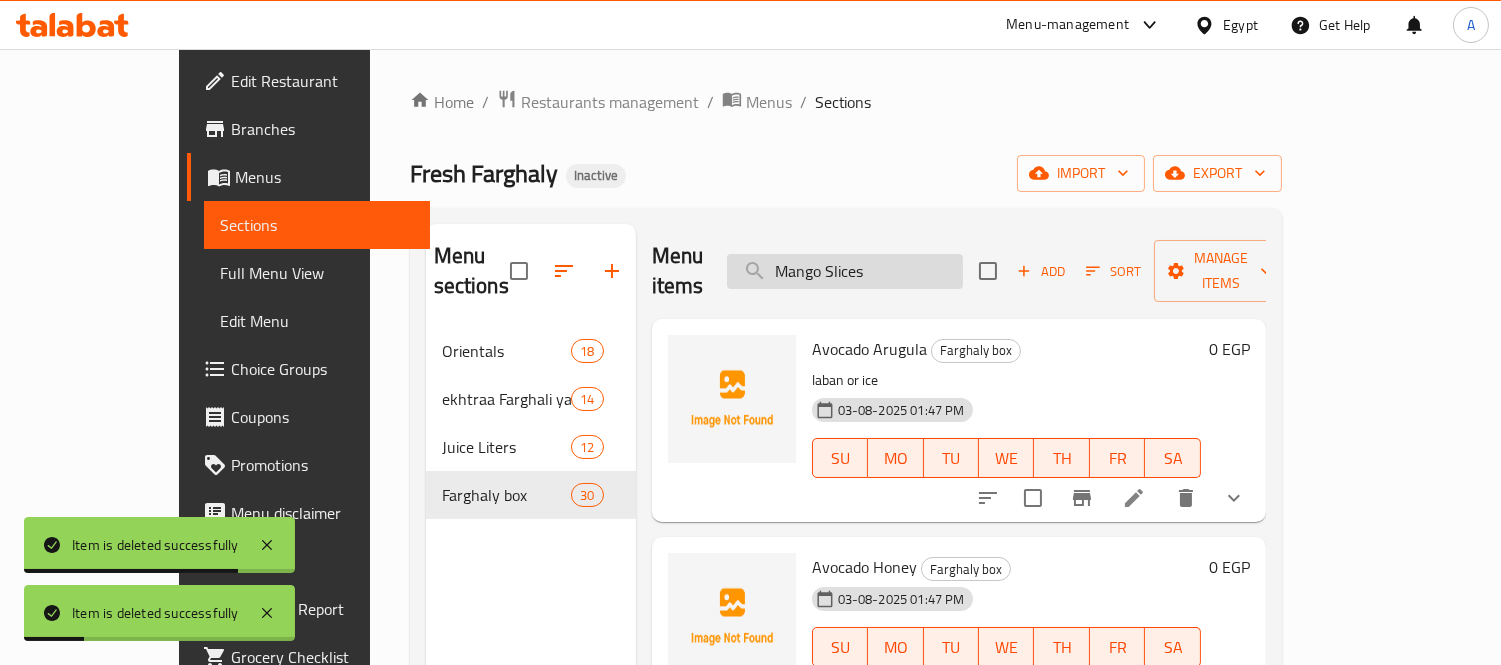 click on "Mango Slices" at bounding box center (845, 271) 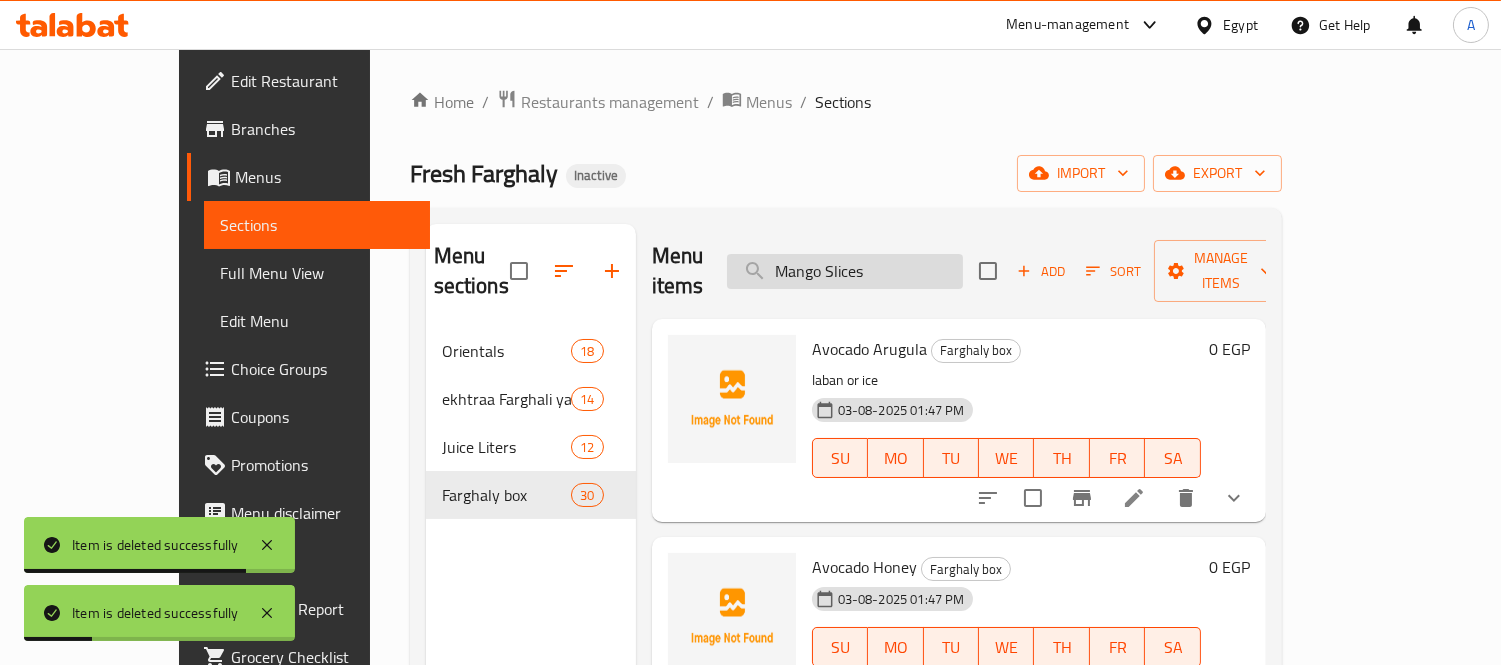 paste on "The Big One" 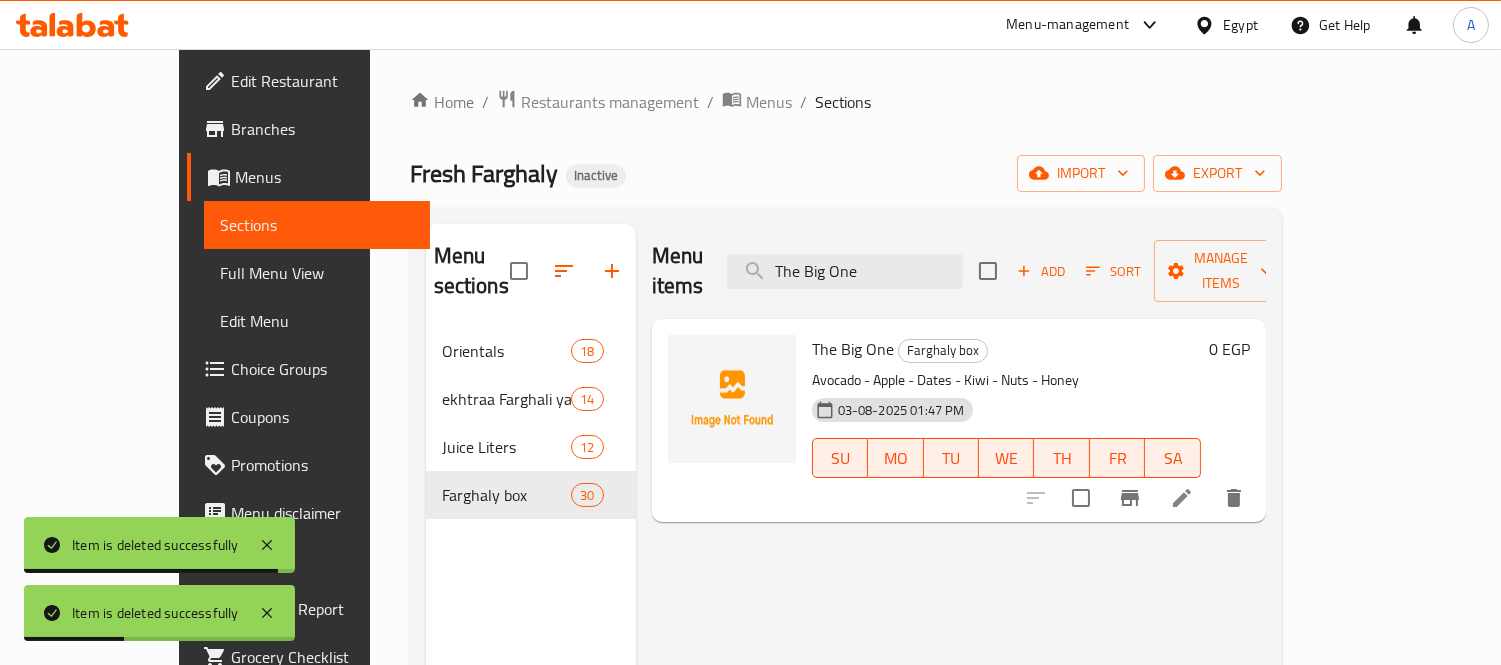click 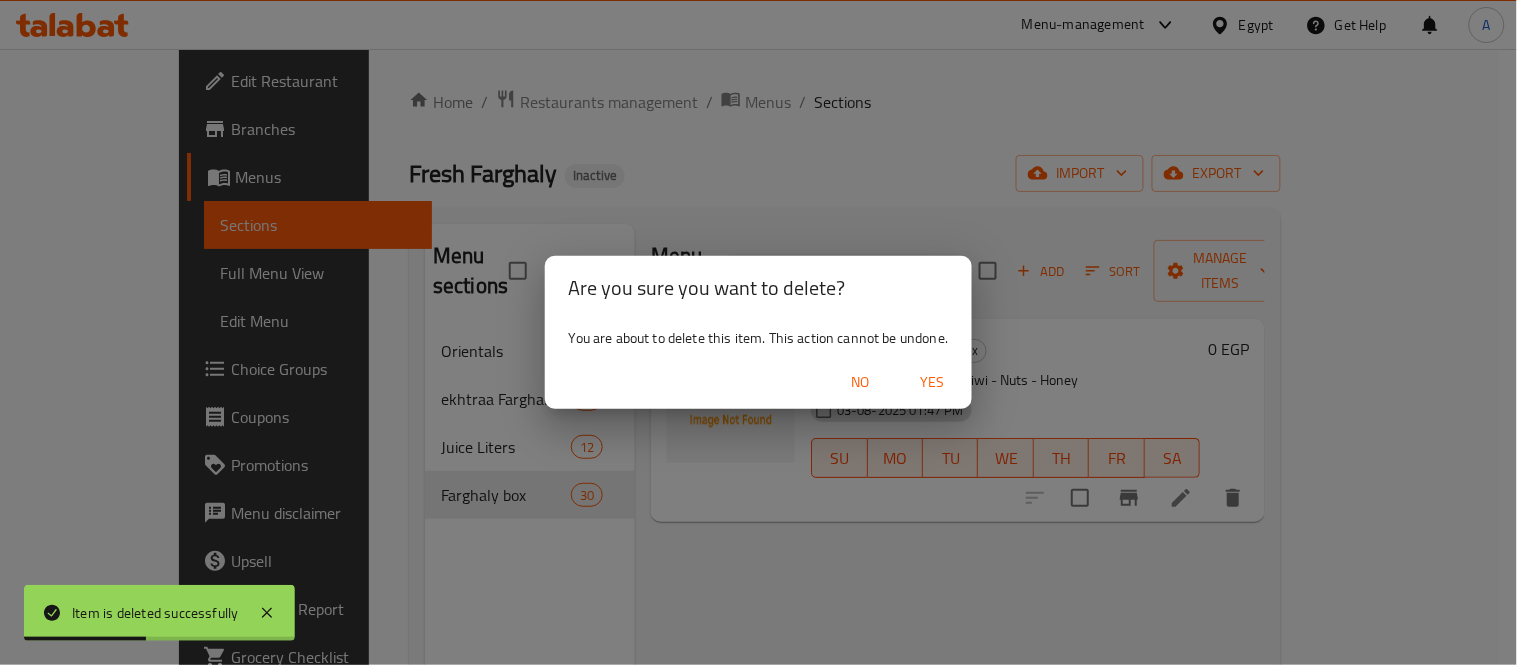 click on "Yes" at bounding box center [932, 382] 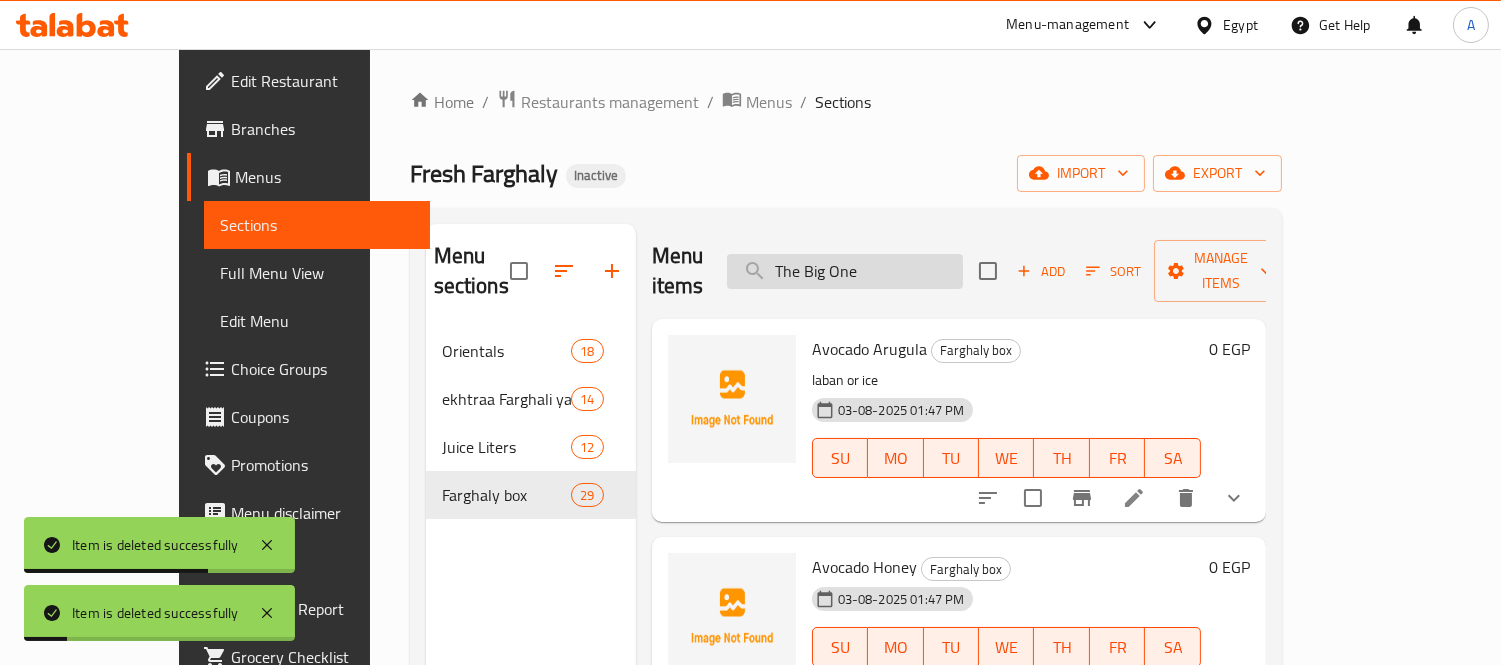 click on "The Big One" at bounding box center [845, 271] 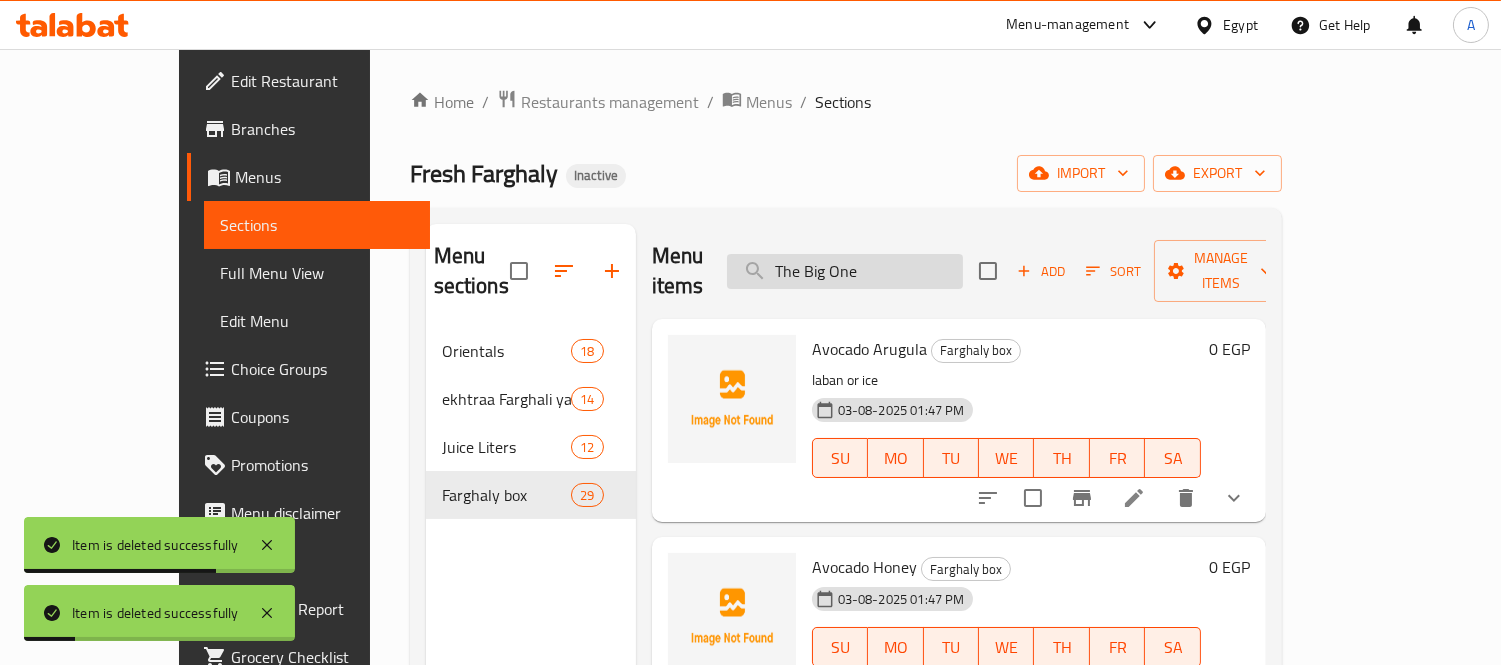 click on "The Big One" at bounding box center (845, 271) 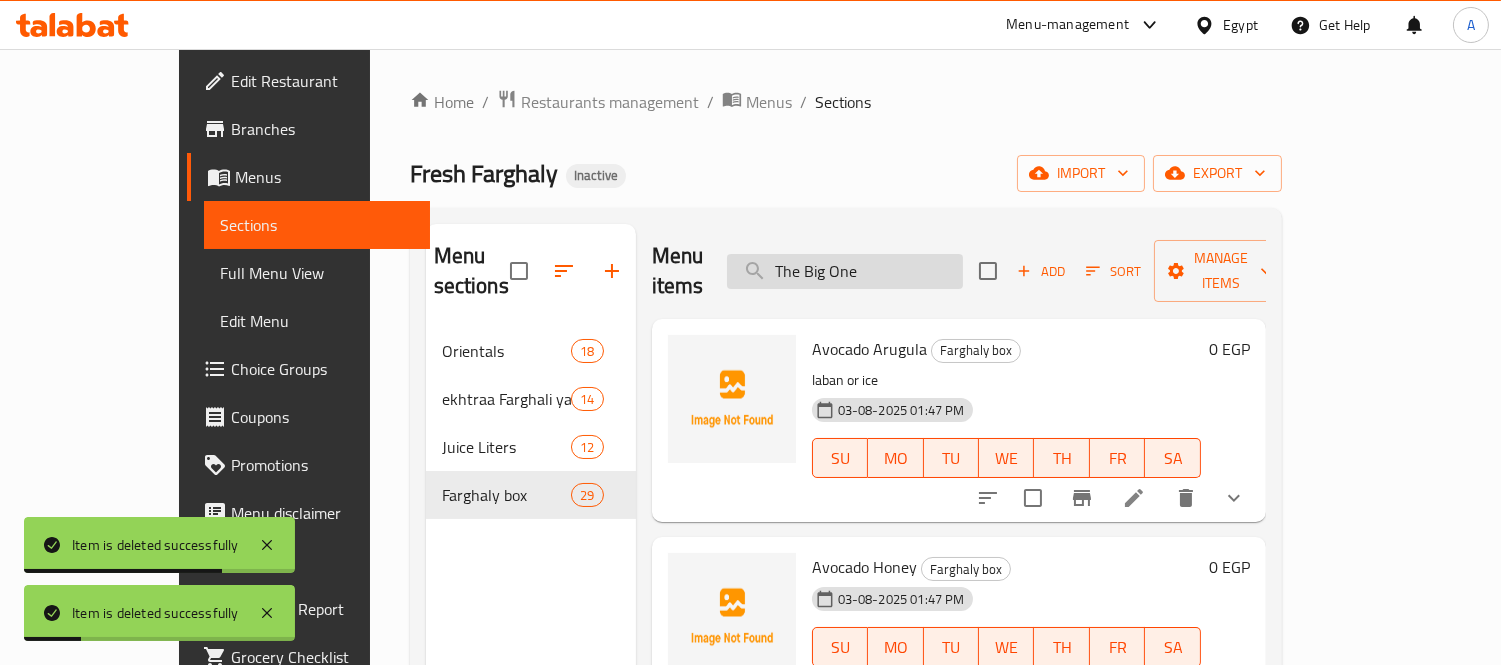 paste on "Maliki" 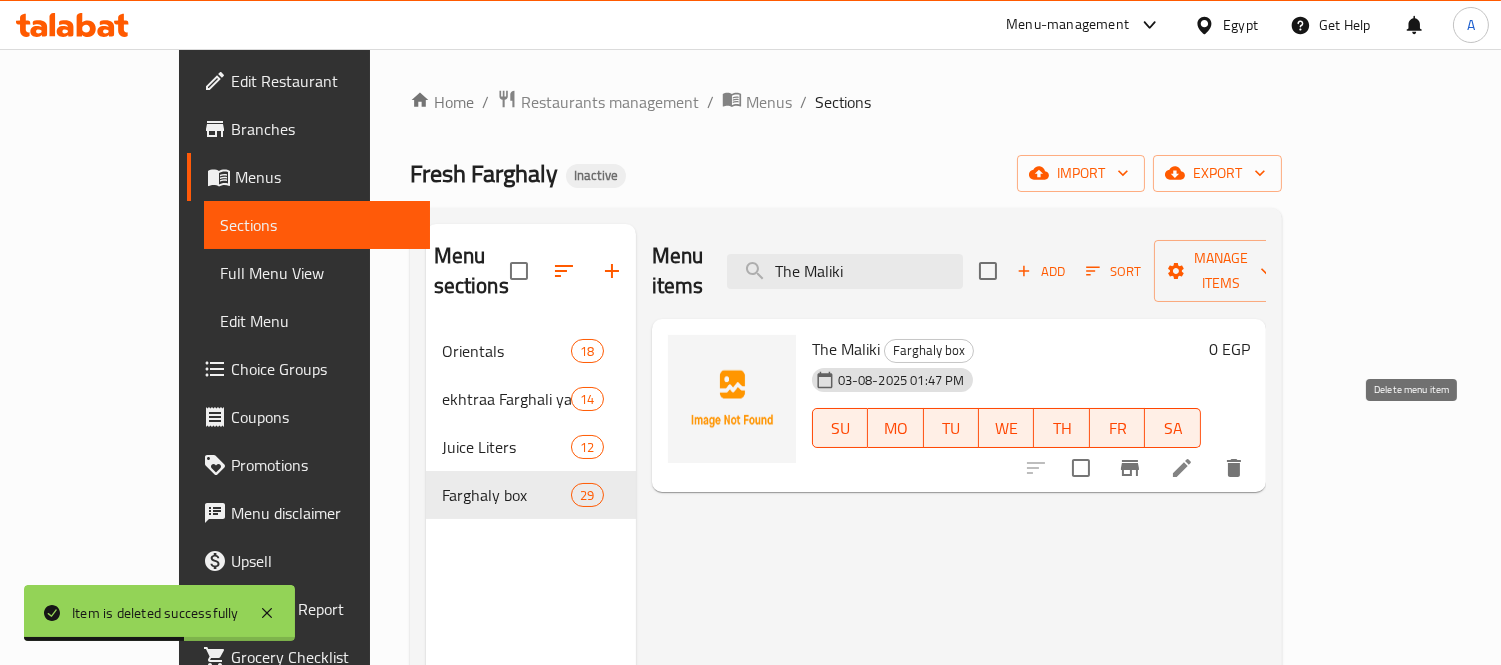 type on "The Maliki" 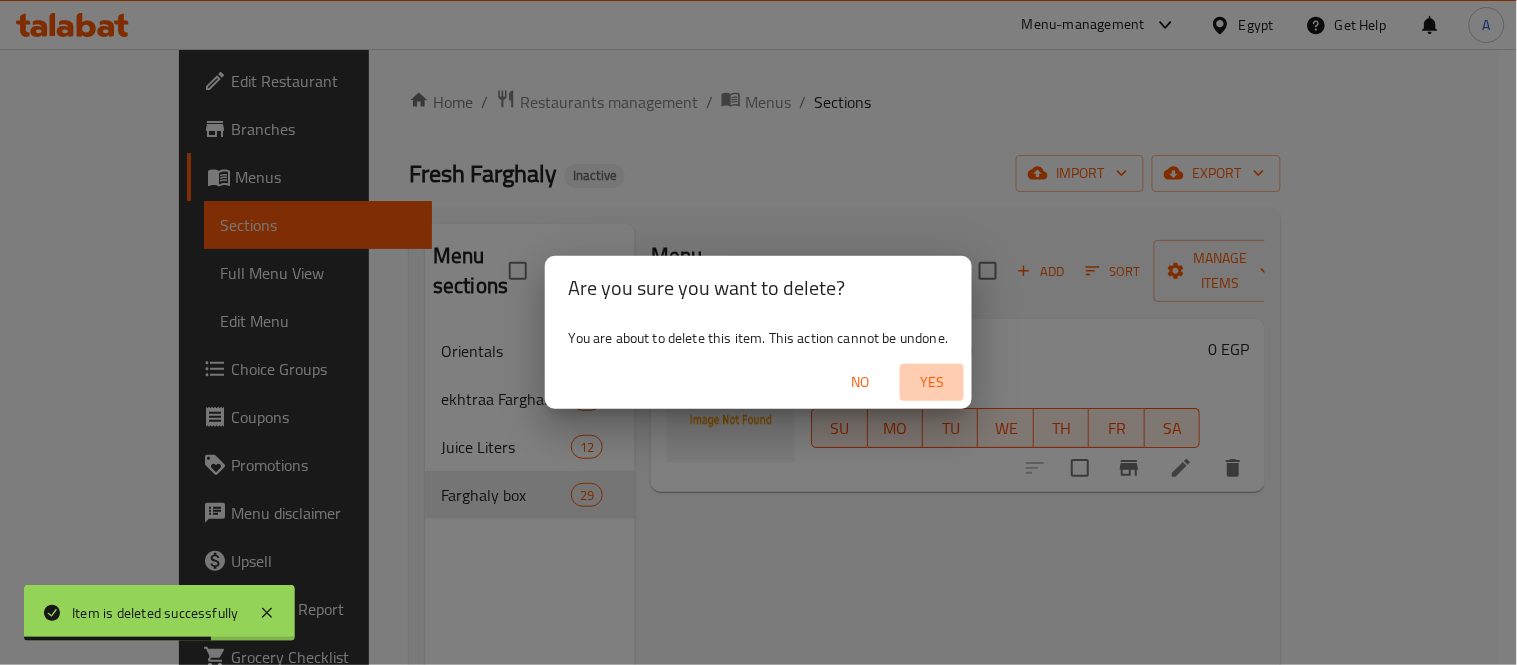 click on "Yes" at bounding box center (932, 382) 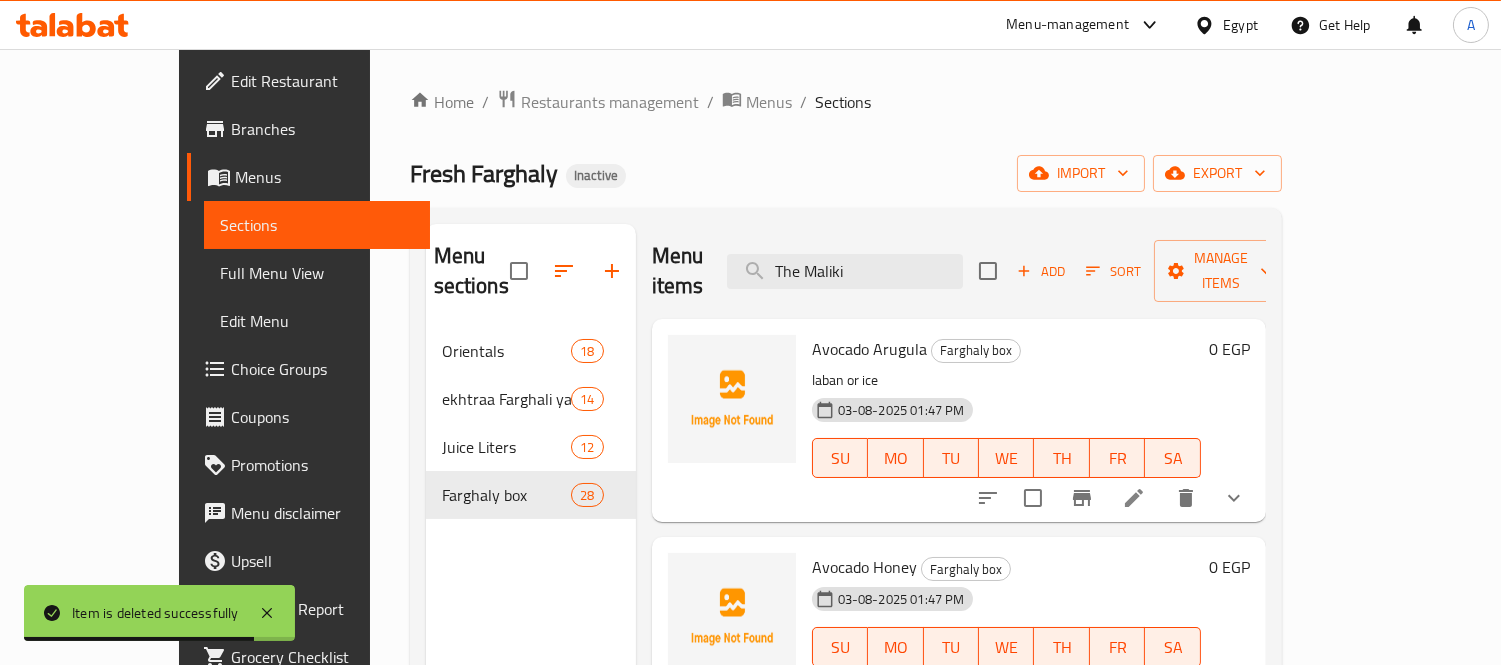 click on "Menu sections Orientals 18 ekhtraa Farghali ya Coach 14 Juice Liters 12 Farghaly box 28" at bounding box center [531, 556] 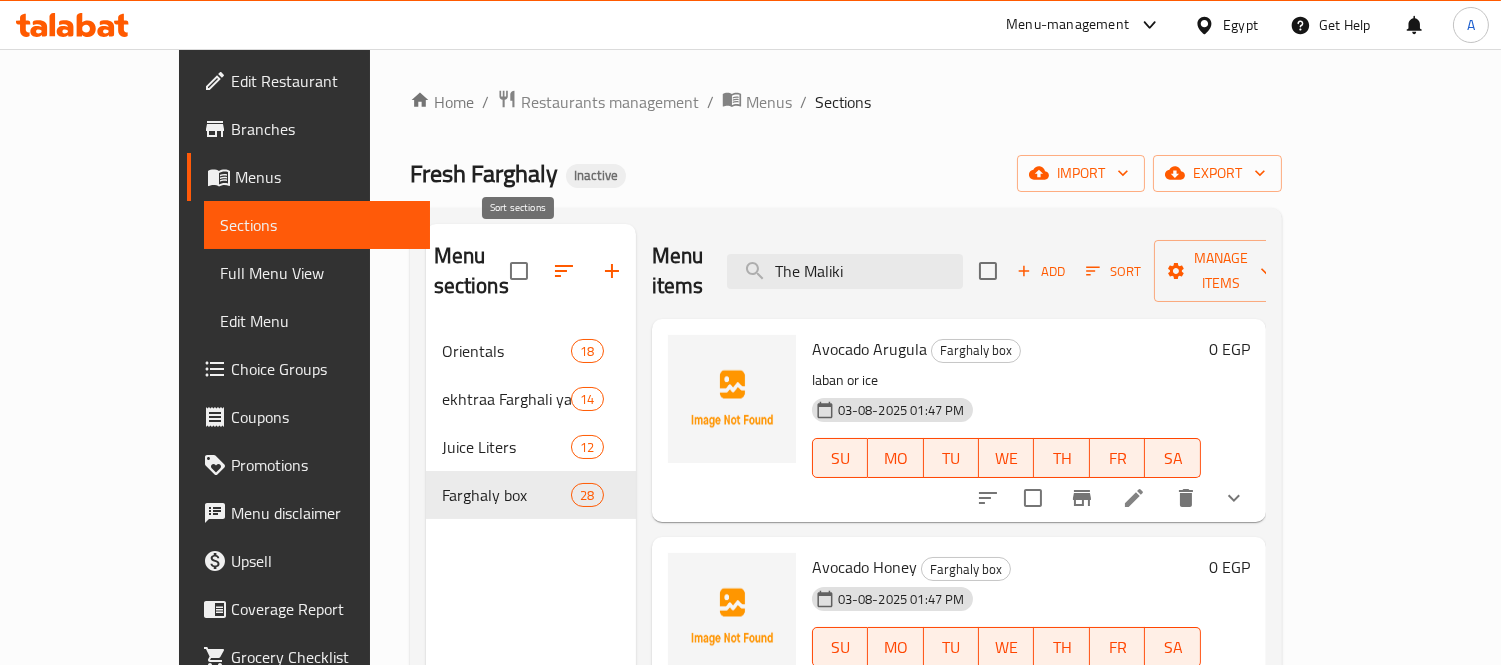 click 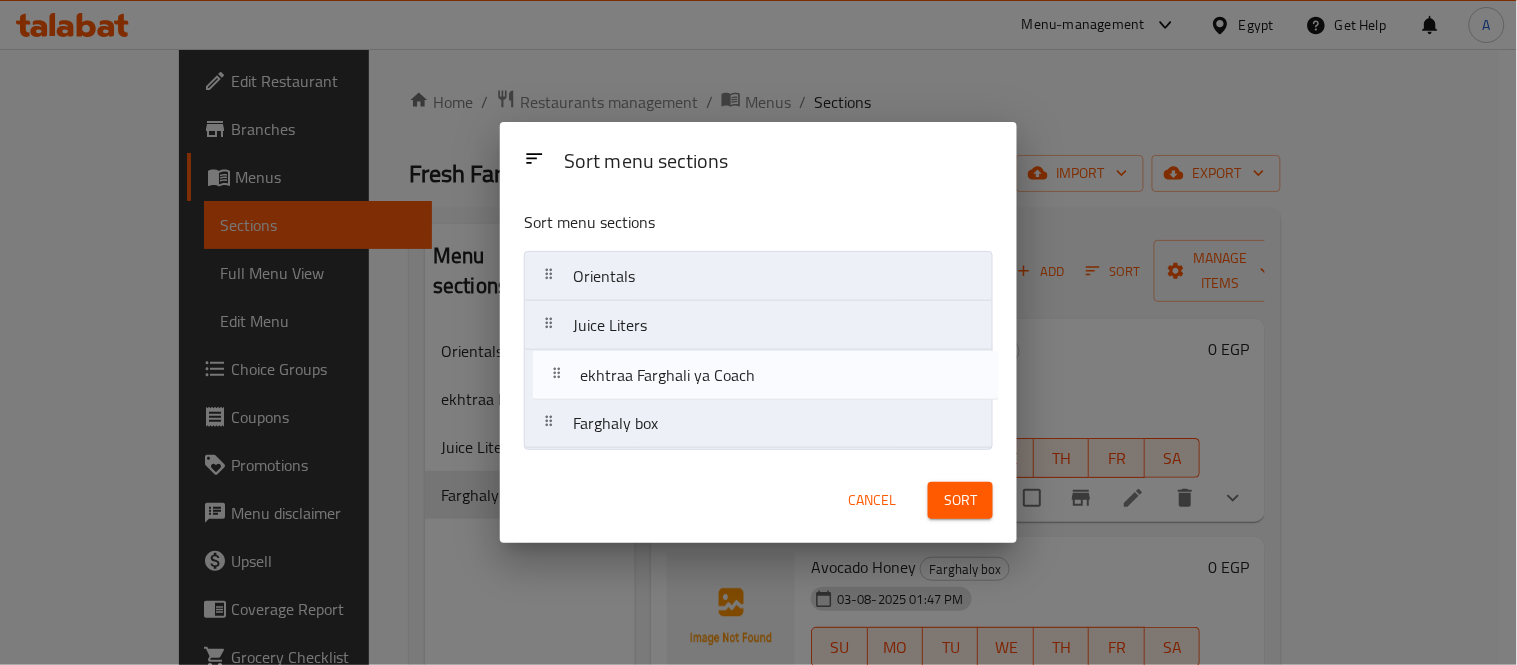 drag, startPoint x: 643, startPoint y: 342, endPoint x: 652, endPoint y: 401, distance: 59.682495 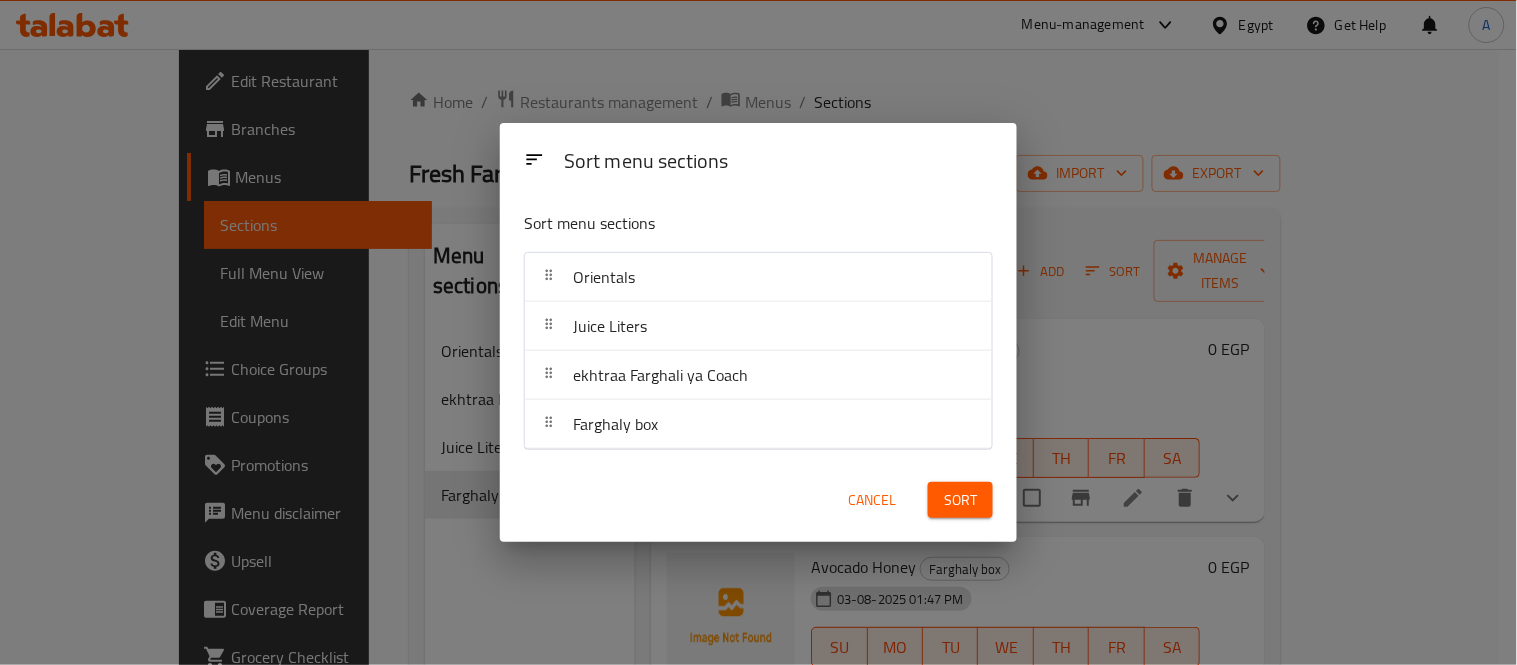 click on "Sort" at bounding box center [960, 500] 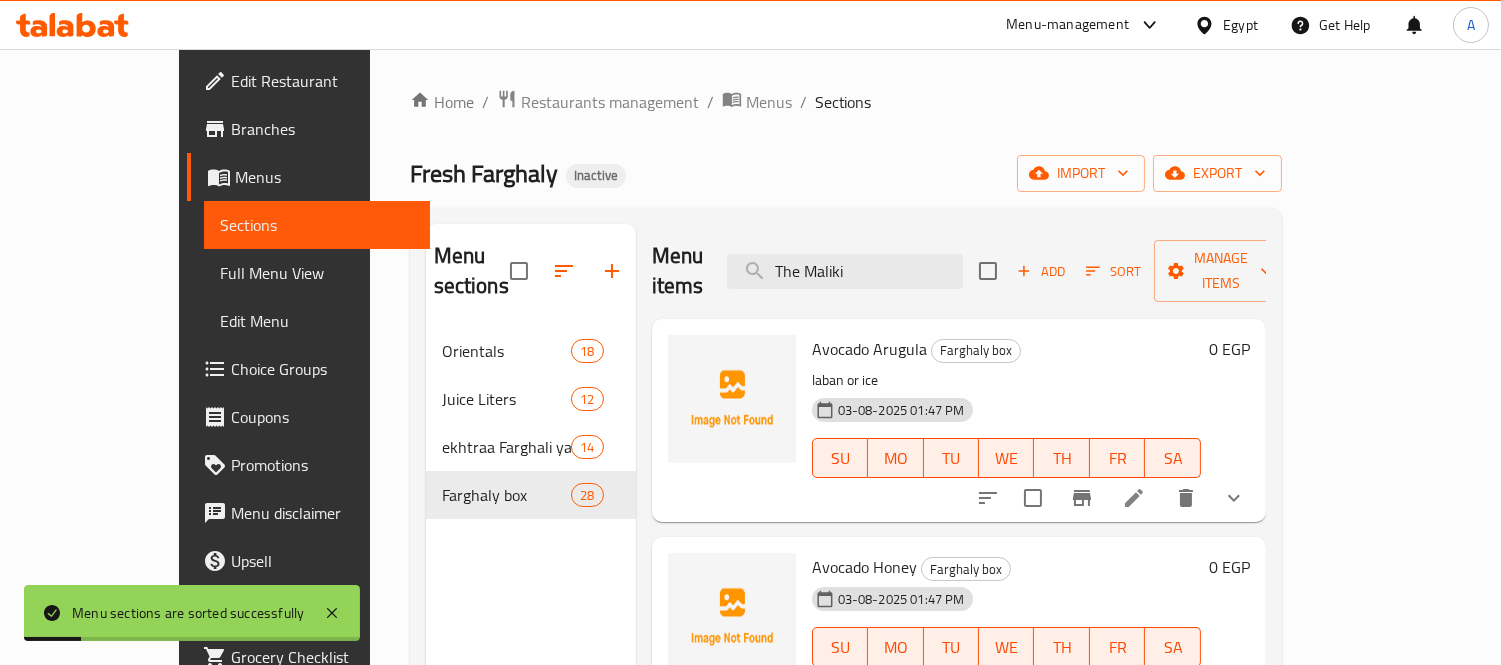 click on "Menu sections Orientals 18 Juice Liters 12 ekhtraa Farghali ya Coach 14 Farghaly box 28" at bounding box center (531, 556) 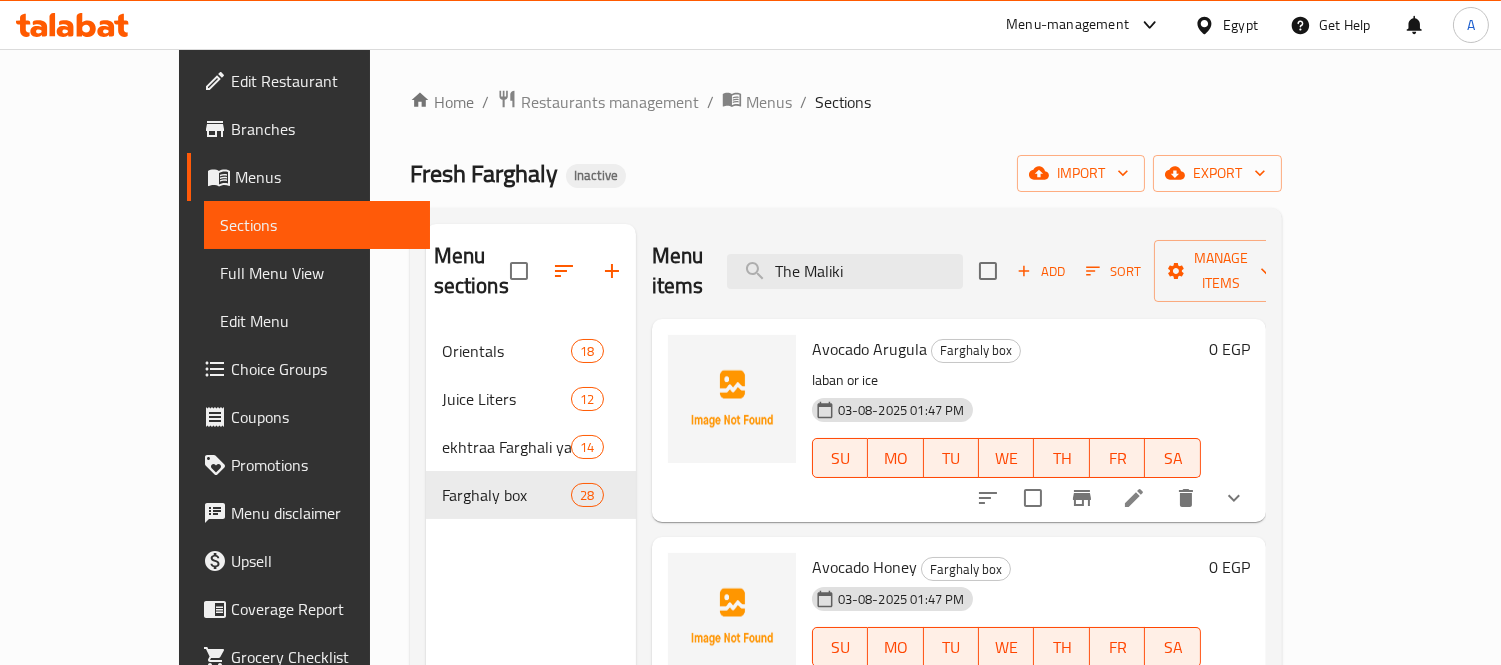 click on "laban or ice" at bounding box center (1006, 380) 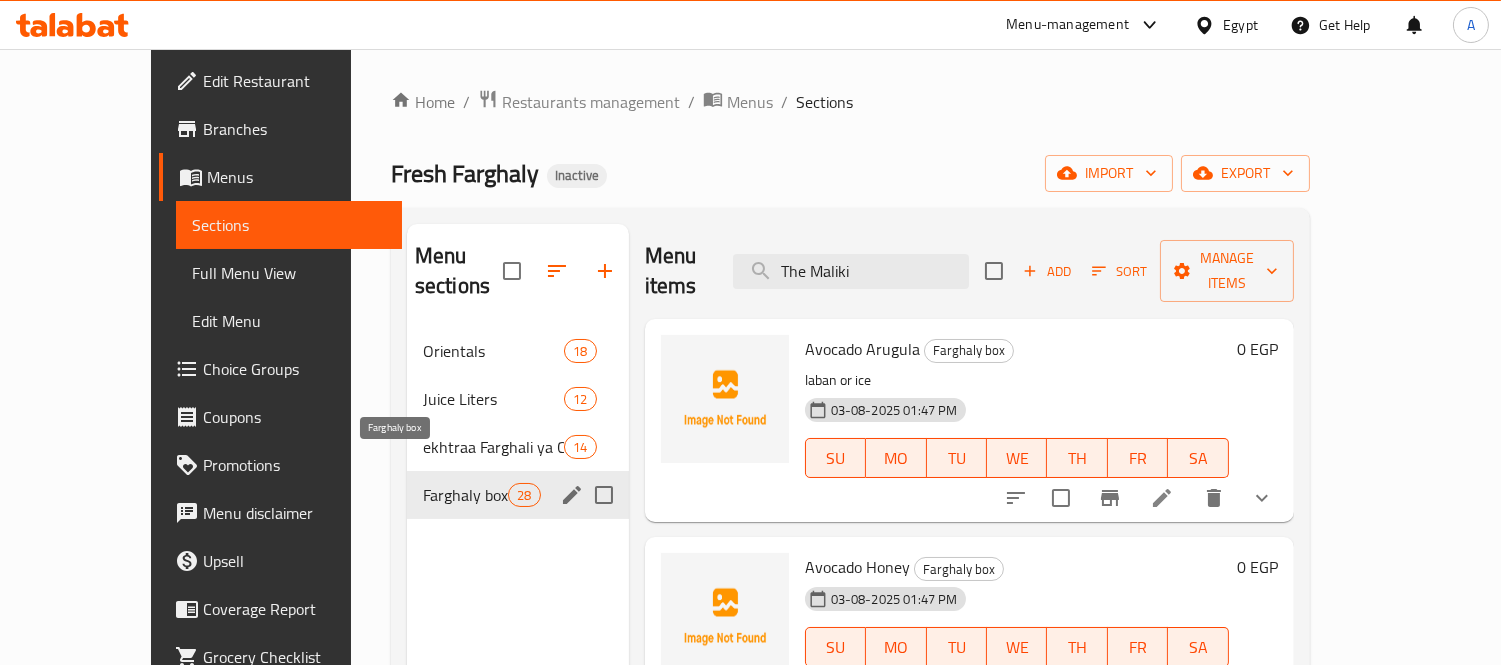 click on "Farghaly box" at bounding box center (465, 495) 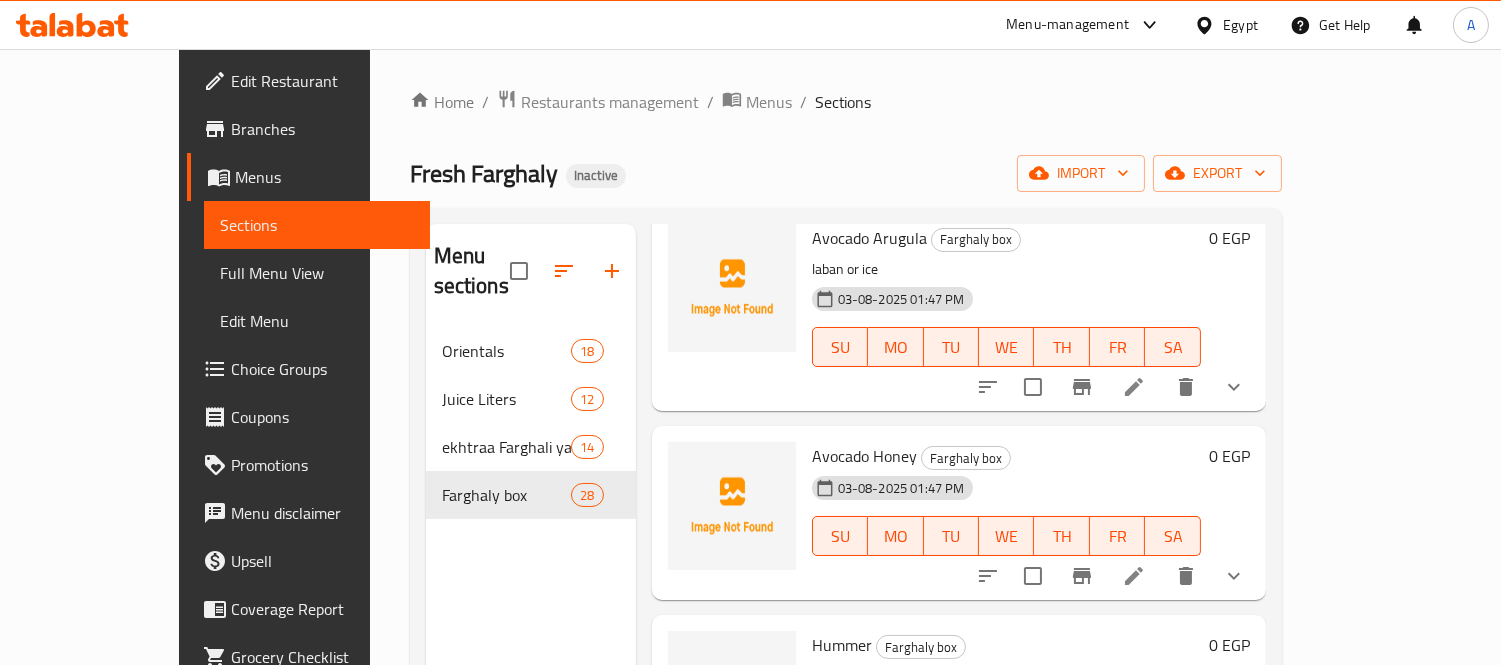 scroll, scrollTop: 222, scrollLeft: 0, axis: vertical 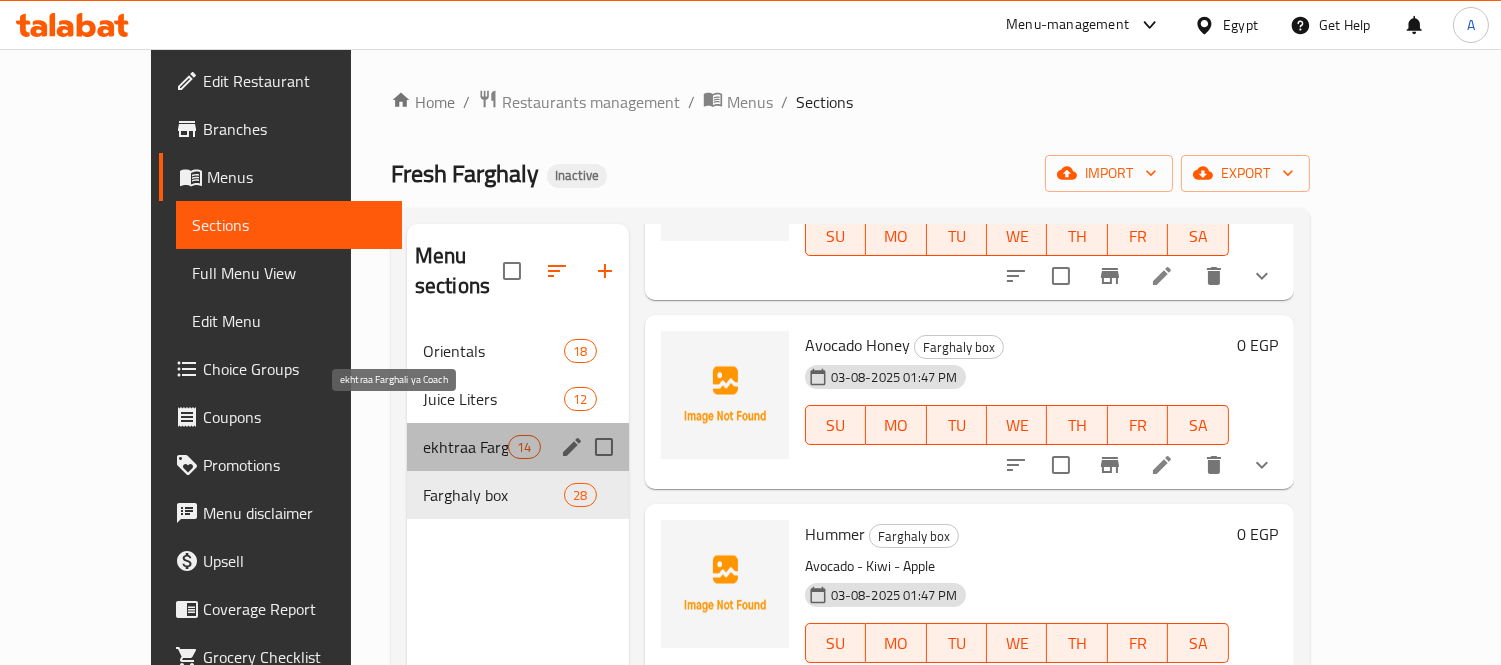 click on "ekhtraa Farghali ya Coach" at bounding box center (465, 447) 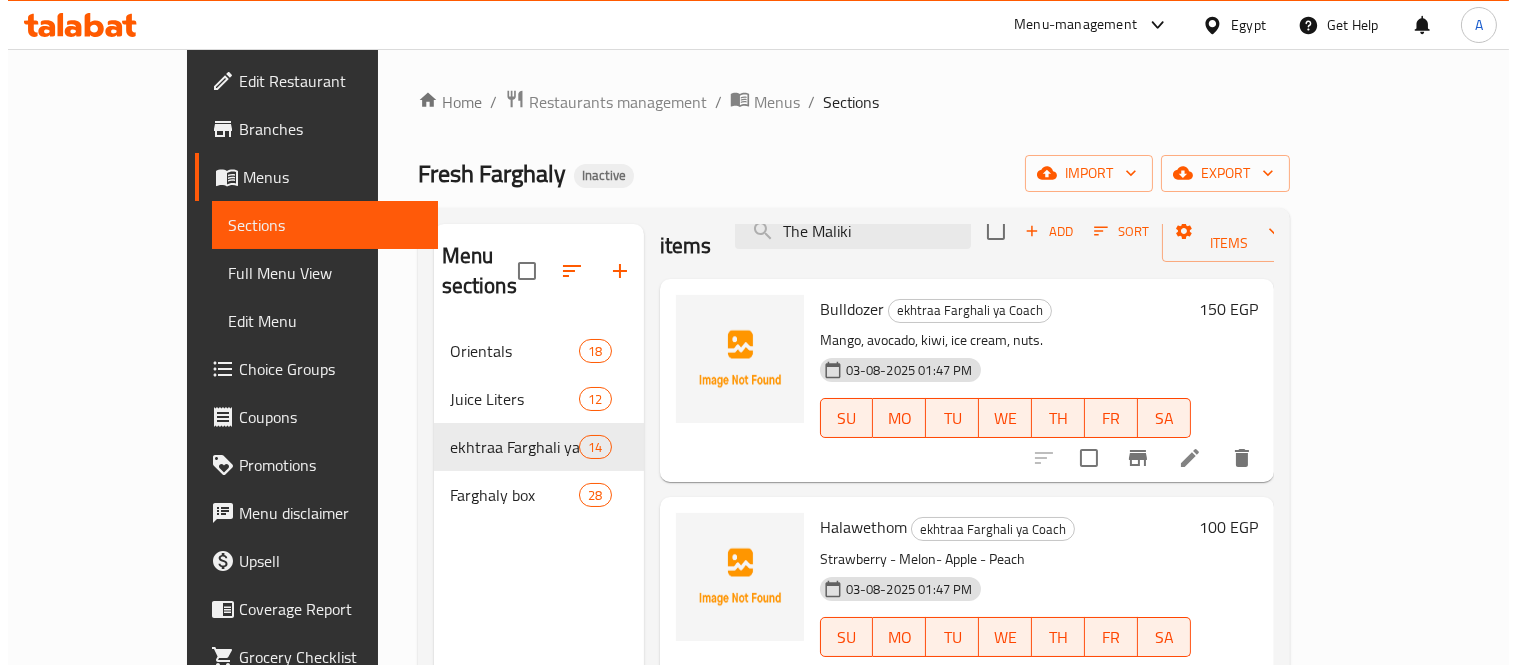 scroll, scrollTop: 0, scrollLeft: 0, axis: both 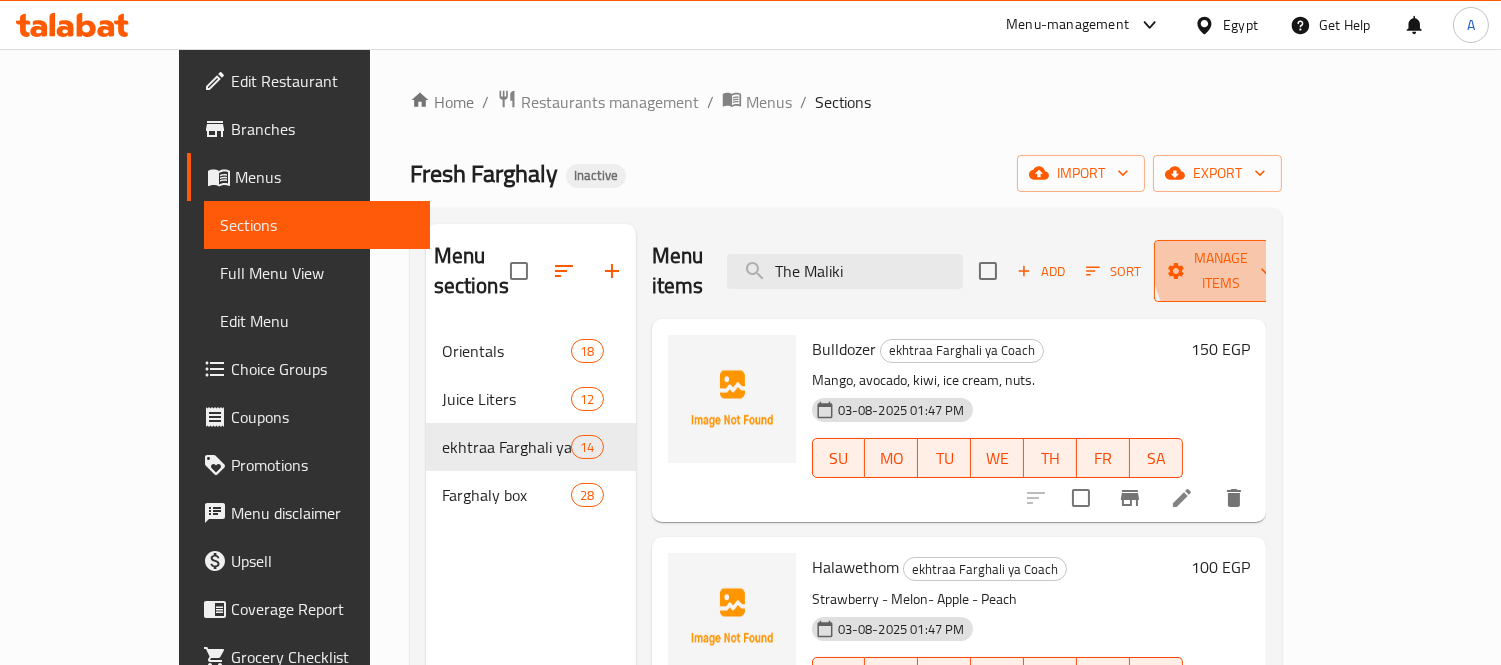 click on "Manage items" at bounding box center [1221, 271] 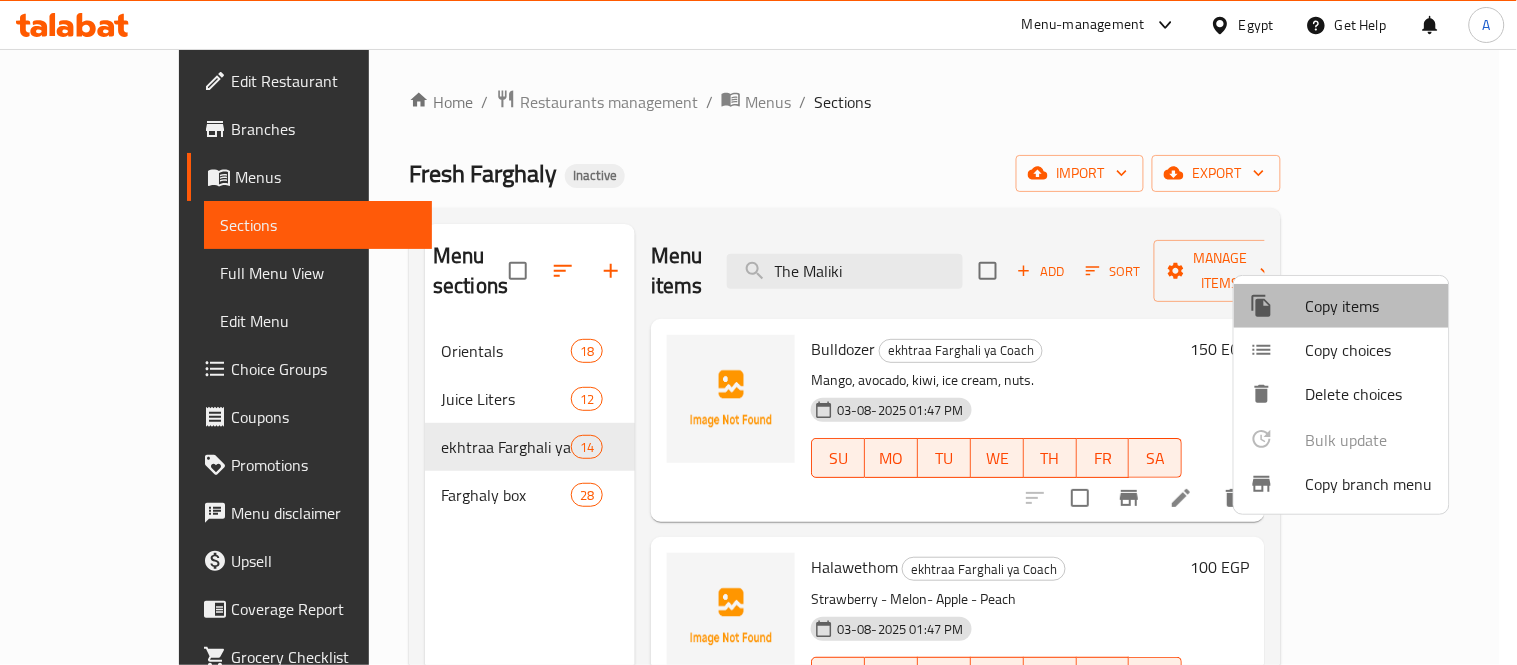 click on "Copy items" at bounding box center [1369, 306] 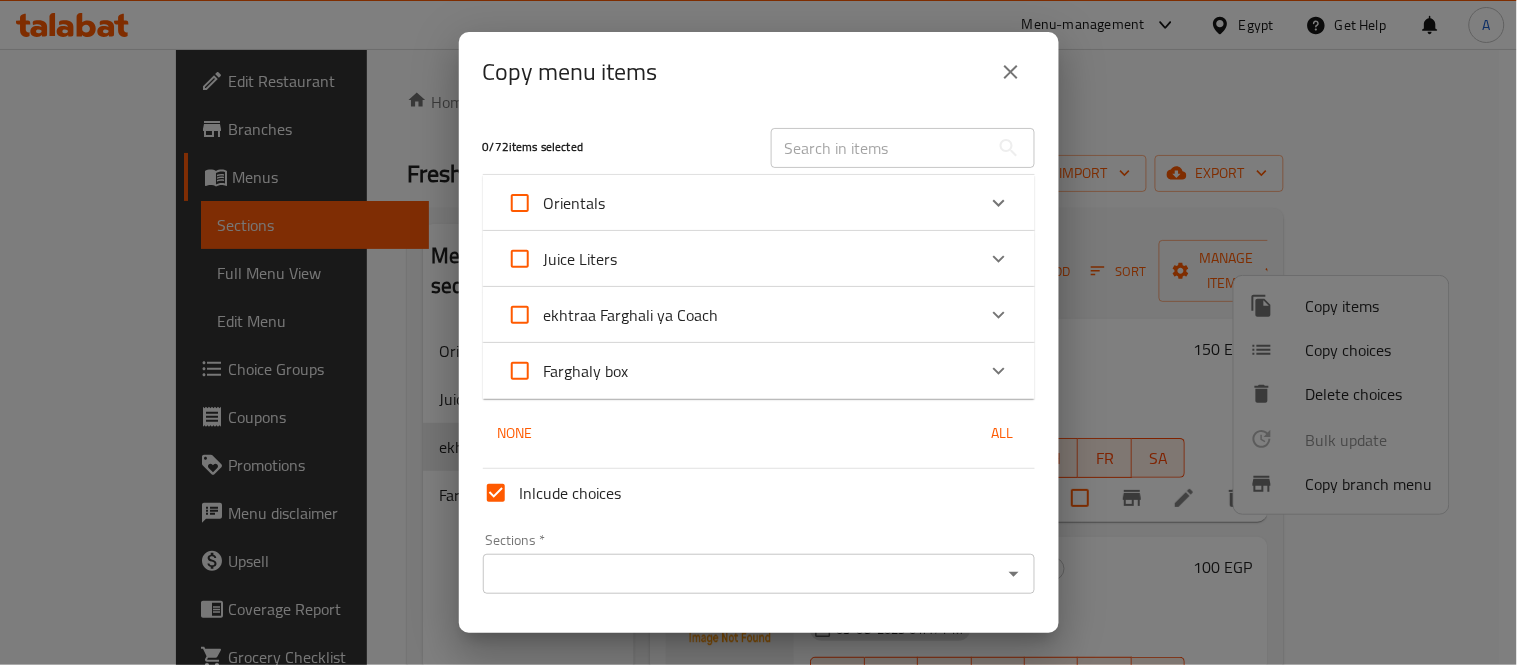click 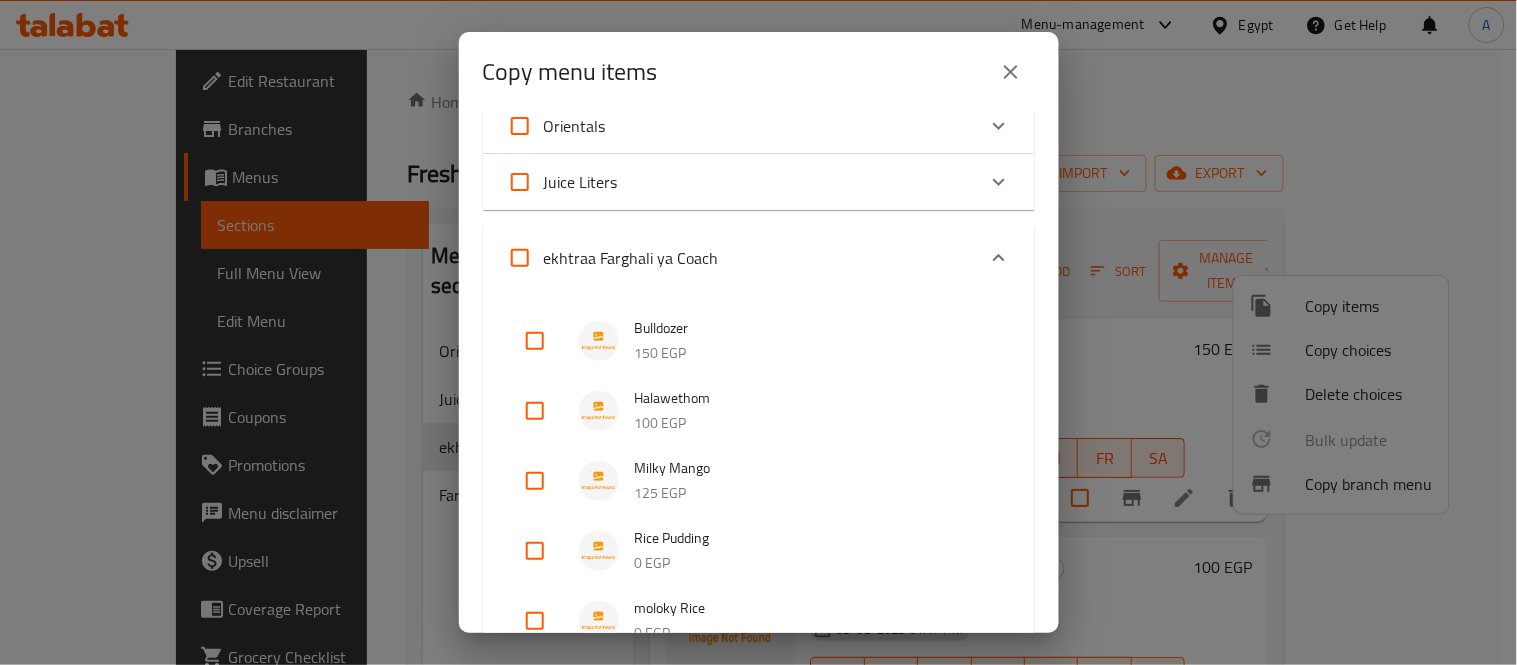 scroll, scrollTop: 111, scrollLeft: 0, axis: vertical 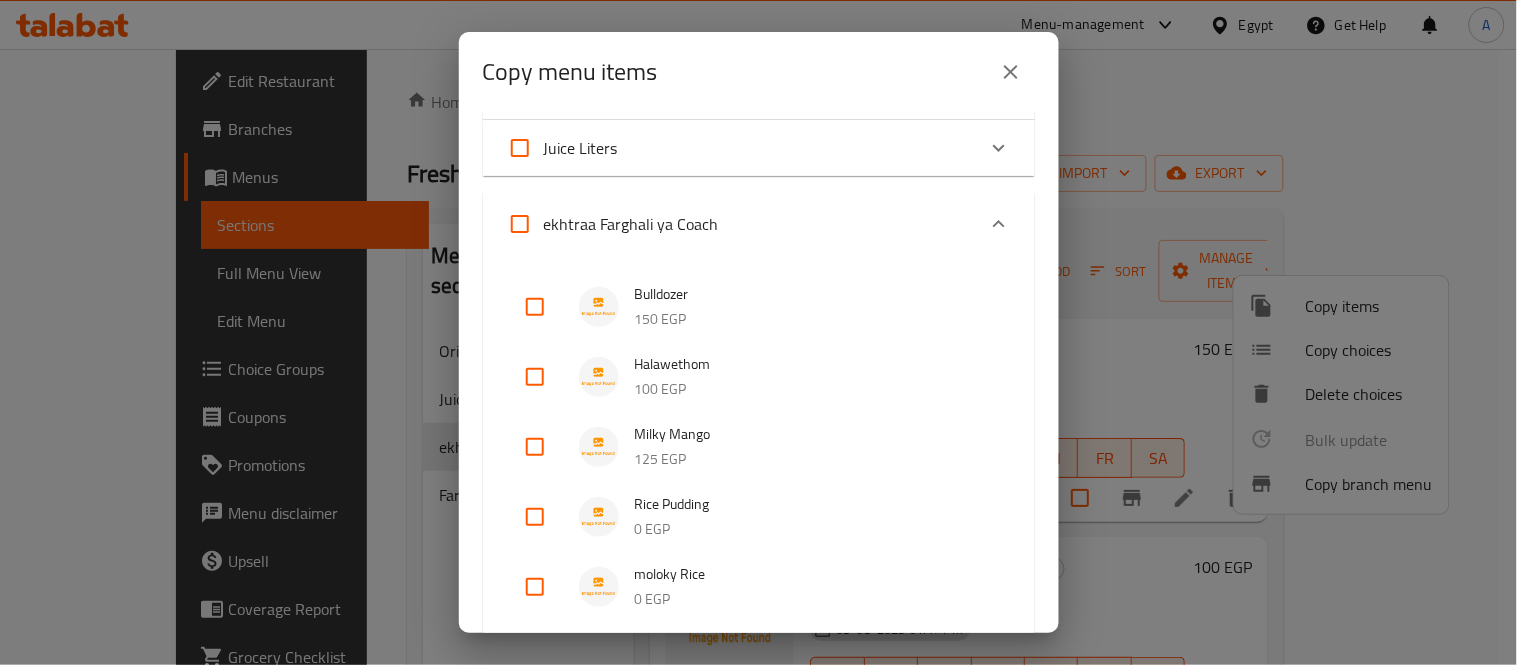 click at bounding box center (535, 517) 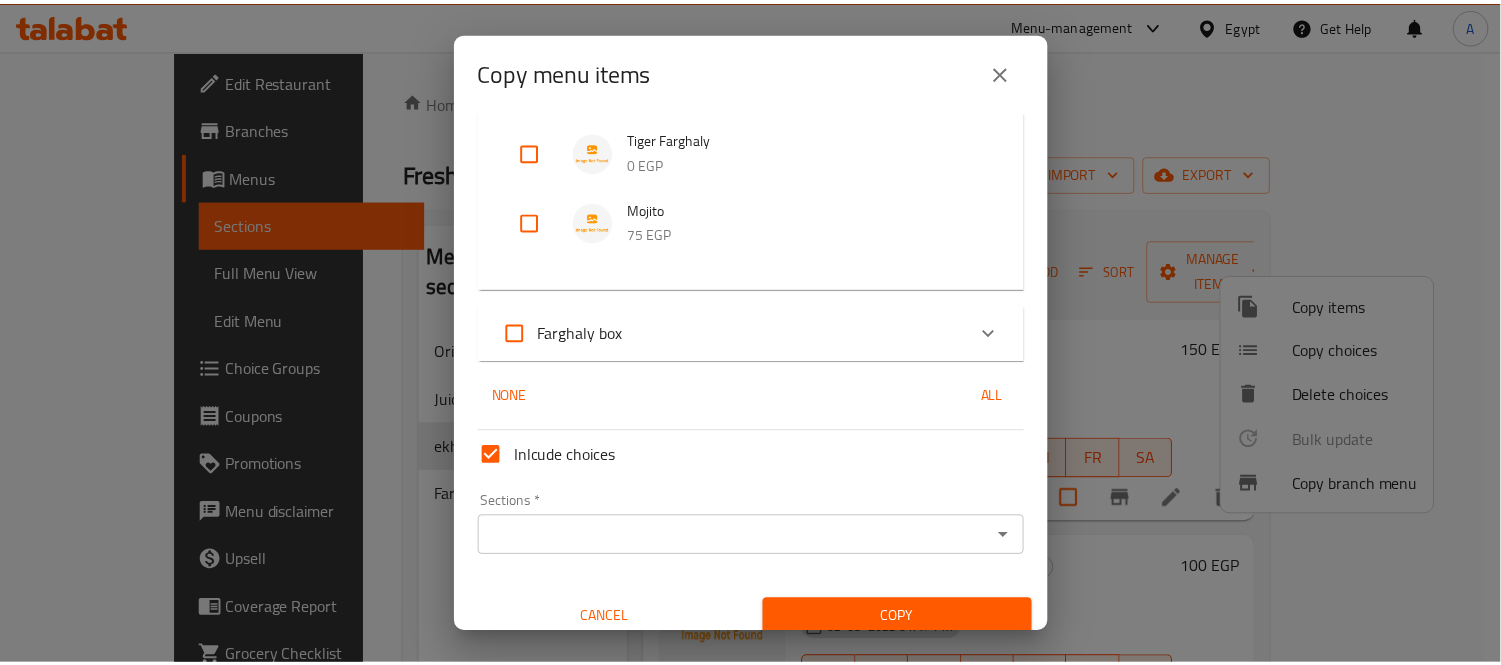 scroll, scrollTop: 1120, scrollLeft: 0, axis: vertical 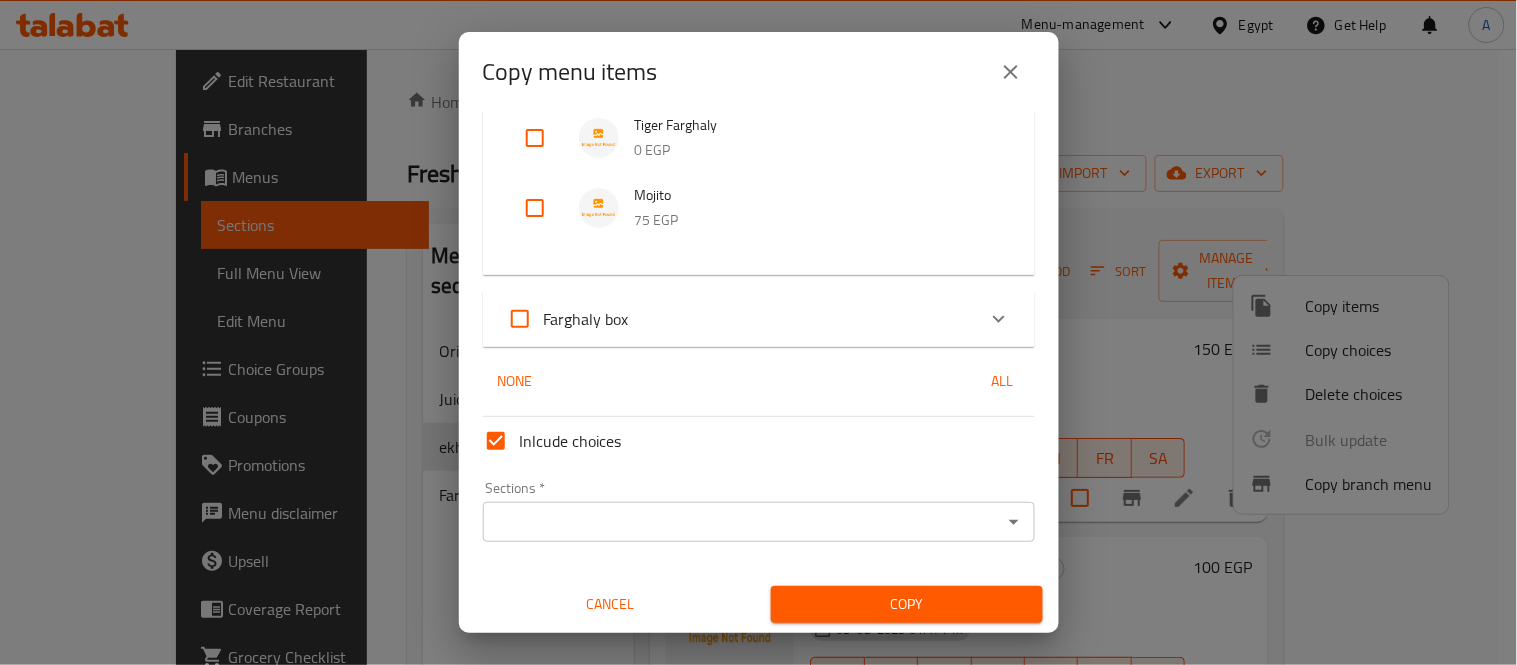 click on "Sections   *" at bounding box center [742, 522] 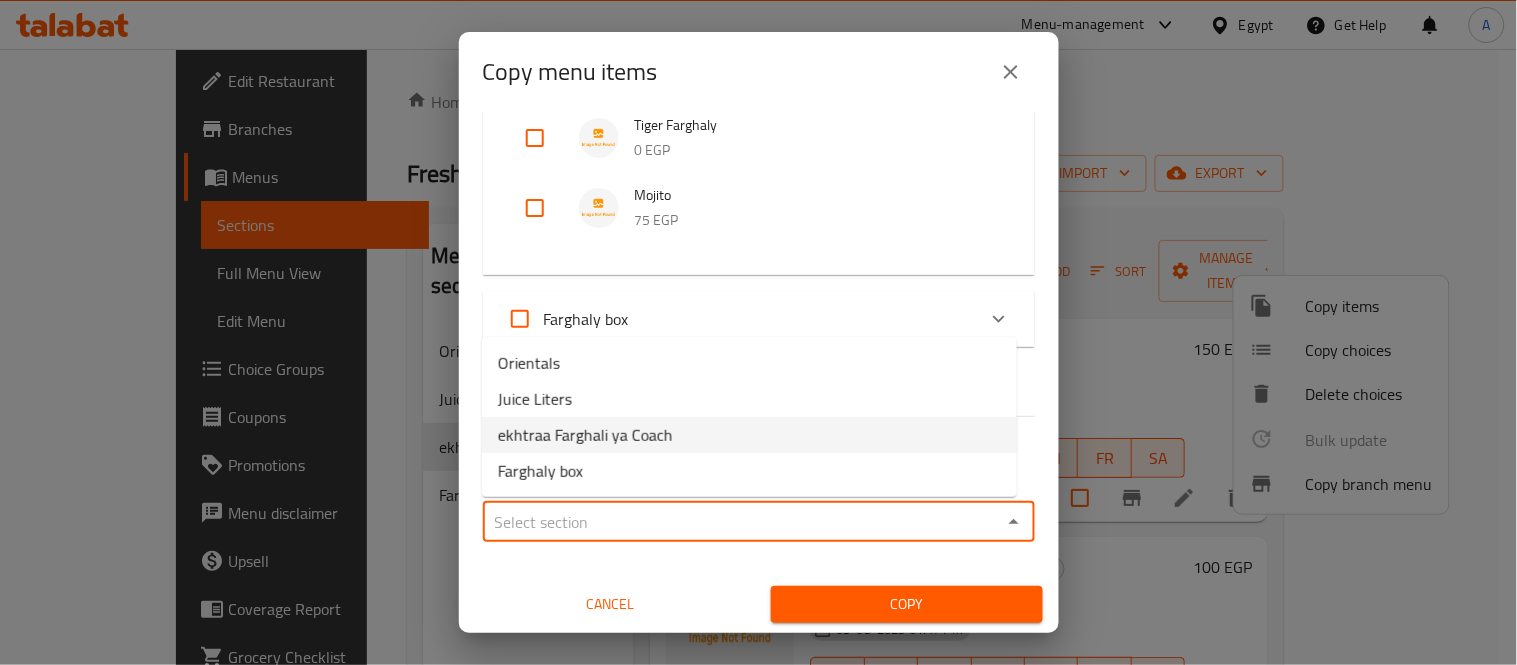 click on "ekhtraa Farghali ya Coach" at bounding box center [585, 435] 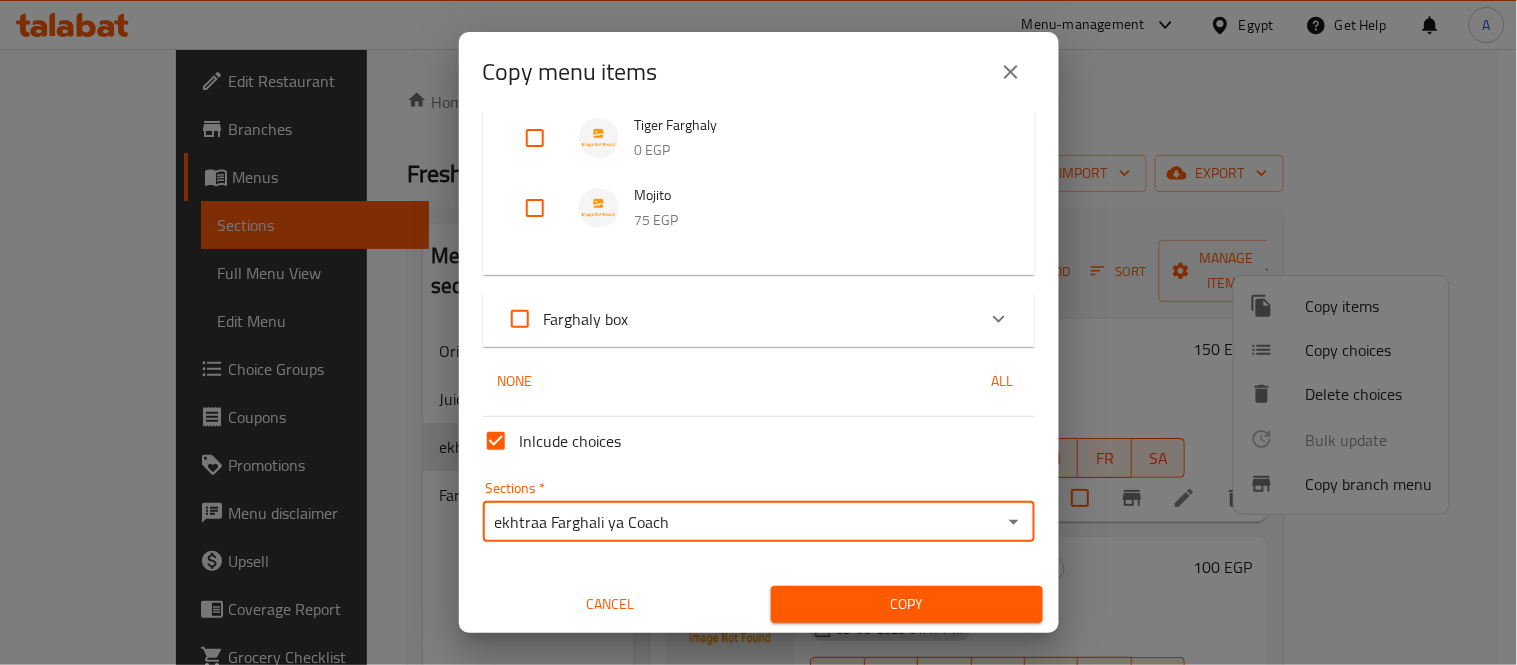click on "Copy" at bounding box center (907, 604) 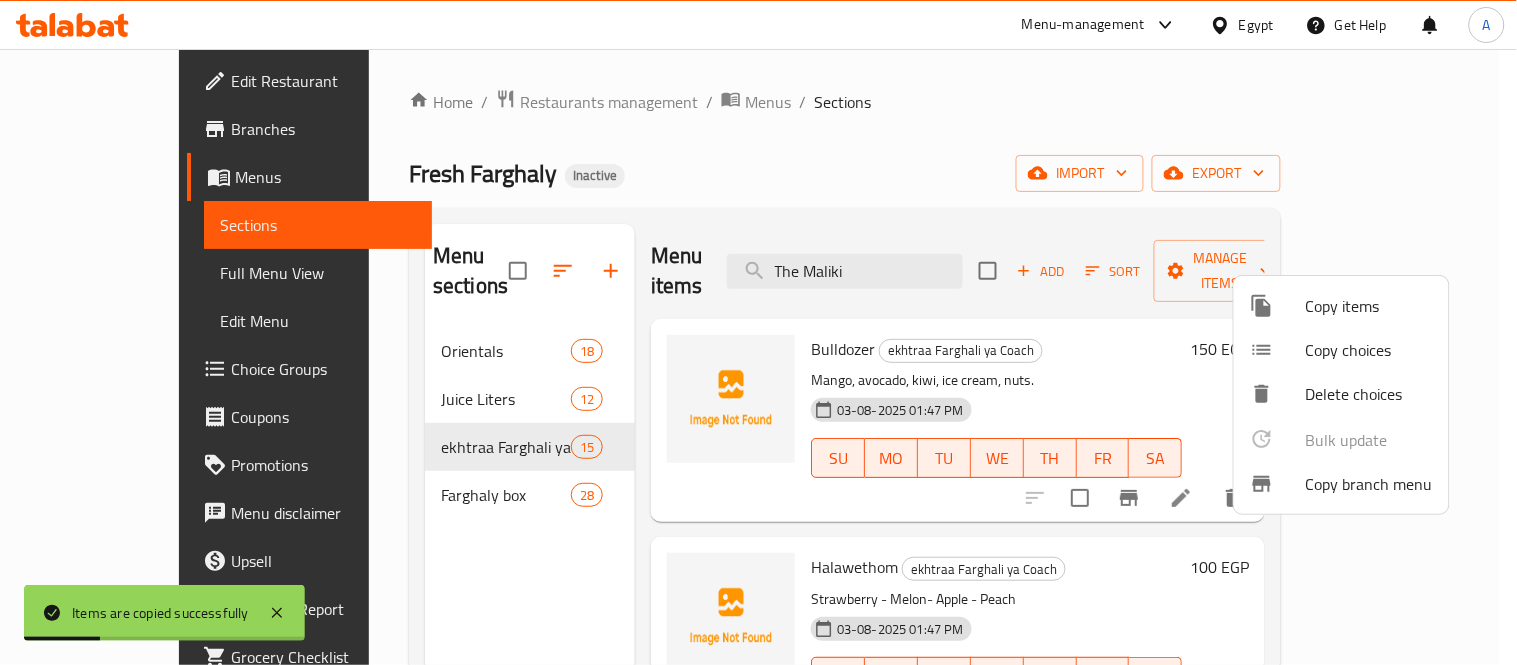 click at bounding box center (758, 332) 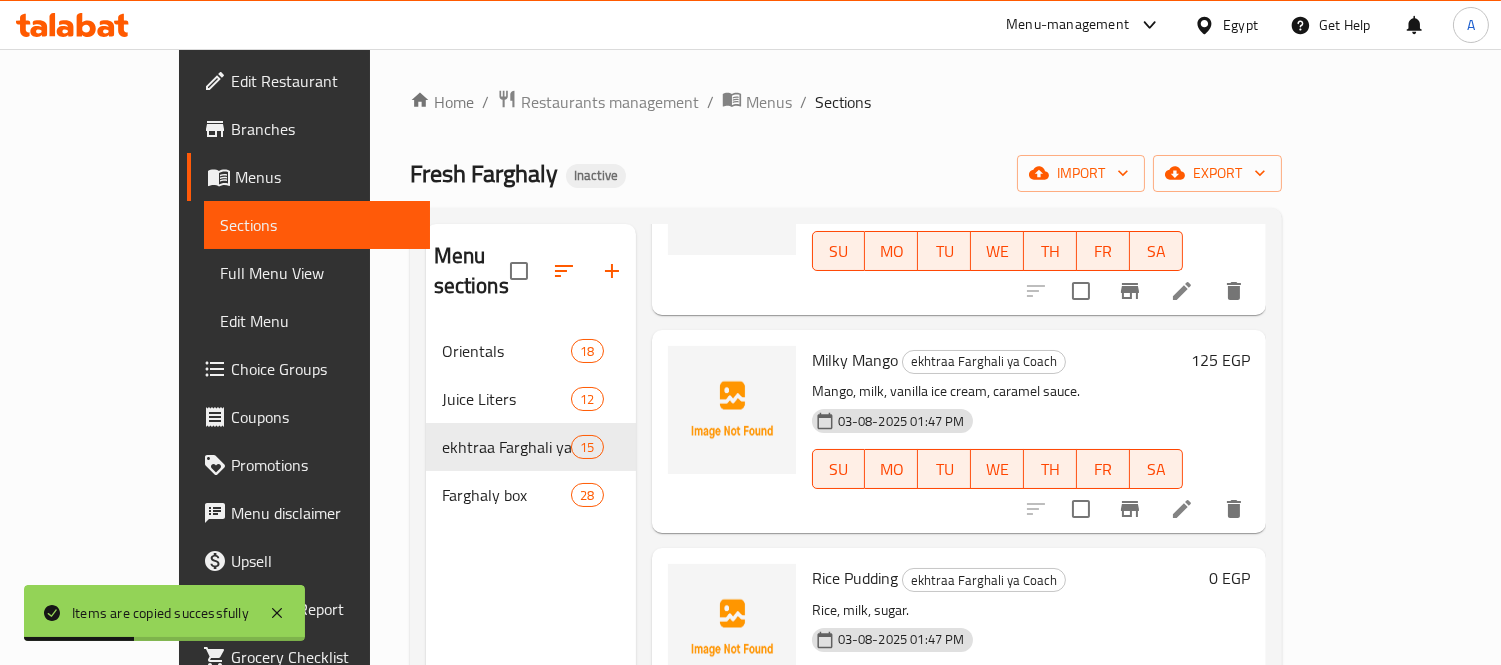scroll, scrollTop: 555, scrollLeft: 0, axis: vertical 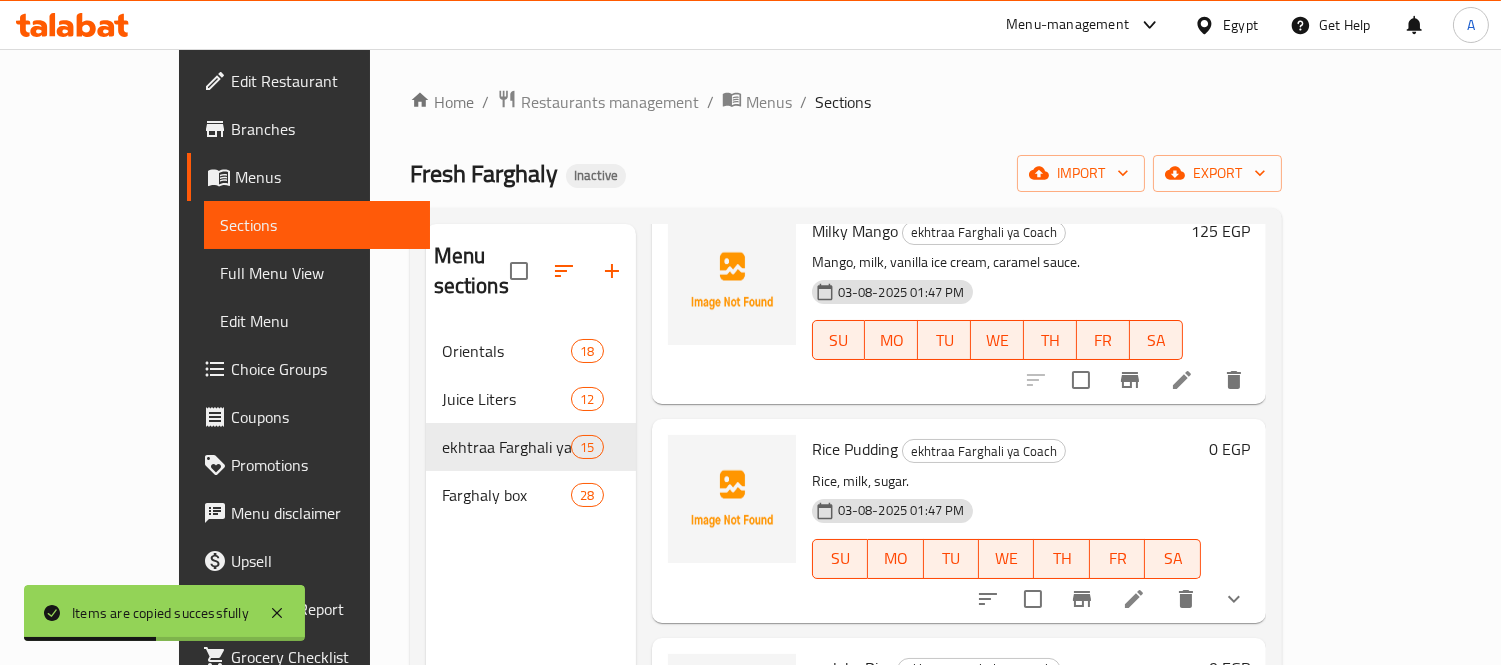 click on "Rice Pudding" at bounding box center (855, 449) 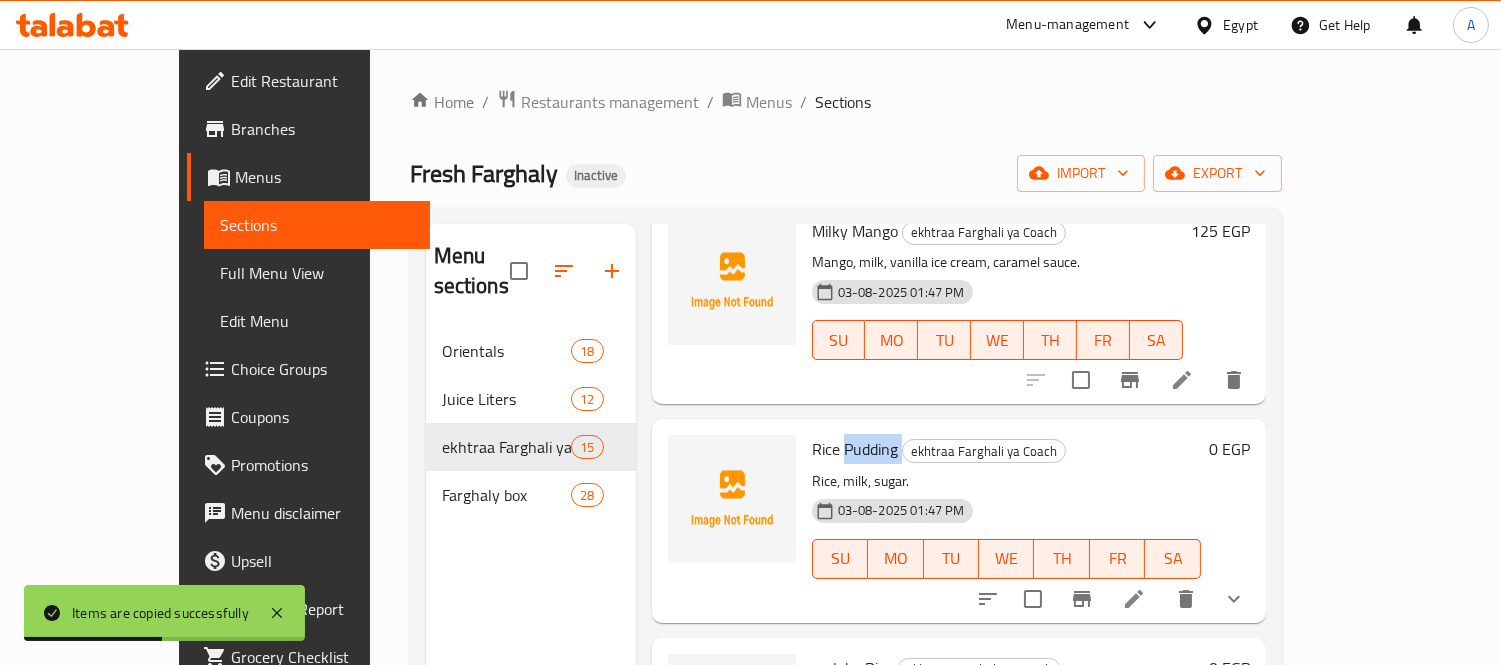 click on "Rice Pudding" at bounding box center [855, 449] 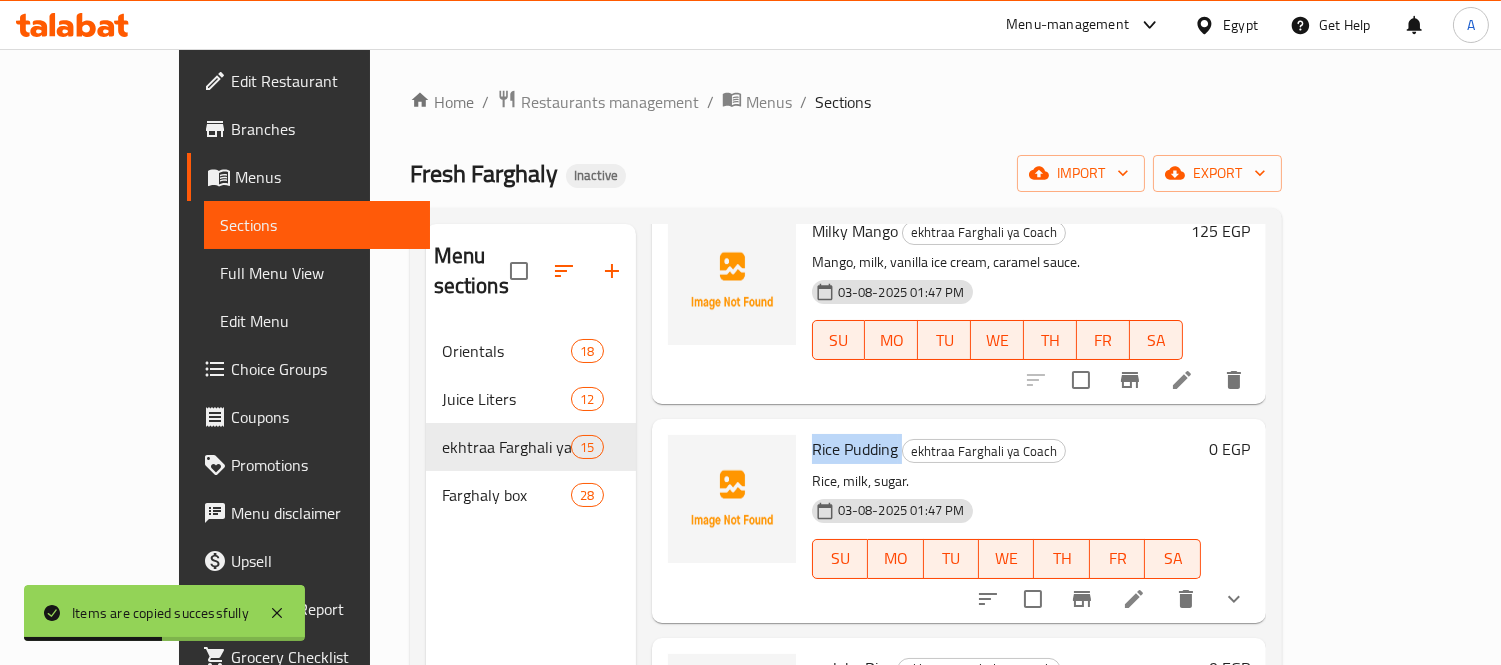 click on "Rice Pudding" at bounding box center (855, 449) 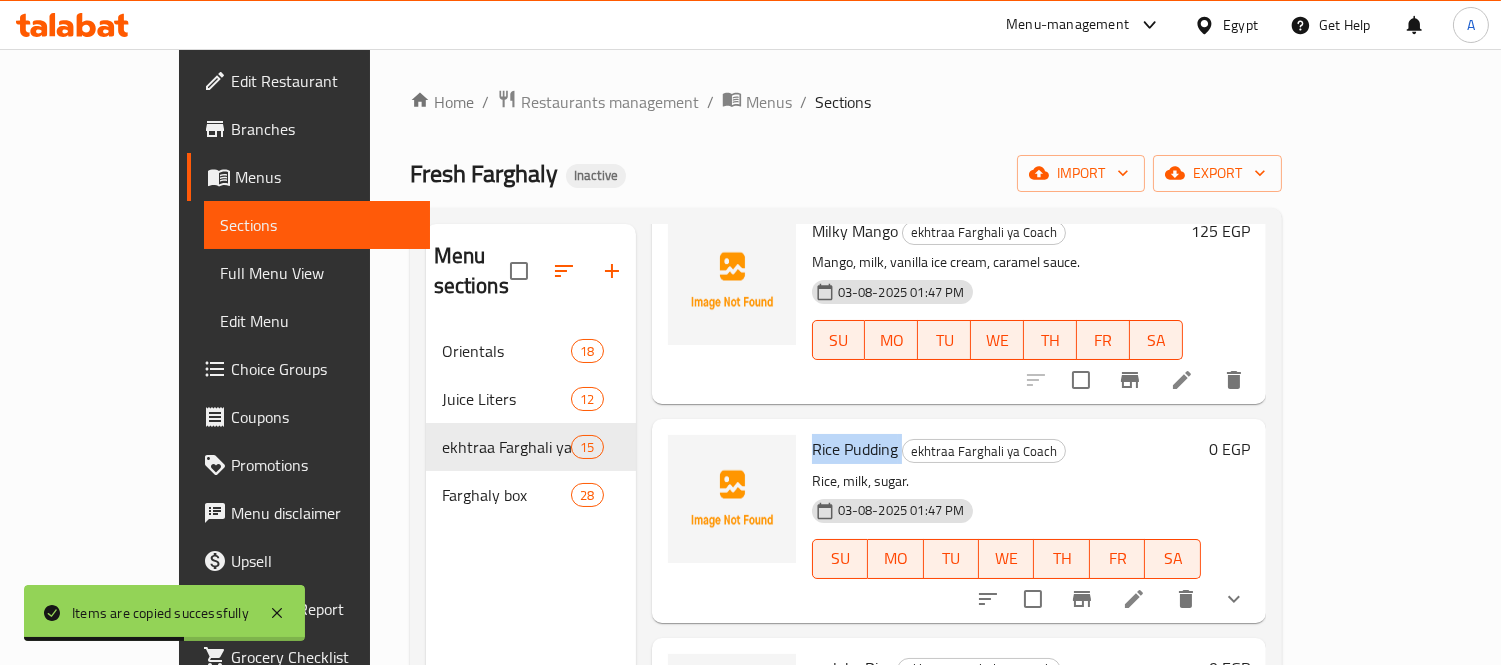 copy on "Rice Pudding" 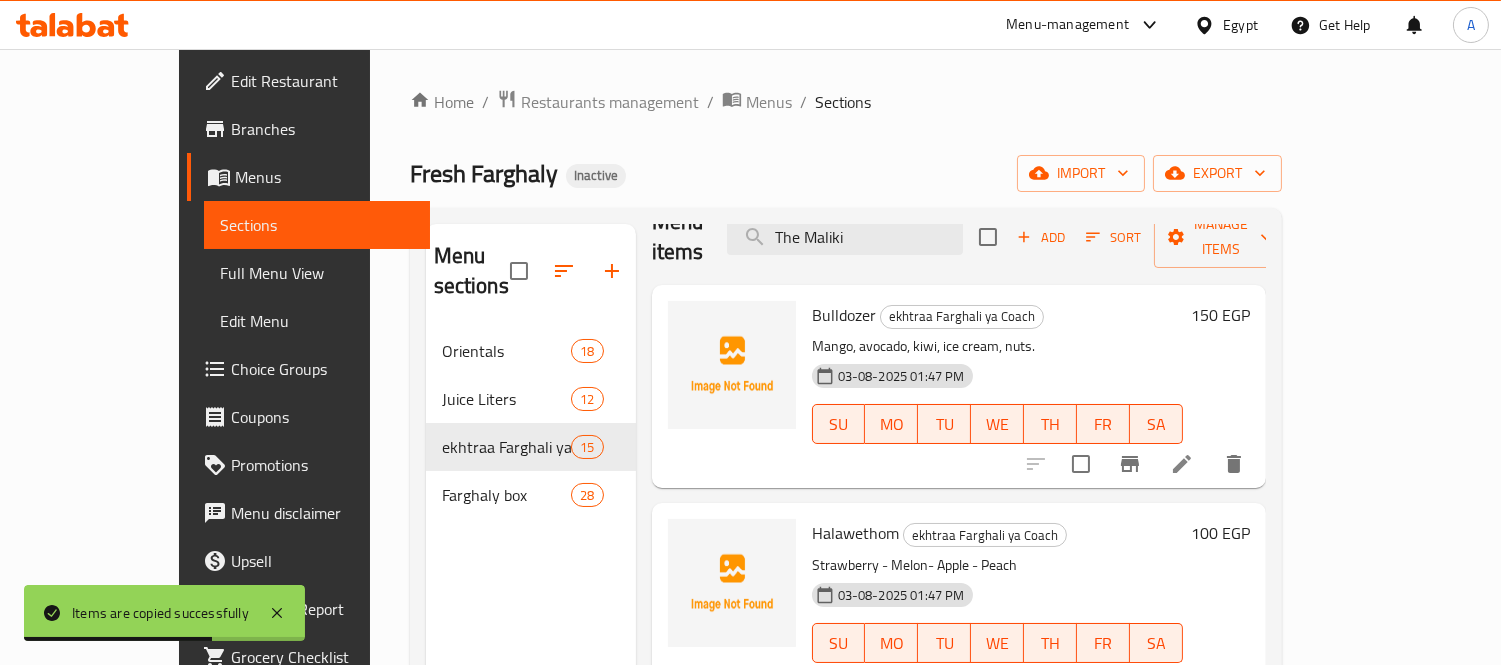 scroll, scrollTop: 0, scrollLeft: 0, axis: both 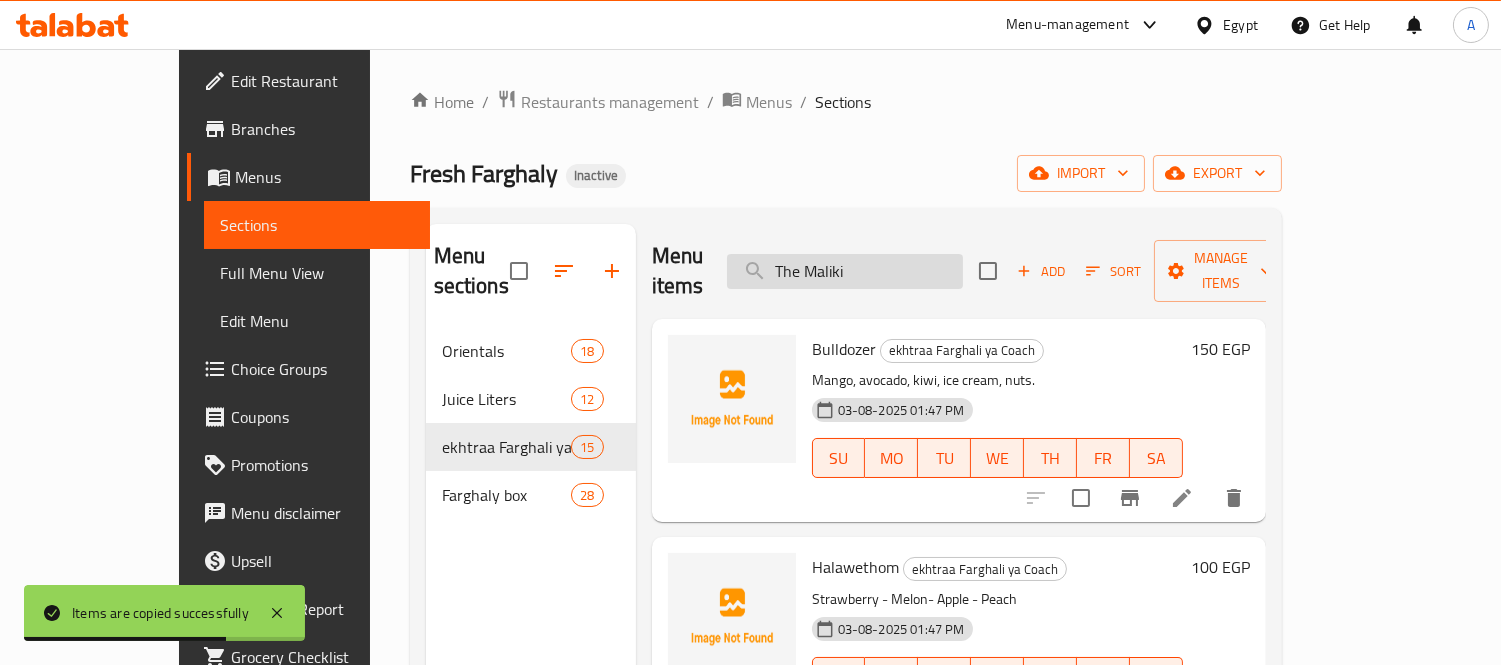click on "The Maliki" at bounding box center (845, 271) 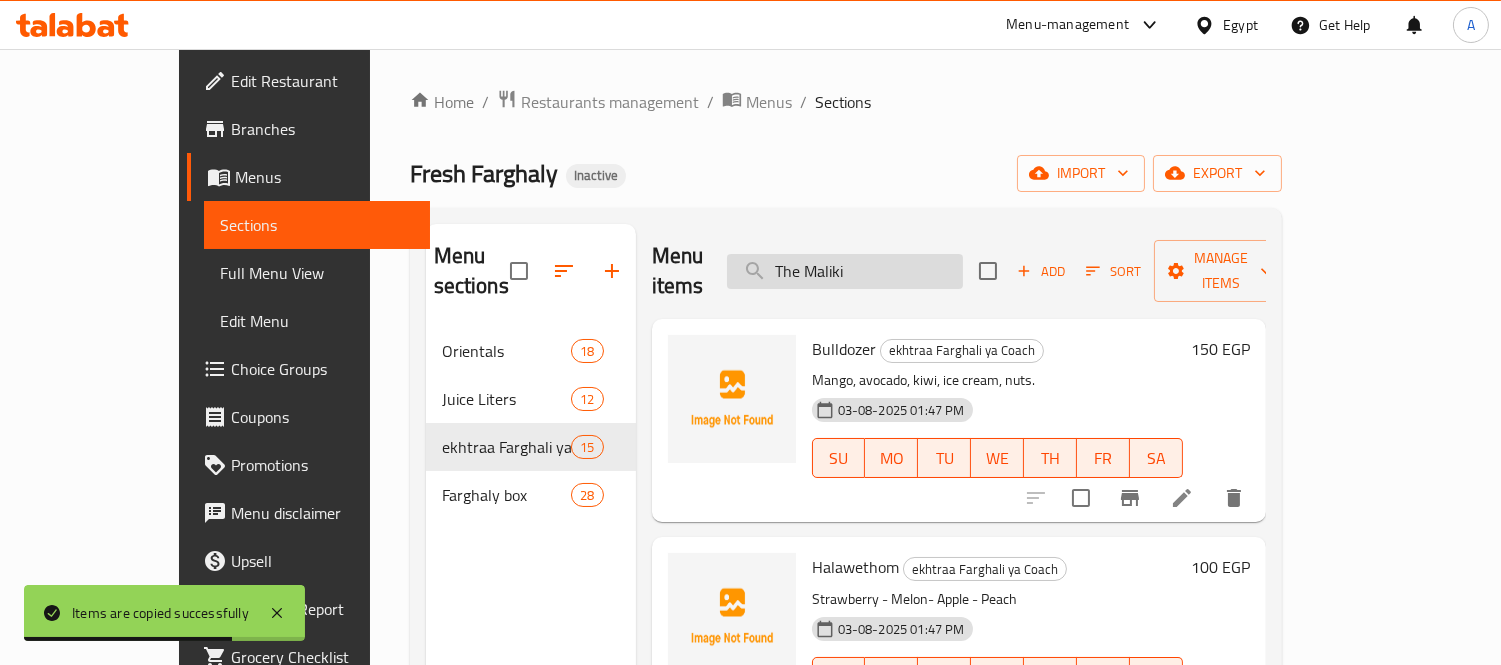 click on "The Maliki" at bounding box center (845, 271) 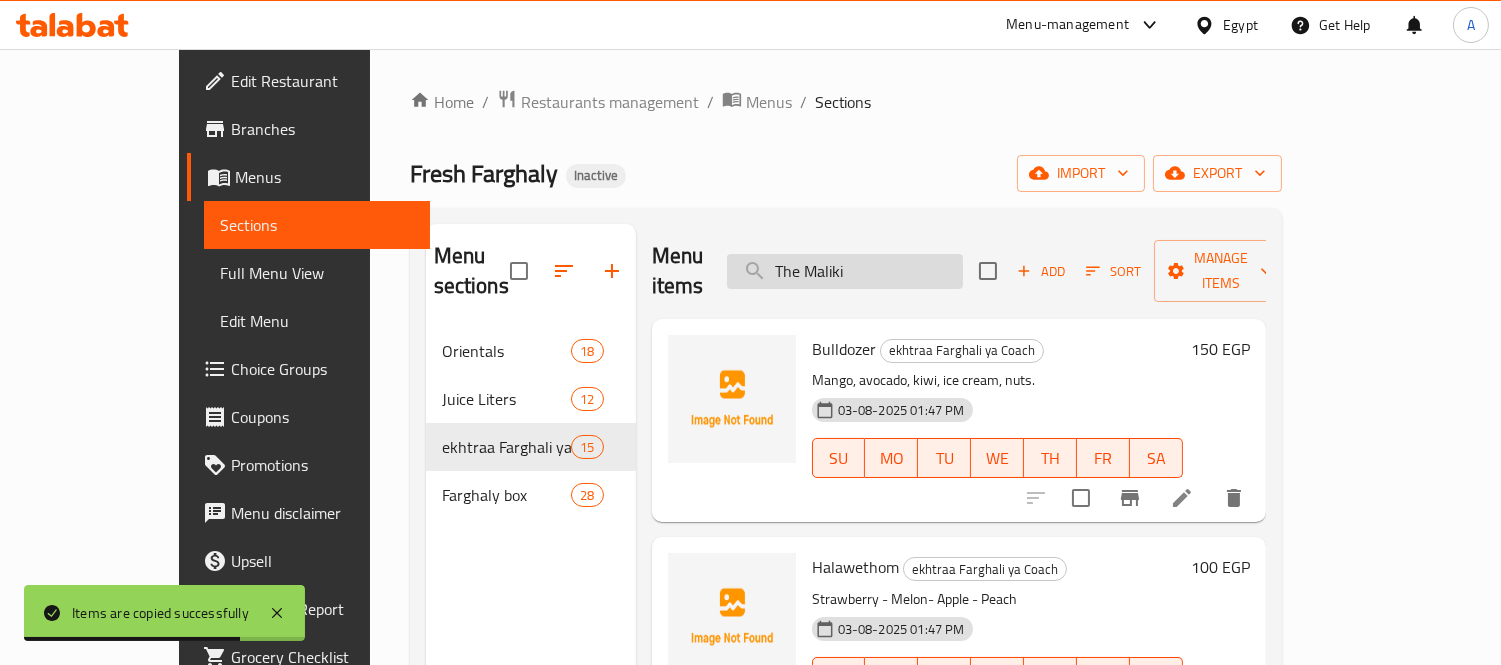 paste on "Rice Pudding" 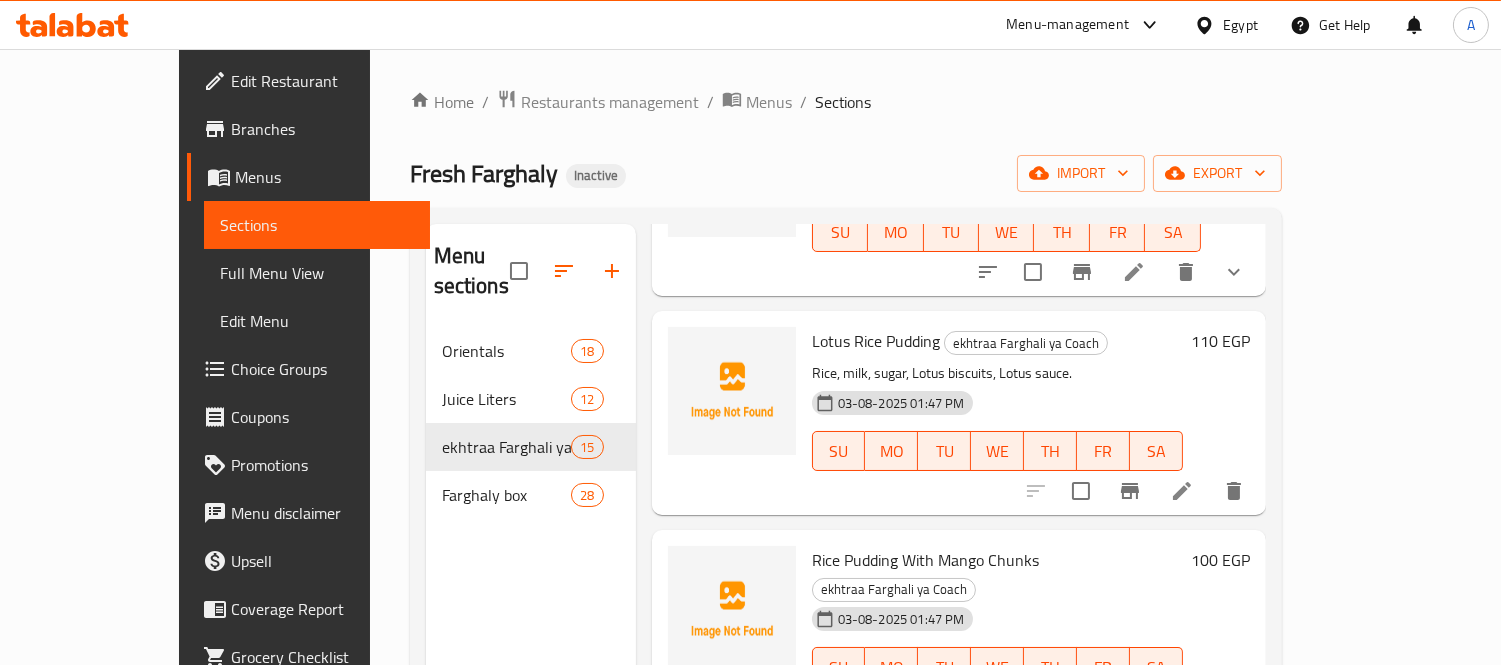 scroll, scrollTop: 227, scrollLeft: 0, axis: vertical 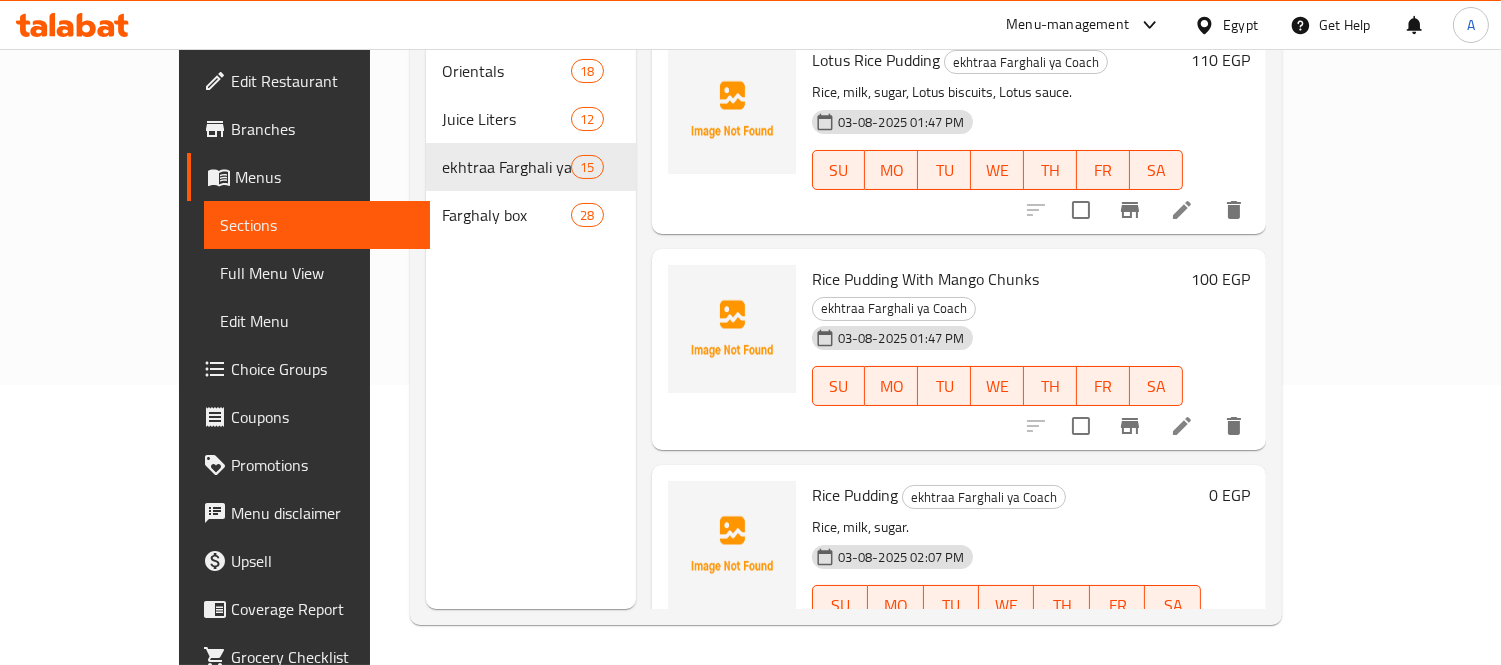 type on "Rice Pudding" 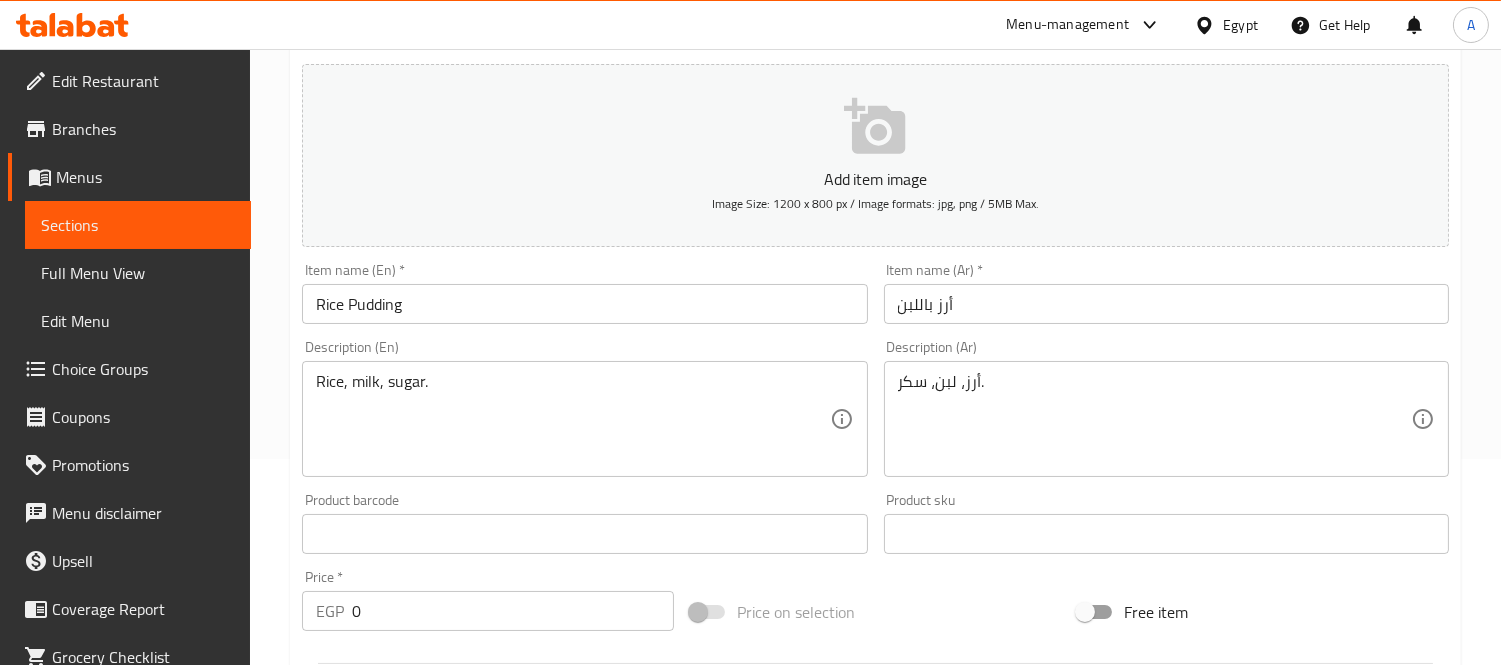 scroll, scrollTop: 222, scrollLeft: 0, axis: vertical 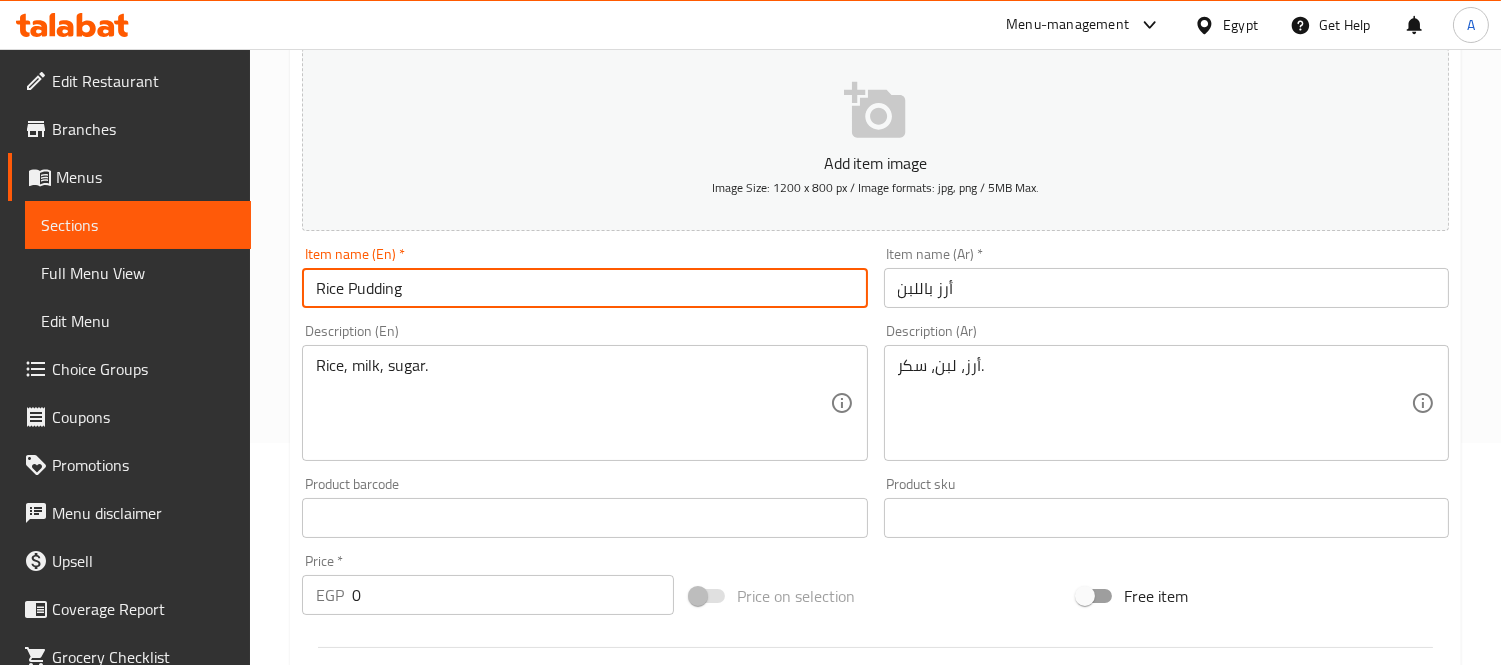 click on "Rice Pudding" at bounding box center (584, 288) 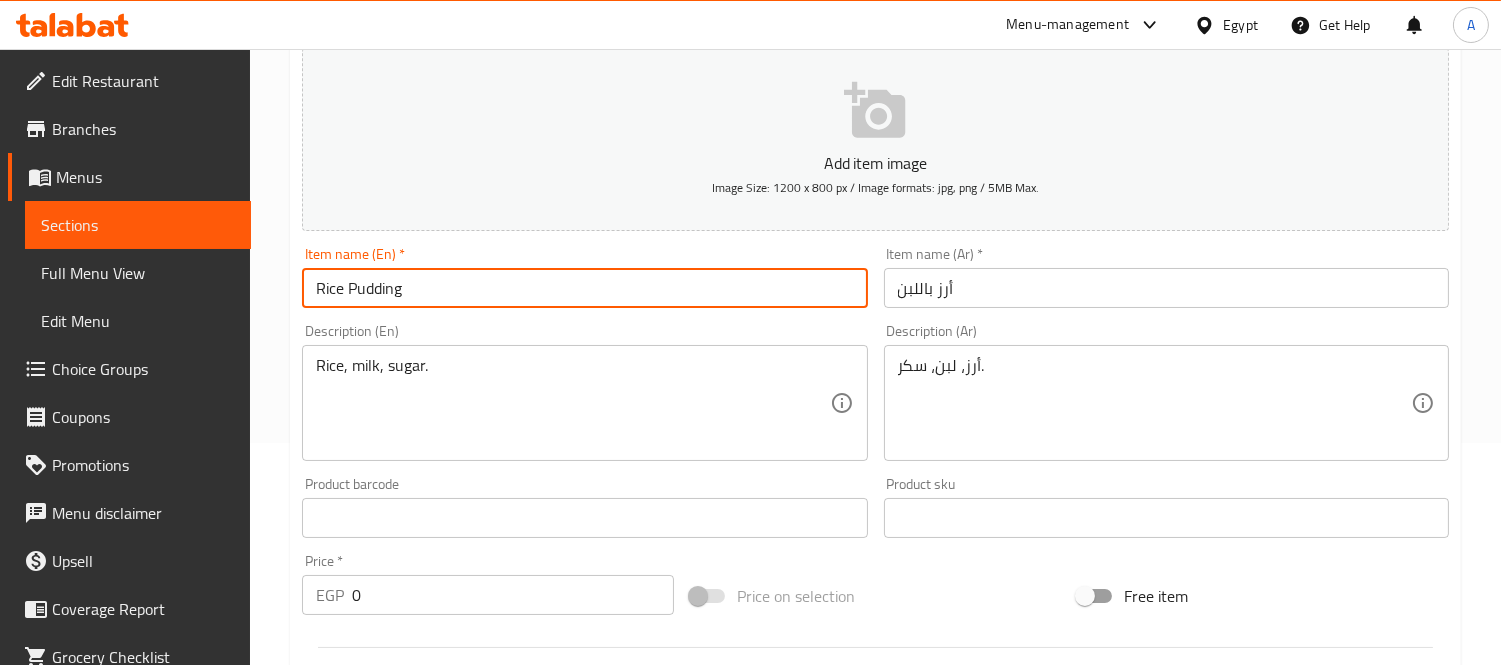 paste on "Basbousa" 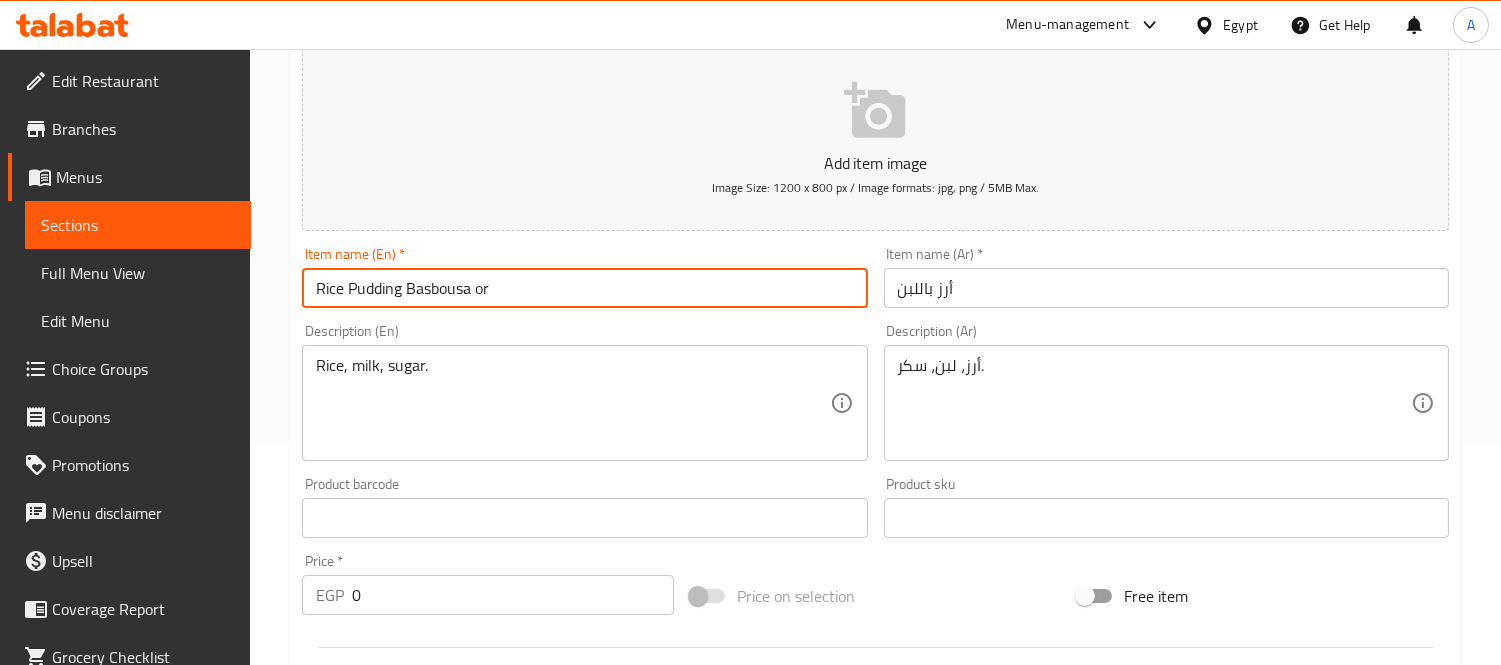 paste on "Konafa" 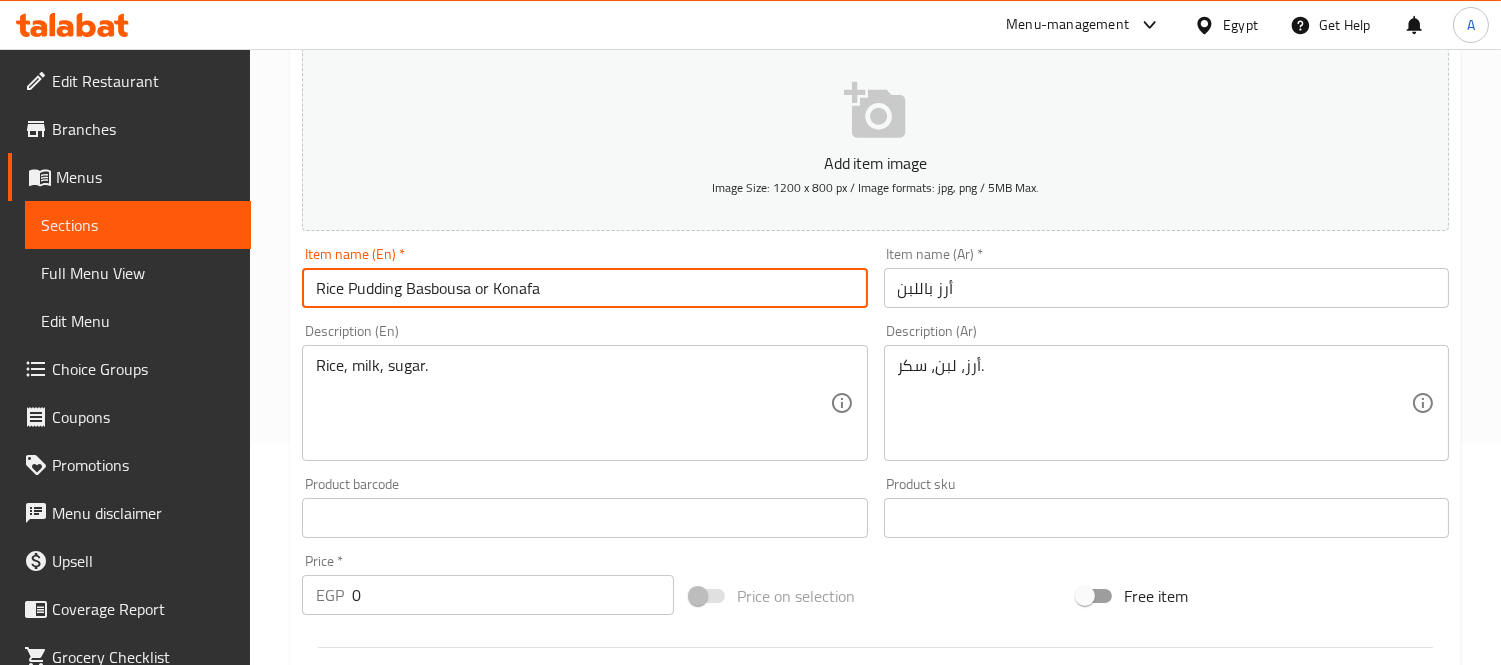 type on "Rice Pudding Basbousa or Konafa" 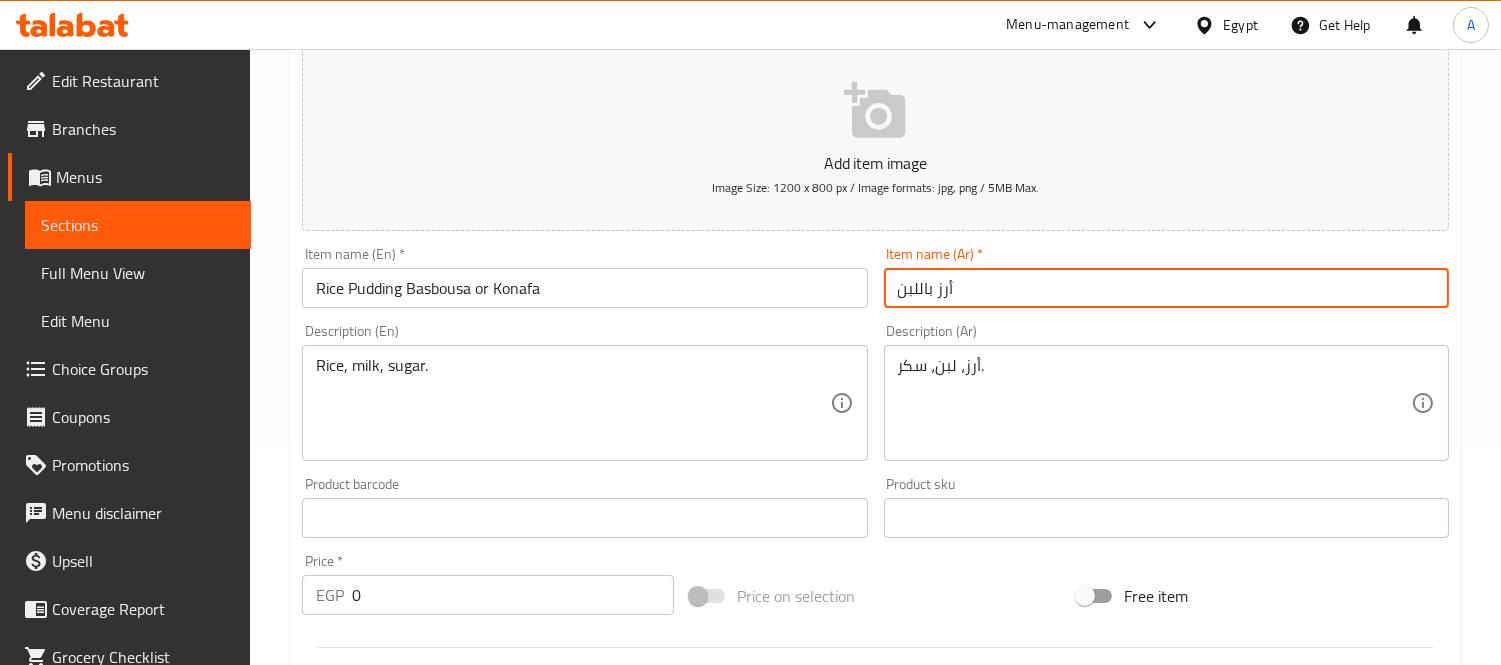 paste on "بسبوسة" 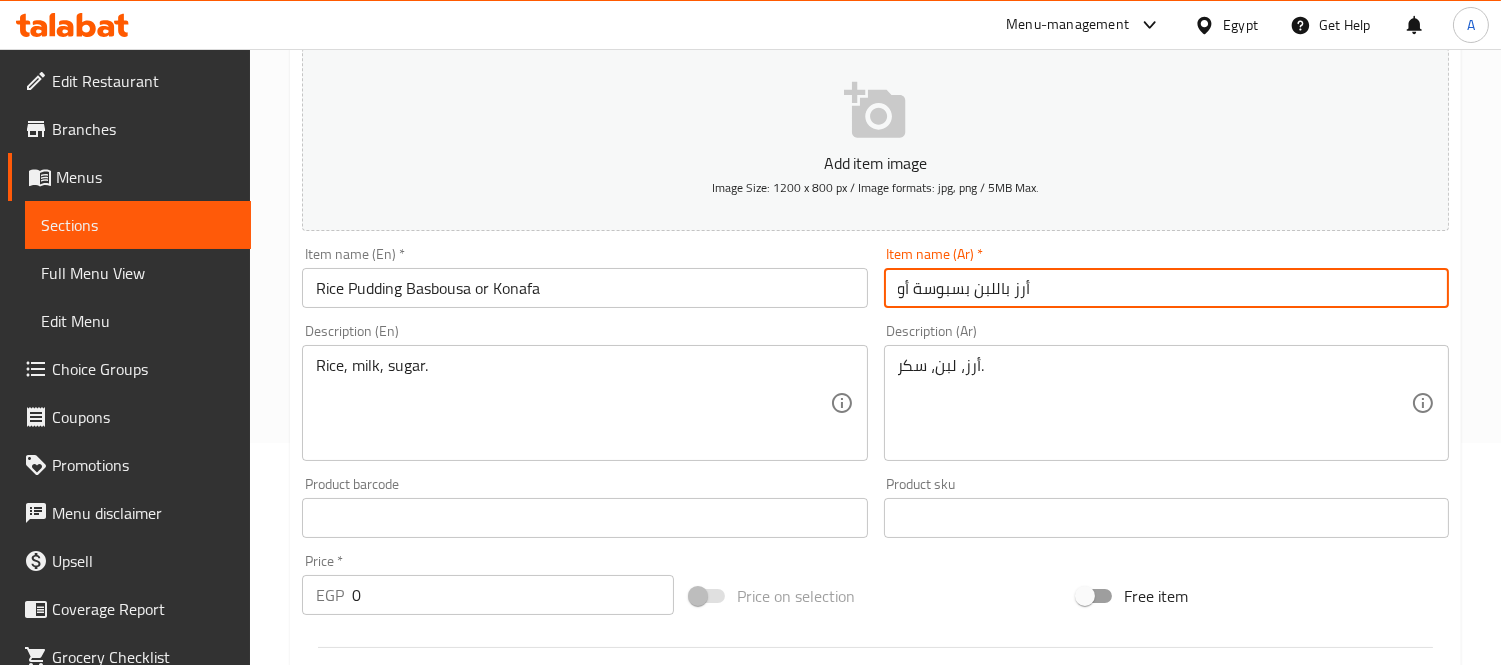 paste on "كنافة" 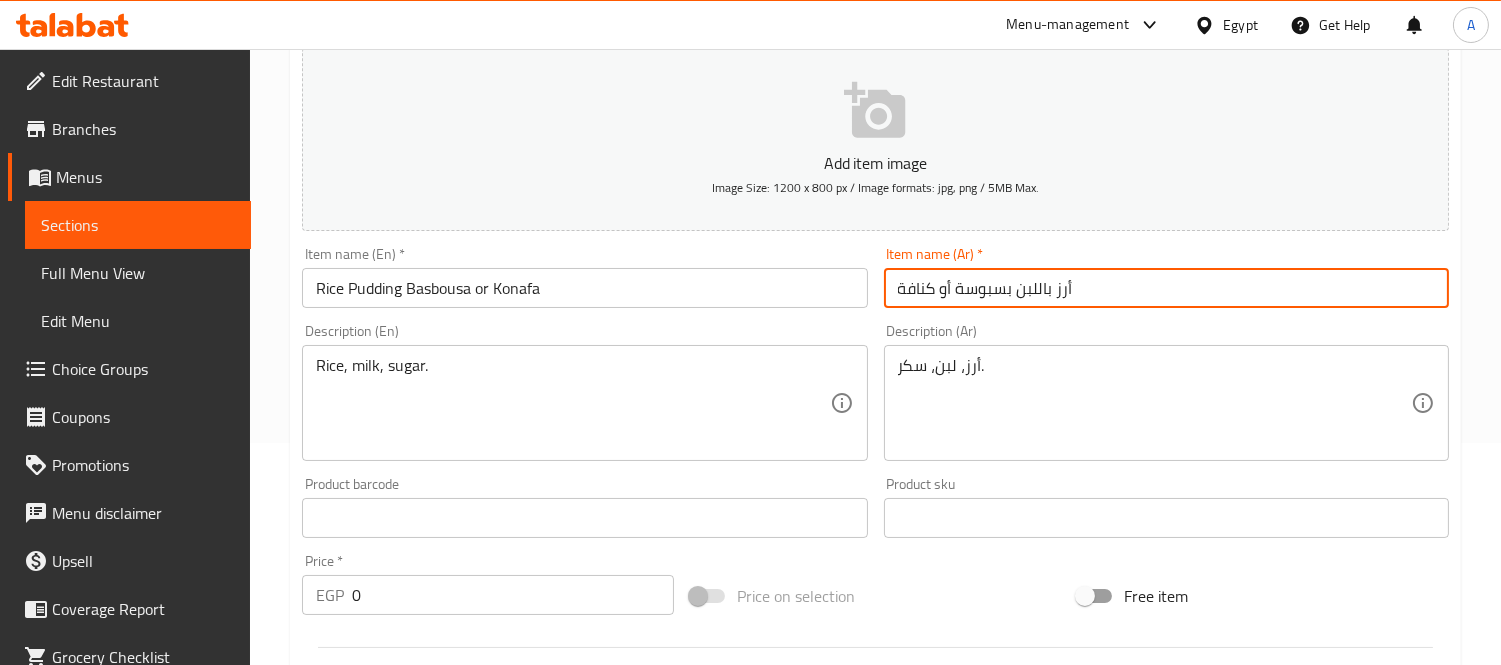type on "أرز باللبن بسبوسة أو كنافة" 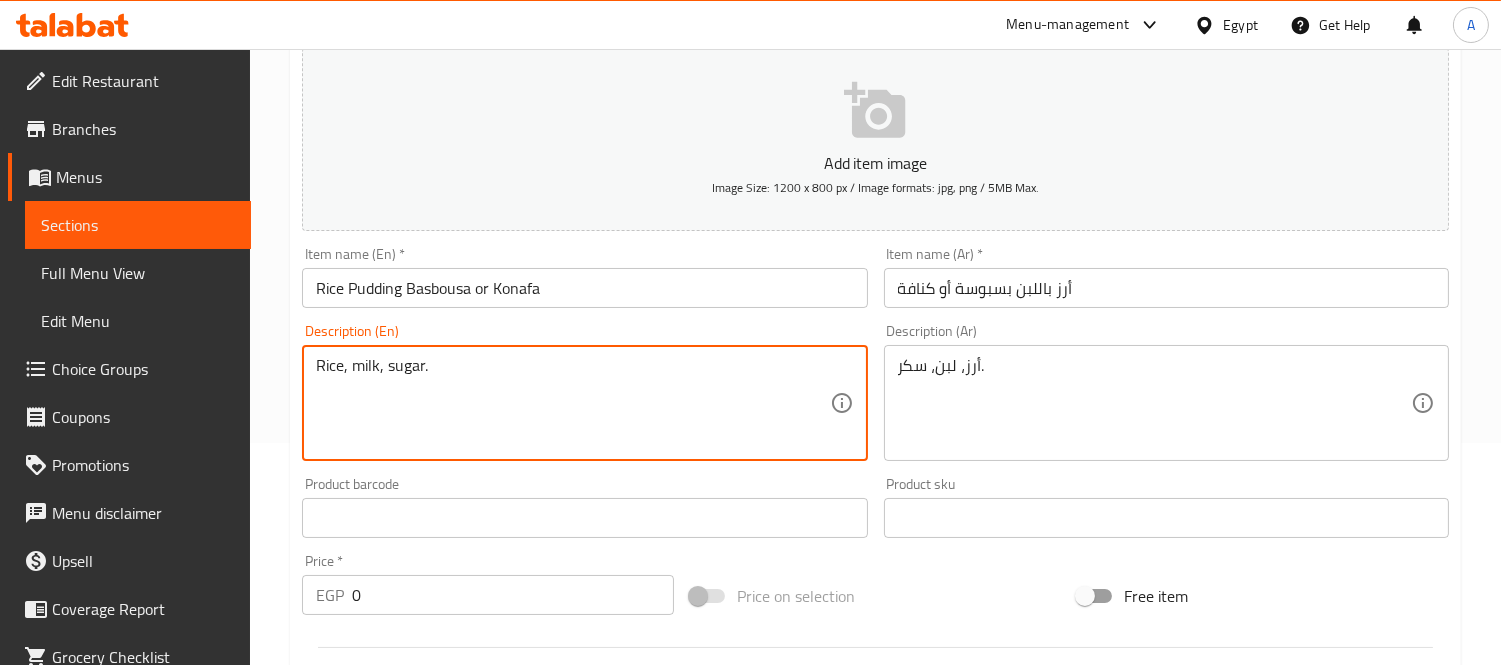 click on "Rice, milk, sugar." at bounding box center [572, 403] 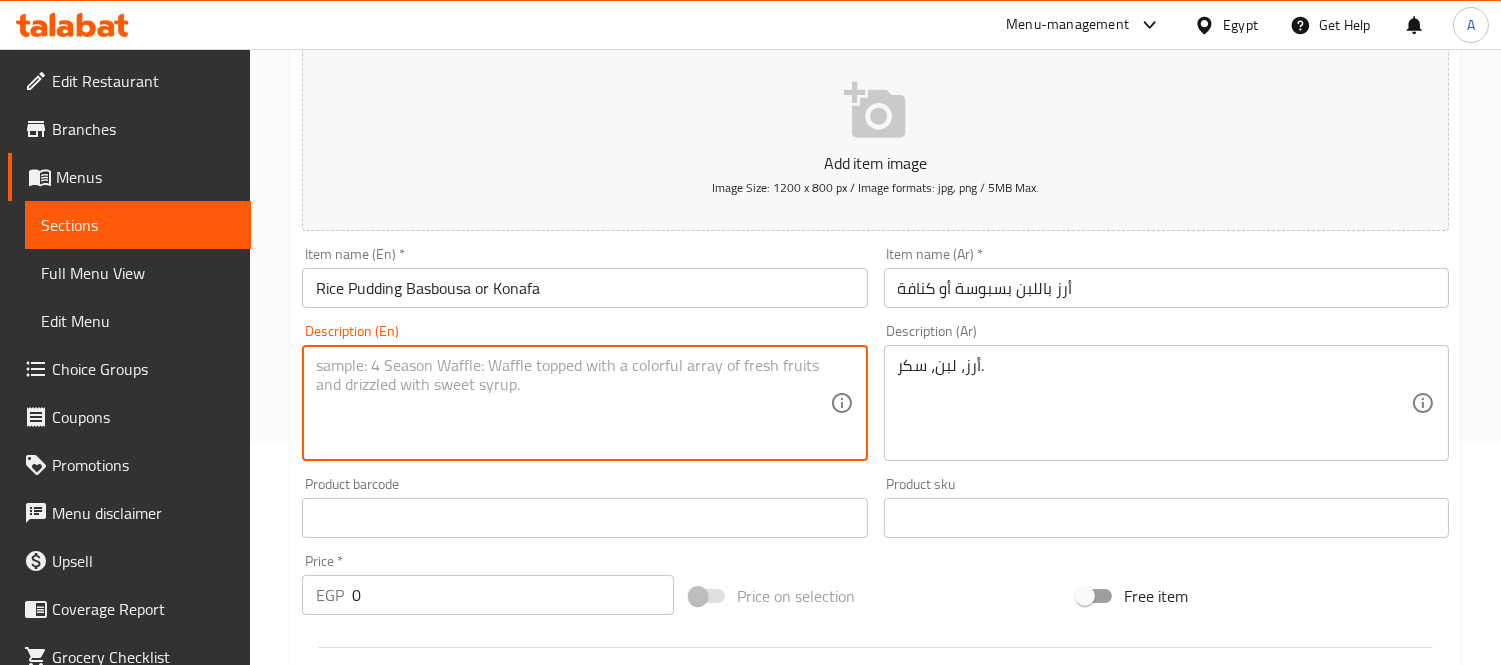 type 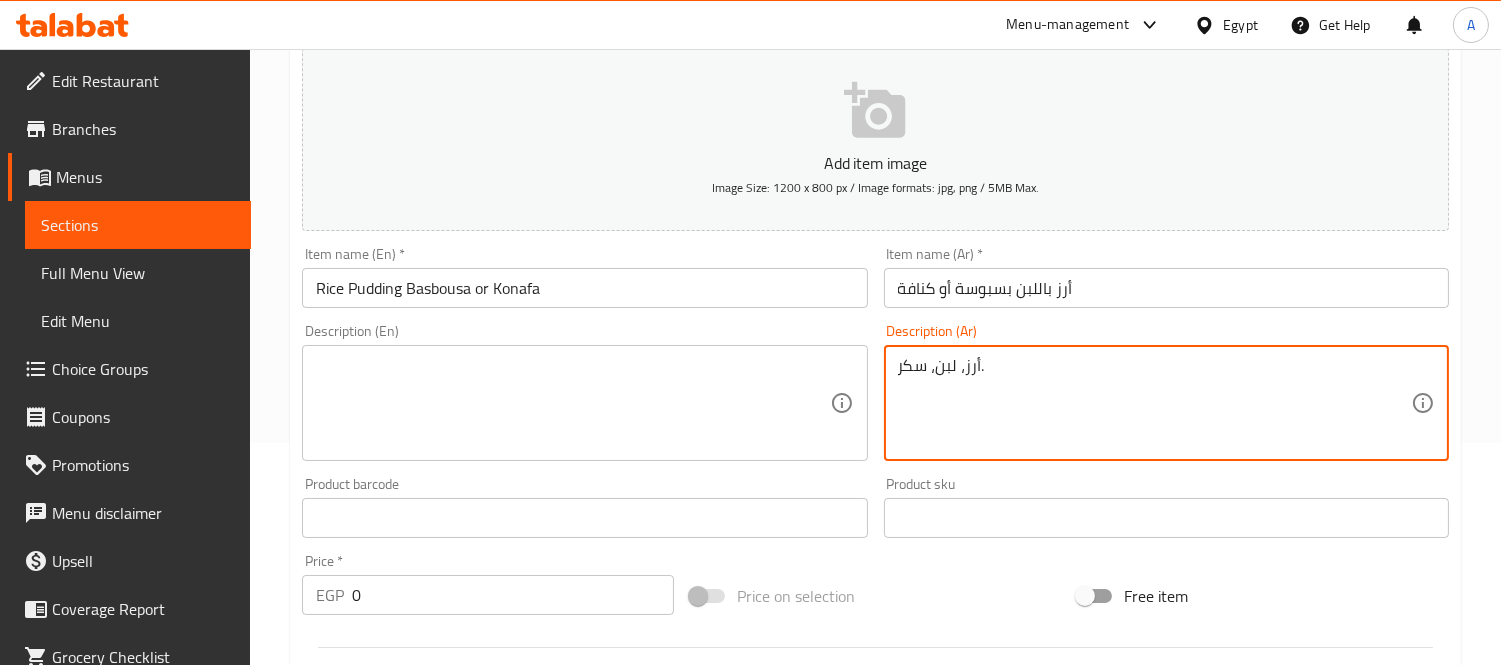 click on "أرز، لبن، سكر." at bounding box center [1154, 403] 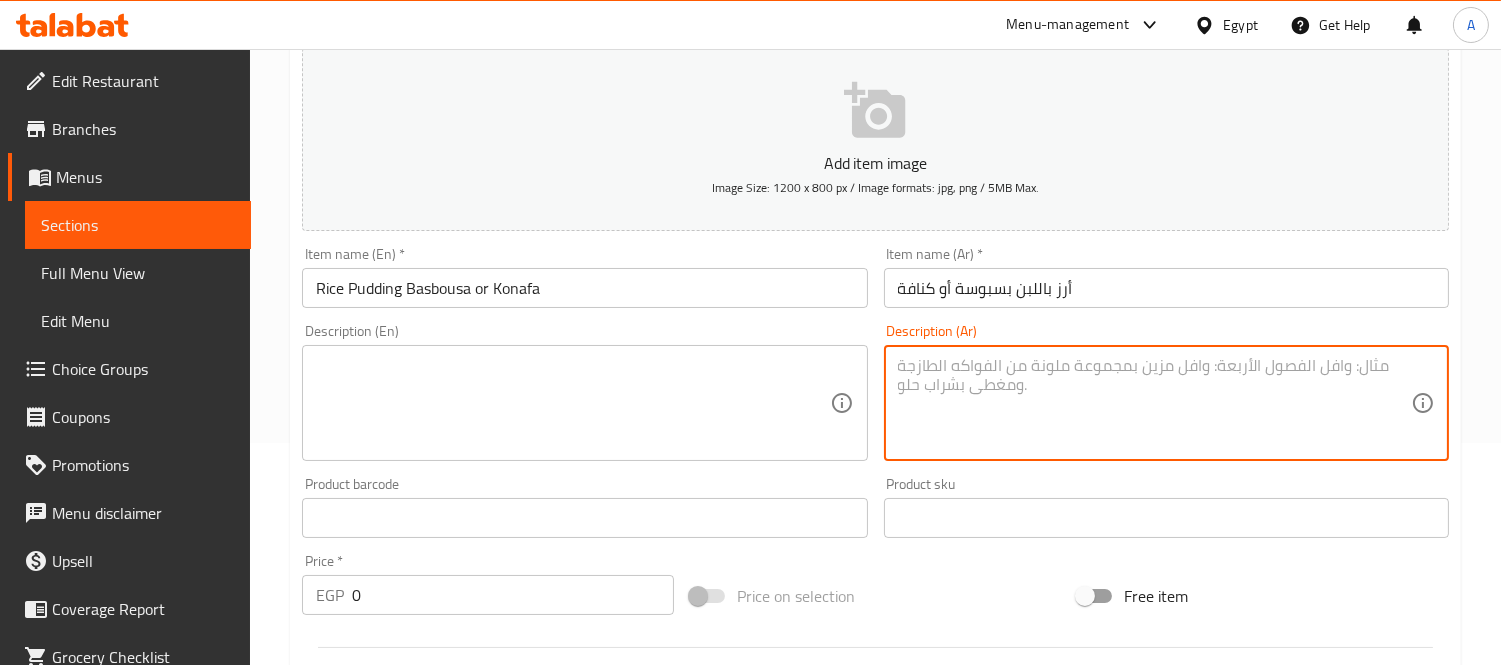 type 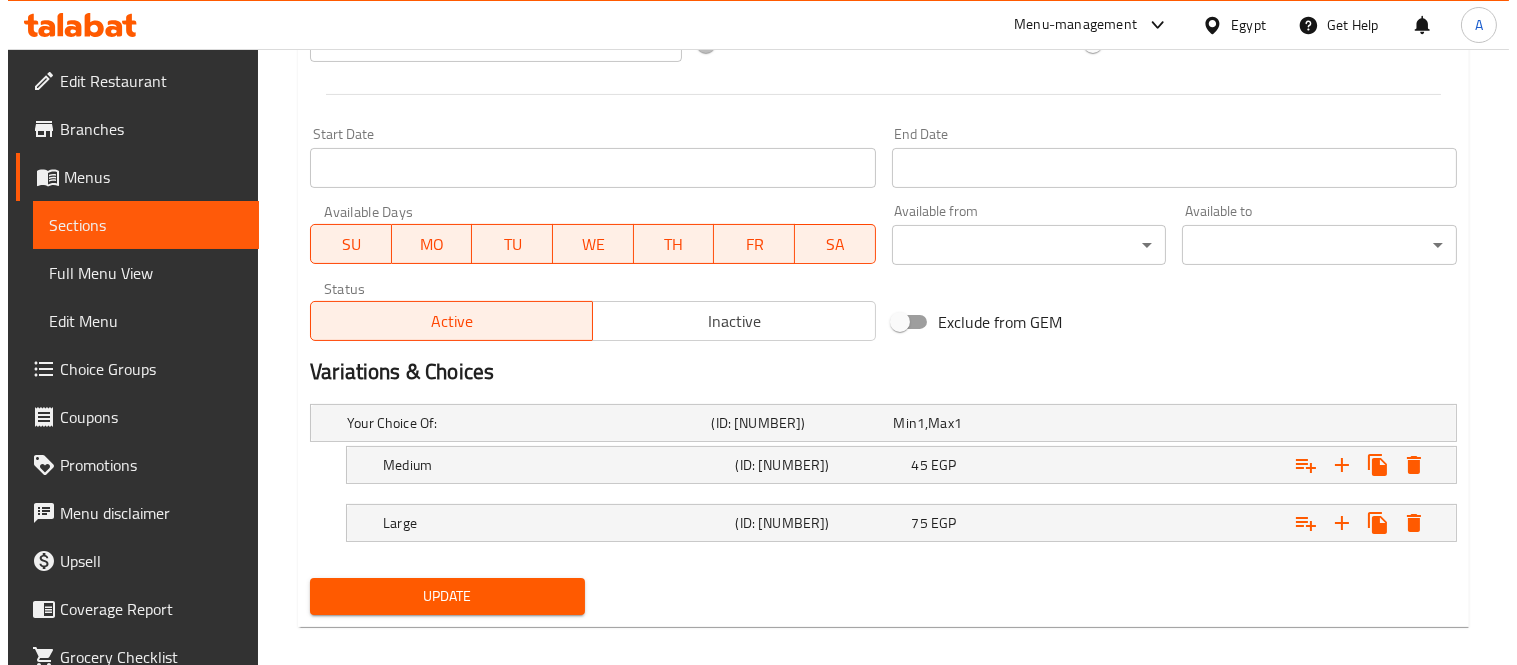 scroll, scrollTop: 792, scrollLeft: 0, axis: vertical 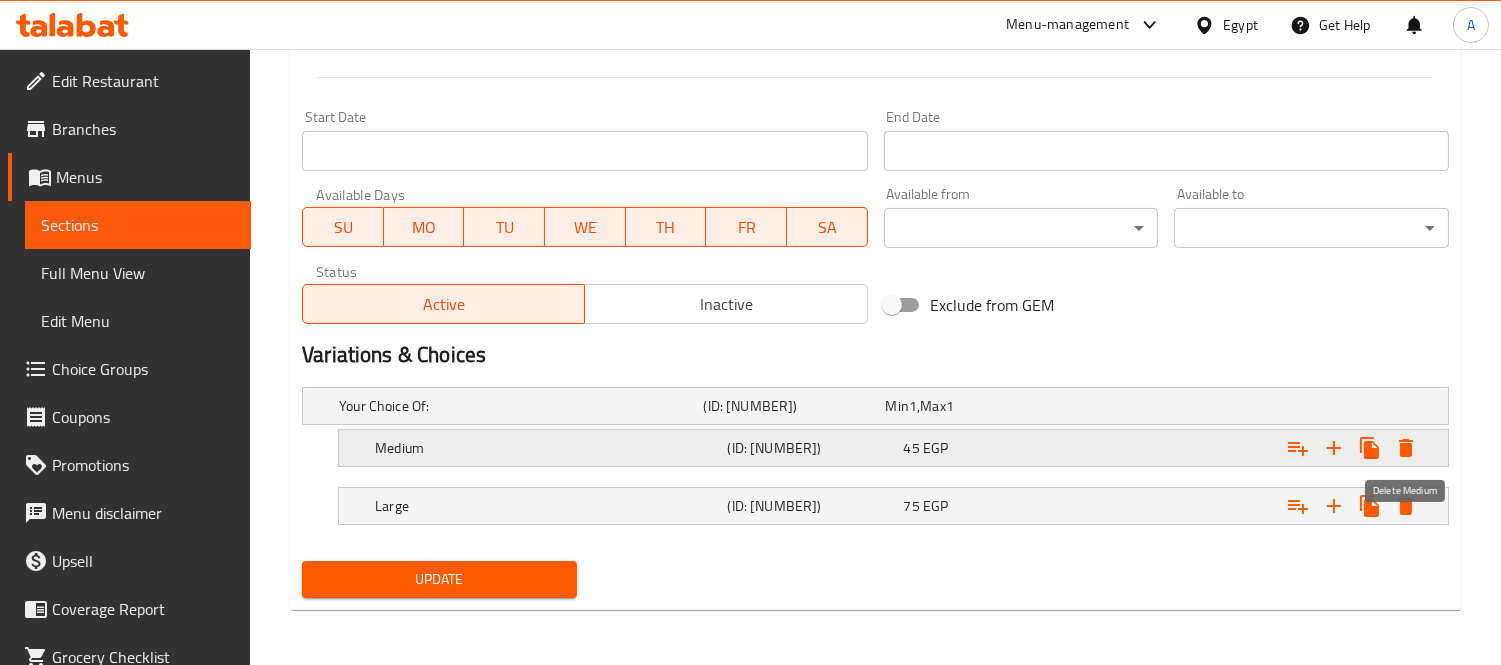 click at bounding box center [1406, 448] 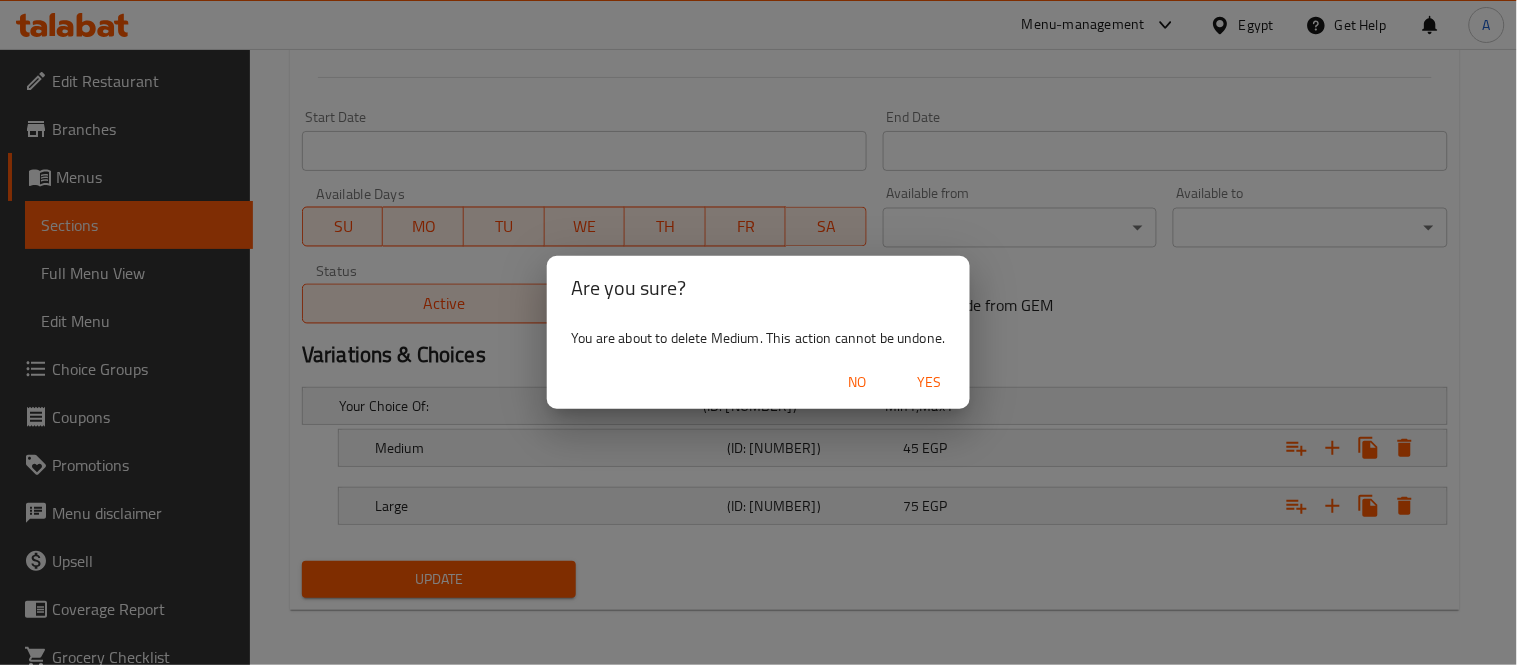 click on "Yes" at bounding box center [930, 382] 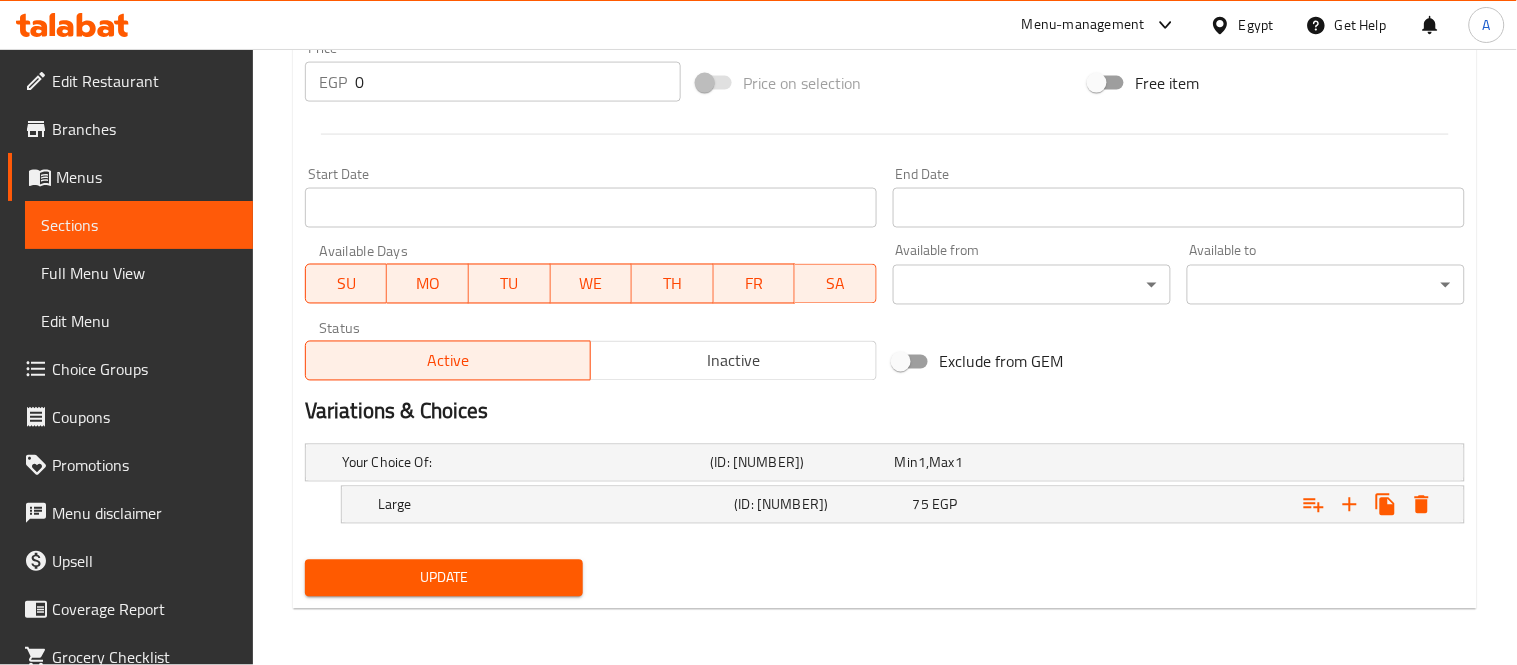 scroll, scrollTop: 734, scrollLeft: 0, axis: vertical 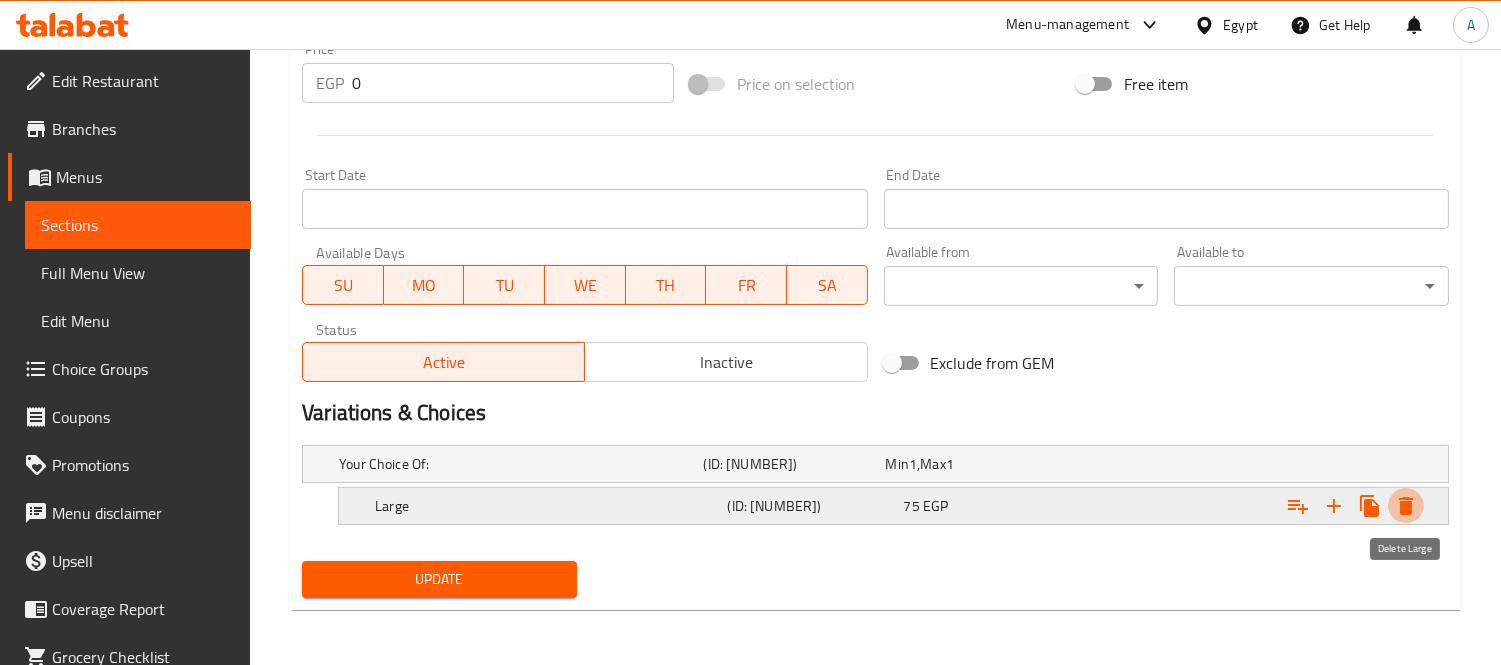 click 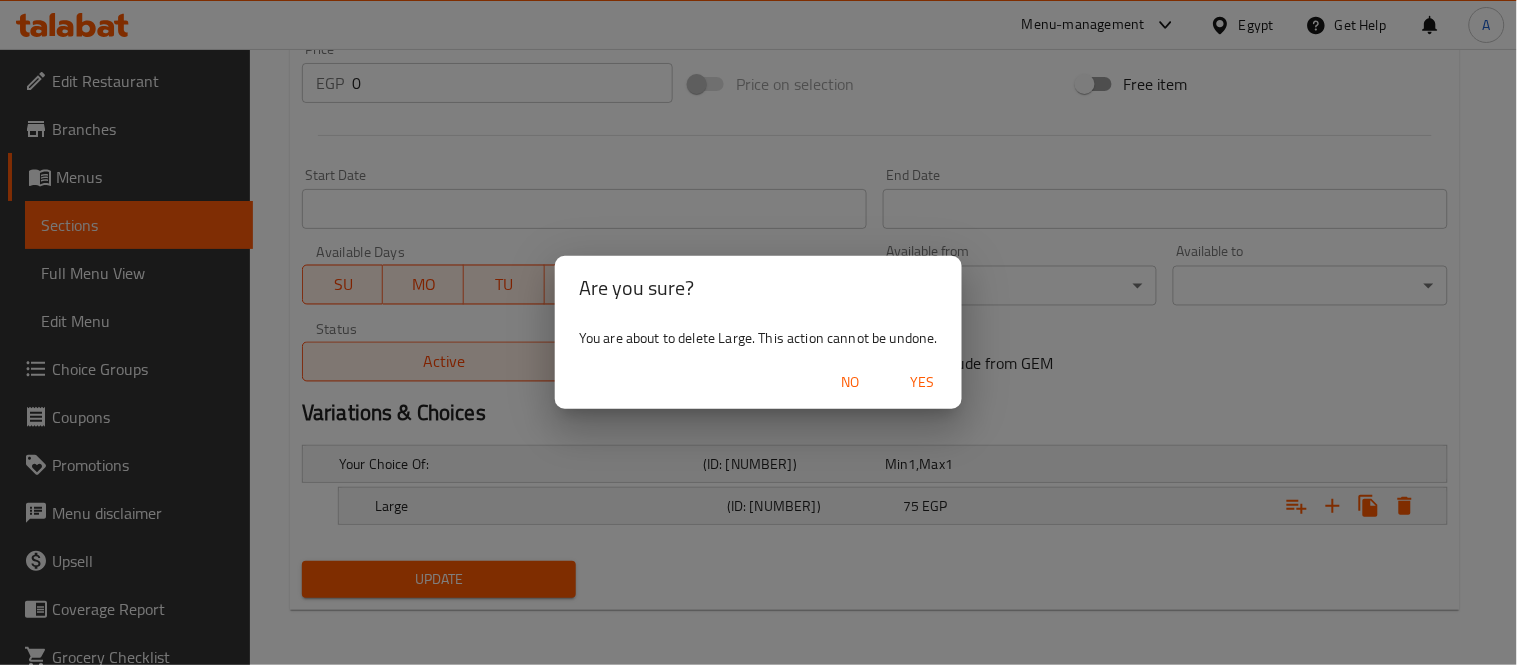 click on "Yes" at bounding box center (922, 382) 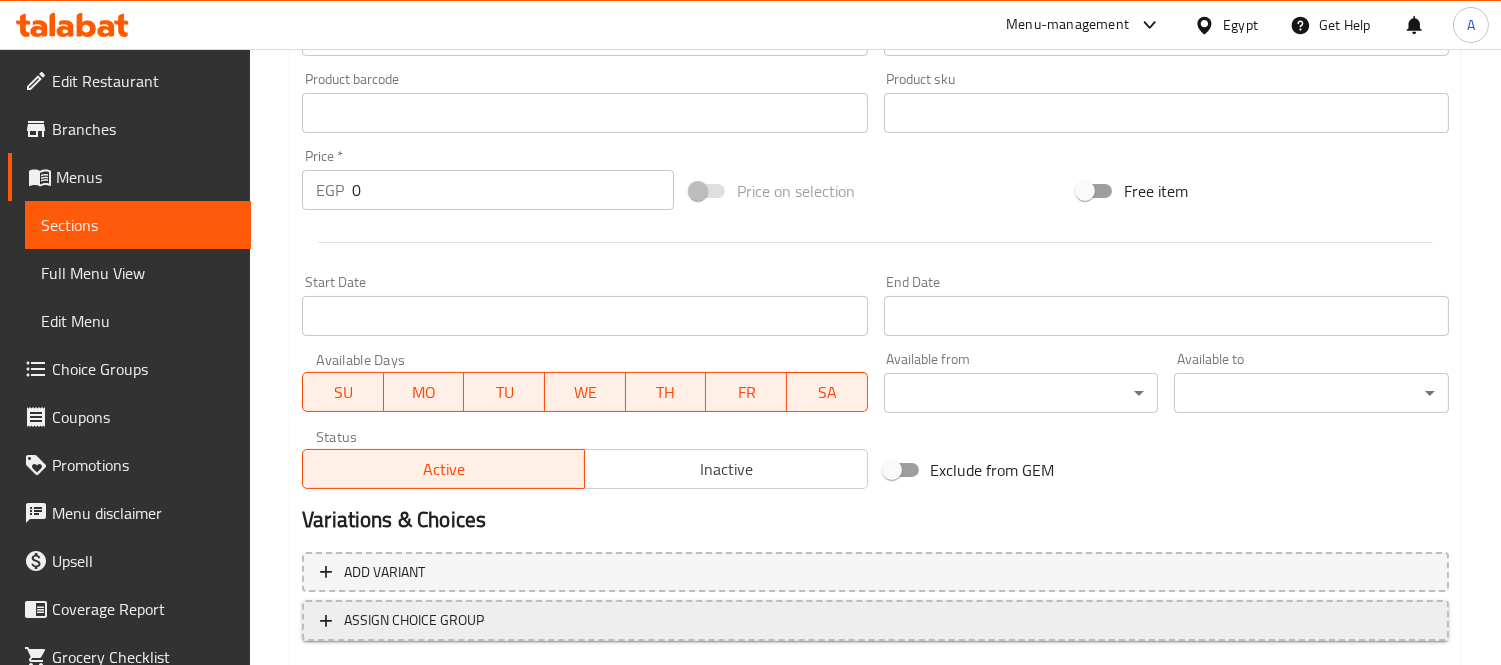 scroll, scrollTop: 505, scrollLeft: 0, axis: vertical 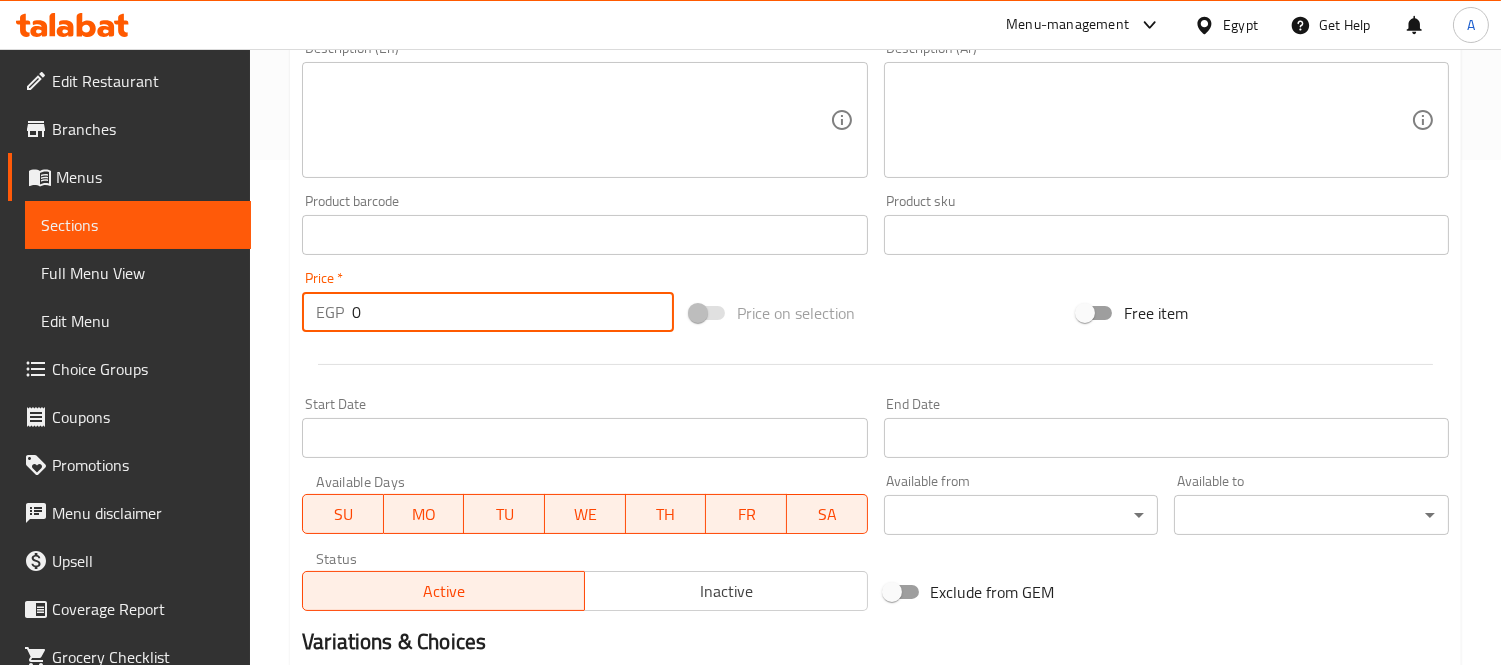 drag, startPoint x: 366, startPoint y: 321, endPoint x: 336, endPoint y: 322, distance: 30.016663 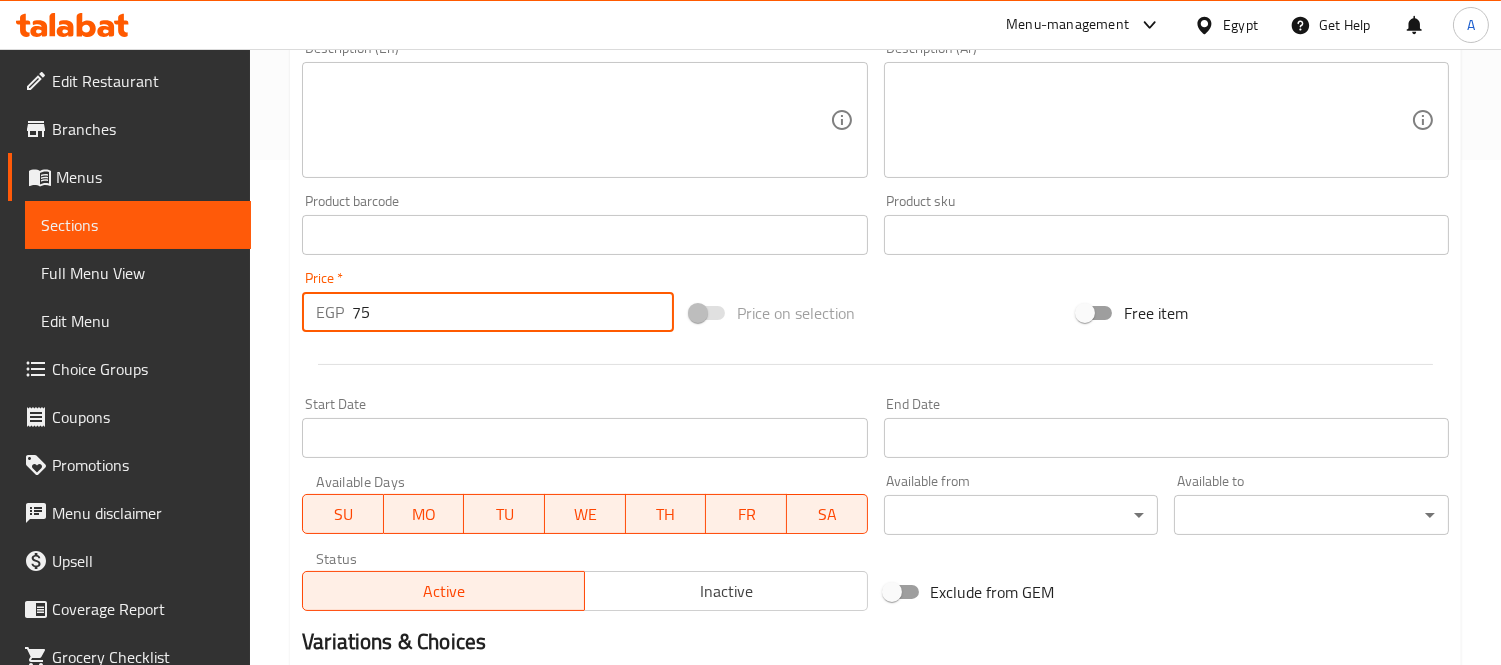 type on "75" 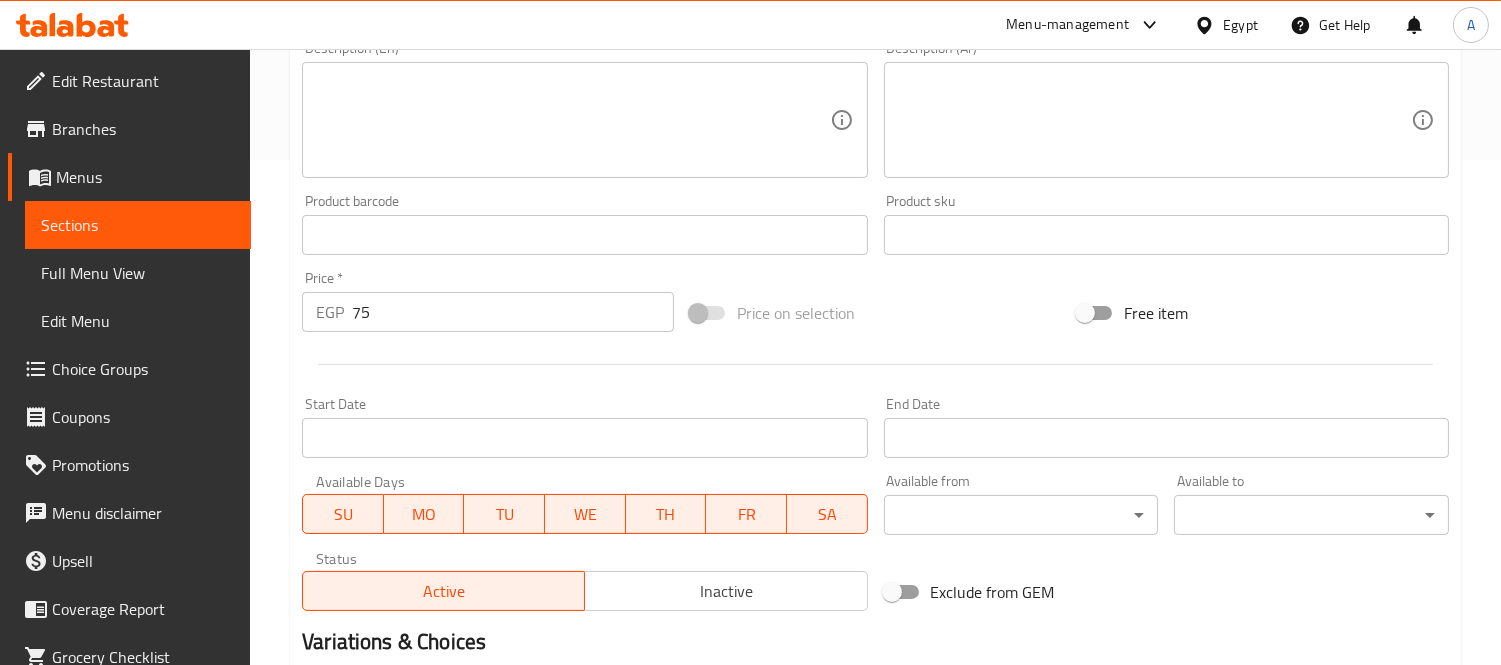 click at bounding box center [875, 364] 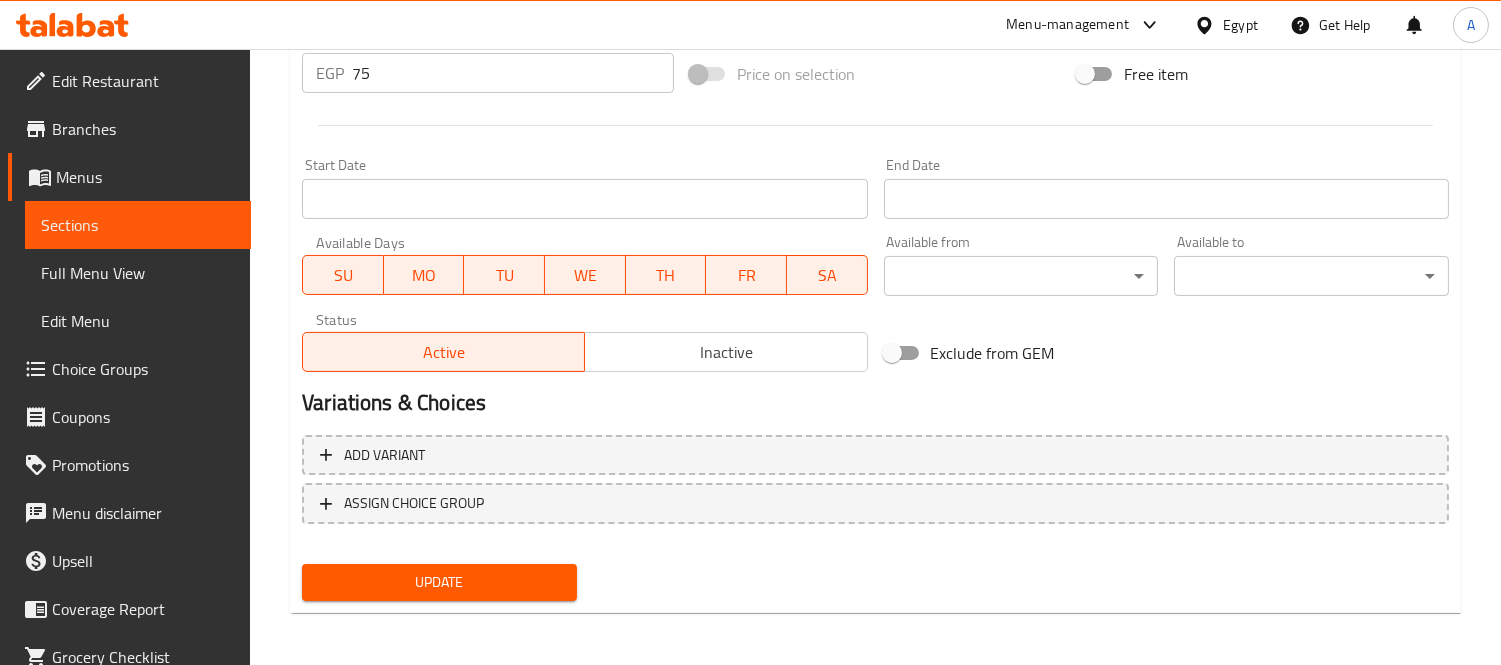 click on "Update" at bounding box center [439, 582] 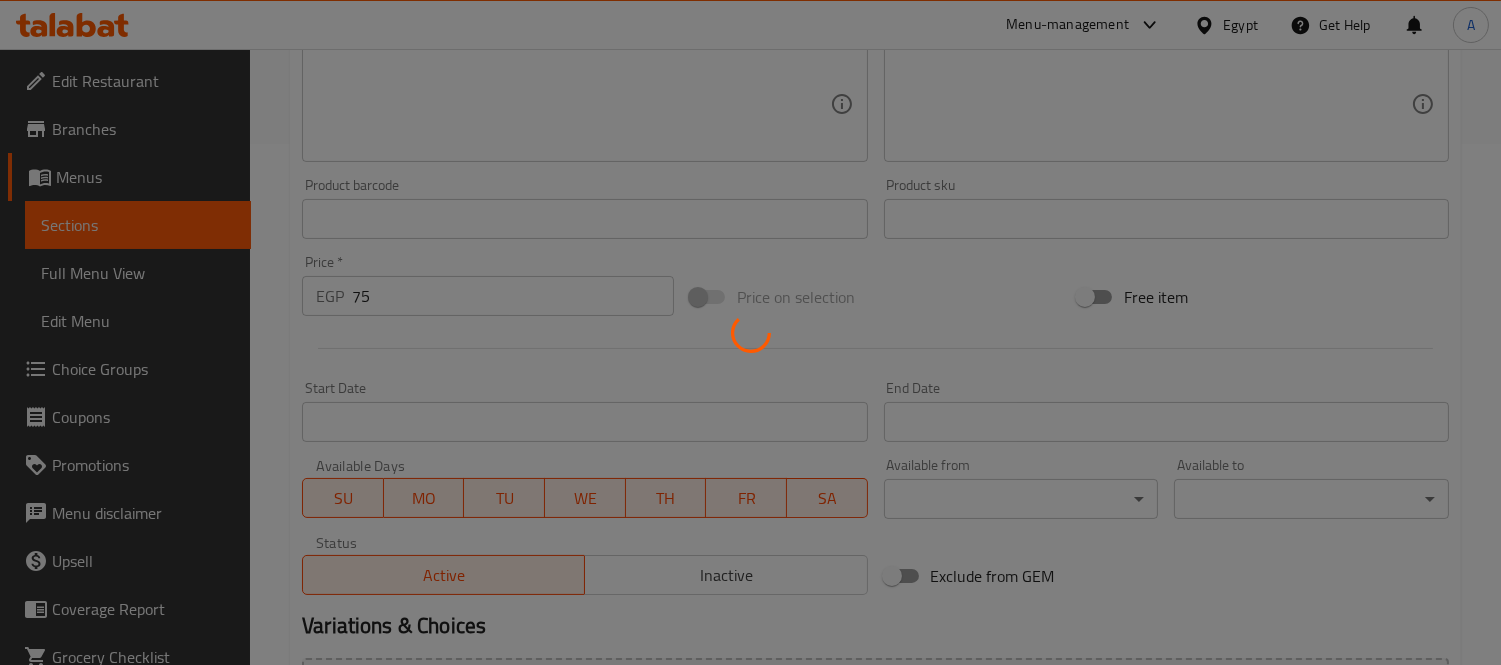 scroll, scrollTop: 188, scrollLeft: 0, axis: vertical 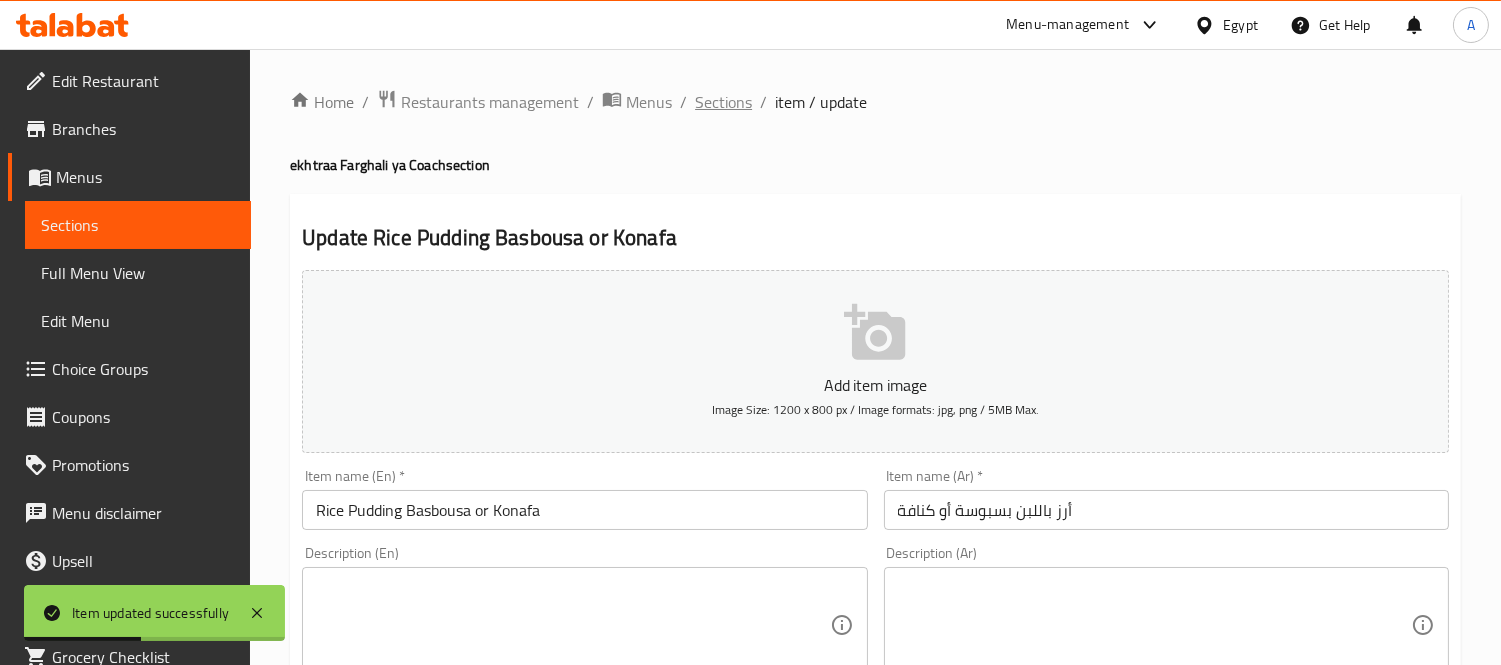 click on "Sections" at bounding box center [723, 102] 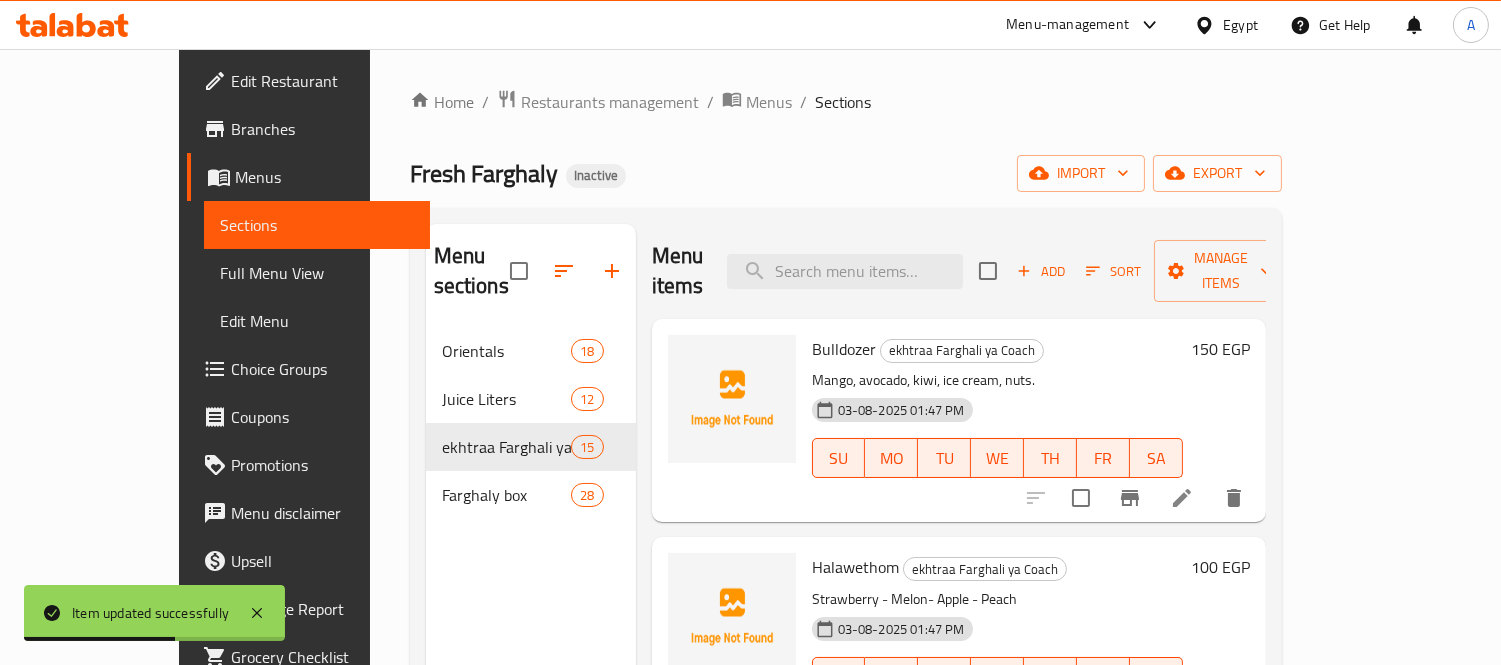 click on "03-08-2025 01:47 PM SU MO TU WE TH FR SA" at bounding box center [997, 444] 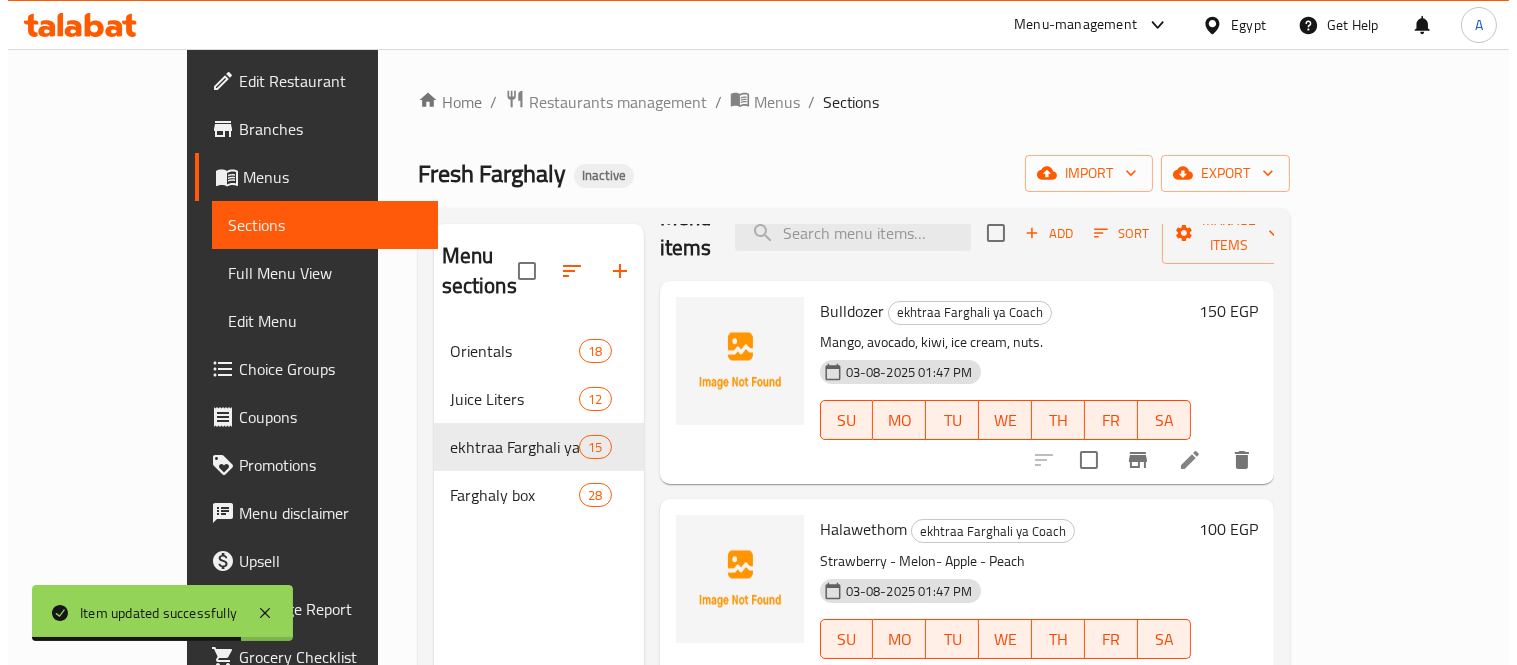 scroll, scrollTop: 0, scrollLeft: 0, axis: both 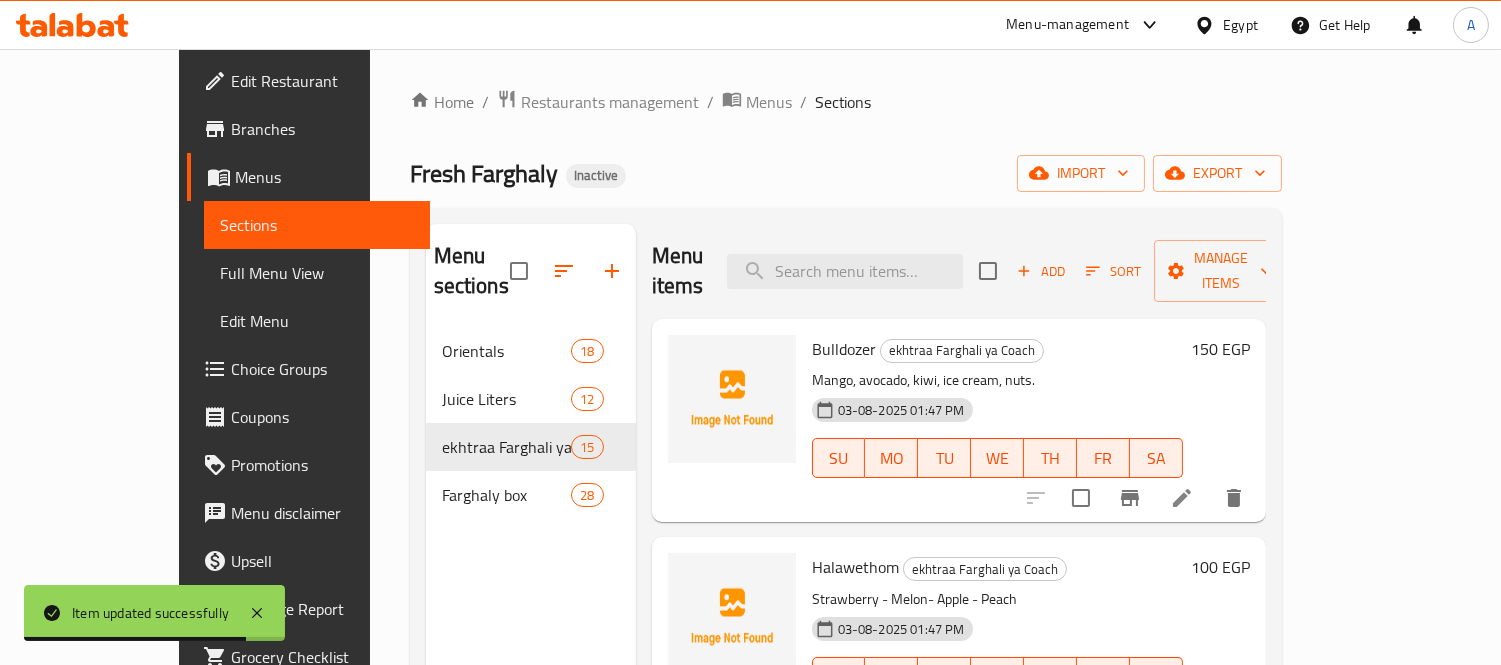 click on "Sort" at bounding box center (1113, 271) 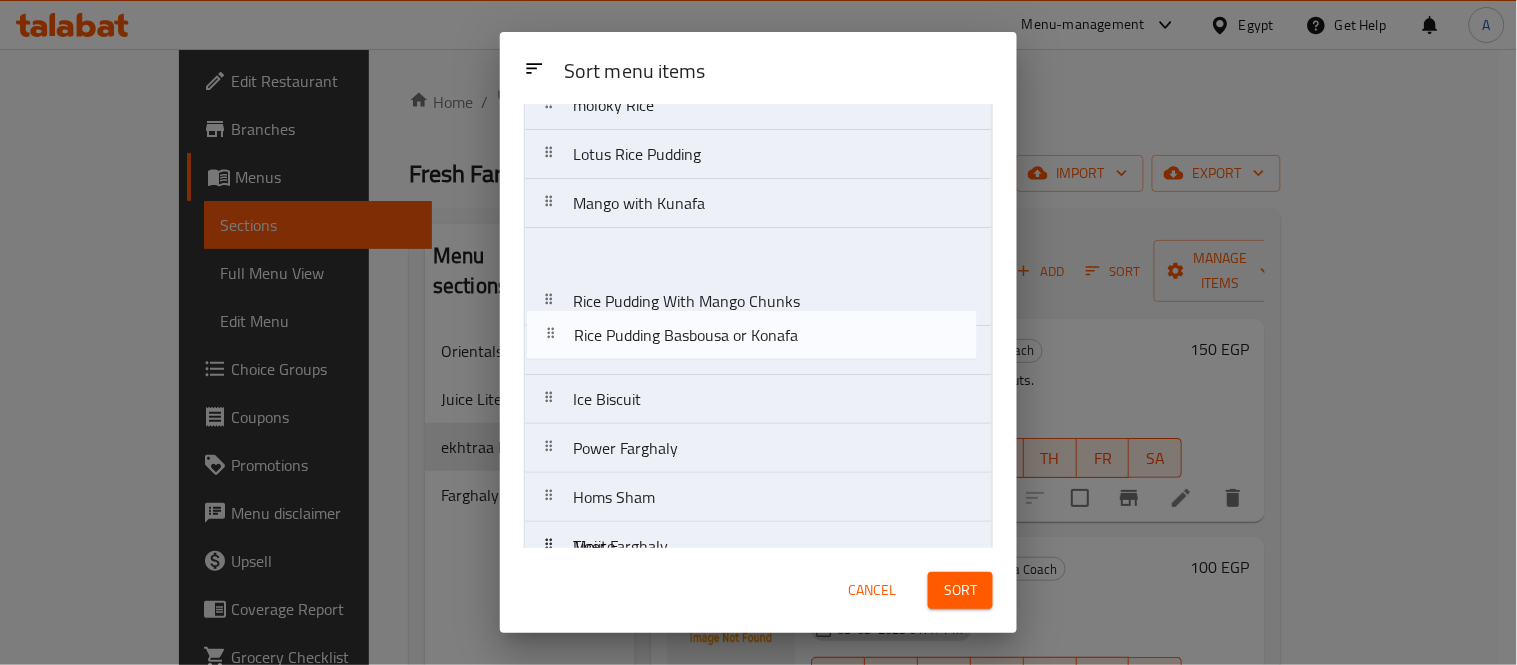 scroll, scrollTop: 136, scrollLeft: 0, axis: vertical 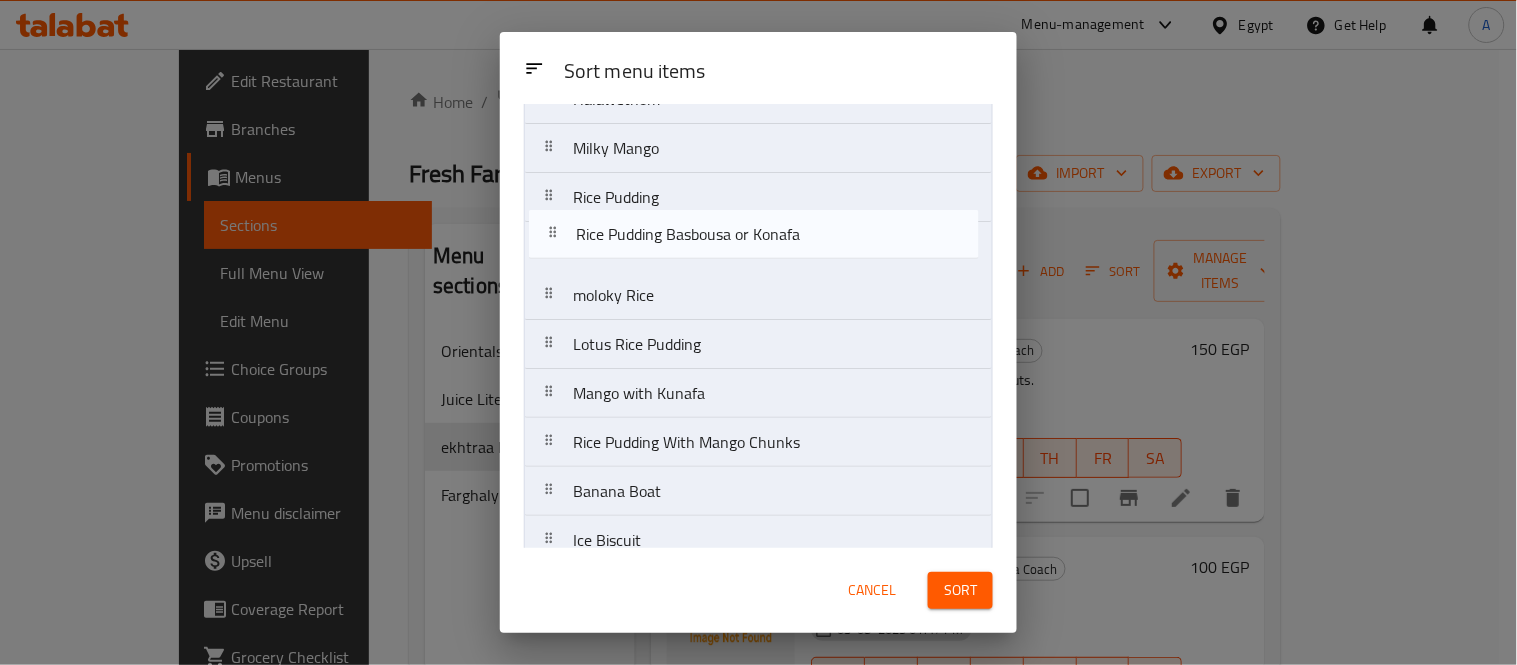 drag, startPoint x: 671, startPoint y: 523, endPoint x: 674, endPoint y: 237, distance: 286.01575 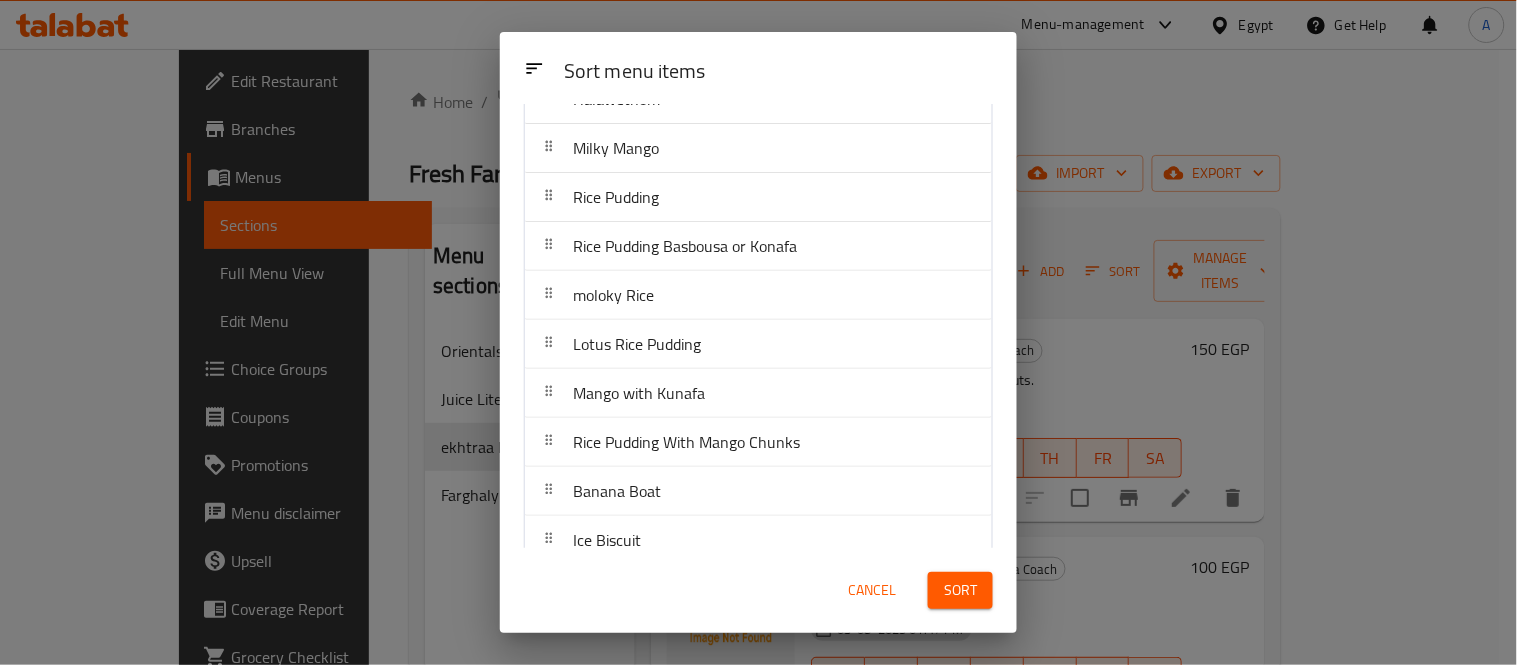 click on "Sort" at bounding box center (960, 590) 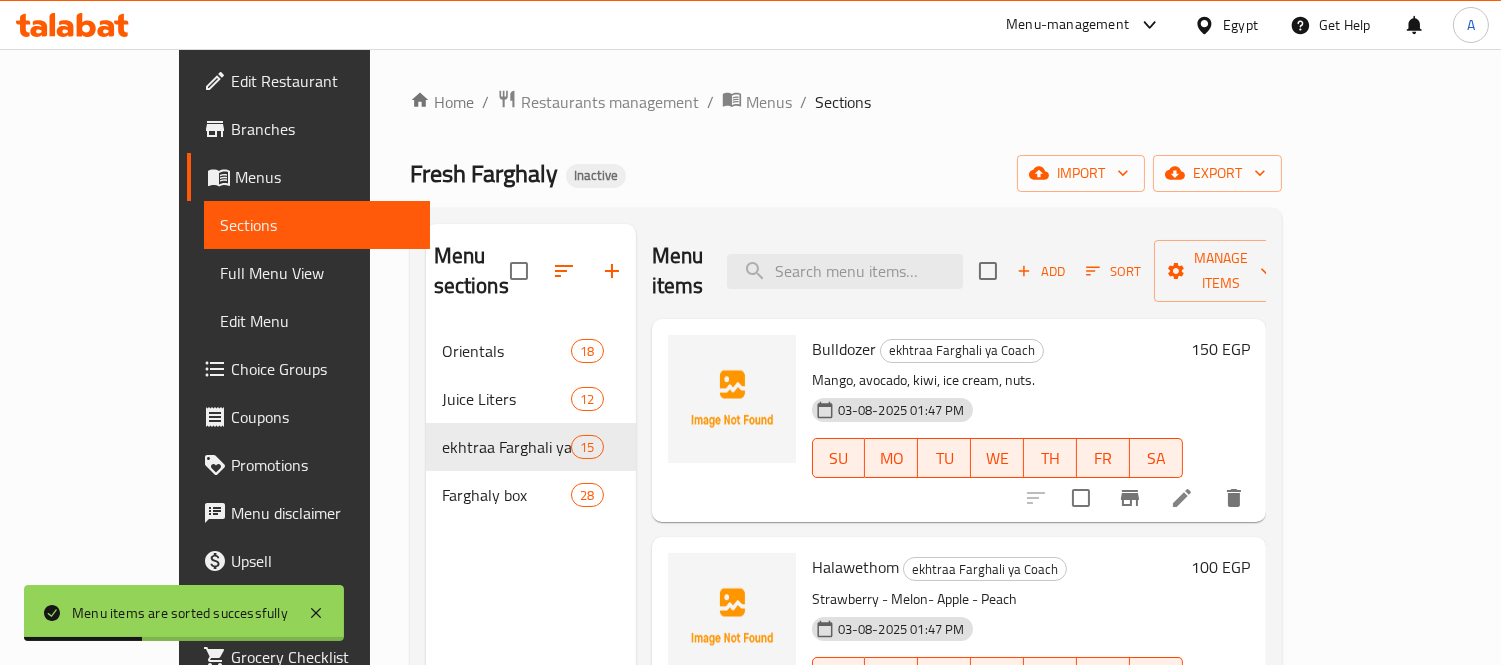 click on "Mango, avocado, kiwi, ice cream, nuts." at bounding box center [997, 380] 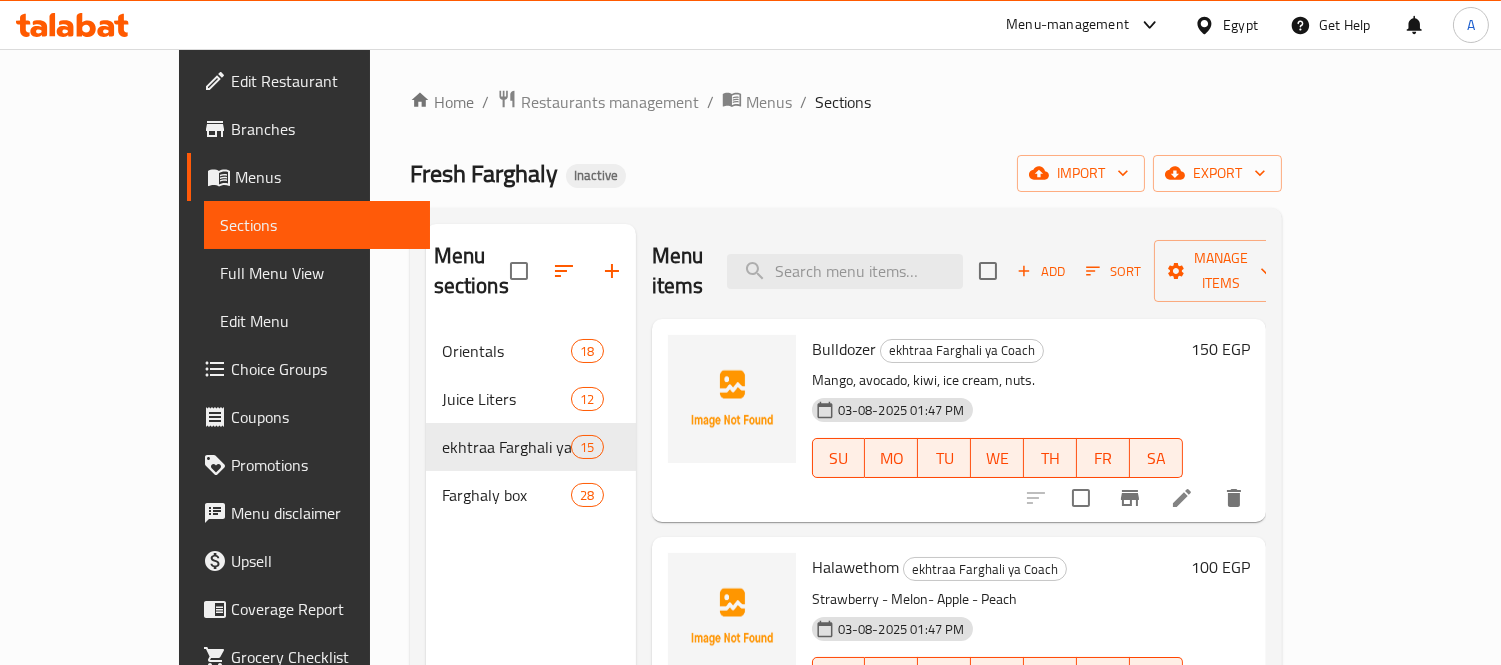 click on "03-08-2025 01:47 PM SU MO TU WE TH FR SA" at bounding box center (997, 444) 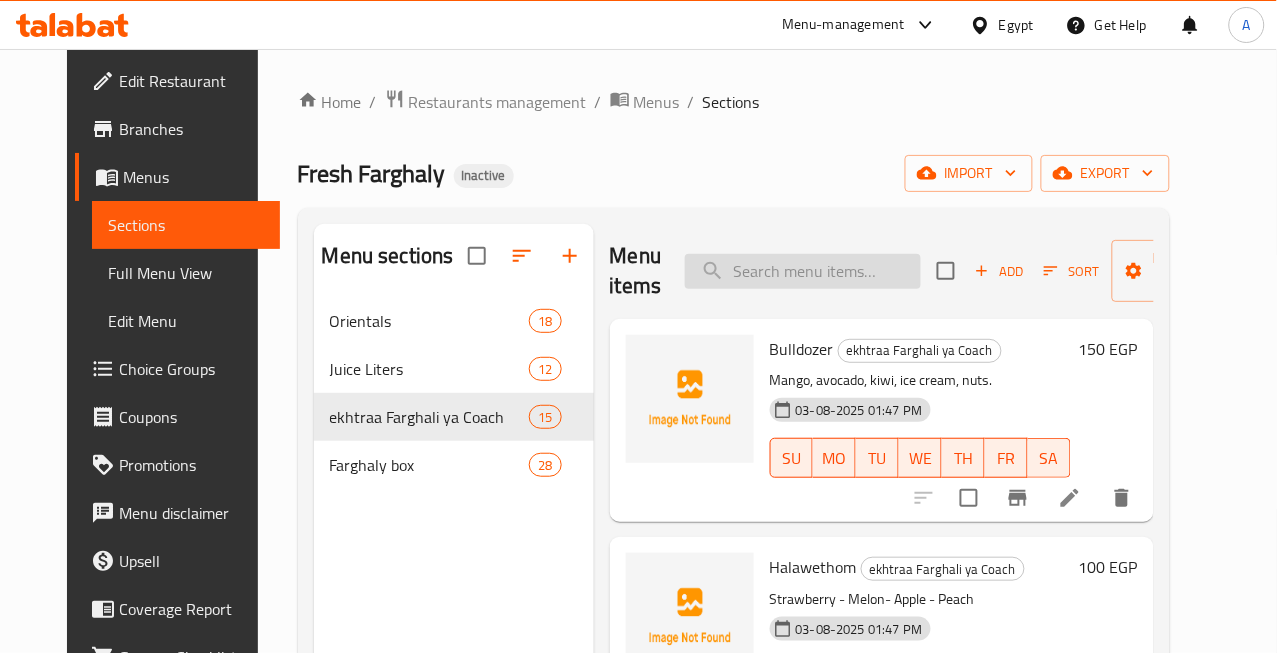 click at bounding box center (803, 271) 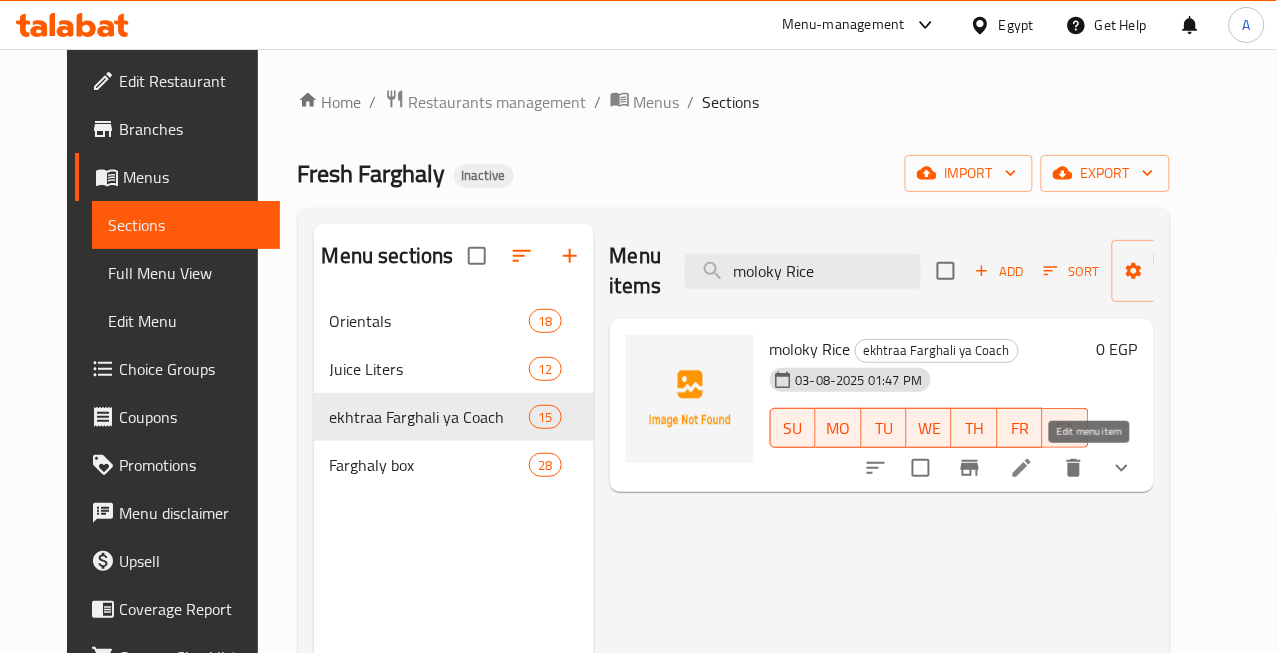 type on "moloky Rice" 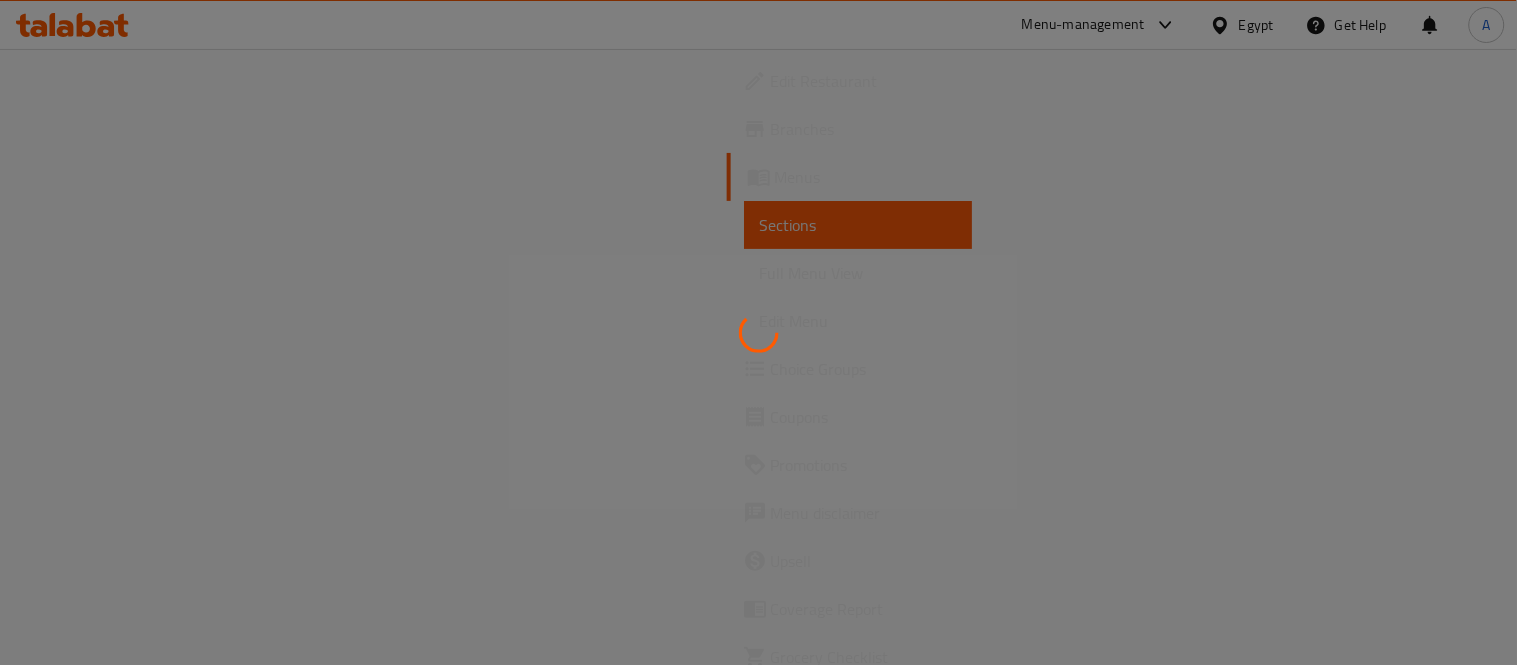 click at bounding box center [758, 332] 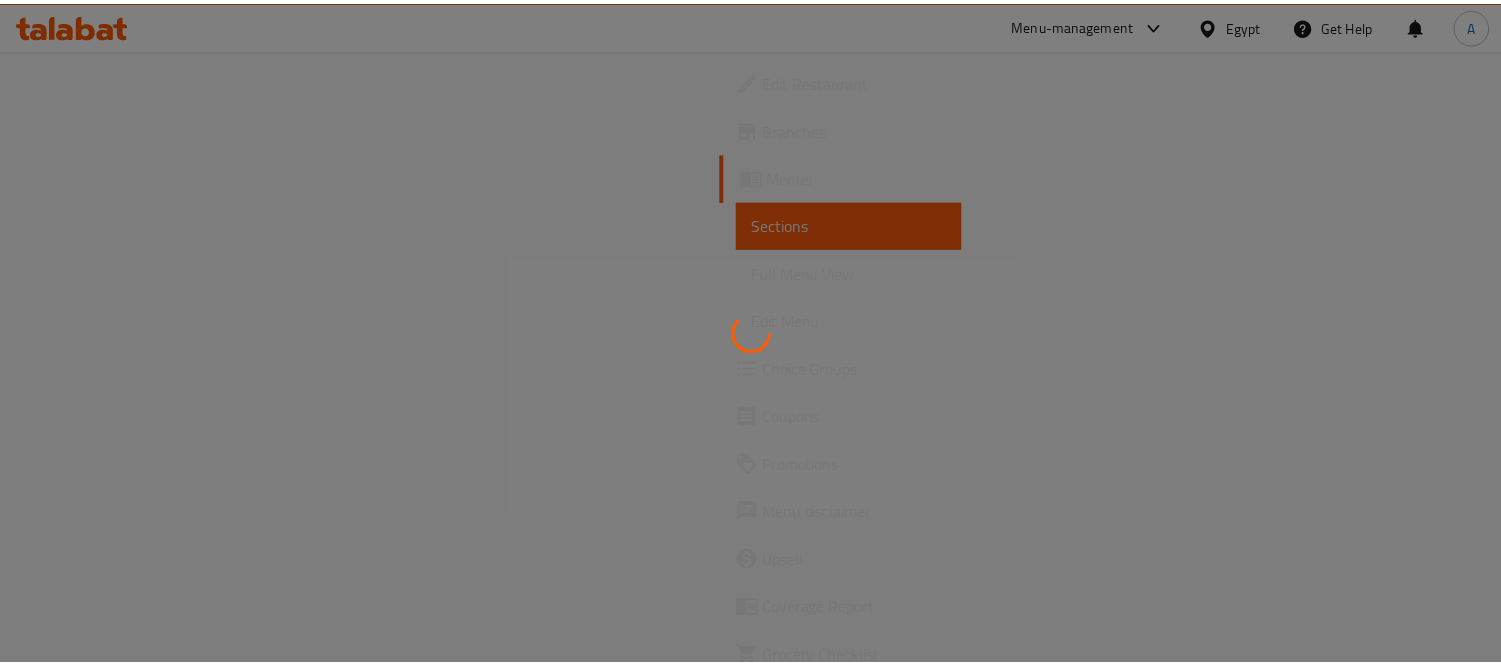scroll, scrollTop: 0, scrollLeft: 0, axis: both 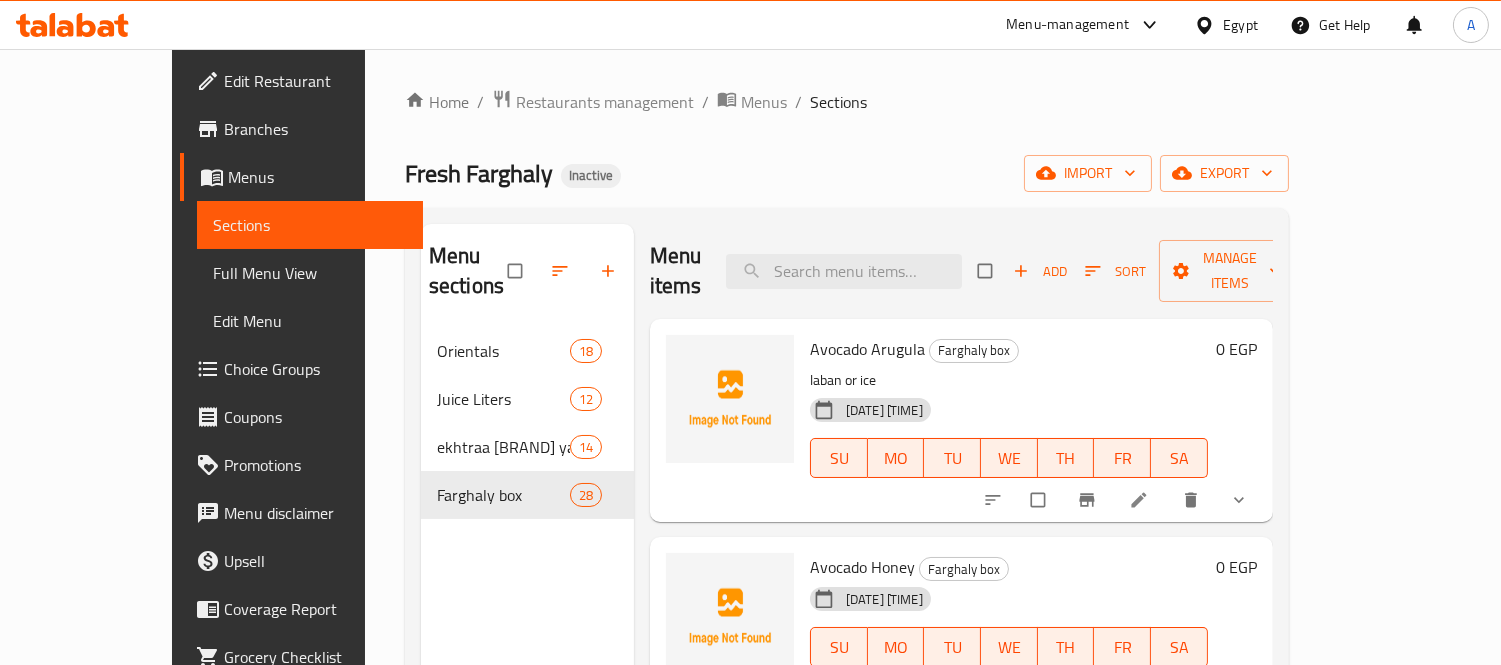 click on "Full Menu View" at bounding box center (310, 273) 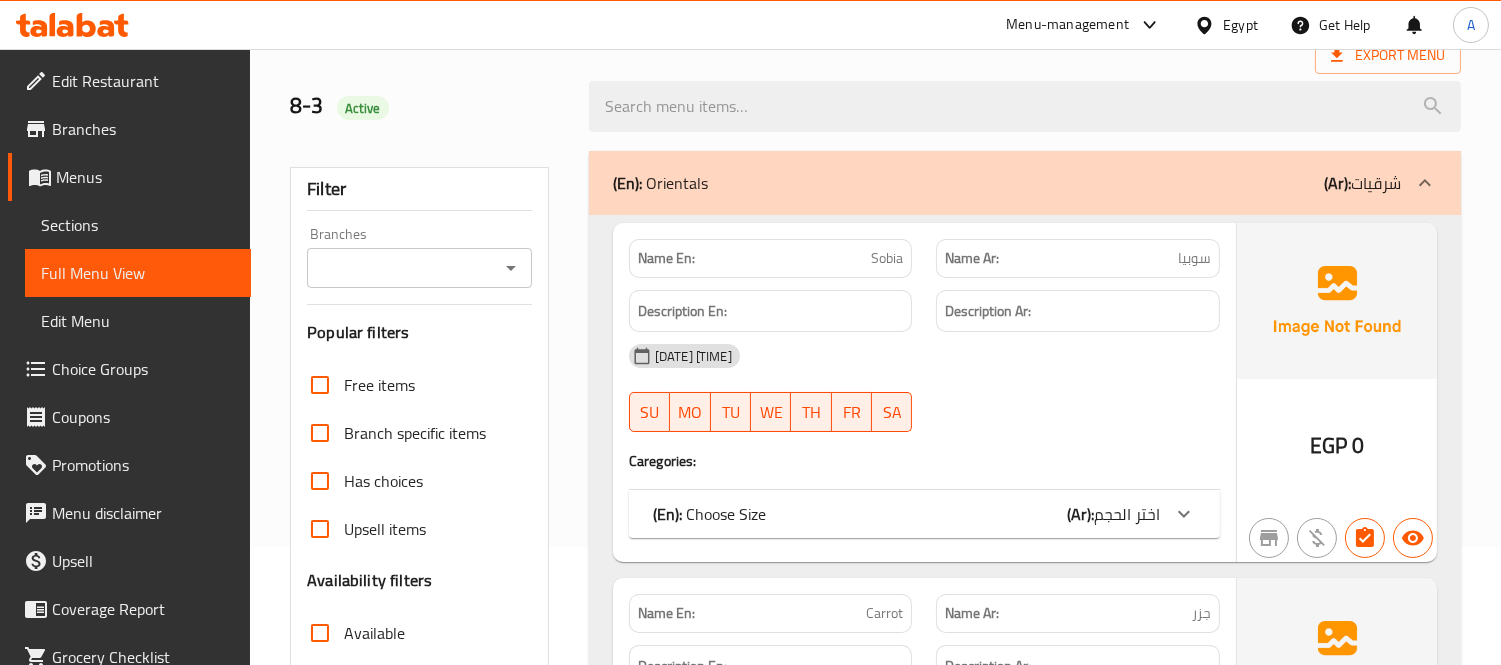 scroll, scrollTop: 444, scrollLeft: 0, axis: vertical 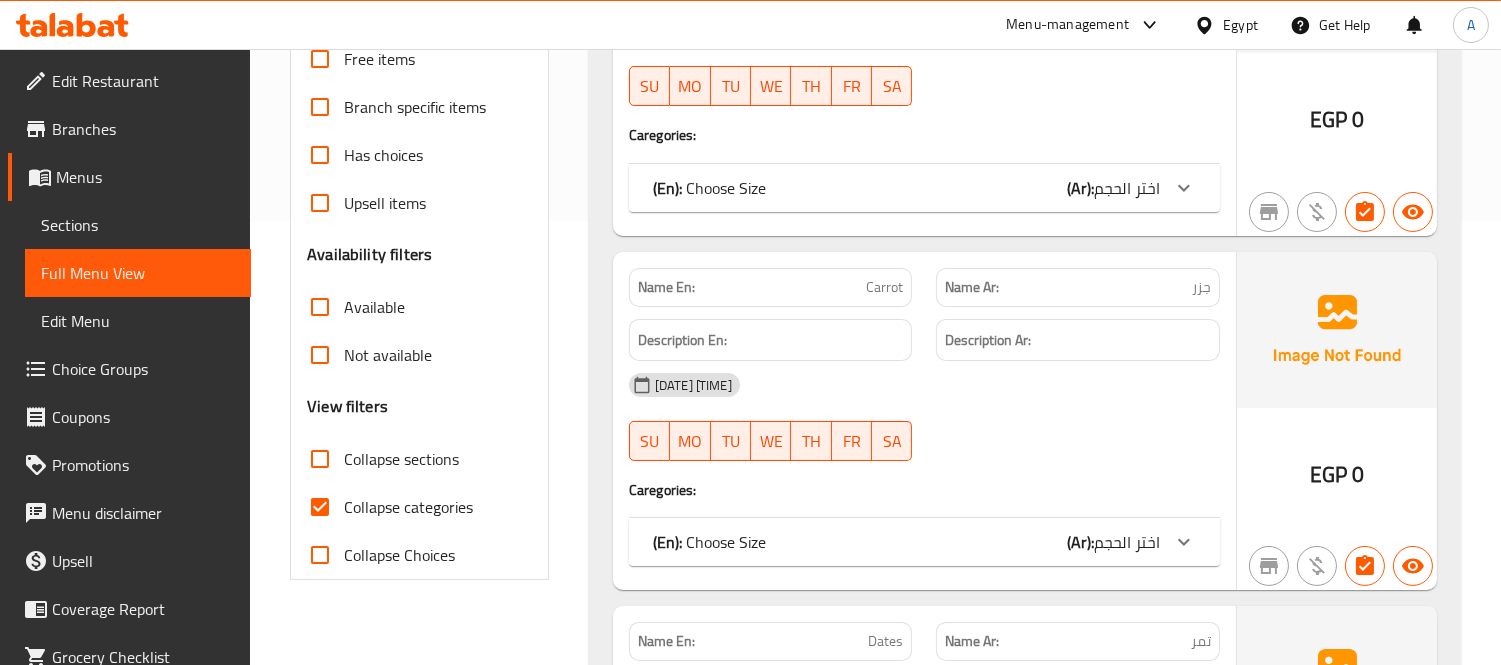 click on "Collapse categories" at bounding box center [408, 507] 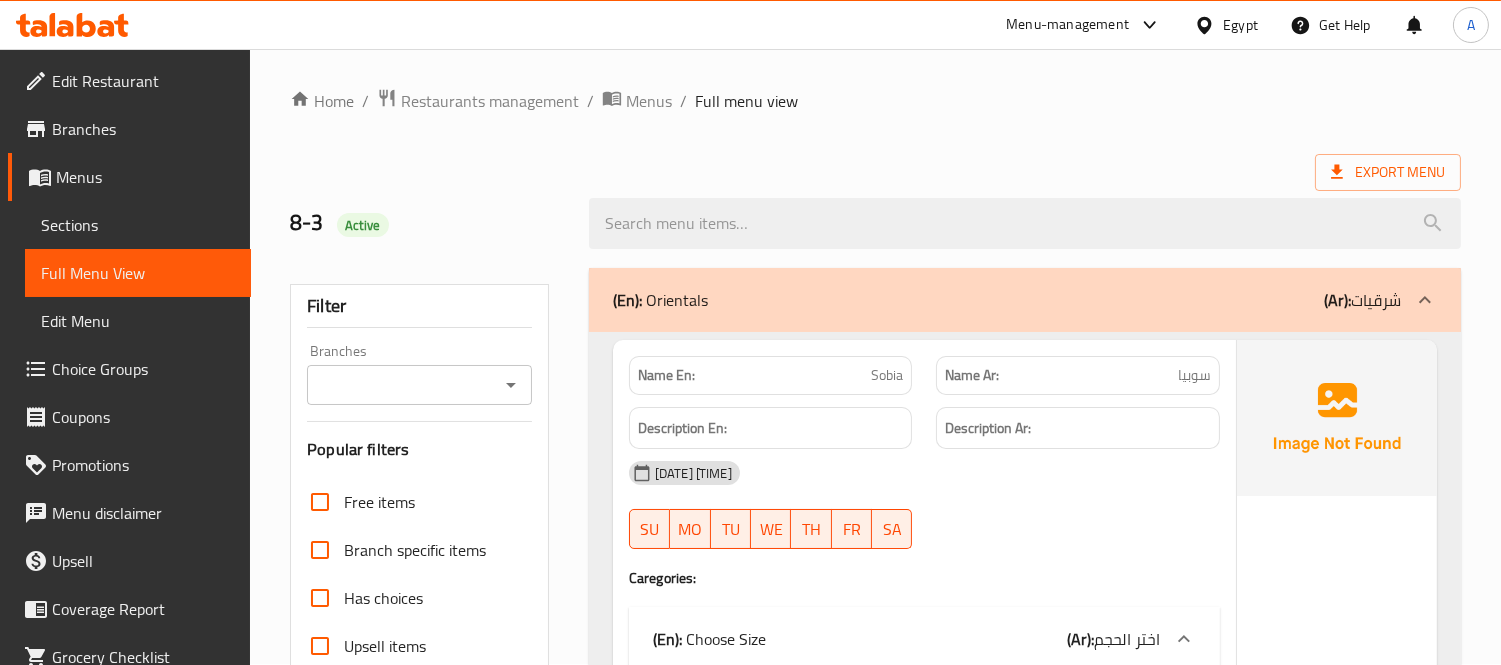 scroll, scrollTop: 0, scrollLeft: 0, axis: both 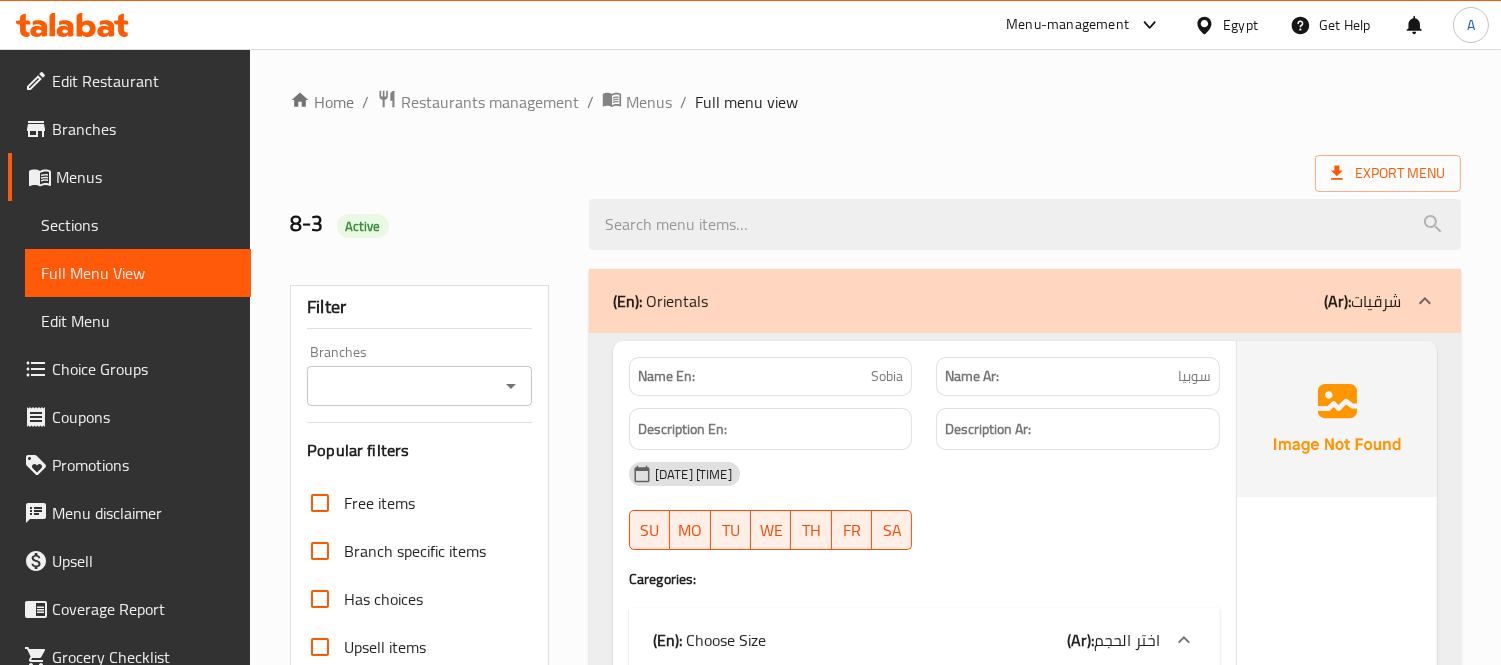 click on "Name En: Sobia Name Ar: سوبيا Description En: Description Ar: 03-08-2025 01:26 PM SU MO TU WE TH FR SA Caregories: (En):   Choose Size (Ar): اختر الحجم Name(En) Name(Ar) Status Price Medium وسط  Active 35 JUMBO جامبو Active 40 EGP 0 Name En: Carrot Name Ar: جزر Description En: Description Ar: 03-08-2025 01:26 PM SU MO TU WE TH FR SA Caregories: (En):   Choose Size (Ar): اختر الحجم Name(En) Name(Ar) Status Price Medium وسط  Active 30 JUMBO جامبو Active 35 EGP 0 Name En: Dates Name Ar: تمر Description En: Description Ar: 03-08-2025 01:26 PM SU MO TU WE TH FR SA Caregories: (En):   Choose Size (Ar): اختر الحجم Name(En) Name(Ar) Status Price Medium وسط  Active 25 JUMBO جامبو Active 30 EGP 0 Name En: Plain Doum Name Ar: دوم سادة Description En: Description Ar: 03-08-2025 01:26 PM SU MO TU WE TH FR SA Caregories: (En):   Choose Size (Ar): اختر الحجم Name(En) Name(Ar) Status Price Medium وسط  Active 25 JUMBO جامبو Active 30 EGP 0" at bounding box center (1025, 5557) 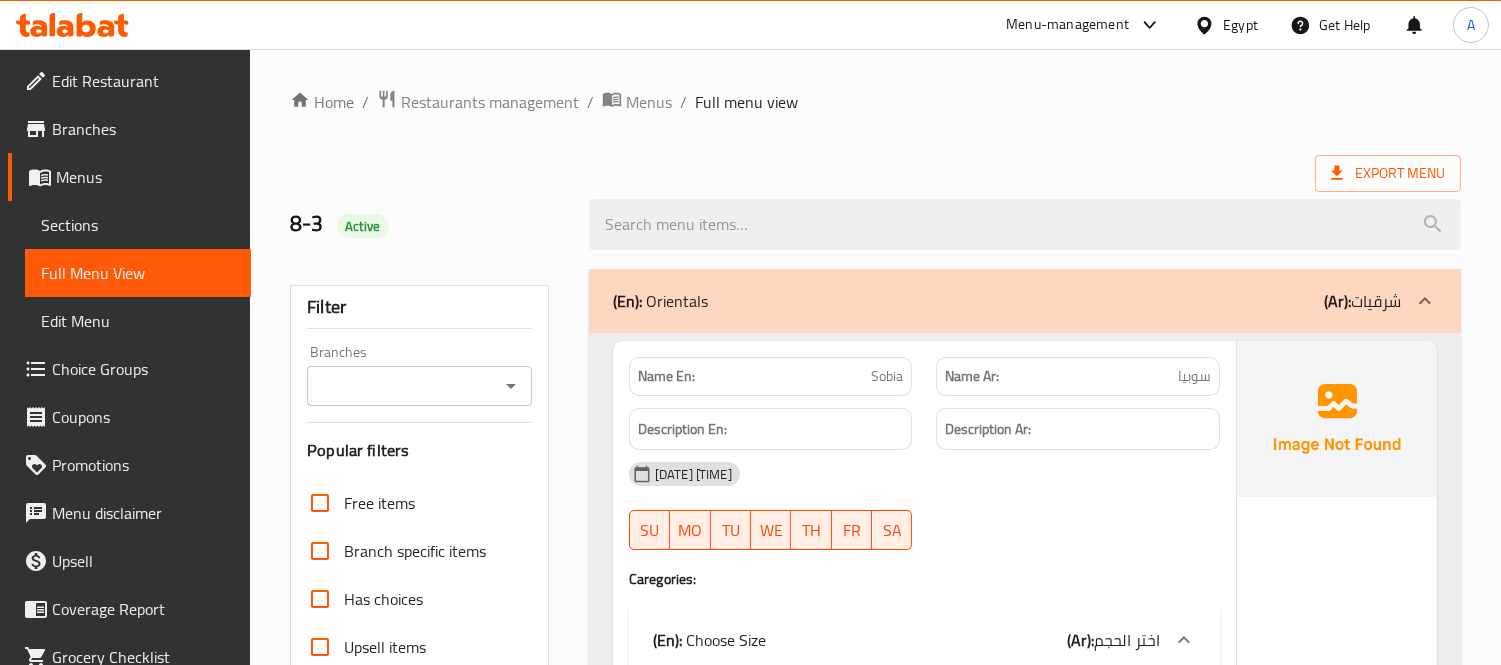 click on "(En):   Orientals (Ar): شرقيات" at bounding box center (1007, 301) 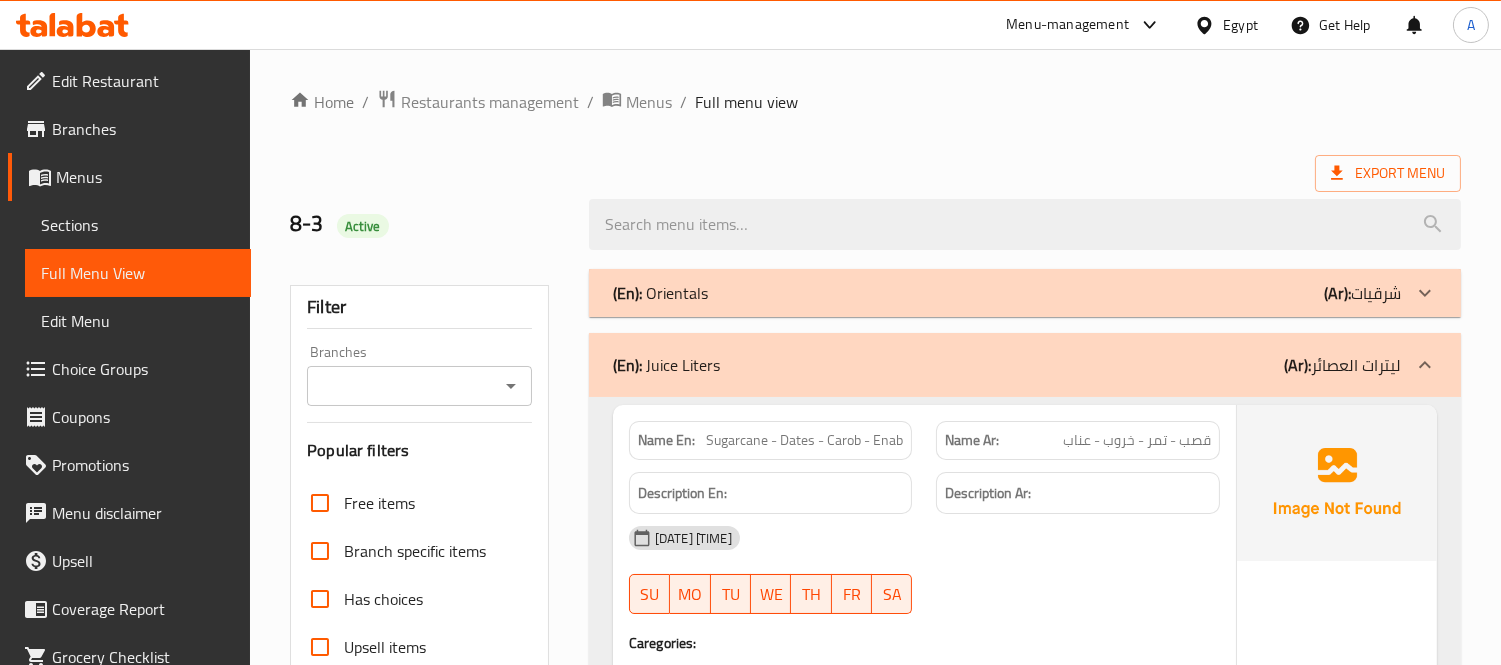 click on "(En):   Juice Liters (Ar): ليترات العصائر" at bounding box center [1007, 365] 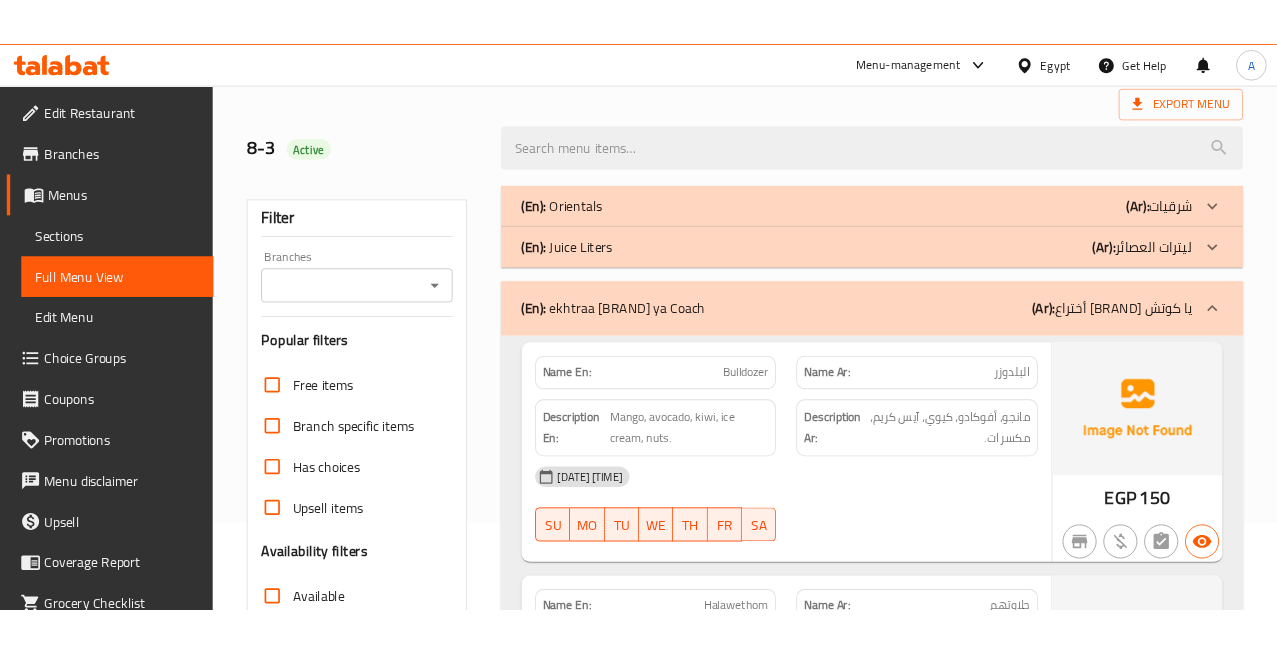 scroll, scrollTop: 222, scrollLeft: 0, axis: vertical 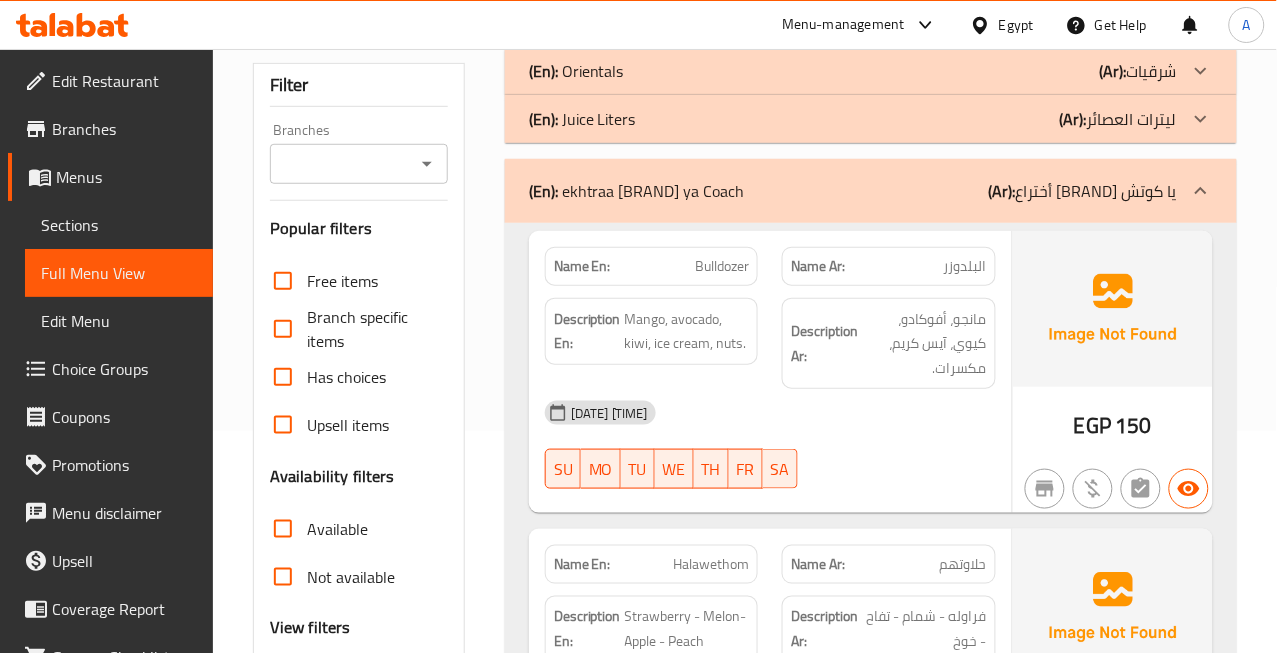 click on "Bulldozer" at bounding box center [722, 266] 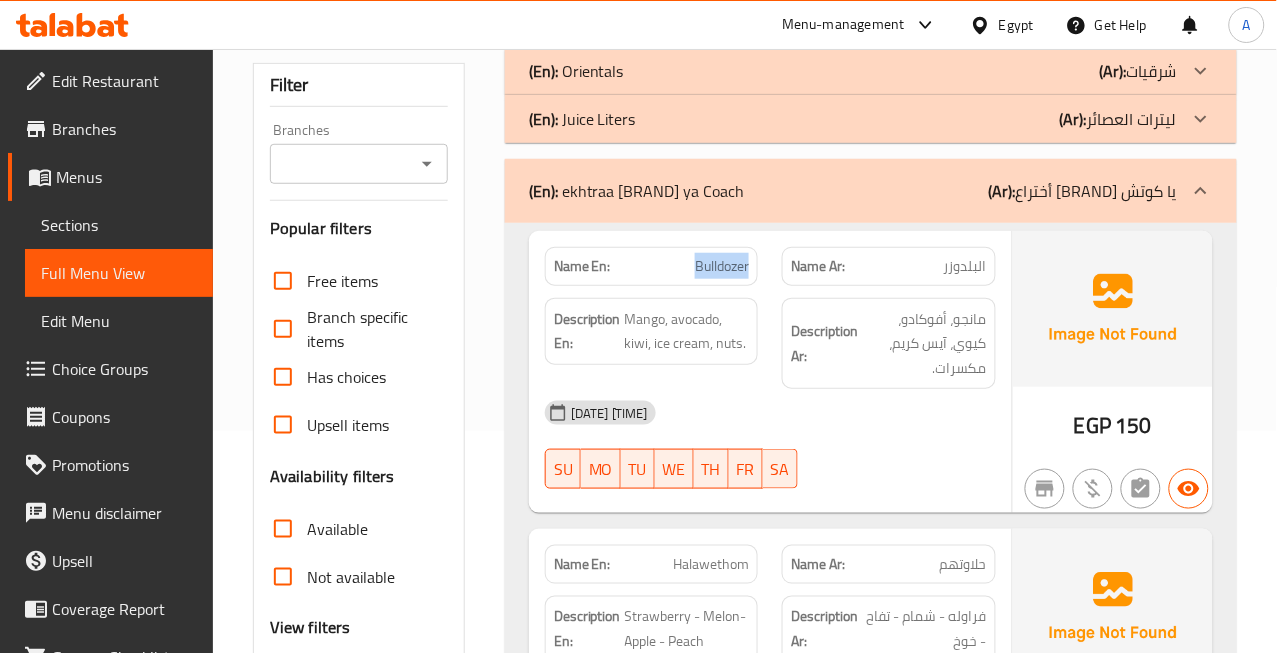 click on "Bulldozer" at bounding box center (722, 266) 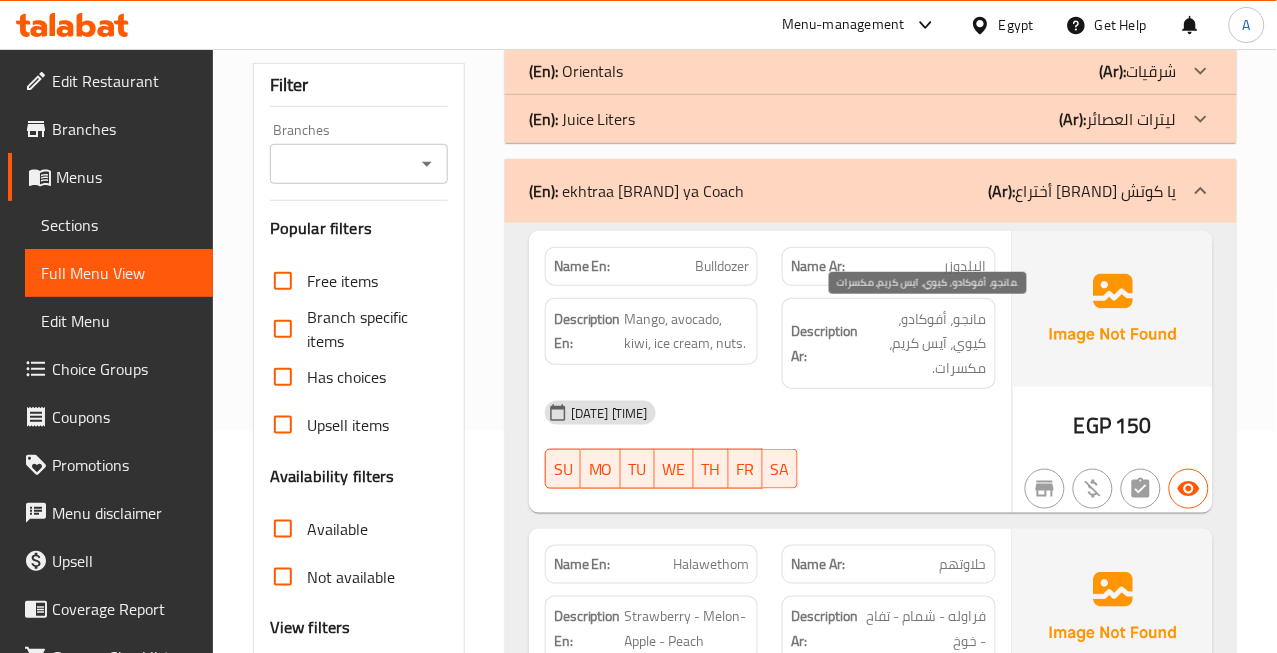 click on "مانجو، أفوكادو، كيوي، آيس كريم، مكسرات." at bounding box center [924, 344] 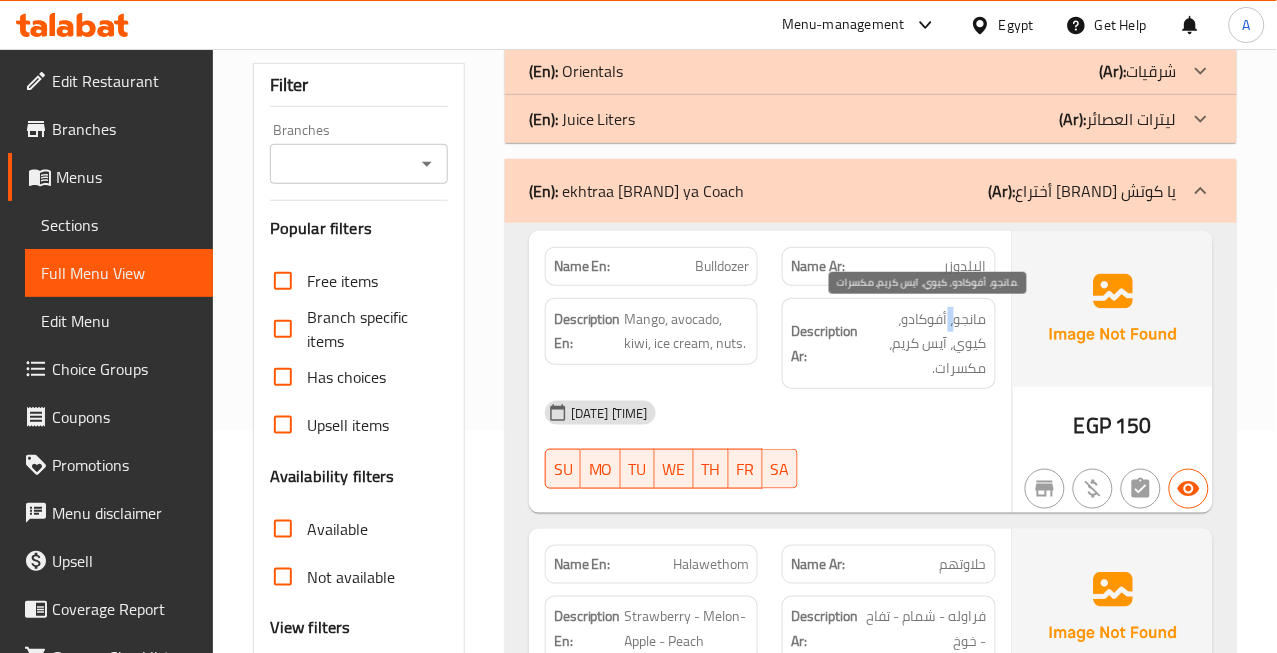 click on "مانجو، أفوكادو، كيوي، آيس كريم، مكسرات." at bounding box center [924, 344] 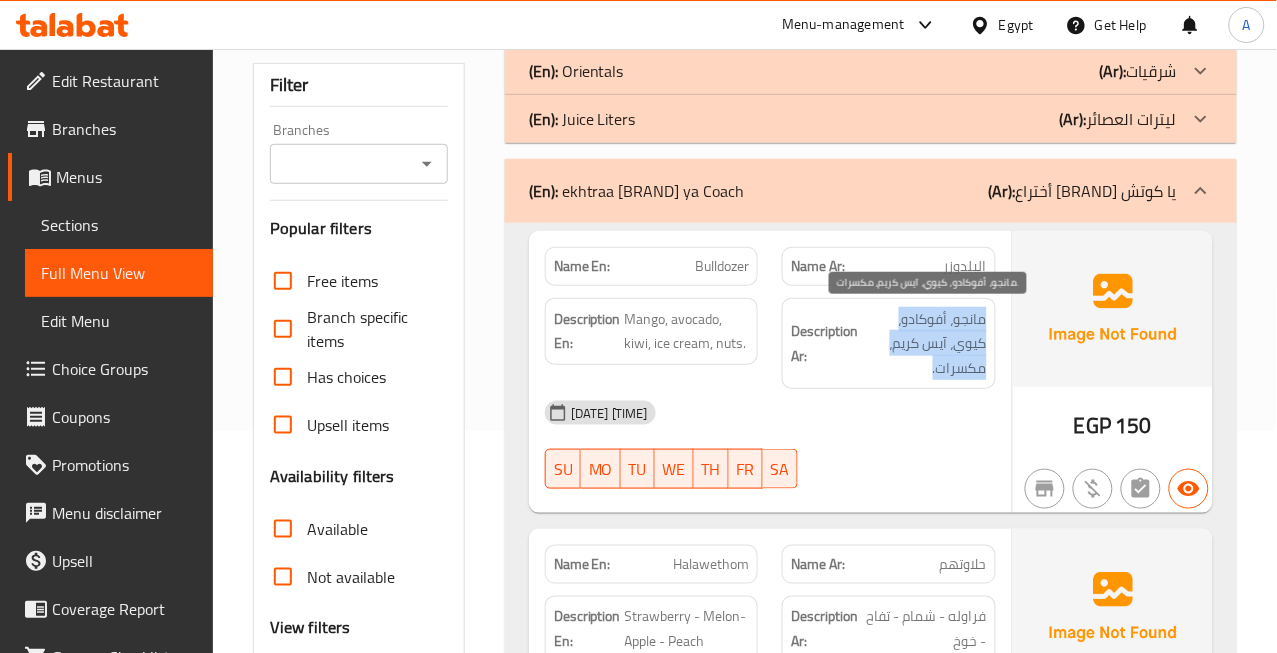 click on "مانجو، أفوكادو، كيوي، آيس كريم، مكسرات." at bounding box center (924, 344) 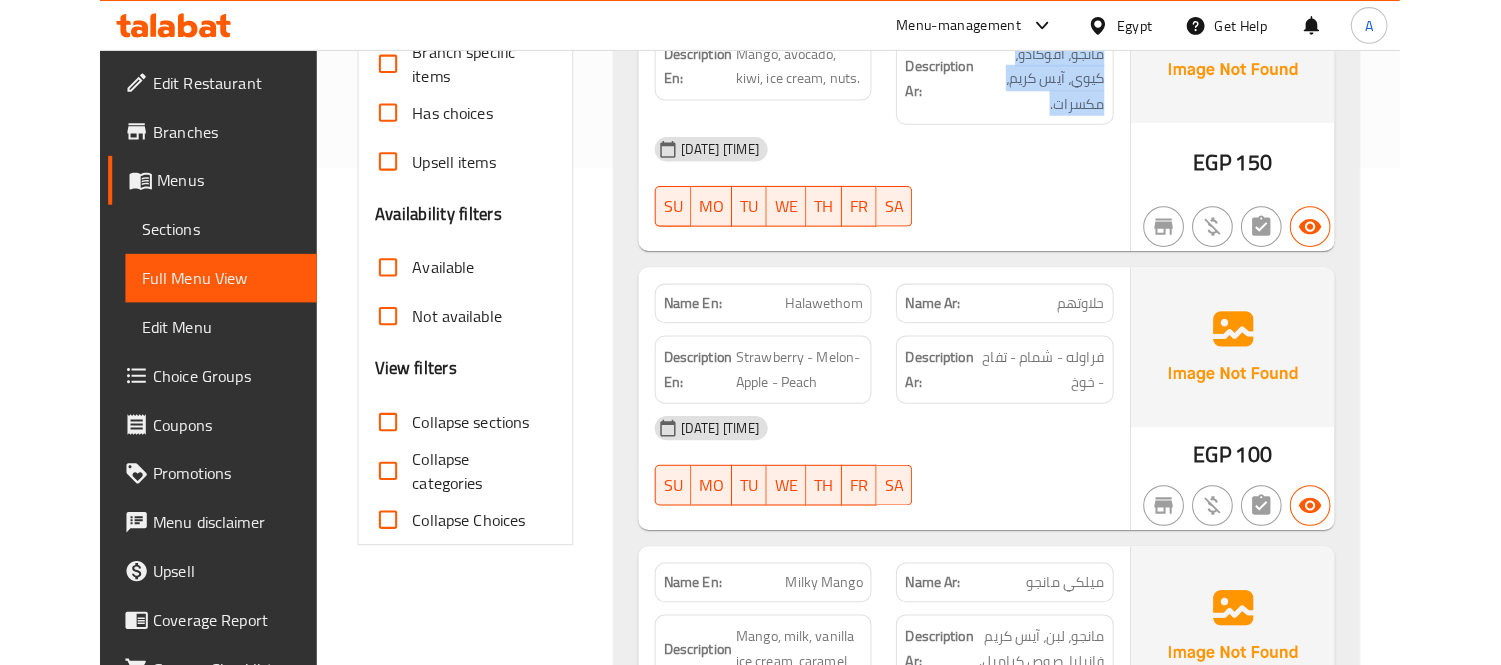 scroll, scrollTop: 555, scrollLeft: 0, axis: vertical 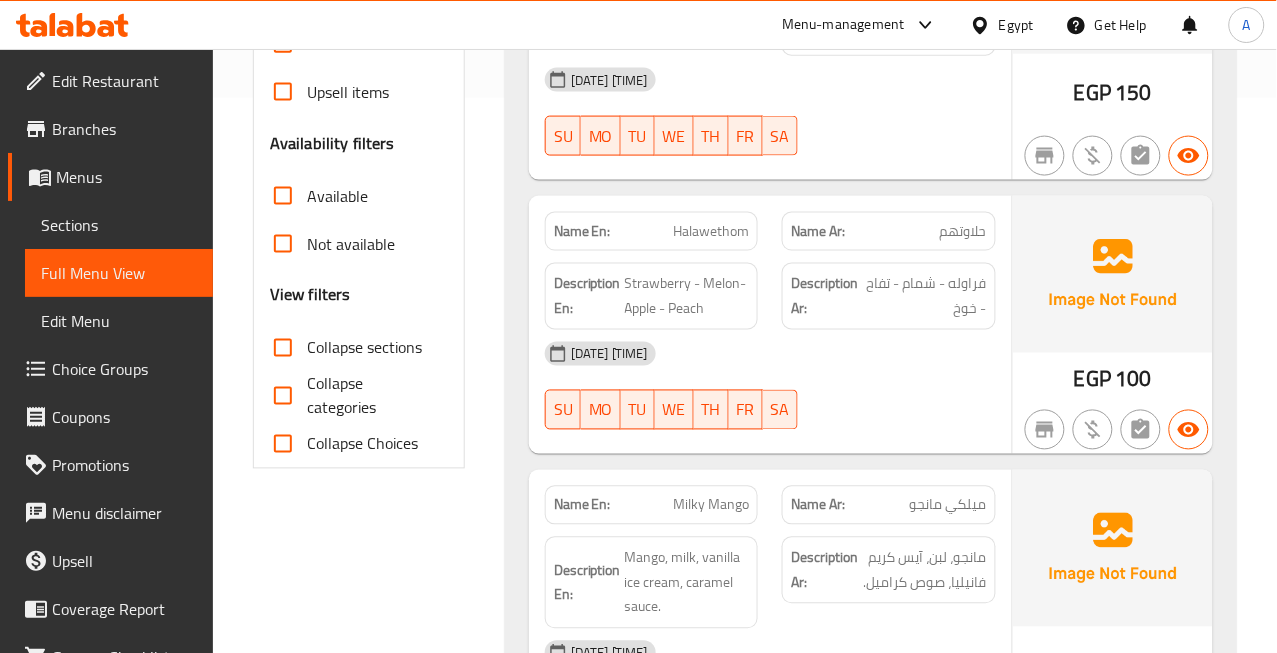 click on "حلاوتهم" at bounding box center (963, 231) 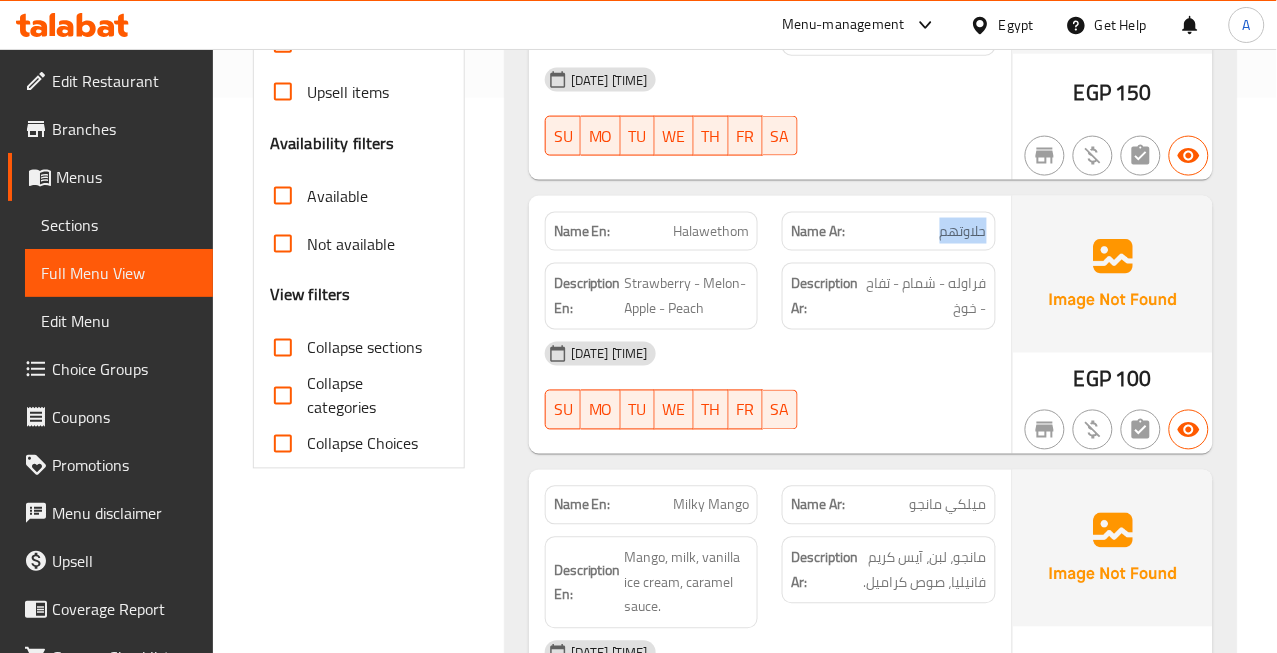 click on "حلاوتهم" at bounding box center [963, 231] 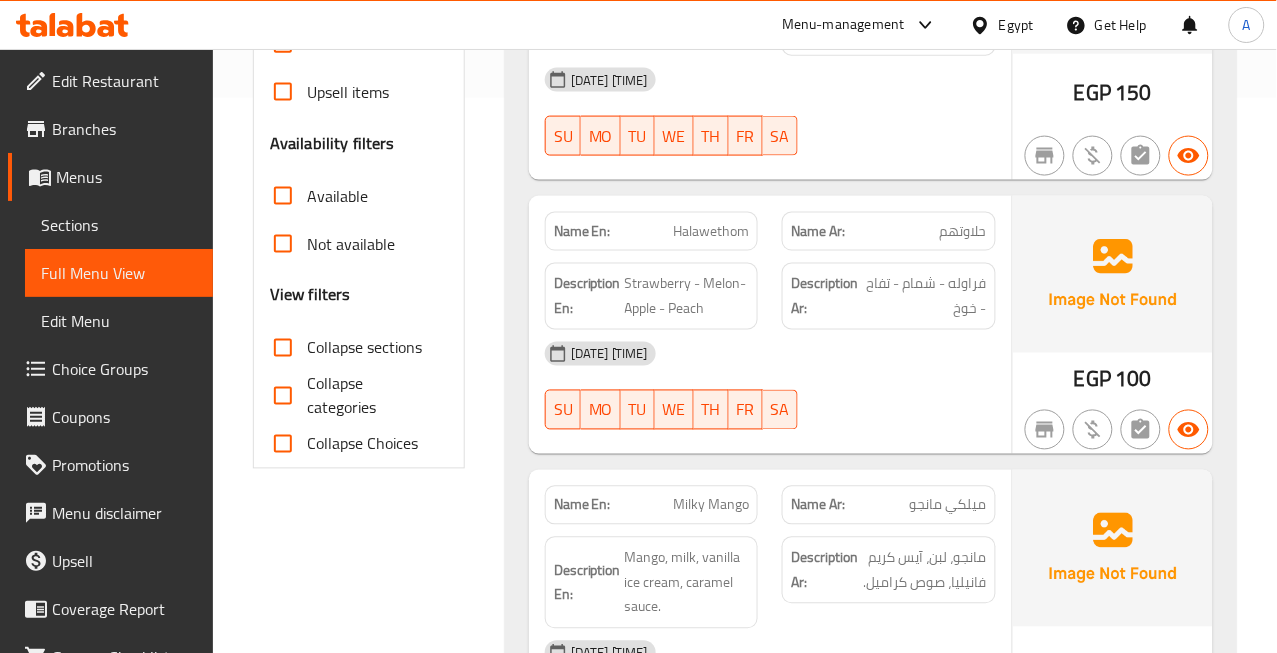 click on "Halawethom" at bounding box center (711, 231) 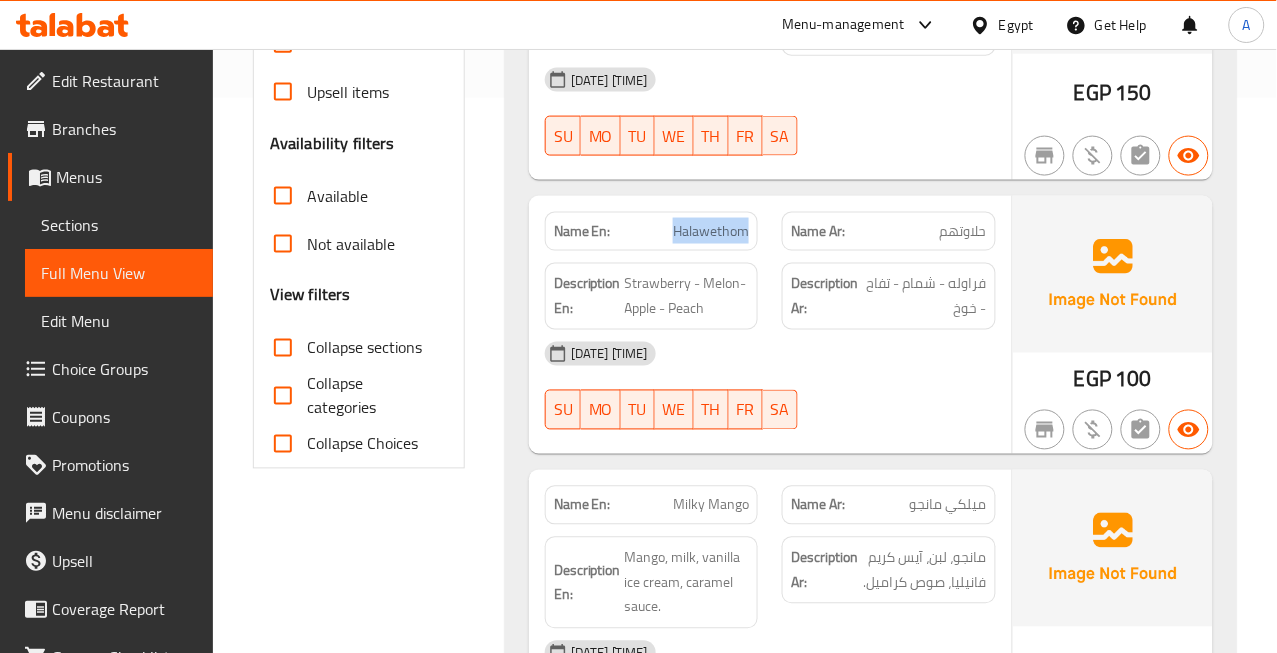 click on "Halawethom" at bounding box center (711, 231) 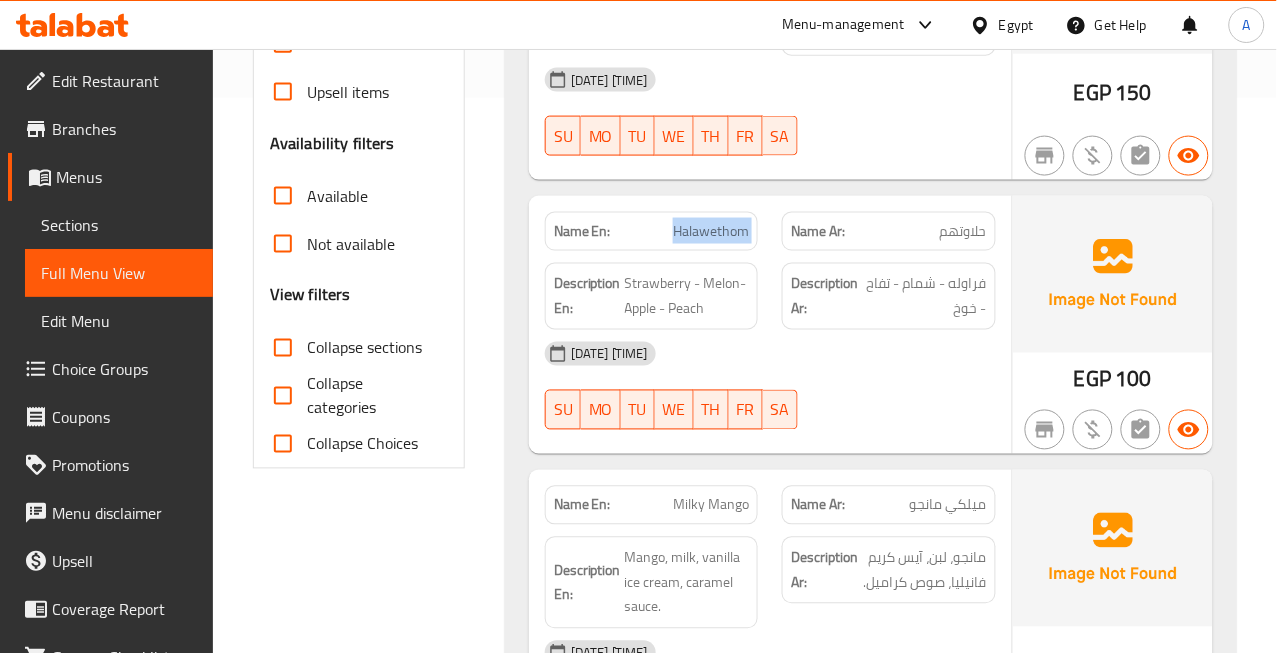 click on "Halawethom" at bounding box center [711, 231] 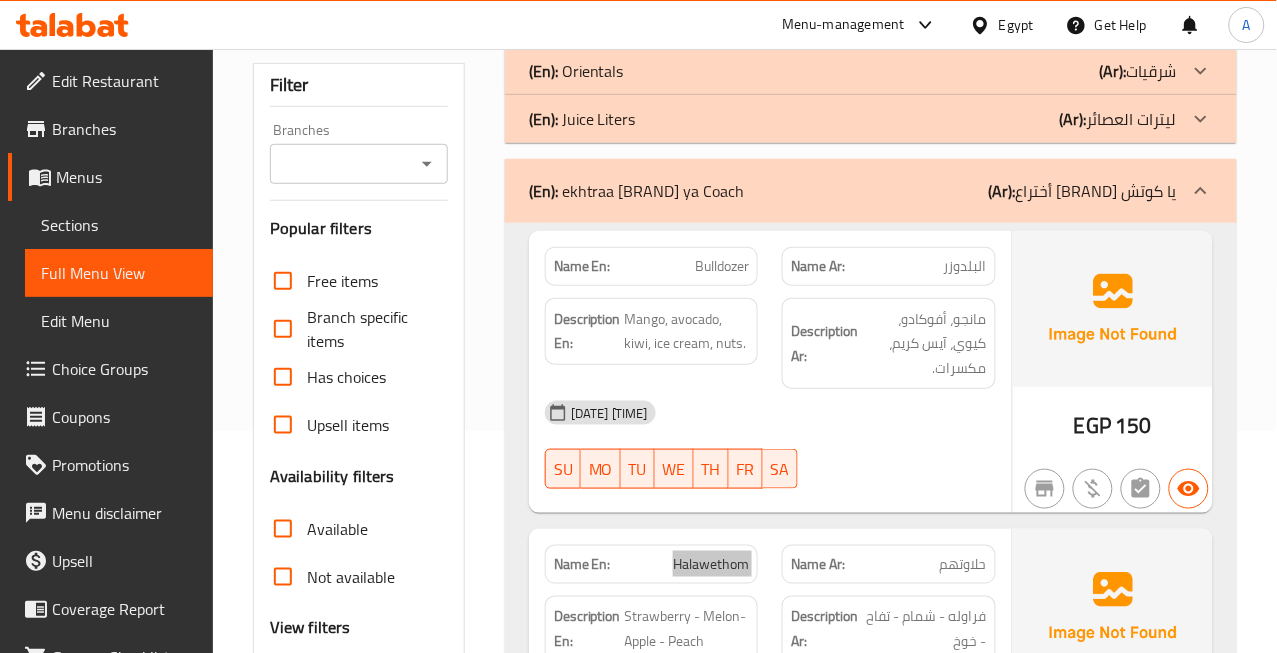 scroll, scrollTop: 333, scrollLeft: 0, axis: vertical 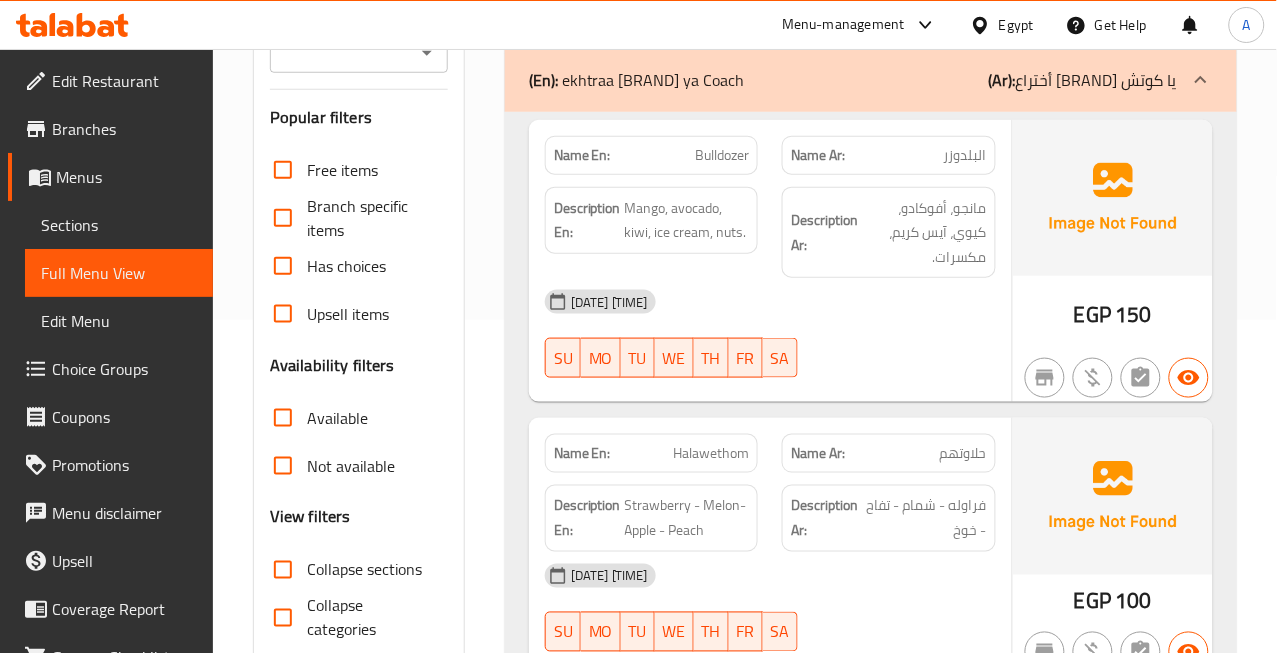 click on "Description Ar: مانجو، أفوكادو، كيوي، آيس كريم، مكسرات." at bounding box center [889, 233] 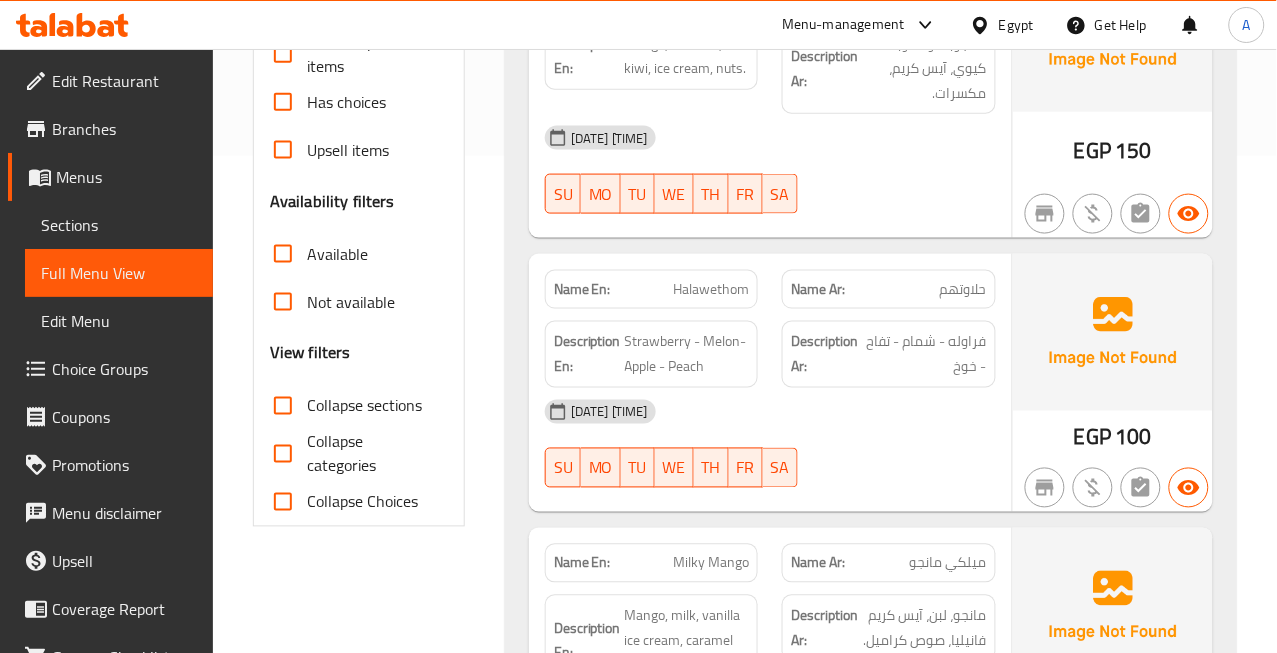 scroll, scrollTop: 555, scrollLeft: 0, axis: vertical 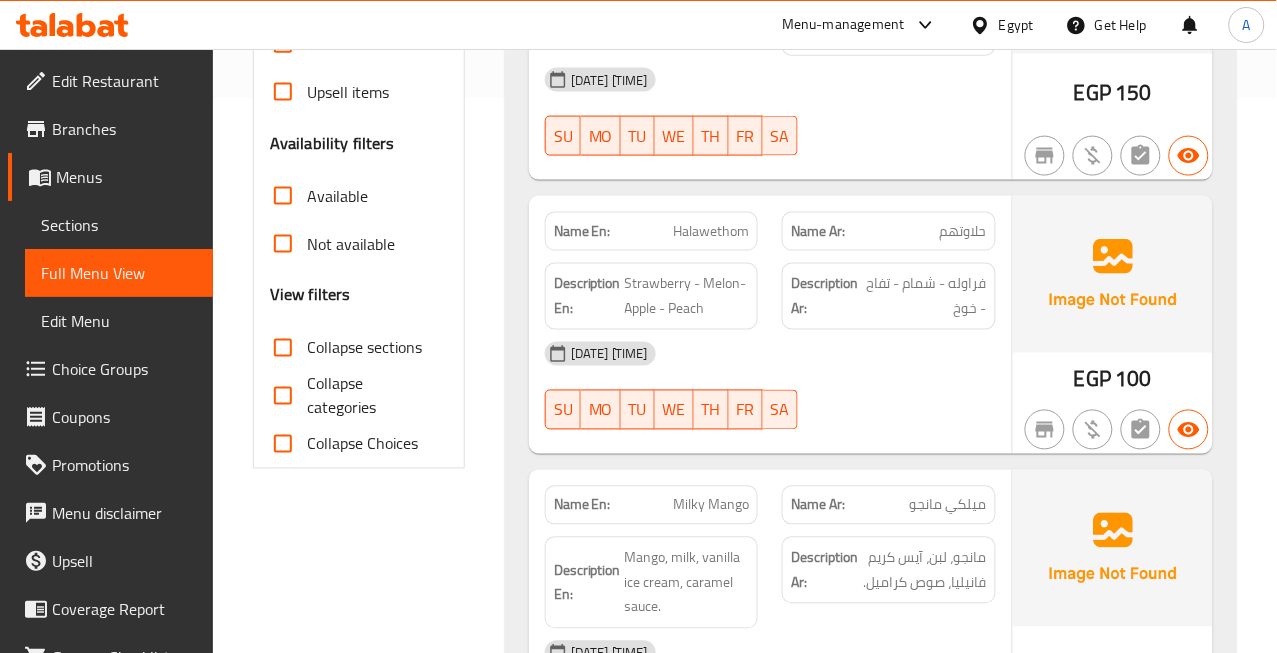 click on "03-08-2025 01:47 PM" at bounding box center (770, 354) 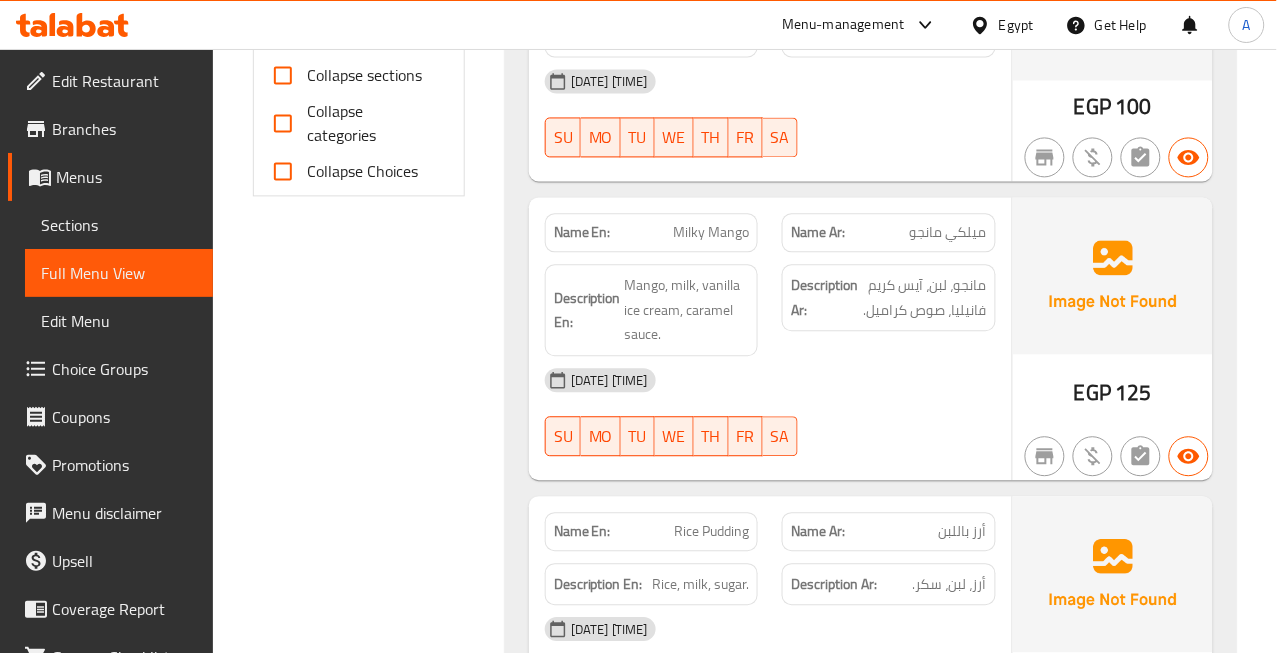 scroll, scrollTop: 888, scrollLeft: 0, axis: vertical 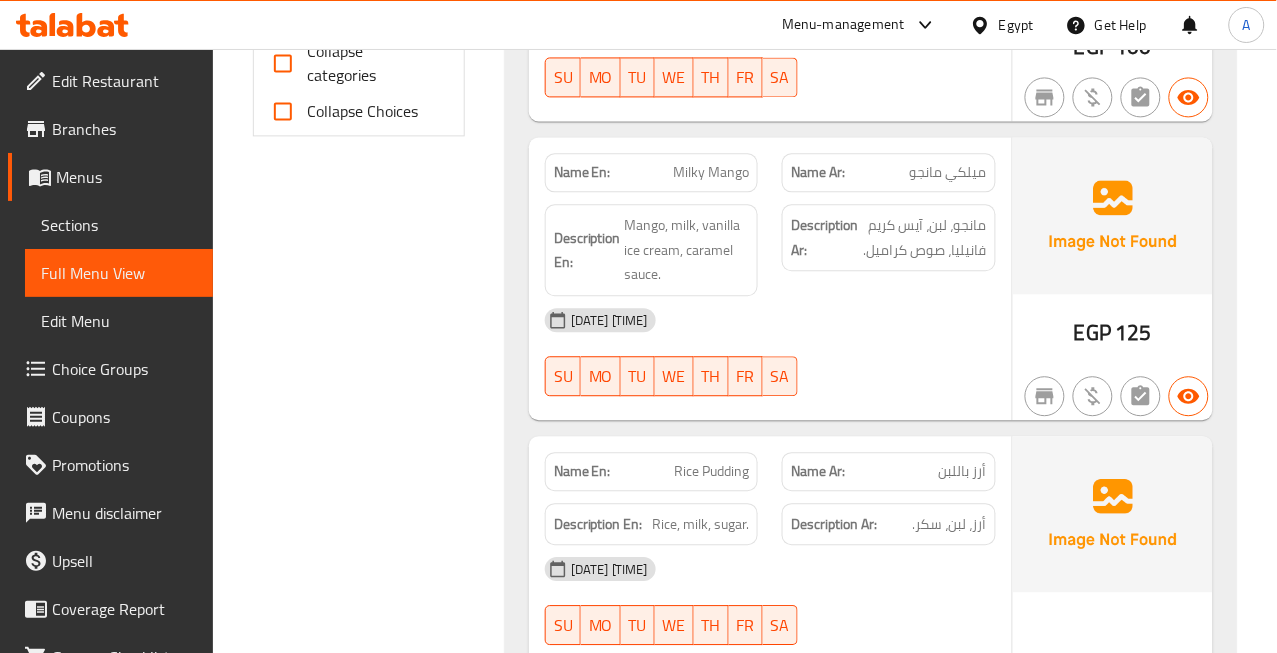 click on "03-08-2025 01:47 PM SU MO TU WE TH FR SA" at bounding box center (770, 352) 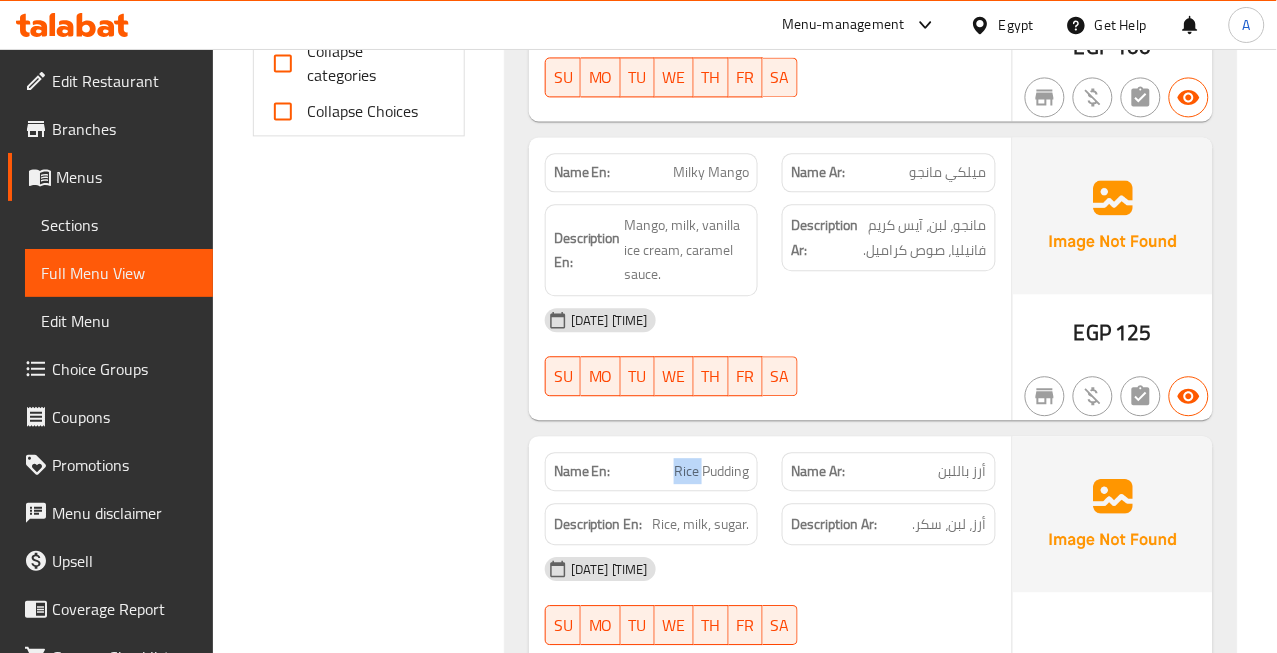 click on "Rice Pudding" at bounding box center [711, 471] 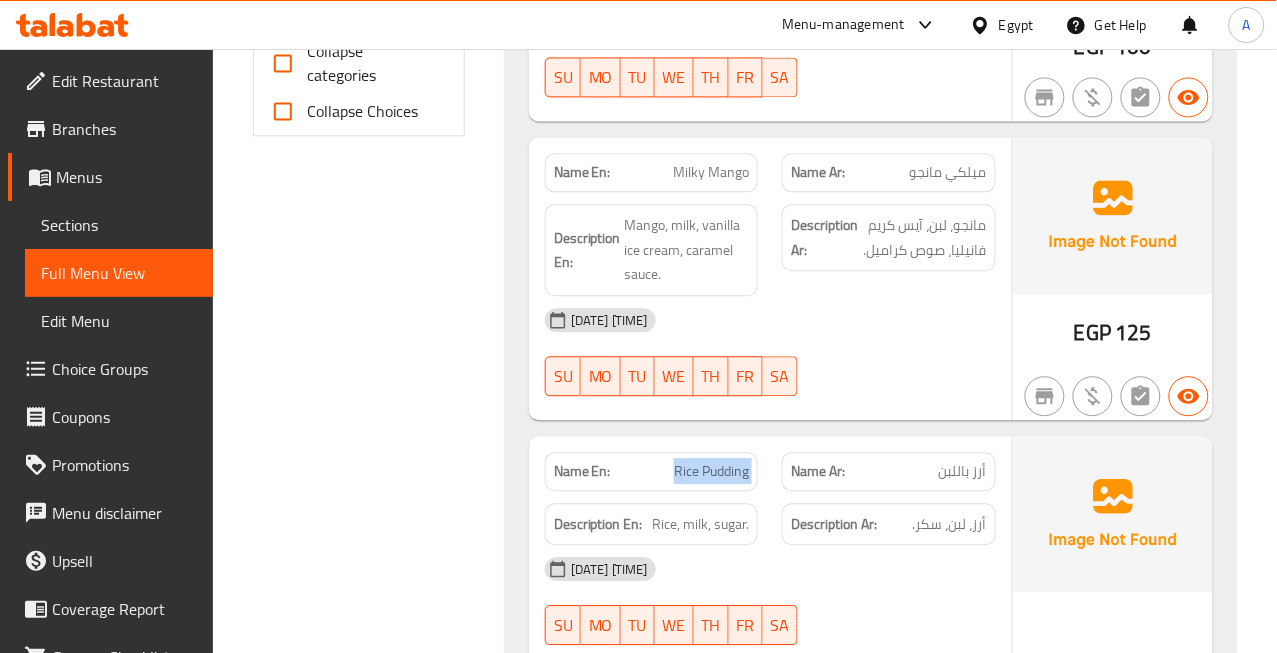 click on "Rice Pudding" at bounding box center [711, 471] 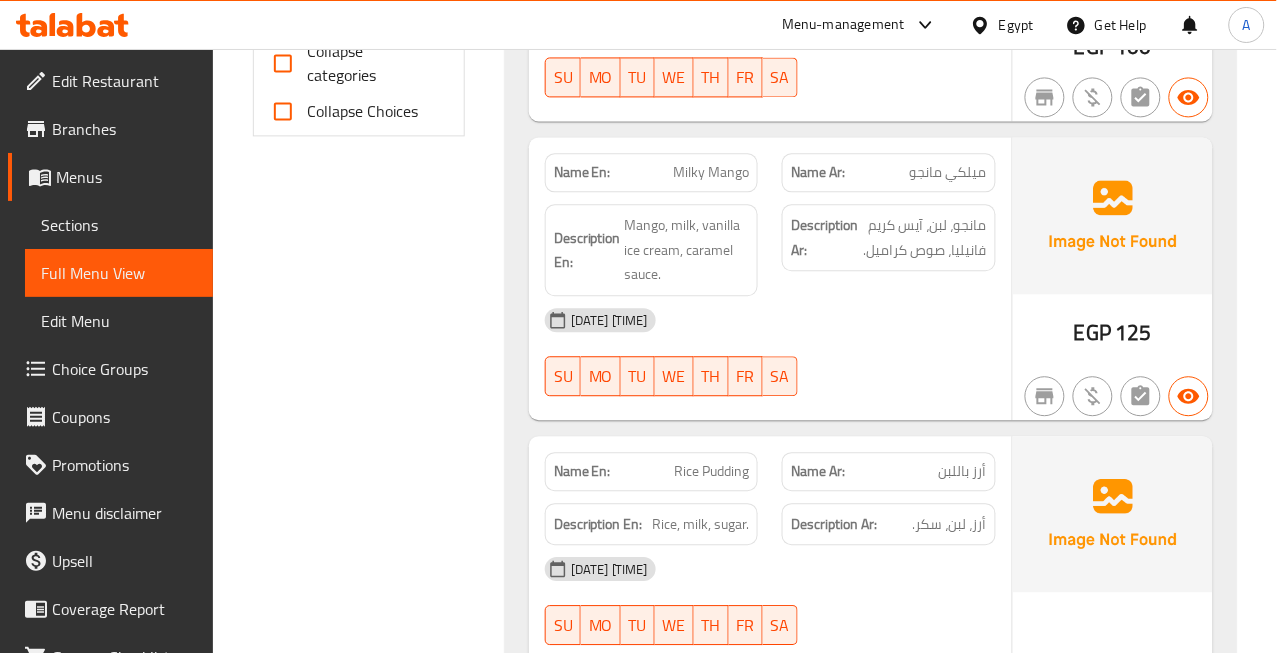 click on "أرز باللبن" at bounding box center [963, 471] 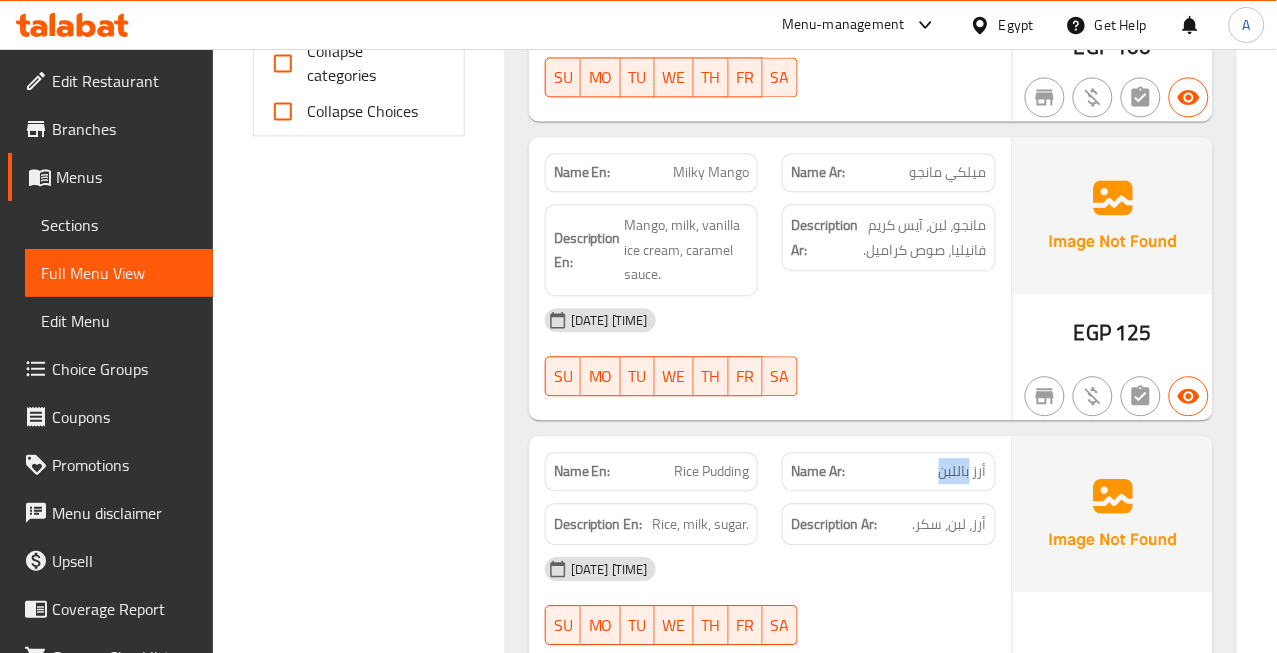 click on "أرز باللبن" at bounding box center (963, 471) 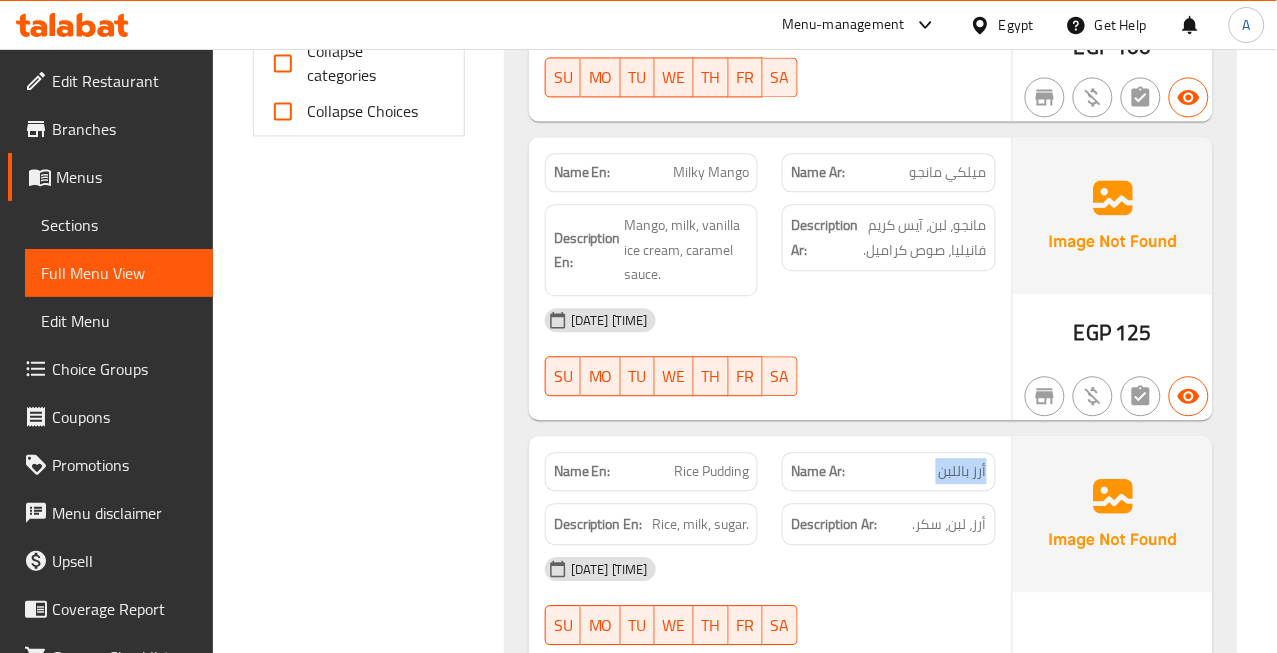 click on "أرز باللبن" at bounding box center (963, 471) 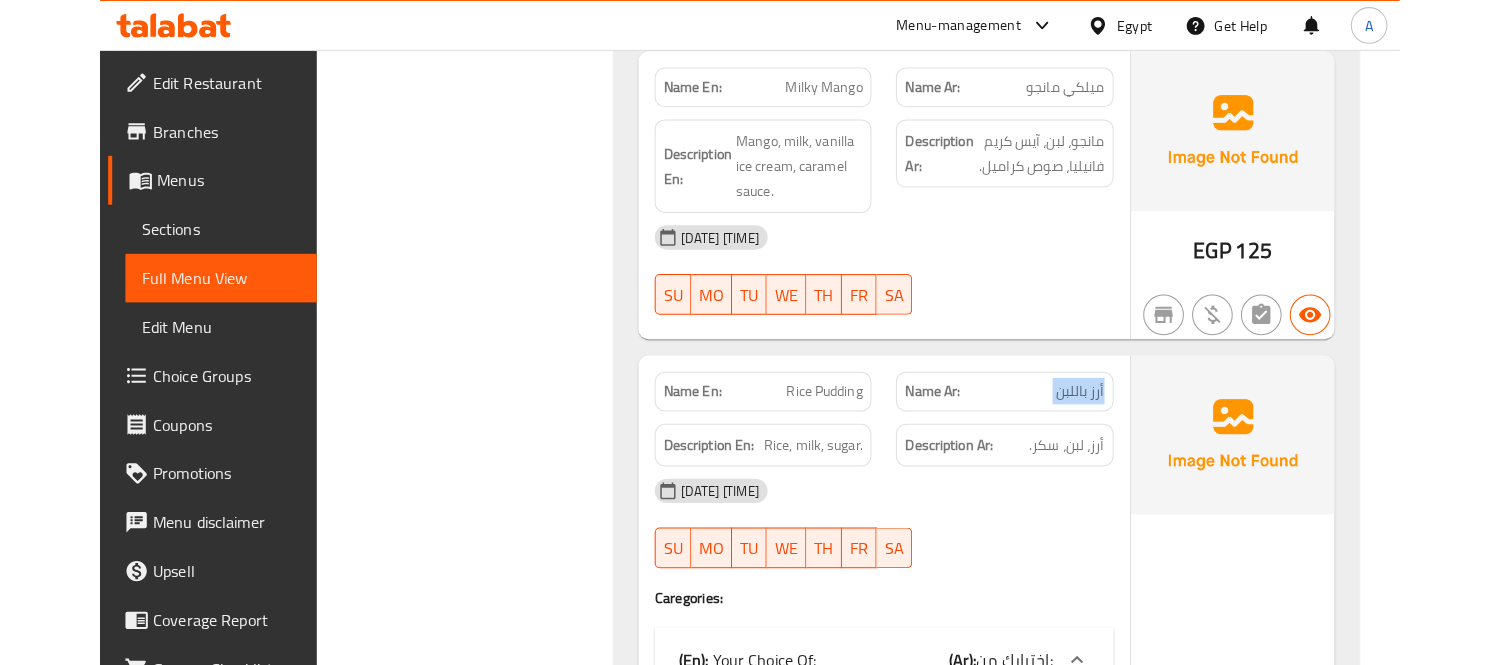 scroll, scrollTop: 1111, scrollLeft: 0, axis: vertical 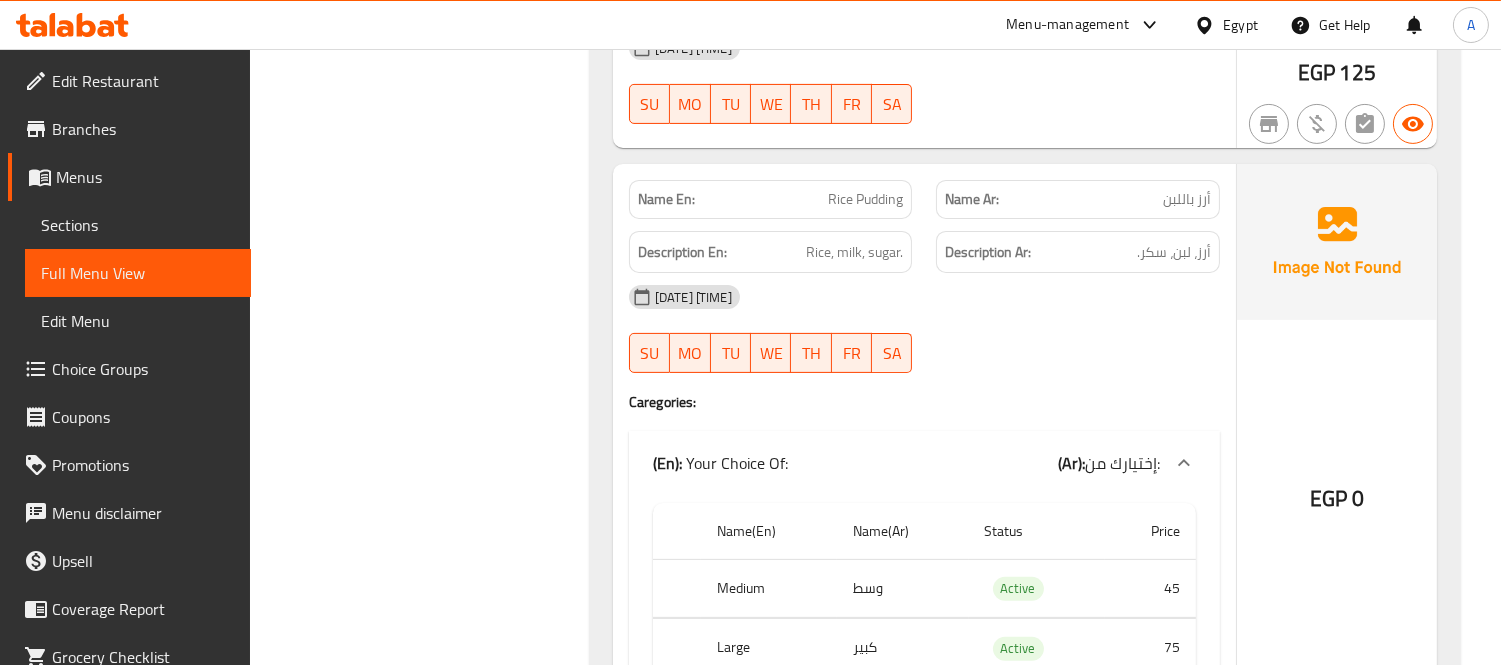 click on "Rice Pudding" at bounding box center (865, 199) 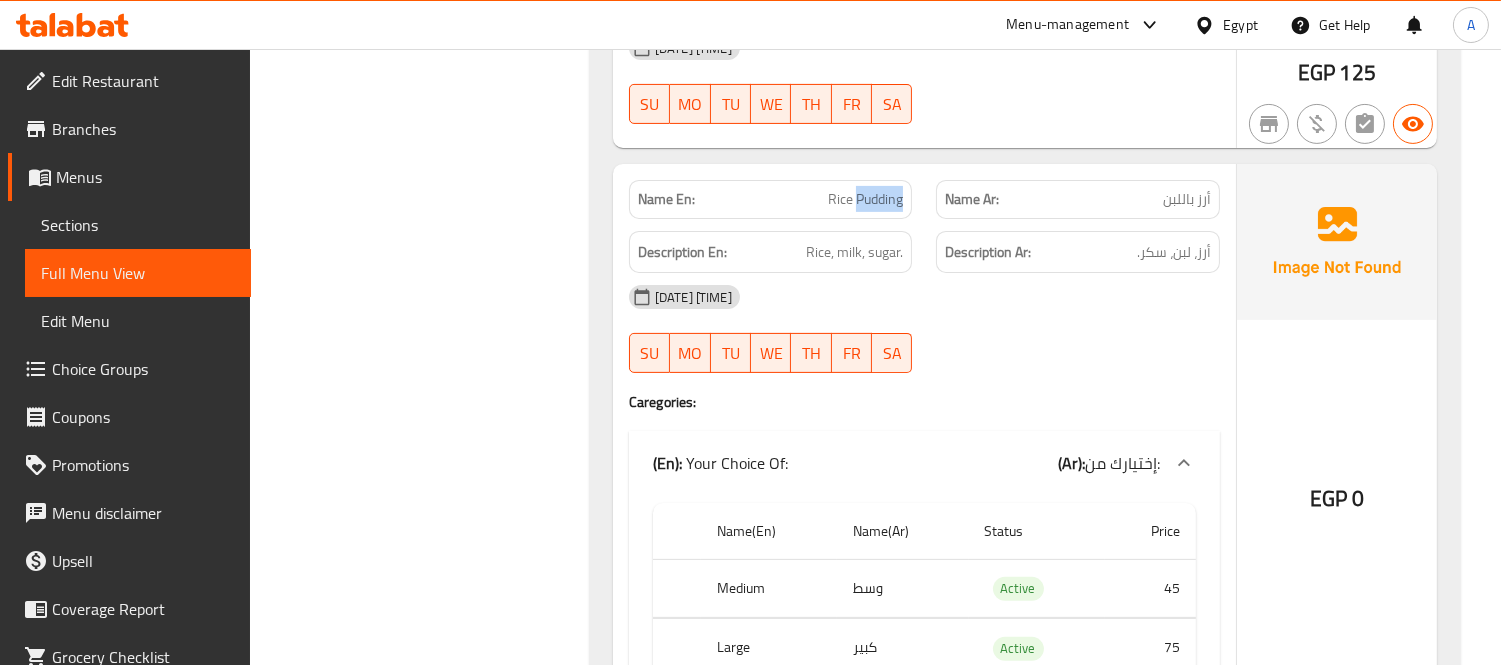click on "Rice Pudding" at bounding box center (865, 199) 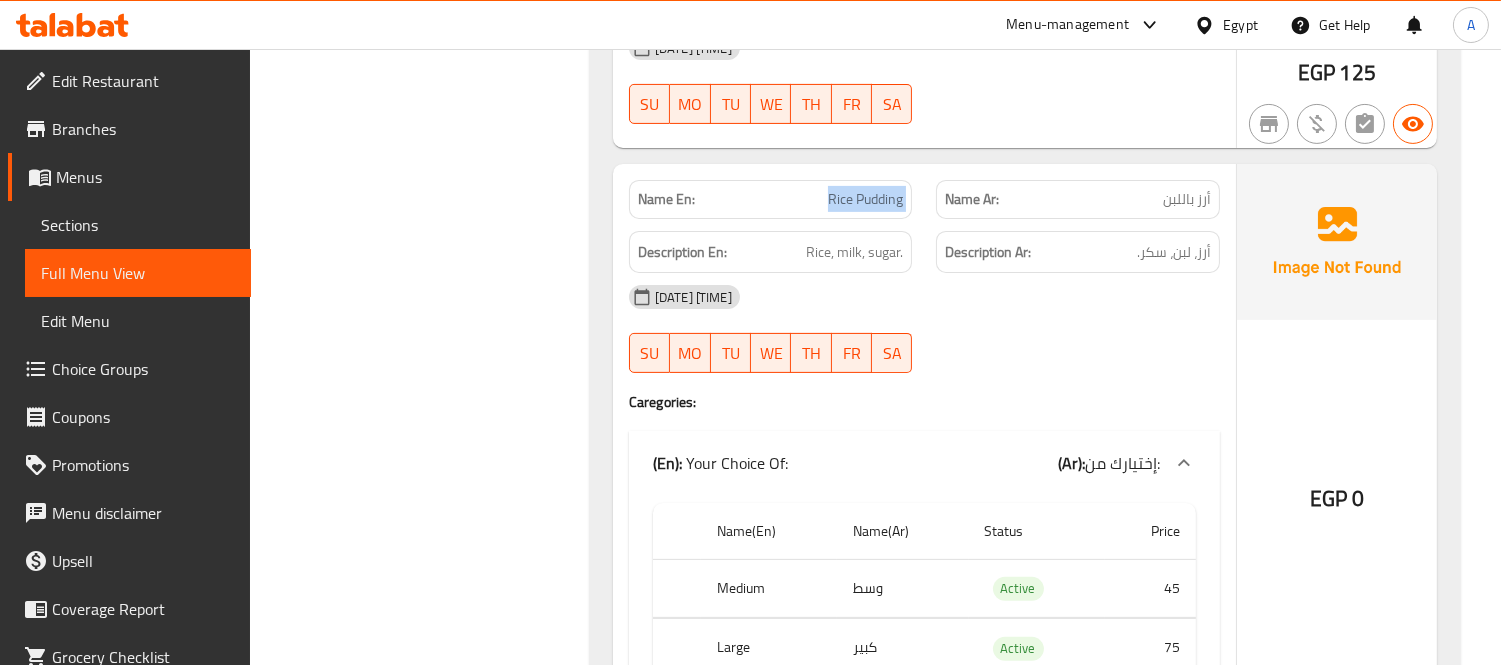 click on "Rice Pudding" at bounding box center (865, 199) 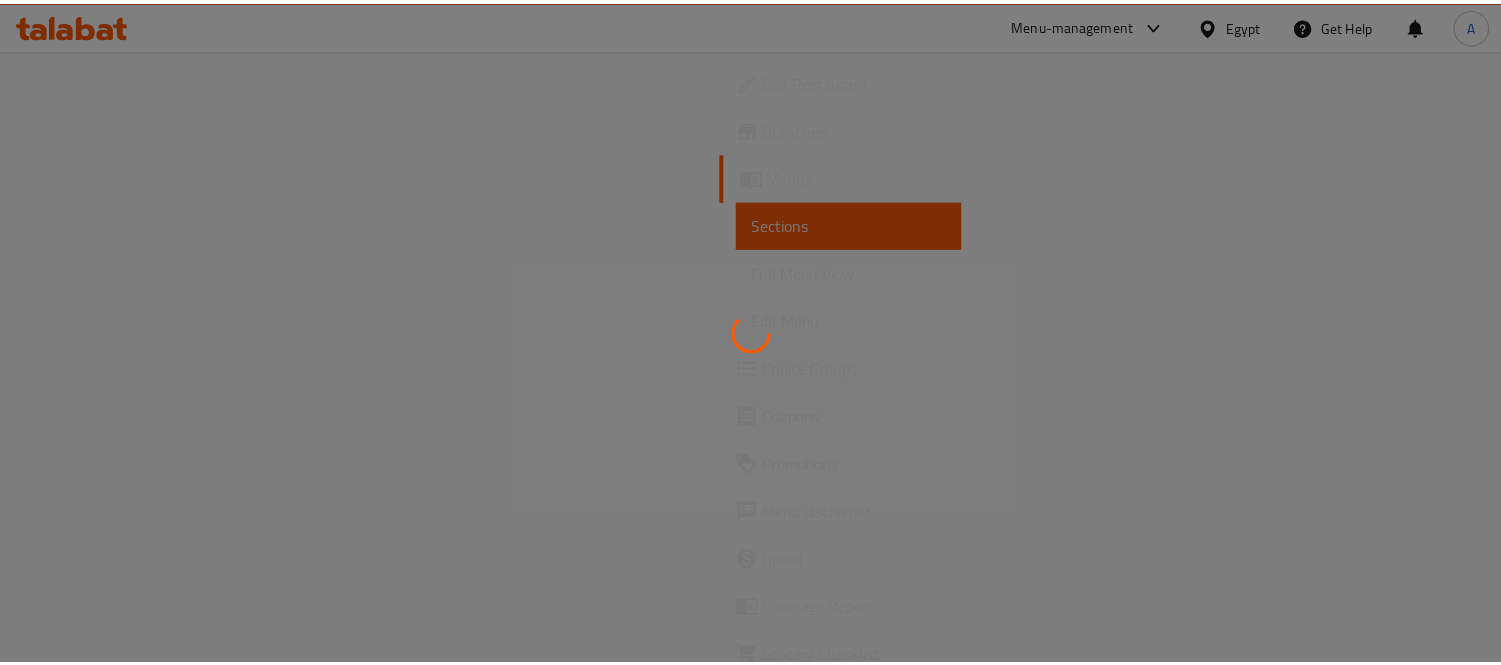 scroll, scrollTop: 0, scrollLeft: 0, axis: both 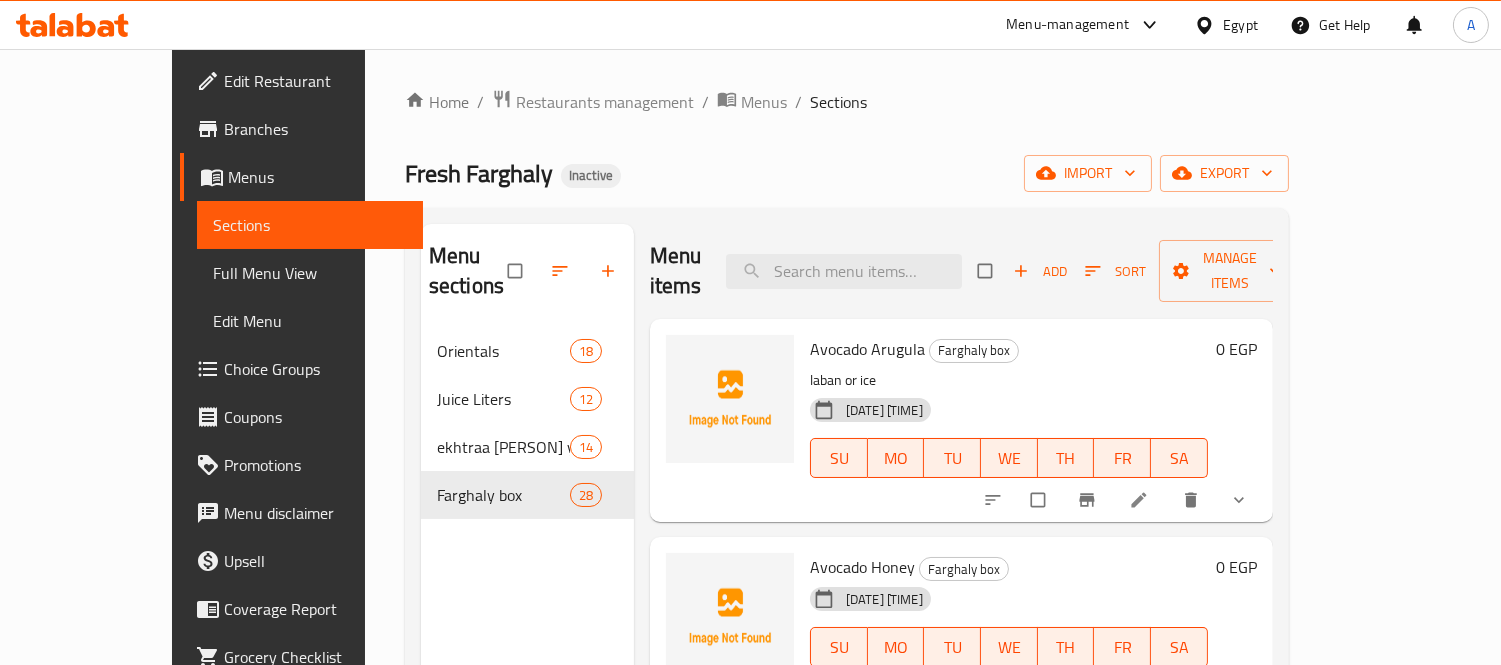 click on "Choice Groups" at bounding box center [315, 369] 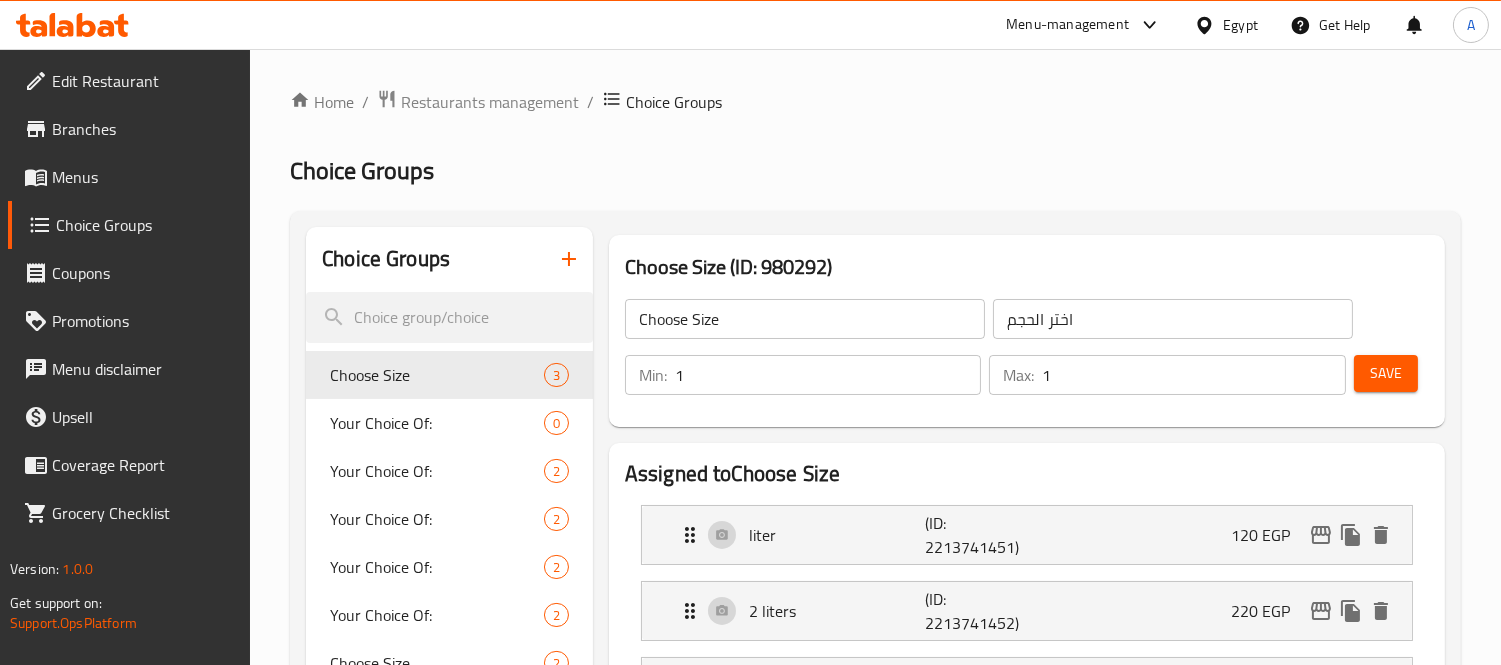click 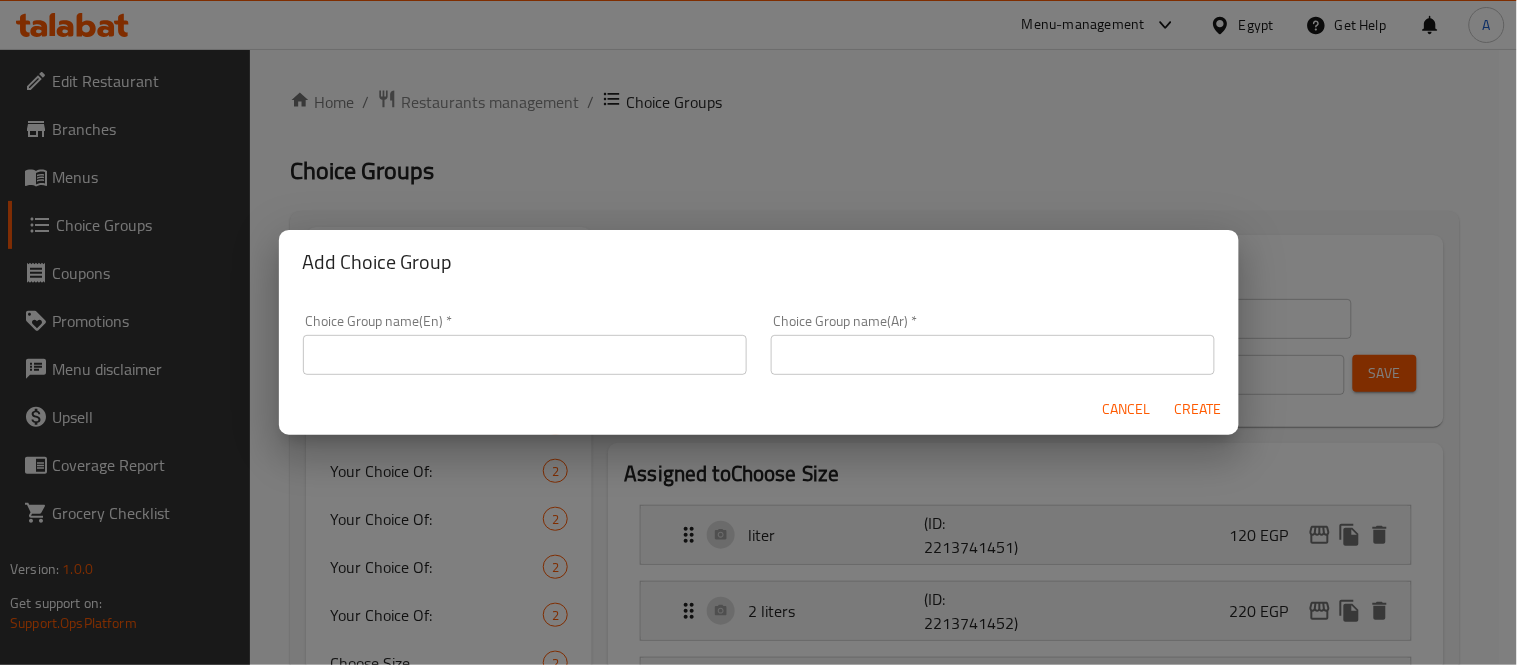 click at bounding box center (525, 355) 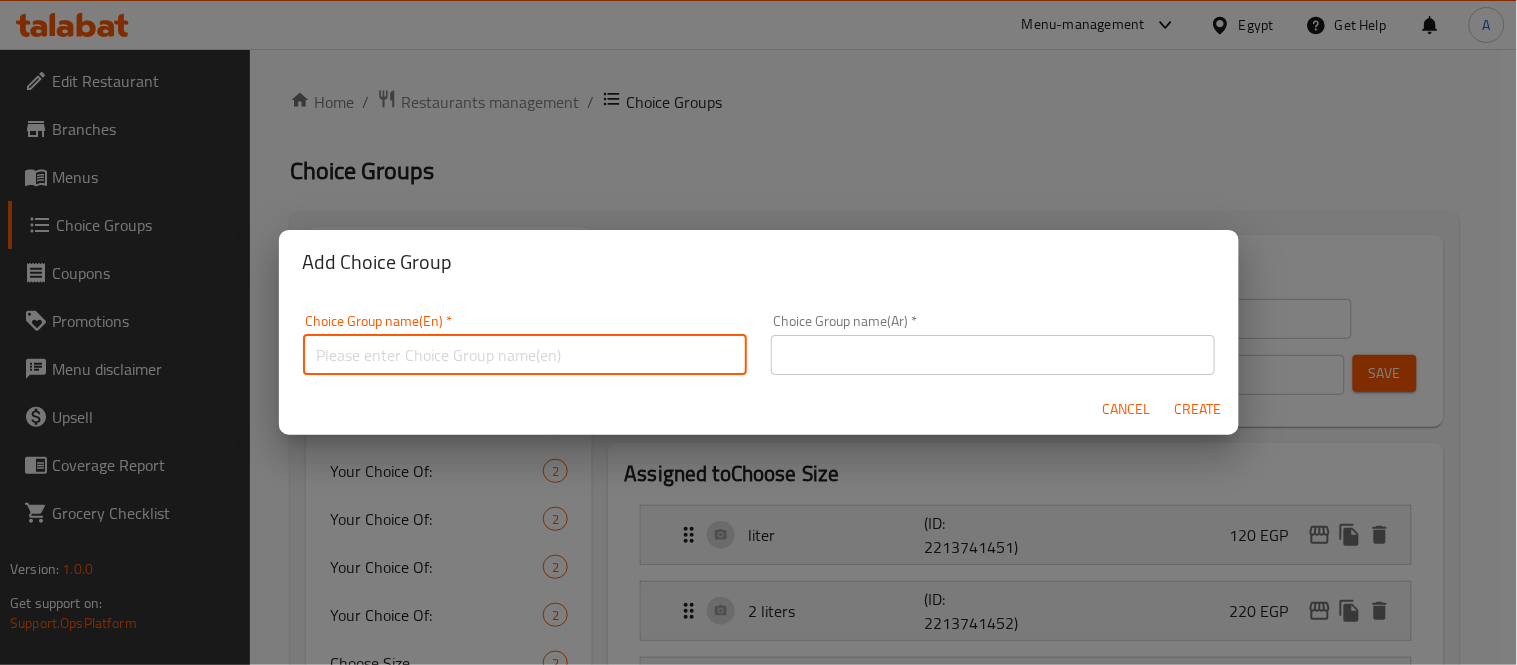 type on "Your Choice OF :" 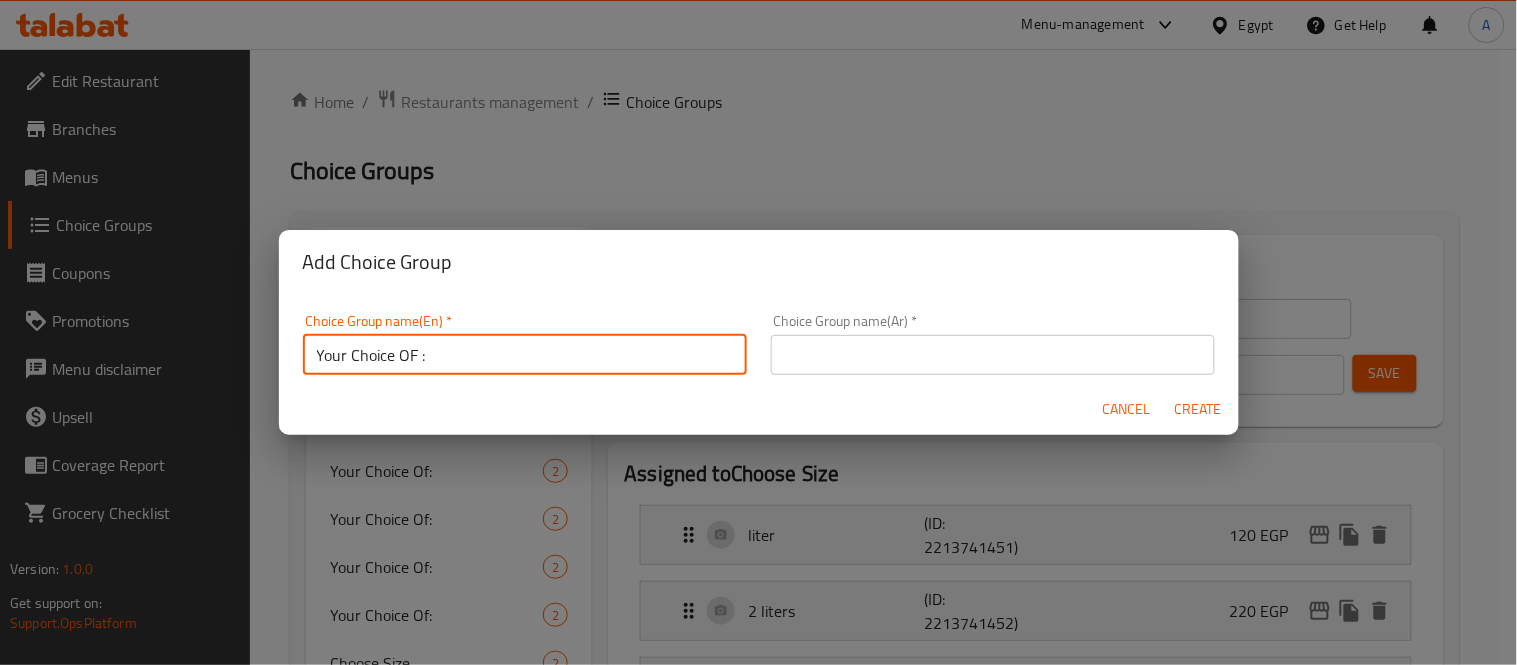 click at bounding box center (993, 355) 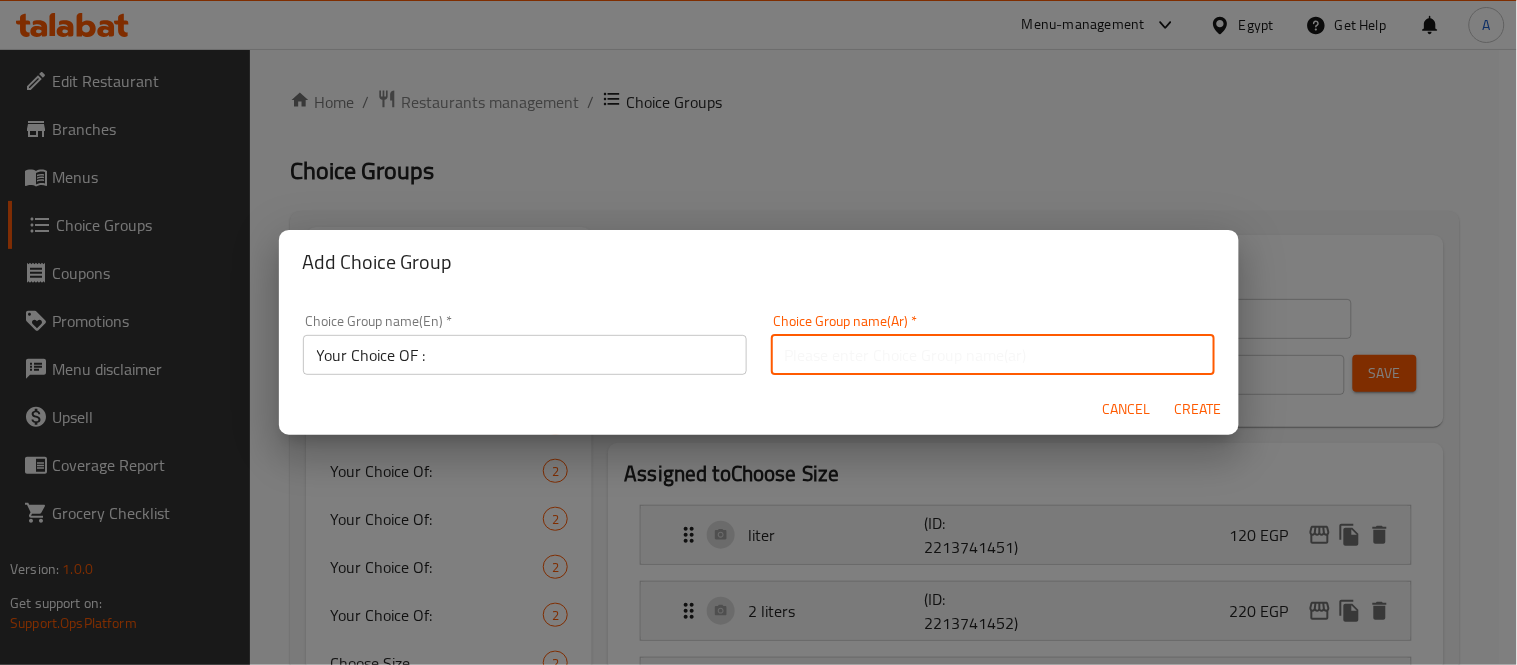 type on "إختيارك من :" 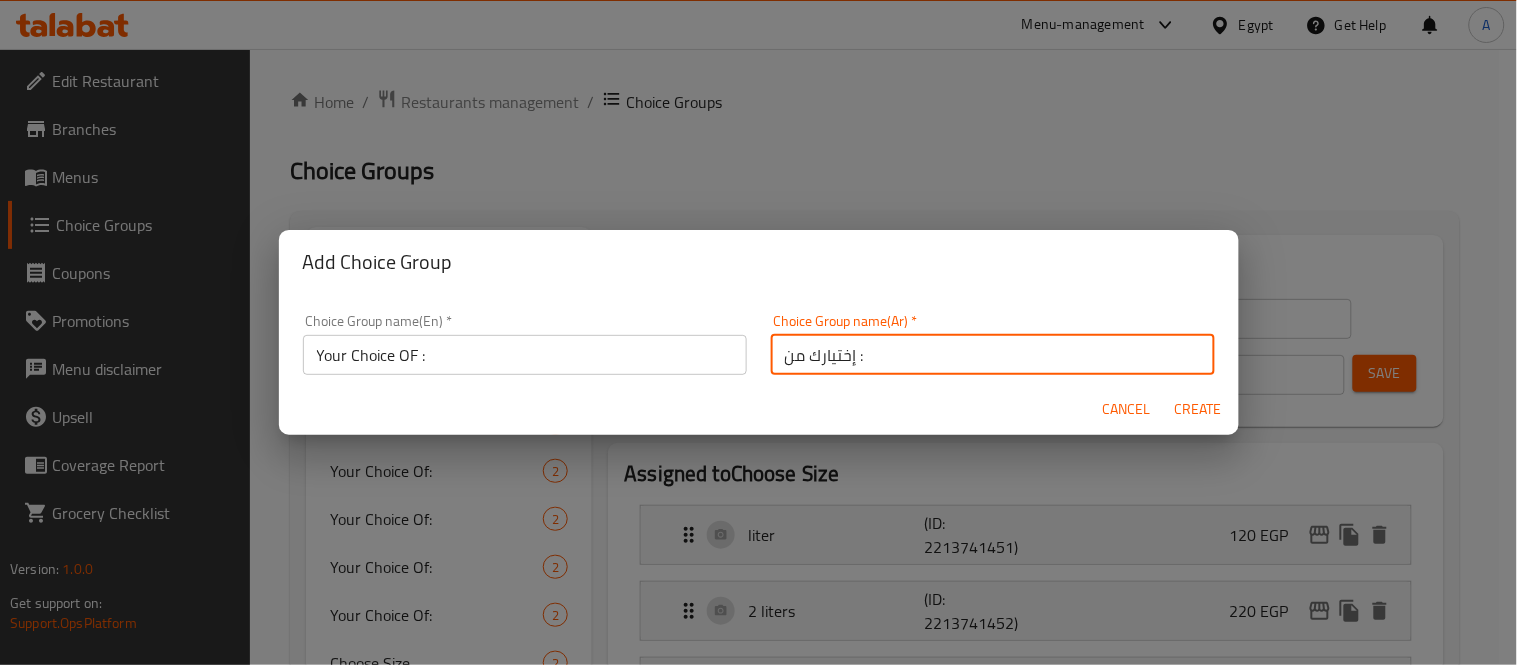 click on "Create" at bounding box center (1199, 409) 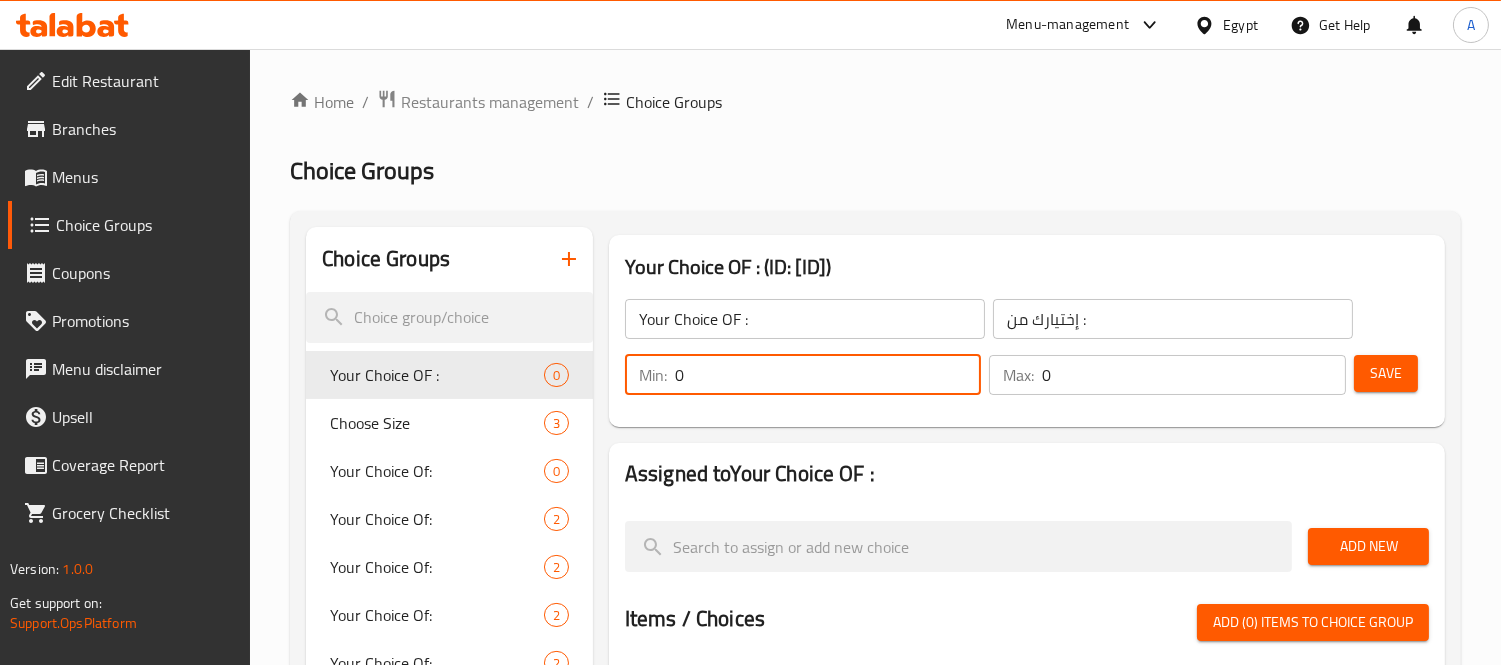 drag, startPoint x: 688, startPoint y: 378, endPoint x: 662, endPoint y: 378, distance: 26 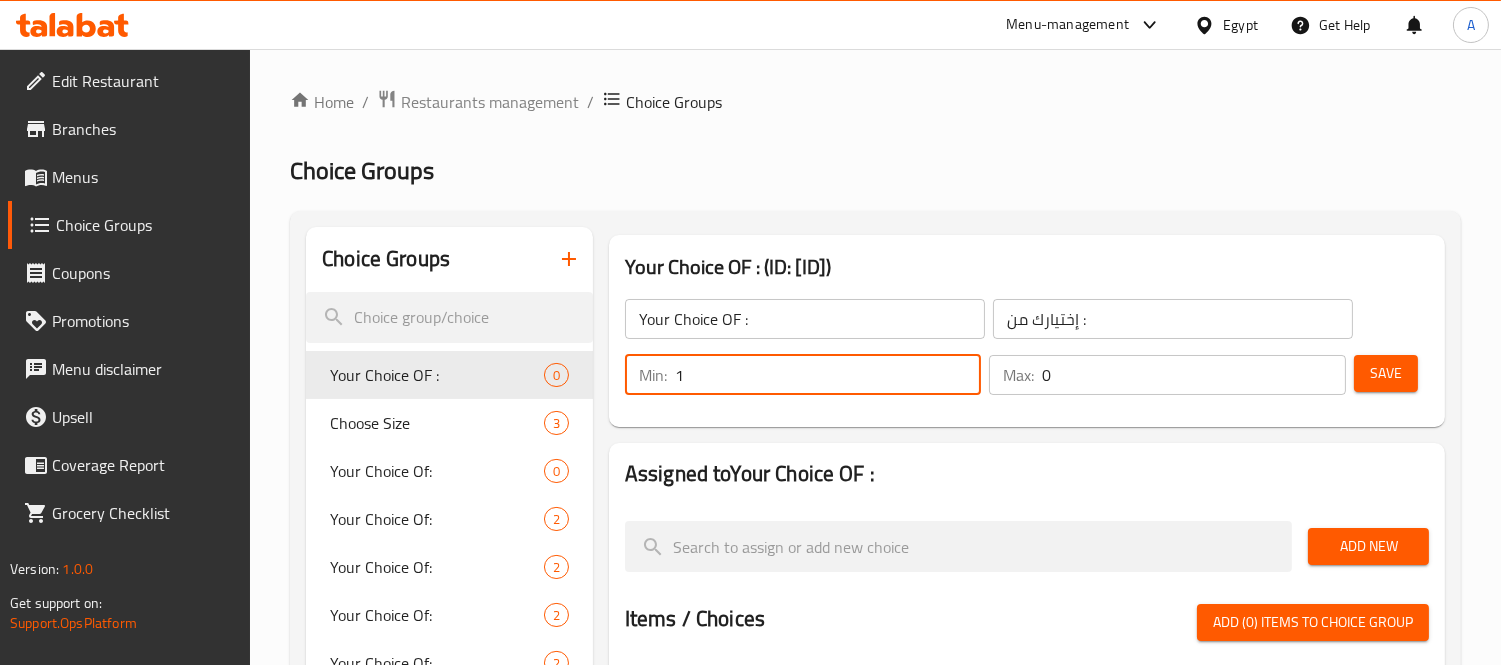 type on "1" 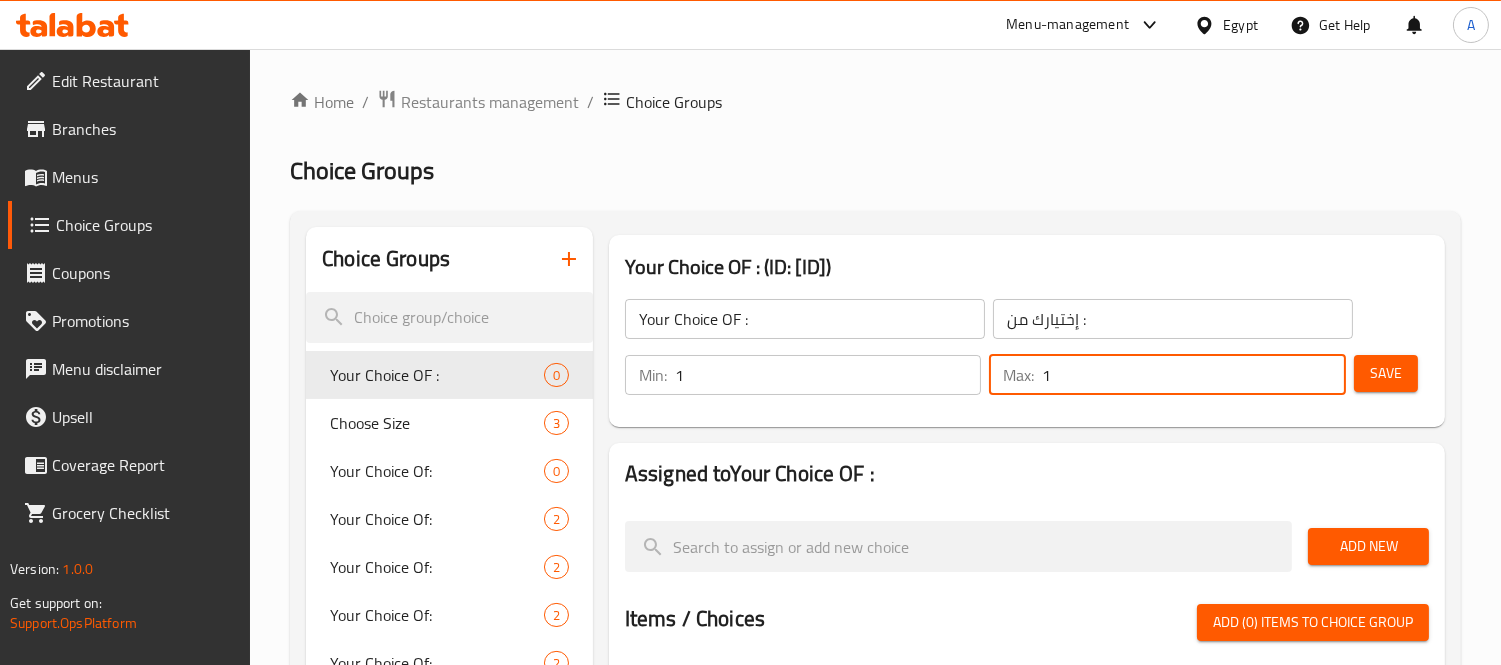 drag, startPoint x: 1058, startPoint y: 381, endPoint x: 1038, endPoint y: 383, distance: 20.09975 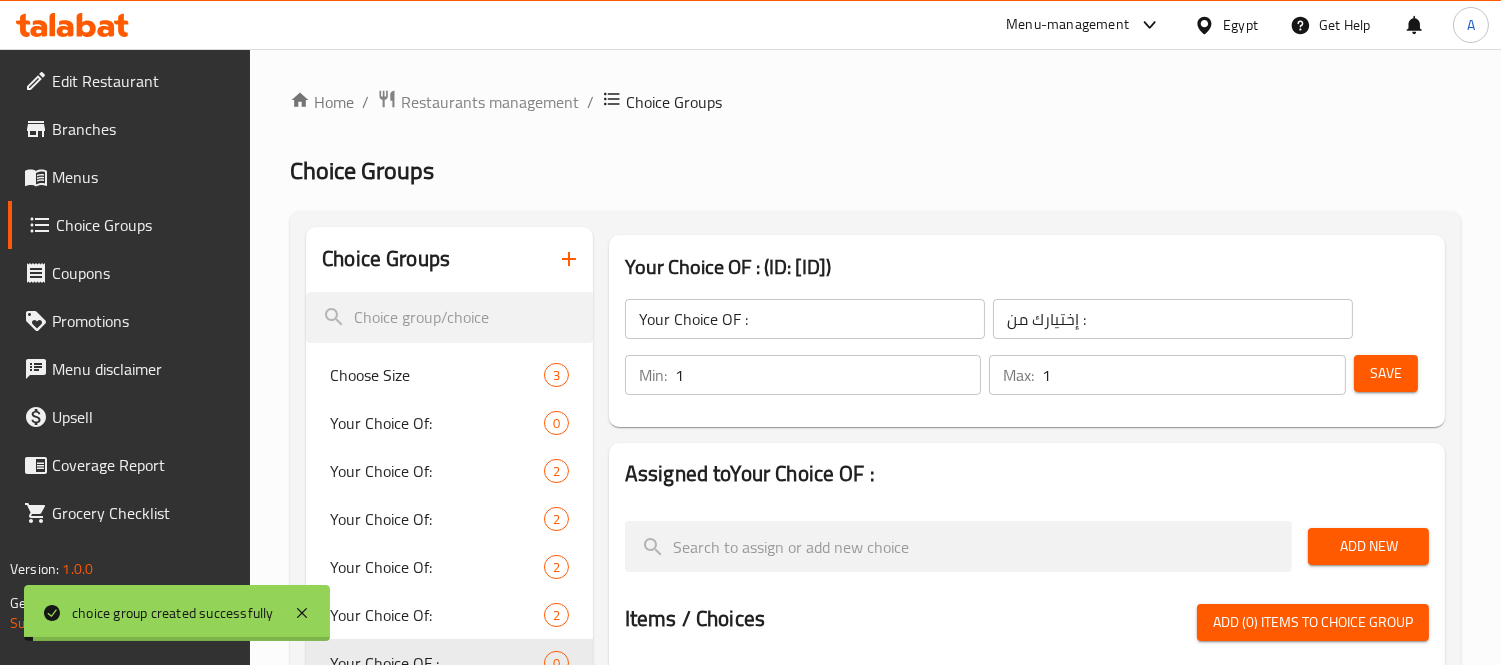 click on "Add New" at bounding box center [1368, 546] 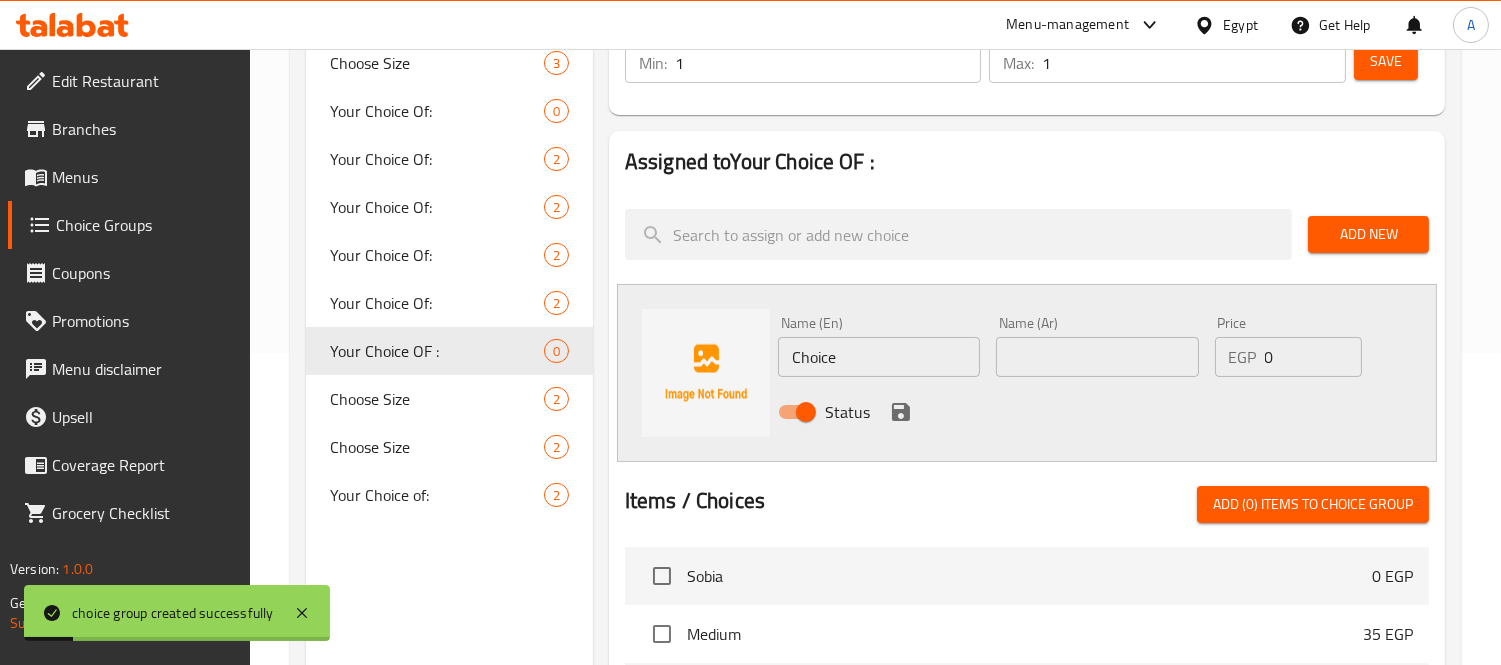 scroll, scrollTop: 333, scrollLeft: 0, axis: vertical 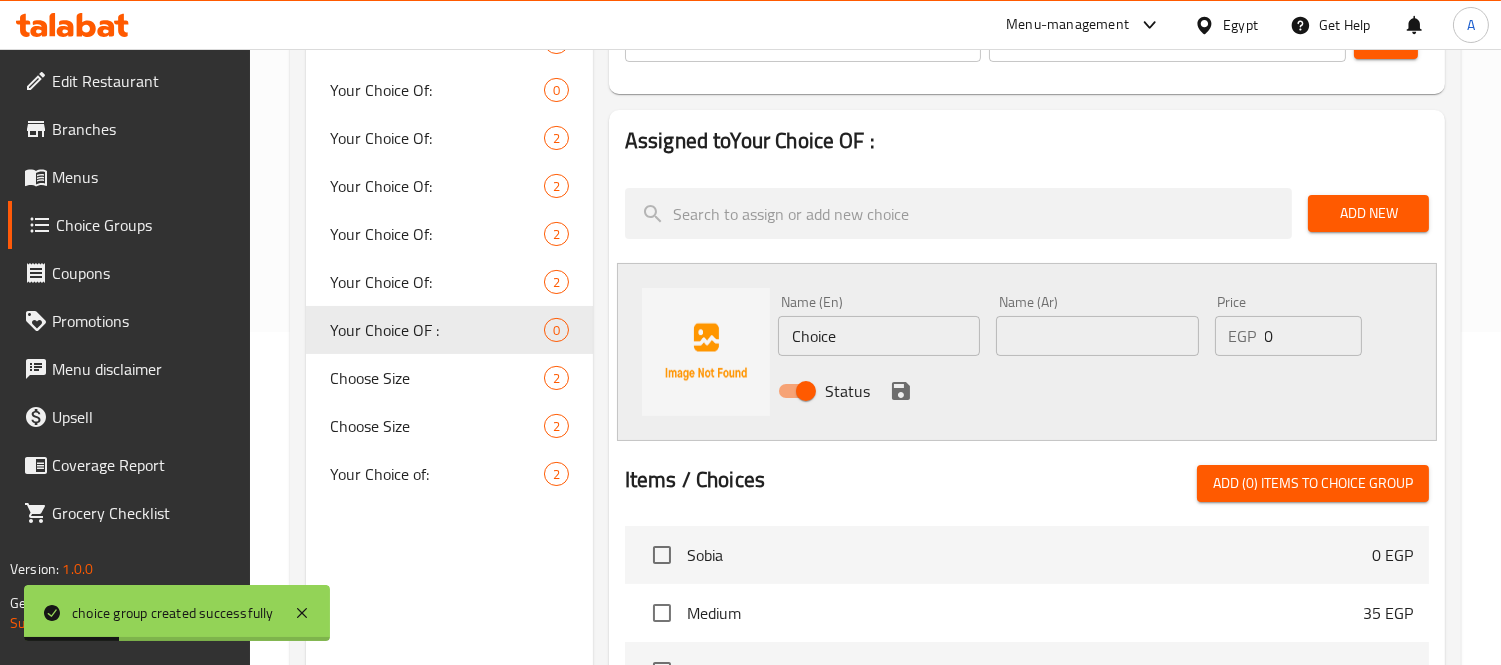 click at bounding box center (1097, 336) 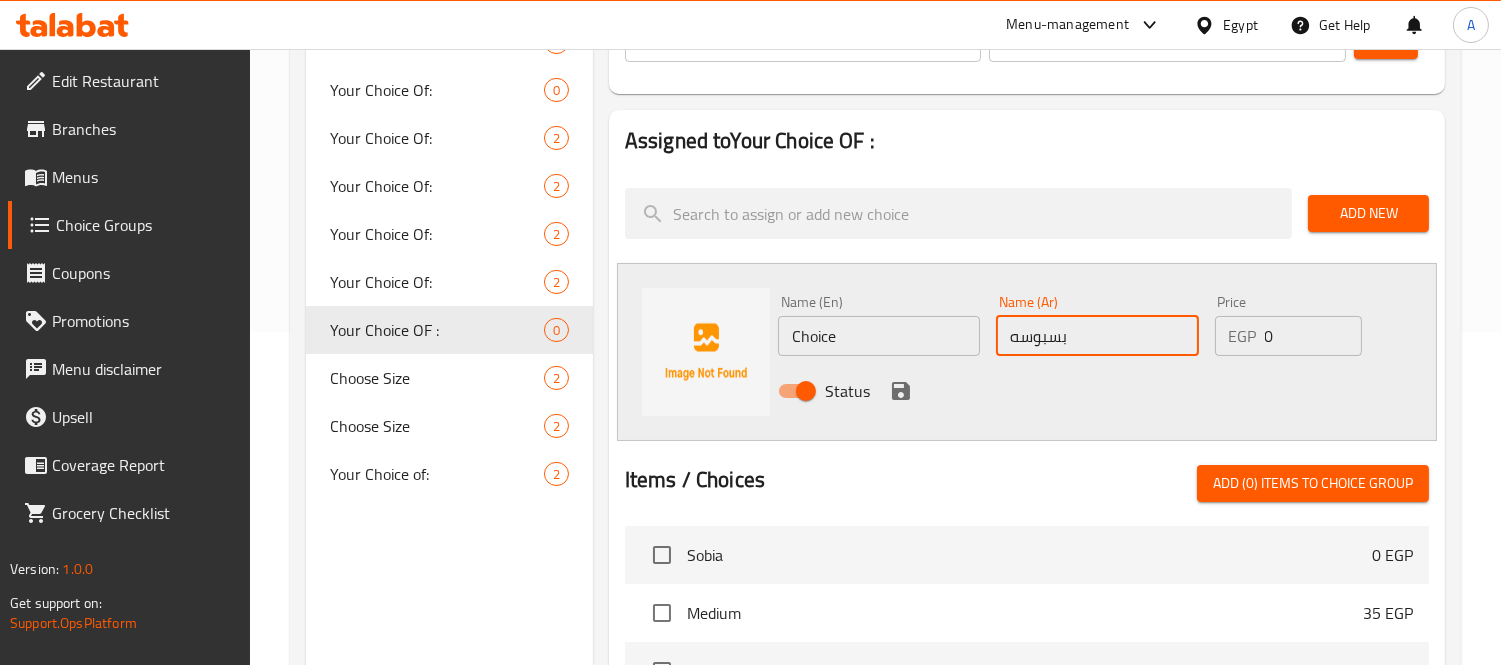 type on "بسبوسه" 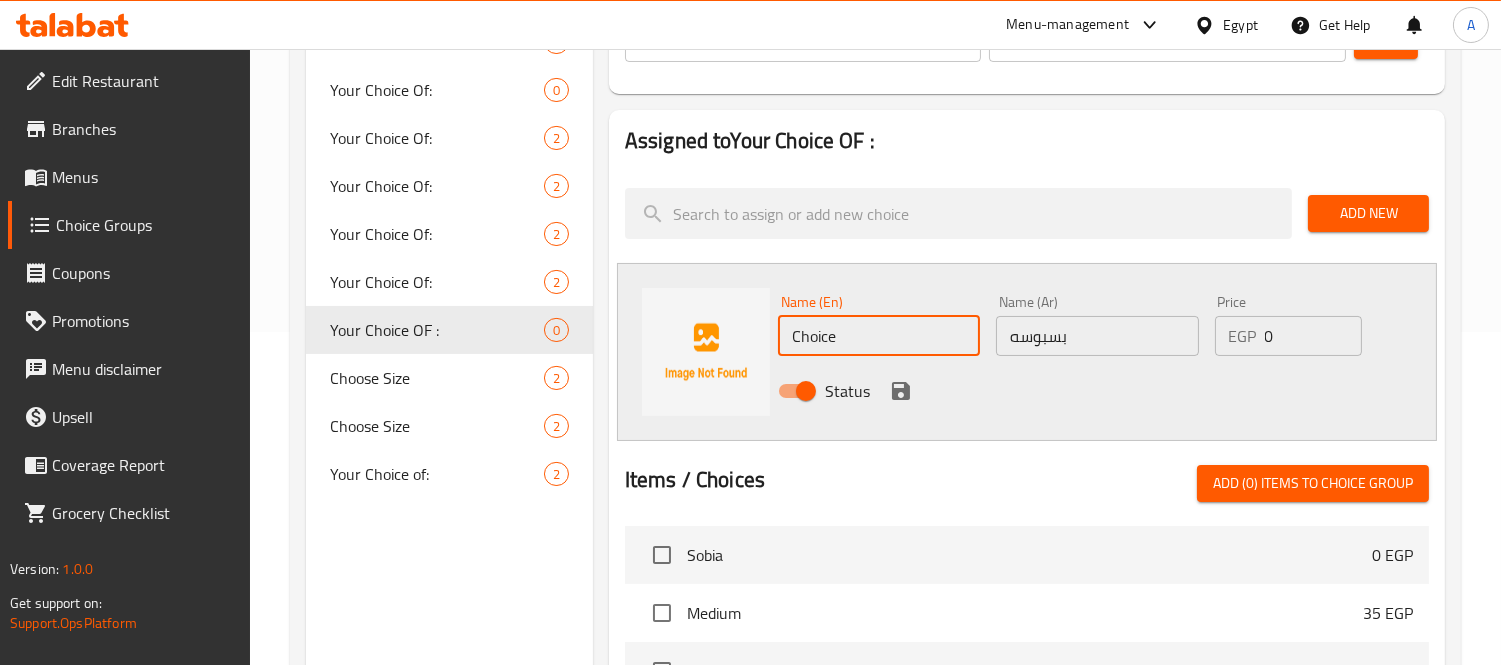 click on "Choice" at bounding box center [879, 336] 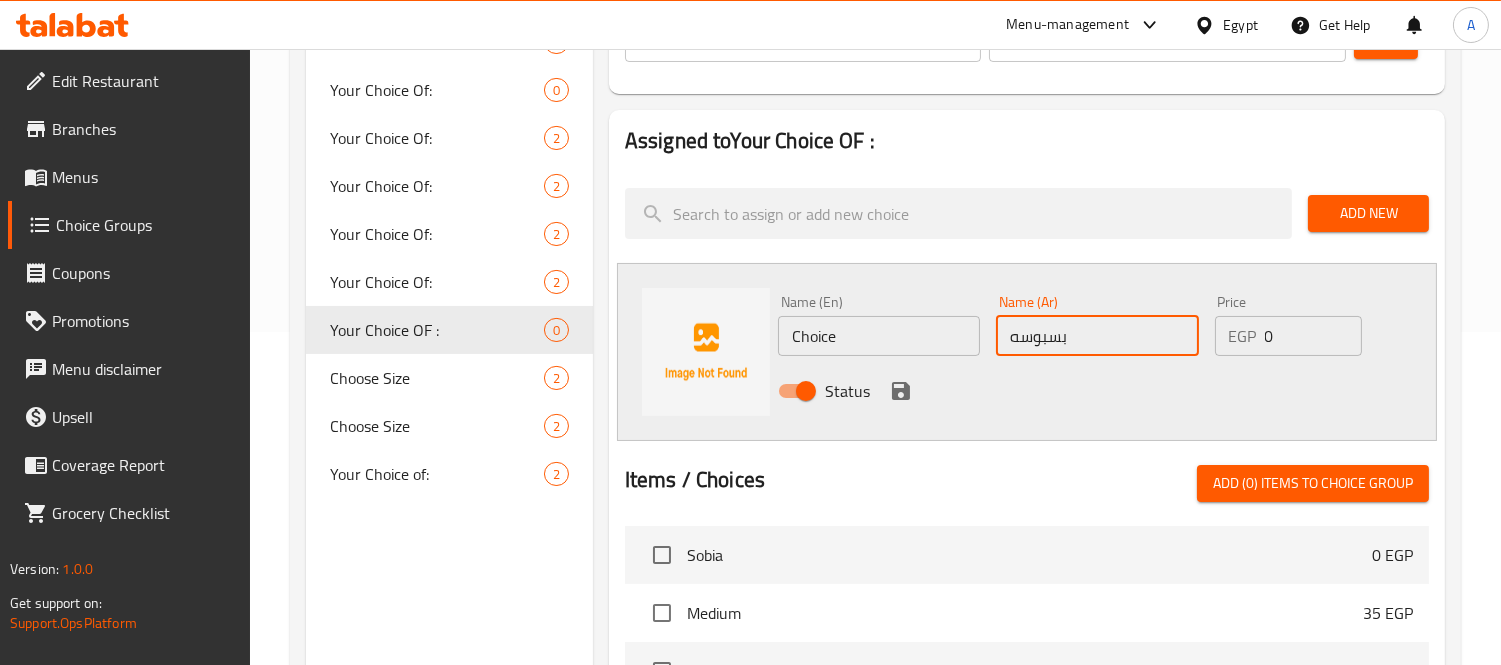 click on "بسبوسه" at bounding box center (1097, 336) 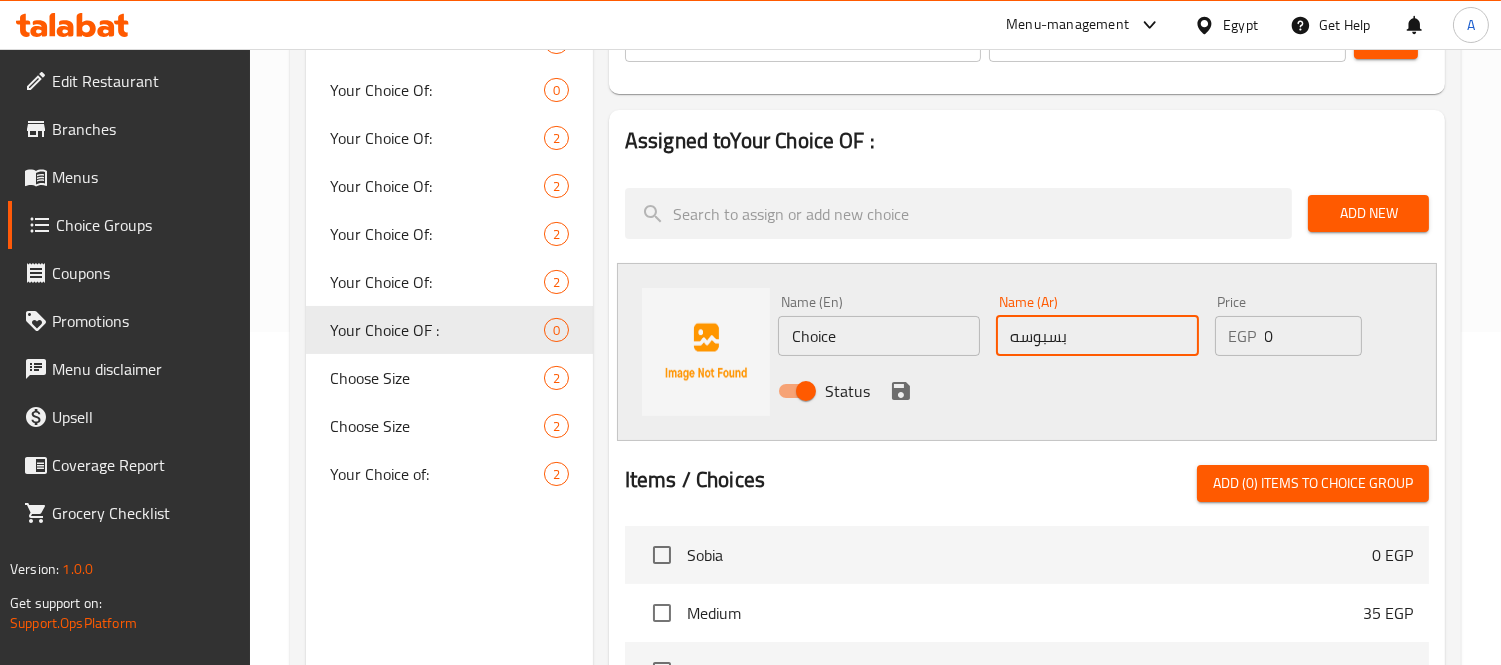click on "Choice" at bounding box center [879, 336] 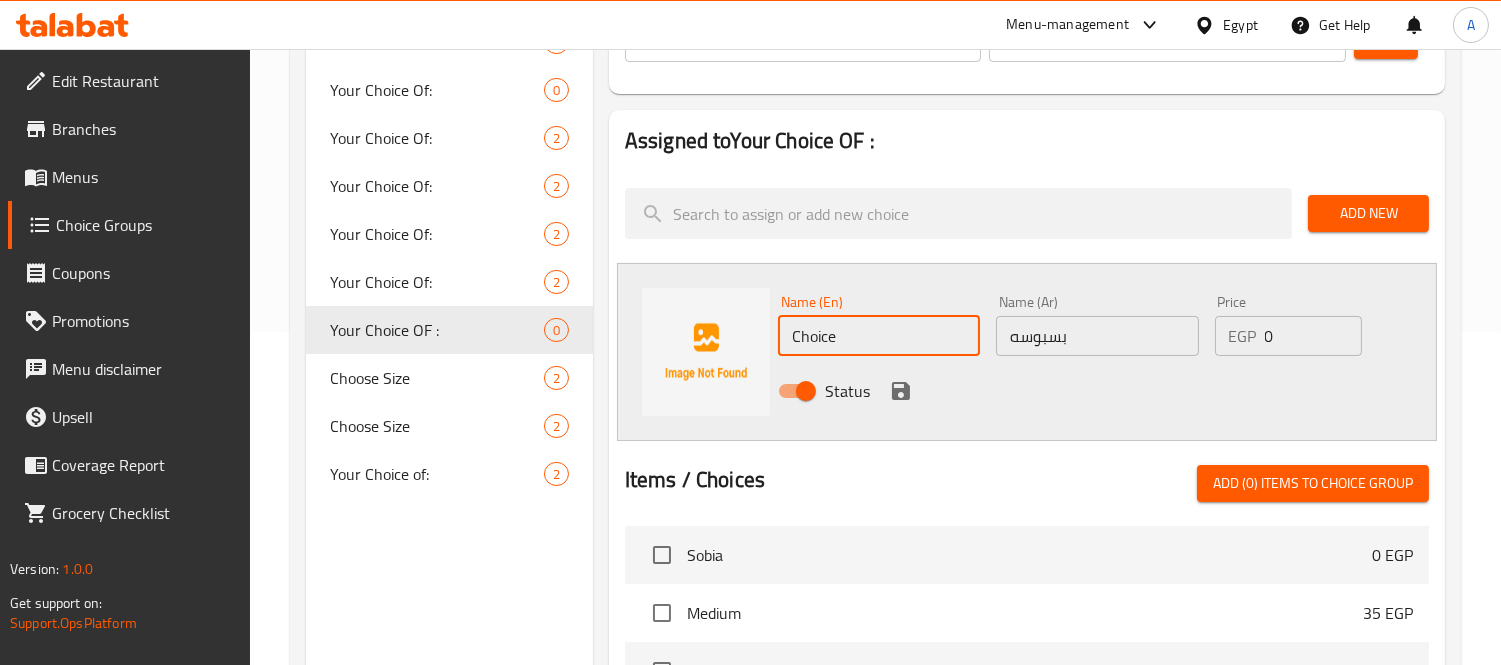 click on "Choice" at bounding box center [879, 336] 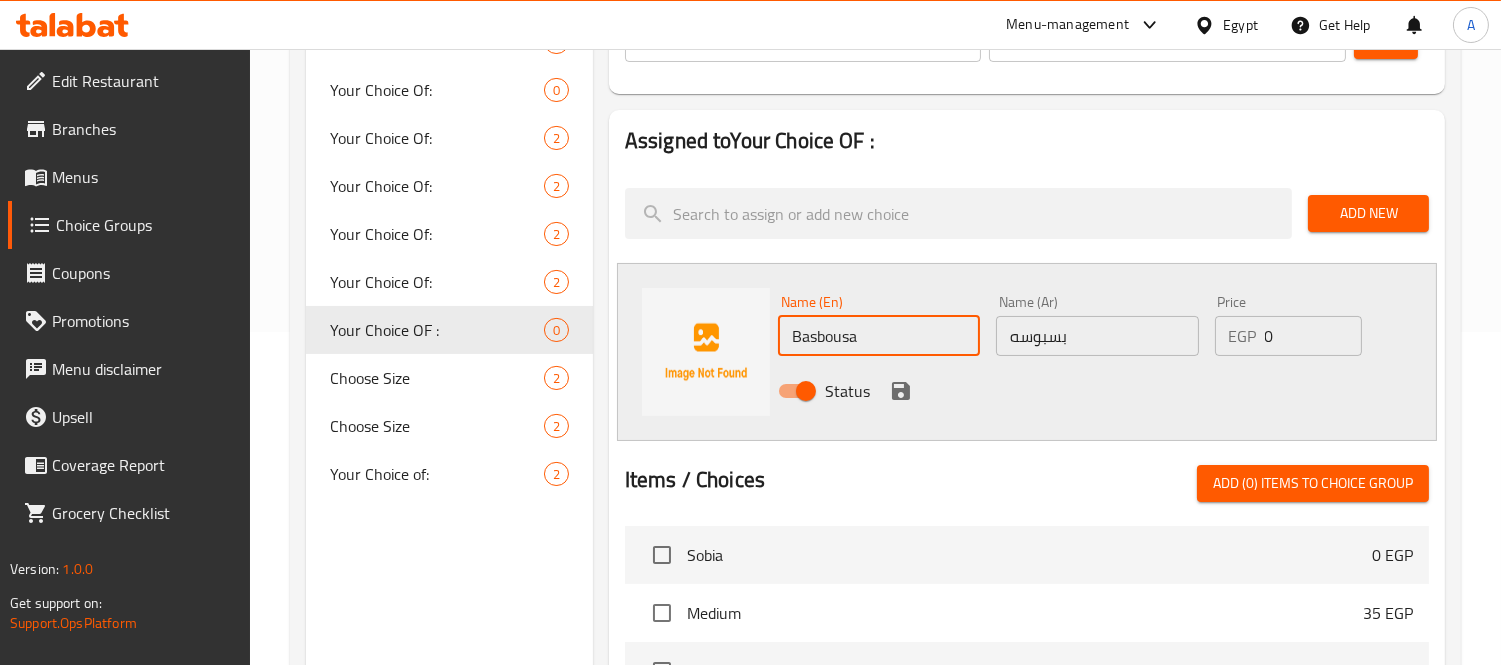 type on "Basbousa" 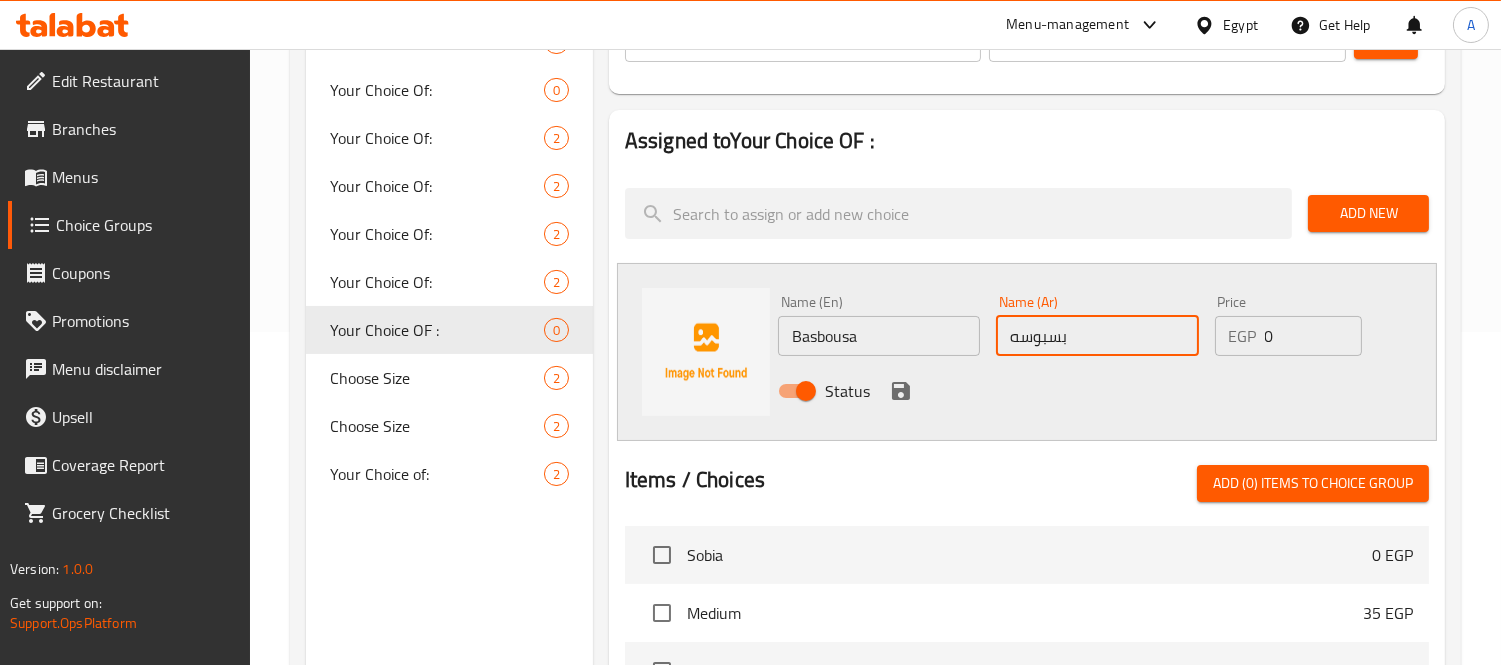 click on "بسبوسه" at bounding box center (1097, 336) 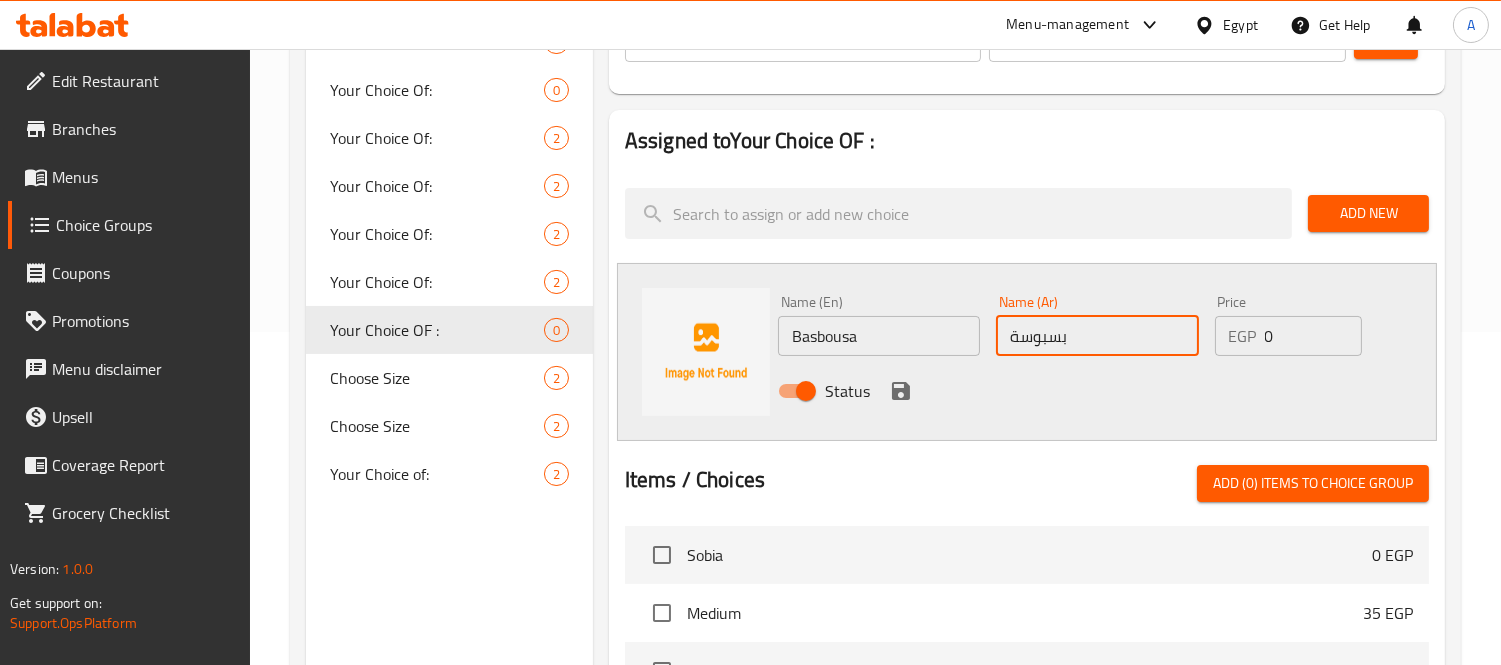 type on "بسبوسة" 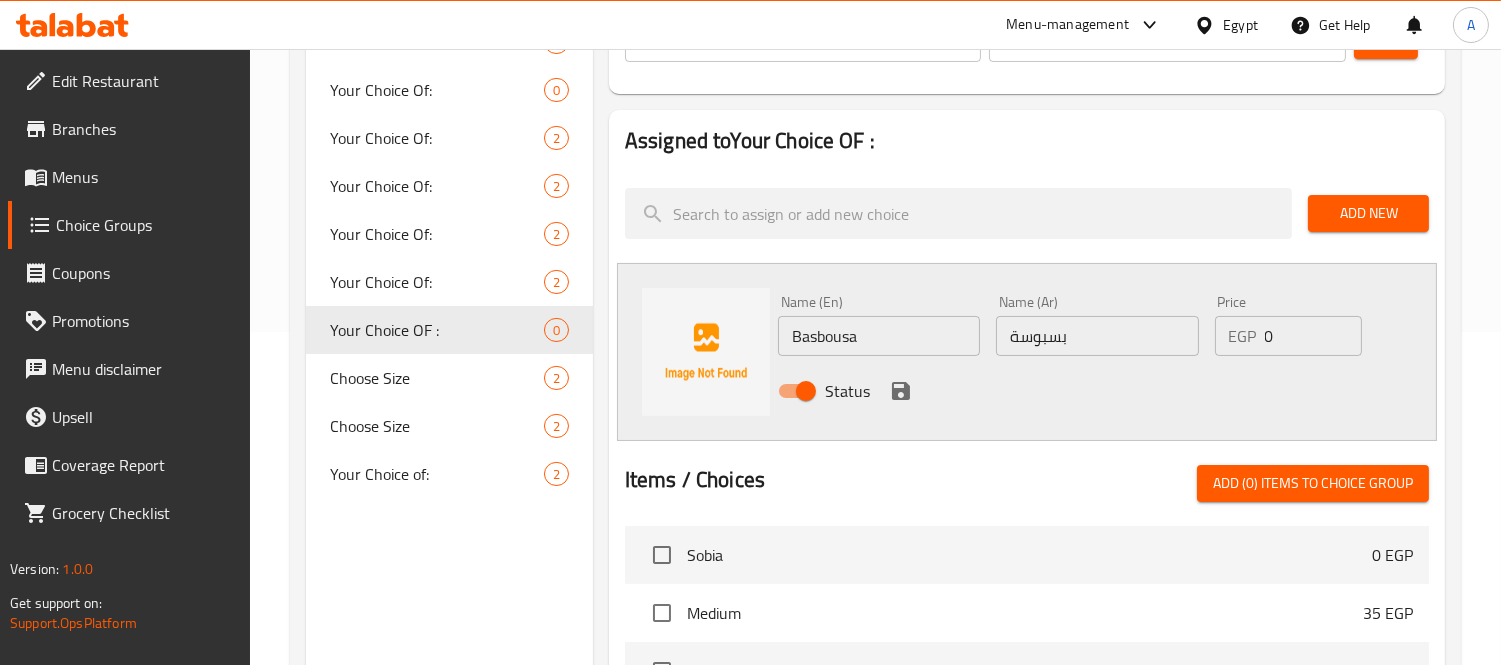 click on "Status" at bounding box center [1097, 391] 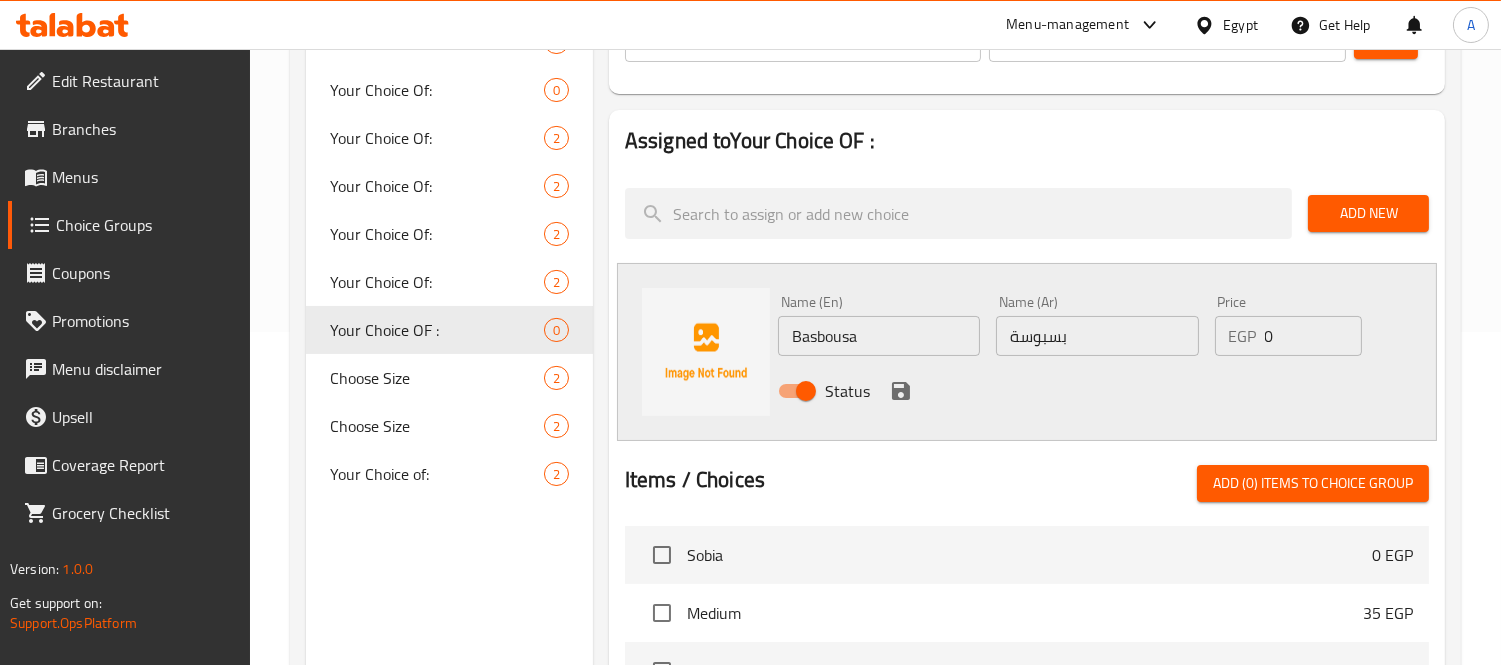 click 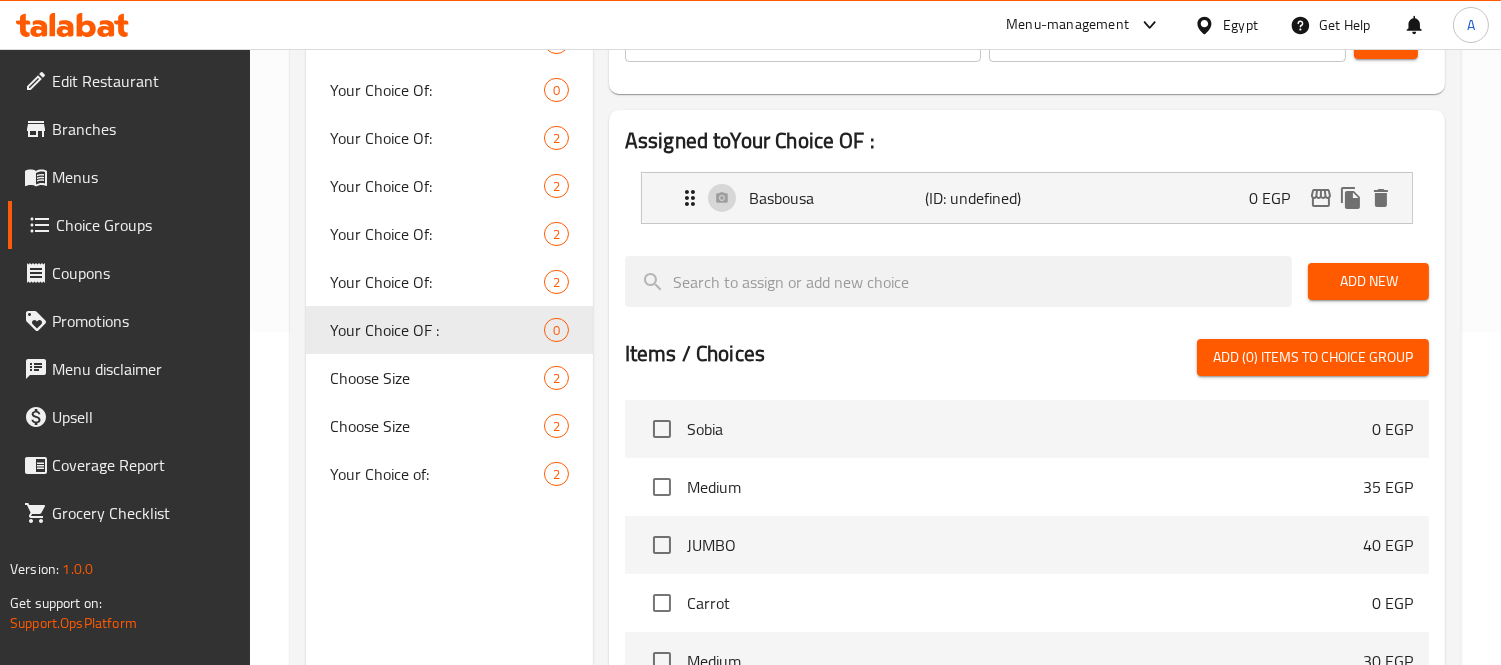 click on "Add New" at bounding box center (1368, 281) 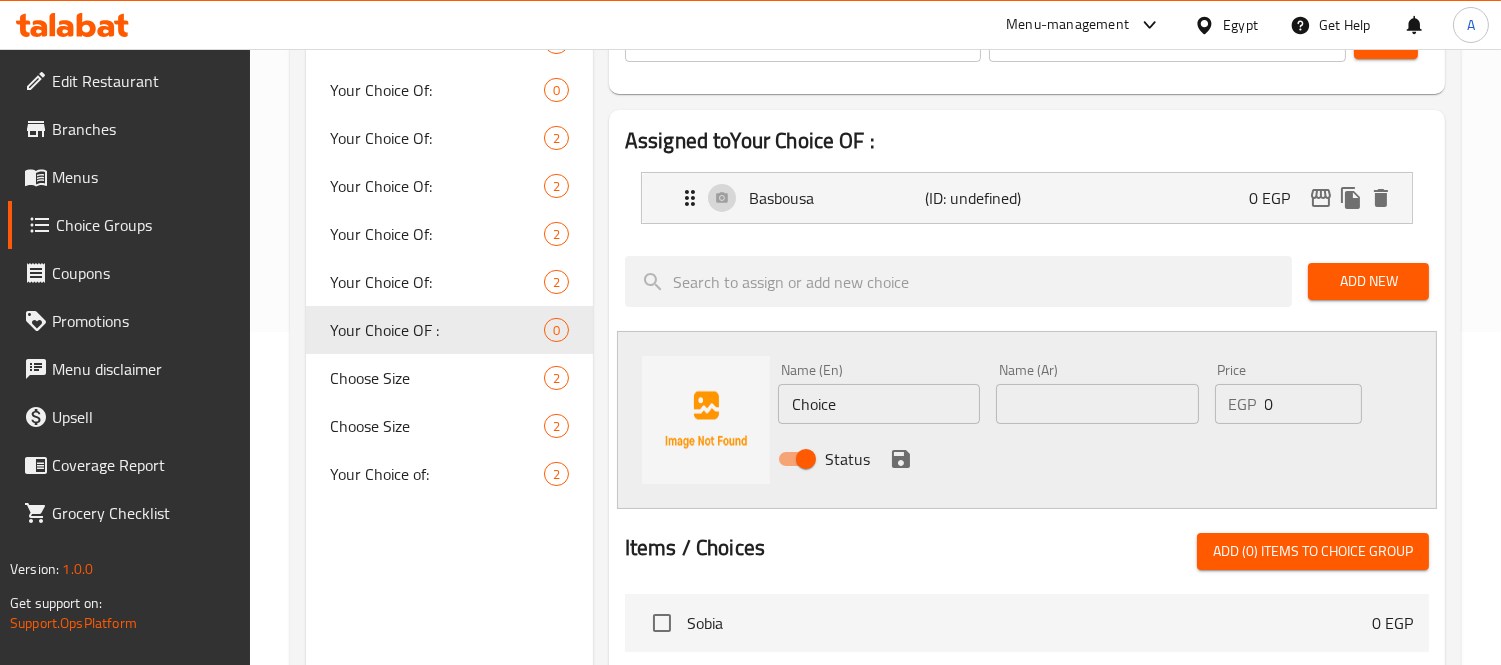 click on "Choice" at bounding box center [879, 404] 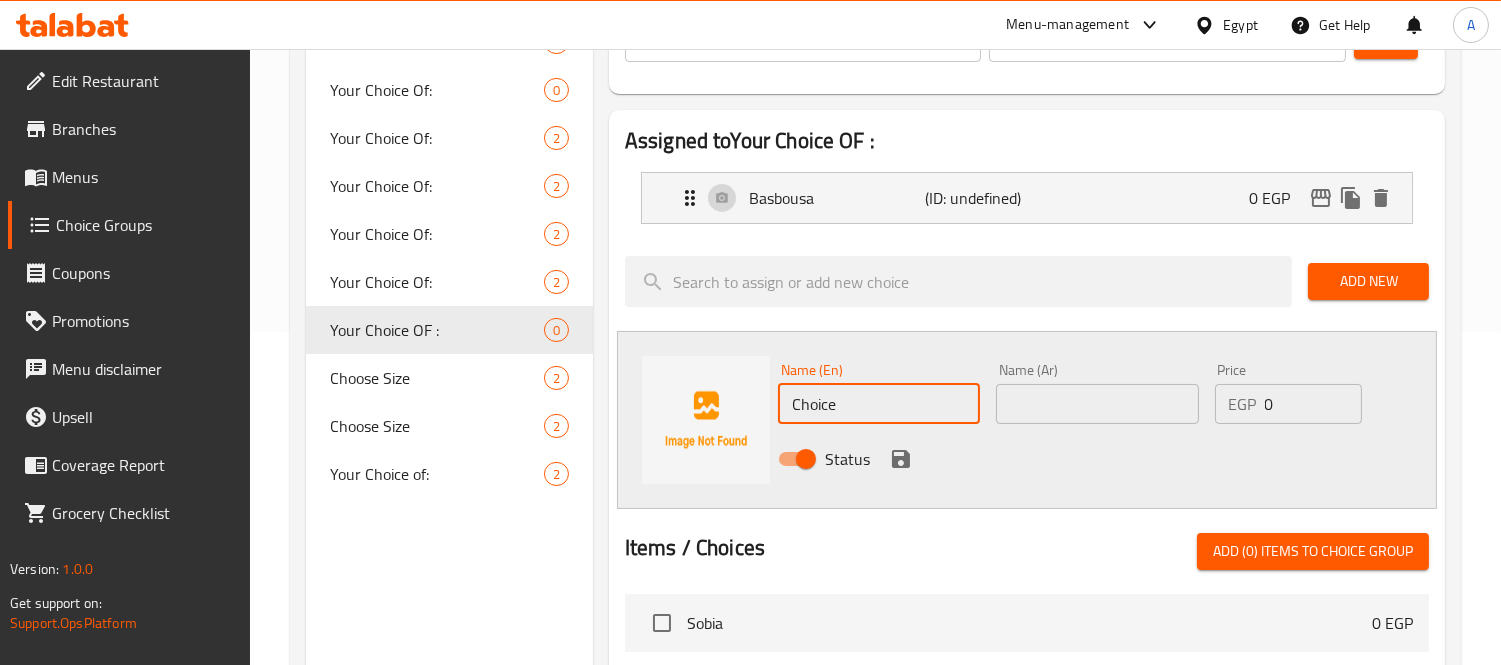 click on "Choice" at bounding box center (879, 404) 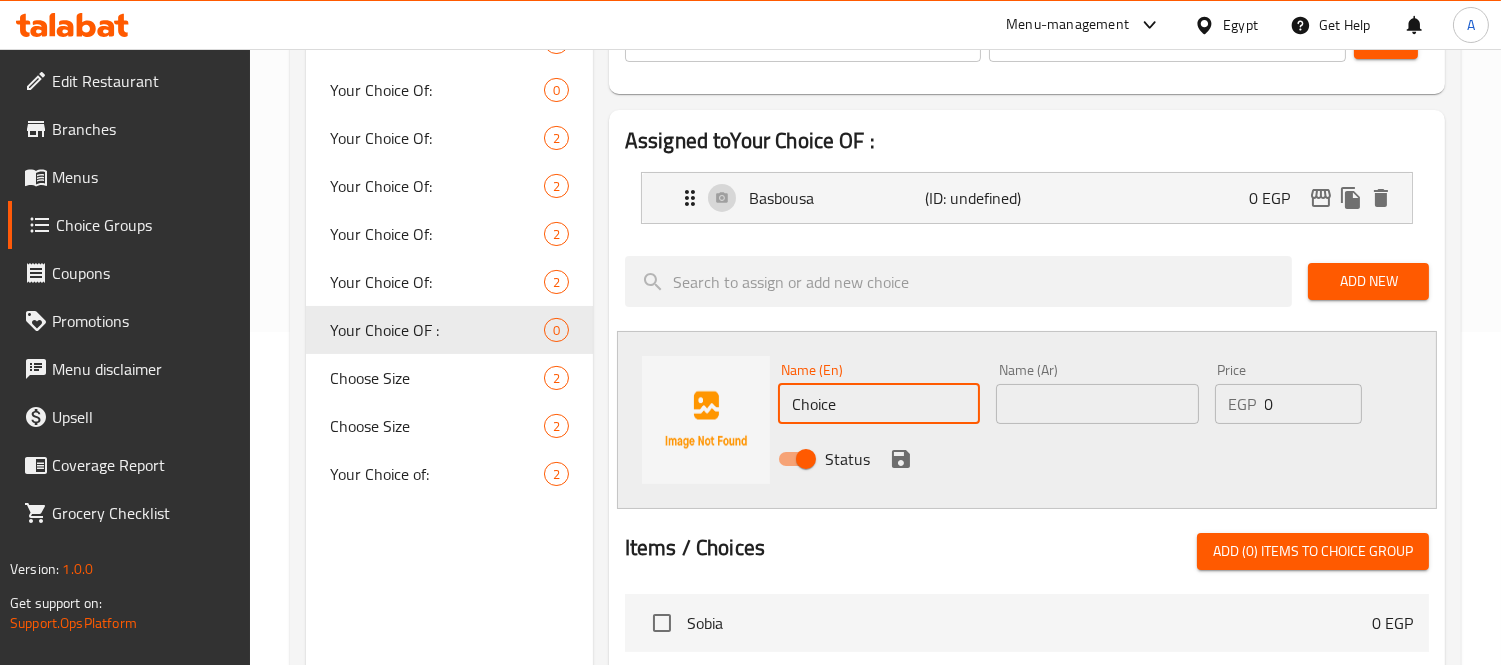 click on "Choice" at bounding box center (879, 404) 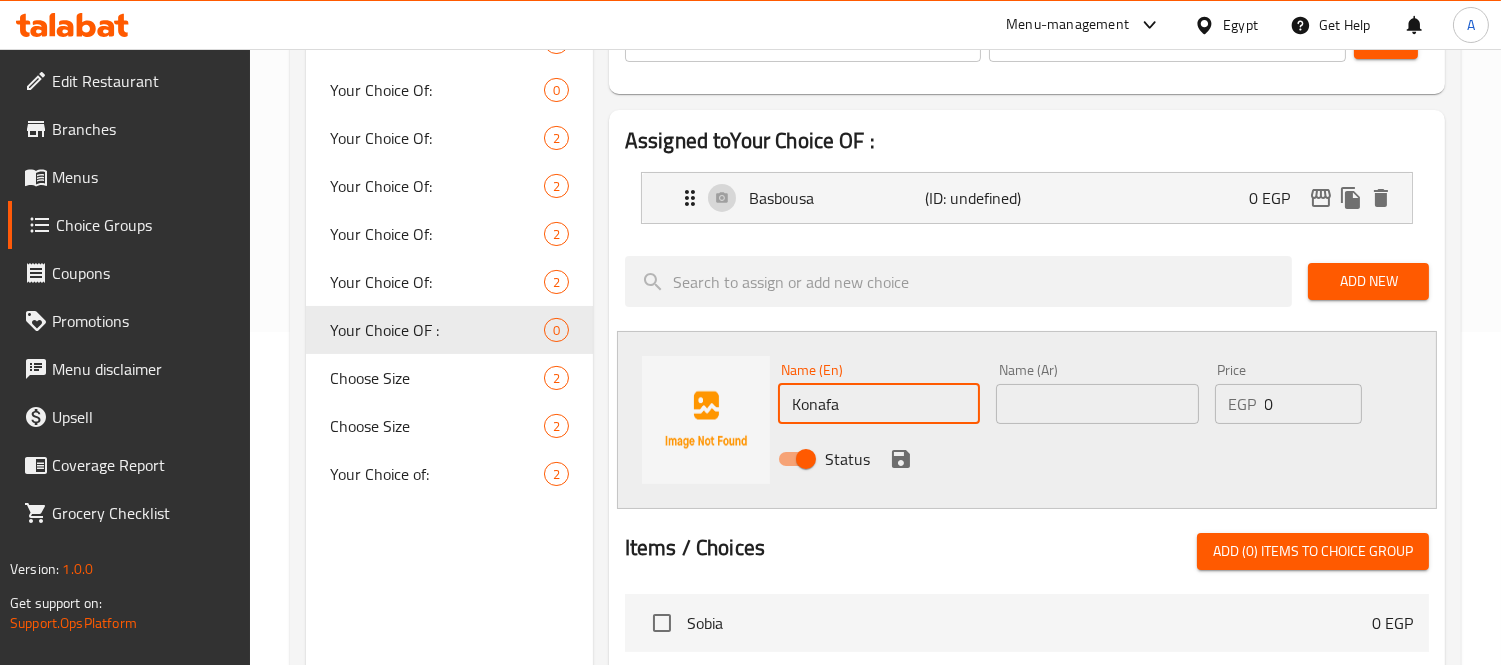 type on "Konafa" 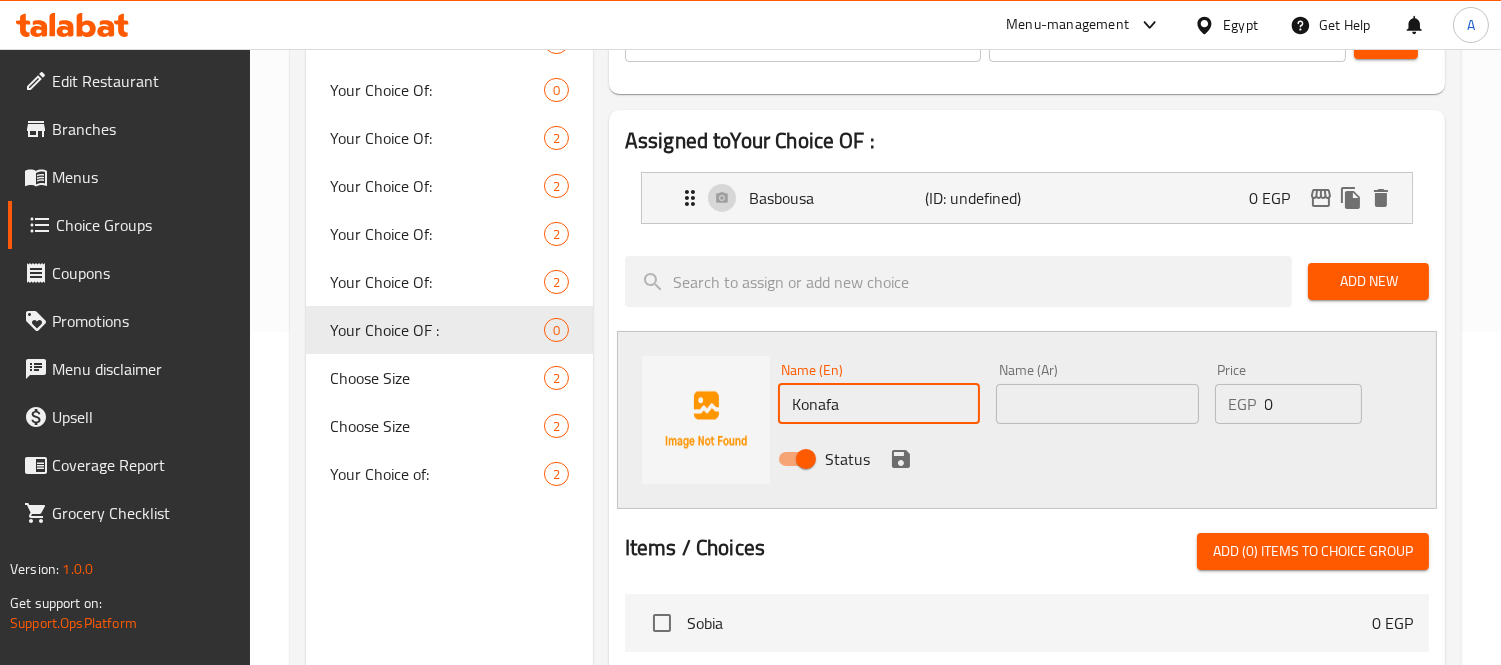 click at bounding box center [1097, 404] 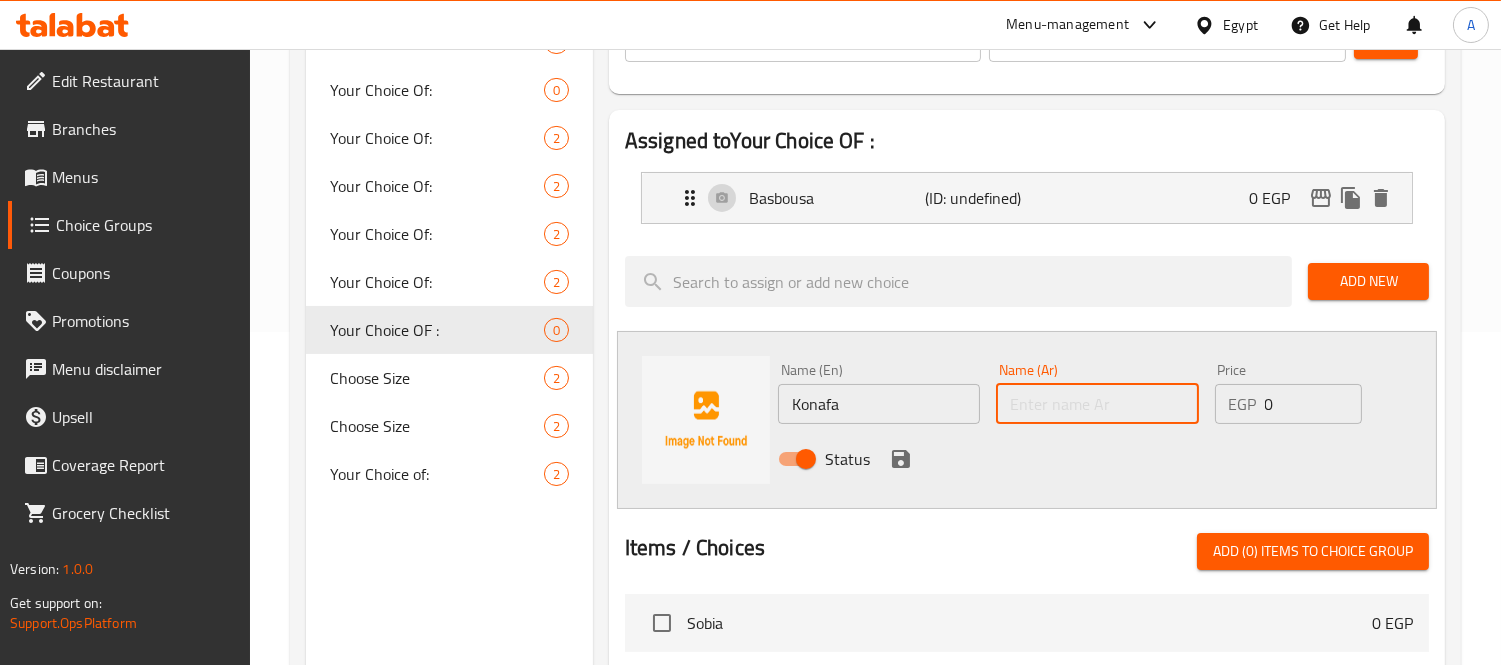 paste on "كنافة" 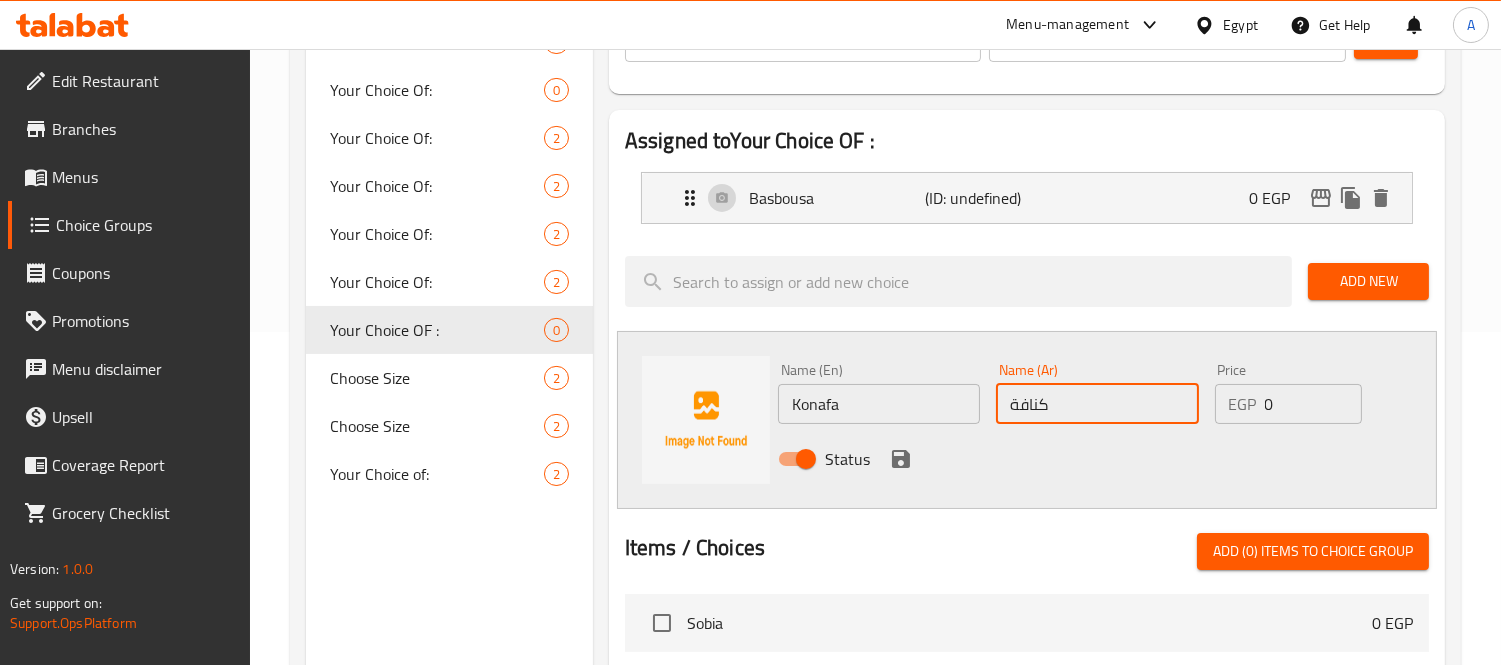 type on "كنافة" 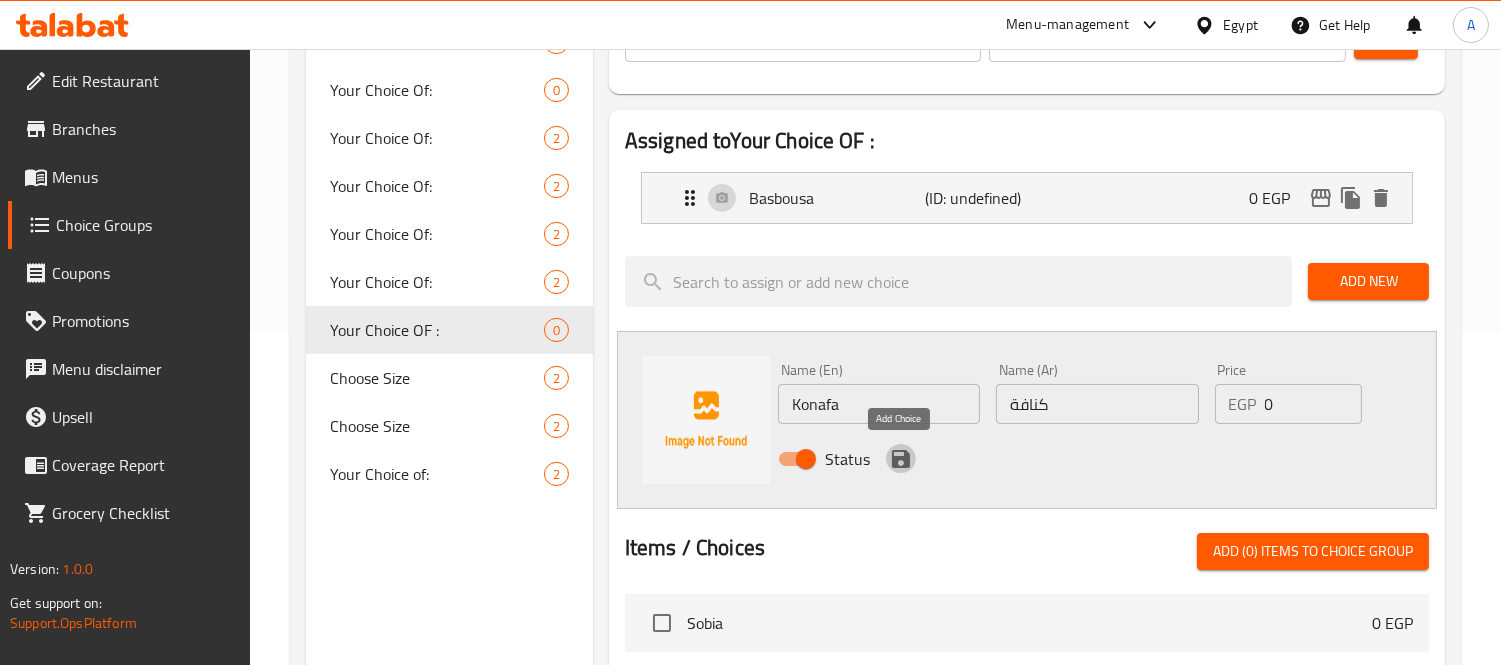 click 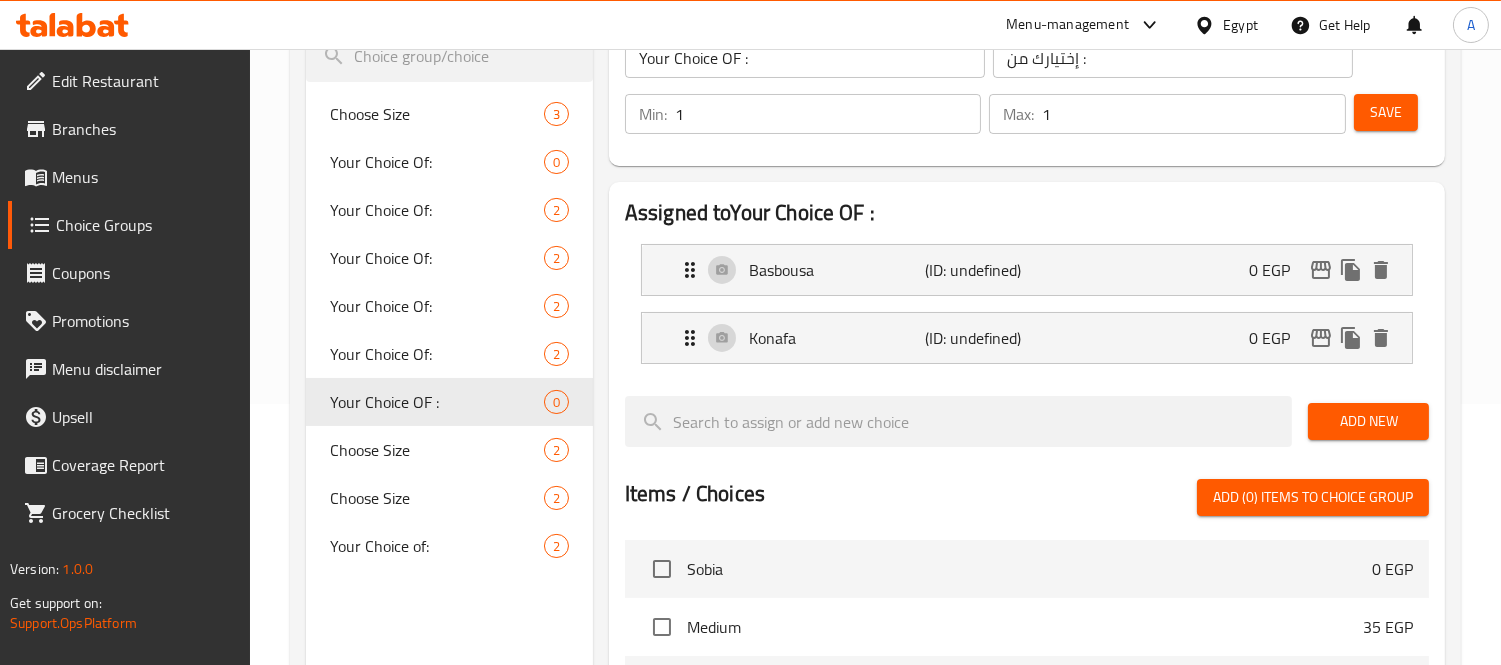 scroll, scrollTop: 111, scrollLeft: 0, axis: vertical 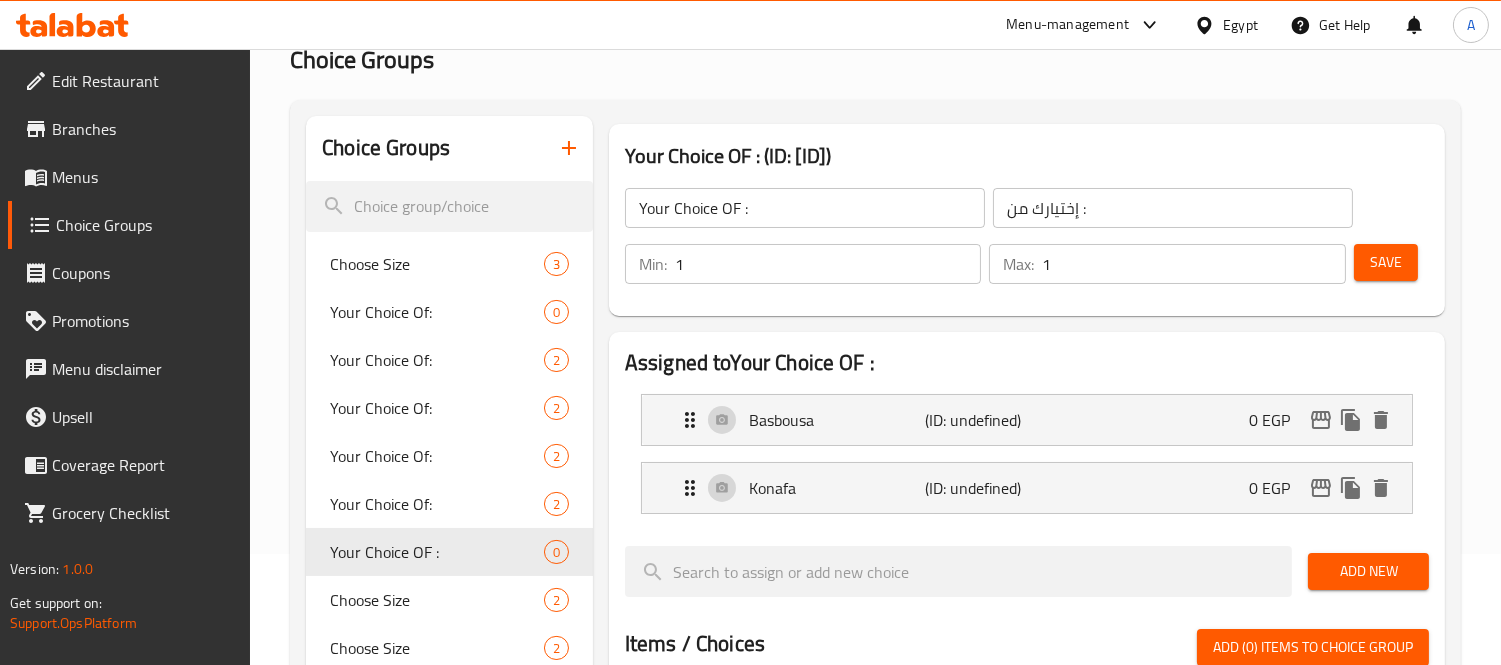 click on "Save" at bounding box center [1386, 262] 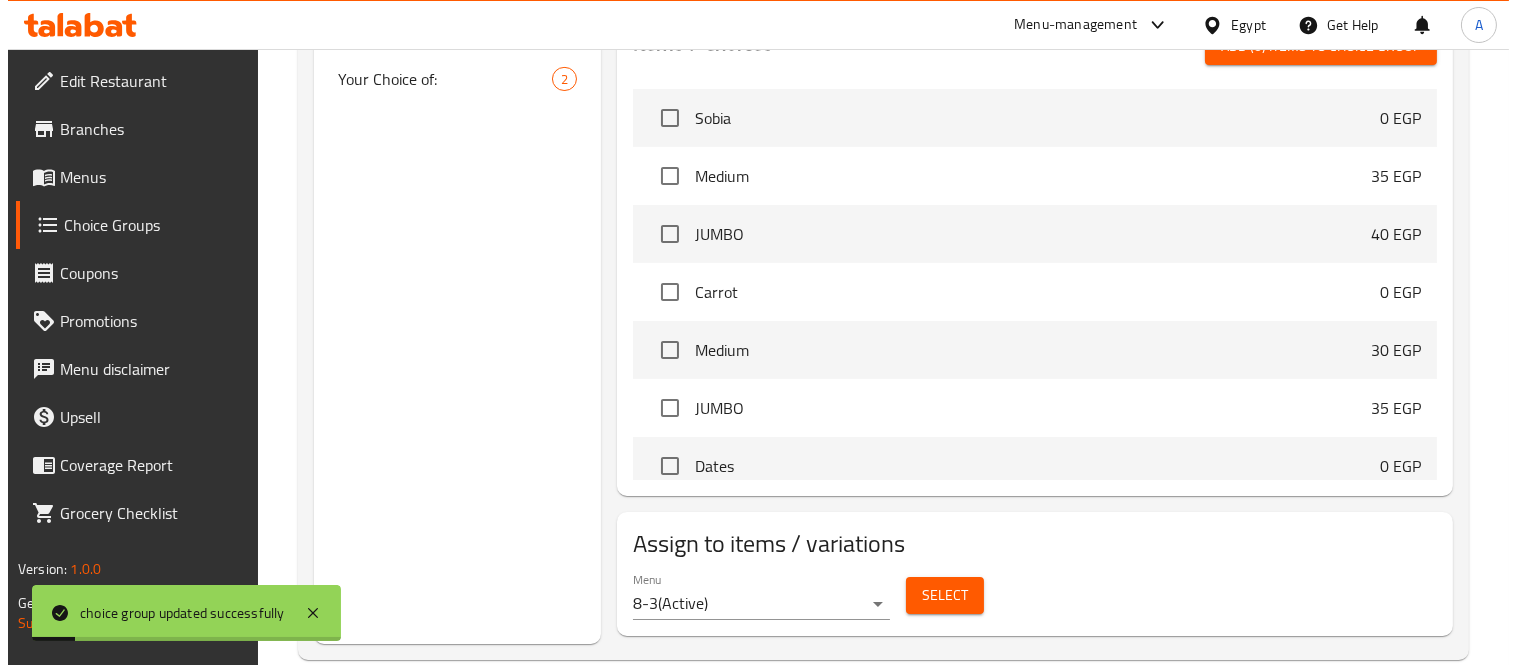 scroll, scrollTop: 763, scrollLeft: 0, axis: vertical 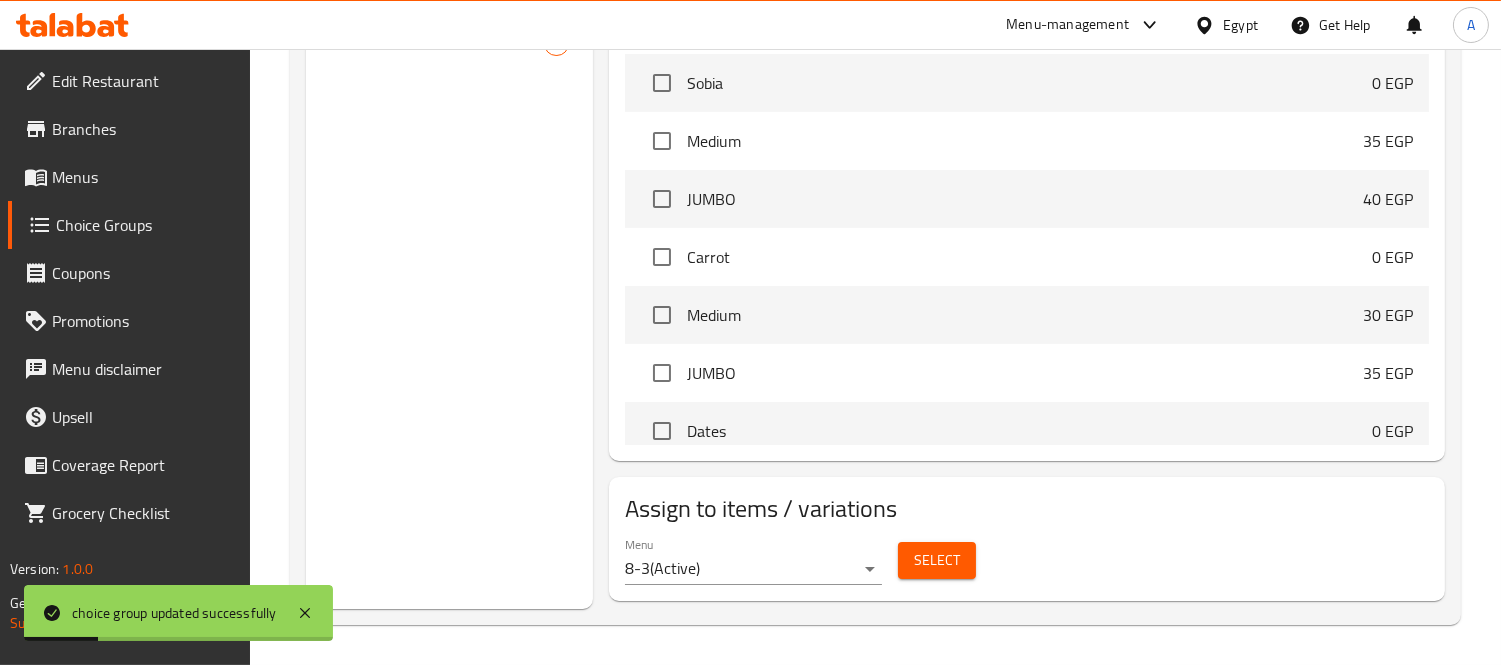 click on "Select" at bounding box center [937, 560] 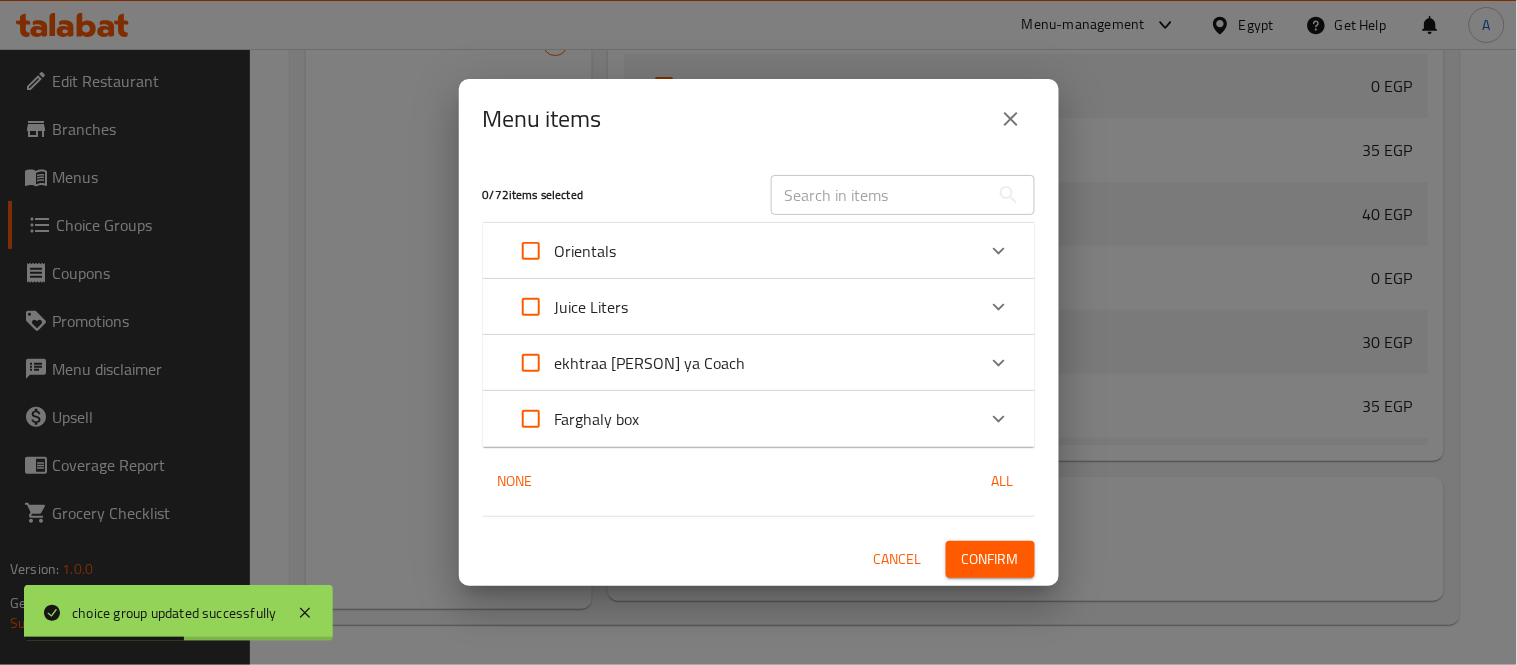 click 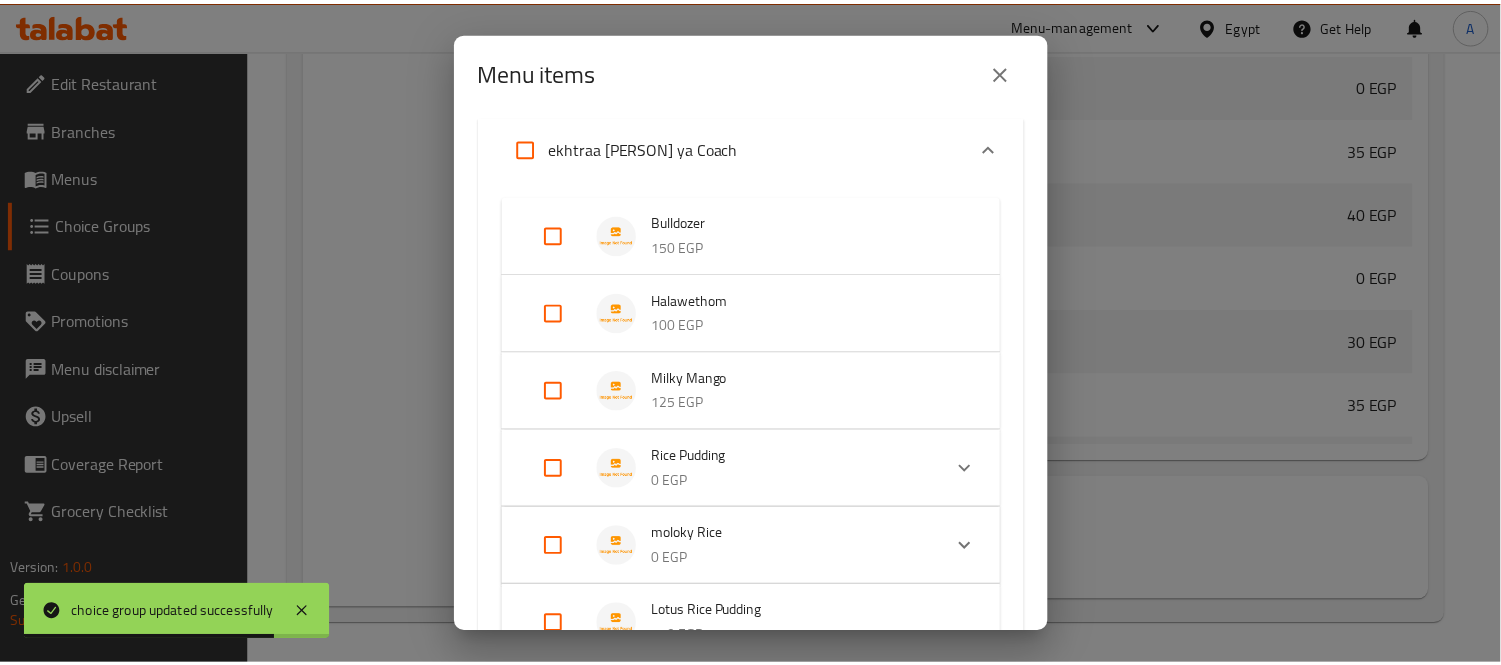 scroll, scrollTop: 222, scrollLeft: 0, axis: vertical 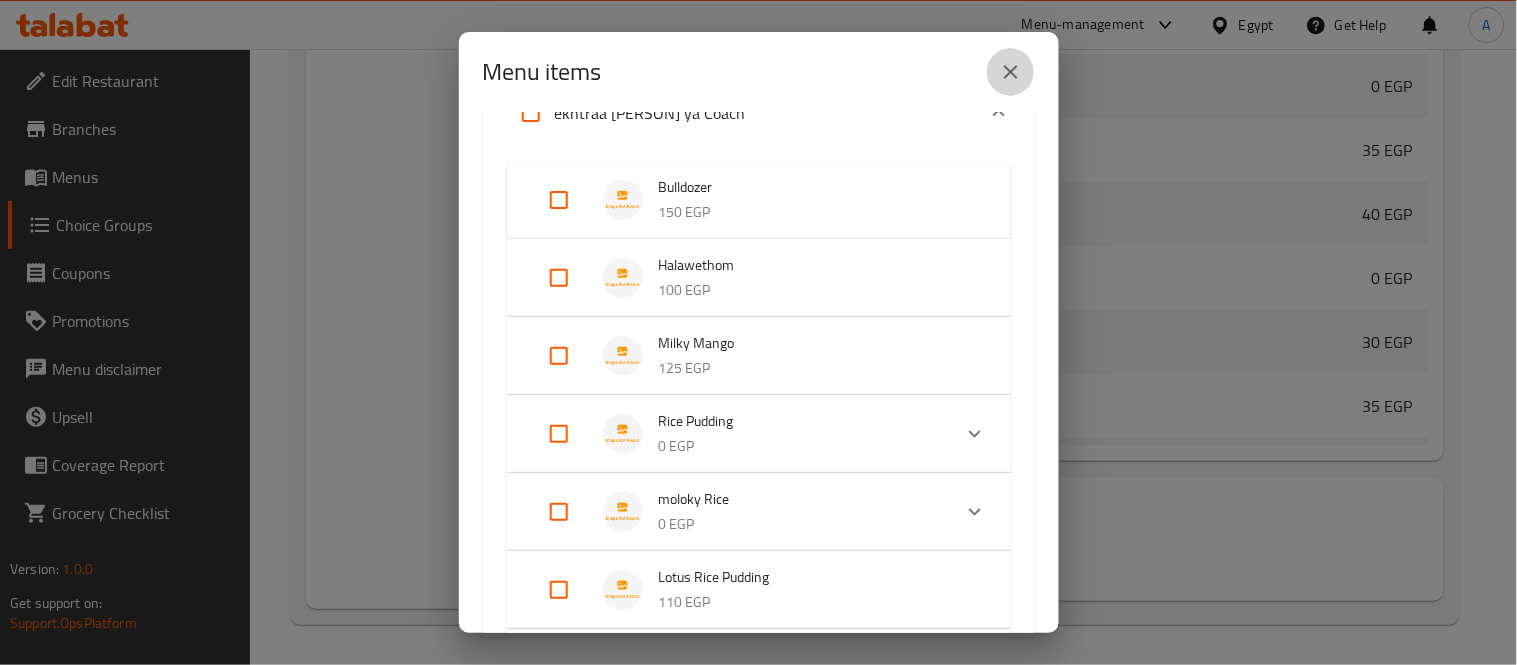 click 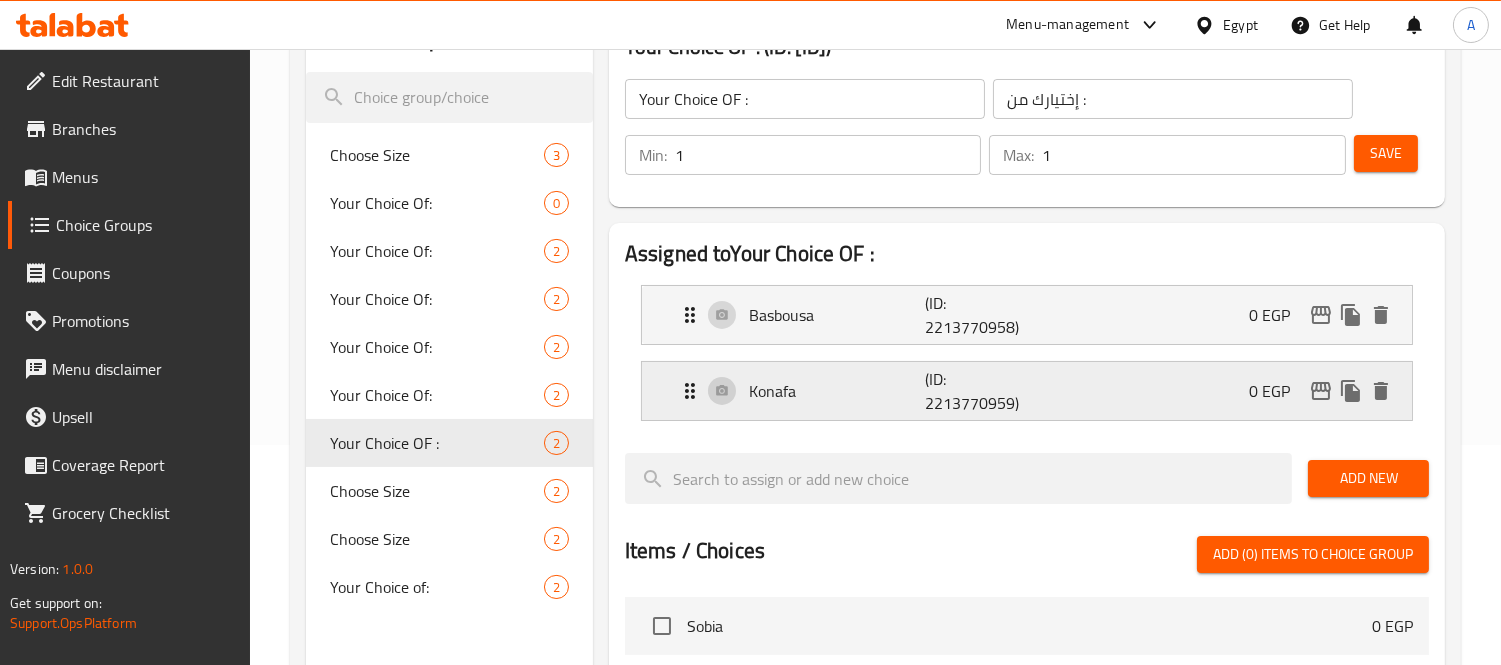 scroll, scrollTop: 222, scrollLeft: 0, axis: vertical 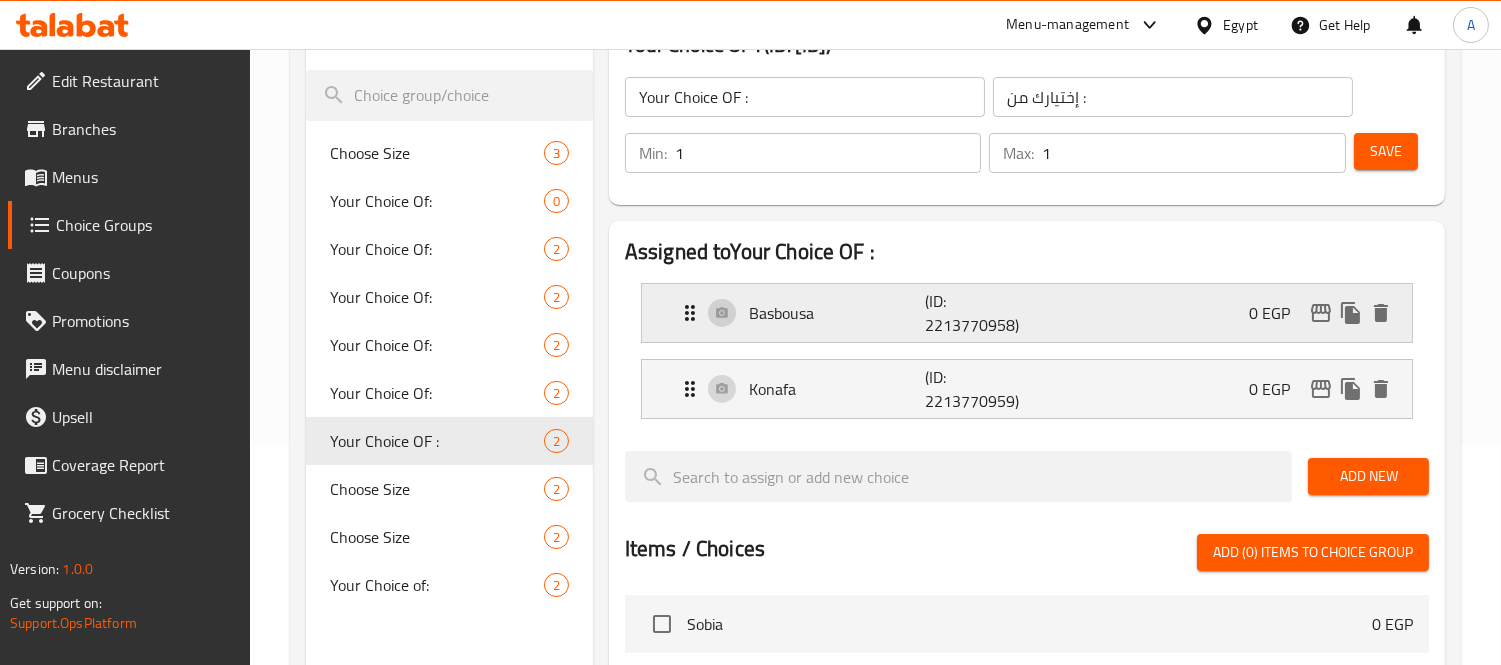 click on "Basbousa" at bounding box center [837, 313] 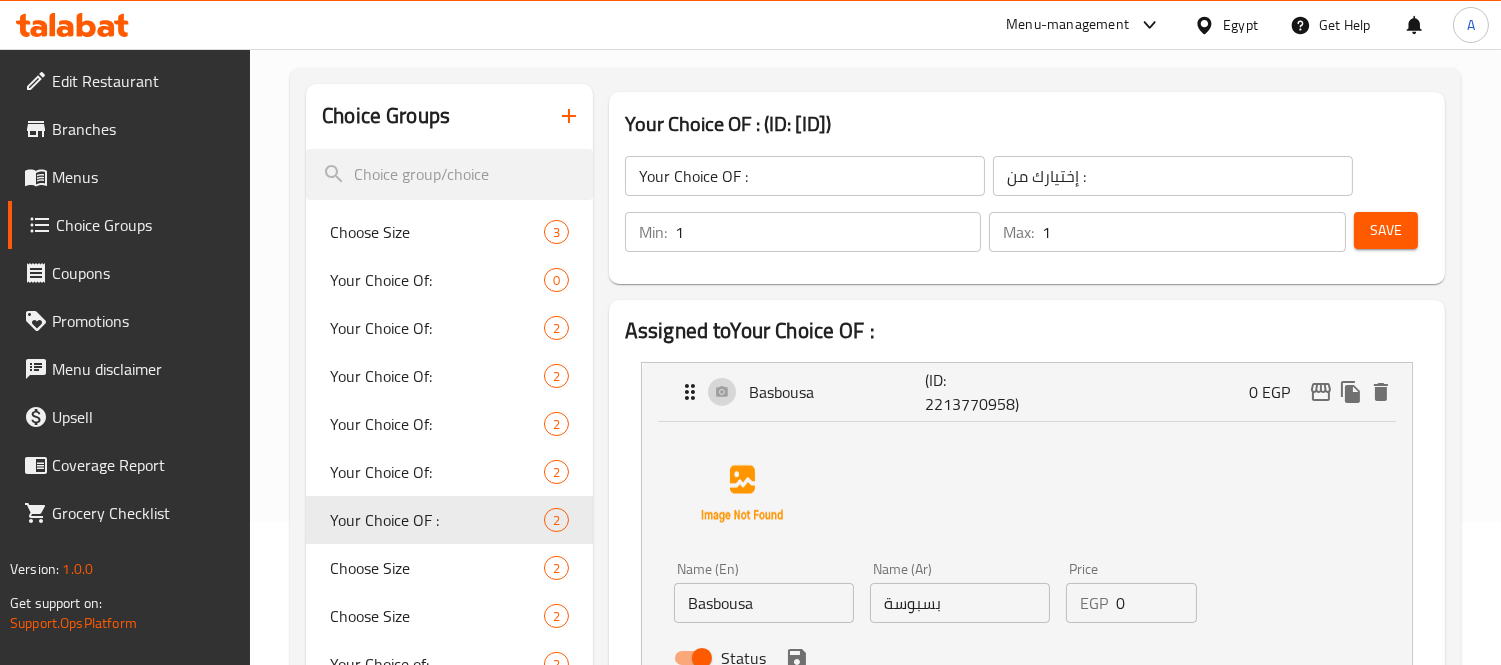 scroll, scrollTop: 333, scrollLeft: 0, axis: vertical 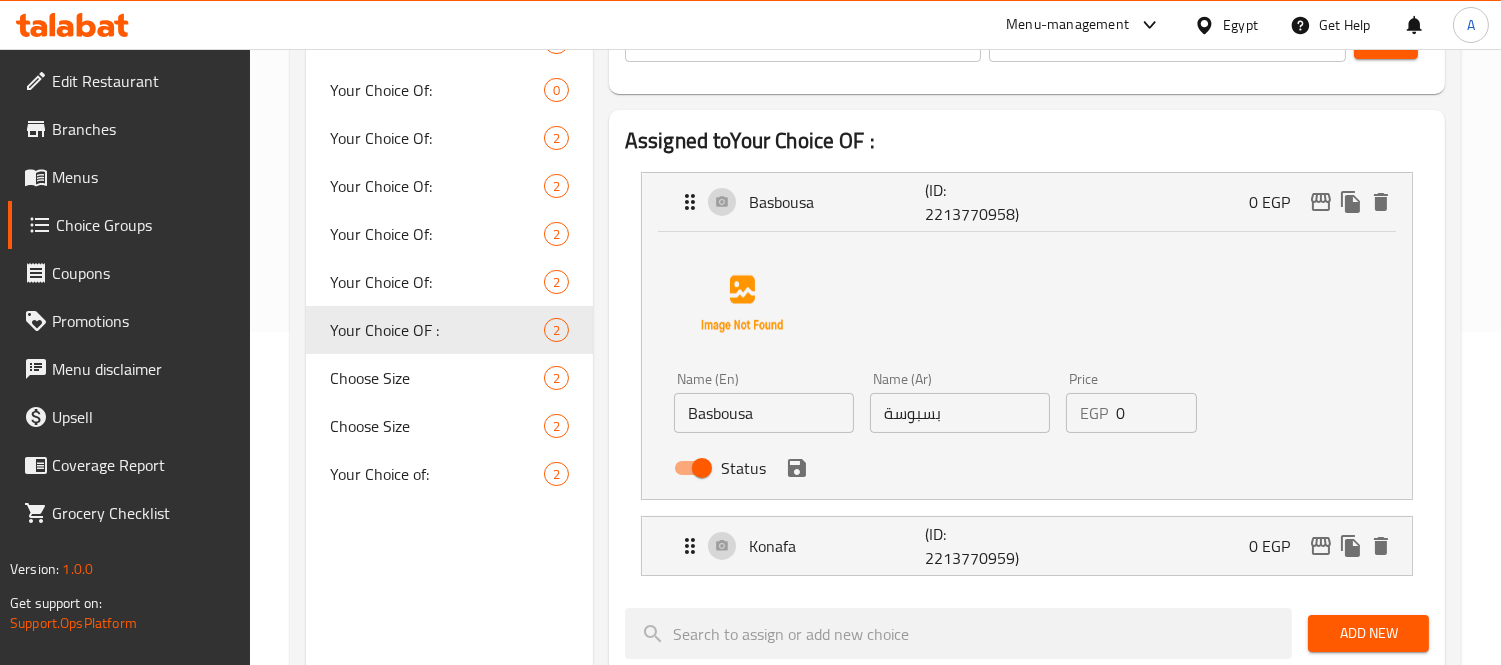 click on "Basbousa" at bounding box center [764, 413] 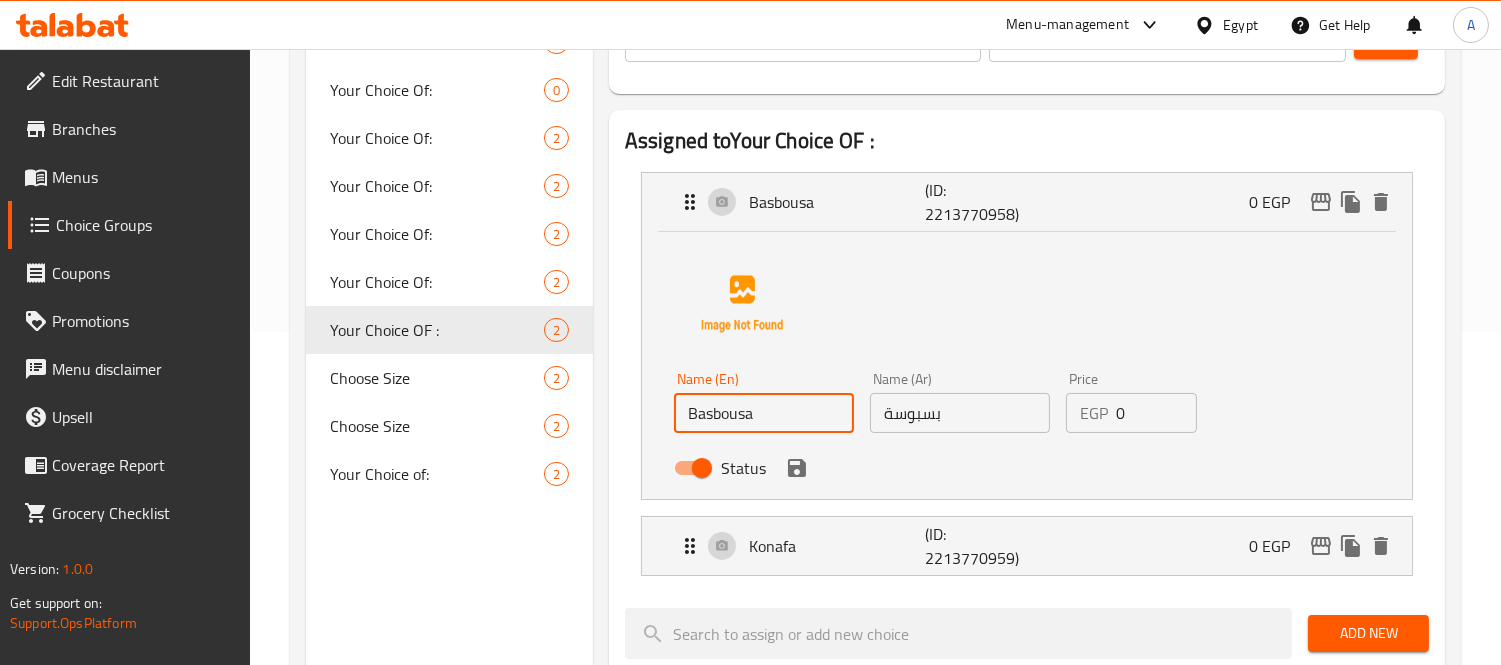 click on "Basbousa" at bounding box center [764, 413] 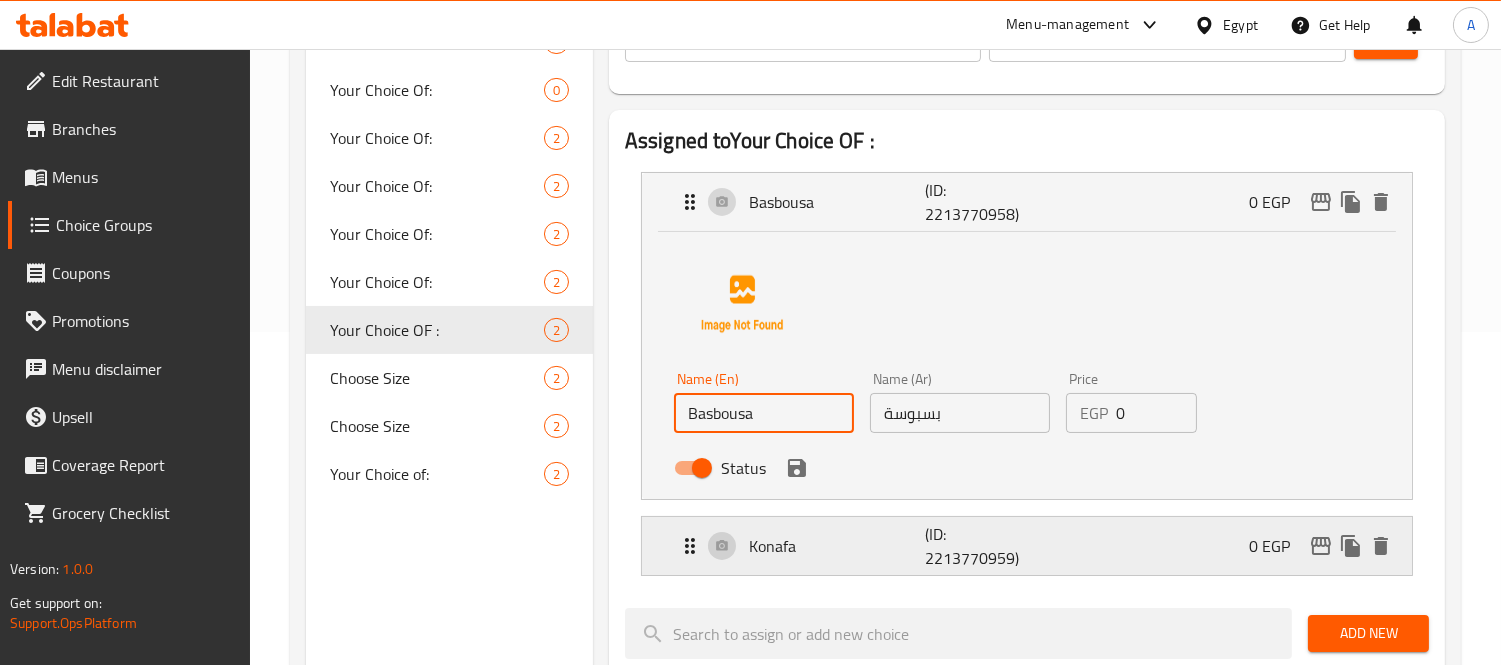 click on "Konafa (ID: 2213770959) 0 EGP" at bounding box center [1033, 546] 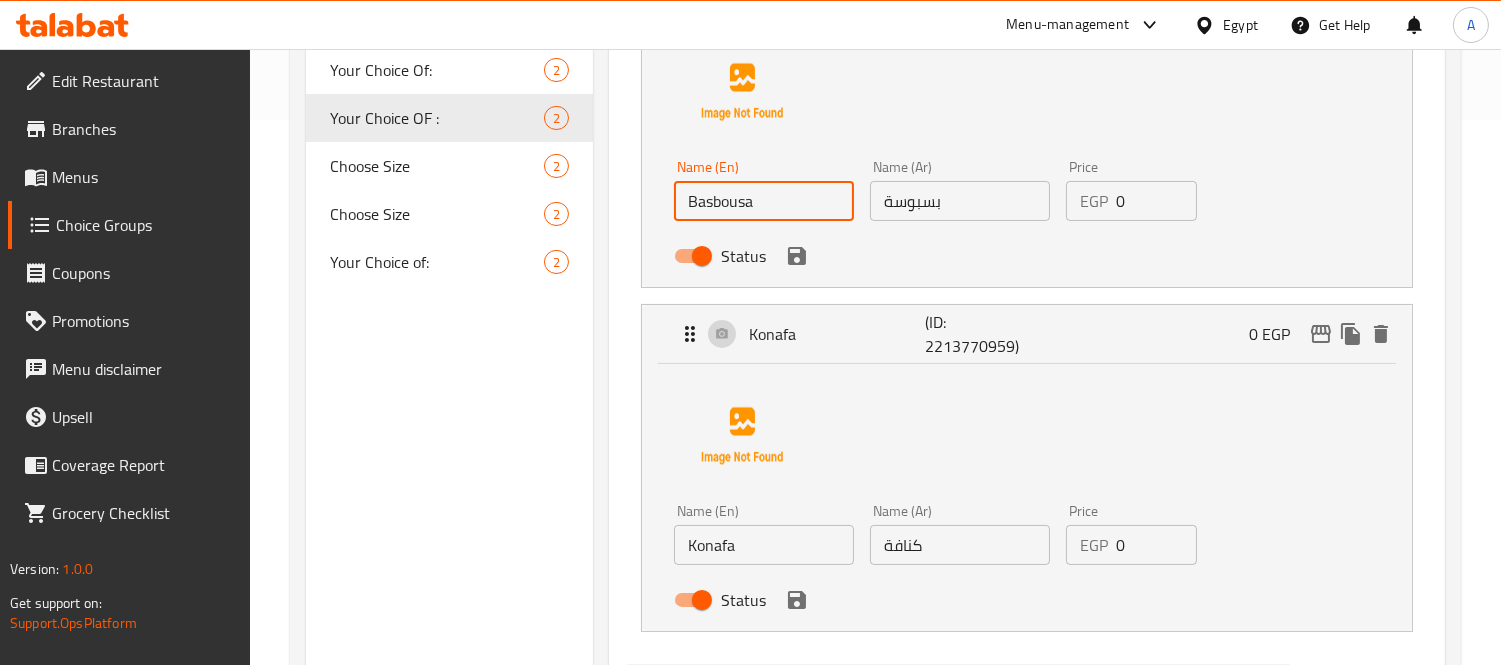 scroll, scrollTop: 555, scrollLeft: 0, axis: vertical 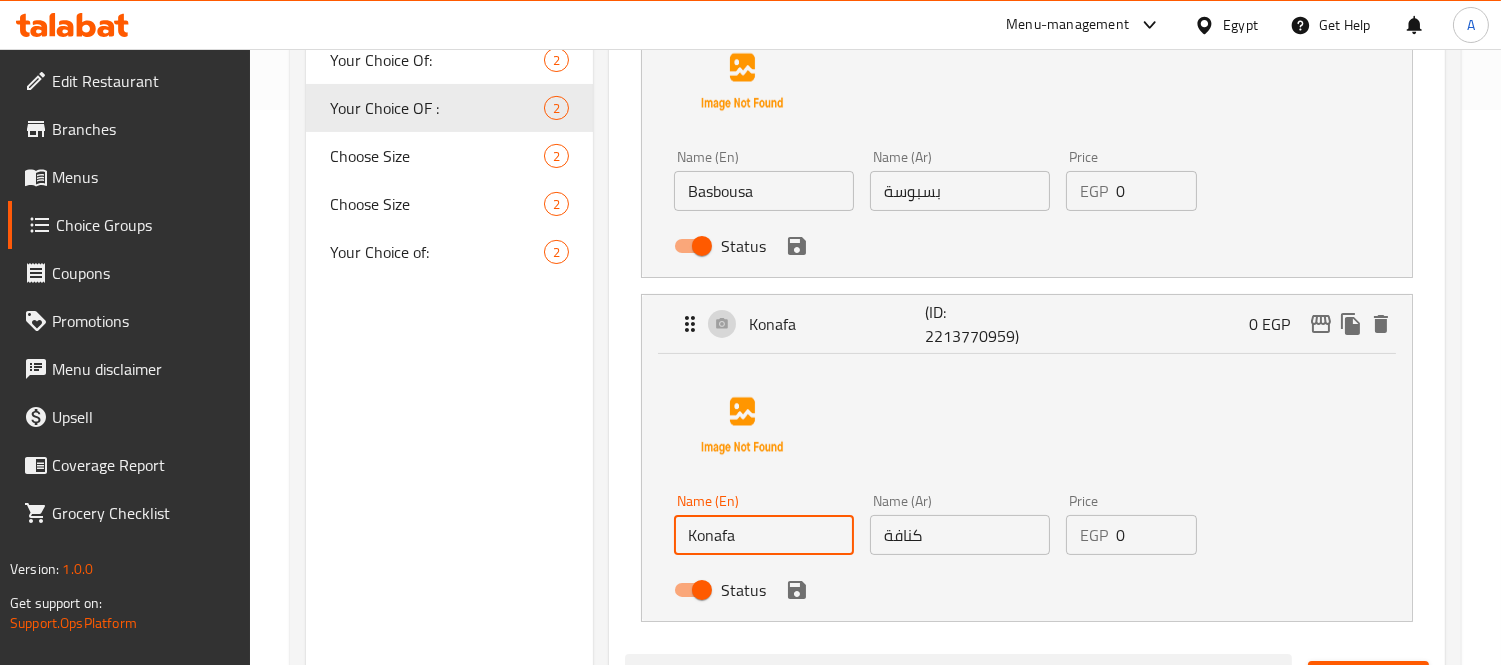 click on "Konafa" at bounding box center [764, 535] 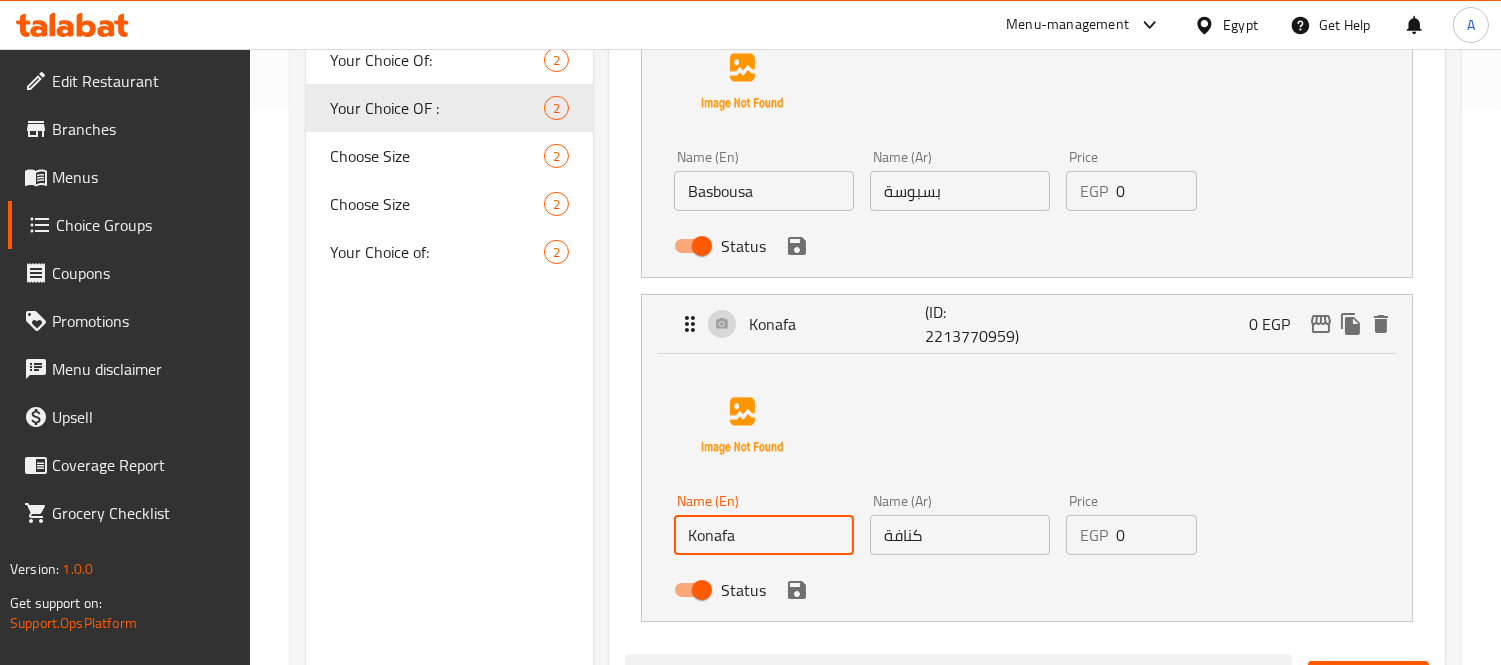 click on "بسبوسة" at bounding box center (960, 191) 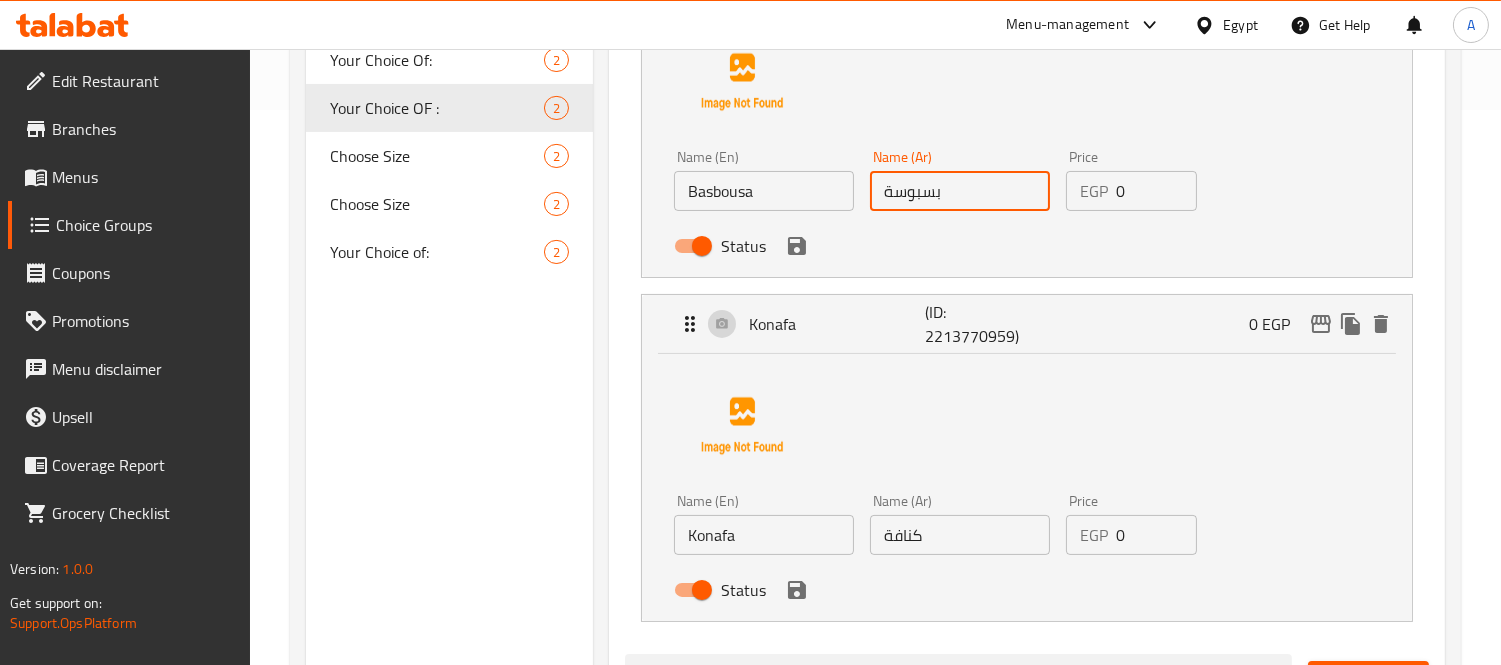 click on "بسبوسة" at bounding box center [960, 191] 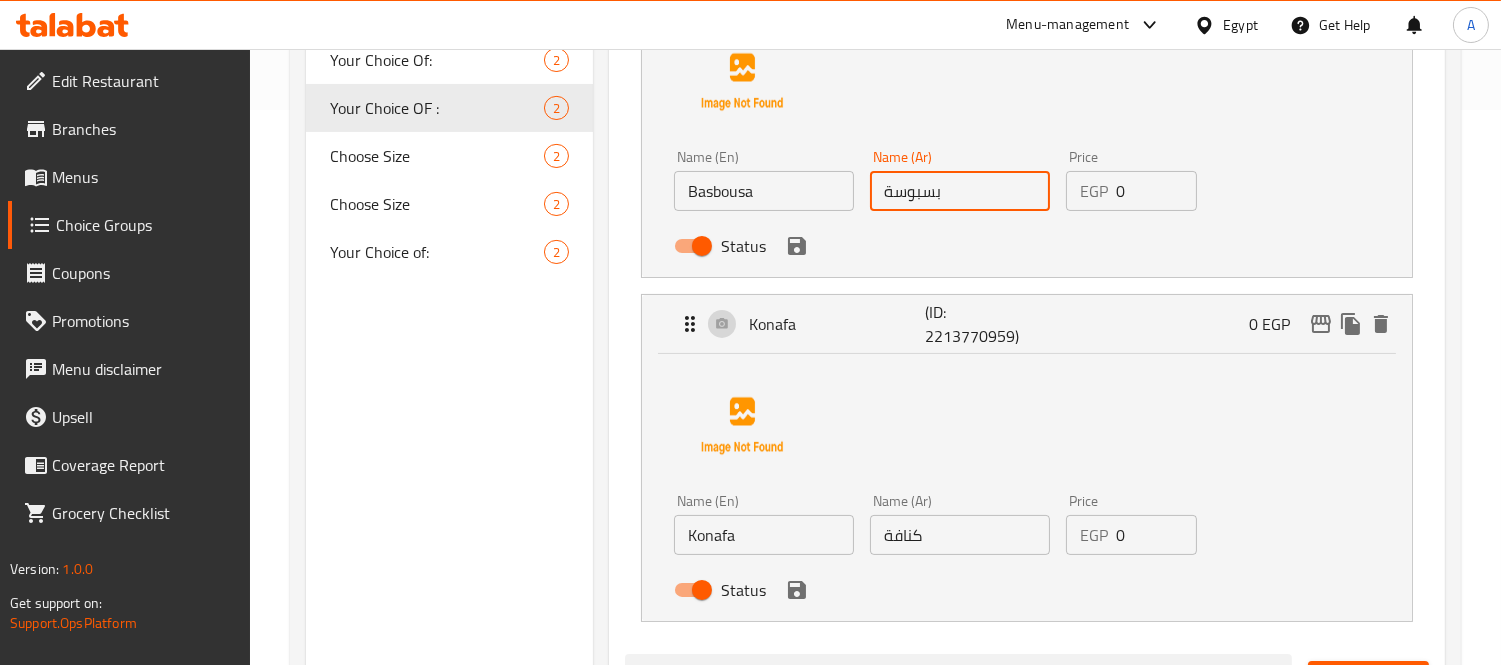 click on "كنافة" at bounding box center (960, 535) 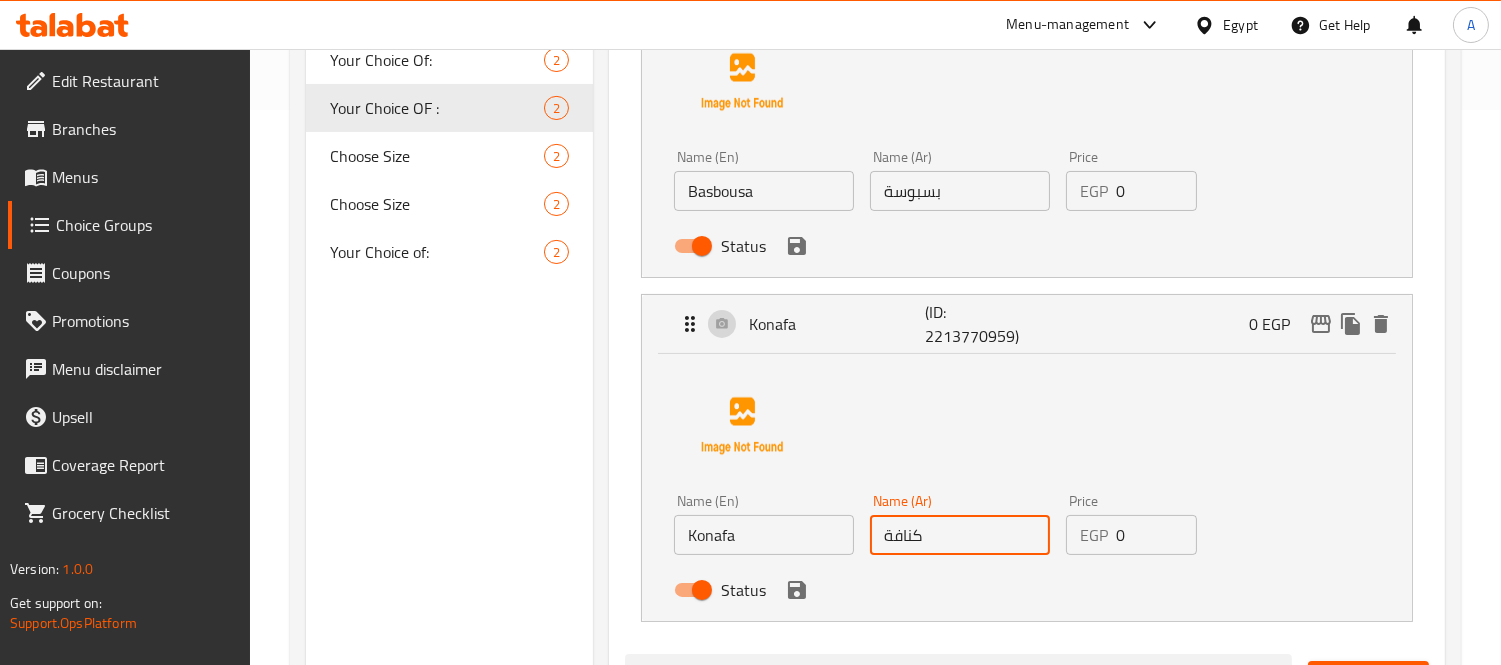 click on "كنافة" at bounding box center (960, 535) 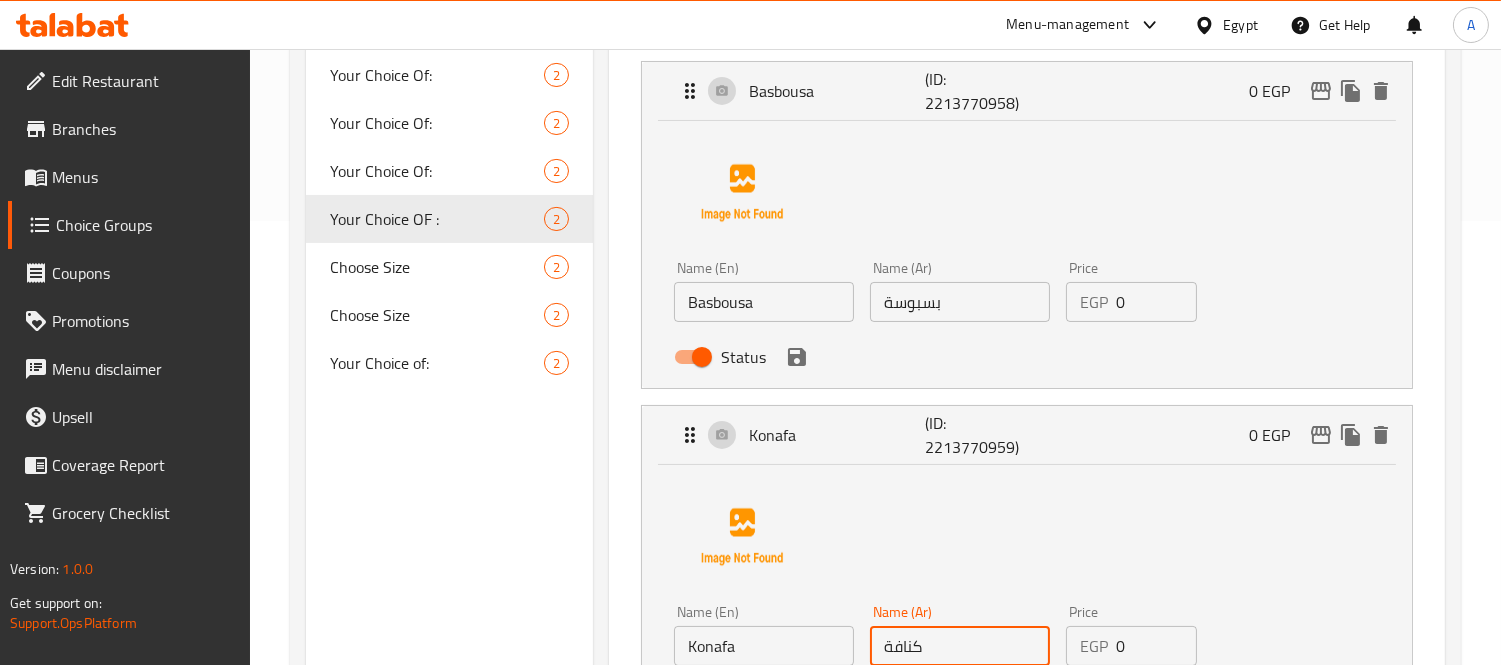 scroll, scrollTop: 333, scrollLeft: 0, axis: vertical 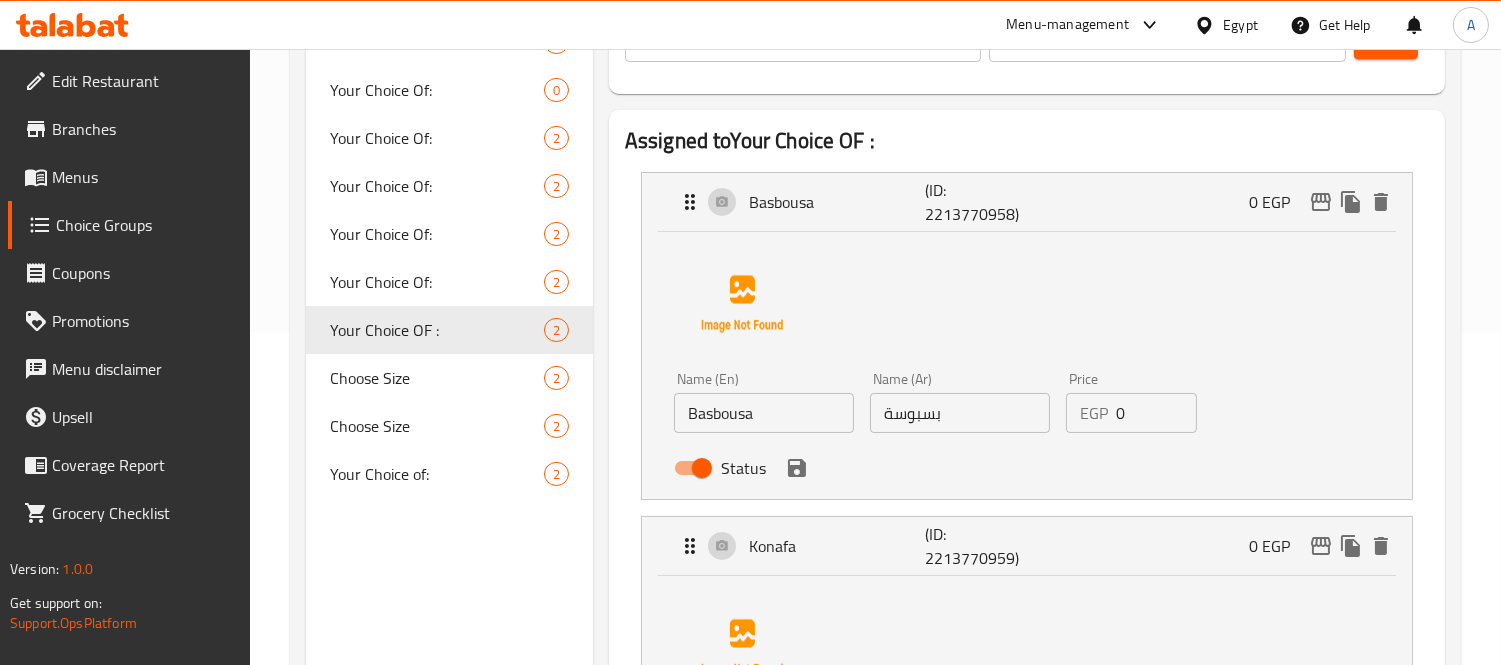 click on "Assigned to  Your Choice OF : Basbousa (ID: 2213770958) 0 EGP Name (En) Basbousa Name (En) Name (Ar) بسبوسة Name (Ar) Price EGP 0 Price Status Konafa (ID: 2213770959) 0 EGP Name (En) Konafa Name (En) Name (Ar) كنافة Name (Ar) Price EGP 0 Price Status Add New Items / Choices Add (0) items to choice group Sobia 0 EGP Medium 35 EGP JUMBO 40 EGP Carrot 0 EGP Medium 30 EGP JUMBO 35 EGP Dates 0 EGP Medium 25 EGP JUMBO 30 EGP Plain Doum 0 EGP Medium 25 EGP JUMBO 30 EGP Doum with Milk 0 EGP Medium 25 EGP JUMBO 30 EGP Lemon 0 EGP Medium 30 EGP JUMBO 35 EGP Brazilian 0 EGP Medium 45 EGP JUMBO 55 EGP Lemon Mint 0 EGP Medium 35 EGP JUMBO 40 EGP Orange and Ginger 0 EGP Medium 35 EGP JUMBO 40 EGP Sugarcane 0 EGP Medium 25 EGP JUMBO 30 EGP Sobia Sugarcane 0 EGP Medium 25 EGP JUMBO 30 EGP Lemon Sugarcane 0 EGP Medium 30 EGP JUMBO 35 EGP Ice Sugarcane 0 EGP medium 45 EGP JUMBO 50 EGP Sugarcane with Milk 0 EGP medium 30 EGP JUMBO 35 EGP Orange Sugarcane 0 EGP medium 35 EGP JUMBO 40 EGP Carob 0 EGP medium 25 EGP Enab" at bounding box center (1027, 768) 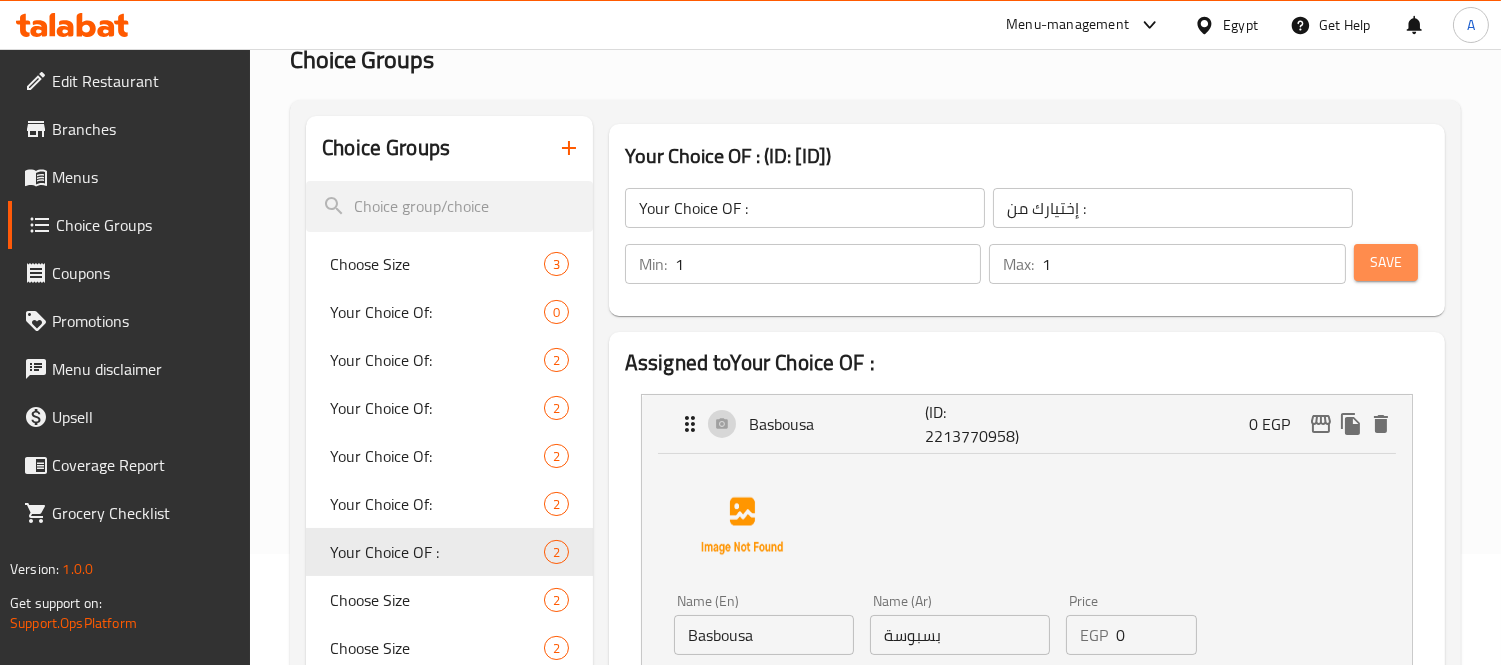 click on "Save" at bounding box center (1386, 262) 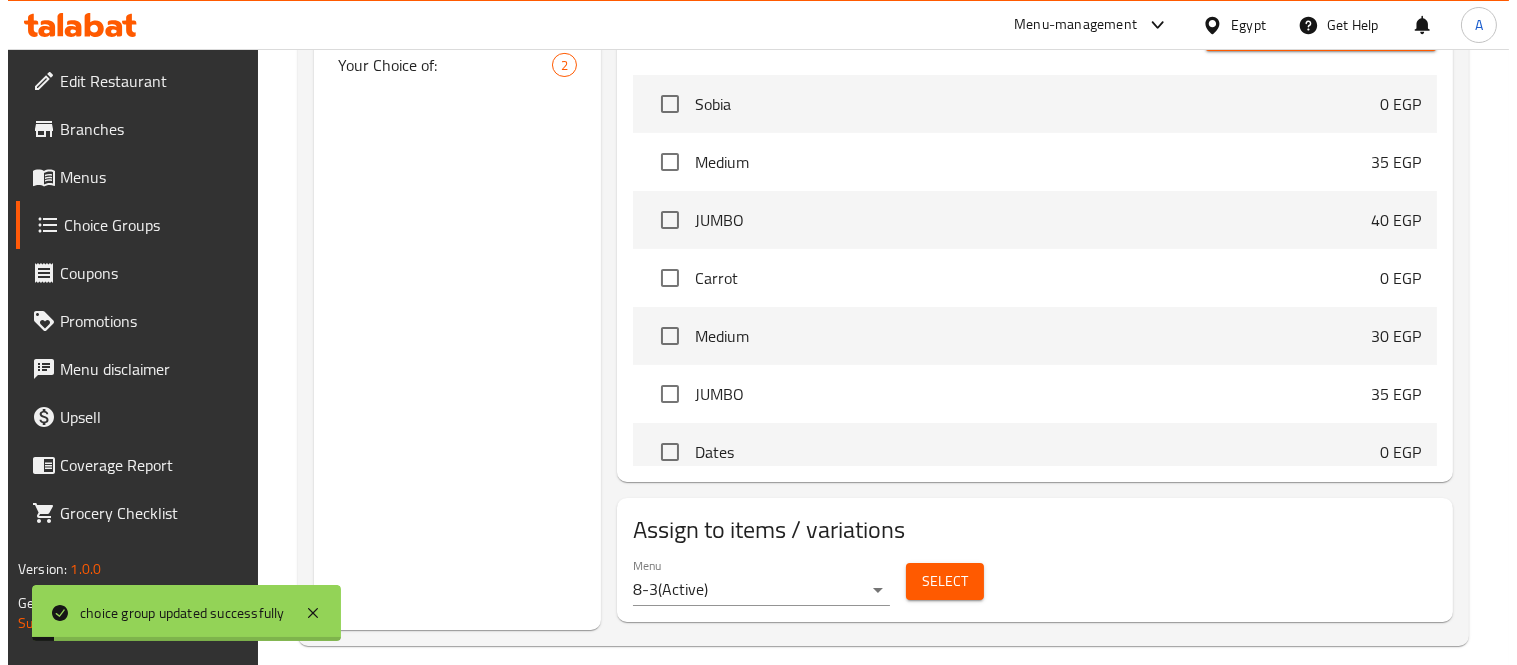 scroll, scrollTop: 763, scrollLeft: 0, axis: vertical 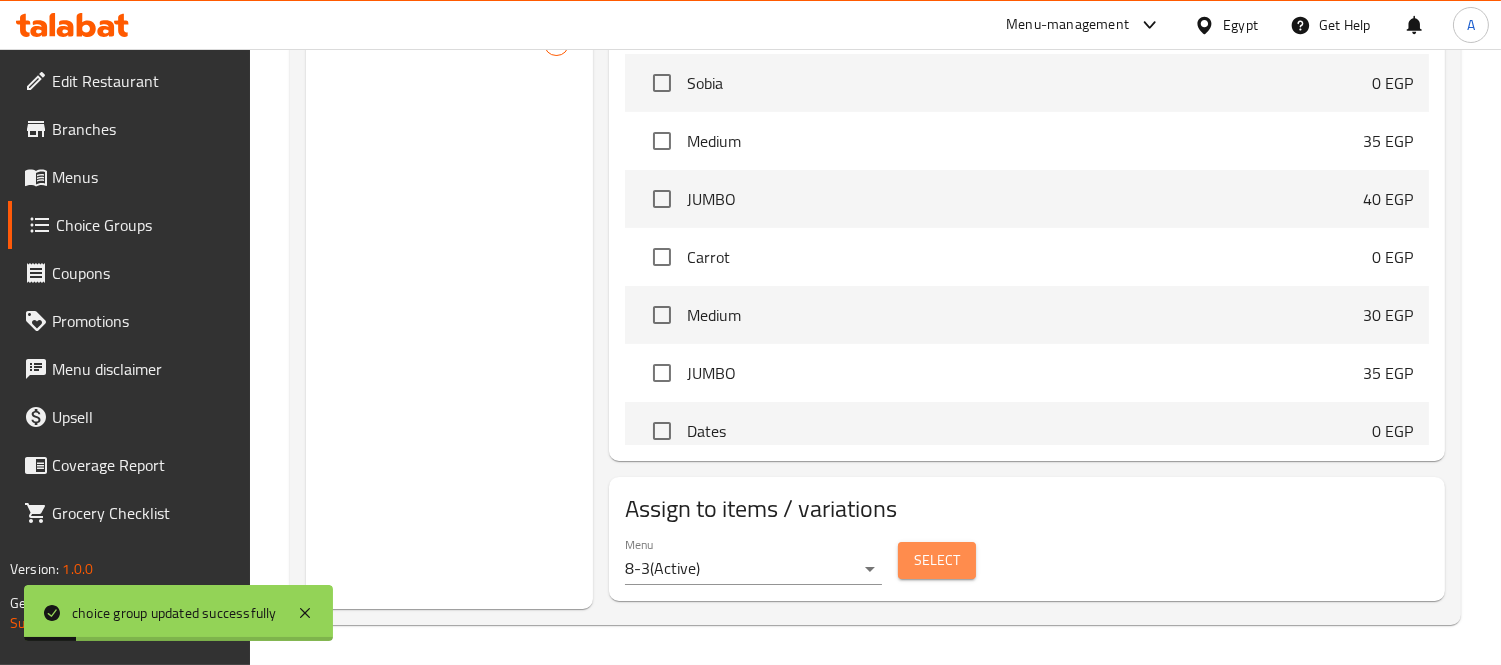 click on "Select" at bounding box center [937, 560] 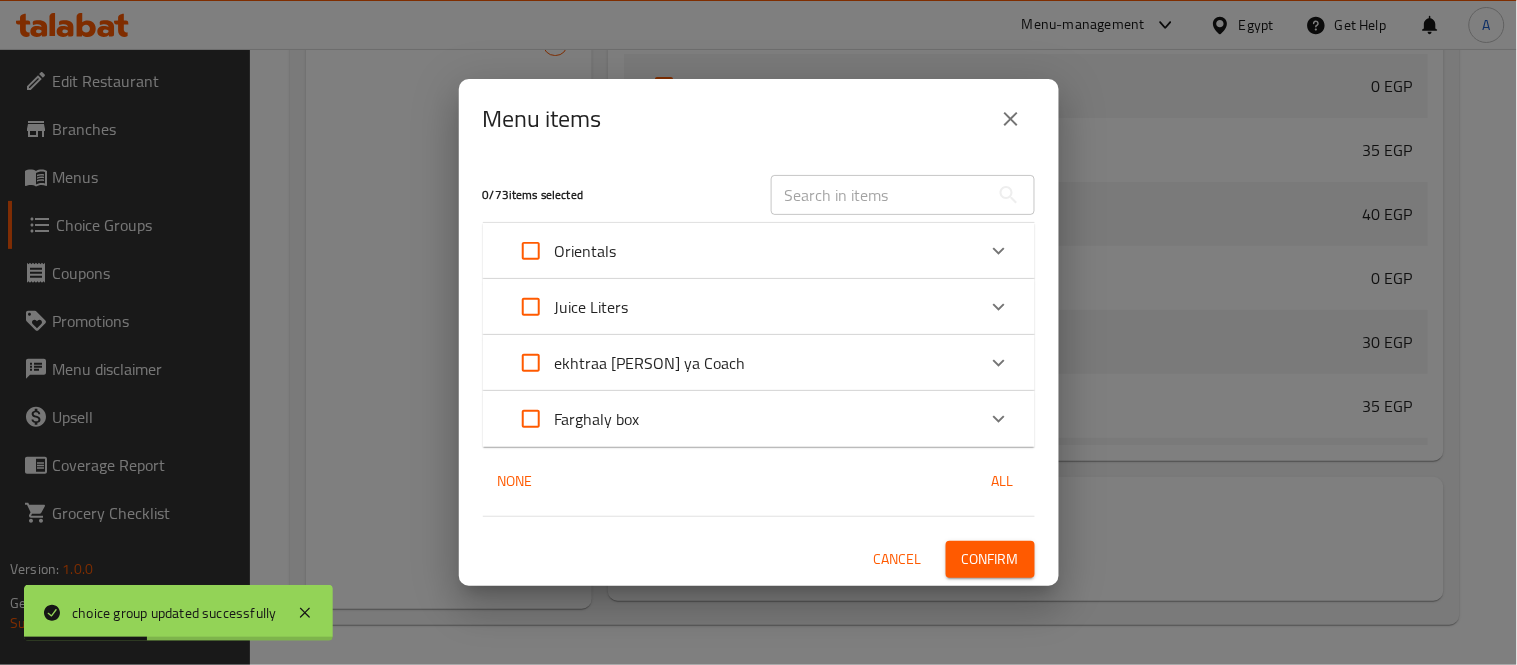 click 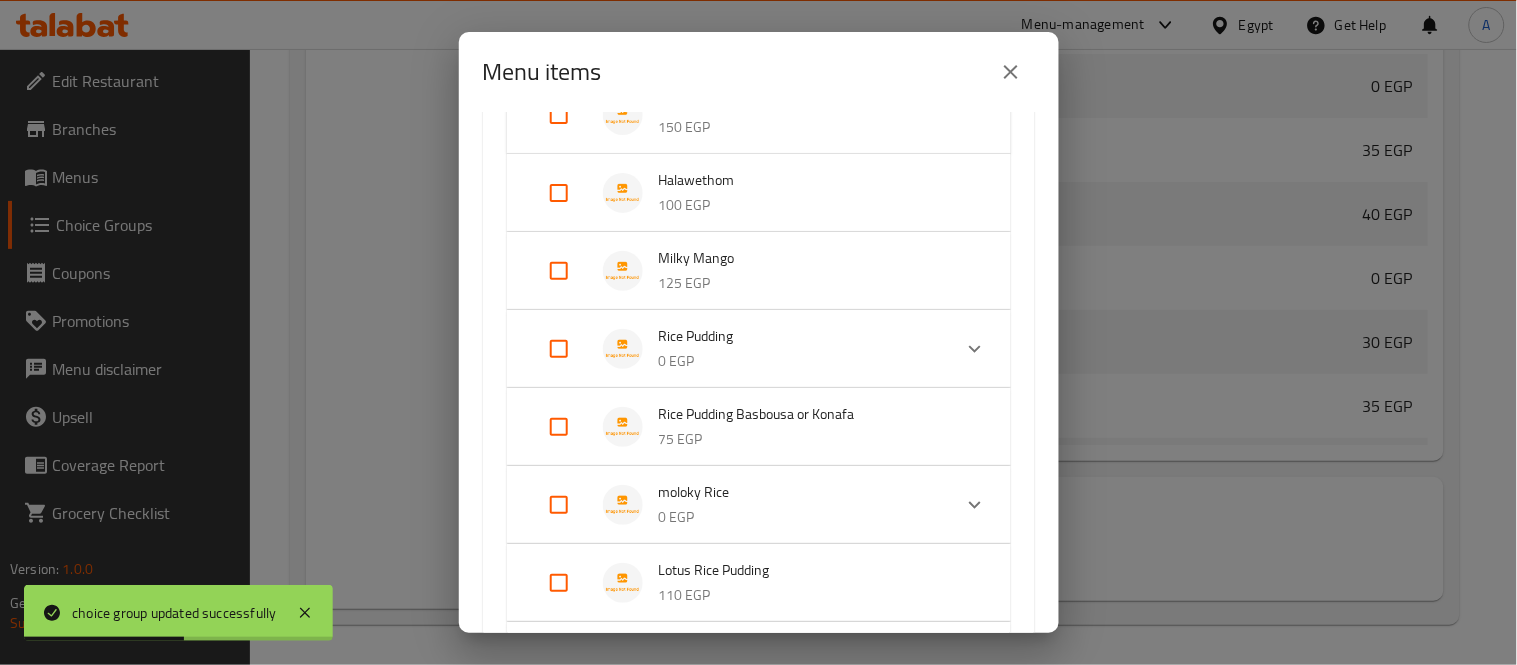 scroll, scrollTop: 333, scrollLeft: 0, axis: vertical 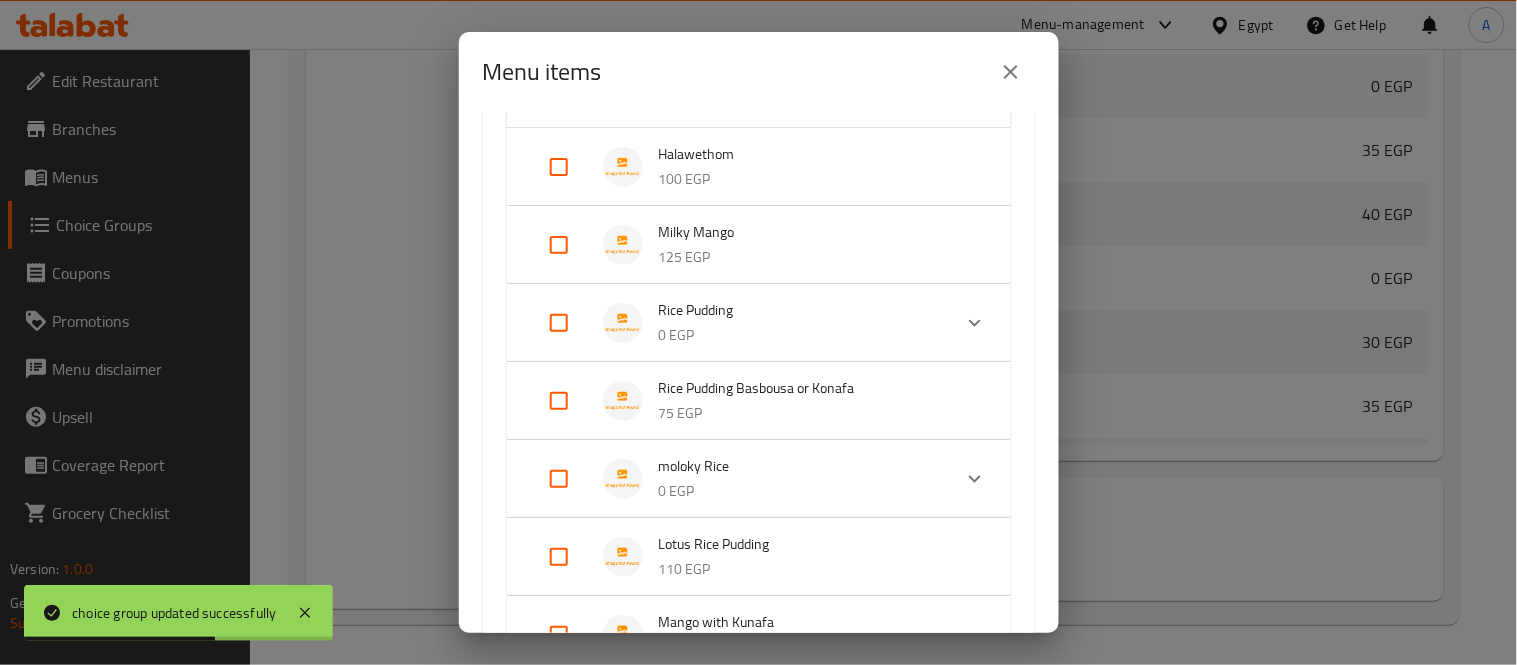 click at bounding box center [559, 401] 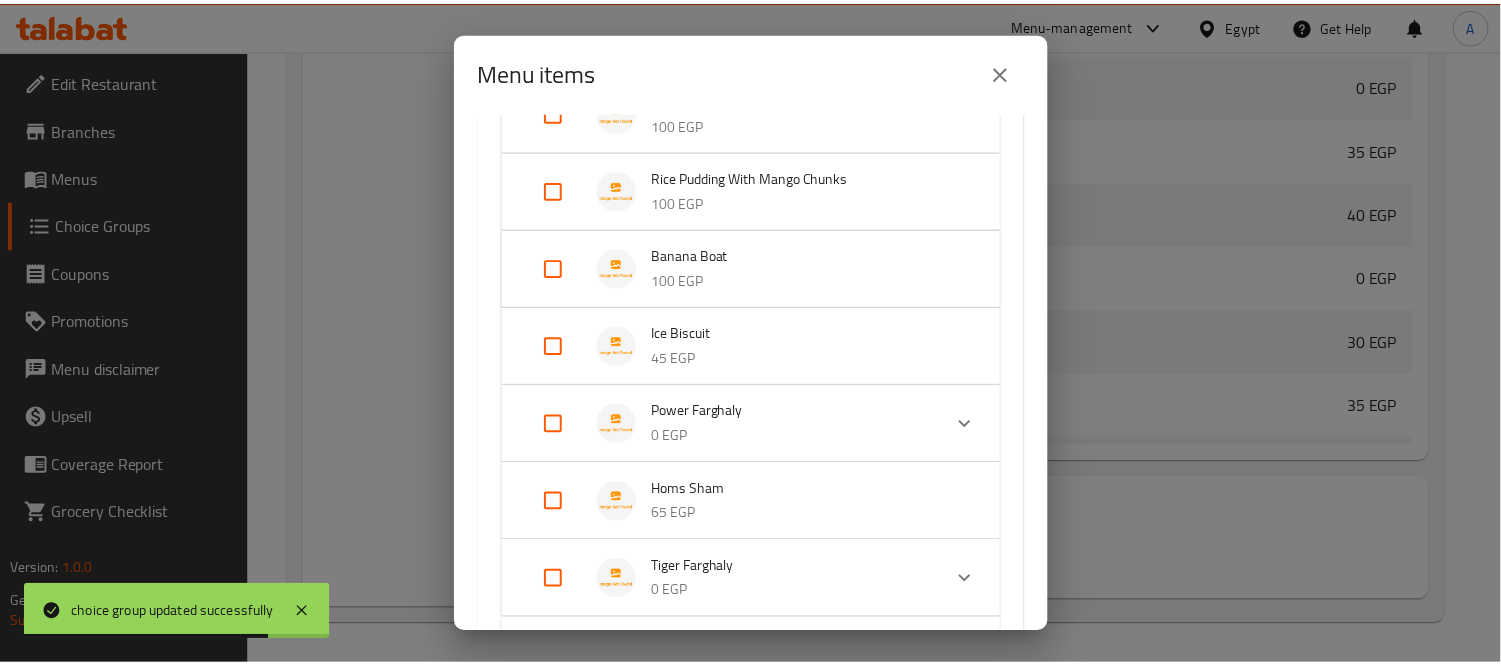 scroll, scrollTop: 1193, scrollLeft: 0, axis: vertical 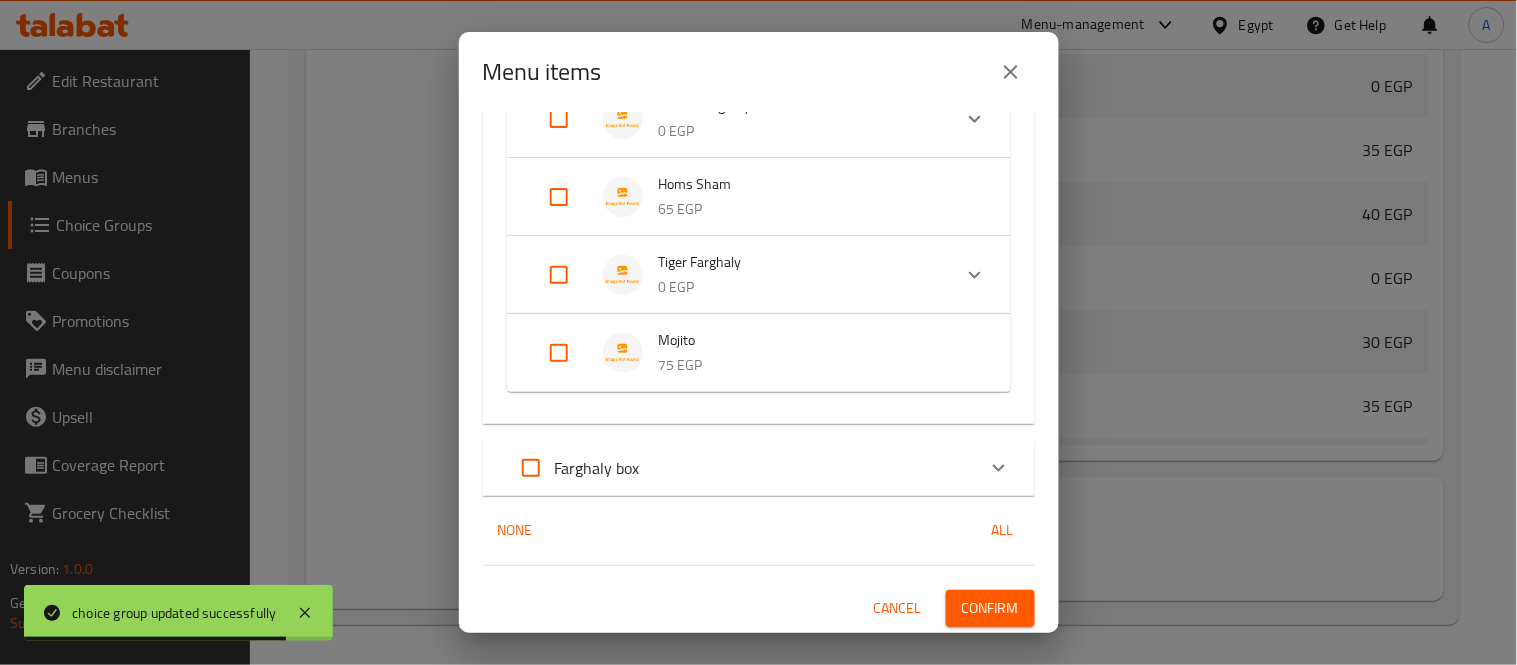 click on "Confirm" at bounding box center (990, 608) 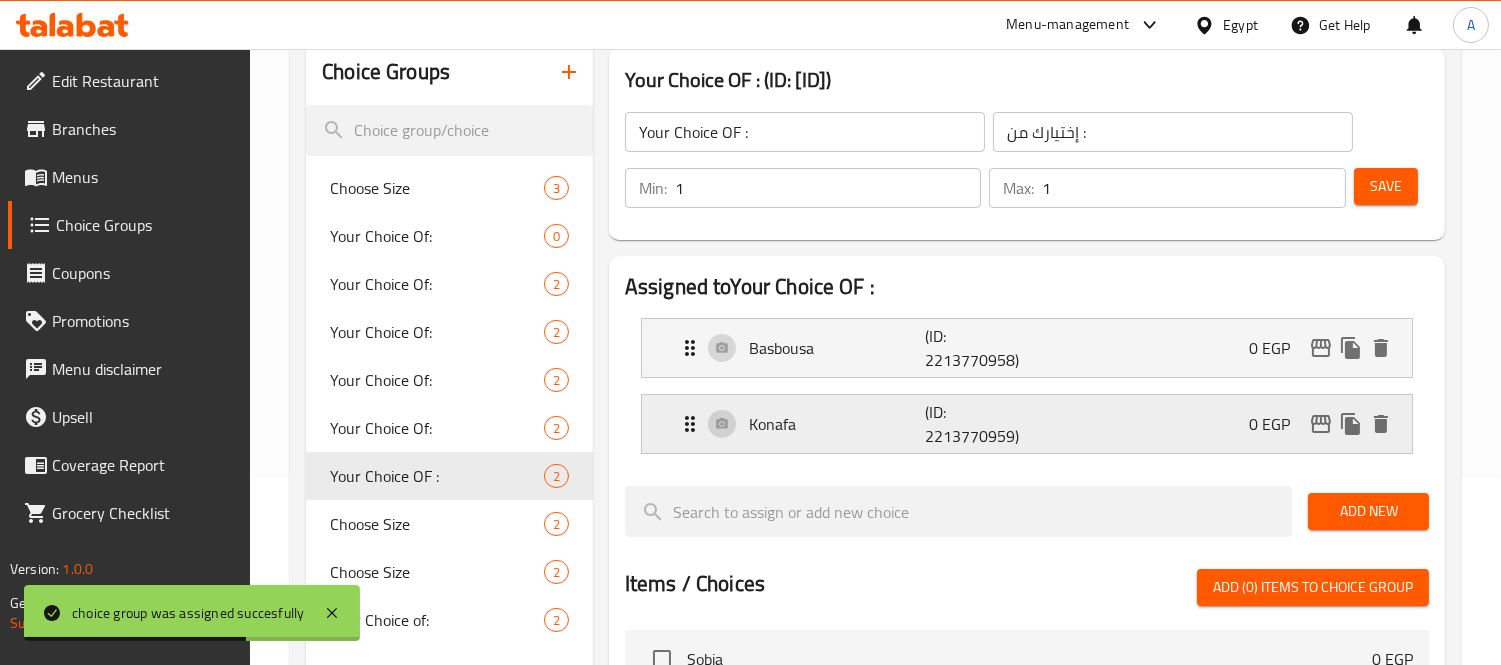 scroll, scrollTop: 111, scrollLeft: 0, axis: vertical 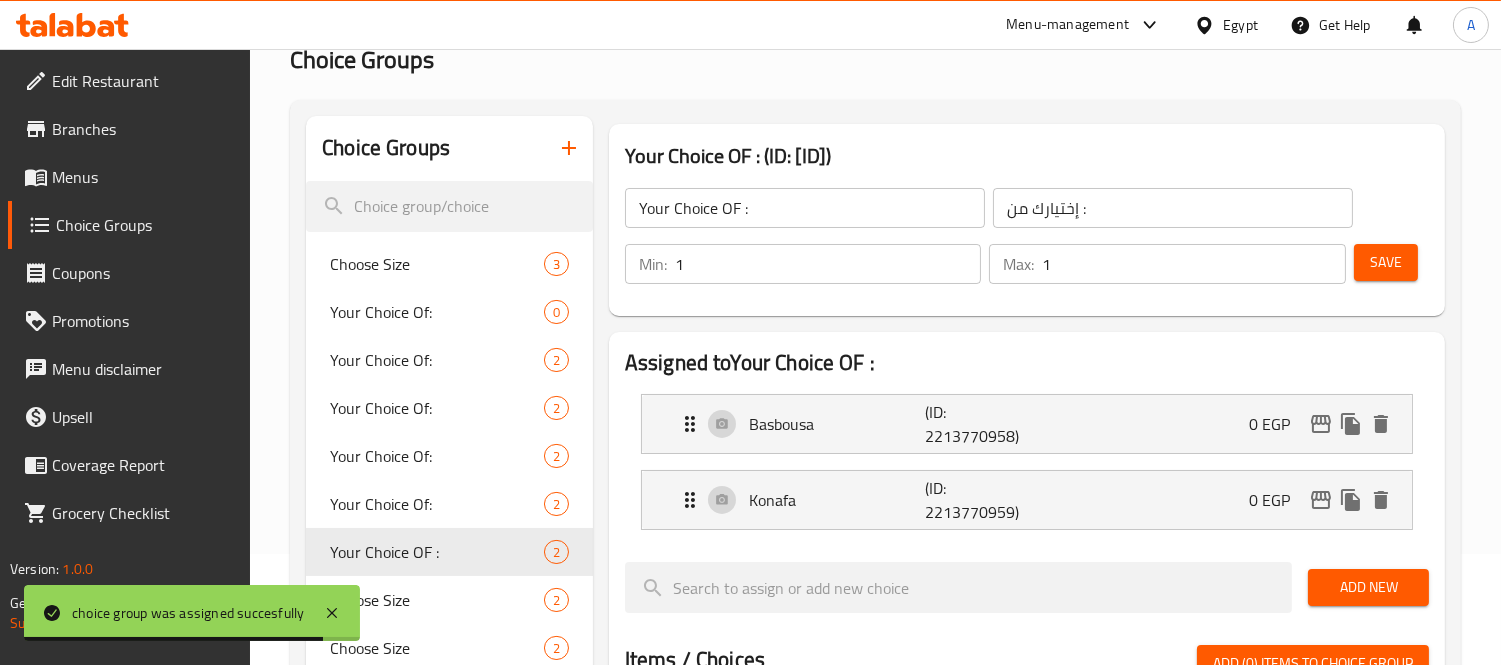 click on "Your Choice OF : (ID: 980317)" at bounding box center [1027, 156] 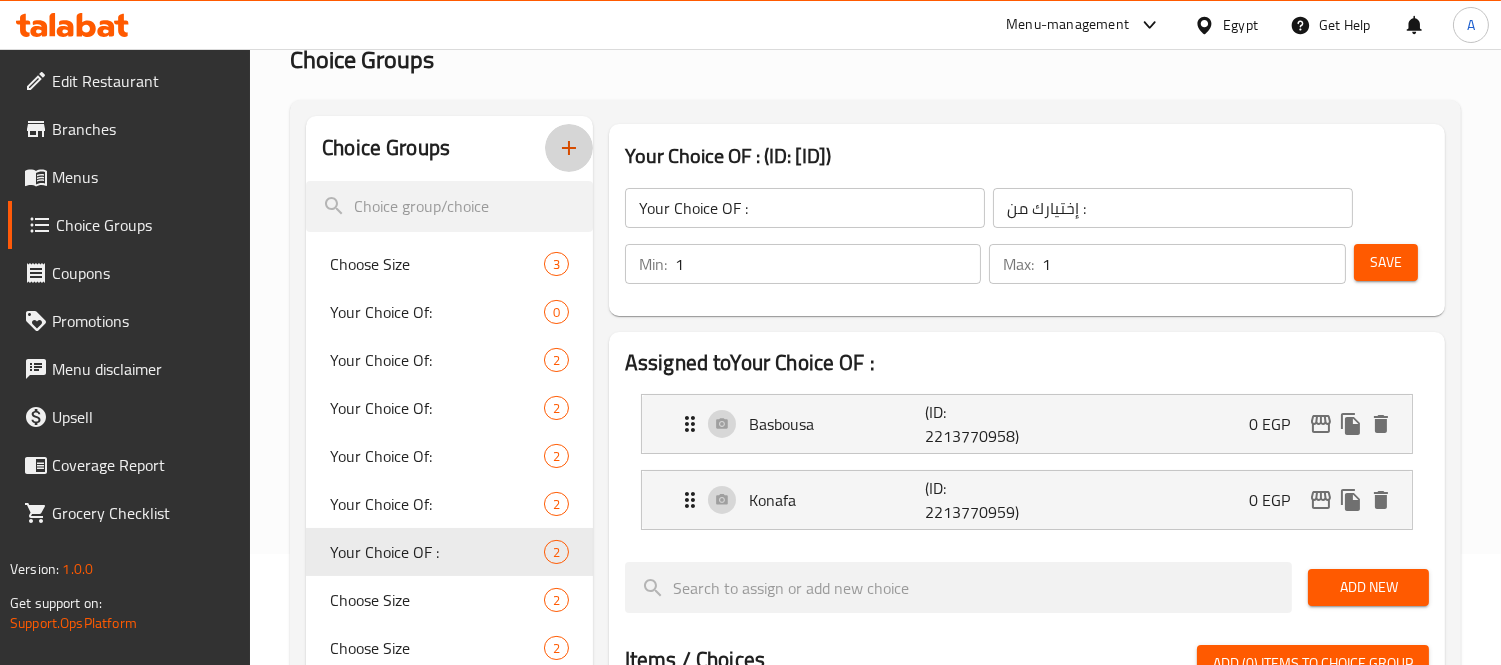 click at bounding box center (569, 148) 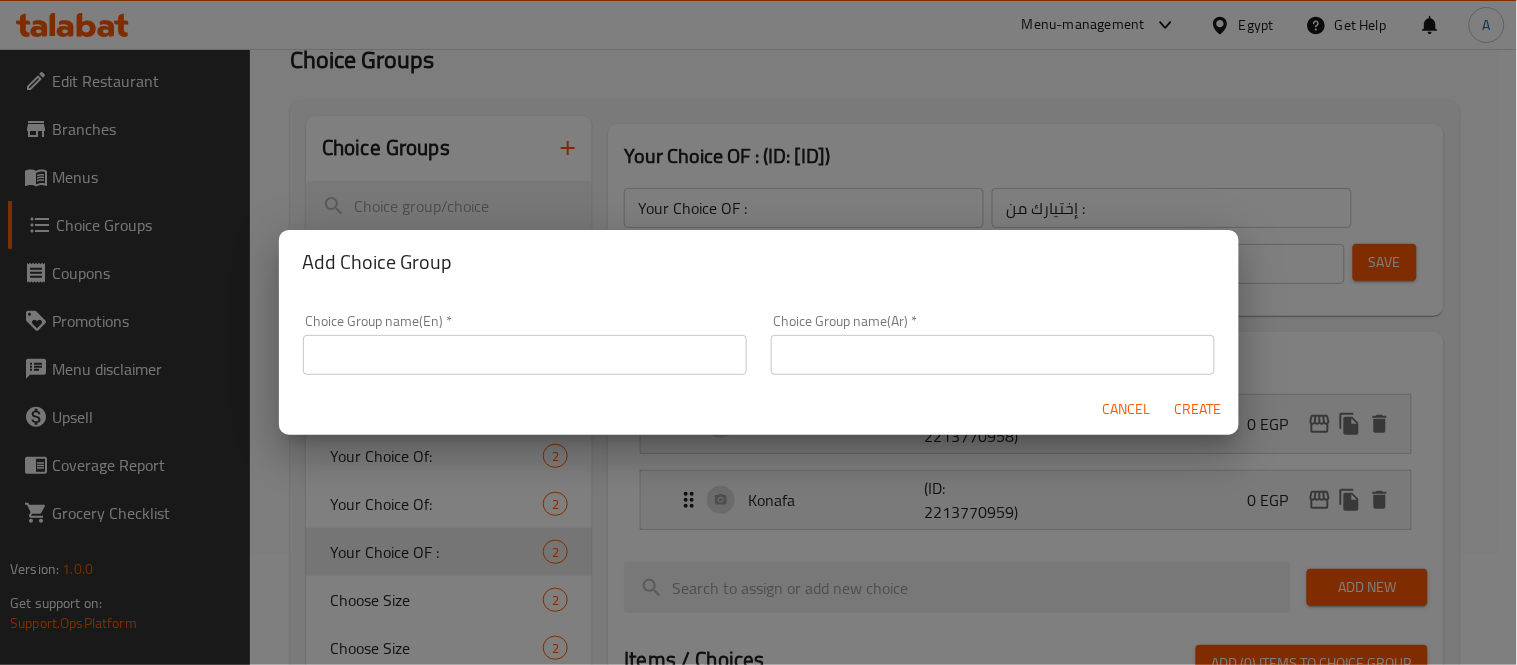 click at bounding box center [525, 355] 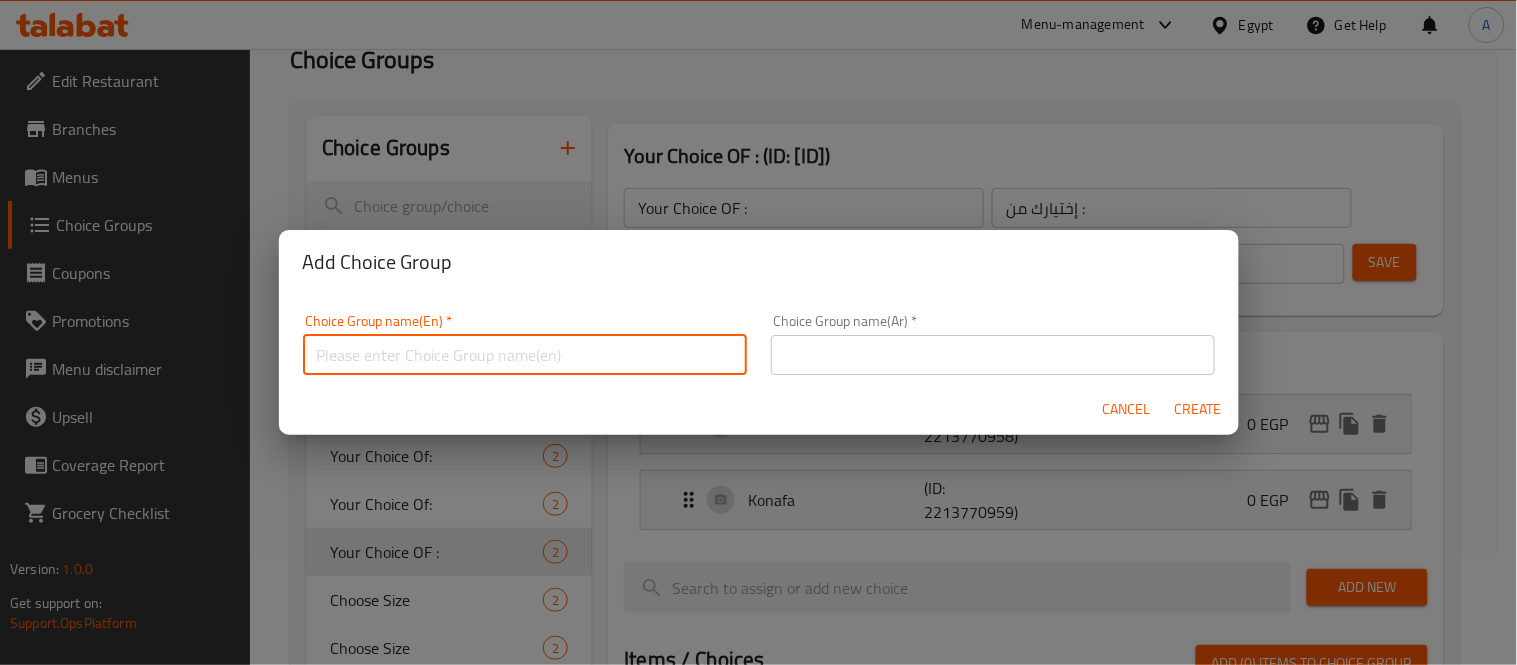 type on "Your Choice Of:" 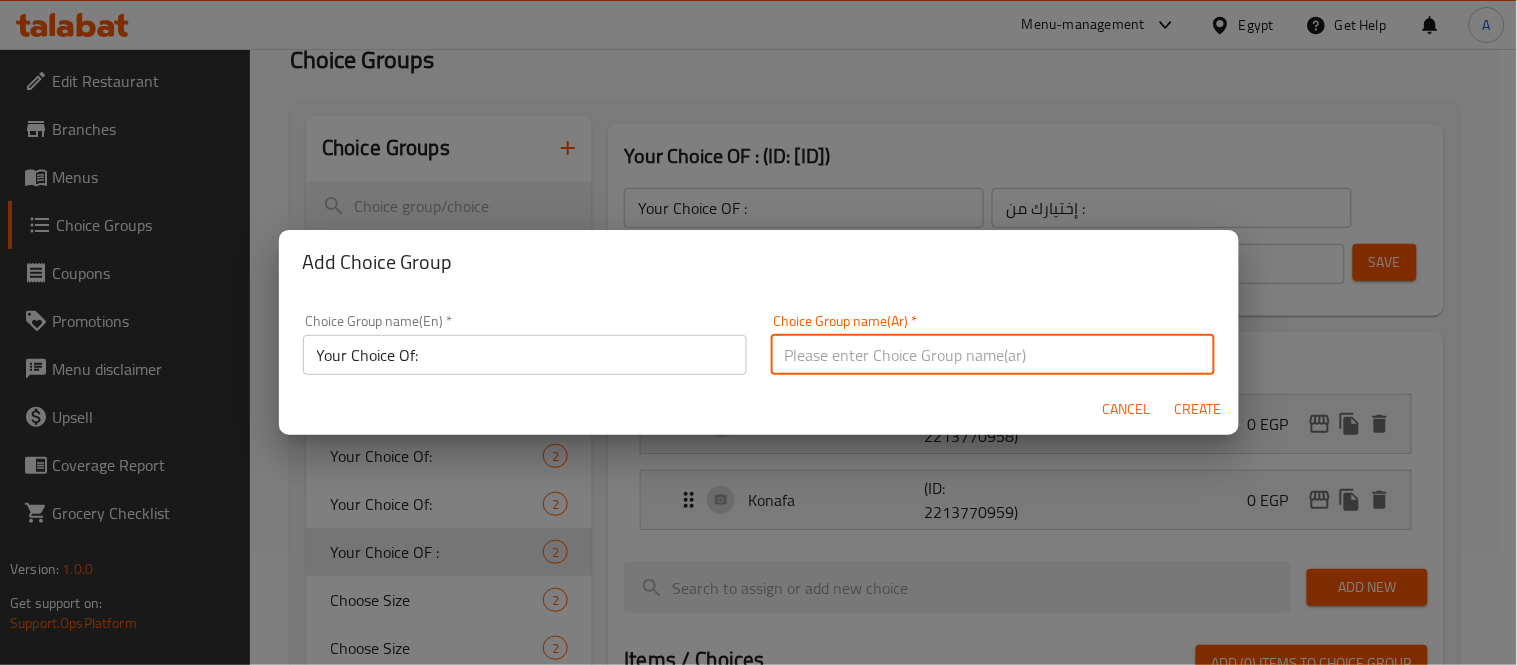 click at bounding box center (993, 355) 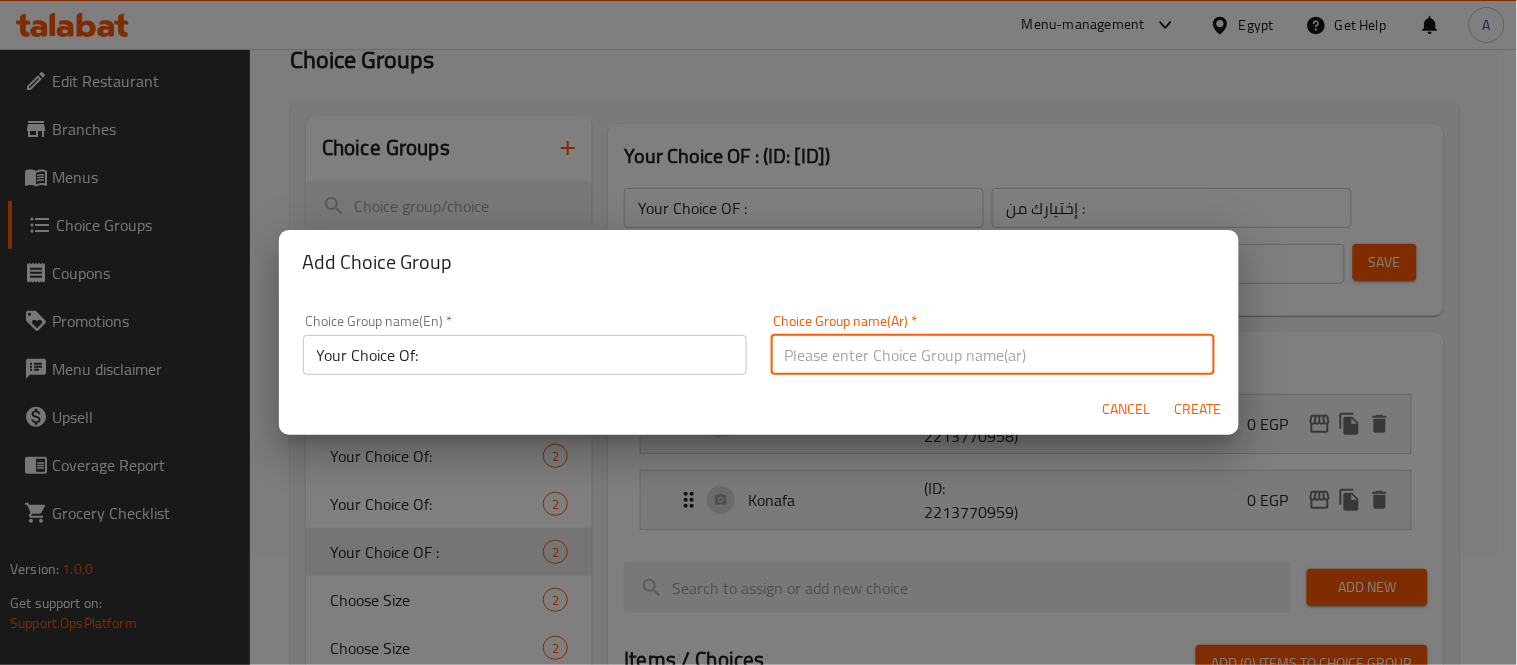 type on "إختيارك من :" 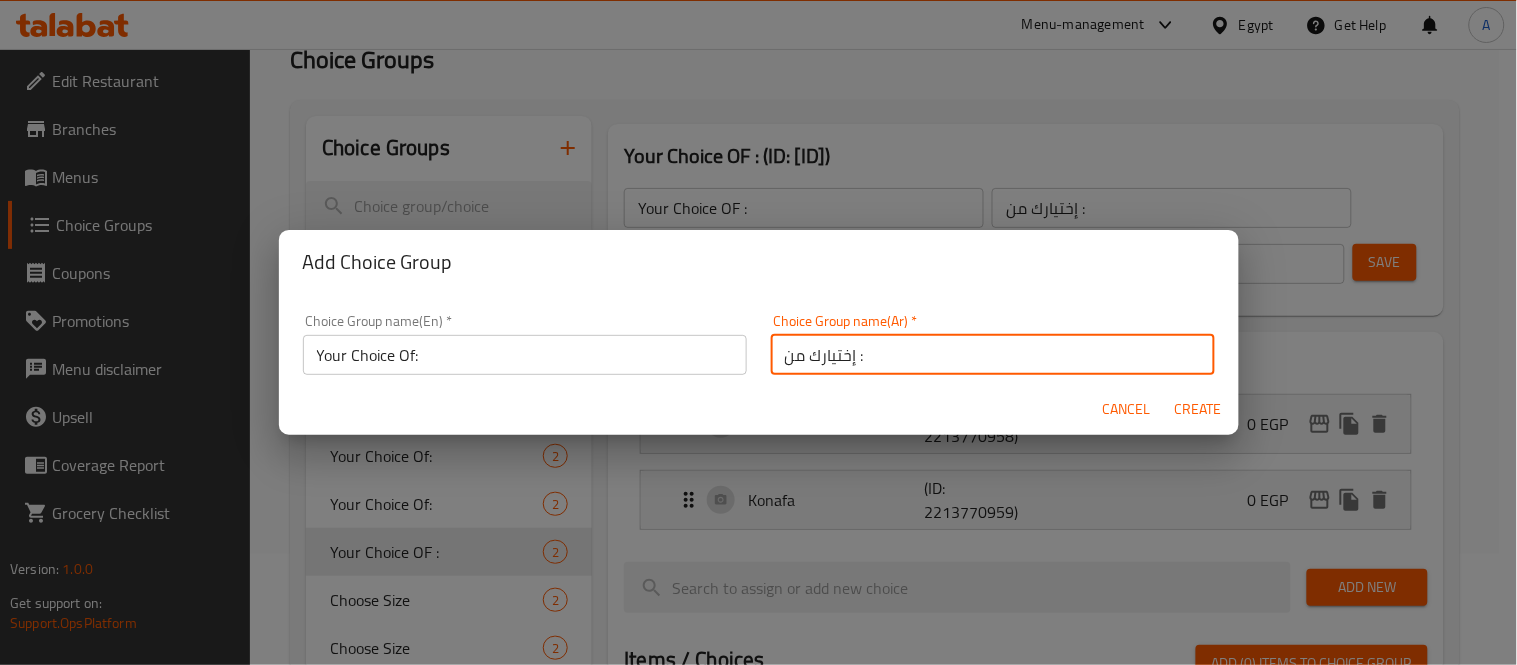 click on "Create" at bounding box center [1199, 409] 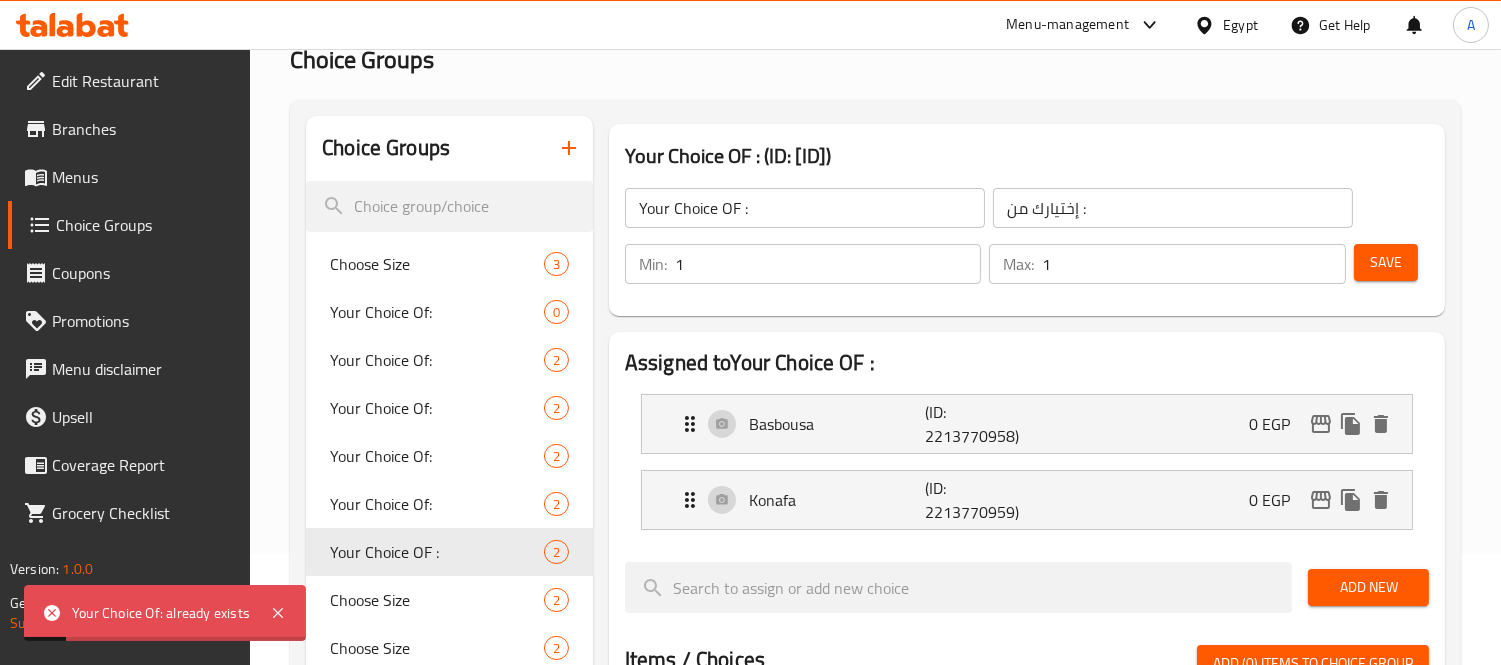 click 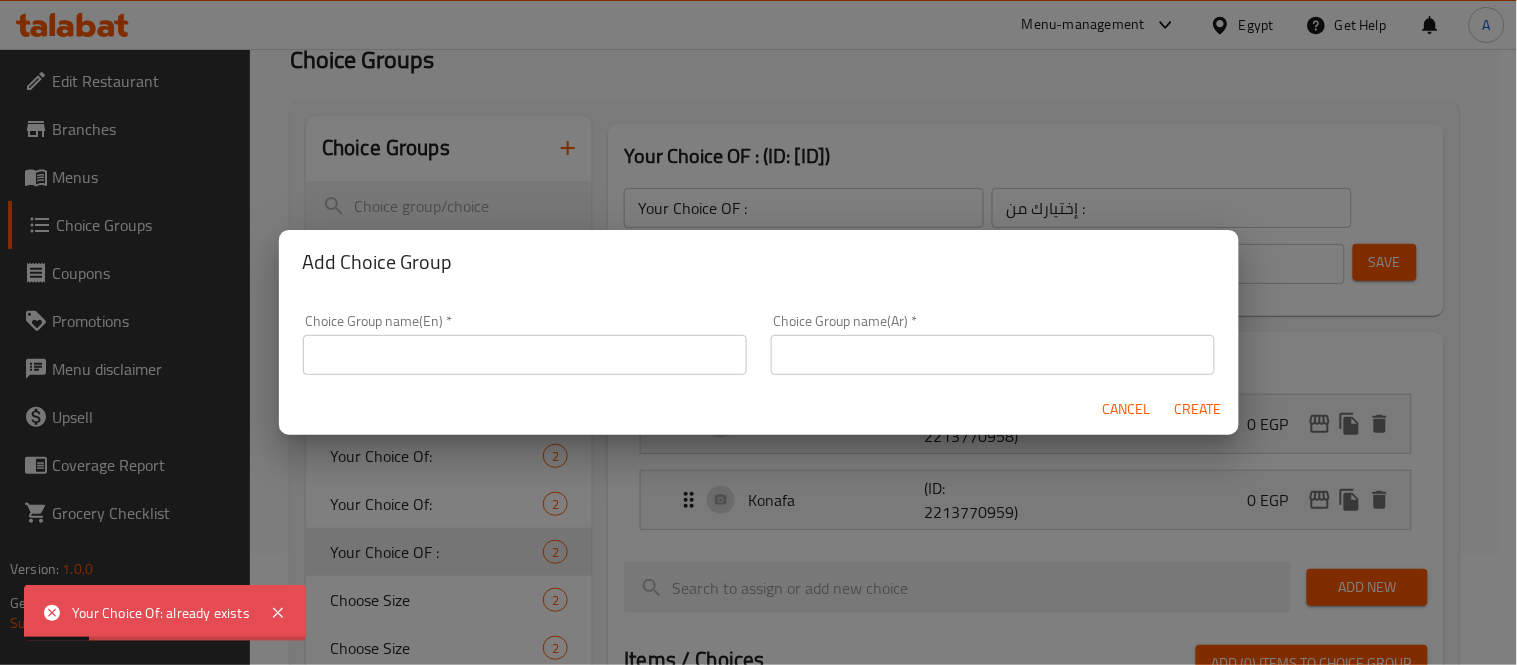 click at bounding box center (525, 355) 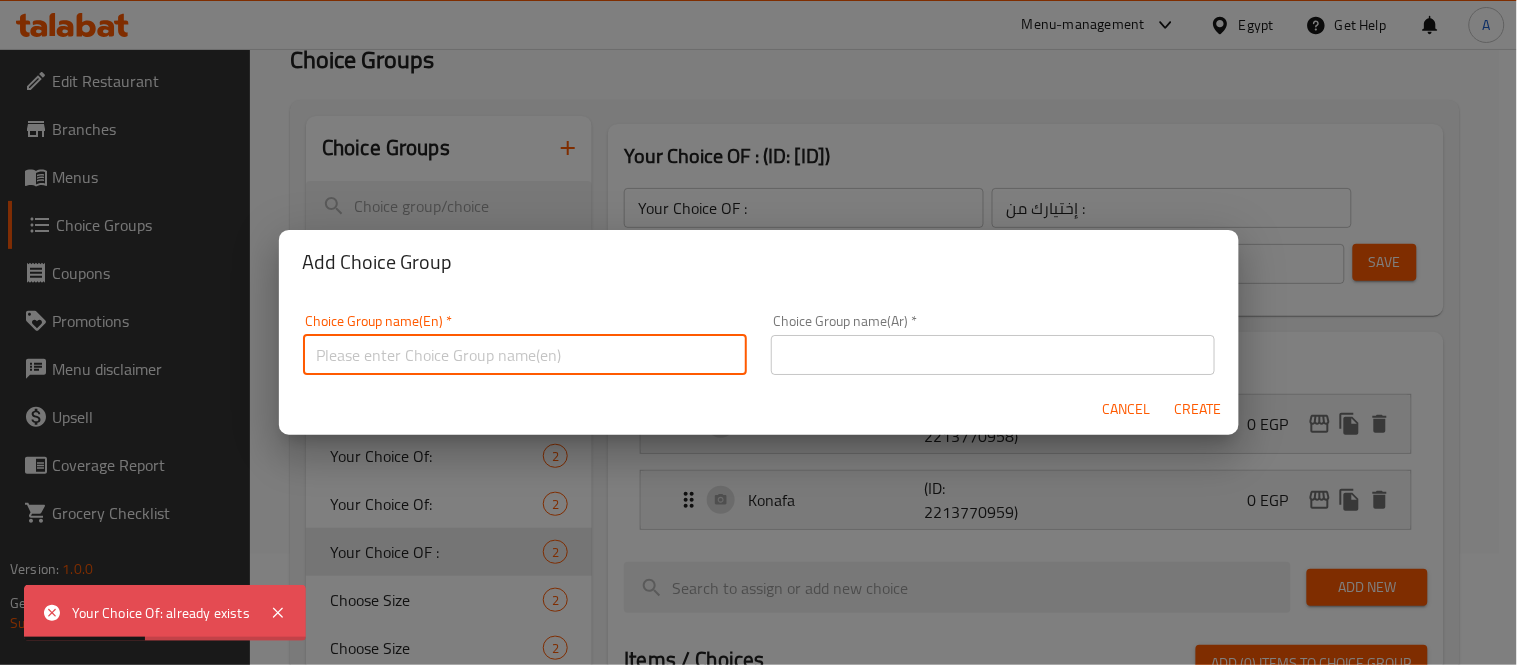 type on "your Choice Of :" 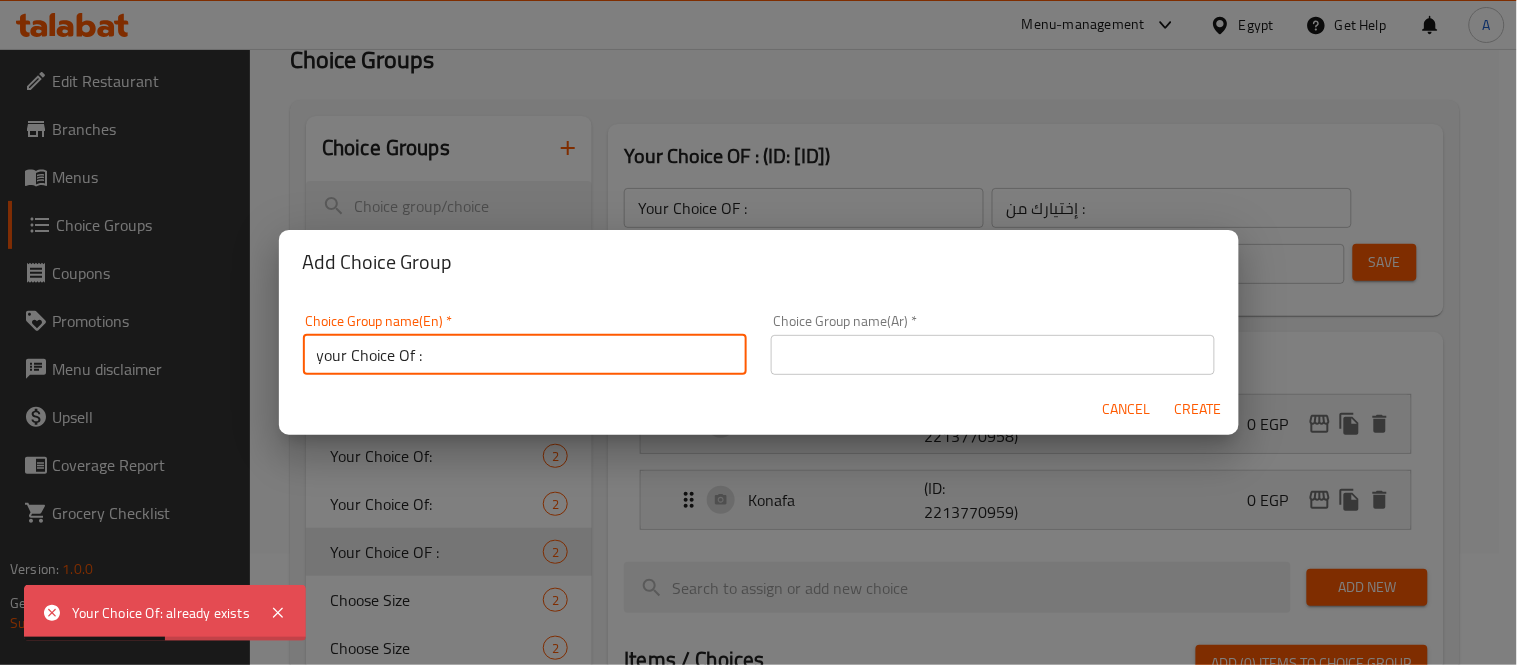 click at bounding box center [993, 355] 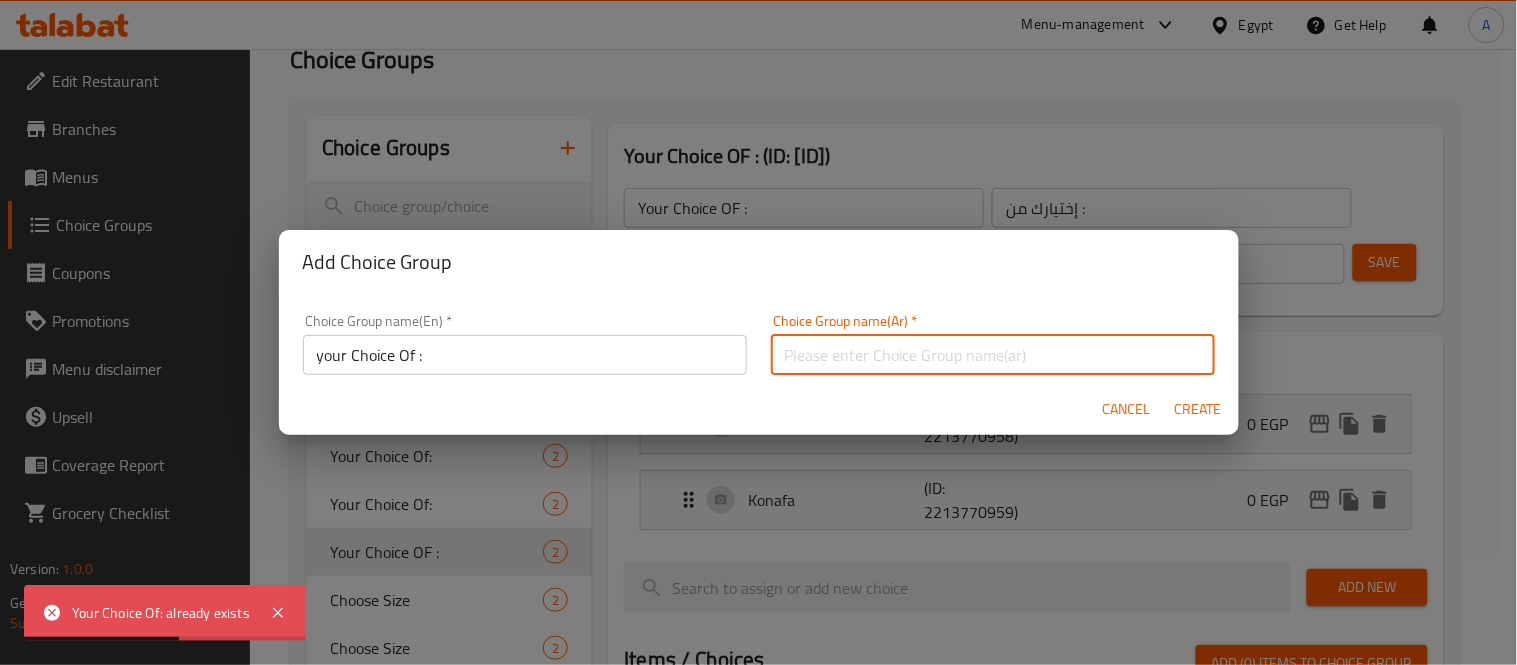 type on "إختيارك من :" 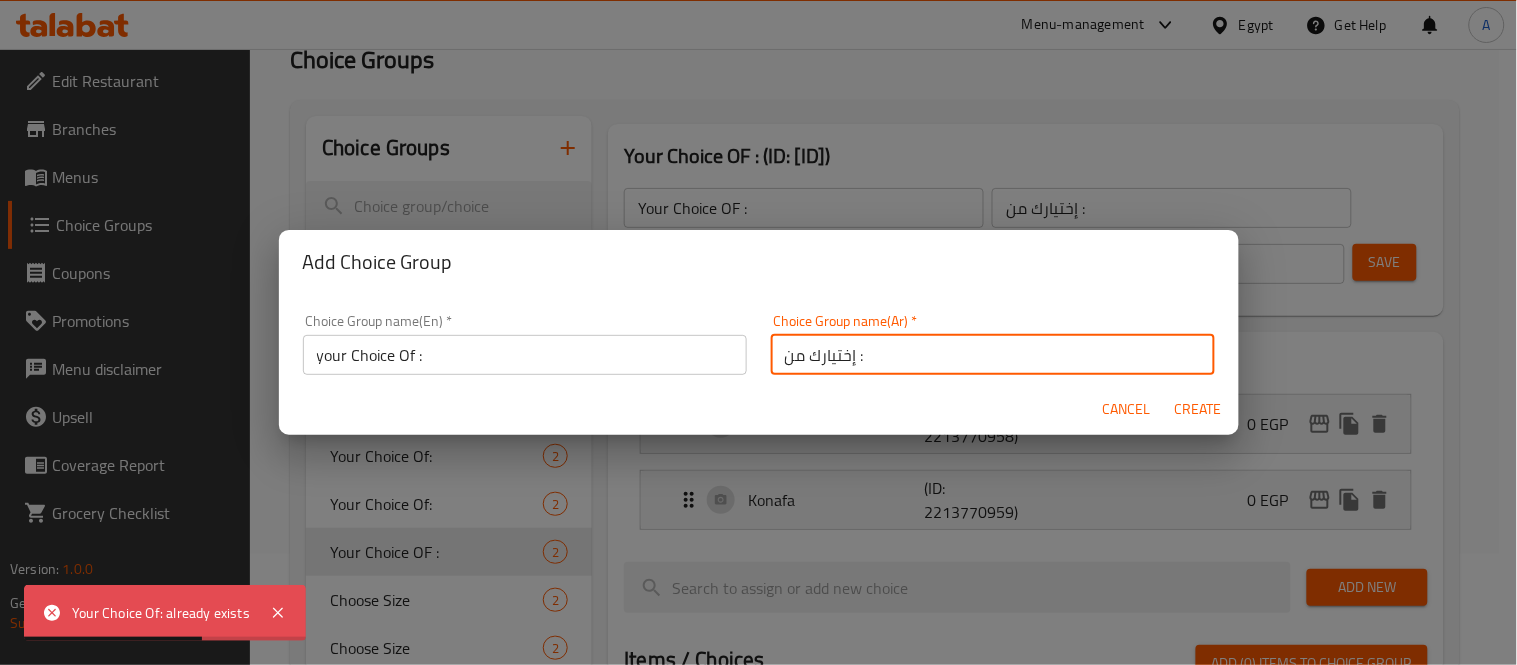 click on "Create" at bounding box center [1199, 409] 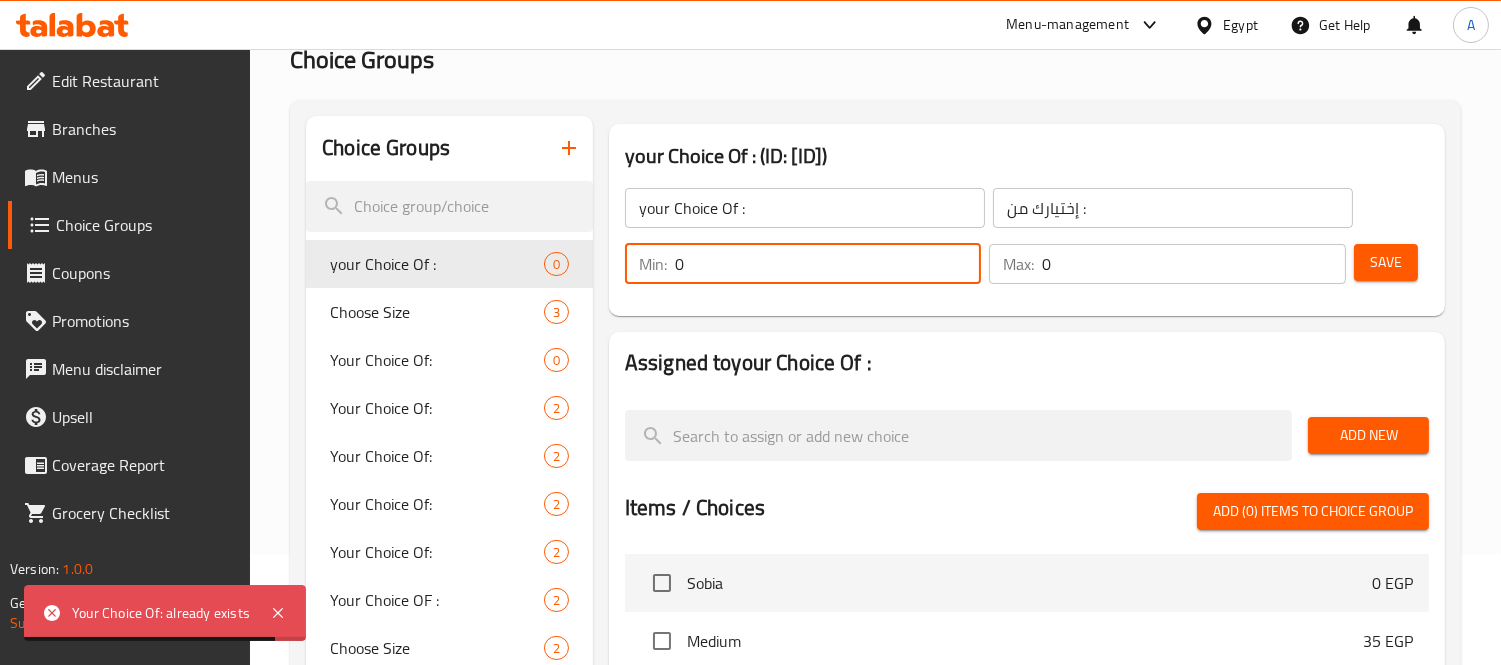 click on "0" at bounding box center (828, 264) 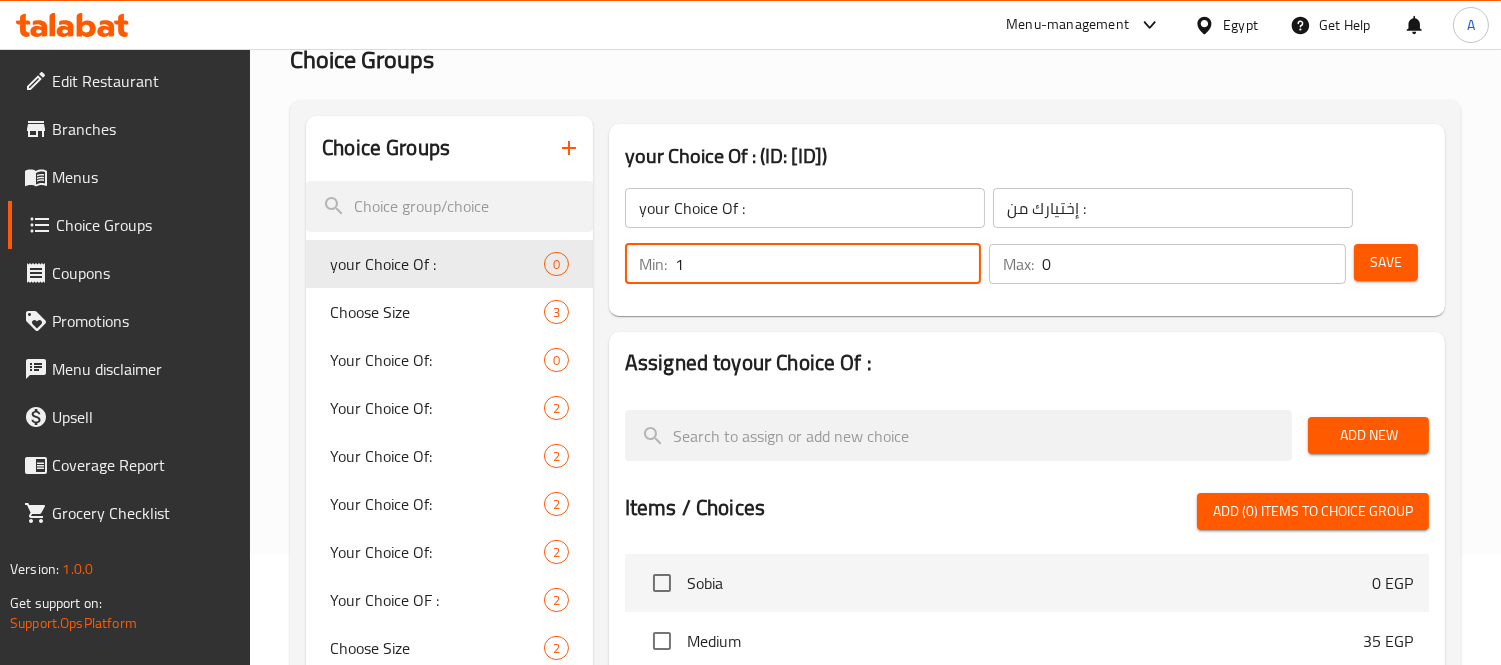 type on "1" 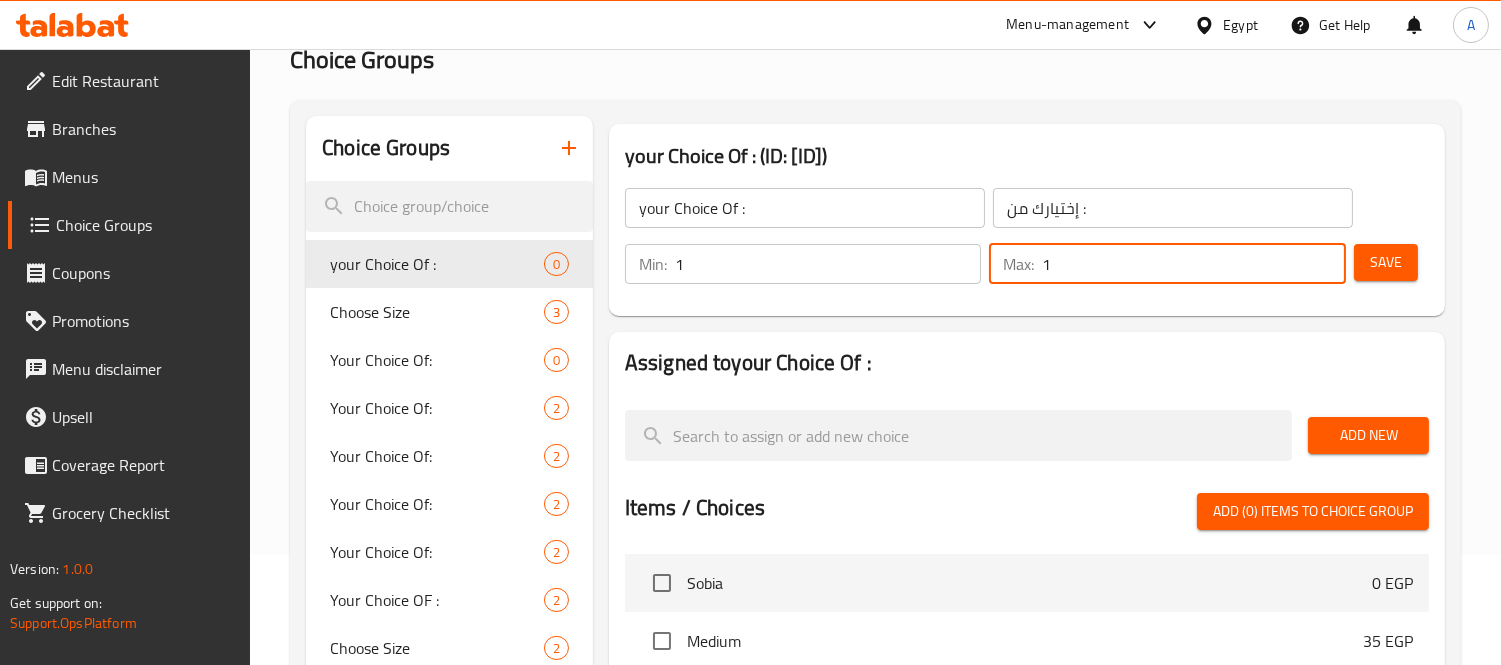 drag, startPoint x: 1066, startPoint y: 256, endPoint x: 1035, endPoint y: 257, distance: 31.016125 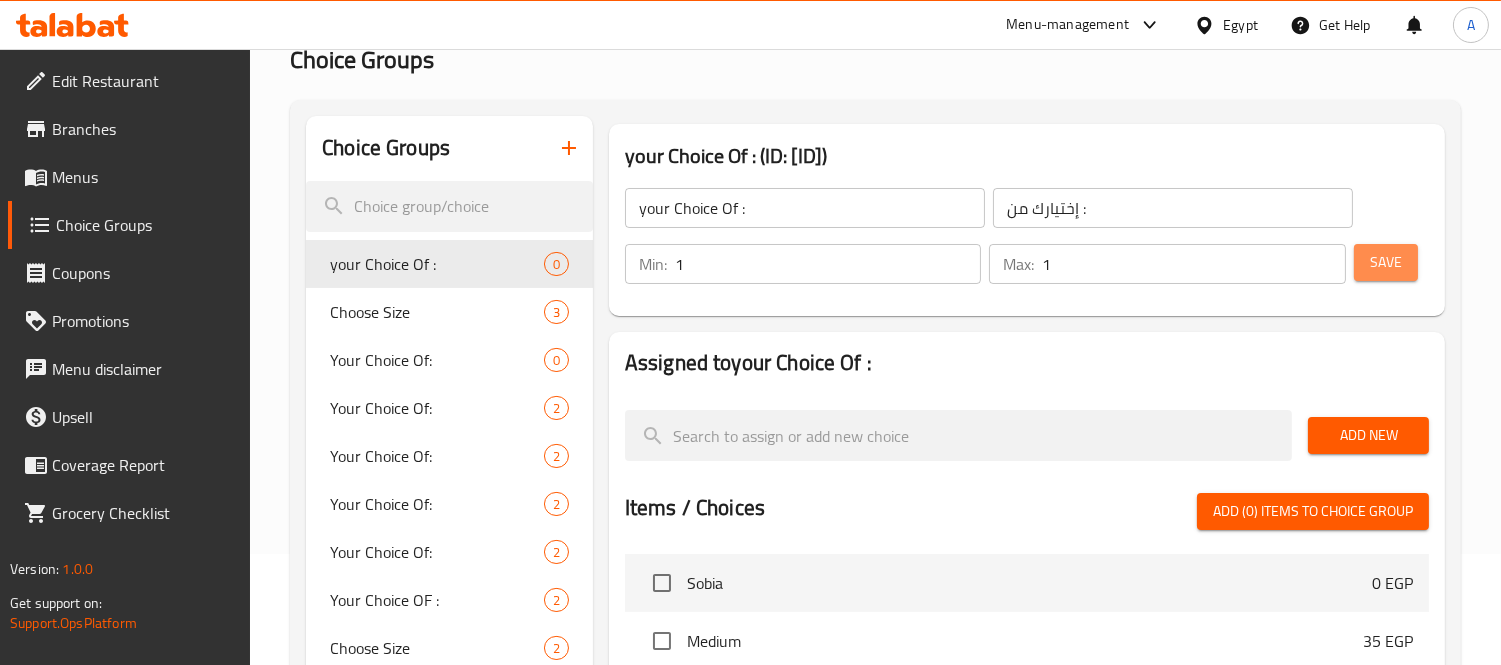 click on "Save" at bounding box center [1386, 262] 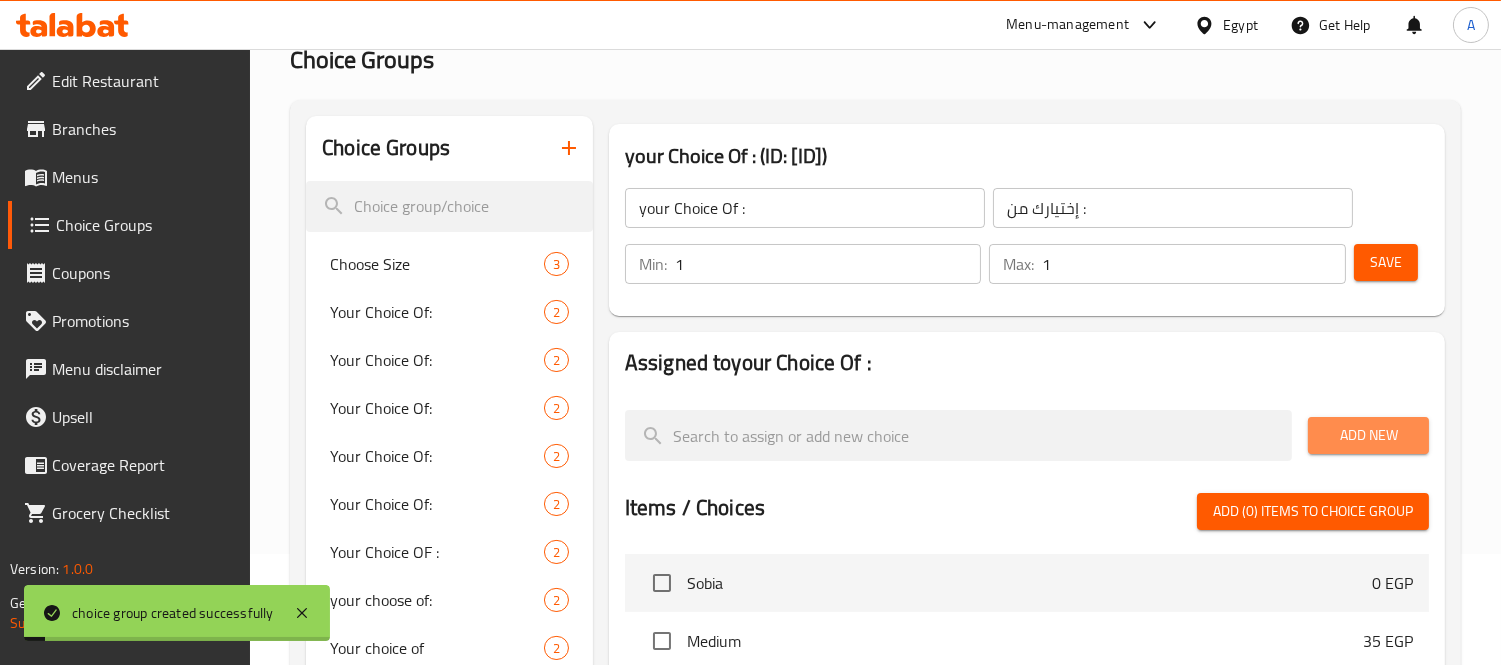 click on "Add New" at bounding box center [1368, 435] 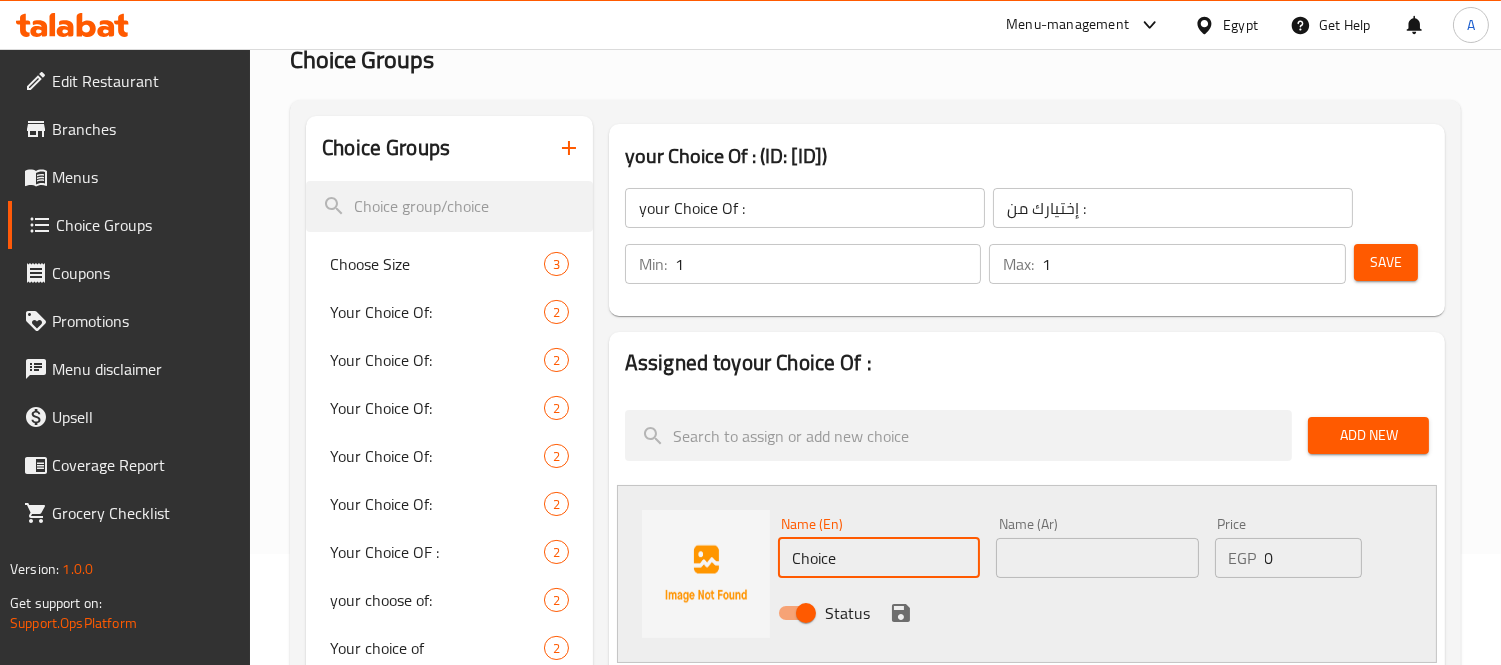 click on "Choice" at bounding box center (879, 558) 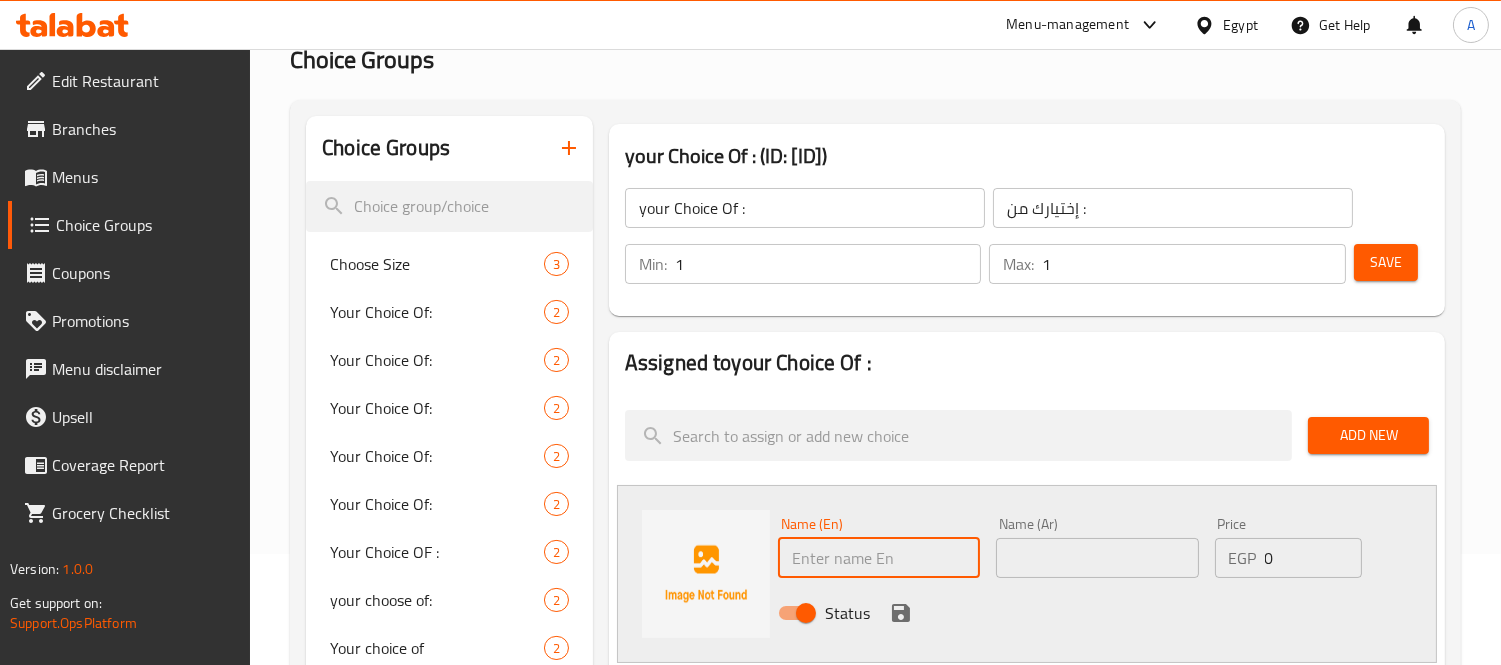 click at bounding box center (879, 558) 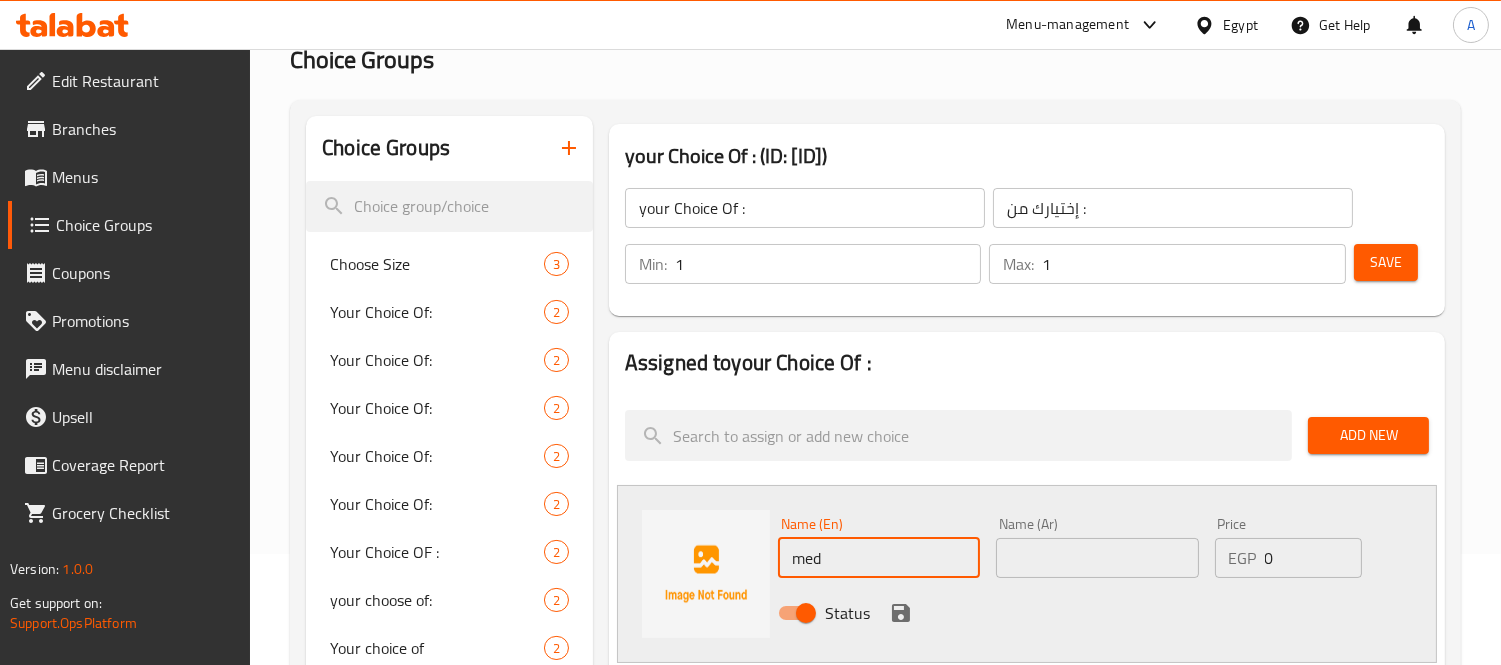 type on "Medium" 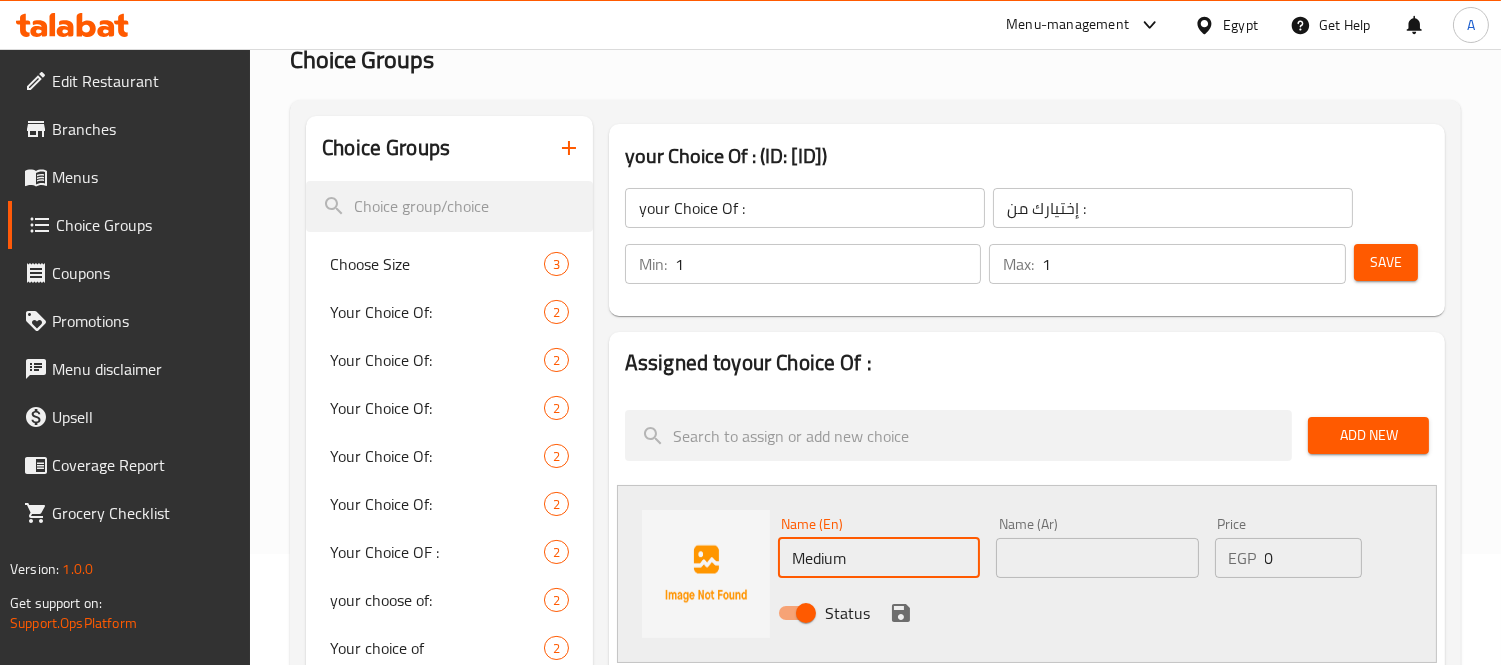 click at bounding box center (1097, 558) 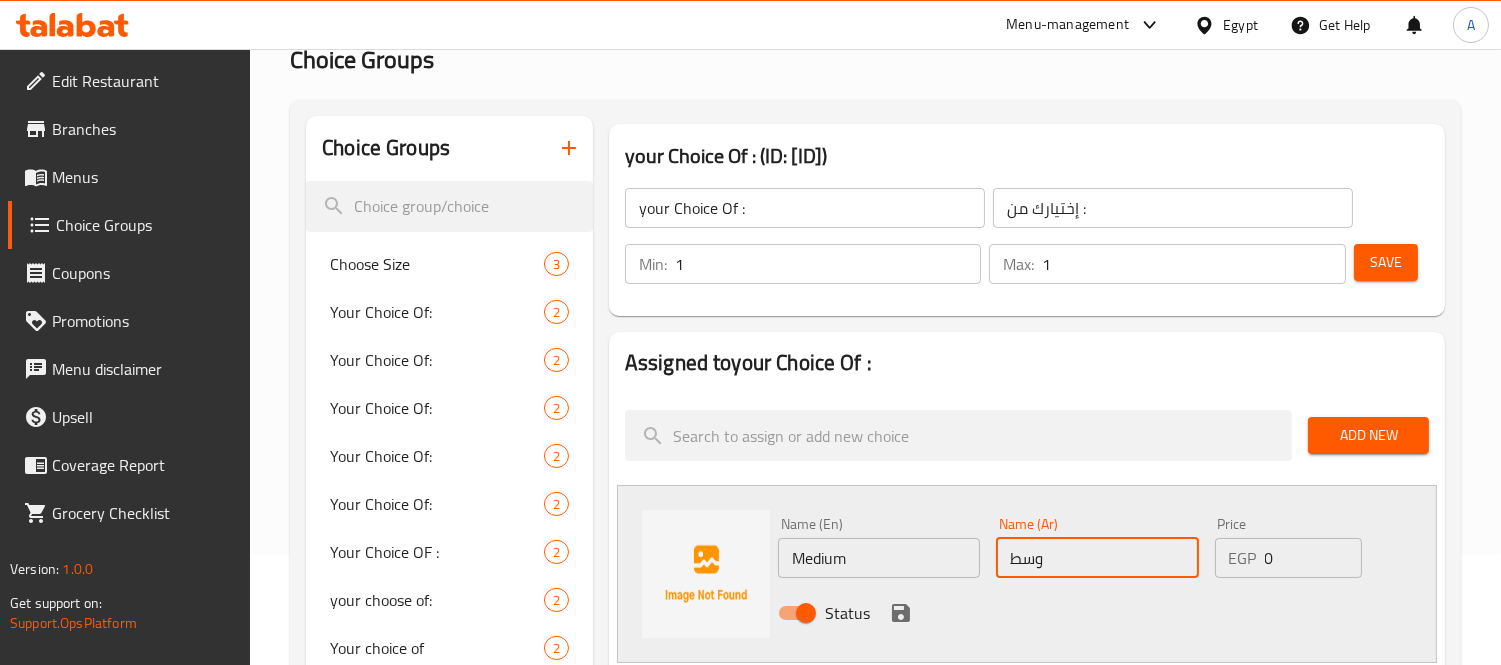 type on "وسط" 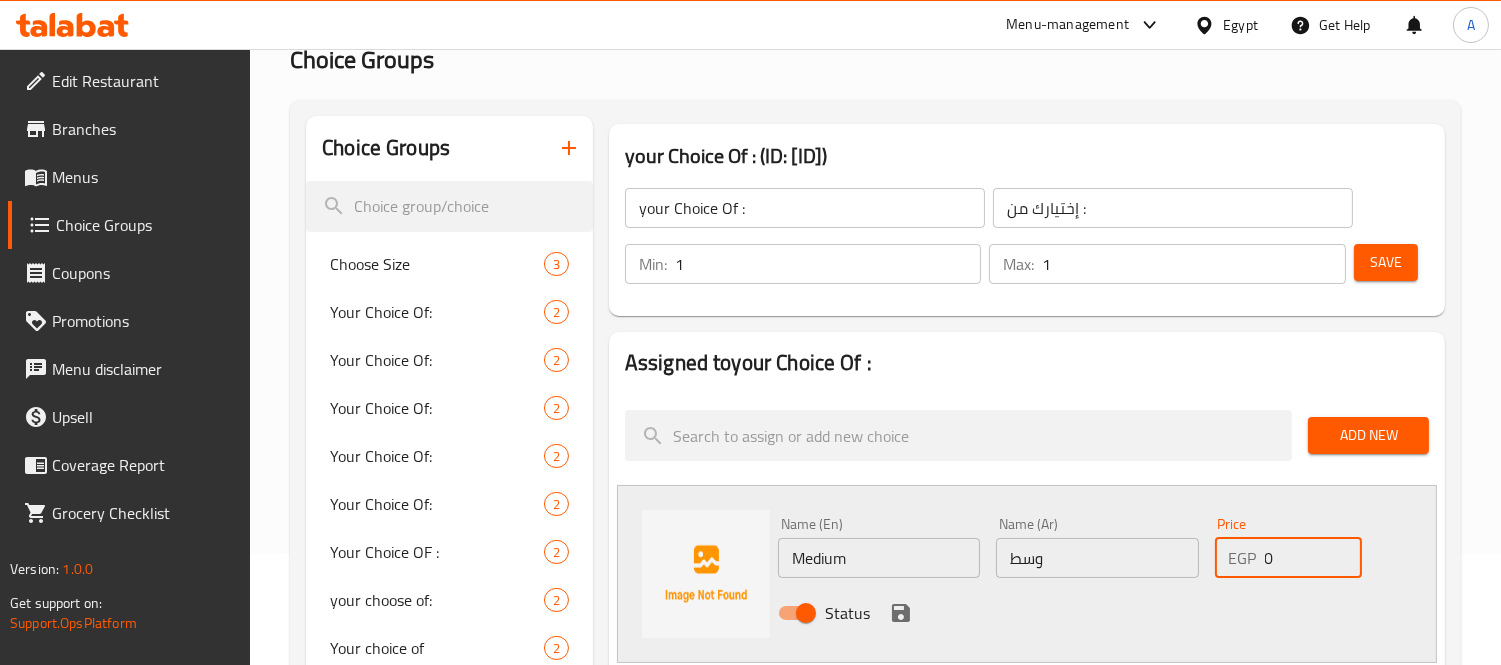 drag, startPoint x: 1280, startPoint y: 564, endPoint x: 1254, endPoint y: 566, distance: 26.076809 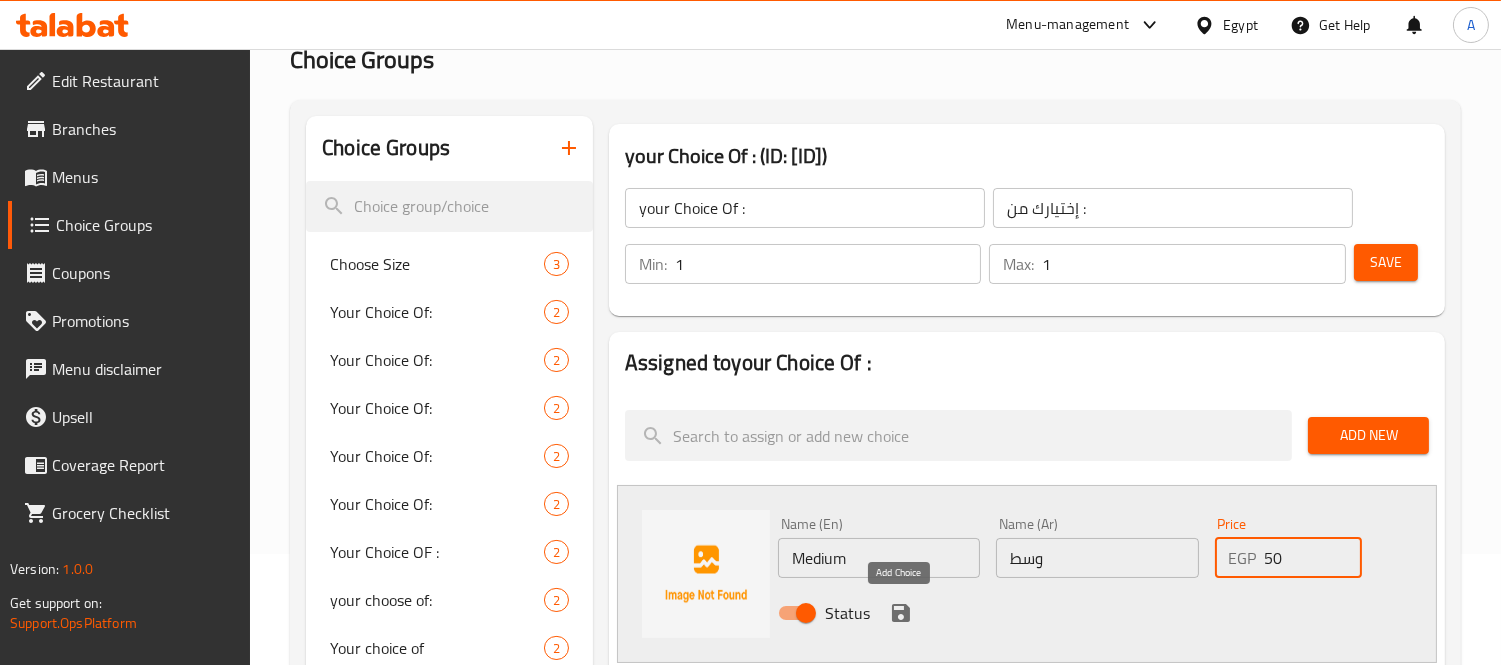 type on "50" 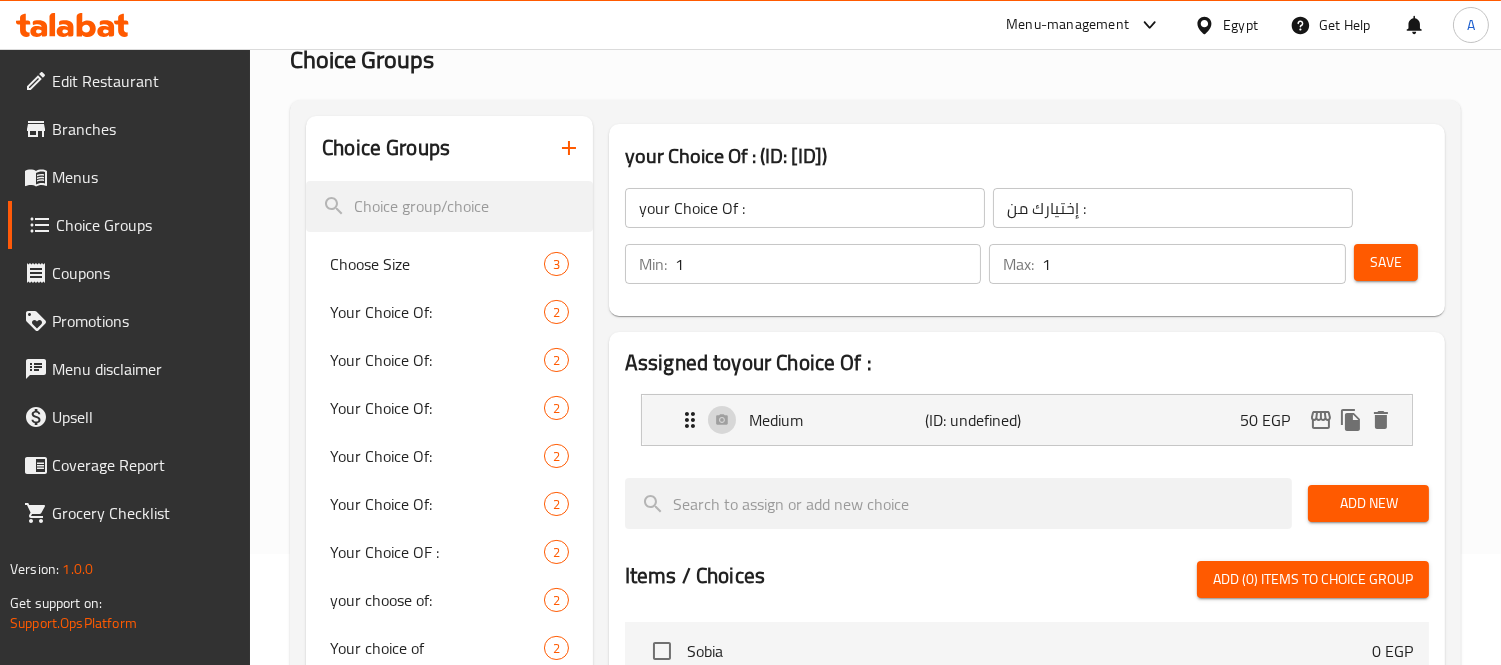 click on "Add New" at bounding box center (1368, 503) 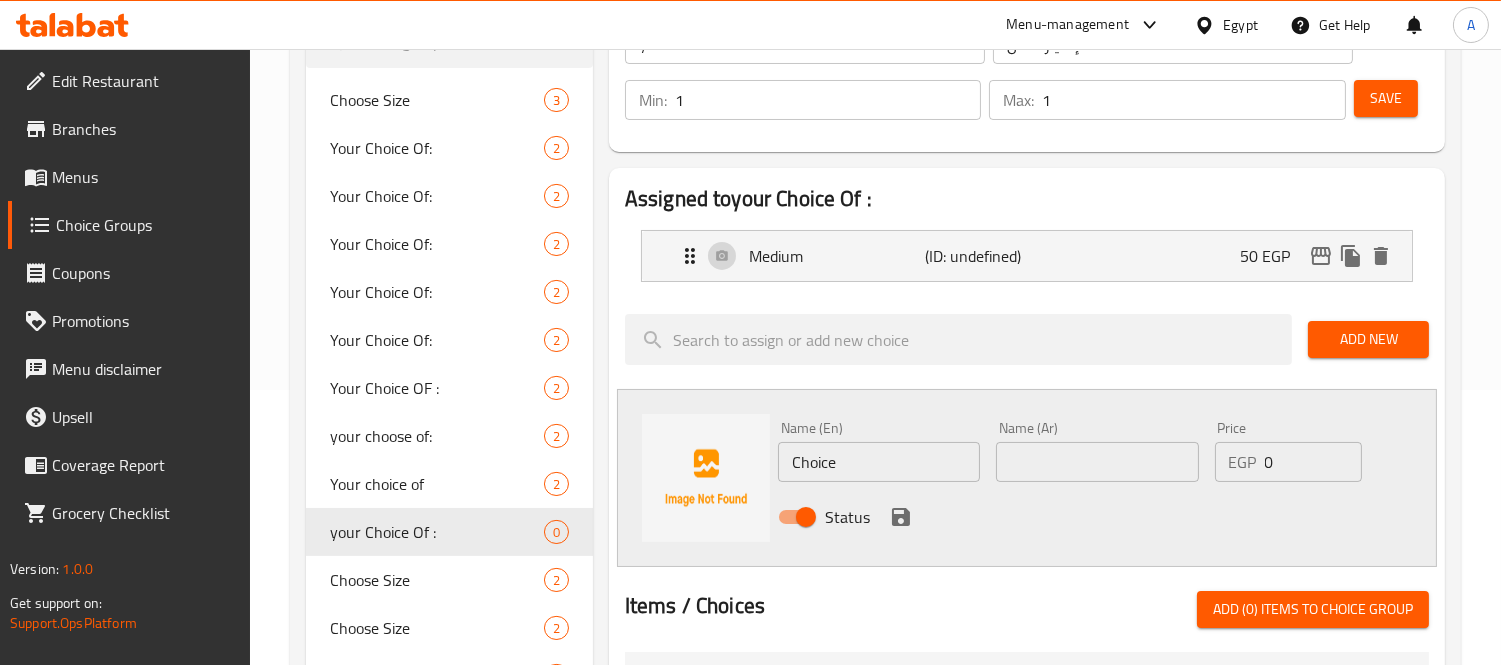 scroll, scrollTop: 333, scrollLeft: 0, axis: vertical 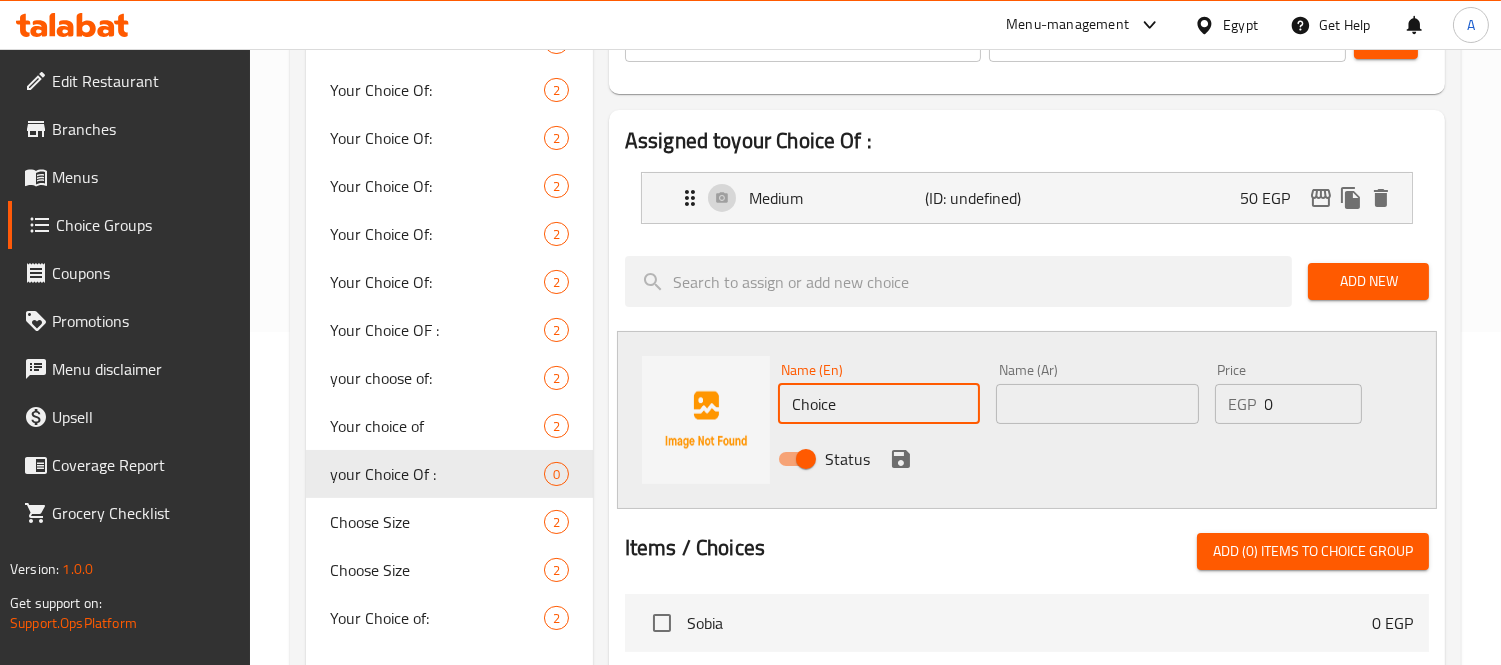 click on "Choice" at bounding box center [879, 404] 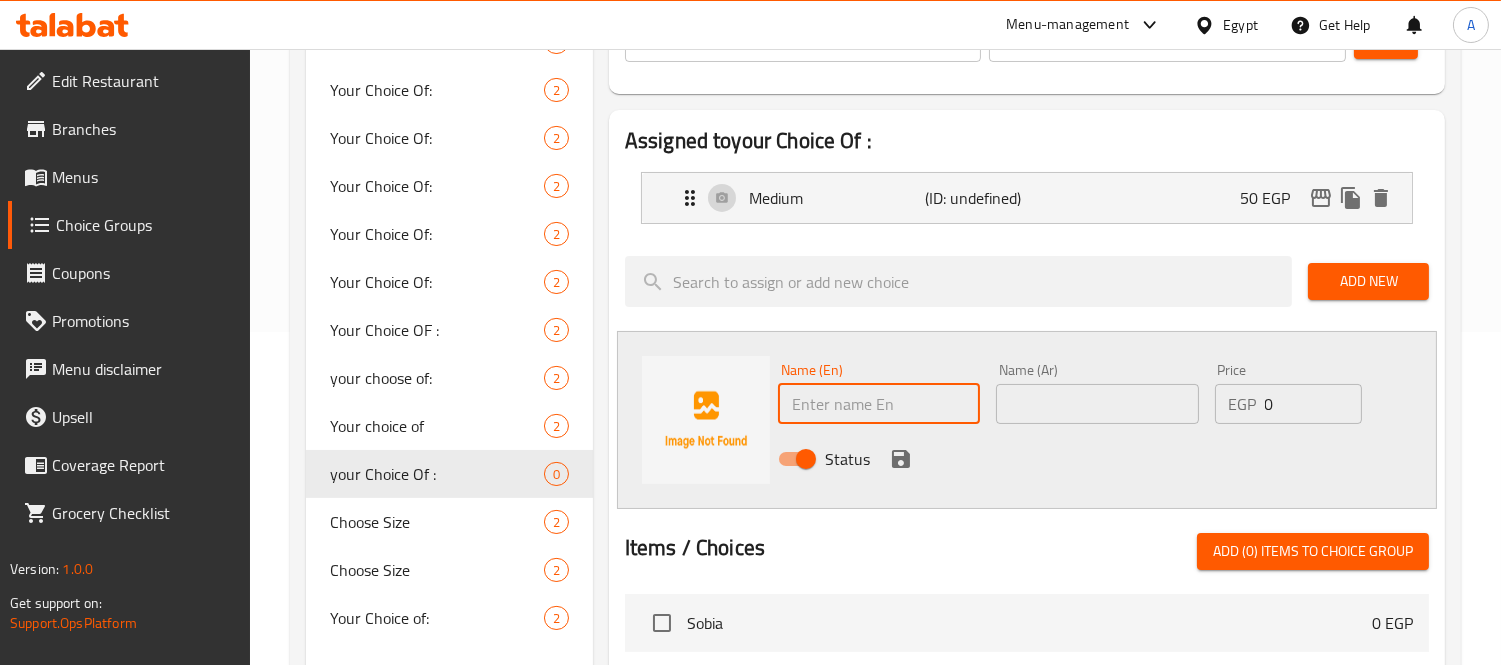 click at bounding box center [879, 404] 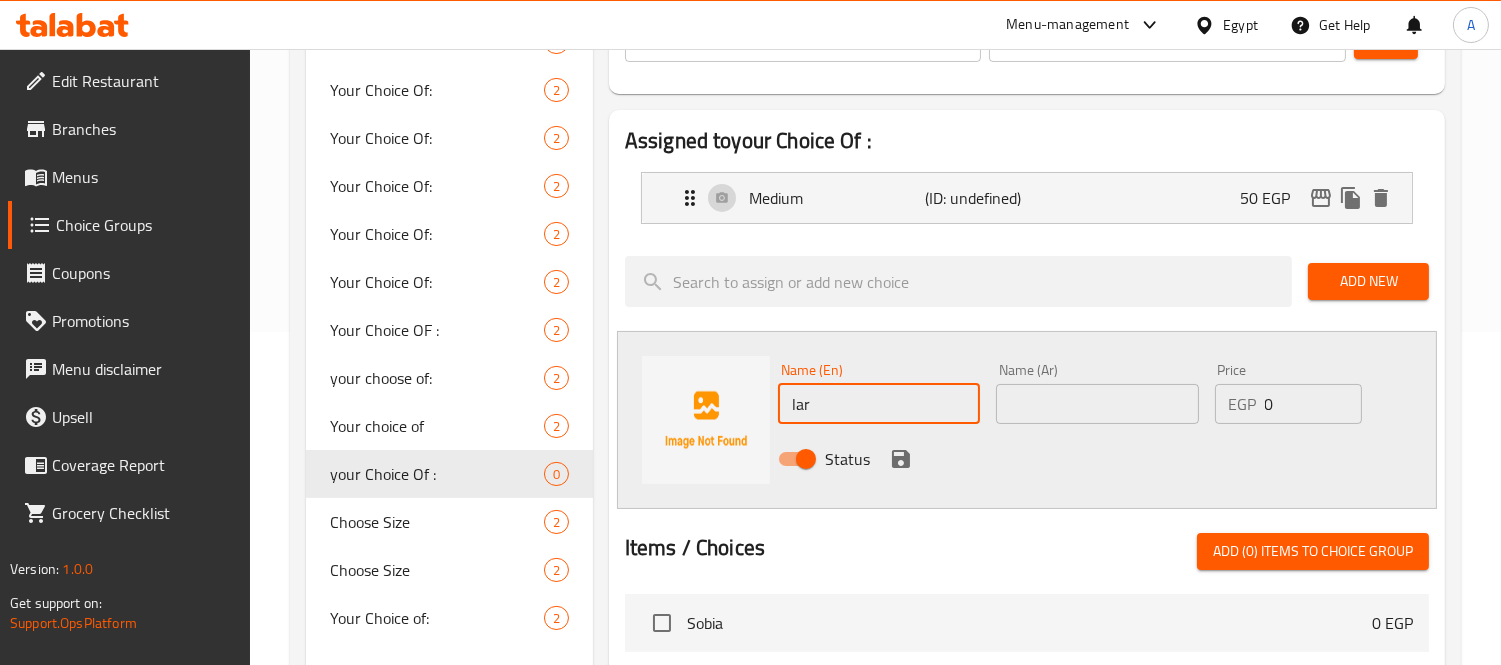 type on "Large" 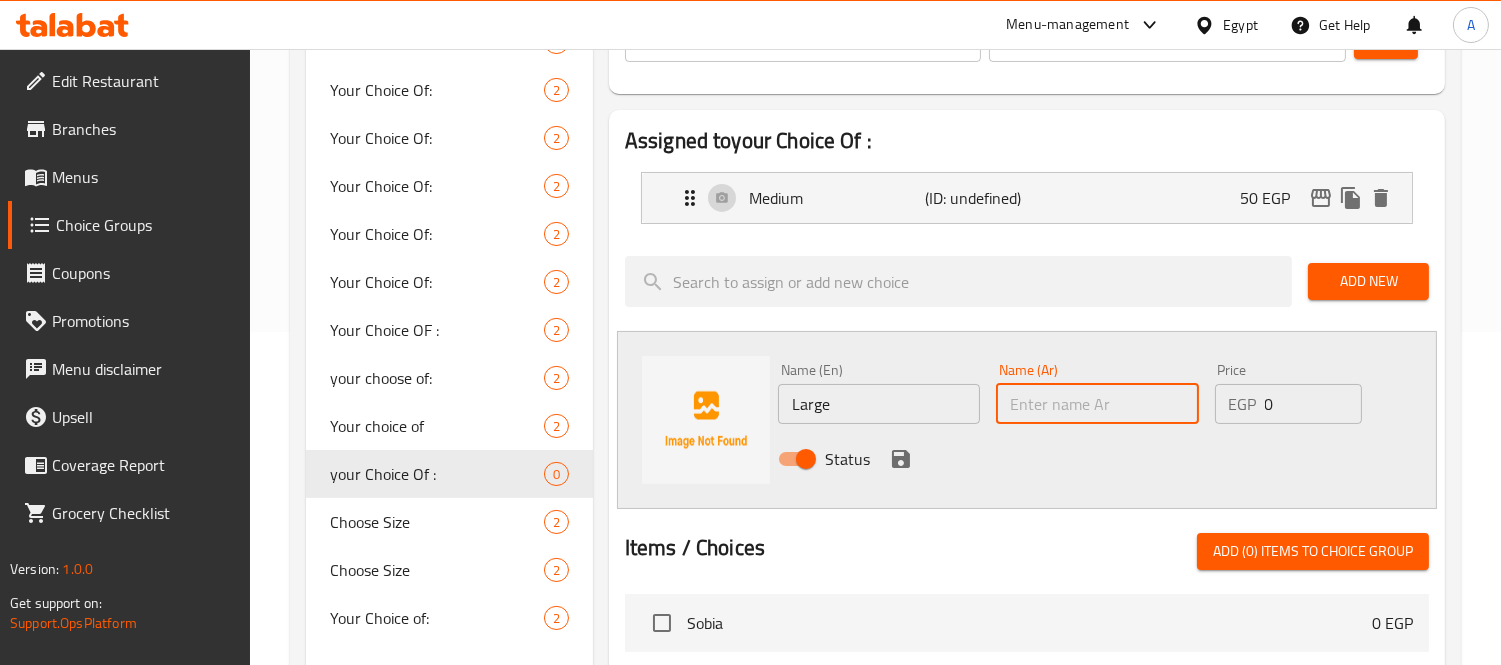 click at bounding box center (1097, 404) 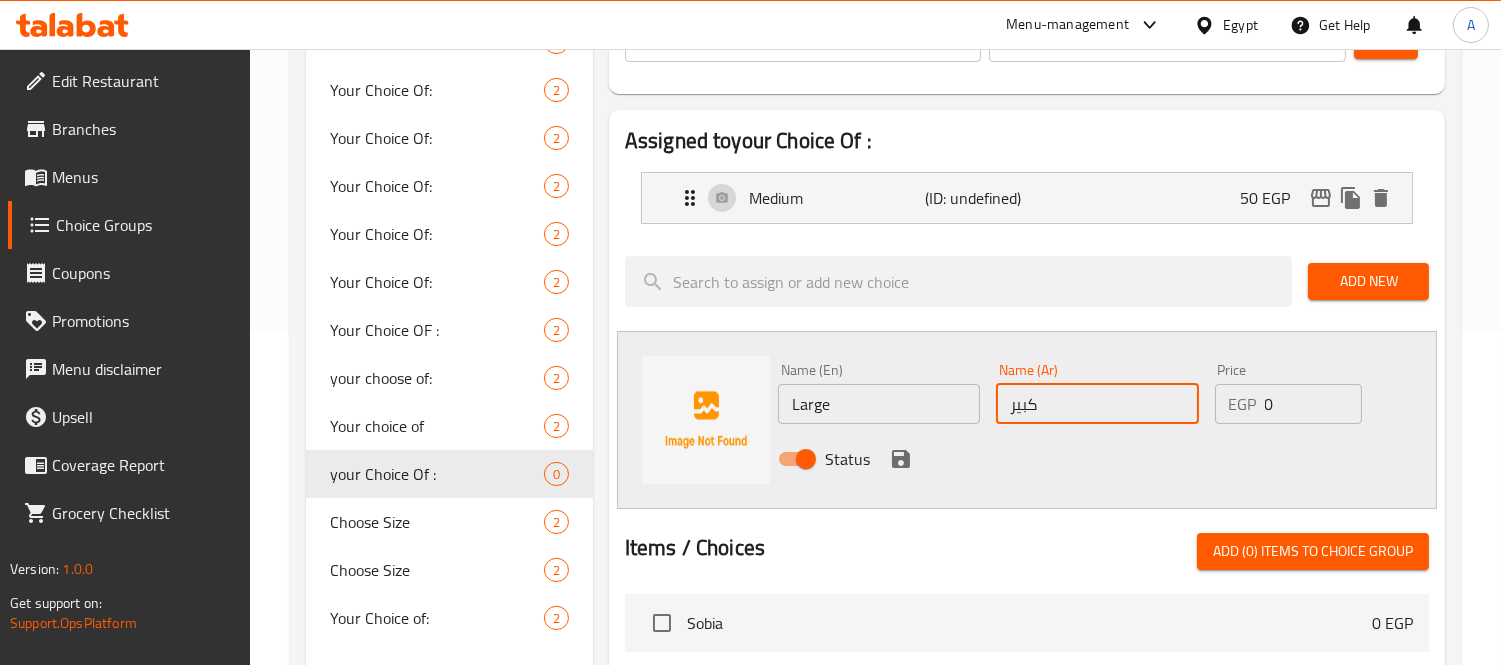 type on "كبير" 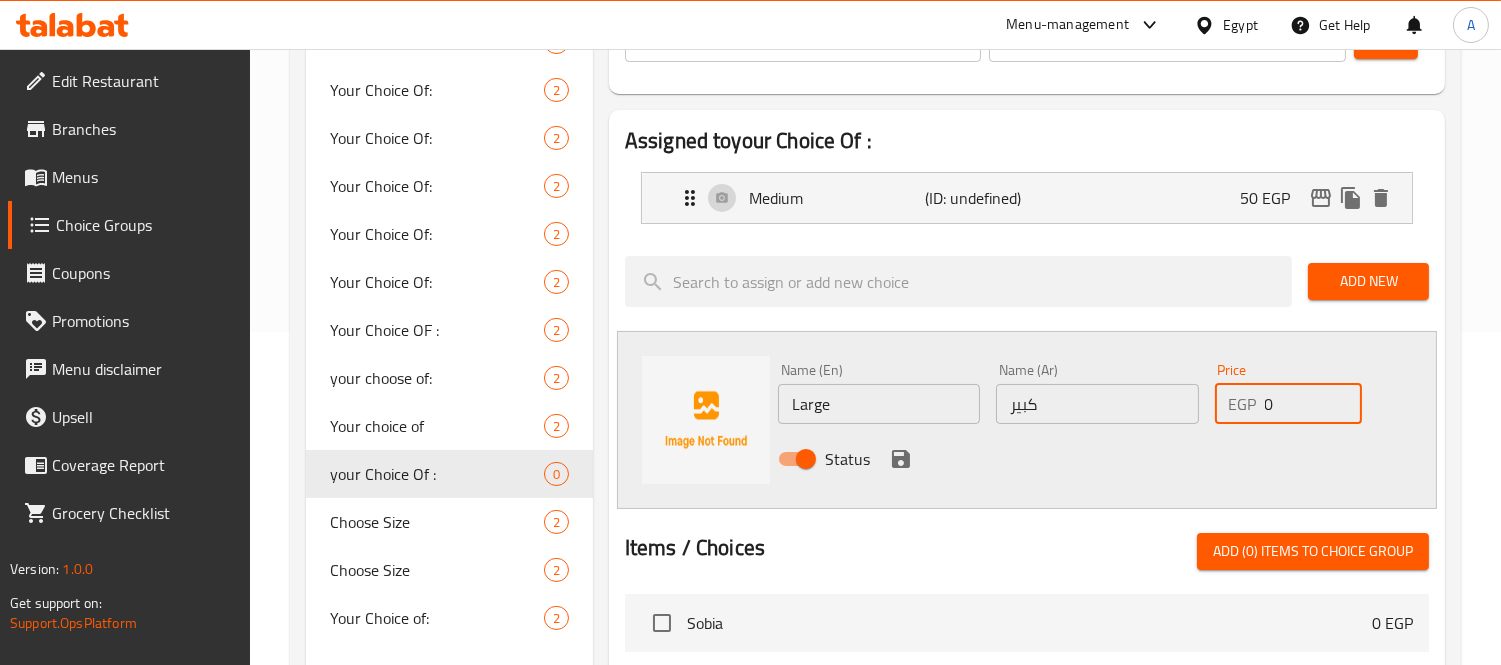 click on "EGP 0 Price" at bounding box center [1289, 404] 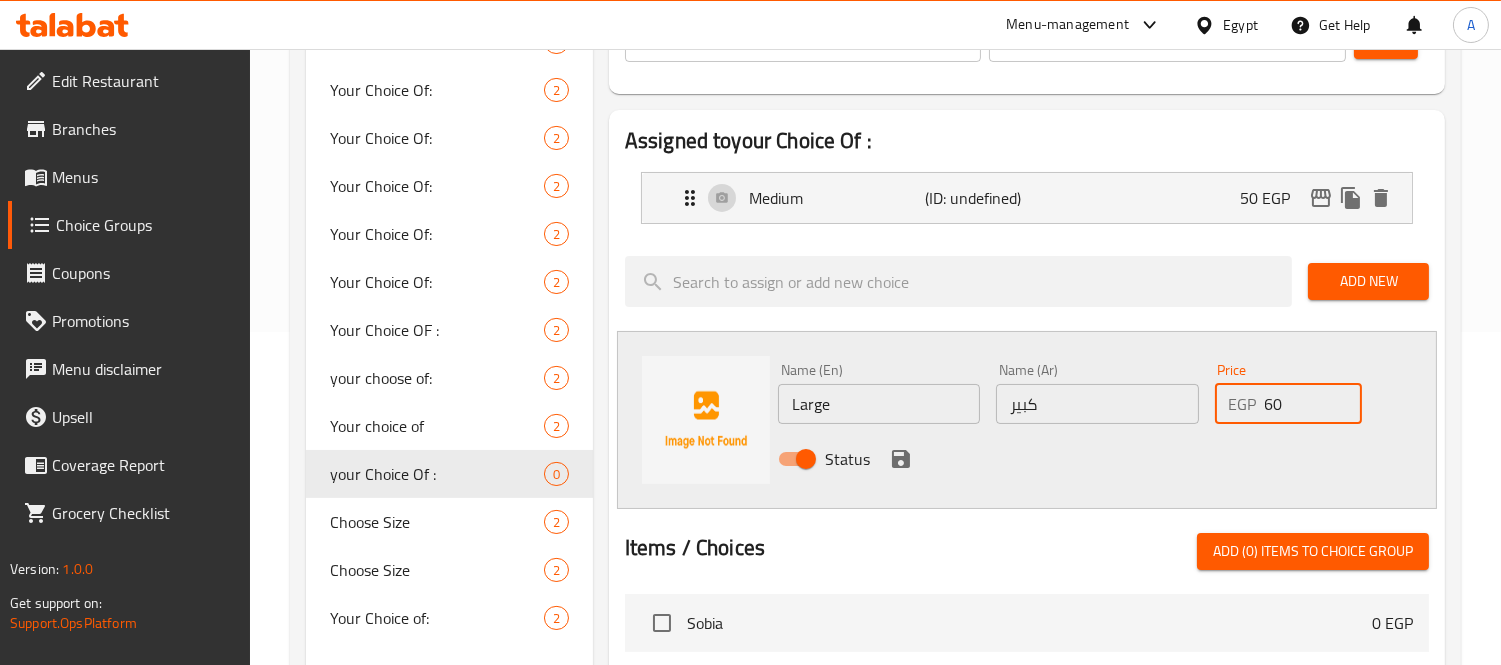 type on "60" 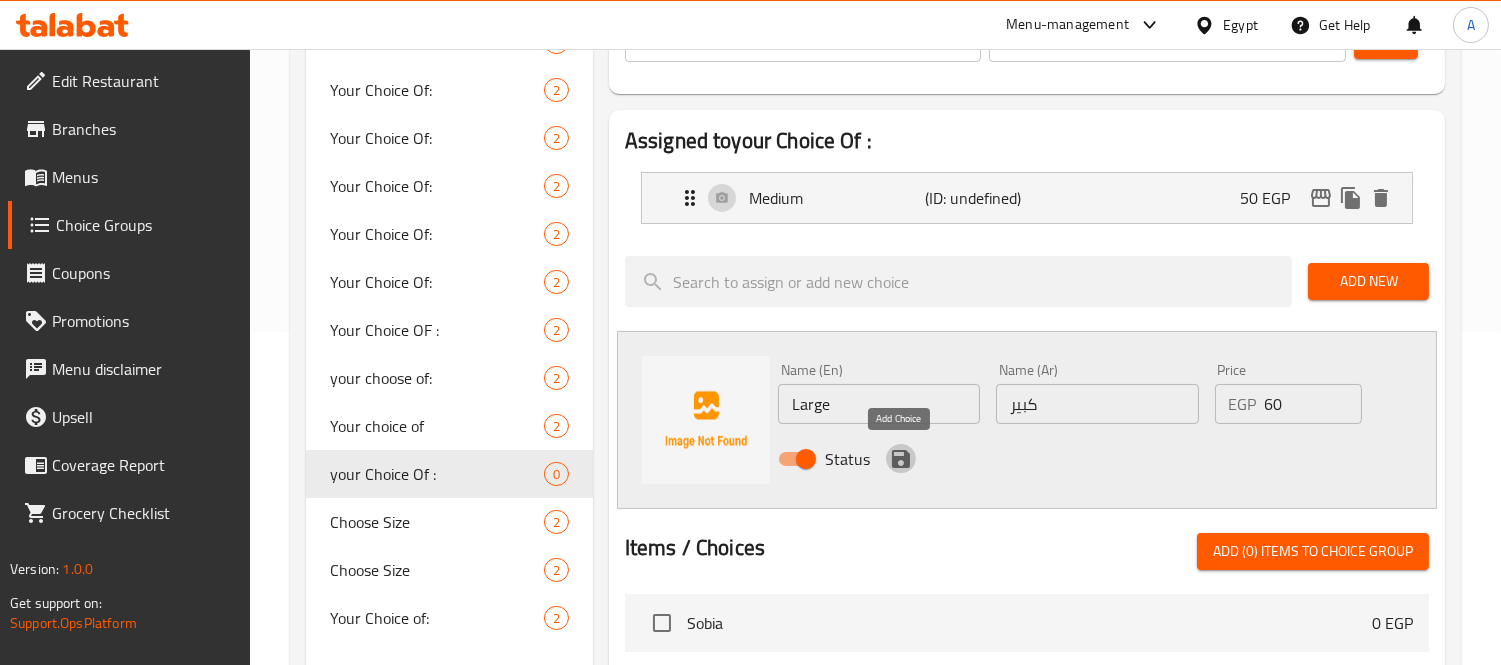 click 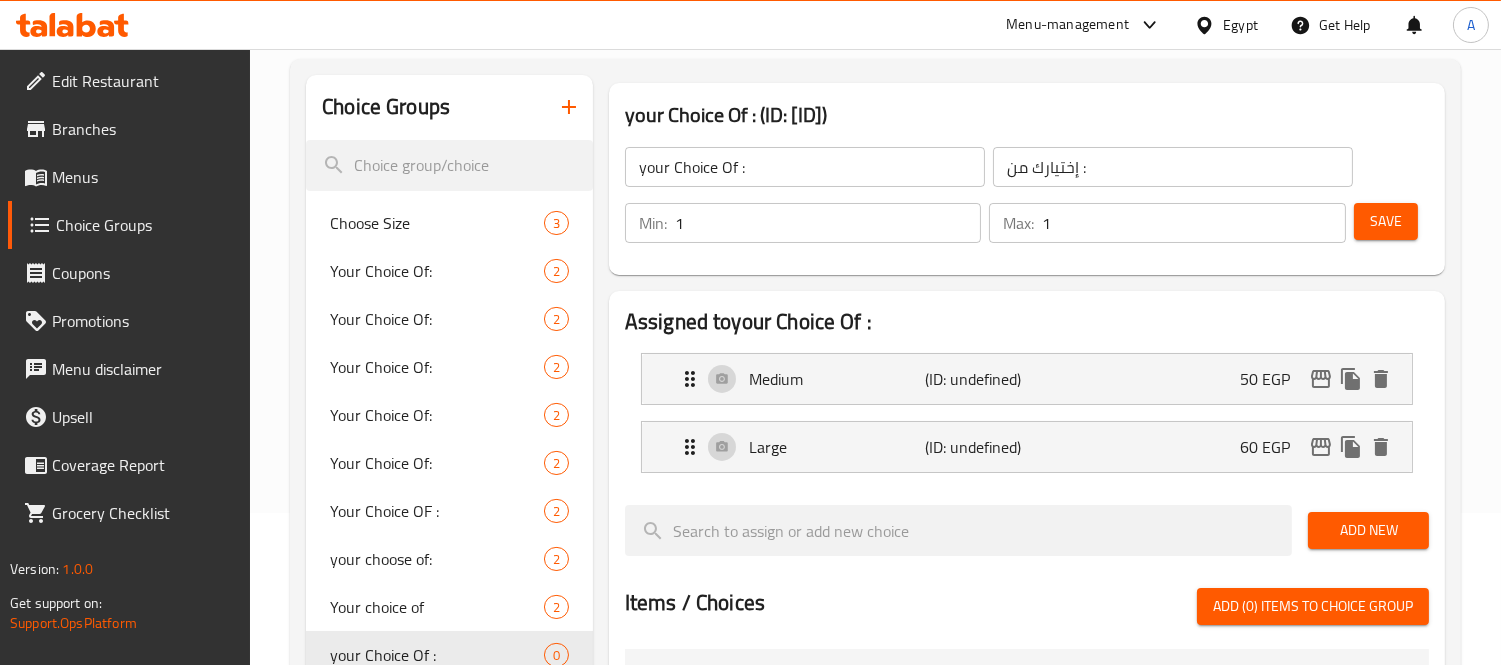 scroll, scrollTop: 0, scrollLeft: 0, axis: both 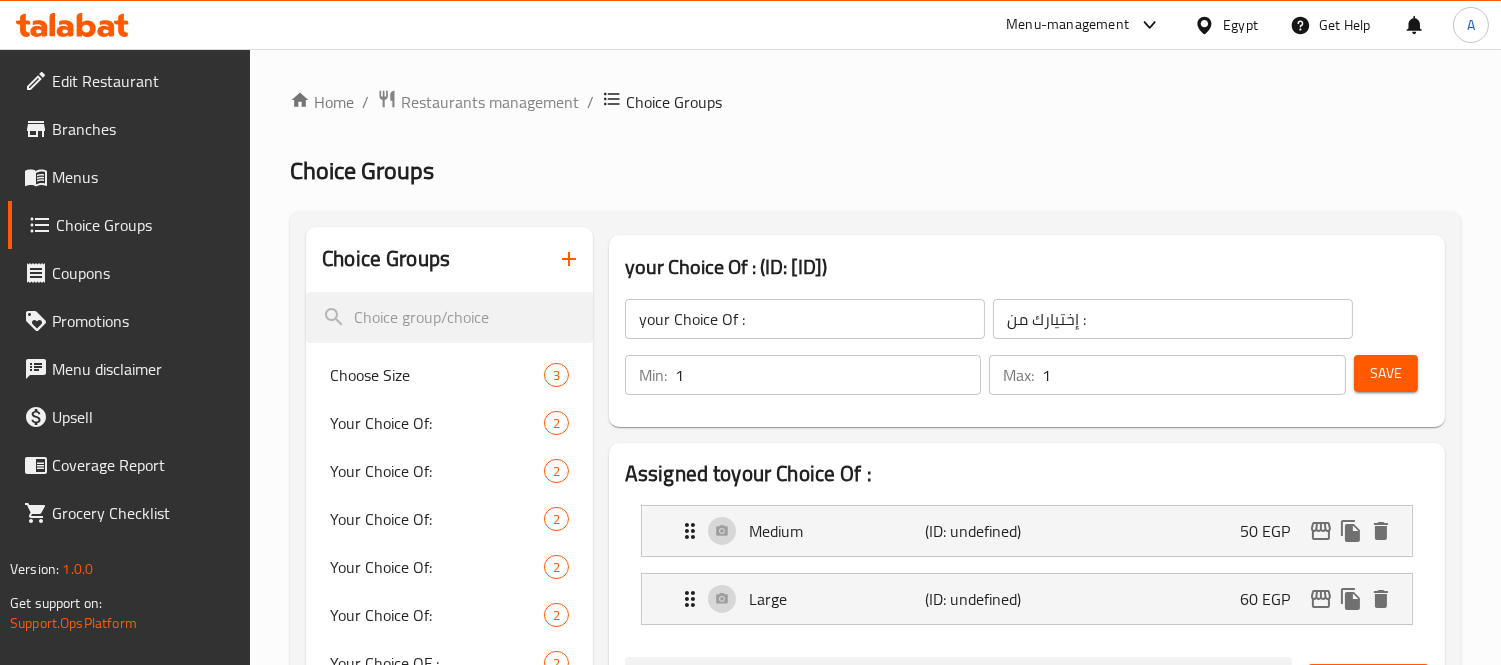 click on "Save" at bounding box center (1386, 373) 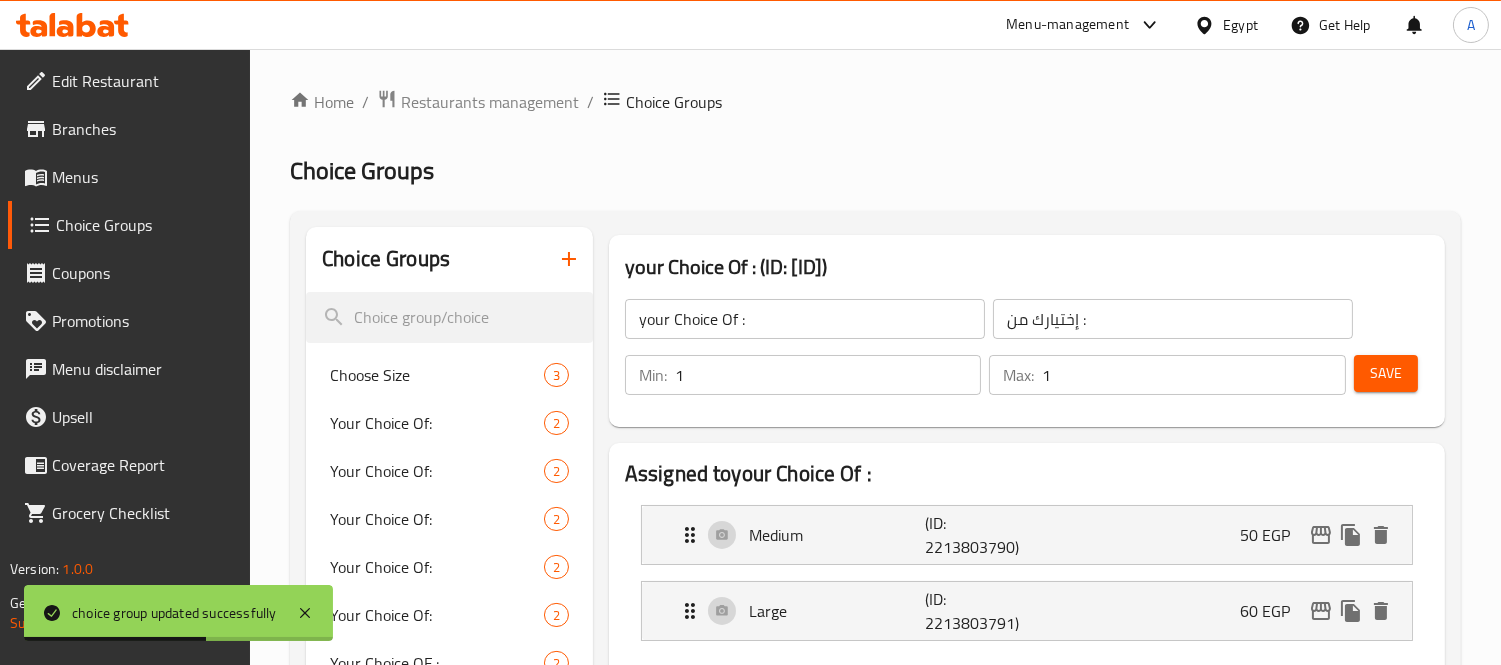 click on "Save" at bounding box center [1386, 373] 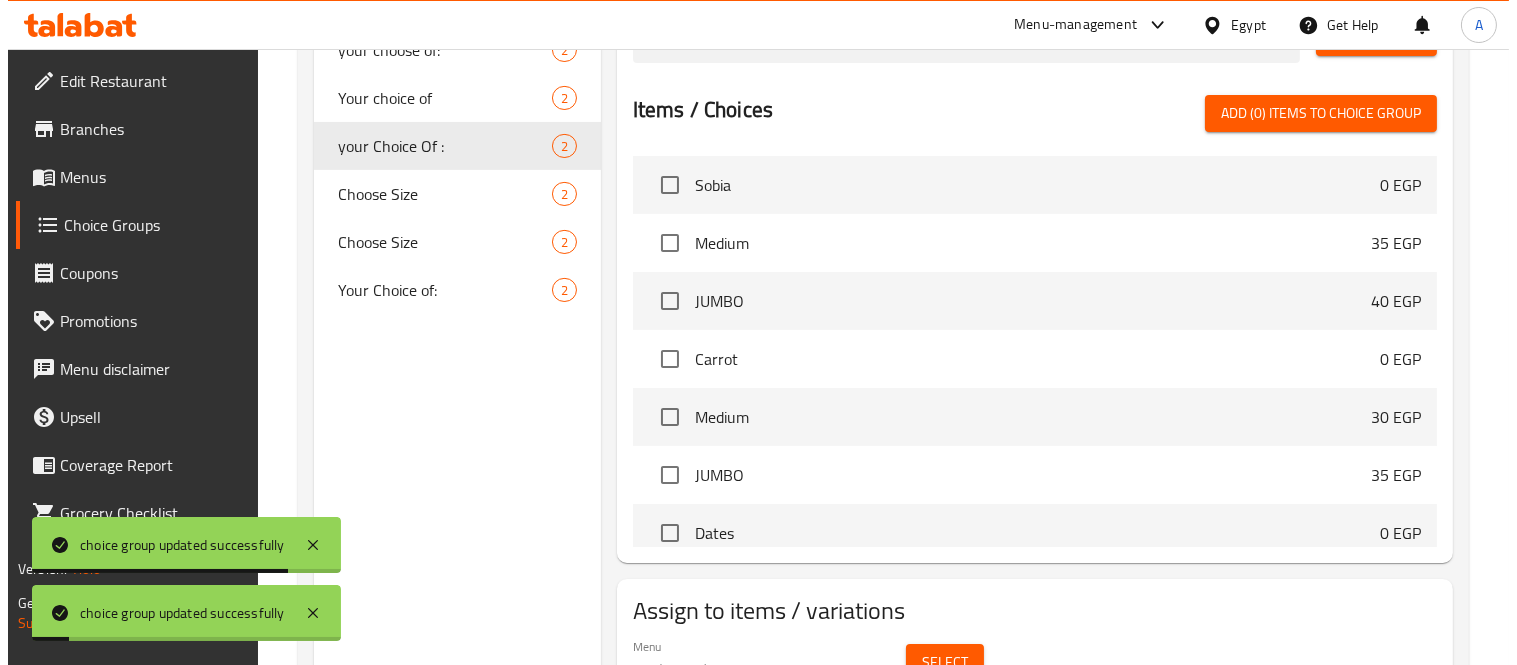 scroll, scrollTop: 763, scrollLeft: 0, axis: vertical 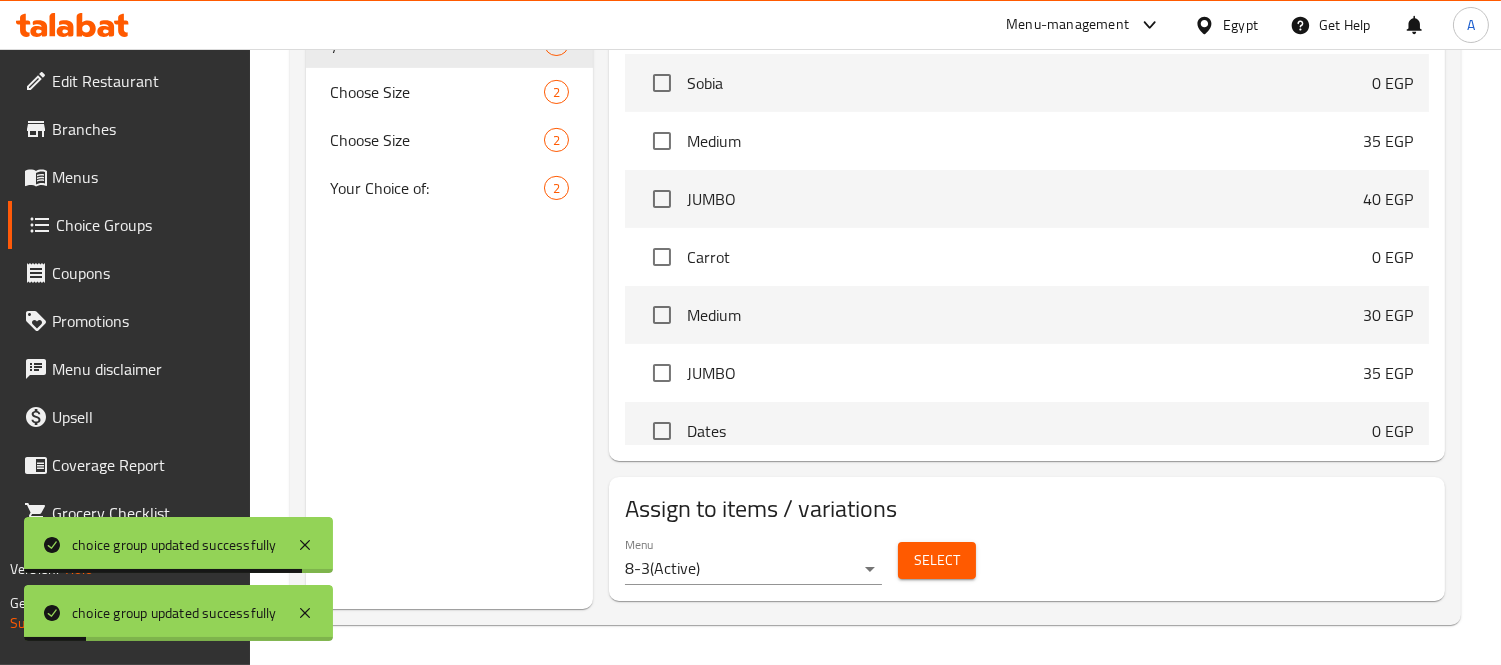 click on "Select" at bounding box center (937, 560) 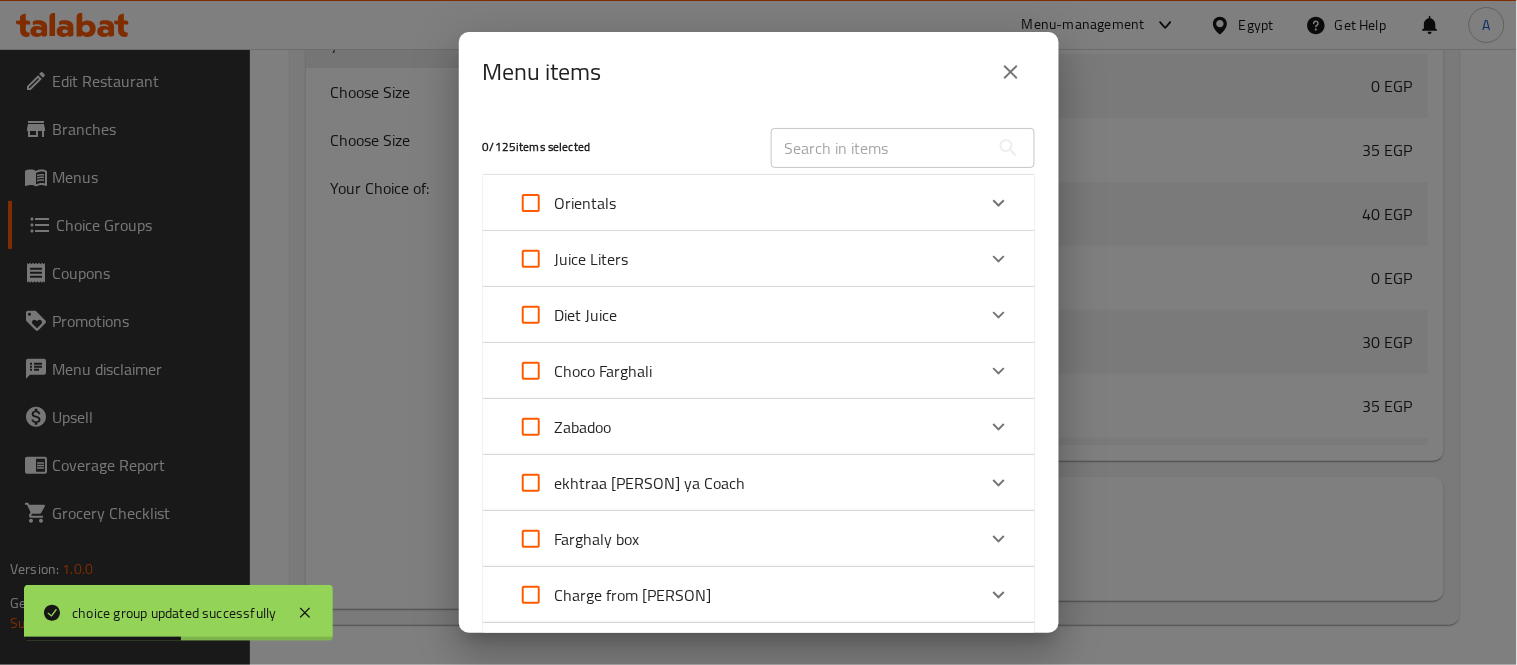 click 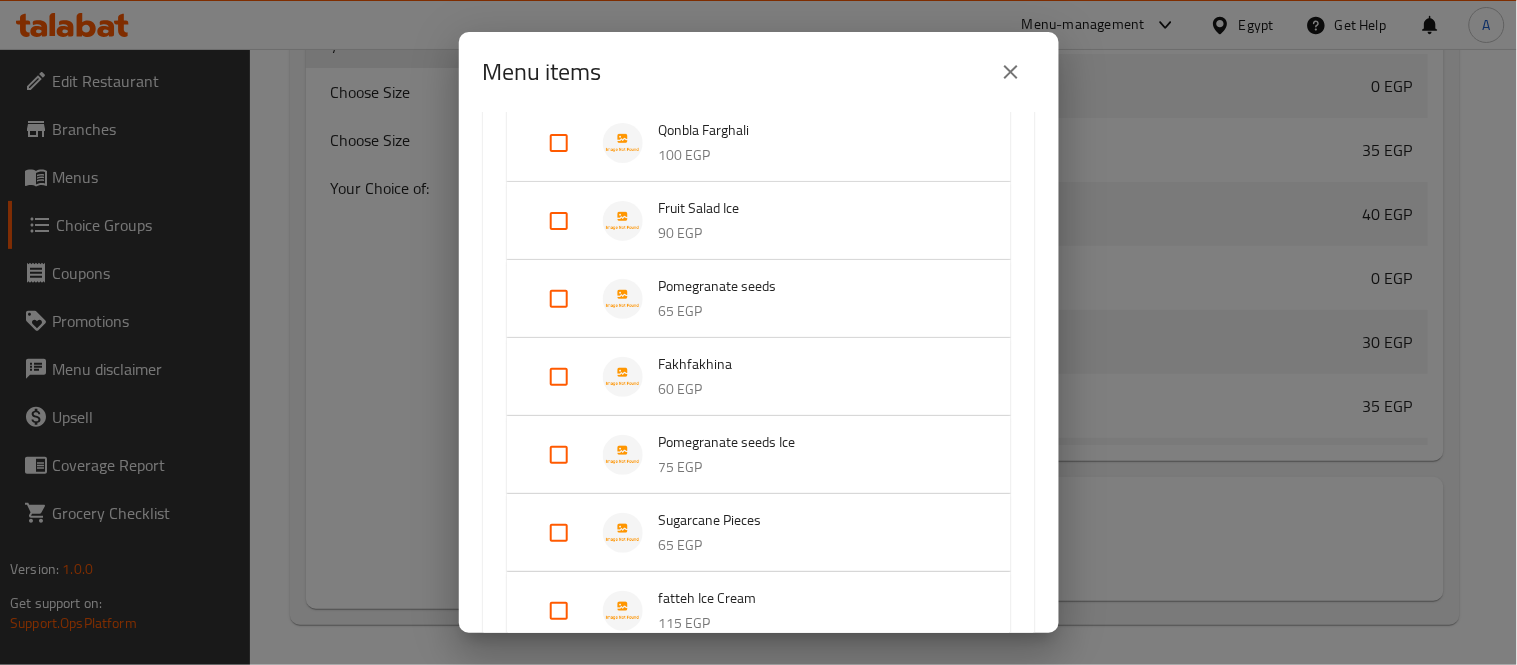 scroll, scrollTop: 1555, scrollLeft: 0, axis: vertical 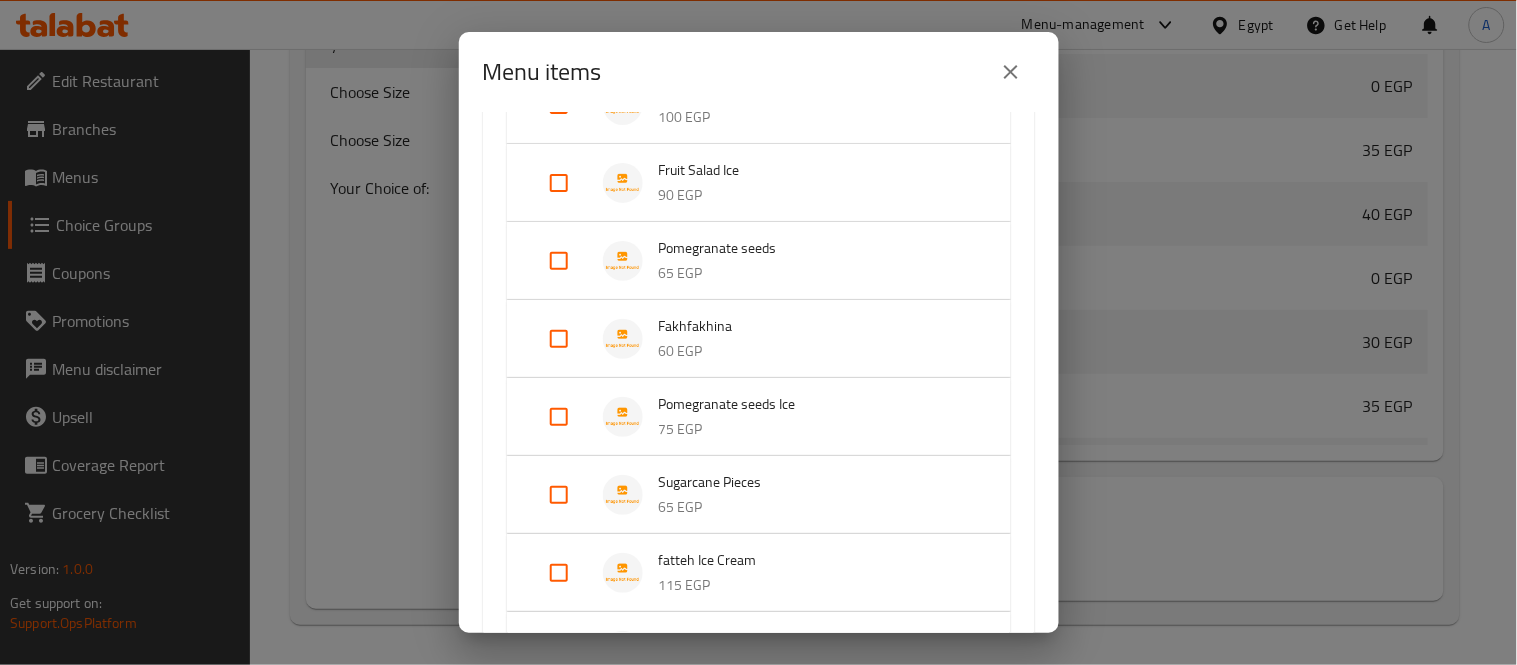 click at bounding box center [559, 339] 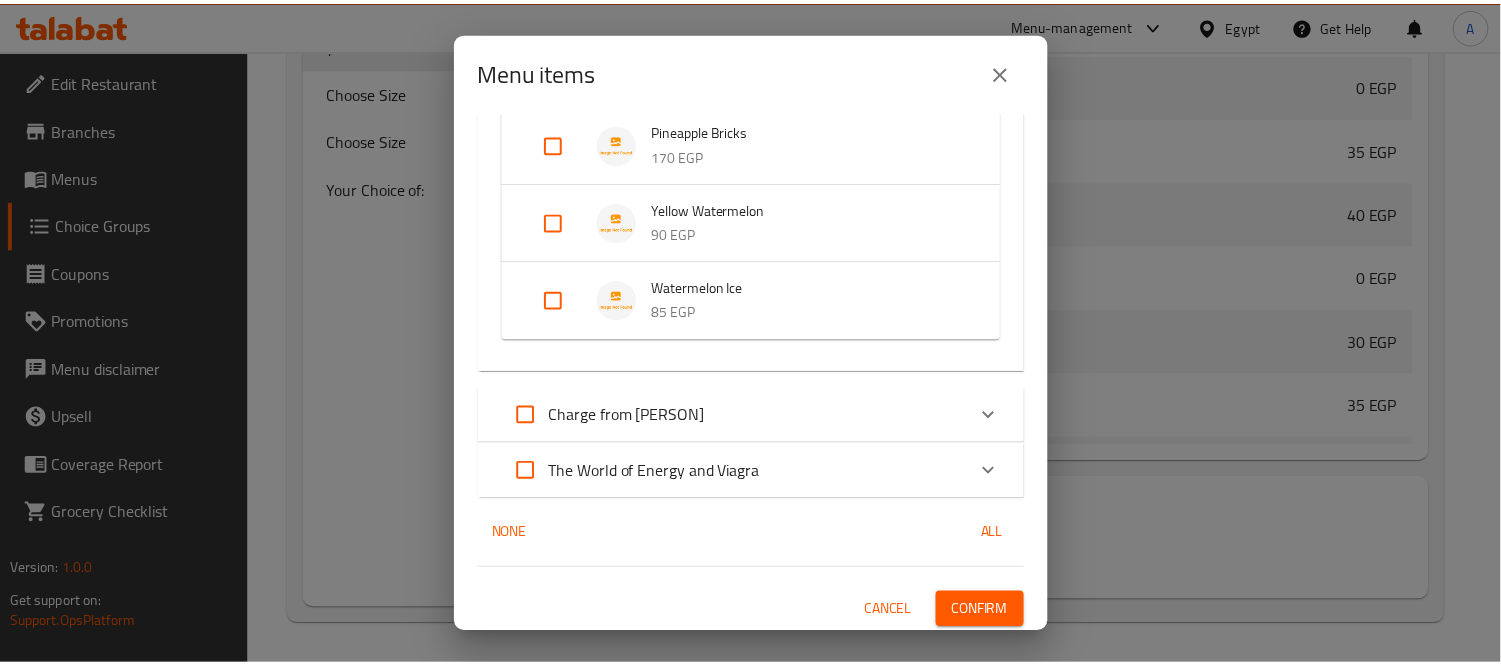 scroll, scrollTop: 2485, scrollLeft: 0, axis: vertical 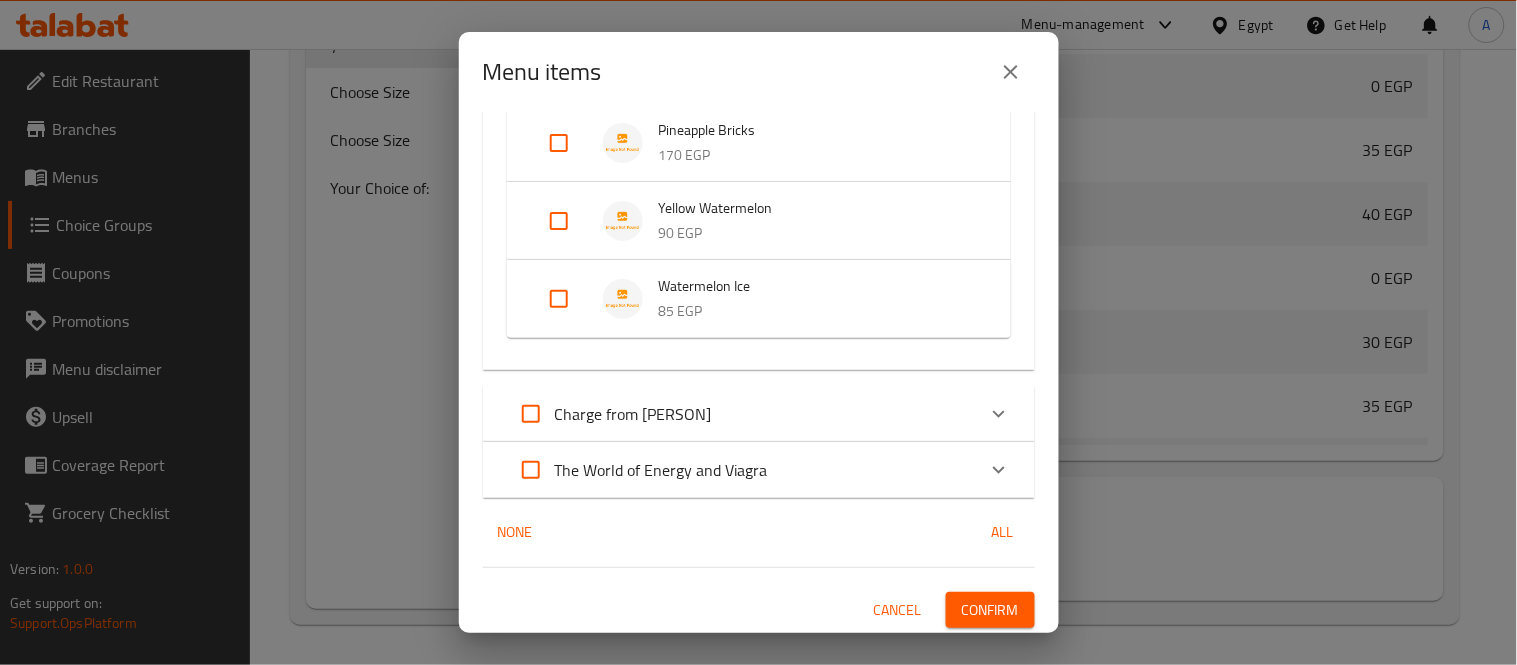 click on "Confirm" at bounding box center (990, 610) 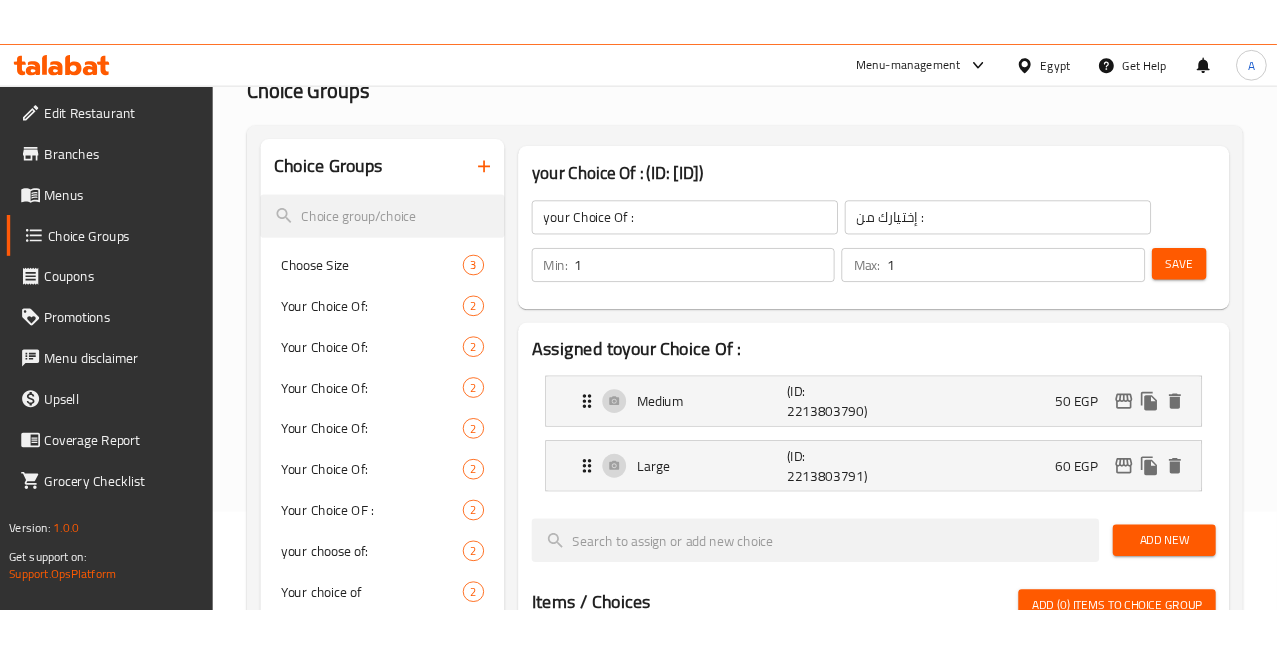 scroll, scrollTop: 96, scrollLeft: 0, axis: vertical 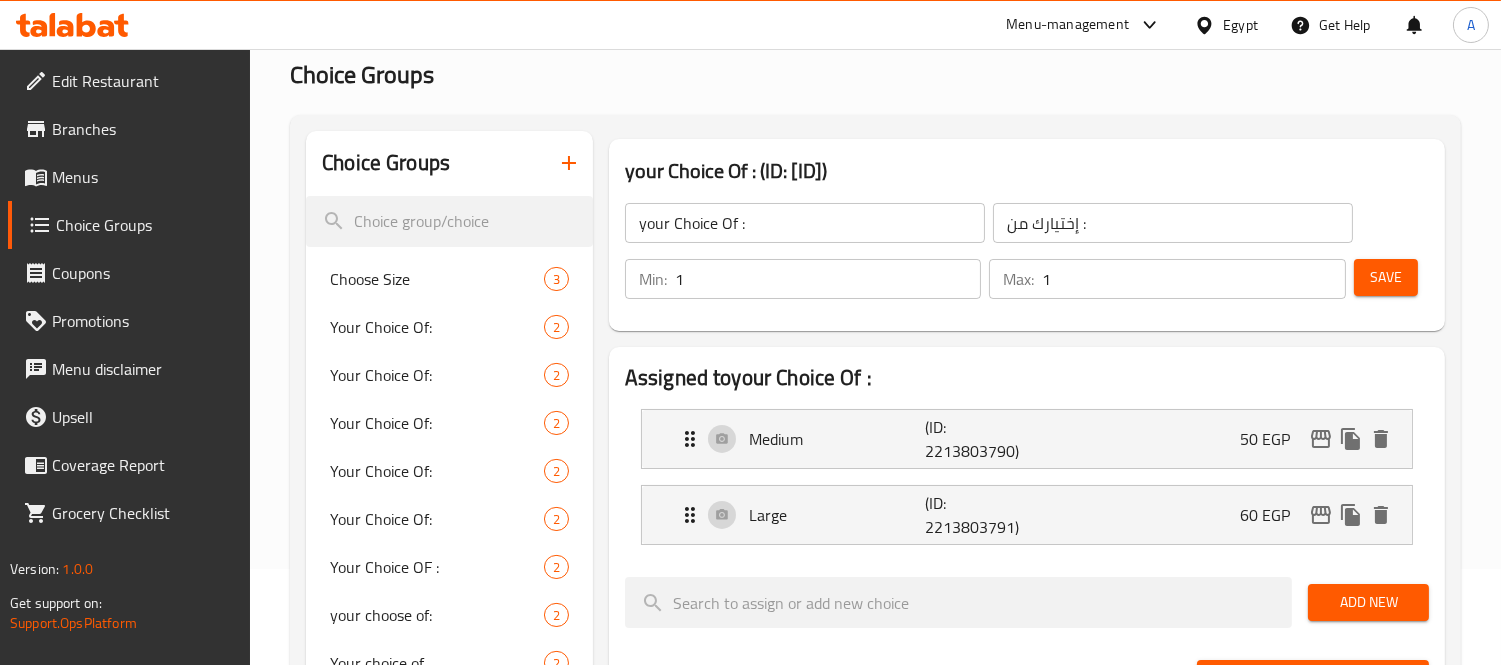 click 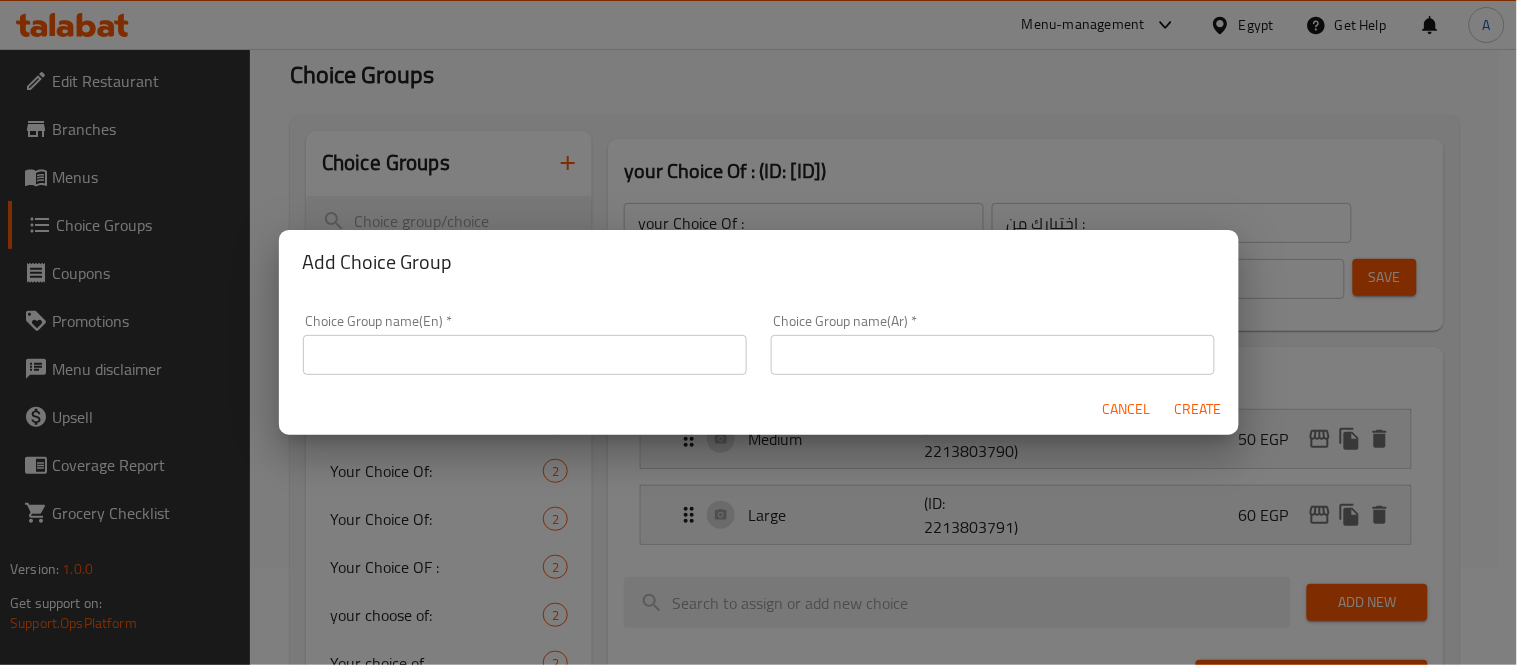 click at bounding box center (525, 355) 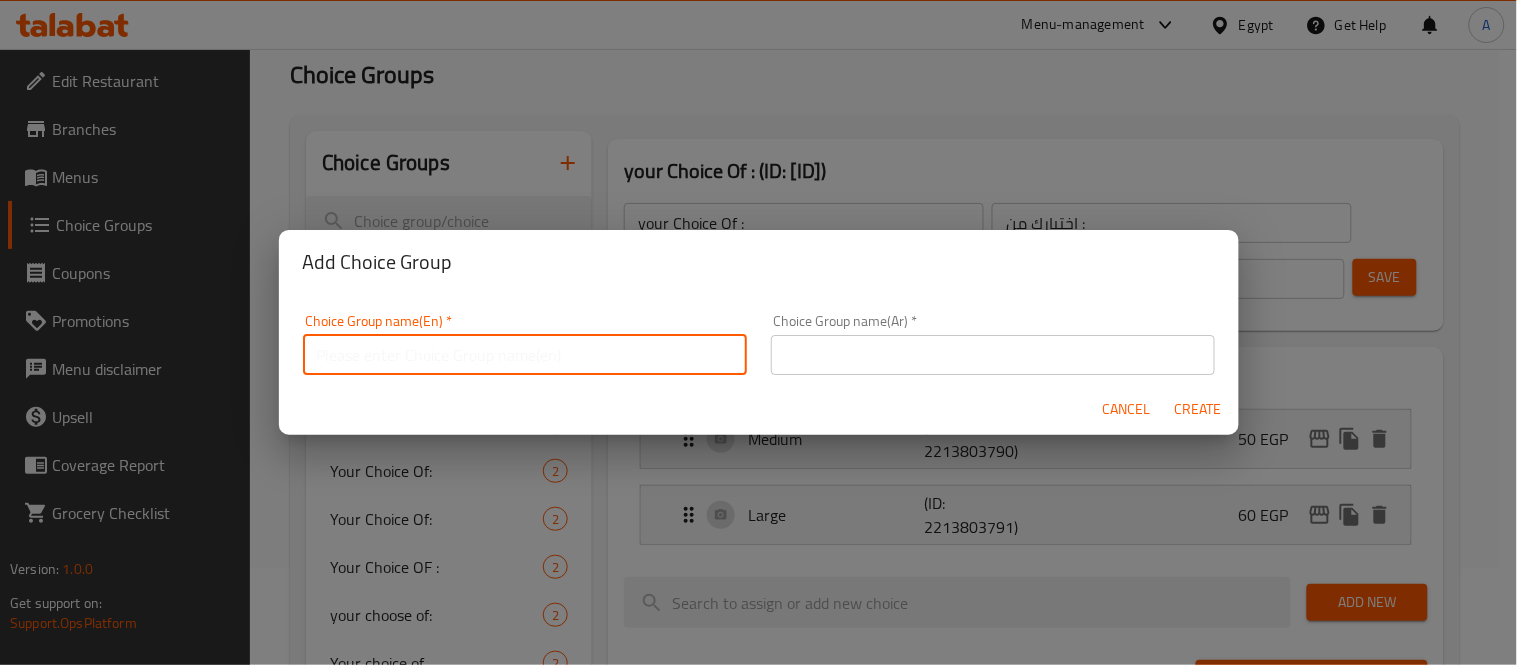 type on "your Choice Of :" 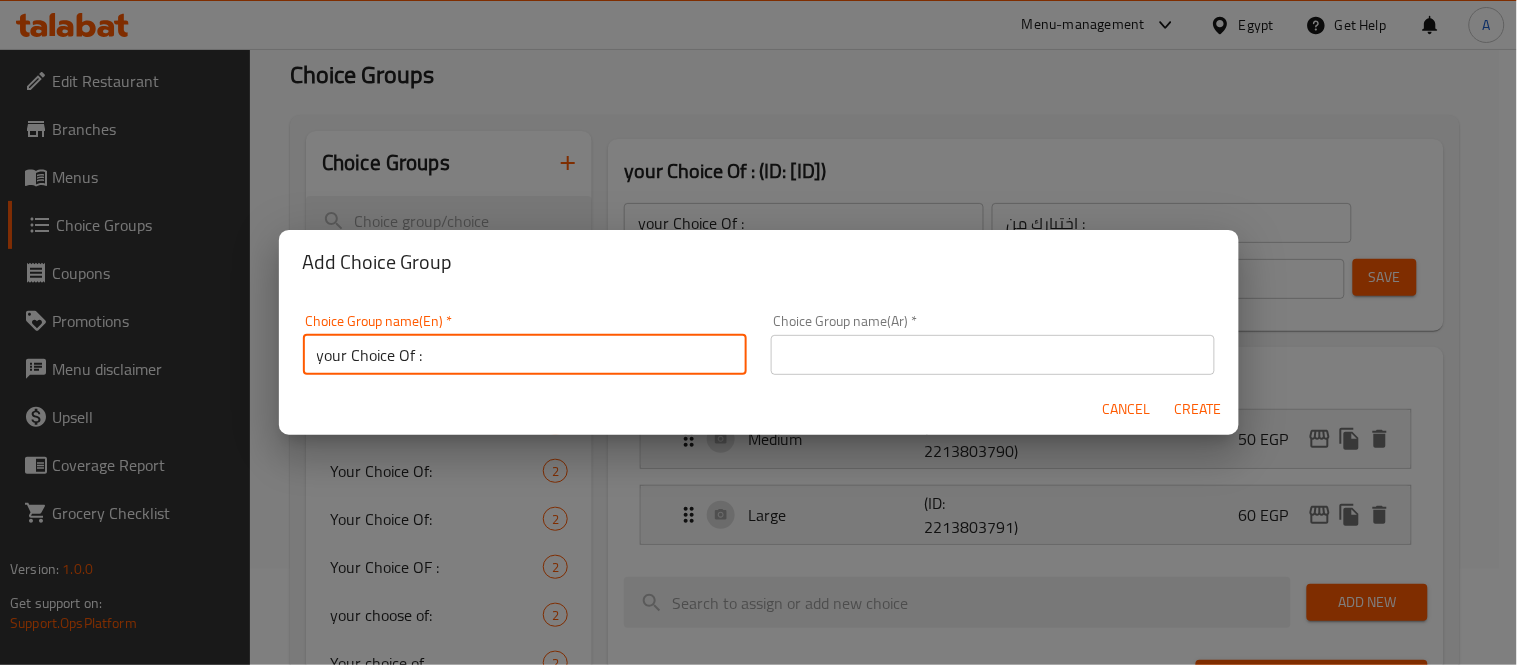 click at bounding box center [993, 355] 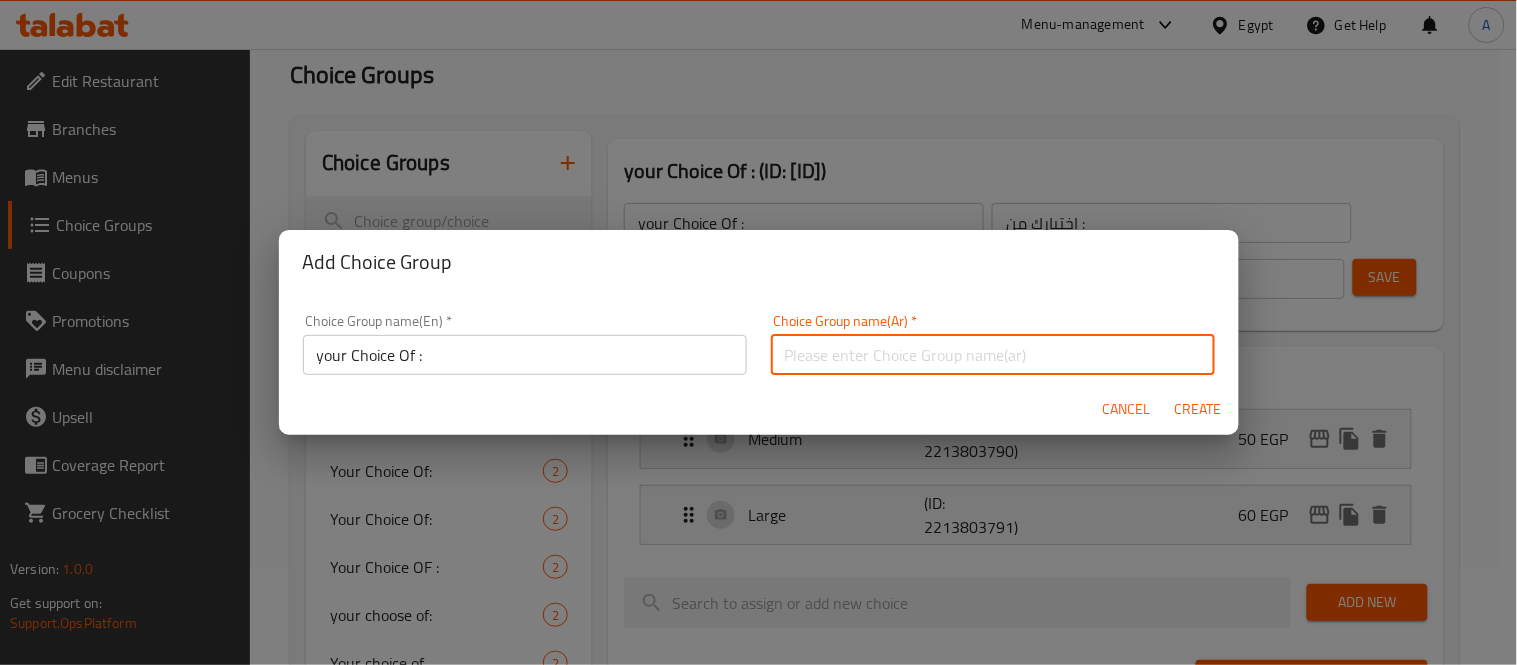 type on "إختيارك من :" 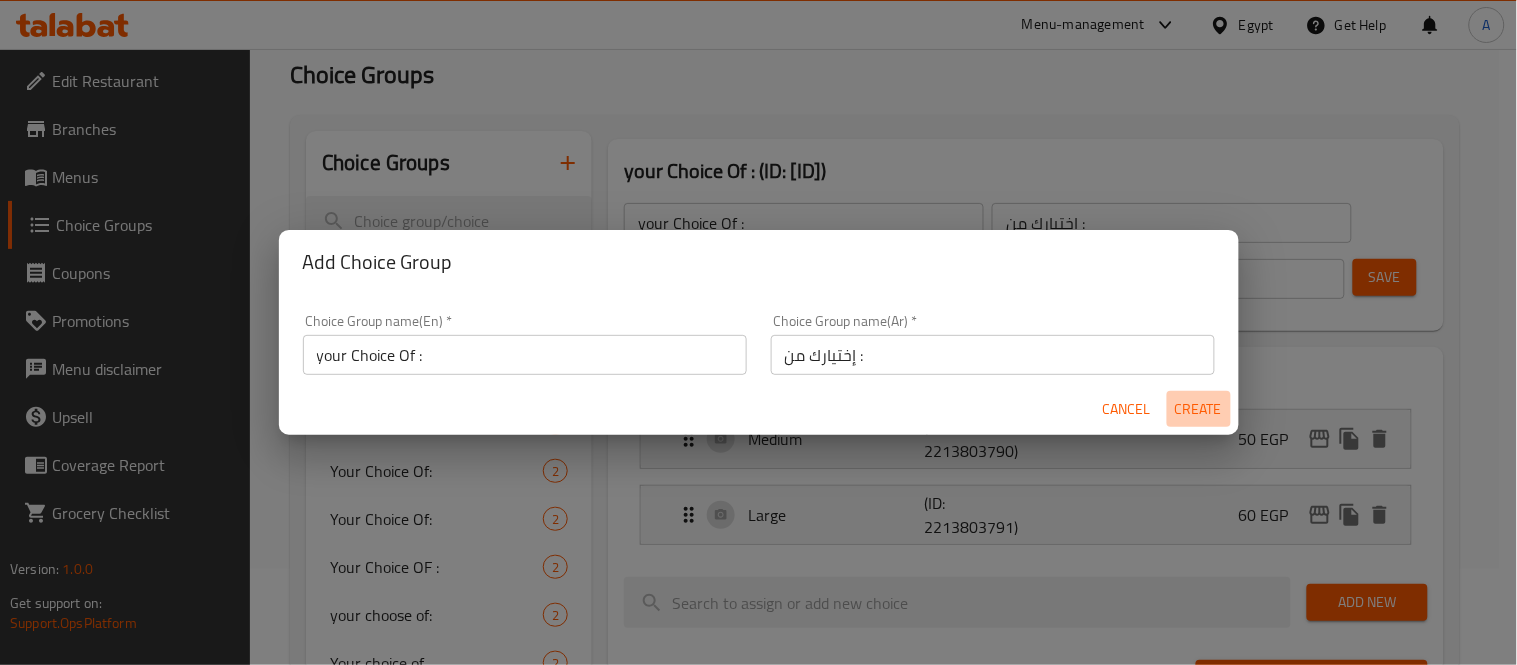 click on "Create" at bounding box center (1199, 409) 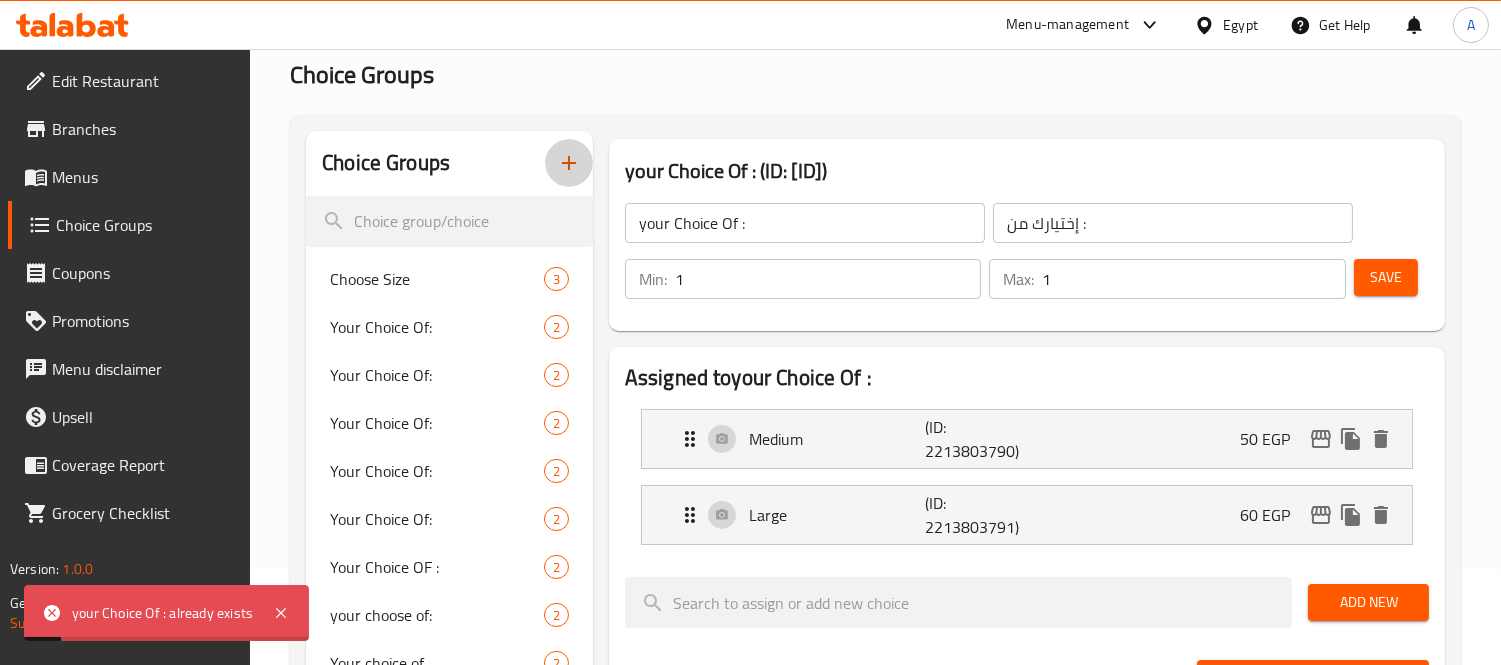 click 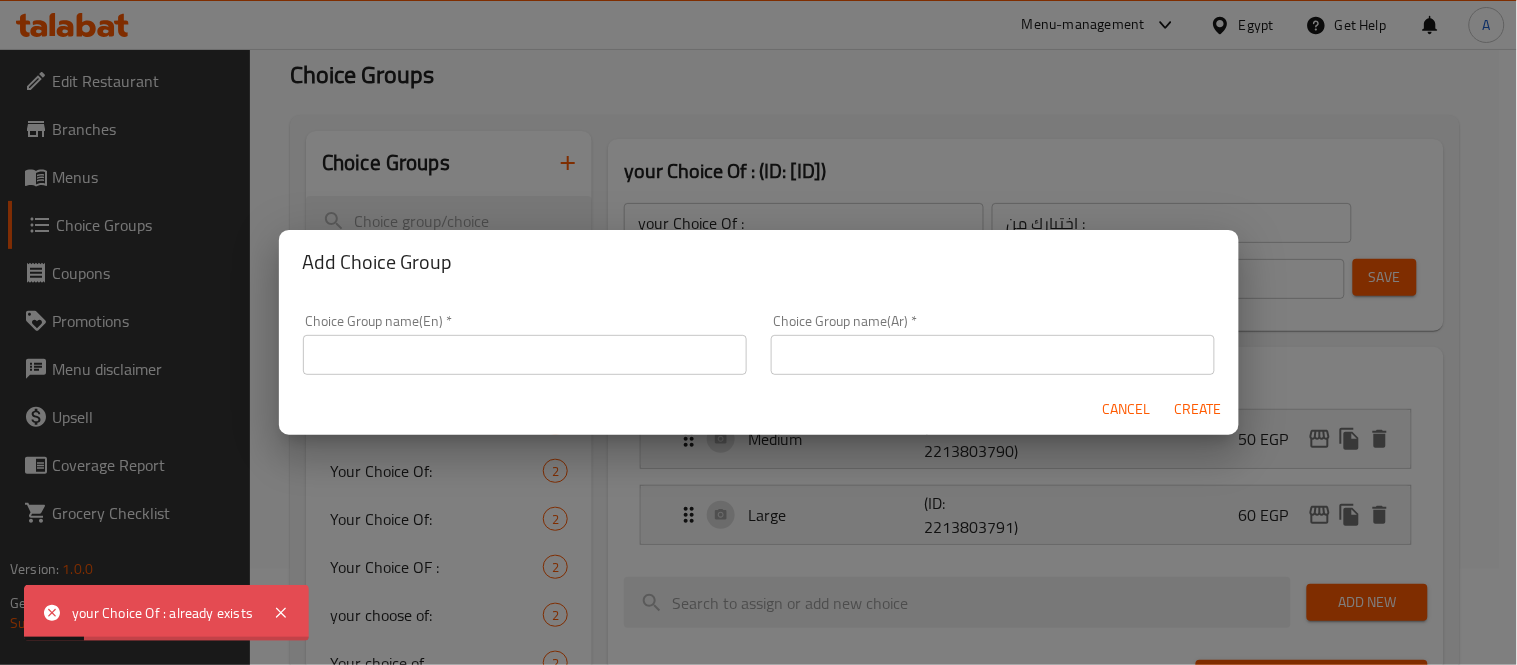 click at bounding box center (525, 355) 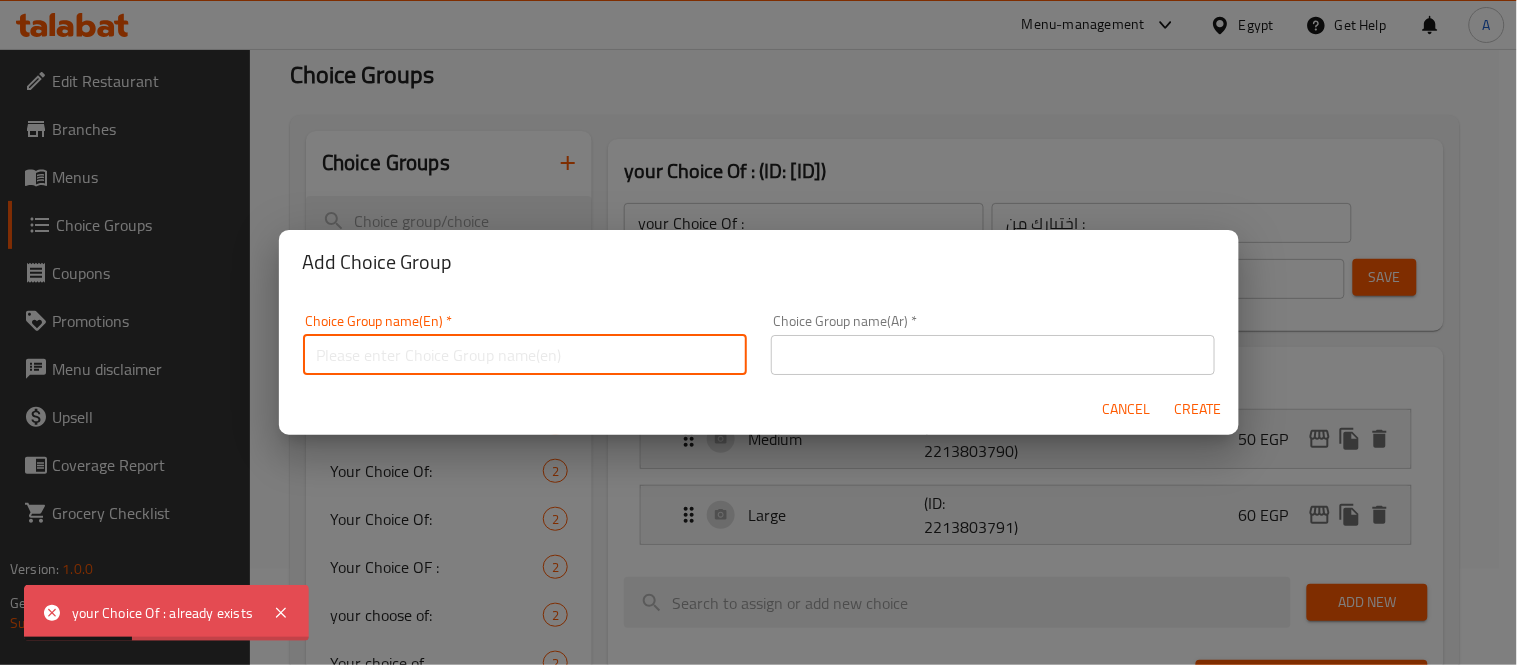 type on "Your Choice OF:" 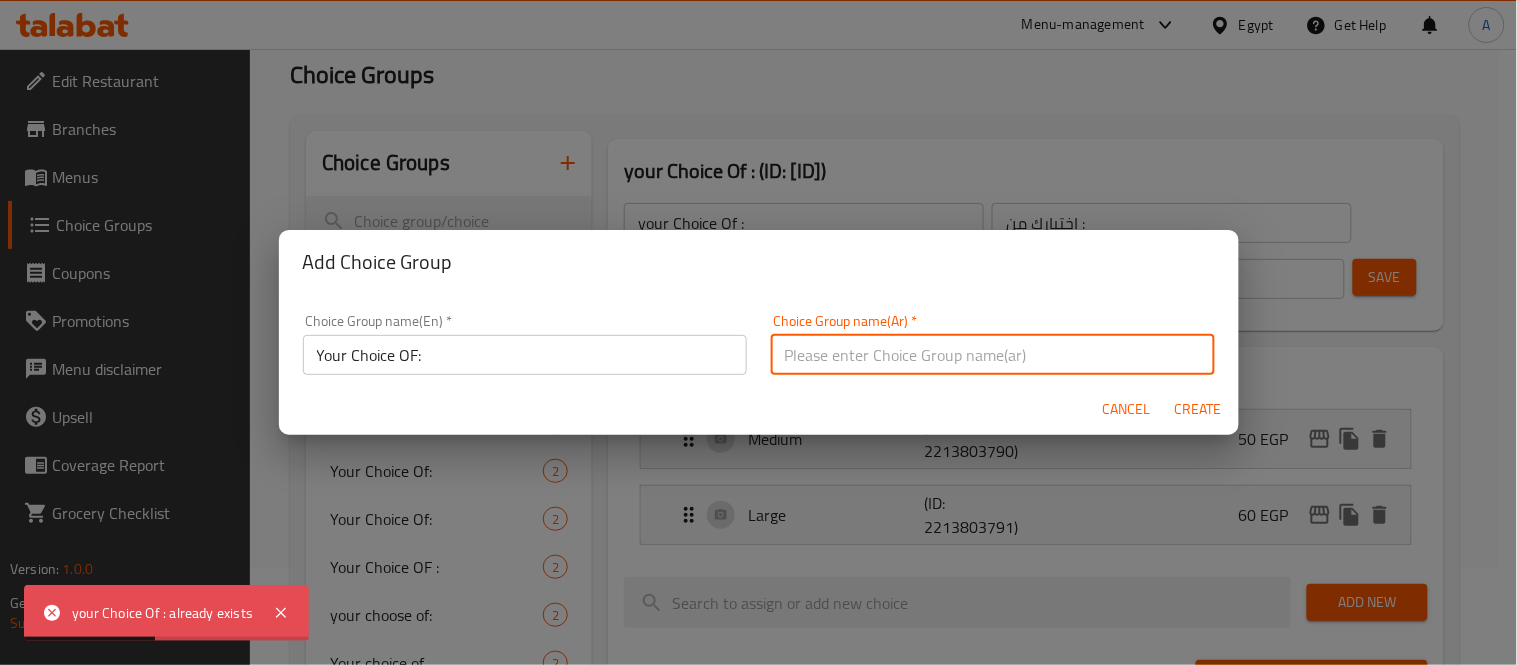 click at bounding box center [993, 355] 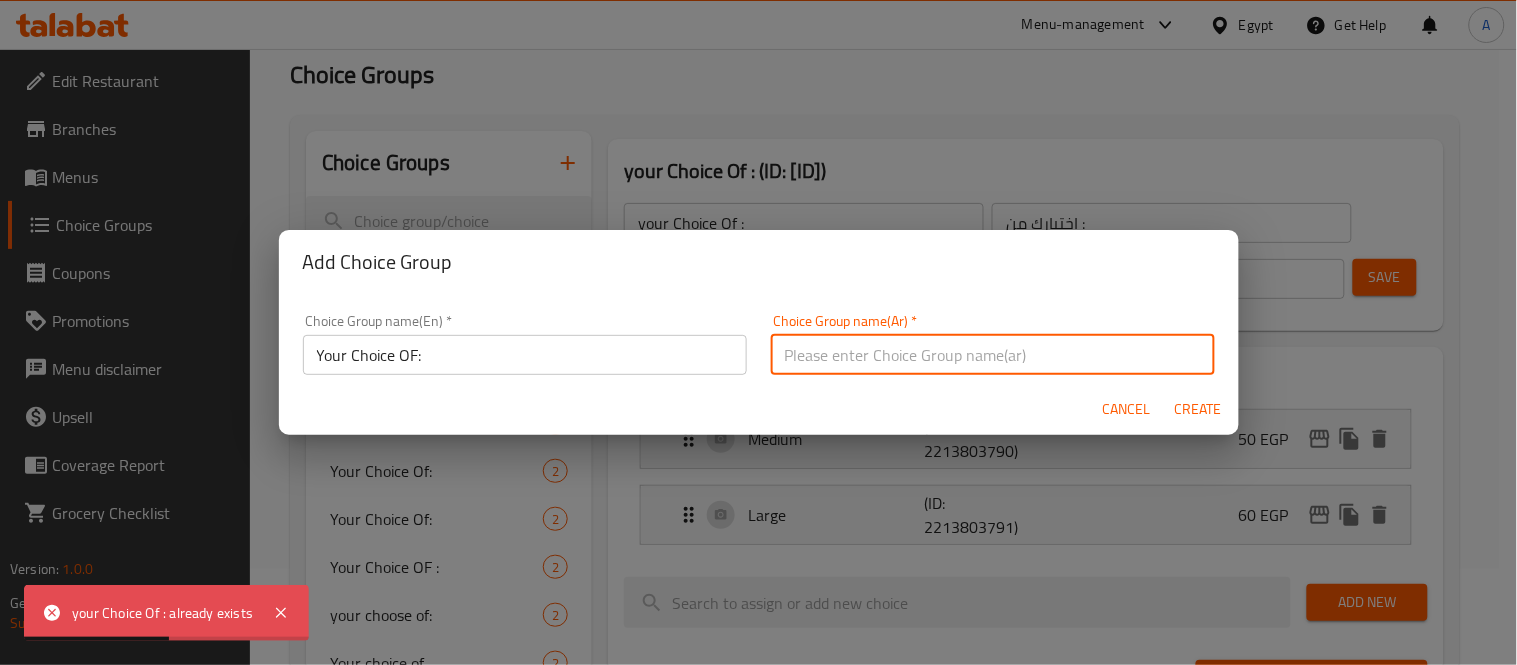 type on "إختيارك من :" 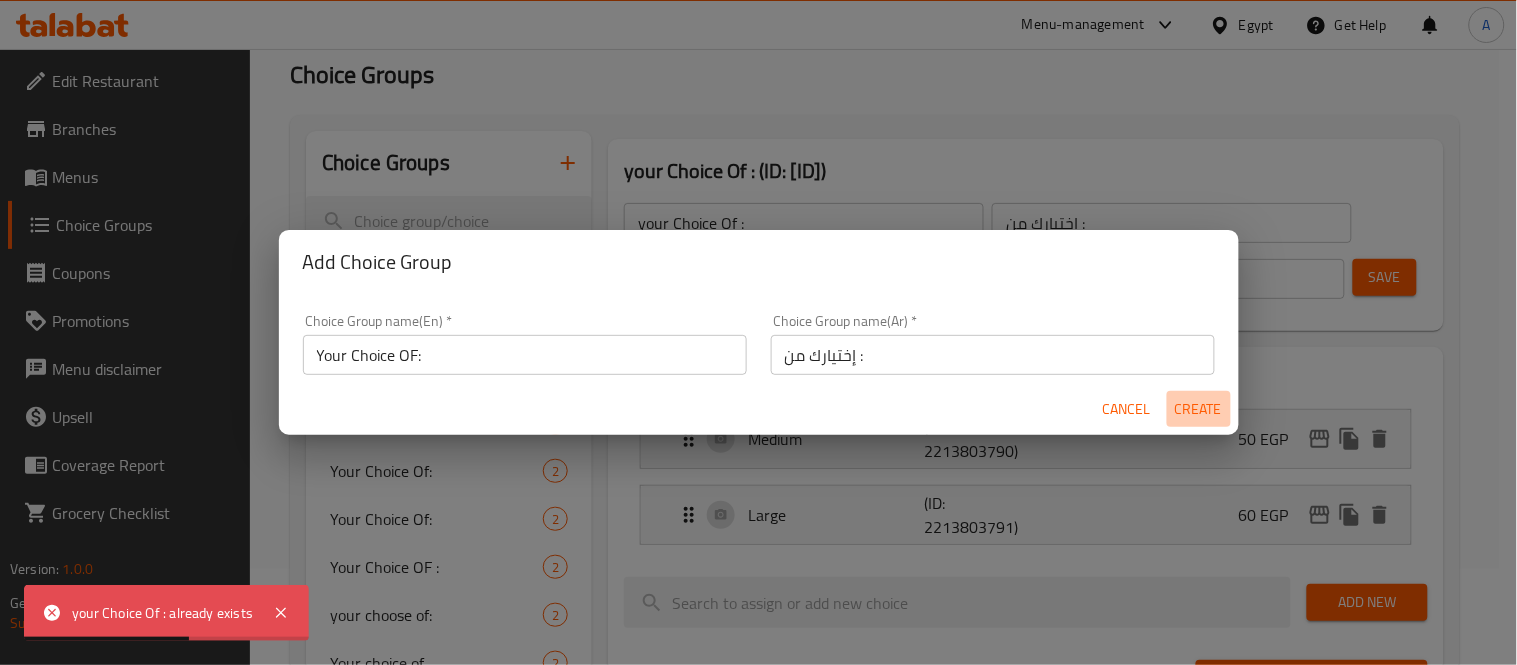 click on "Create" at bounding box center [1199, 409] 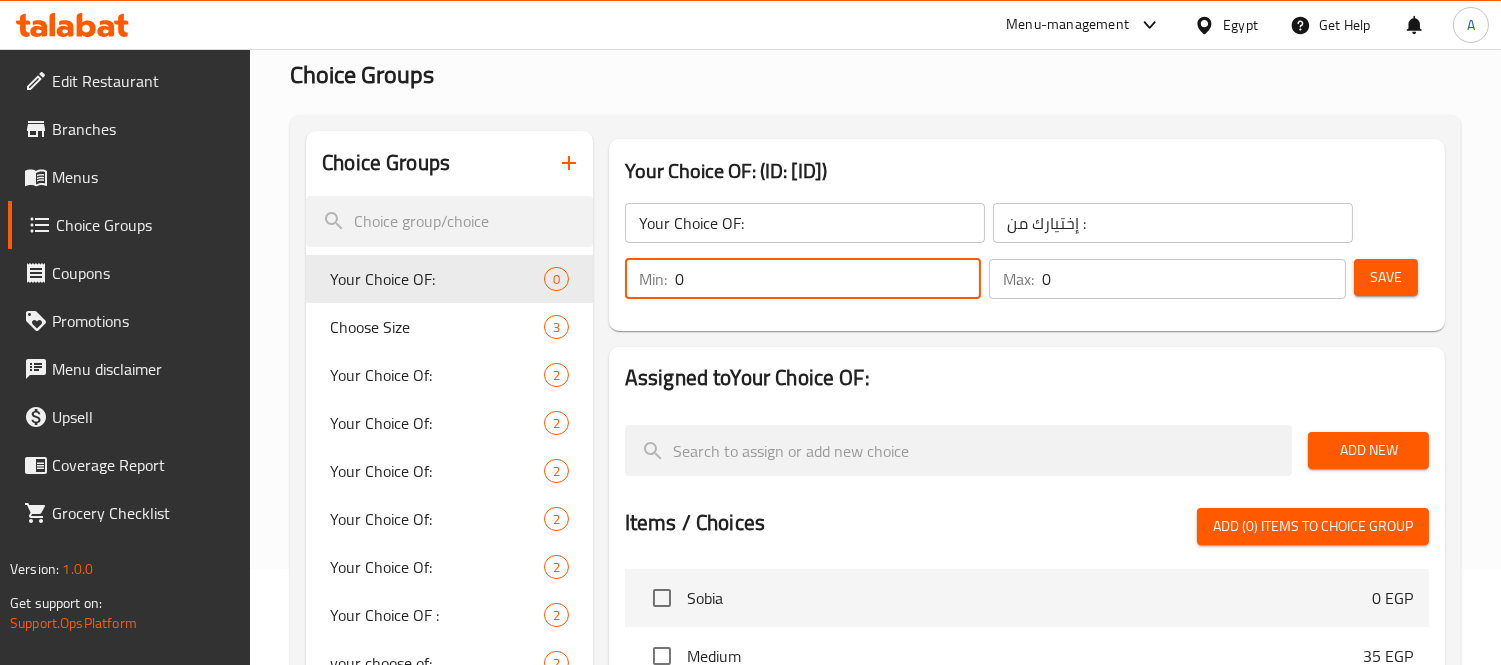 drag, startPoint x: 690, startPoint y: 283, endPoint x: 676, endPoint y: 280, distance: 14.3178215 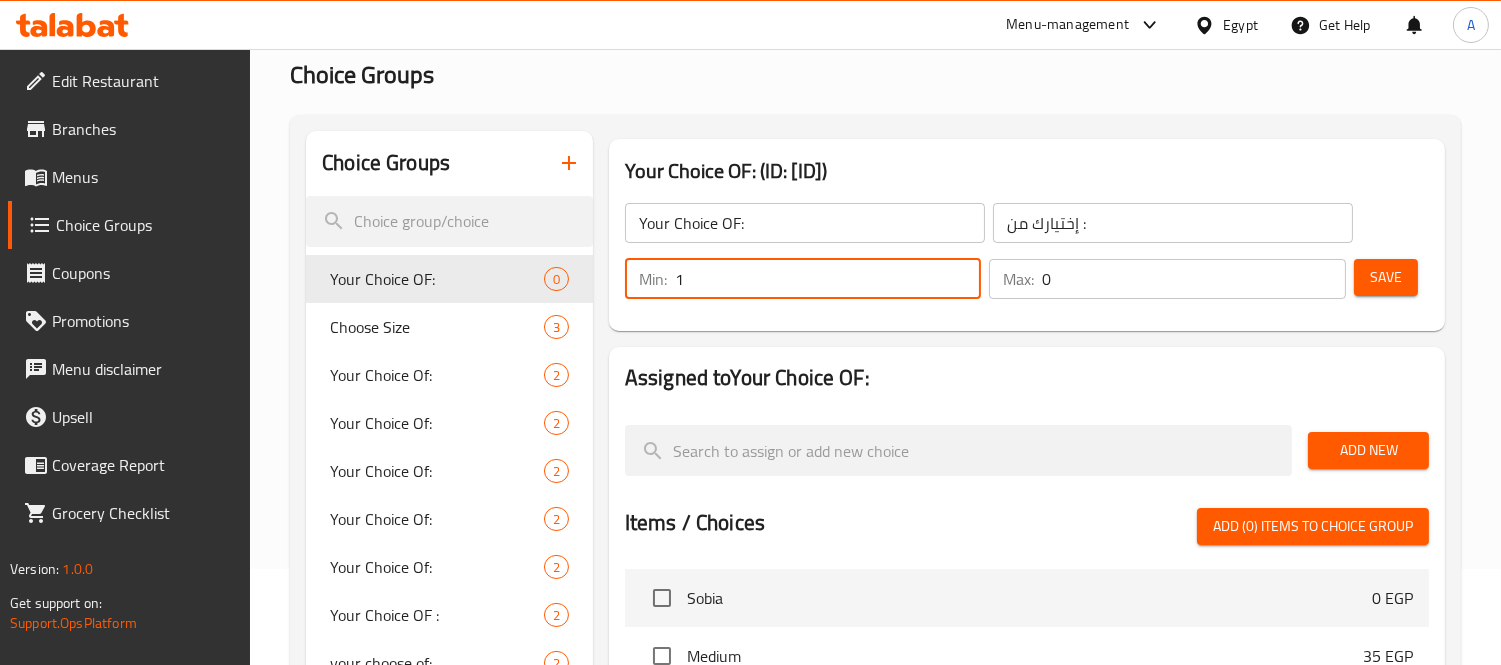 type on "1" 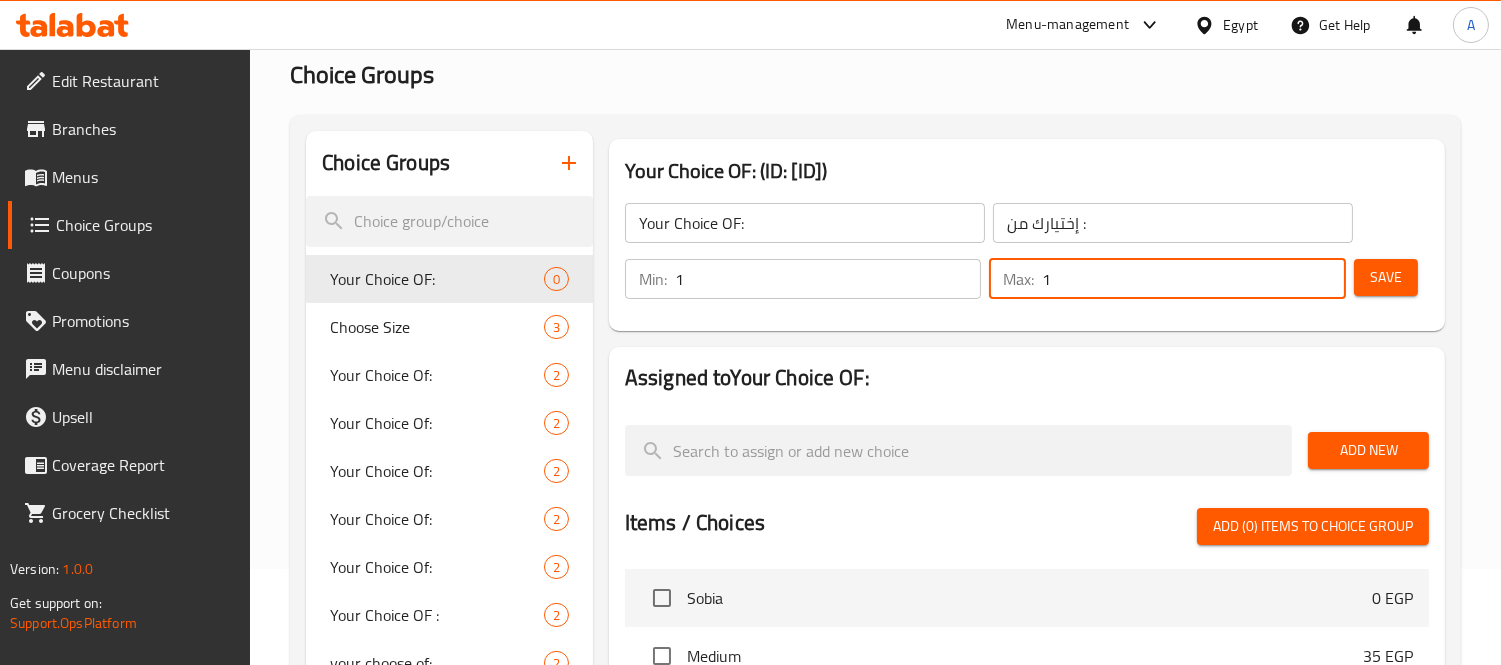 click on "Max: 1 ​" at bounding box center (1167, 279) 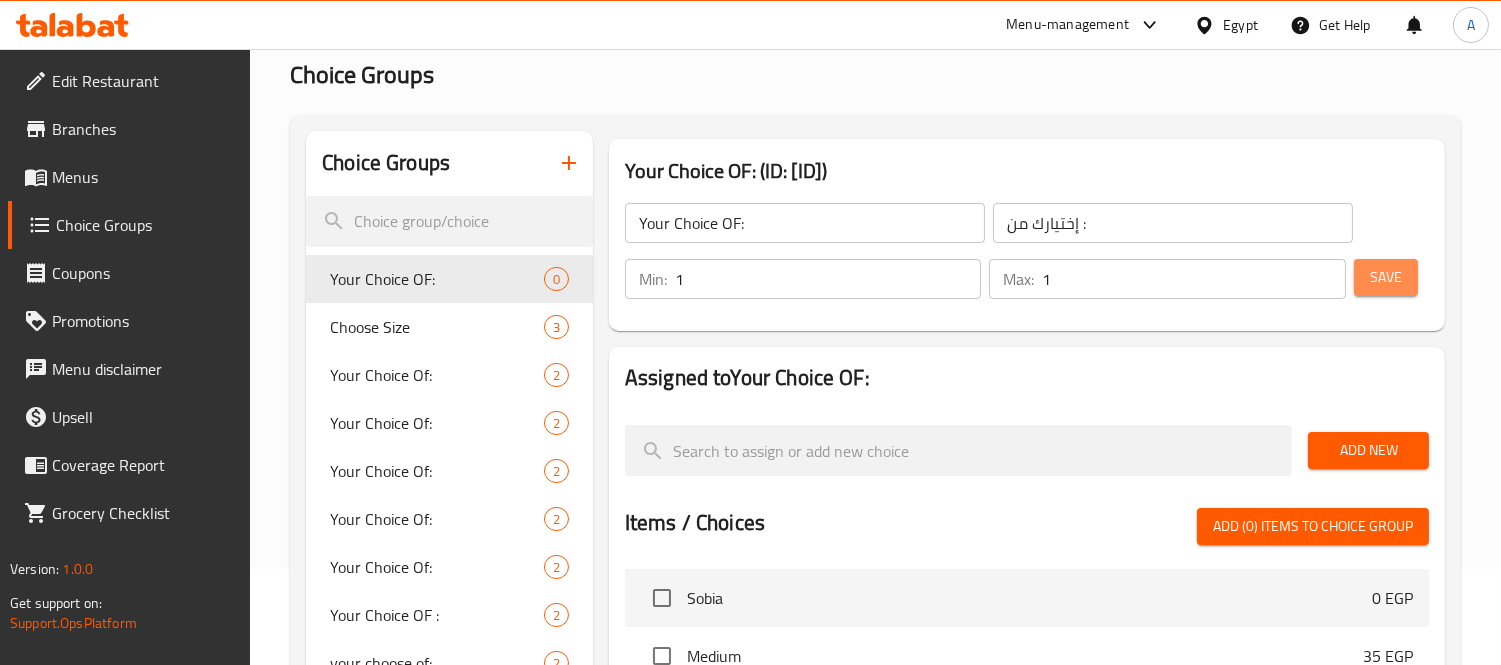 click on "Save" at bounding box center (1386, 277) 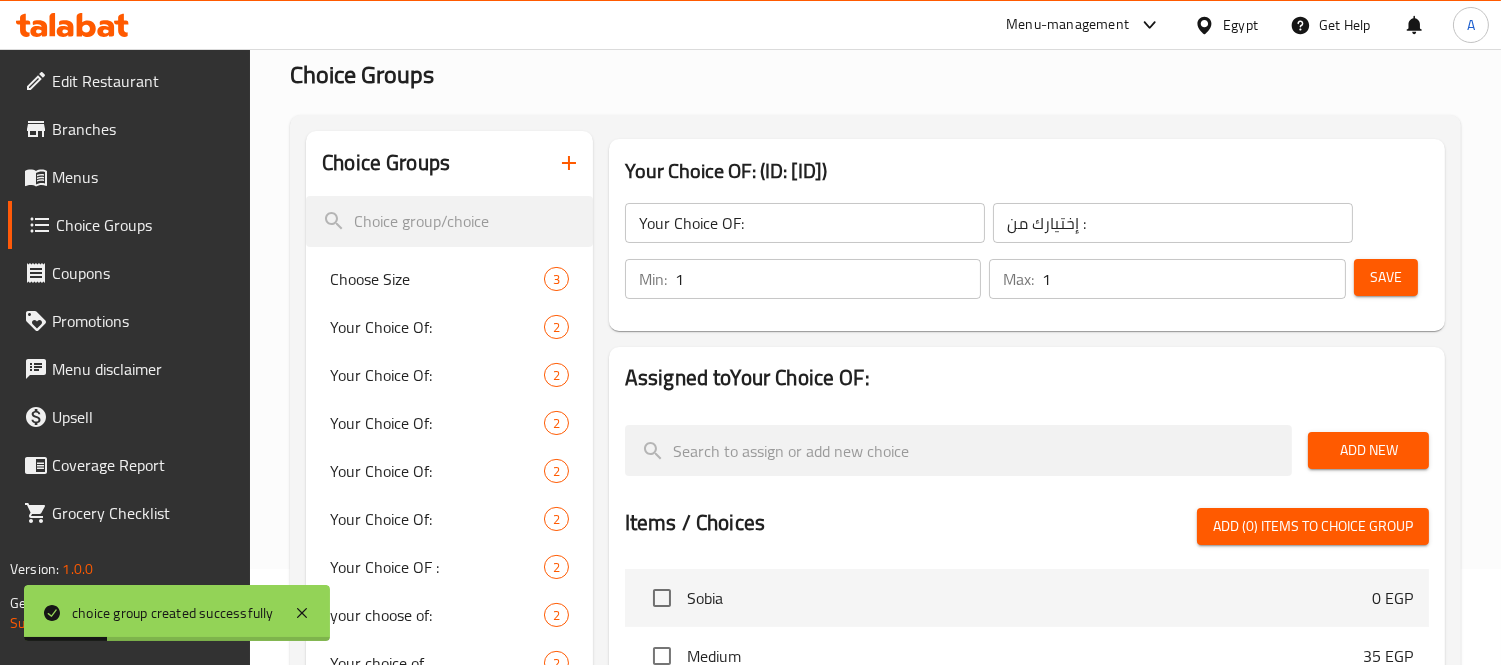 click on "Add New" at bounding box center [1368, 450] 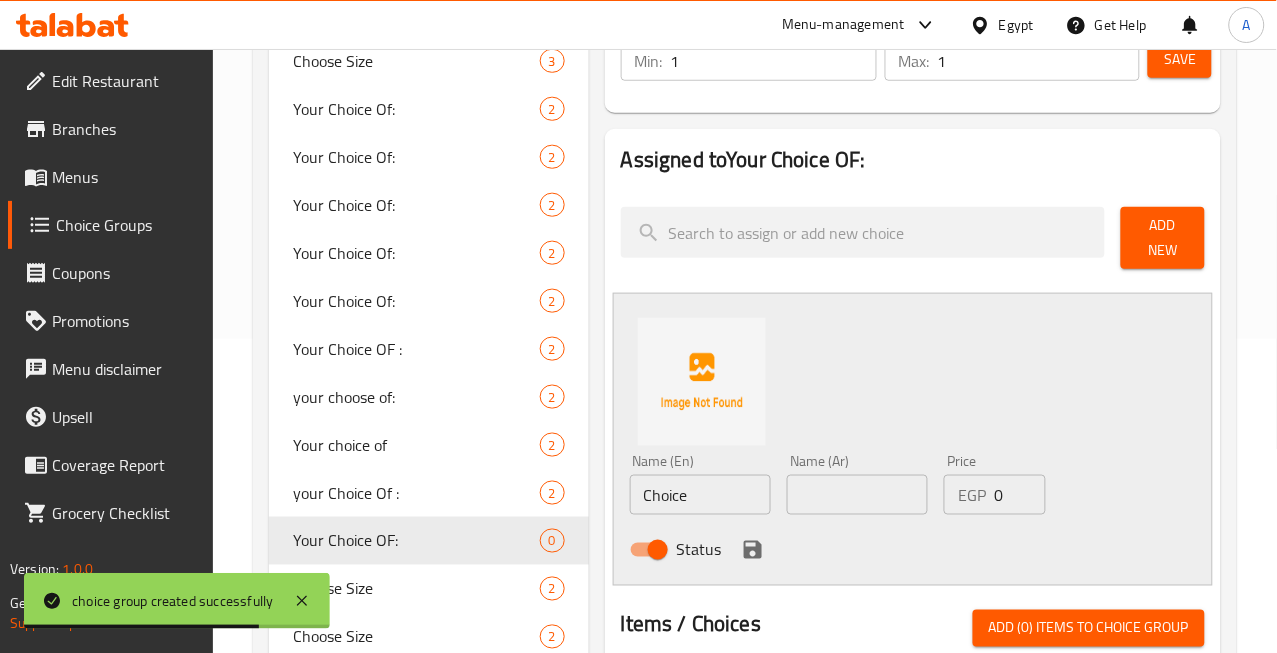 scroll, scrollTop: 318, scrollLeft: 0, axis: vertical 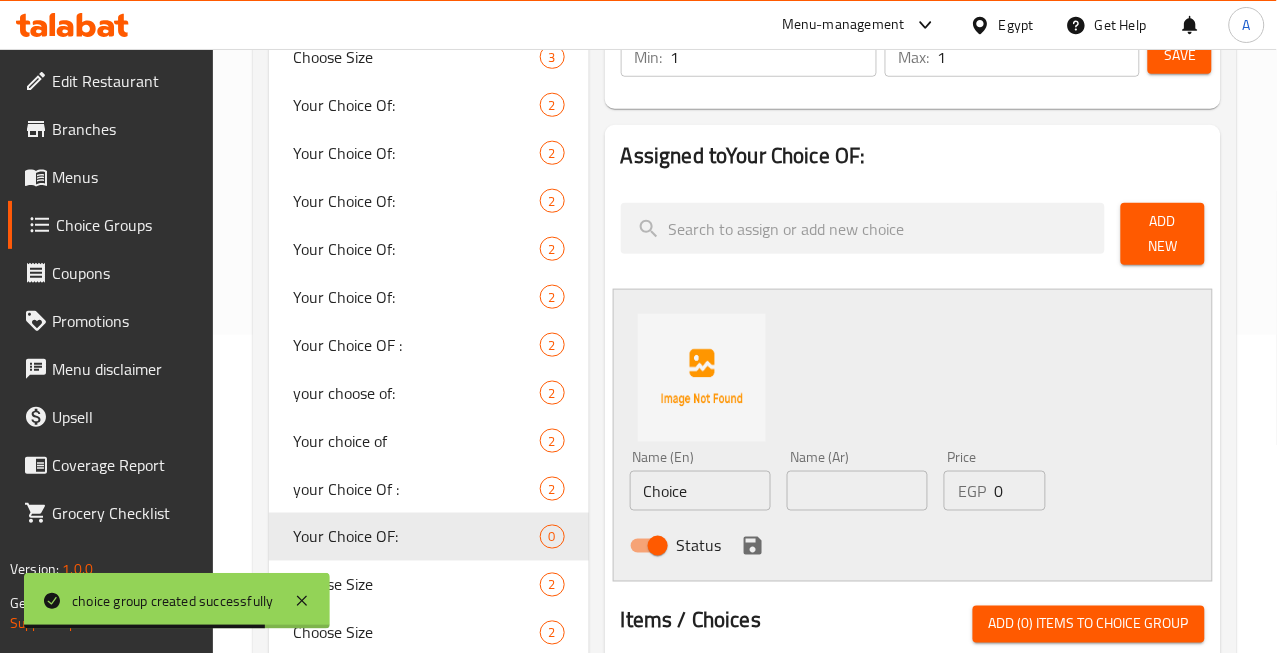 click on "Choice" at bounding box center [700, 491] 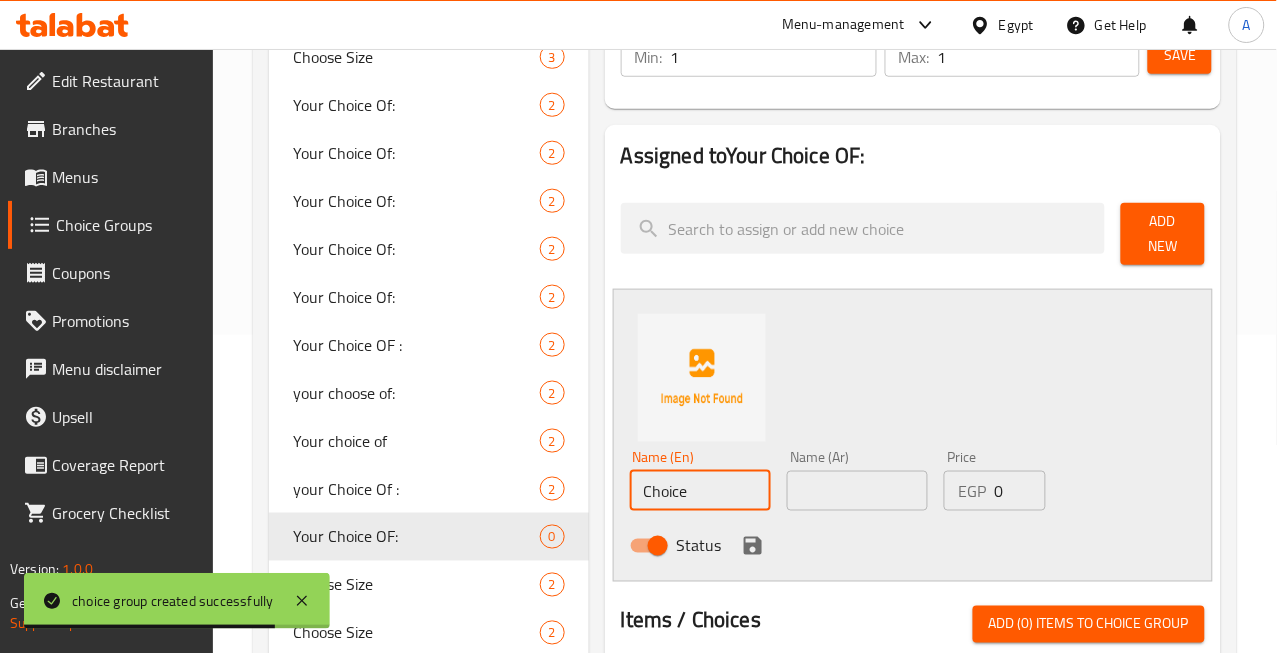 click on "Choice" at bounding box center [700, 491] 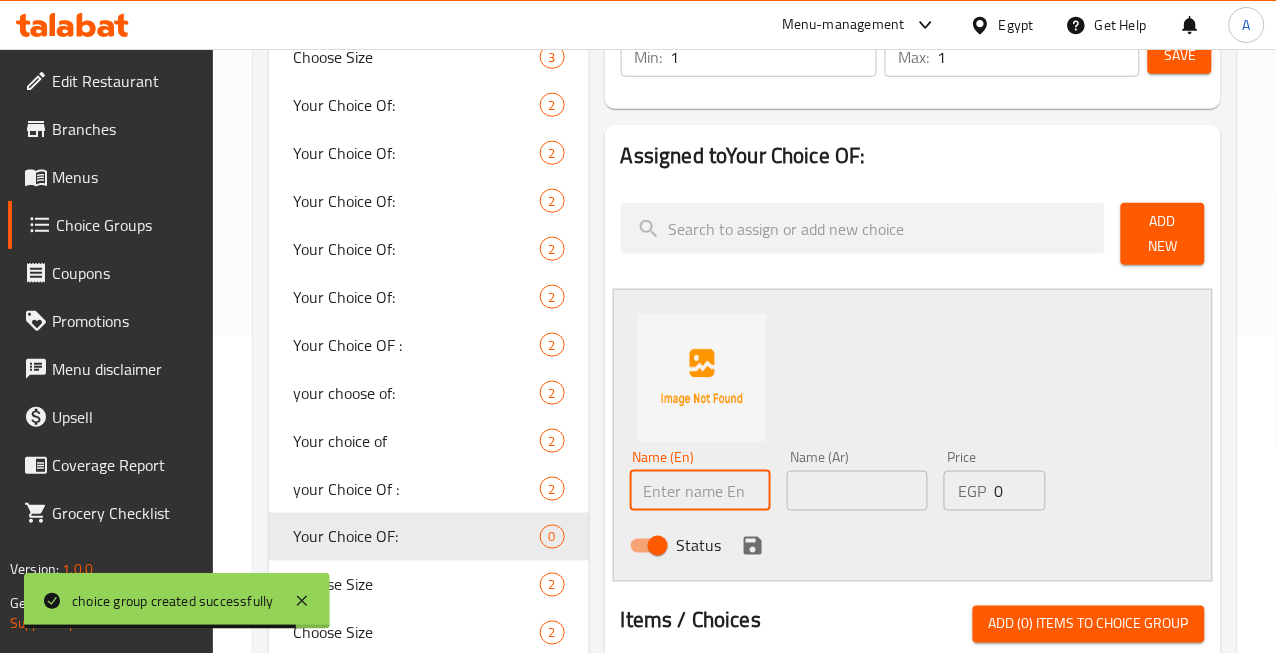 click at bounding box center (700, 491) 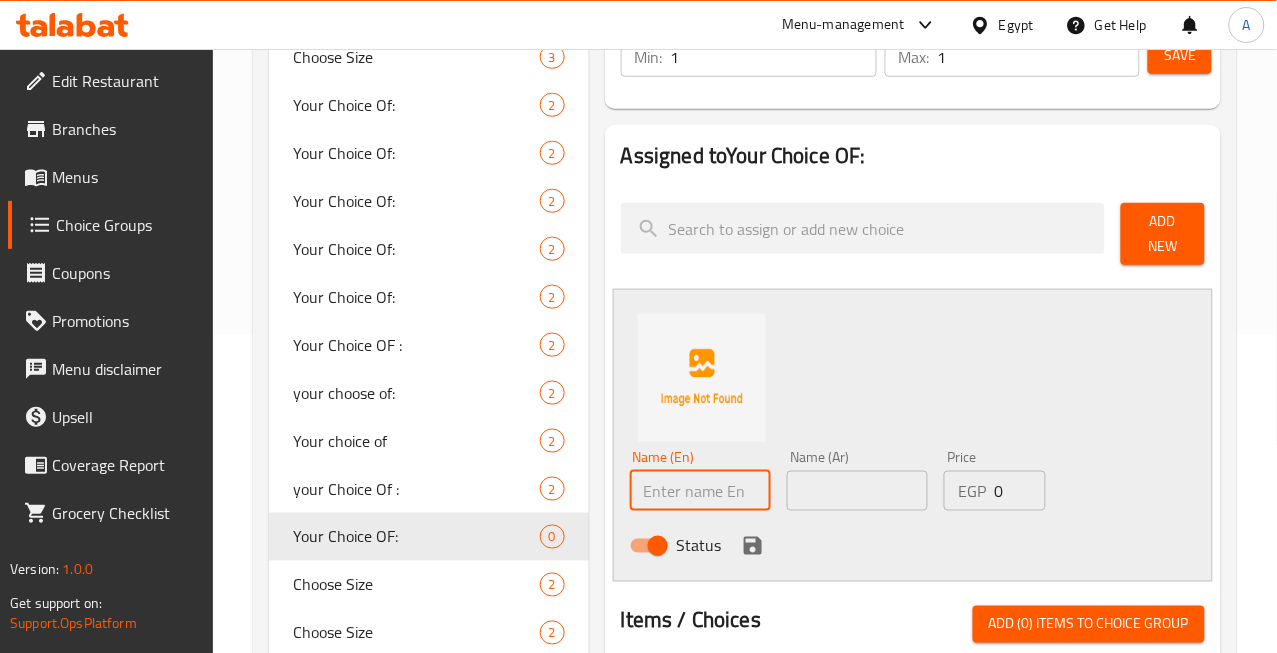 type on "Medium" 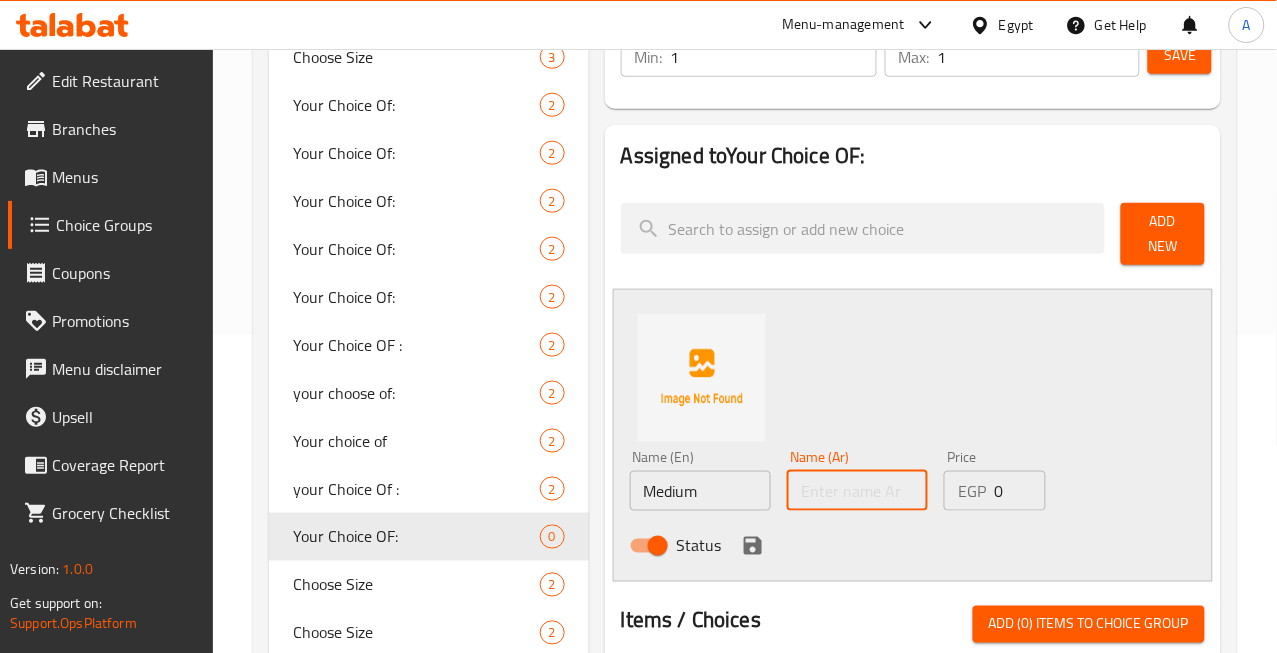 click at bounding box center (857, 491) 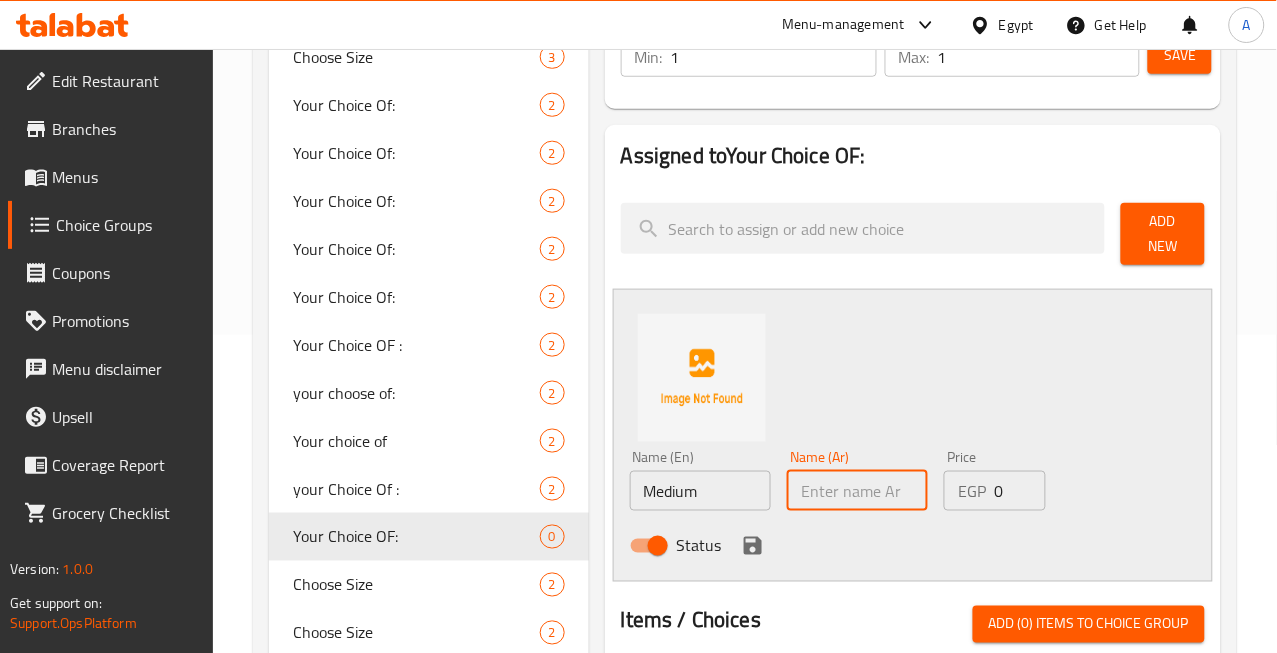 type on "وسط" 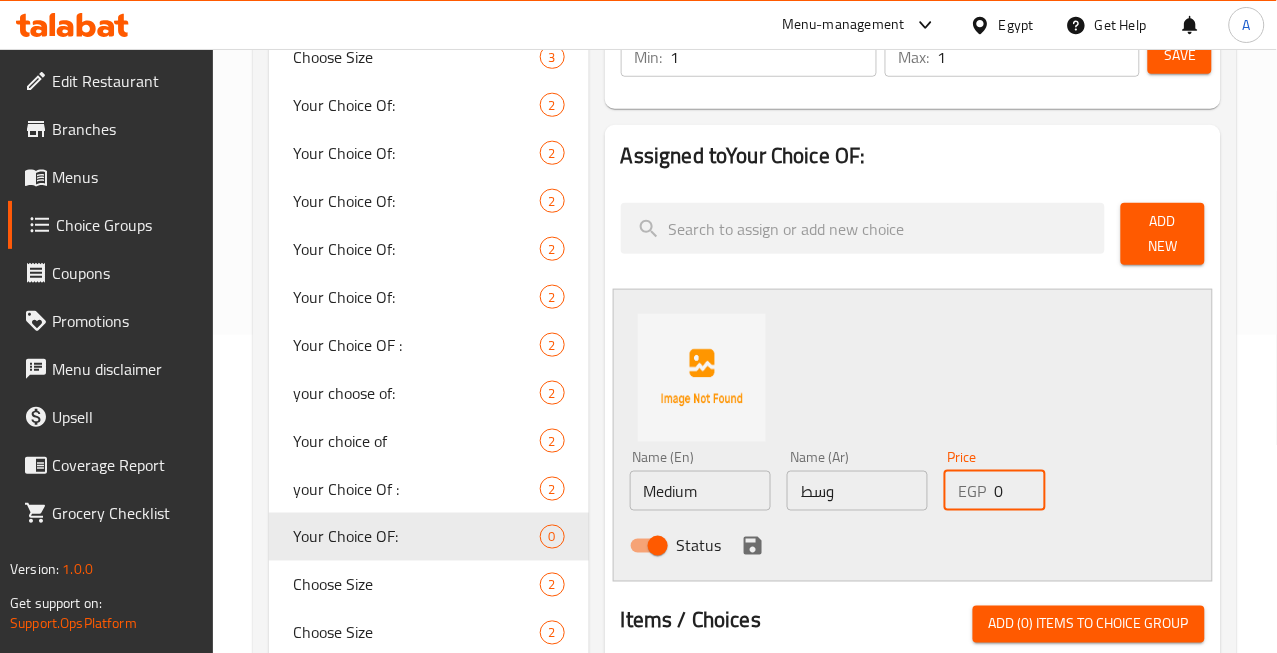 click on "EGP 0 Price" at bounding box center (995, 491) 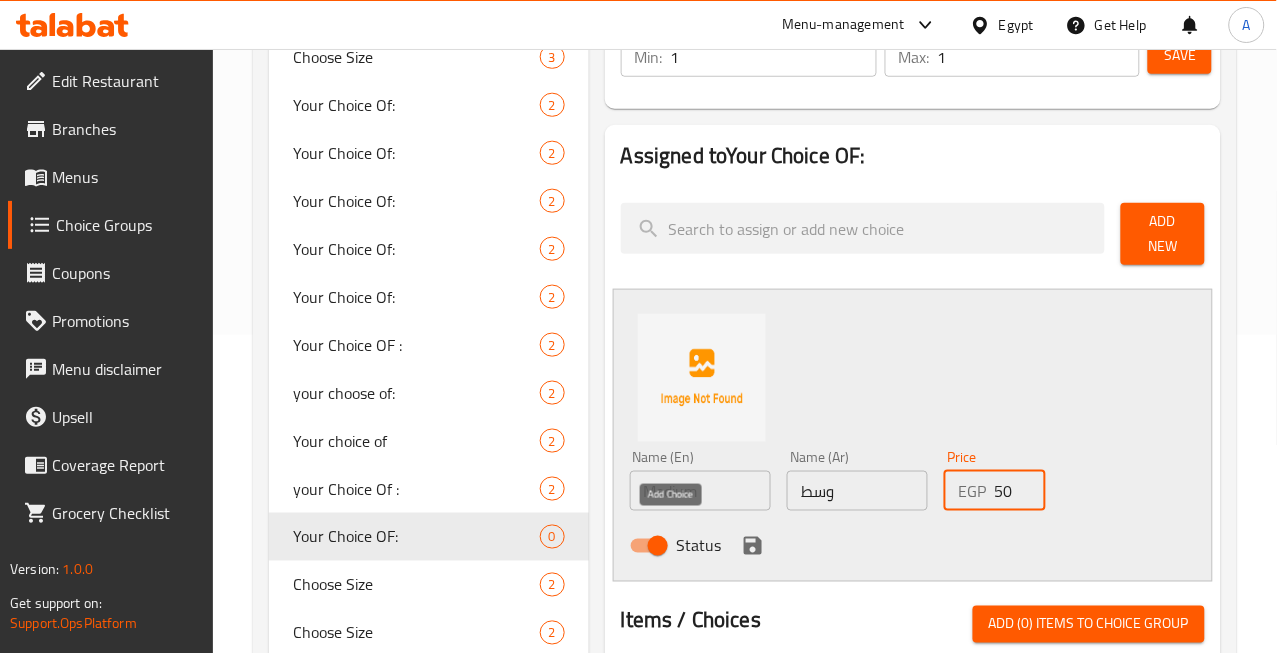 type on "50" 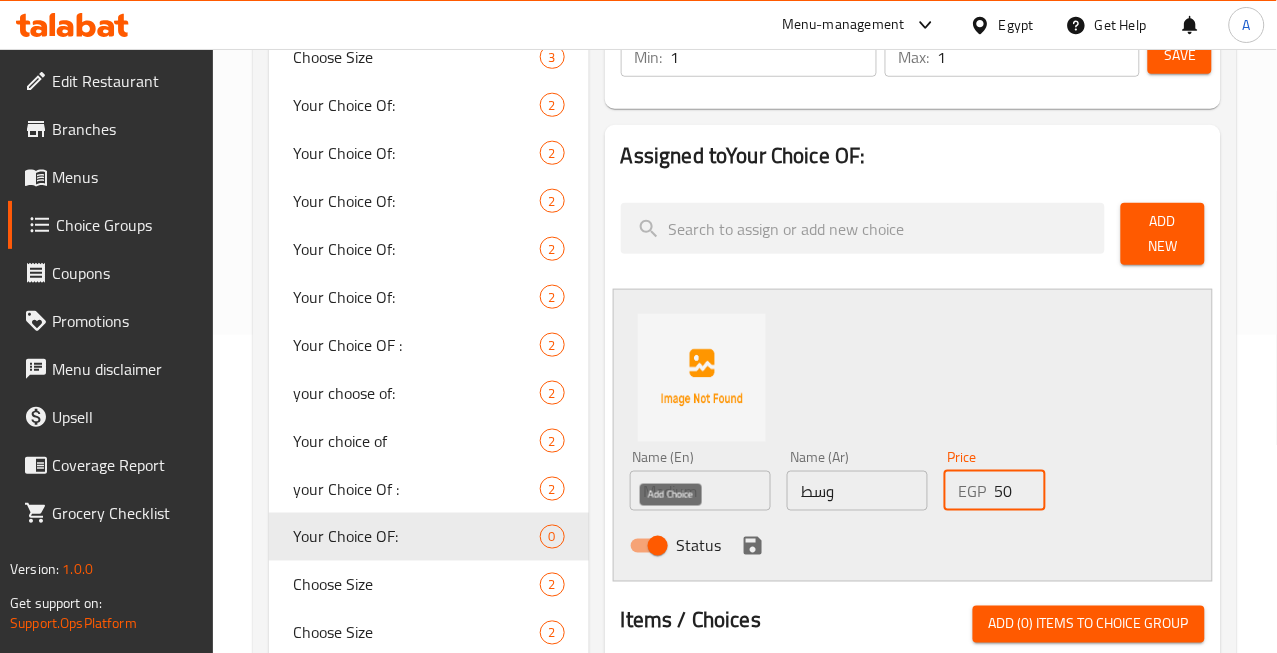 click 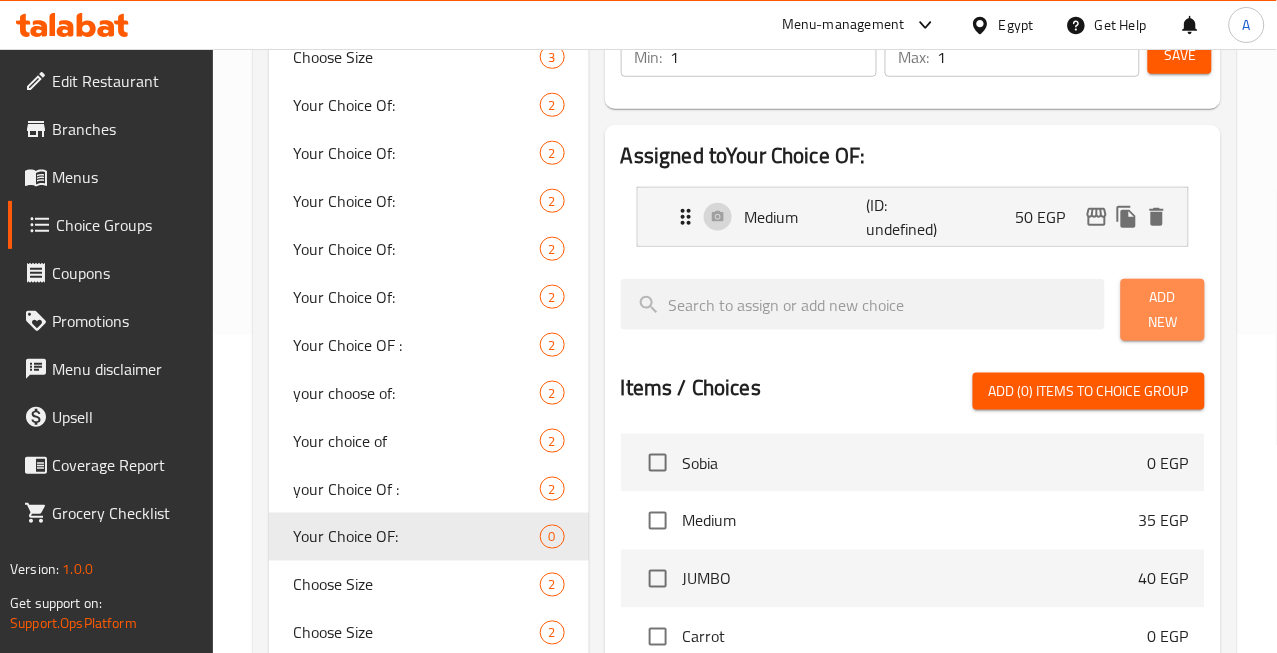 click on "Add New" at bounding box center [1163, 310] 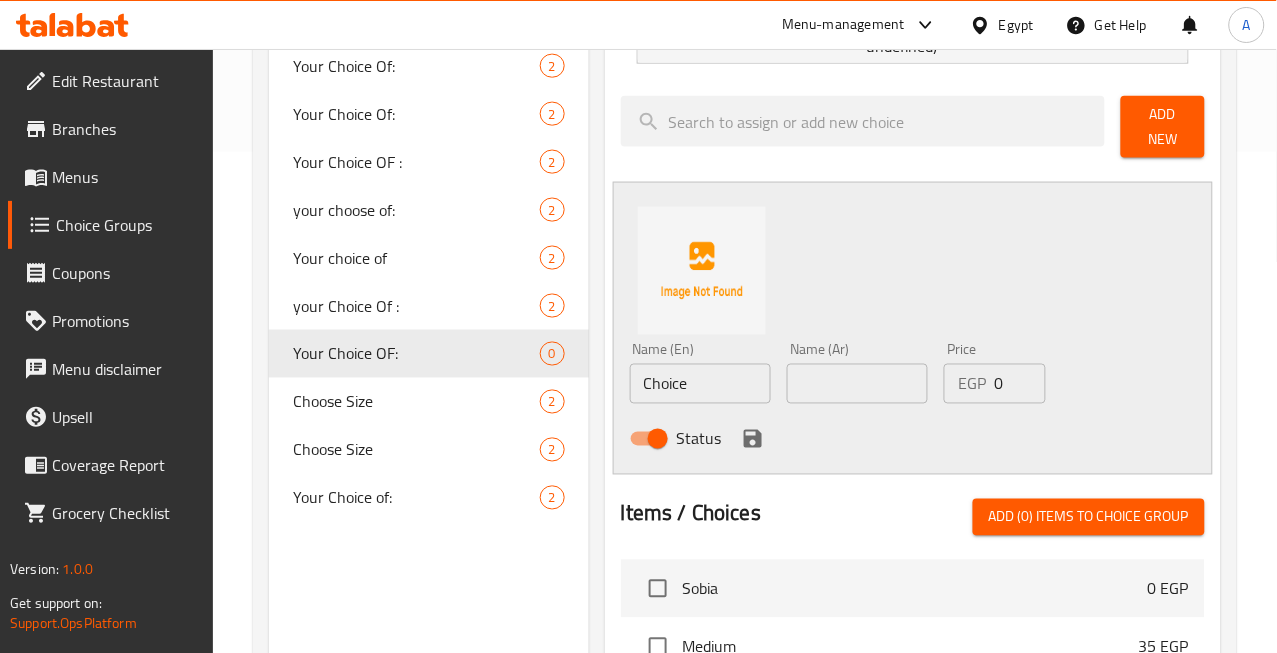 scroll, scrollTop: 541, scrollLeft: 0, axis: vertical 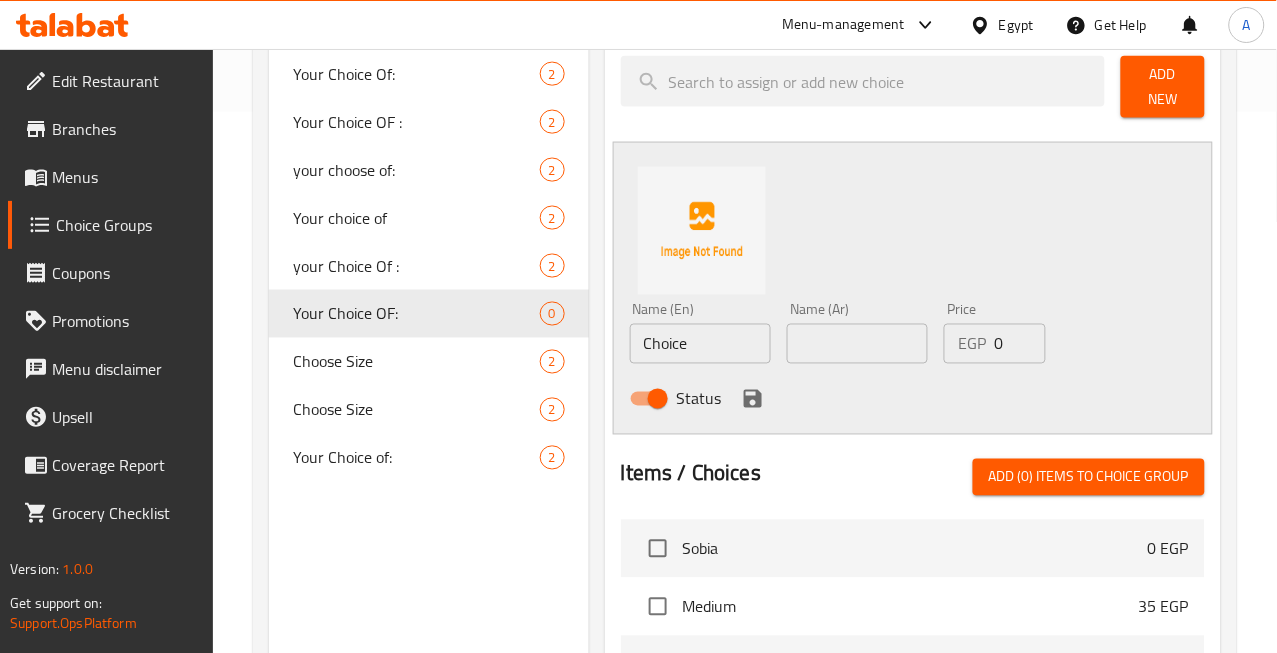 click on "Choice" at bounding box center (700, 344) 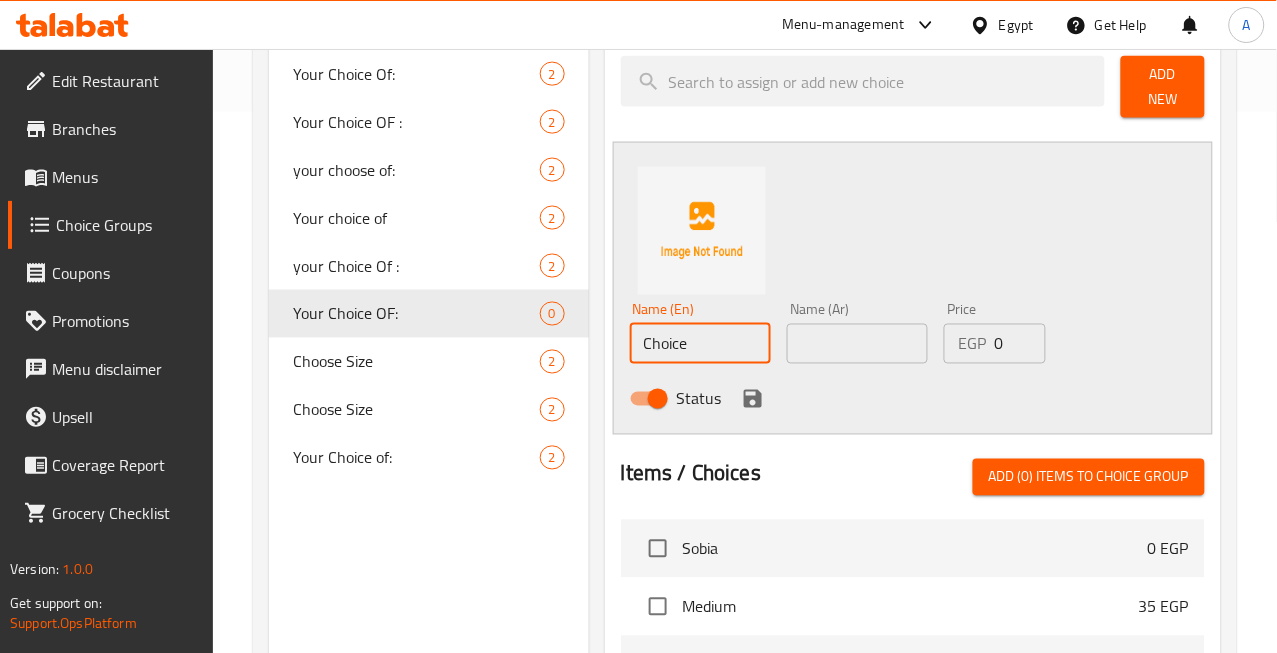 click on "Choice" at bounding box center (700, 344) 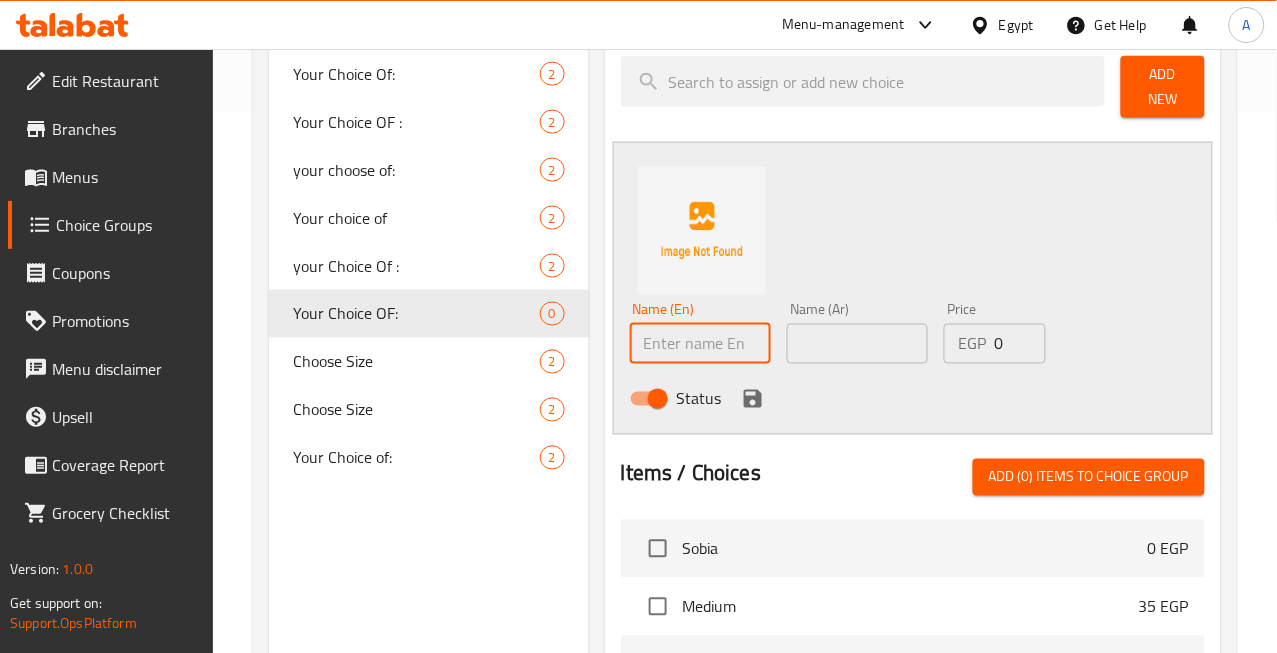 click at bounding box center (700, 344) 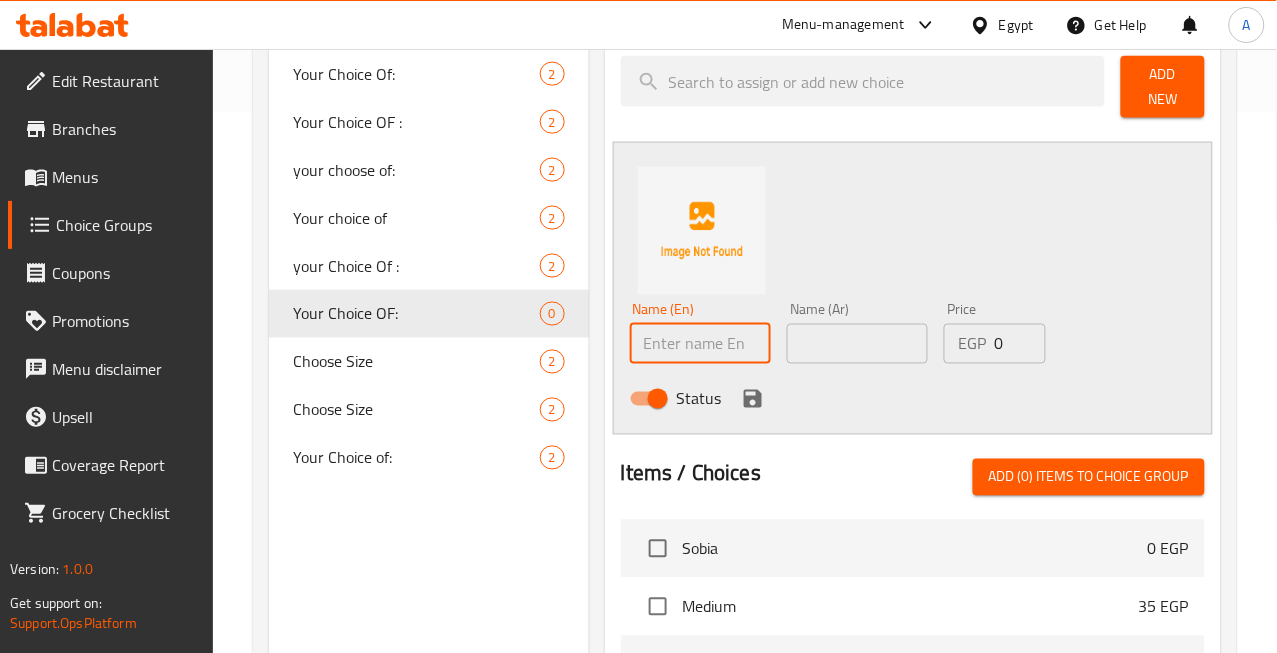 type on "Large" 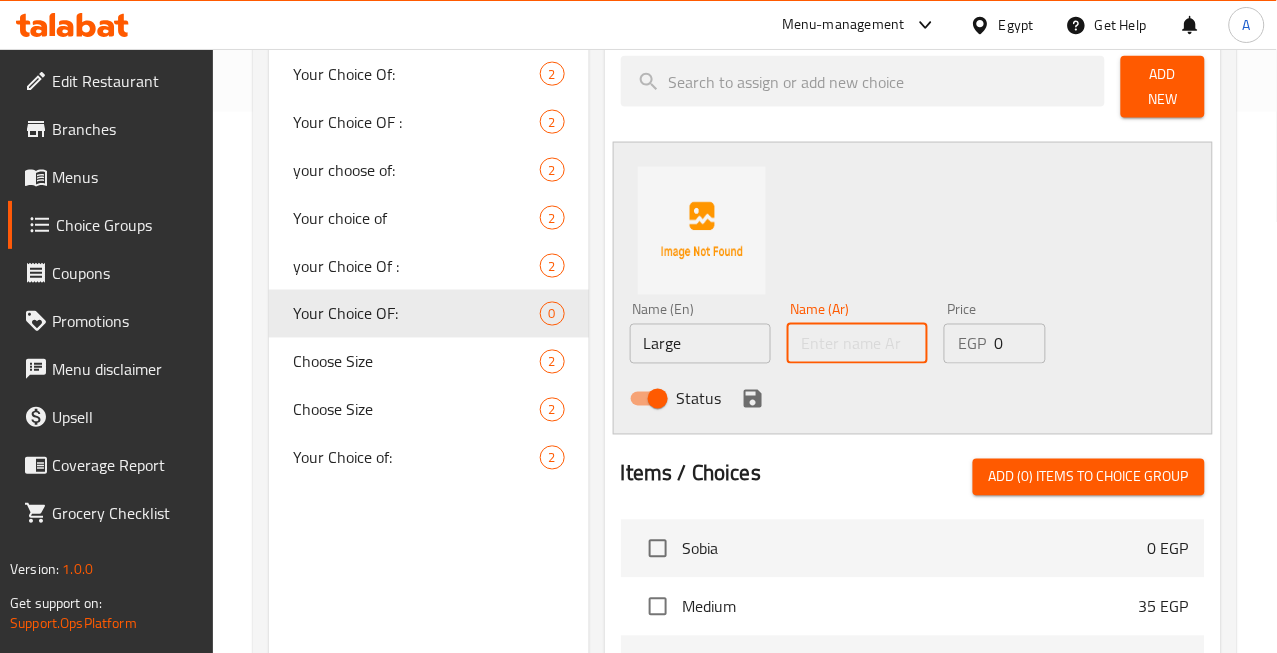 click at bounding box center (857, 344) 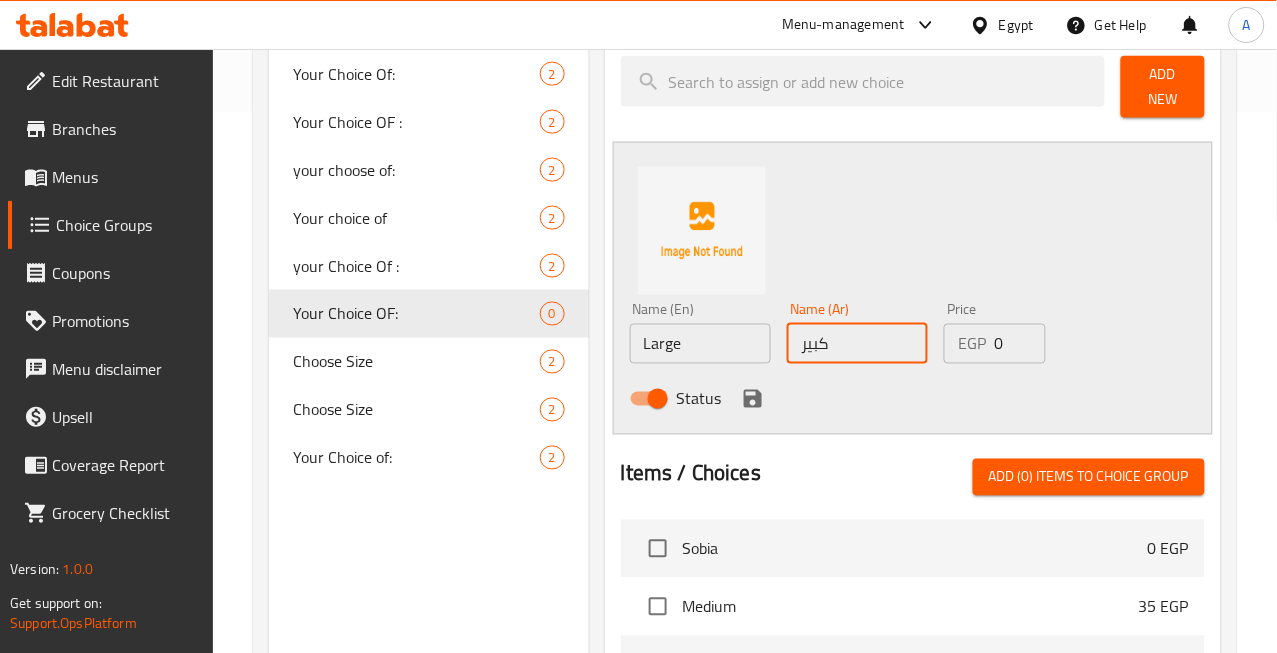 type on "كبير" 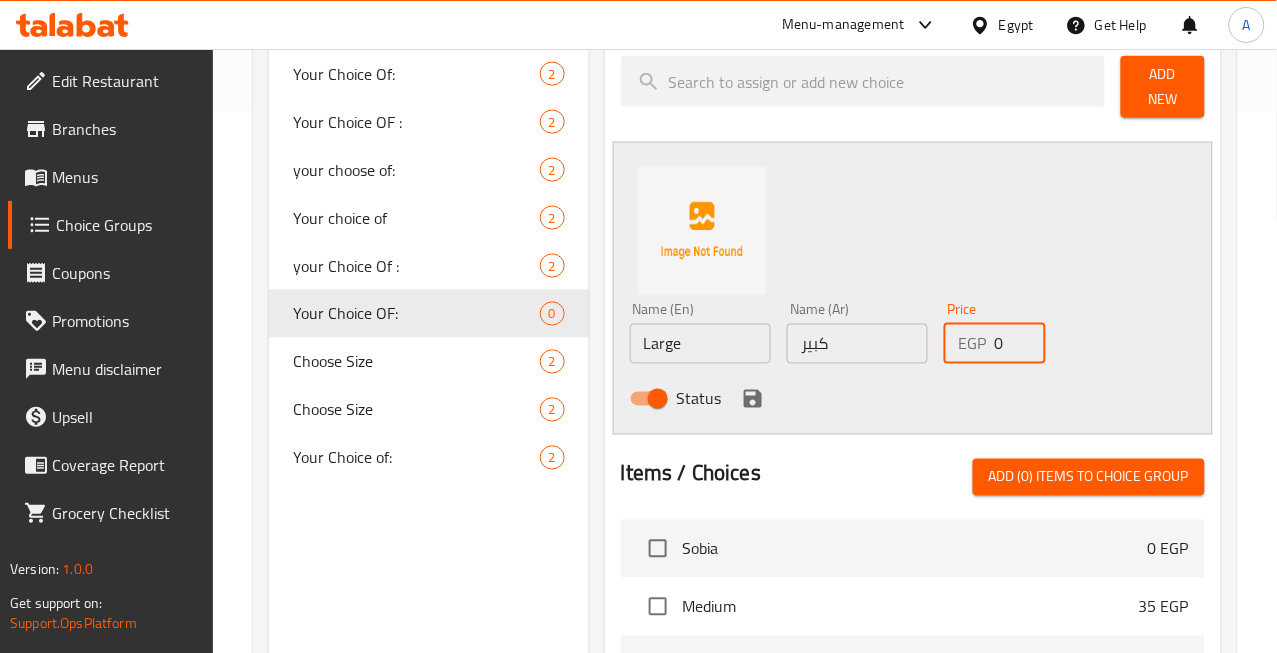 drag, startPoint x: 965, startPoint y: 342, endPoint x: 952, endPoint y: 336, distance: 14.3178215 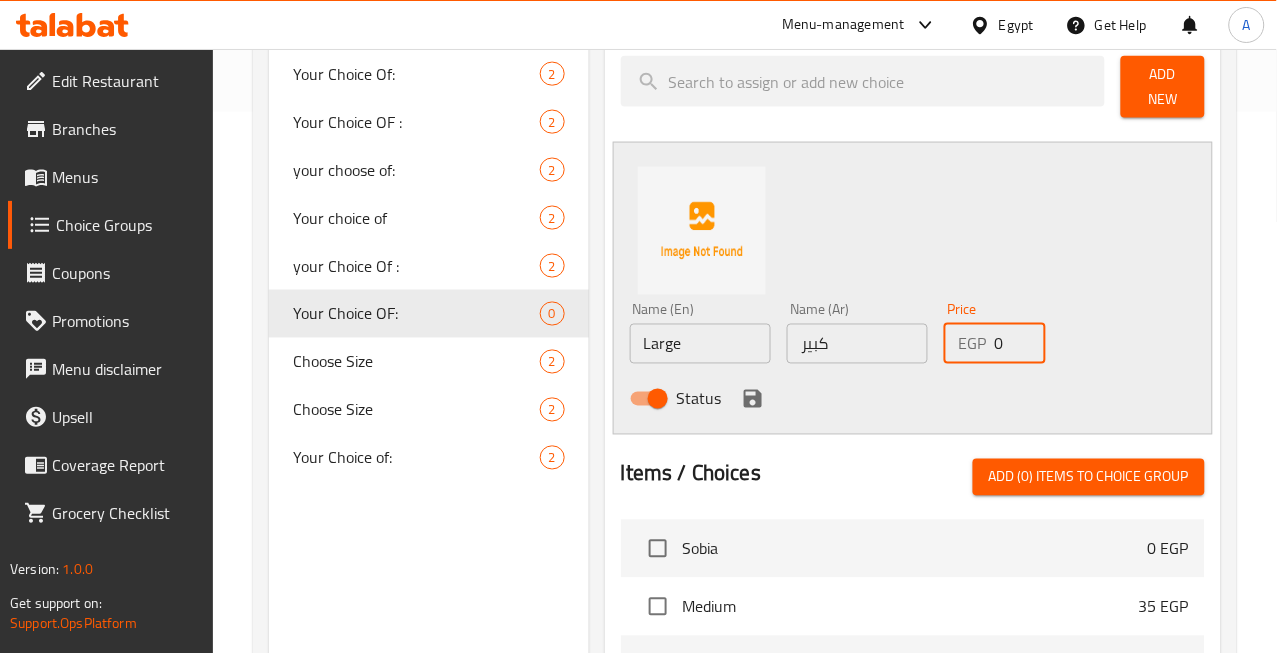 click on "EGP 0 Price" at bounding box center (995, 344) 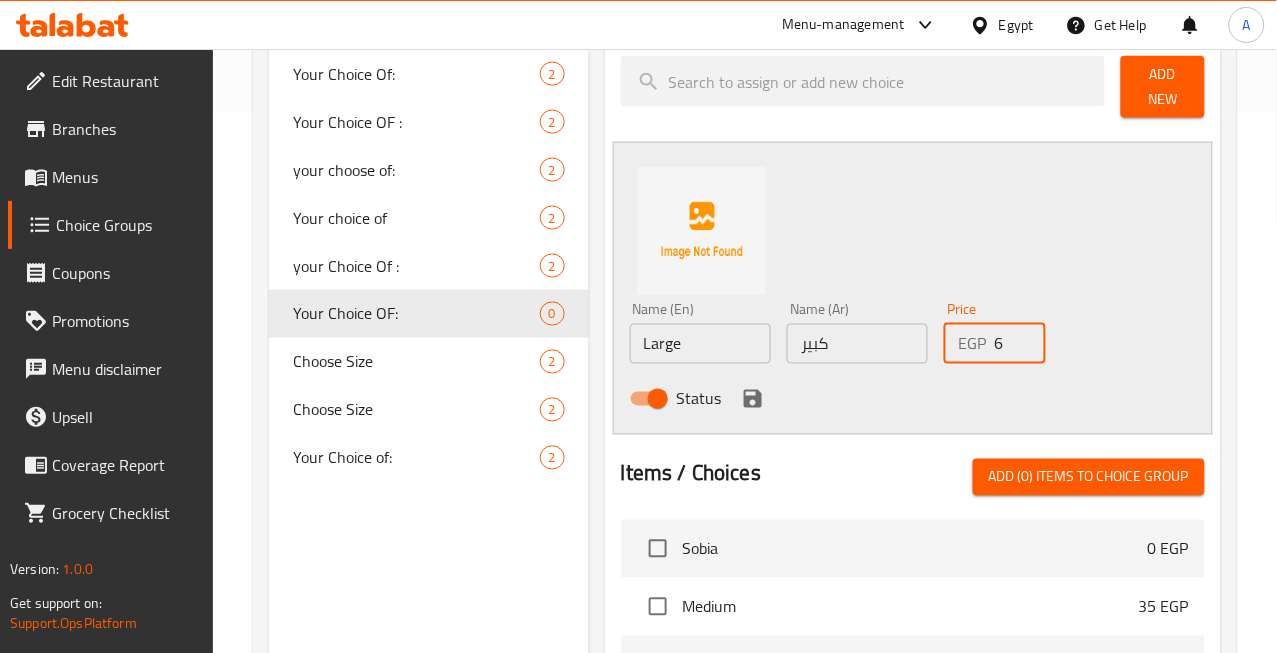 type on "5" 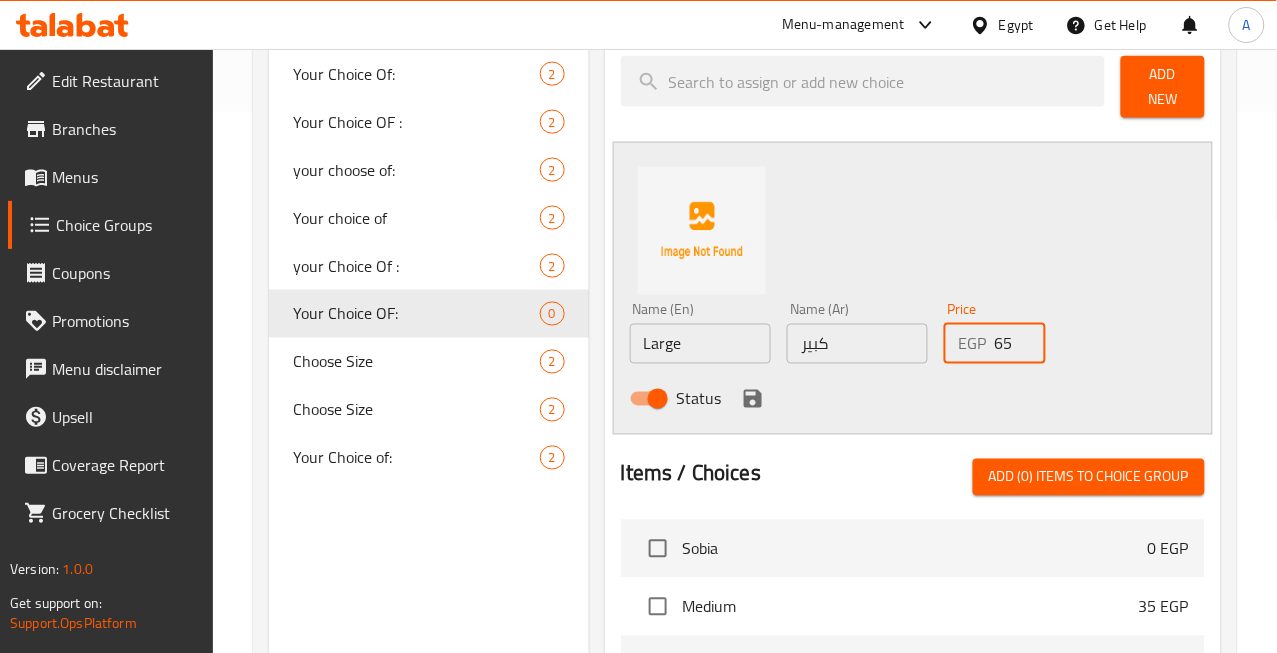 type on "65" 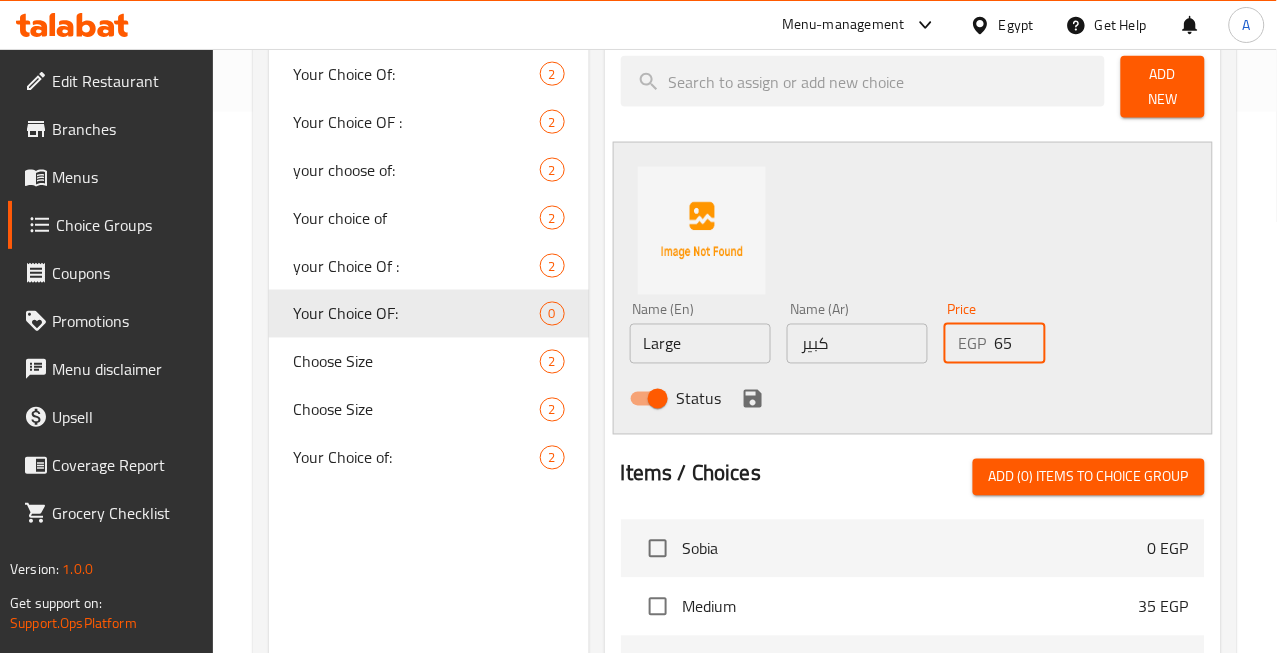 click 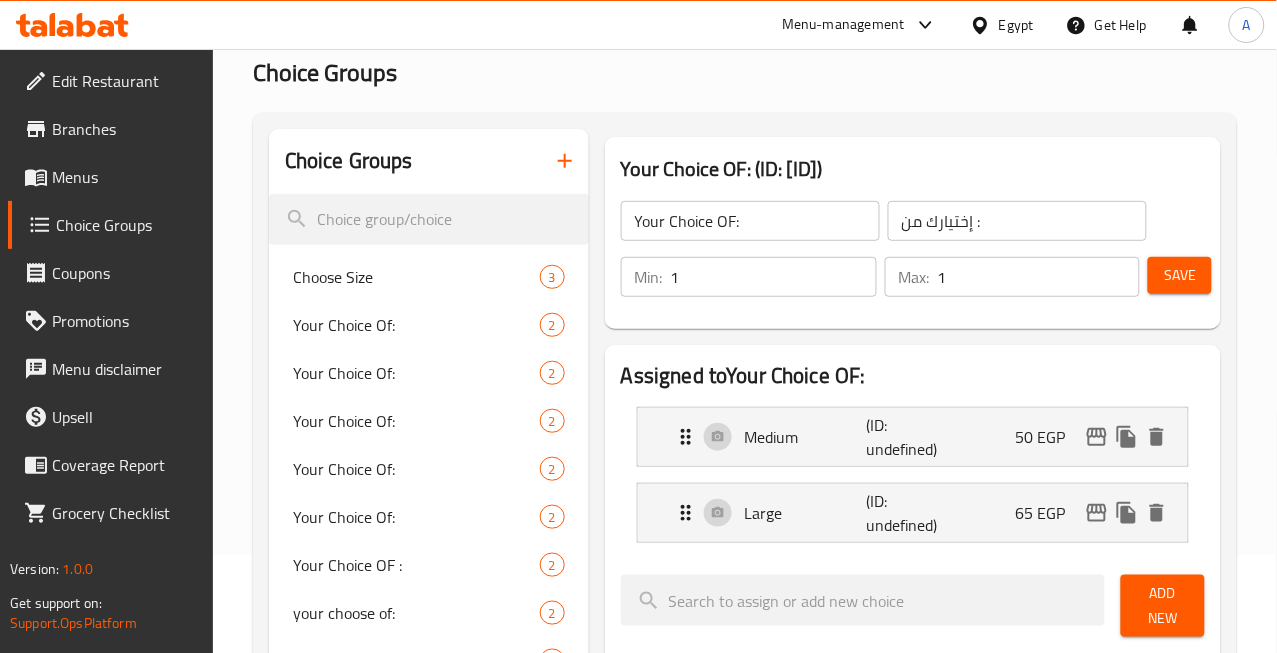 scroll, scrollTop: 96, scrollLeft: 0, axis: vertical 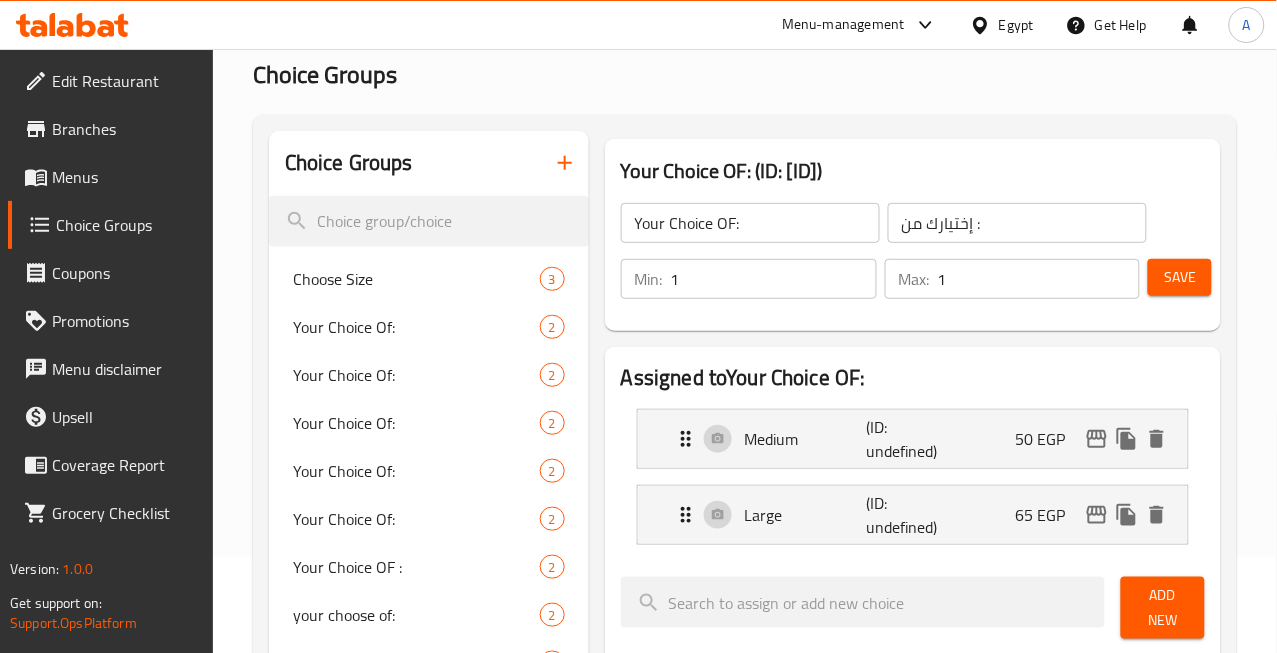 click on "Save" at bounding box center (1180, 277) 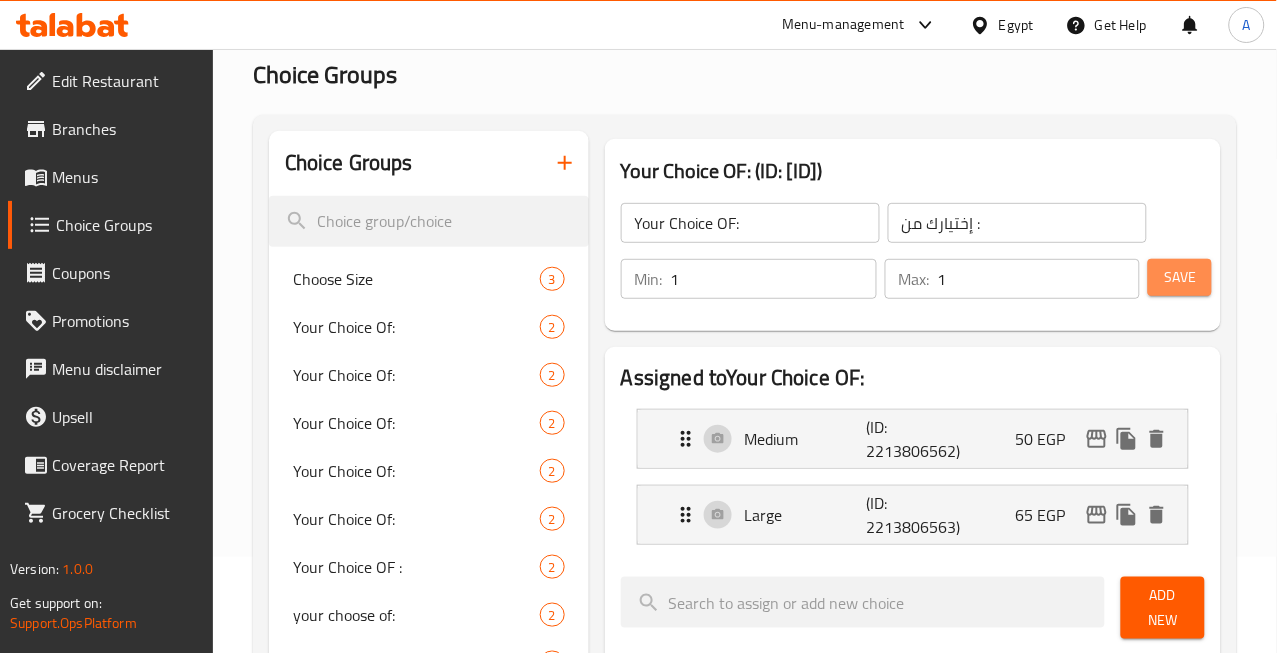 click on "Save" at bounding box center (1180, 277) 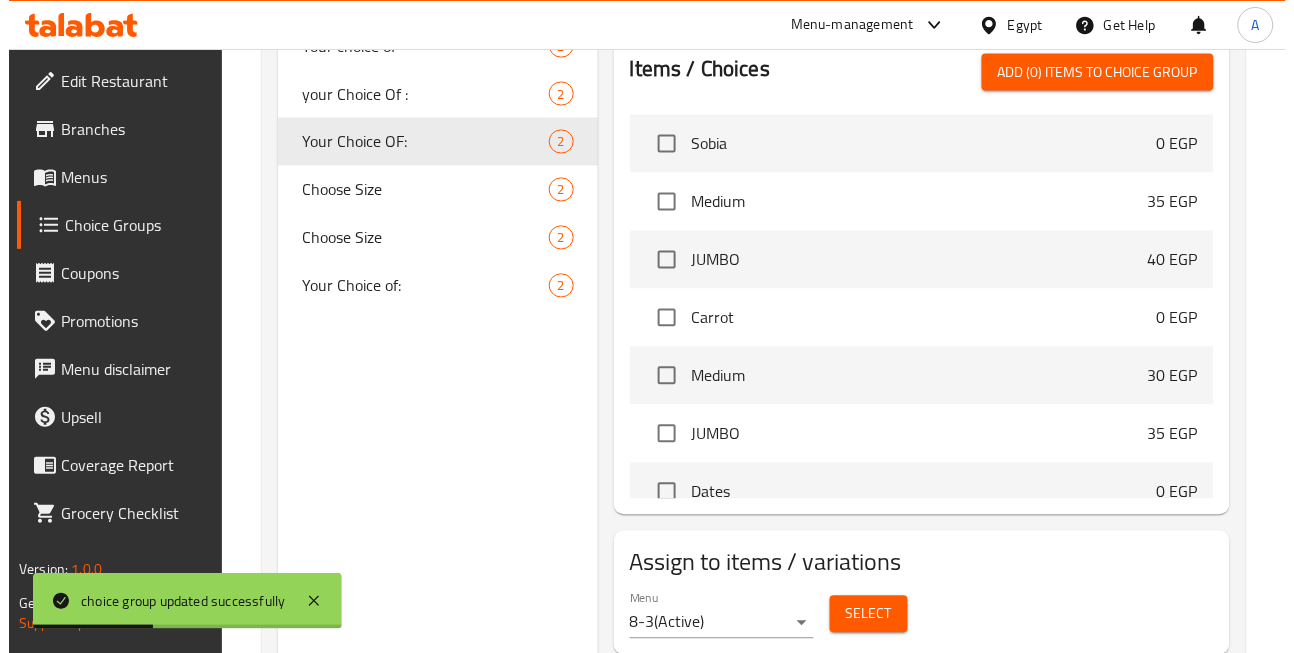 scroll, scrollTop: 767, scrollLeft: 0, axis: vertical 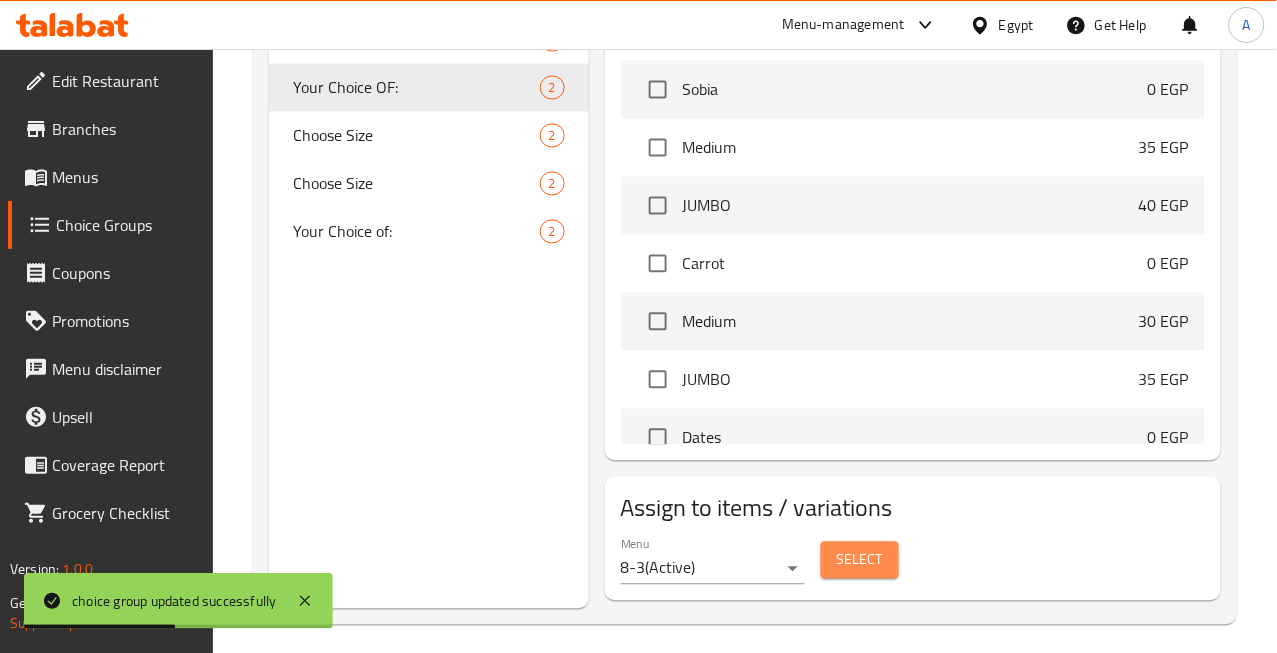 click on "Select" at bounding box center (860, 560) 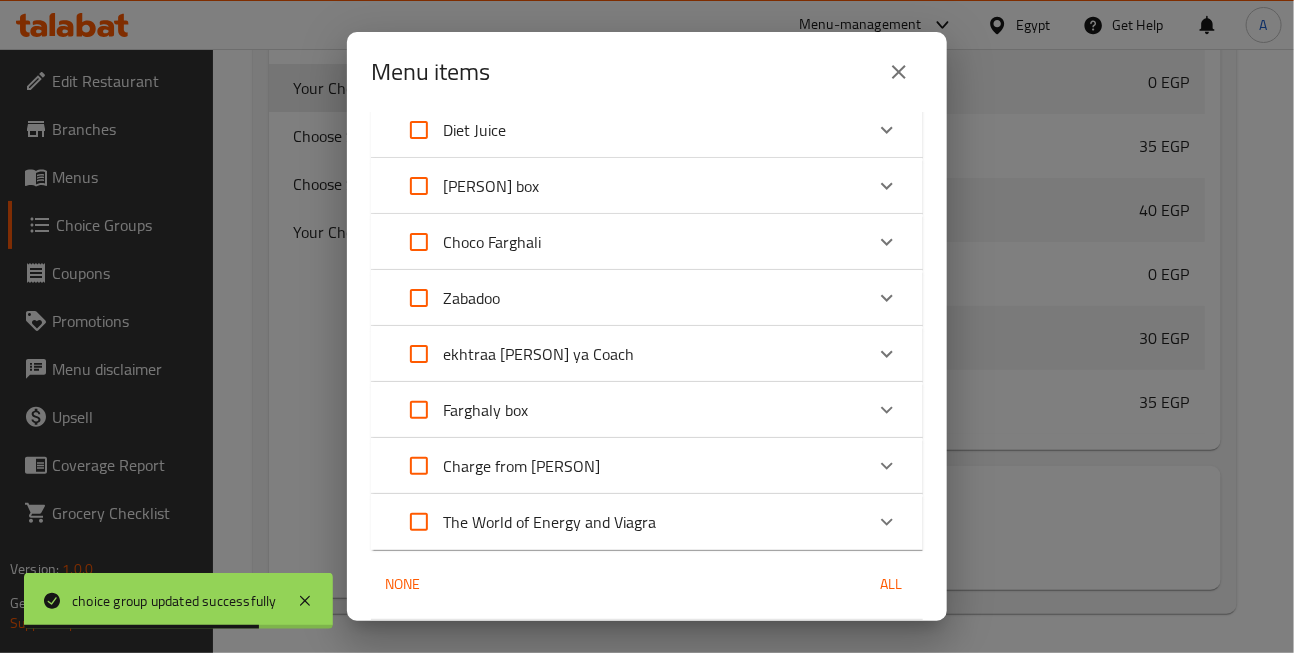 scroll, scrollTop: 222, scrollLeft: 0, axis: vertical 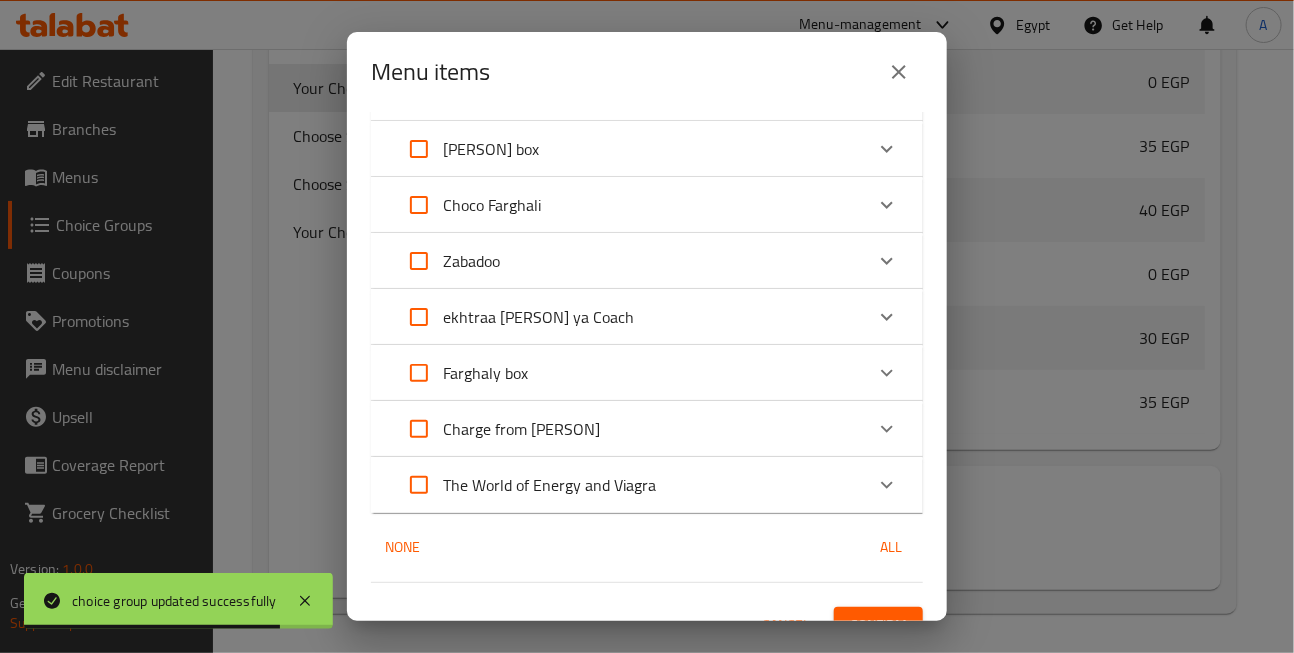 click 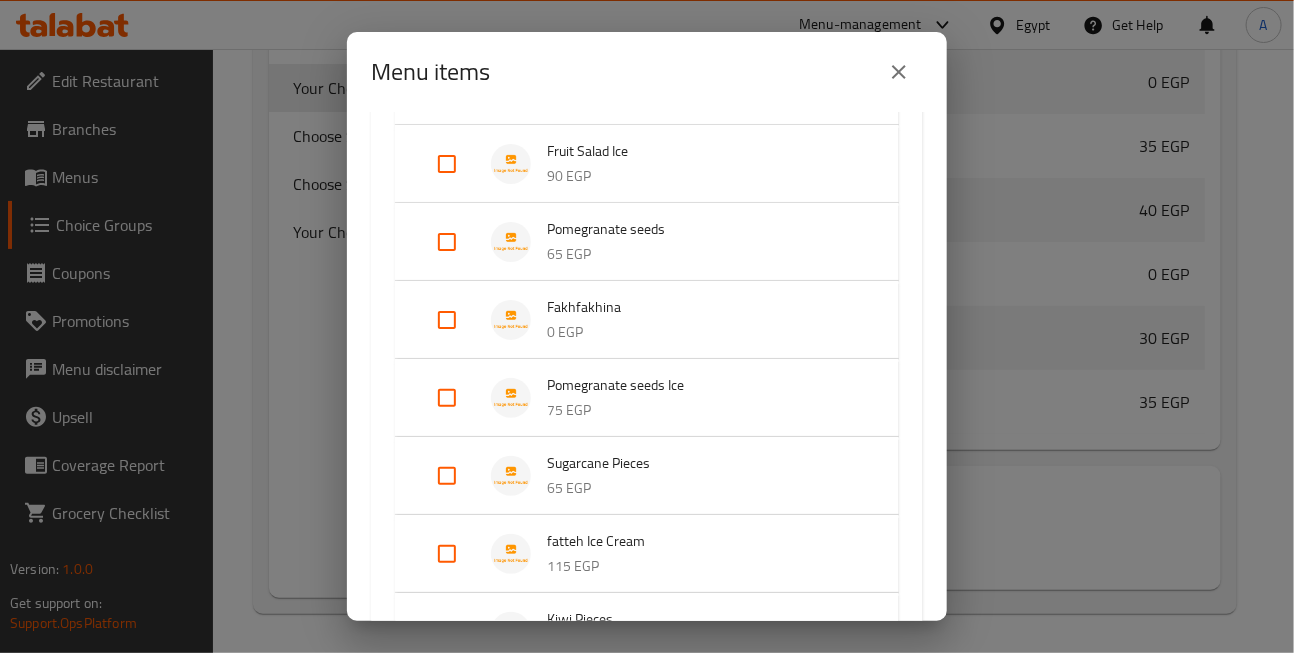 scroll, scrollTop: 1666, scrollLeft: 0, axis: vertical 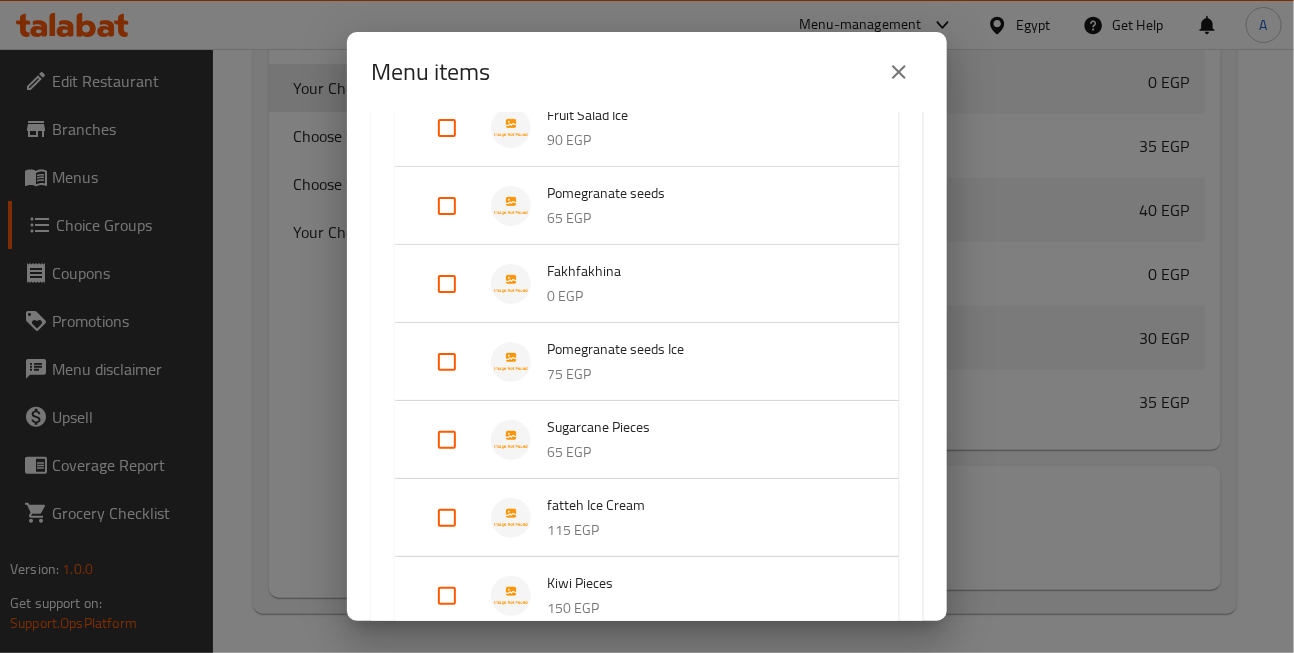 click at bounding box center (447, 440) 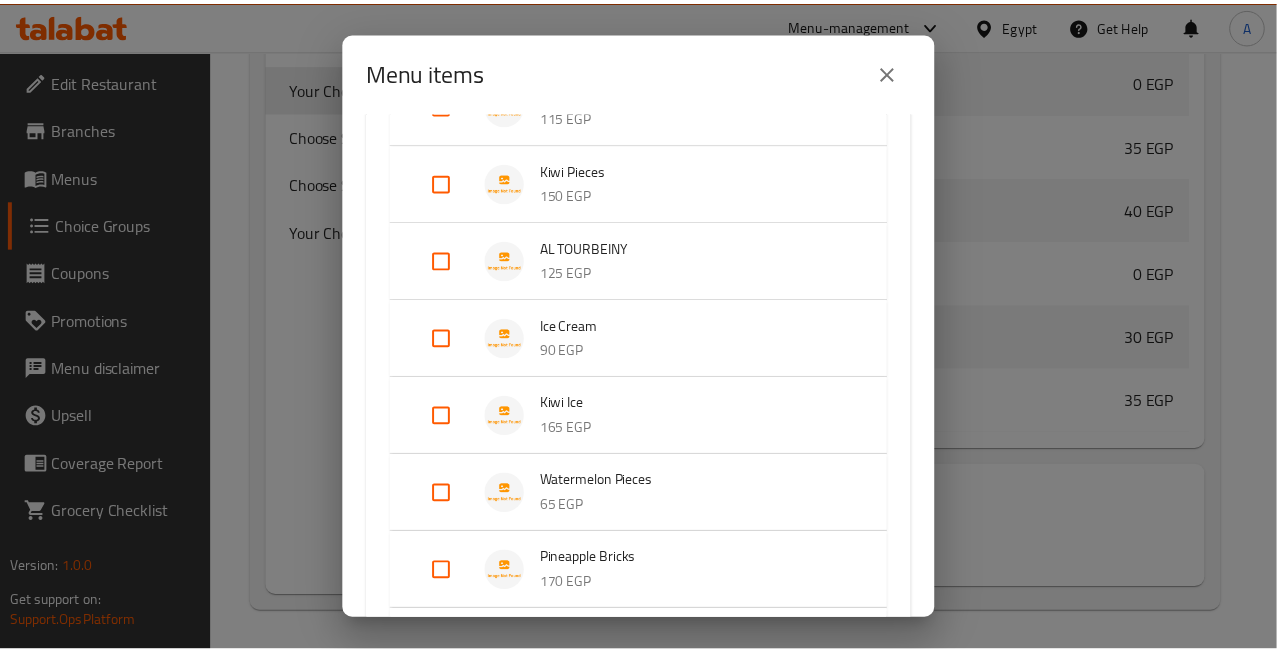 scroll, scrollTop: 2553, scrollLeft: 0, axis: vertical 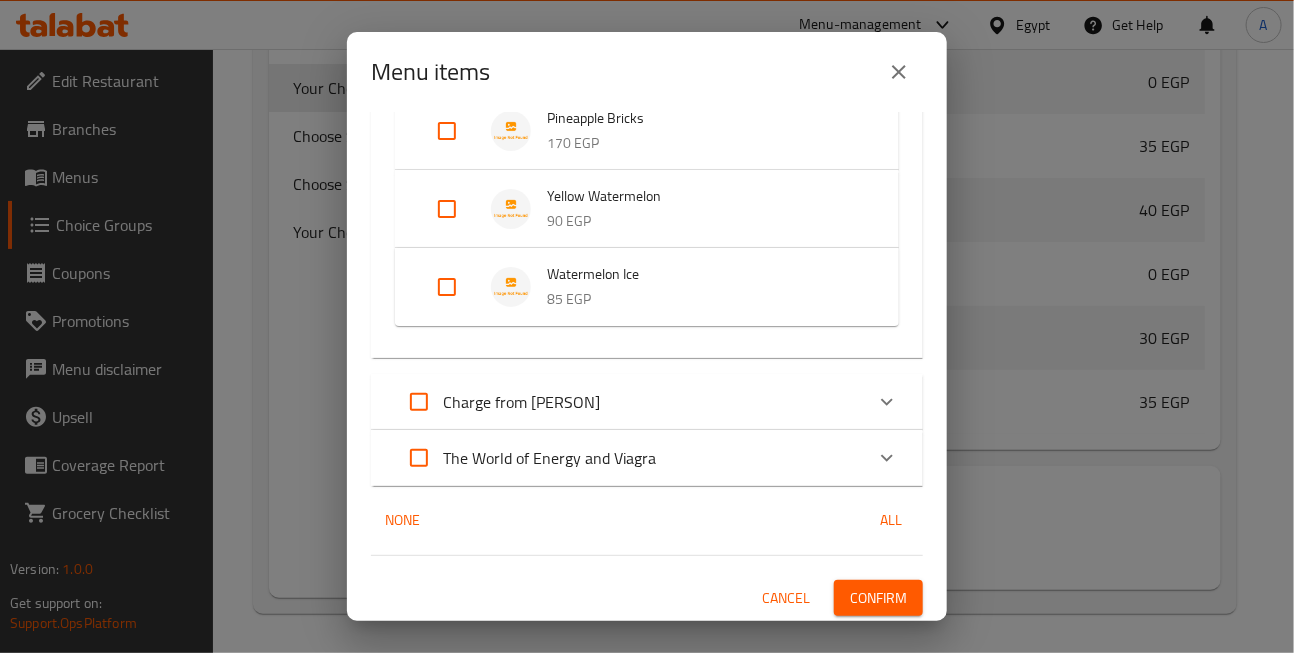 click on "Confirm" at bounding box center [878, 598] 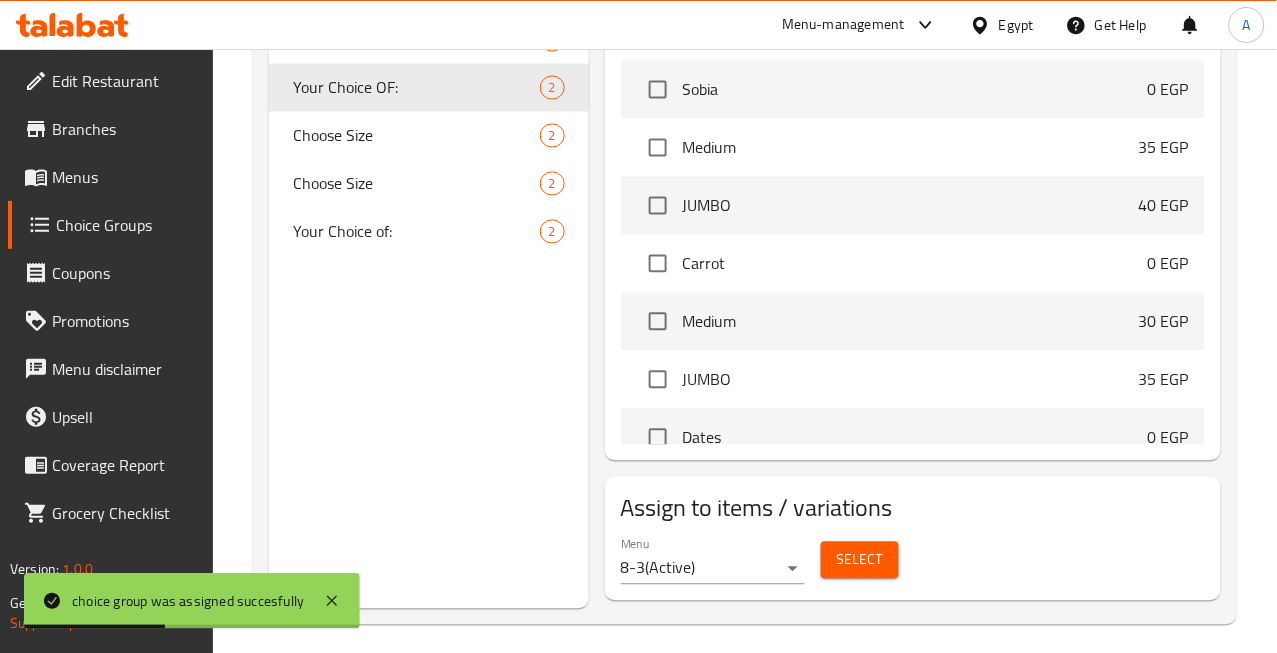 scroll, scrollTop: 763, scrollLeft: 0, axis: vertical 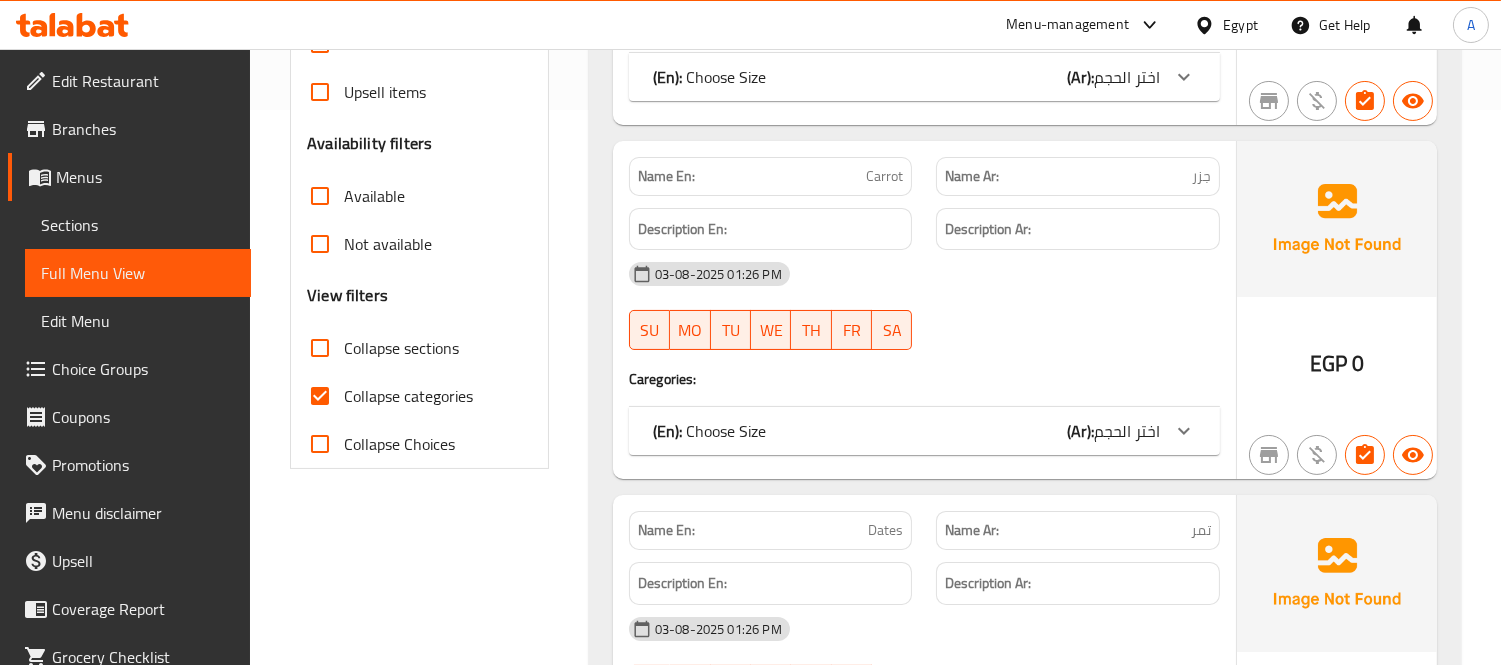 click on "Collapse categories" at bounding box center (320, 396) 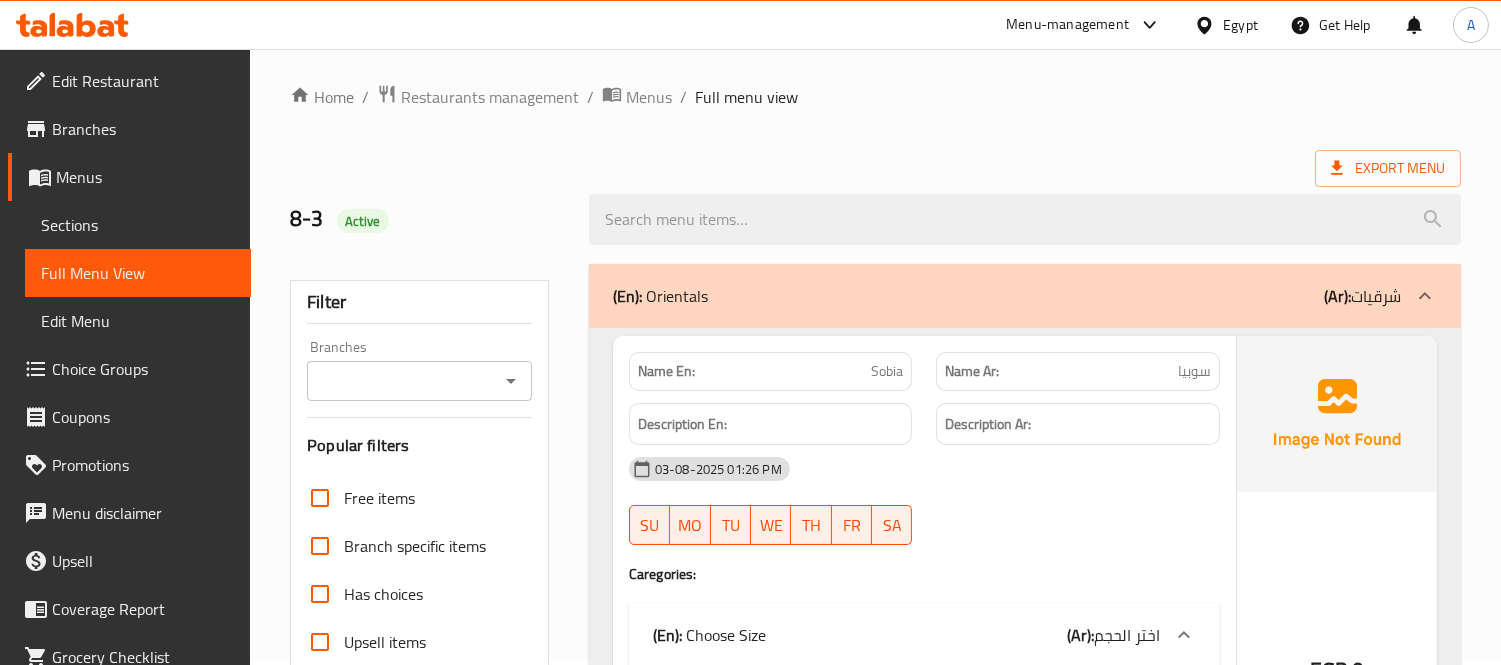 scroll, scrollTop: 0, scrollLeft: 0, axis: both 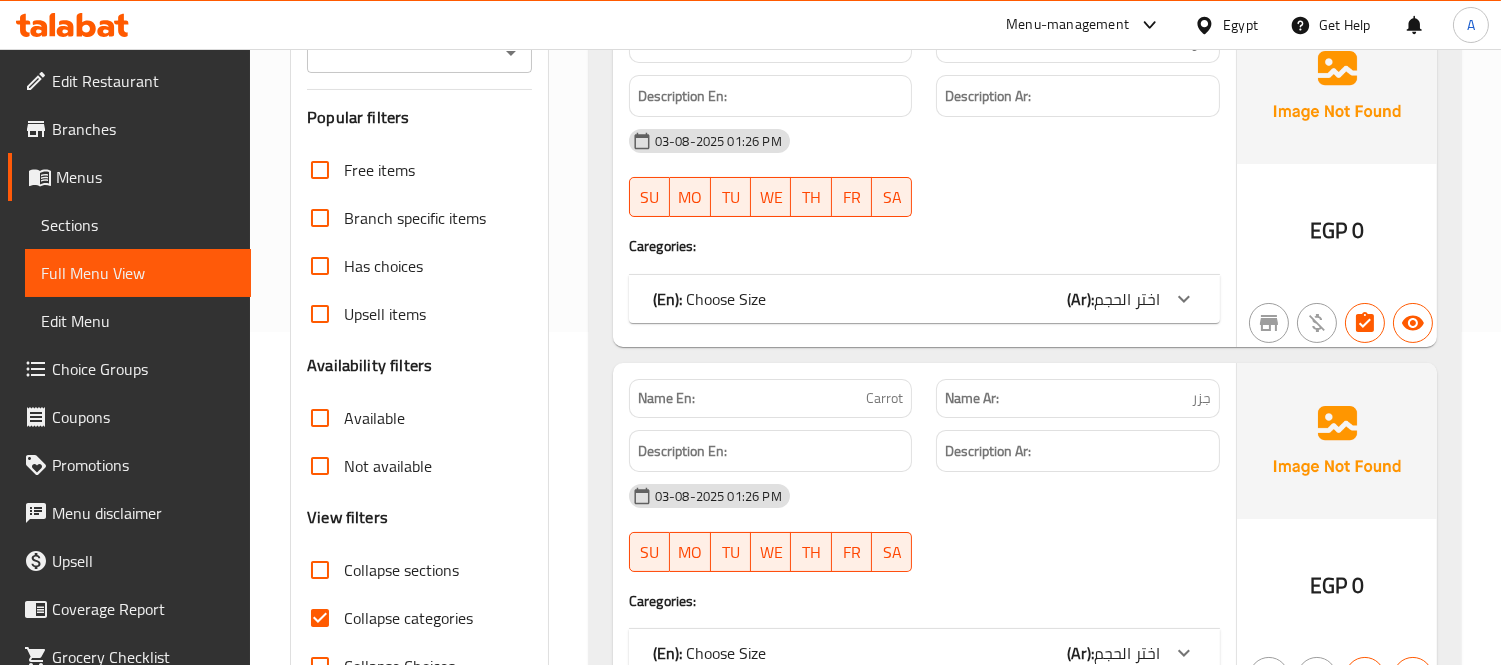 click on "Collapse categories" at bounding box center (320, 618) 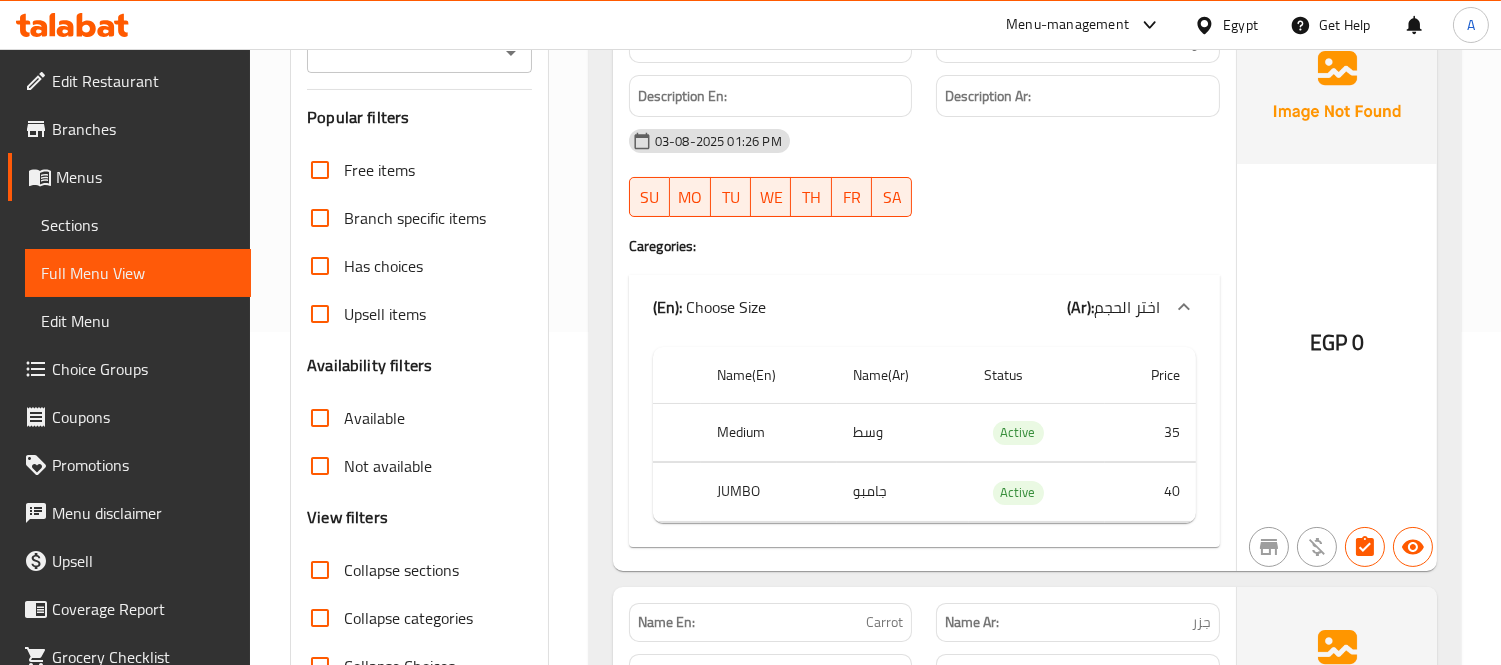 scroll, scrollTop: 0, scrollLeft: 0, axis: both 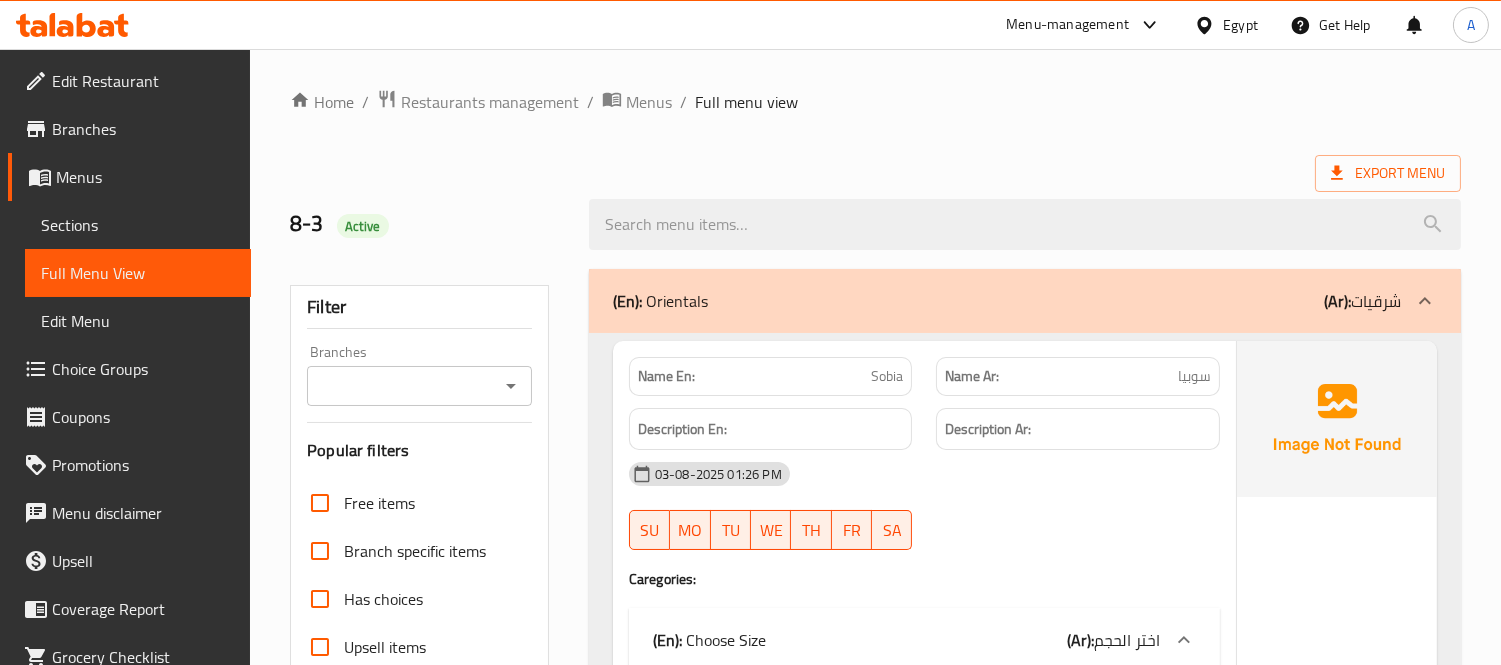 click on "(En):   Orientals (Ar): شرقيات" at bounding box center [1007, 301] 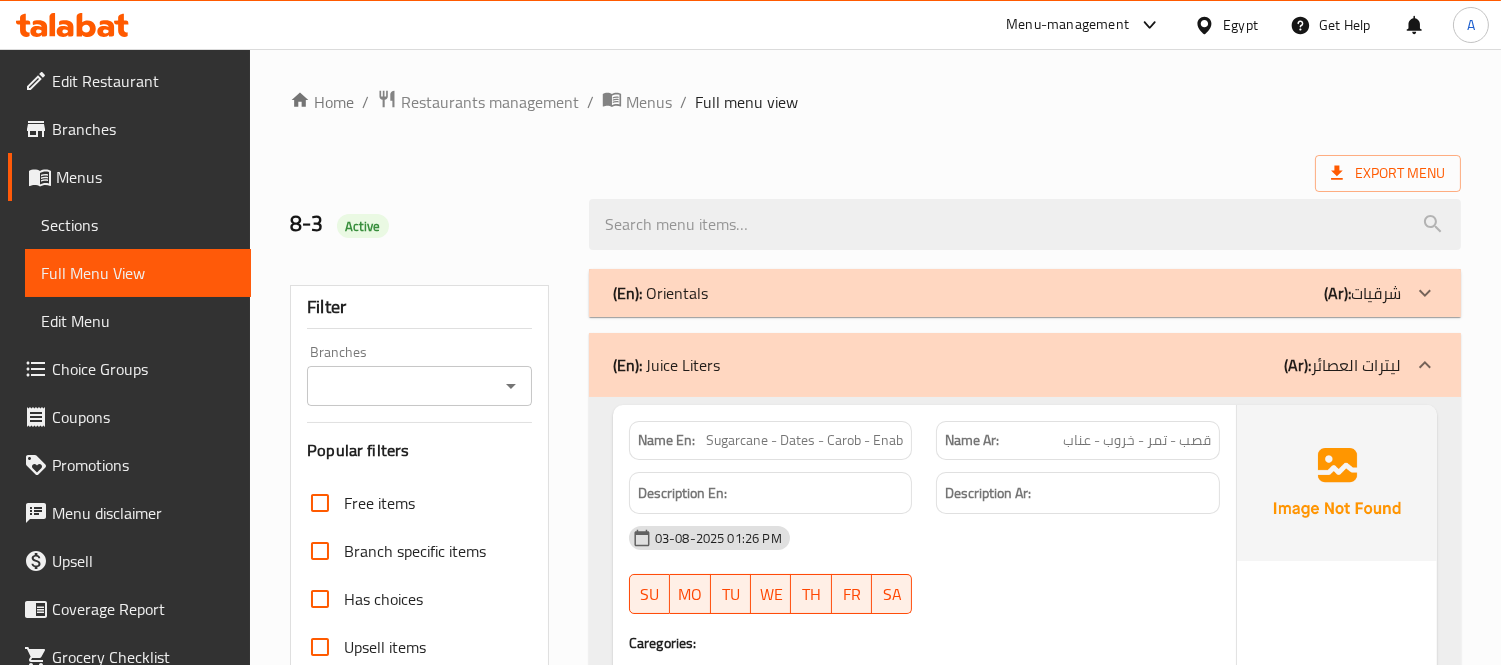 click on "(En):   Juice Liters (Ar): ليترات العصائر" at bounding box center (1007, 365) 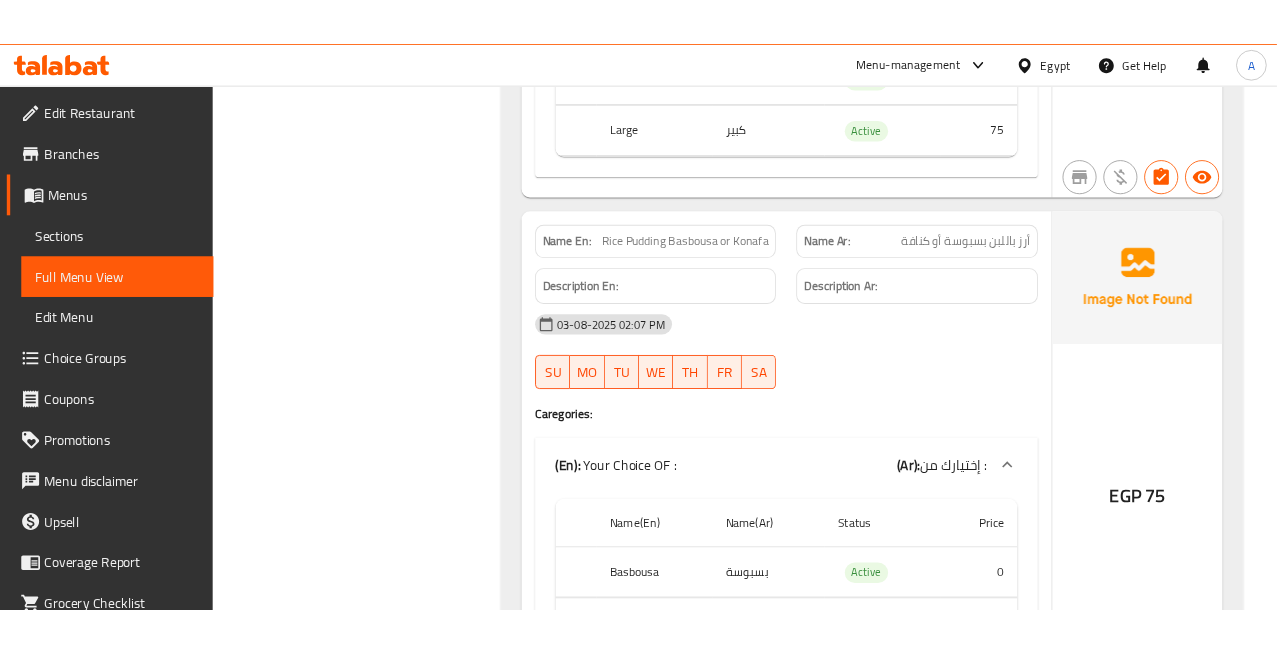 scroll, scrollTop: 1666, scrollLeft: 0, axis: vertical 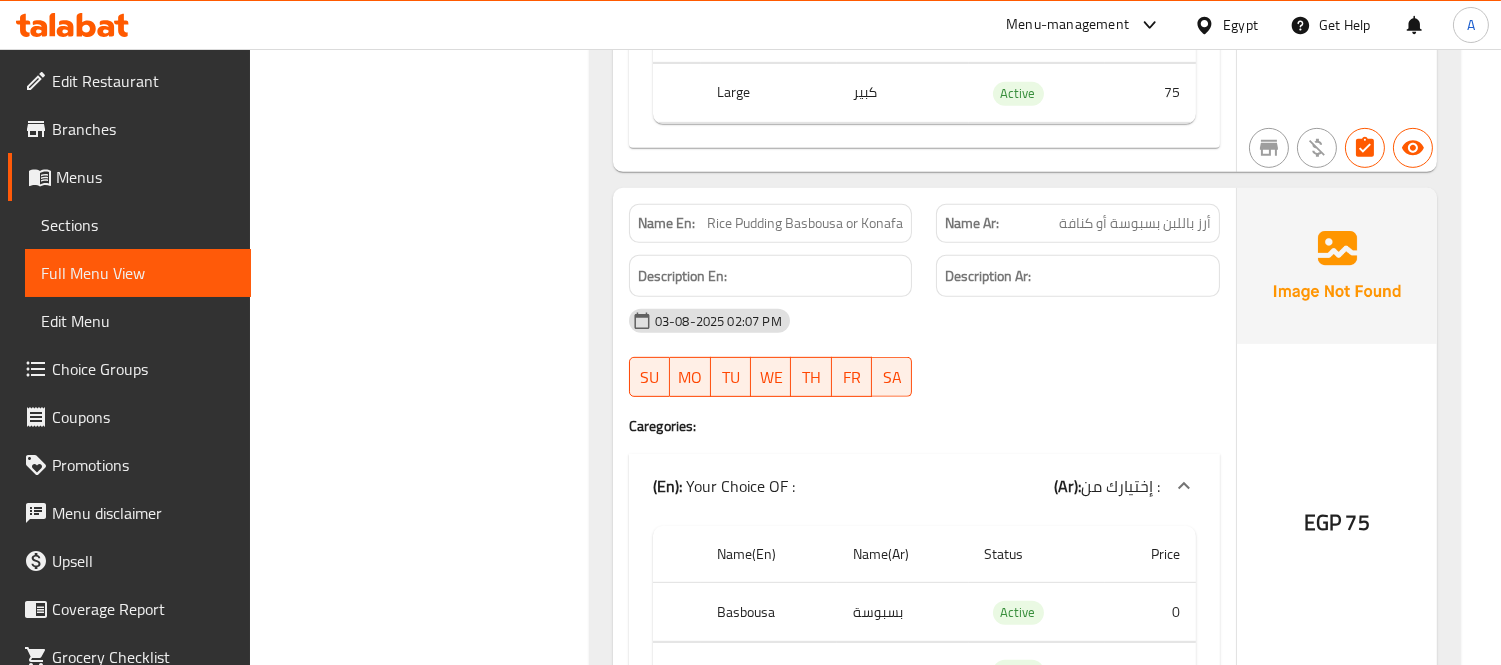 click on "[DATE] [TIME] SU MO TU WE TH FR SA" at bounding box center (924, 353) 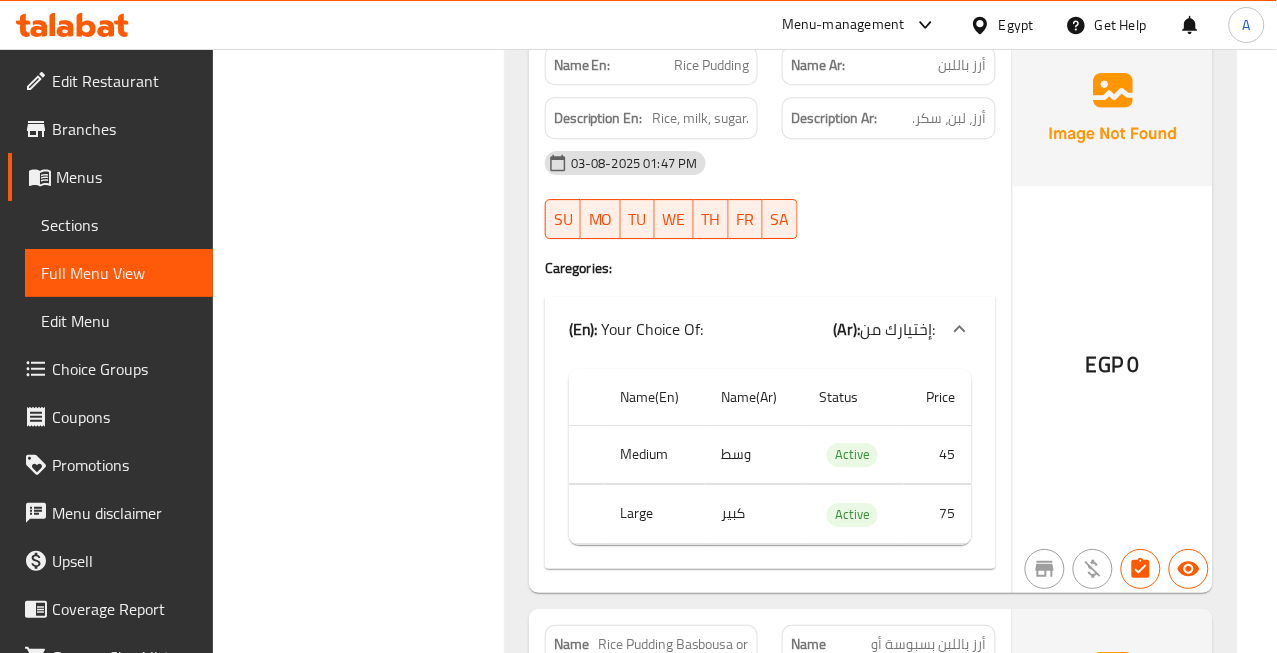 scroll, scrollTop: 1333, scrollLeft: 0, axis: vertical 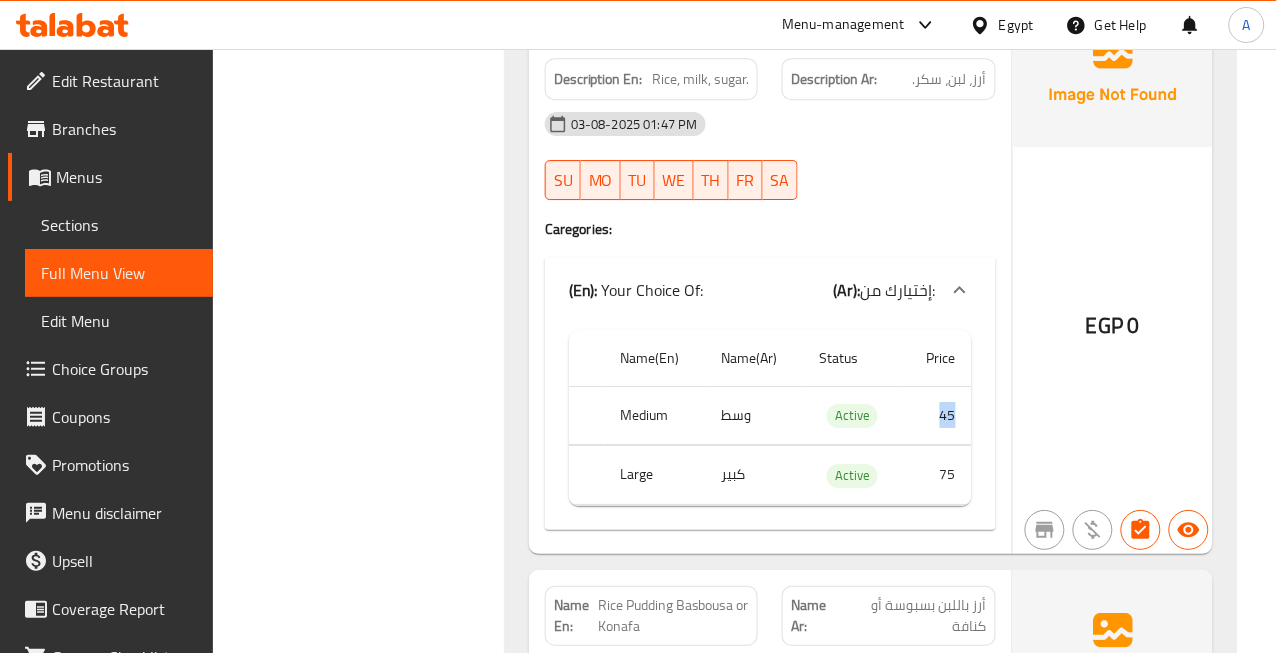 drag, startPoint x: 963, startPoint y: 411, endPoint x: 936, endPoint y: 414, distance: 27.166155 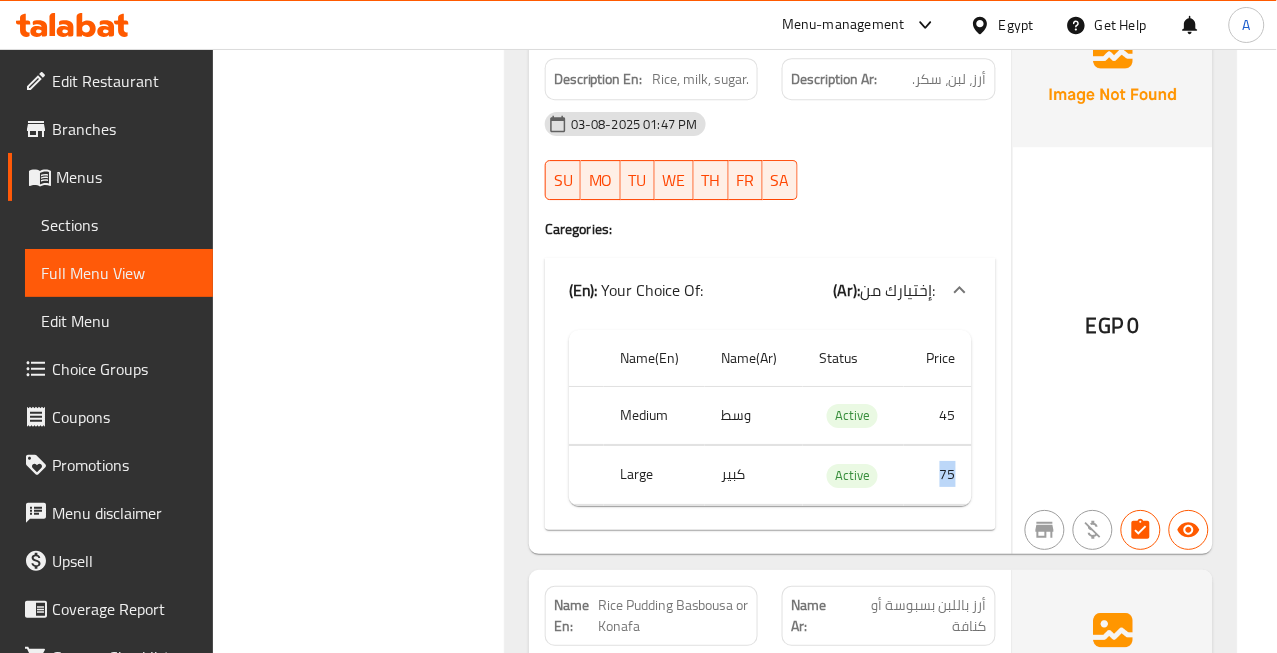 drag, startPoint x: 964, startPoint y: 477, endPoint x: 938, endPoint y: 477, distance: 26 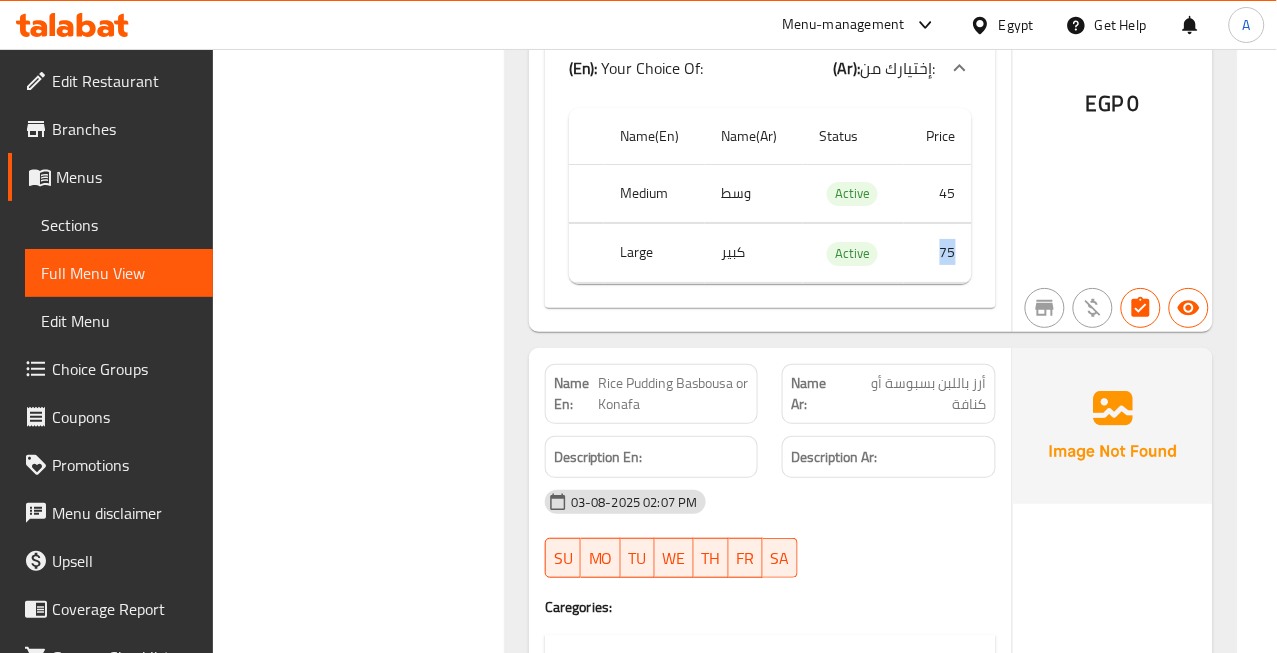 scroll, scrollTop: 1666, scrollLeft: 0, axis: vertical 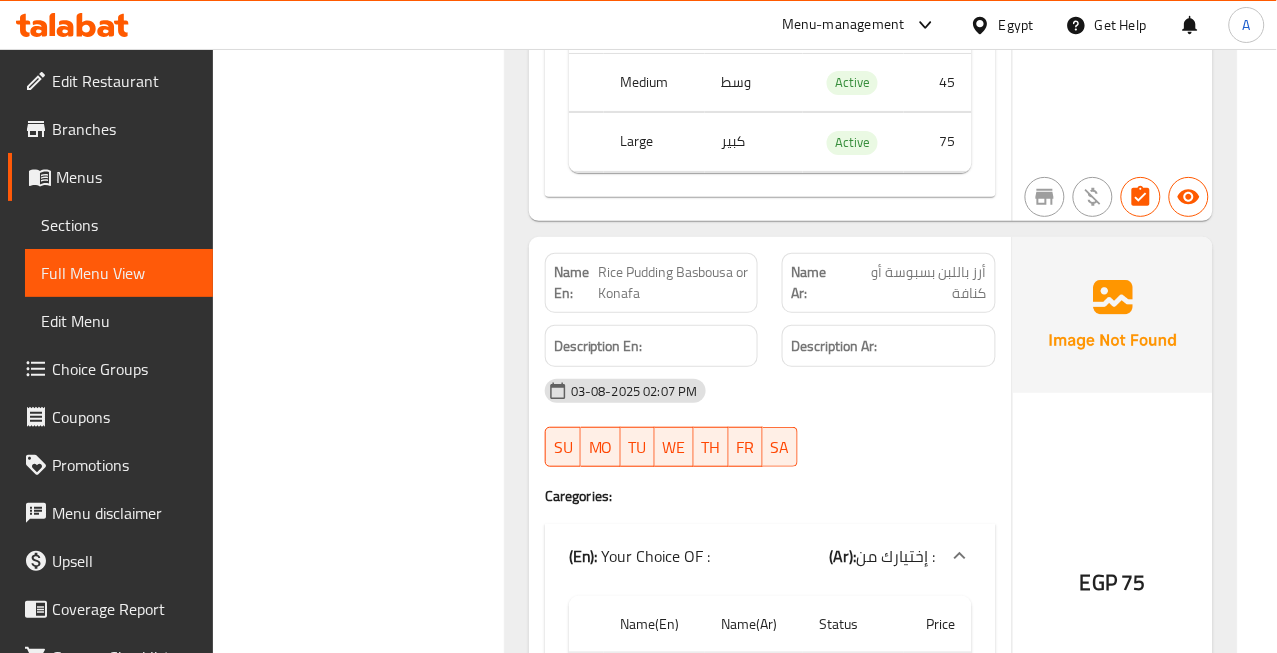 click on "أرز باللبن بسبوسة أو كنافة" at bounding box center (915, 283) 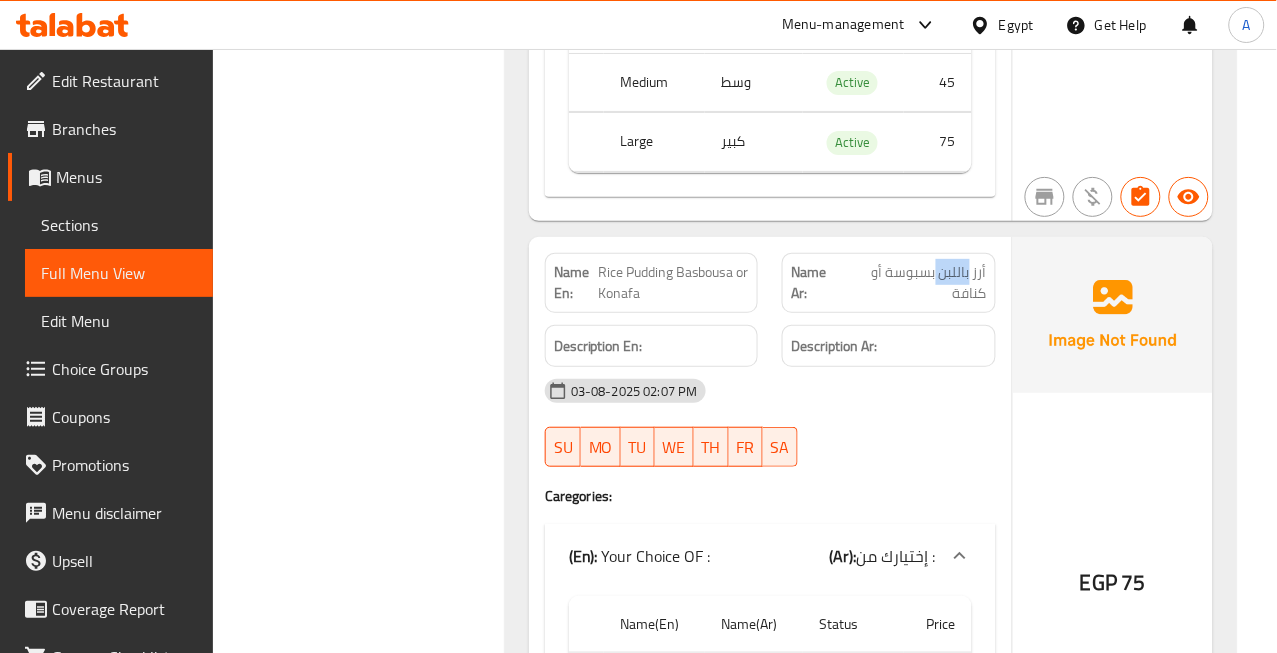 click on "أرز باللبن بسبوسة أو كنافة" at bounding box center (915, 283) 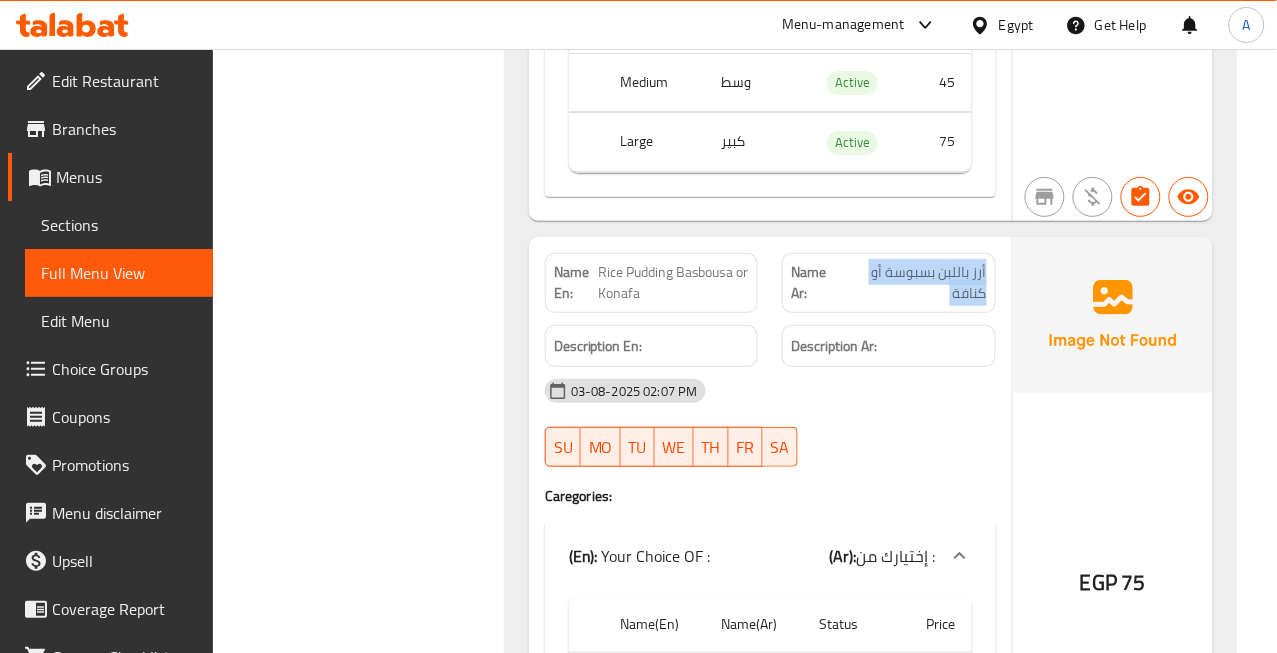 click on "أرز باللبن بسبوسة أو كنافة" at bounding box center (915, 283) 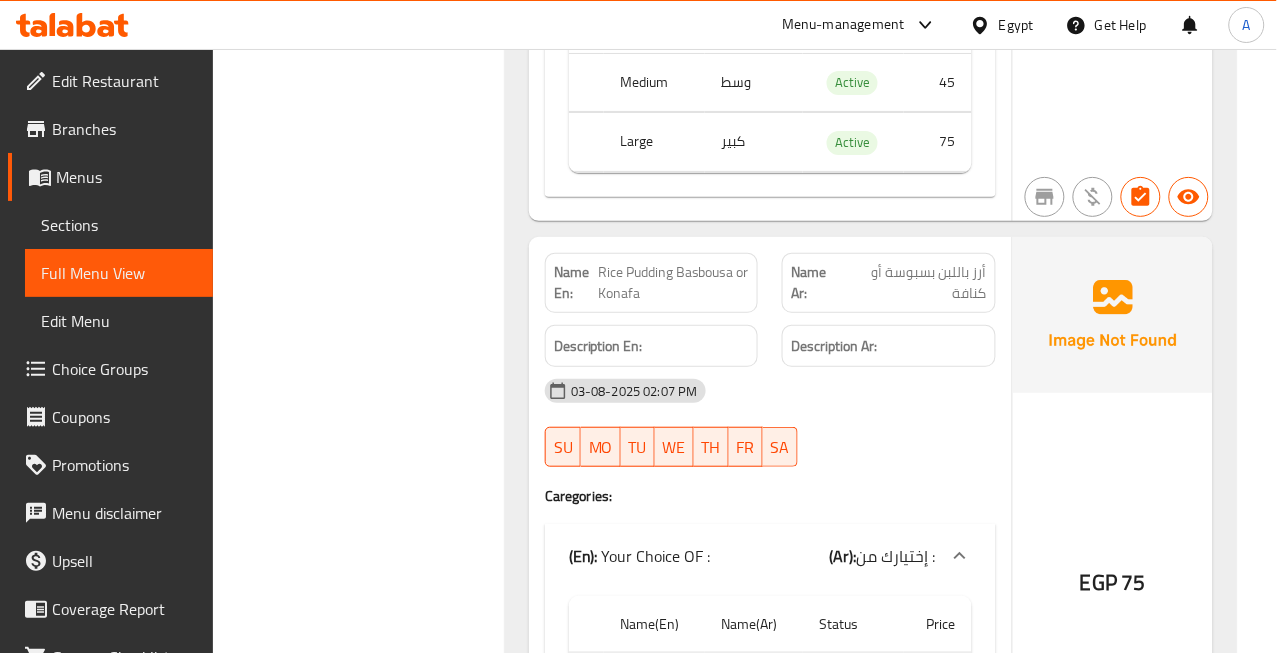click on "Rice Pudding Basbousa or Konafa" at bounding box center [673, 283] 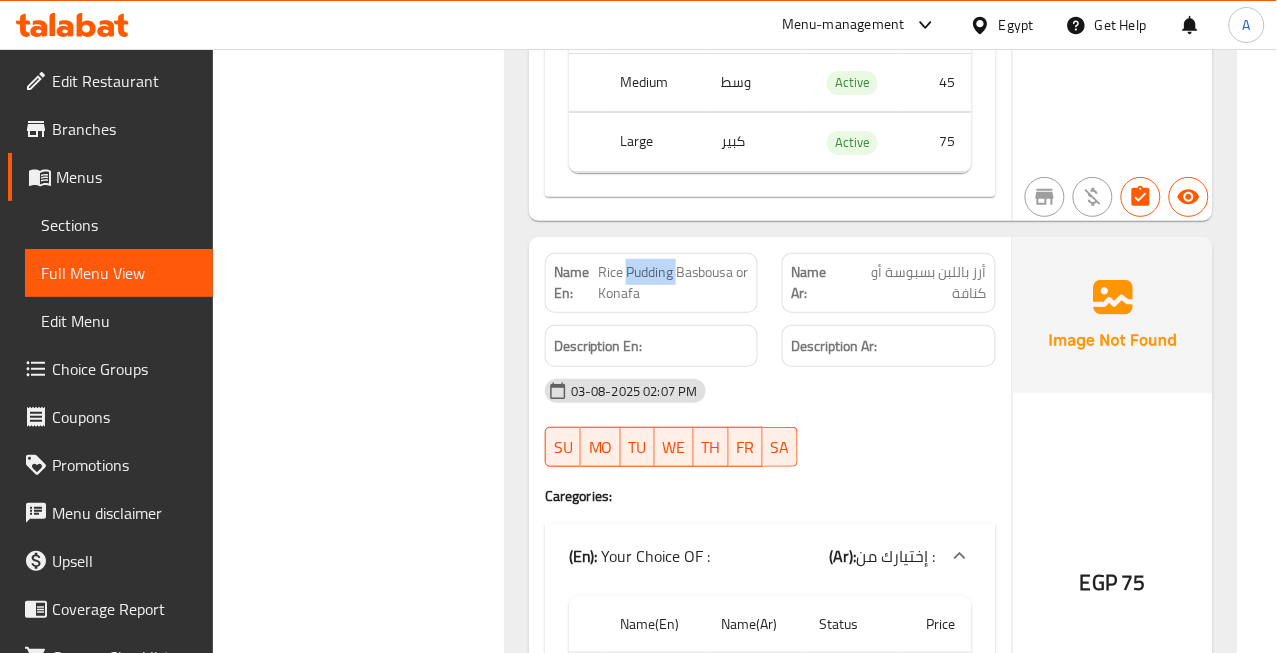 click on "Rice Pudding Basbousa or Konafa" at bounding box center [673, 283] 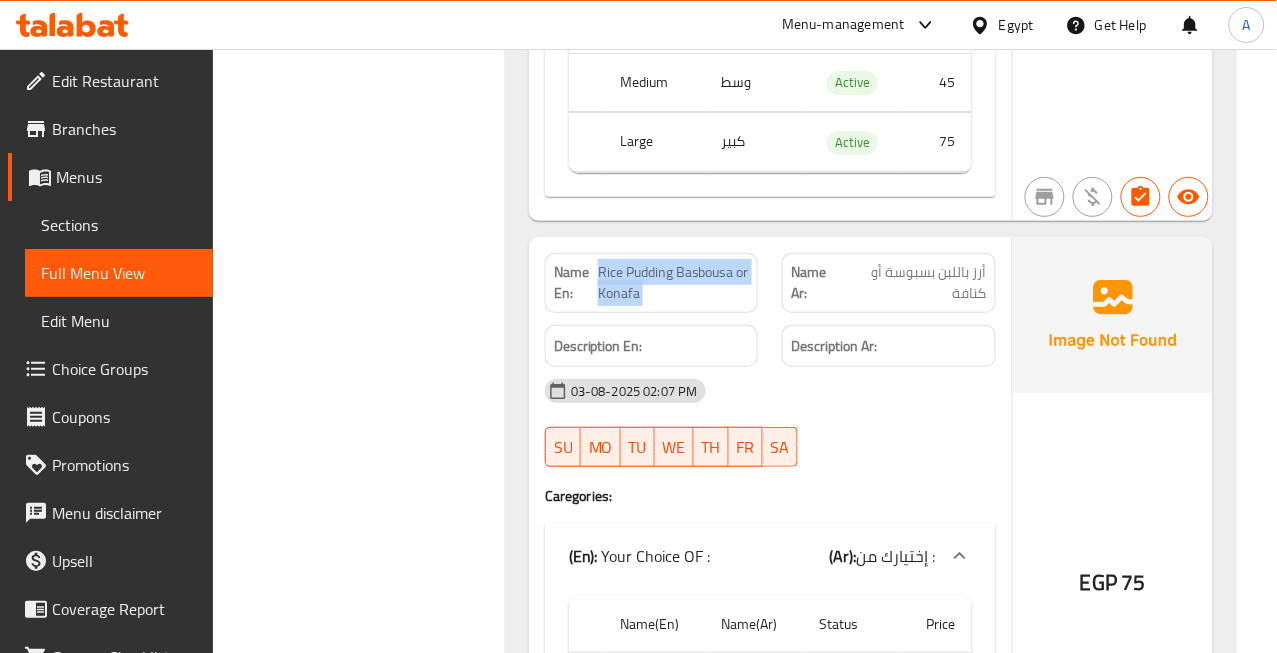 click on "Rice Pudding Basbousa or Konafa" at bounding box center [673, 283] 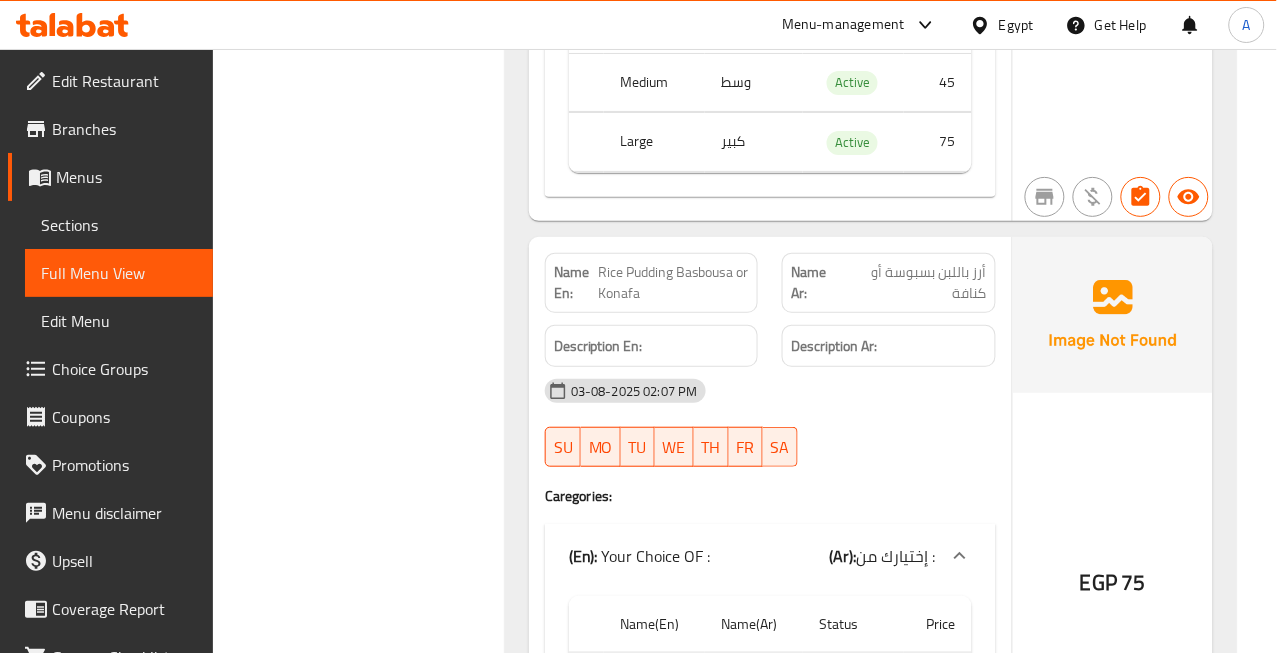 click on "أرز باللبن بسبوسة أو كنافة" at bounding box center (915, 283) 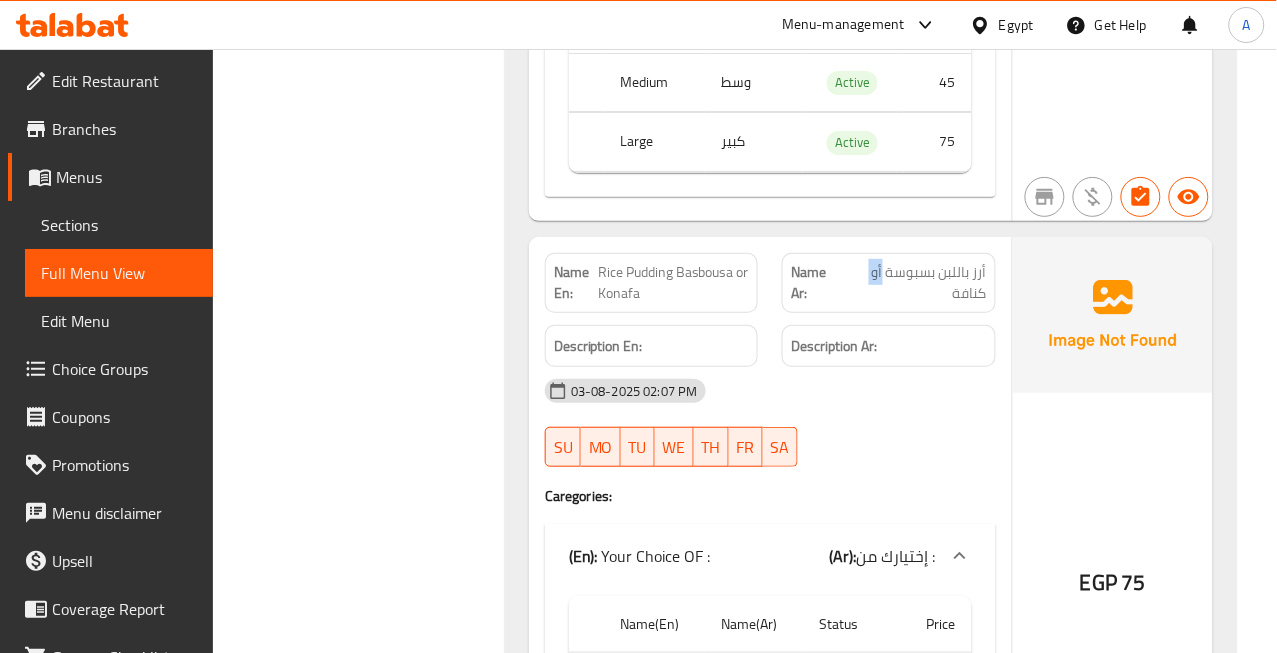 click on "أرز باللبن بسبوسة أو كنافة" at bounding box center (915, 283) 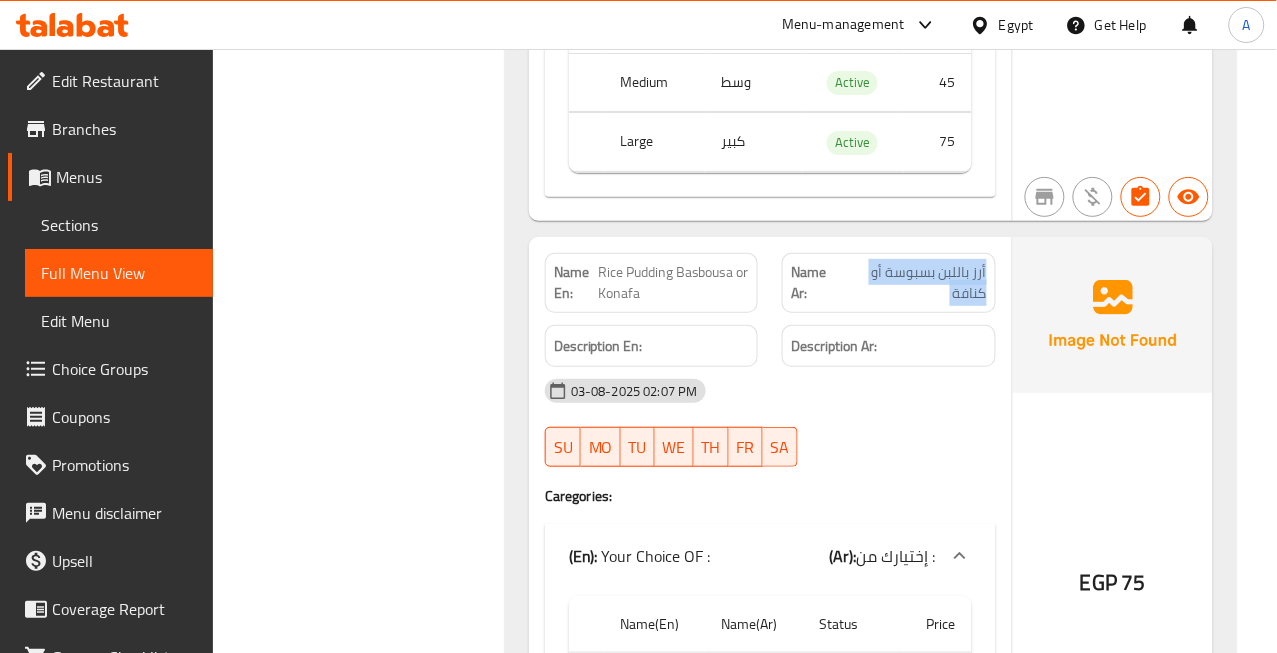click on "أرز باللبن بسبوسة أو كنافة" at bounding box center (915, 283) 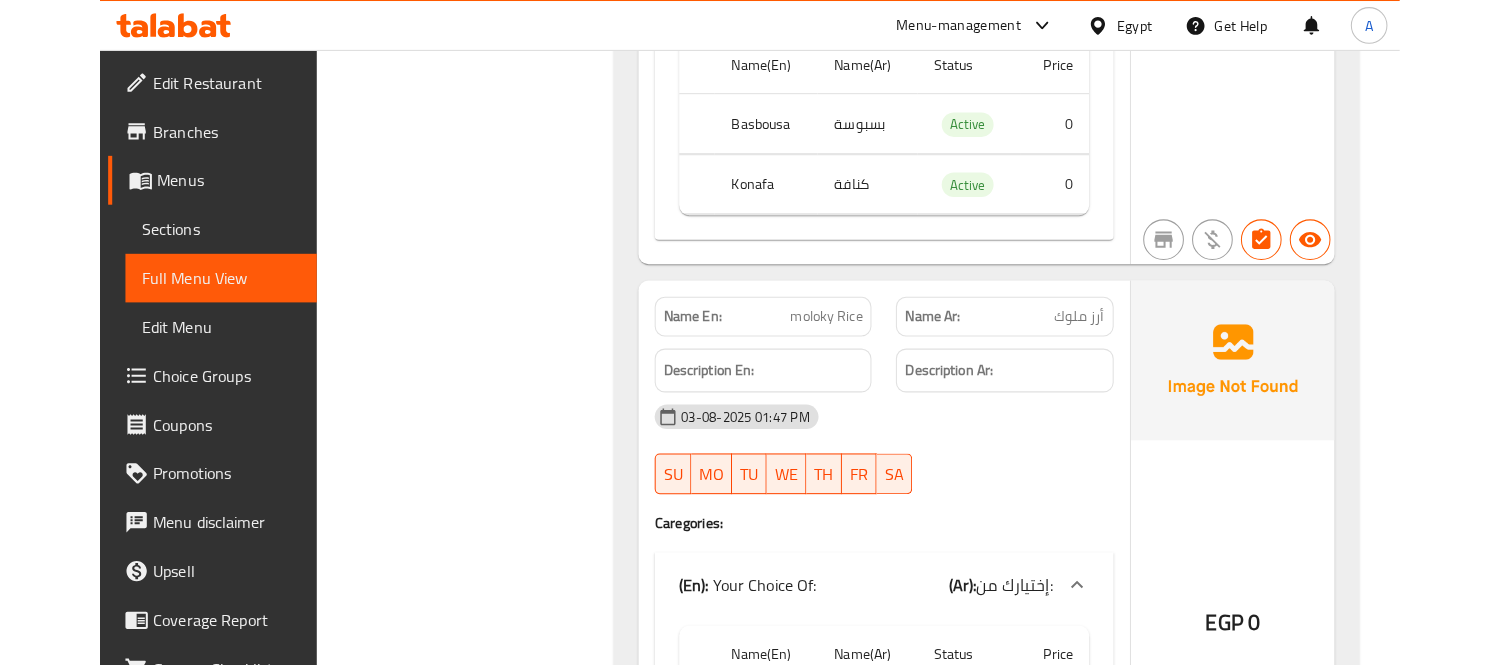 scroll, scrollTop: 2333, scrollLeft: 0, axis: vertical 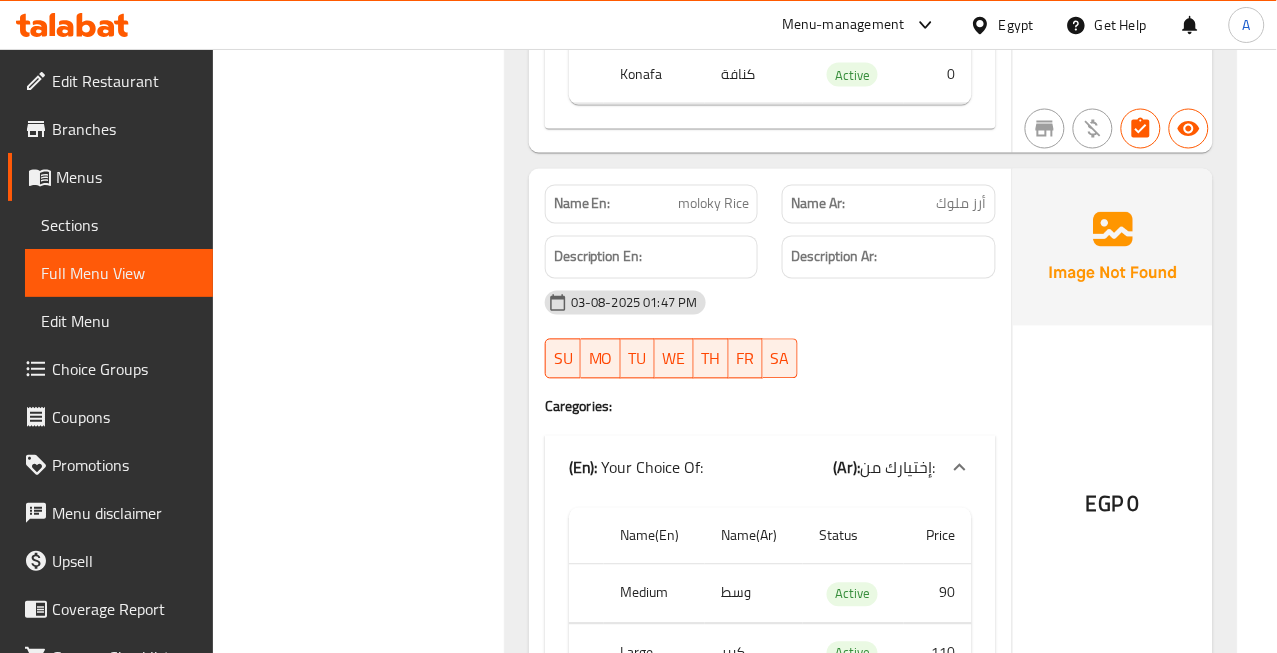 click on "moloky Rice" at bounding box center (713, 204) 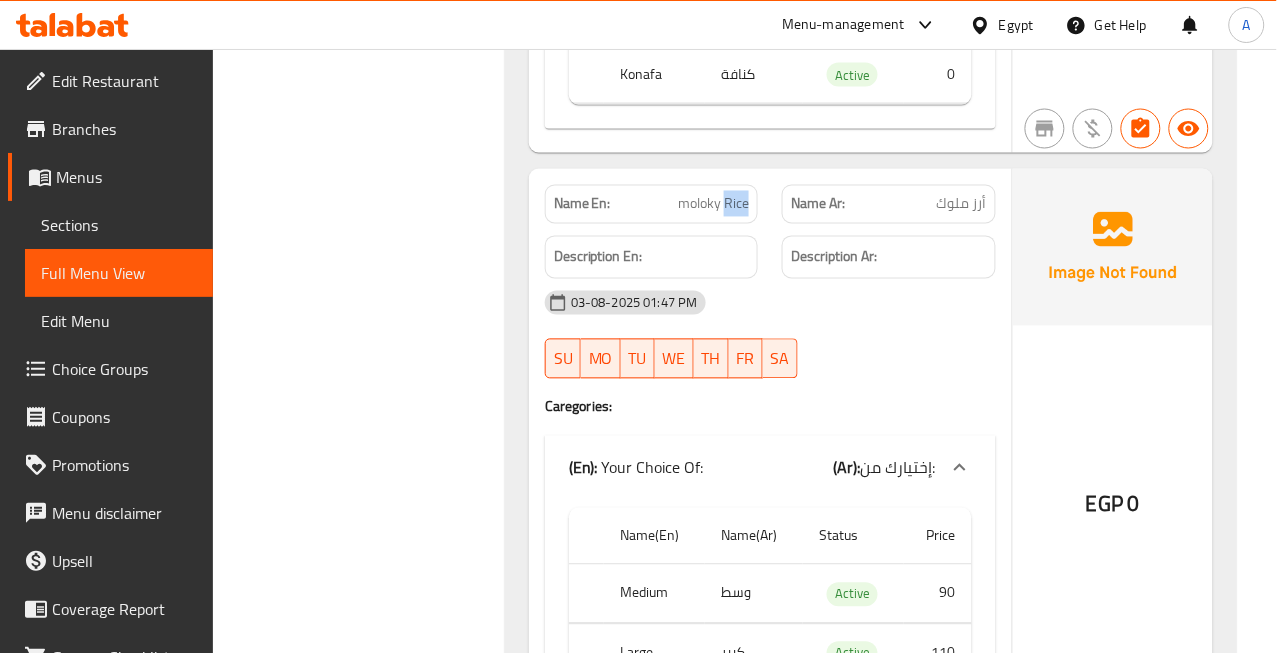 click on "moloky Rice" at bounding box center [713, 204] 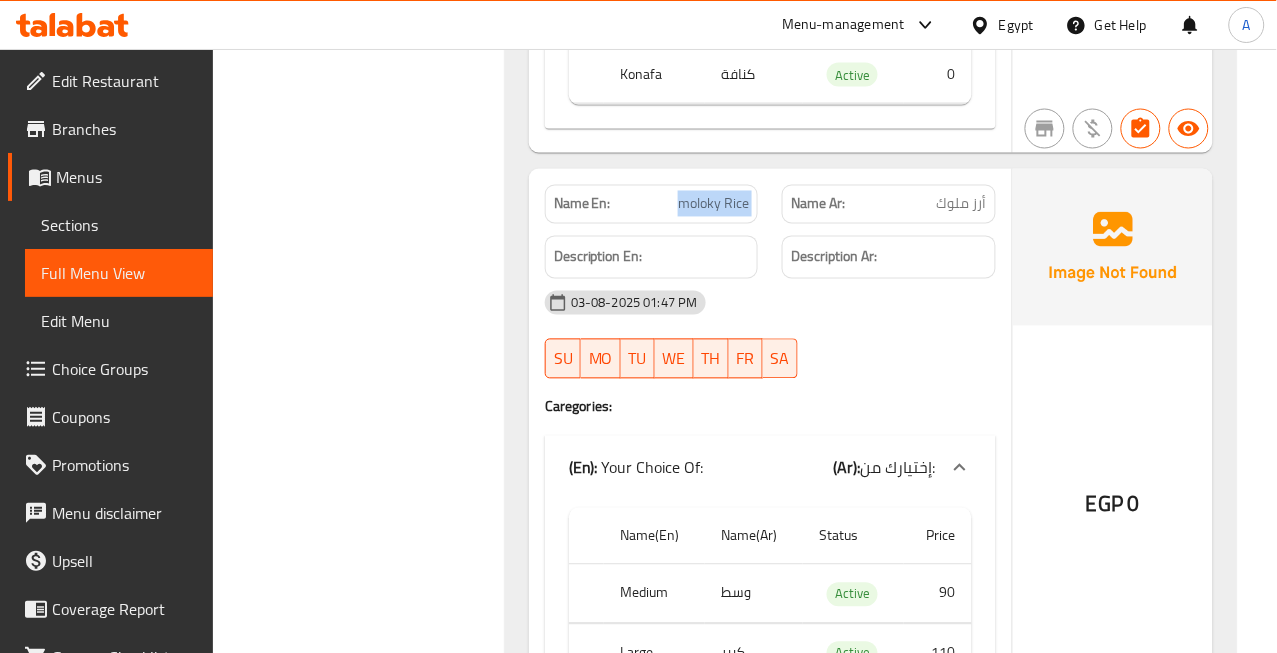 click on "moloky Rice" at bounding box center (713, 204) 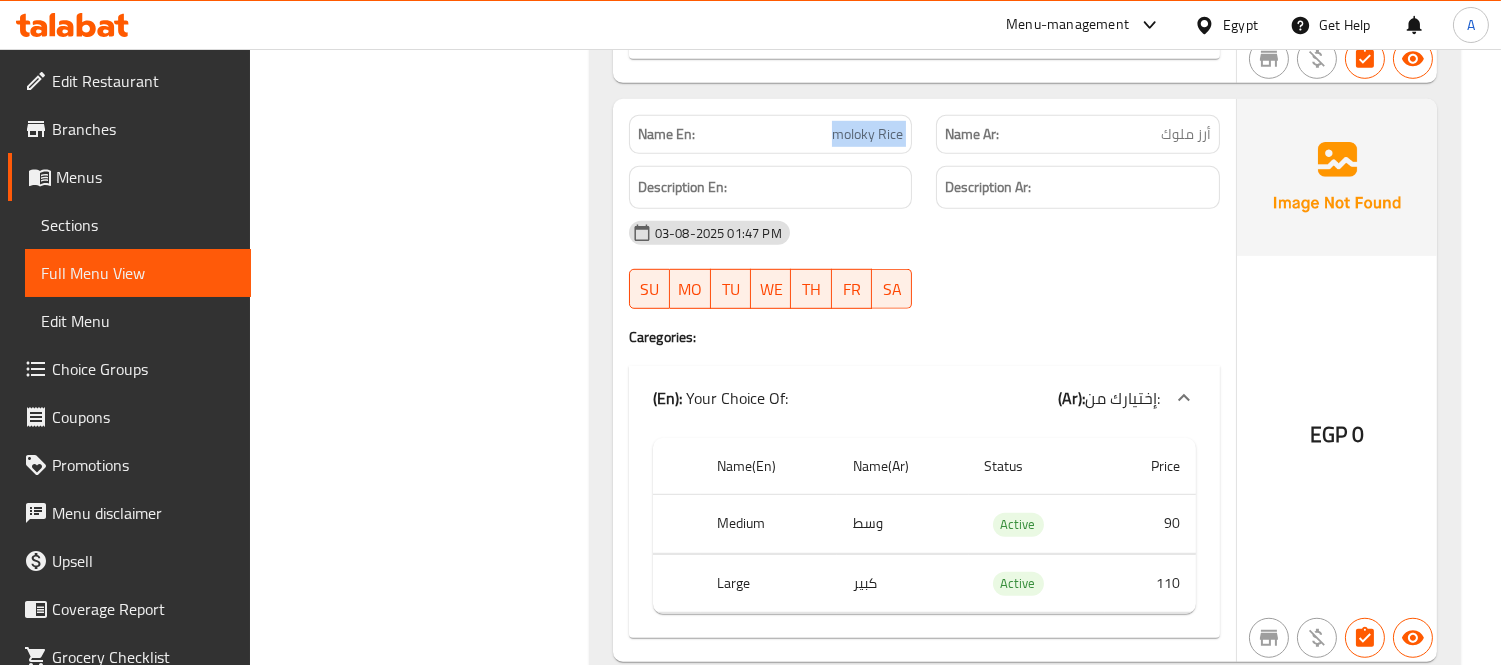 copy on "moloky Rice" 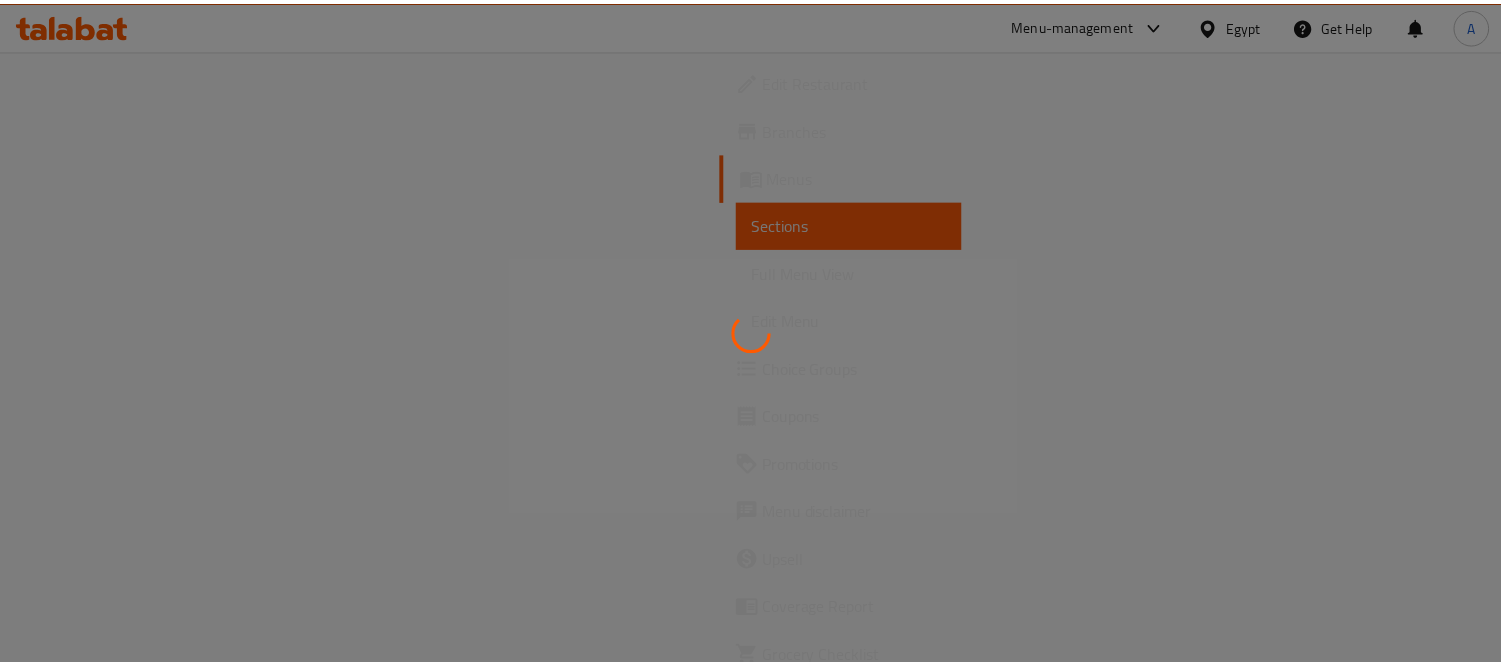scroll, scrollTop: 0, scrollLeft: 0, axis: both 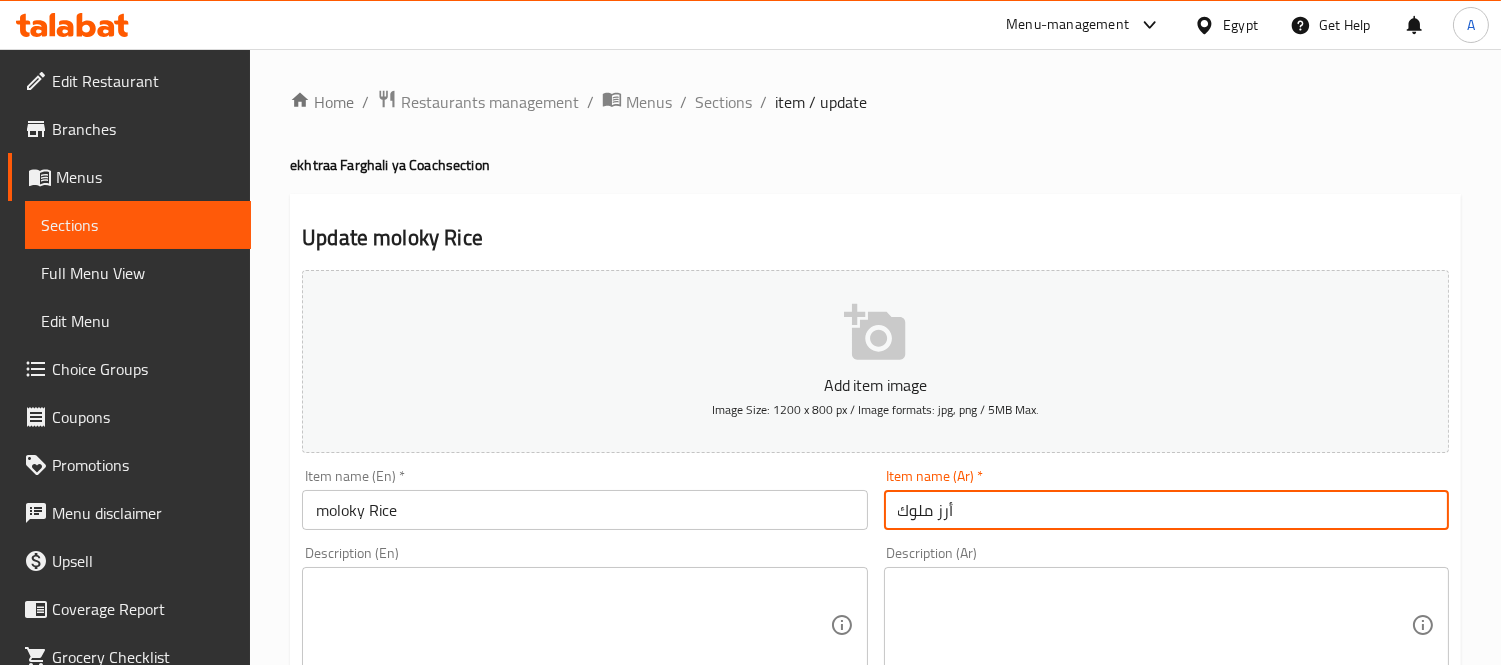 drag, startPoint x: 894, startPoint y: 523, endPoint x: 904, endPoint y: 522, distance: 10.049875 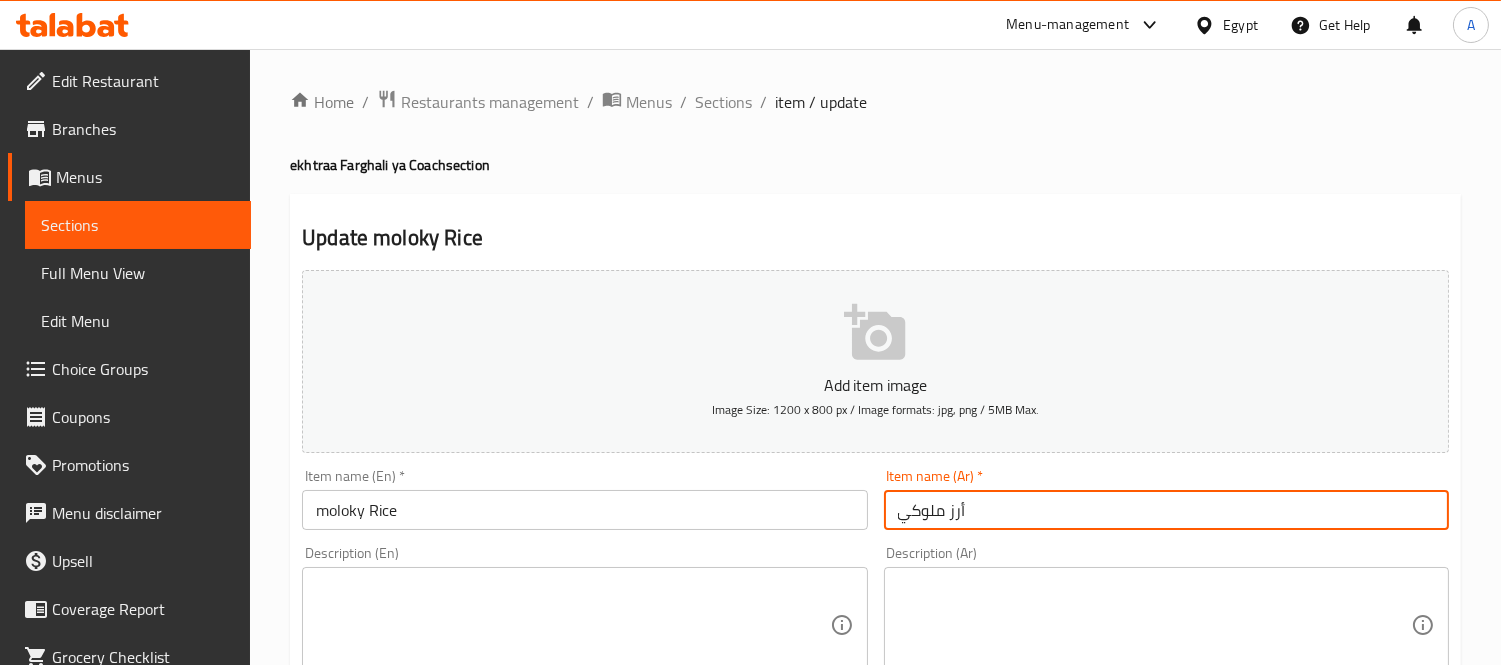 type on "أرز ملوكي" 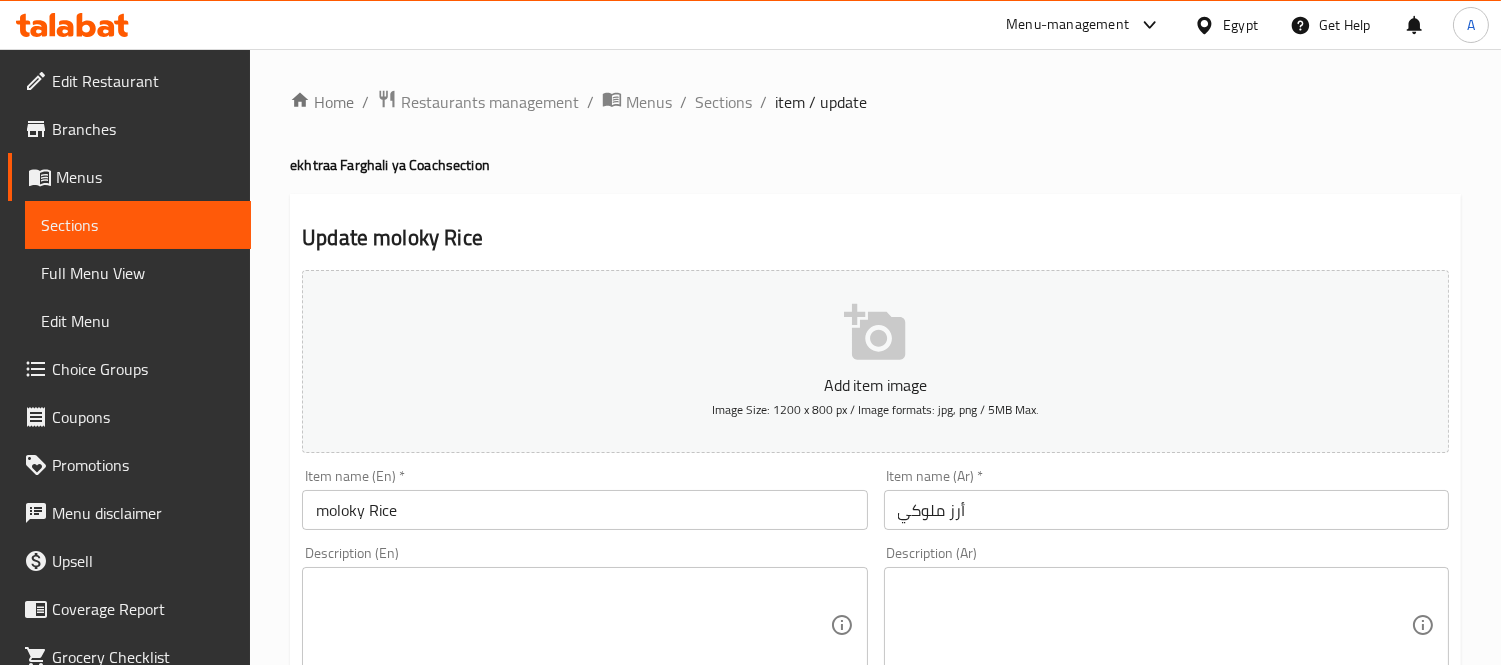 click on "ekhtraa Farghali ya Coach section" at bounding box center [875, 165] 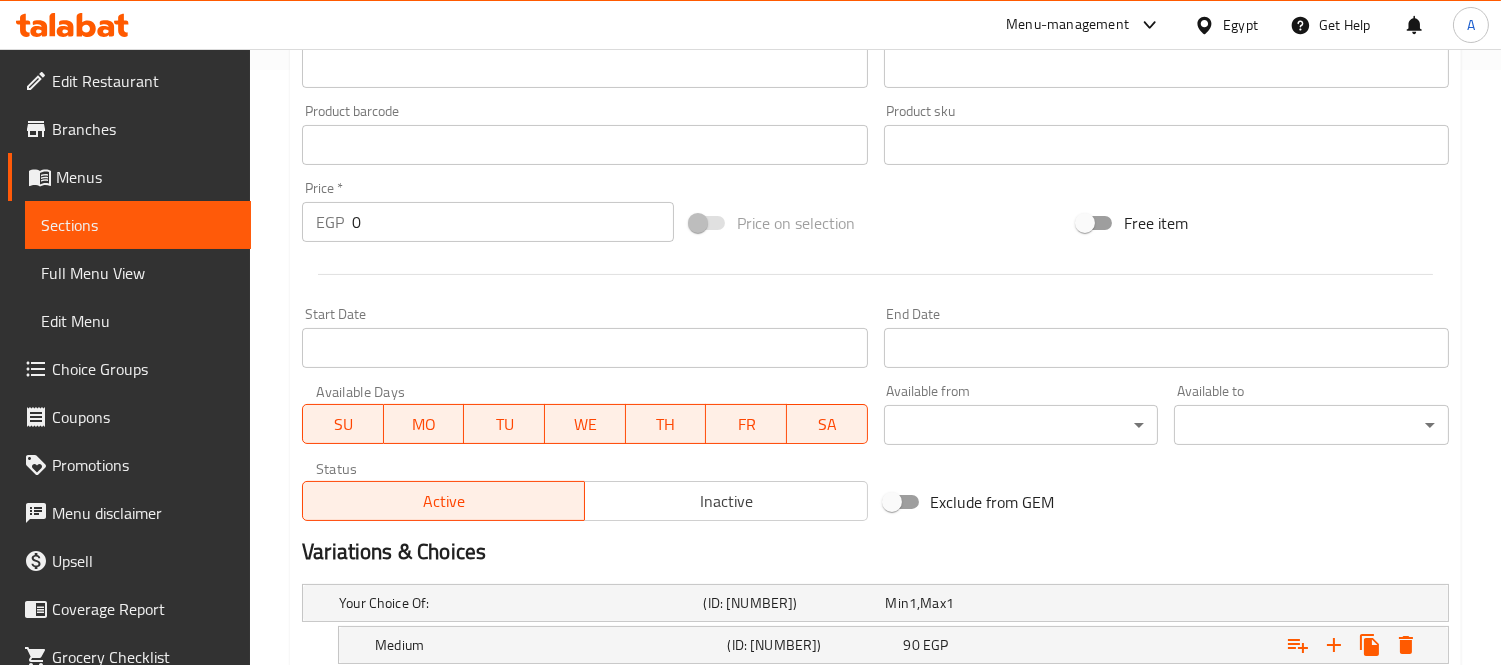 scroll, scrollTop: 792, scrollLeft: 0, axis: vertical 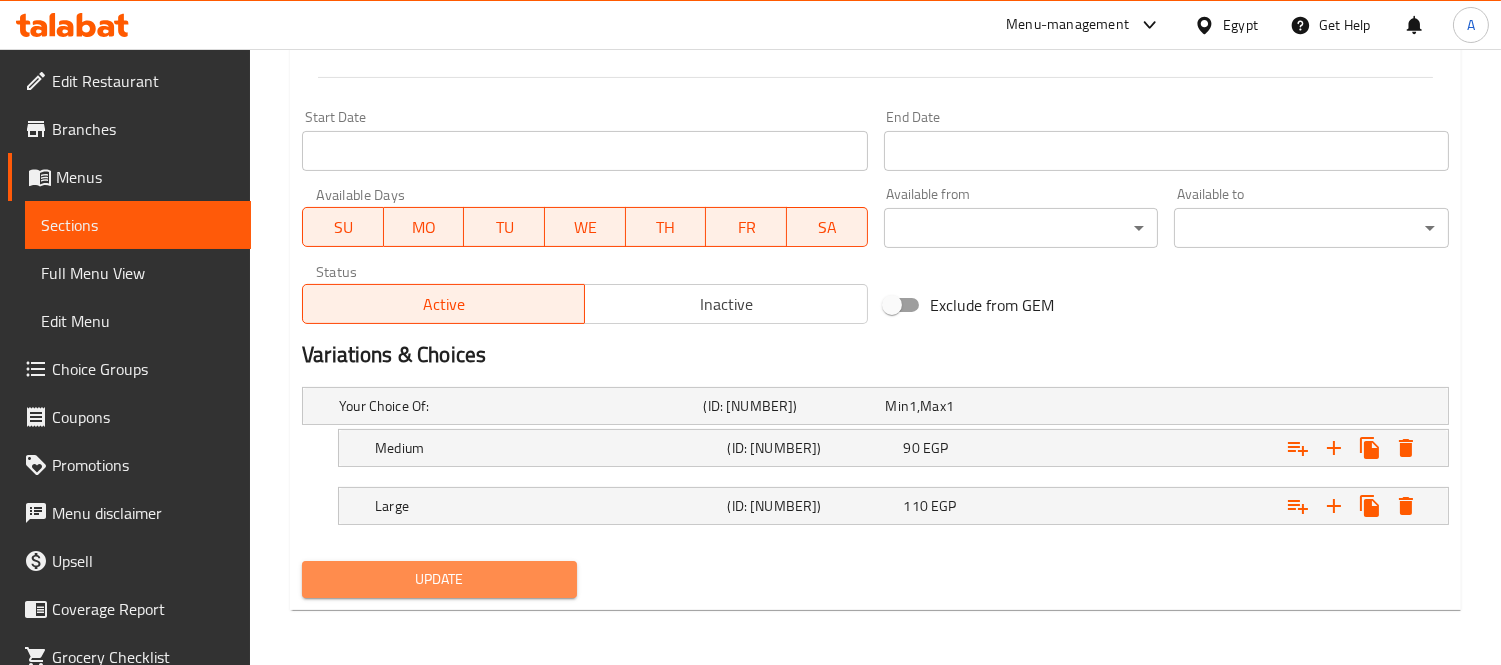 click on "Update" at bounding box center [439, 579] 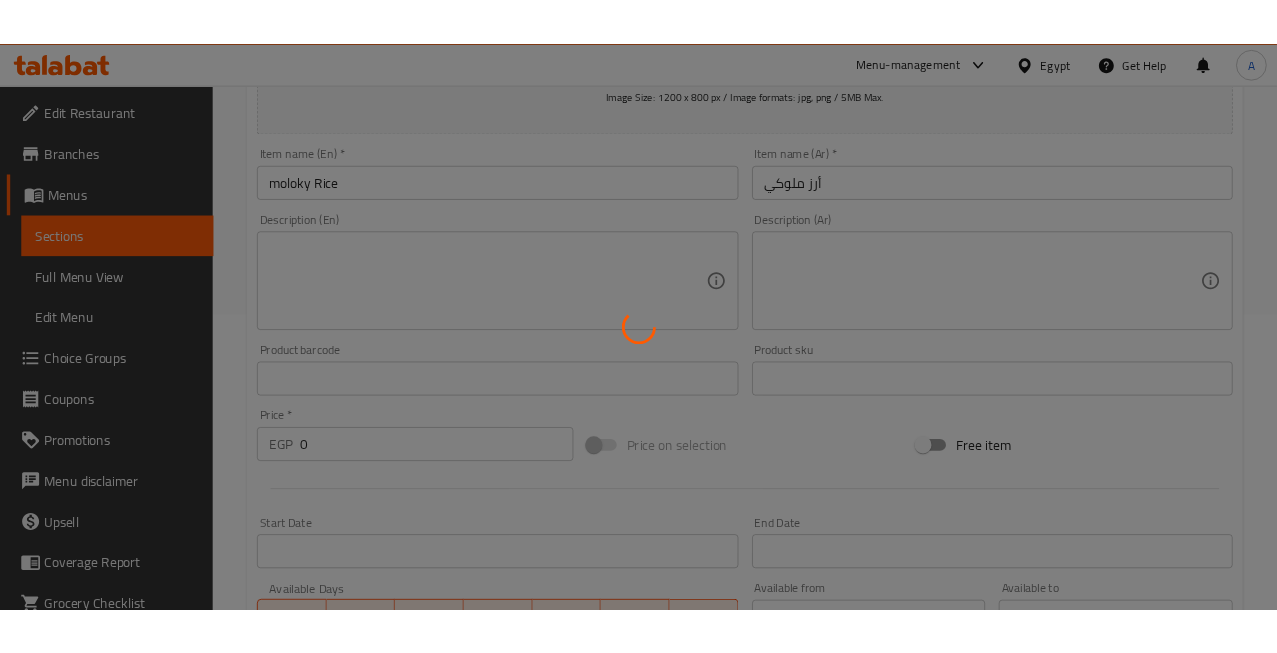 scroll, scrollTop: 0, scrollLeft: 0, axis: both 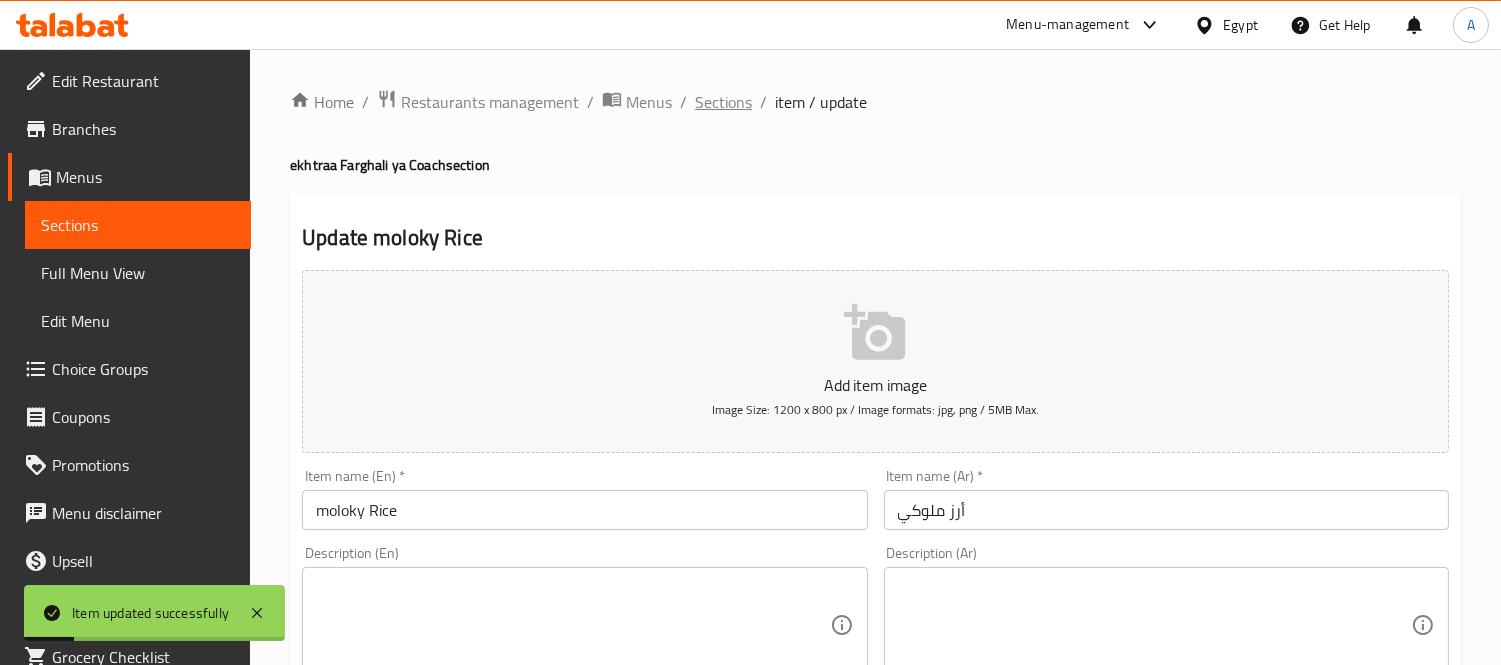 click on "Sections" at bounding box center [723, 102] 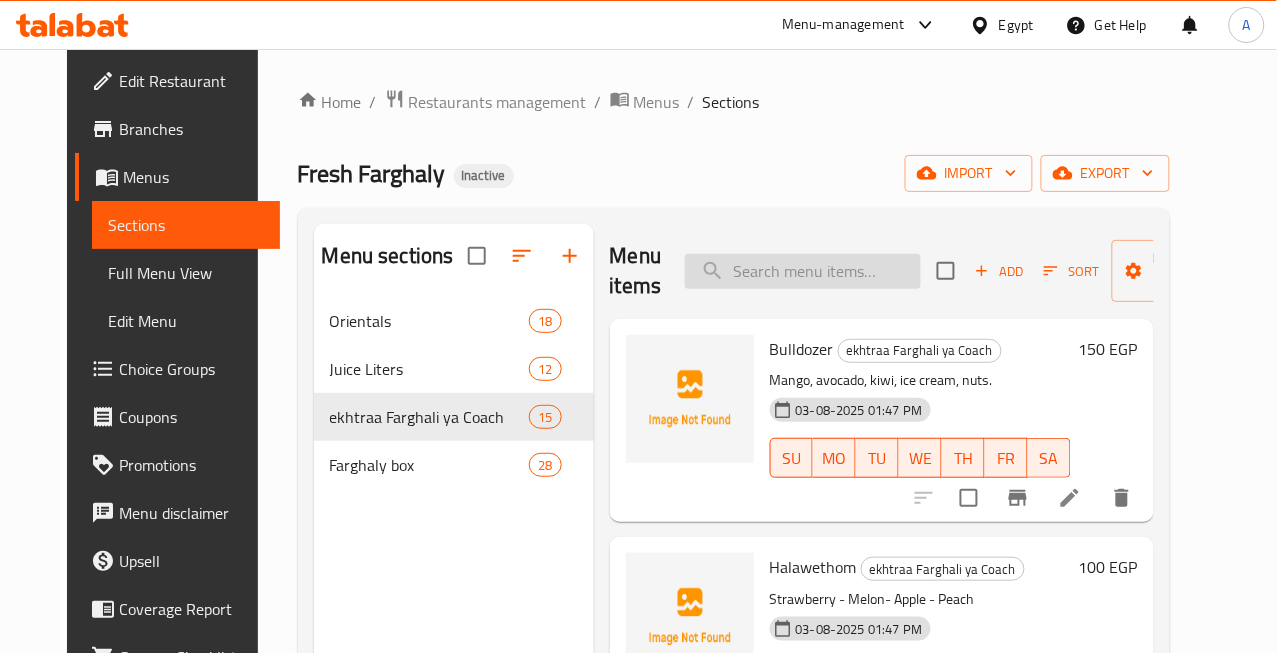 click at bounding box center [803, 271] 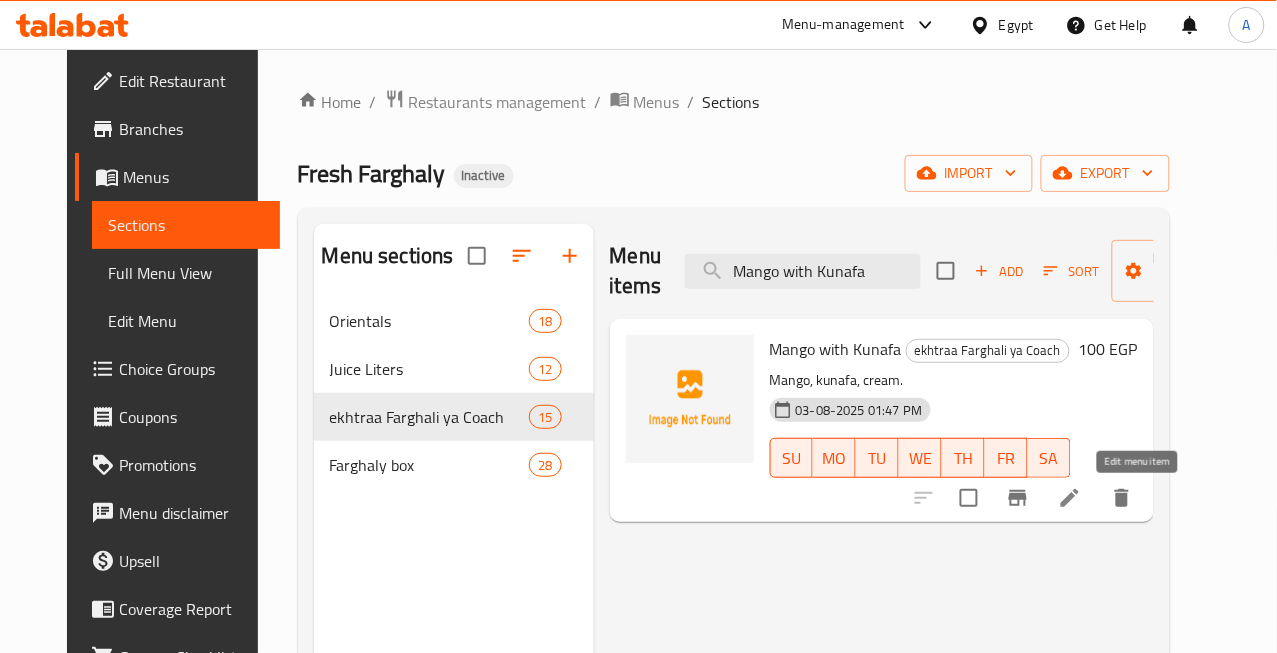 type on "Mango with Kunafa" 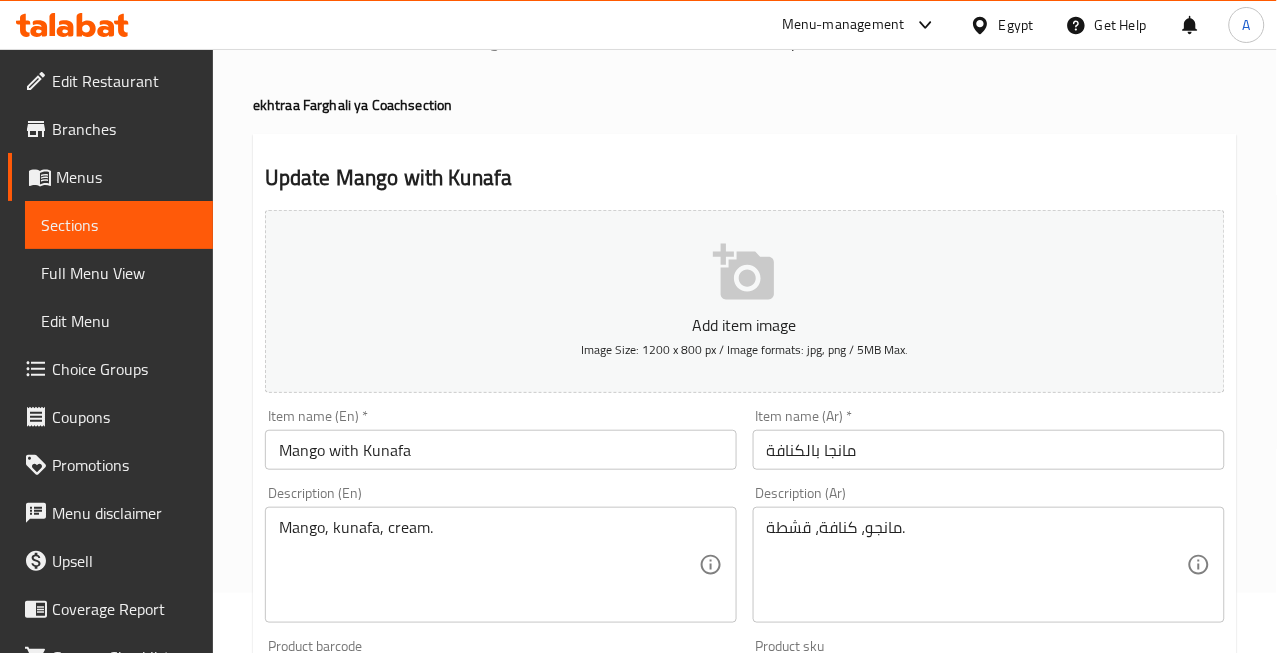 scroll, scrollTop: 111, scrollLeft: 0, axis: vertical 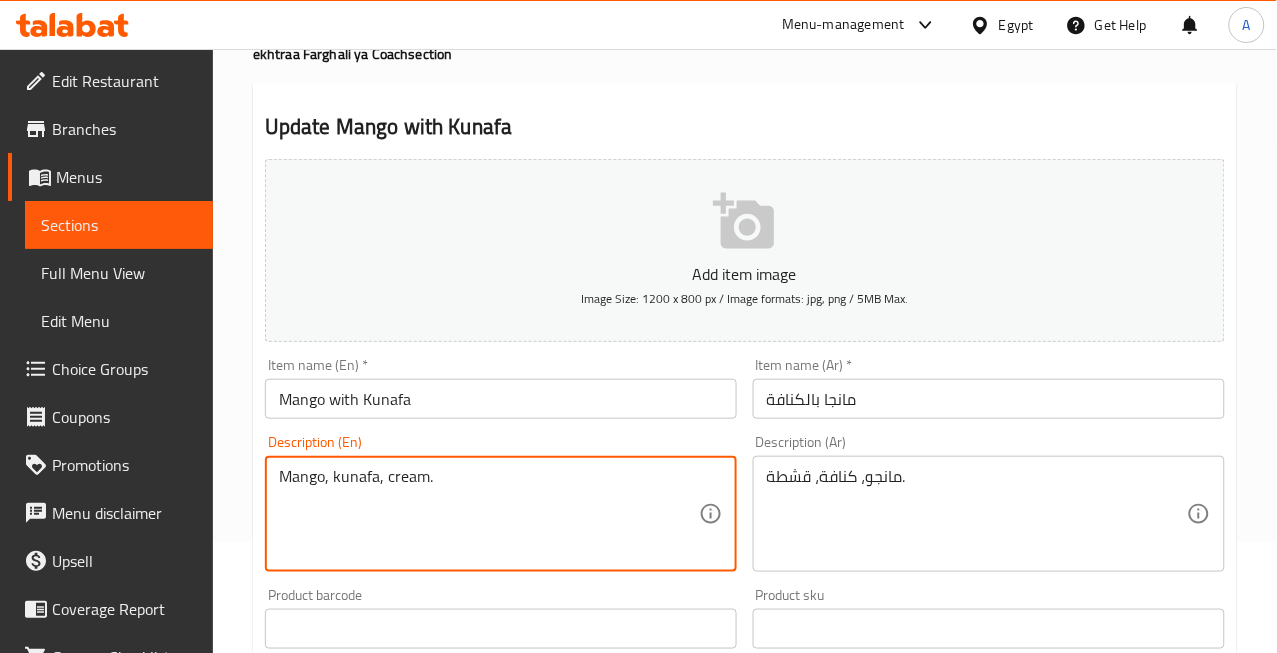click on "Mango, kunafa, cream." at bounding box center (489, 514) 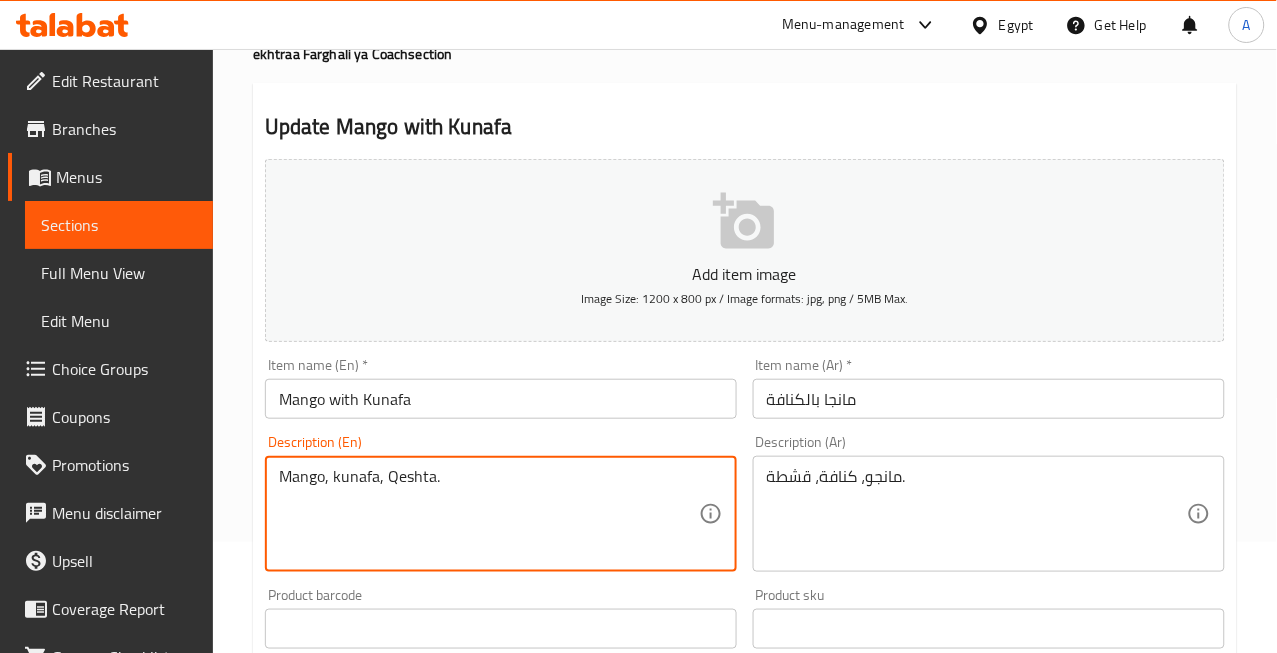 type on "Mango, kunafa, Qeshta." 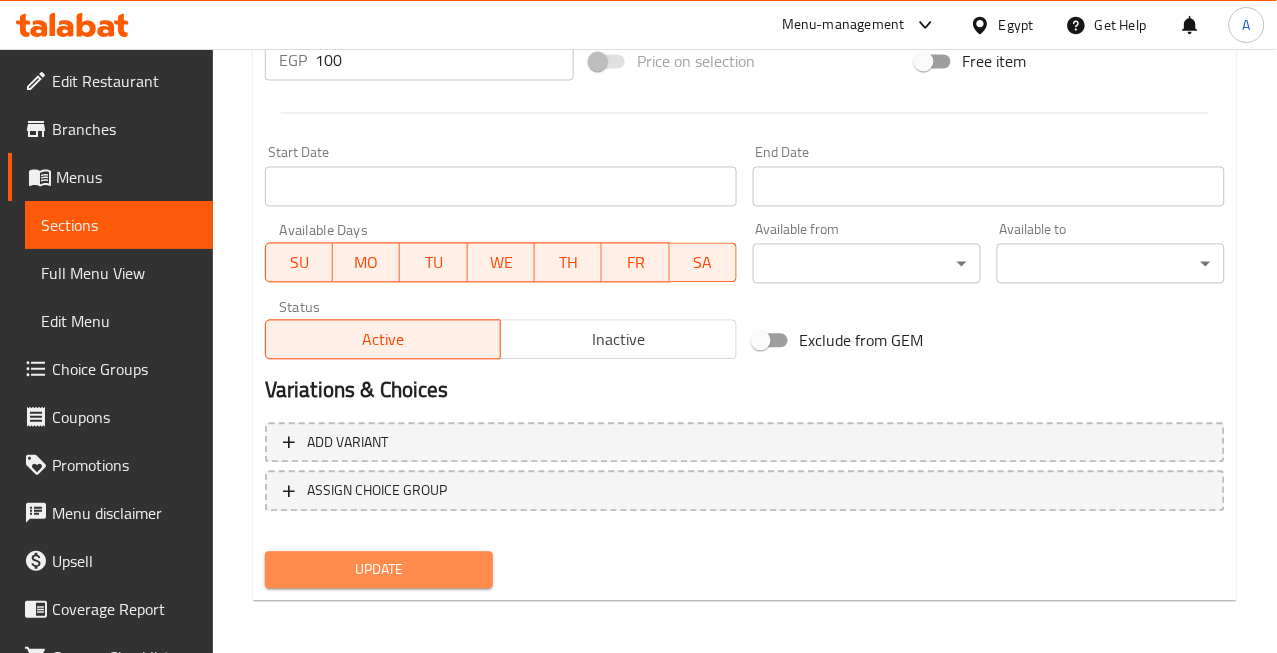 click on "Update" at bounding box center [379, 570] 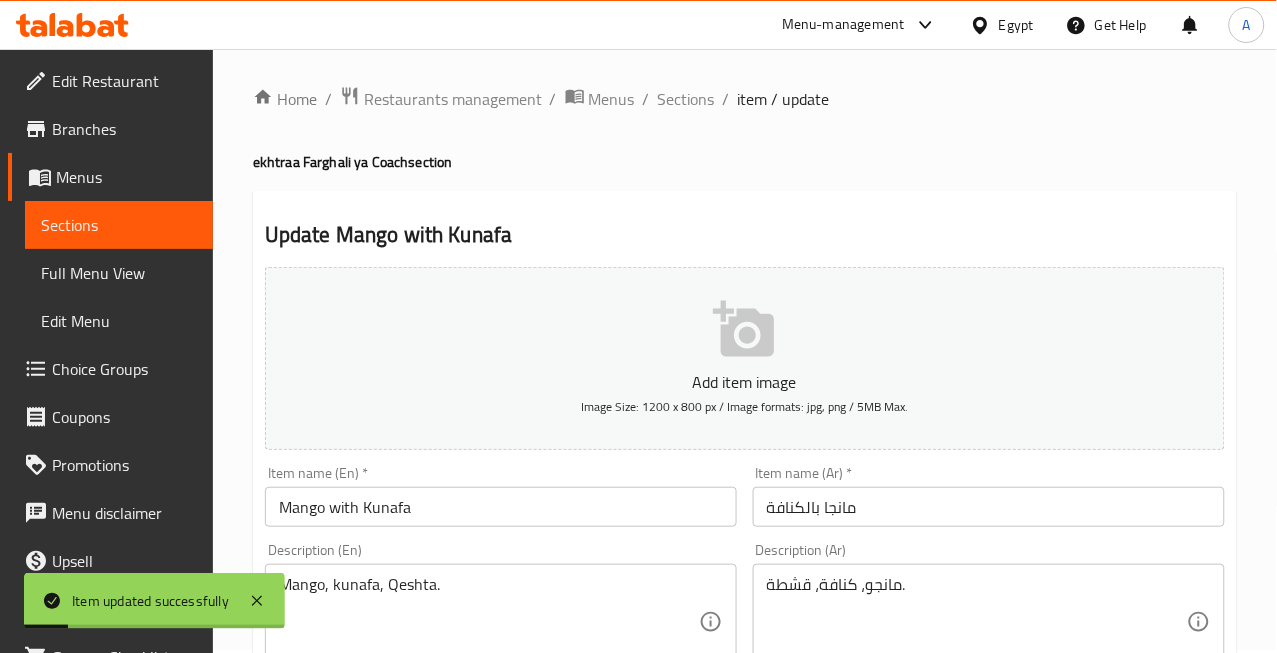 scroll, scrollTop: 0, scrollLeft: 0, axis: both 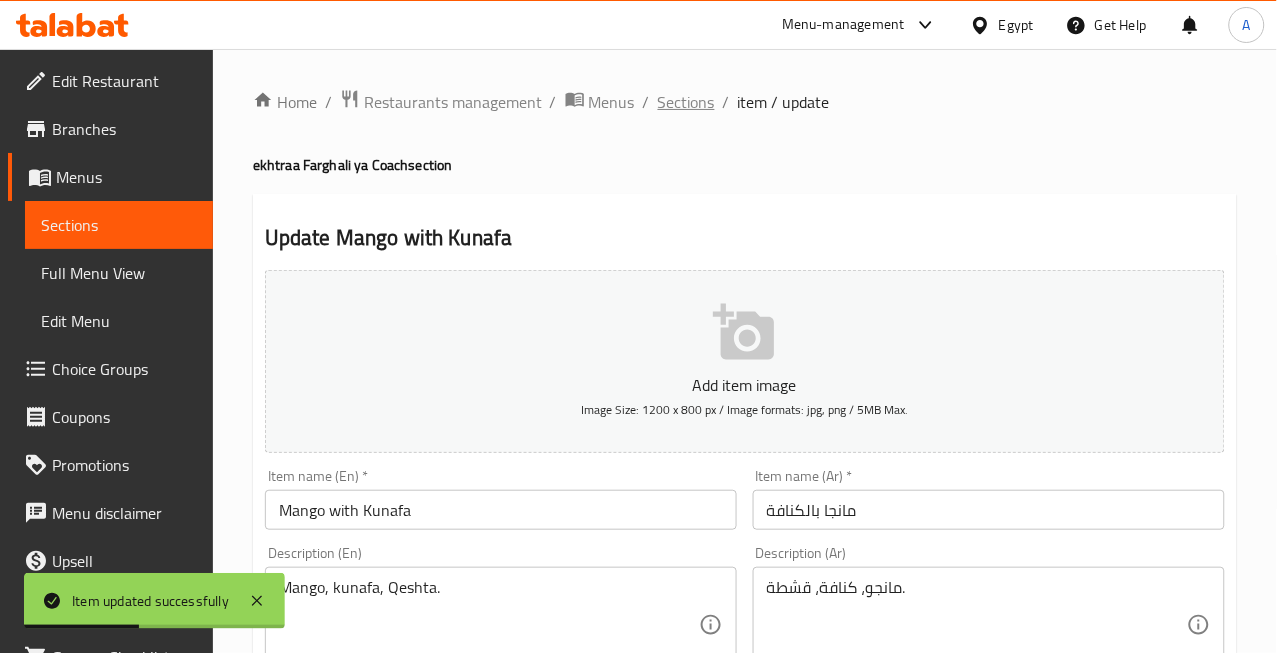 click on "Sections" at bounding box center [686, 102] 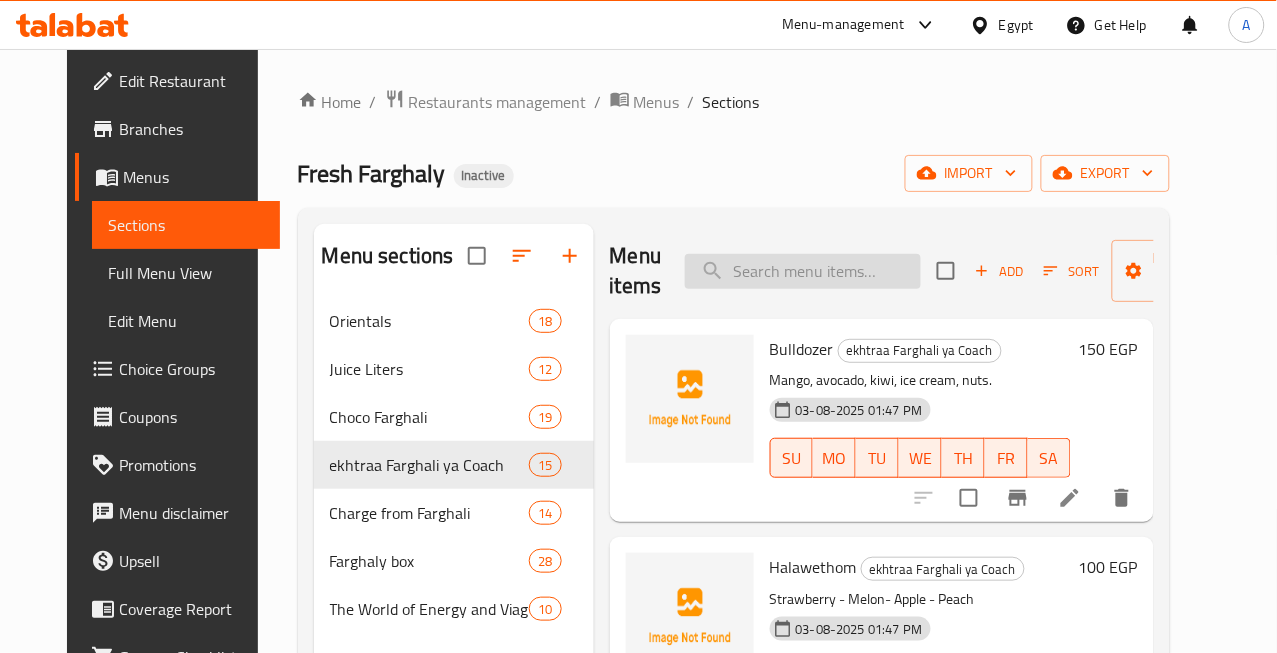 click at bounding box center [803, 271] 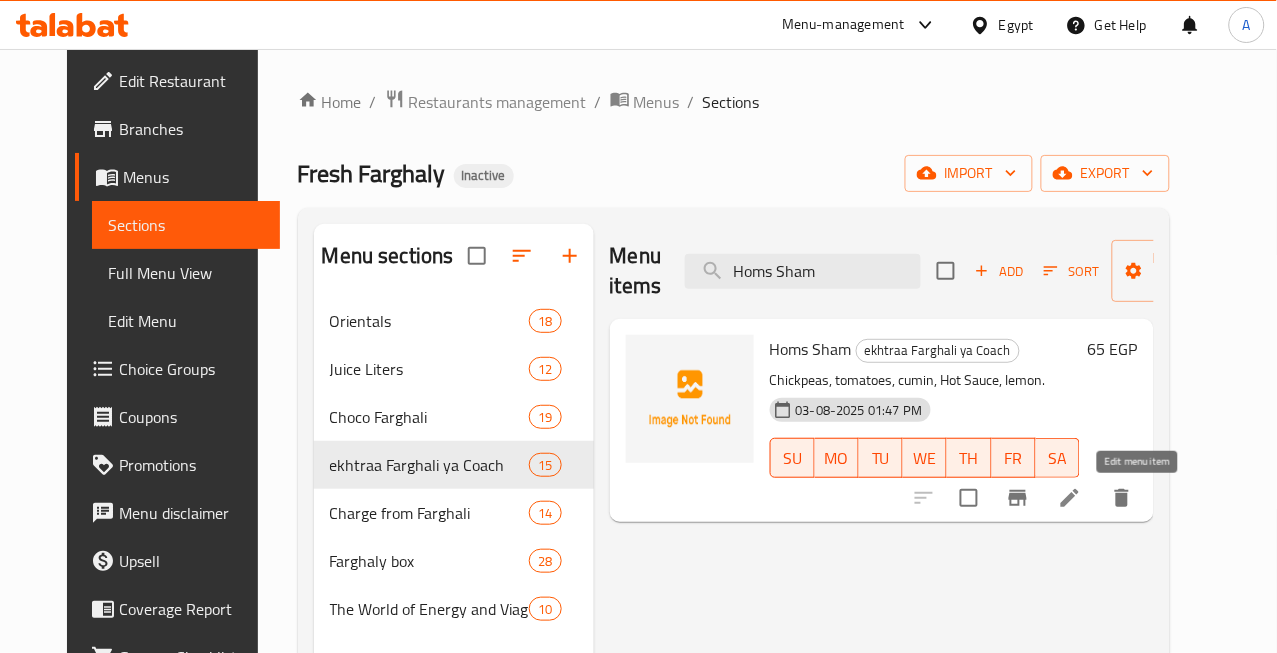 type on "Homs Sham" 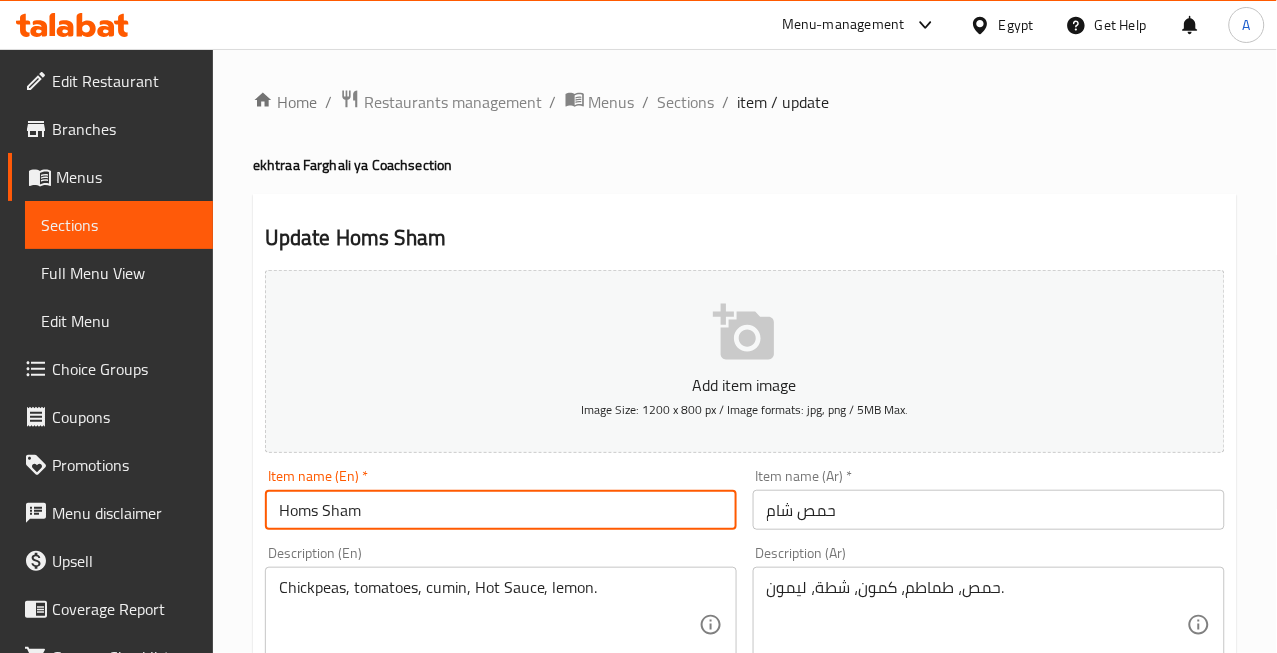 drag, startPoint x: 314, startPoint y: 513, endPoint x: 303, endPoint y: 514, distance: 11.045361 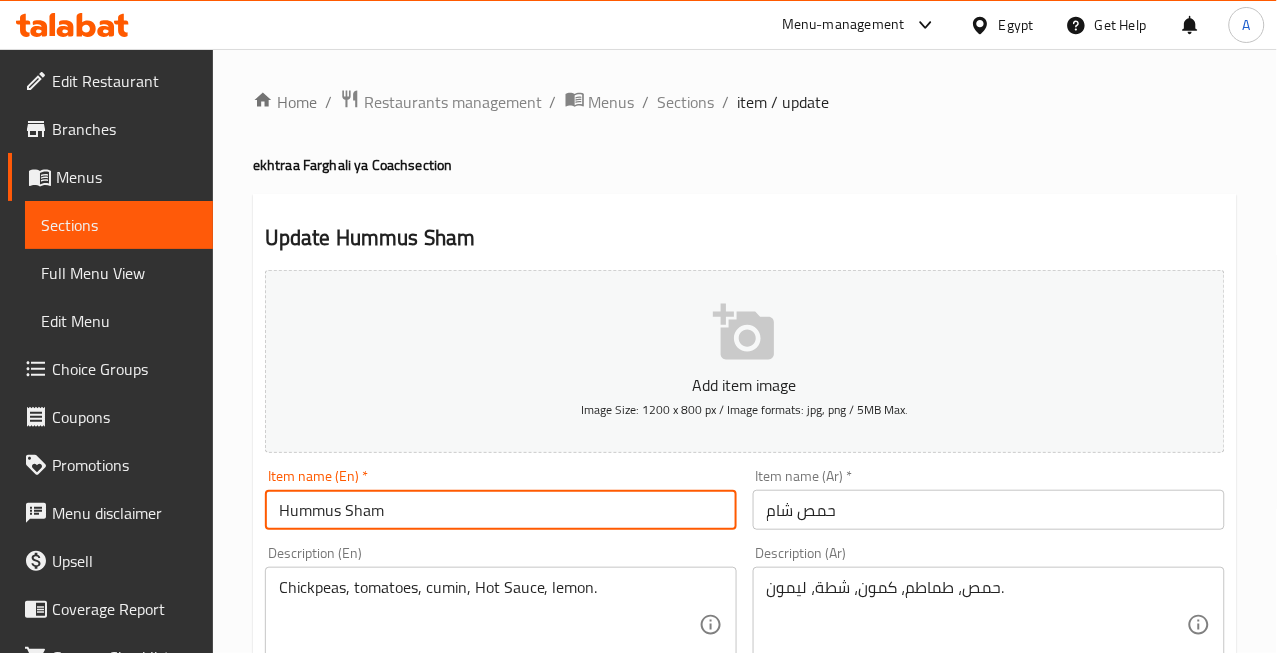 type on "Hummus Sham" 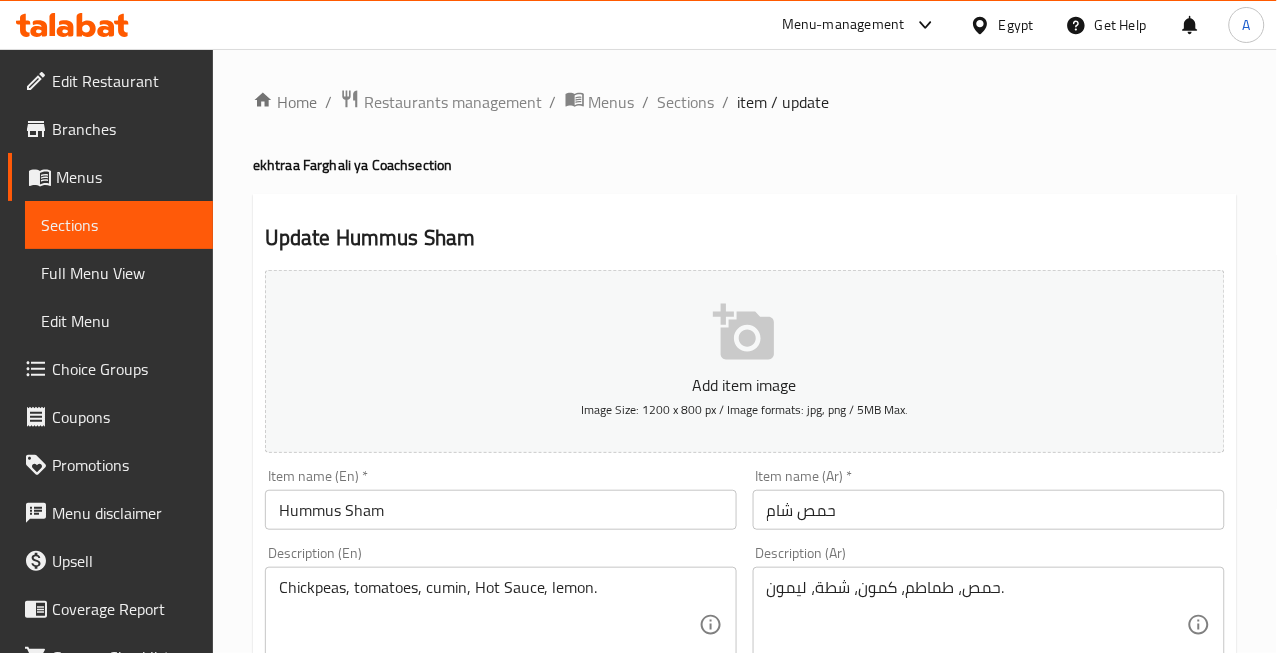 click on "Home / Restaurants management / Menus / Sections / item / update ekhtraa Farghali ya Coach section Update Hummus Sham Add item image Image Size: 1200 x 800 px / Image formats: jpg, png / 5MB Max. Item name (En) * Hummus Sham Item name (En) * Item name (Ar) * حمص شام Item name (Ar) * Description (En) Chickpeas, tomatoes, cumin, Hot Sauce, lemon. Description (En) Description (Ar) حمص، طماطم، كمون، شطة، ليمون. Description (Ar) Product barcode Product barcode Product sku Product sku Price * EGP [PRICE] Price * Price on selection Free item Start Date Start Date End Date End Date Available Days SU MO TU WE TH FR SA Available from  Available to  Status Active Inactive Exclude from GEM Variations & Choices Add variant ASSIGN CHOICE GROUP Update" at bounding box center [745, 731] 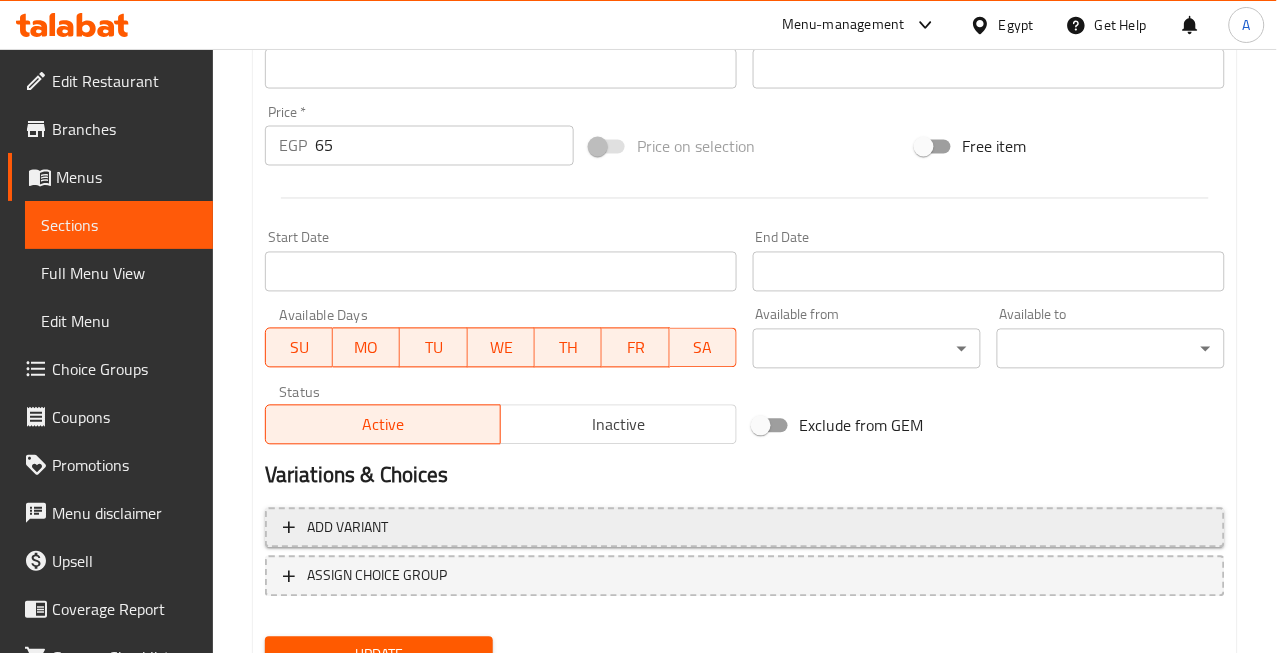 scroll, scrollTop: 756, scrollLeft: 0, axis: vertical 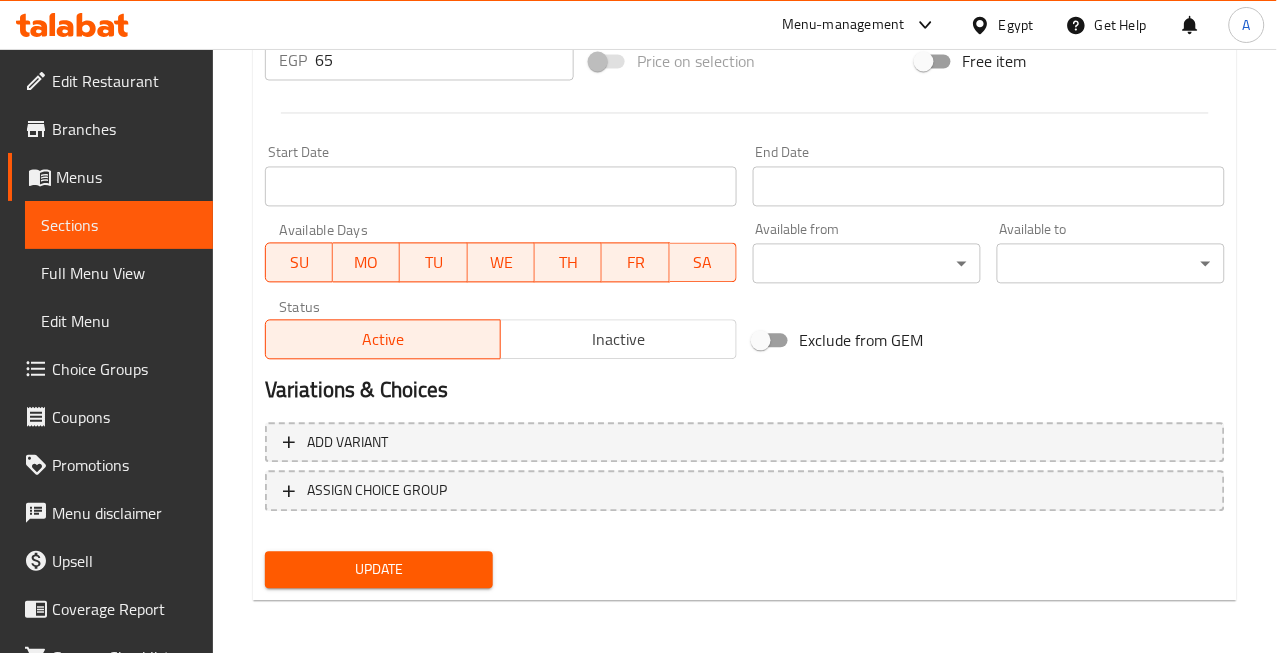 click on "Update" at bounding box center (379, 570) 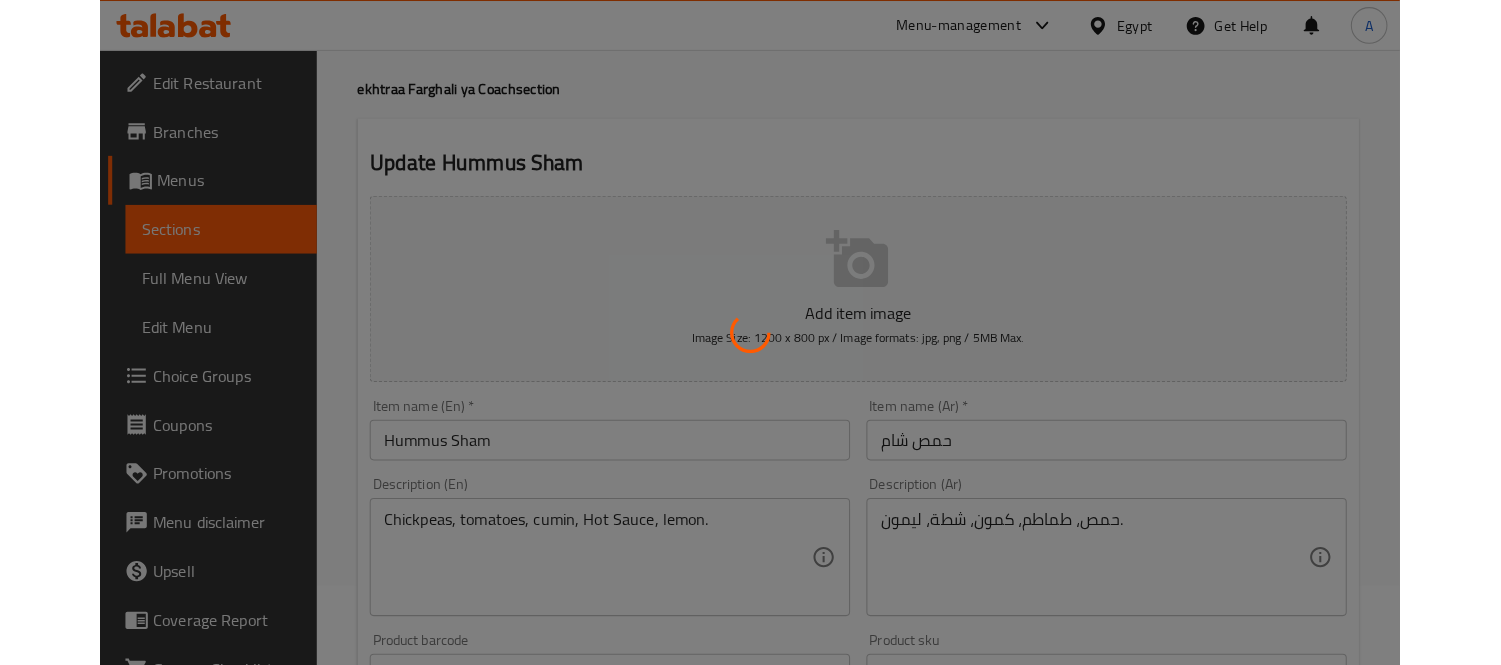 scroll, scrollTop: 0, scrollLeft: 0, axis: both 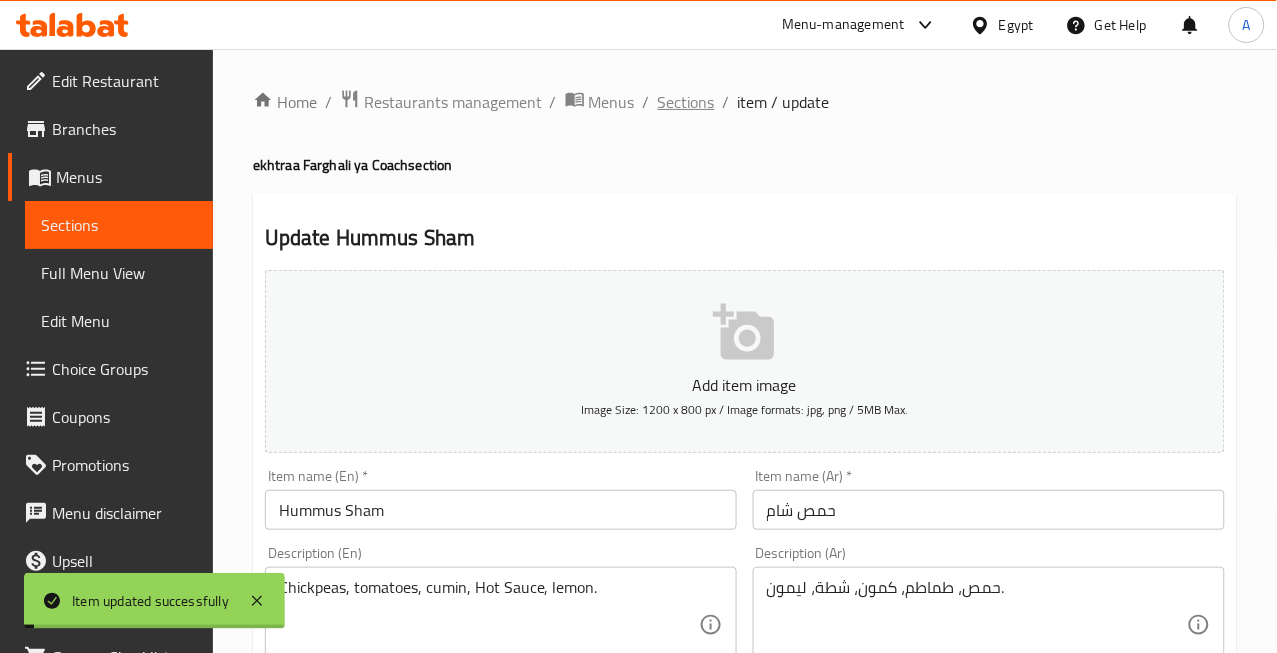 click on "Sections" at bounding box center [686, 102] 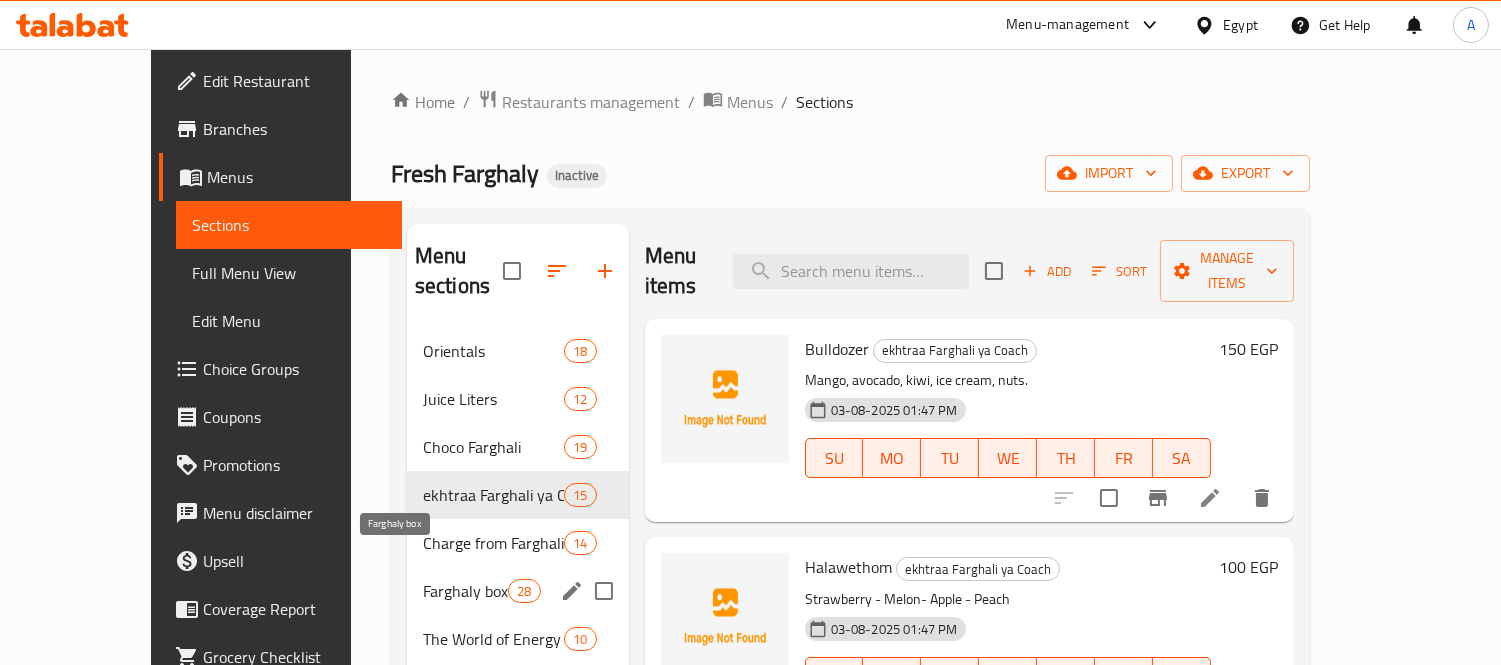 click on "Farghaly box" at bounding box center [465, 591] 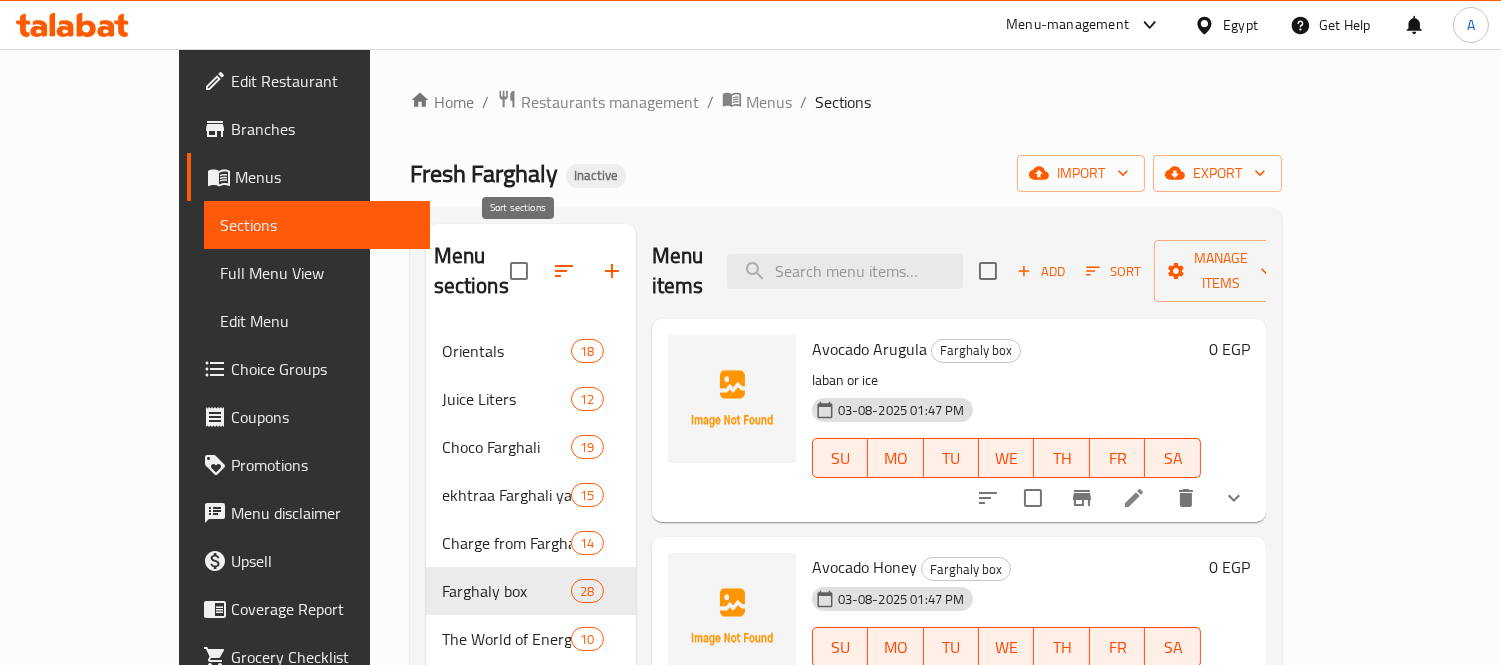 click 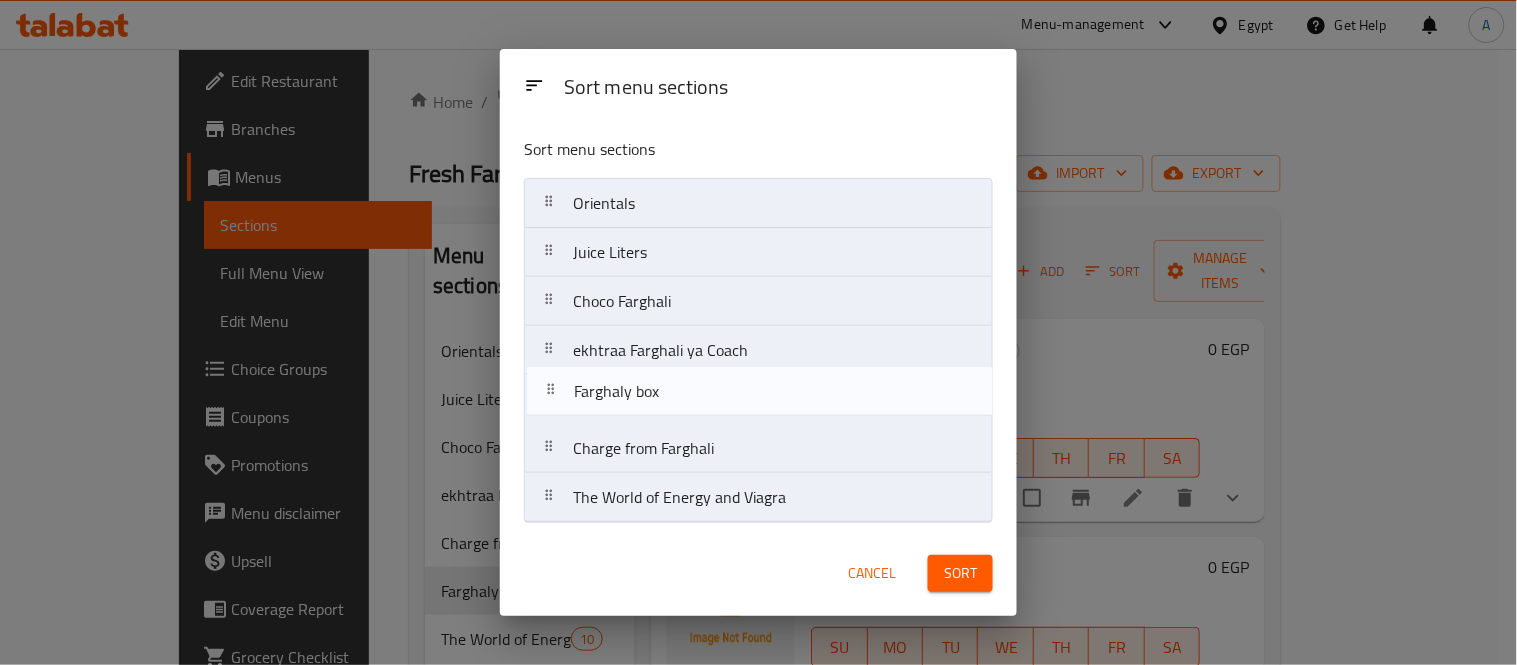 drag, startPoint x: 596, startPoint y: 460, endPoint x: 597, endPoint y: 398, distance: 62.008064 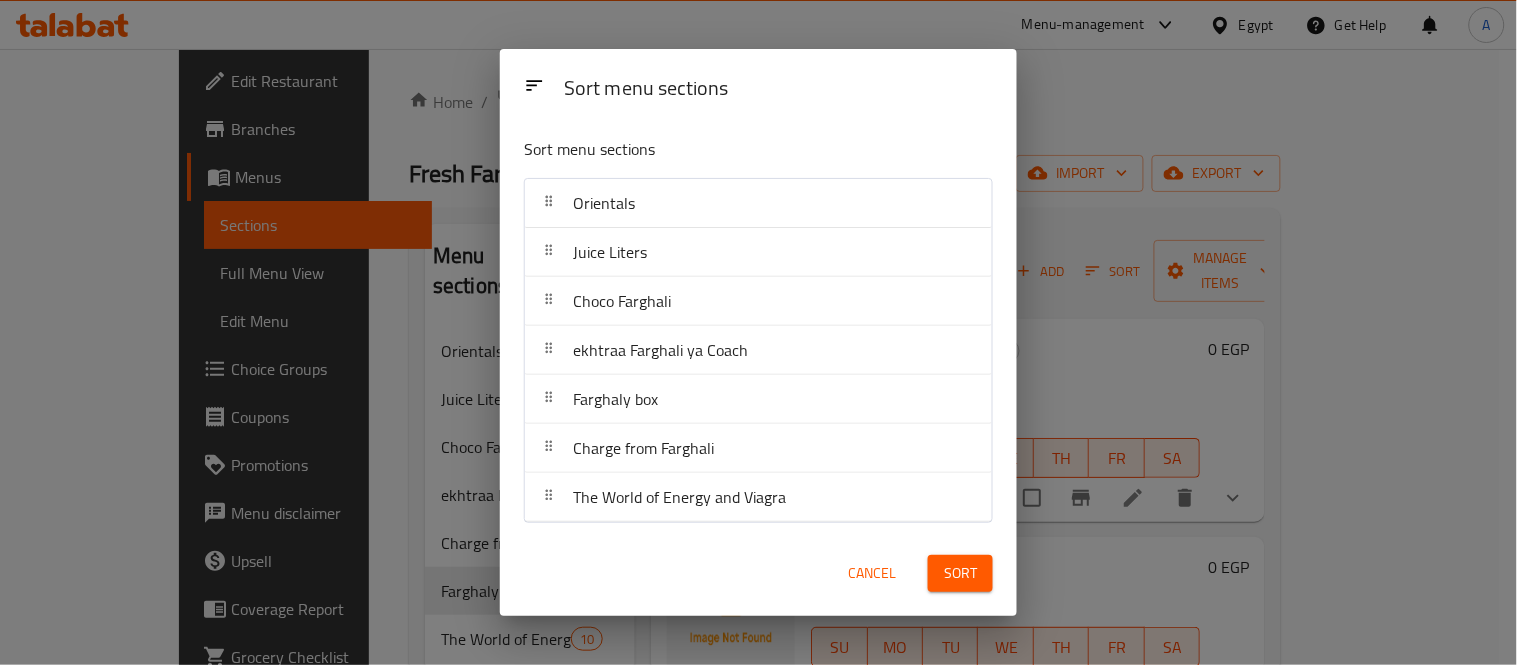 click on "Sort" at bounding box center [960, 573] 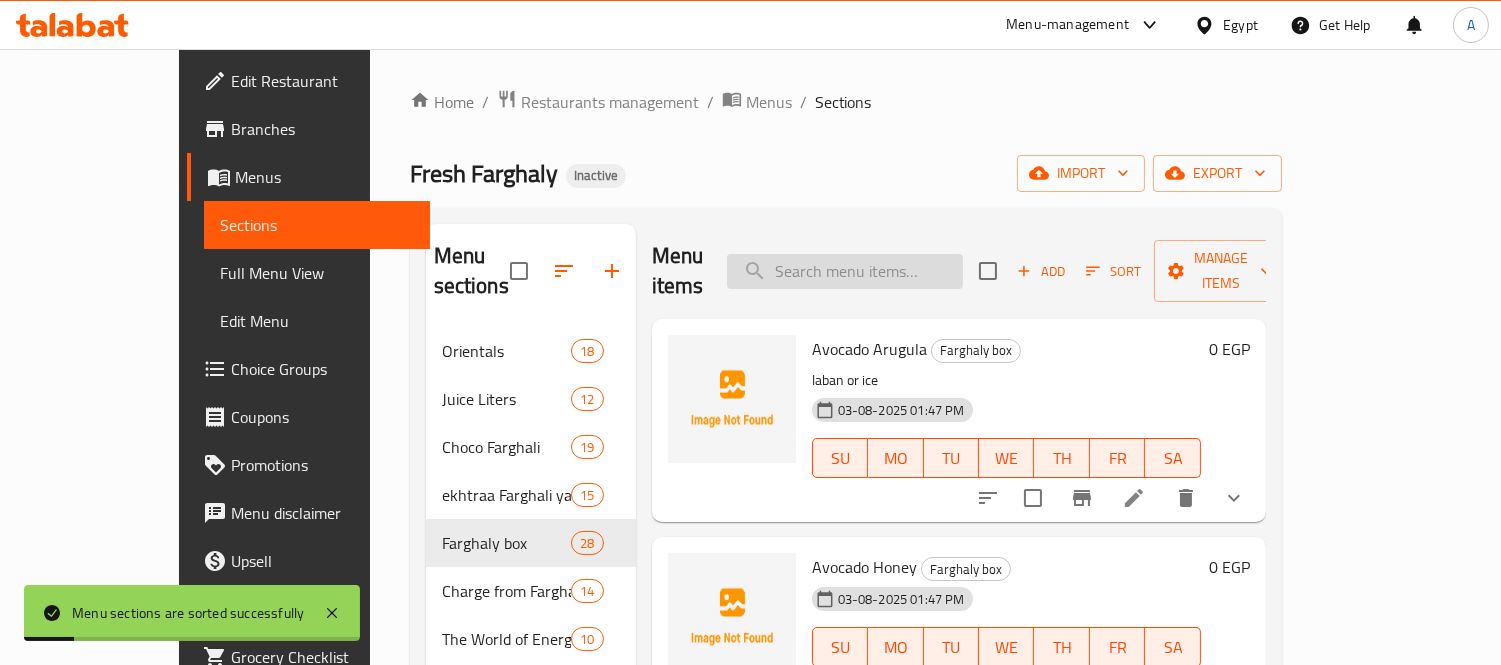 click at bounding box center (845, 271) 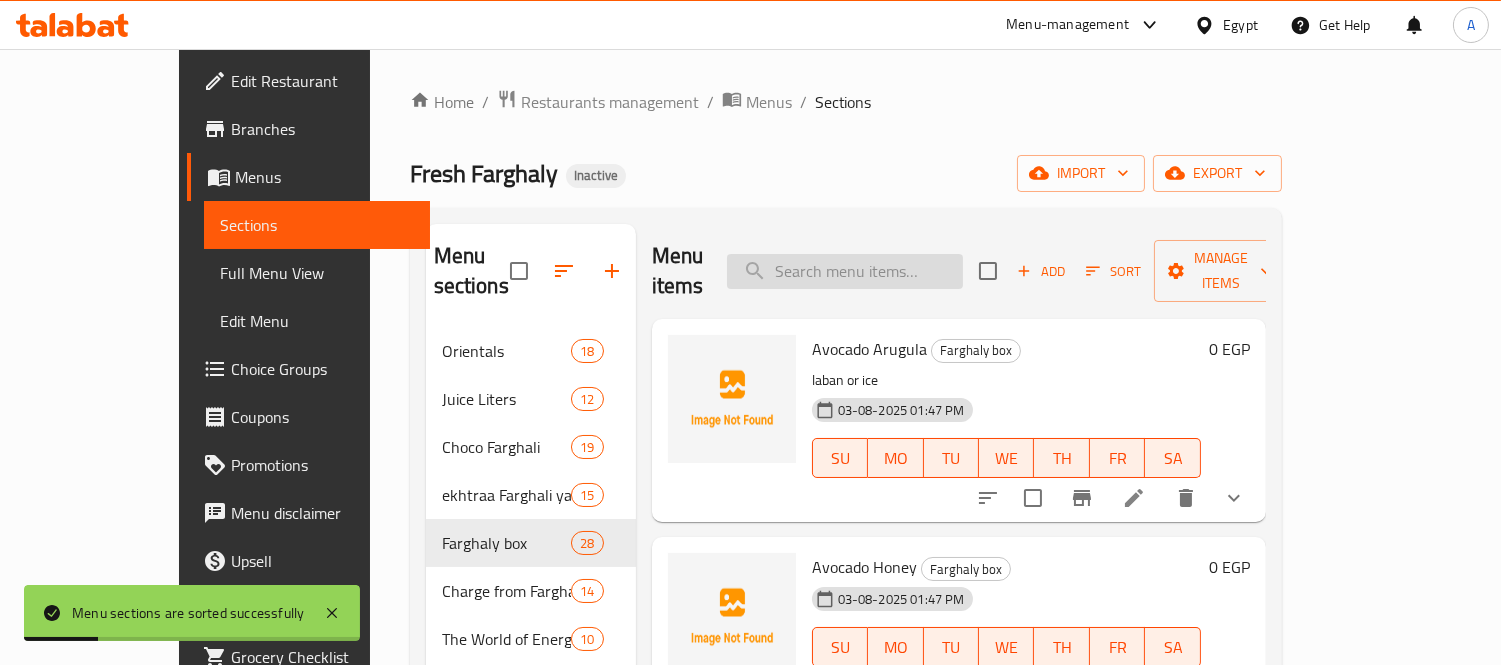 paste on "Ripe Avocado drizzled with Honey" 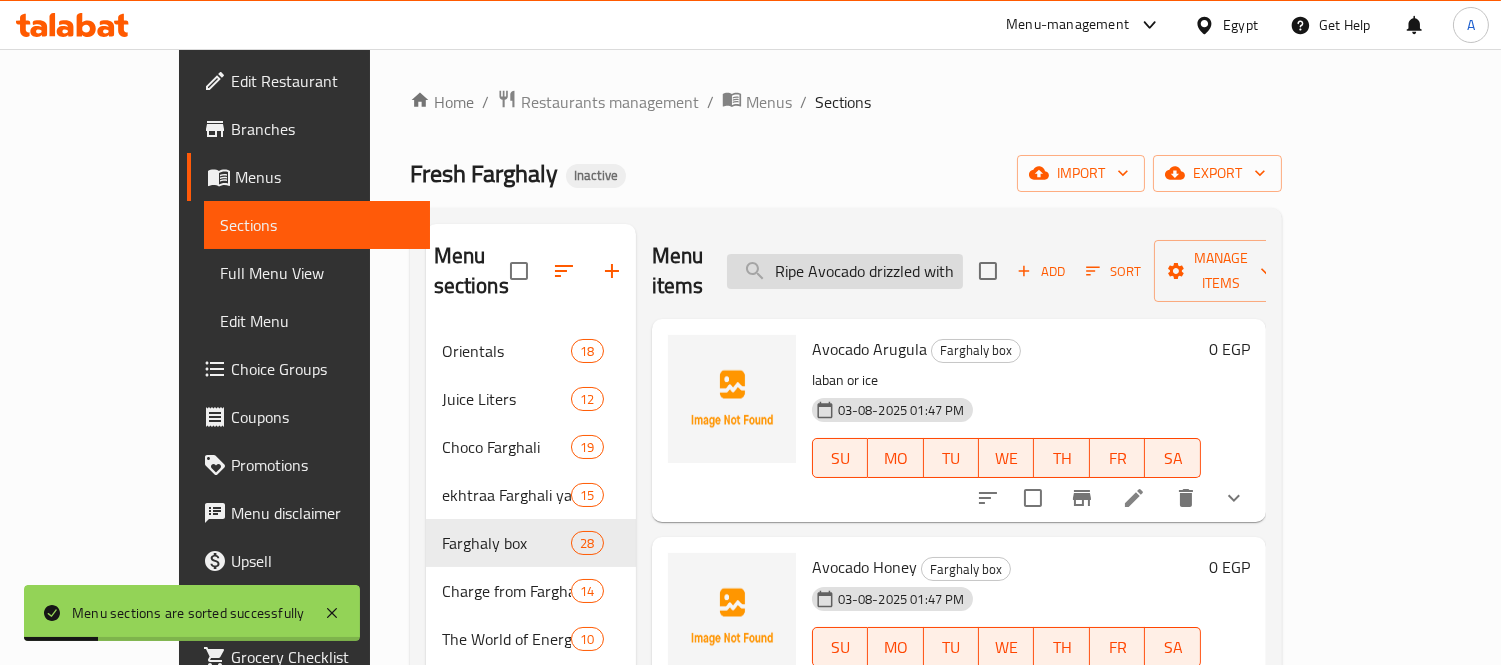 scroll, scrollTop: 0, scrollLeft: 46, axis: horizontal 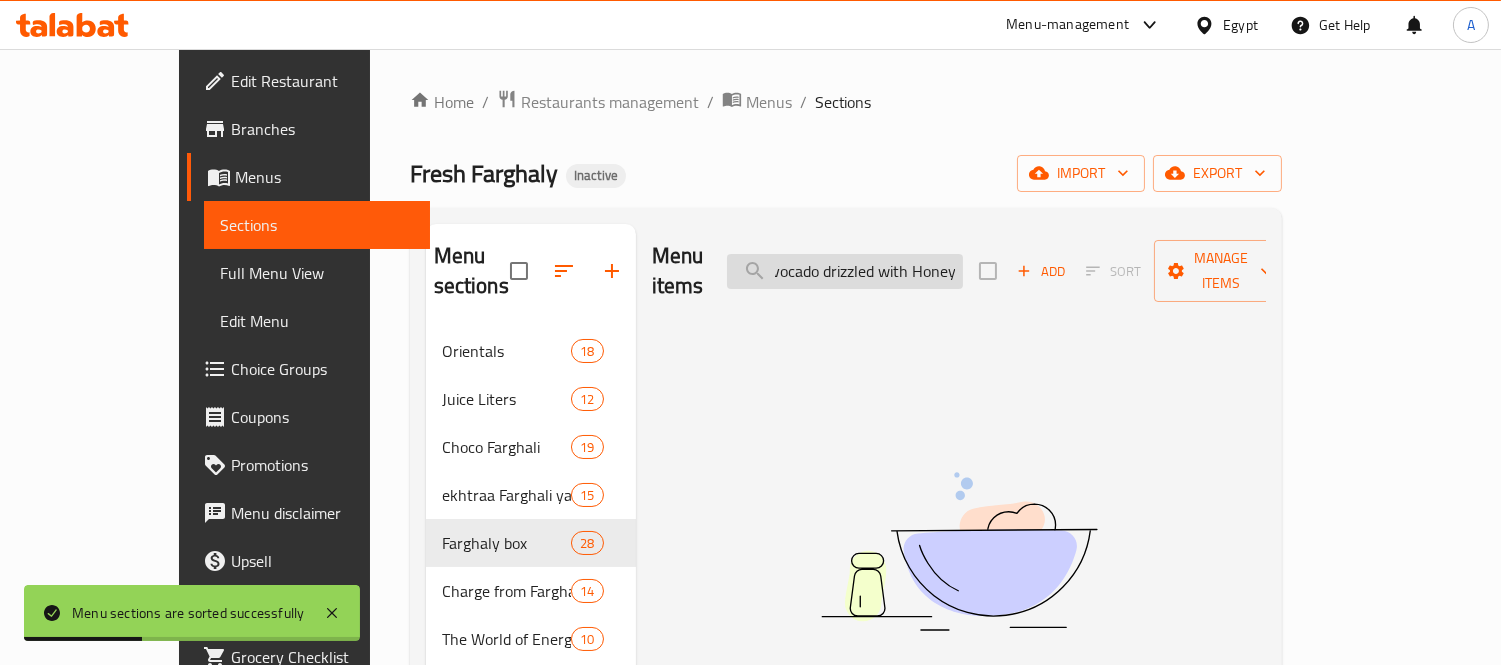 click on "Ripe Avocado drizzled with Honey" at bounding box center [845, 271] 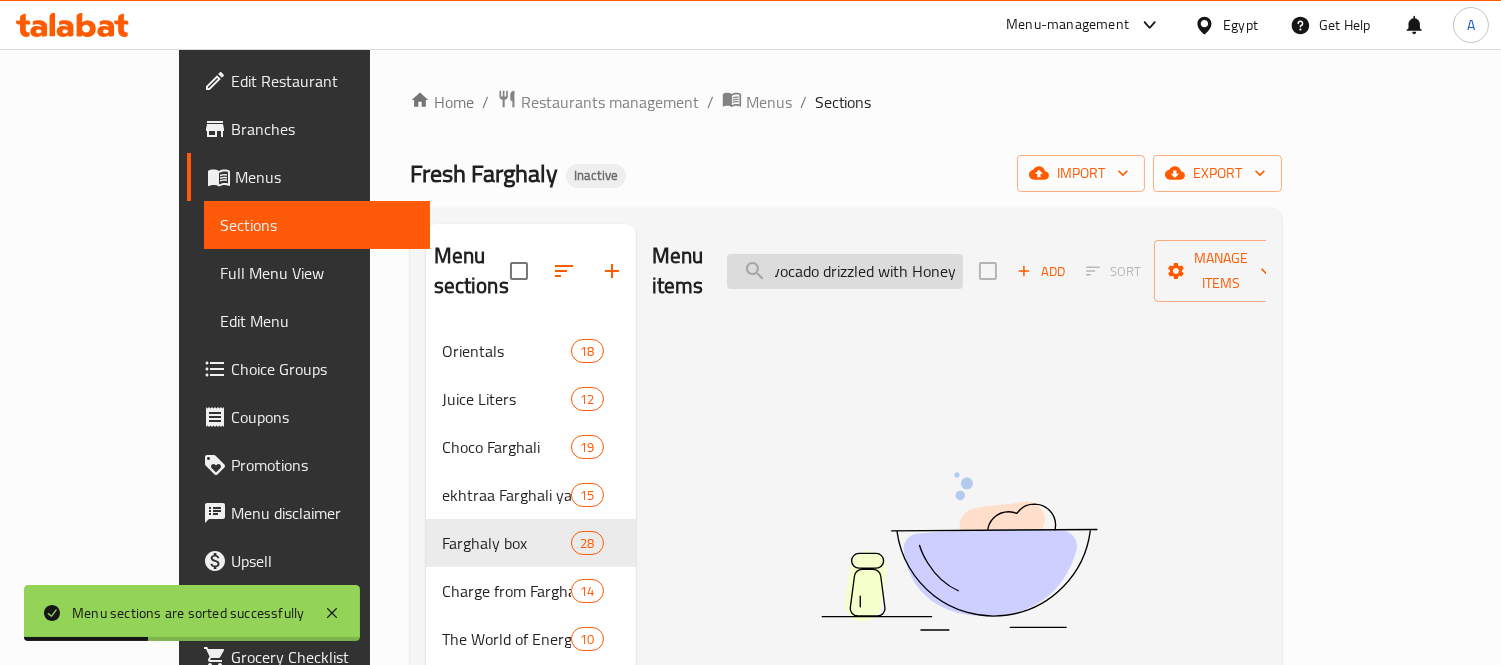 click on "Ripe Avocado drizzled with Honey" at bounding box center [845, 271] 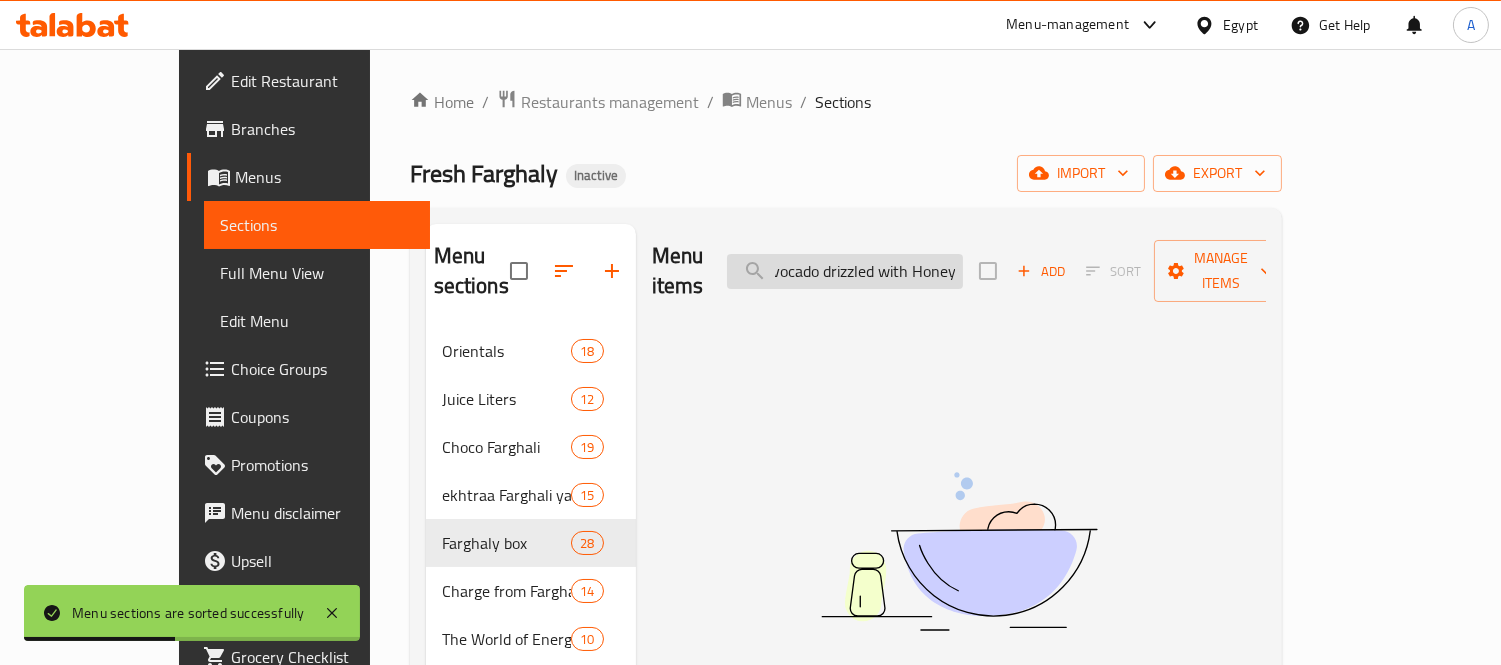 type 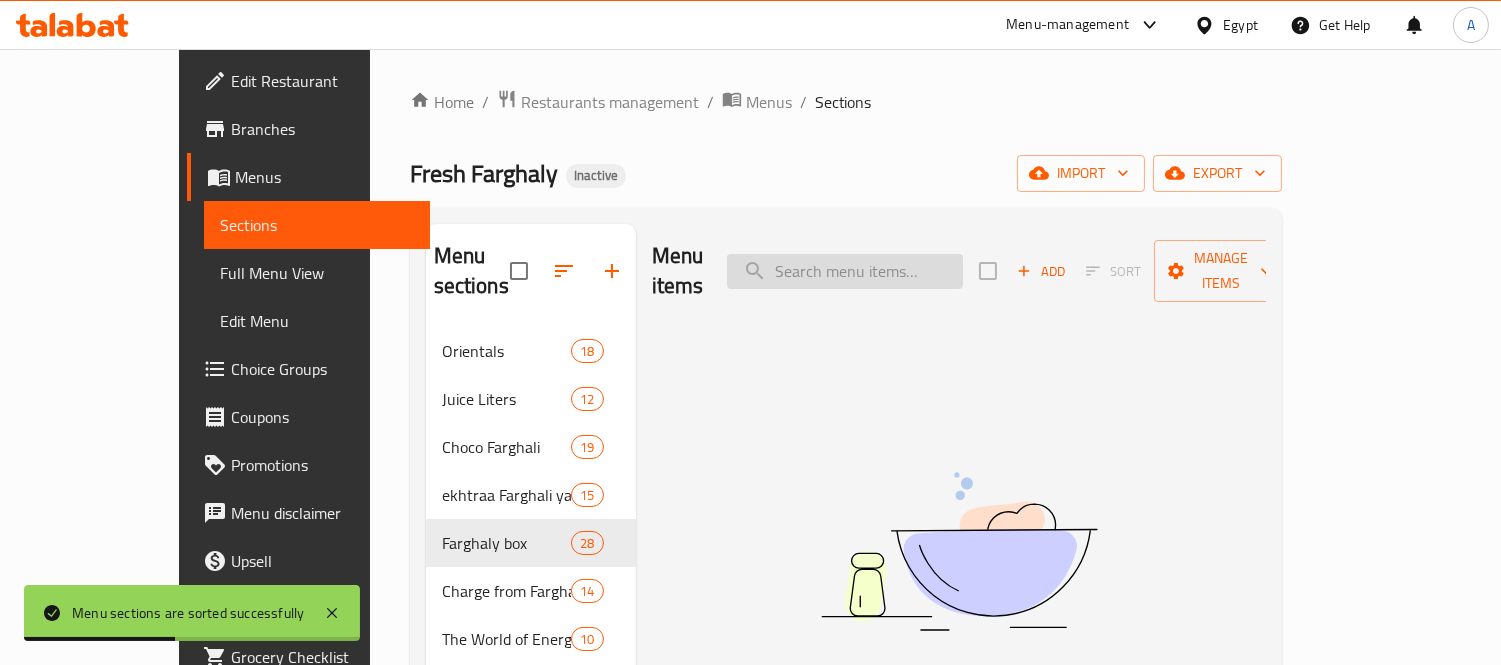 scroll, scrollTop: 0, scrollLeft: 0, axis: both 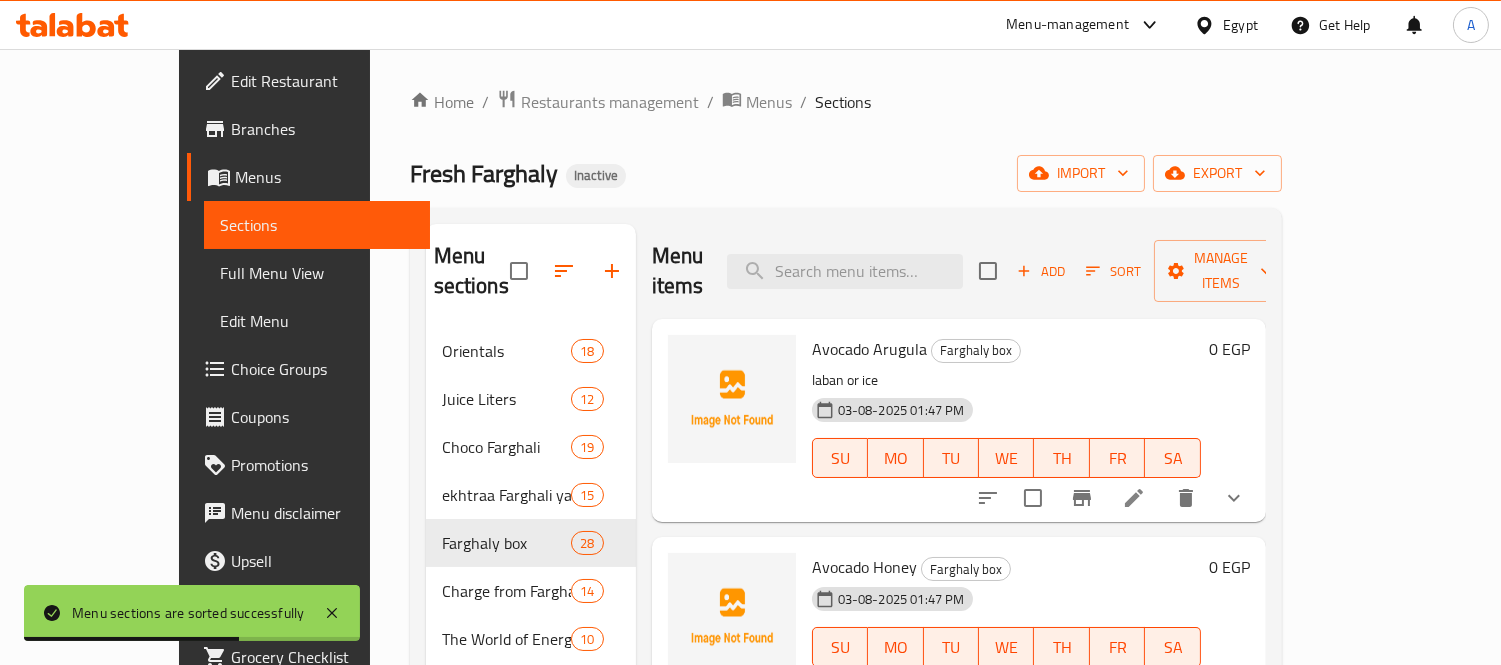 click on "Avocado Honey Farghaly box" at bounding box center (1006, 567) 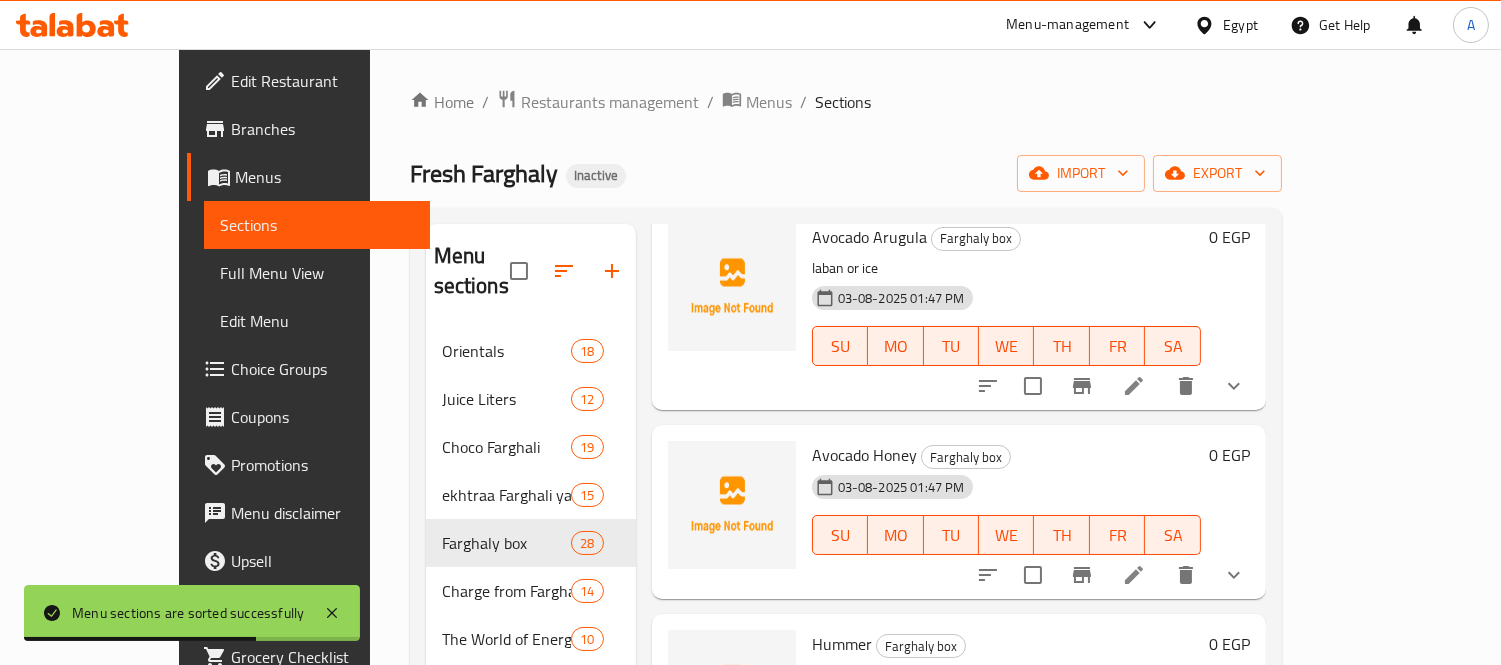 scroll, scrollTop: 222, scrollLeft: 0, axis: vertical 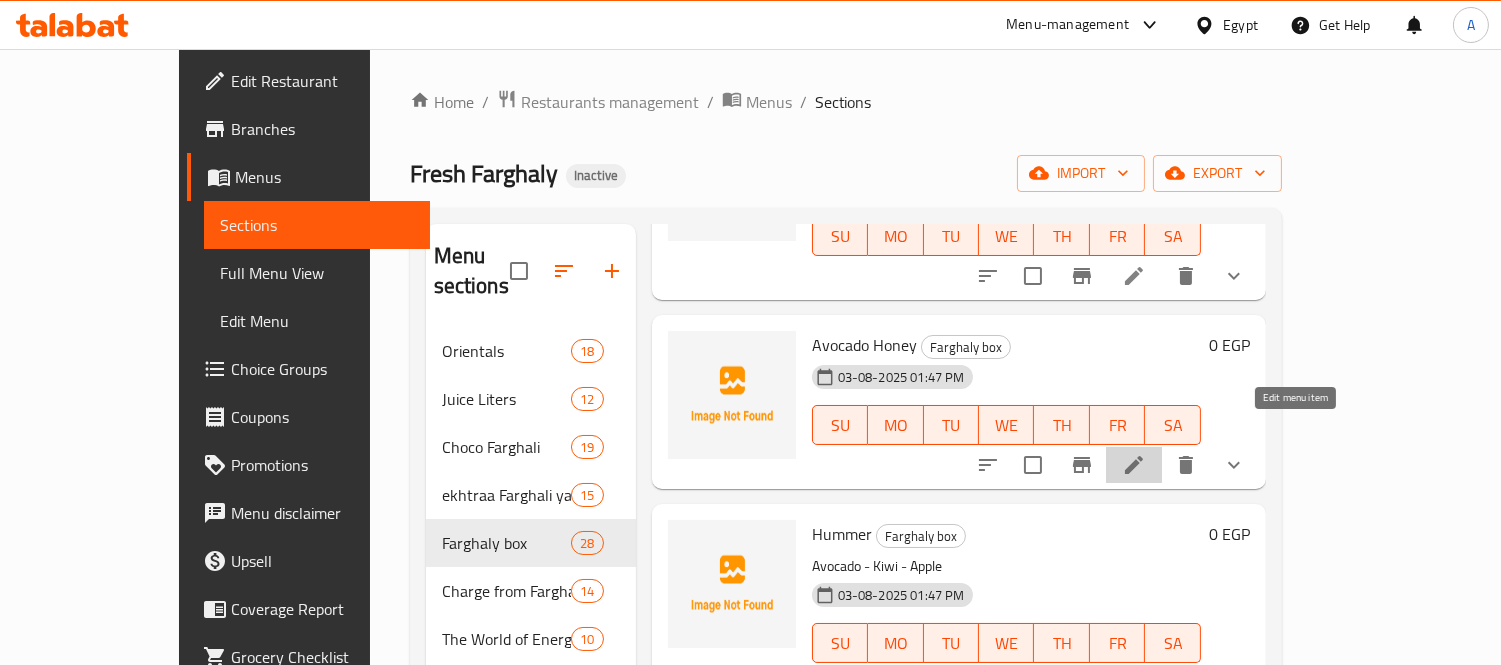 click 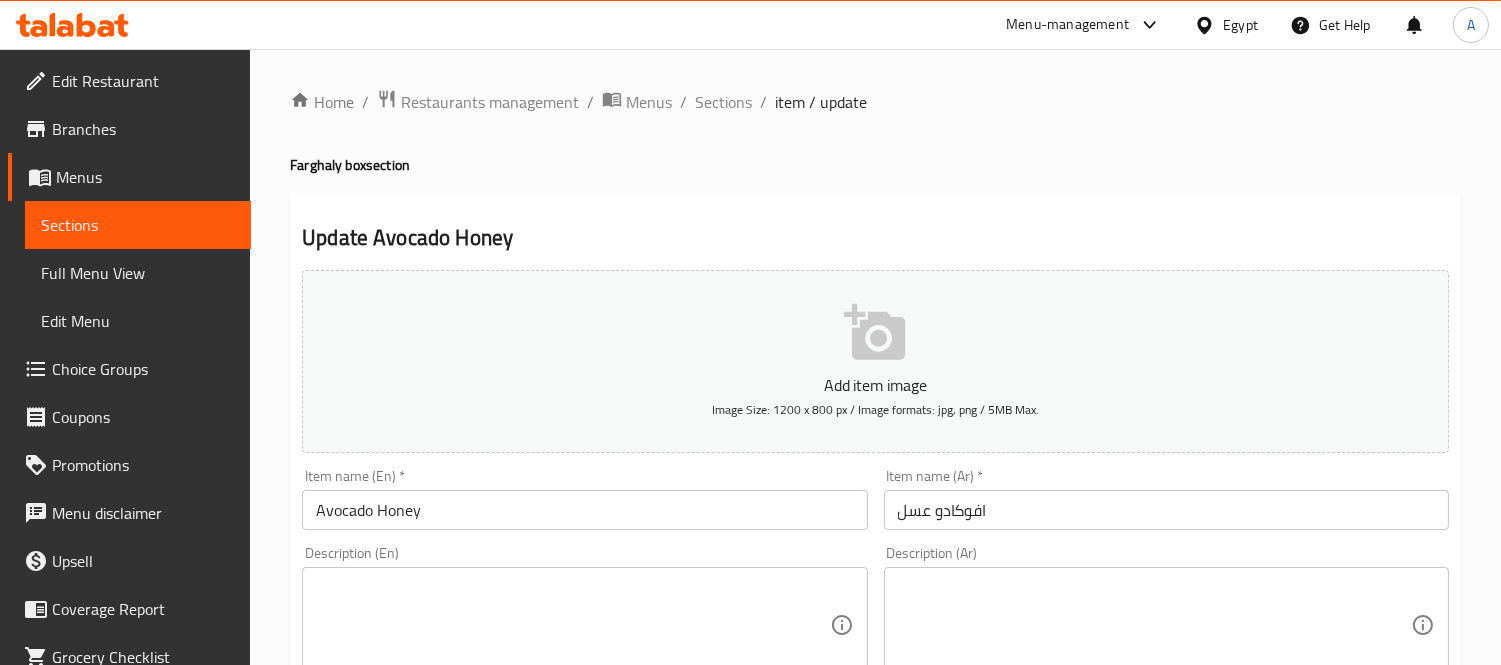 click at bounding box center [572, 625] 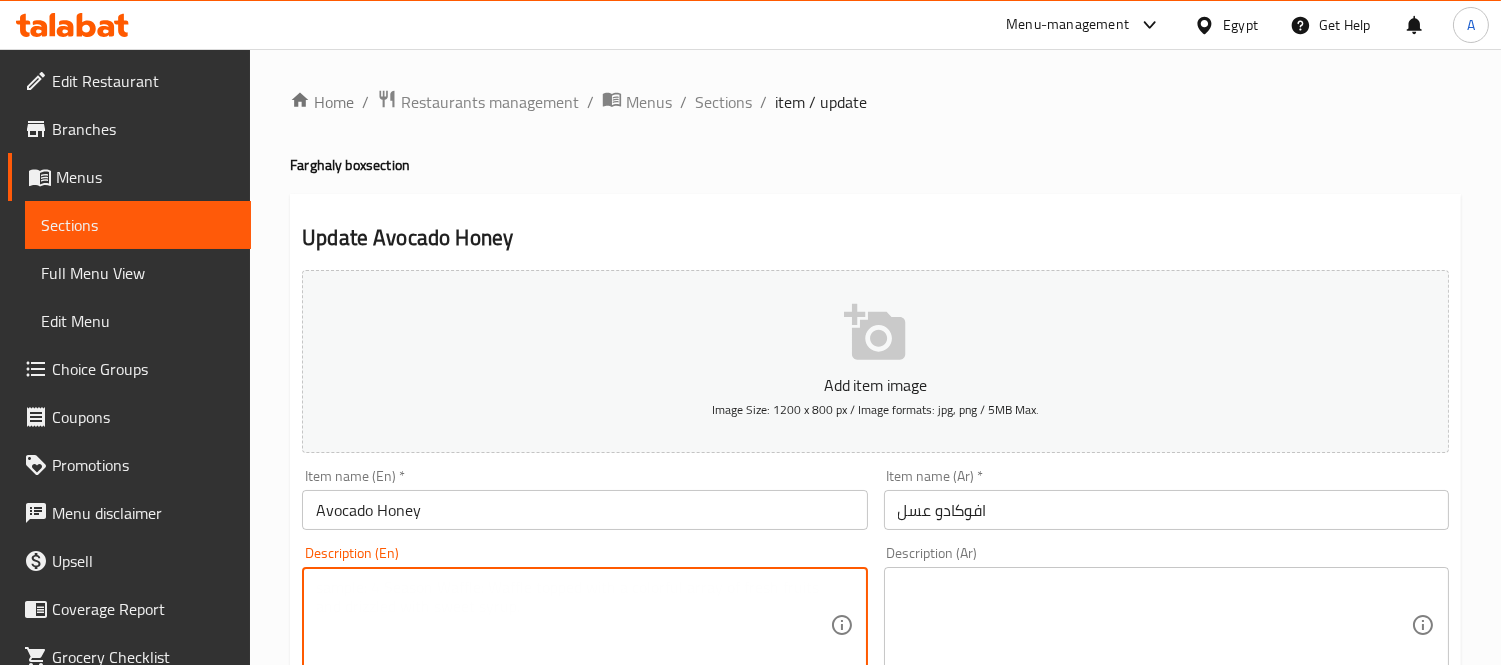 paste on "Ripe Avocado drizzled with Honey" 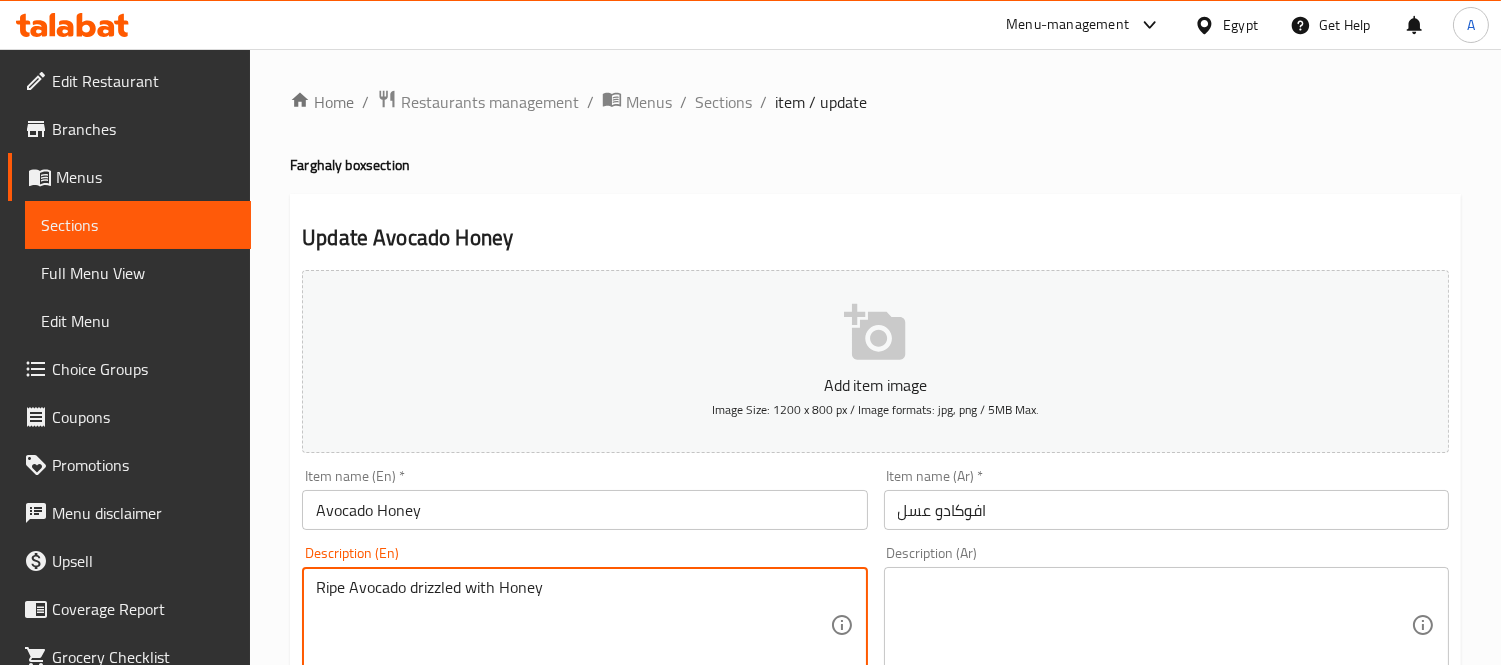 type on "Ripe Avocado drizzled with Honey" 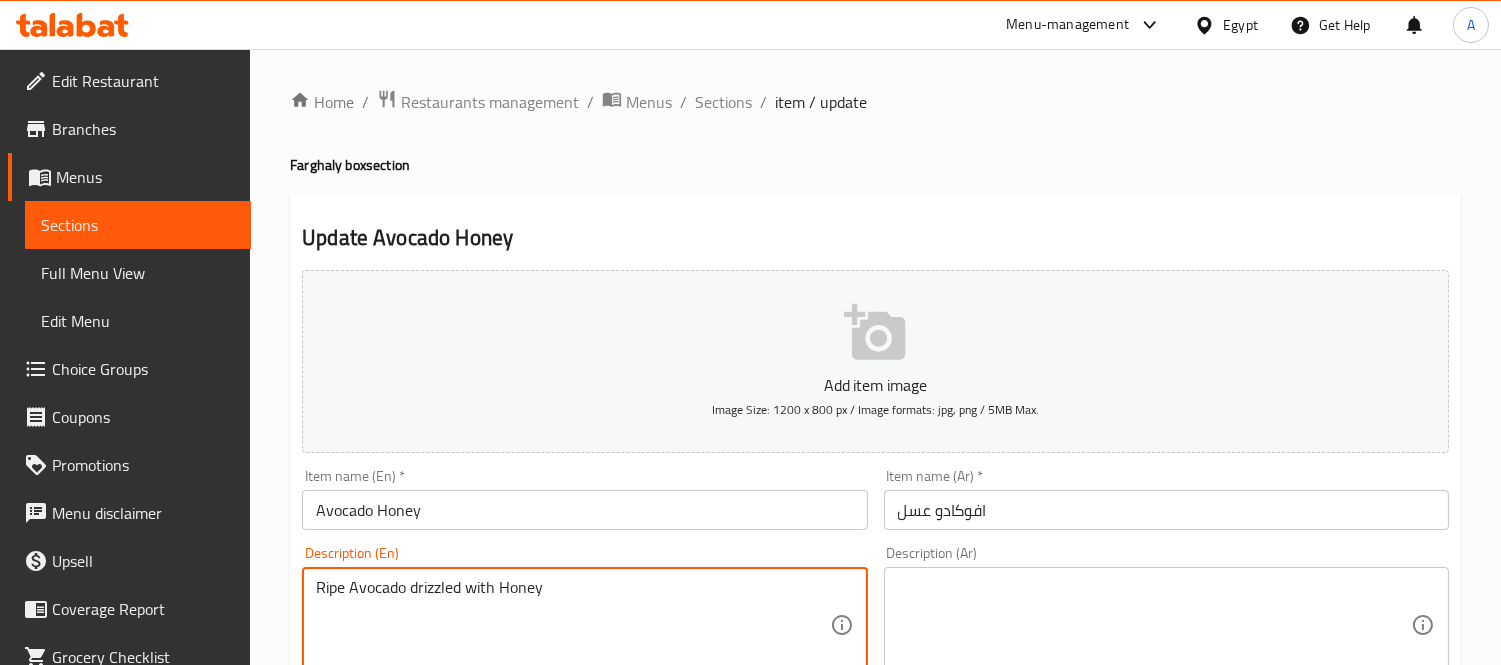 click at bounding box center (1154, 625) 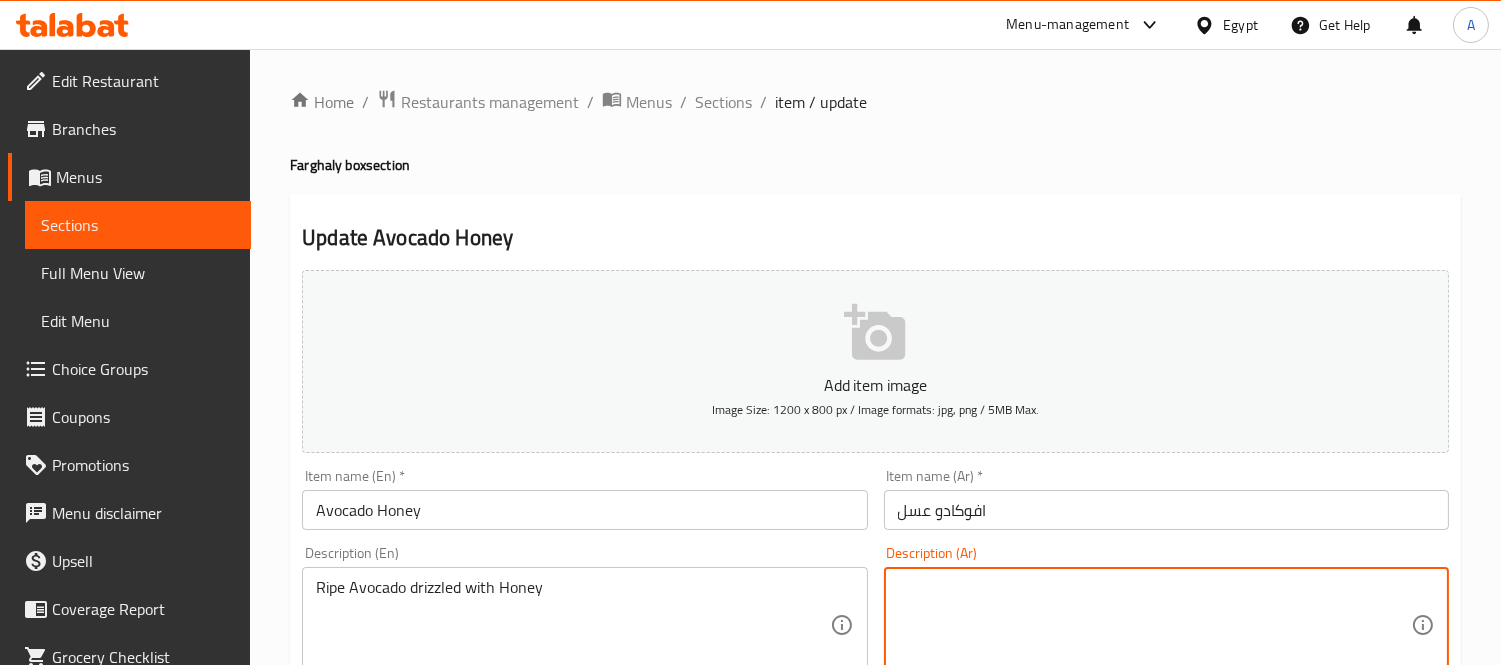 paste on "أفوكادو ناضج مع العسل" 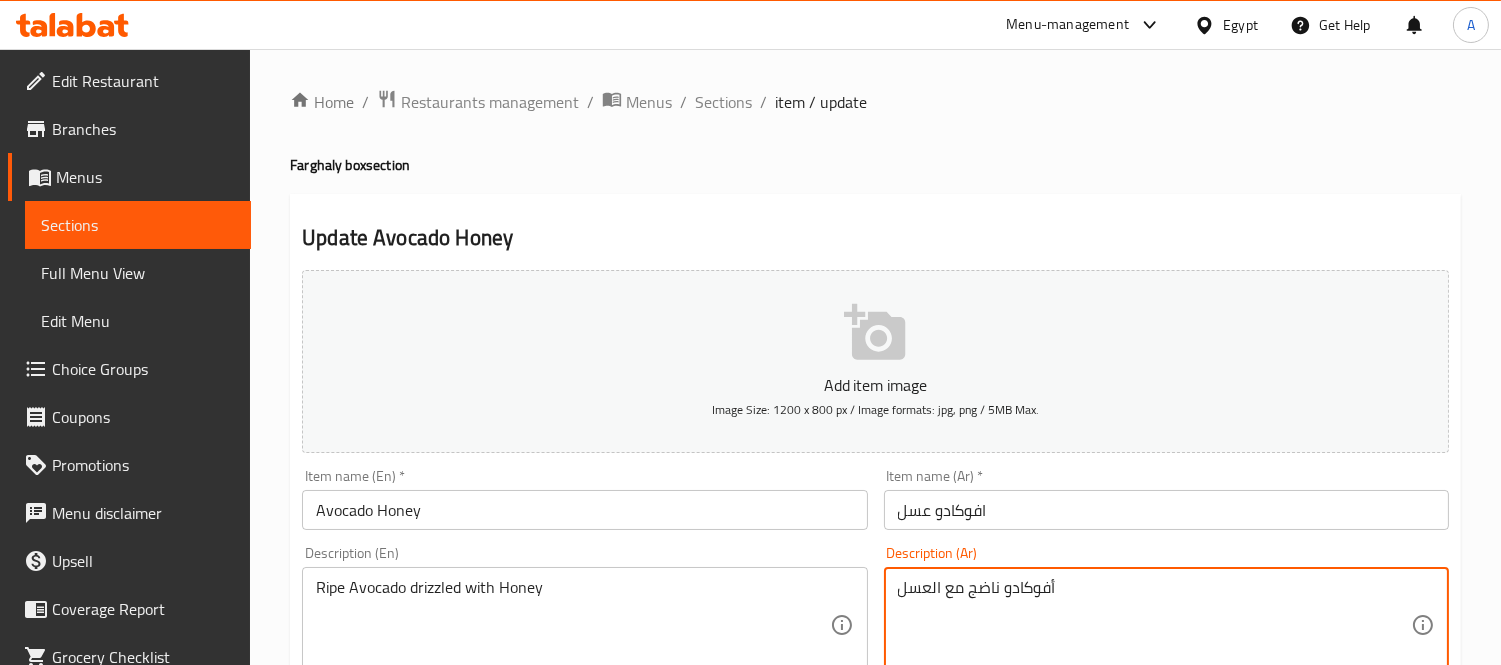 type on "أفوكادو ناضج مع العسل" 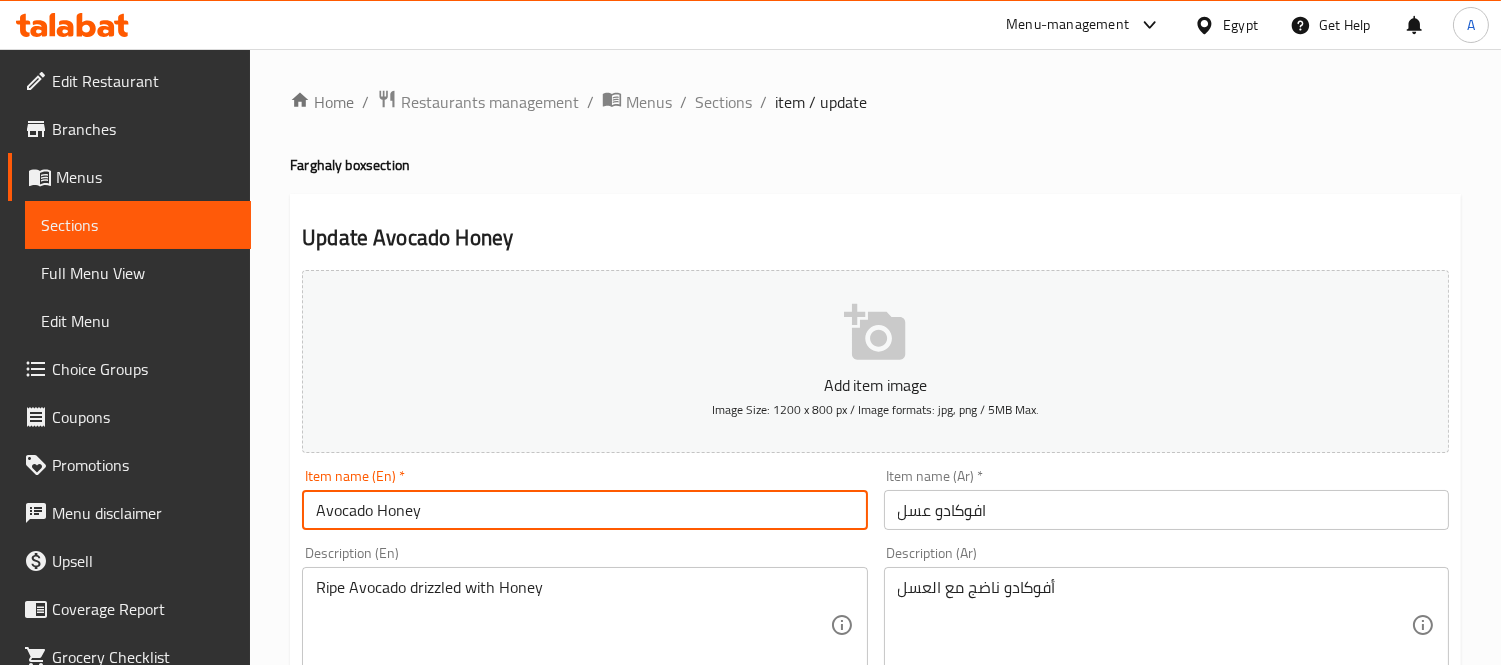 click on "Avocado Honey" at bounding box center (584, 510) 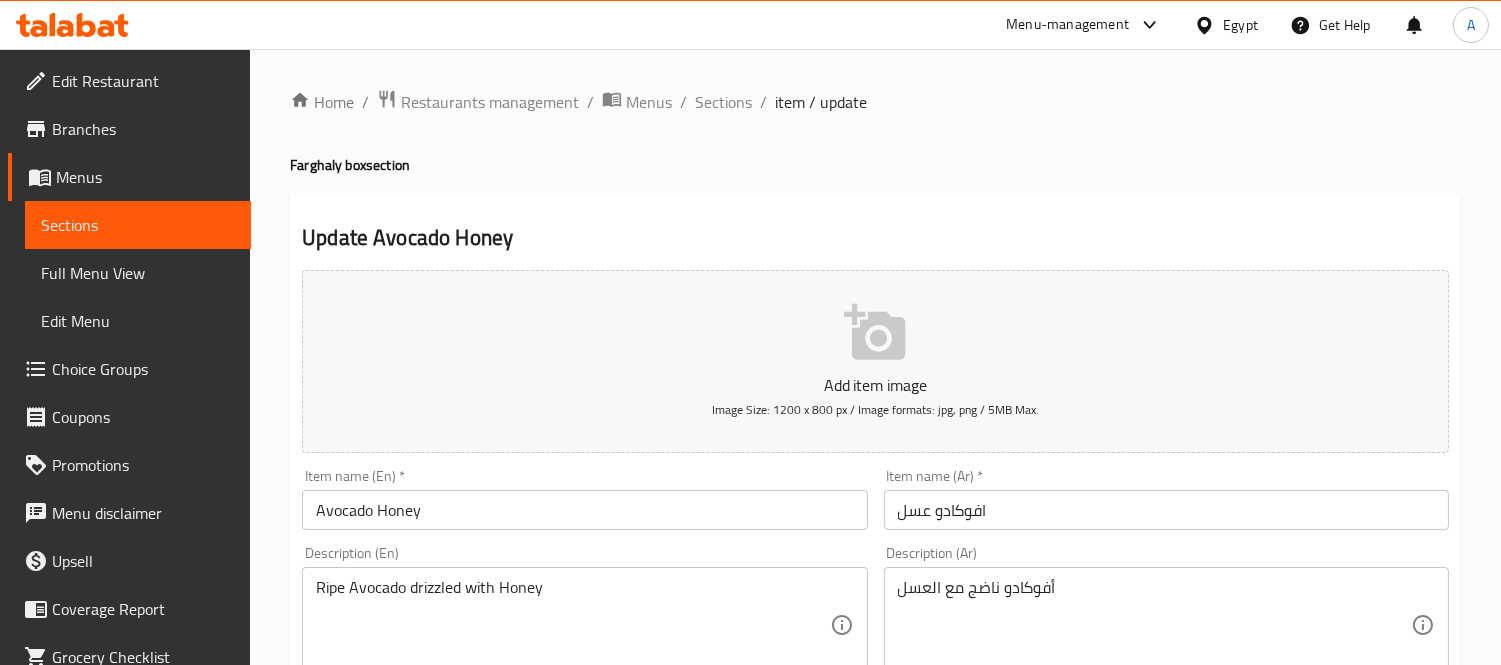 click on "Update Avocado Honey Add item image Image Size: 1200 x 800 px / Image formats: jpg, png / 5MB Max. Item name (En) * Avocado Honey Item name (En) * Item name (Ar) * افوكادو عسل Item name (Ar) * Description (En) Ripe Avocado drizzled with Honey Description (En) Description (Ar) أفوكادو ناضج مع العسل Description (Ar) Product barcode Product barcode Product sku Product sku Price * EGP [PRICE] Price * Price on selection Free item Start Date Start Date End Date End Date Available Days SU MO TU WE TH FR SA Available from  Available to  Status Active Inactive Exclude from GEM Variations & Choices Your Choice Of: (ID: [NUMBER]) Min 1 , Max 1 Name (En) Your Choice Of: Name (En) Name (Ar) إختيارك من: Name (Ar) Min 1 Min Max 1 Max Medium (ID: [NUMBER]) [PRICE] EGP Name (En) Large Name (En) Name (Ar) كبير Name (Ar) Price EGP [PRICE] Price" at bounding box center [875, 798] 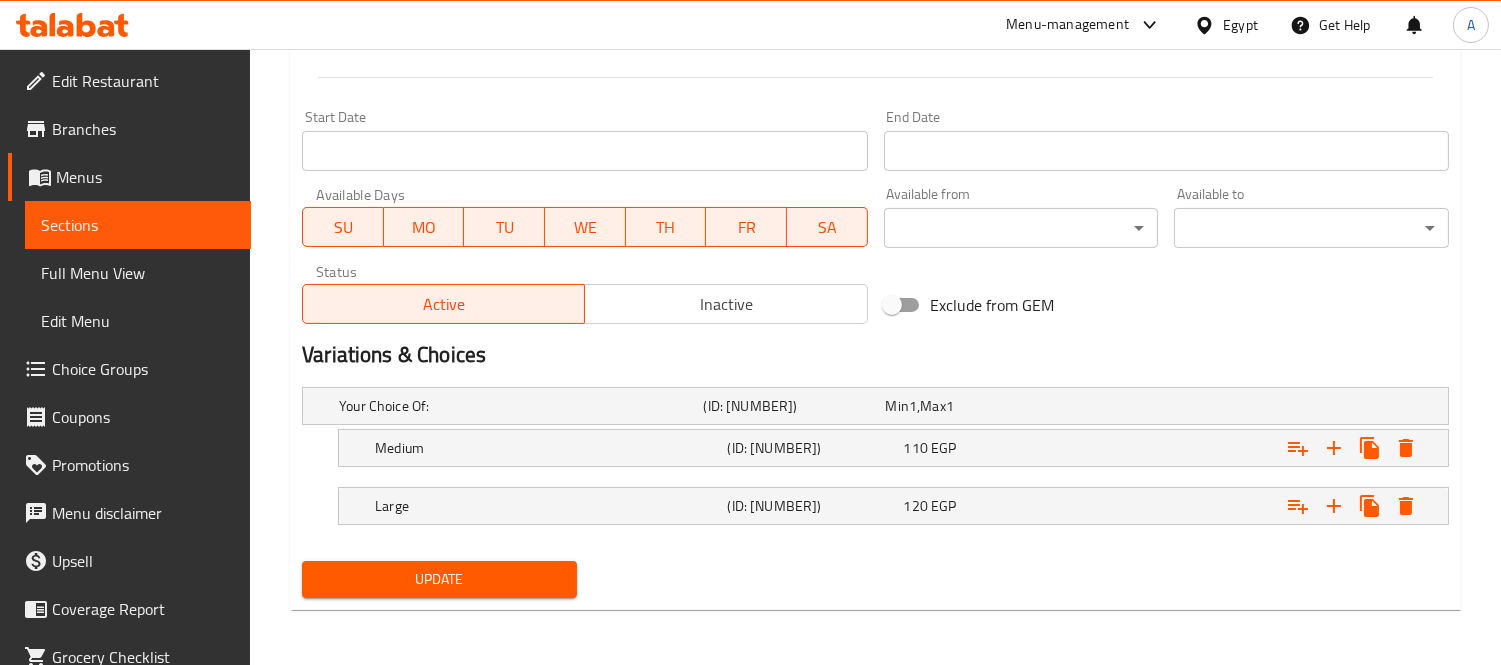 click on "Update" at bounding box center [439, 579] 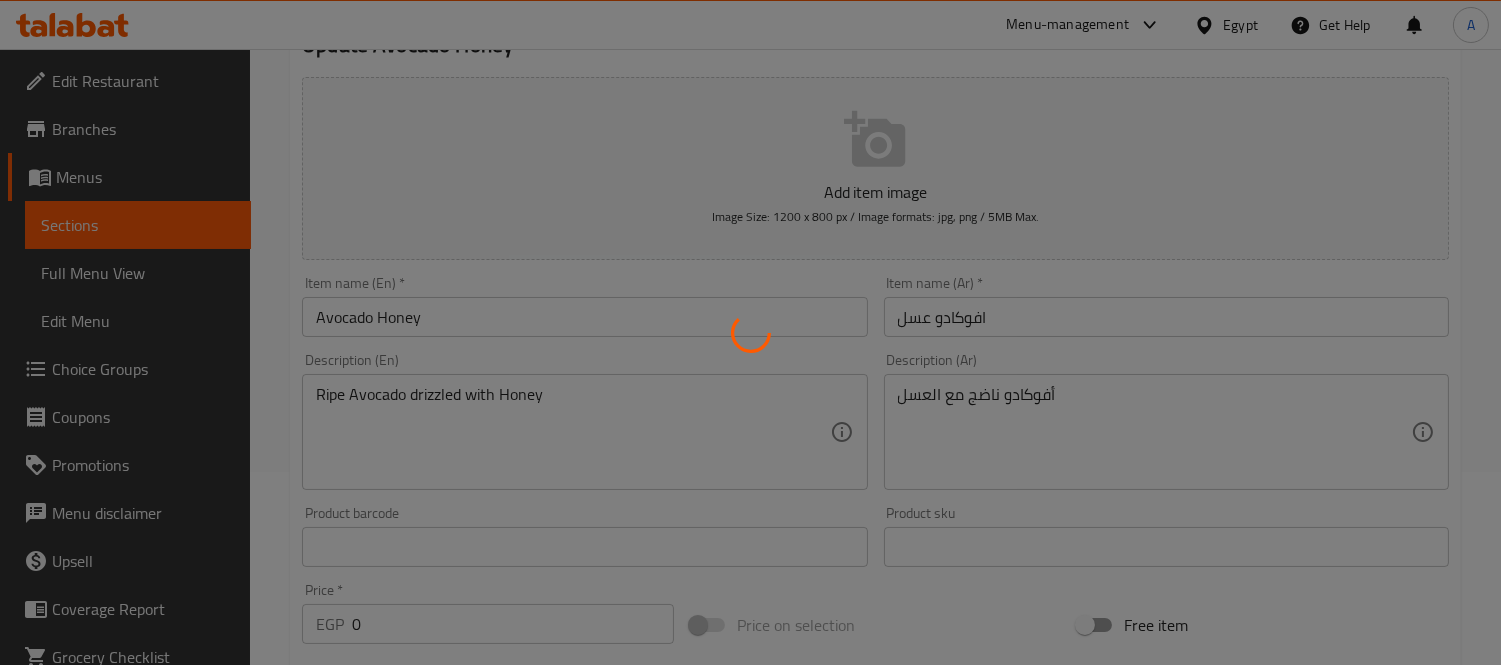 scroll, scrollTop: 0, scrollLeft: 0, axis: both 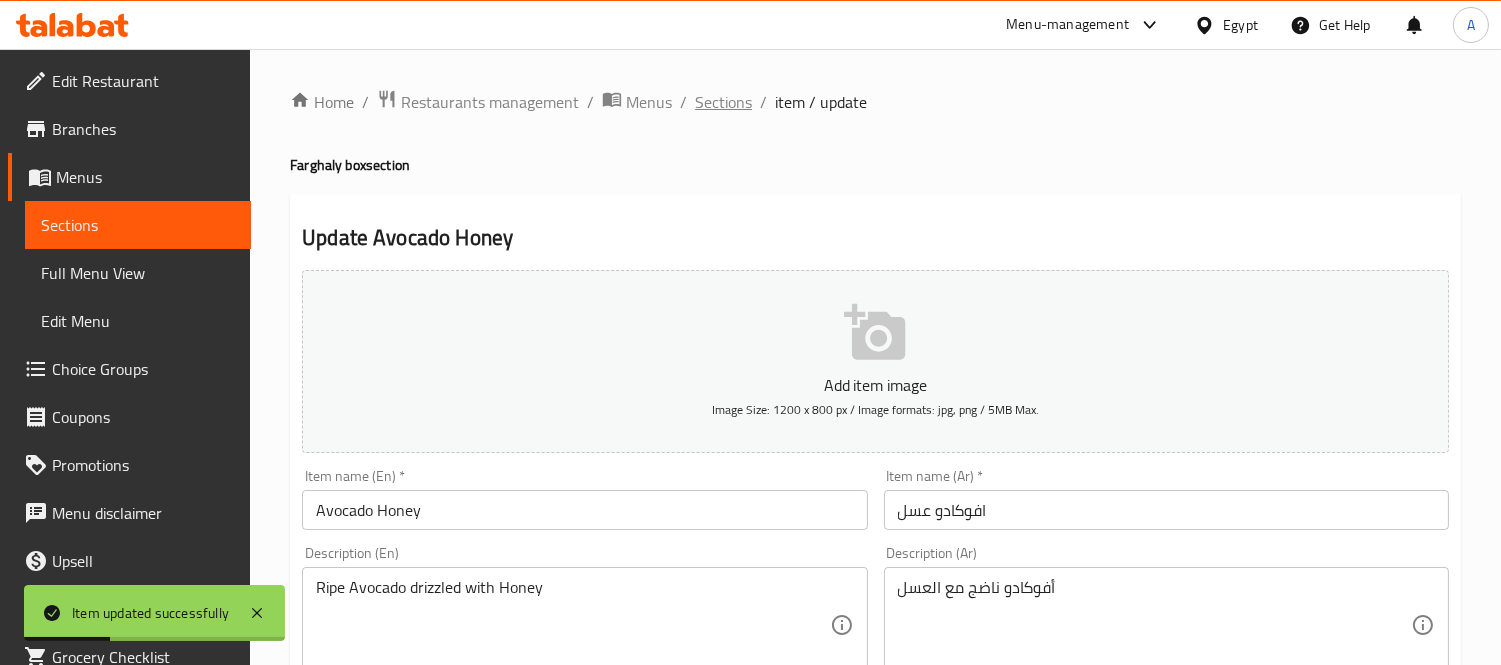 click on "Sections" at bounding box center [723, 102] 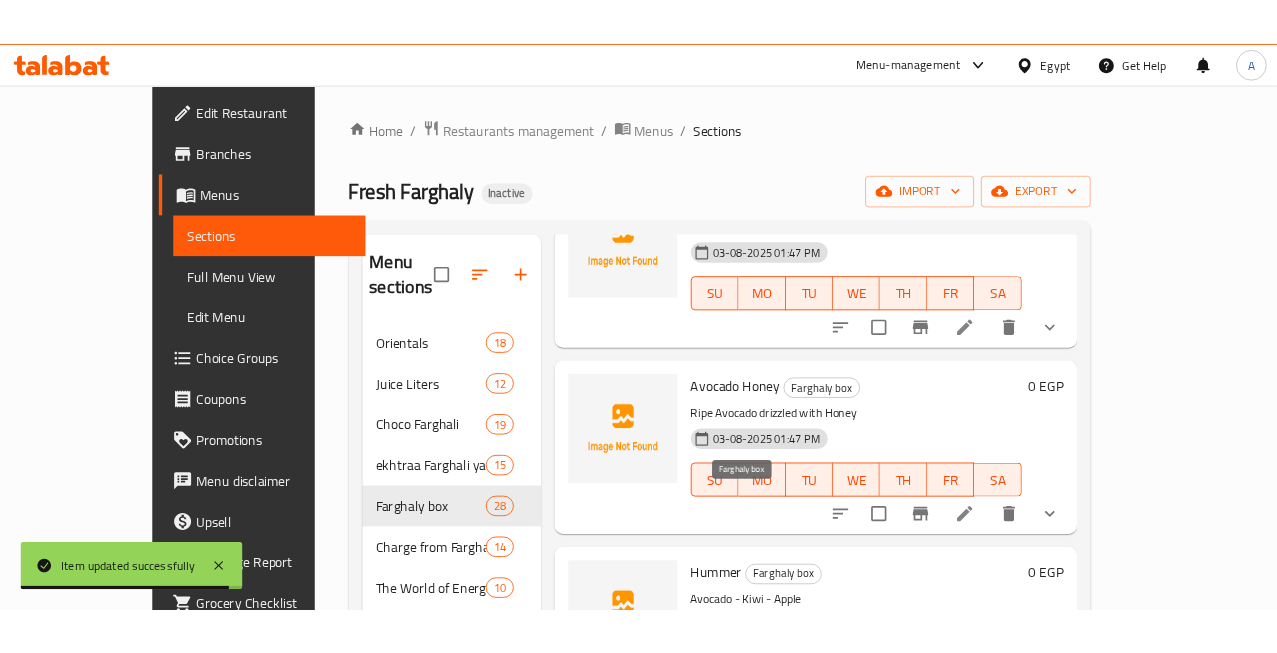 scroll, scrollTop: 222, scrollLeft: 0, axis: vertical 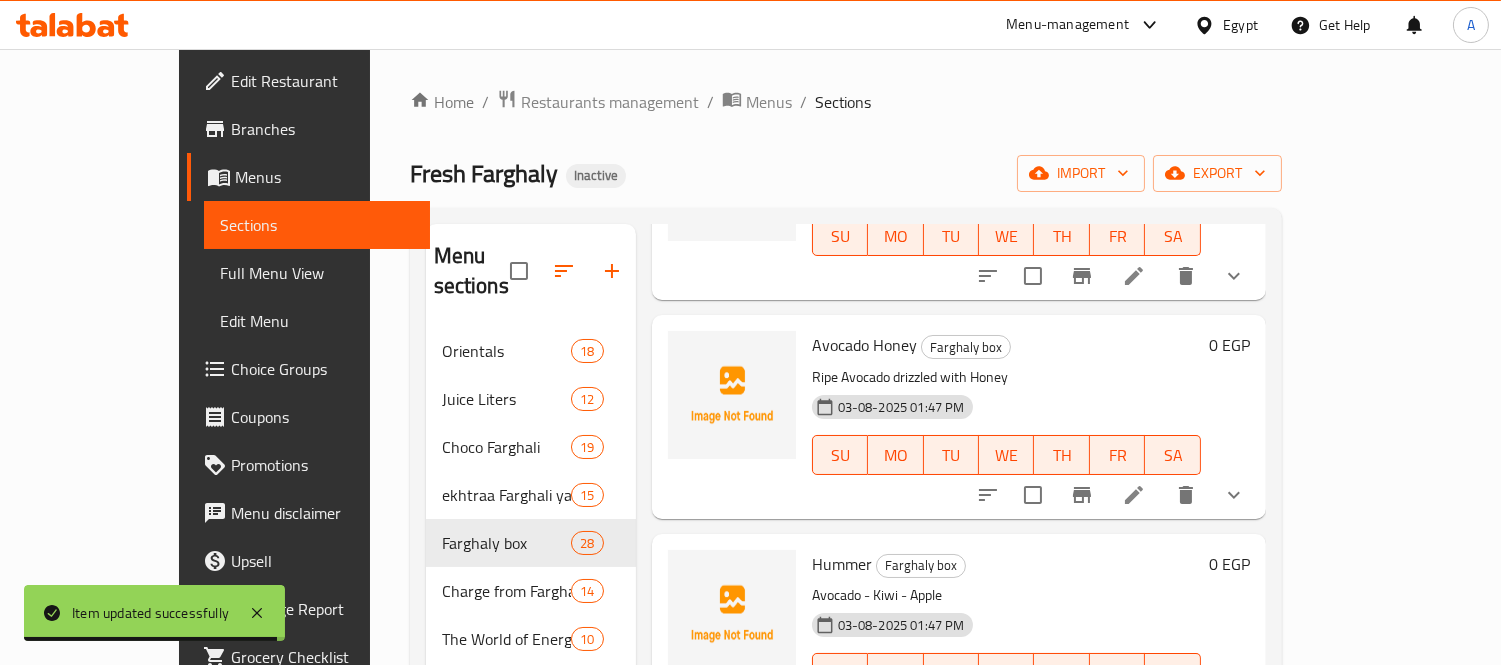 click on "Avocado Honey" at bounding box center [864, 345] 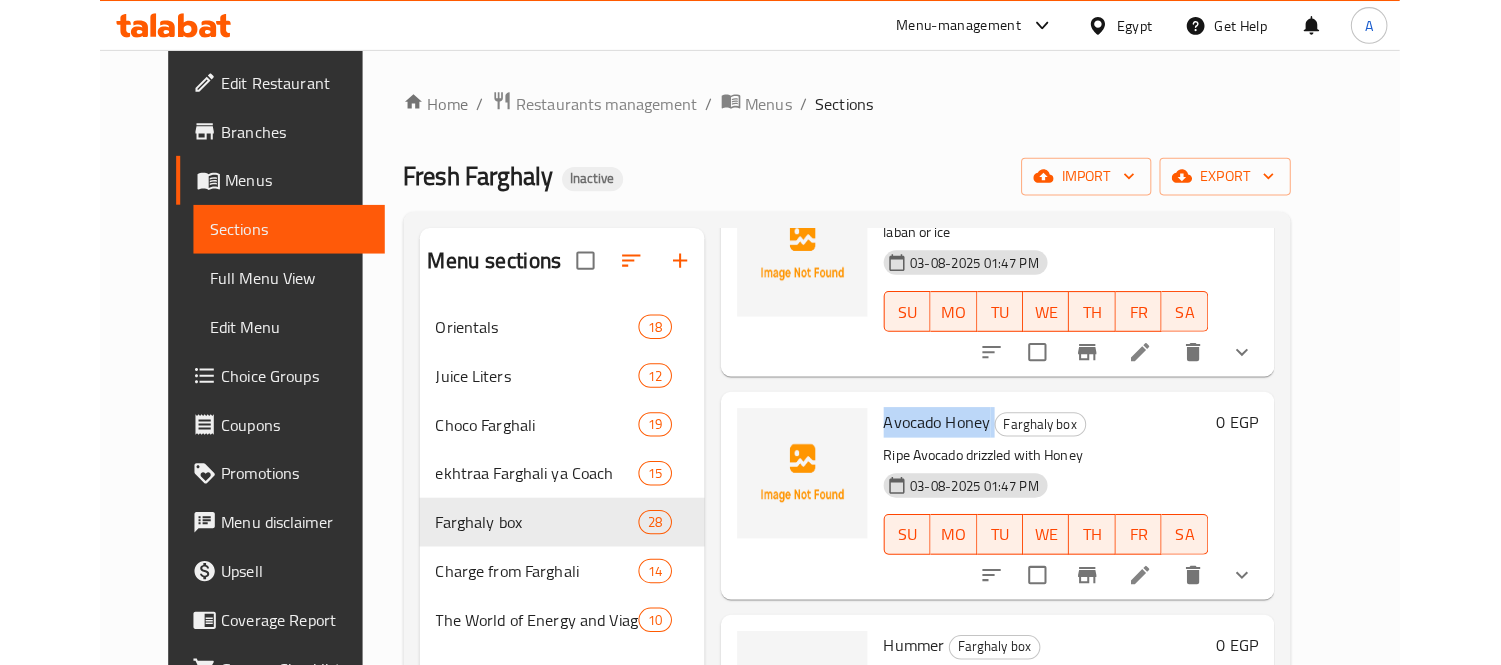 scroll, scrollTop: 222, scrollLeft: 0, axis: vertical 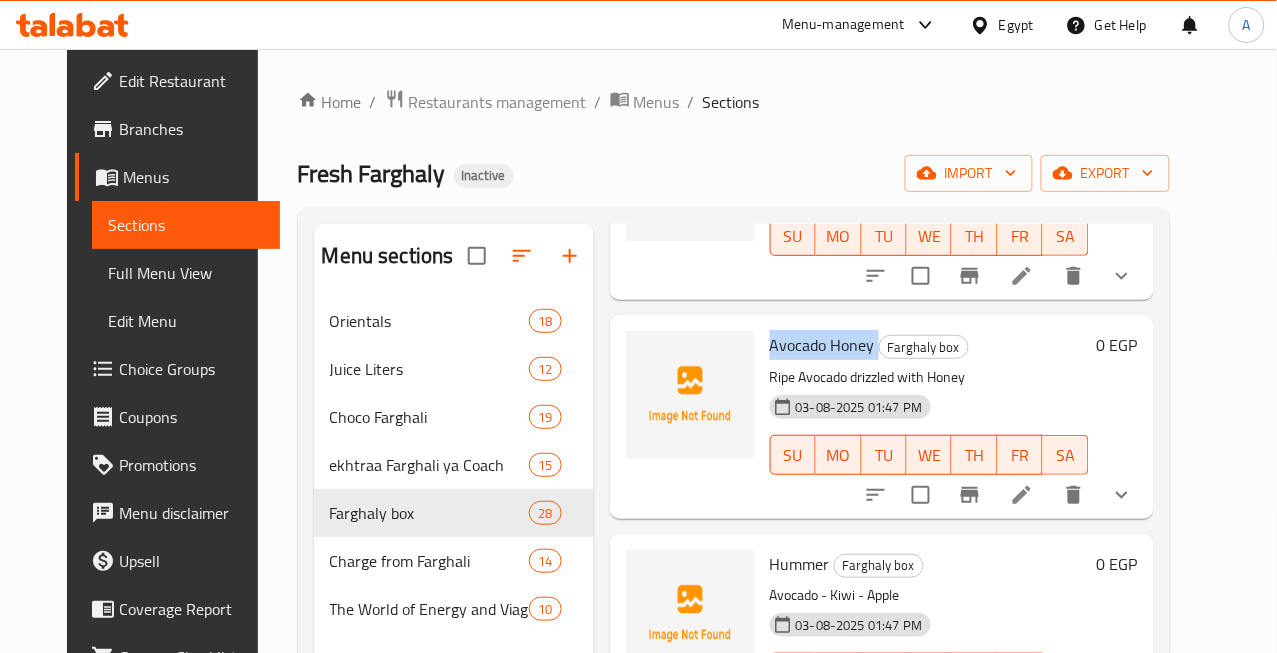 click 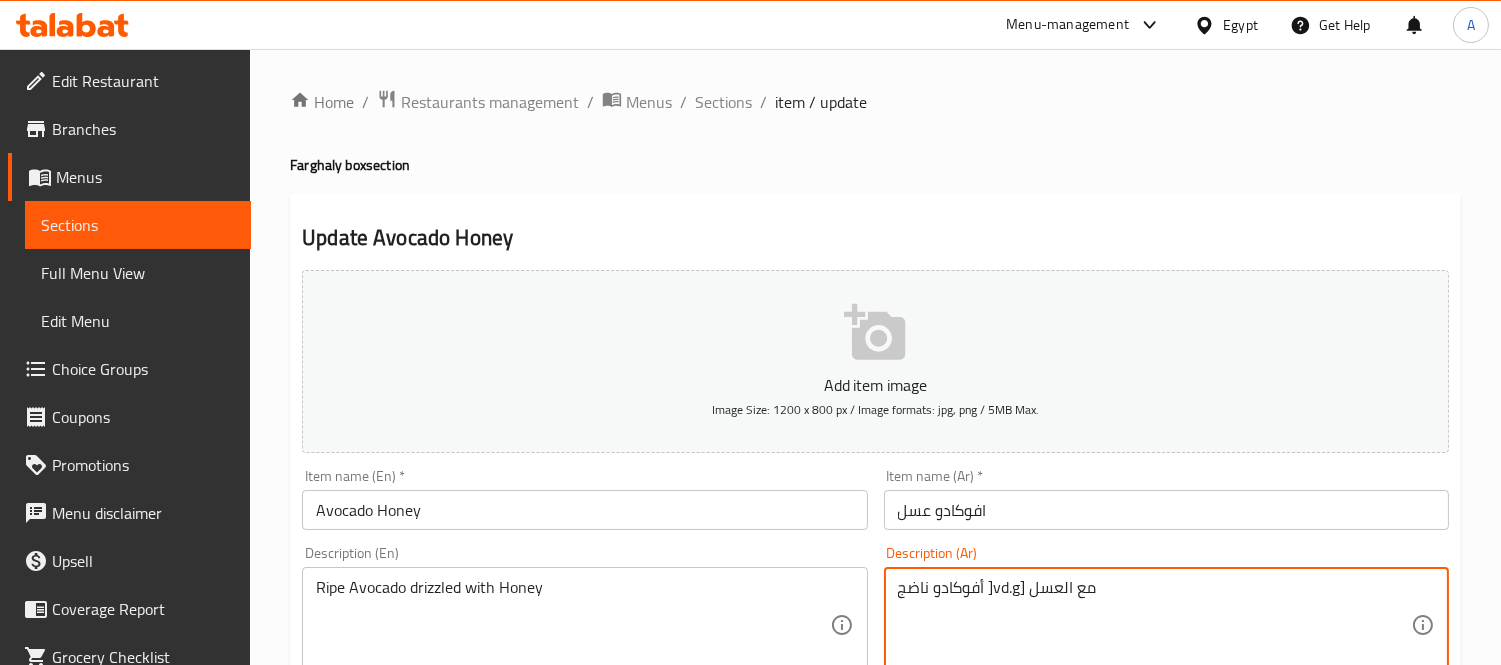 drag, startPoint x: 1027, startPoint y: 590, endPoint x: 990, endPoint y: 583, distance: 37.65634 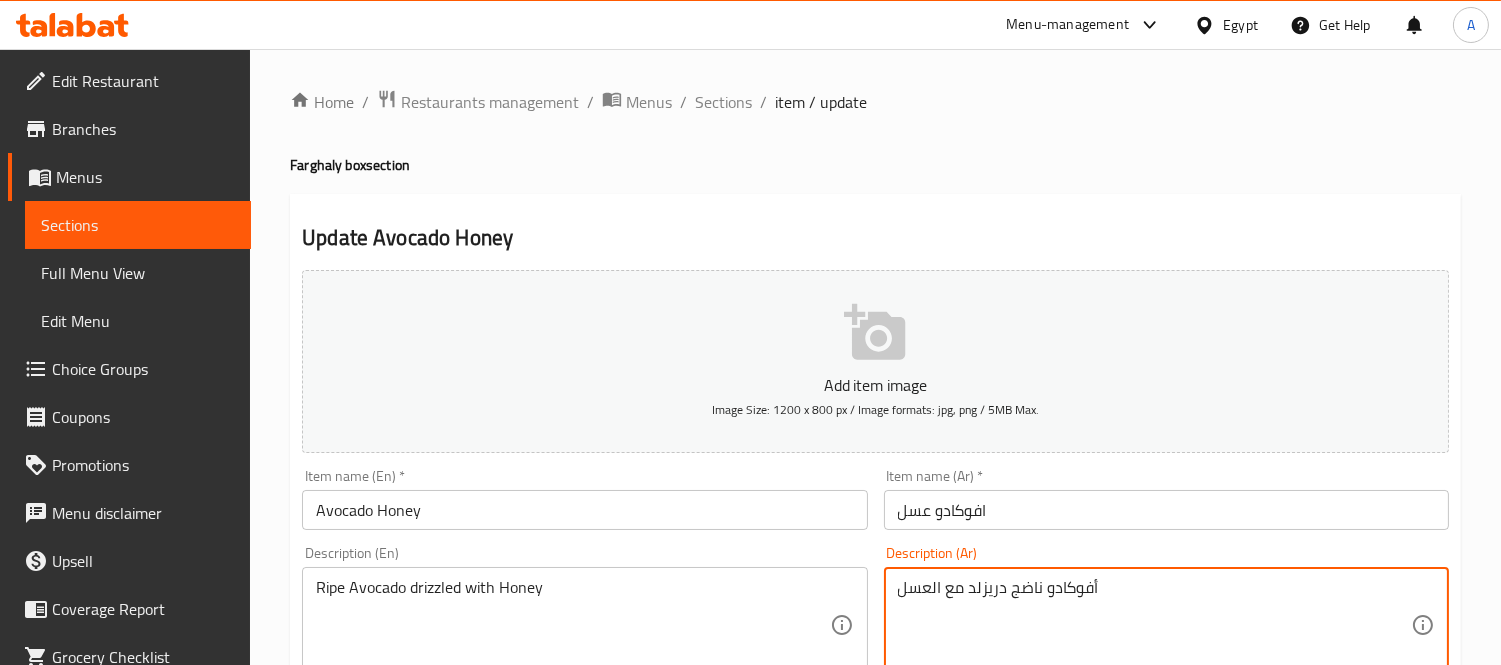 type on "أفوكادو ناضج دريزلد مع العسل" 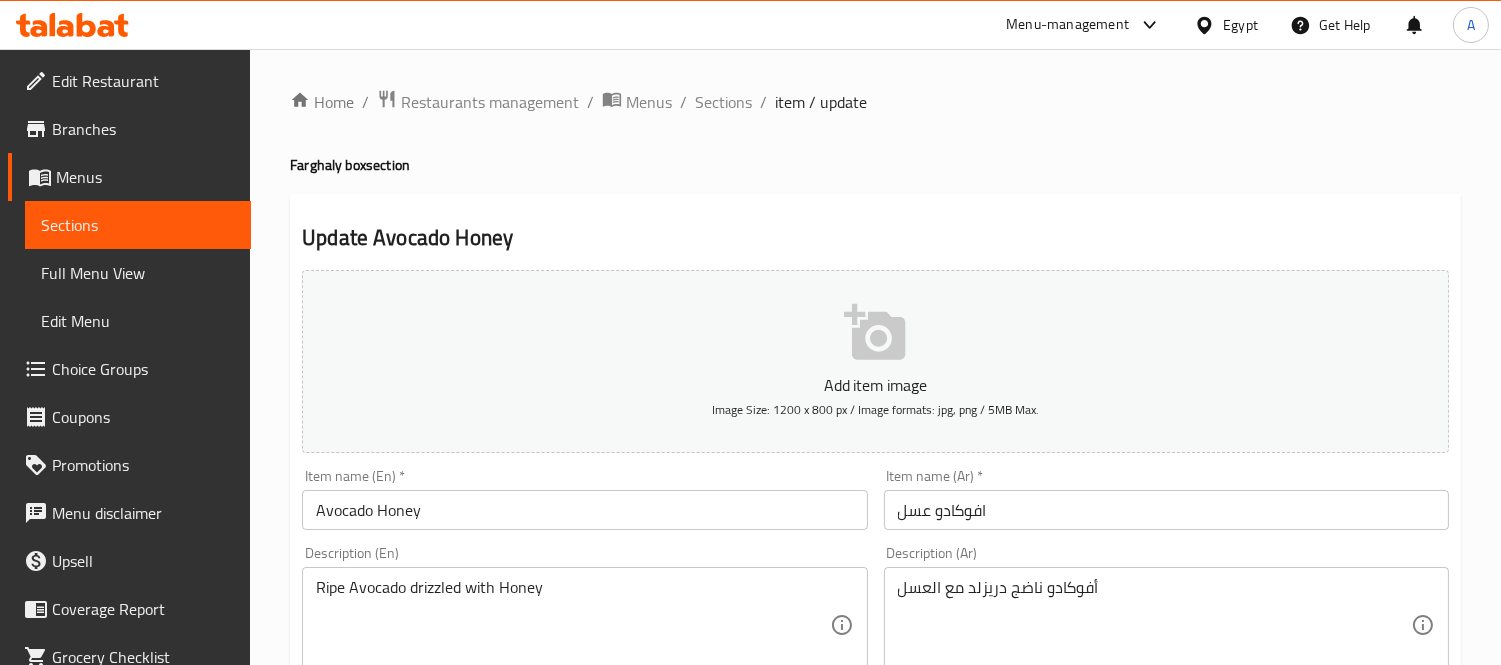 click on "Farghaly box section" at bounding box center (875, 165) 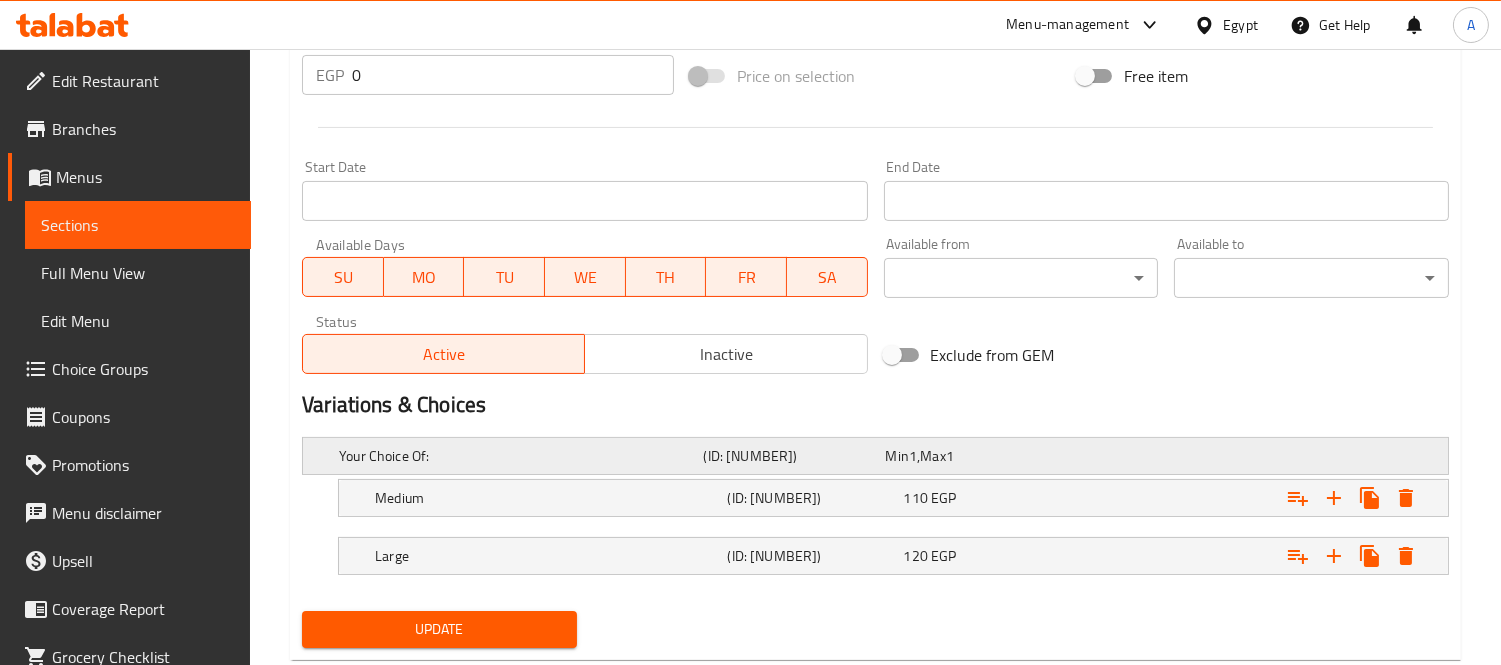 scroll, scrollTop: 777, scrollLeft: 0, axis: vertical 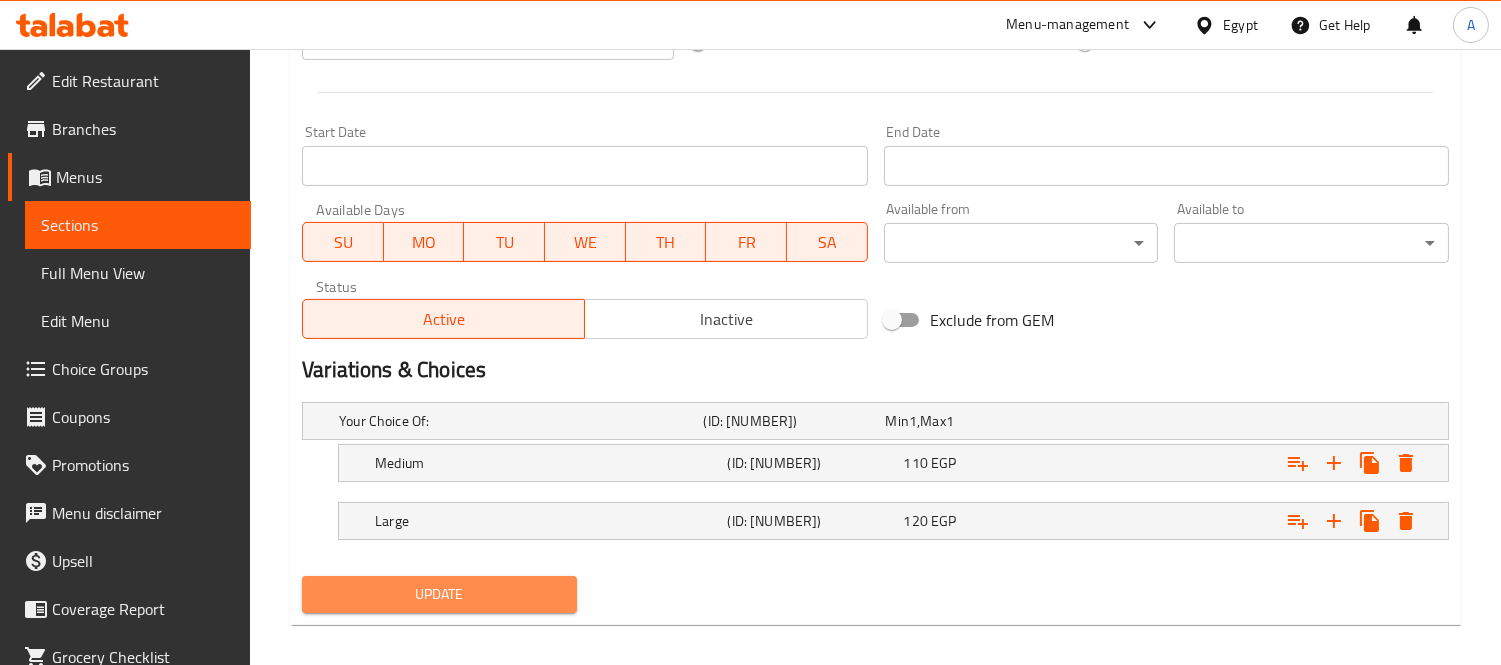 click on "Update" at bounding box center (439, 594) 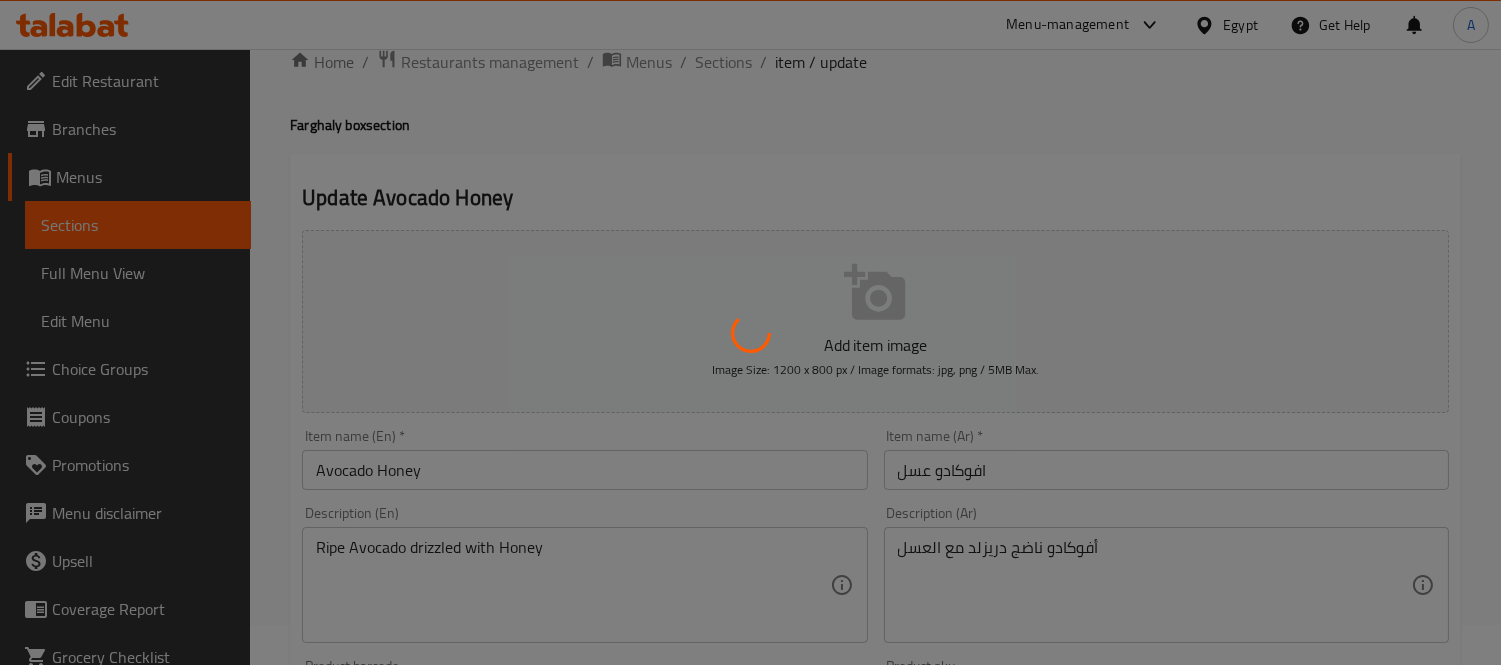 scroll, scrollTop: 0, scrollLeft: 0, axis: both 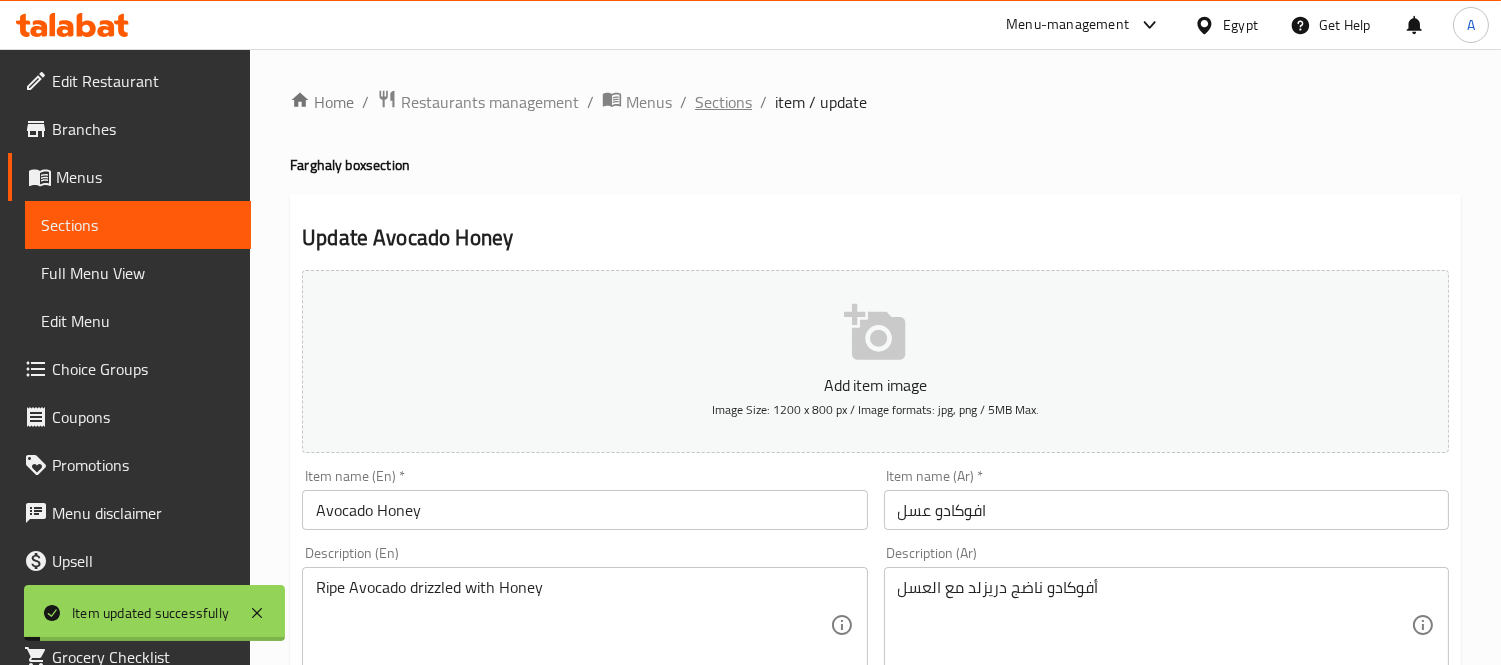 click on "Sections" at bounding box center (723, 102) 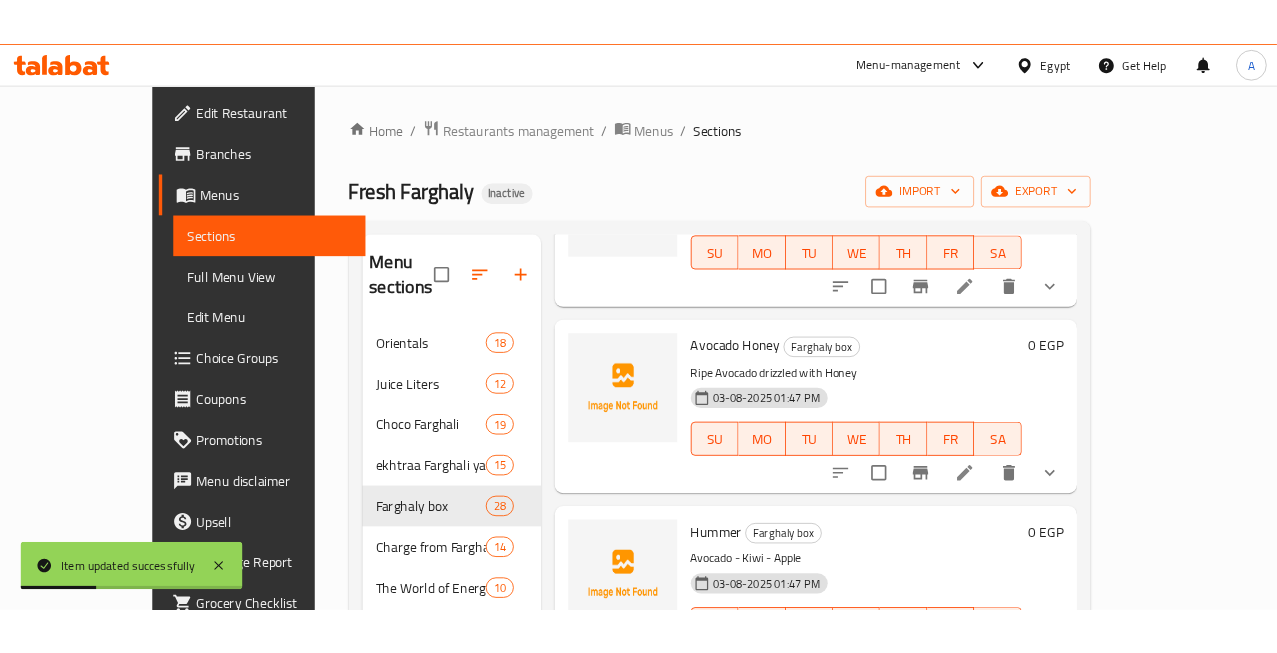 scroll, scrollTop: 222, scrollLeft: 0, axis: vertical 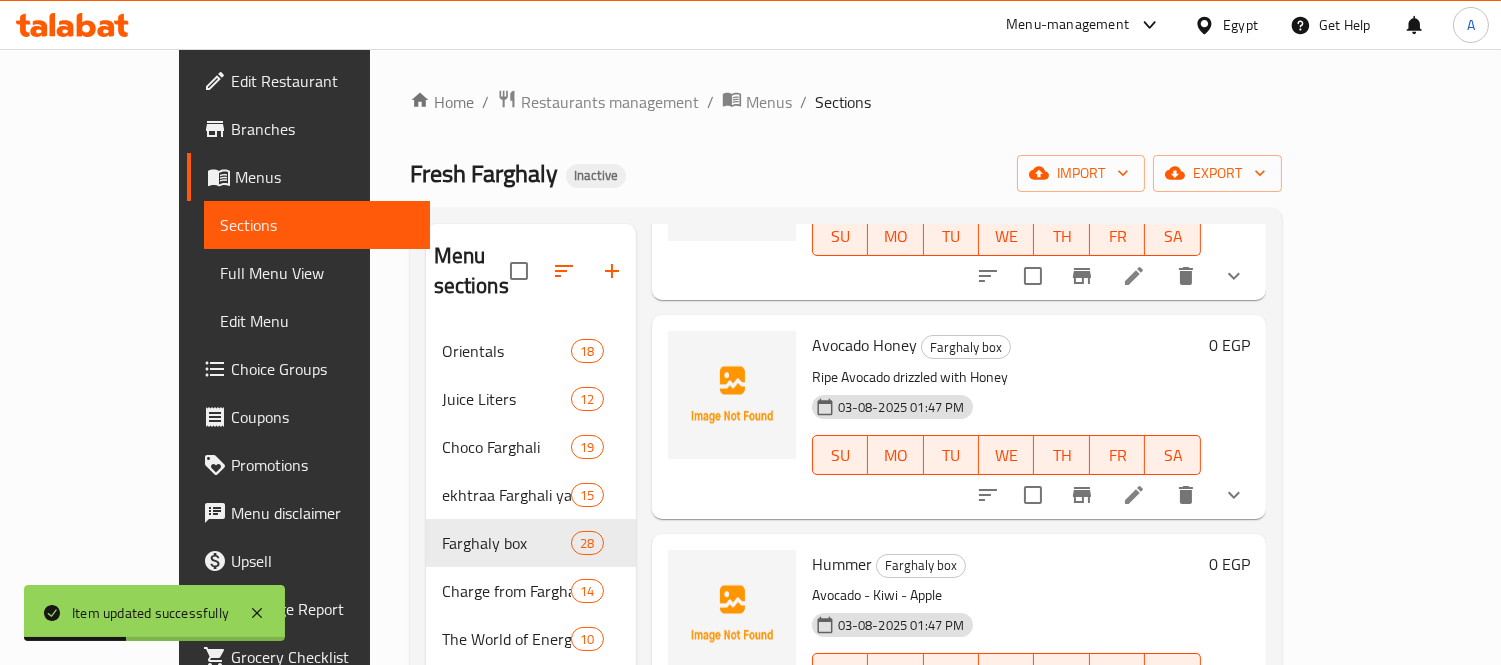 click on "Avocado Honey" at bounding box center (864, 345) 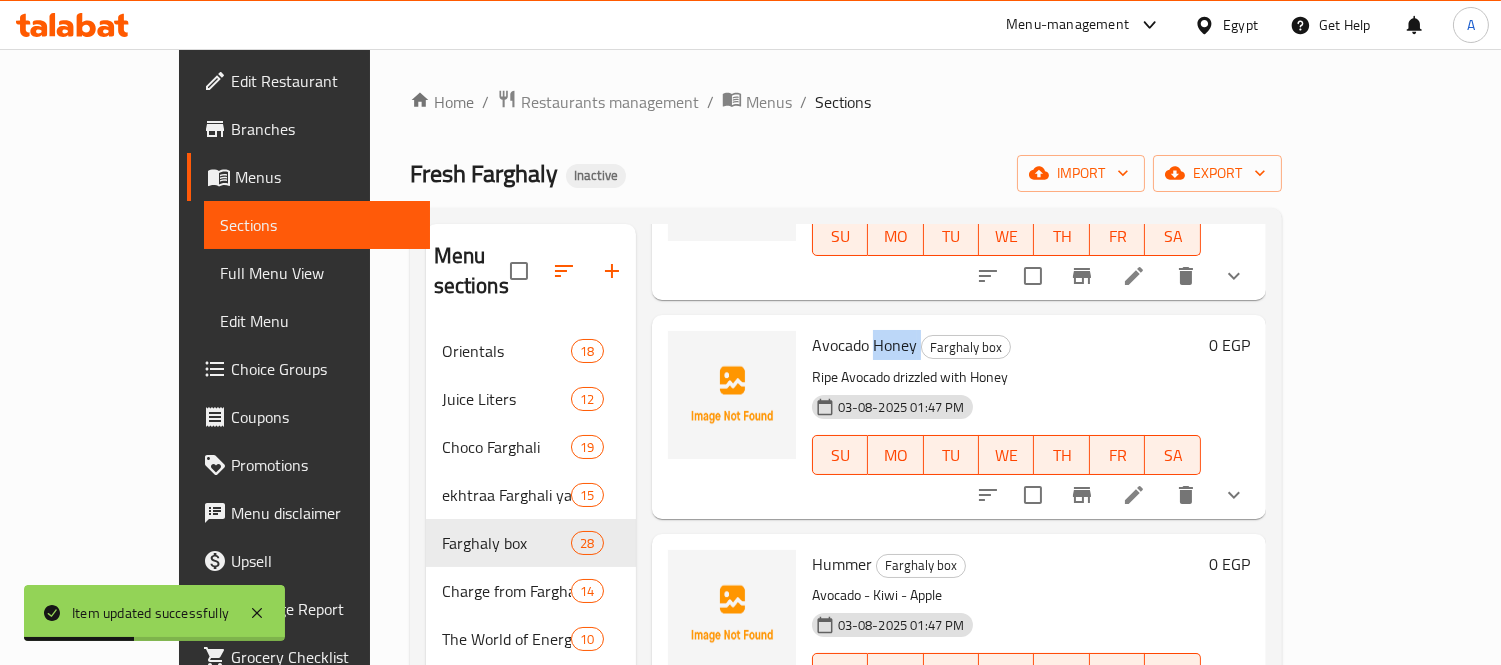 click on "Avocado Honey" at bounding box center (864, 345) 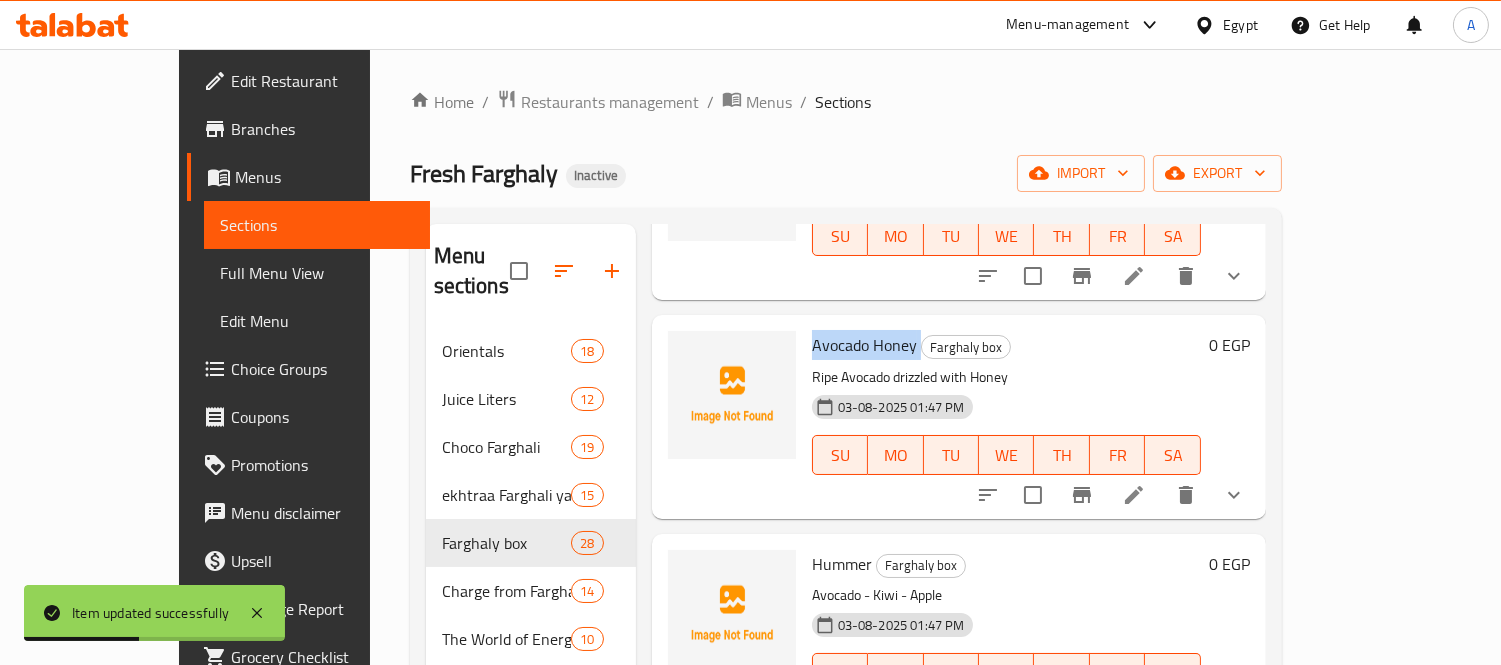 click on "Avocado Honey" at bounding box center [864, 345] 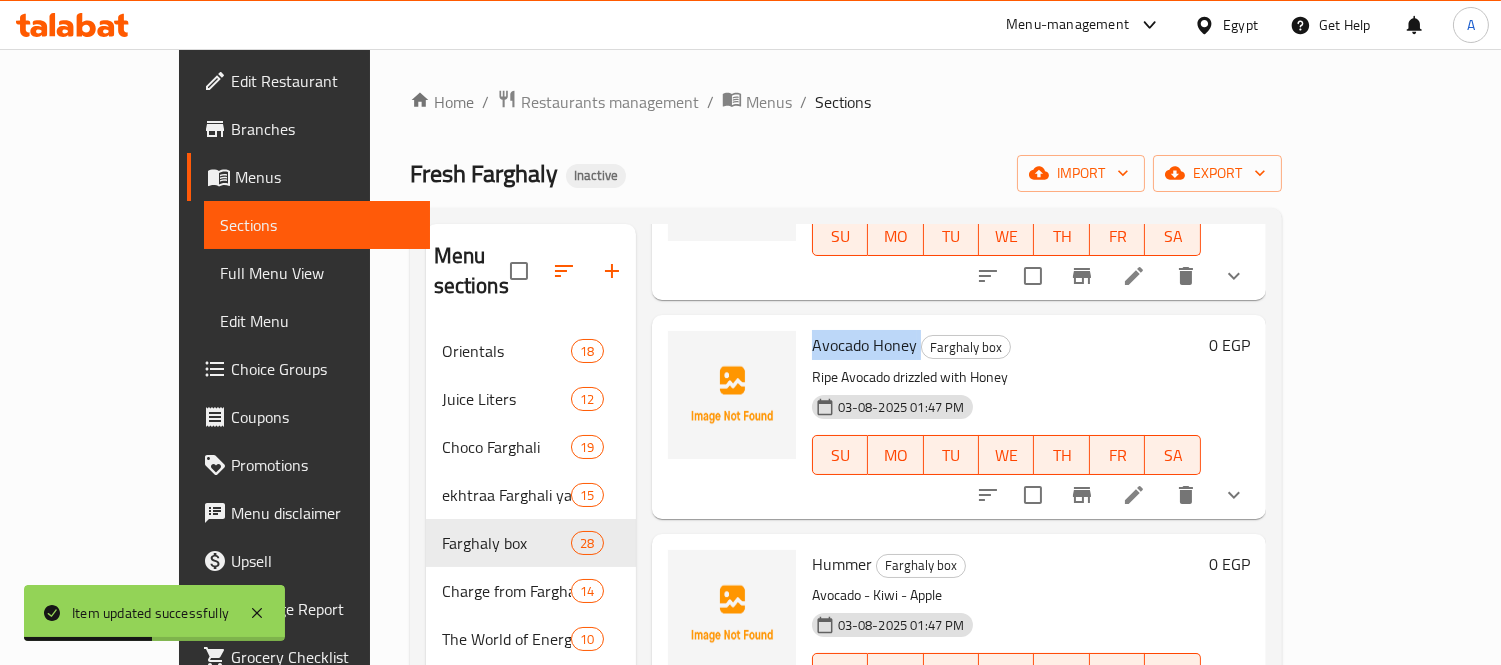 copy on "Avocado Honey" 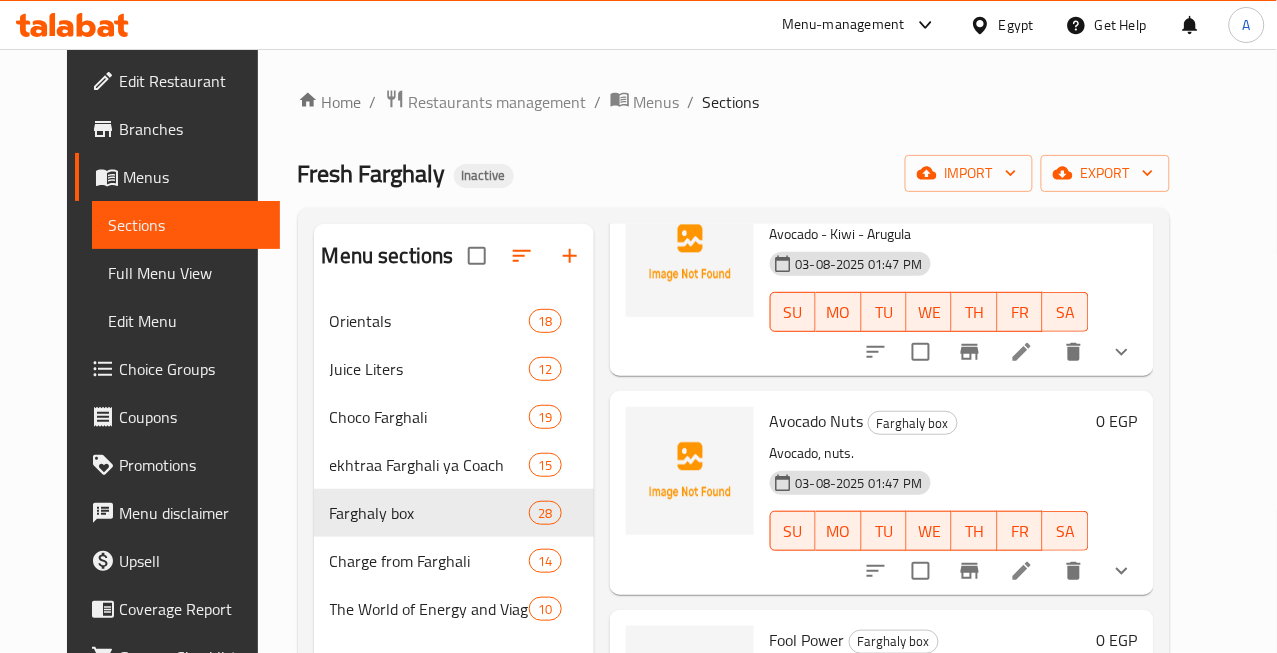 scroll, scrollTop: 1030, scrollLeft: 0, axis: vertical 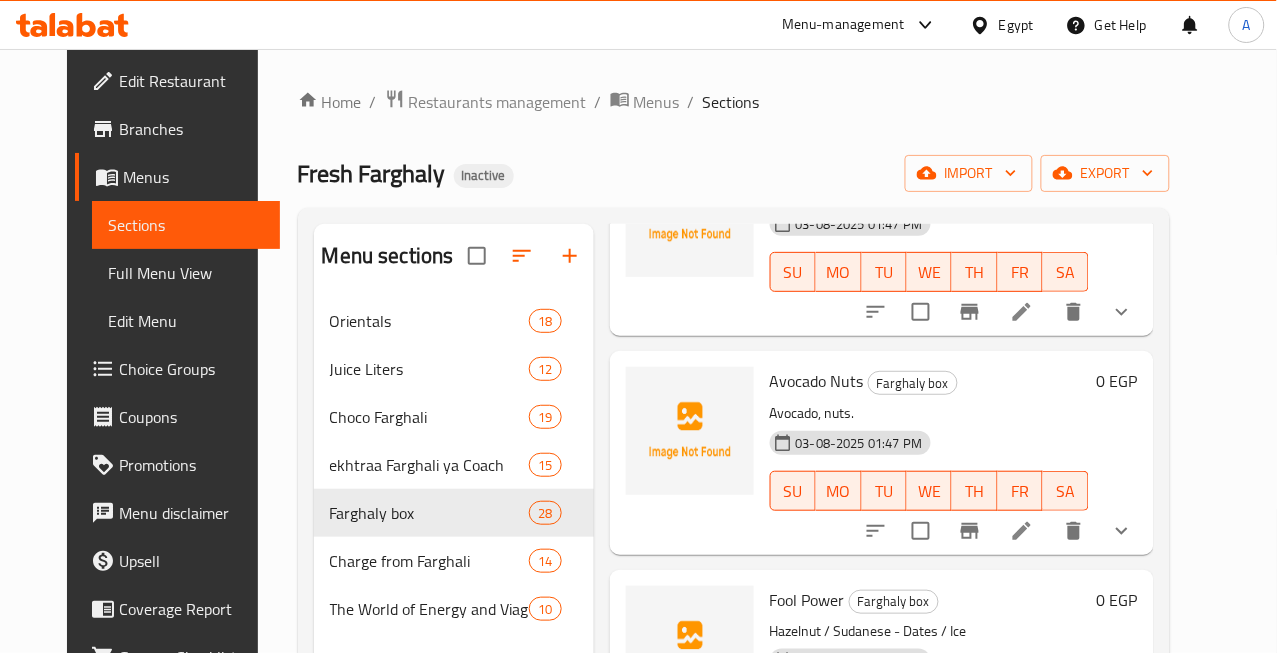 click on "Avocado Nuts" at bounding box center (817, 381) 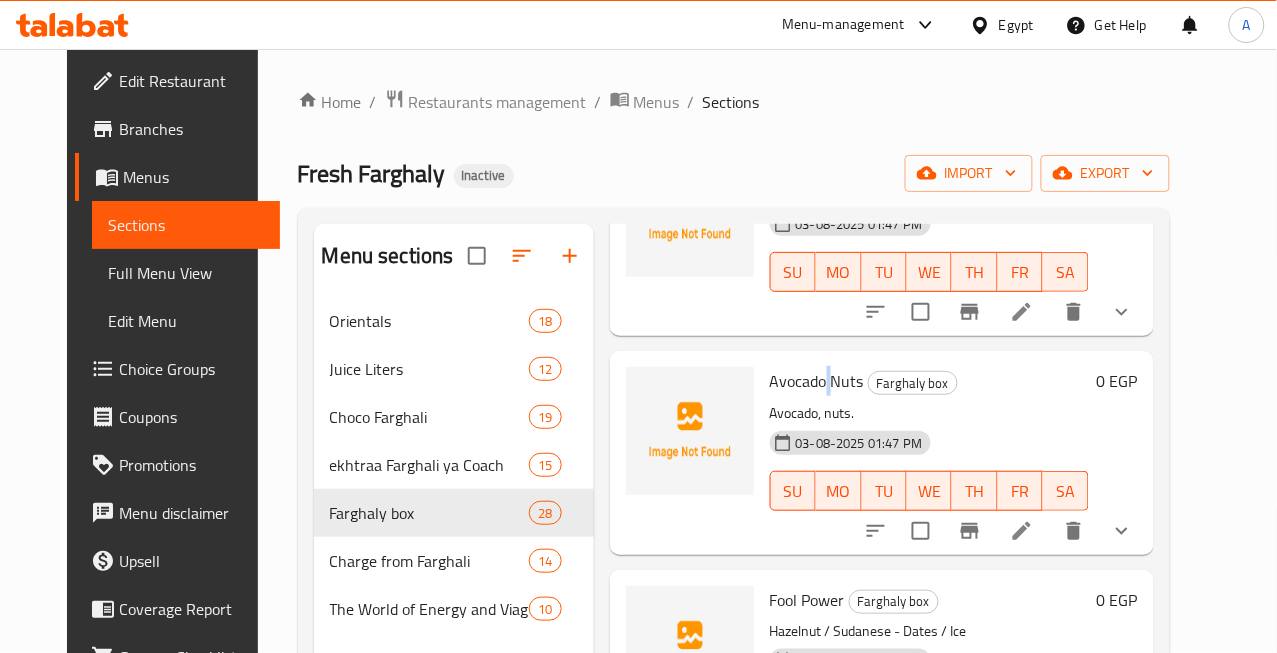 click on "Avocado Nuts" at bounding box center (817, 381) 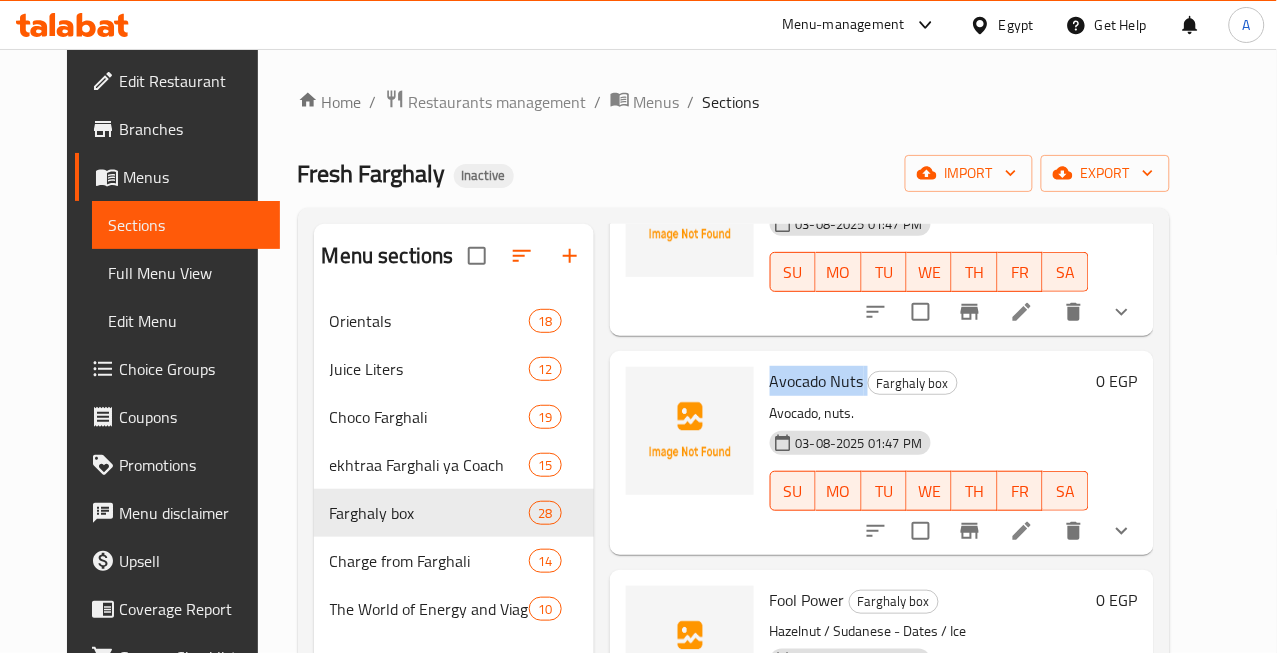 click on "Avocado Nuts" at bounding box center [817, 381] 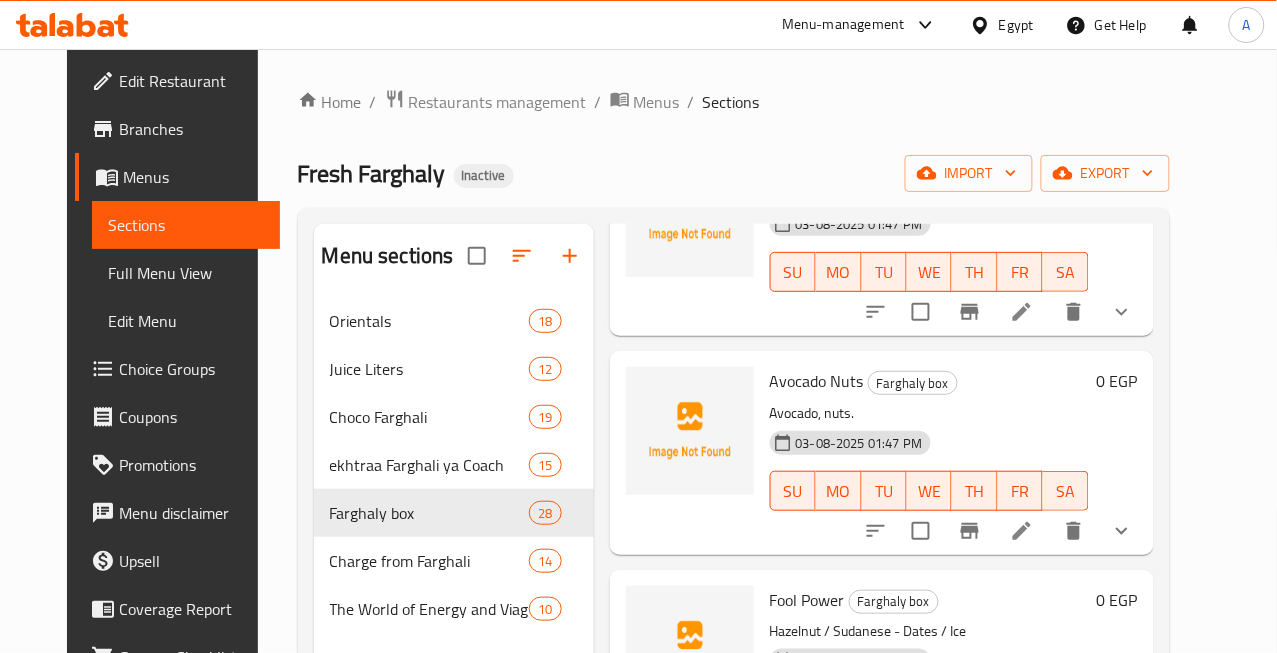 click on "03-08-2025 01:47 PM SU MO TU WE TH FR SA" at bounding box center [929, 477] 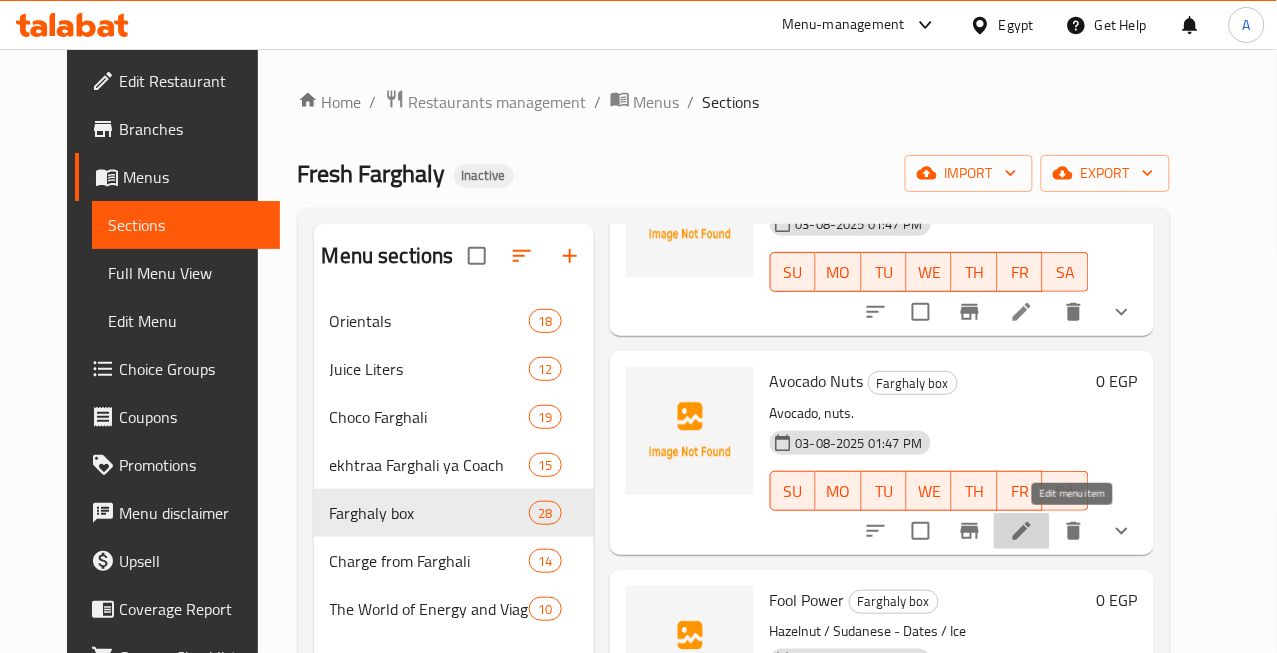 click 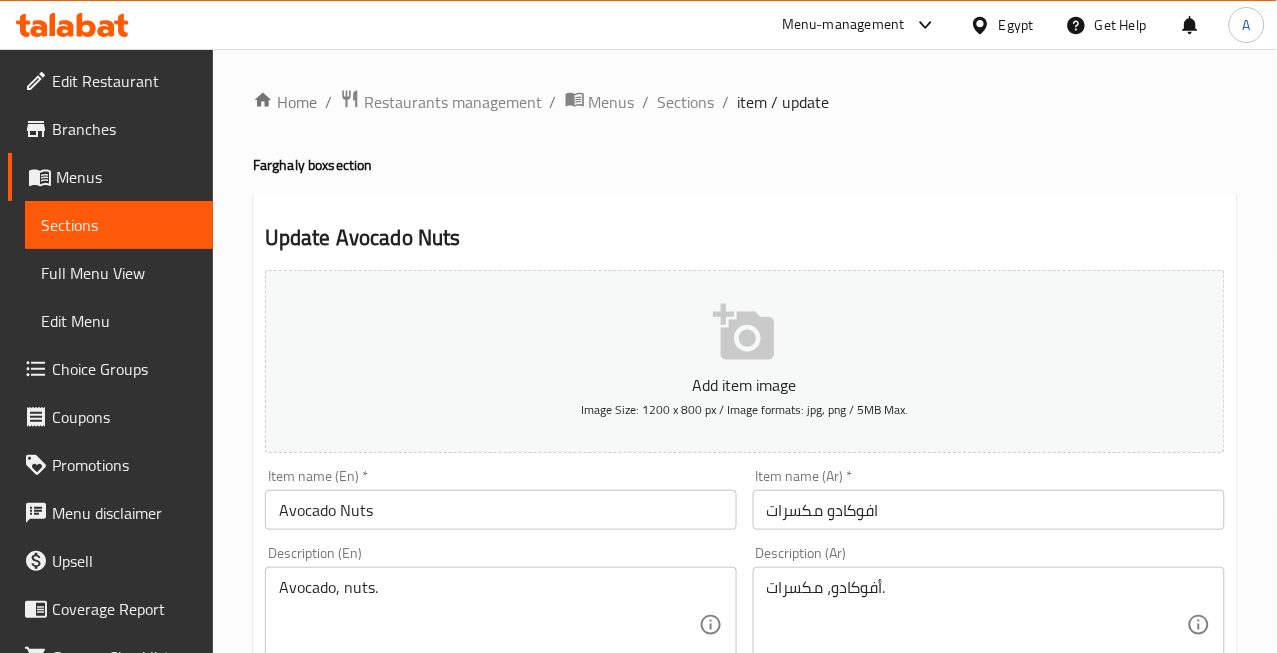 scroll, scrollTop: 111, scrollLeft: 0, axis: vertical 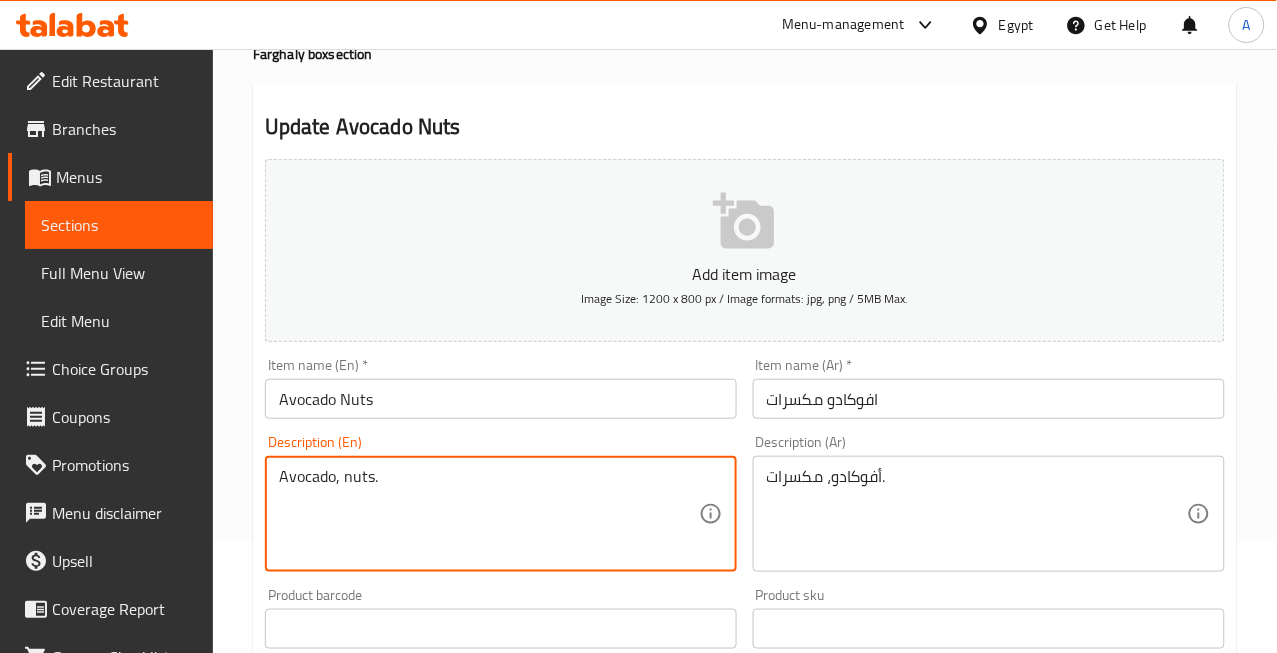 click on "Avocado, nuts." at bounding box center [489, 514] 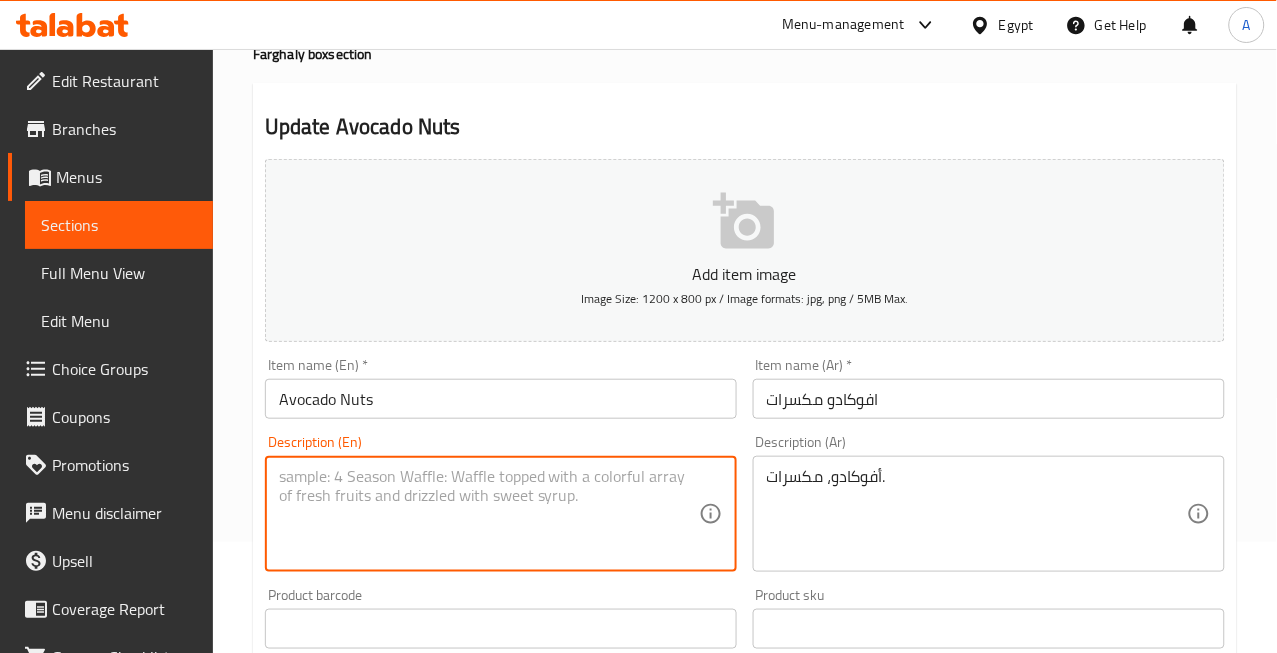 type 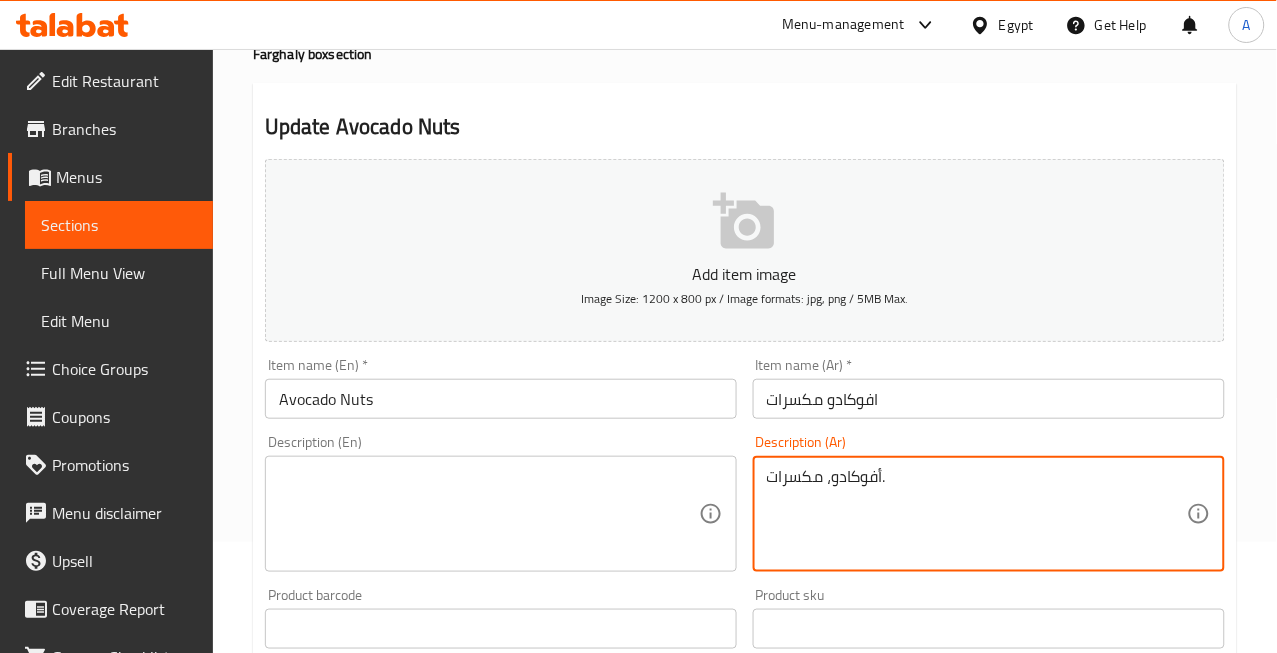 click on "أفوكادو، مكسرات." at bounding box center [977, 514] 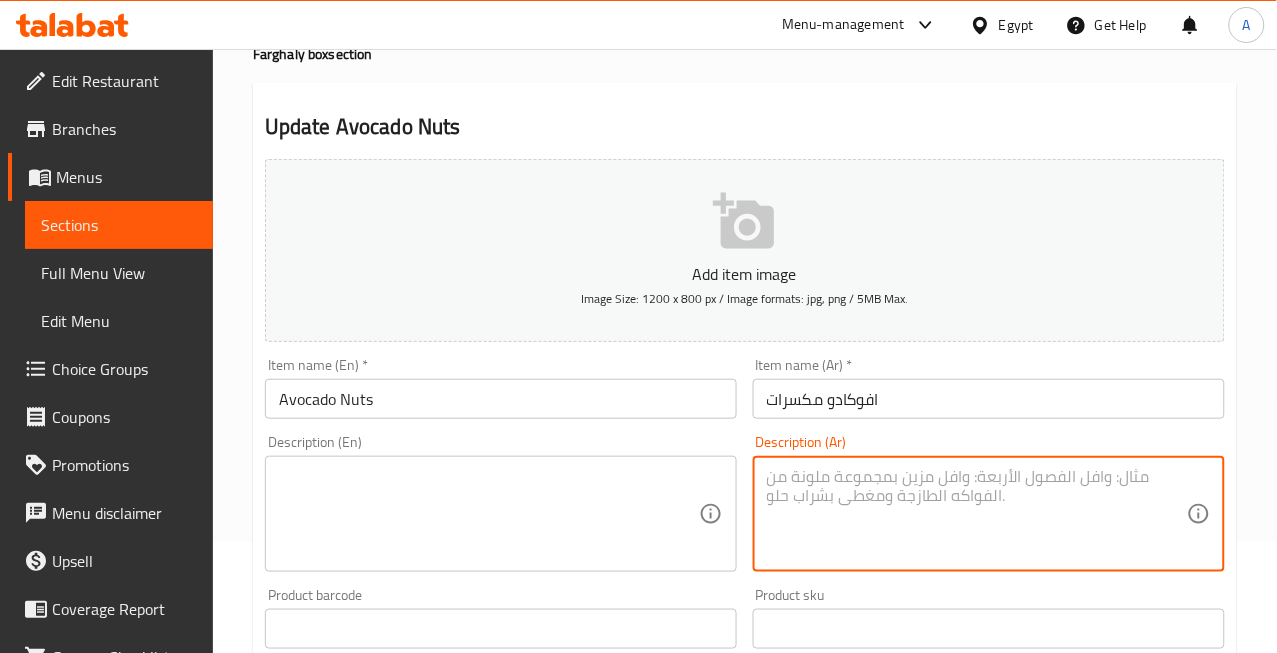 type 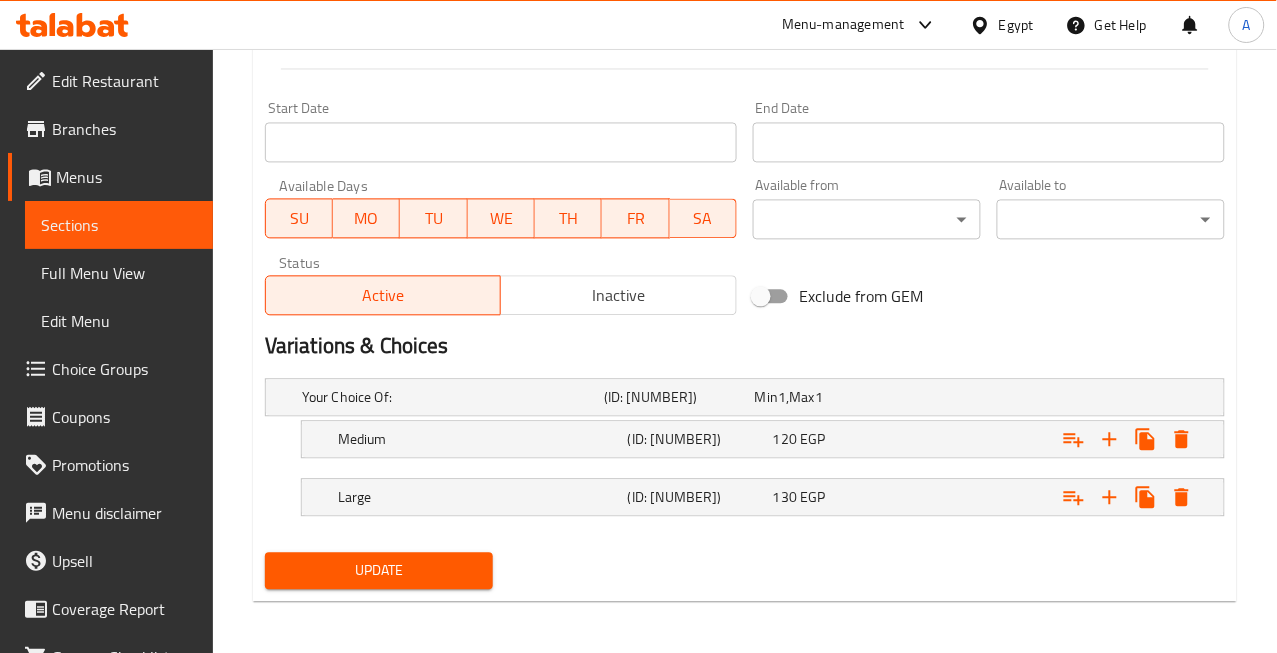 scroll, scrollTop: 804, scrollLeft: 0, axis: vertical 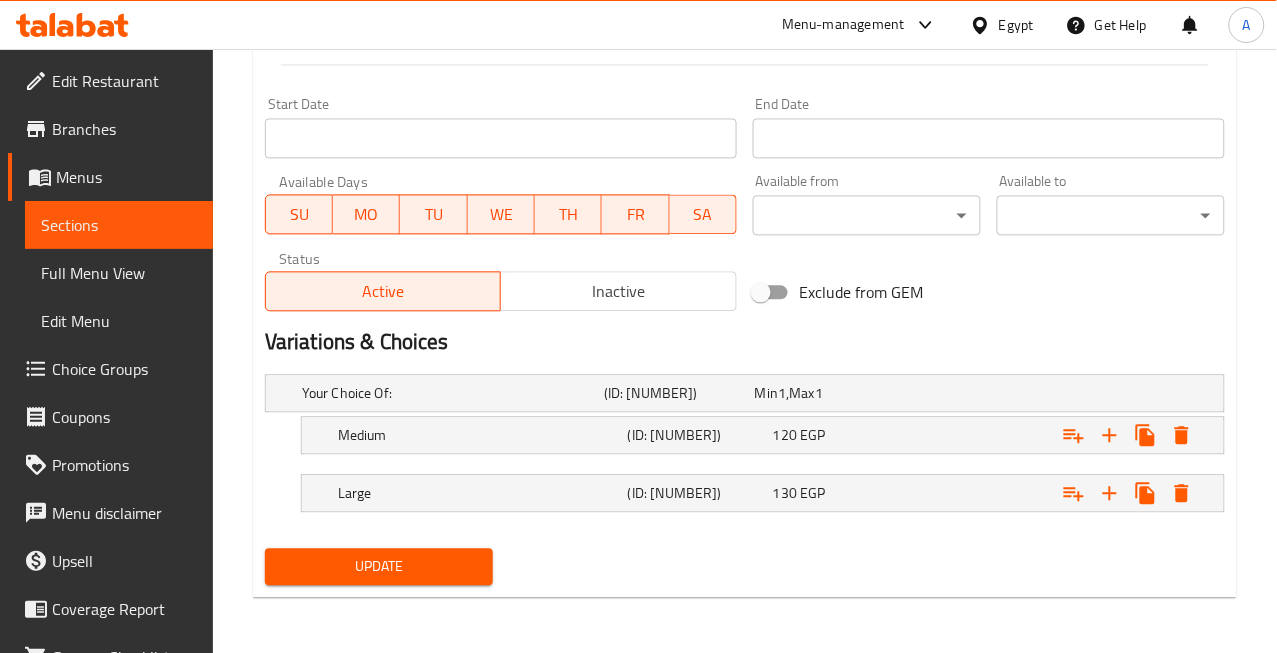 click on "Update" at bounding box center [379, 567] 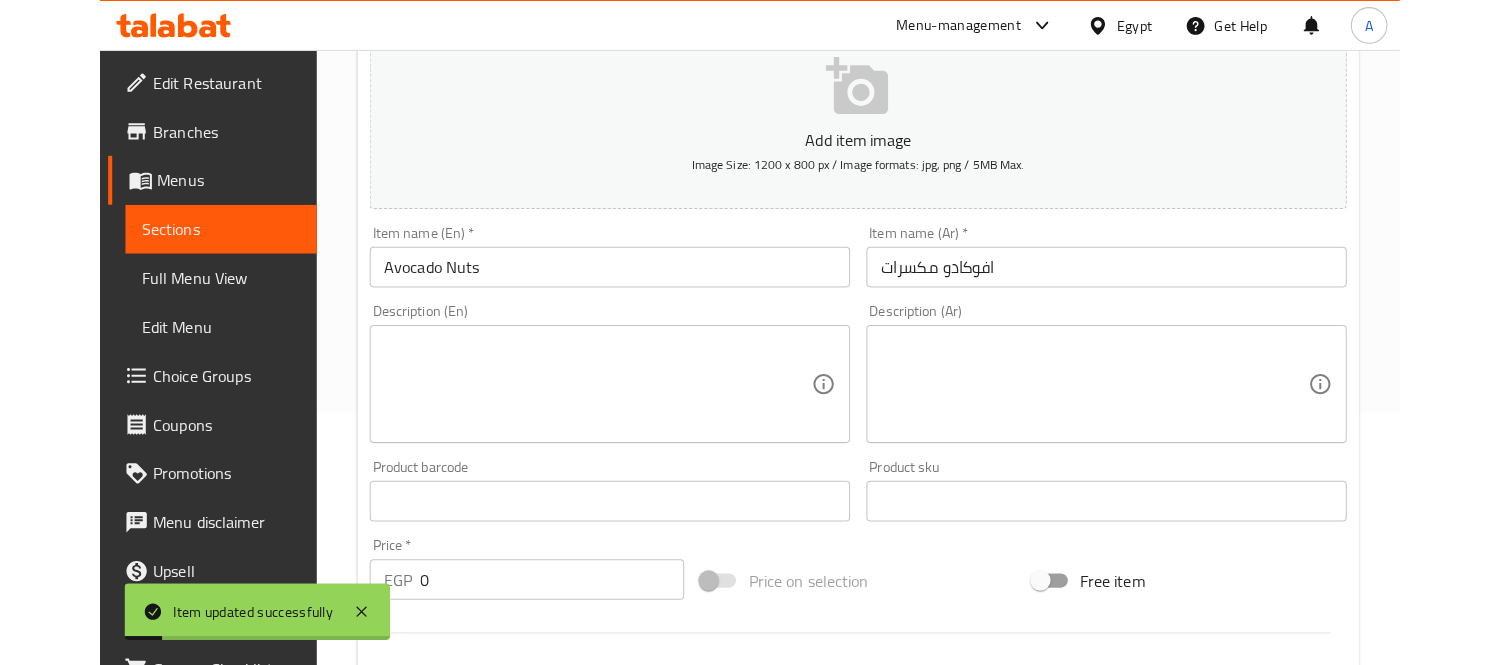 scroll, scrollTop: 0, scrollLeft: 0, axis: both 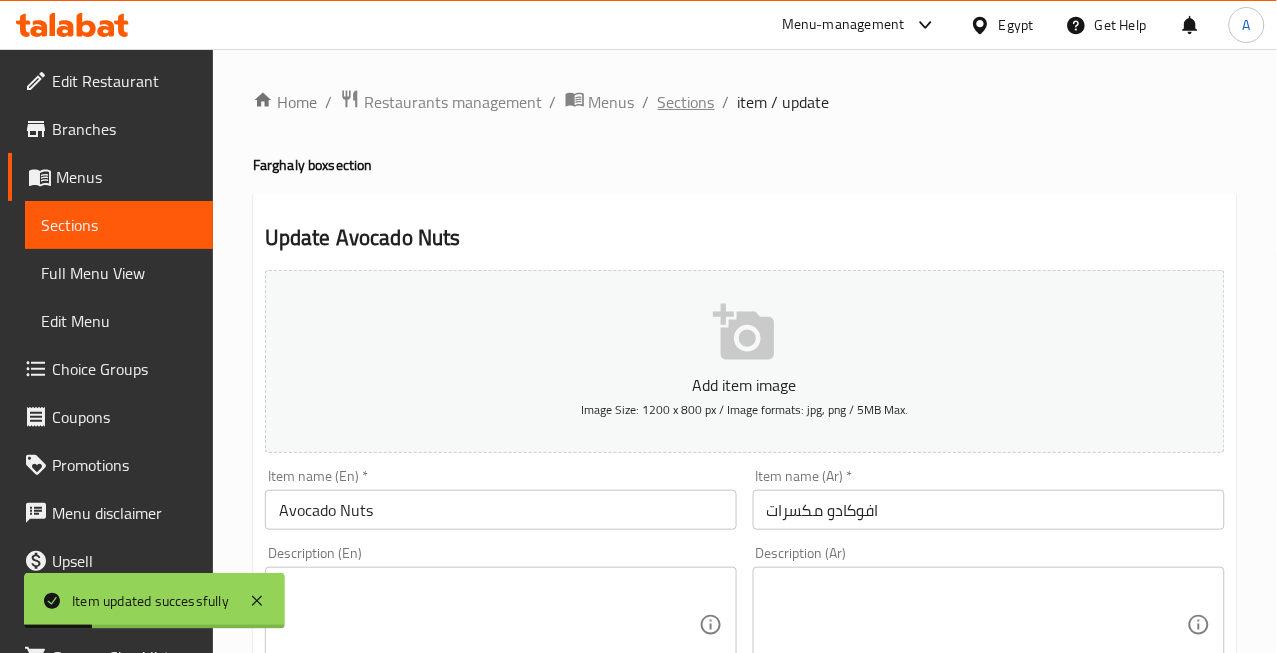 click on "Sections" at bounding box center (686, 102) 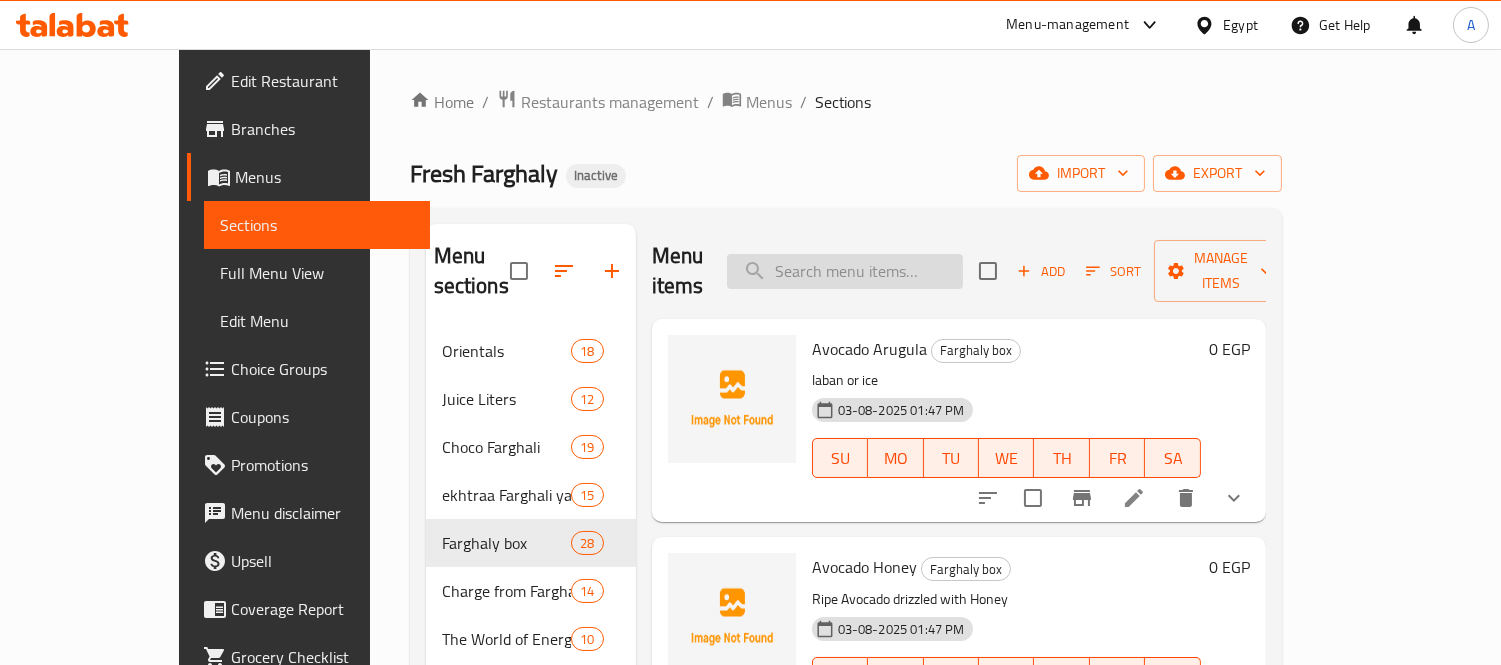 click at bounding box center (845, 271) 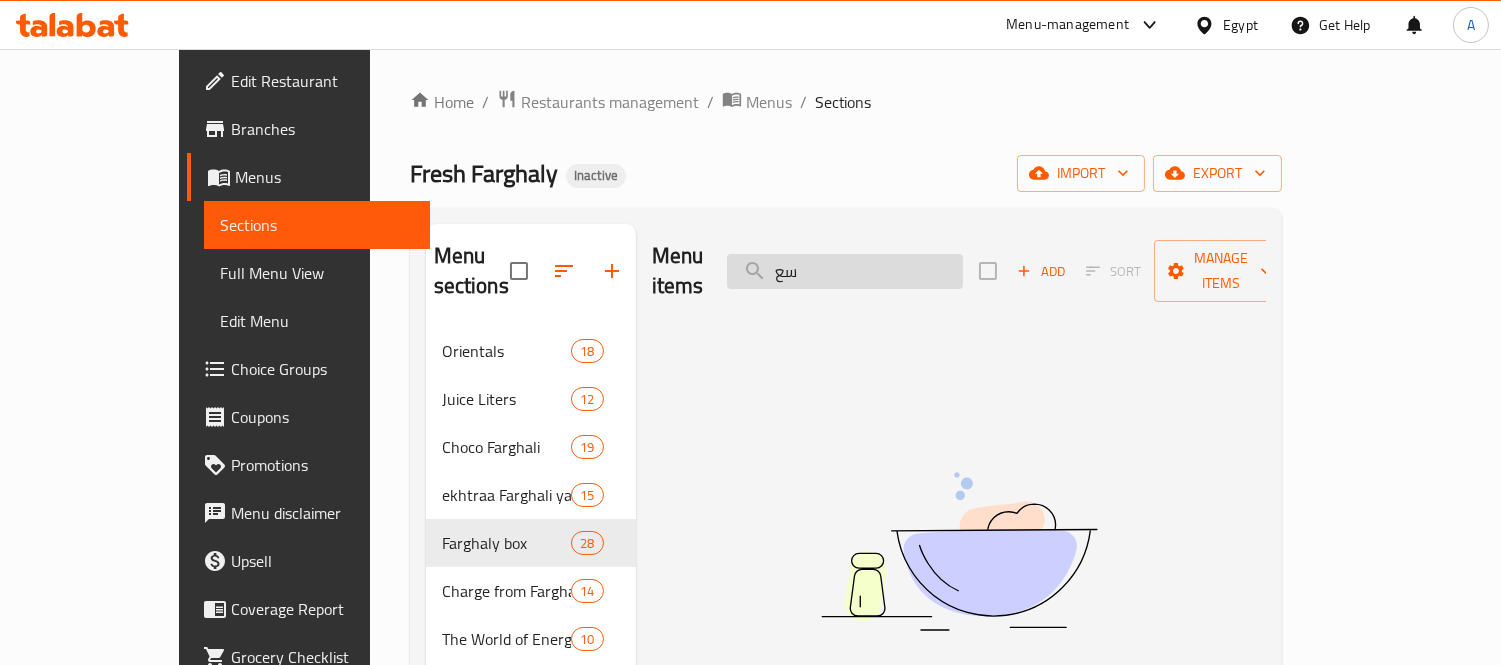 type on "س" 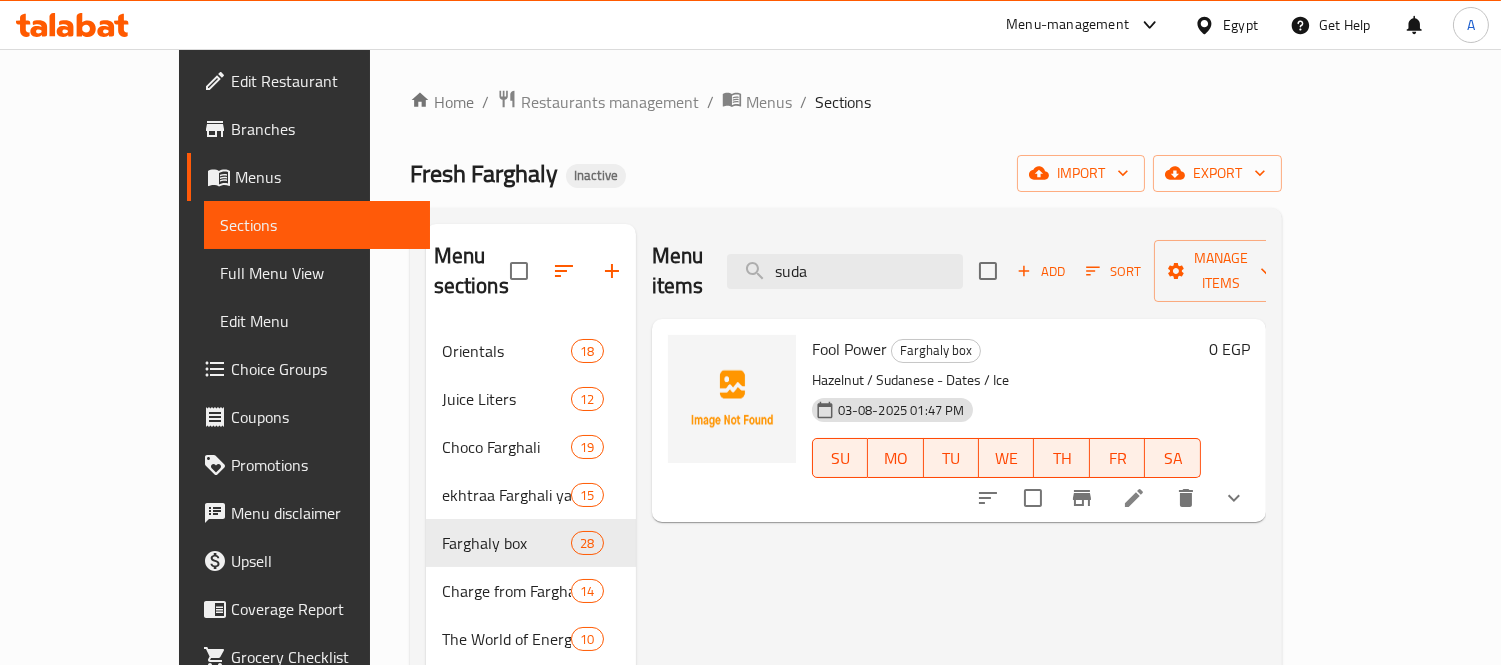 type on "suda" 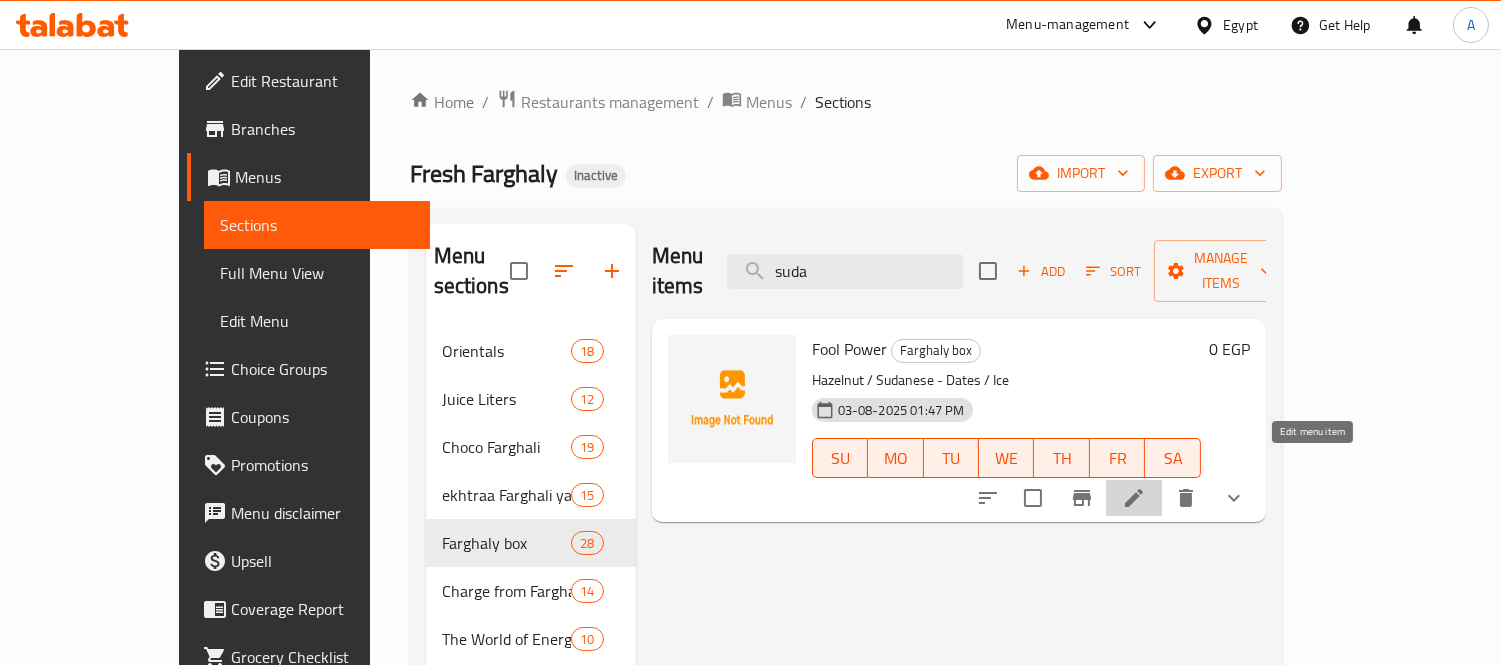 click 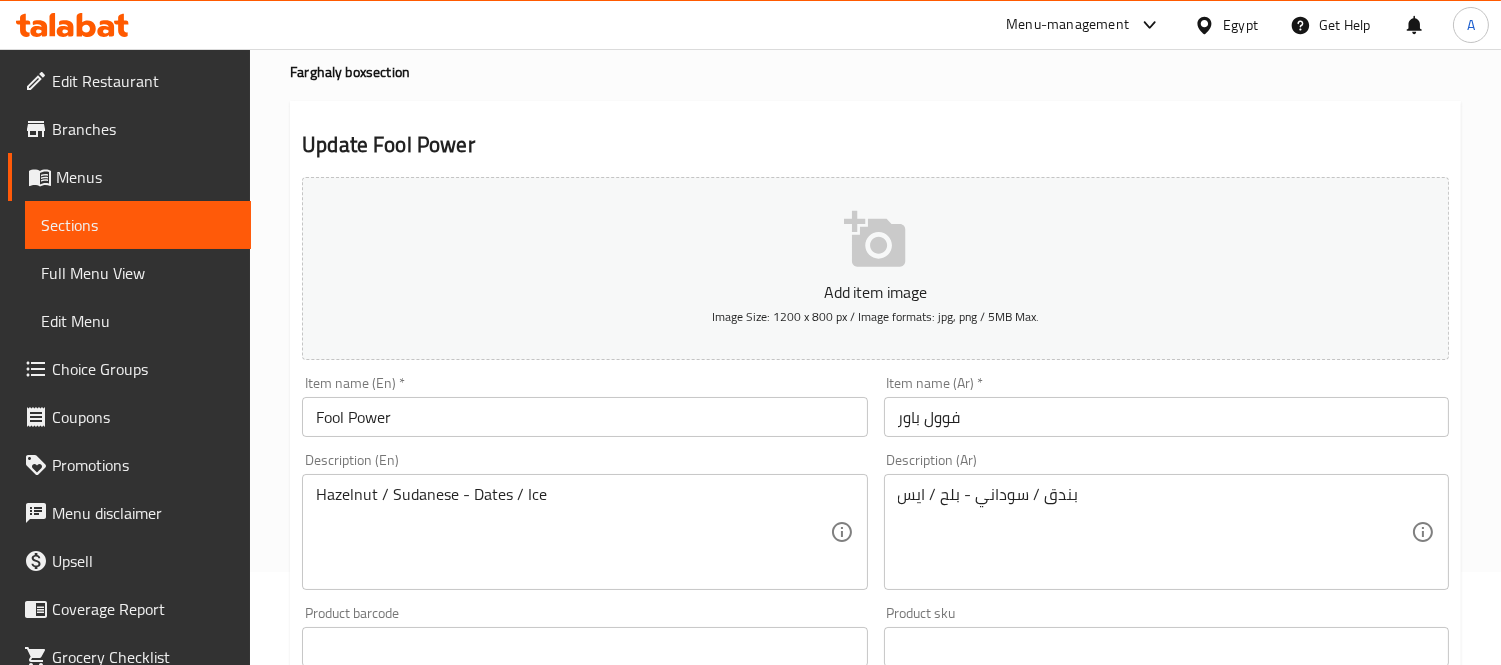scroll, scrollTop: 222, scrollLeft: 0, axis: vertical 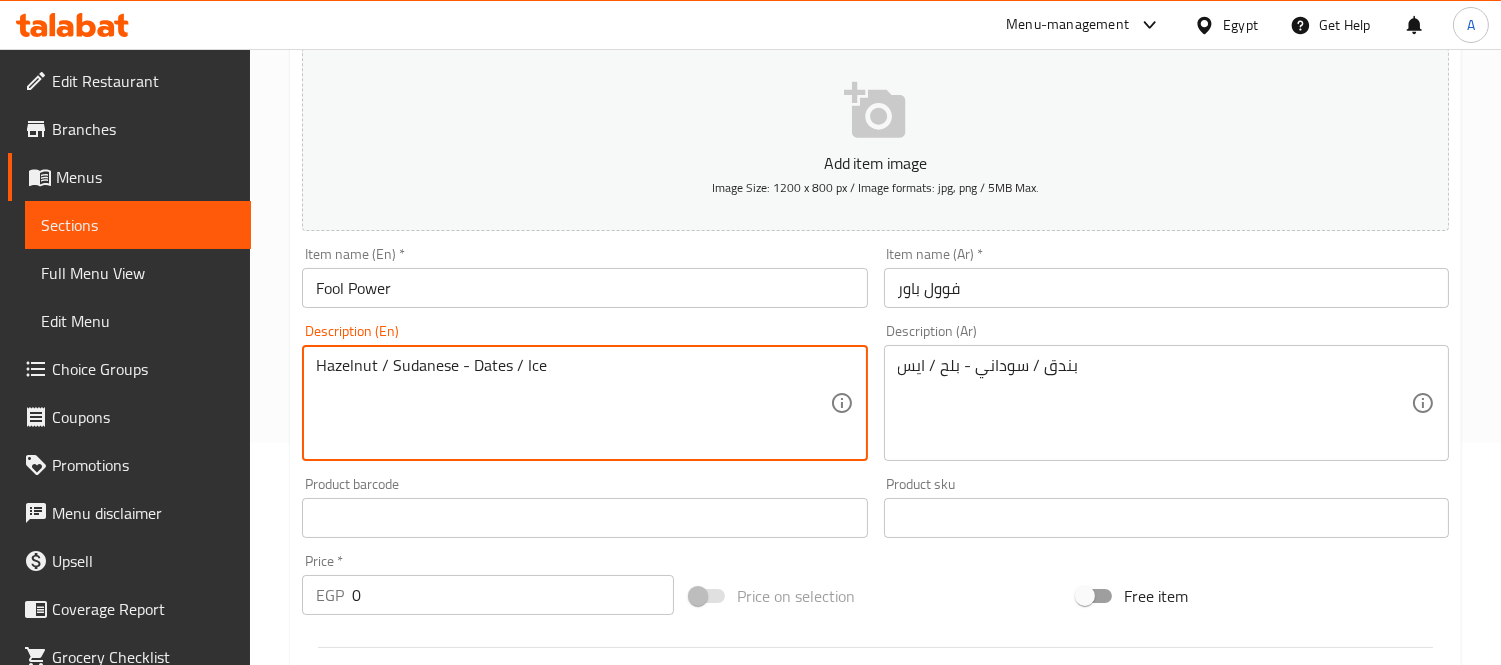 click on "Hazelnut / Sudanese - Dates / Ice" at bounding box center (572, 403) 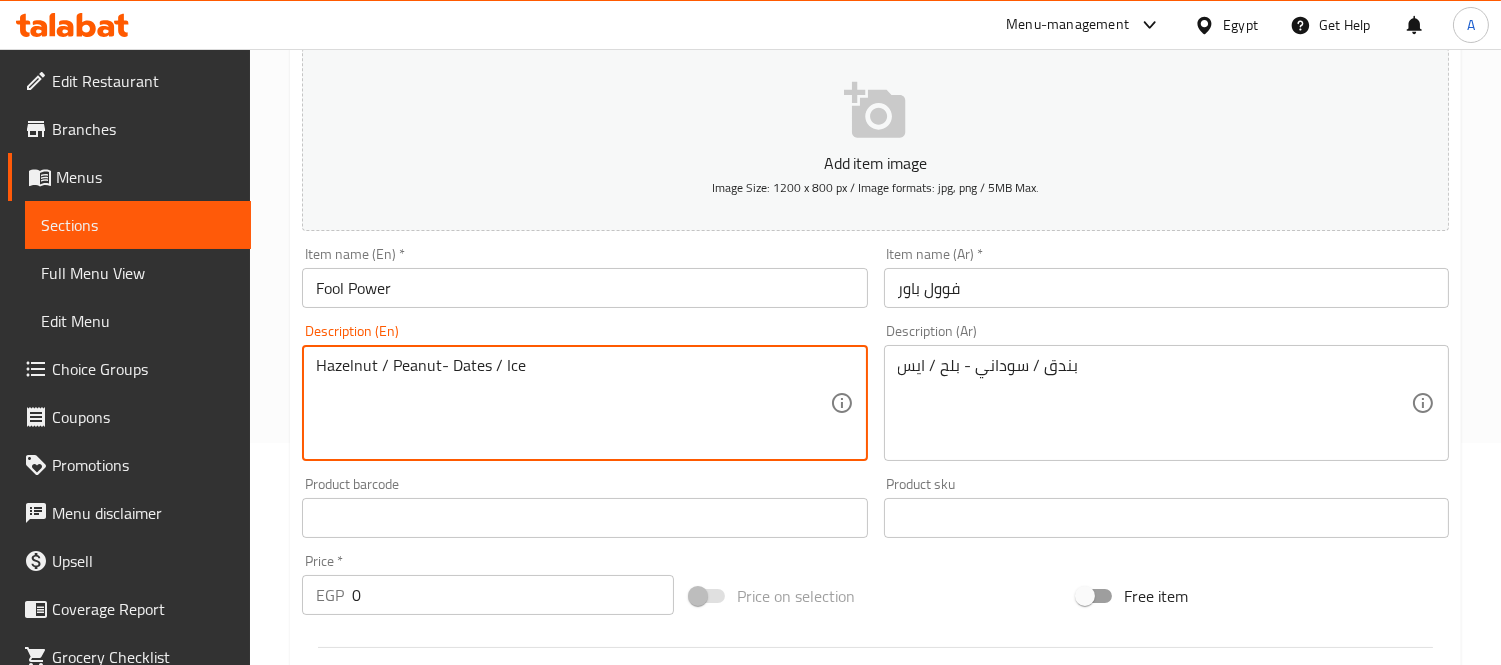 click on "Hazelnut / Peanut- Dates / Ice" at bounding box center [572, 403] 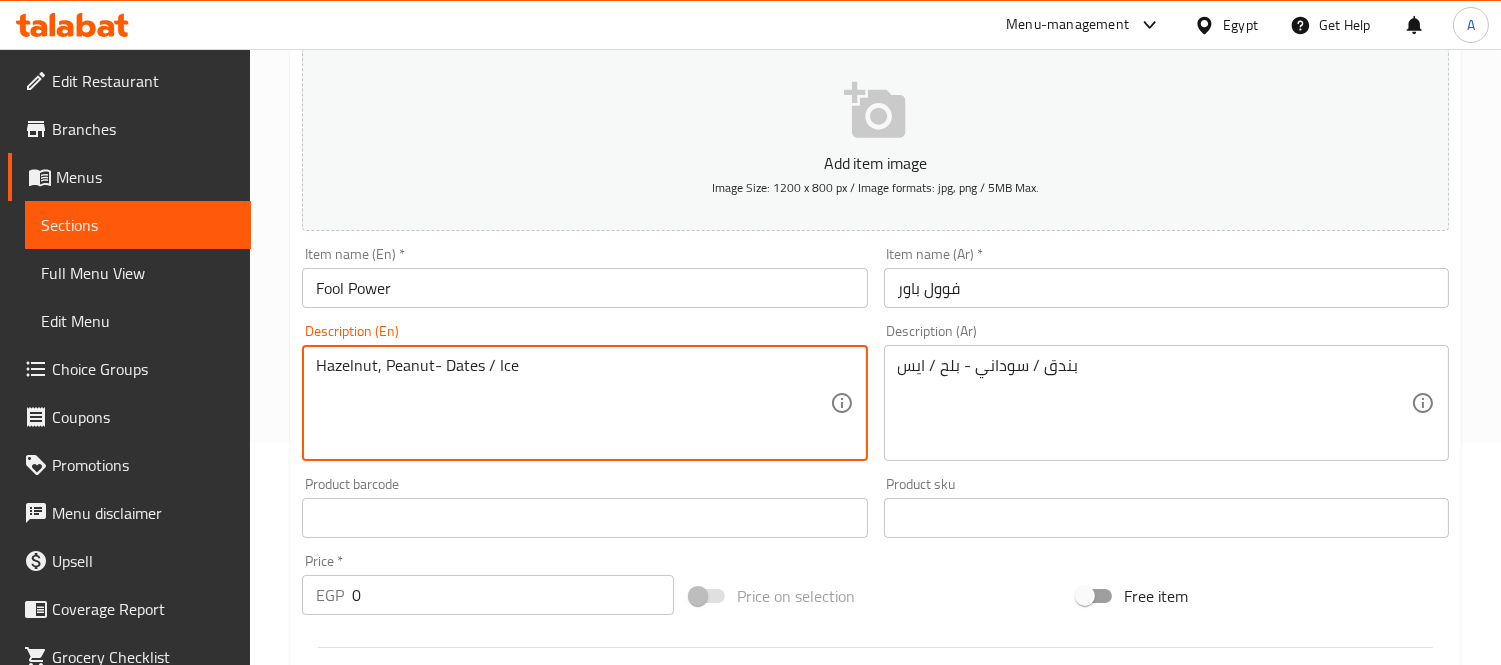 click on "Hazelnut, Peanut- Dates / Ice" at bounding box center [572, 403] 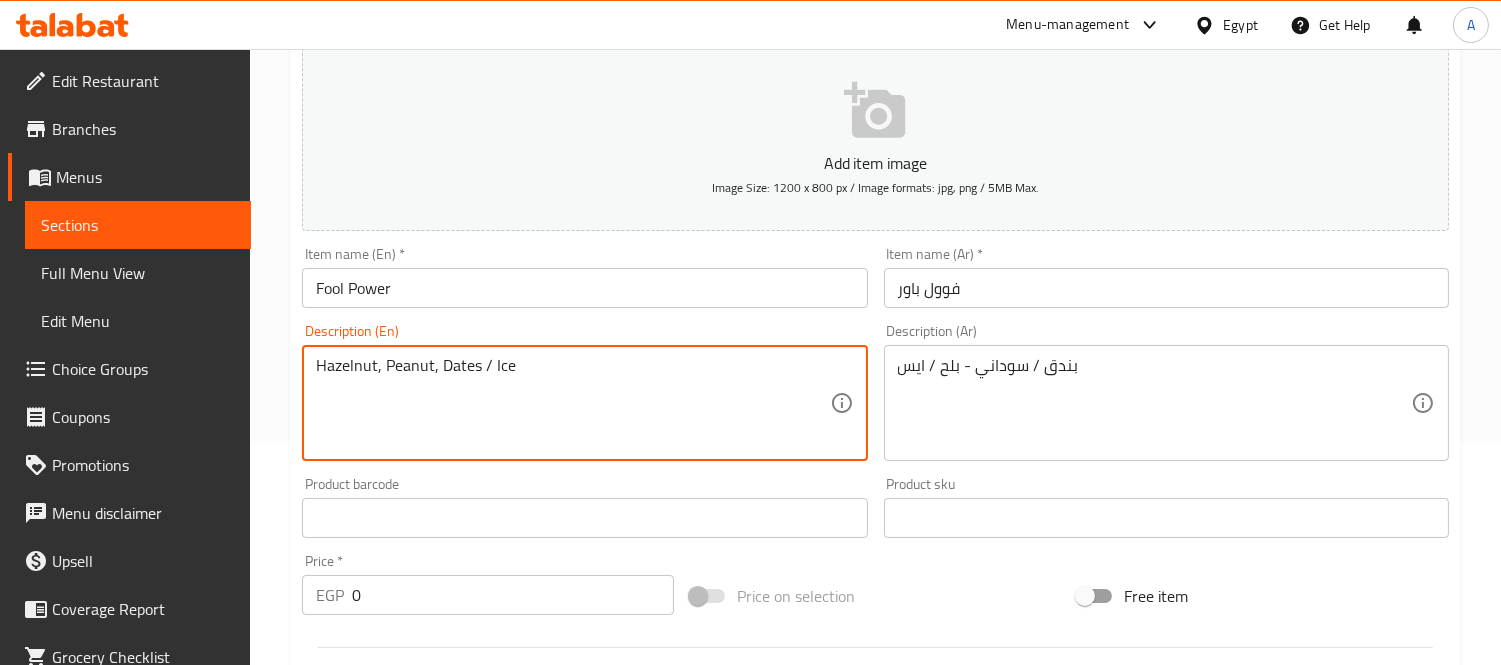 click on "Hazelnut, Peanut, Dates / Ice" at bounding box center (572, 403) 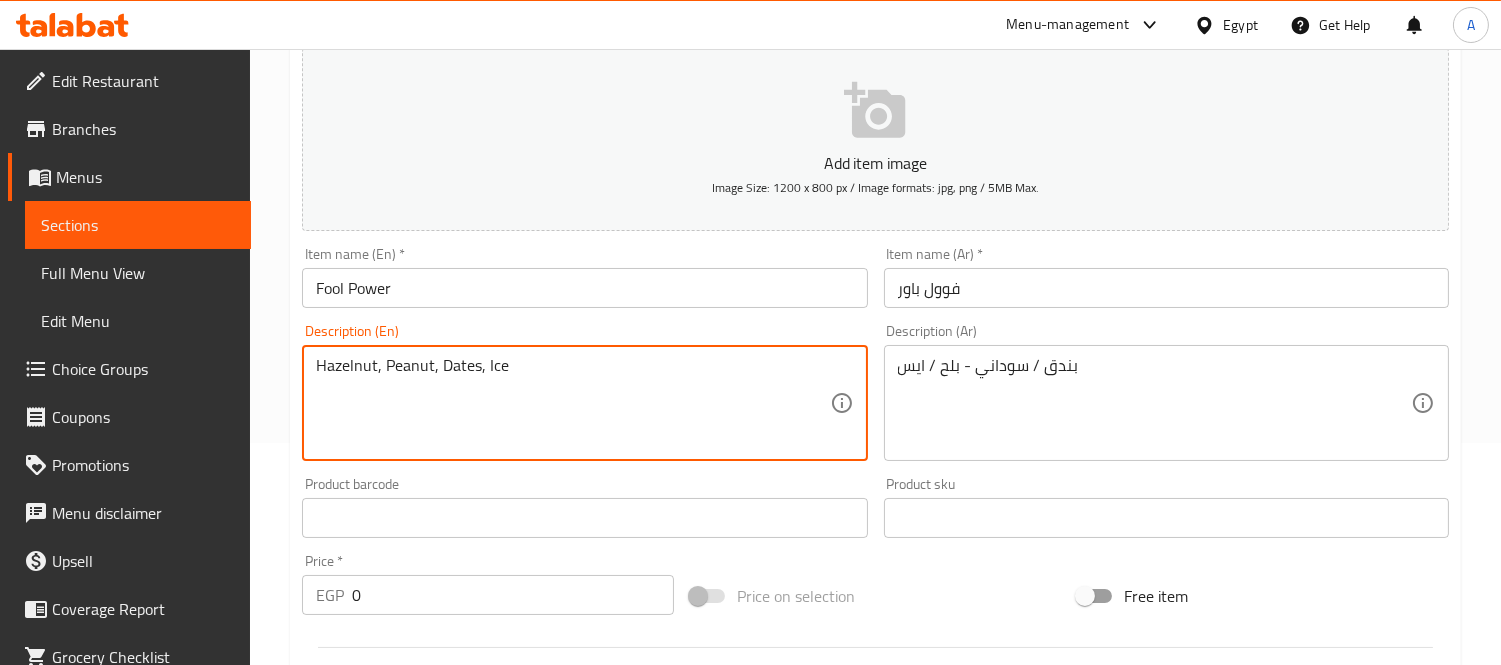 type on "Hazelnut, Peanut, Dates, Ice" 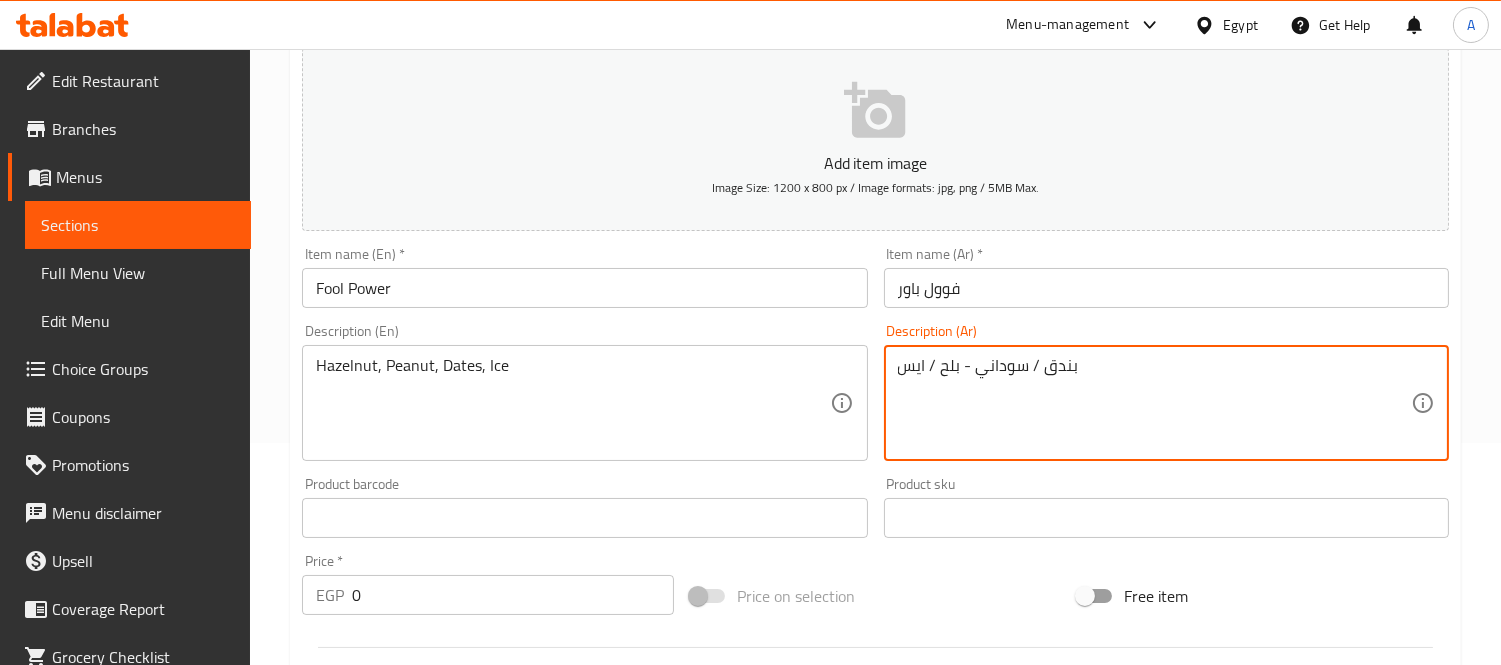 click on "بندق / سوداني - بلح / ايس" at bounding box center (1154, 403) 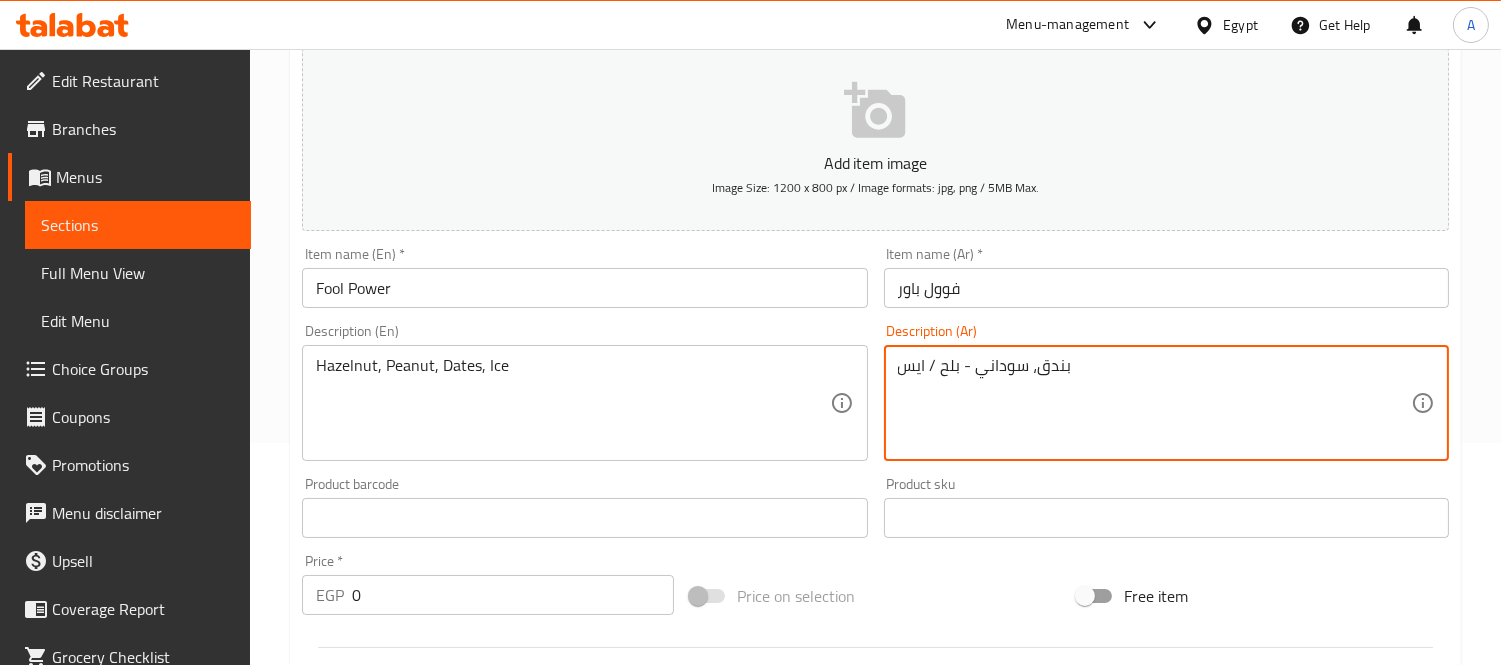drag, startPoint x: 973, startPoint y: 368, endPoint x: 963, endPoint y: 367, distance: 10.049875 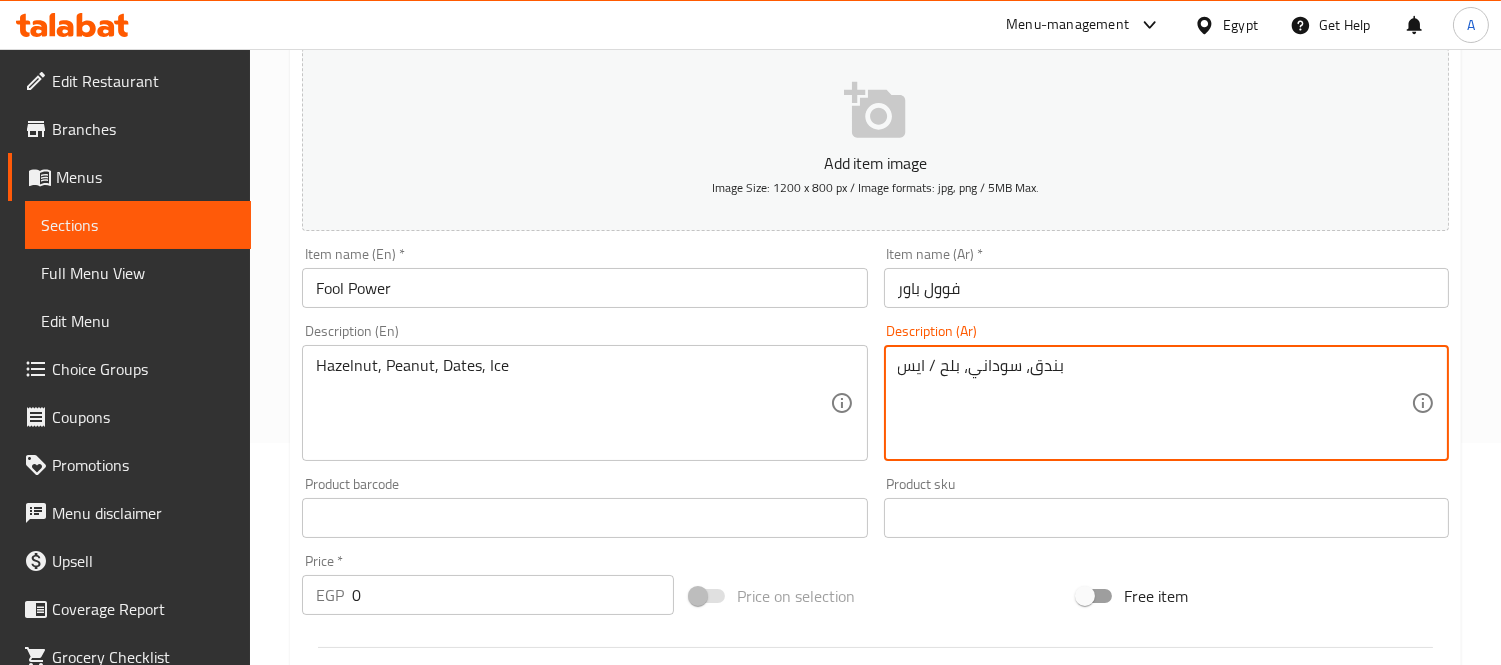 click on "بندق، سوداني، بلح / ايس" at bounding box center (1154, 403) 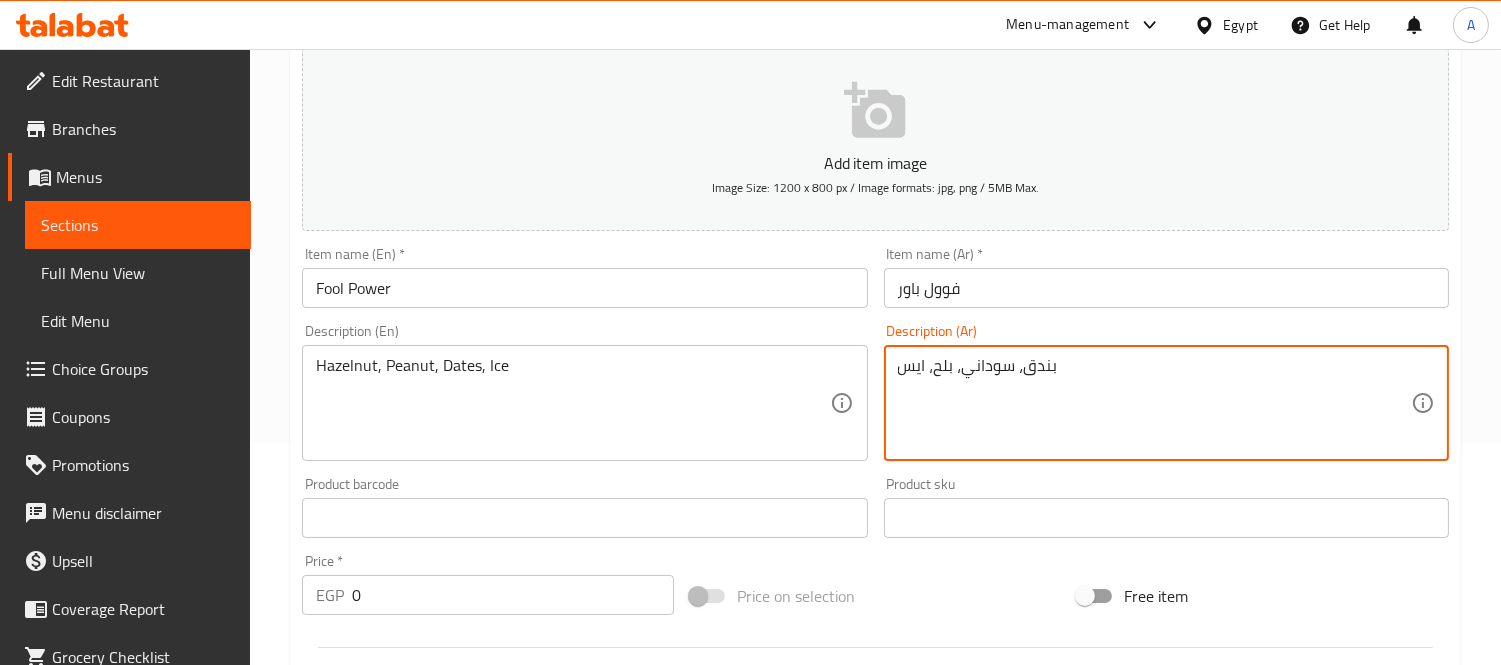 type on "بندق، سوداني، بلح، ايس" 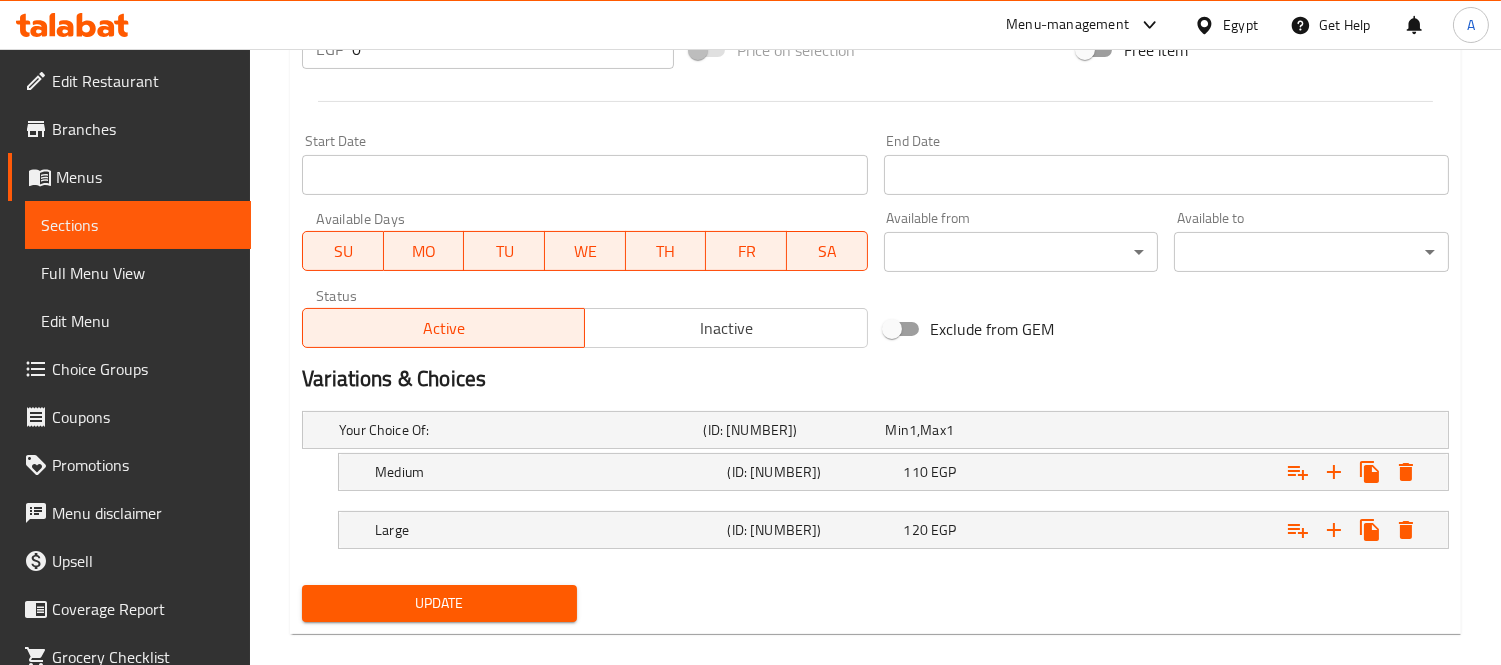 scroll, scrollTop: 777, scrollLeft: 0, axis: vertical 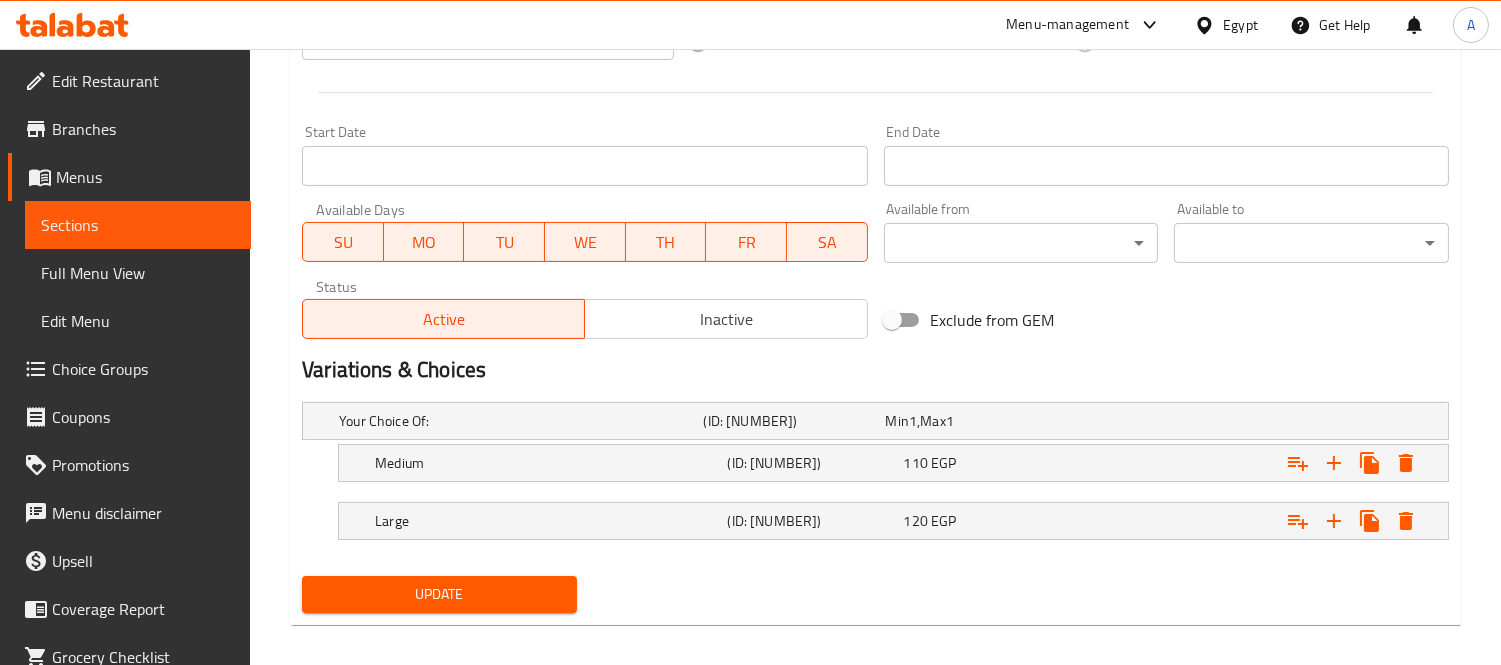 click on "Update" at bounding box center [439, 594] 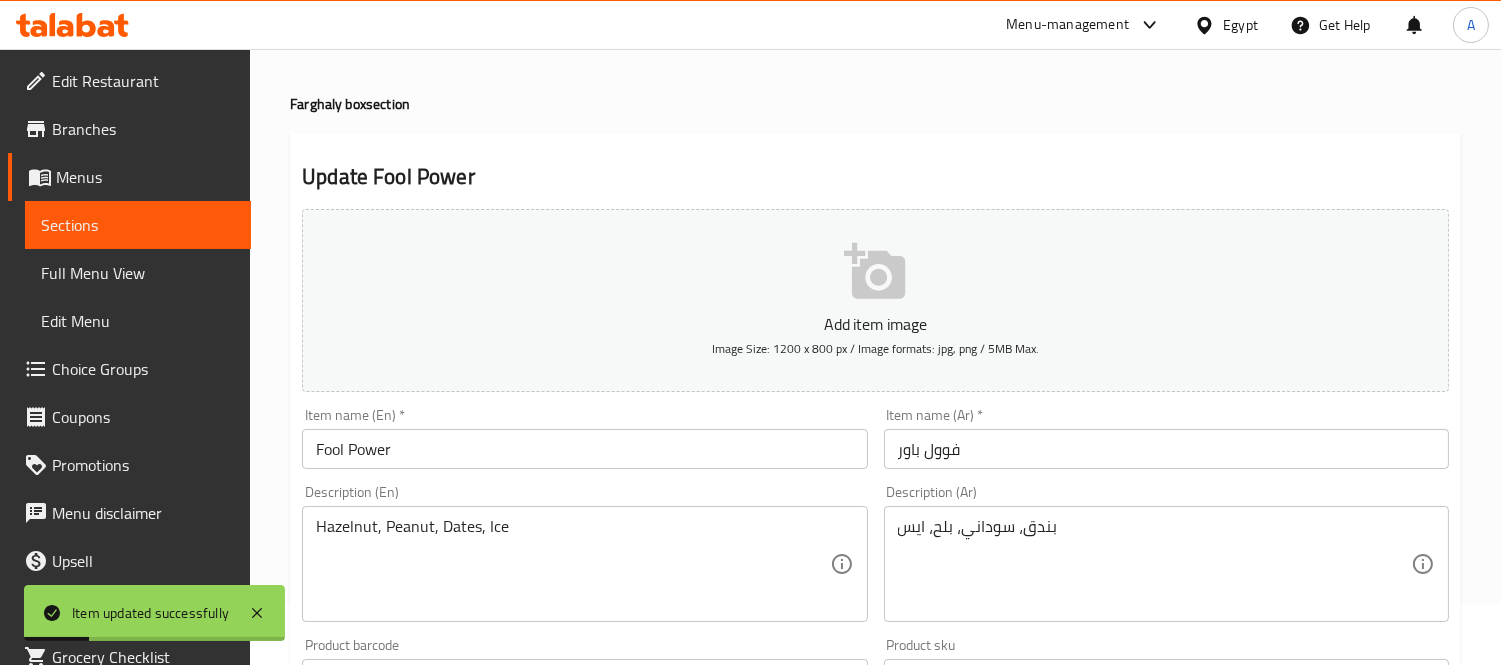 scroll, scrollTop: 0, scrollLeft: 0, axis: both 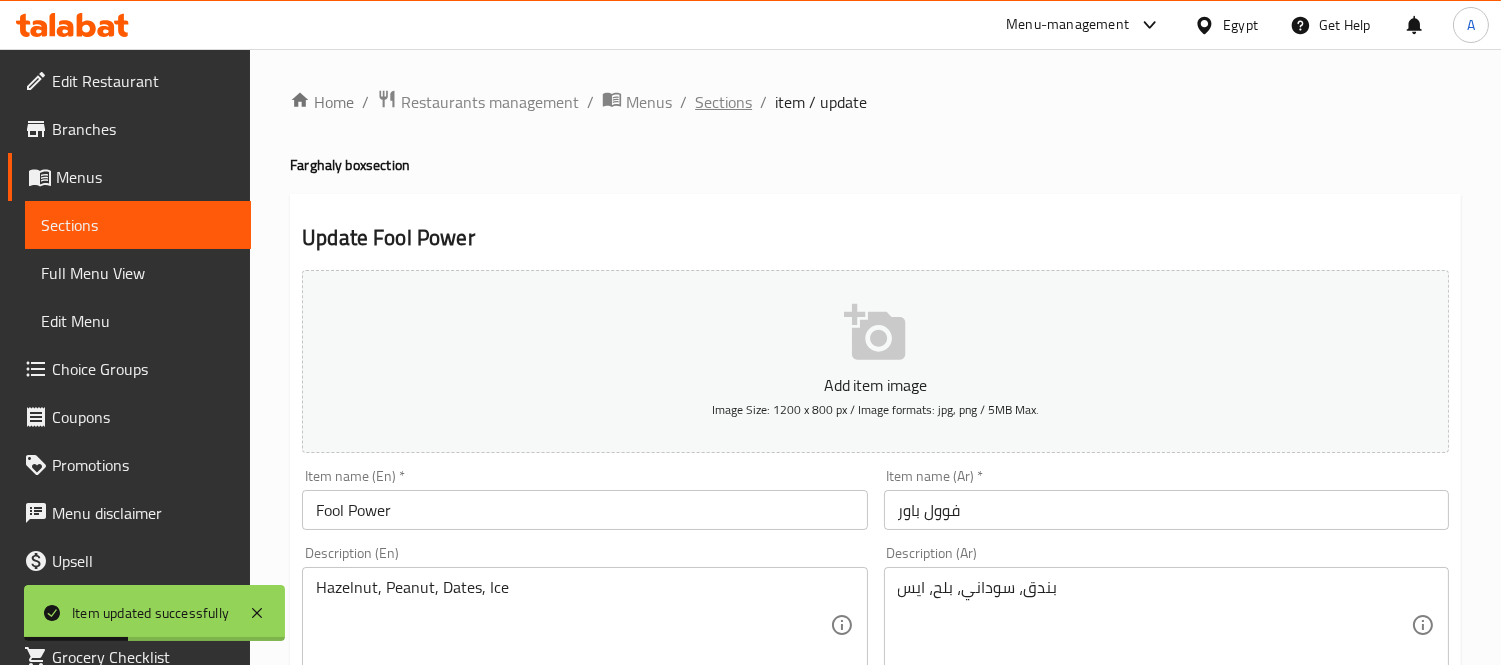 click on "Sections" at bounding box center (723, 102) 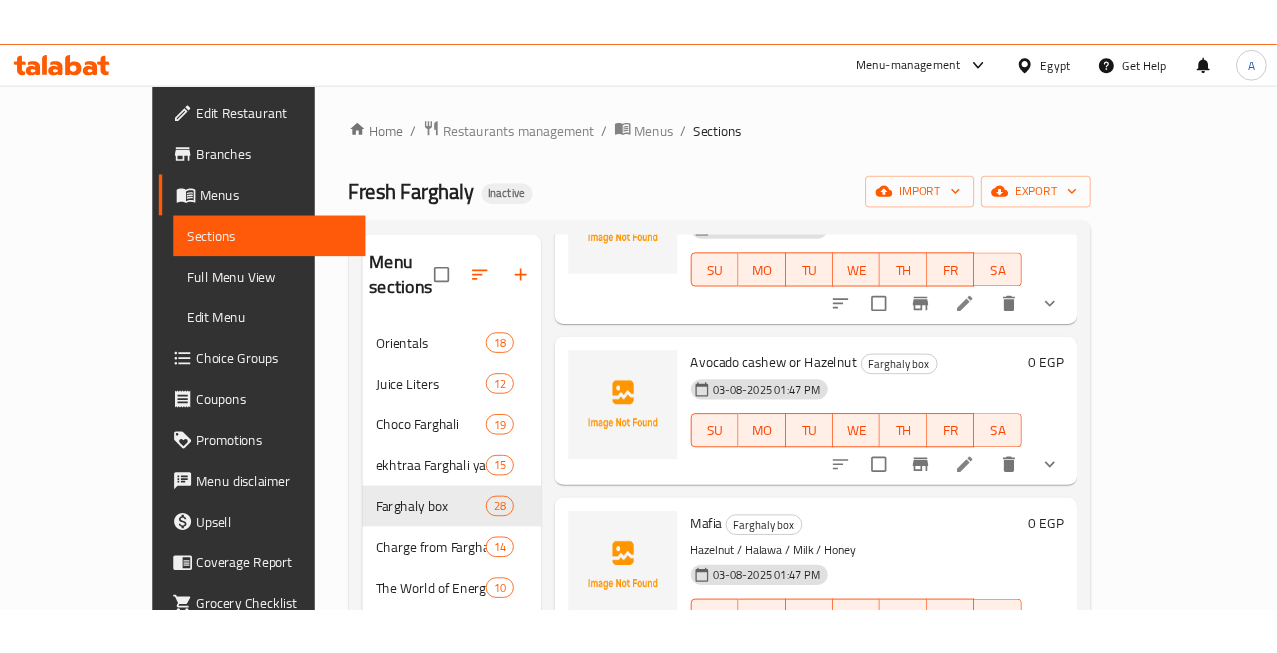 scroll, scrollTop: 1222, scrollLeft: 0, axis: vertical 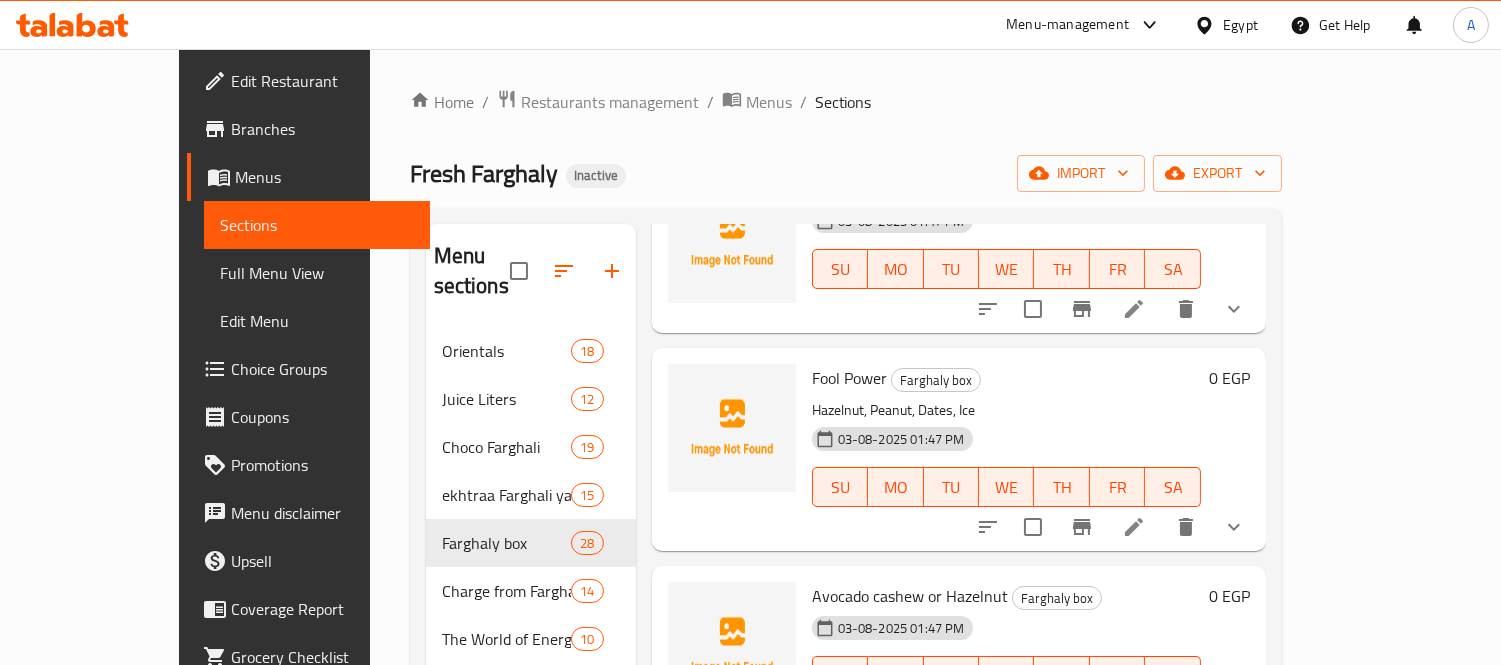 click on "Fool Power" at bounding box center (849, 378) 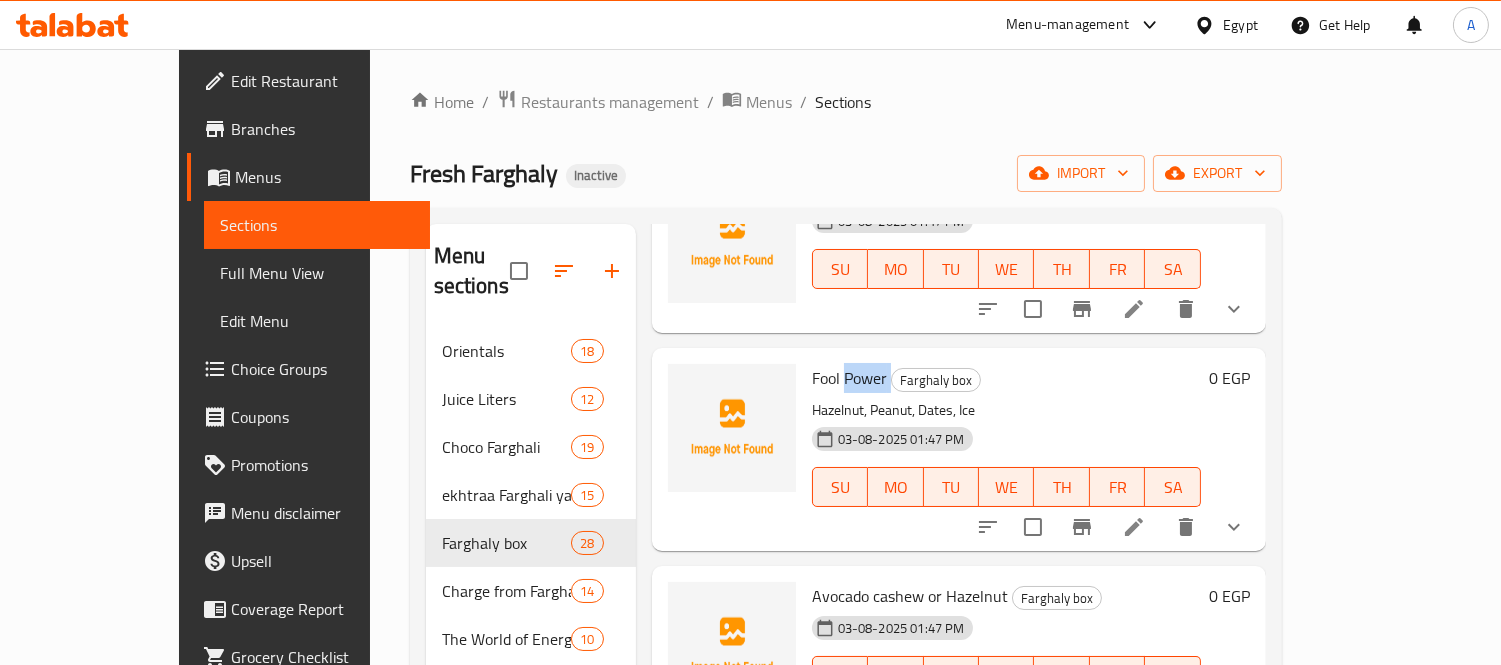 click on "Fool Power" at bounding box center [849, 378] 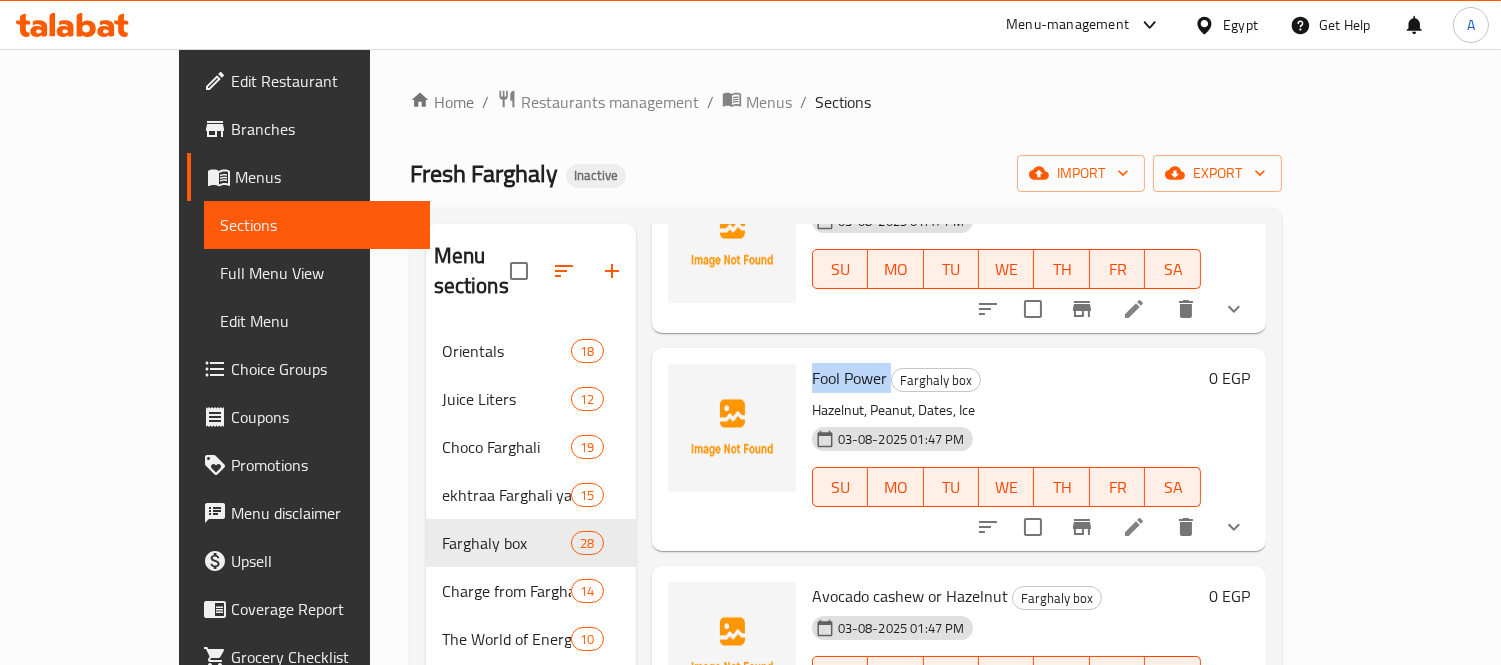 click on "Fool Power" at bounding box center [849, 378] 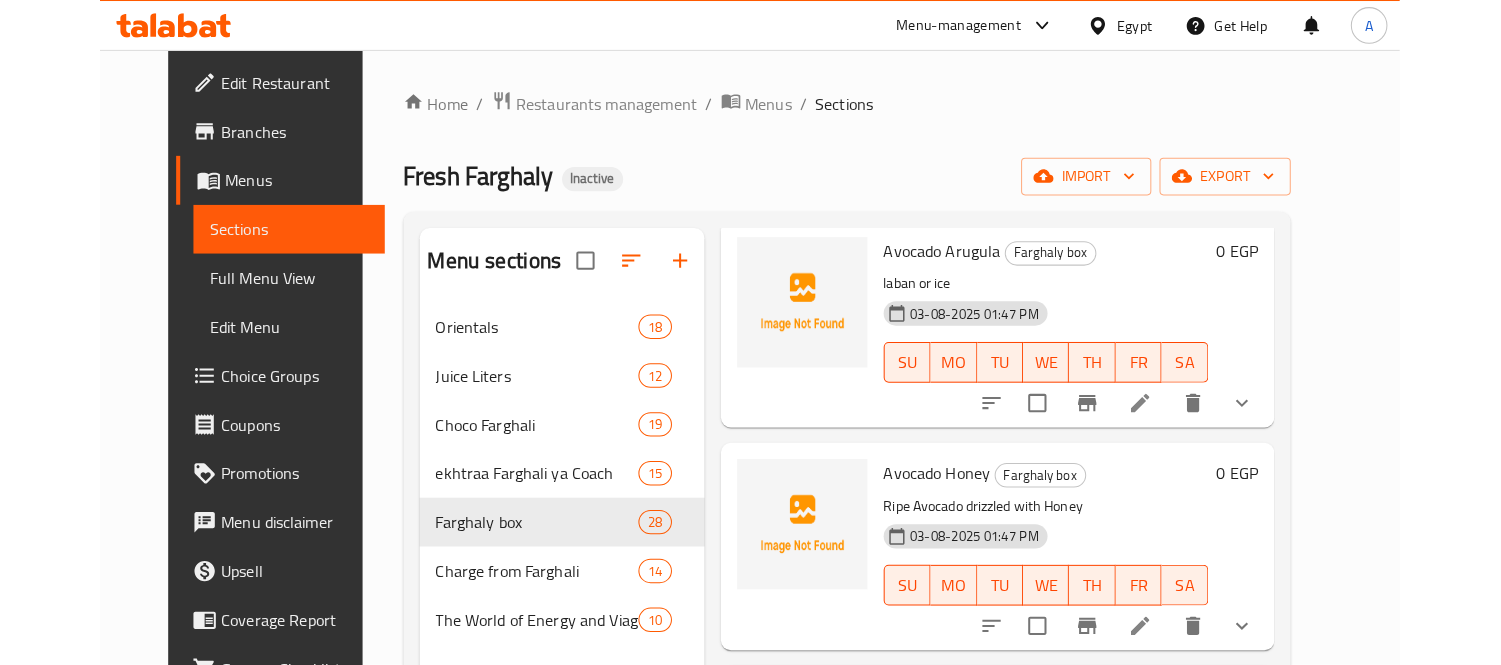 scroll, scrollTop: 0, scrollLeft: 0, axis: both 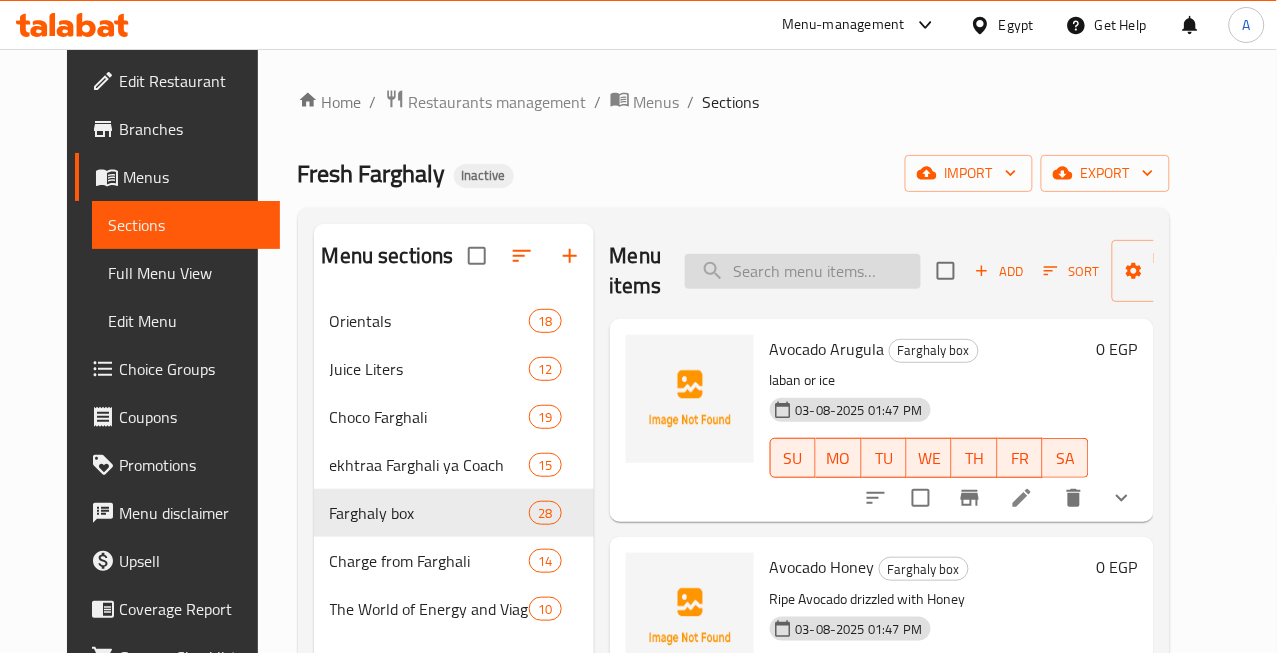 click at bounding box center [803, 271] 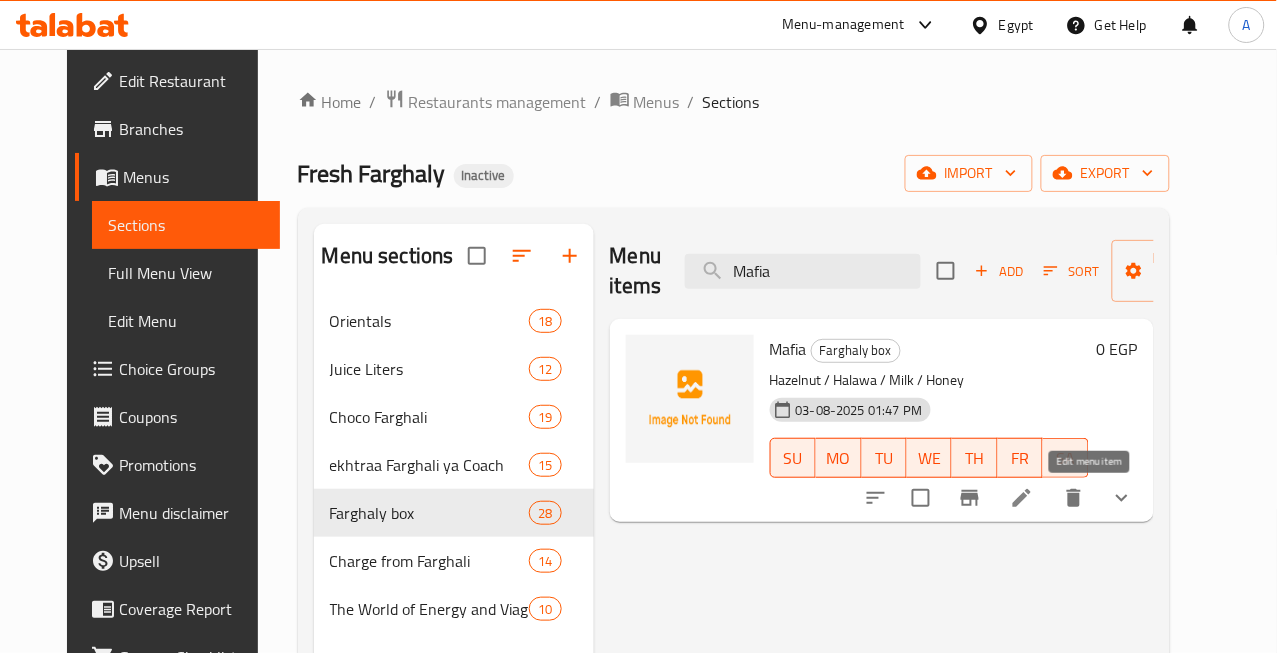 type on "Mafia" 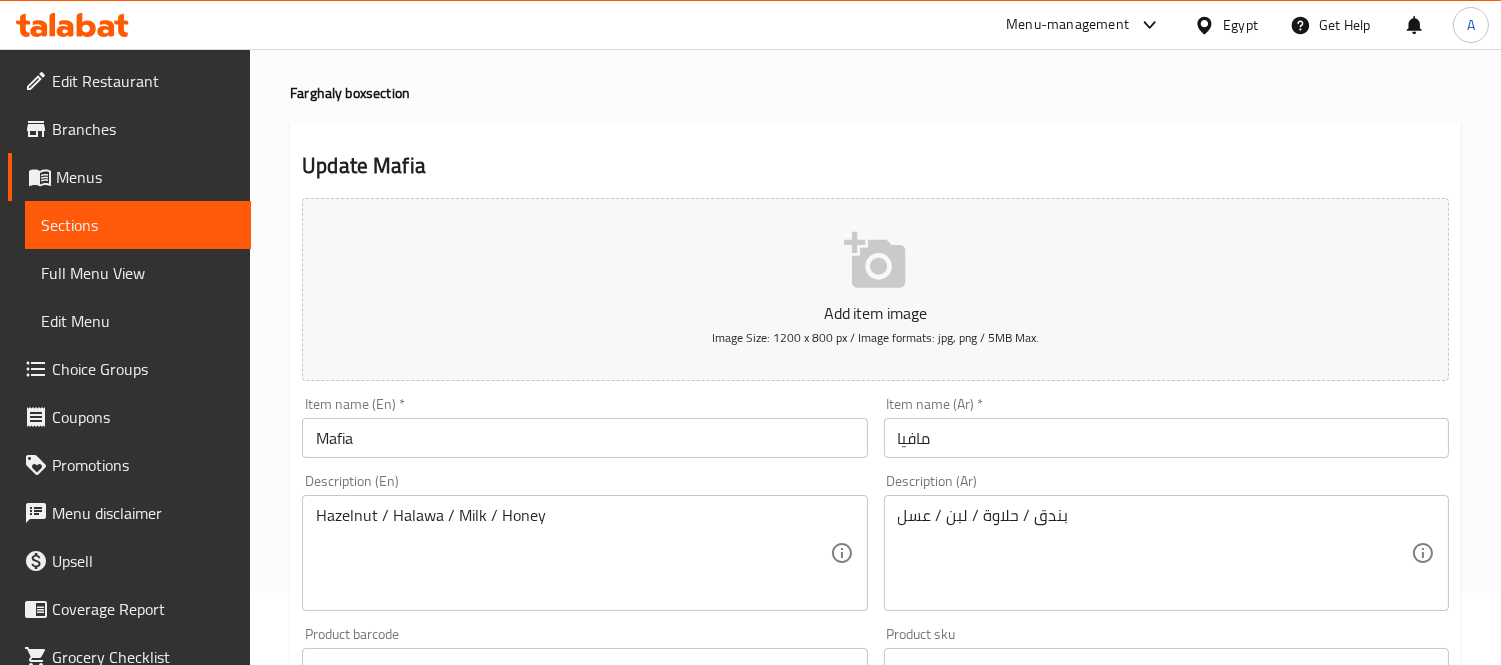 scroll, scrollTop: 111, scrollLeft: 0, axis: vertical 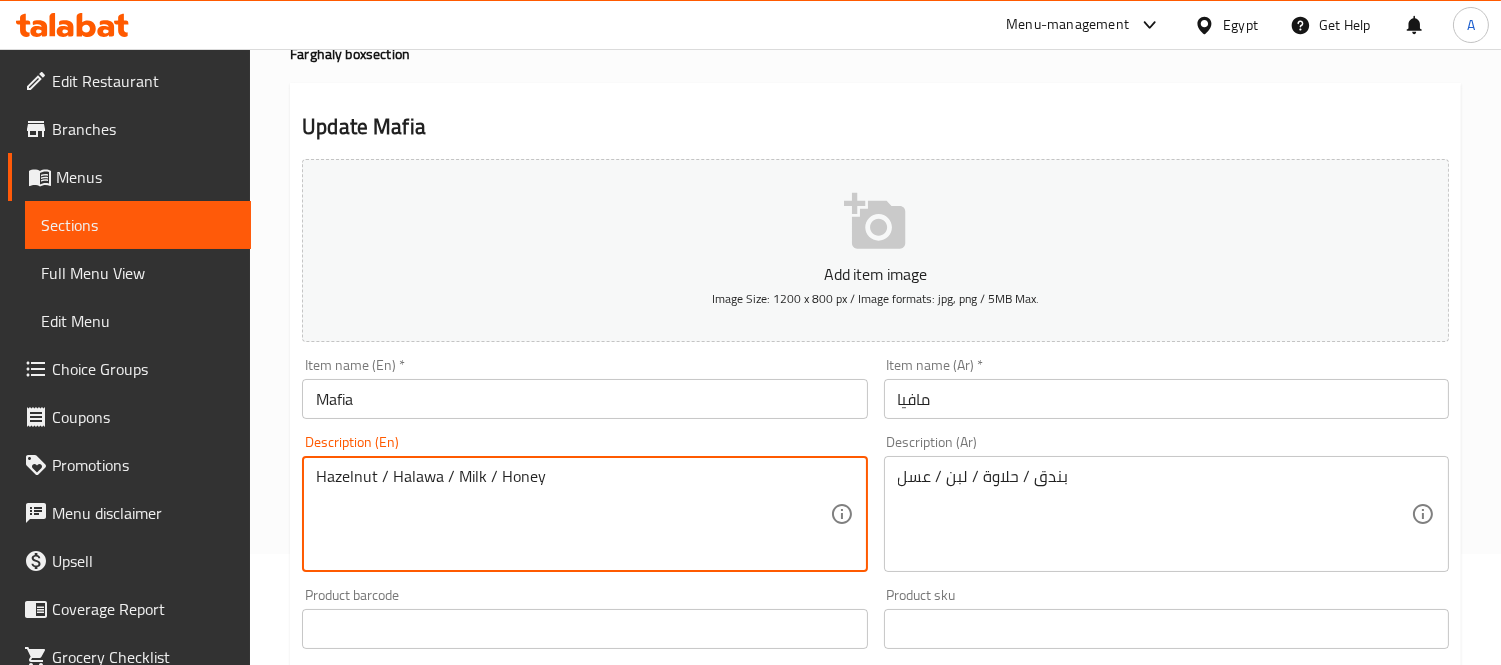 click on "Hazelnut / Halawa / Milk / Honey" at bounding box center (572, 514) 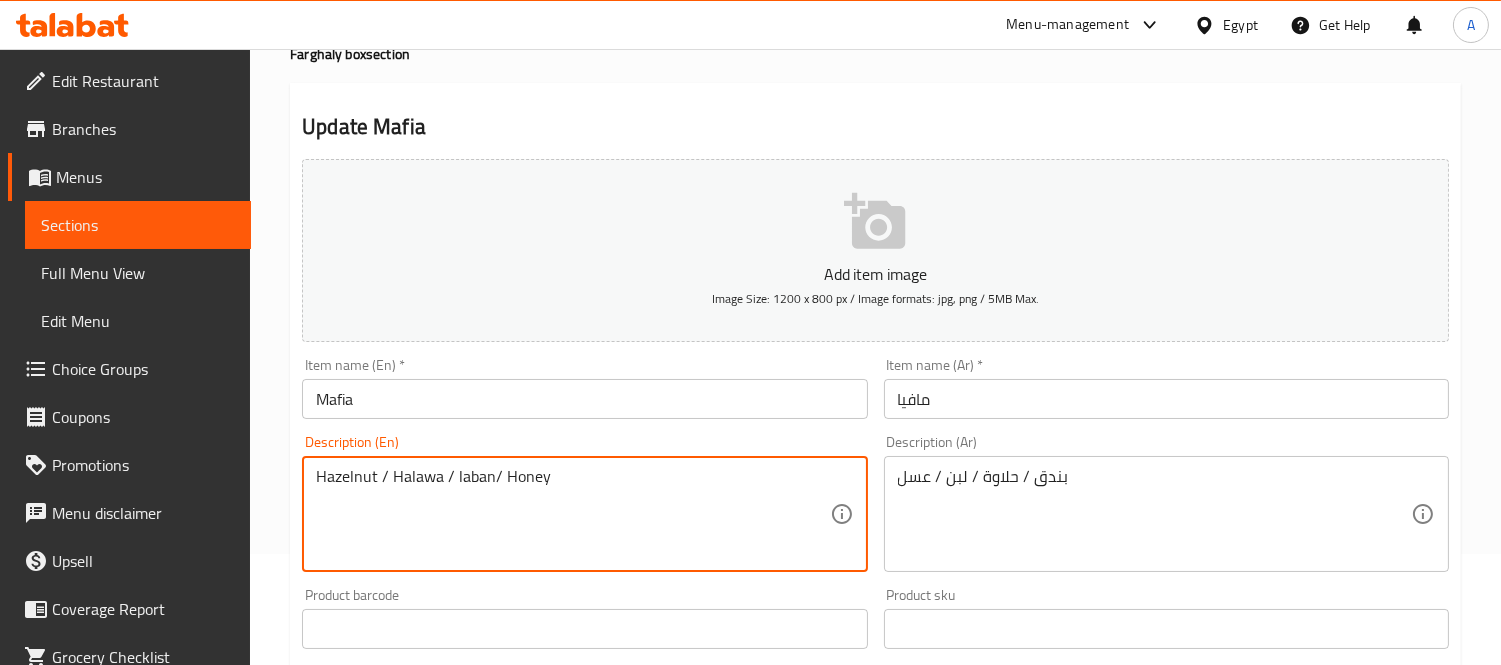 type on "Hazelnut / Halawa / laban/ Honey" 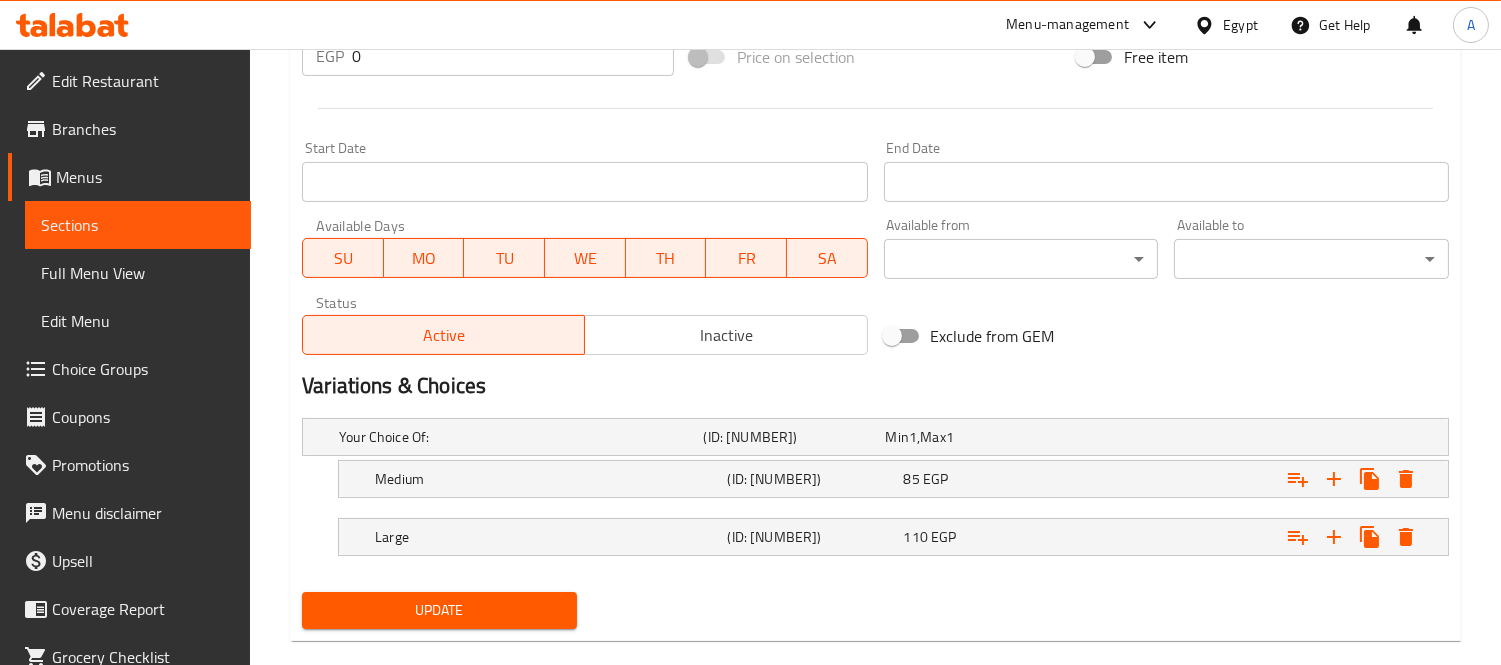 scroll, scrollTop: 792, scrollLeft: 0, axis: vertical 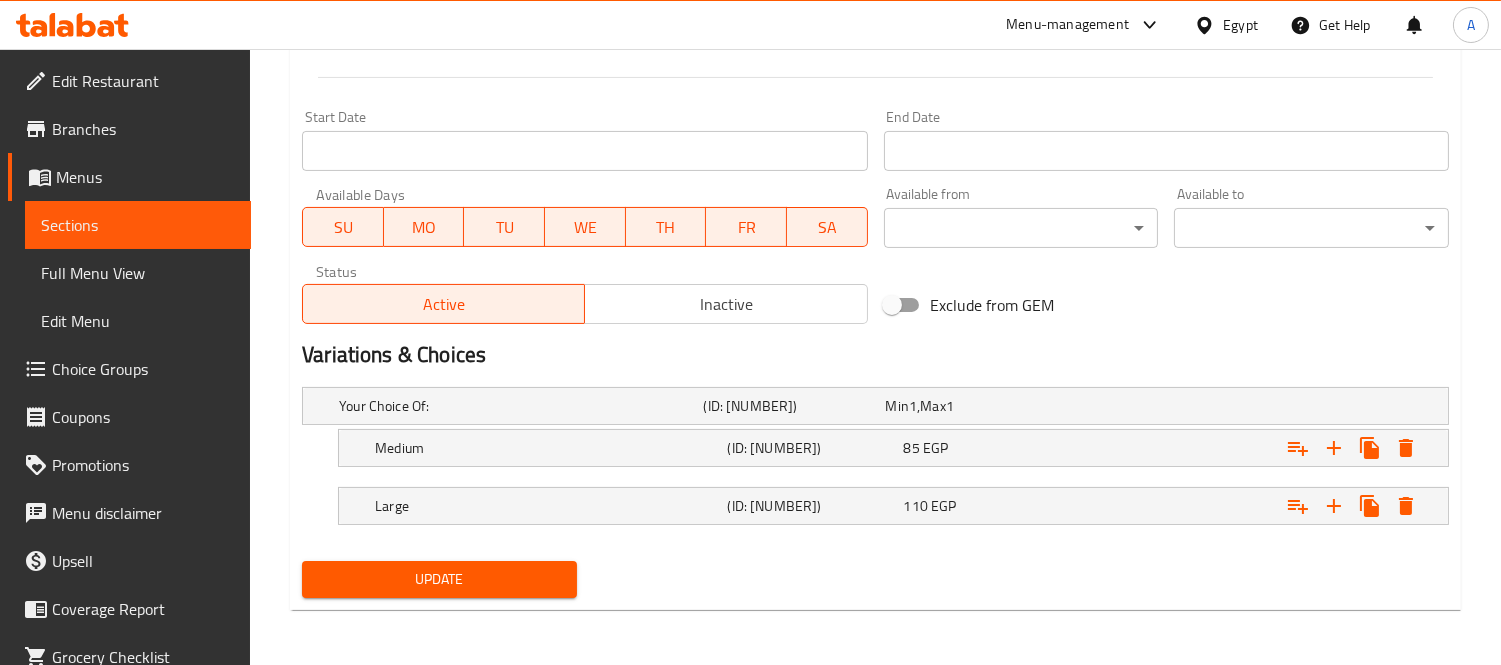click on "Update" at bounding box center (439, 579) 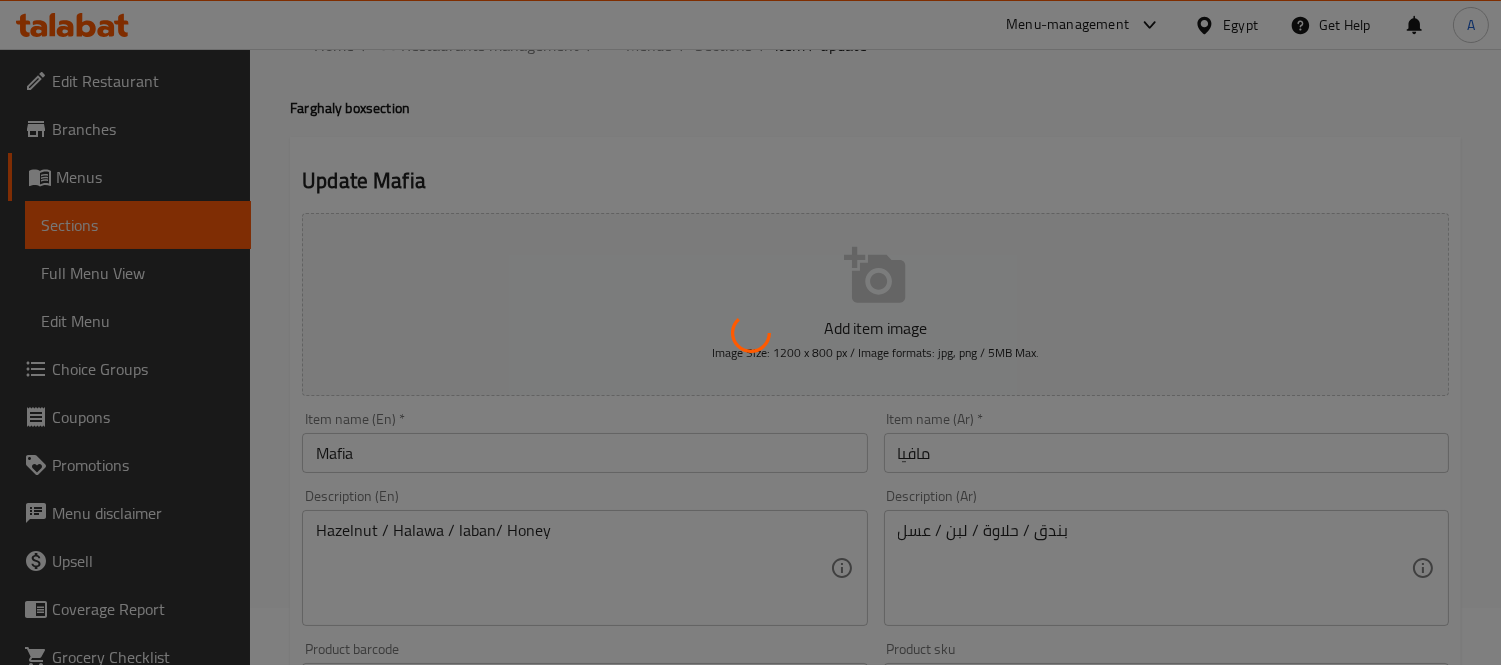 scroll, scrollTop: 0, scrollLeft: 0, axis: both 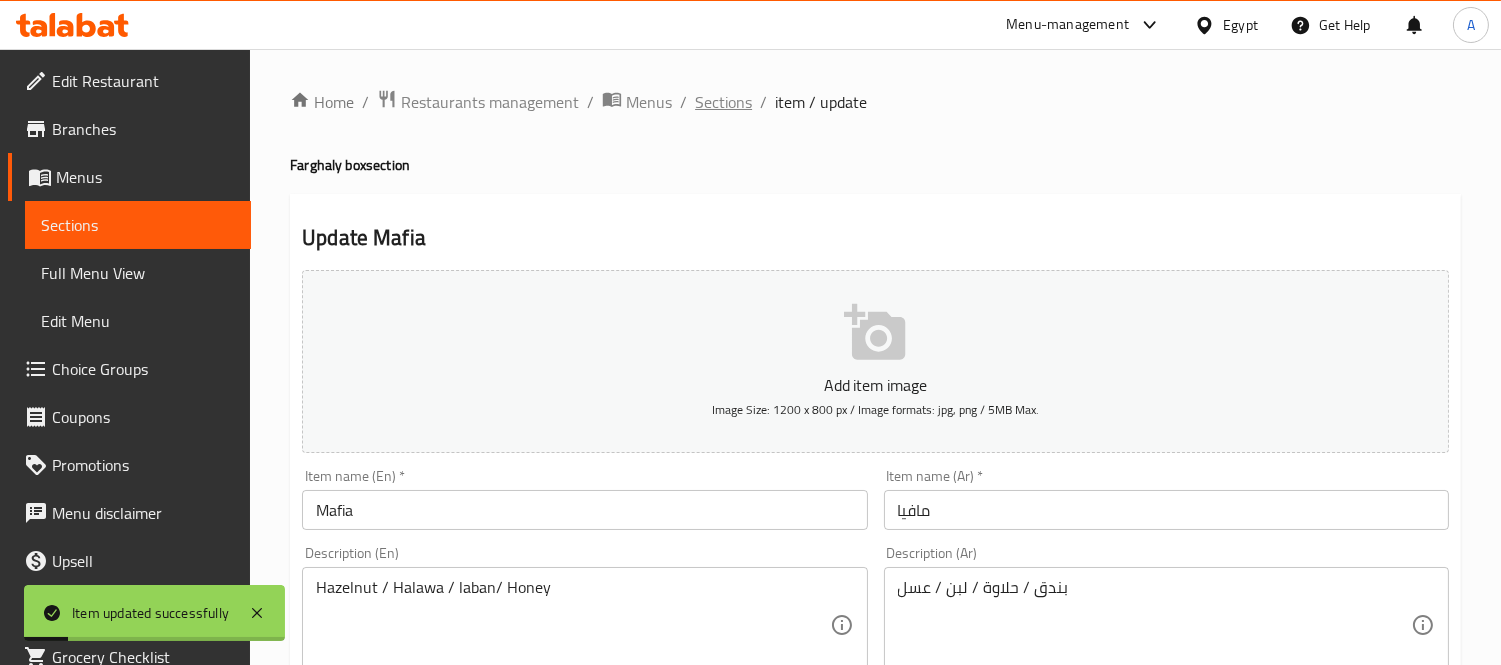 click on "Sections" at bounding box center [723, 102] 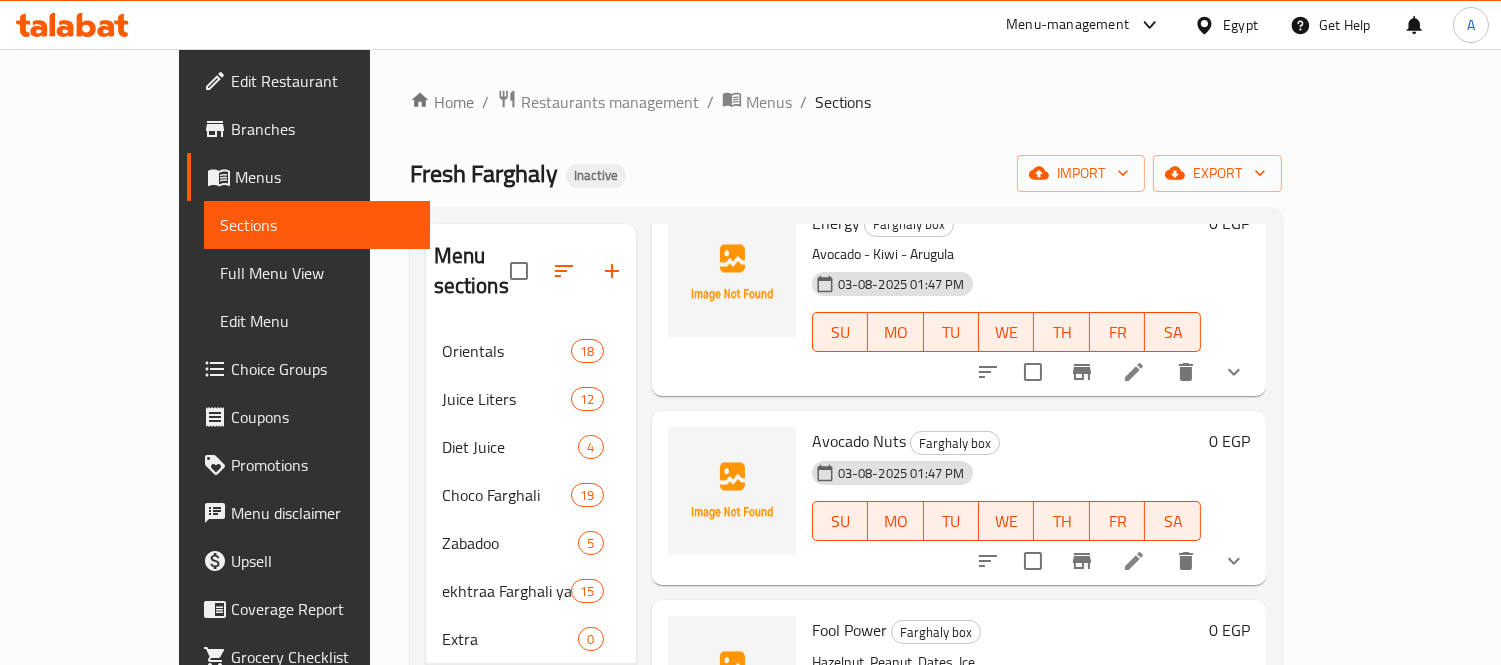 scroll, scrollTop: 1000, scrollLeft: 0, axis: vertical 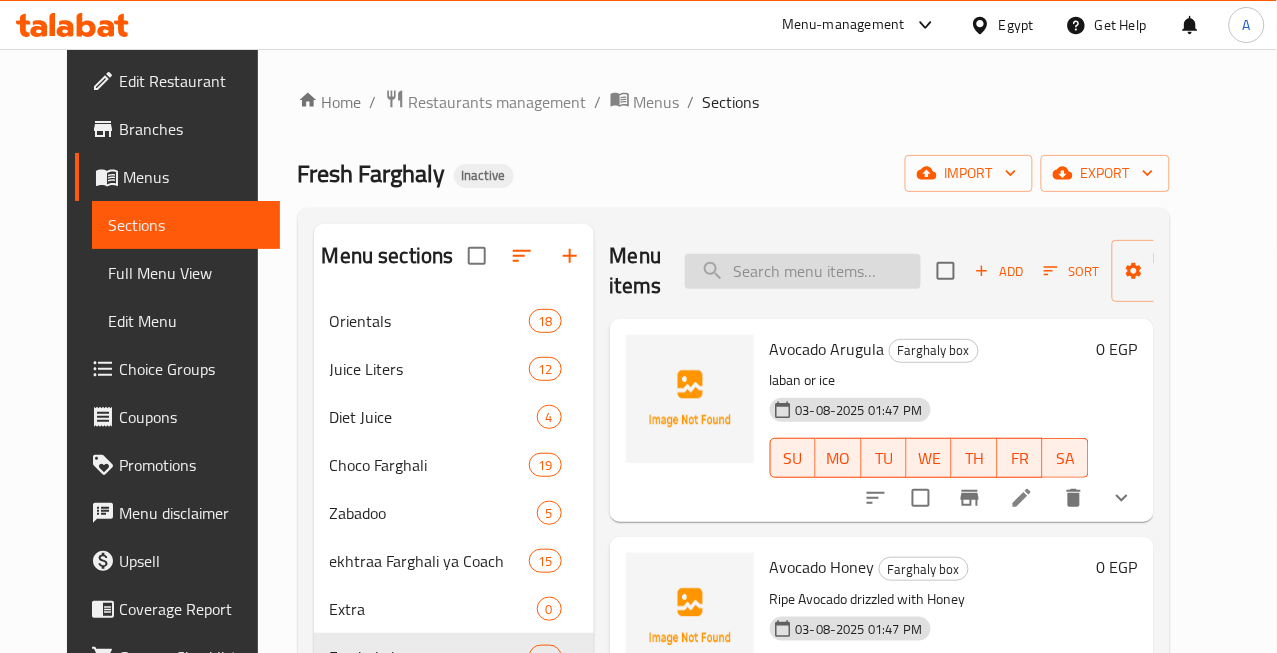 click at bounding box center [803, 271] 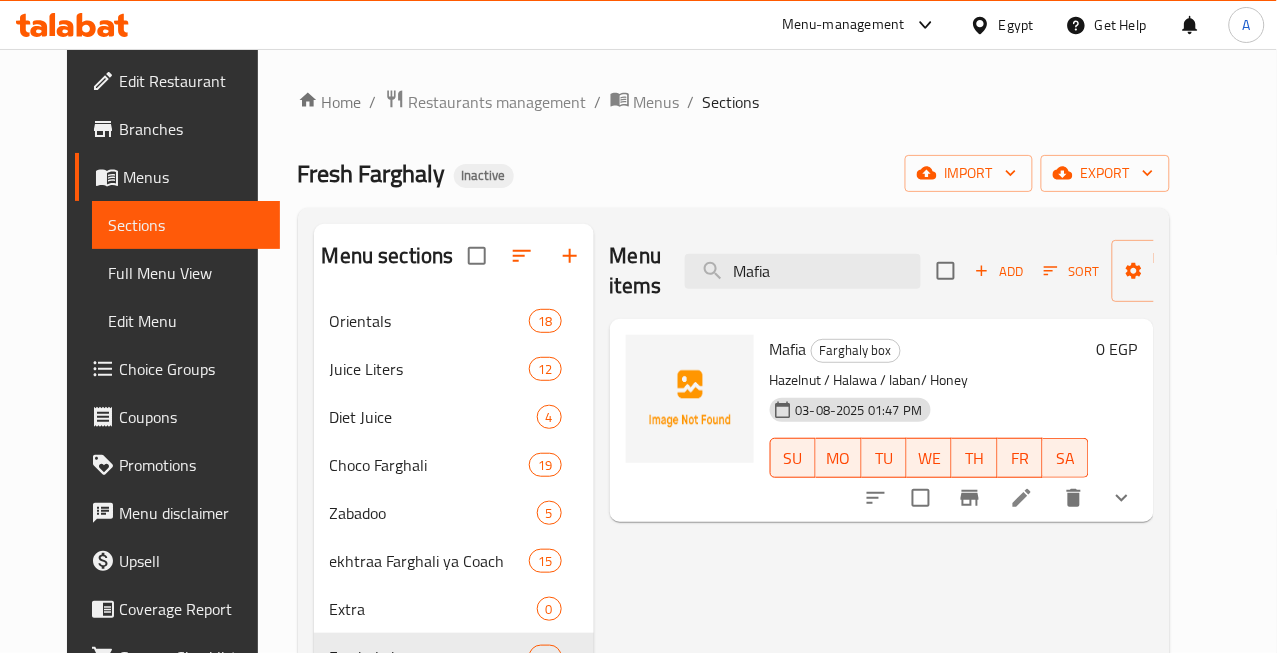 type on "Mafia" 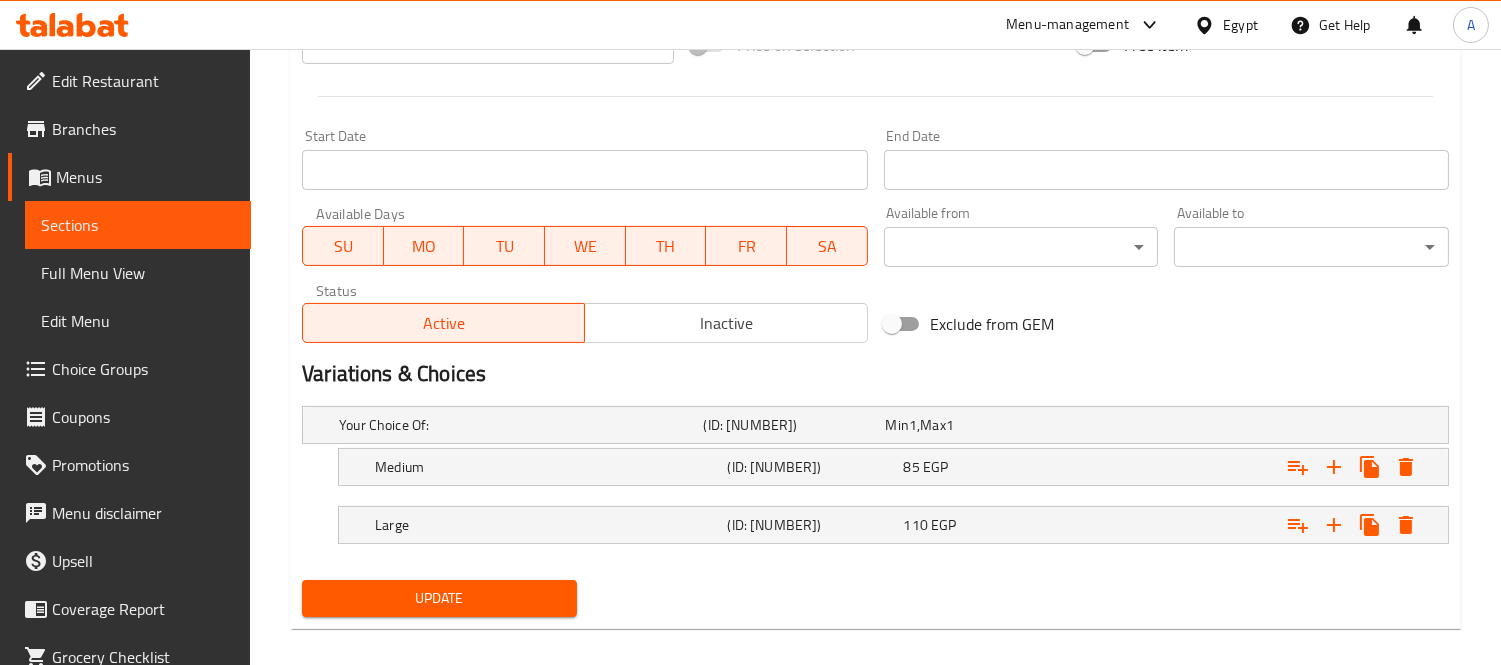 scroll, scrollTop: 792, scrollLeft: 0, axis: vertical 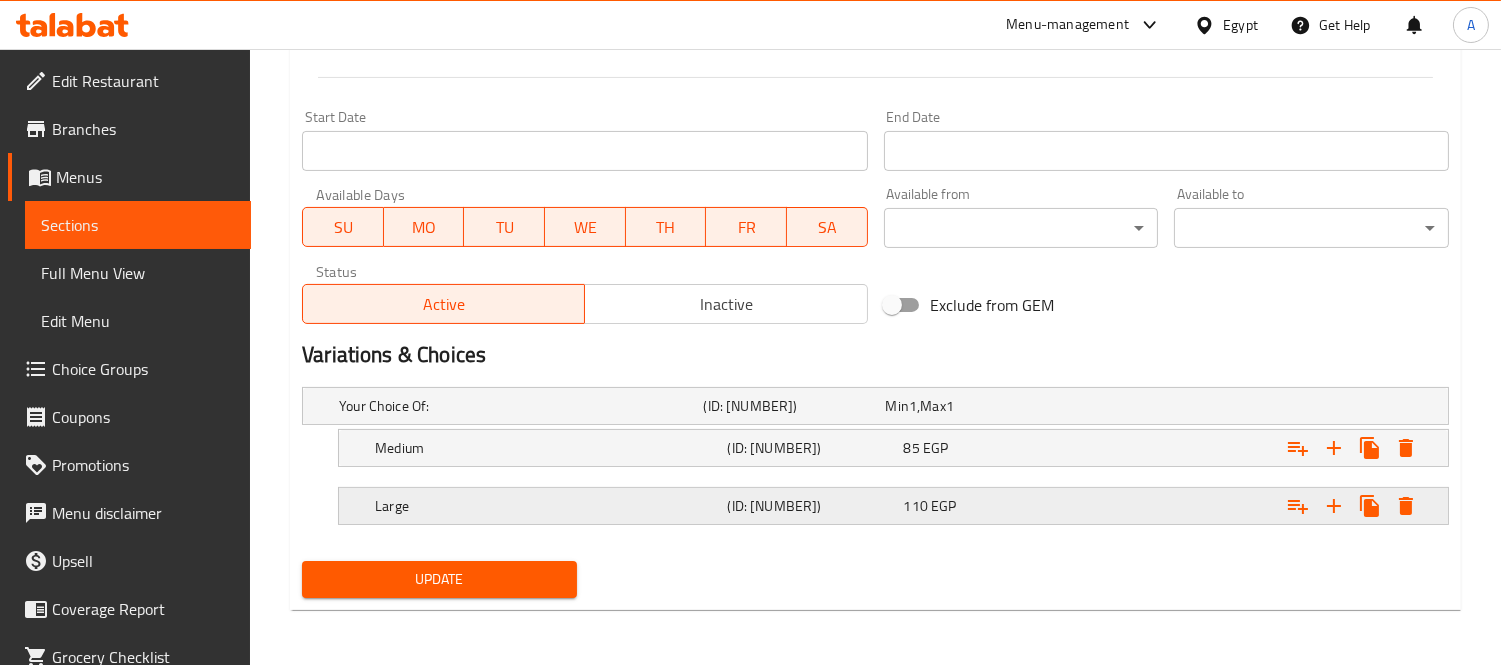 click on "110" at bounding box center (897, 406) 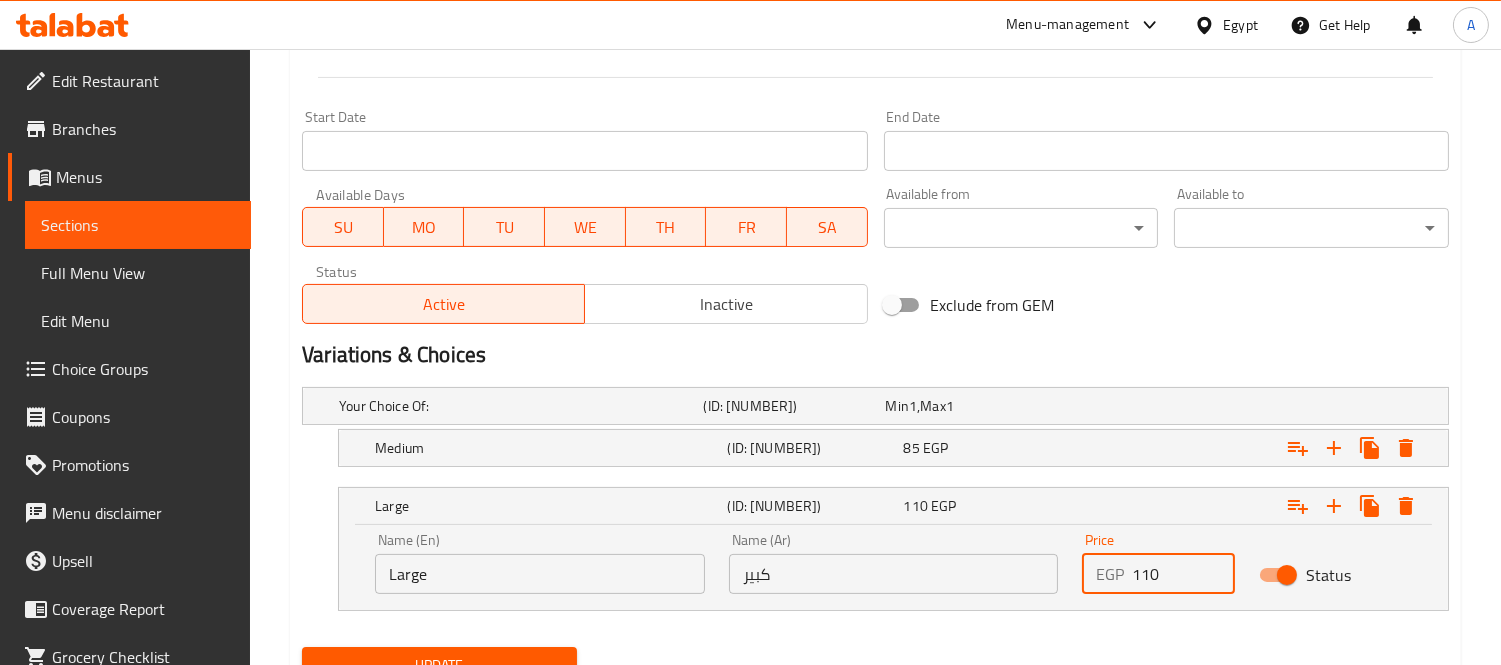 drag, startPoint x: 1162, startPoint y: 576, endPoint x: 1145, endPoint y: 577, distance: 17.029387 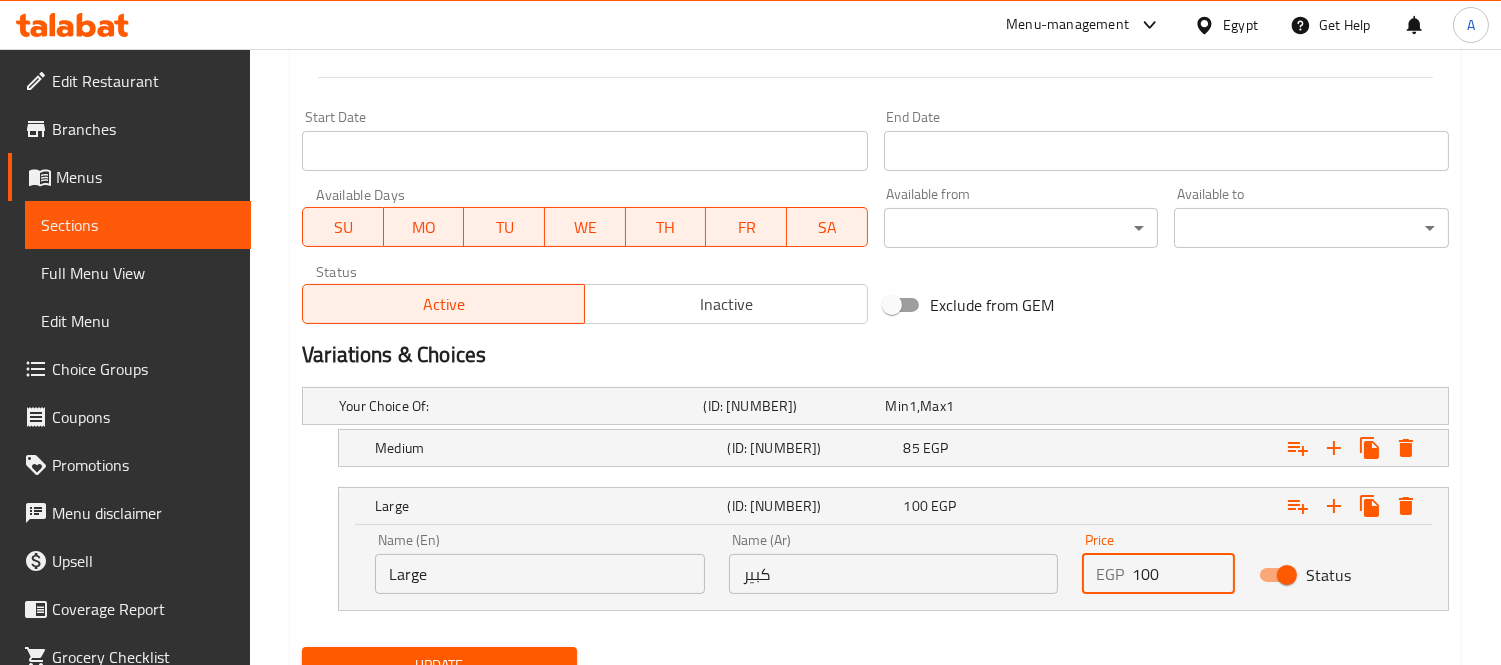 type on "100" 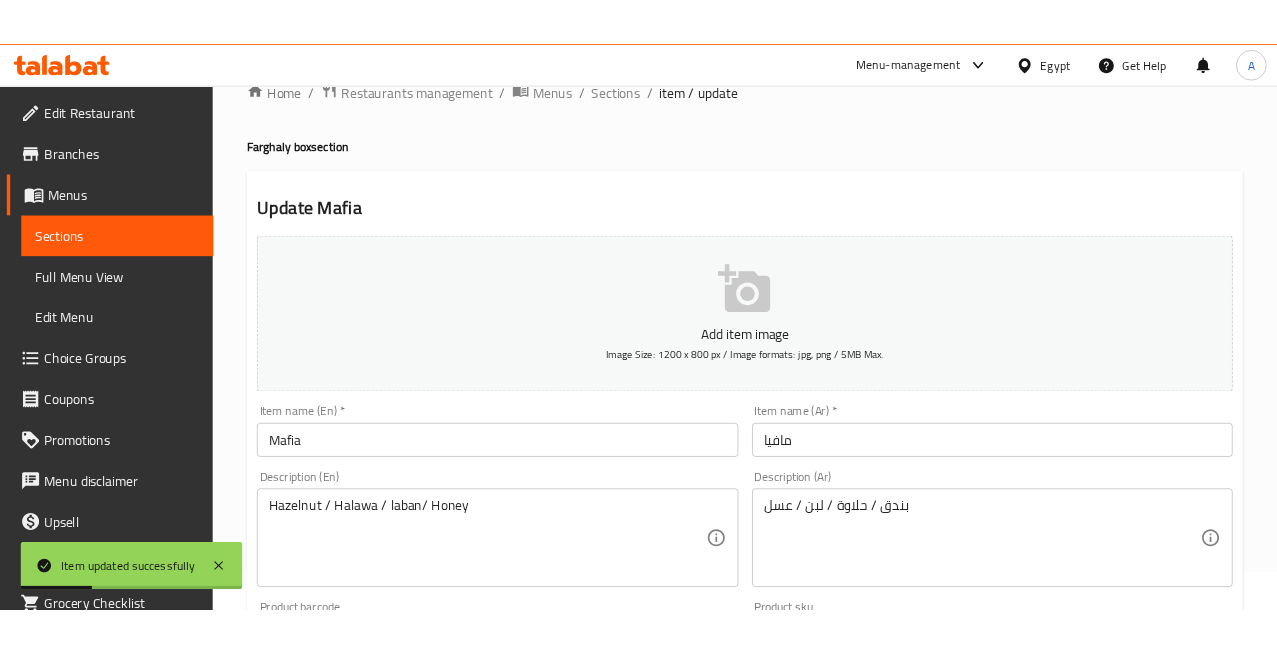 scroll, scrollTop: 0, scrollLeft: 0, axis: both 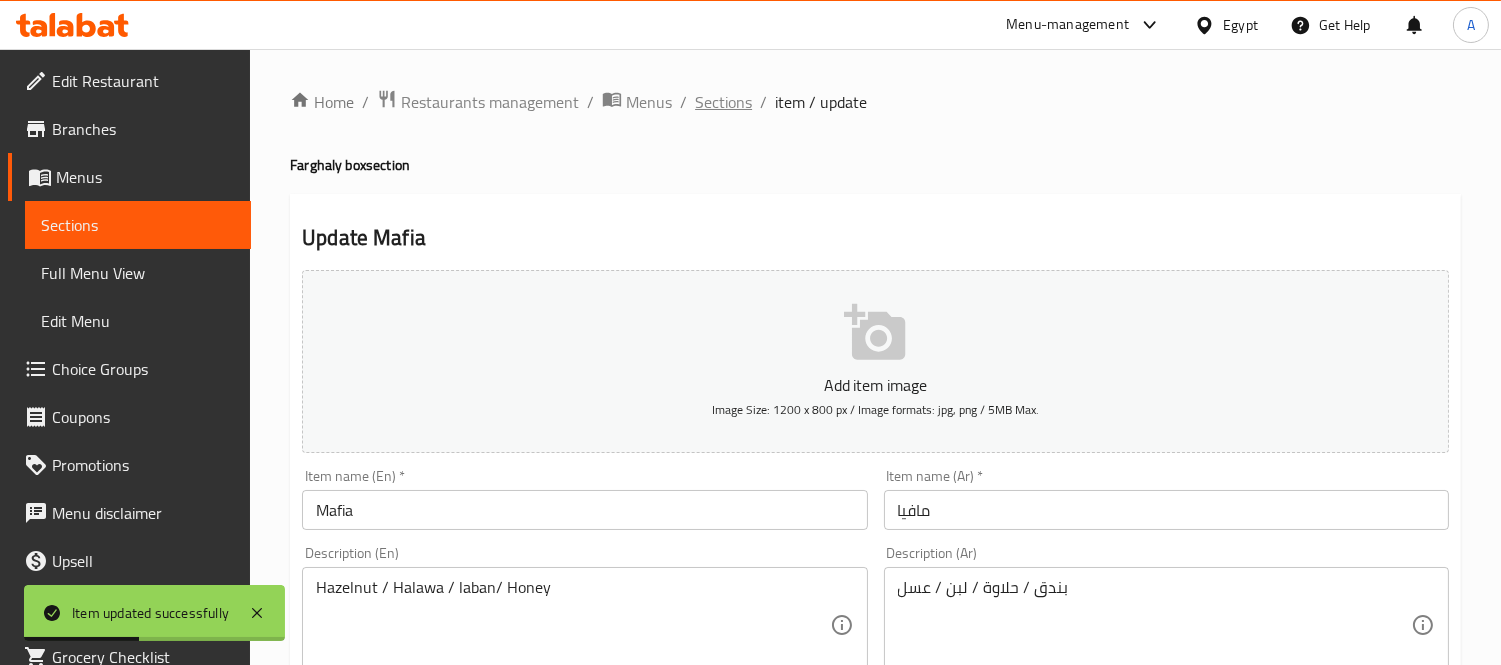 click on "Sections" at bounding box center (723, 102) 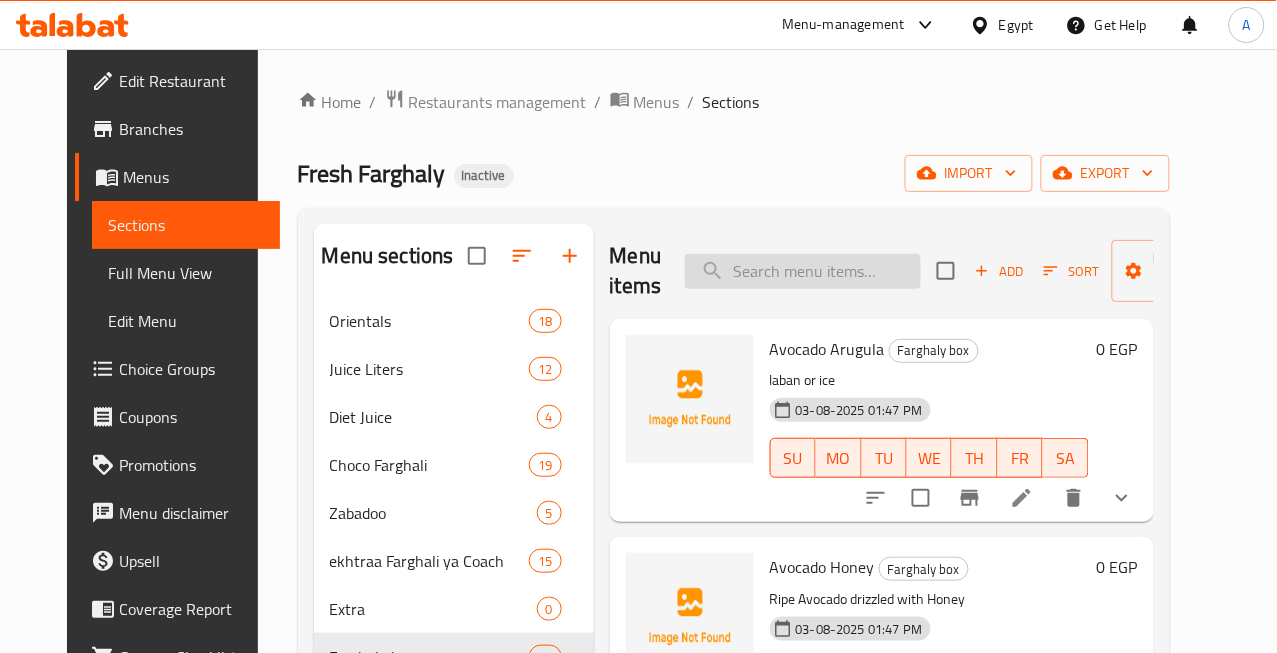 click at bounding box center [803, 271] 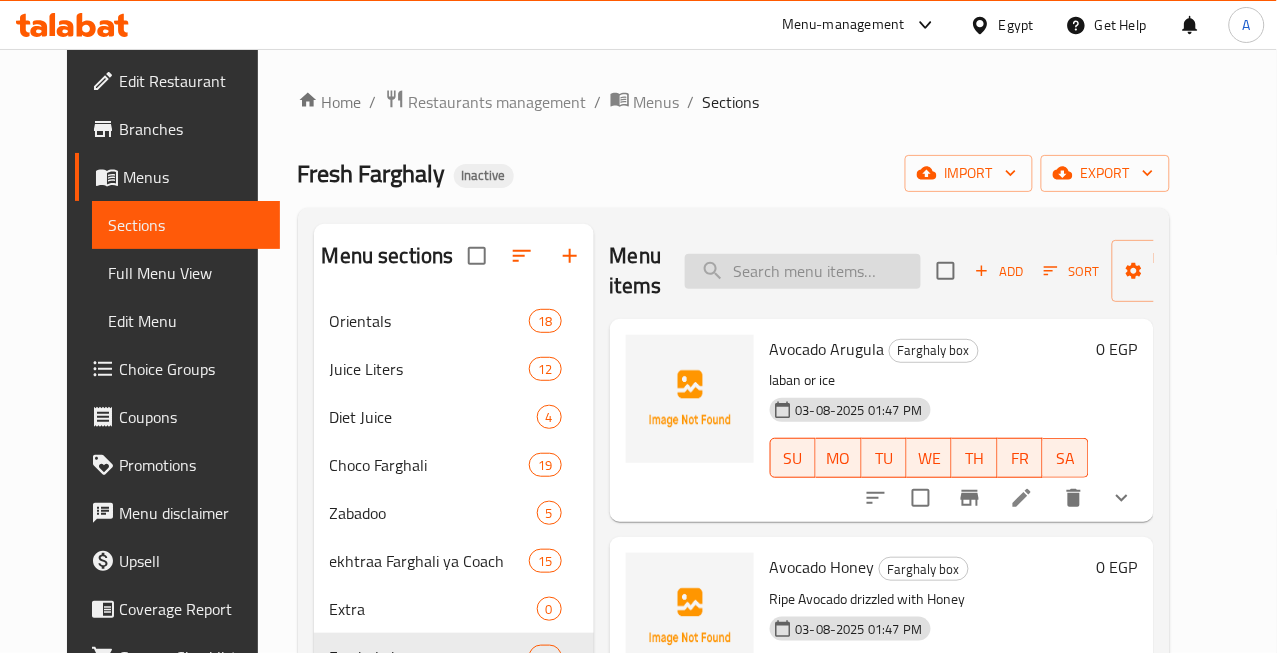 paste on "Fruit Salad" 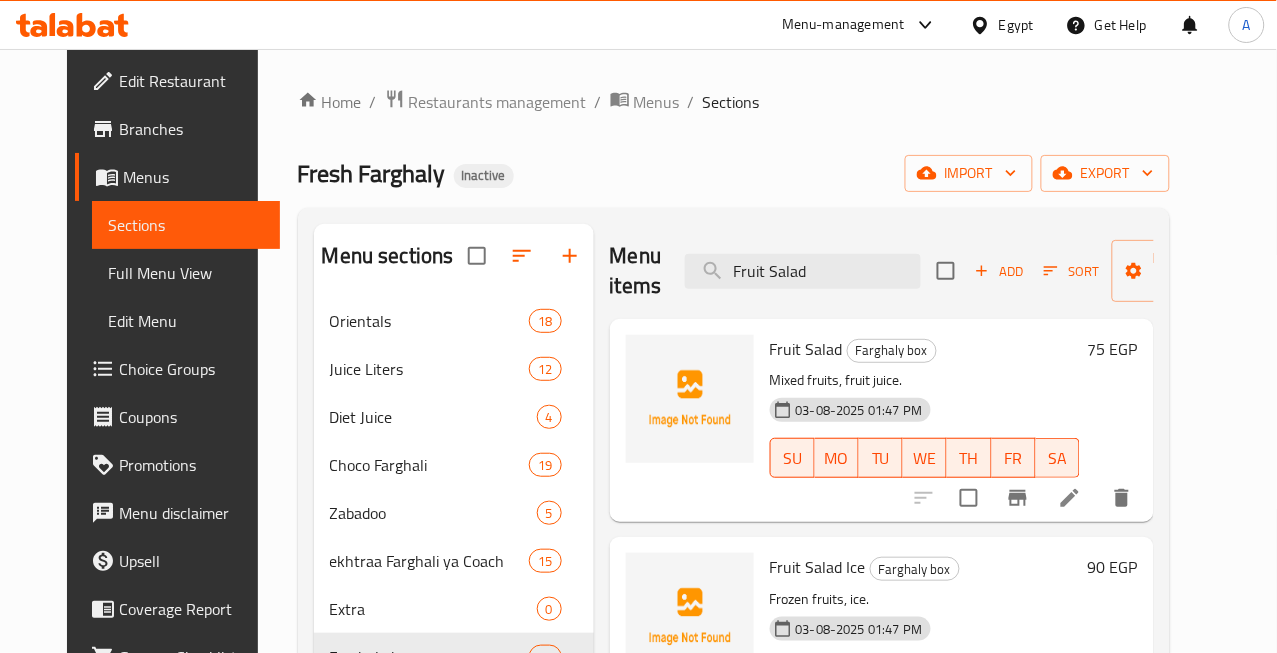 scroll, scrollTop: 111, scrollLeft: 0, axis: vertical 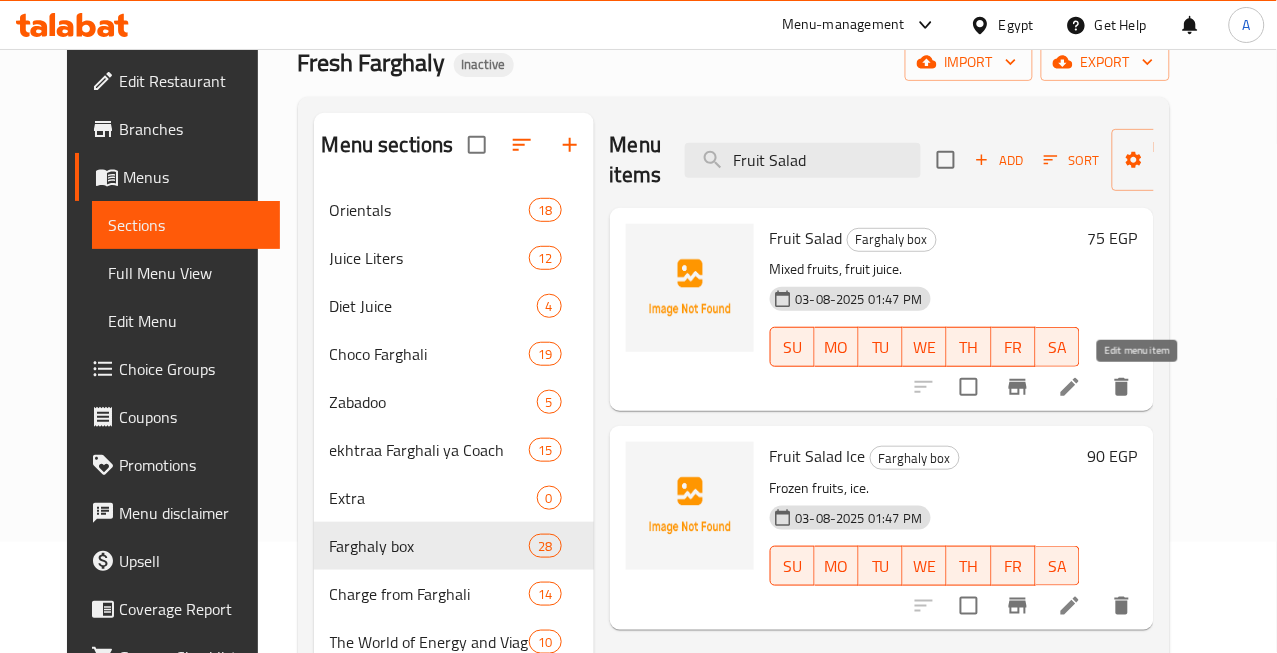 type on "Fruit Salad" 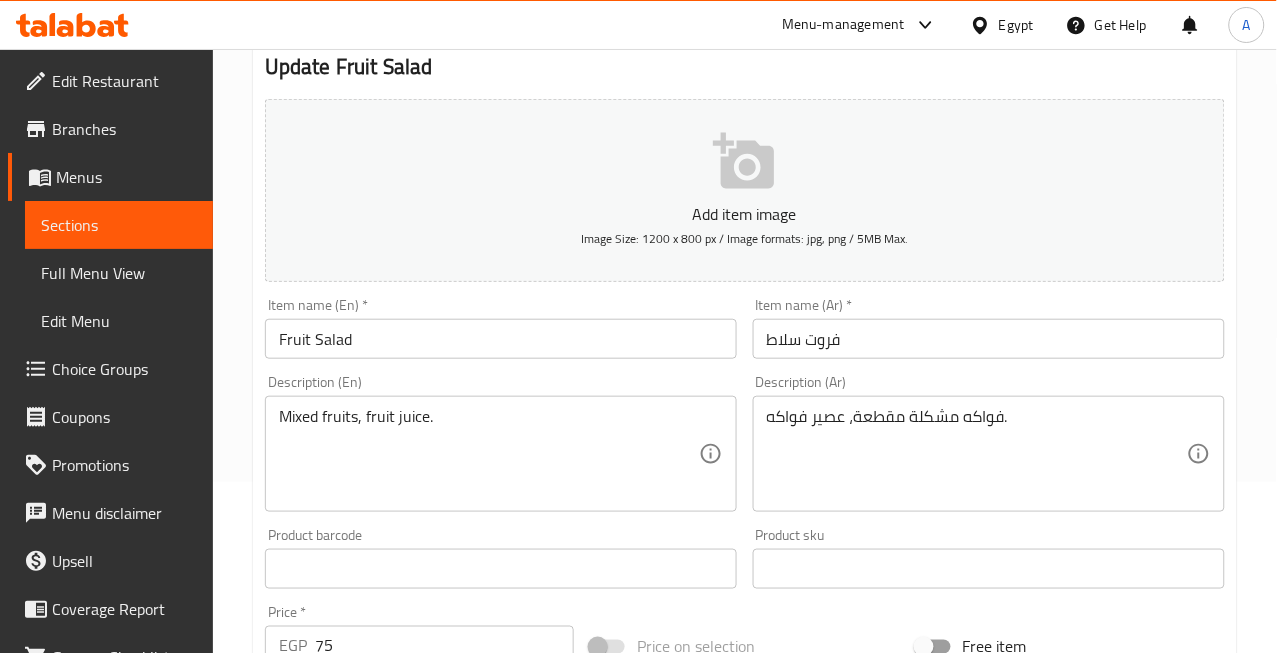 scroll, scrollTop: 222, scrollLeft: 0, axis: vertical 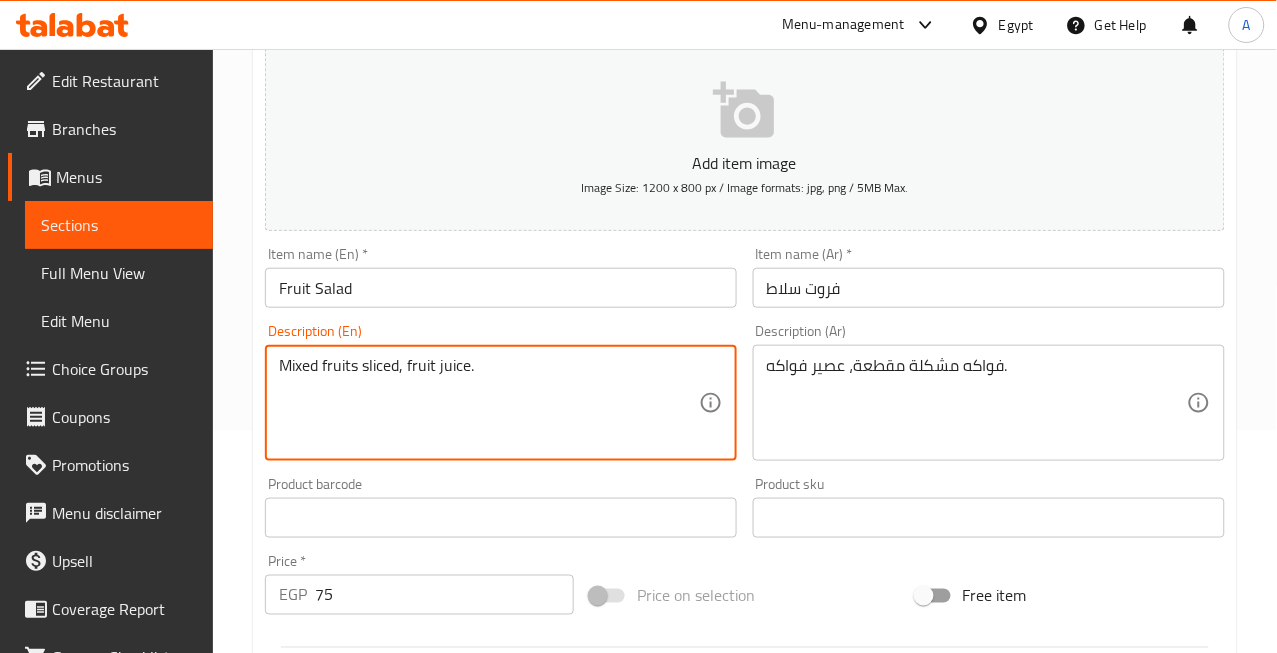 type on "Mixed fruits sliced, fruit juice." 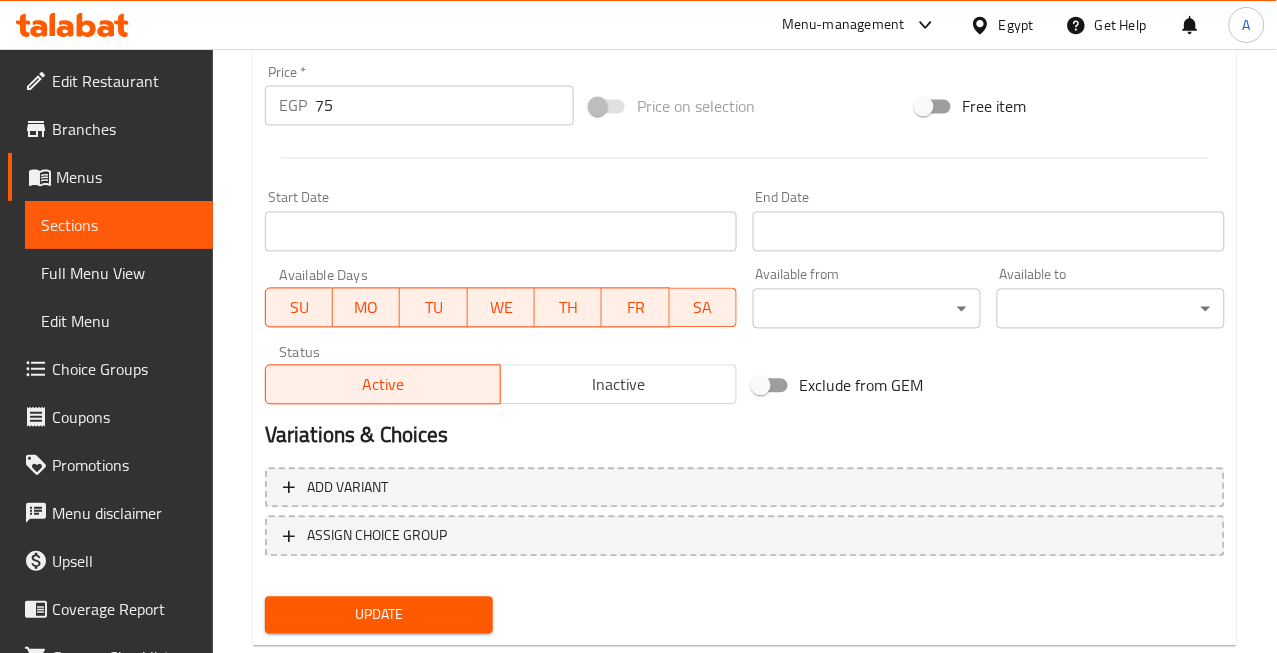 scroll, scrollTop: 756, scrollLeft: 0, axis: vertical 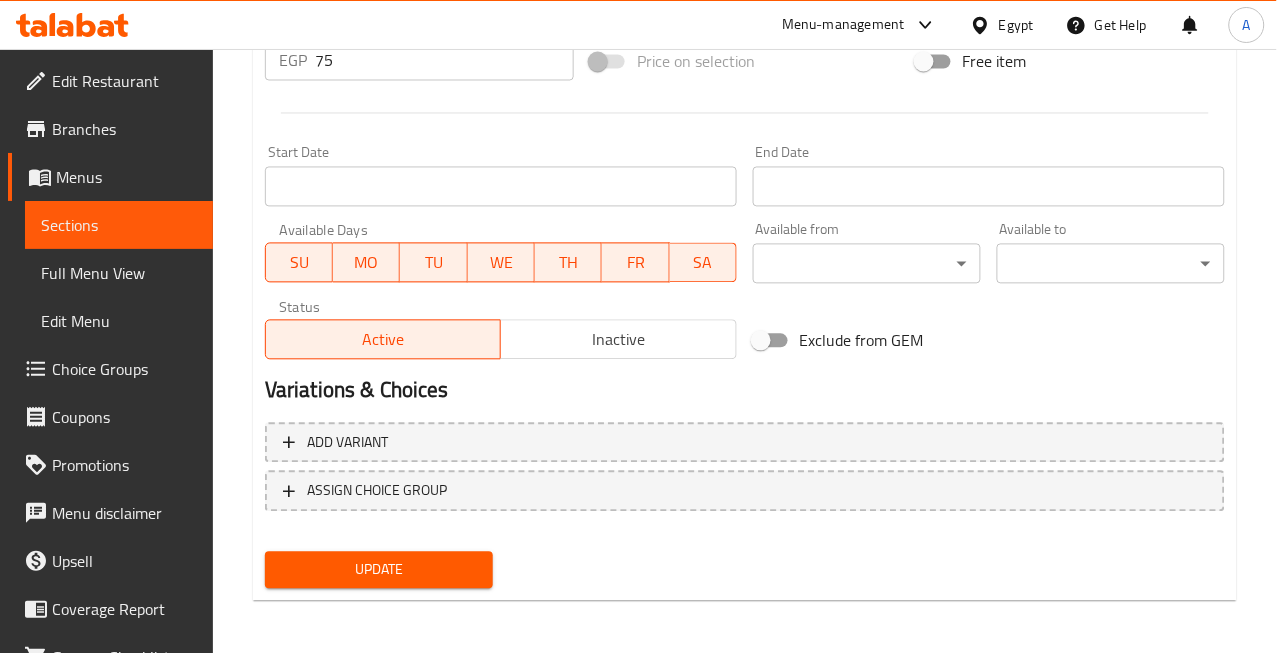 click on "Update" at bounding box center [379, 570] 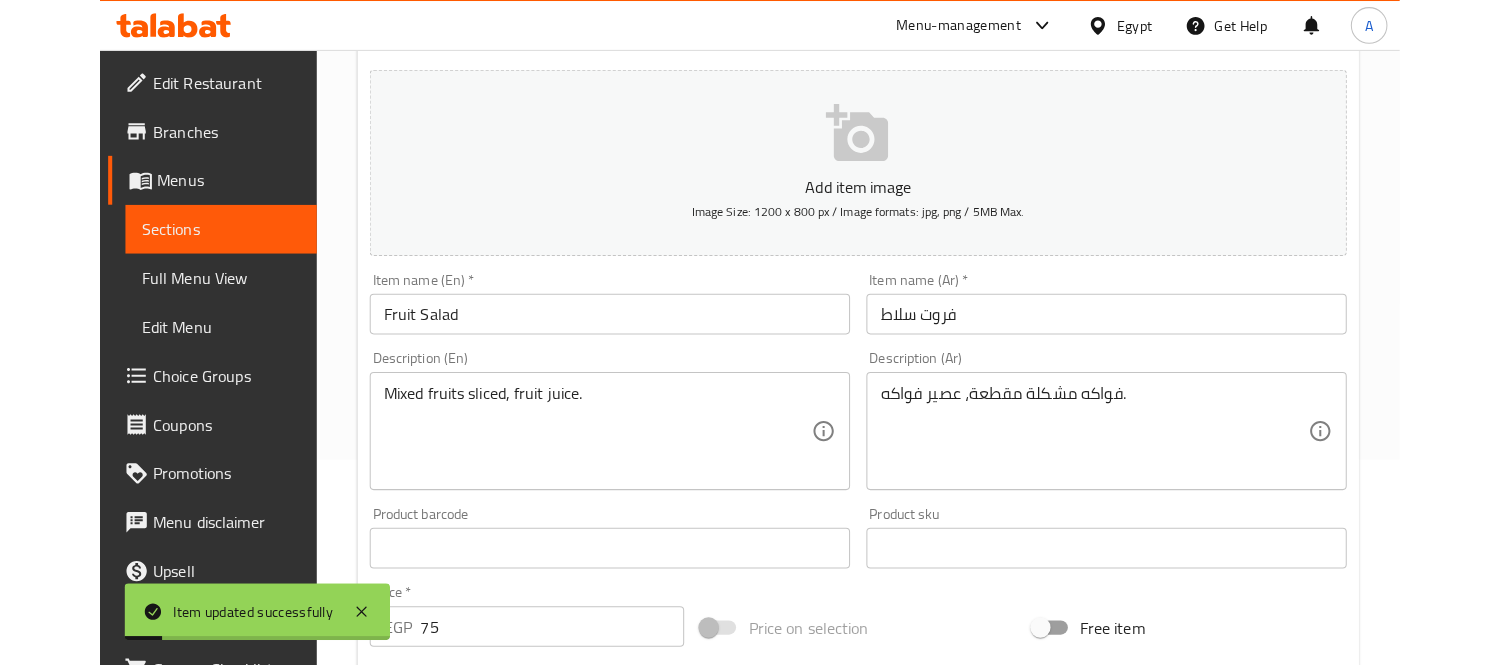 scroll, scrollTop: 0, scrollLeft: 0, axis: both 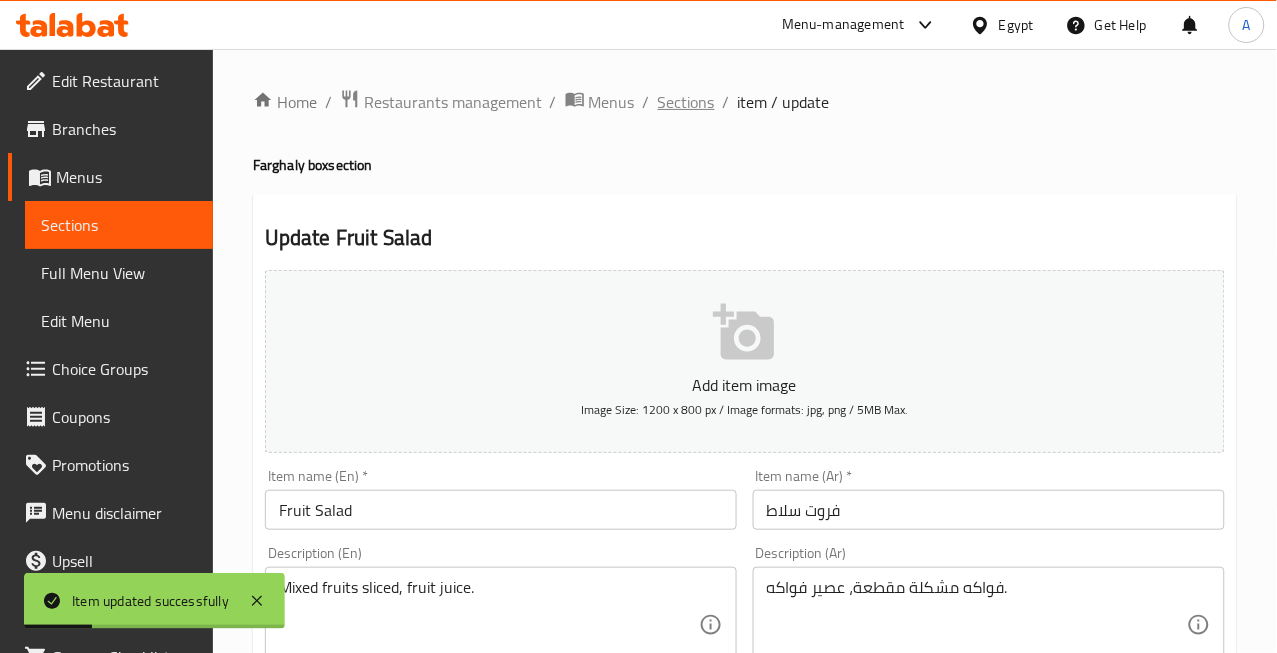 click on "Sections" at bounding box center (686, 102) 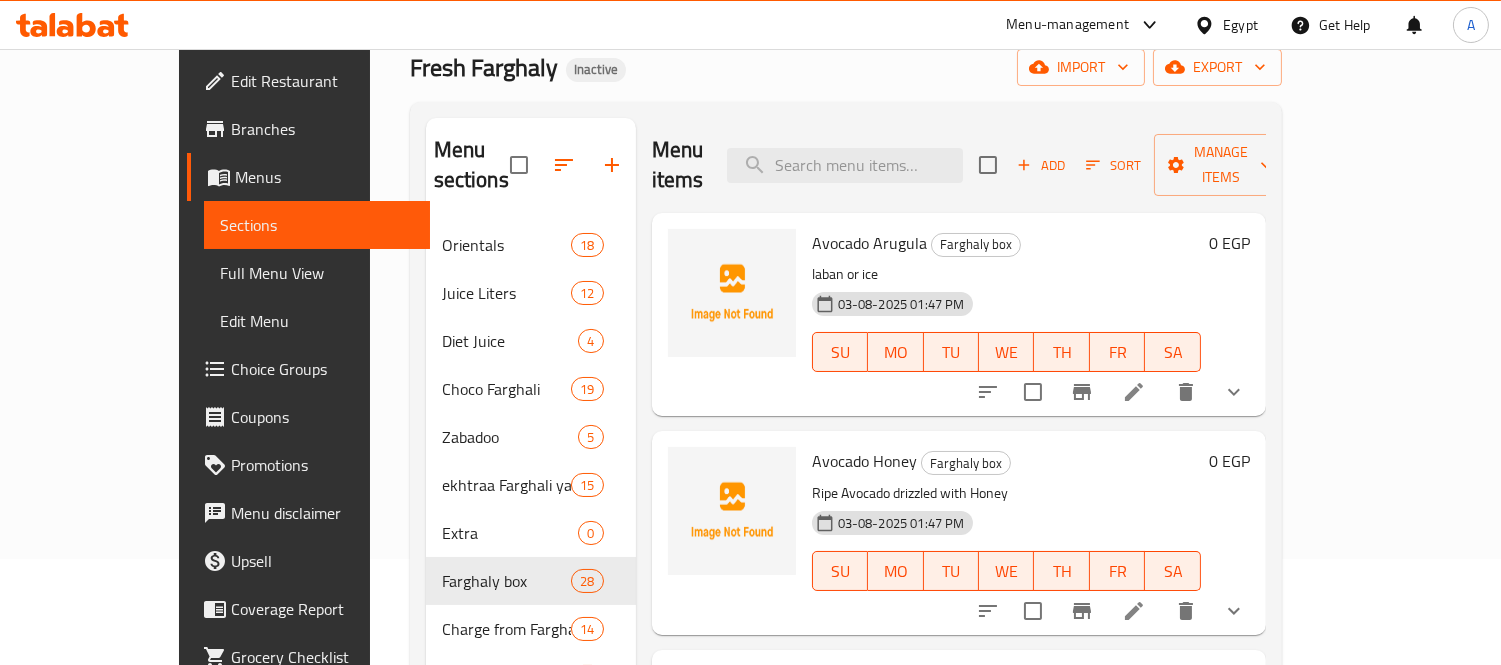 scroll, scrollTop: 222, scrollLeft: 0, axis: vertical 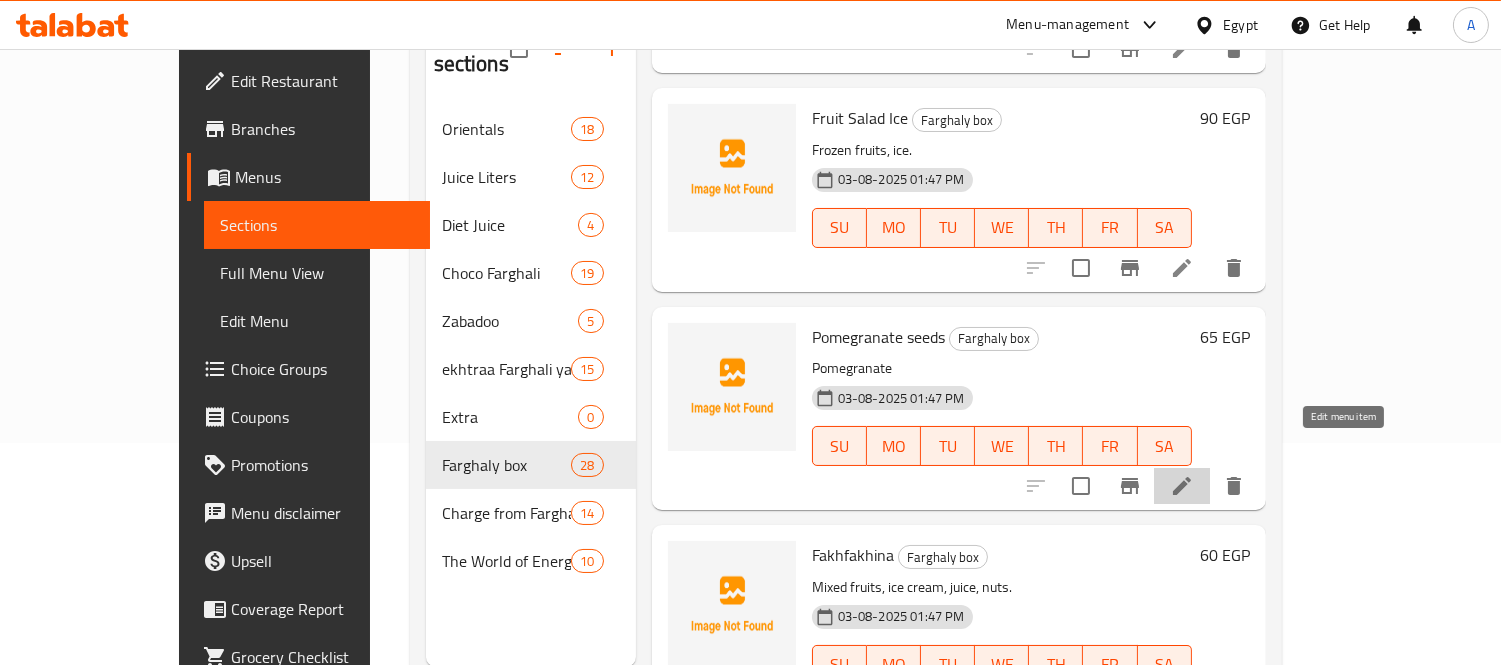 click 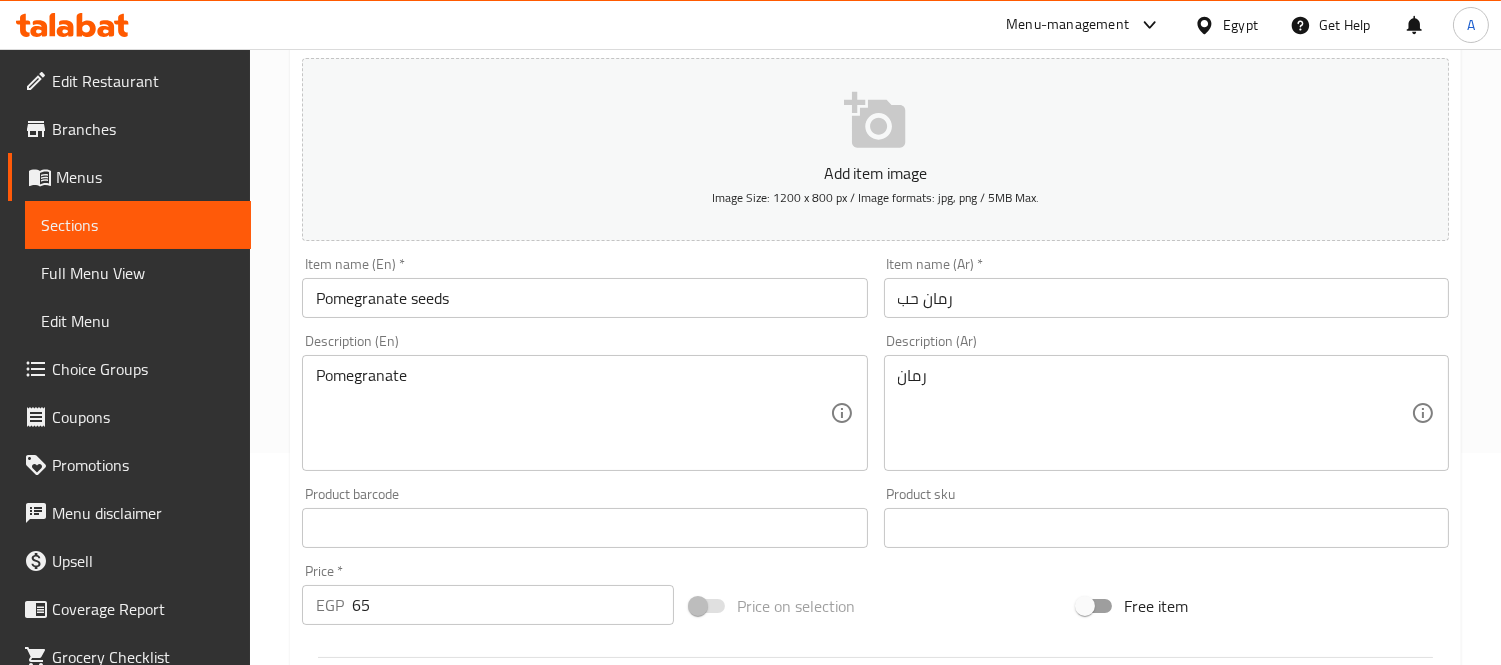 scroll, scrollTop: 222, scrollLeft: 0, axis: vertical 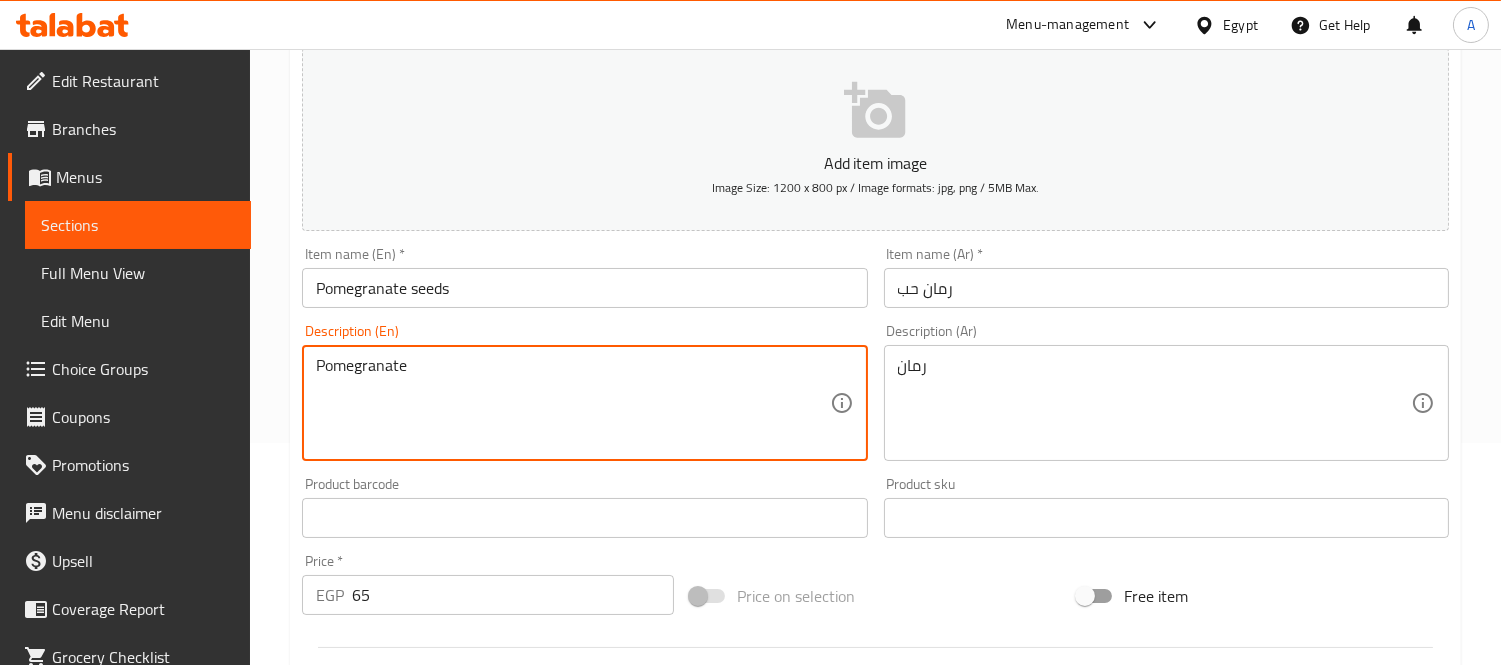 click on "Pomegranate" at bounding box center (572, 403) 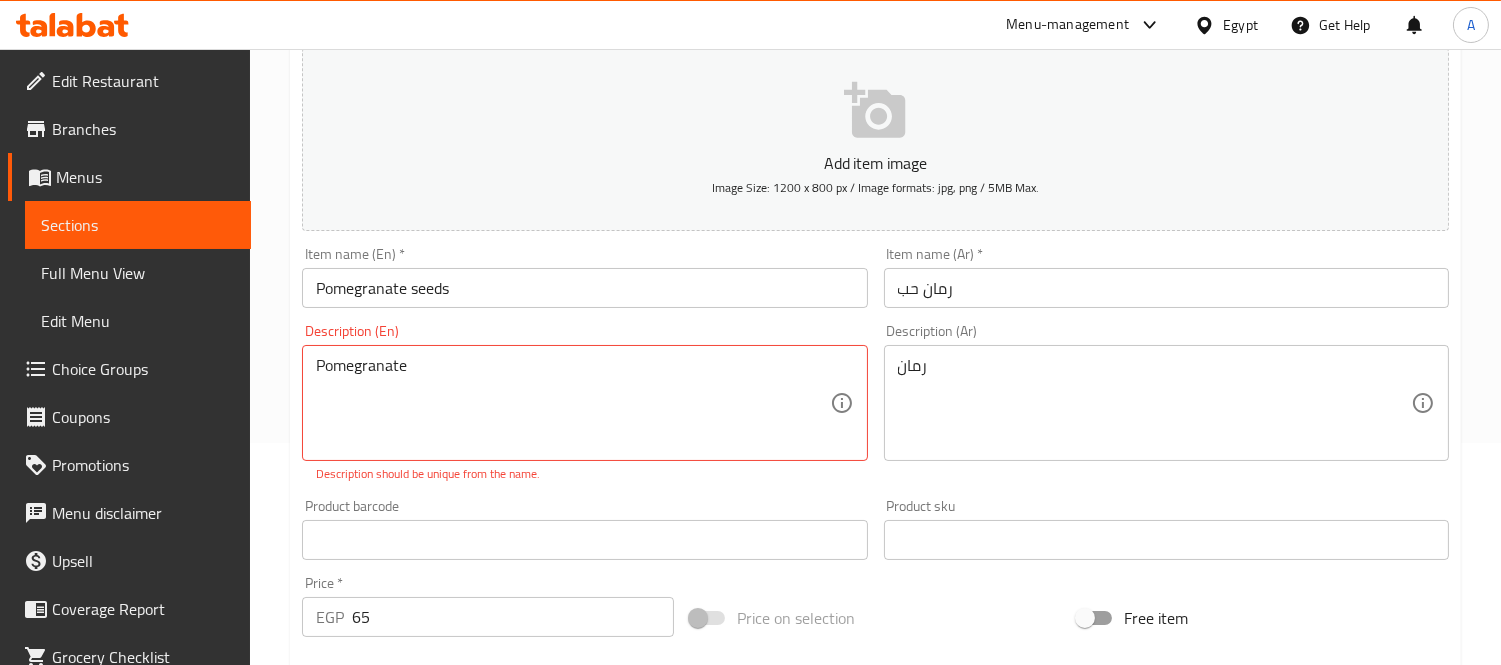 click on "Pomegranate Description (En)" at bounding box center [584, 403] 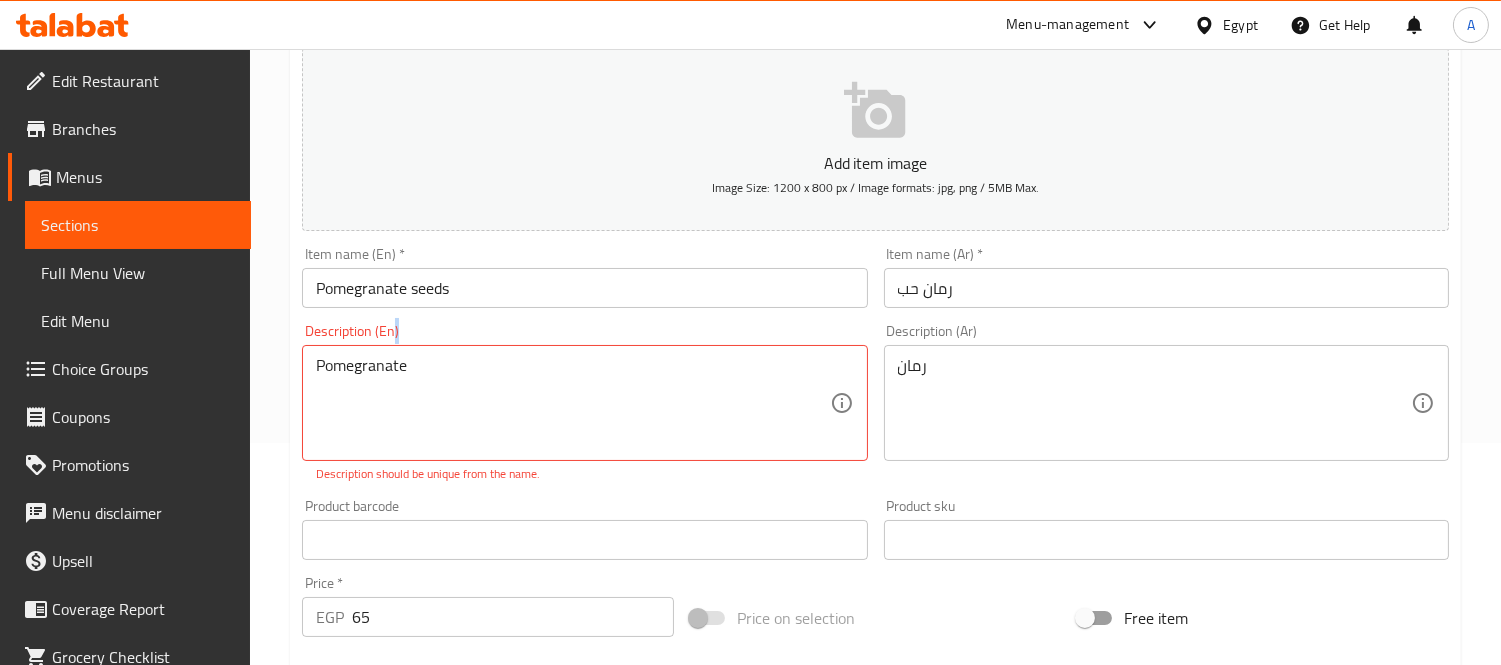 click on "Pomegranate Description (En)" at bounding box center [584, 403] 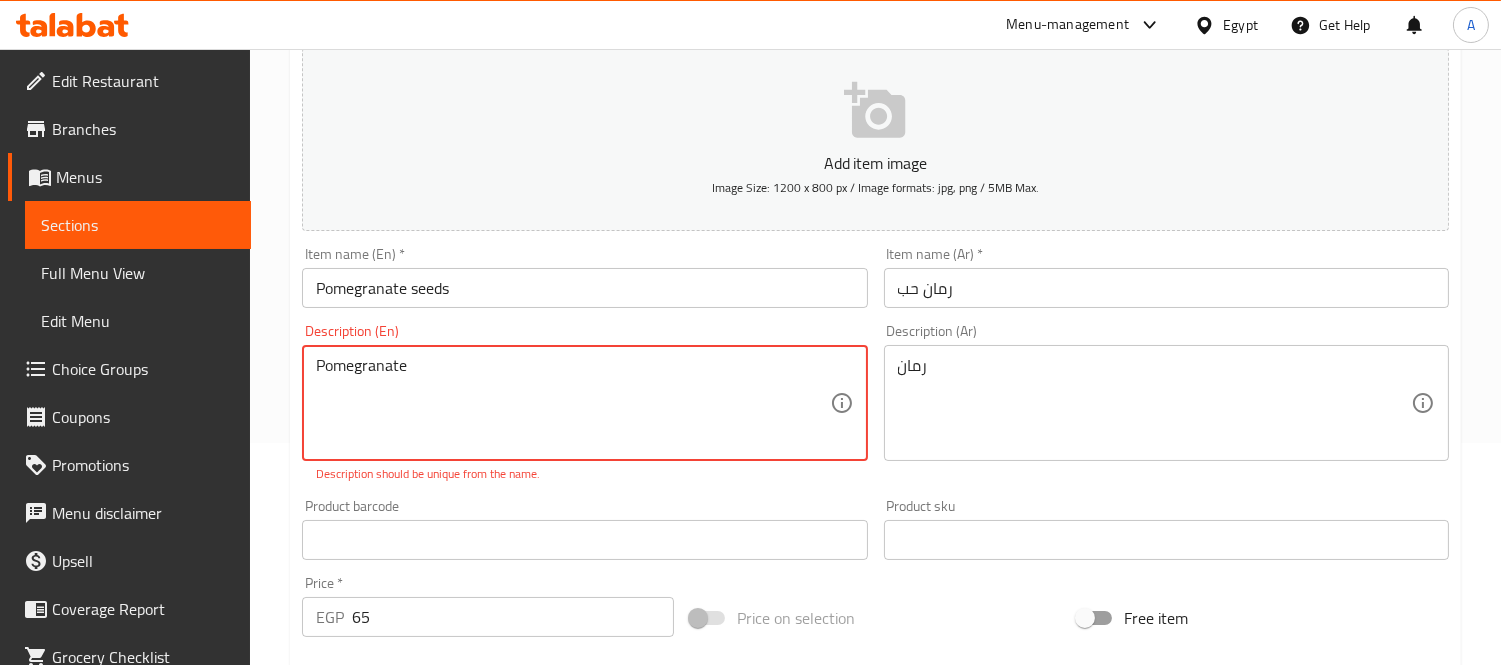 click on "Pomegranate" at bounding box center (572, 403) 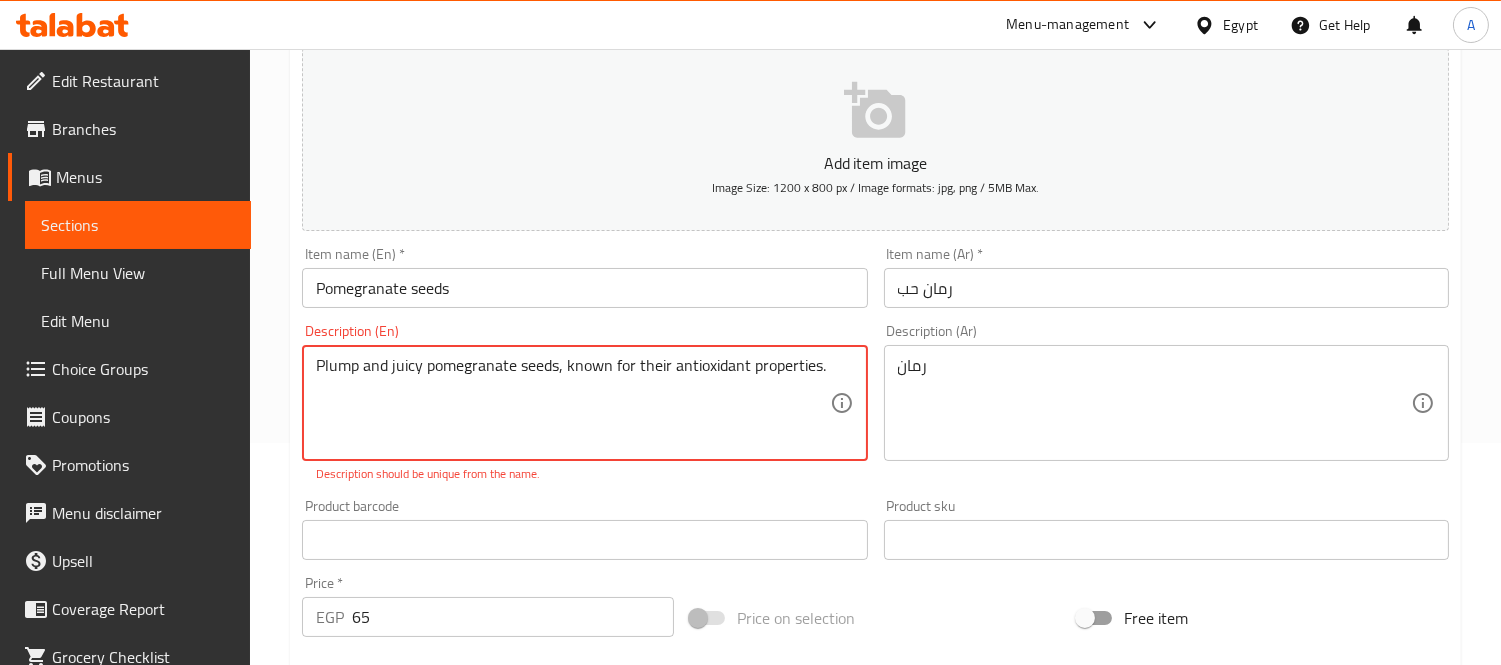 click on "Plump and juicy pomegranate seeds, known for their antioxidant properties." at bounding box center (572, 403) 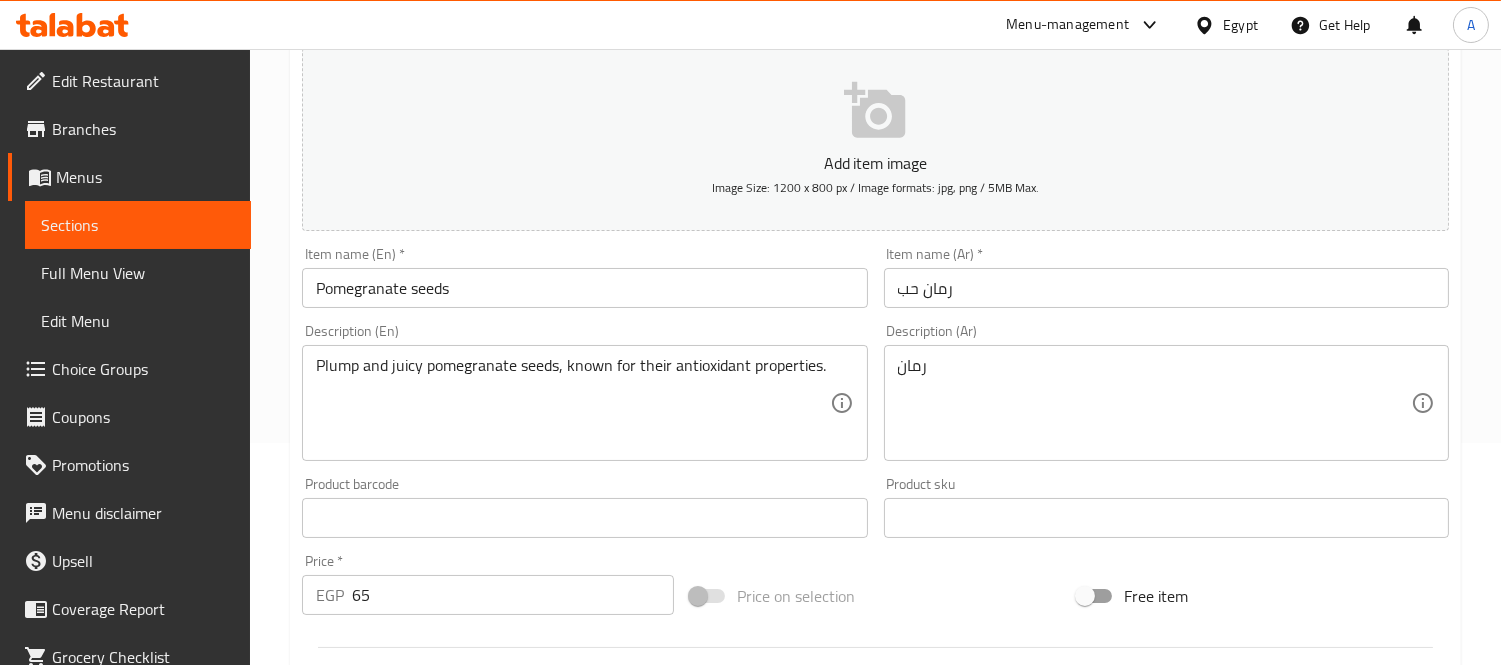 click on "Product barcode Product barcode" at bounding box center [584, 507] 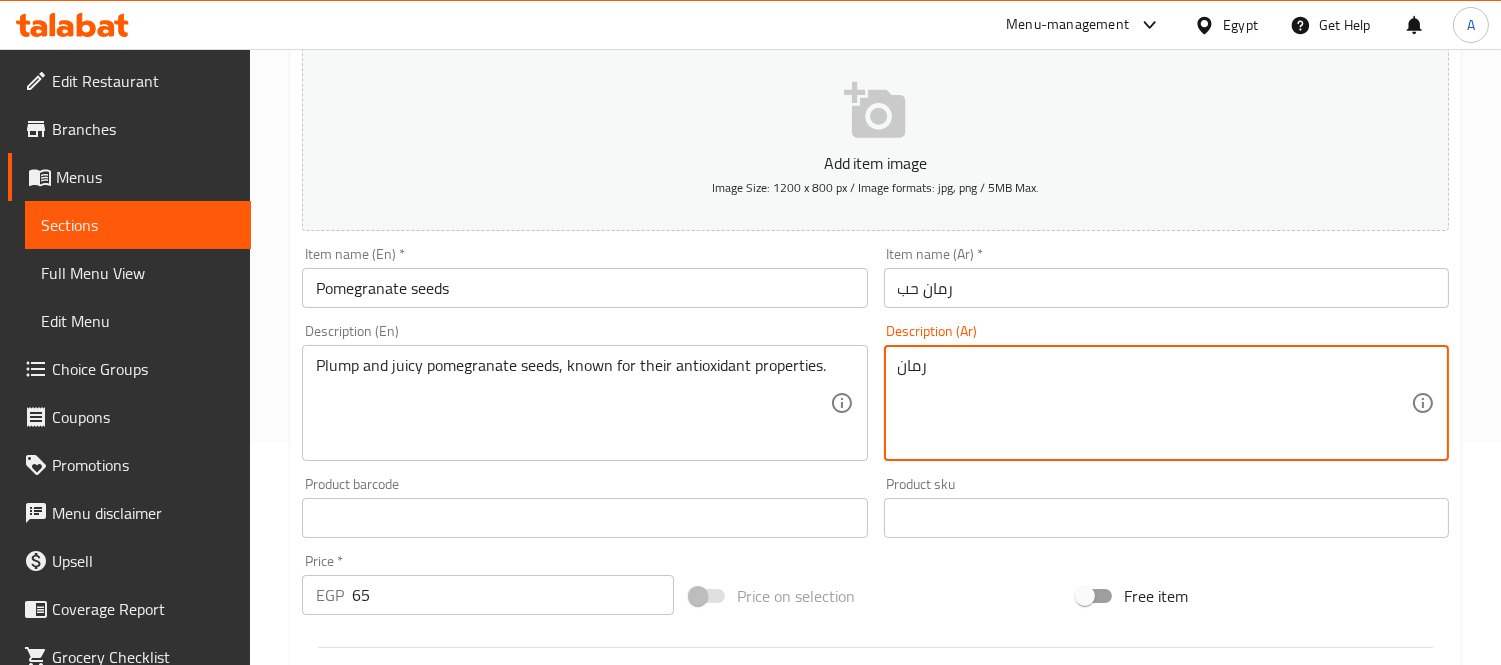 click on "رمان" at bounding box center (1154, 403) 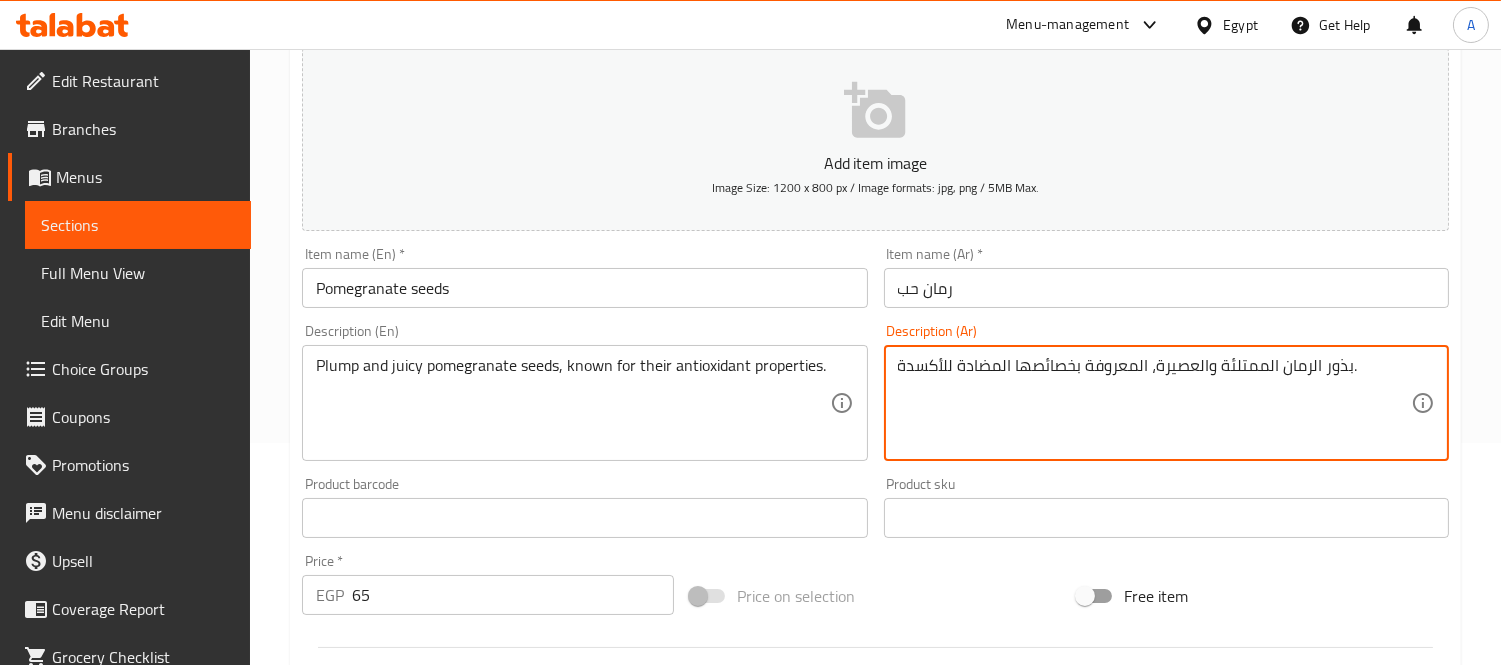 drag, startPoint x: 1206, startPoint y: 367, endPoint x: 1155, endPoint y: 364, distance: 51.088158 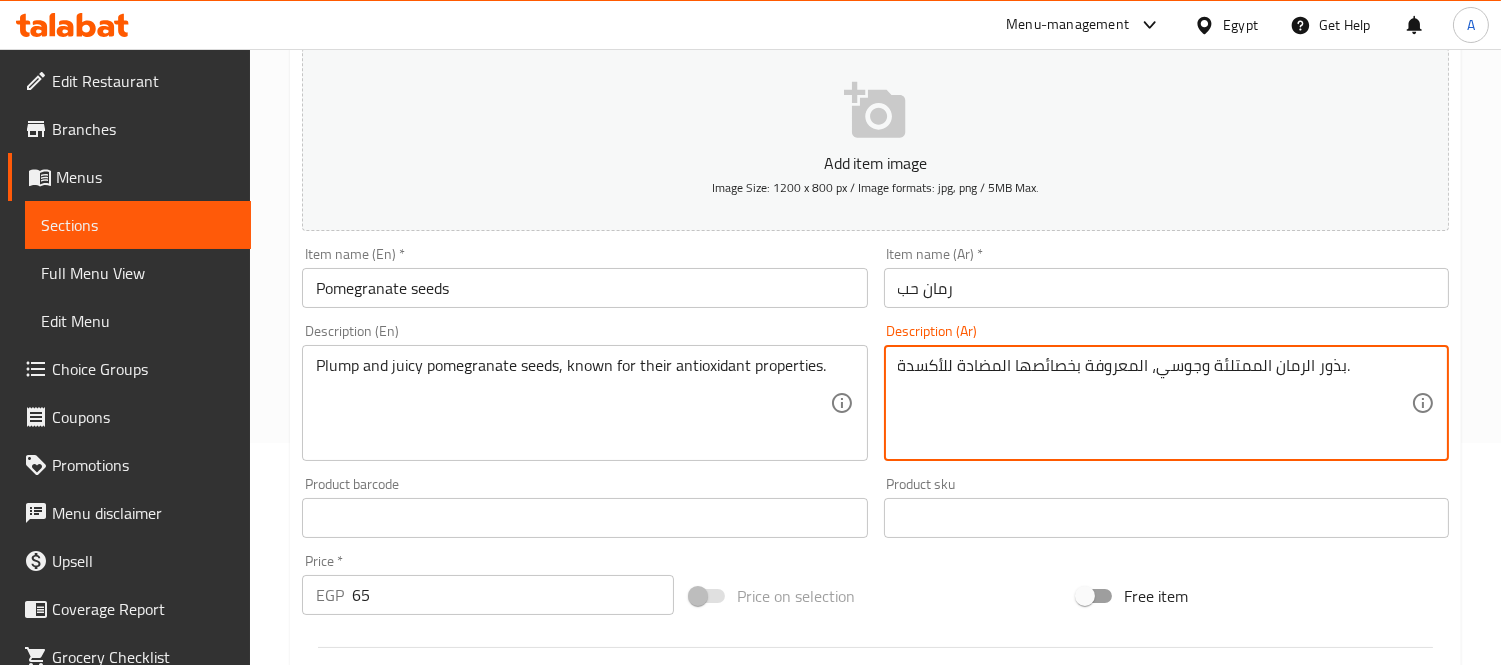 type on "بذور الرمان الممتلئة وجوسي، المعروفة بخصائصها المضادة للأكسدة." 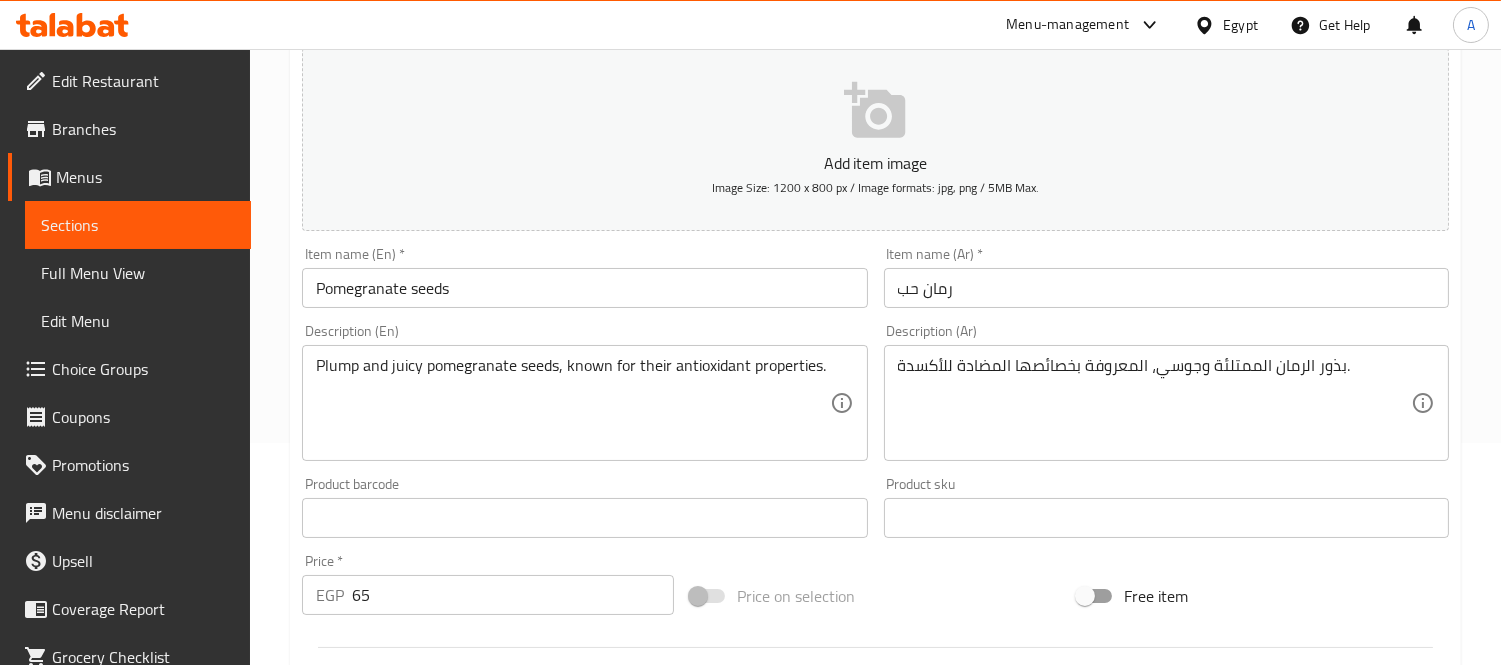 click on "Home / Restaurants management / Menus / Sections / item / update Farghaly box  section Update Pomegranate seeds Add item image Image Size: 1200 x 800 px / Image formats: jpg, png / 5MB Max. Item name (En)   * Pomegranate seeds Item name (En)  * Item name (Ar)   * رمان حب Item name (Ar)  * Description (En) Plump and juicy pomegranate seeds, known for their antioxidant properties. Description (En) Description (Ar) بذور الرمان الممتلئة وجوسي، المعروفة بخصائصها المضادة للأكسدة. Description (Ar) Product barcode Product barcode Product sku Product sku Price   * EGP 65 Price  * Price on selection Free item Start Date Start Date End Date End Date Available Days SU MO TU WE TH FR SA Available from ​ ​ Available to ​ ​ Status Active Inactive Exclude from GEM Variations & Choices Add variant ASSIGN CHOICE GROUP Update" at bounding box center [875, 509] 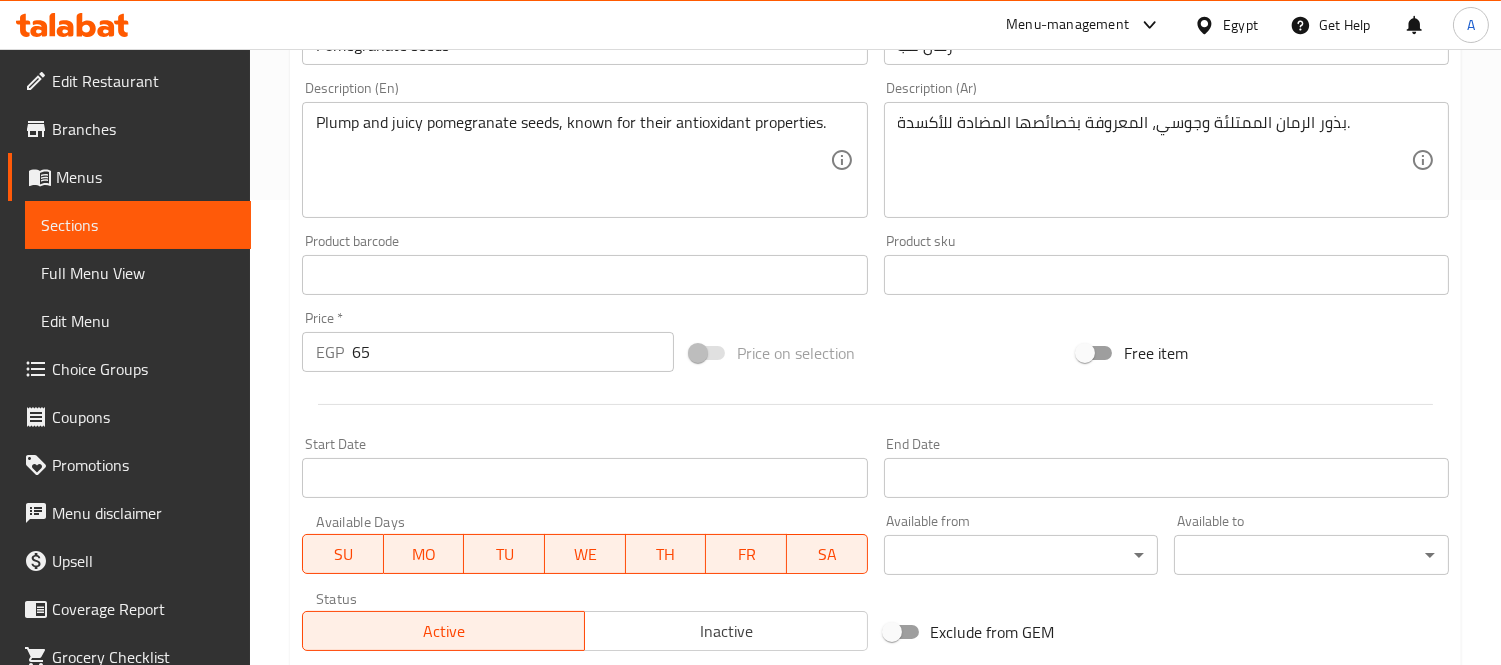 scroll, scrollTop: 744, scrollLeft: 0, axis: vertical 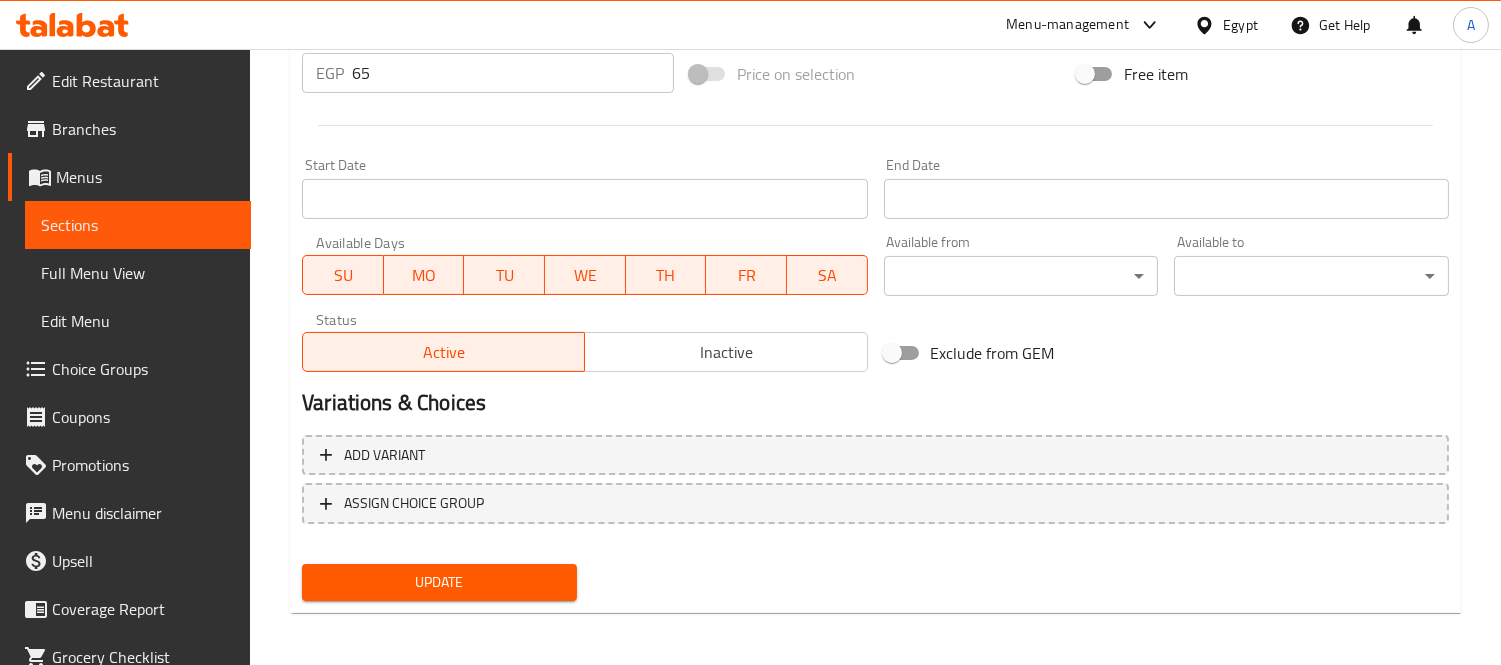 click on "Update" at bounding box center (439, 582) 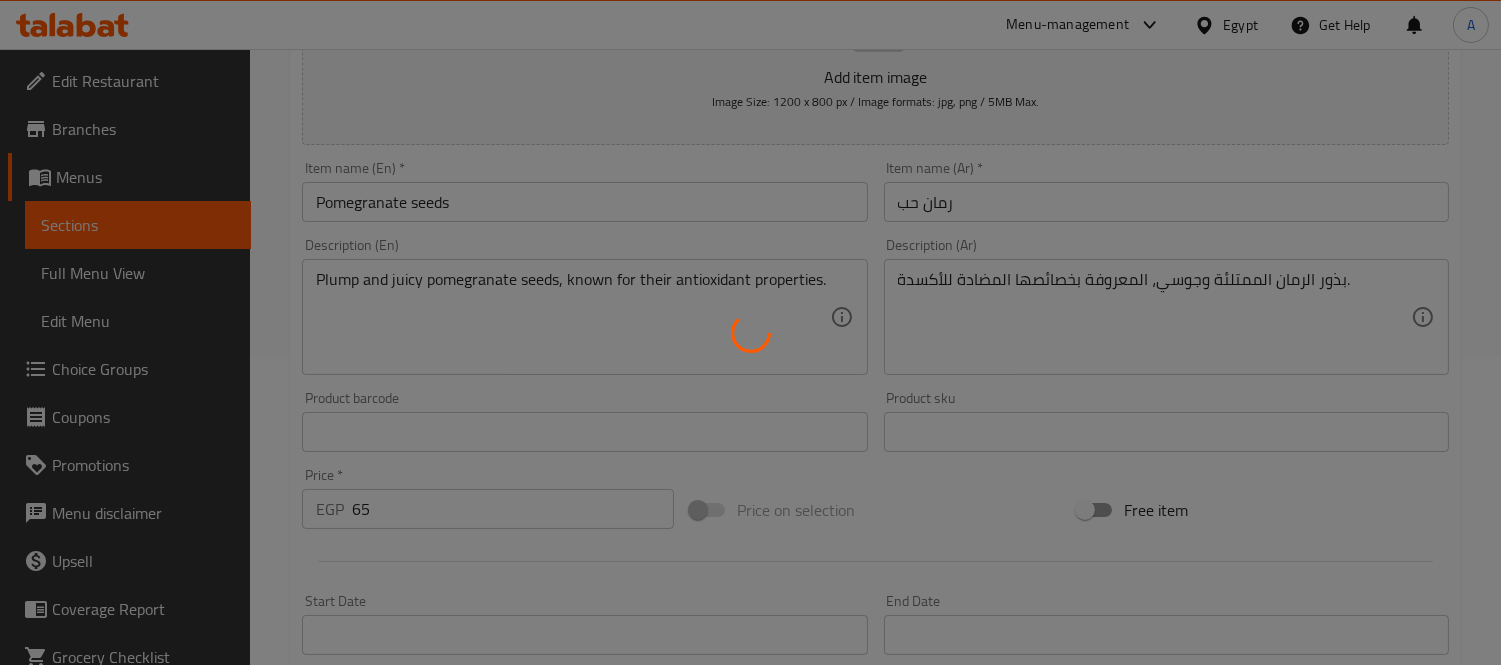 scroll, scrollTop: 188, scrollLeft: 0, axis: vertical 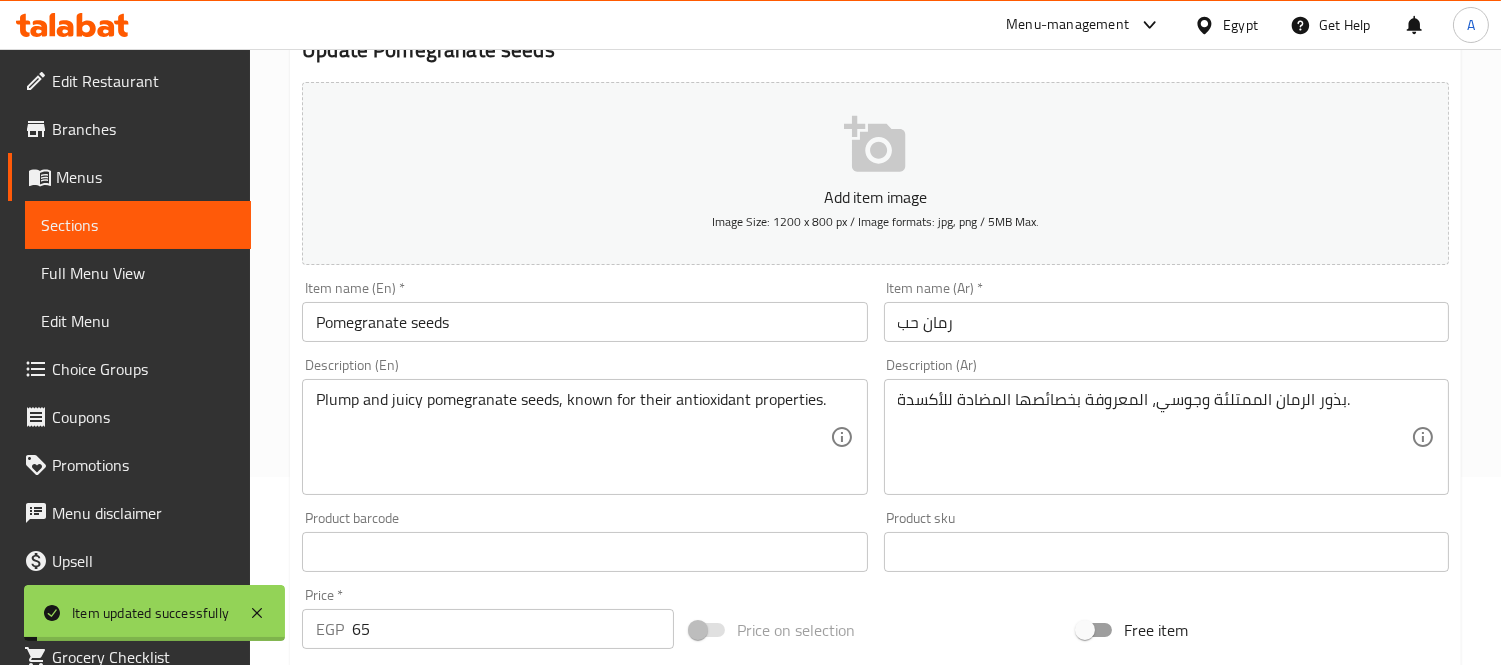 click on "Pomegranate seeds" at bounding box center [584, 322] 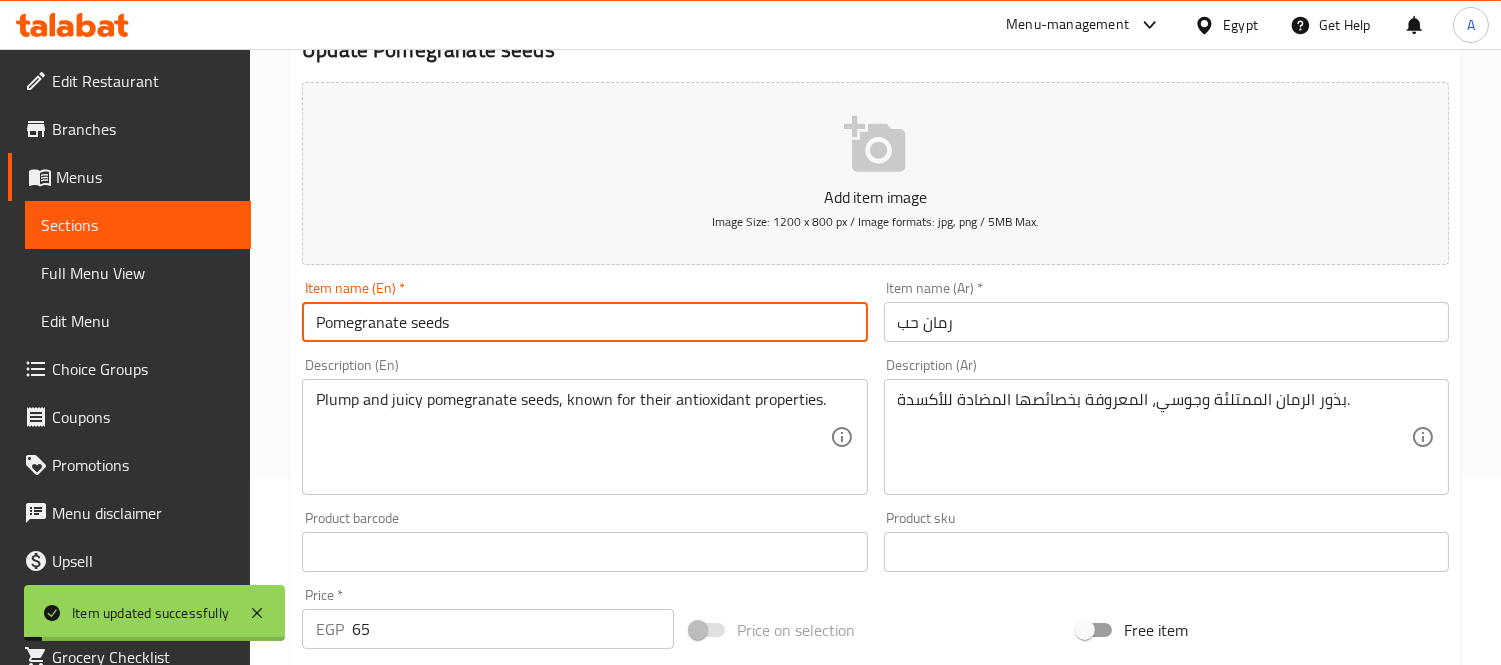 click on "Pomegranate seeds" at bounding box center (584, 322) 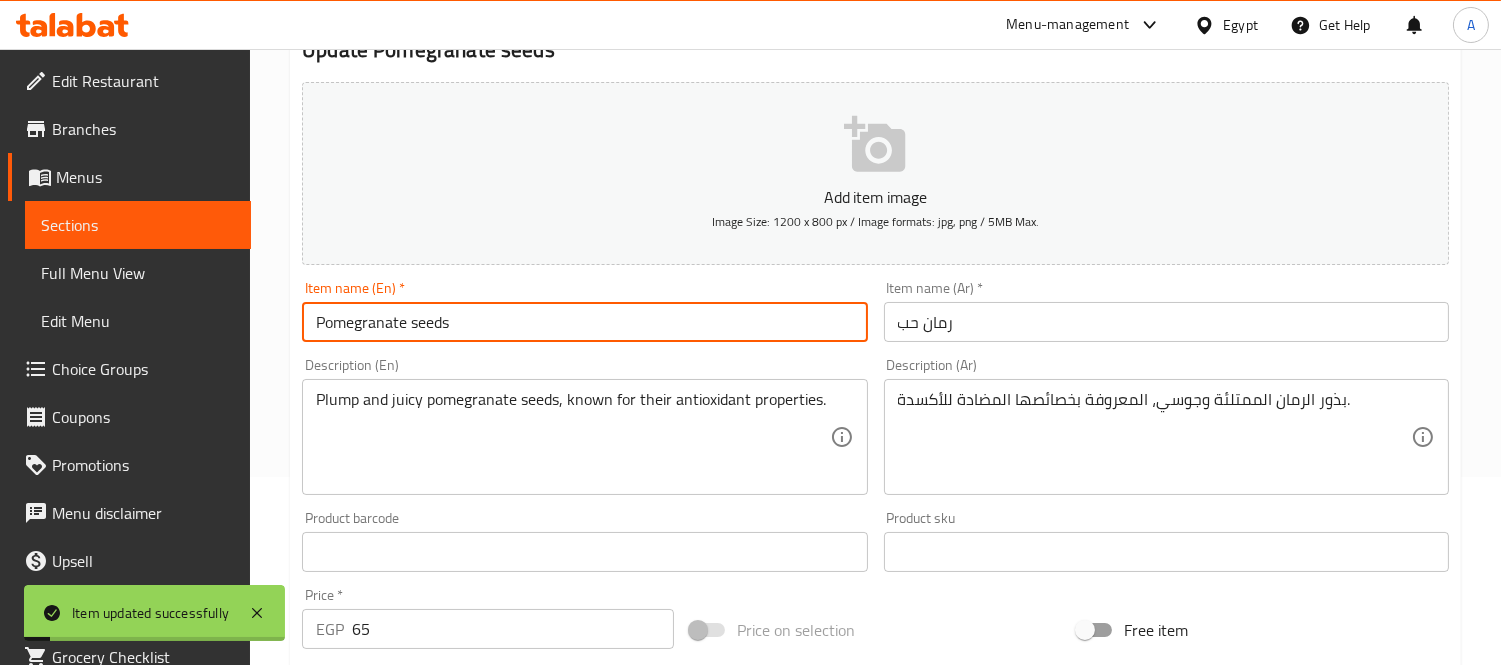 click on "Pomegranate seeds" at bounding box center (584, 322) 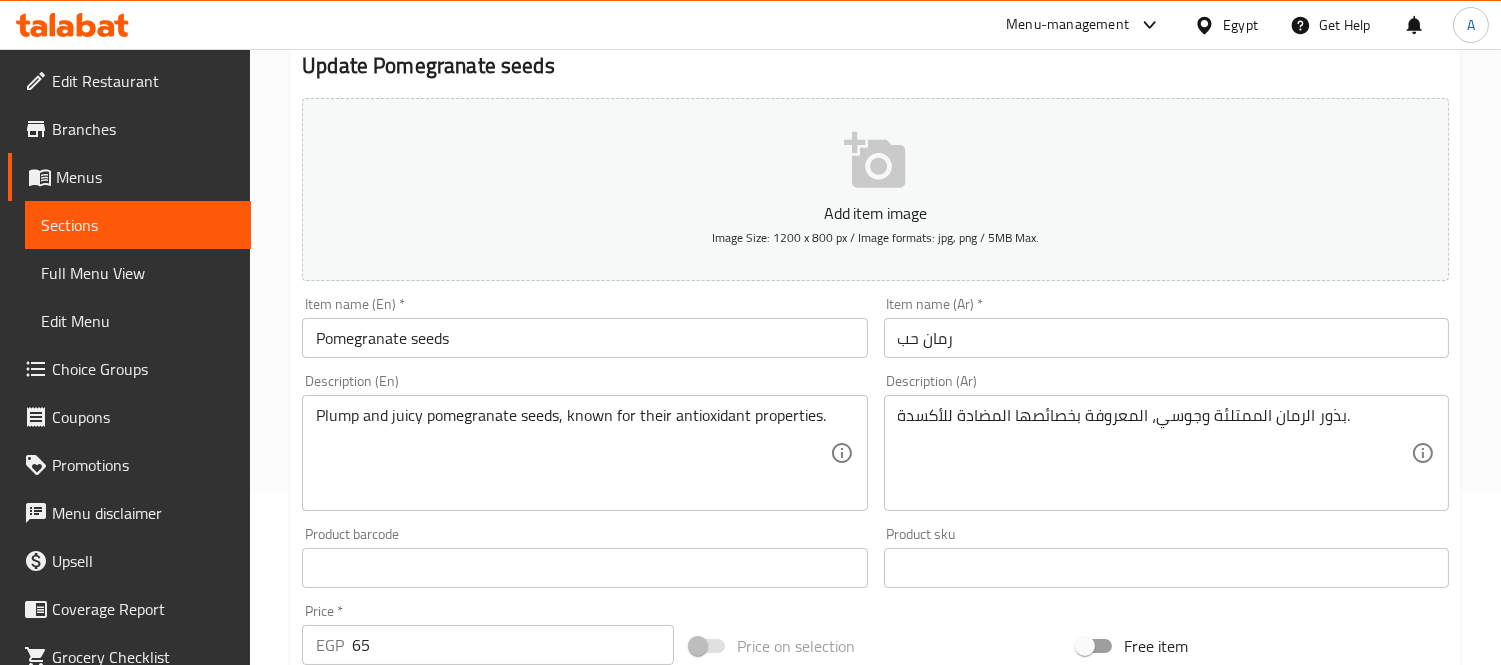 scroll, scrollTop: 0, scrollLeft: 0, axis: both 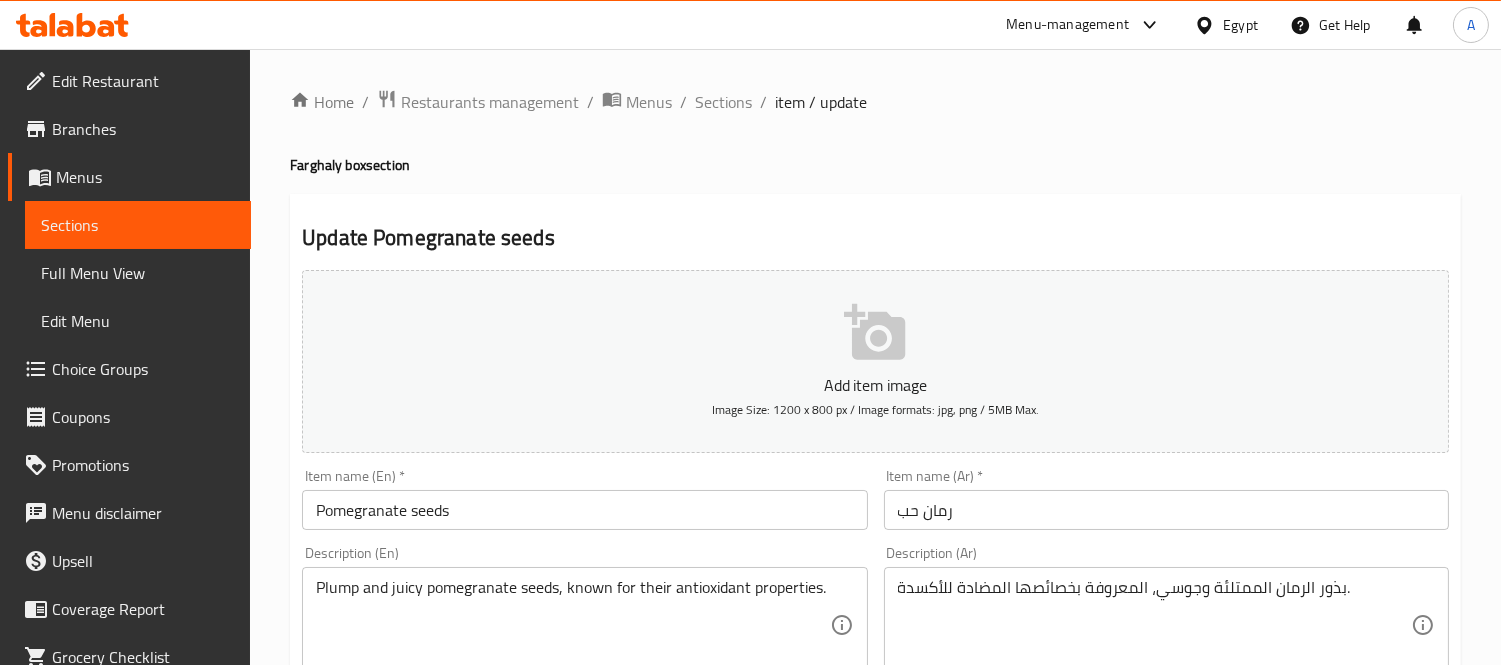 click on "Home / Restaurants management / Menus / Sections / item / update Farghaly box  section Update Pomegranate seeds Add item image Image Size: 1200 x 800 px / Image formats: jpg, png / 5MB Max. Item name (En)   * Pomegranate seeds Item name (En)  * Item name (Ar)   * رمان حب Item name (Ar)  * Description (En) Plump and juicy pomegranate seeds, known for their antioxidant properties. Description (En) Description (Ar) بذور الرمان الممتلئة وجوسي، المعروفة بخصائصها المضادة للأكسدة. Description (Ar) Product barcode Product barcode Product sku Product sku Price   * EGP 65 Price  * Price on selection Free item Start Date Start Date End Date End Date Available Days SU MO TU WE TH FR SA Available from ​ ​ Available to ​ ​ Status Active Inactive Exclude from GEM Variations & Choices Add variant ASSIGN CHOICE GROUP Update" at bounding box center (875, 731) 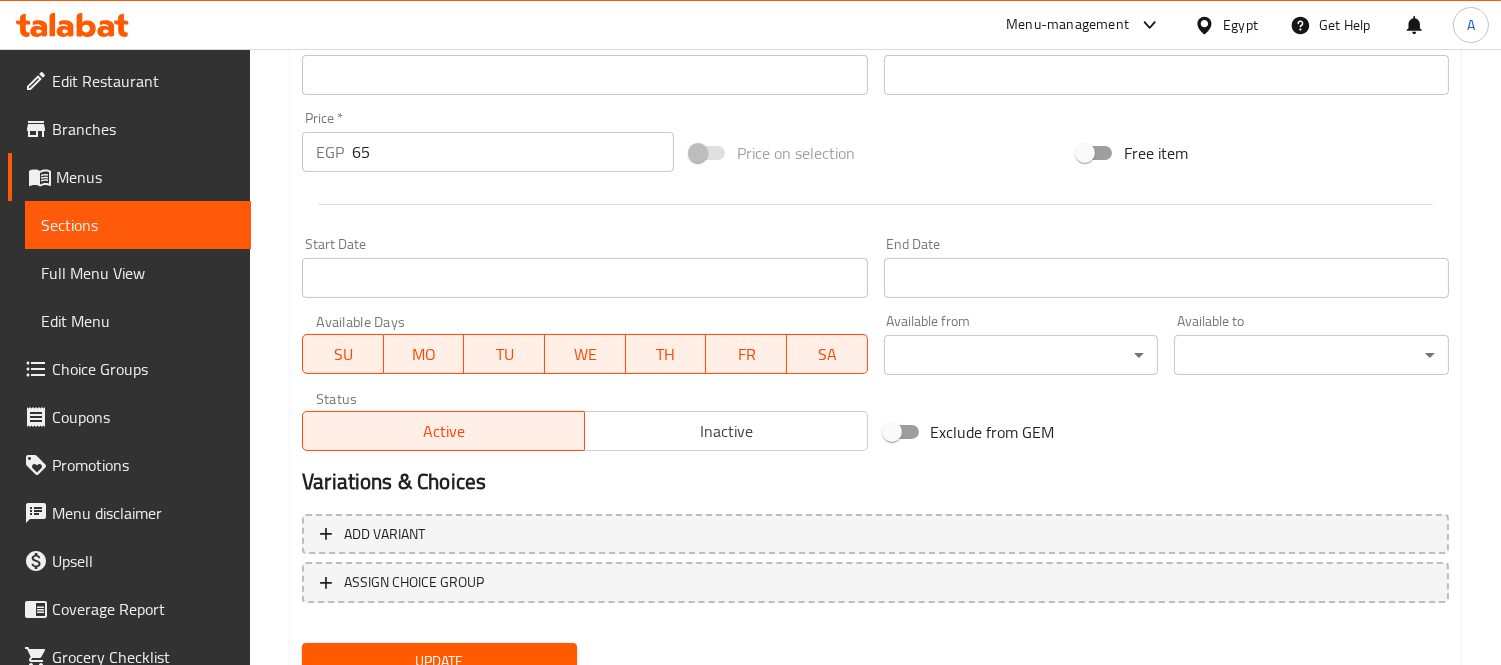scroll, scrollTop: 666, scrollLeft: 0, axis: vertical 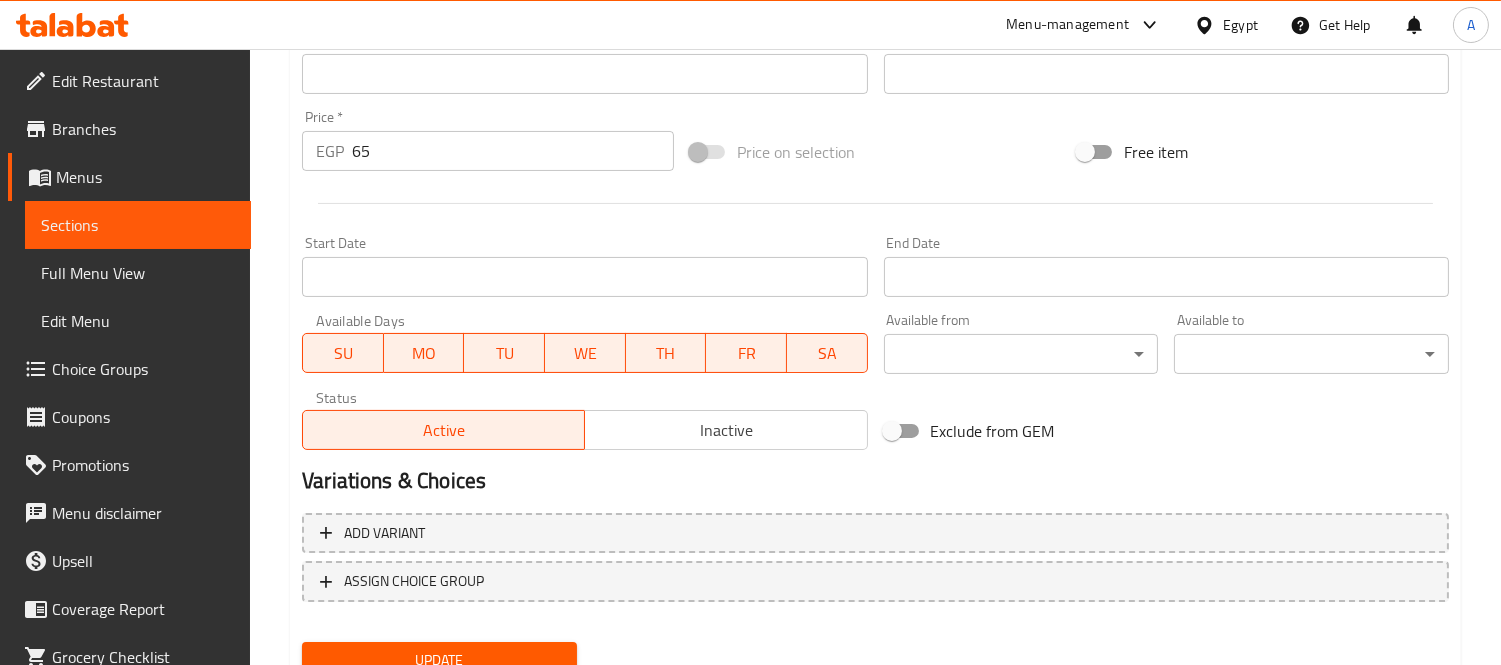 click on "Update" at bounding box center [439, 660] 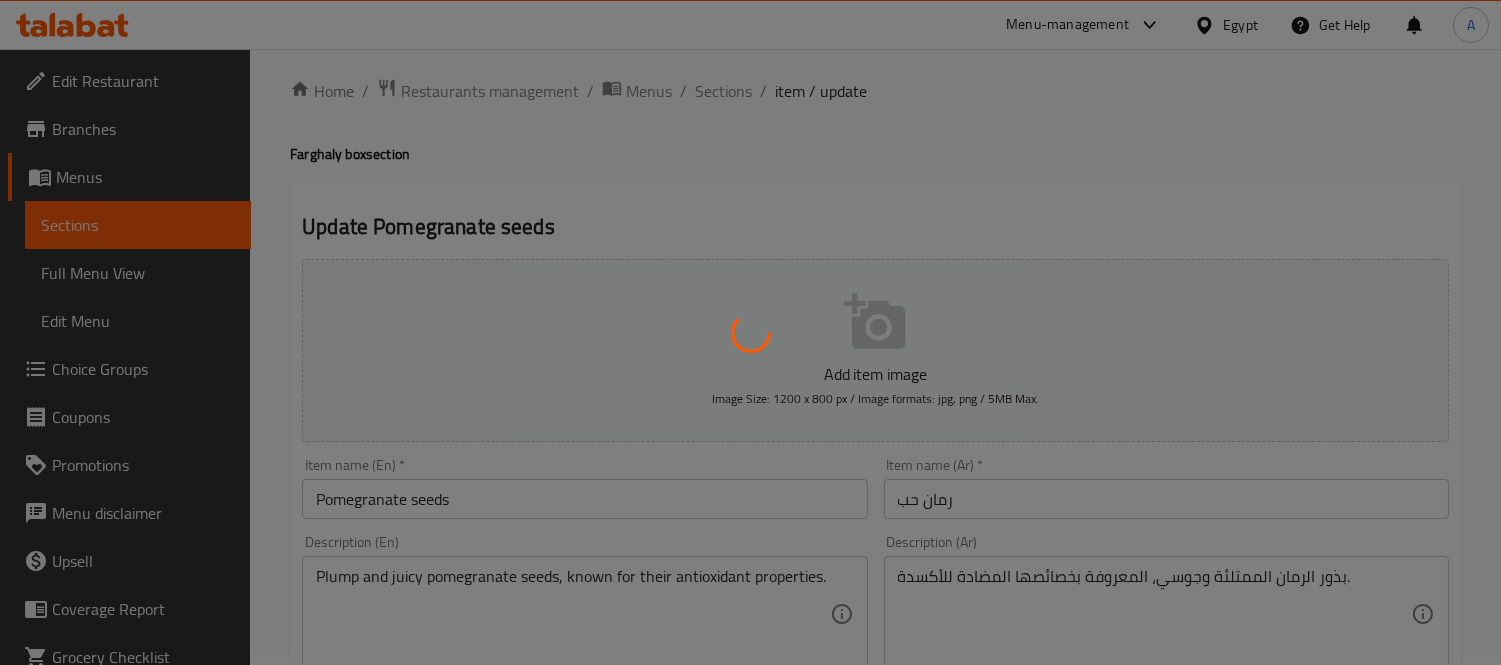 scroll, scrollTop: 0, scrollLeft: 0, axis: both 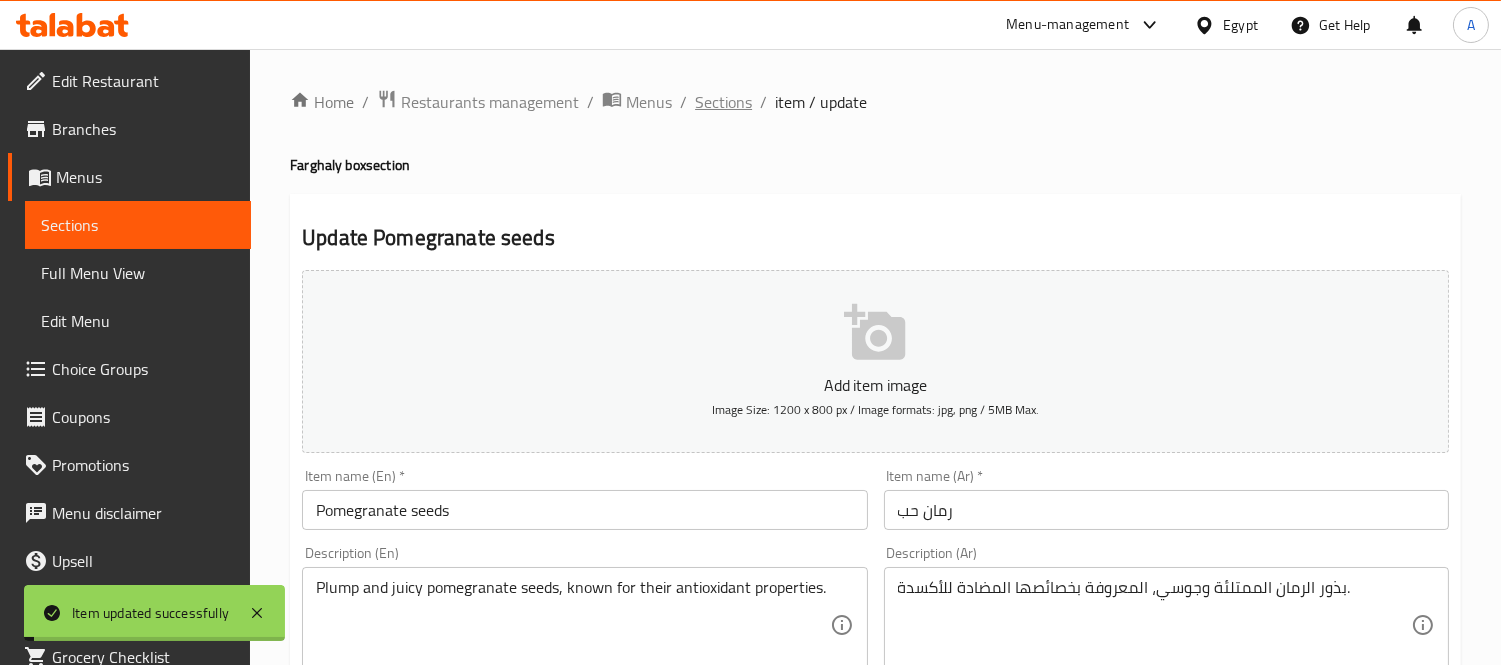 click on "Sections" at bounding box center (723, 102) 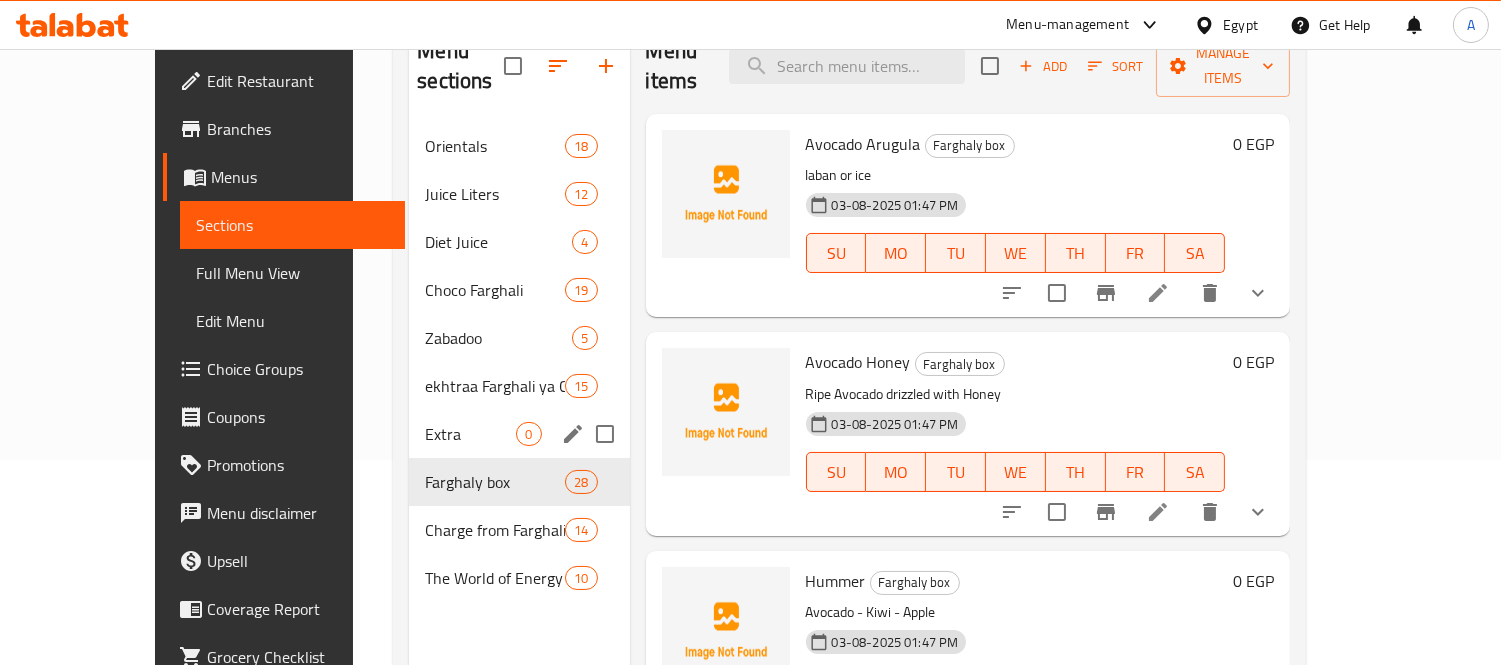 scroll, scrollTop: 222, scrollLeft: 0, axis: vertical 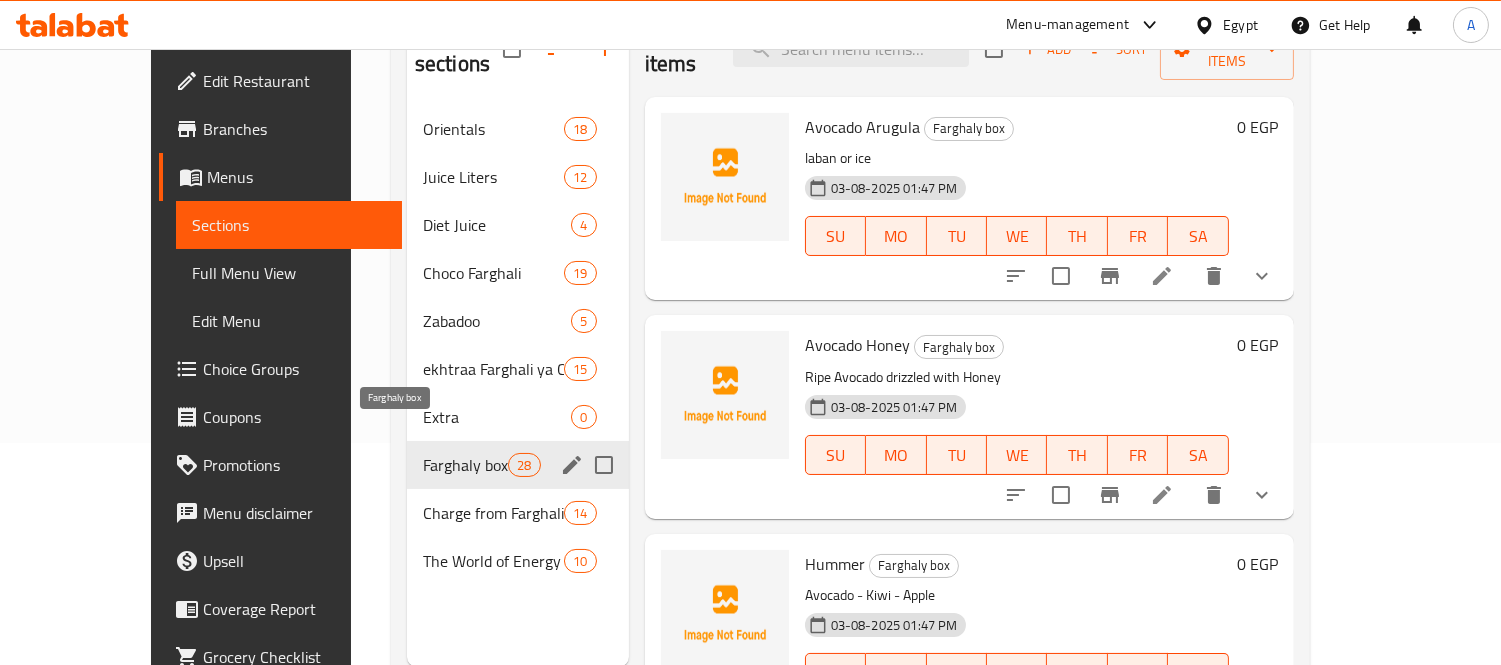 click on "Farghaly box" at bounding box center (465, 465) 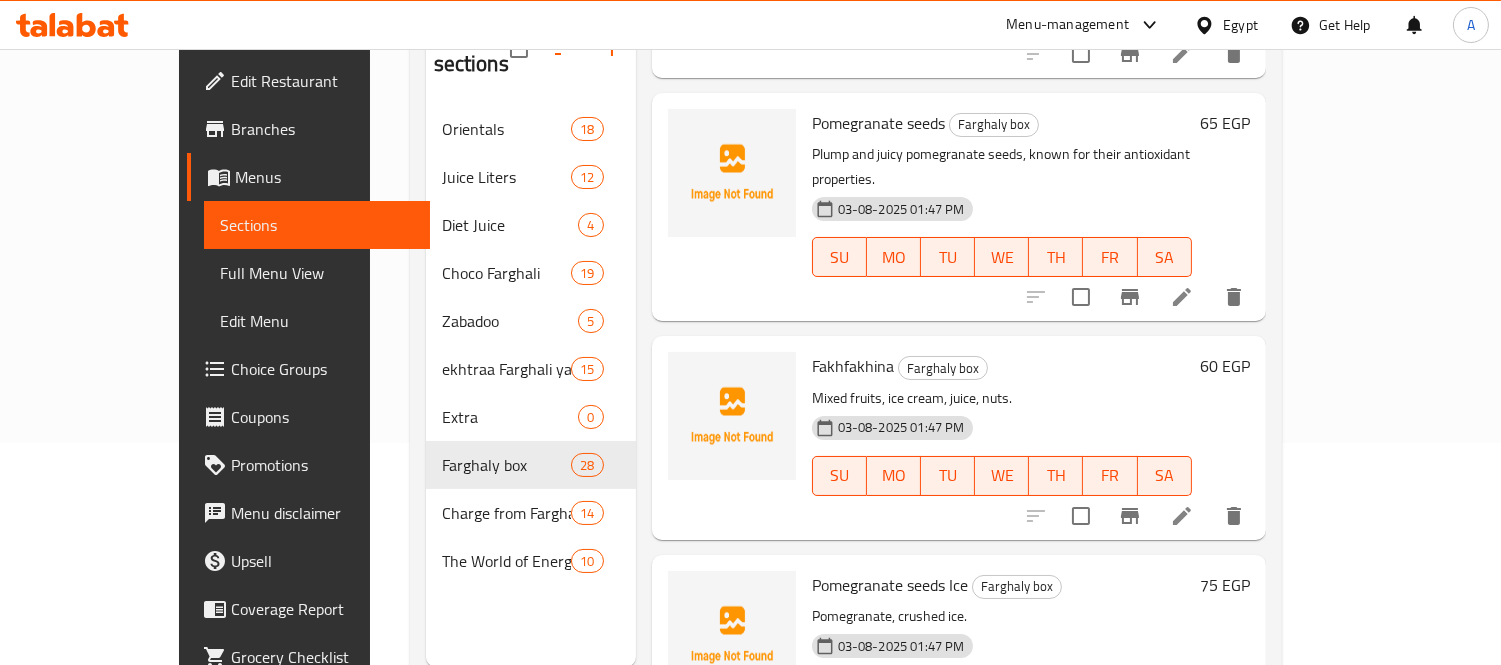 scroll, scrollTop: 3111, scrollLeft: 0, axis: vertical 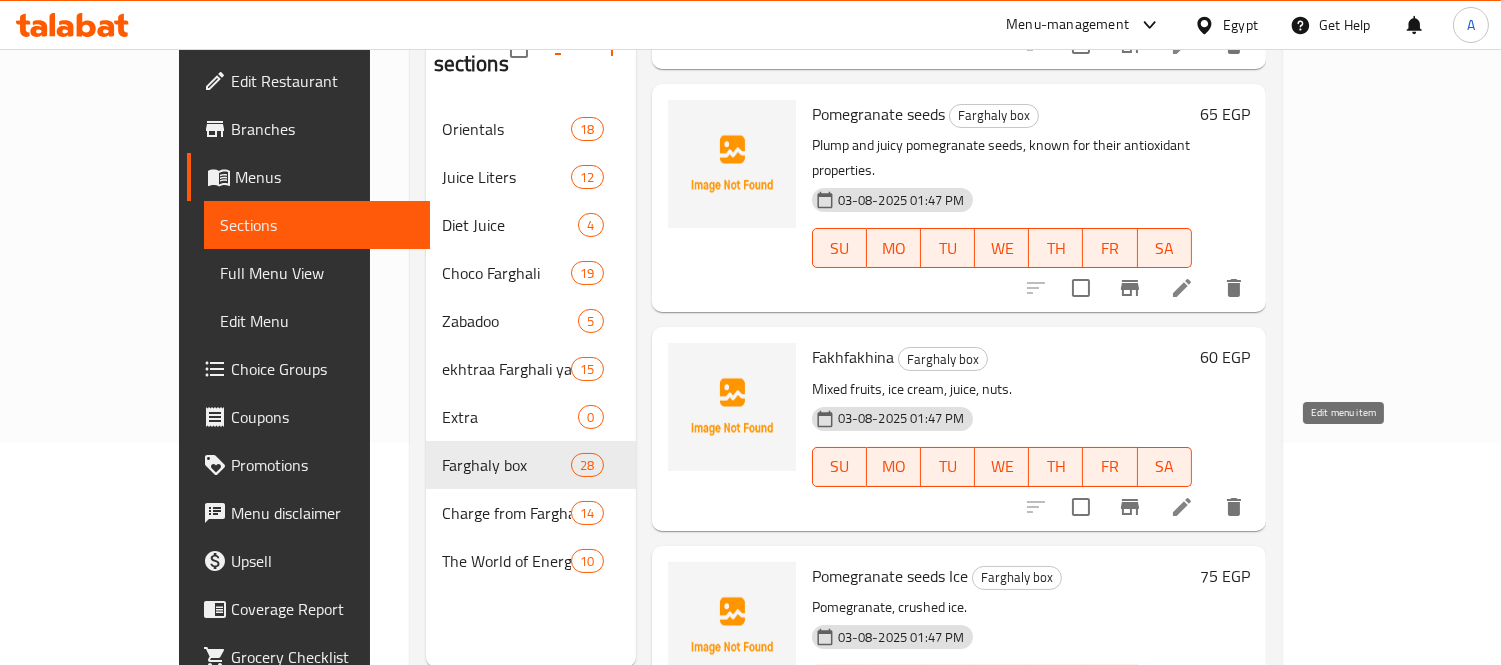 click 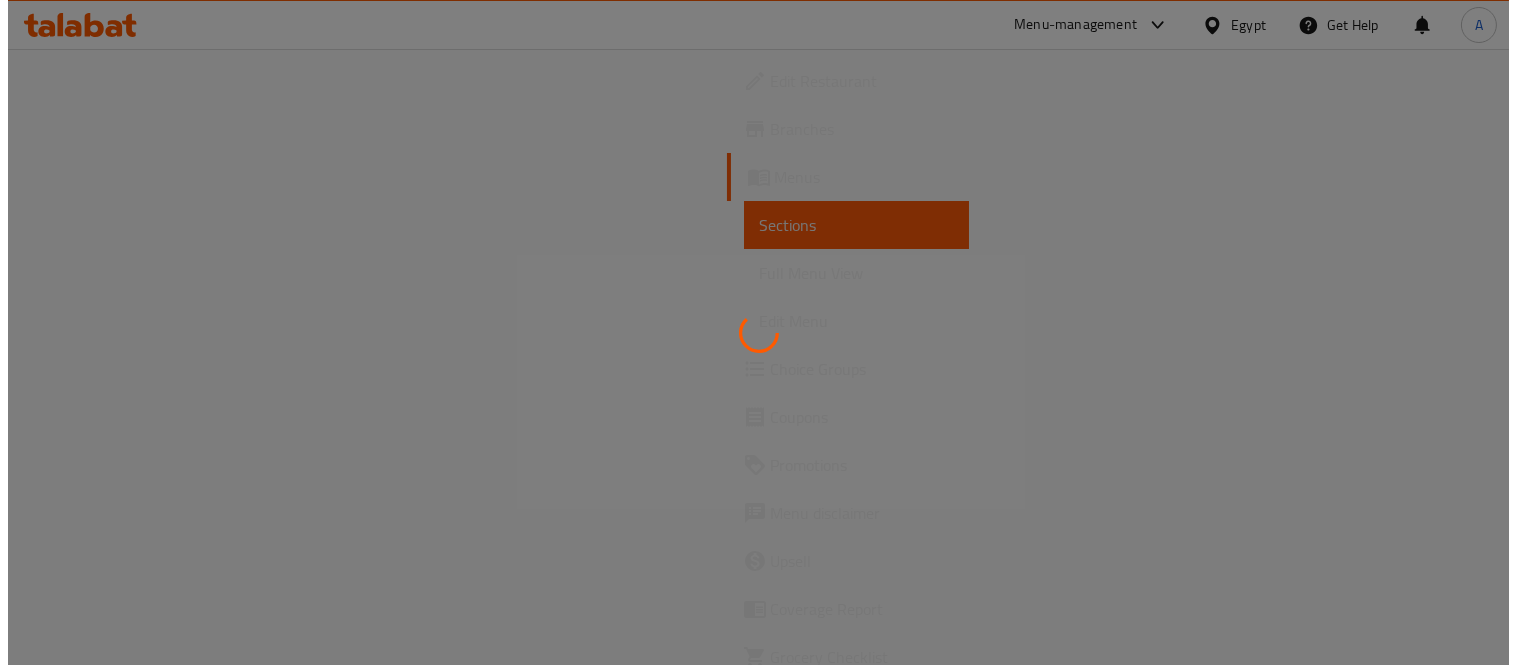 scroll, scrollTop: 0, scrollLeft: 0, axis: both 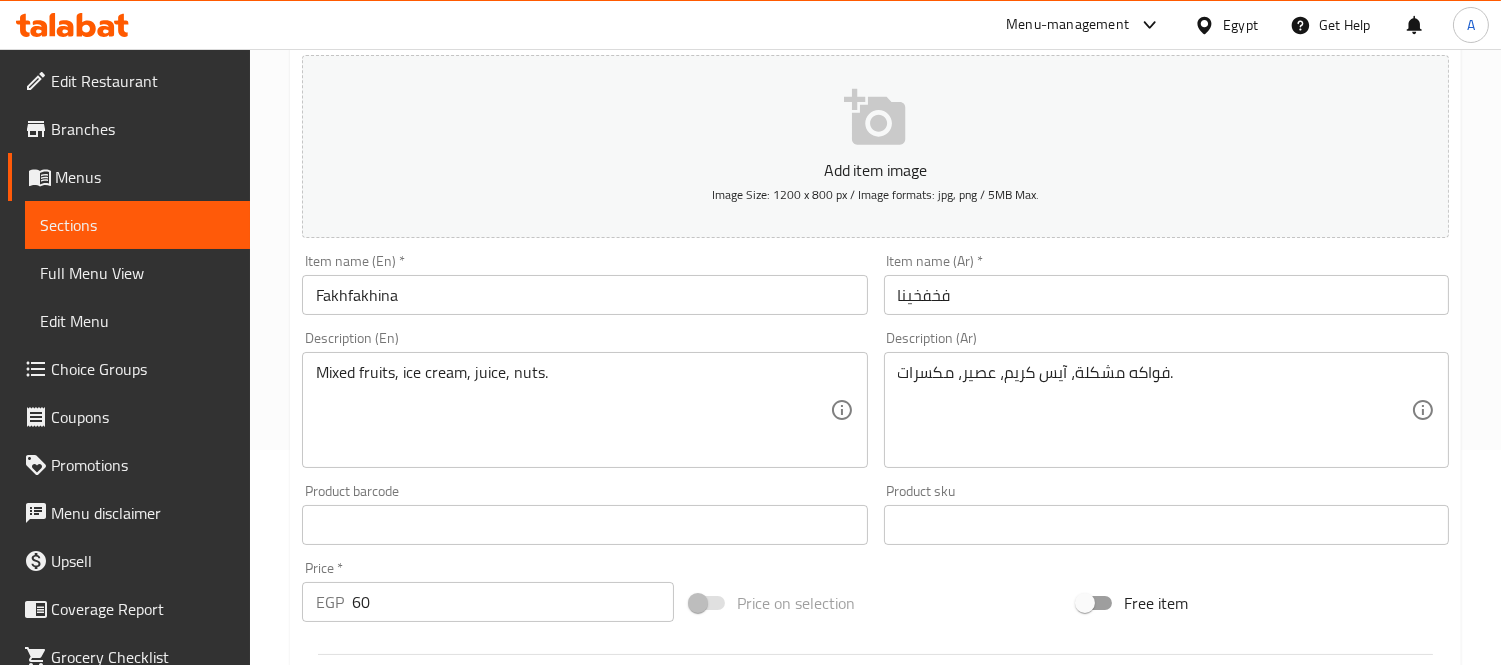 type on "إختيارك من :" 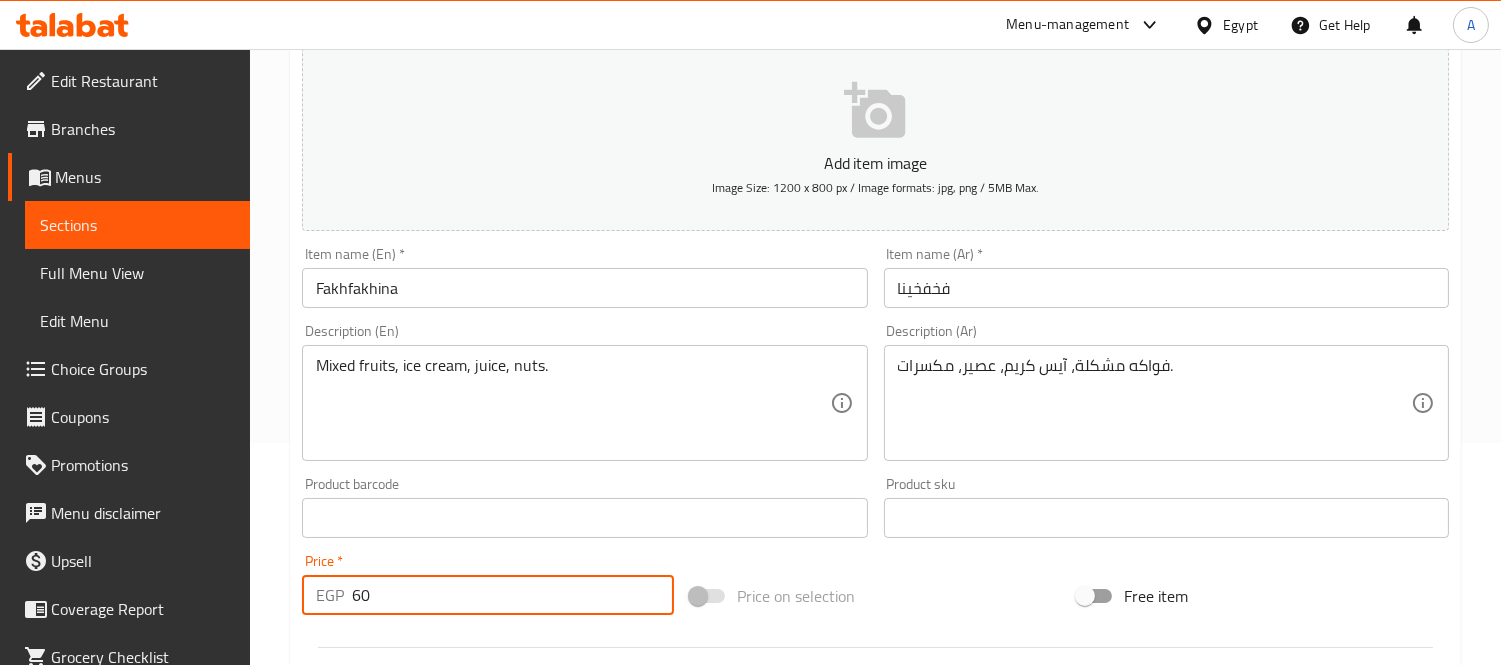 drag, startPoint x: 391, startPoint y: 590, endPoint x: 351, endPoint y: 596, distance: 40.4475 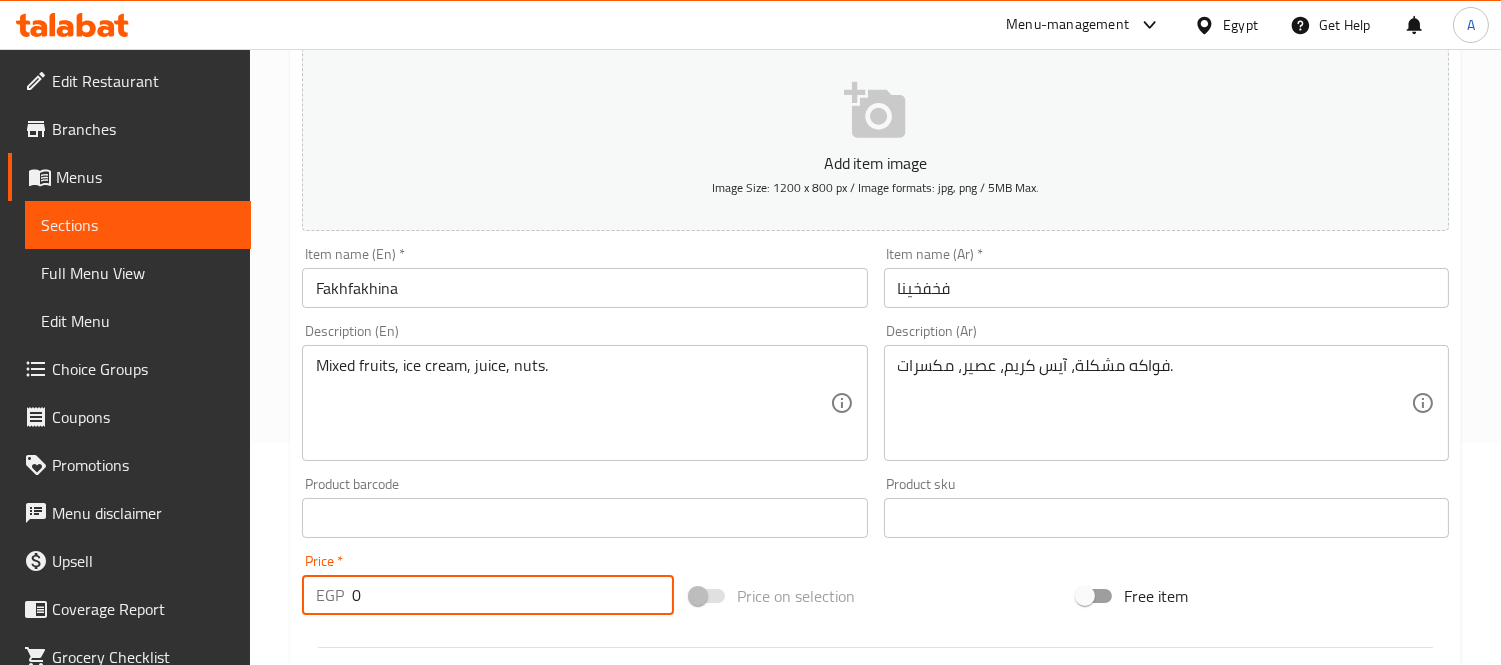 type on "0" 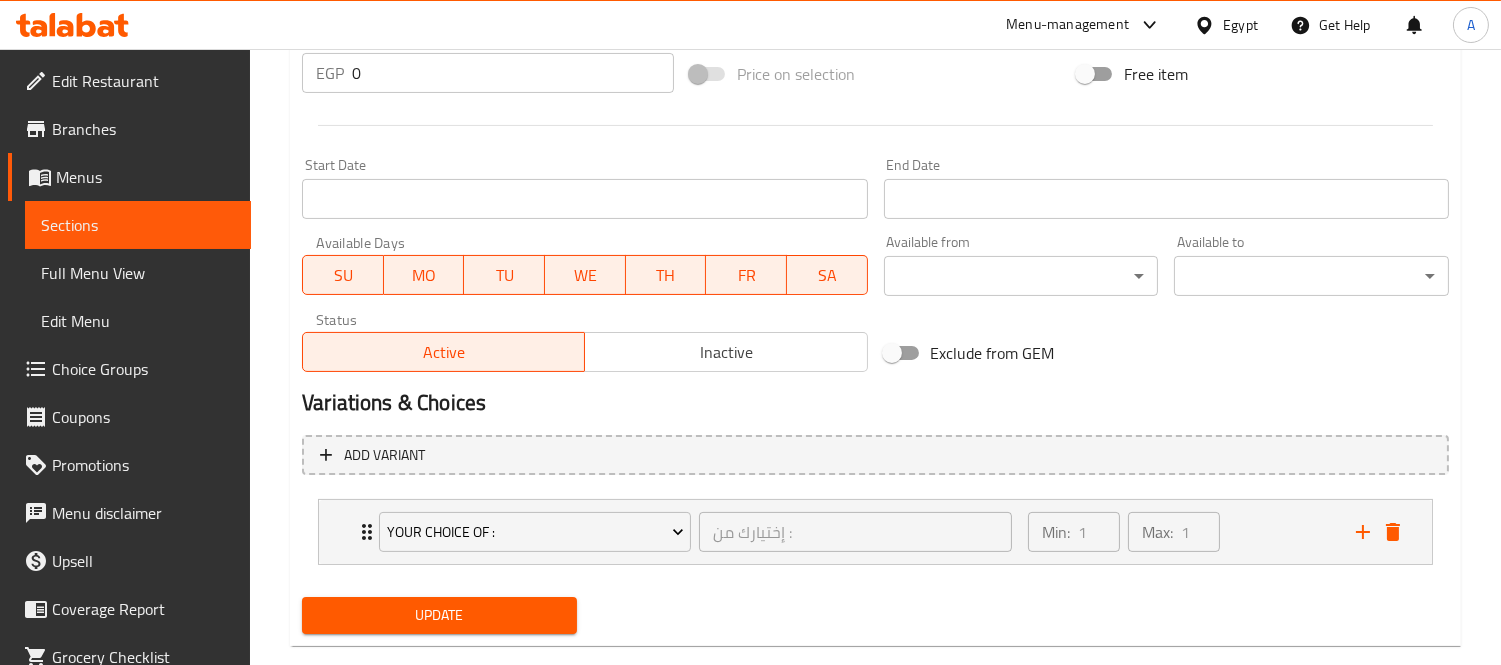scroll, scrollTop: 778, scrollLeft: 0, axis: vertical 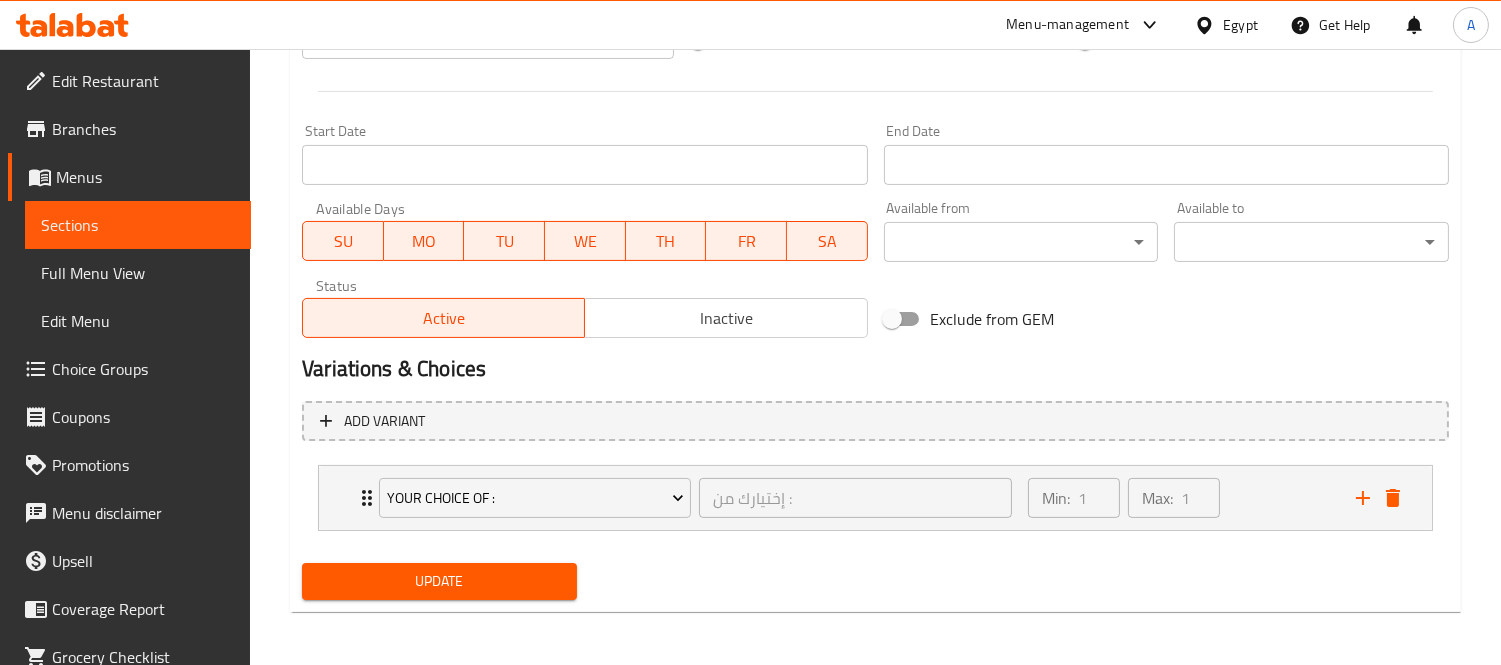 click on "Update" at bounding box center [439, 581] 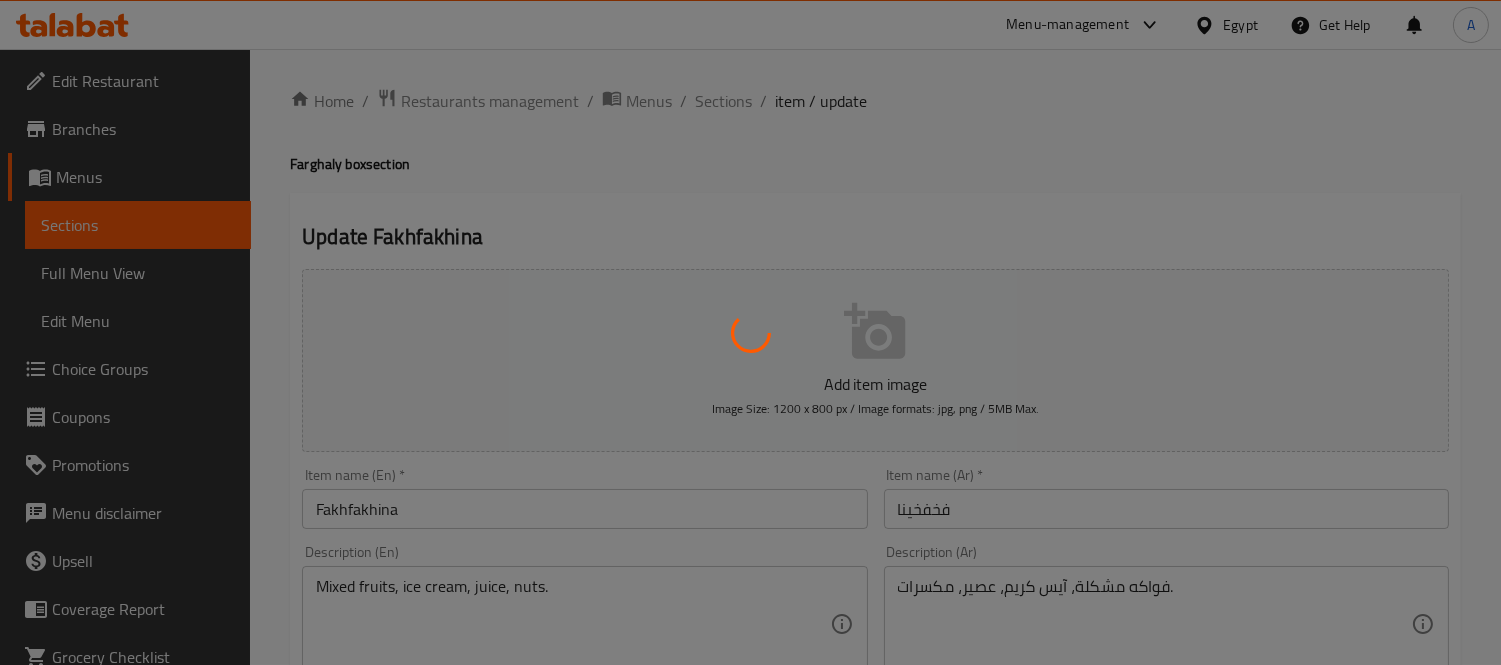 scroll, scrollTop: 0, scrollLeft: 0, axis: both 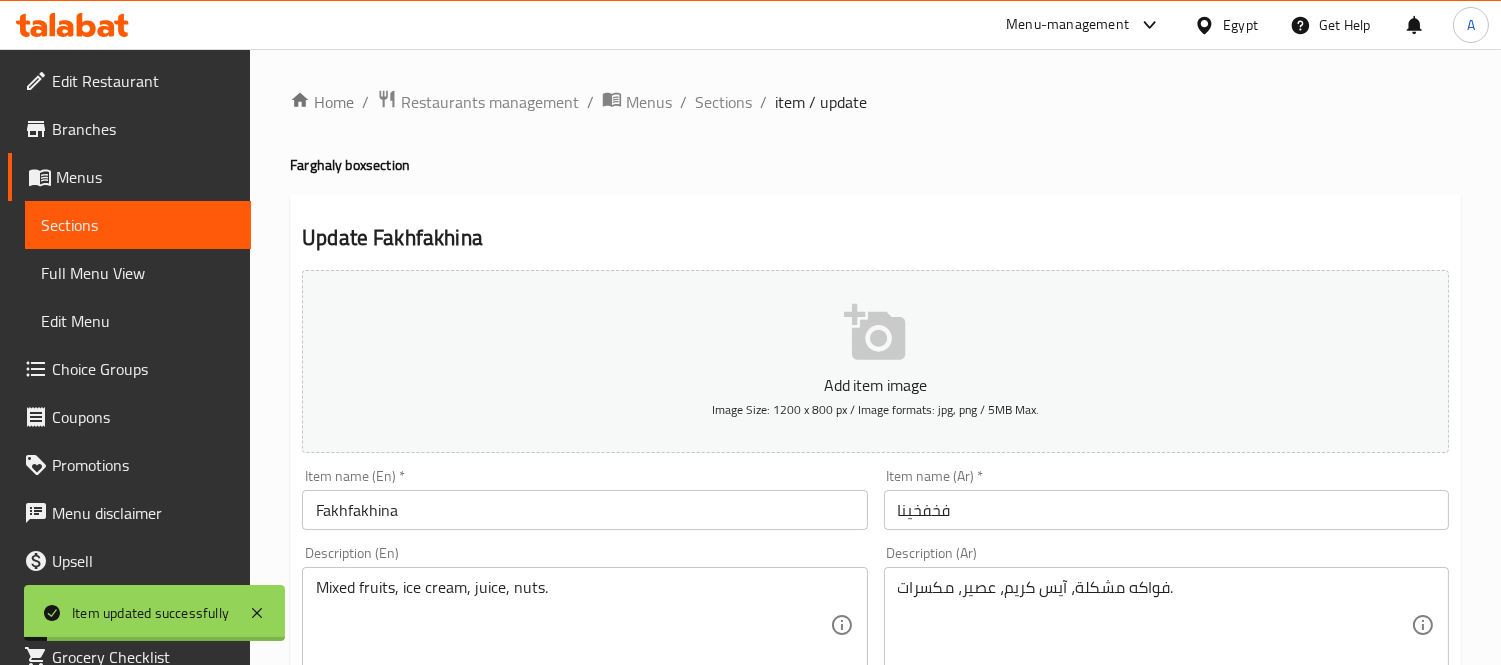 click on "Sections" at bounding box center [723, 102] 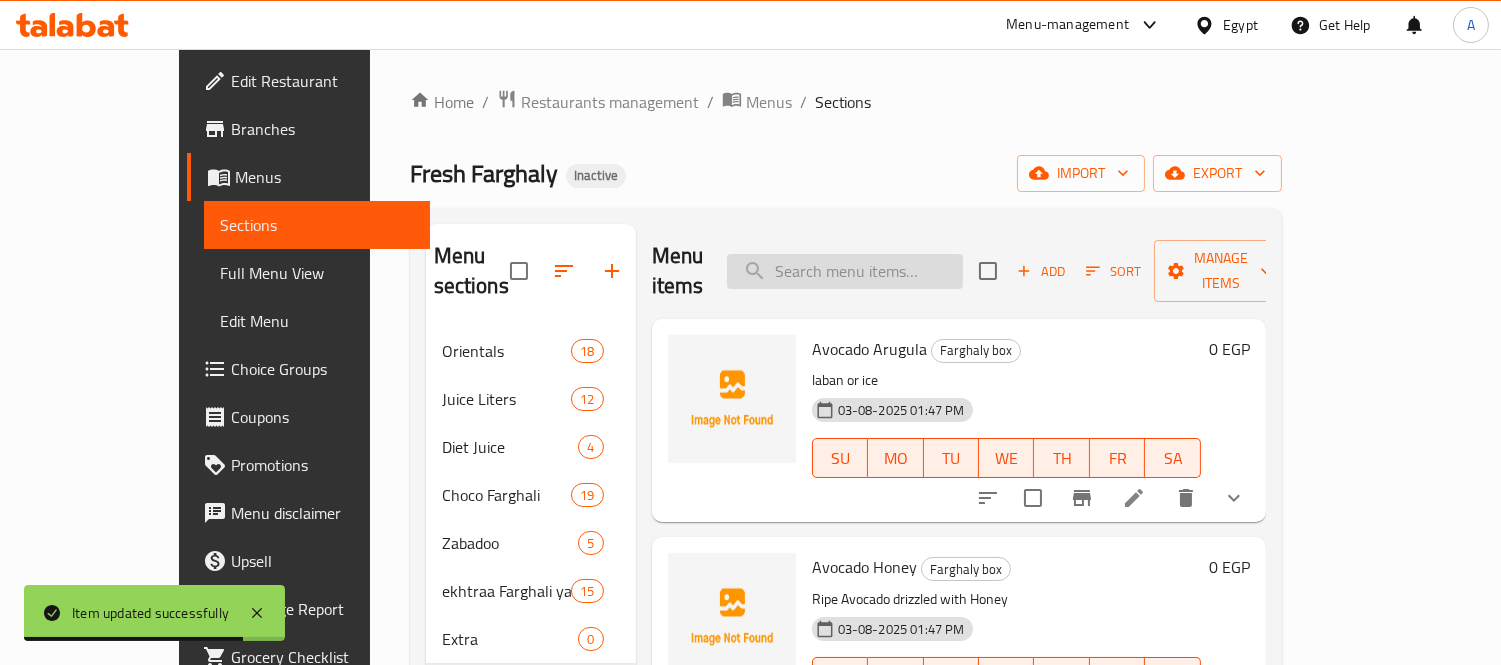 click at bounding box center (845, 271) 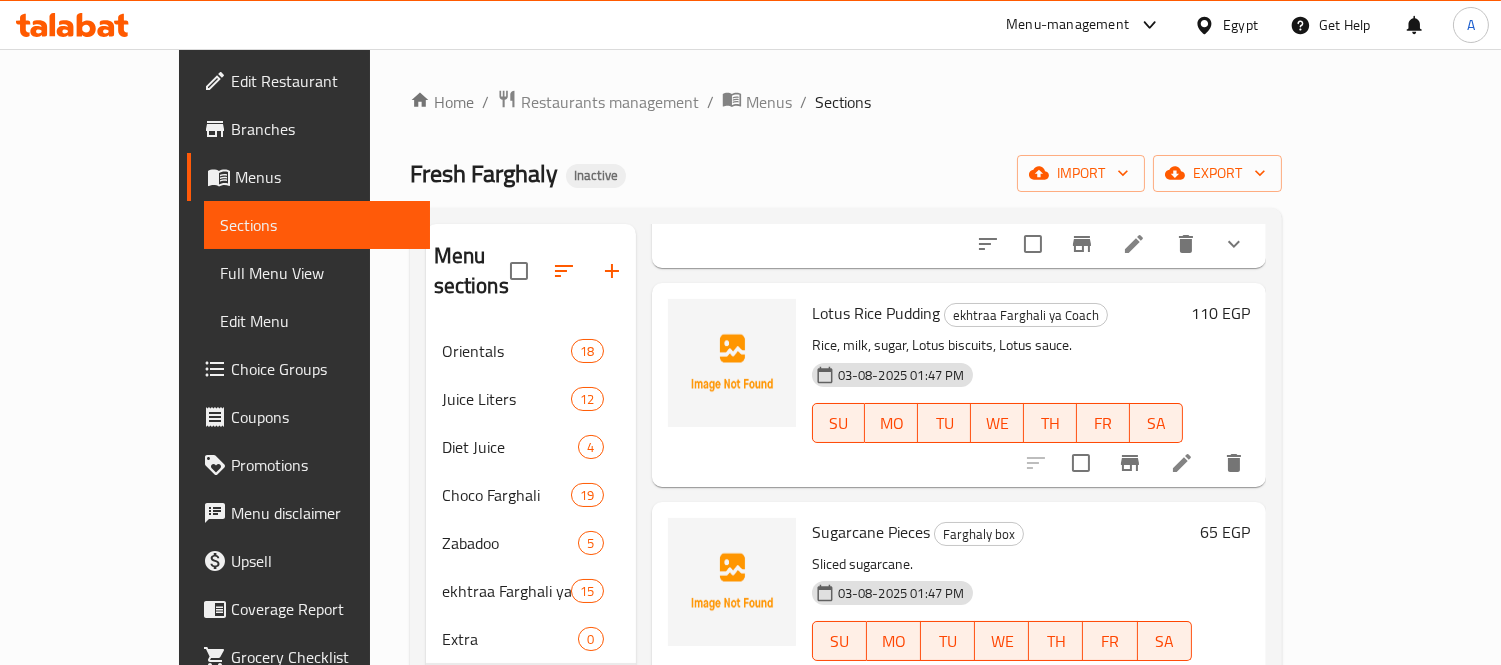 scroll, scrollTop: 1577, scrollLeft: 0, axis: vertical 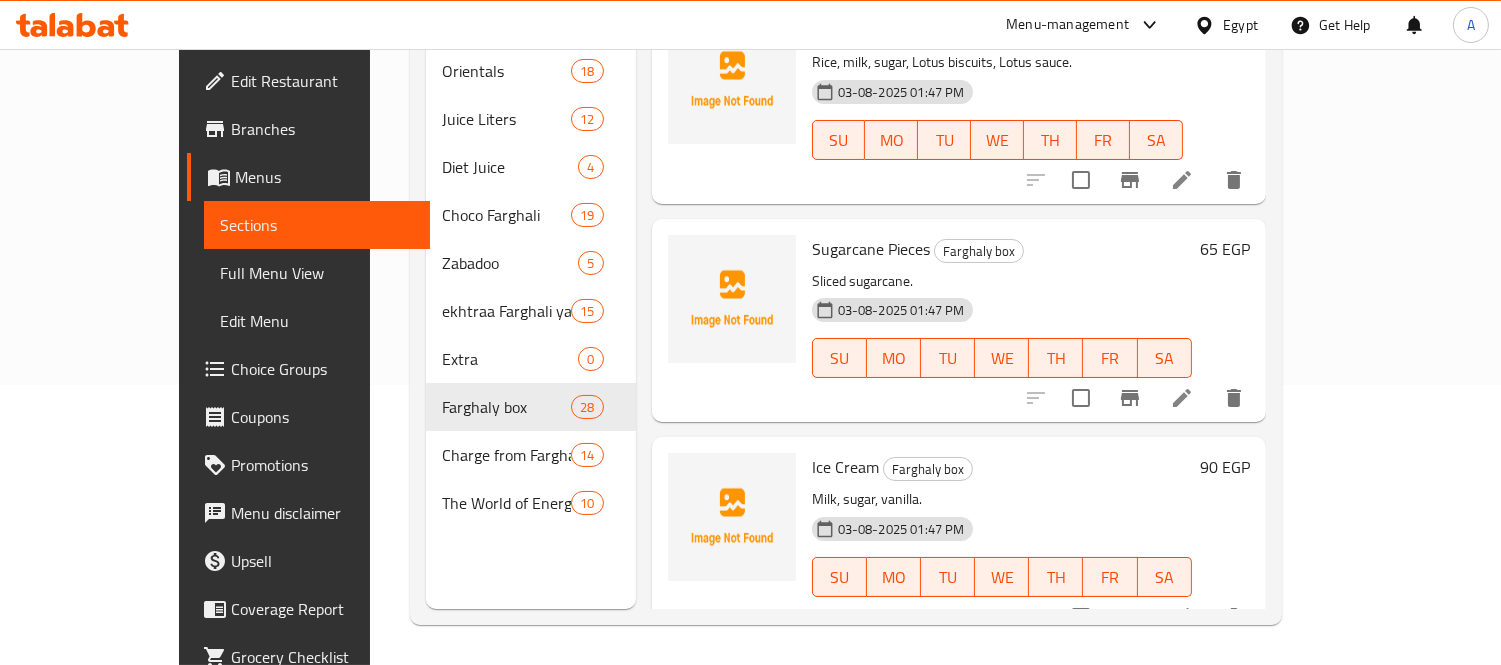 type on "sugar" 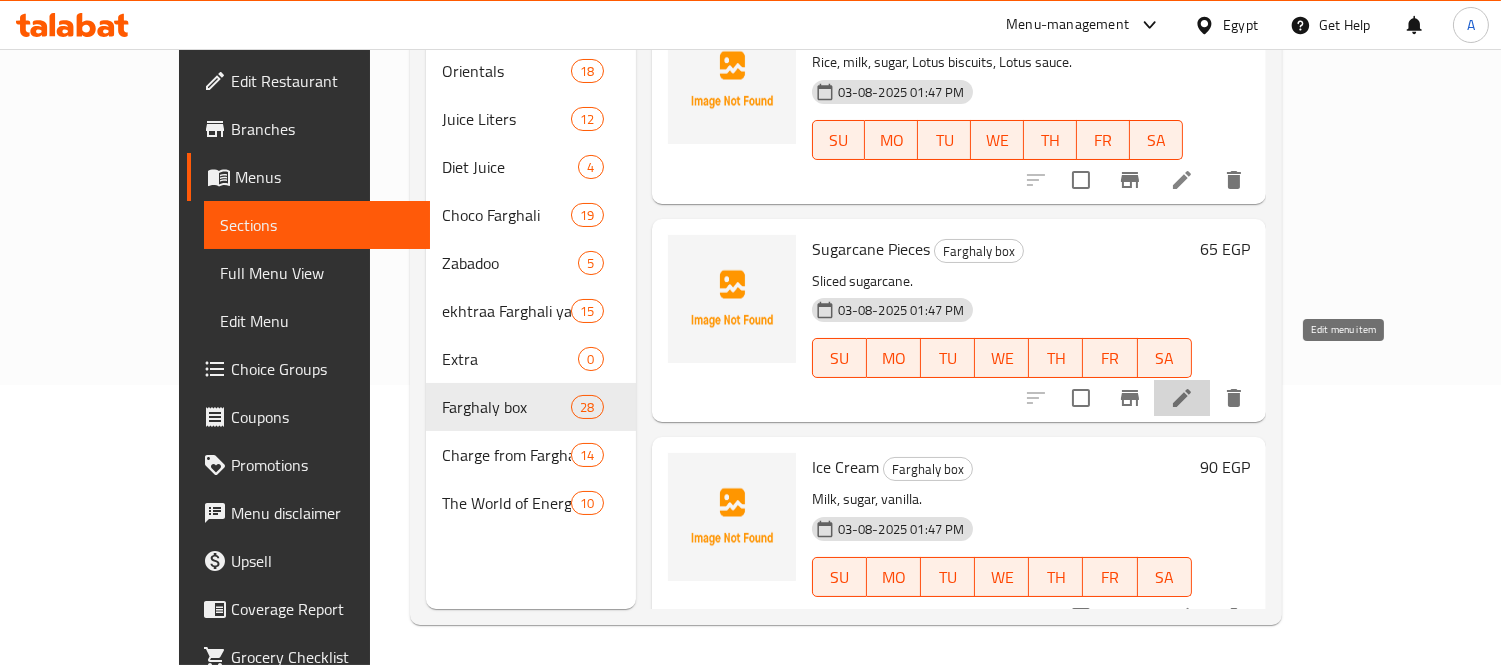 click 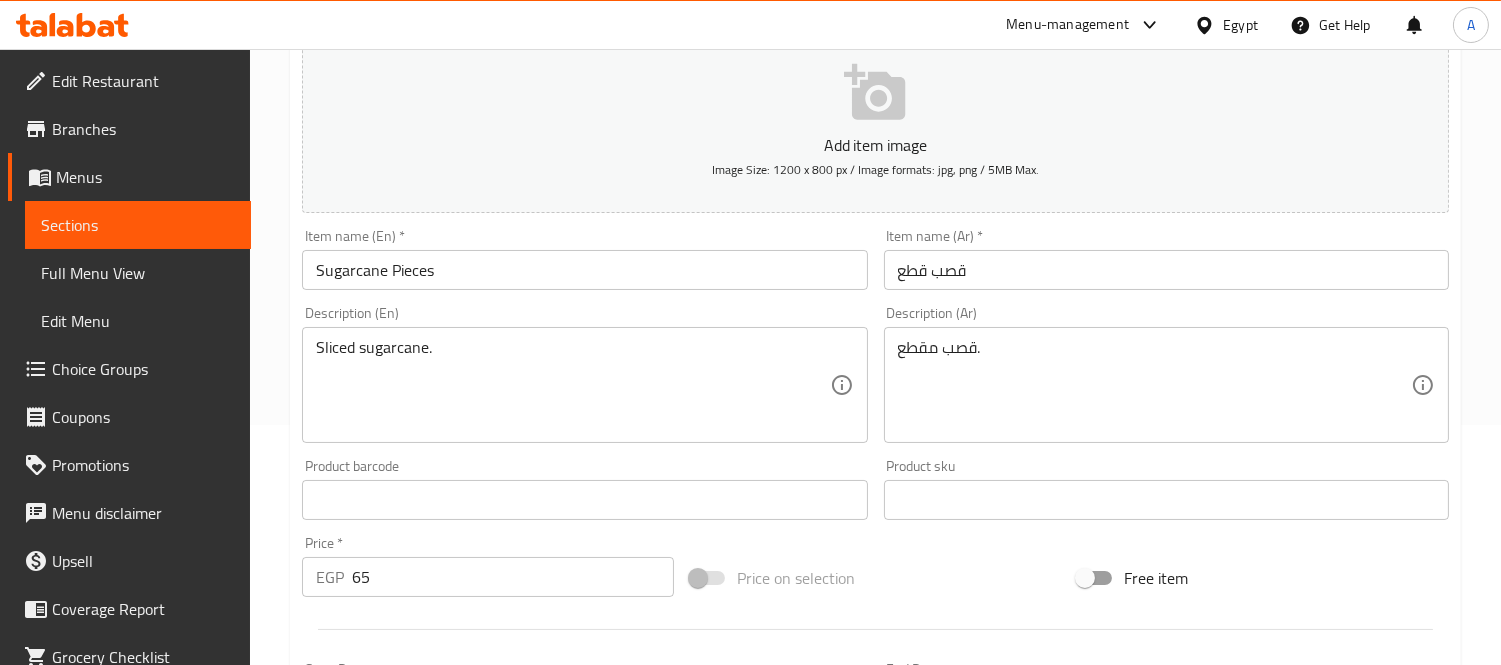 scroll, scrollTop: 333, scrollLeft: 0, axis: vertical 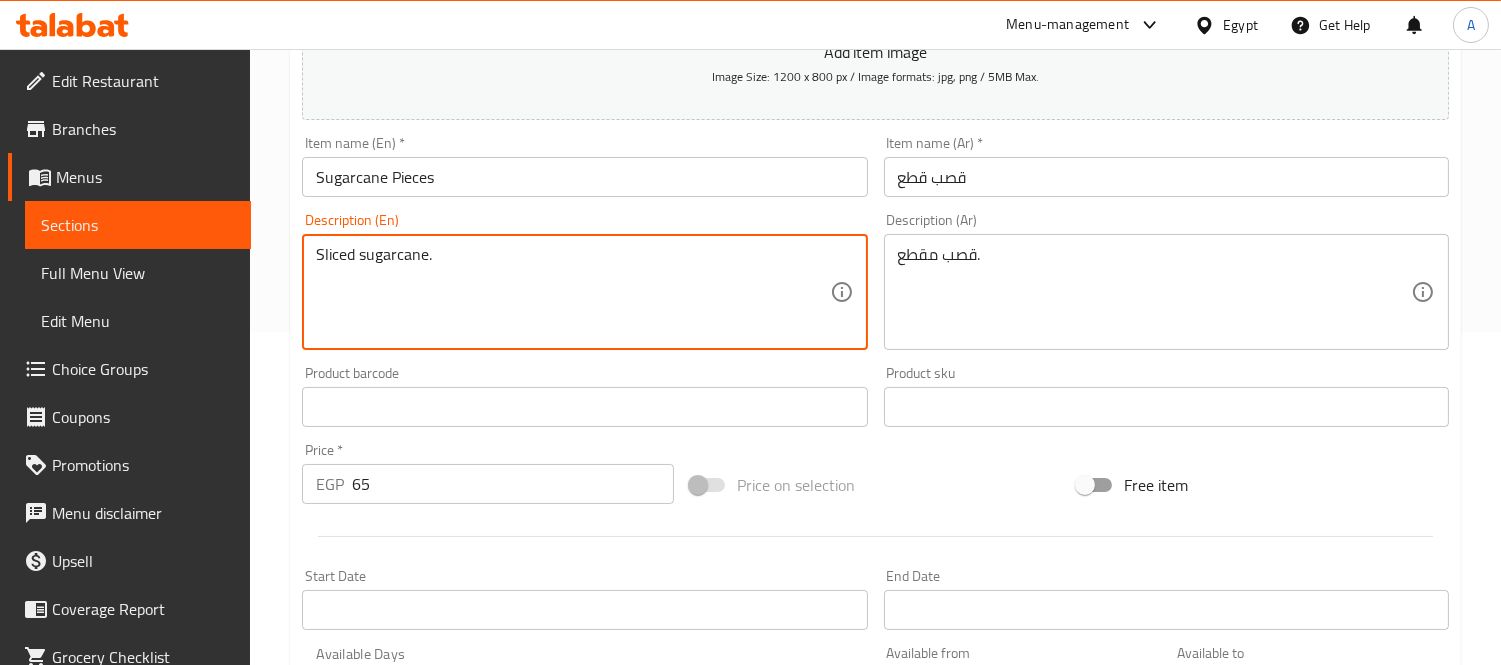 click on "Sliced sugarcane." at bounding box center (572, 292) 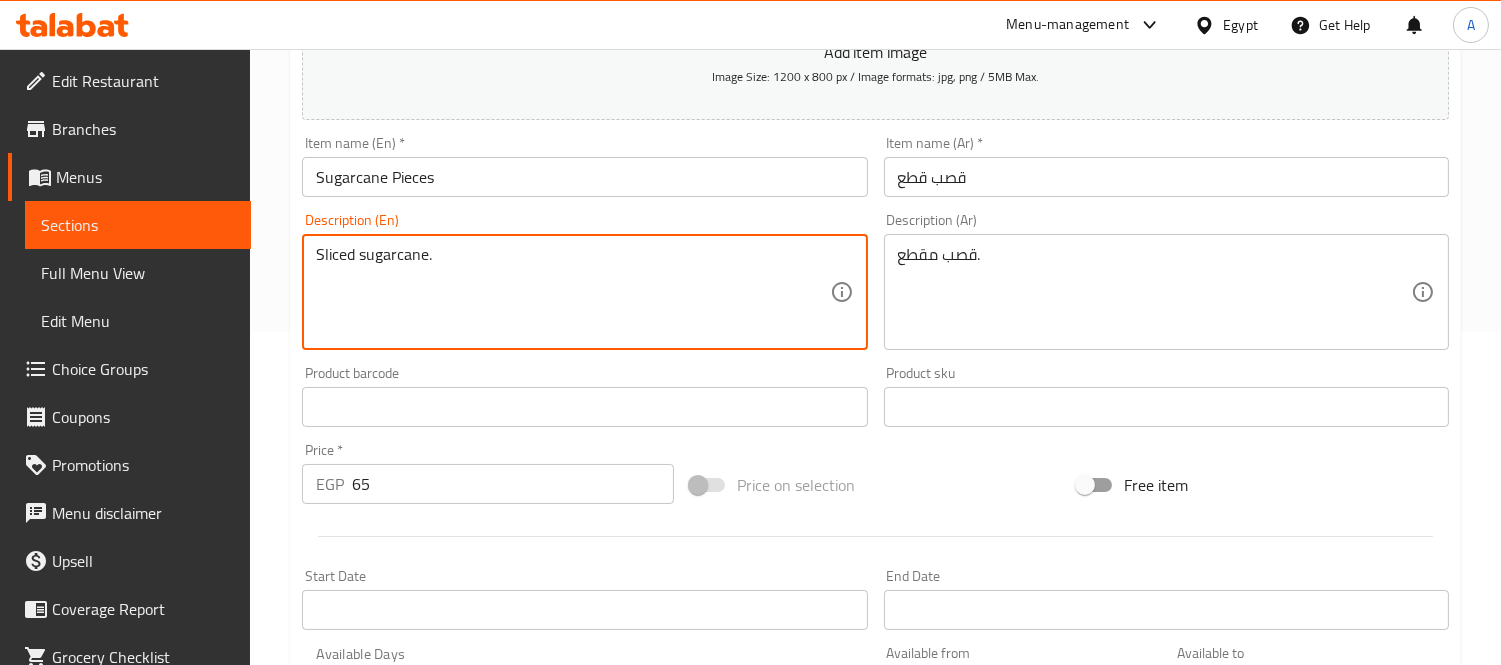 paste on "ugarcane, a healthy and natural source of sweetness" 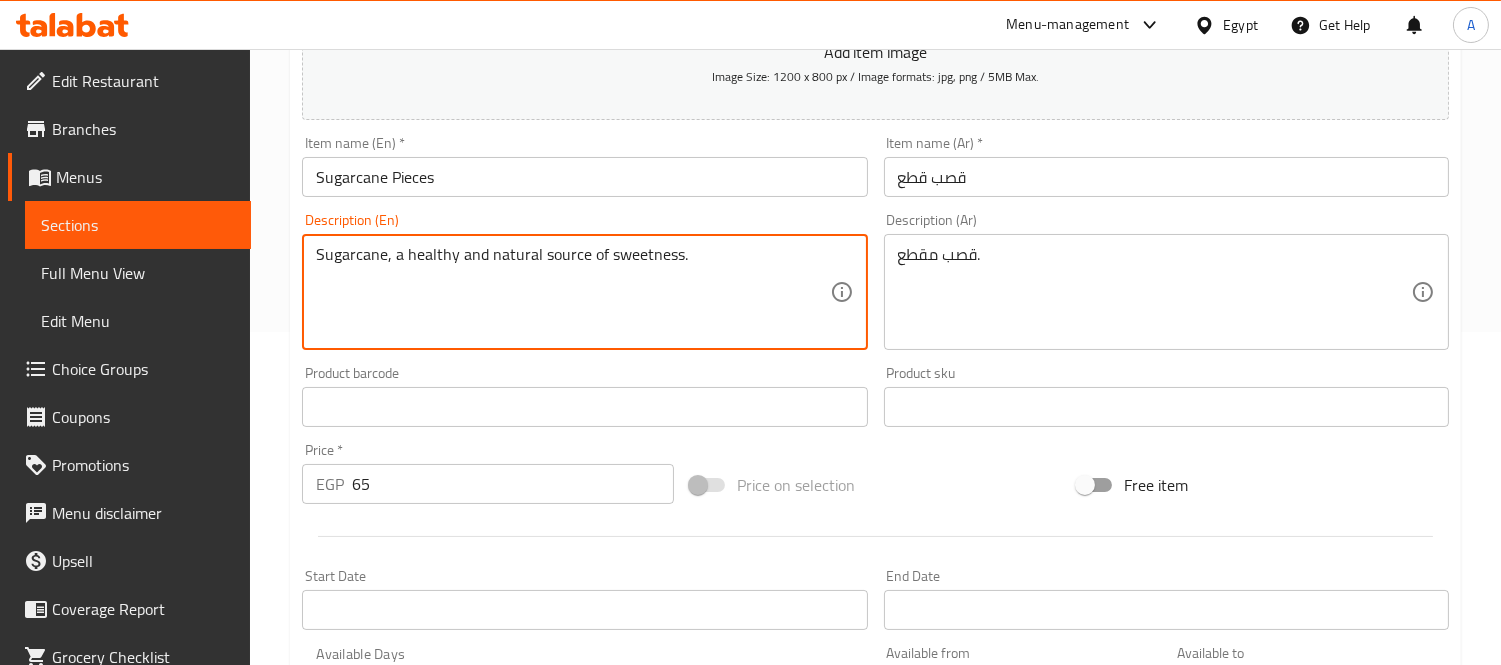 type on "Sugarcane, a healthy and natural source of sweetness." 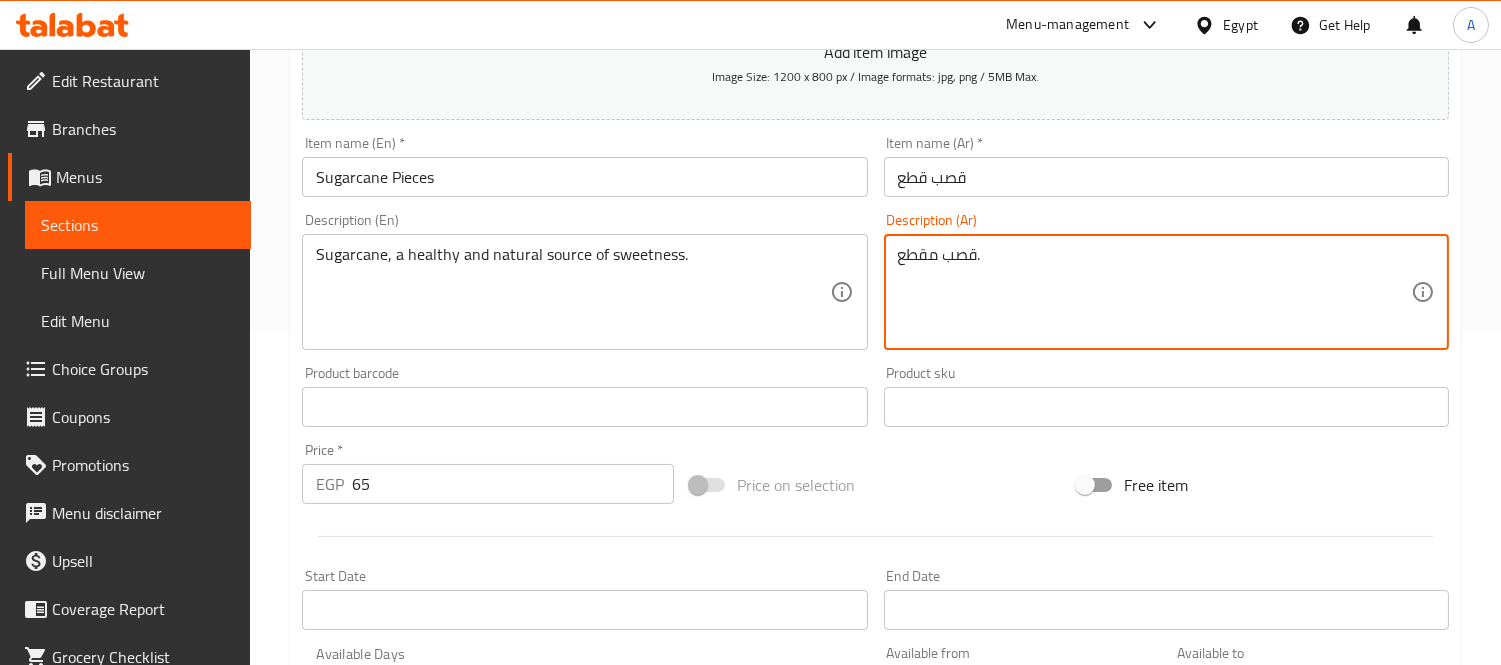 click on "قصب مقطع." at bounding box center (1154, 292) 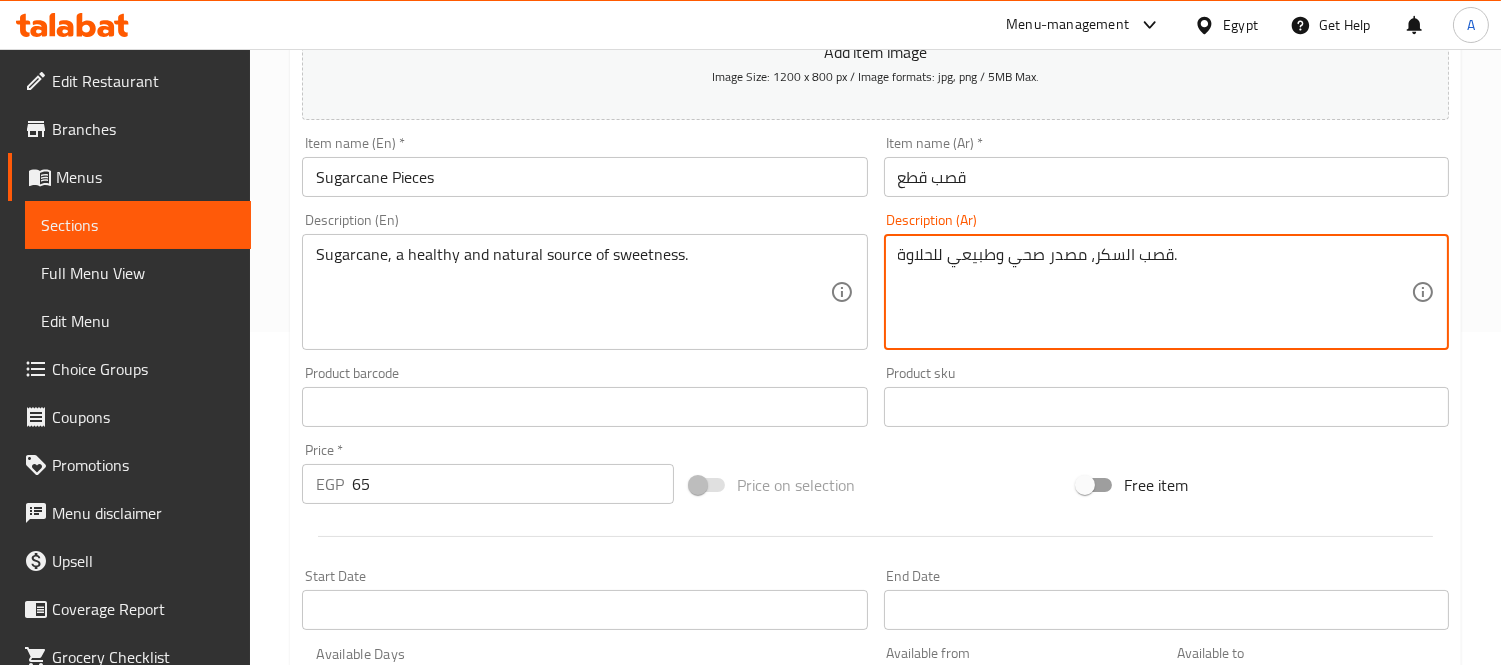 type on "قصب السكر، مصدر صحي وطبيعي للحلاوة." 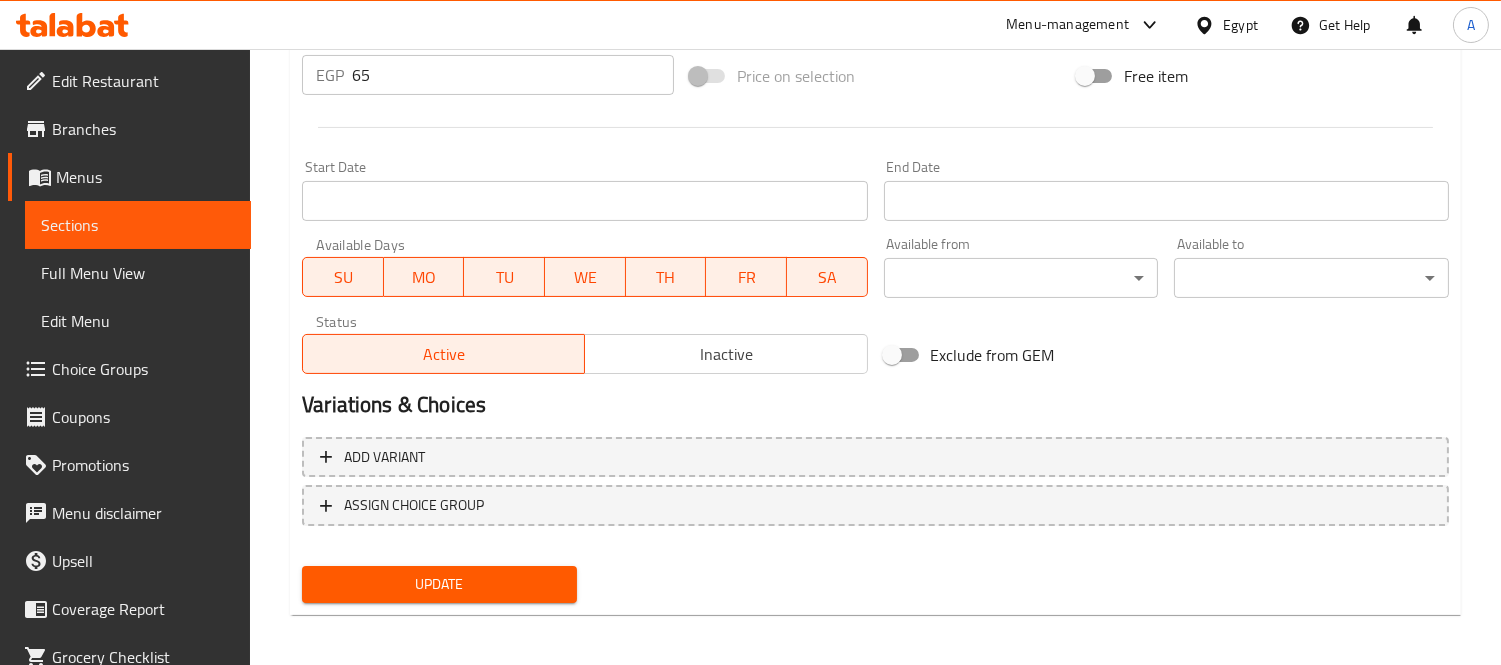 scroll, scrollTop: 744, scrollLeft: 0, axis: vertical 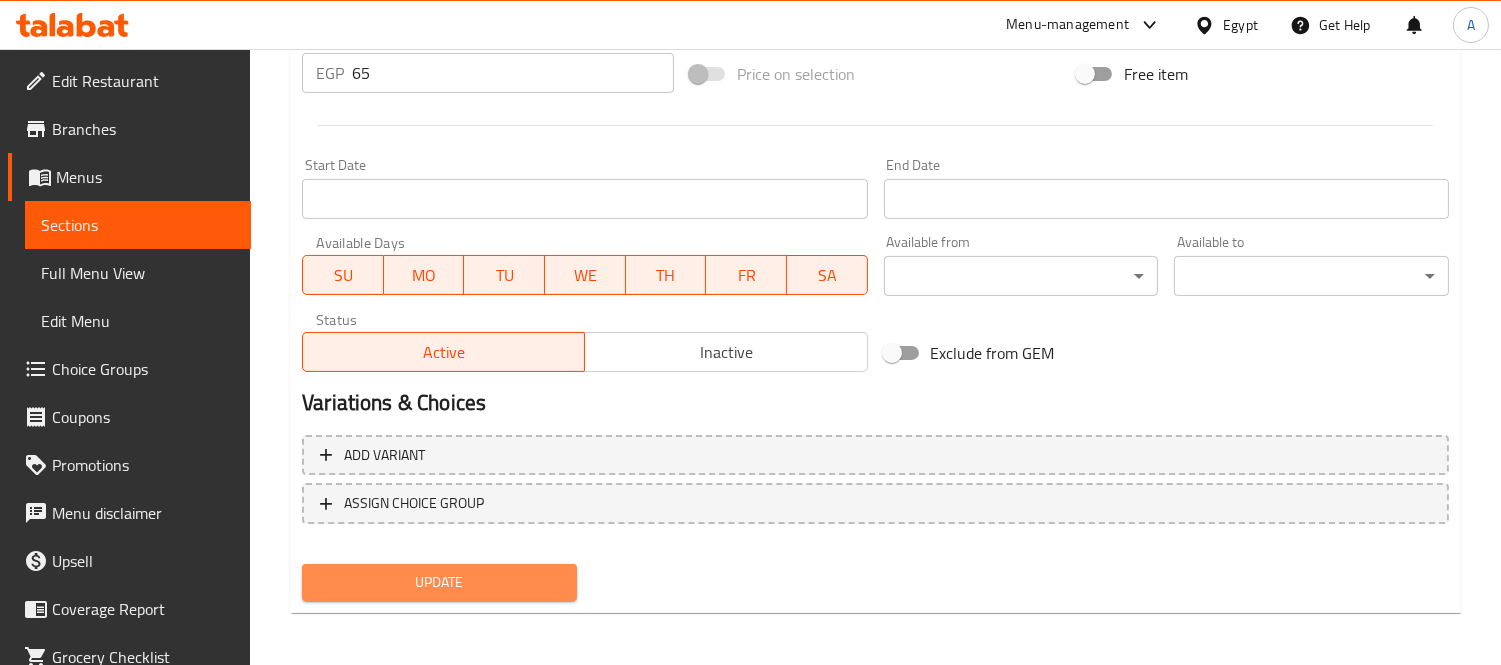 click on "Update" at bounding box center (439, 582) 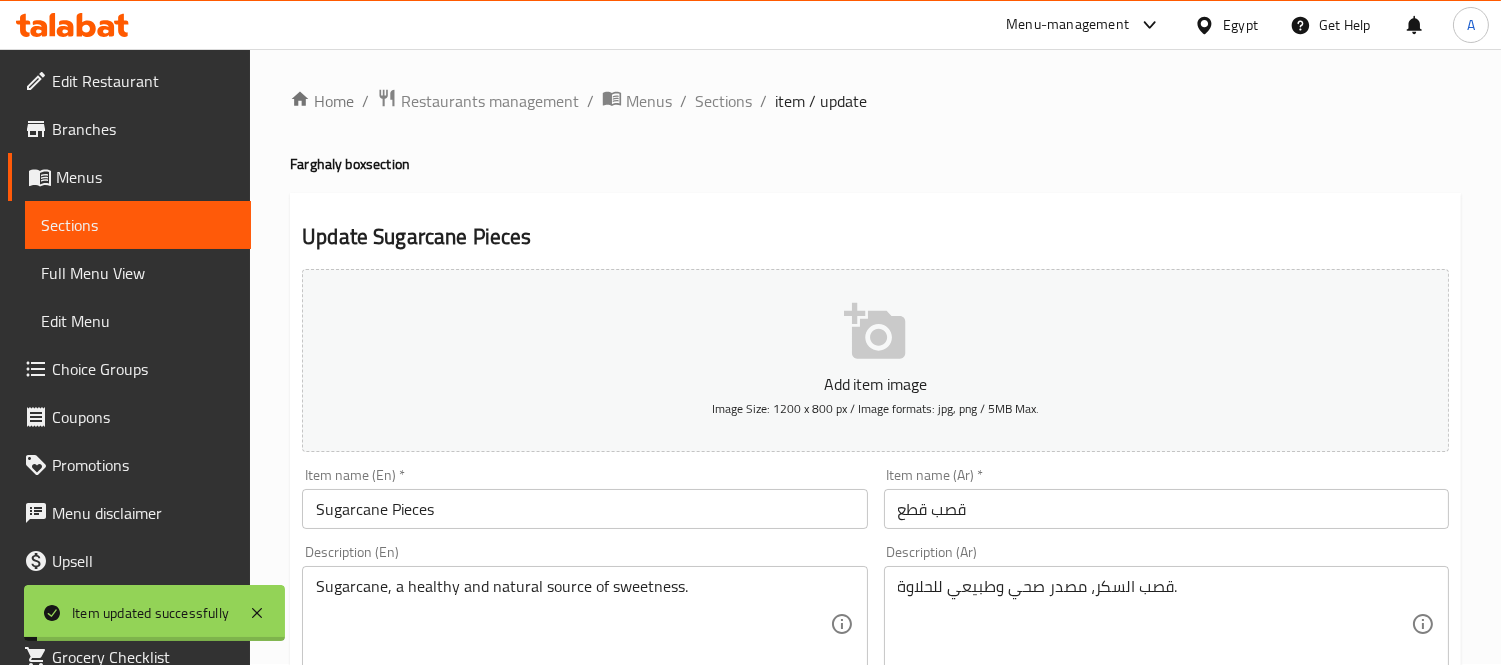 scroll, scrollTop: 0, scrollLeft: 0, axis: both 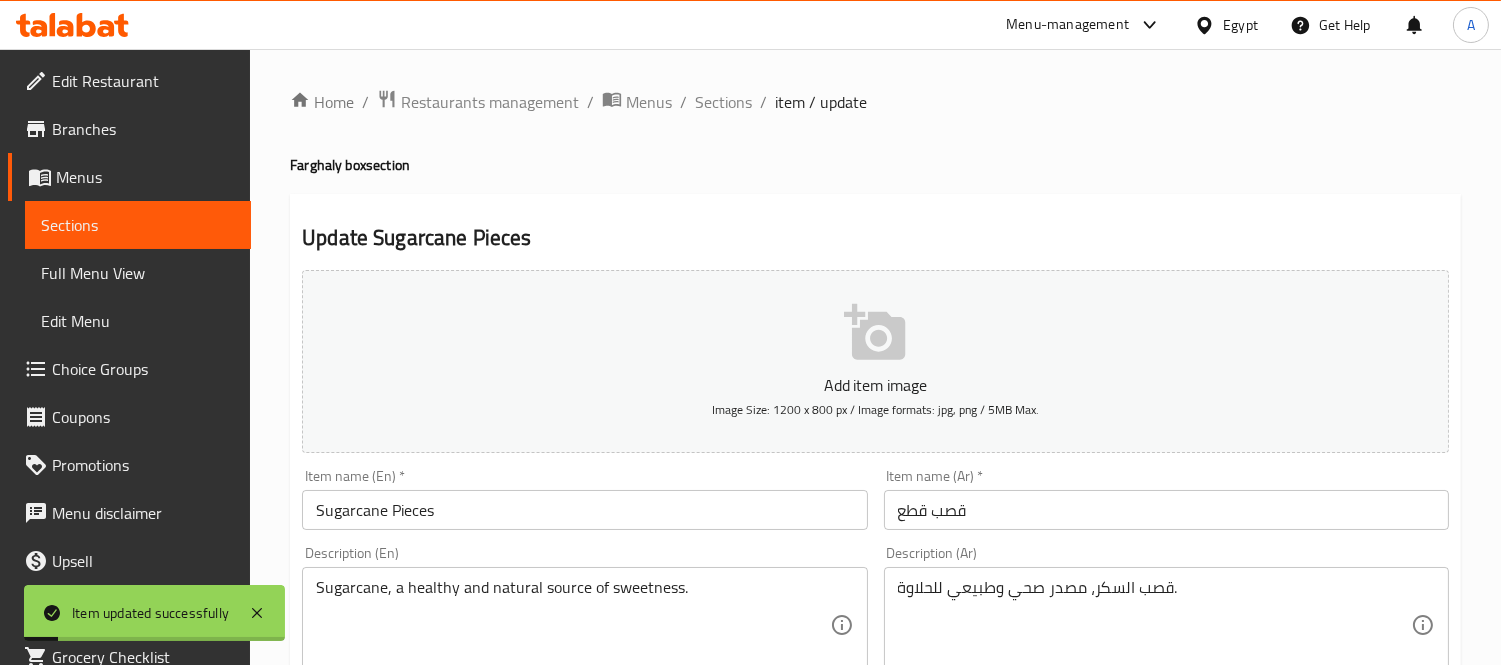 click on "Sugarcane Pieces" at bounding box center (584, 510) 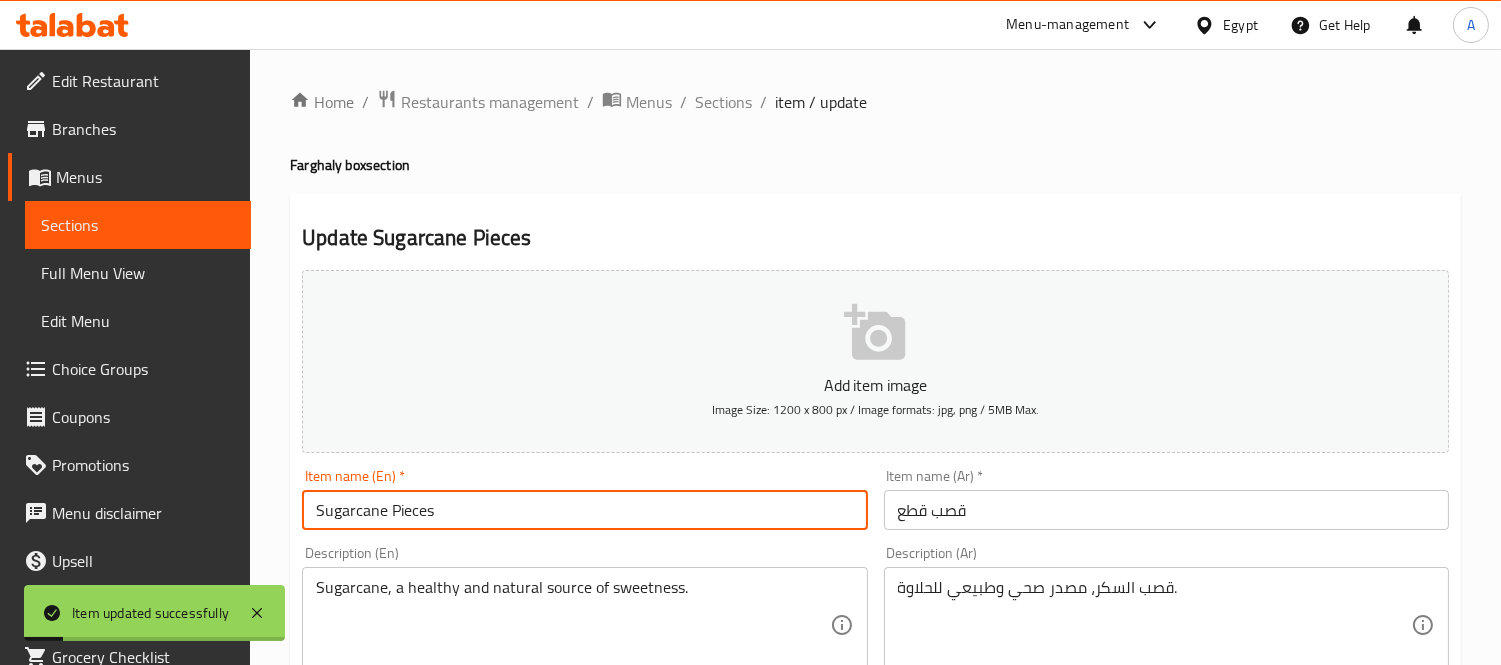 click on "Sugarcane Pieces" at bounding box center (584, 510) 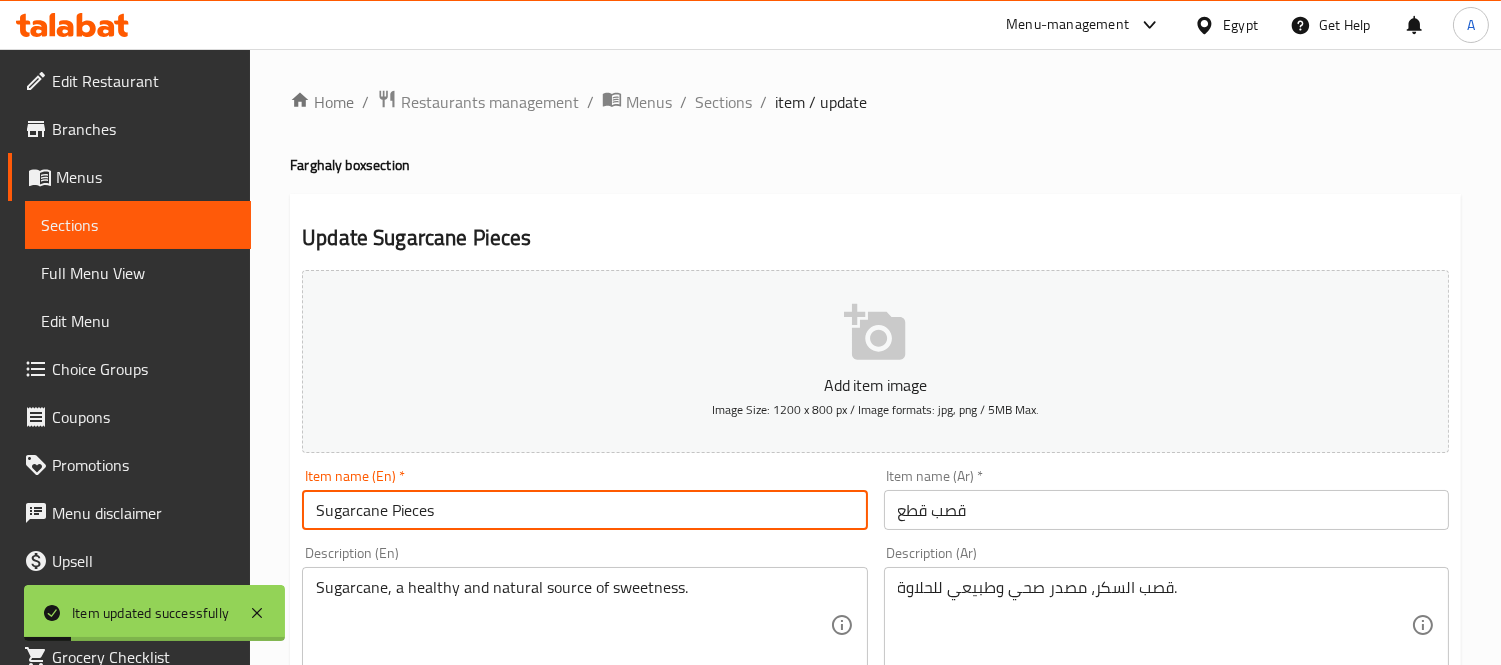 click on "Sugarcane Pieces" at bounding box center [584, 510] 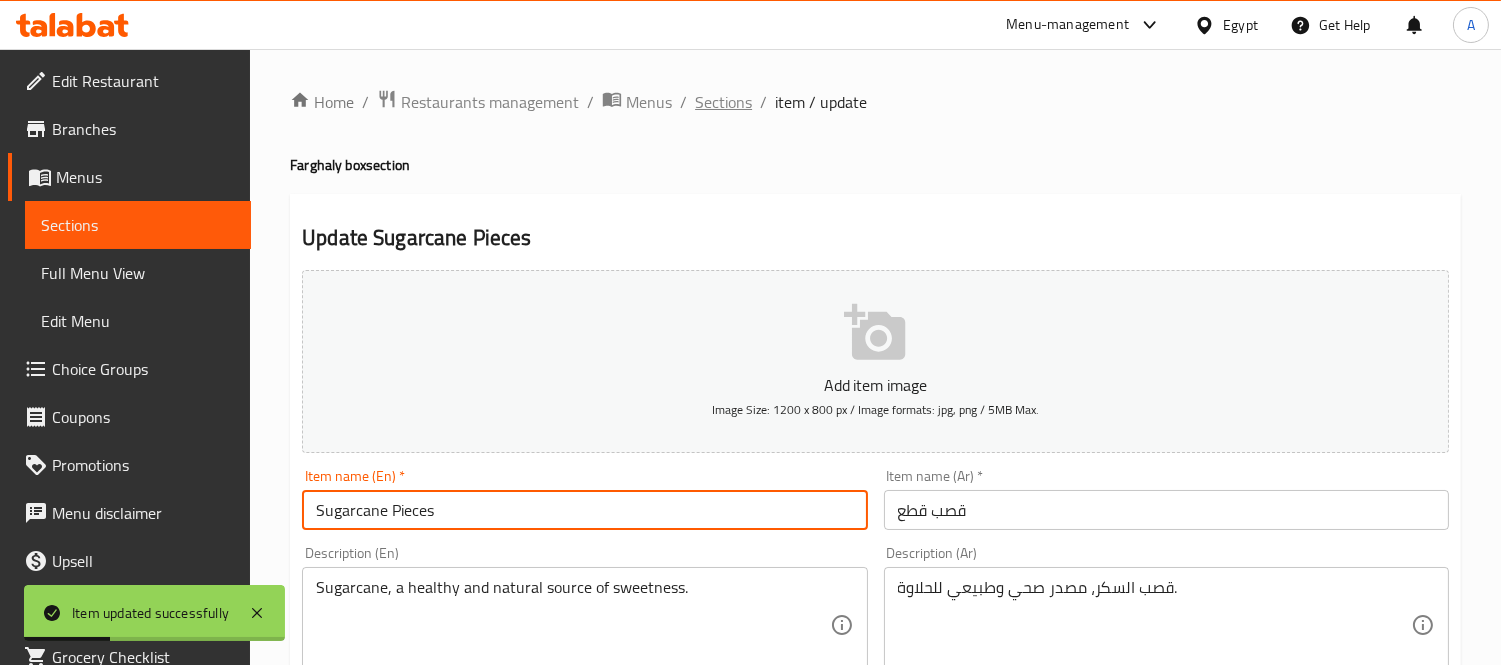 click on "Sections" at bounding box center [723, 102] 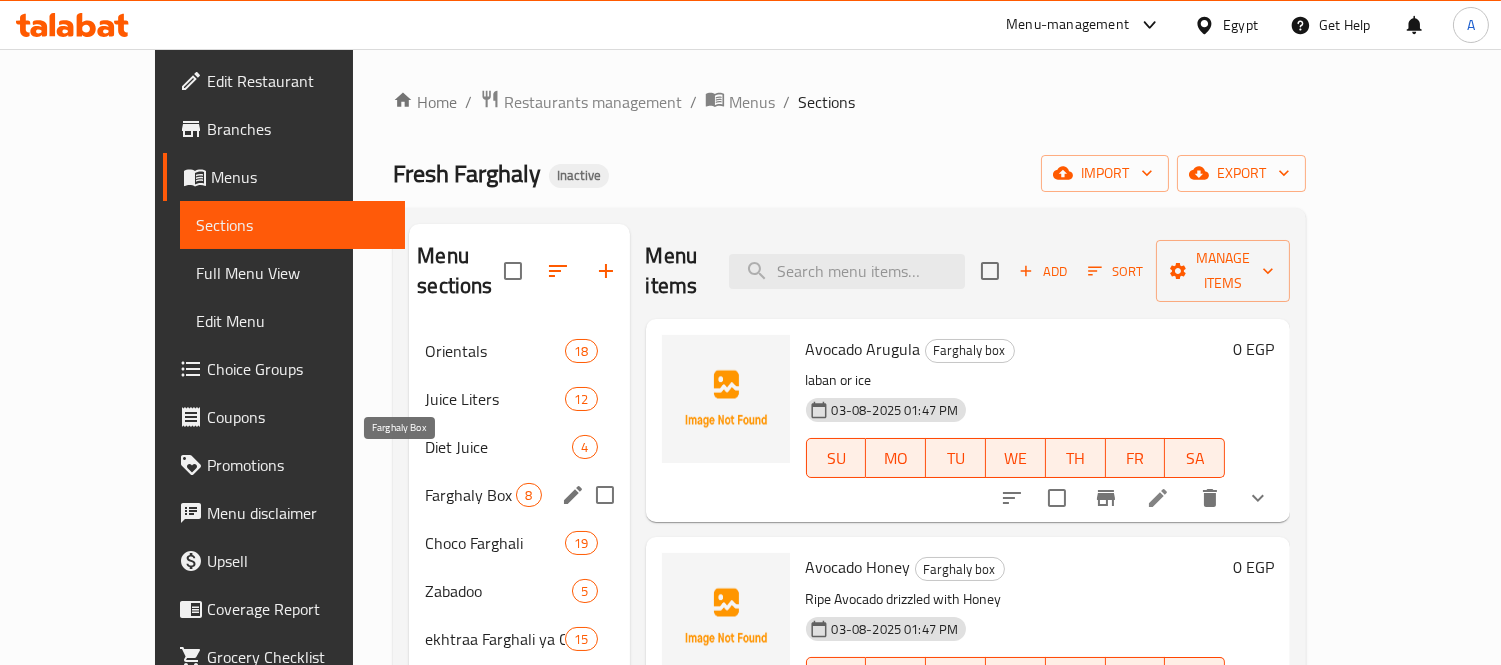 scroll, scrollTop: 280, scrollLeft: 0, axis: vertical 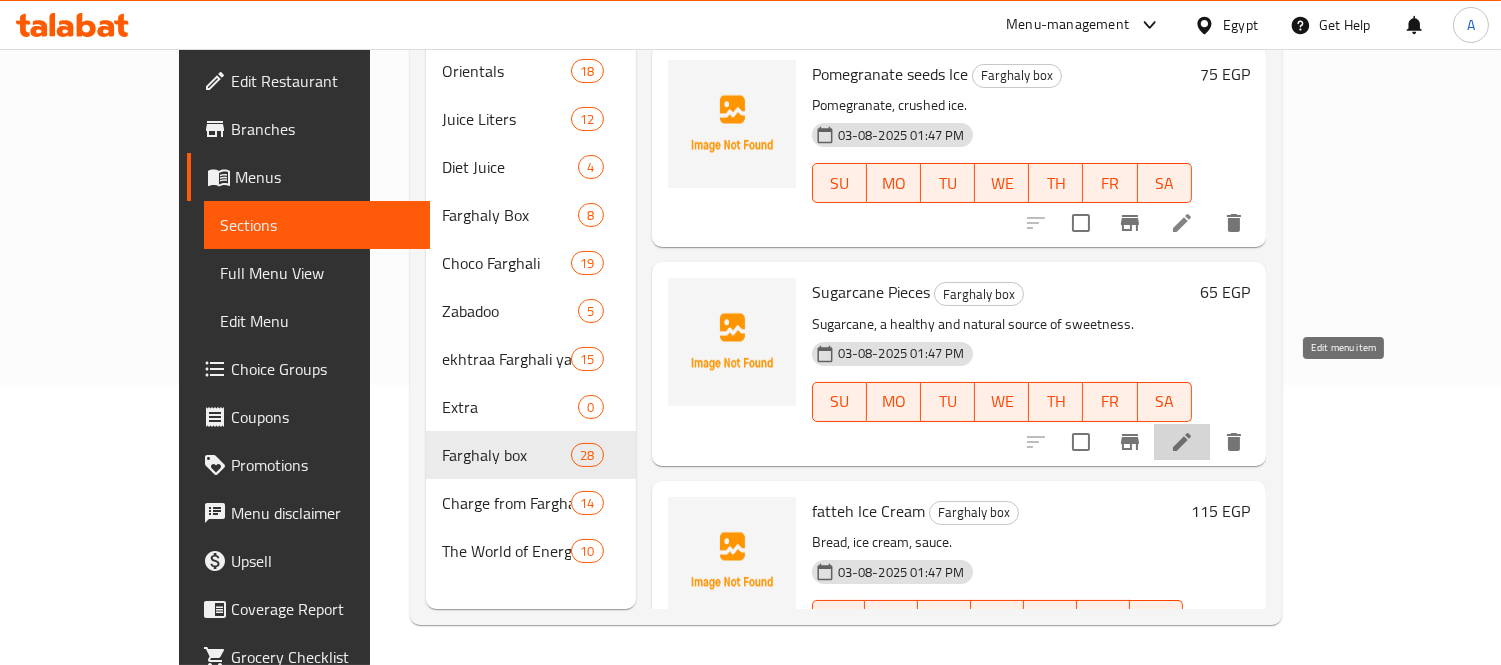 click 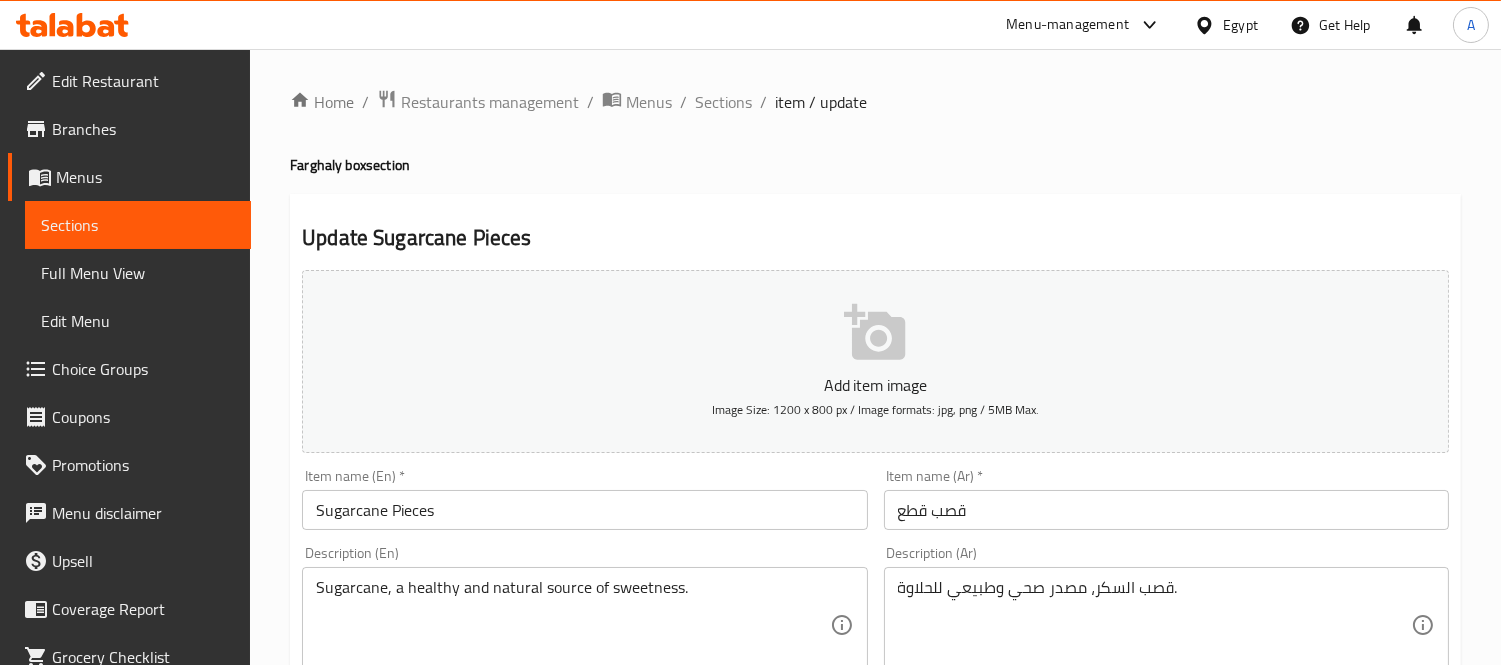 type on "إختيارك من :" 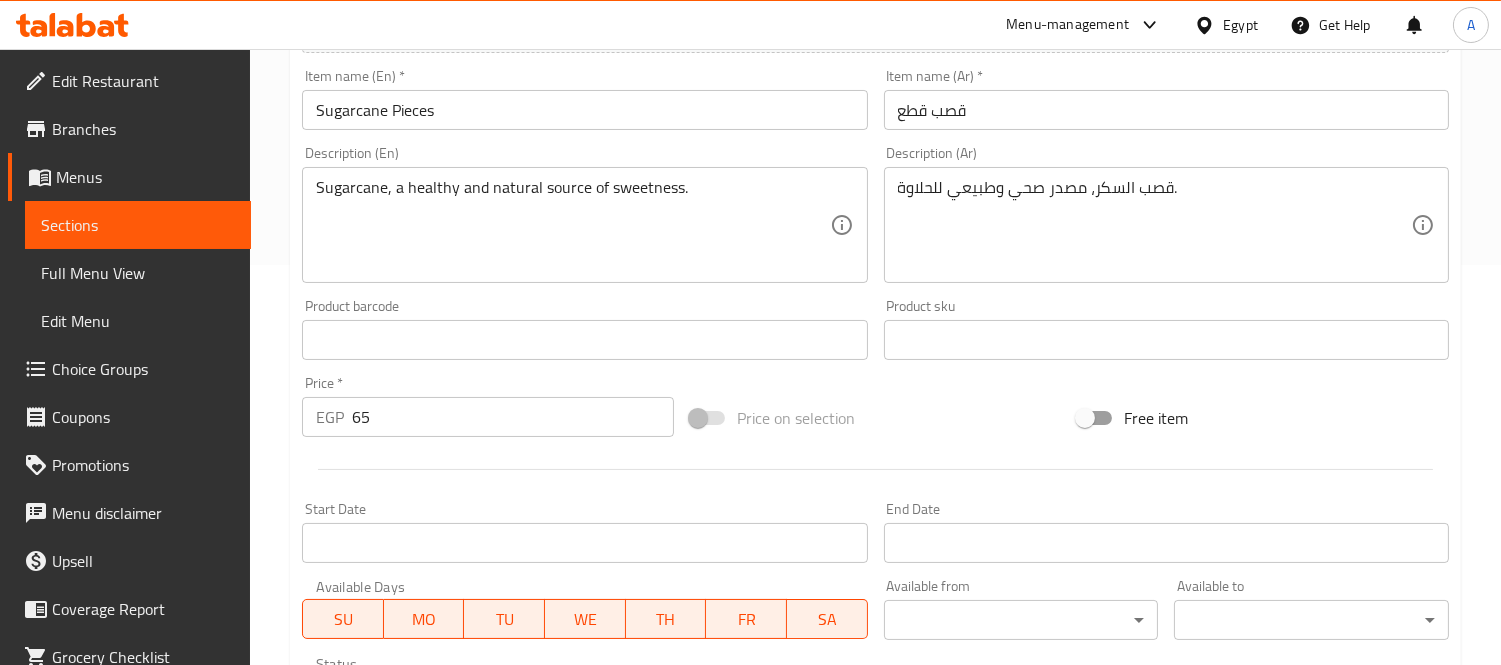 scroll, scrollTop: 444, scrollLeft: 0, axis: vertical 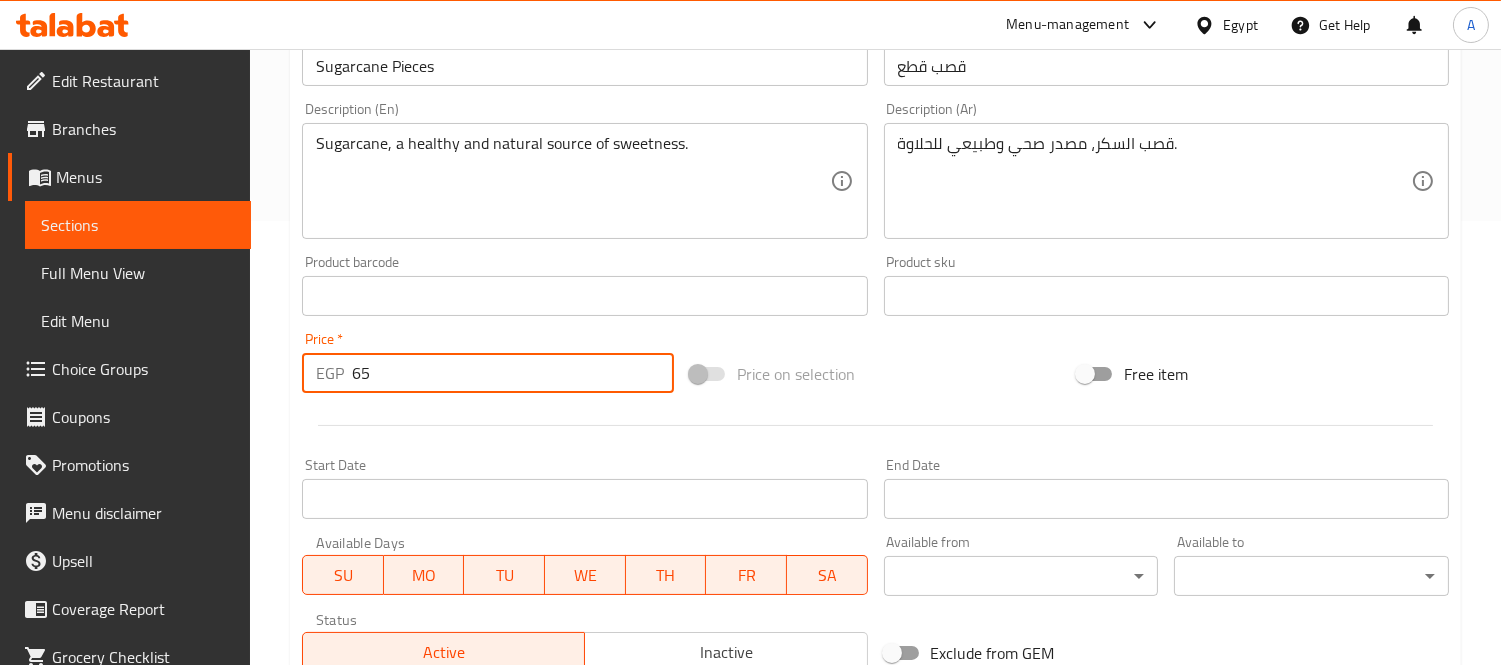 drag, startPoint x: 376, startPoint y: 368, endPoint x: 348, endPoint y: 370, distance: 28.071337 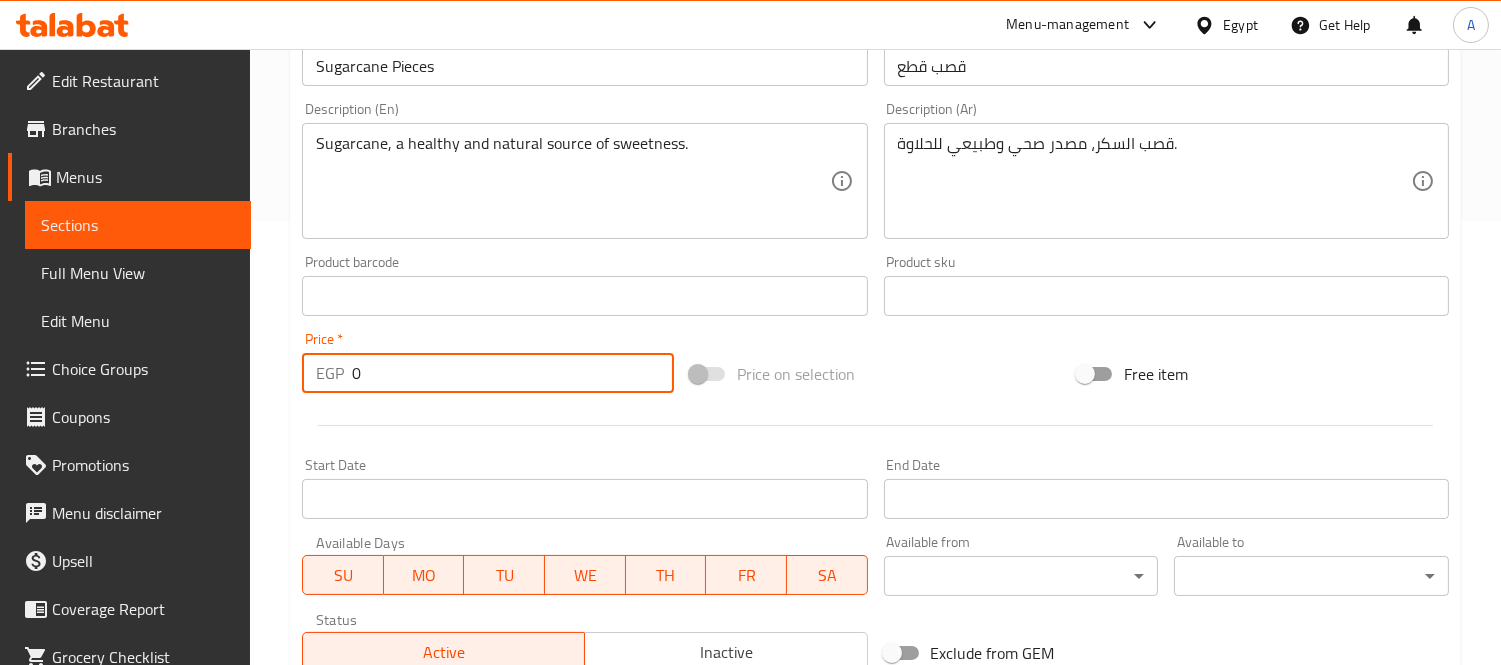 type on "0" 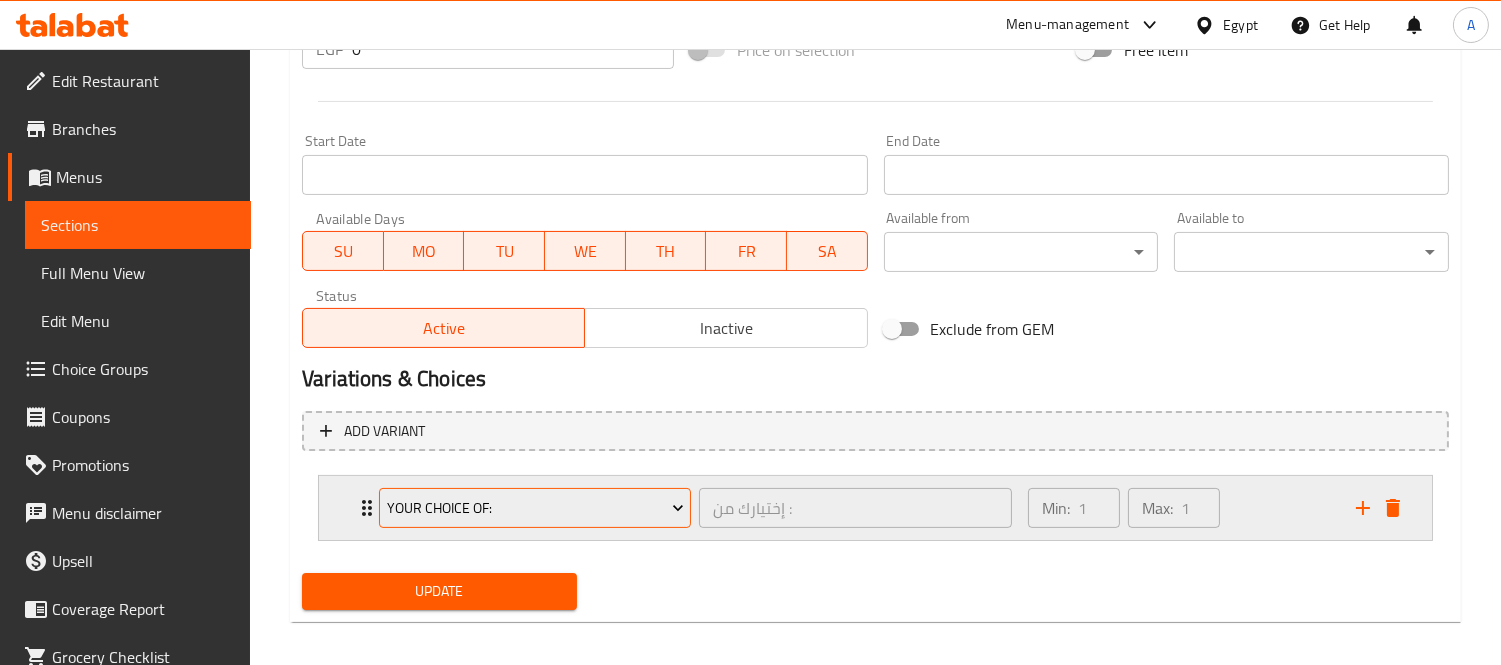 scroll, scrollTop: 778, scrollLeft: 0, axis: vertical 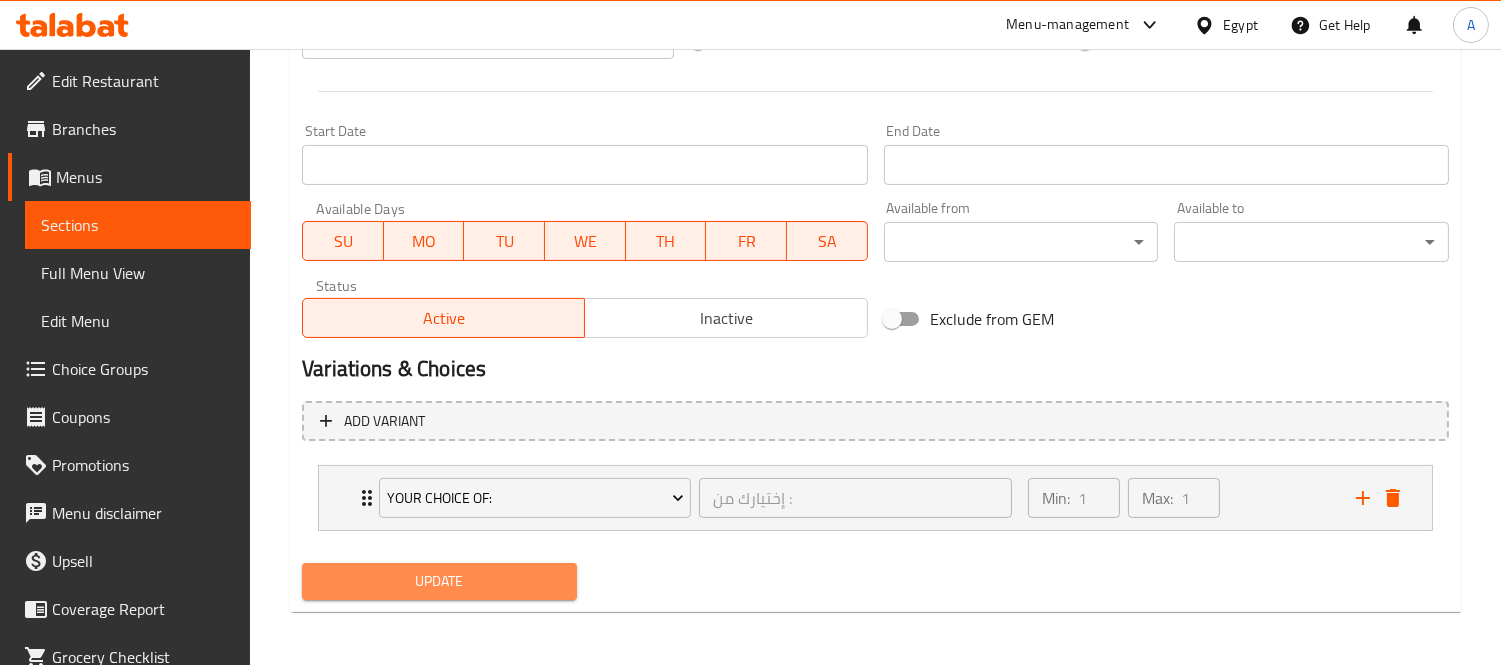 click on "Update" at bounding box center [439, 581] 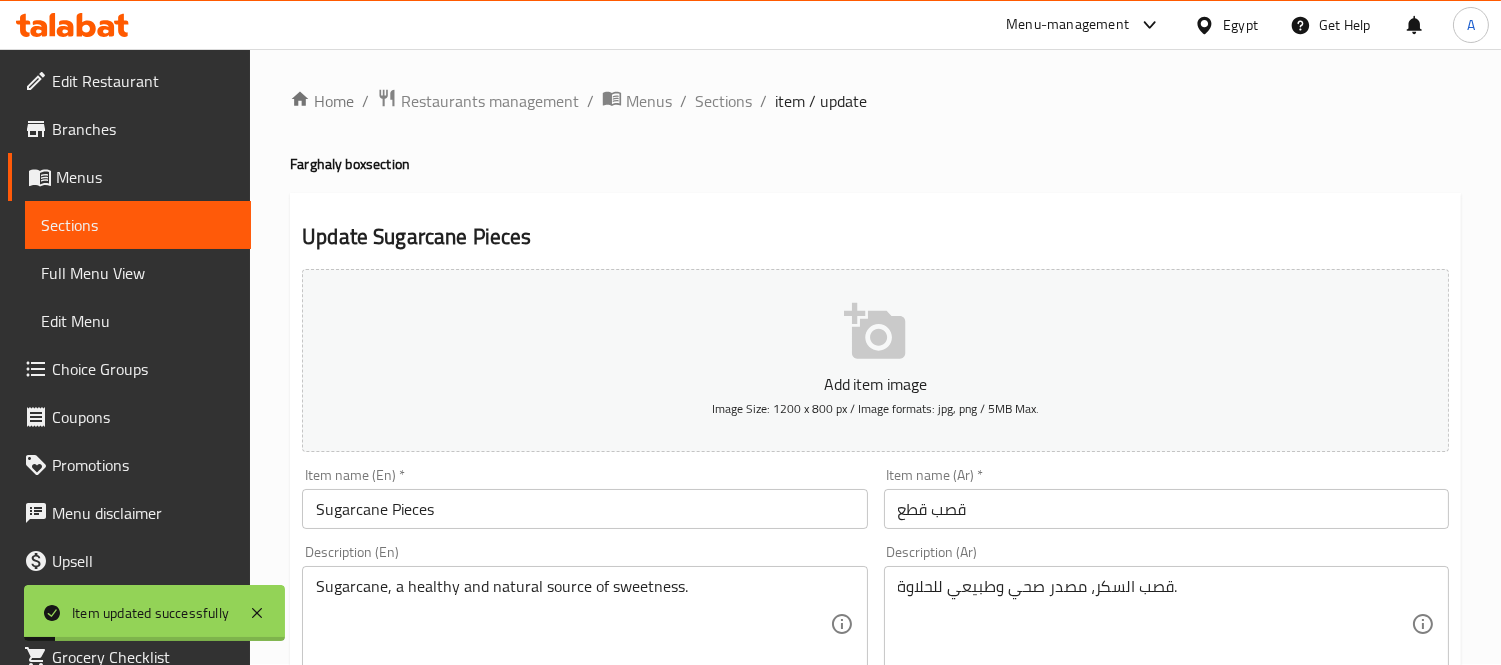 scroll, scrollTop: 0, scrollLeft: 0, axis: both 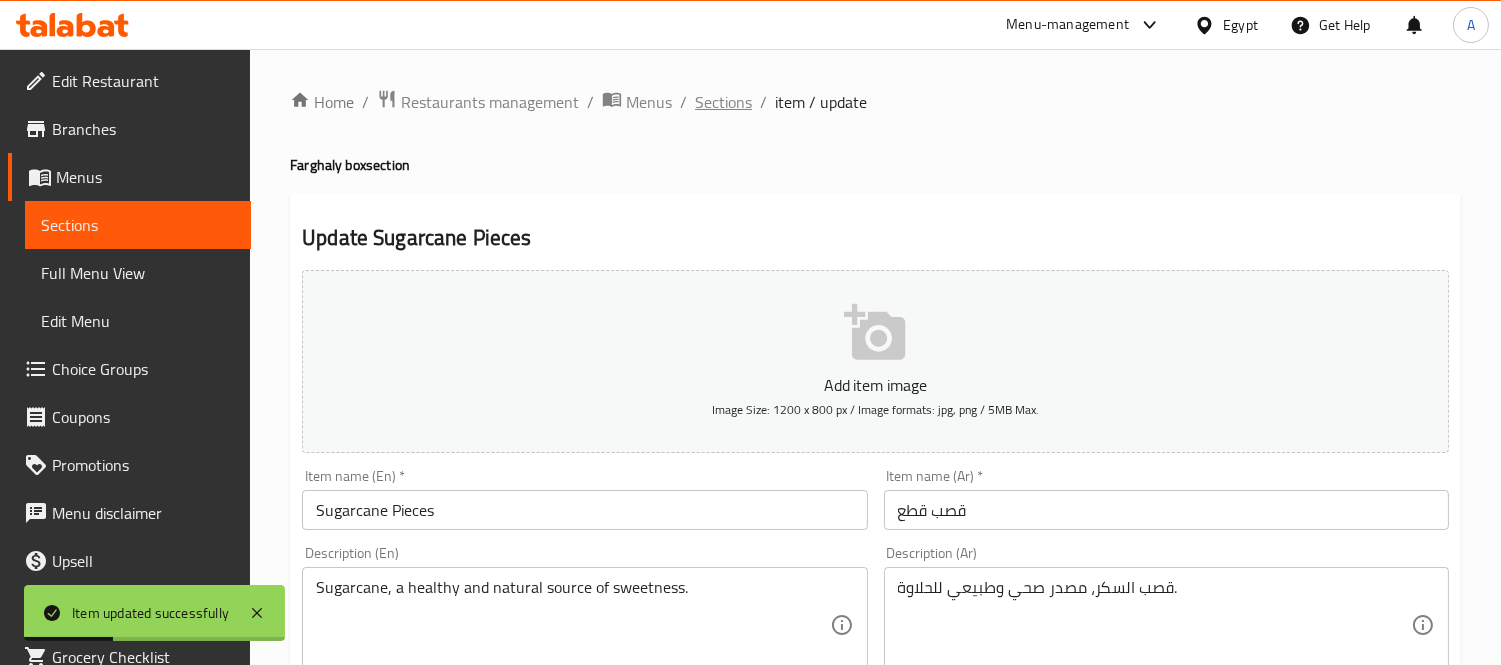 click on "Sections" at bounding box center (723, 102) 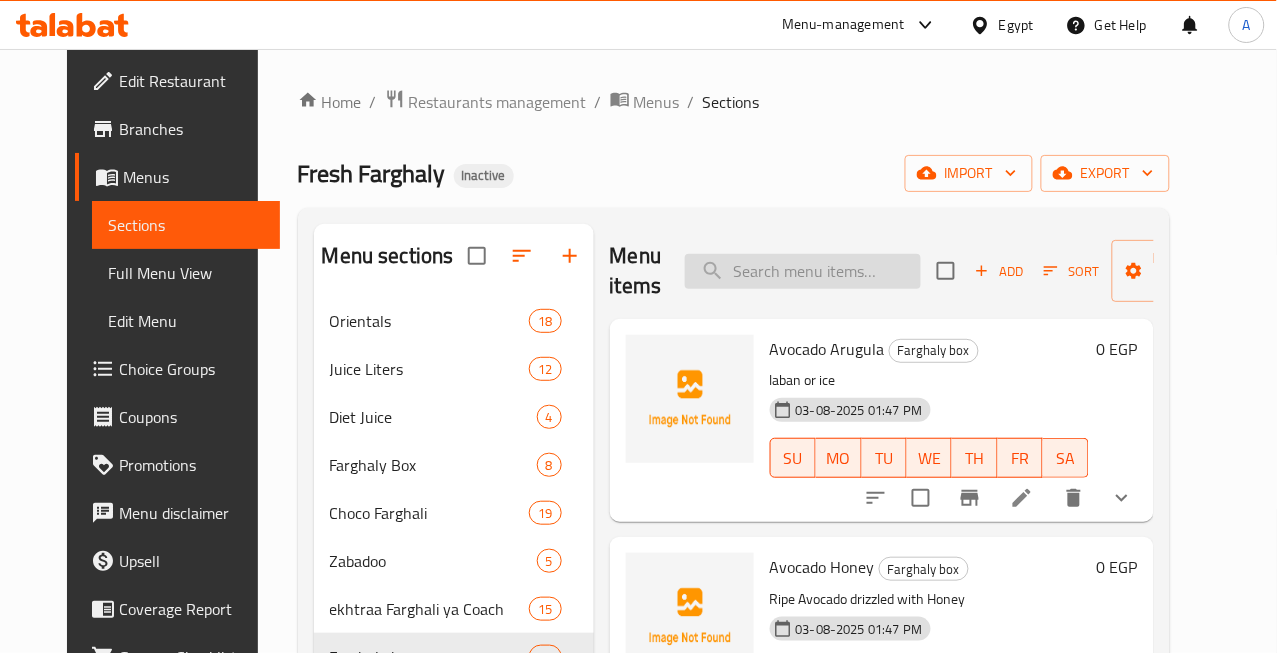 click at bounding box center [803, 271] 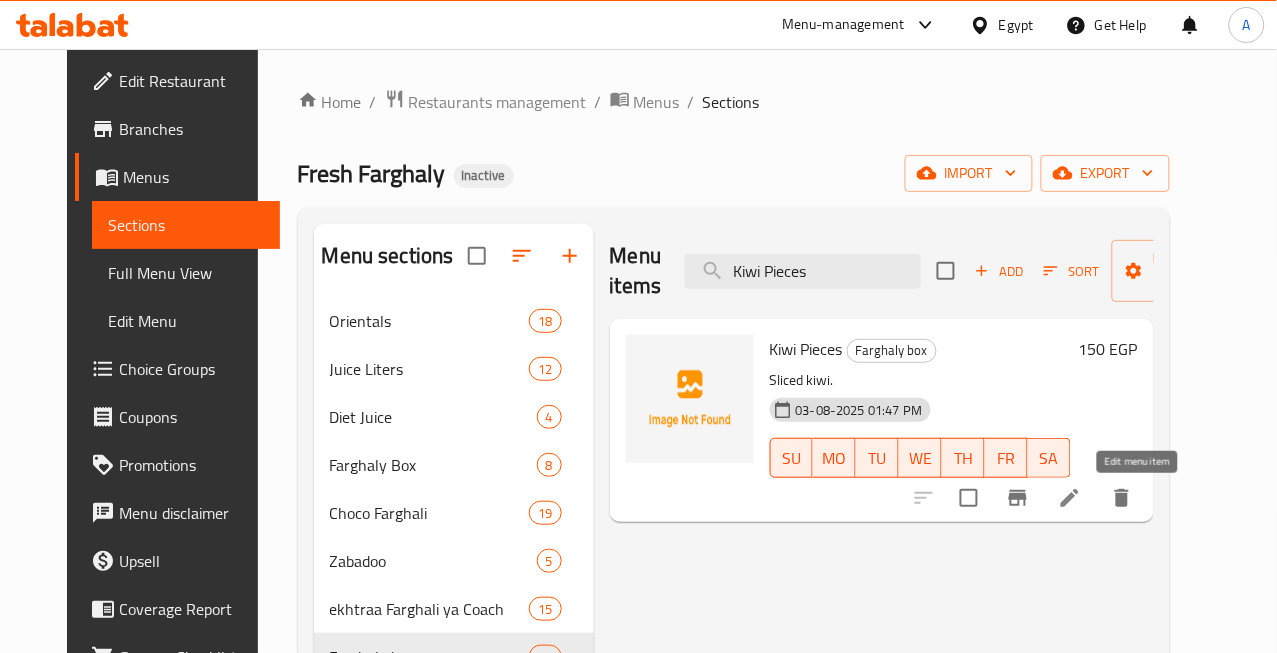 type on "Kiwi Pieces" 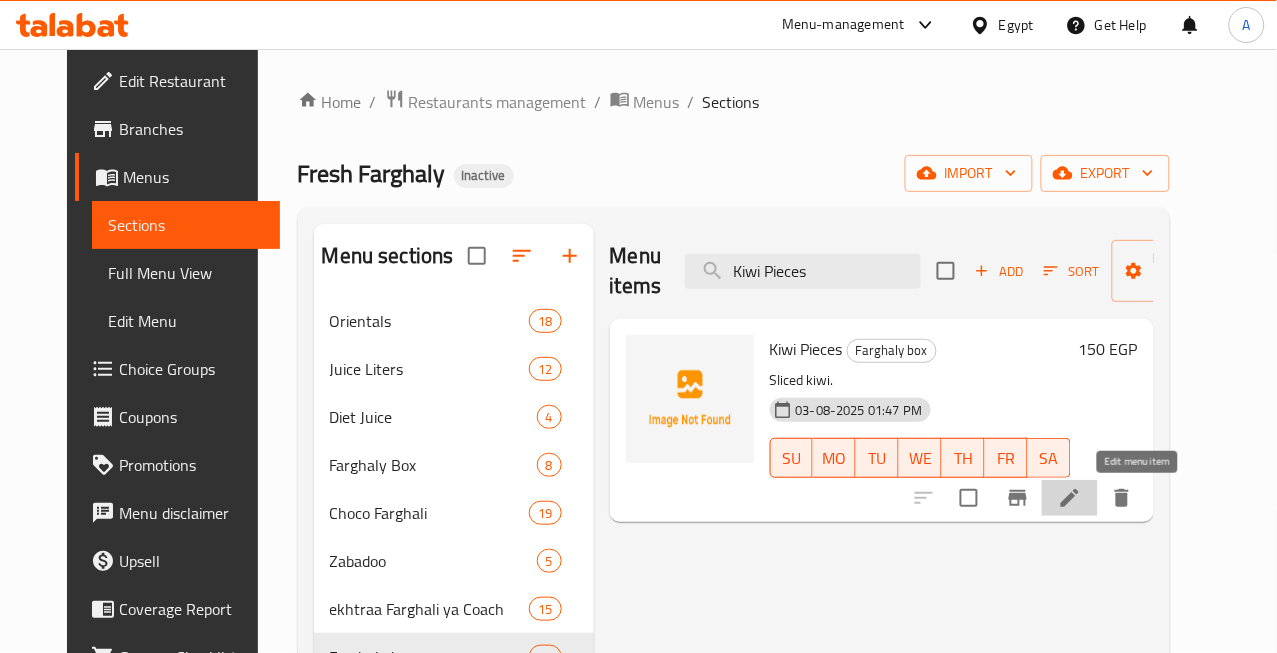 click 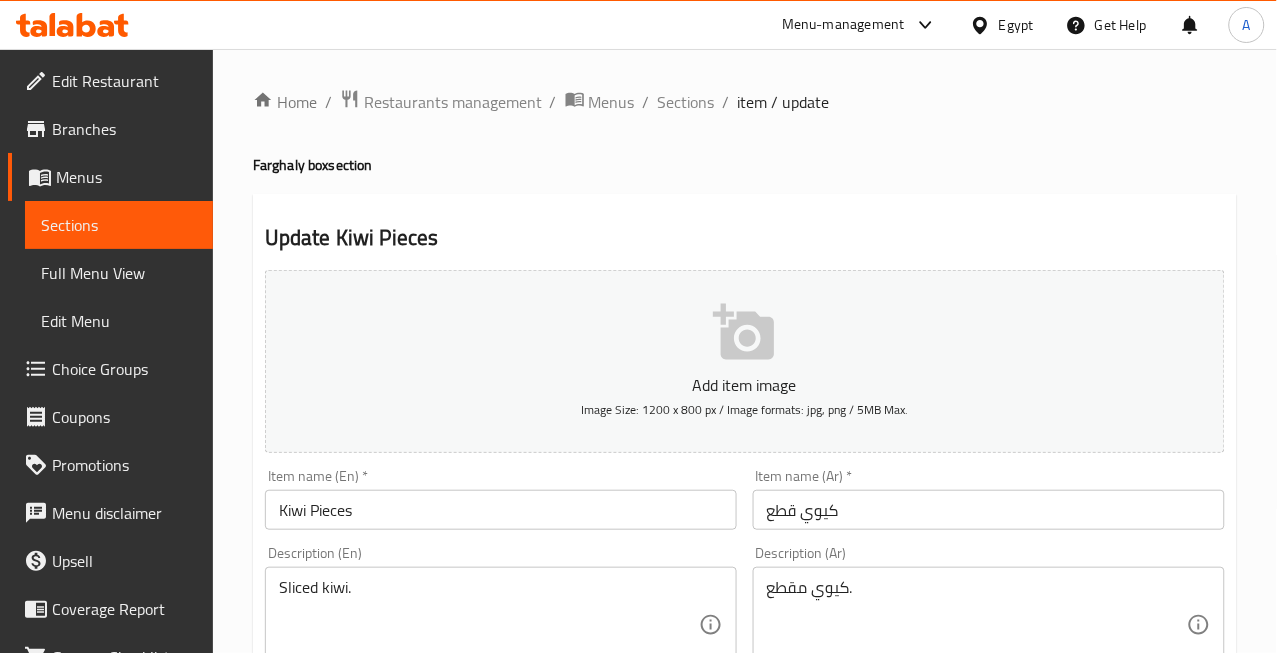 click on "Kiwi Pieces" at bounding box center (501, 510) 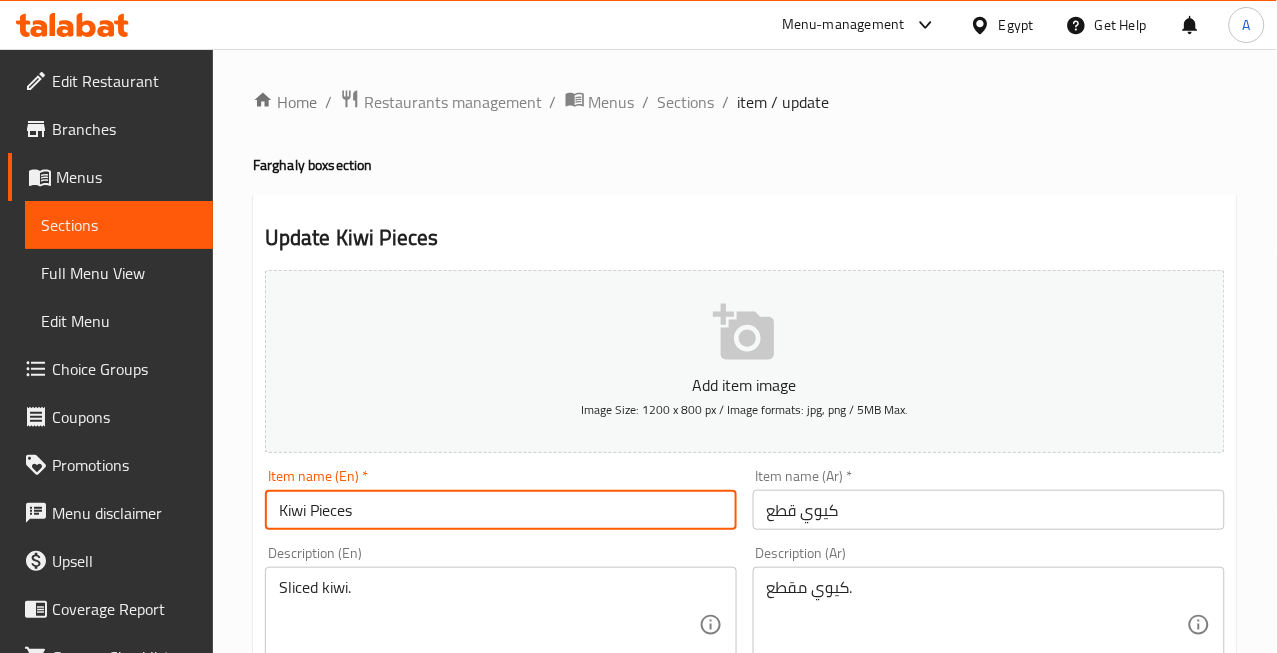 click on "Kiwi Pieces" at bounding box center (501, 510) 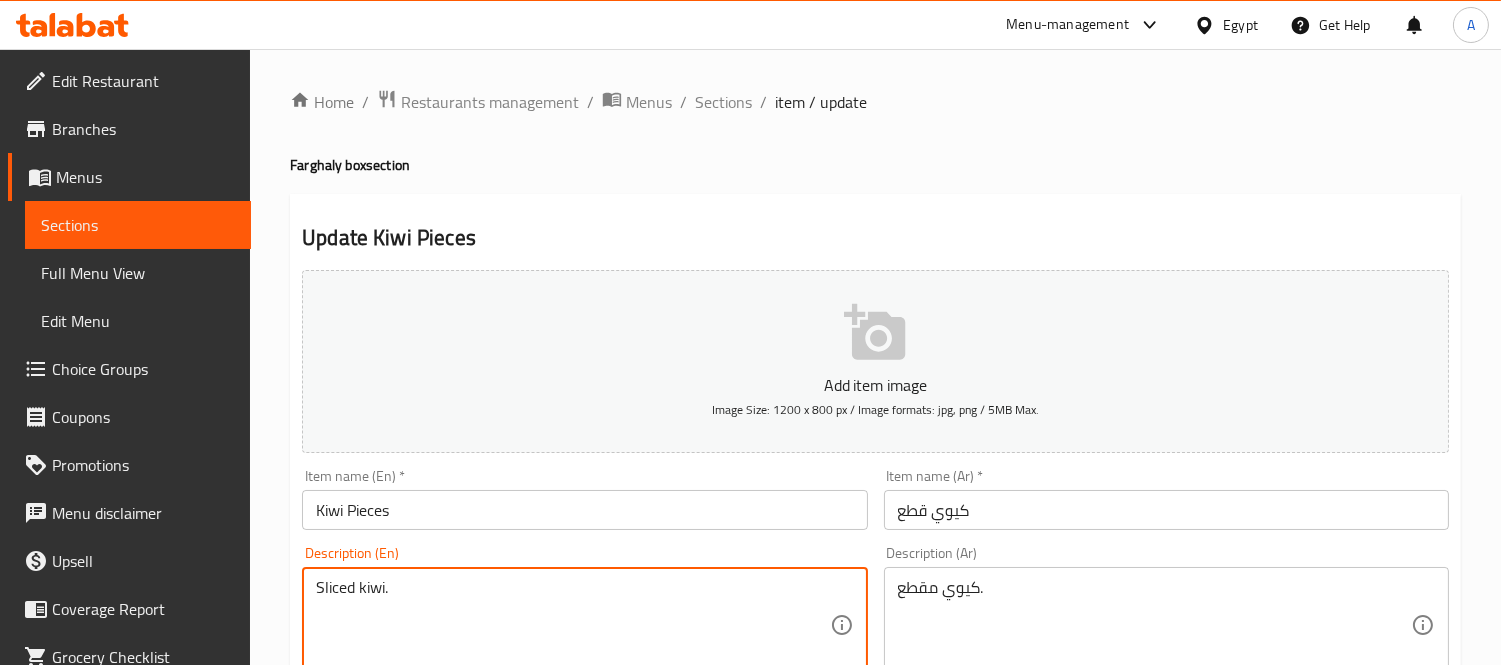 click on "Sliced kiwi." at bounding box center [572, 625] 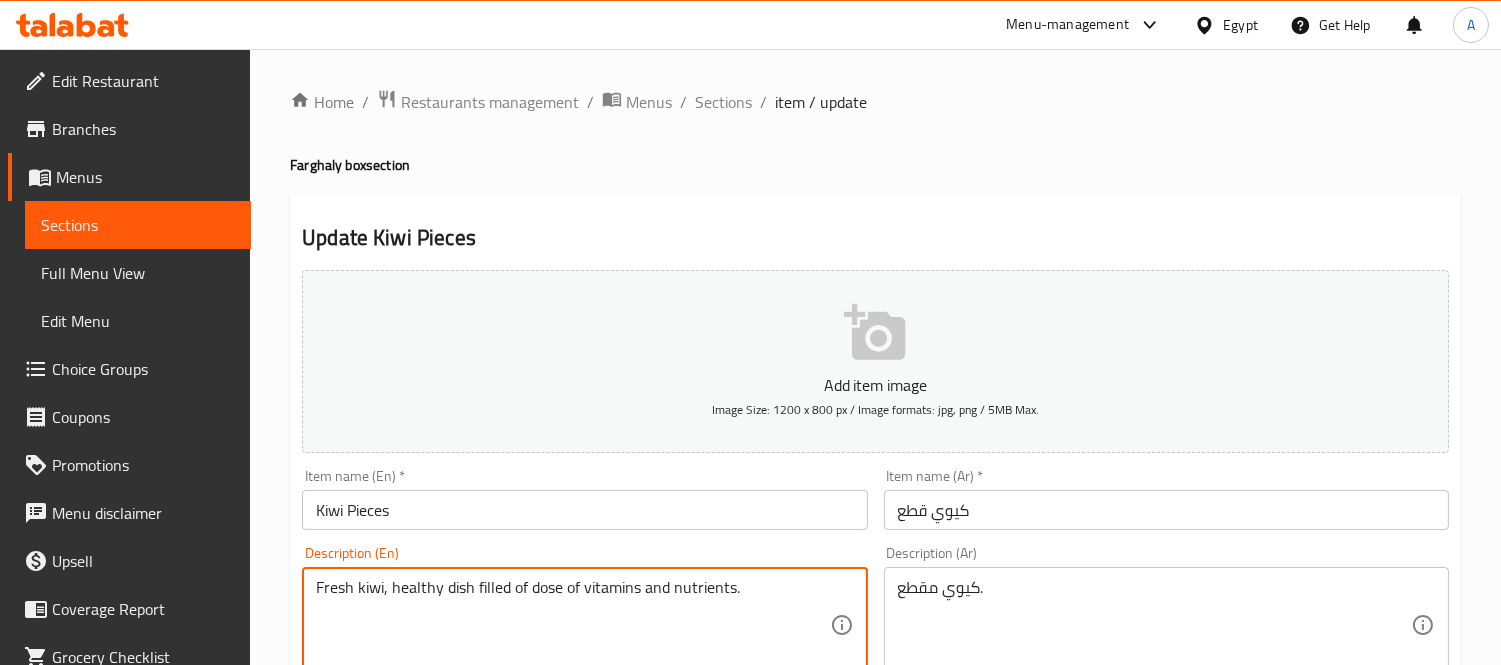 type on "Fresh kiwi, healthy dish filled of dose of vitamins and nutrients." 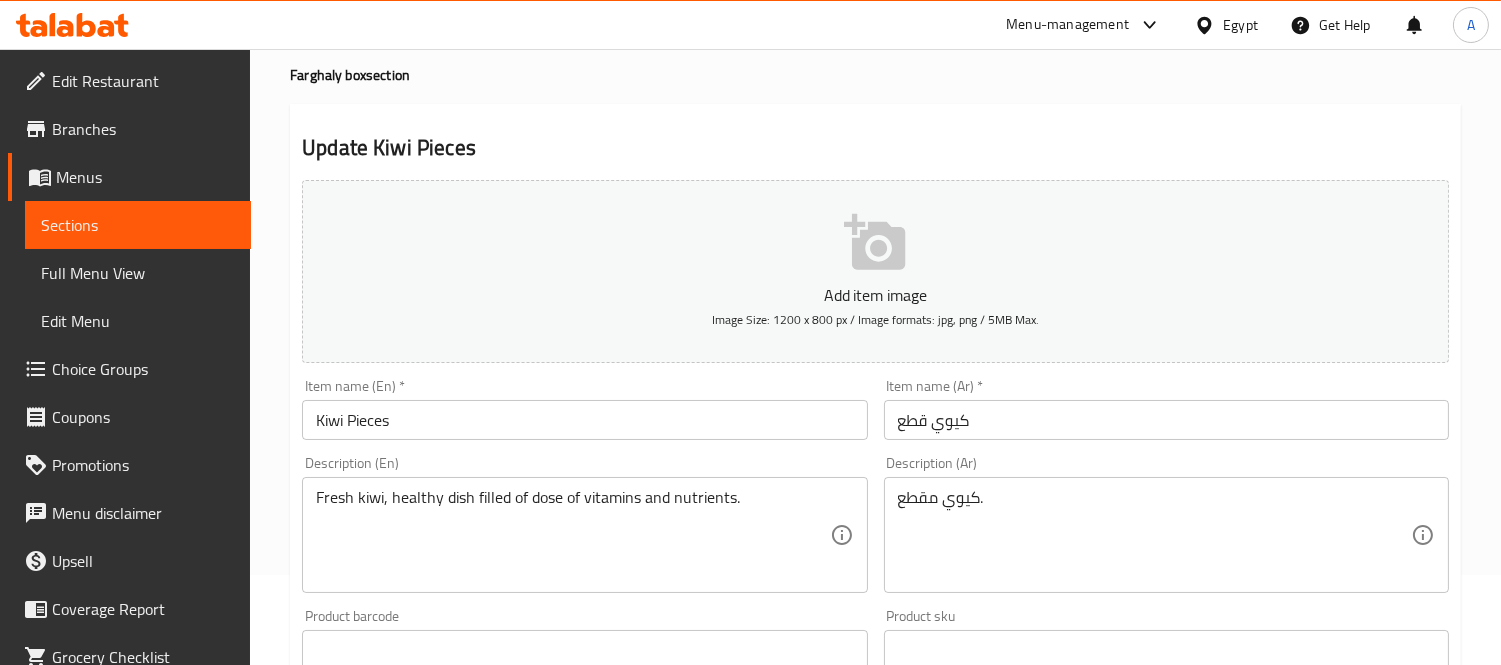 scroll, scrollTop: 222, scrollLeft: 0, axis: vertical 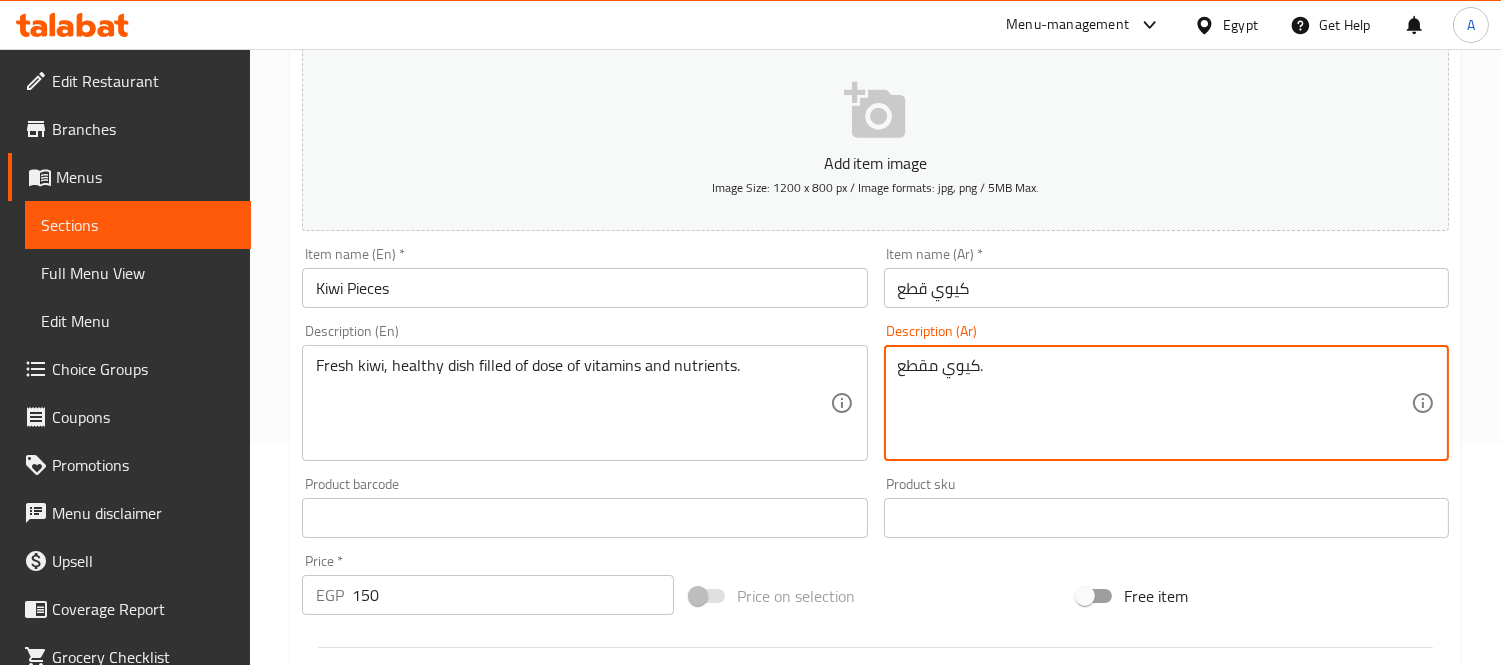 click on "كيوي مقطع." at bounding box center (1154, 403) 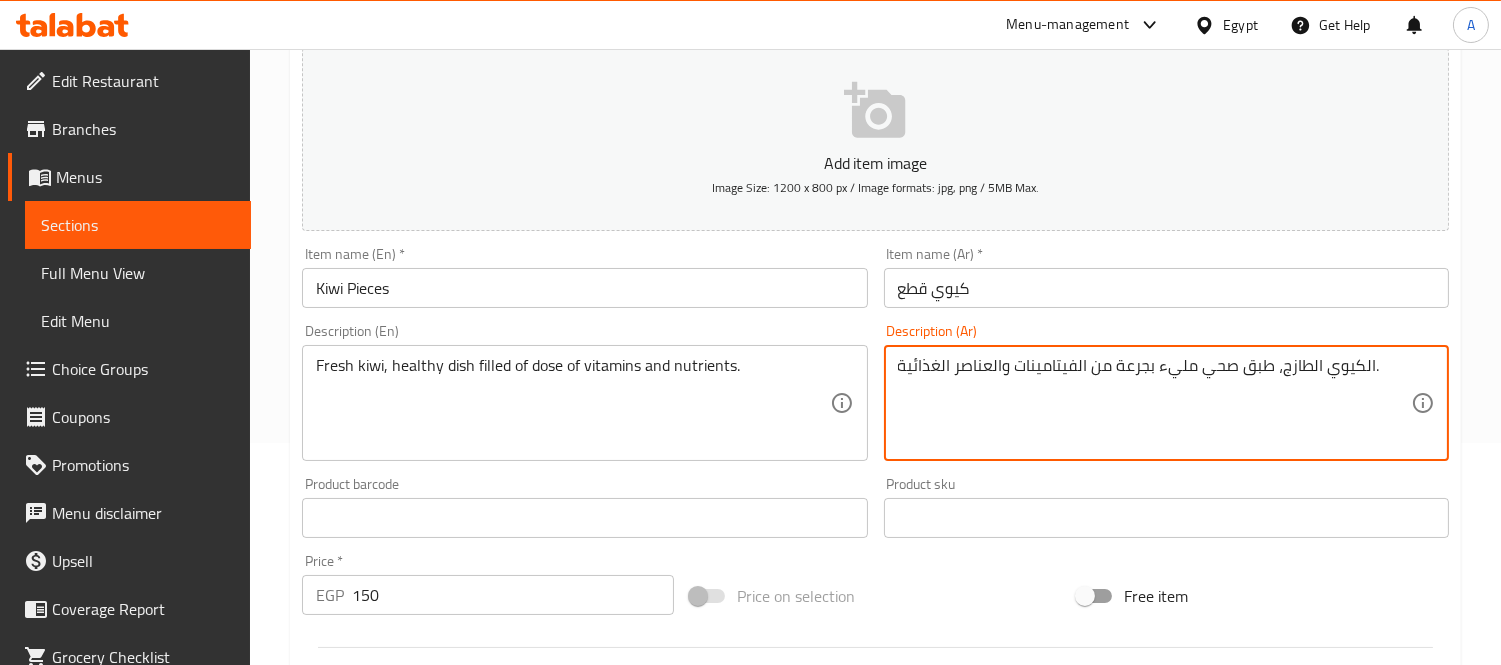type on "الكيوي الطازج، طبق صحي مليء بجرعة من الفيتامينات والعناصر الغذائية." 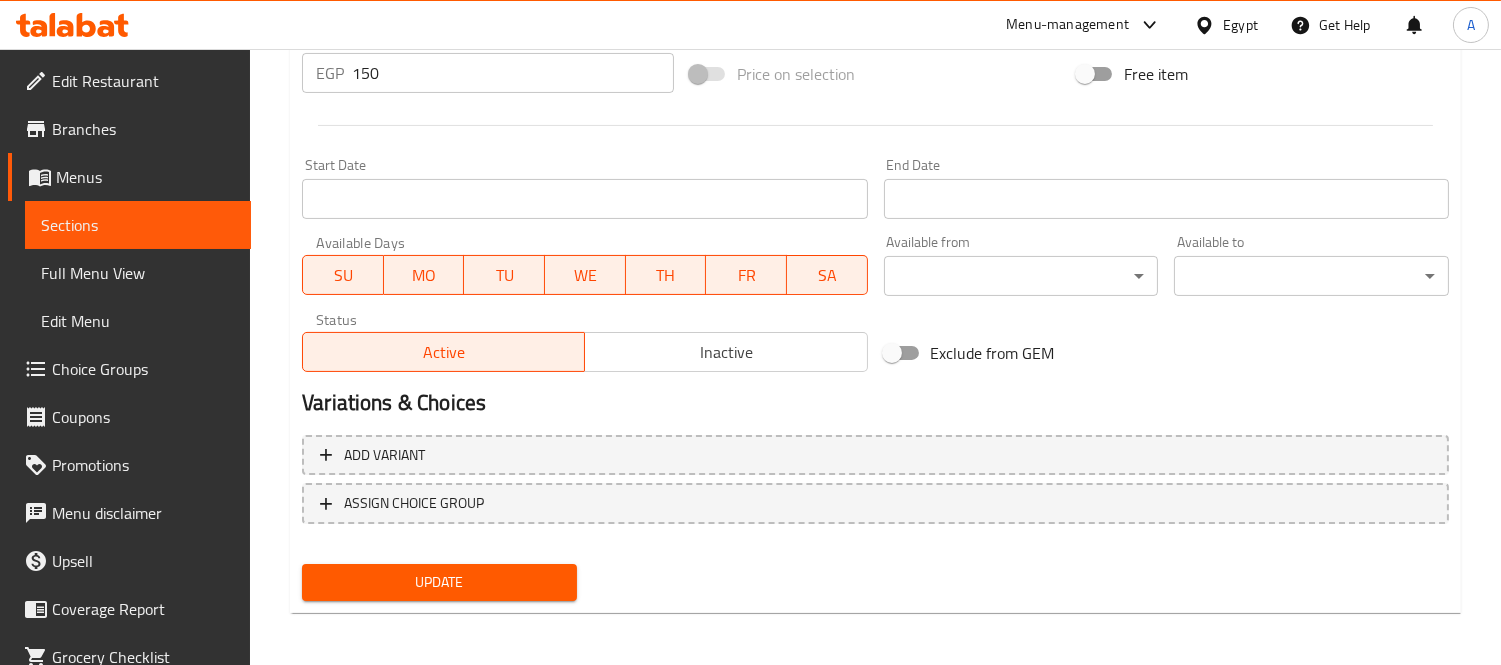 click on "Update" at bounding box center [439, 582] 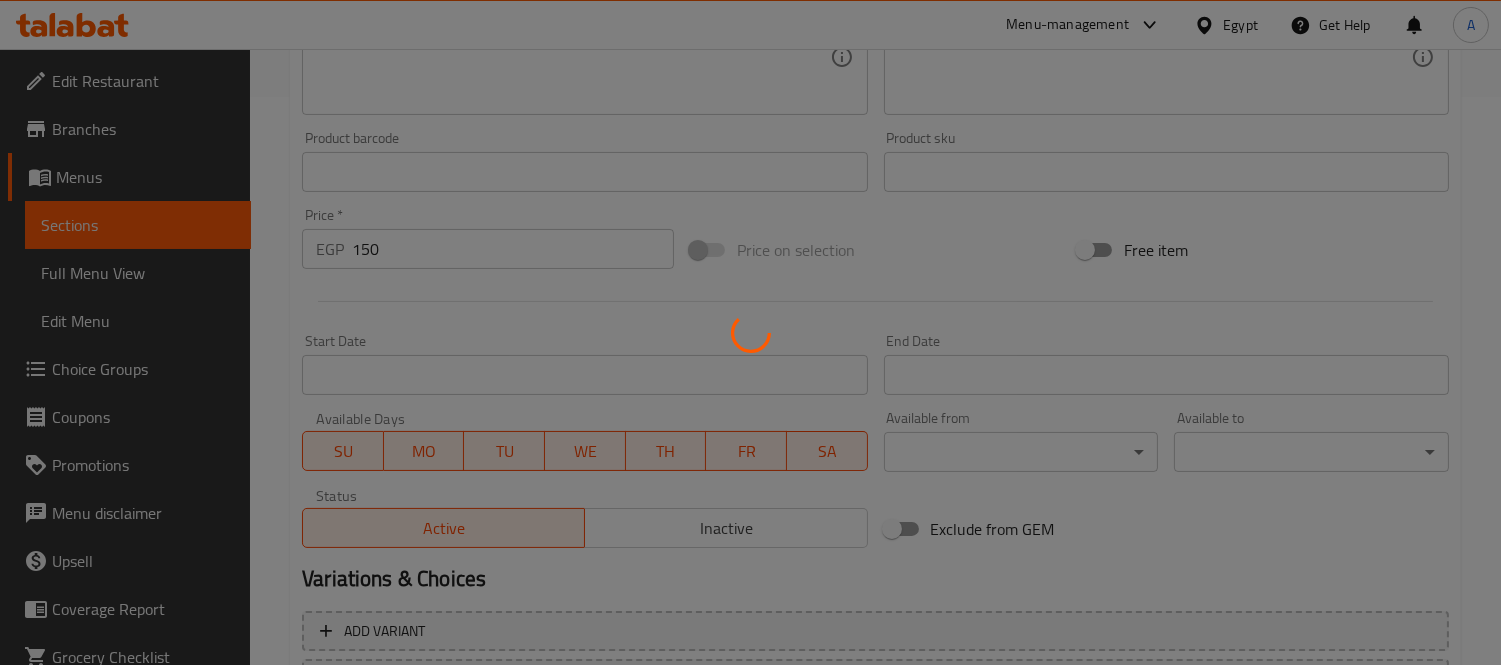 scroll, scrollTop: 300, scrollLeft: 0, axis: vertical 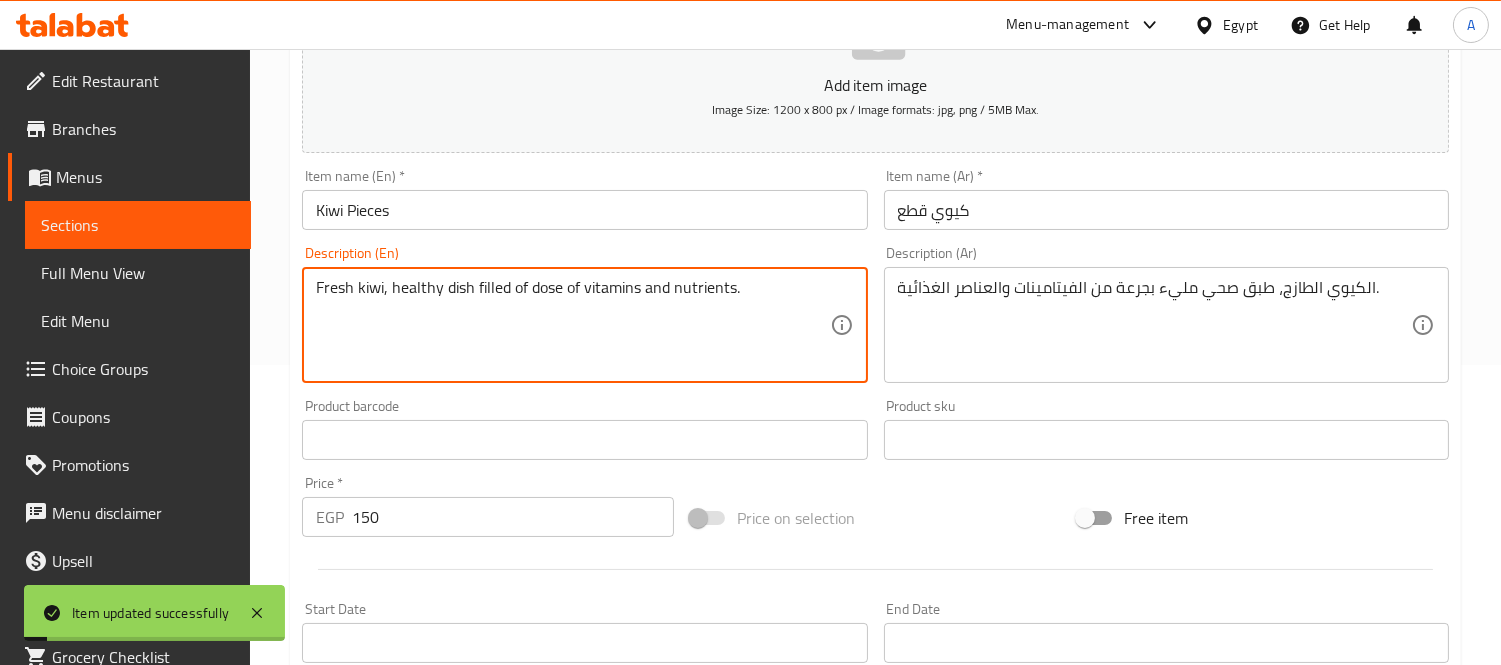 click on "Fresh kiwi, healthy dish filled of dose of vitamins and nutrients." at bounding box center (572, 325) 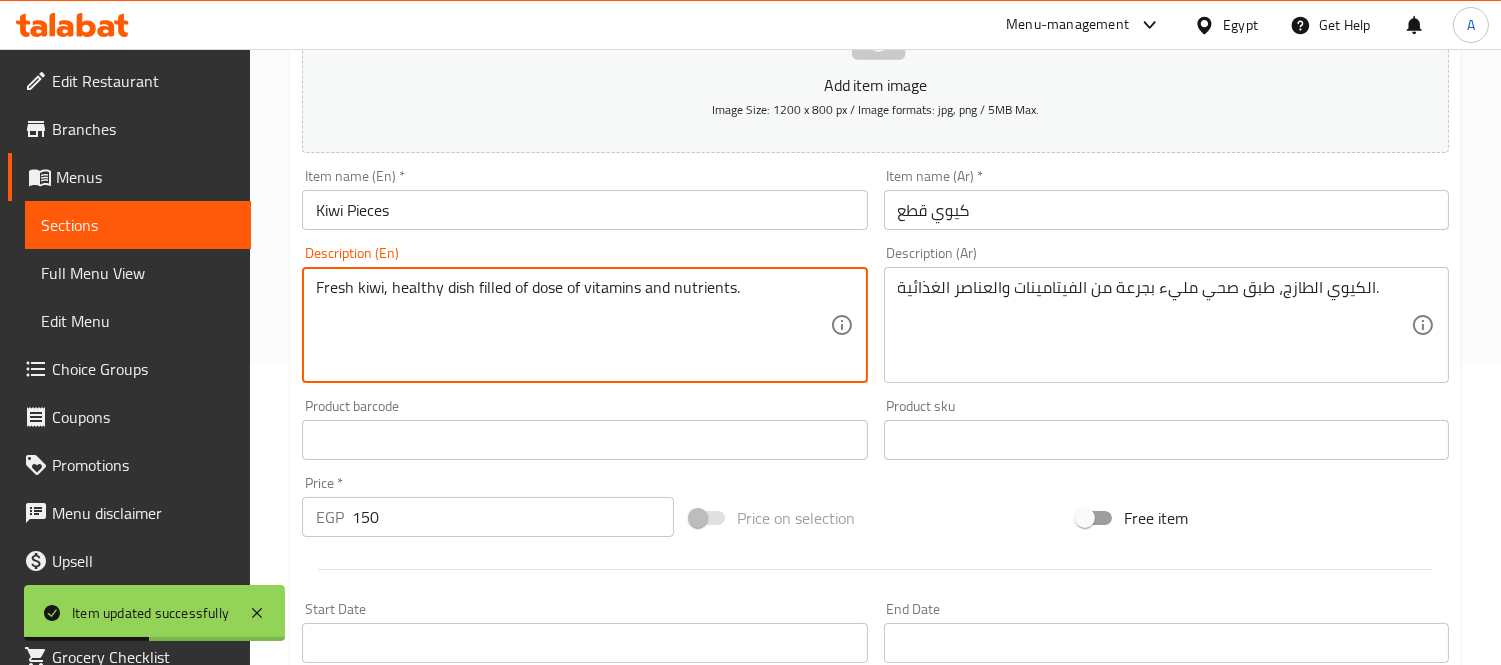 click on "Home / Restaurants management / Menus / Sections / item / update Farghaly box  section Update Kiwi Pieces Add item image Image Size: 1200 x 800 px / Image formats: jpg, png / 5MB Max. Item name (En)   * Kiwi Pieces Item name (En)  * Item name (Ar)   * كيوي قطع Item name (Ar)  * Description (En) Fresh kiwi, healthy dish filled of dose of vitamins and nutrients. Description (En) Description (Ar) الكيوي الطازج، طبق صحي مليء بجرعة من الفيتامينات والعناصر الغذائية. Description (Ar) Product barcode Product barcode Product sku Product sku Price   * EGP 150 Price  * Price on selection Free item Start Date Start Date End Date End Date Available Days SU MO TU WE TH FR SA Available from ​ ​ Available to ​ ​ Status Active Inactive Exclude from GEM Variations & Choices Add variant ASSIGN CHOICE GROUP Update" at bounding box center (875, 431) 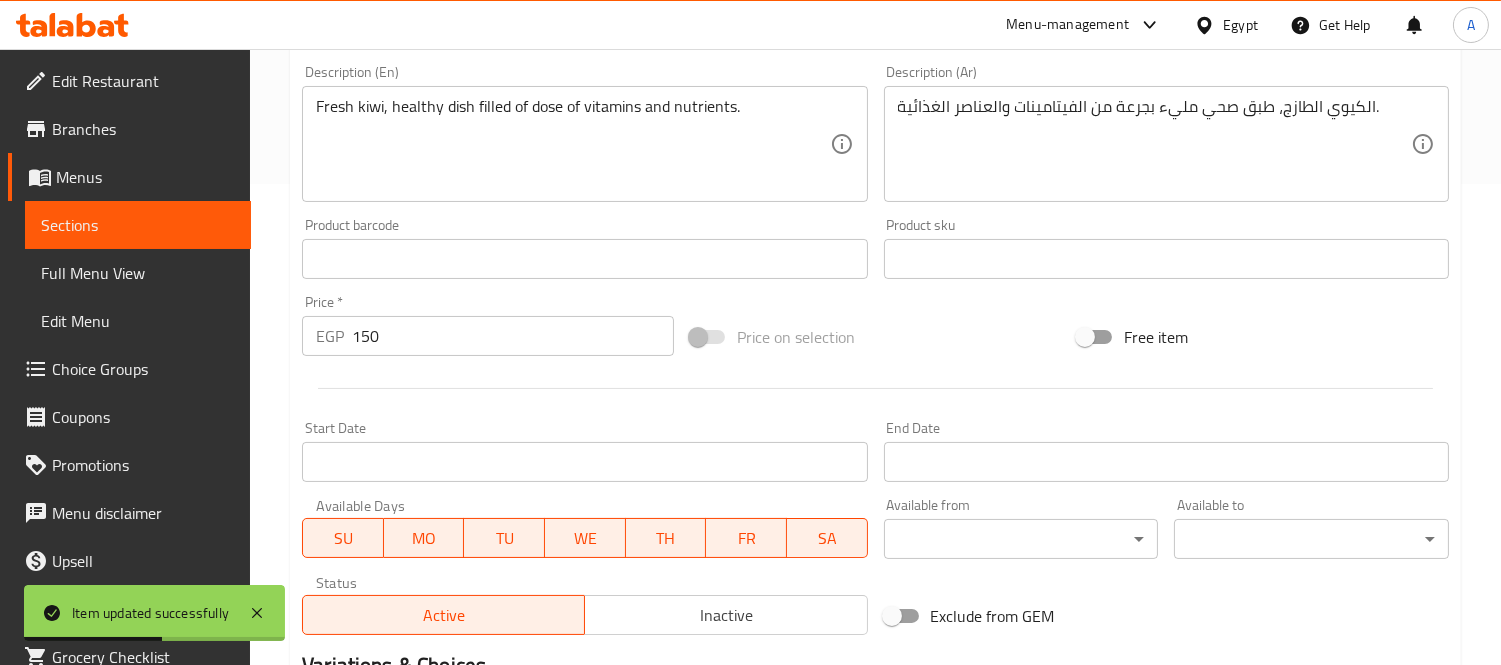 scroll, scrollTop: 744, scrollLeft: 0, axis: vertical 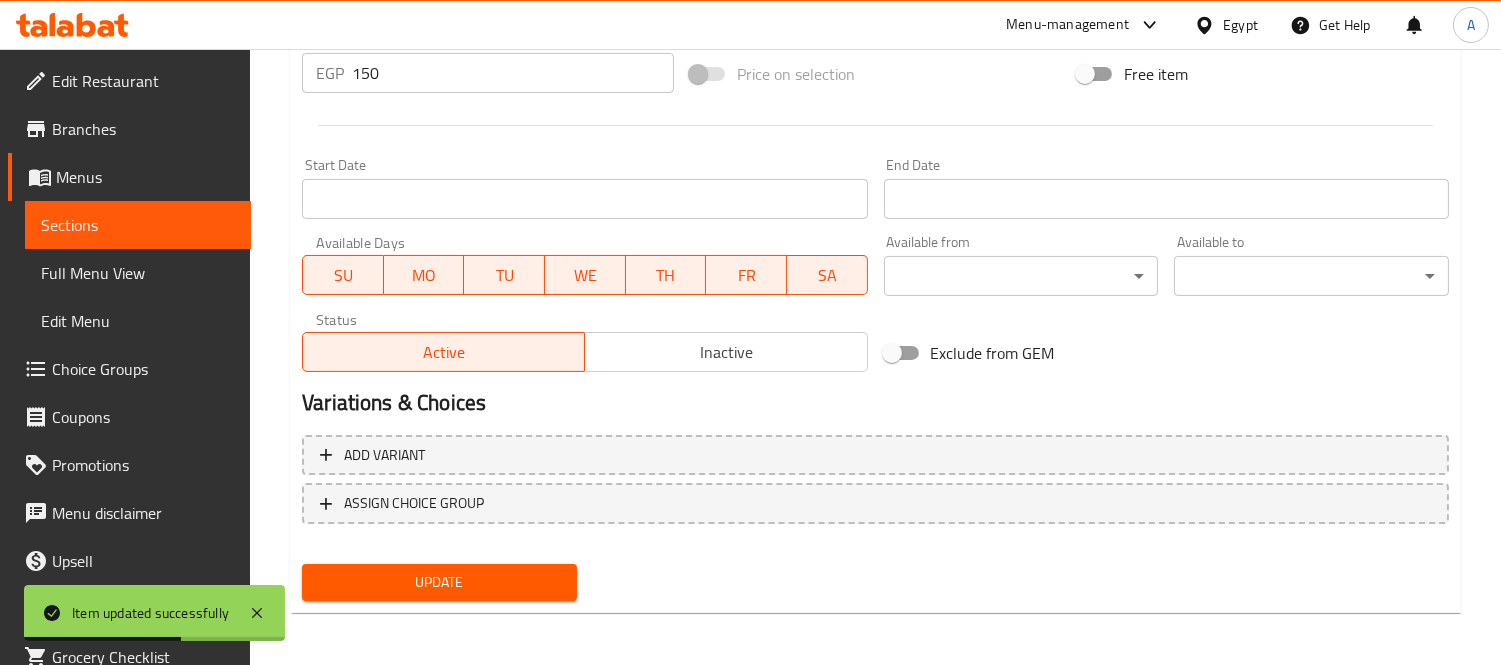 click on "Update" at bounding box center (439, 582) 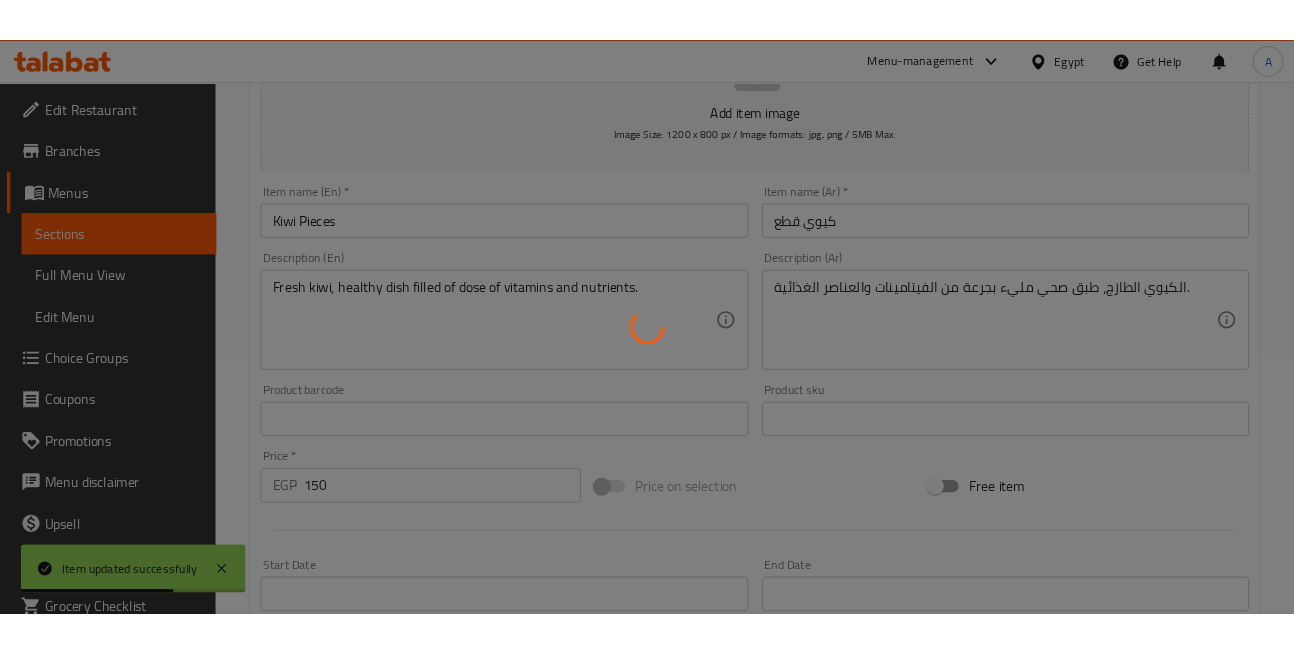 scroll, scrollTop: 0, scrollLeft: 0, axis: both 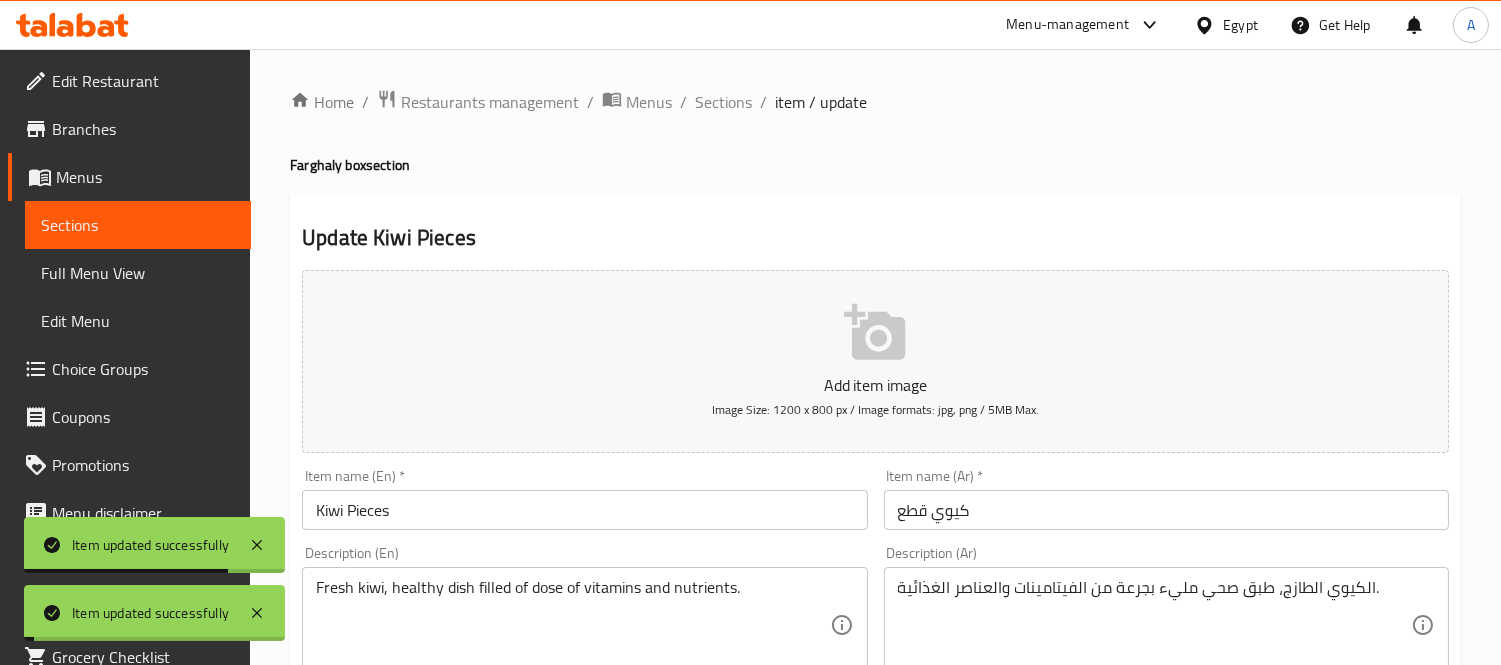 click on "Sections" at bounding box center (723, 102) 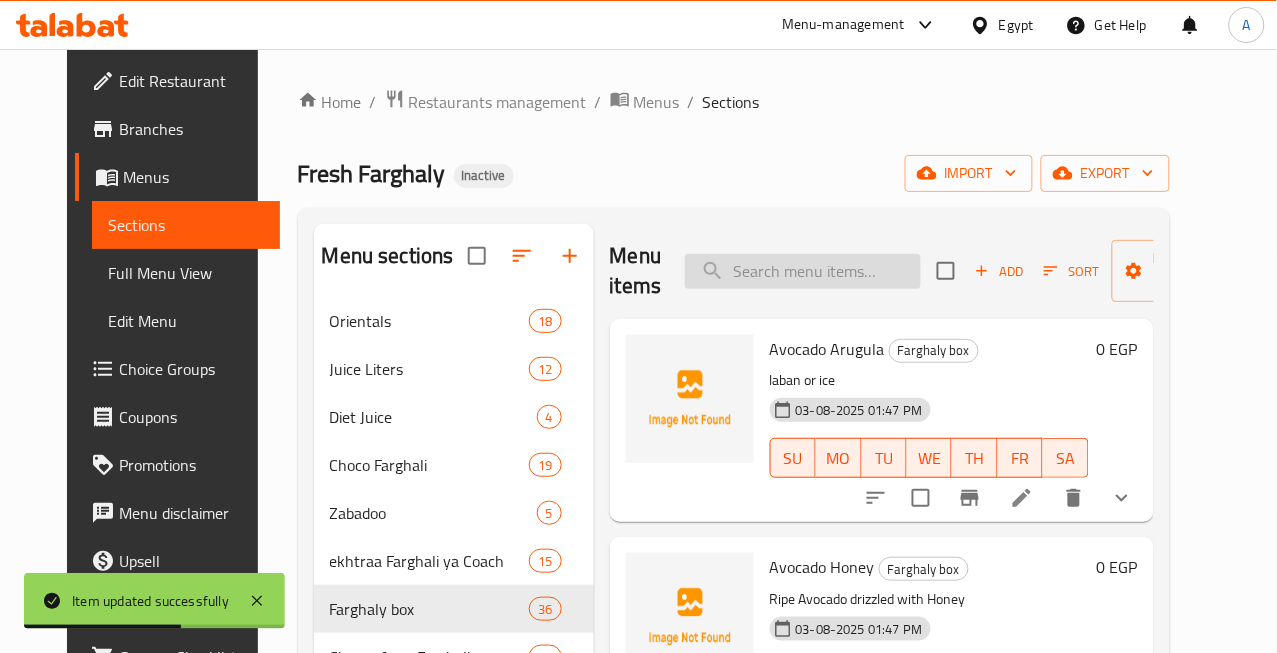 click at bounding box center (803, 271) 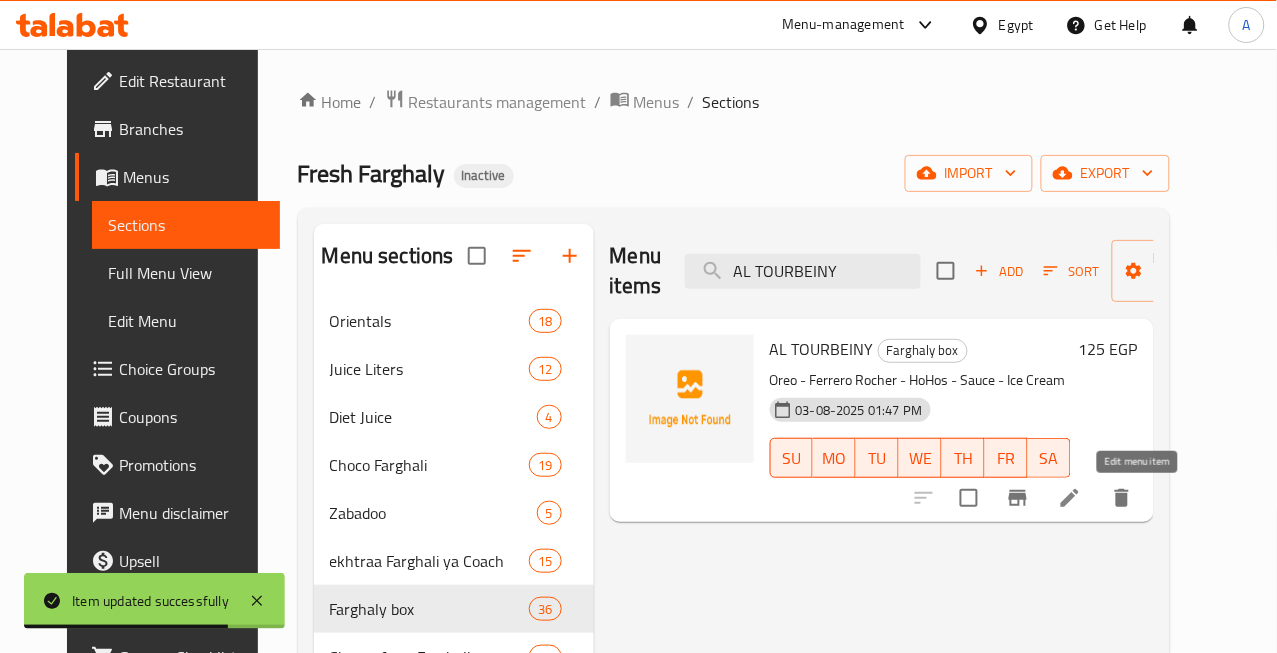 type on "AL TOURBEINY" 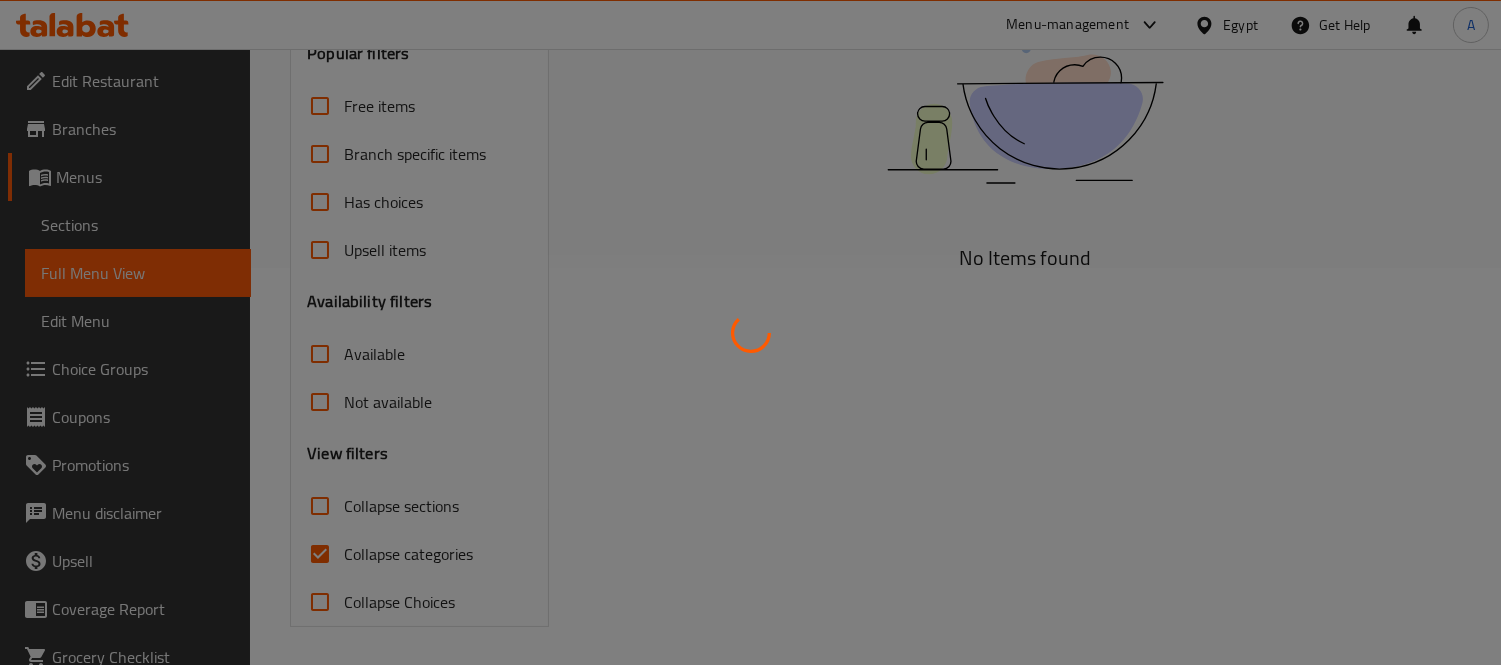 scroll, scrollTop: 398, scrollLeft: 0, axis: vertical 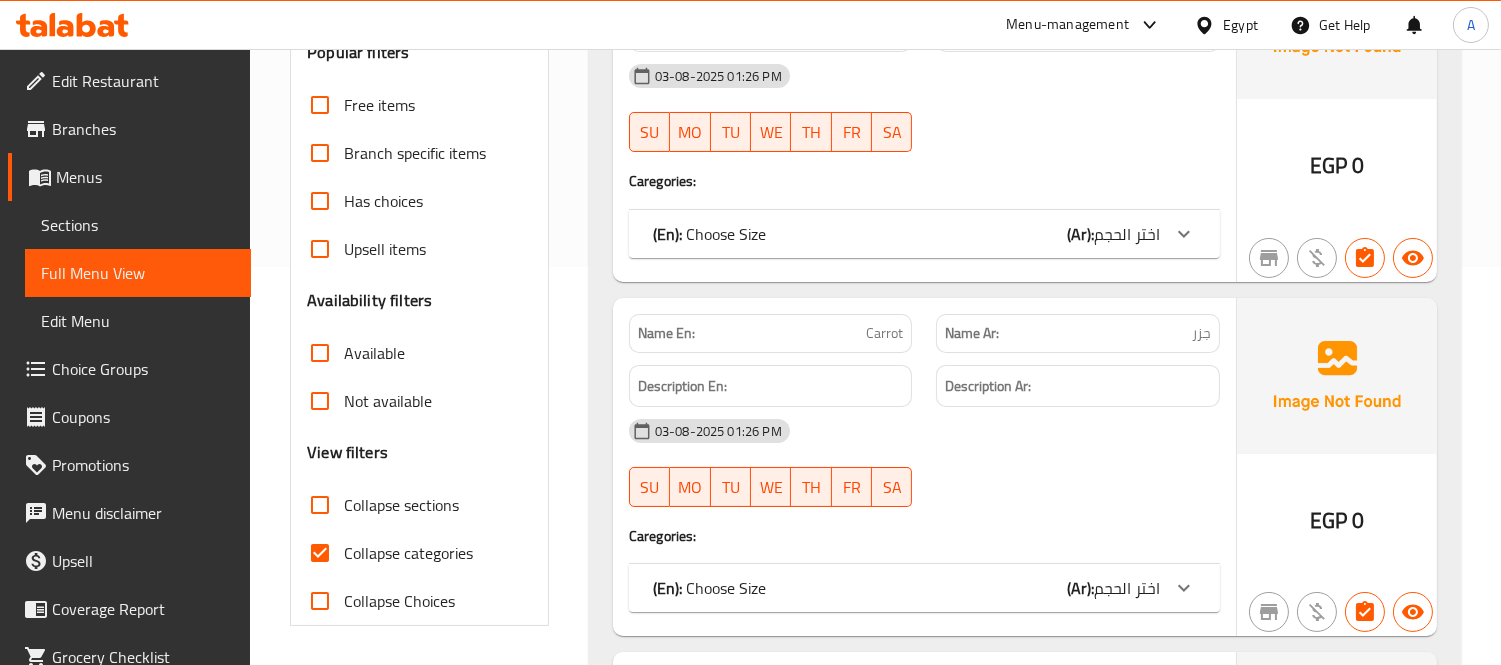 click on "Collapse categories" at bounding box center (320, 553) 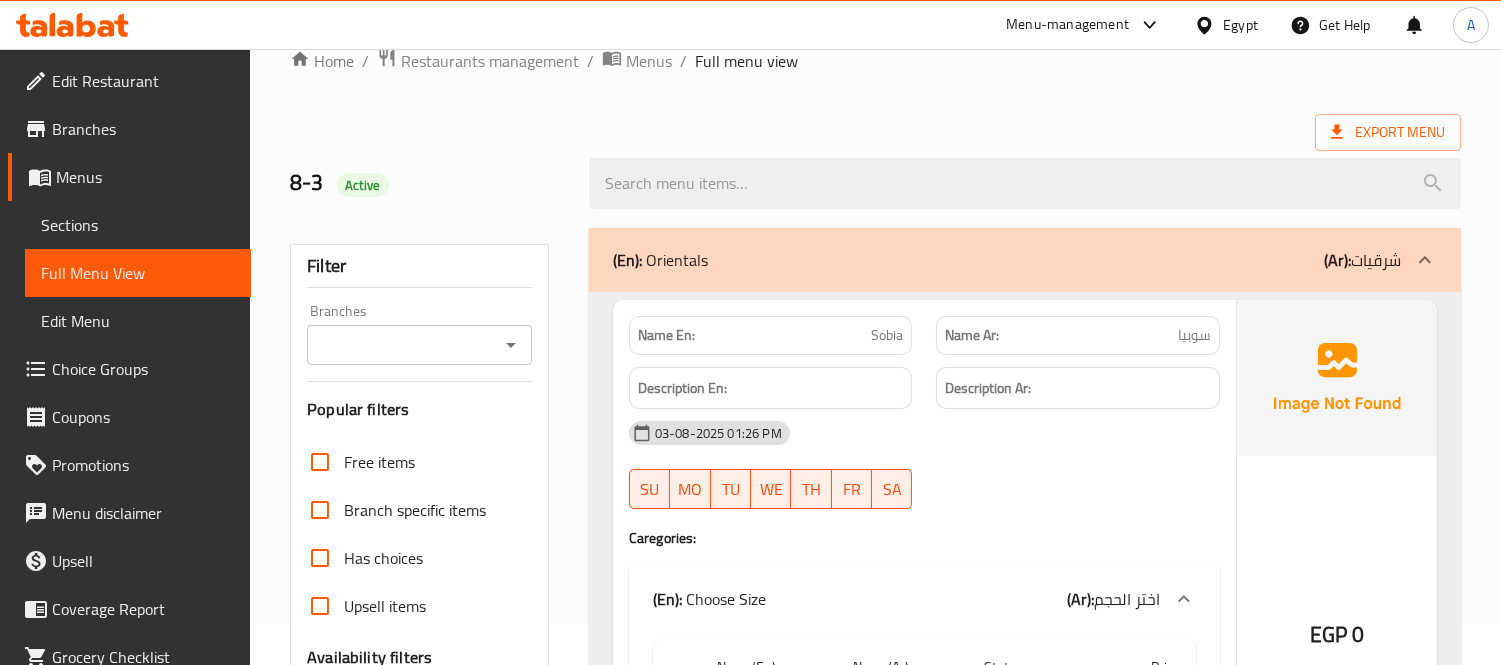 scroll, scrollTop: 0, scrollLeft: 0, axis: both 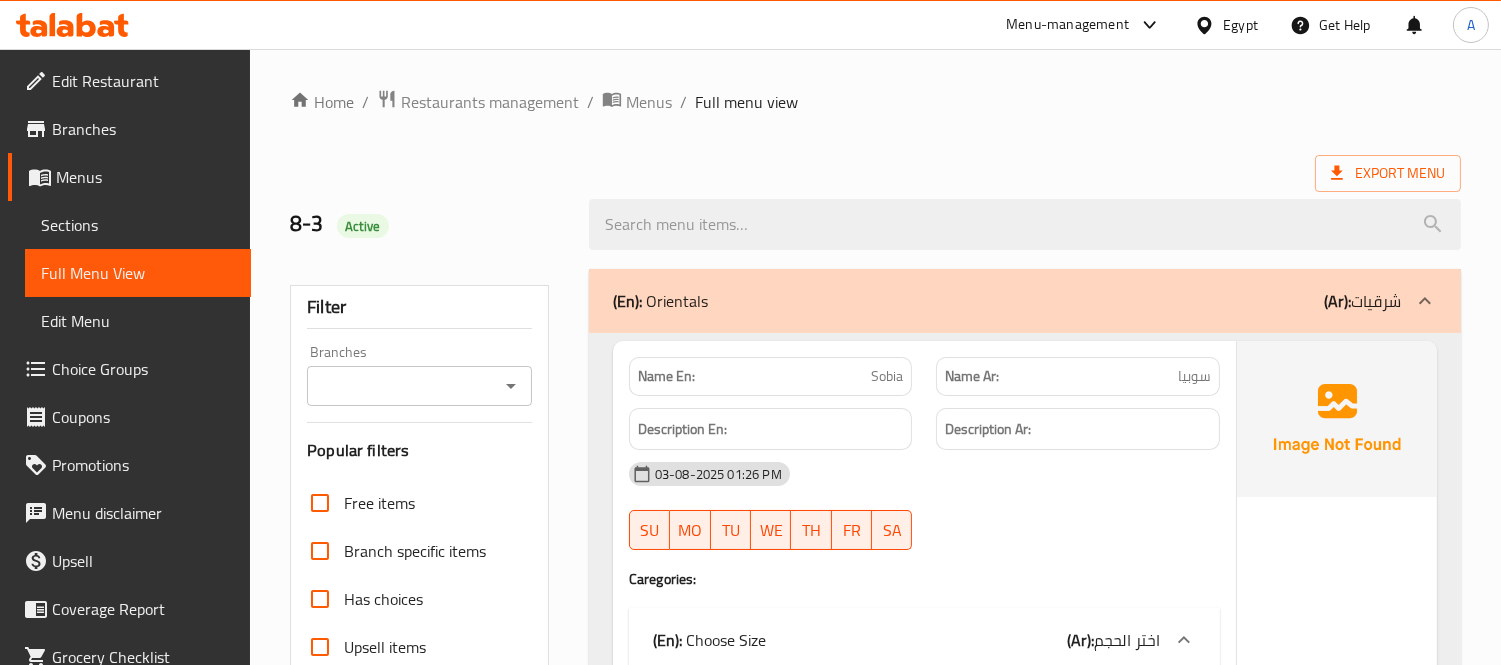 click on "Export Menu" at bounding box center [875, 173] 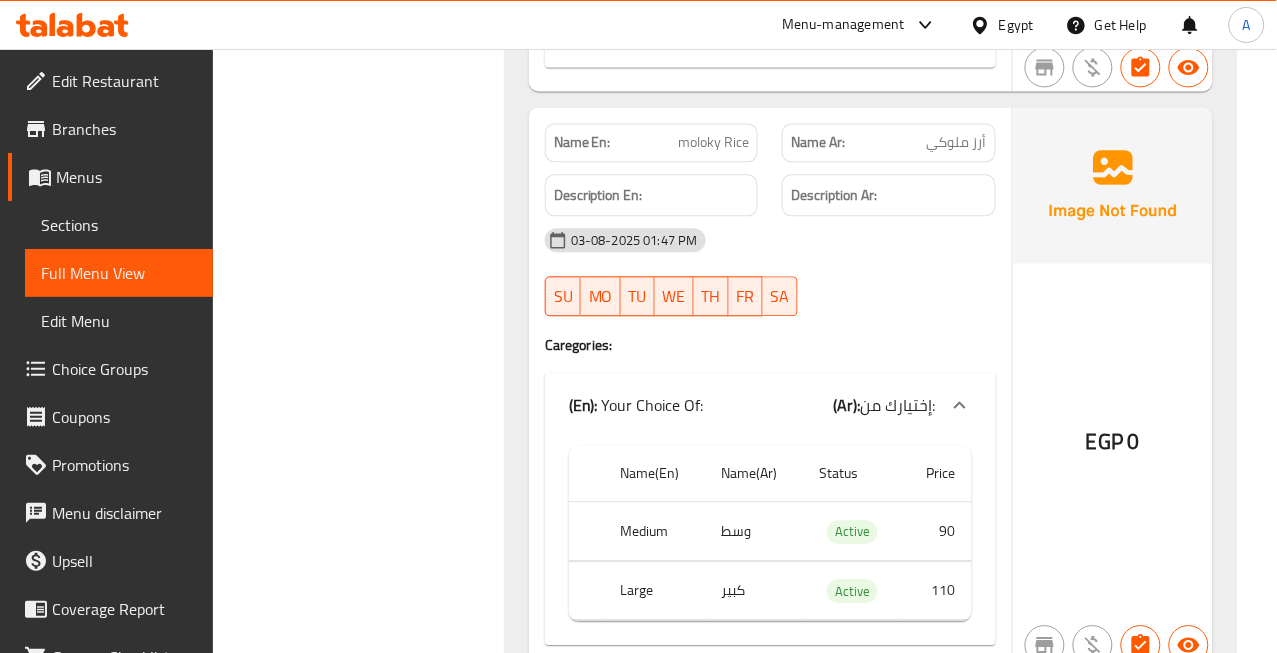 scroll, scrollTop: 20600, scrollLeft: 0, axis: vertical 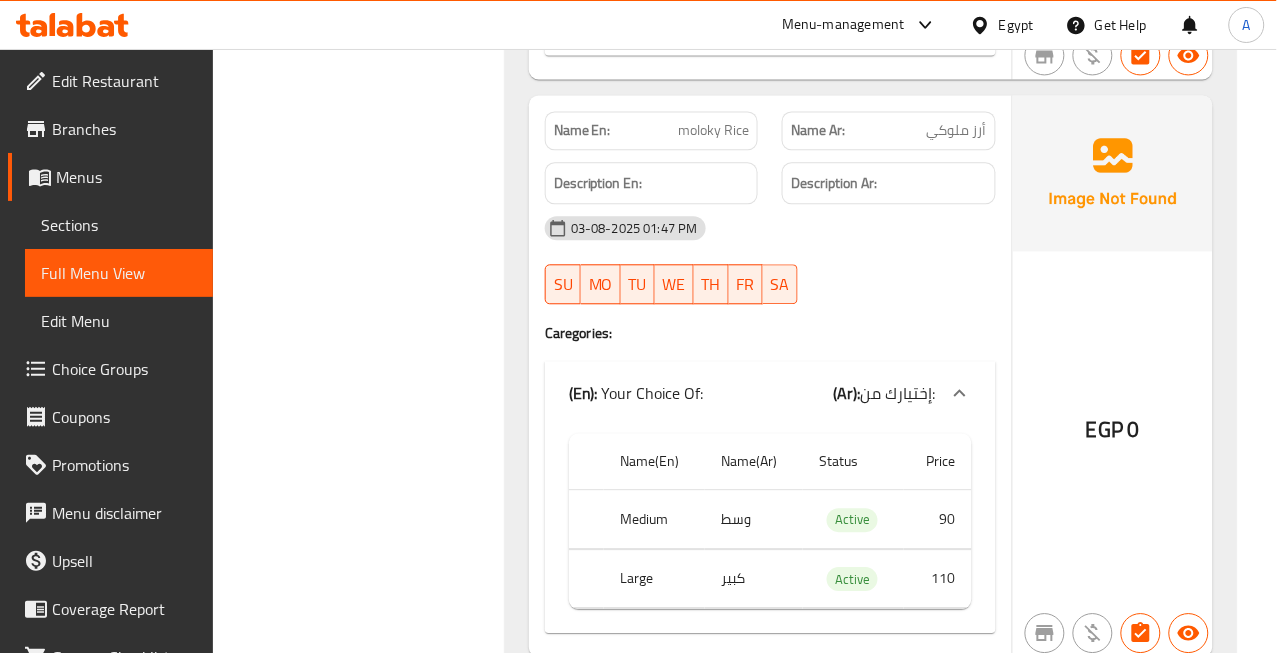 click on "أرز ملوكي" at bounding box center [969, -17330] 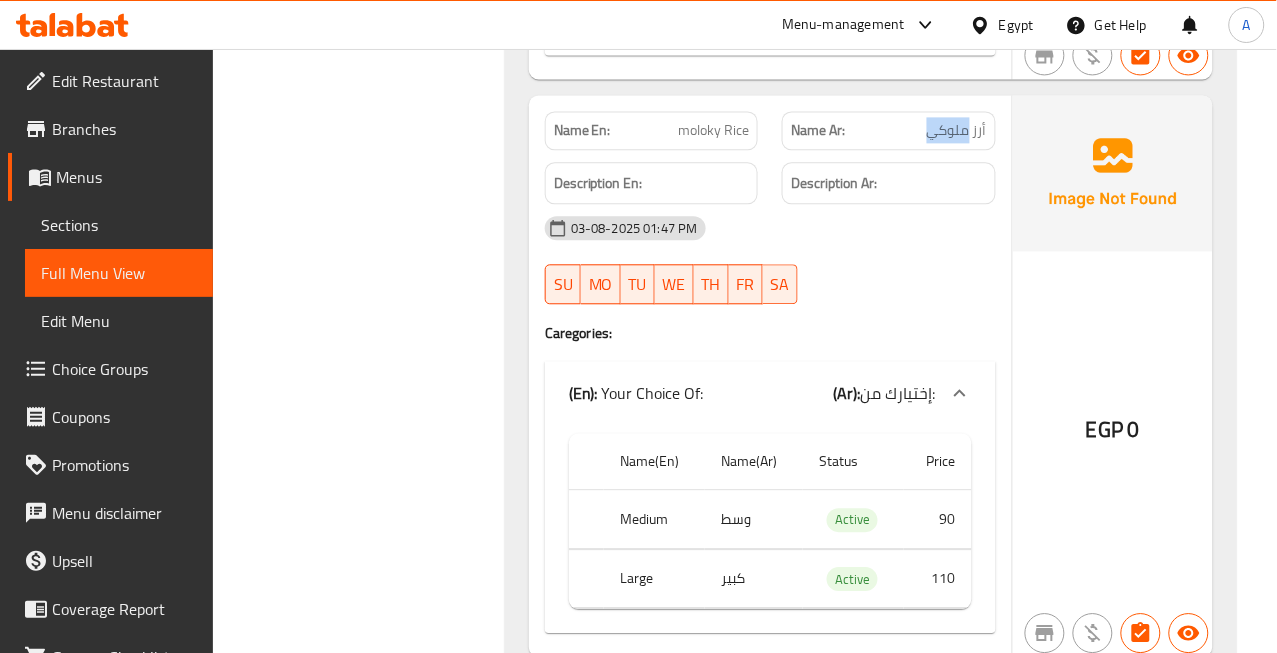 click on "أرز ملوكي" at bounding box center (969, -17330) 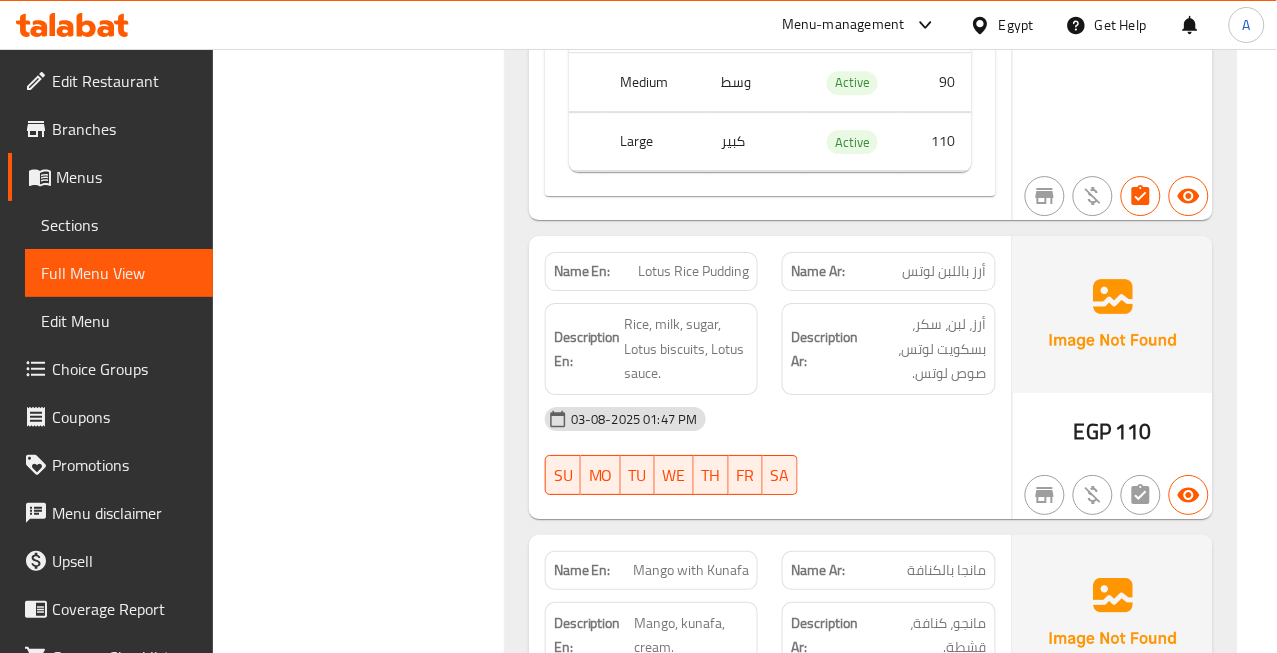 scroll, scrollTop: 21044, scrollLeft: 0, axis: vertical 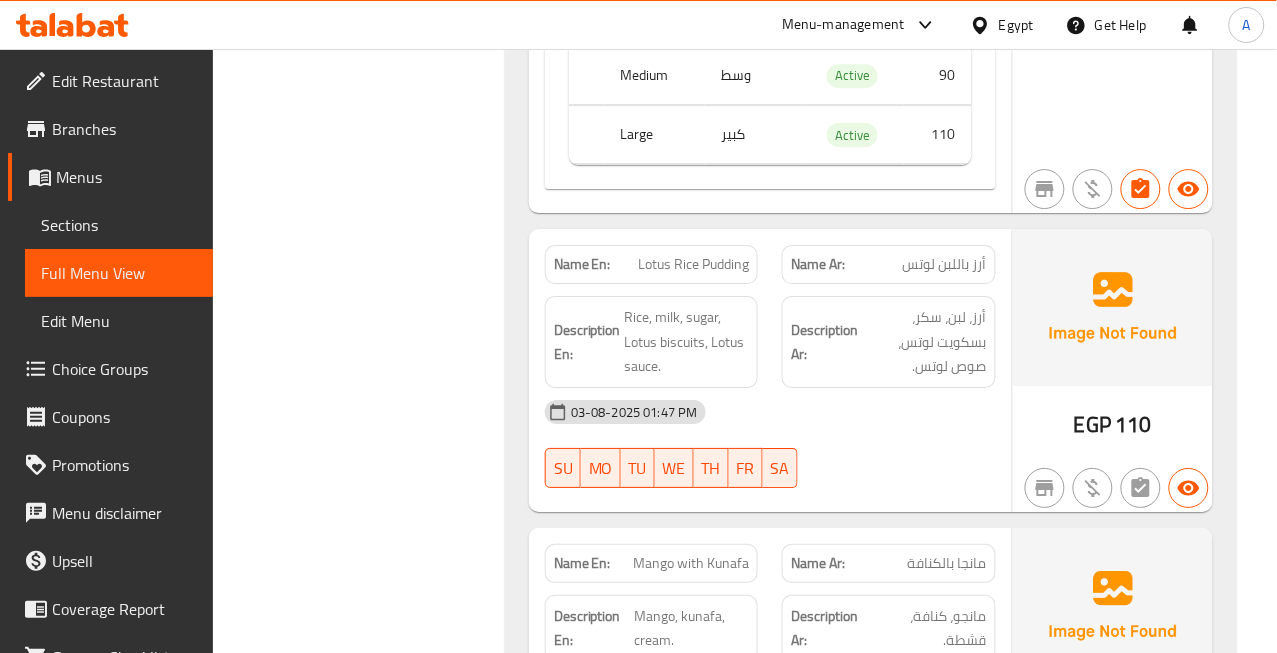 click on "أرز باللبن لوتس" at bounding box center (962, -17196) 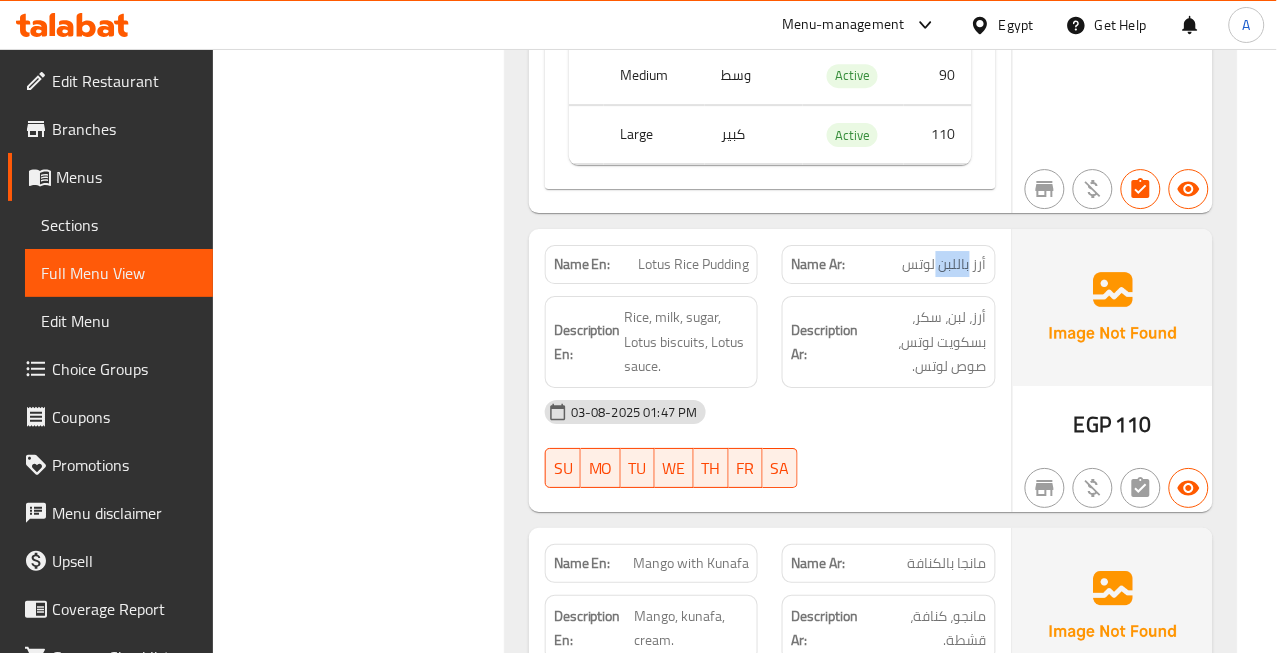 click on "أرز باللبن لوتس" at bounding box center [962, -17196] 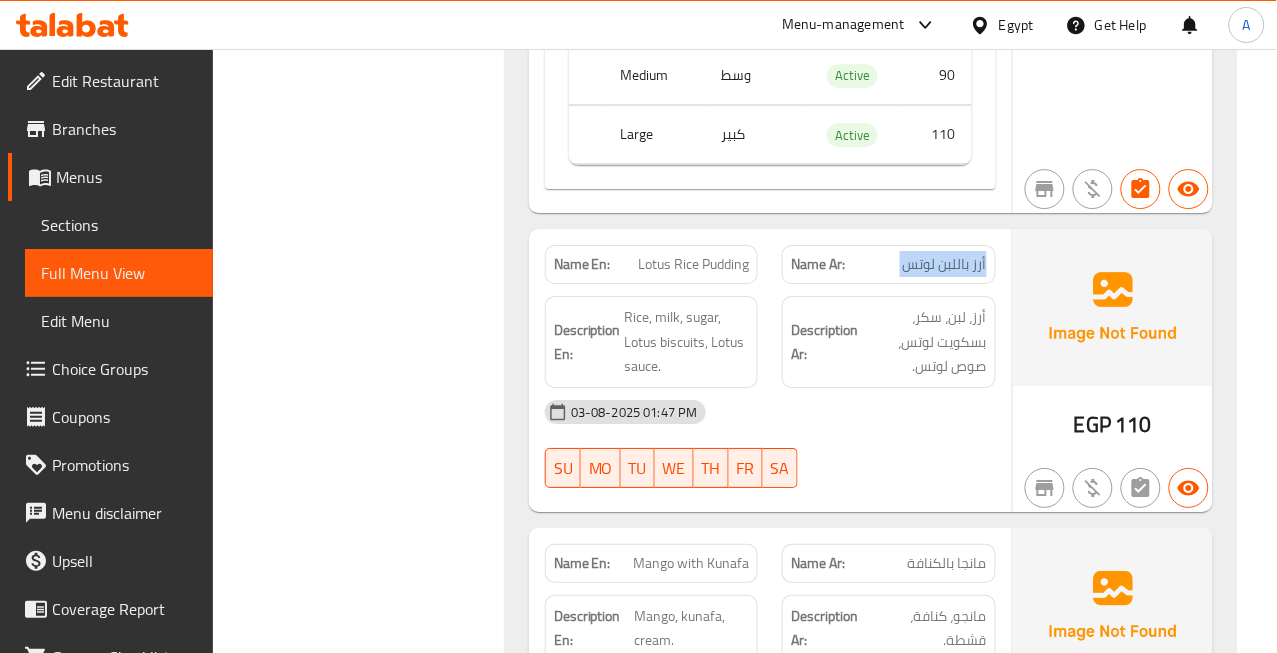 click on "أرز باللبن لوتس" at bounding box center (962, -17196) 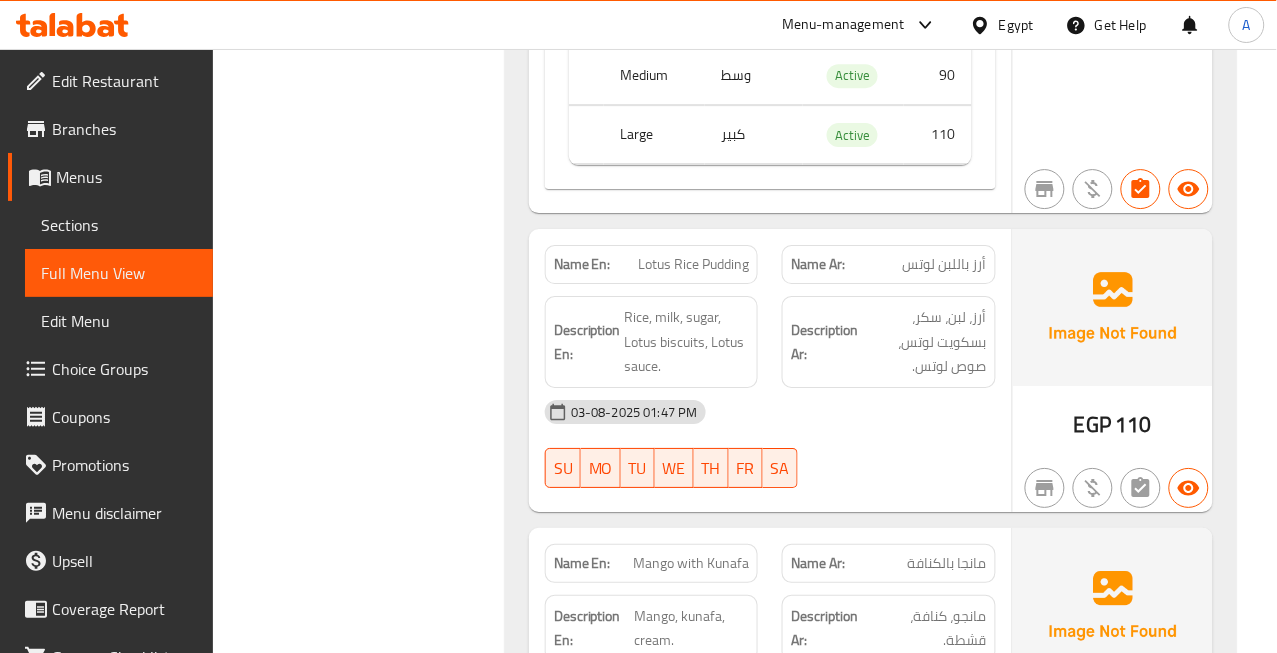 click on "Lotus Rice Pudding" at bounding box center (723, -17196) 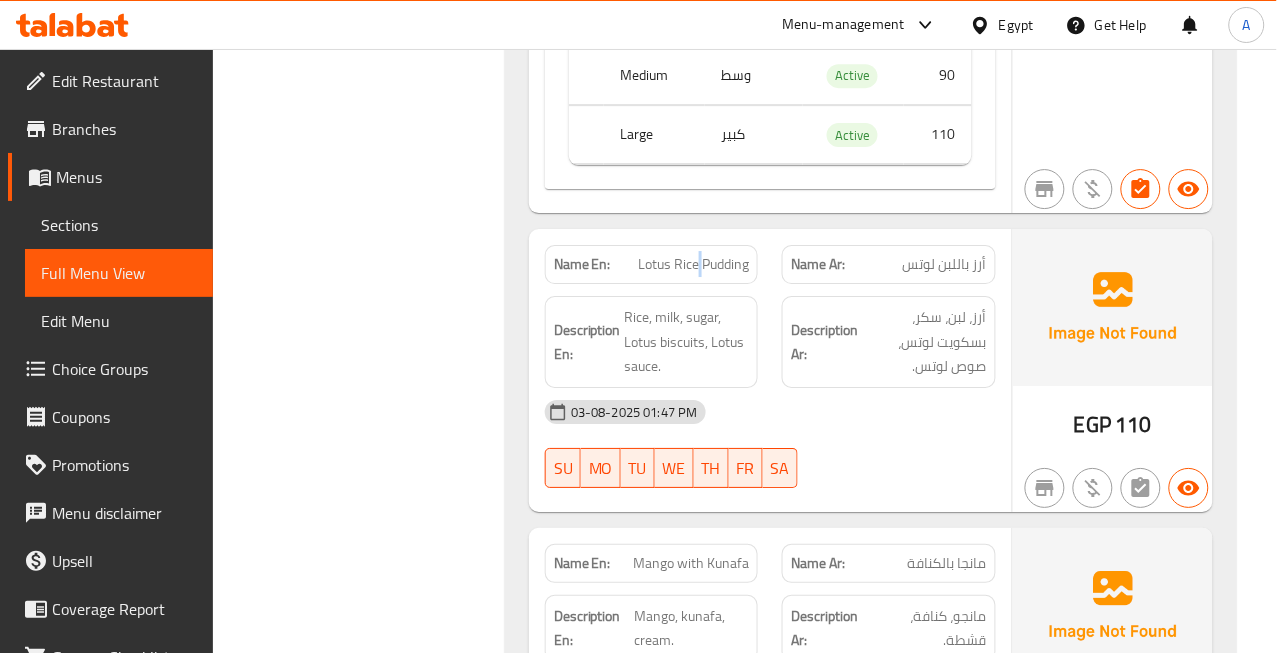 click on "Lotus Rice Pudding" at bounding box center [723, -17196] 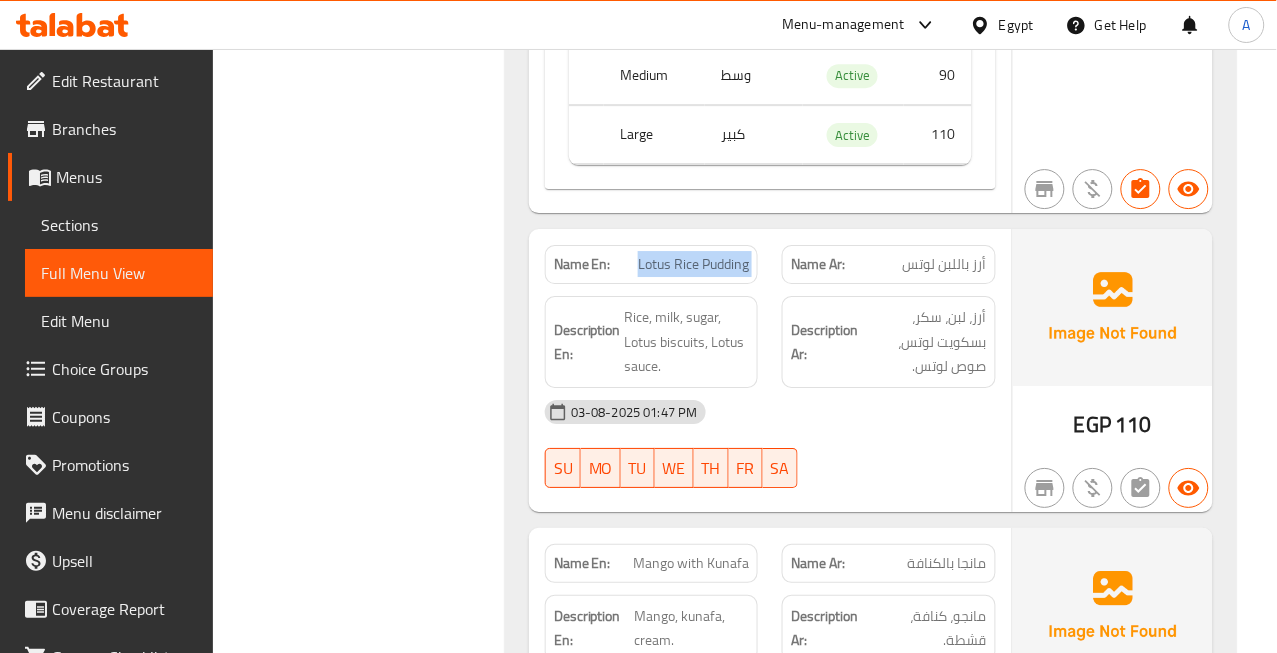 click on "Lotus Rice Pudding" at bounding box center (723, -17196) 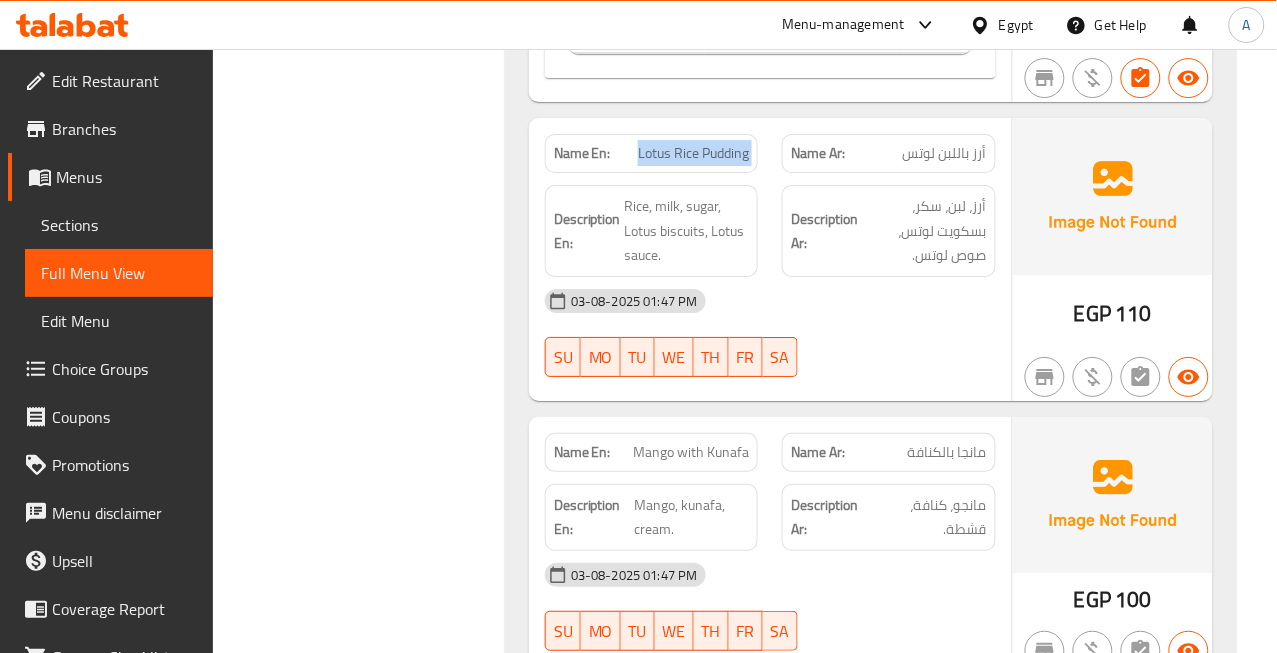 scroll, scrollTop: 21266, scrollLeft: 0, axis: vertical 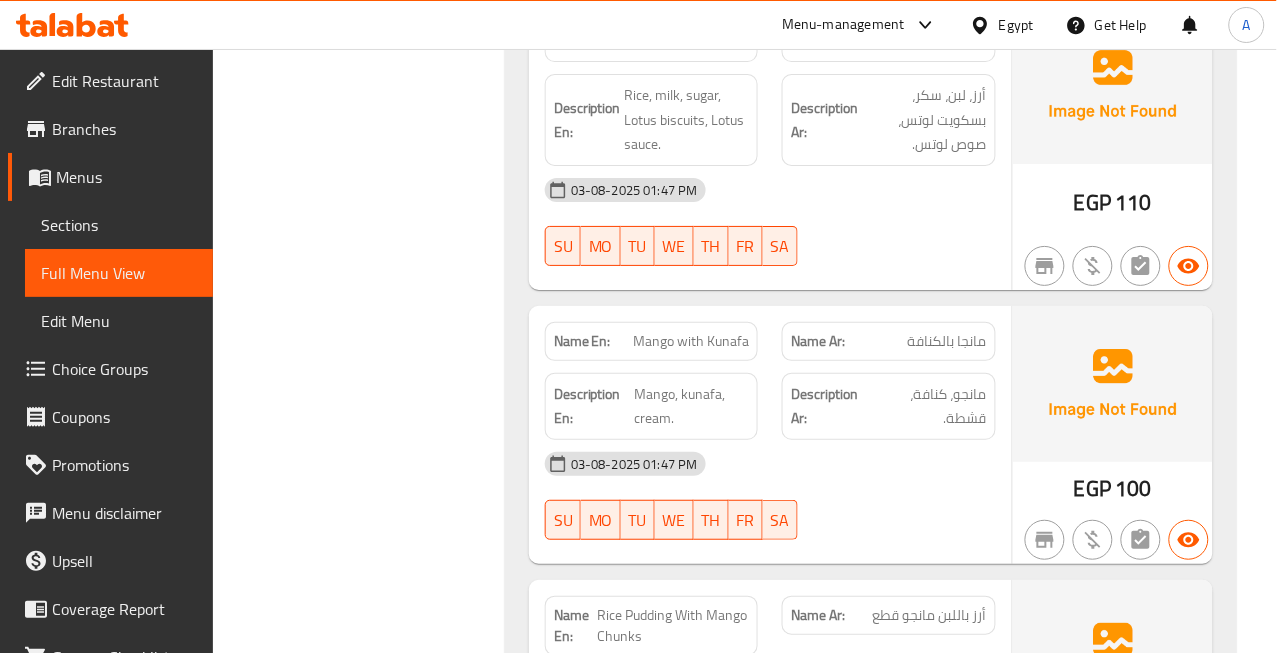 click on "مانجا بالكنافة" at bounding box center [953, -16839] 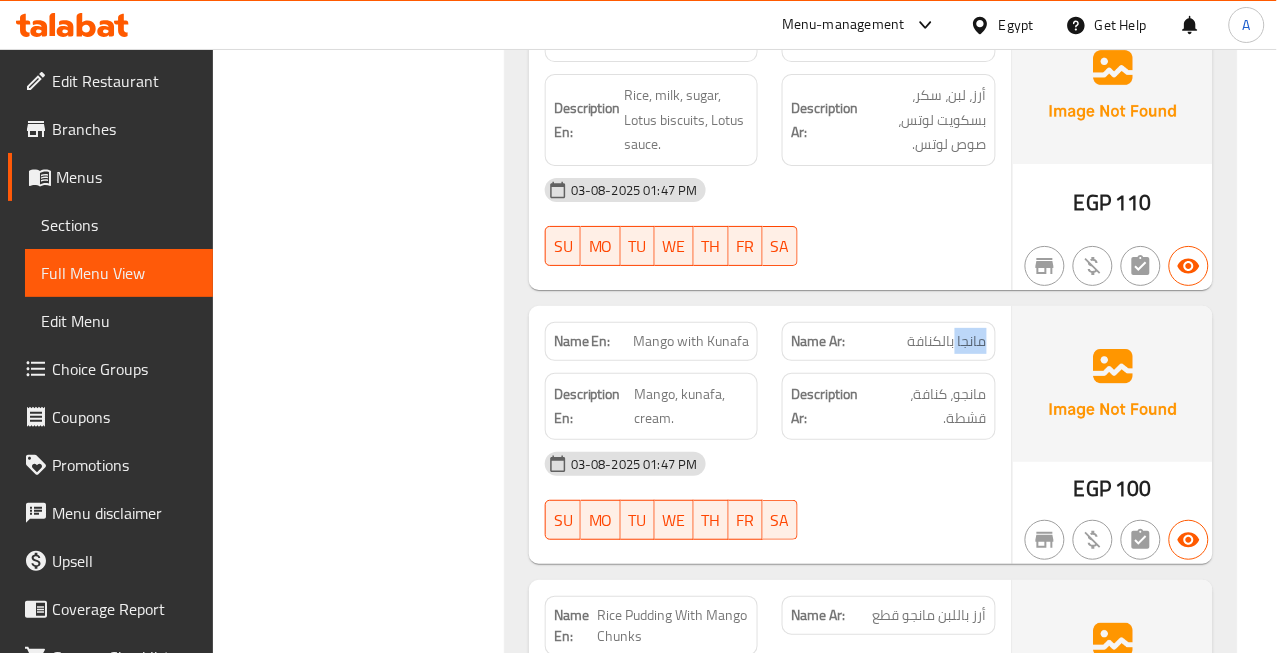 click on "مانجا بالكنافة" at bounding box center [953, -16839] 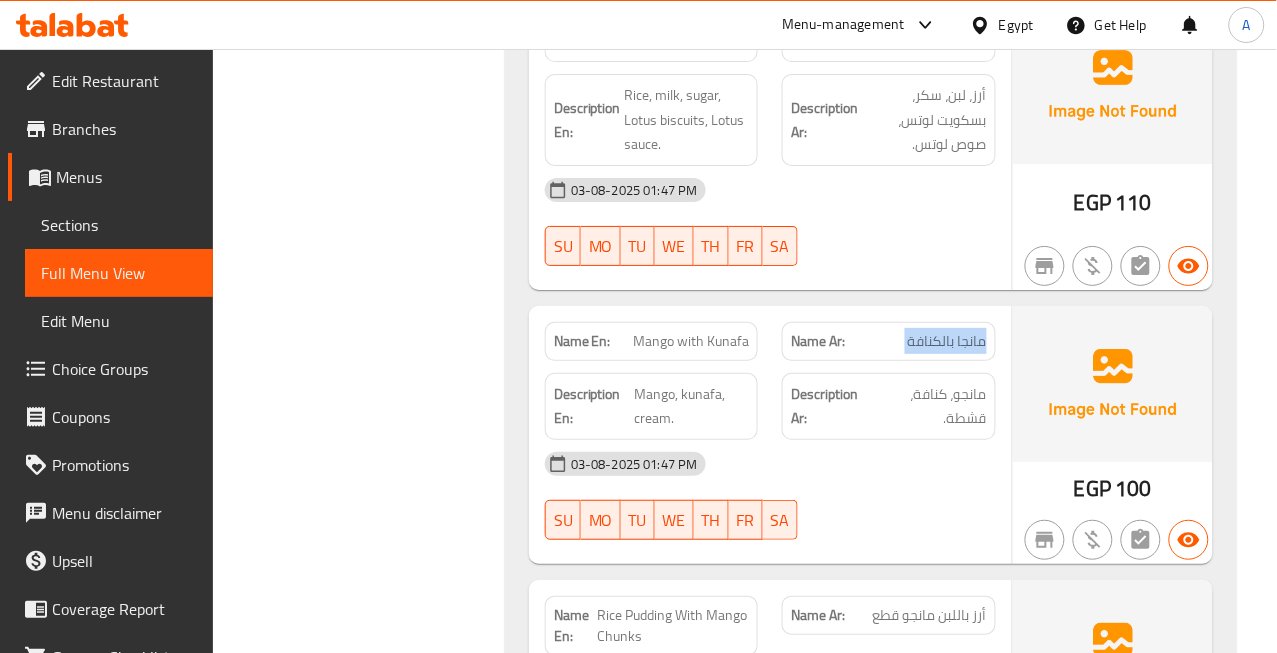 click on "مانجا بالكنافة" at bounding box center (953, -16839) 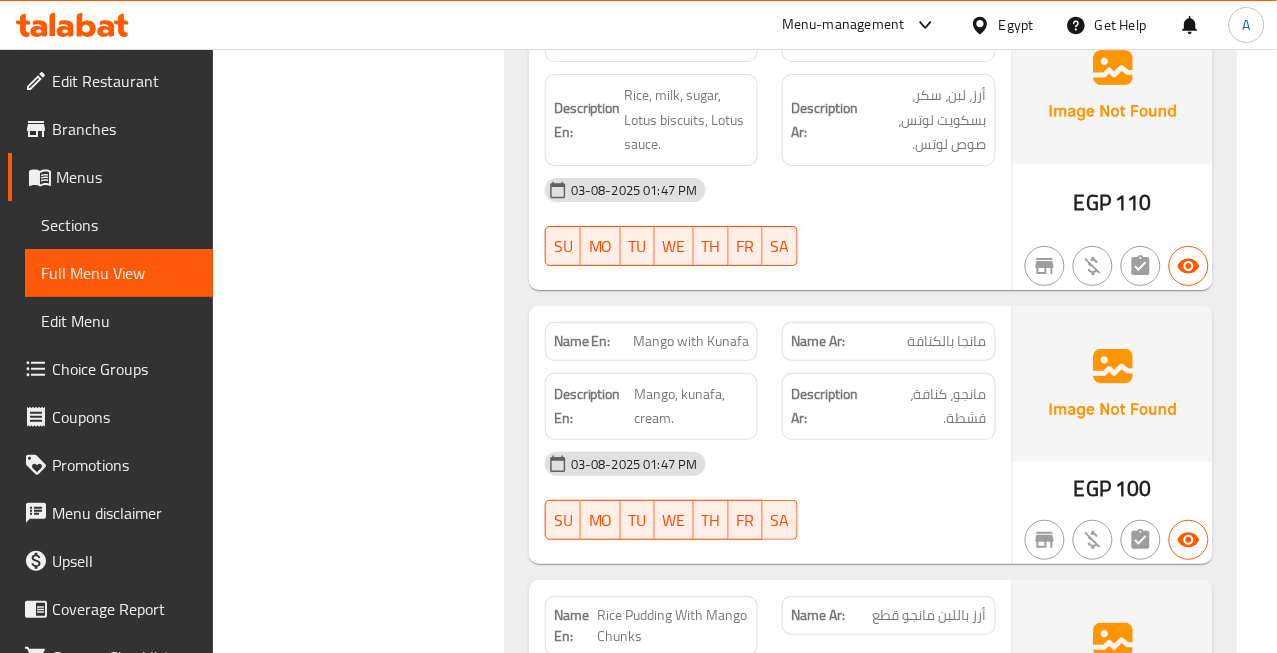 click on "Mango with Kunafa" at bounding box center [713, -16839] 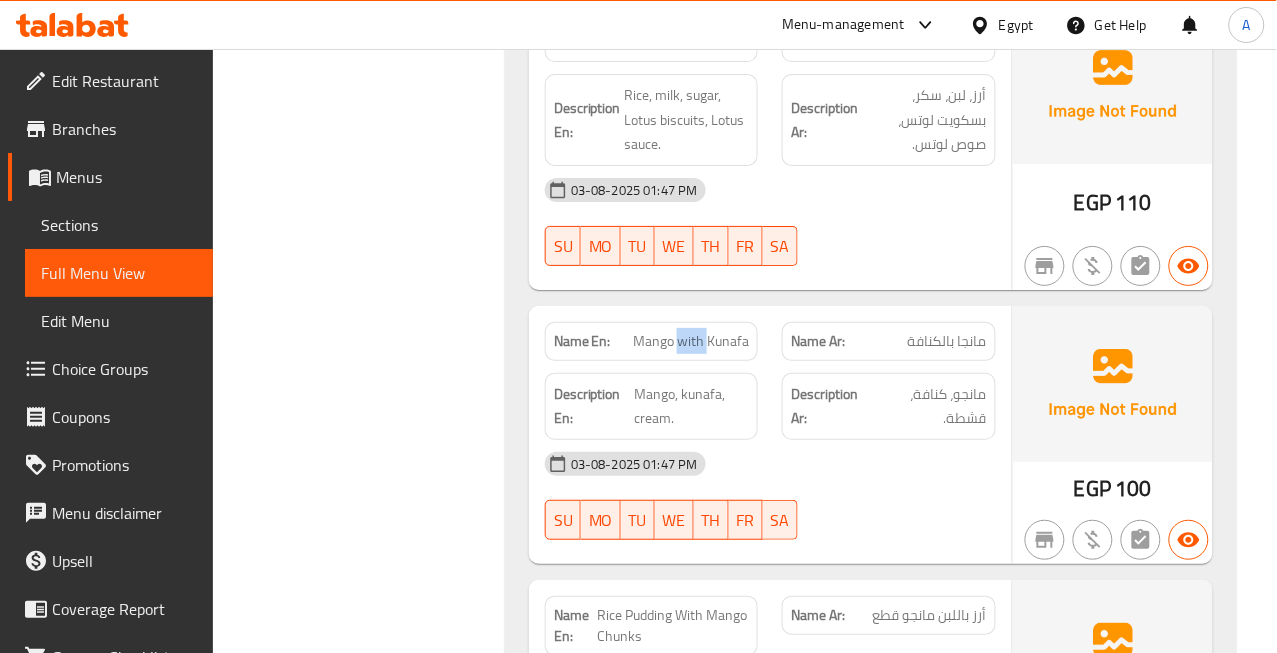 click on "Mango with Kunafa" at bounding box center (713, -16839) 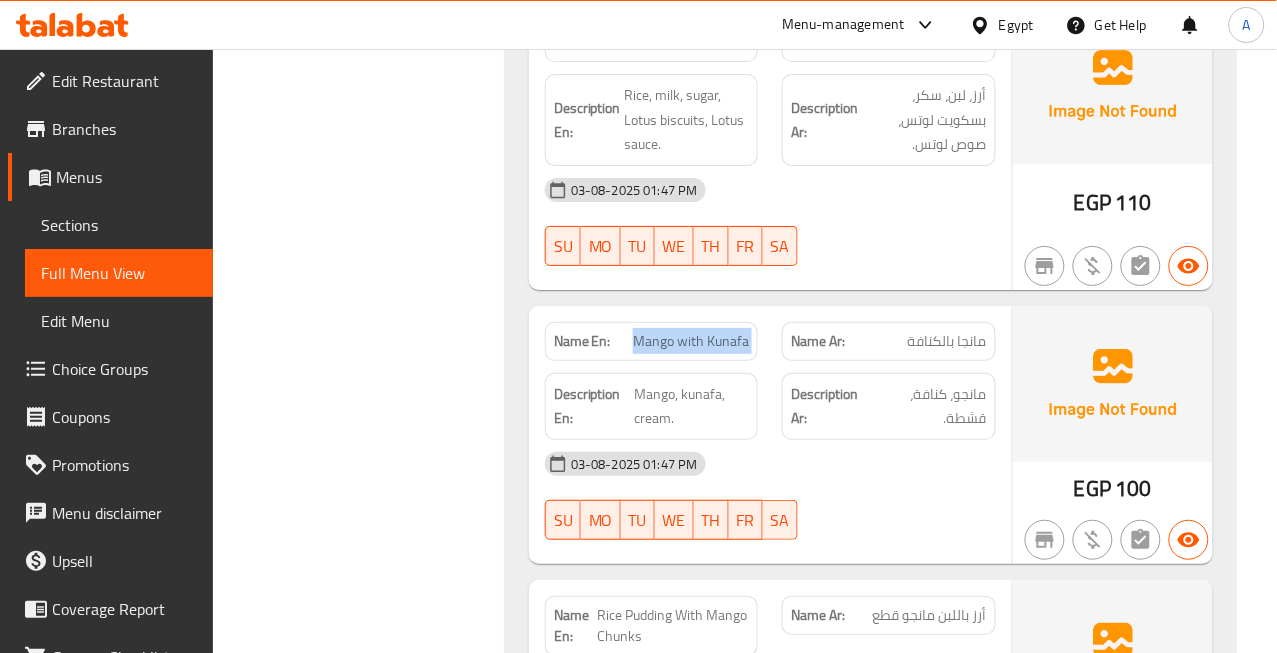 click on "Mango with Kunafa" at bounding box center [713, -16839] 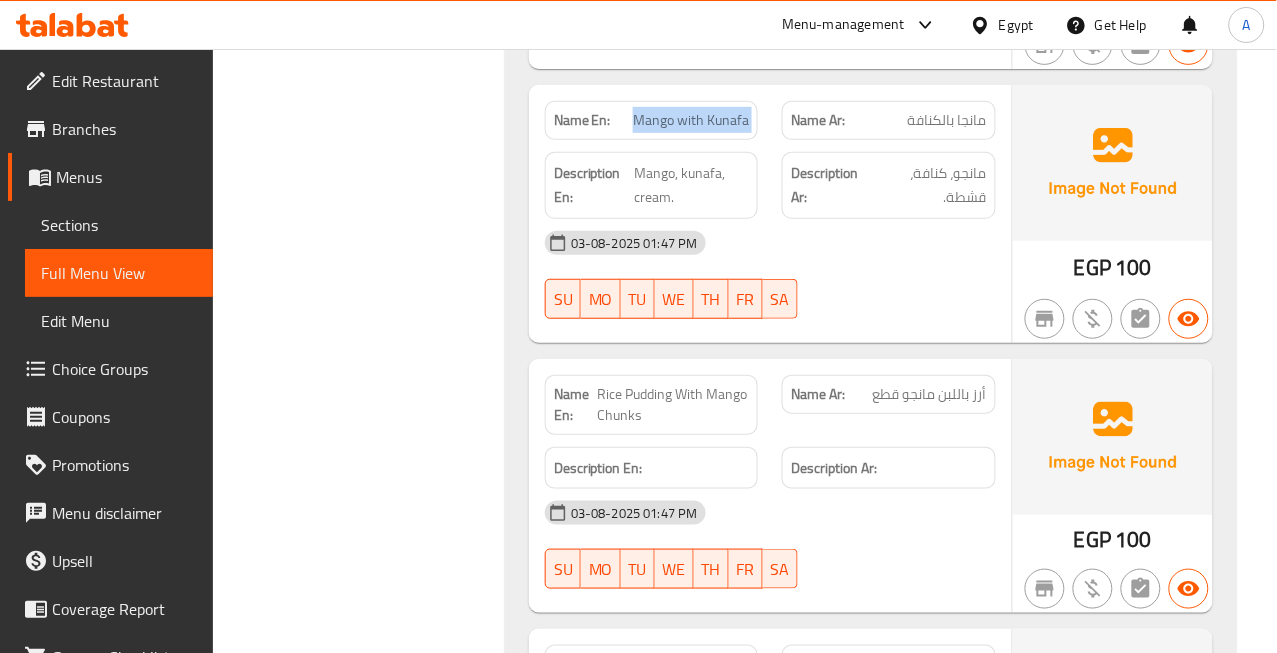 scroll, scrollTop: 21488, scrollLeft: 0, axis: vertical 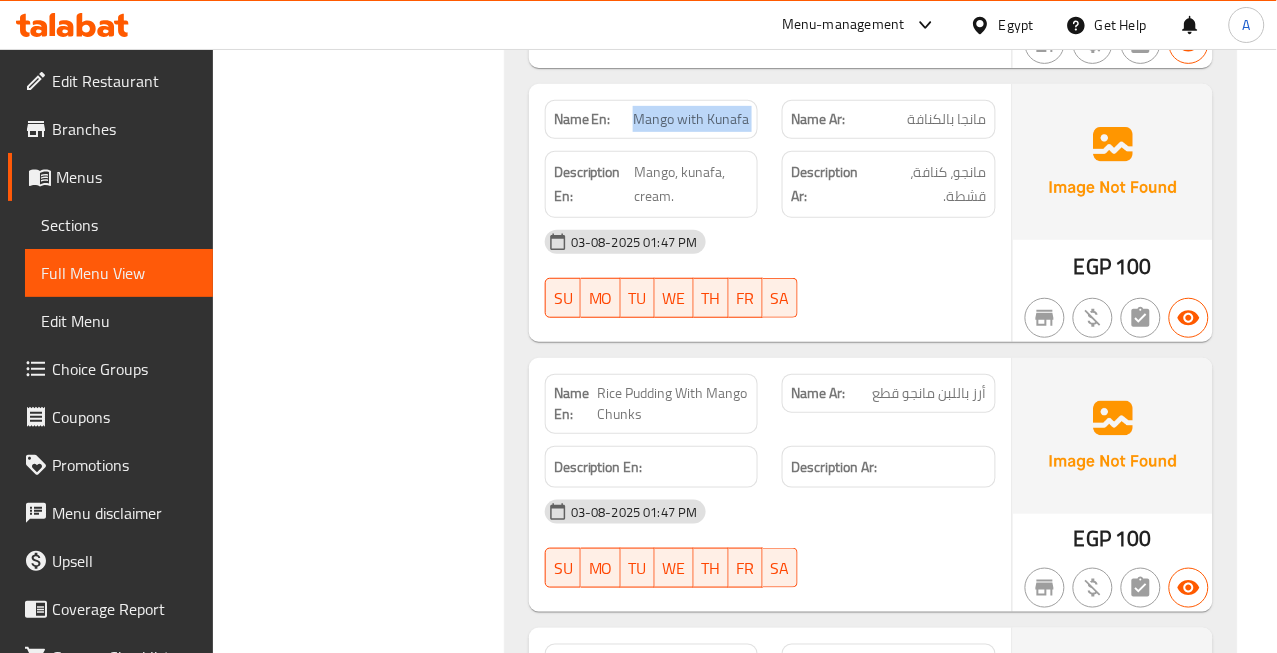 click on "Mango with Kunafa" at bounding box center (713, -17061) 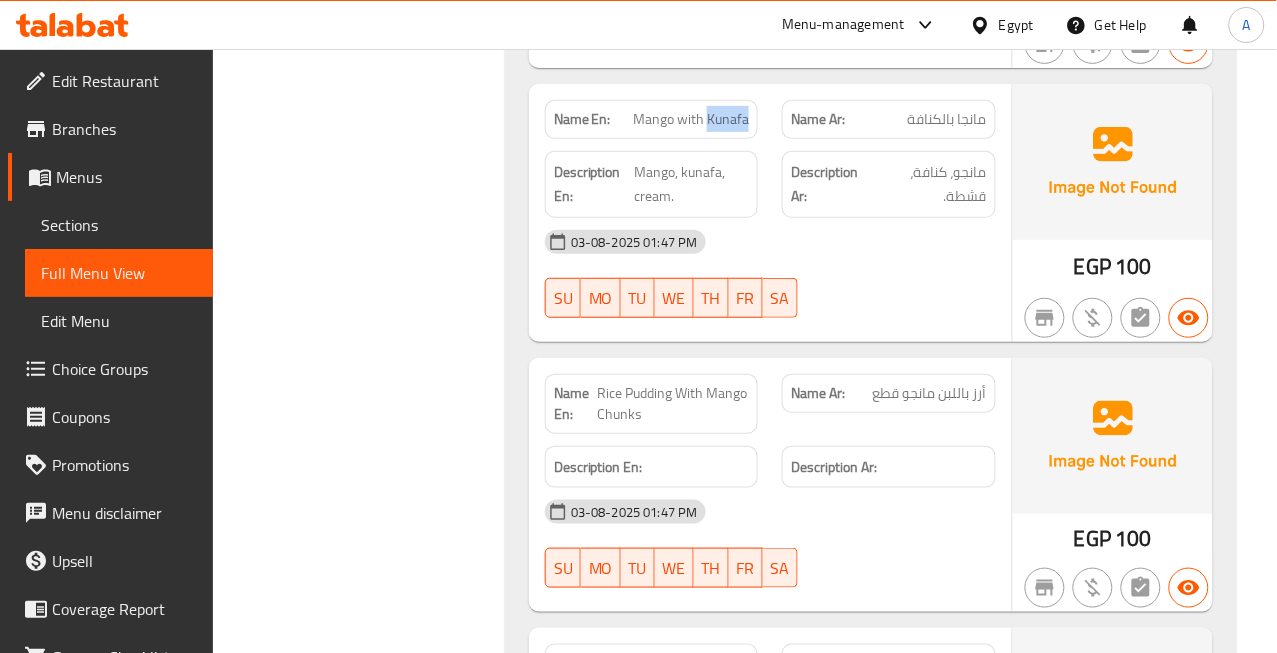 click on "Mango with Kunafa" at bounding box center (713, -17061) 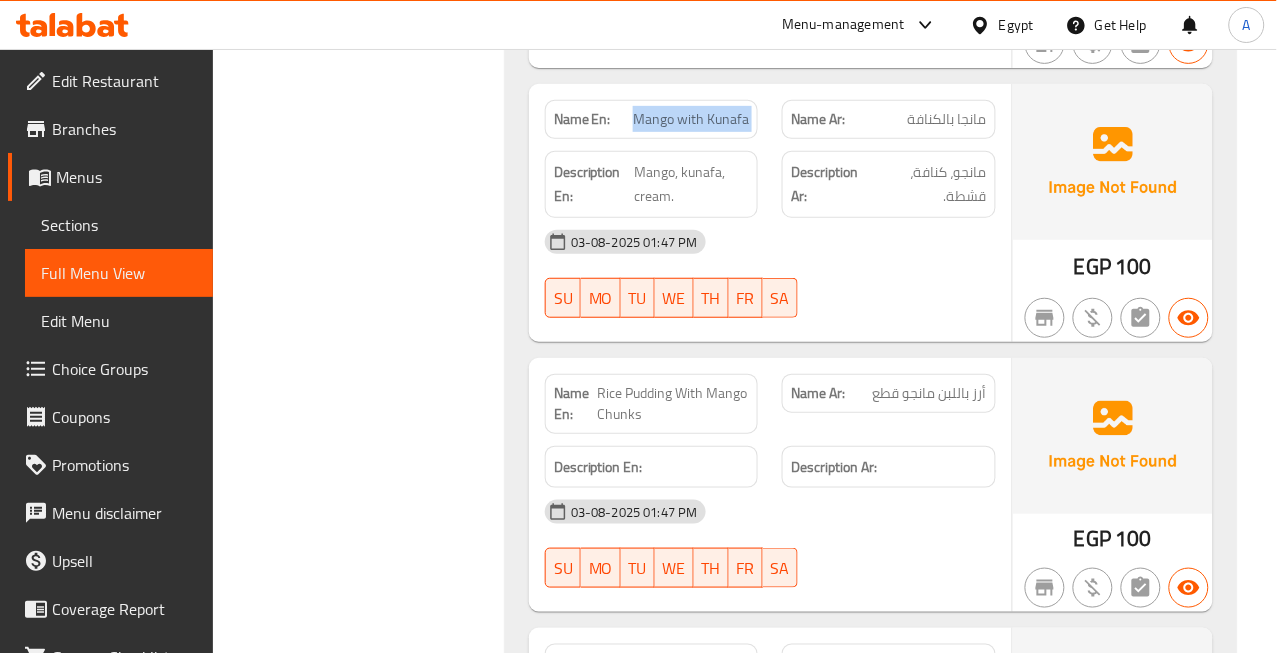 click on "Mango with Kunafa" at bounding box center [713, -17061] 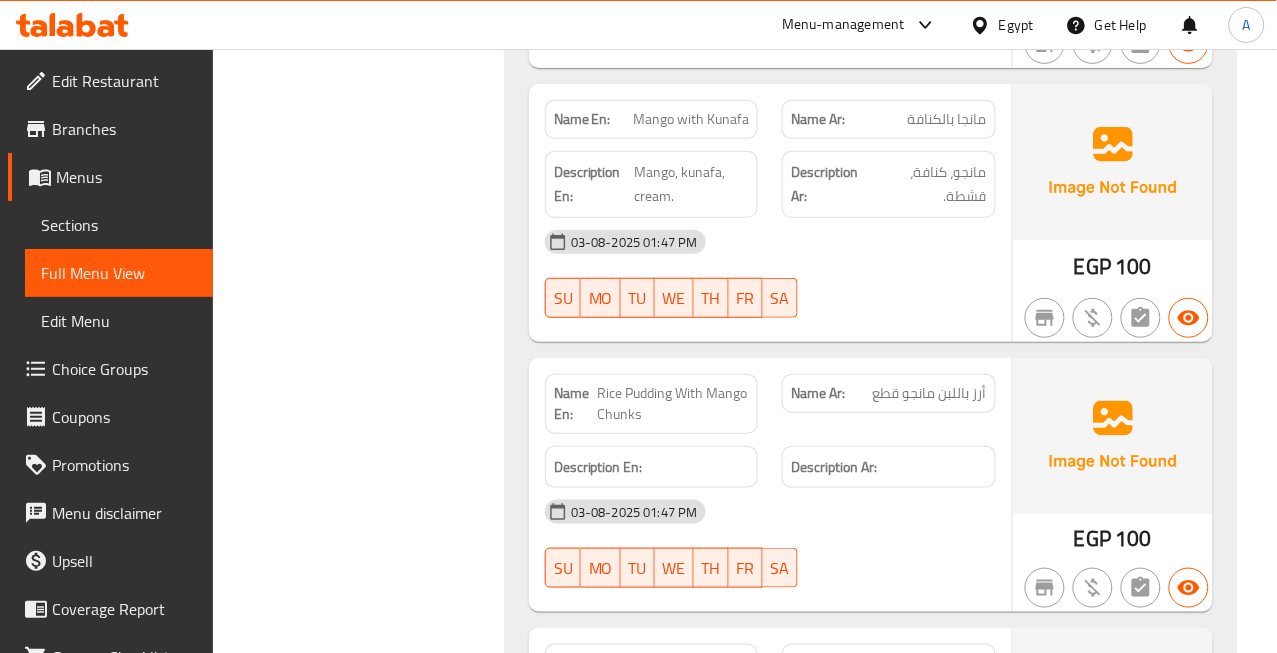 click on "أرز باللبن مانجو قطع" at bounding box center [944, -16482] 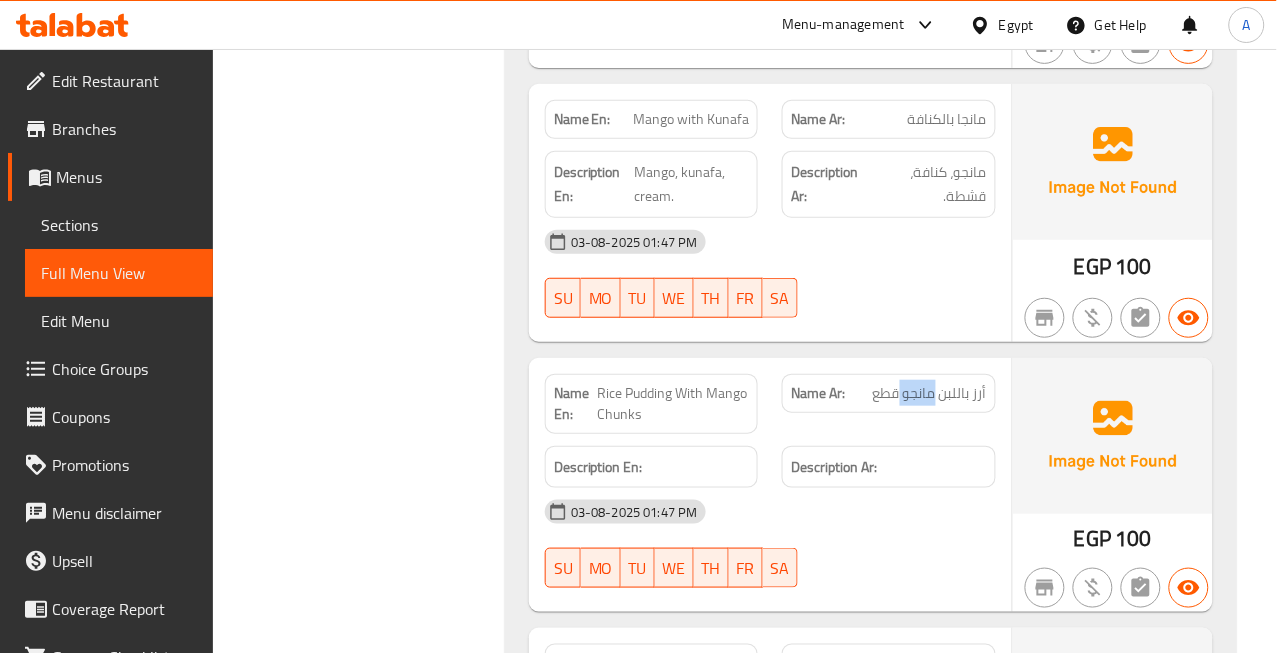 click on "أرز باللبن مانجو قطع" at bounding box center (944, -16482) 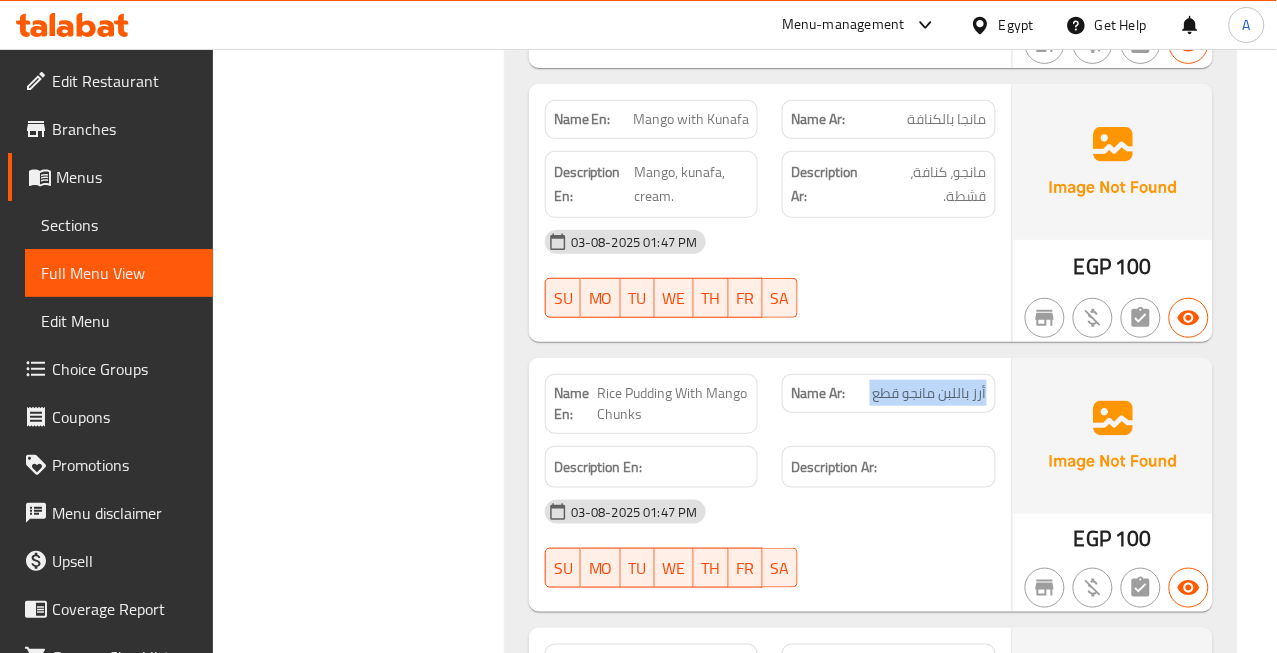 click on "أرز باللبن مانجو قطع" at bounding box center [944, -16482] 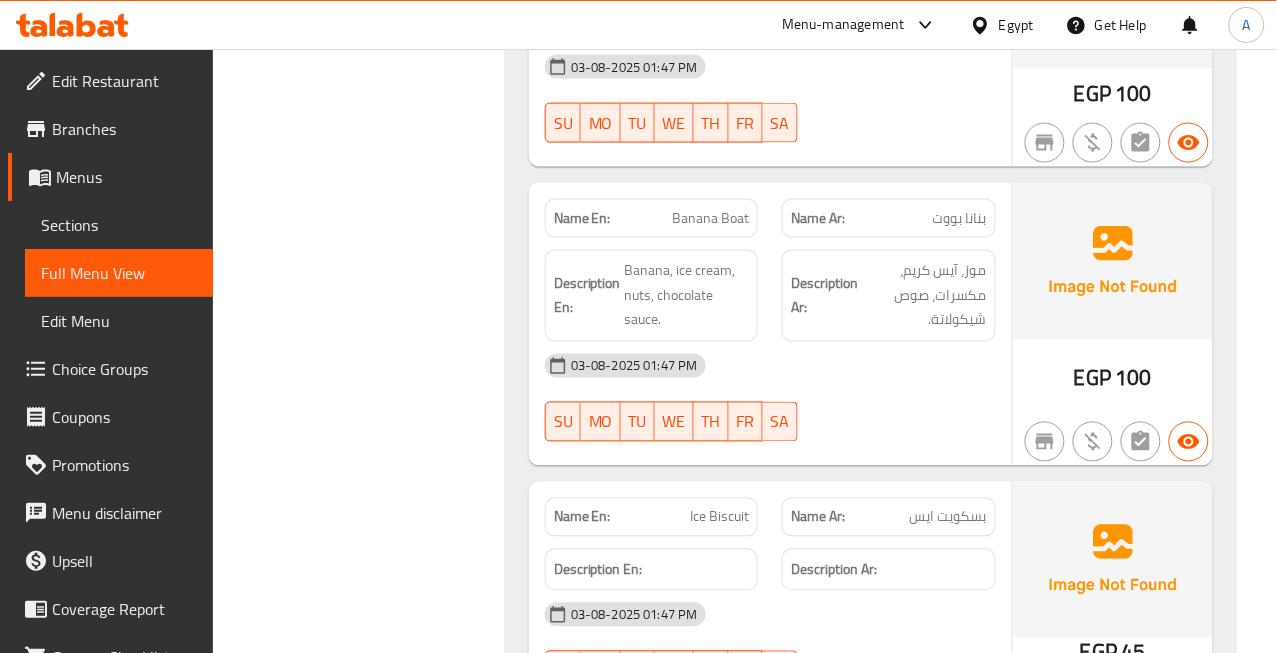 scroll, scrollTop: 22044, scrollLeft: 0, axis: vertical 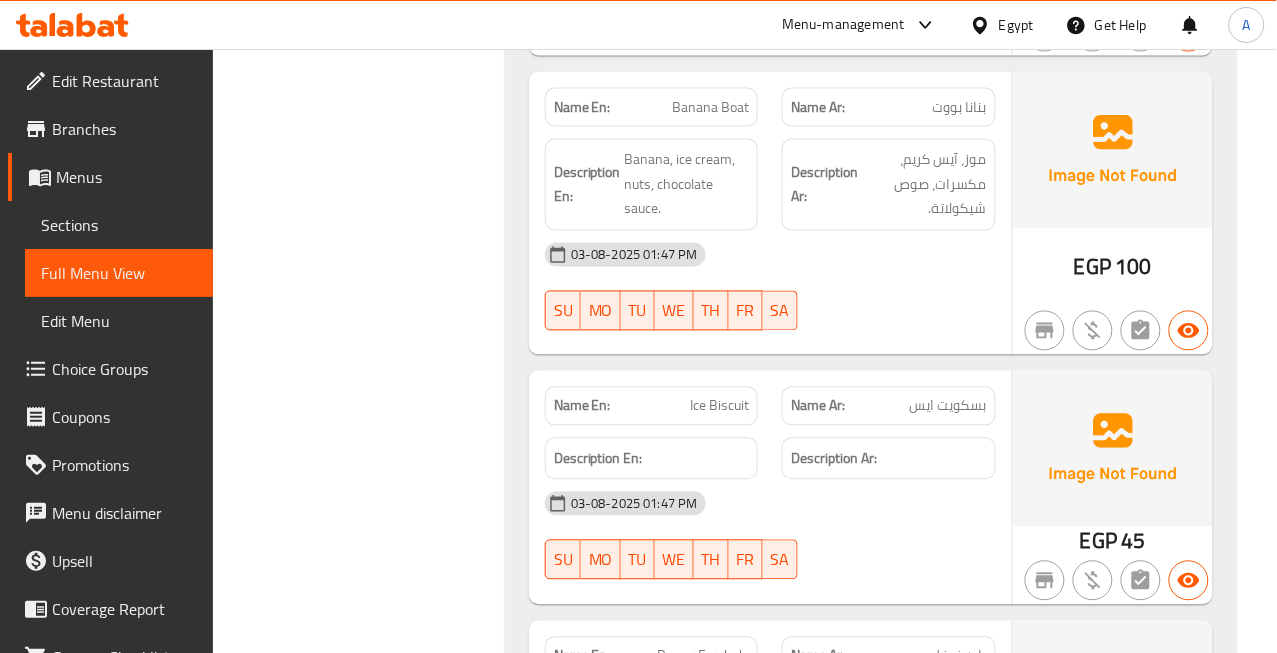 click on "Ice Biscuit" at bounding box center (700, -15881) 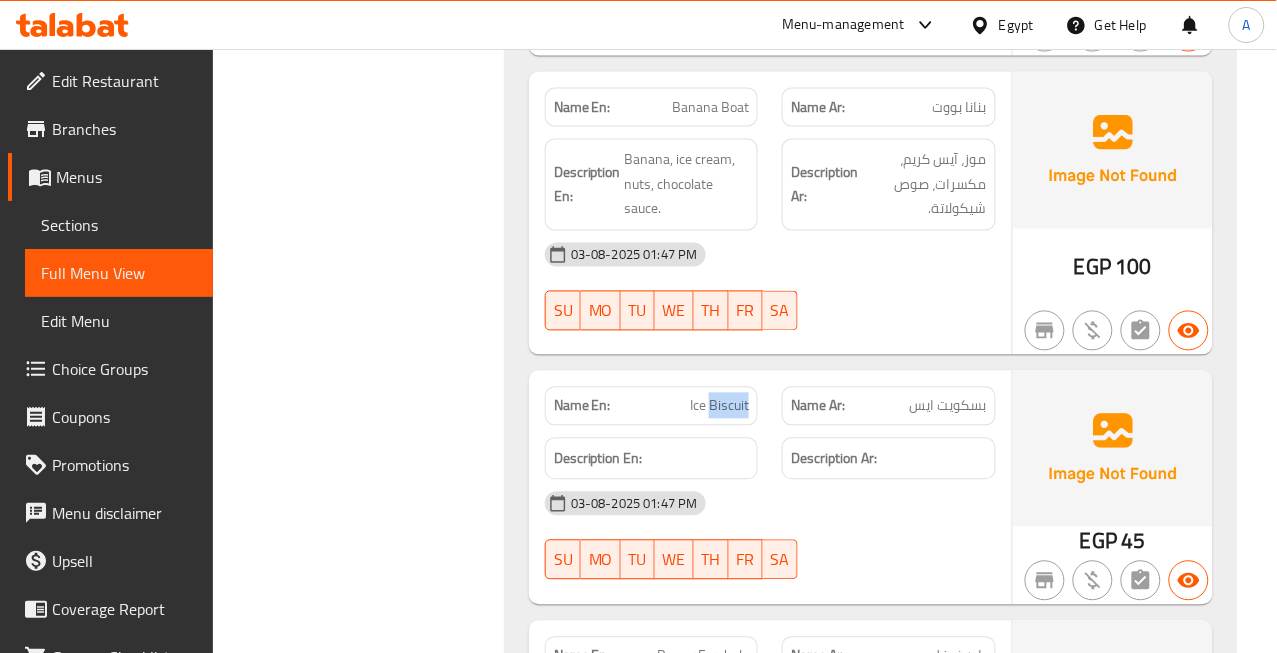 click on "Ice Biscuit" at bounding box center (700, -15881) 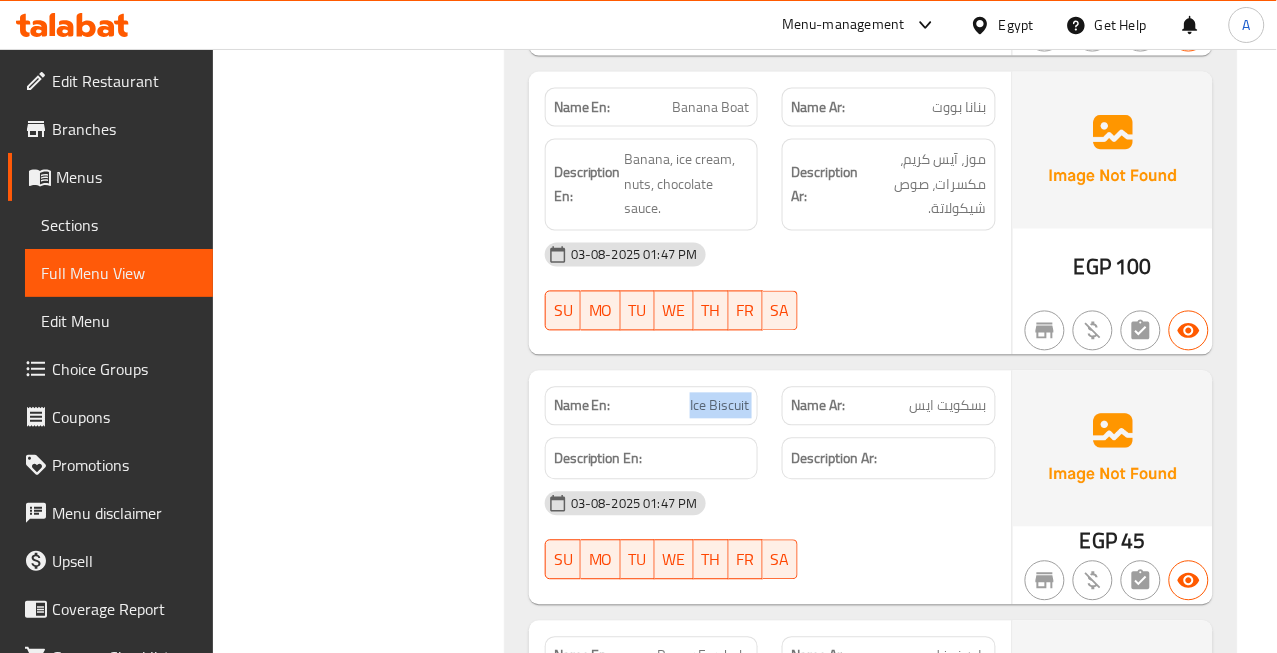click on "Ice Biscuit" at bounding box center [700, -15881] 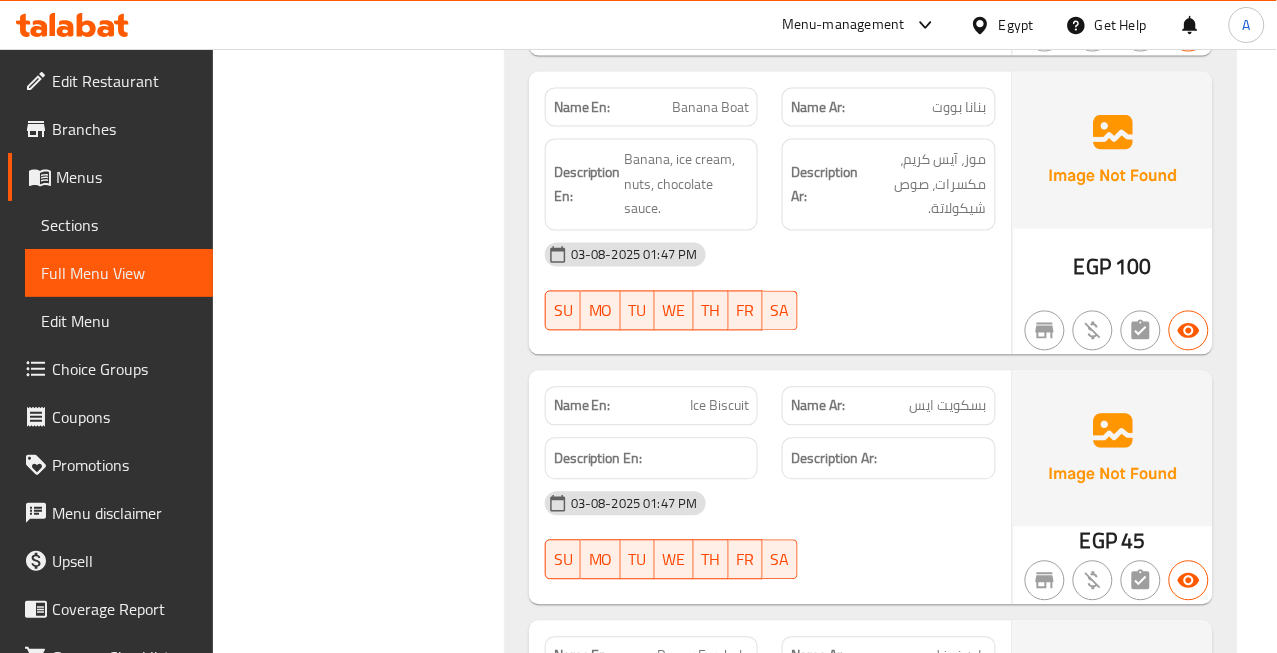 click on "بسكويت ايس" at bounding box center [953, -15881] 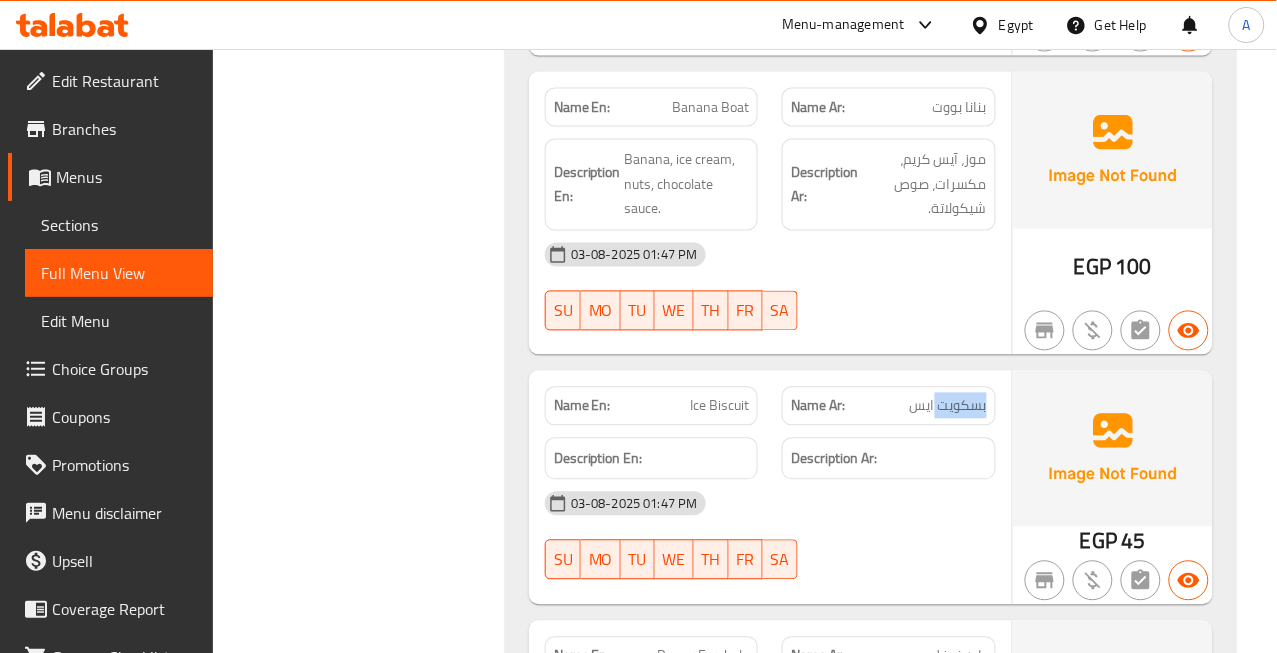 click on "بسكويت ايس" at bounding box center (953, -15881) 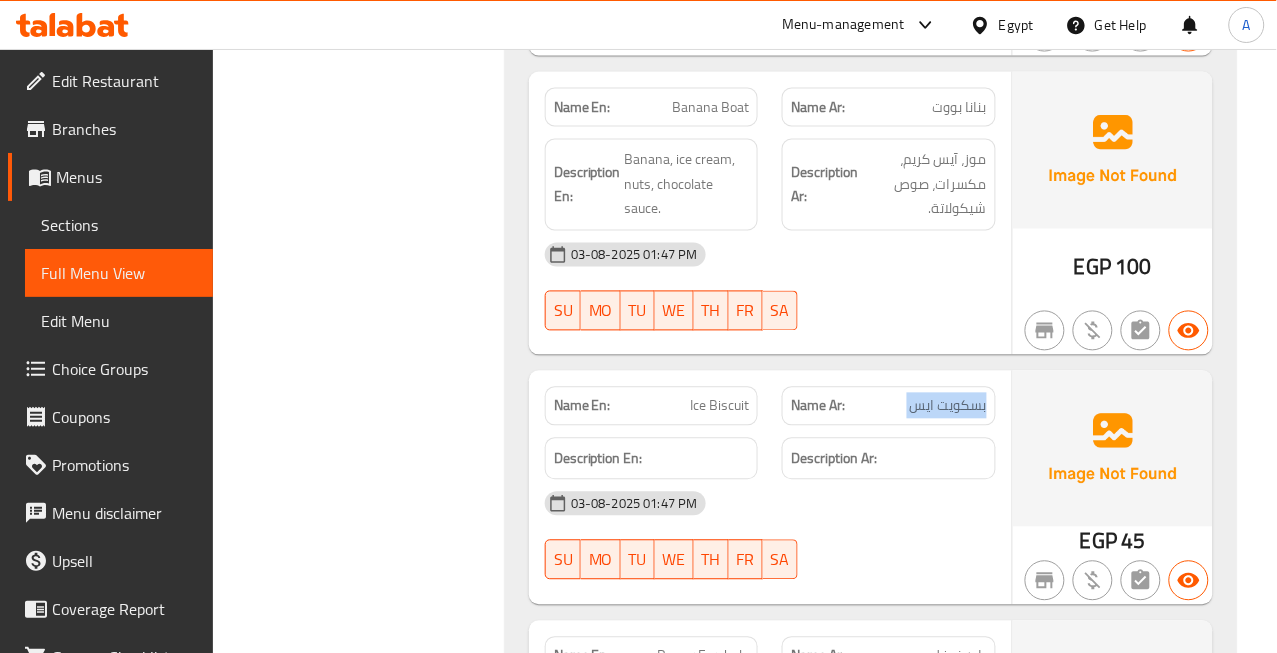 click on "بسكويت ايس" at bounding box center (953, -15881) 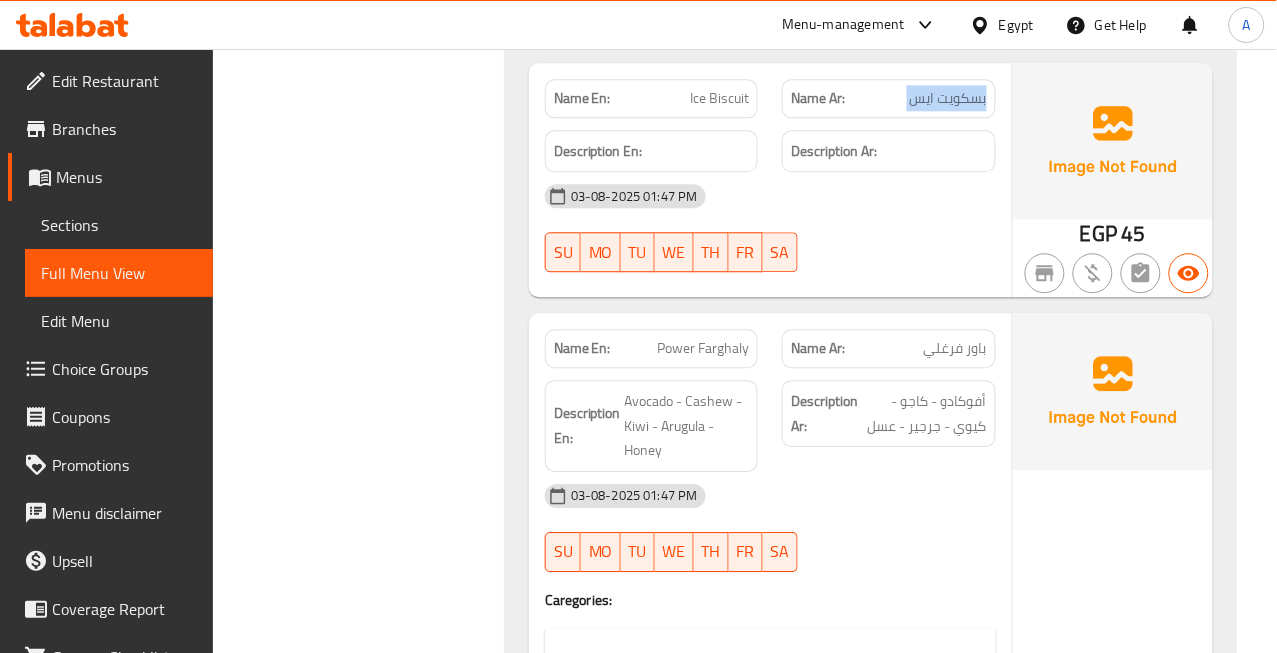 scroll, scrollTop: 22488, scrollLeft: 0, axis: vertical 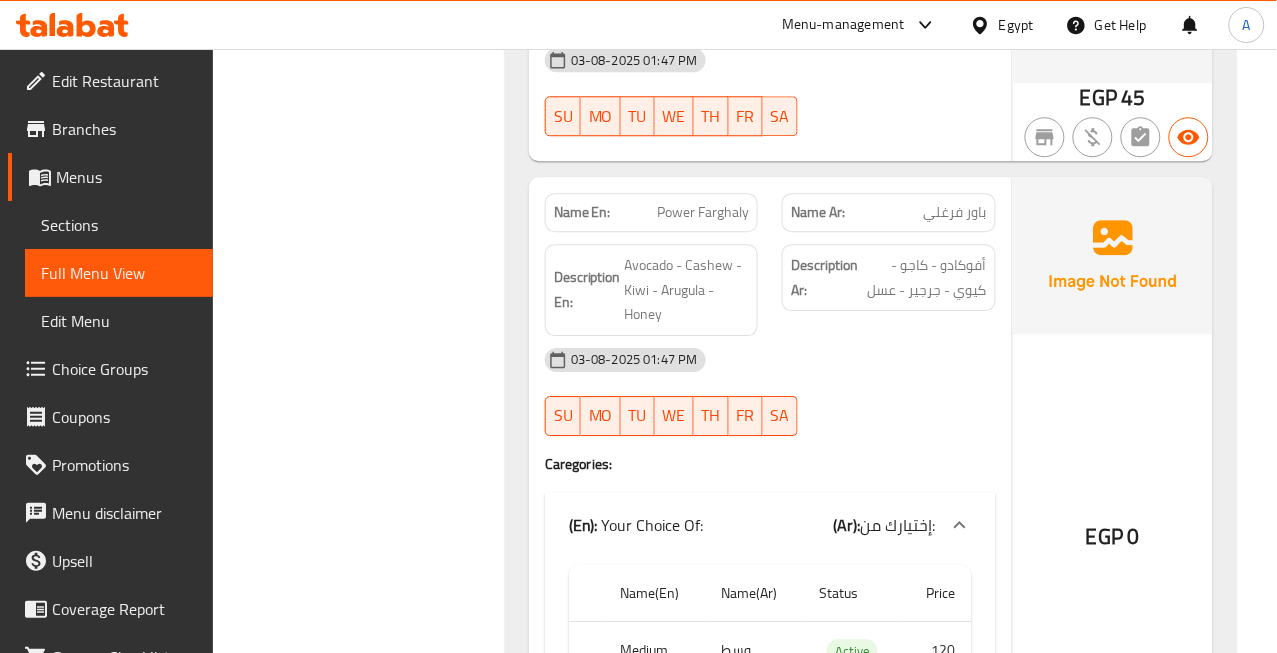 click on "باور فرغلي" at bounding box center (951, -15746) 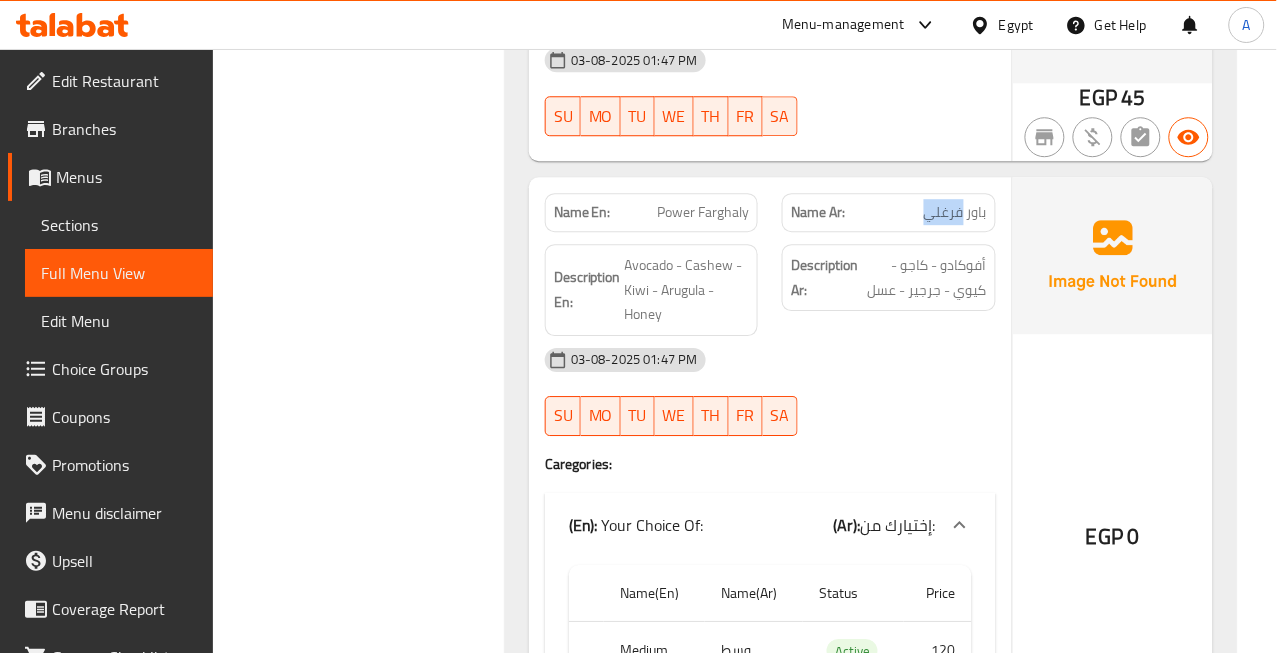 click on "باور فرغلي" at bounding box center (951, -15746) 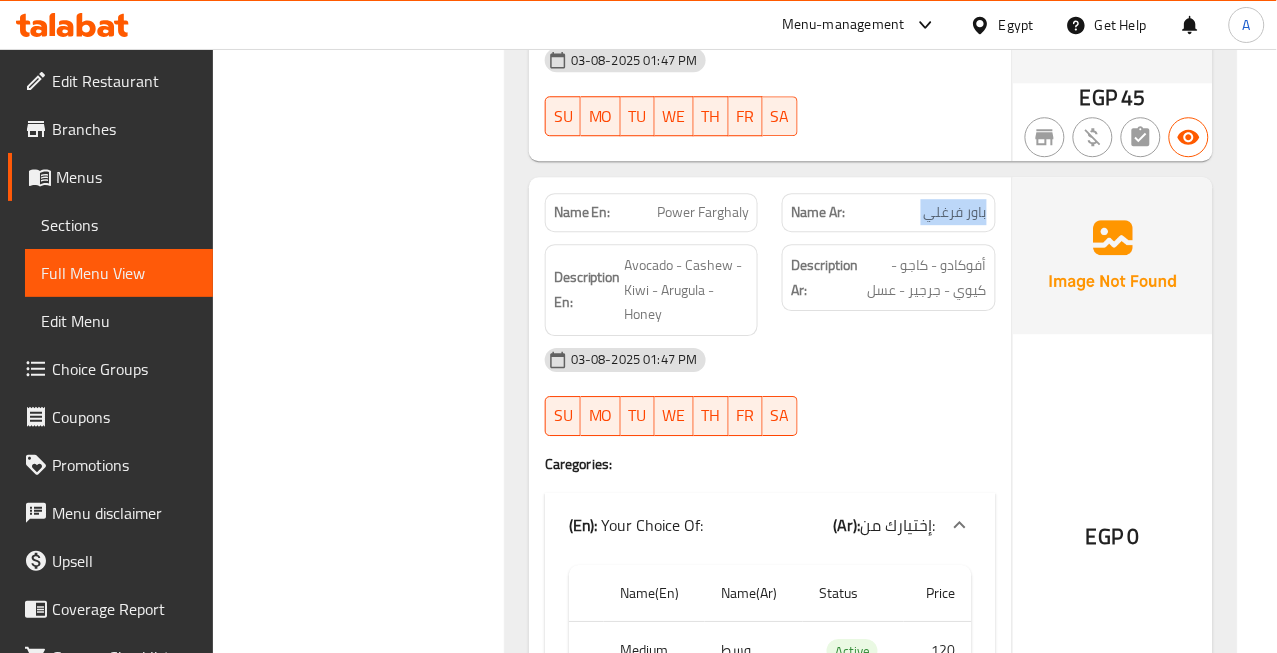 click on "باور فرغلي" at bounding box center [951, -15746] 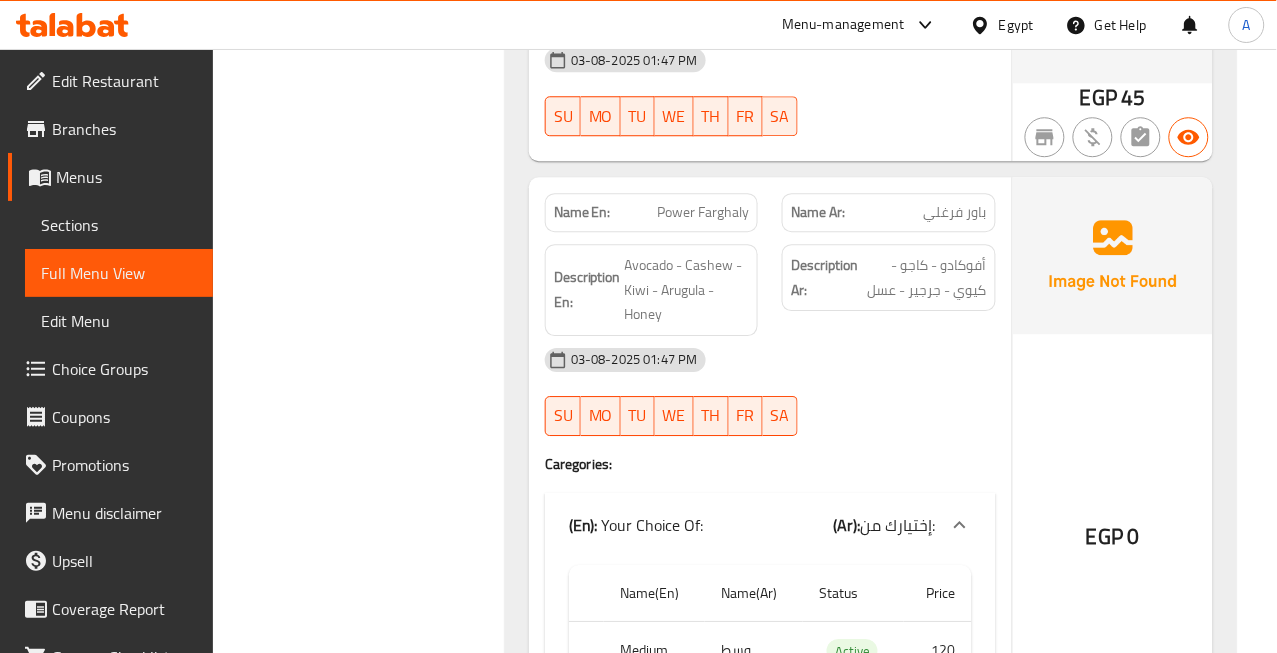 click on "Power Farghaly" at bounding box center [696, -15746] 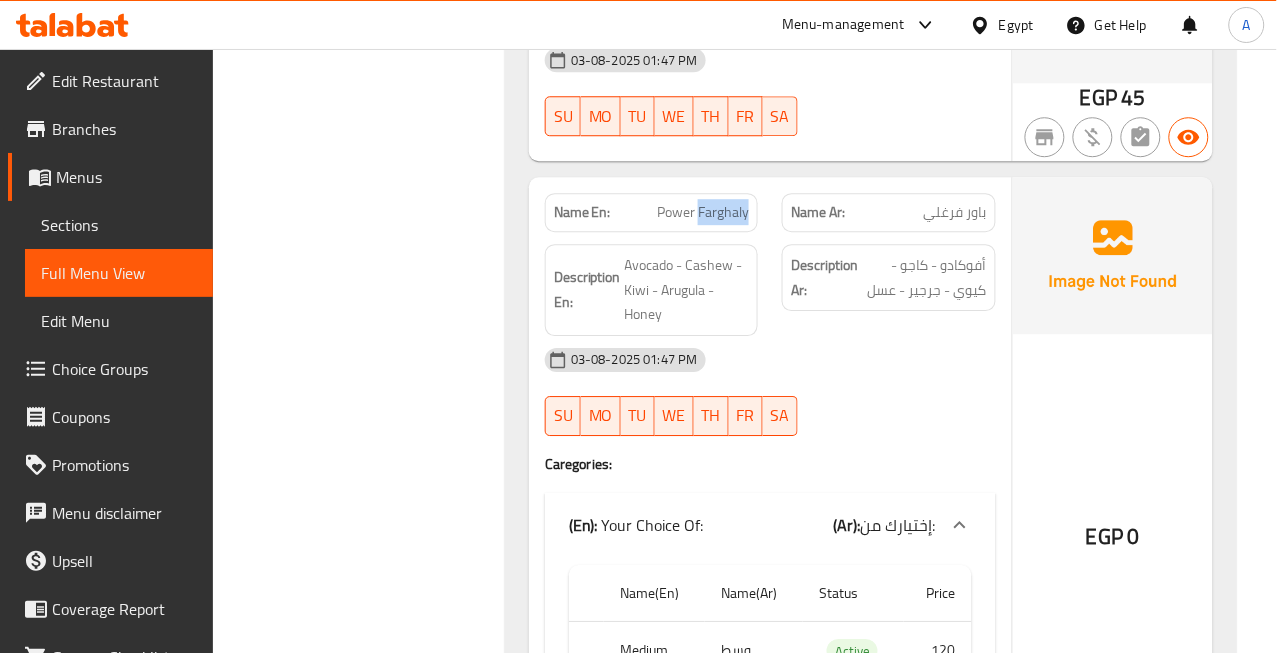 click on "Power Farghaly" at bounding box center [696, -15746] 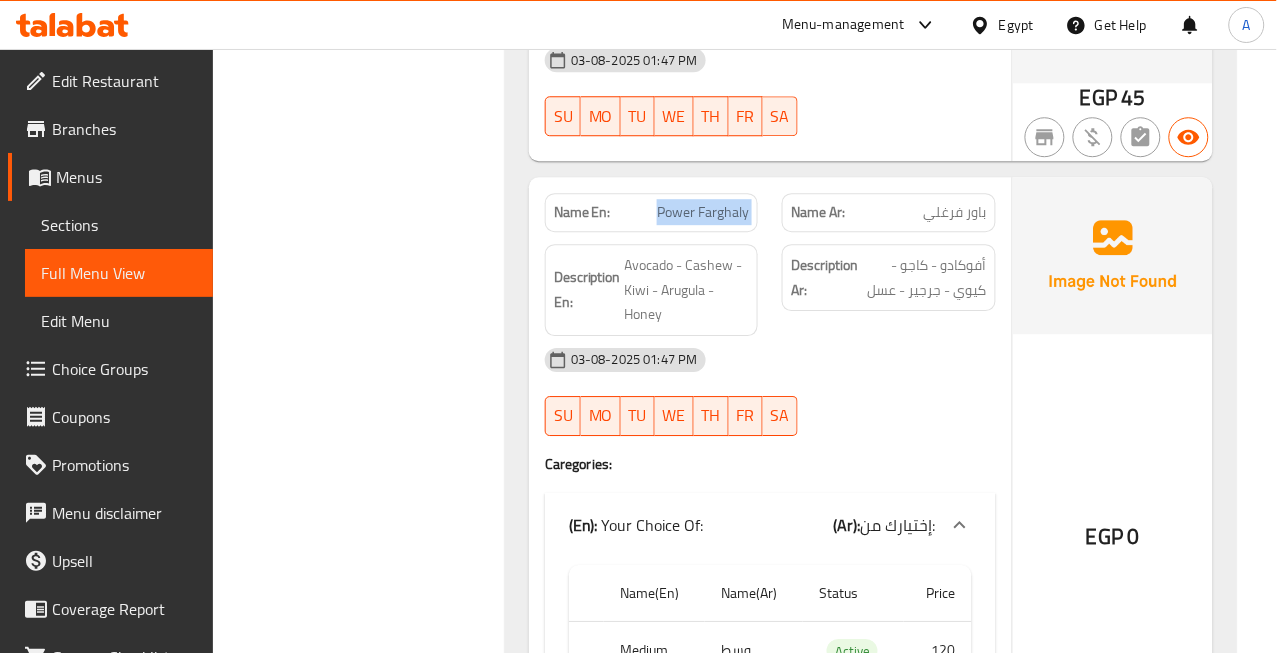 click on "Power Farghaly" at bounding box center [696, -15746] 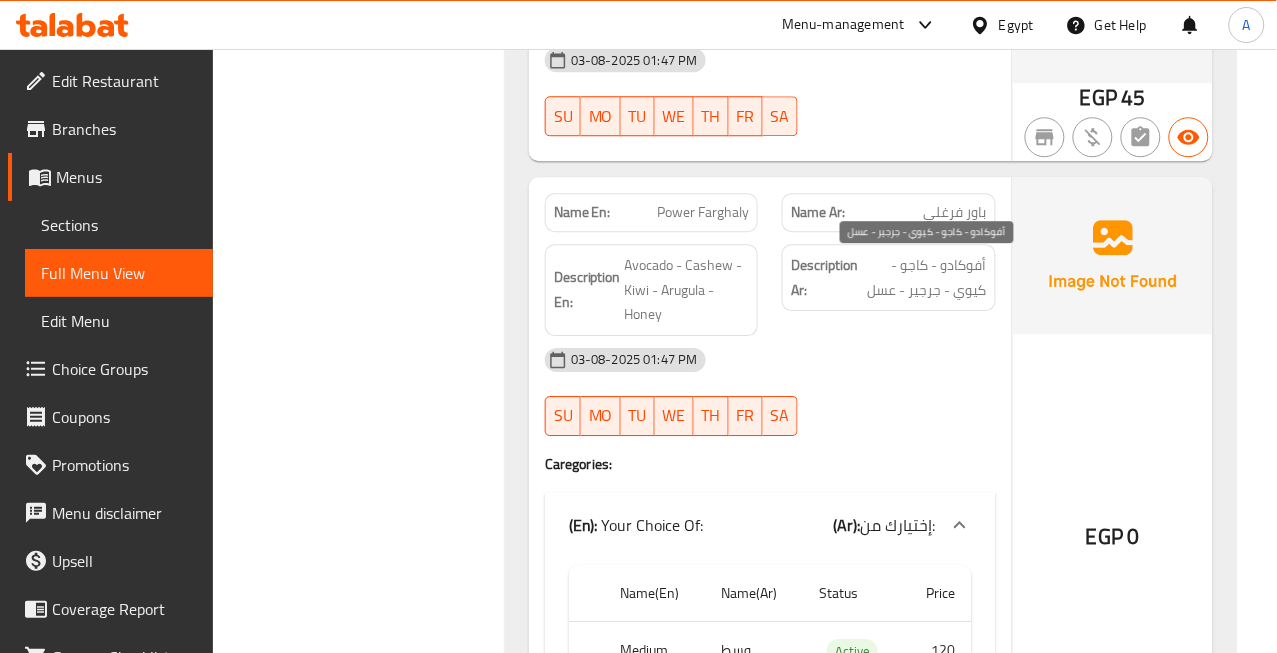 click on "أفوكادو - كاجو - كيوي - جرجير - عسل" at bounding box center (924, 277) 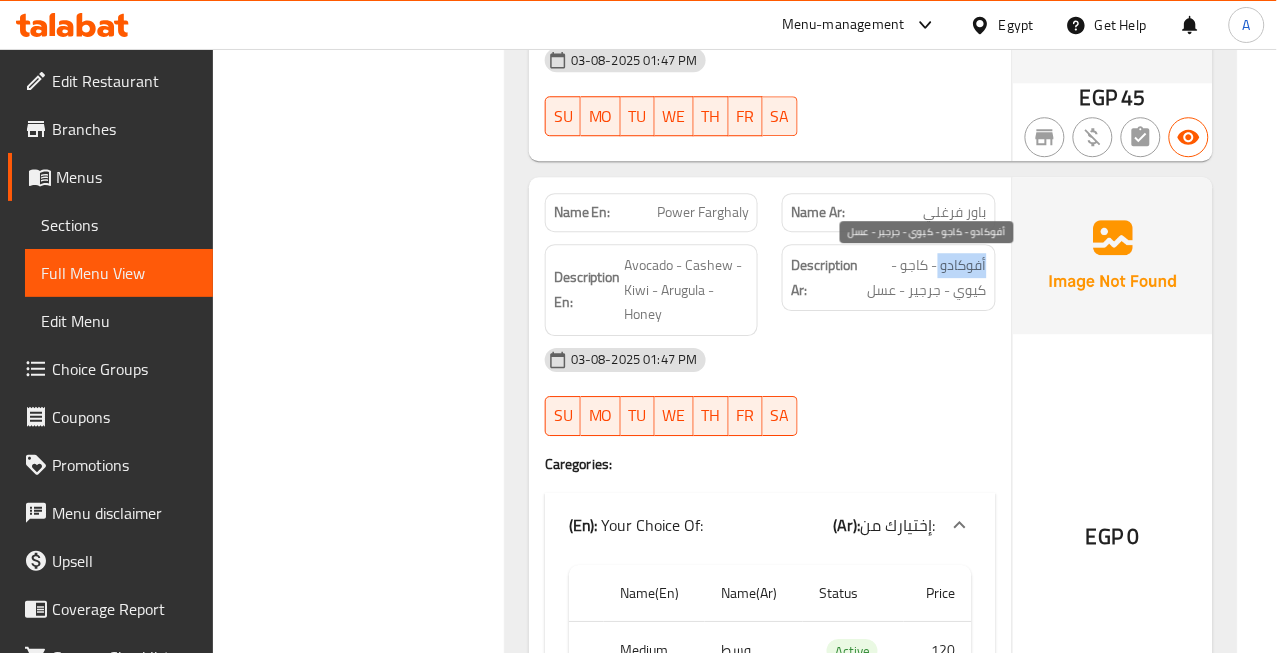 click on "أفوكادو - كاجو - كيوي - جرجير - عسل" at bounding box center [924, 277] 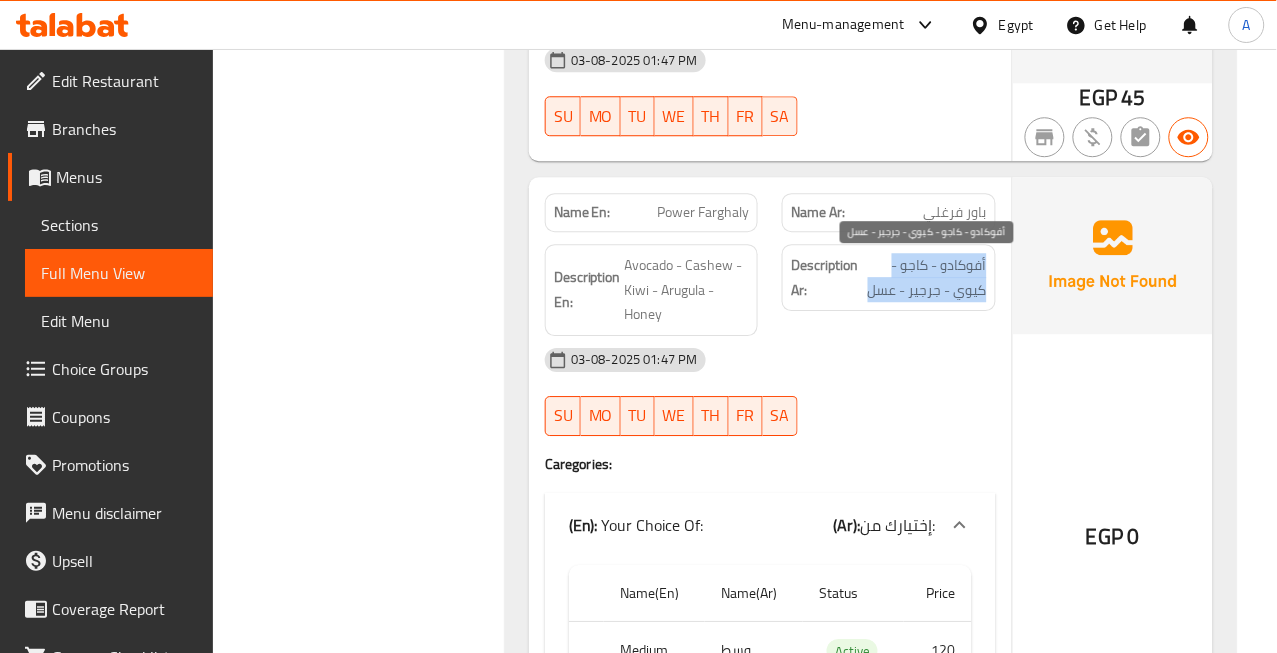 click on "أفوكادو - كاجو - كيوي - جرجير - عسل" at bounding box center [924, 277] 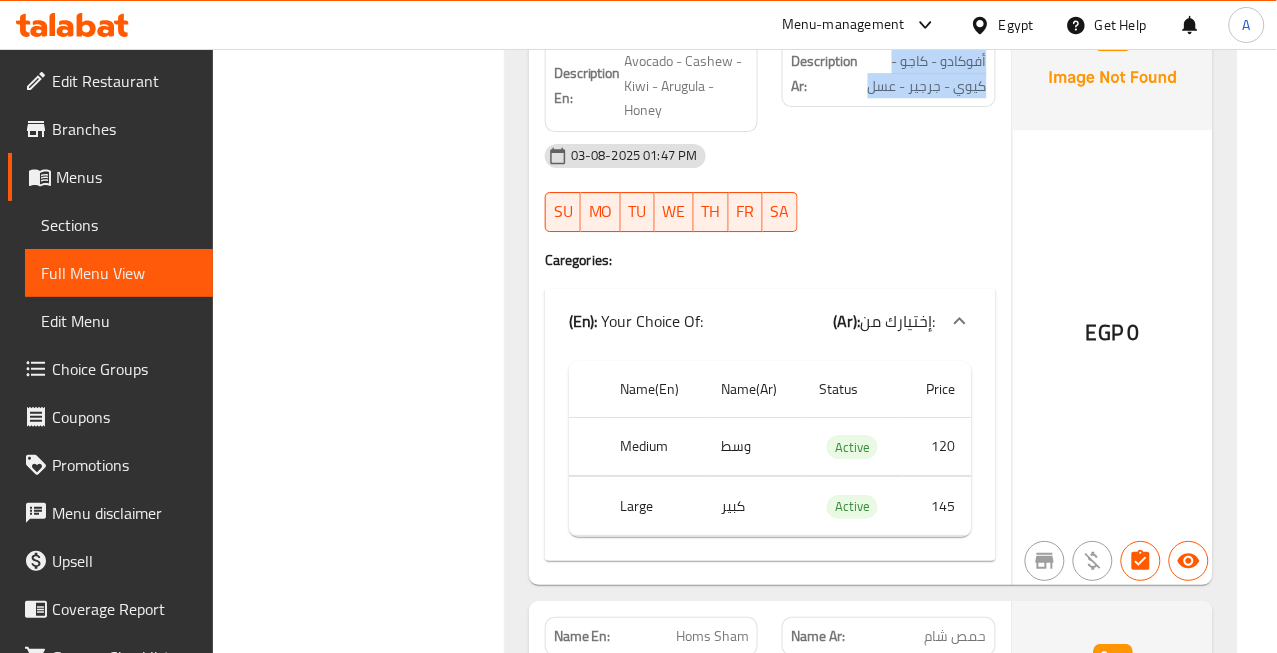 scroll, scrollTop: 22711, scrollLeft: 0, axis: vertical 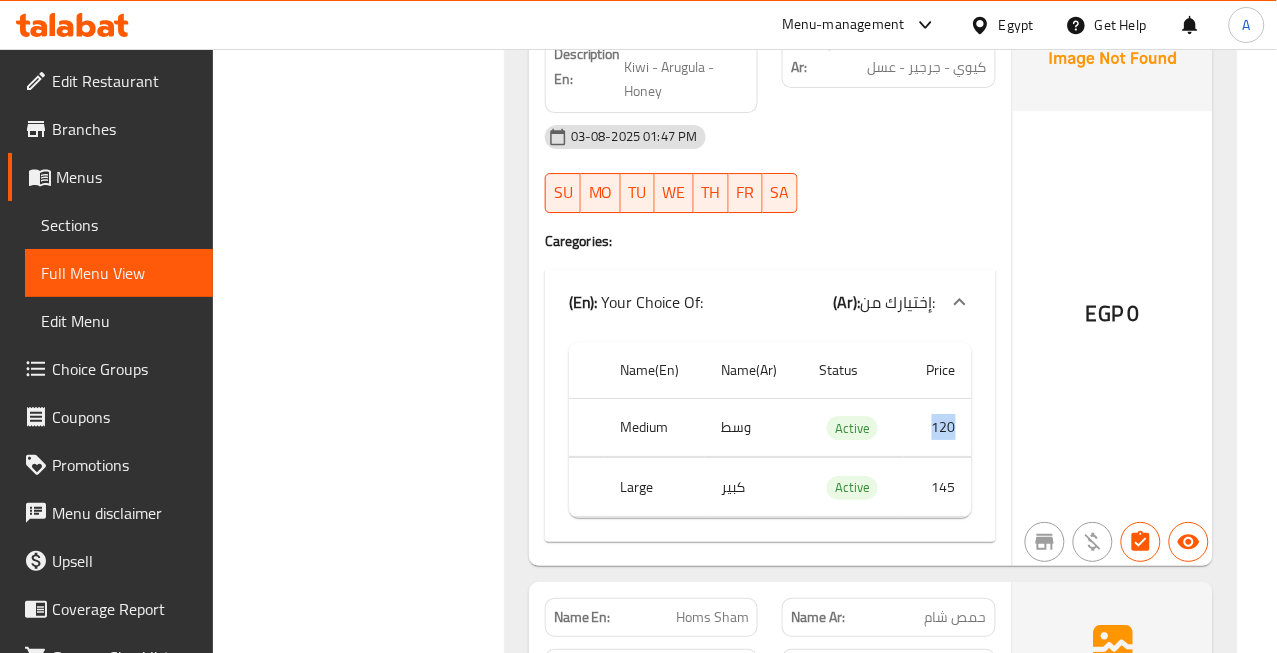 drag, startPoint x: 955, startPoint y: 428, endPoint x: 918, endPoint y: 430, distance: 37.054016 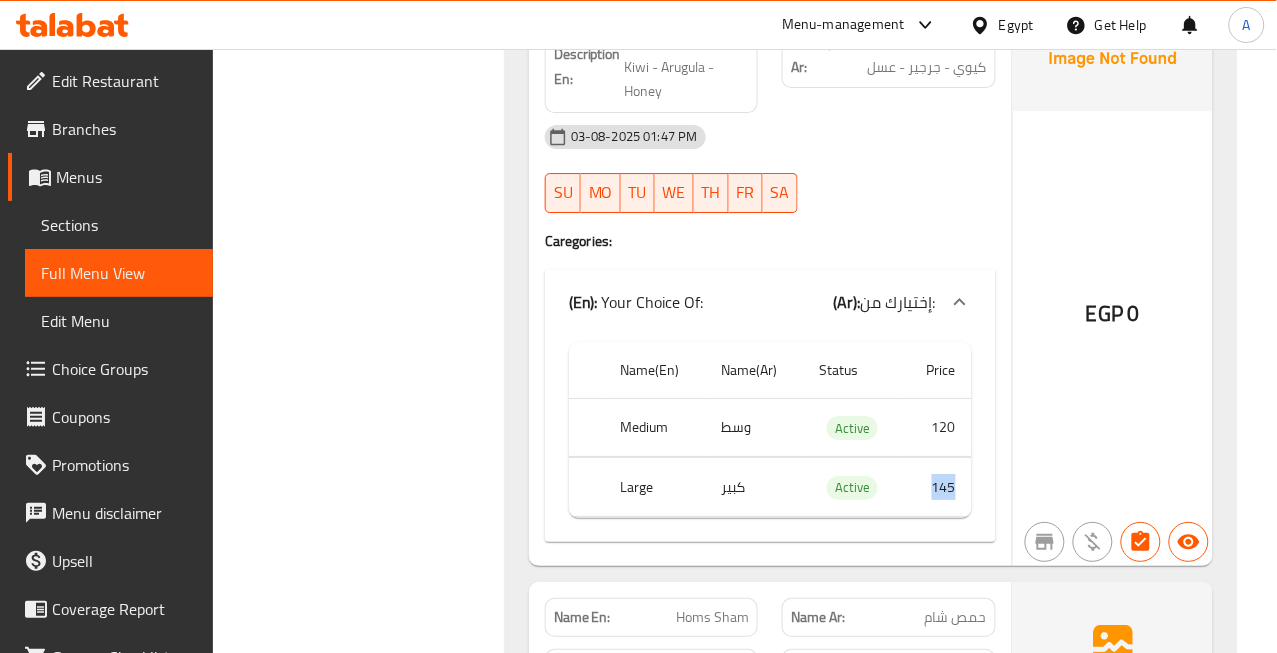 drag, startPoint x: 960, startPoint y: 487, endPoint x: 928, endPoint y: 484, distance: 32.140316 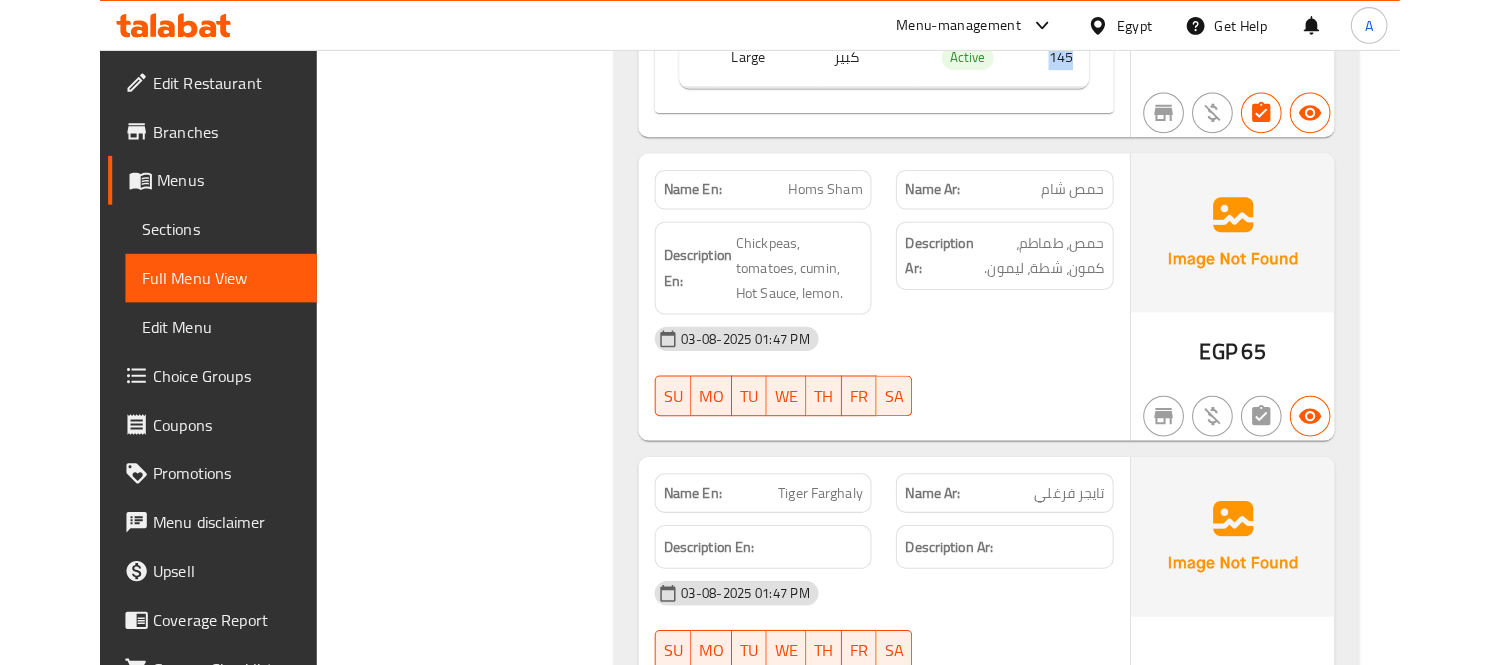 scroll, scrollTop: 23155, scrollLeft: 0, axis: vertical 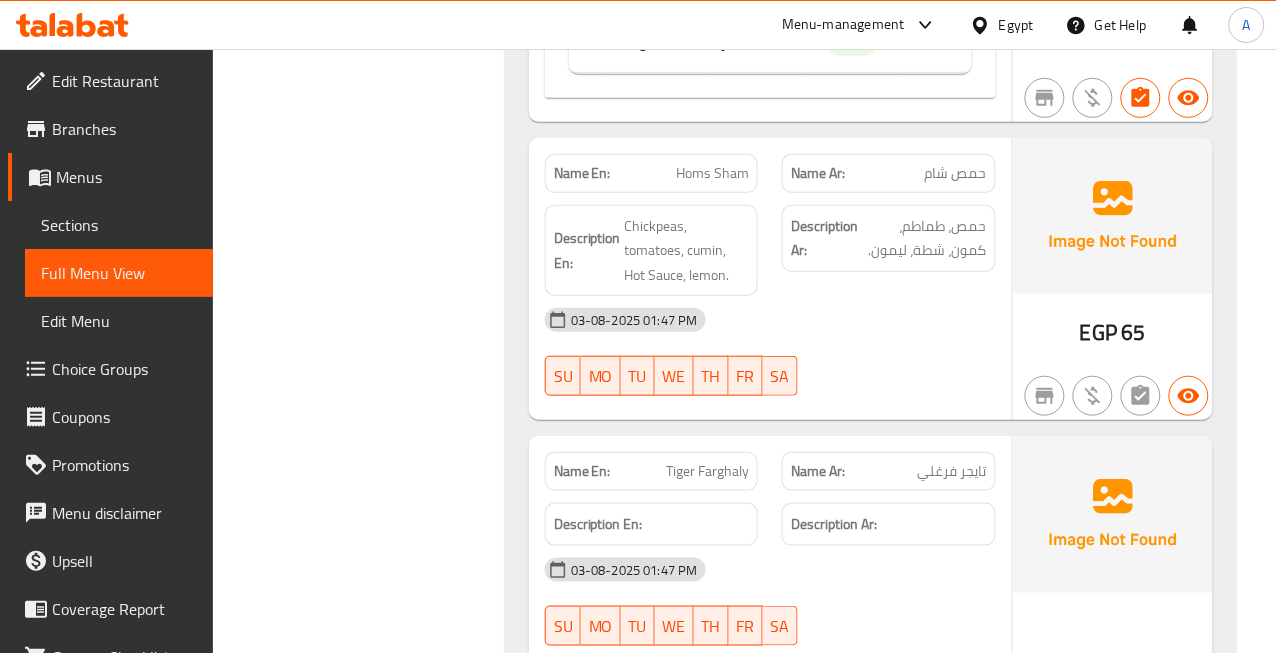 click on "Homs Sham" at bounding box center (708, -15834) 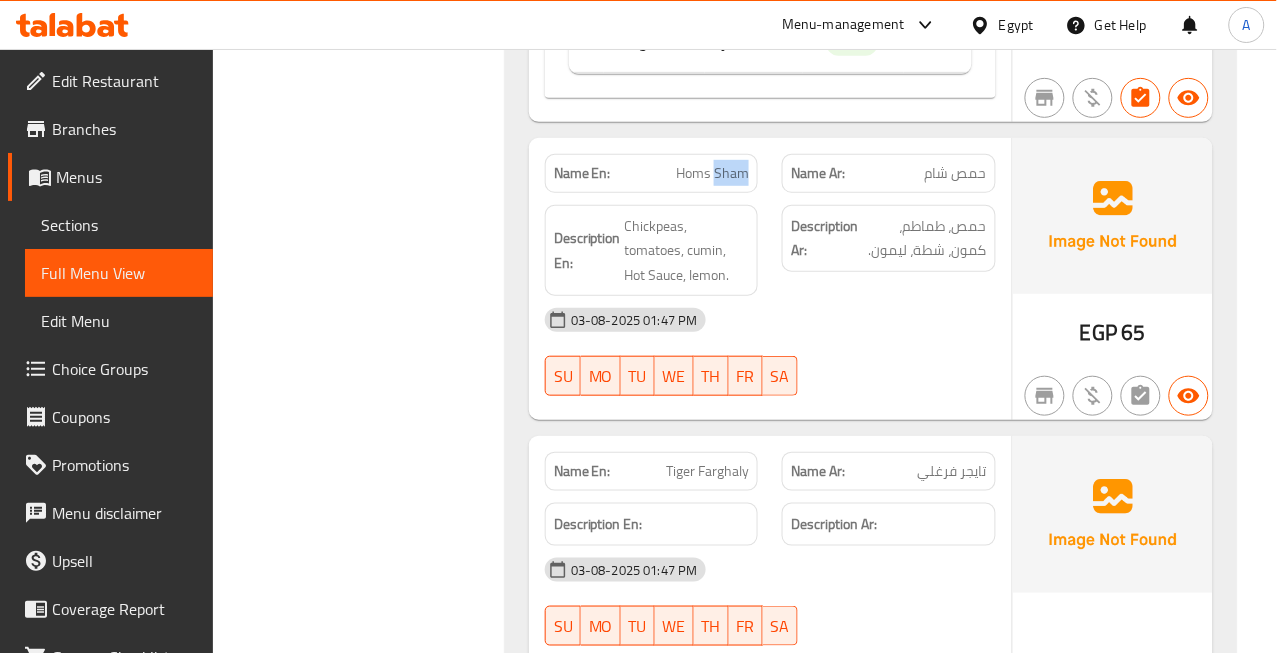 click on "Homs Sham" at bounding box center (708, -15834) 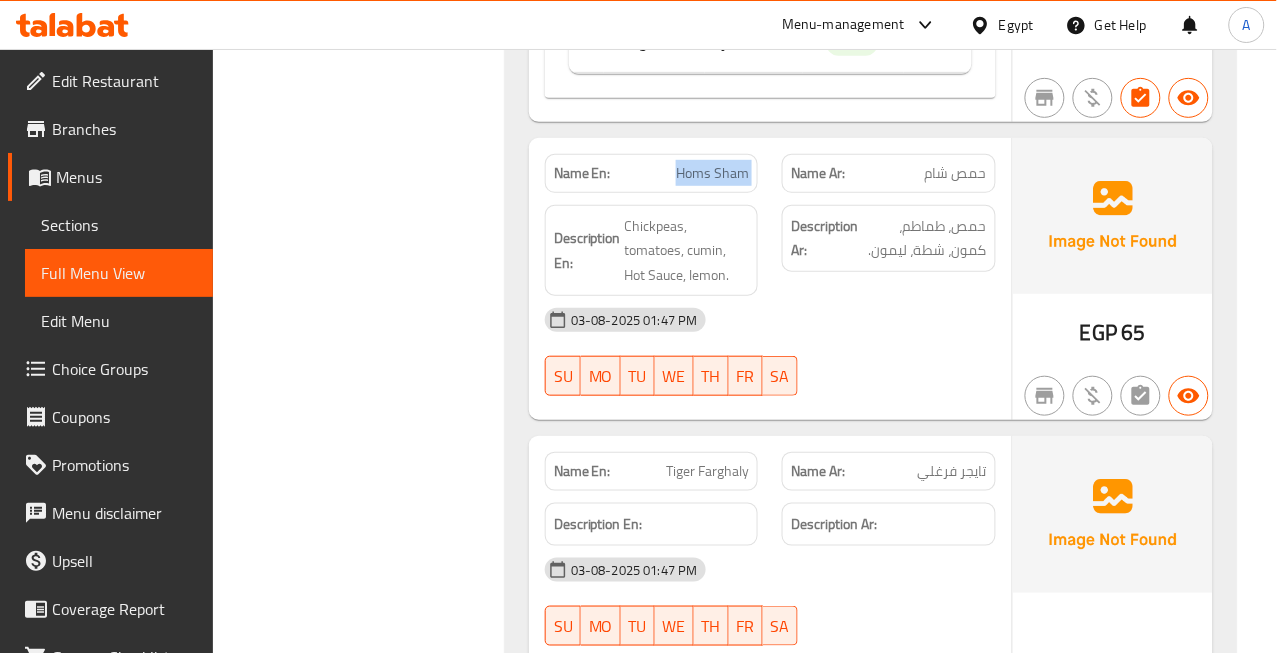 click on "Homs Sham" at bounding box center [708, -15834] 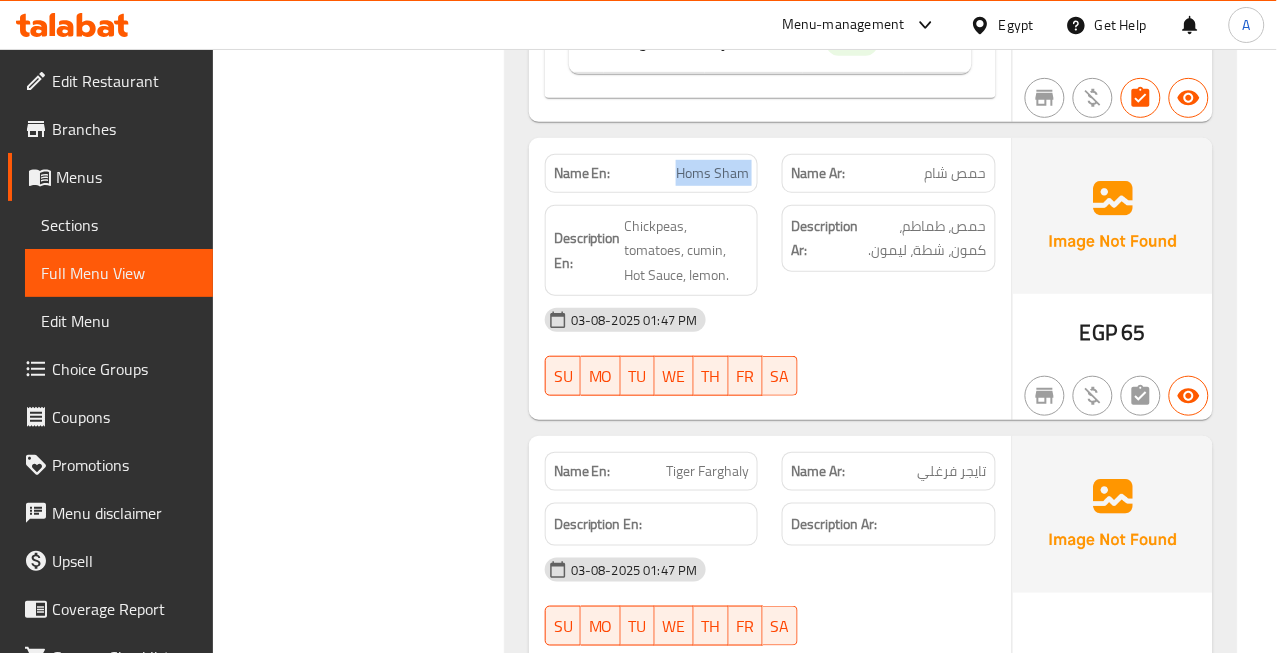 copy on "Homs Sham" 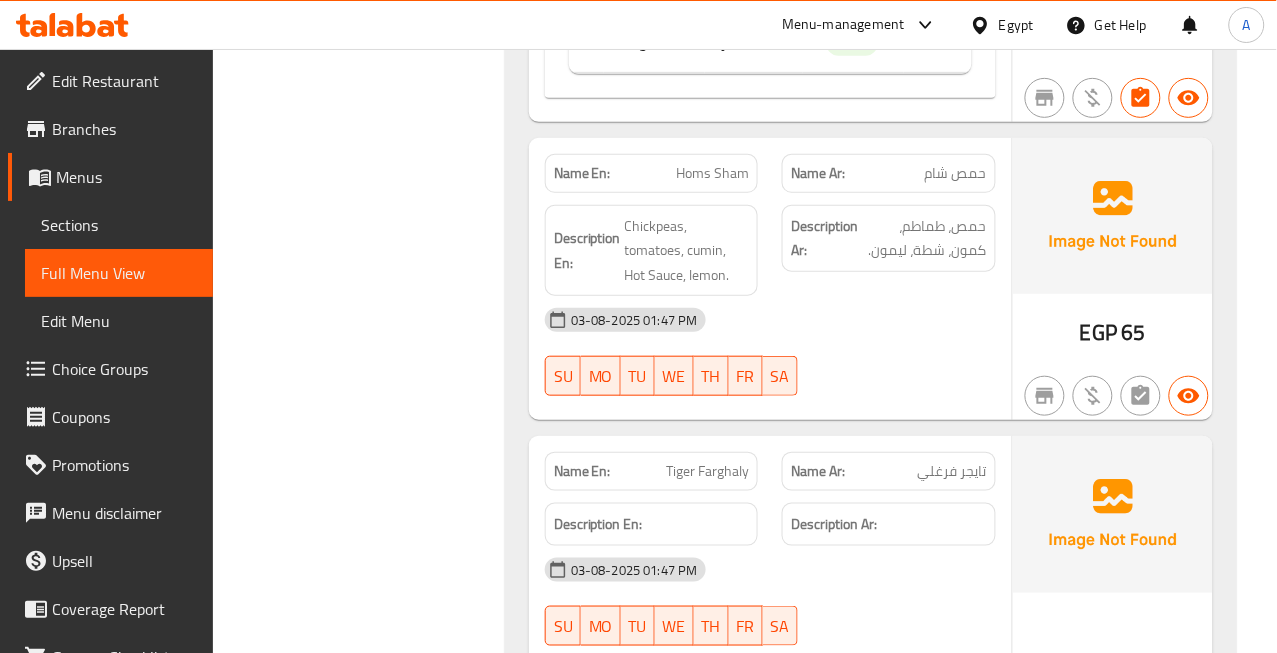 click on "حمص شام" at bounding box center (957, -15834) 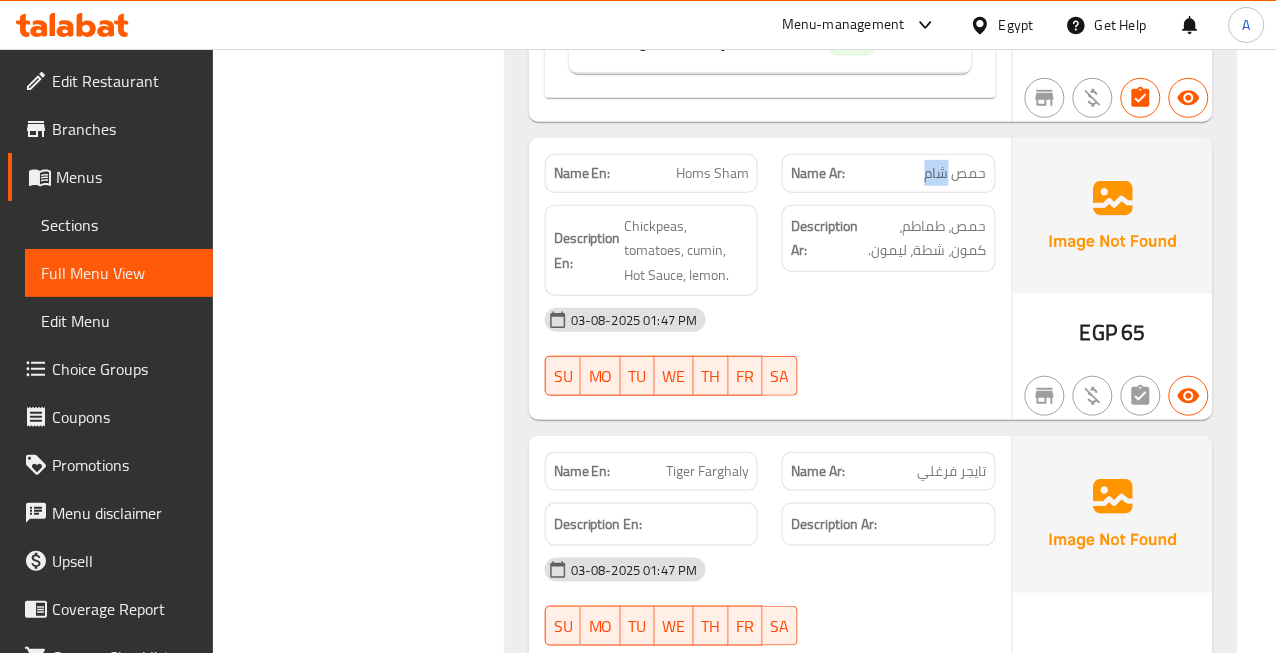 click on "حمص شام" at bounding box center [957, -15834] 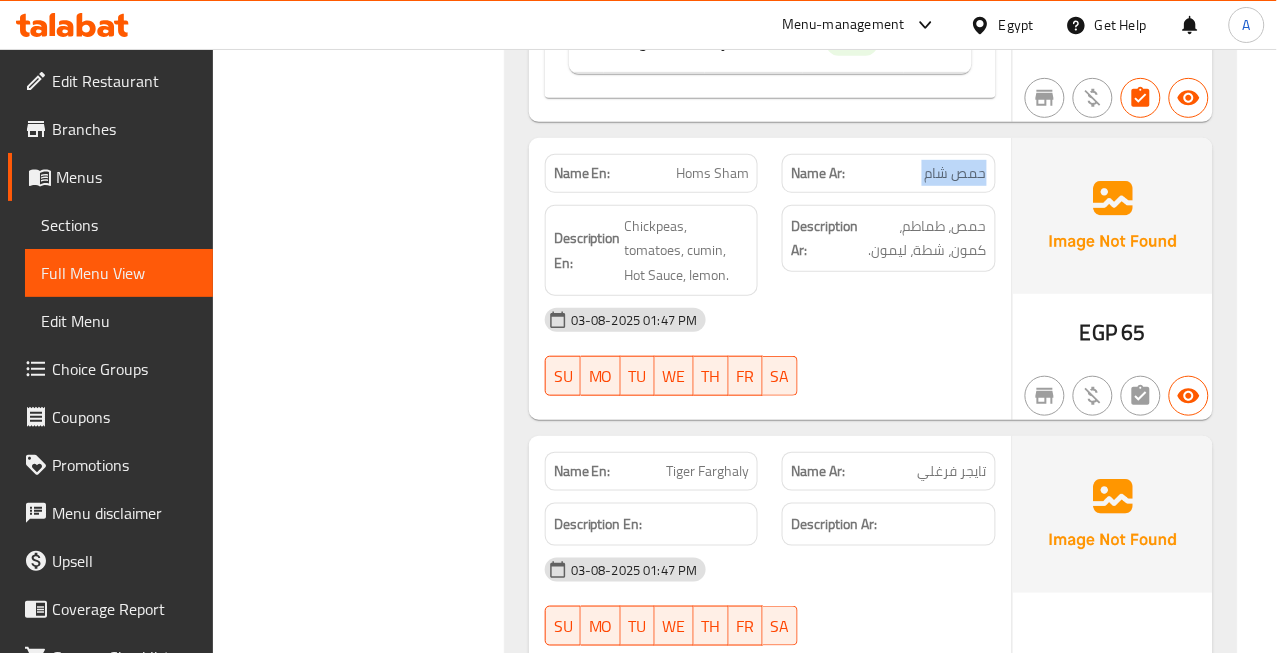 click on "حمص شام" at bounding box center [957, -15834] 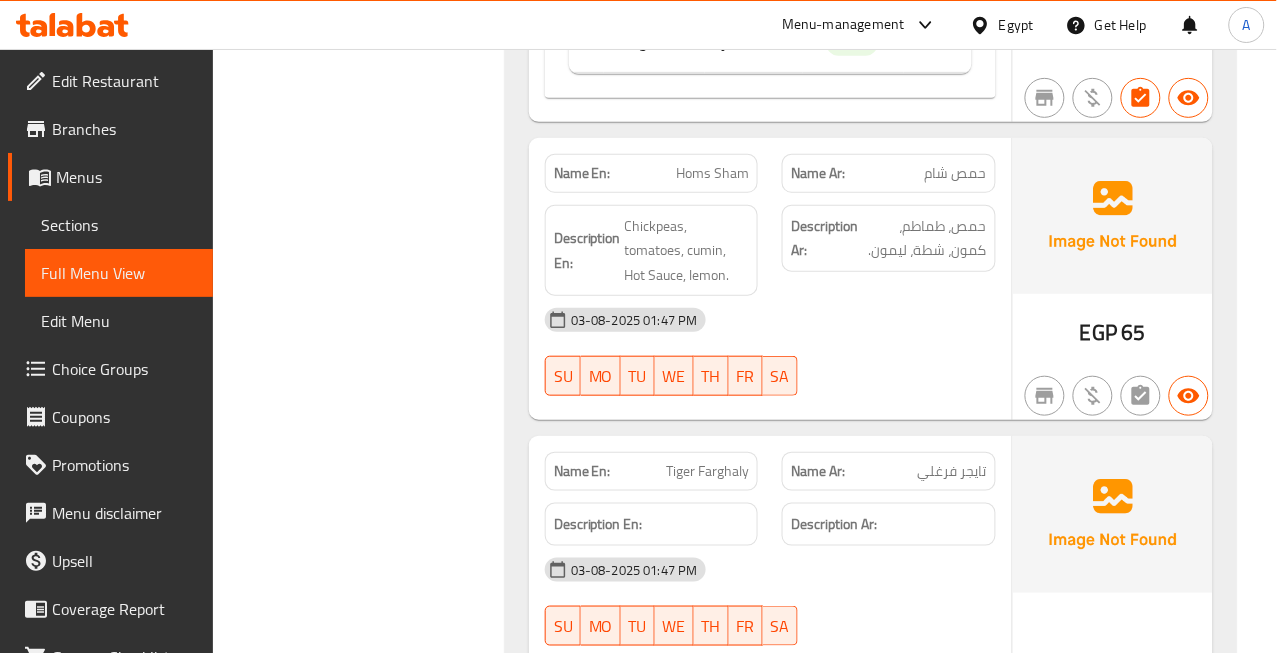 drag, startPoint x: 366, startPoint y: 188, endPoint x: 730, endPoint y: 47, distance: 390.35498 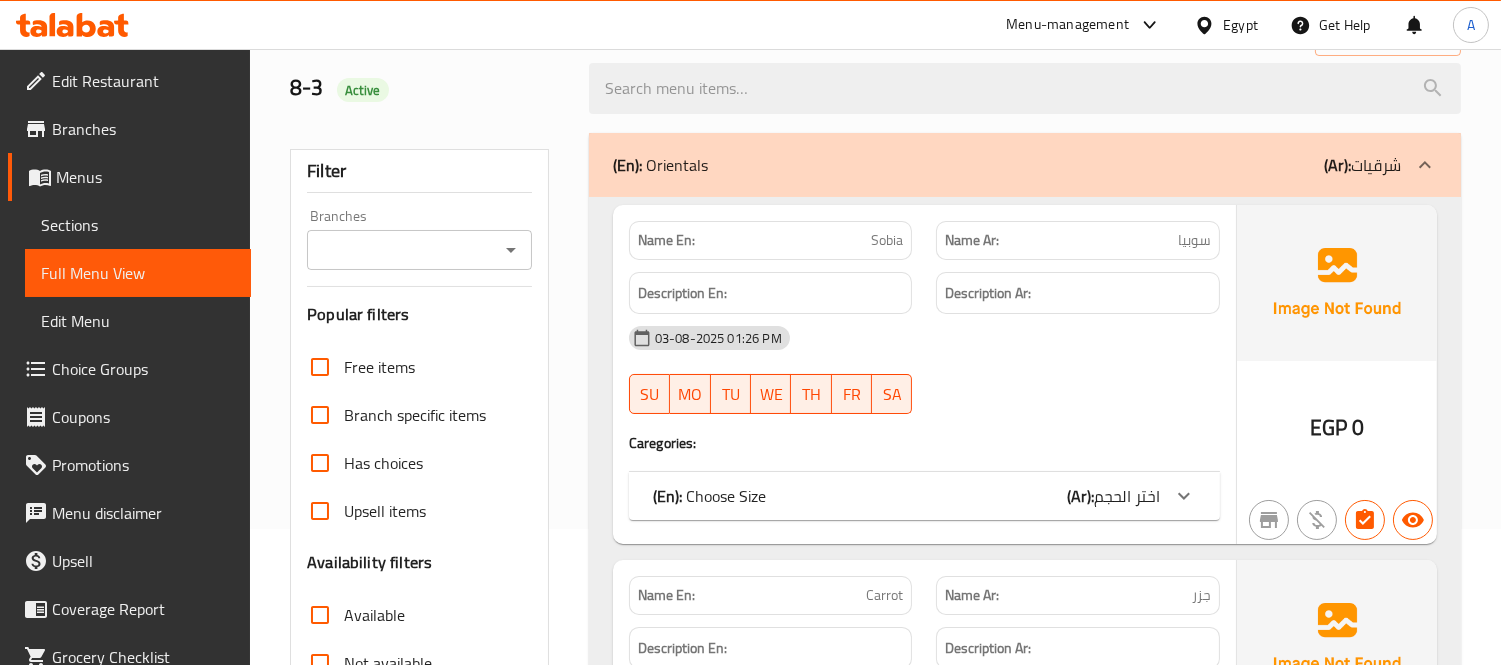 scroll, scrollTop: 444, scrollLeft: 0, axis: vertical 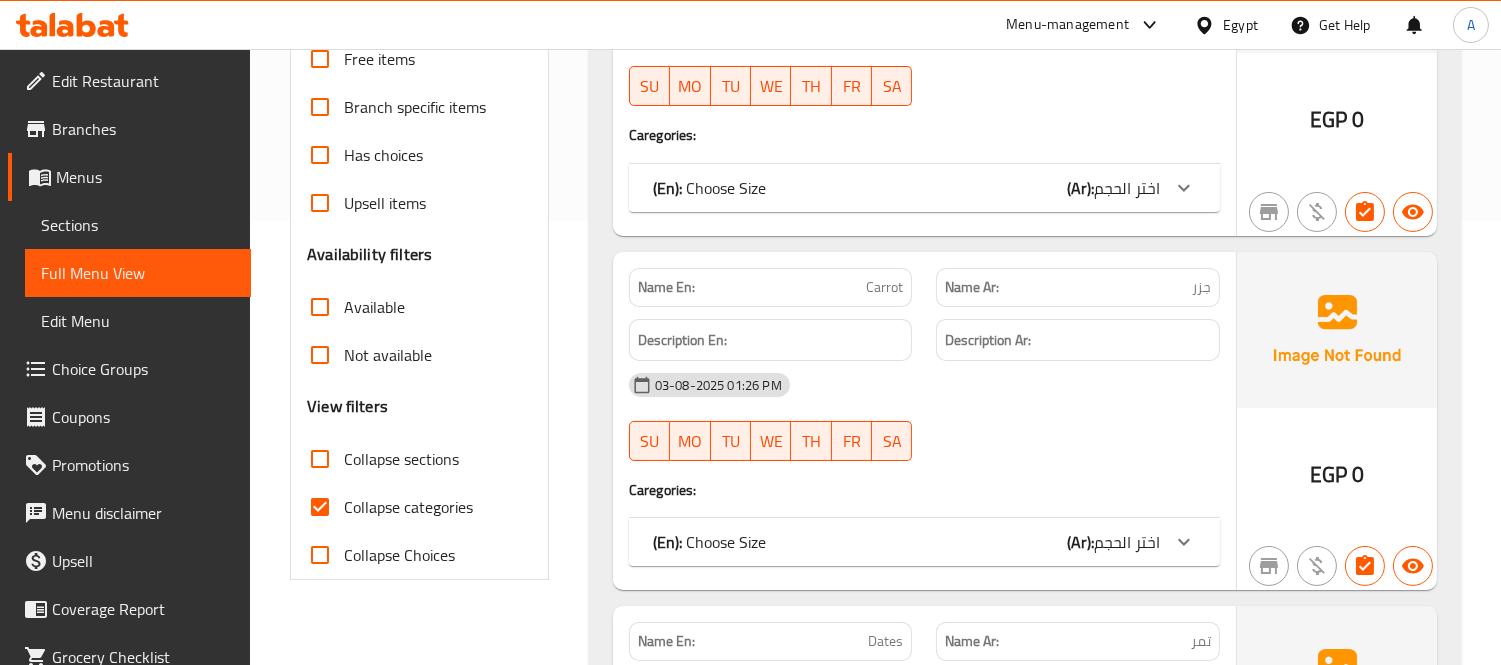 click on "Collapse categories" at bounding box center [408, 507] 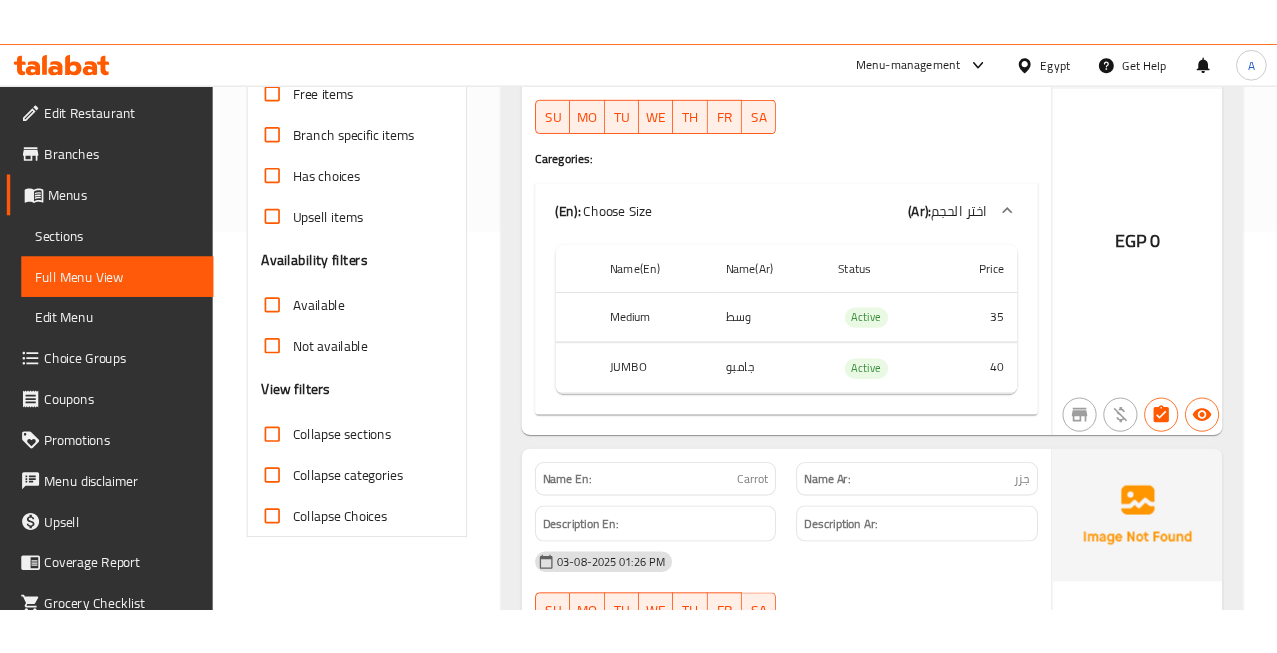 scroll, scrollTop: 0, scrollLeft: 0, axis: both 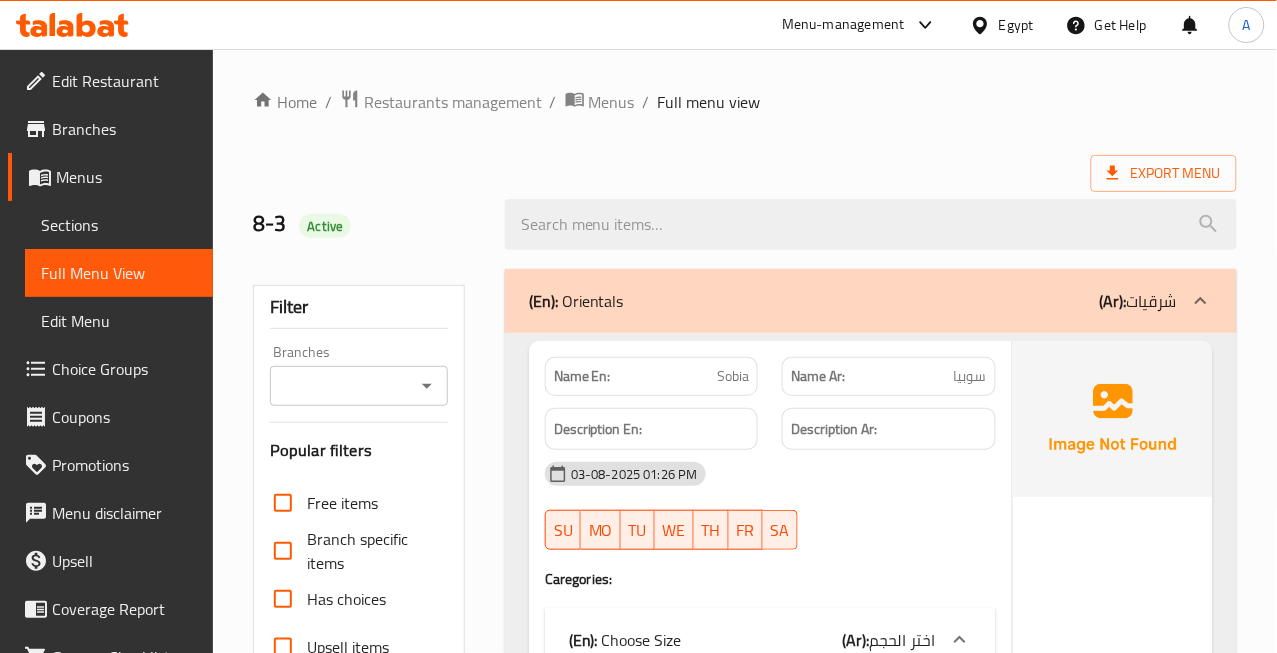 click on "Home / Restaurants management / Menus / Full menu view Export Menu 8-3   Active Filter Branches Branches Popular filters Free items Branch specific items Has choices Upsell items Availability filters Available Not available View filters Collapse sections Collapse categories Collapse Choices (En):   Orientals (Ar): شرقيات Name En: [NAME] Name Ar: سوبيا Description En: Description Ar: [DATE] [TIME] SU MO TU WE TH FR SA Caregories: (En):   Choose Size (Ar): اختر الحجم Name(En) Name(Ar) Status Price Medium وسط  Active 35 JUMBO جامبو Active 40 EGP 0 Name En: Carrot Name Ar: جزر Description En: Description Ar: [DATE] [TIME] SU MO TU WE TH FR SA Caregories: (En):   Choose Size (Ar): اختر الحجم Name(En) Name(Ar) Status Price Medium وسط  Active 30 JUMBO جامبو Active 35 EGP 0 Name En: Dates Name Ar: تمر Description En: Description Ar: [DATE] [TIME] SU MO TU WE TH FR SA Caregories: (En):   Choose Size (Ar): اختر الحجم Name(En) Name(Ar) Status 0" at bounding box center [745, 26501] 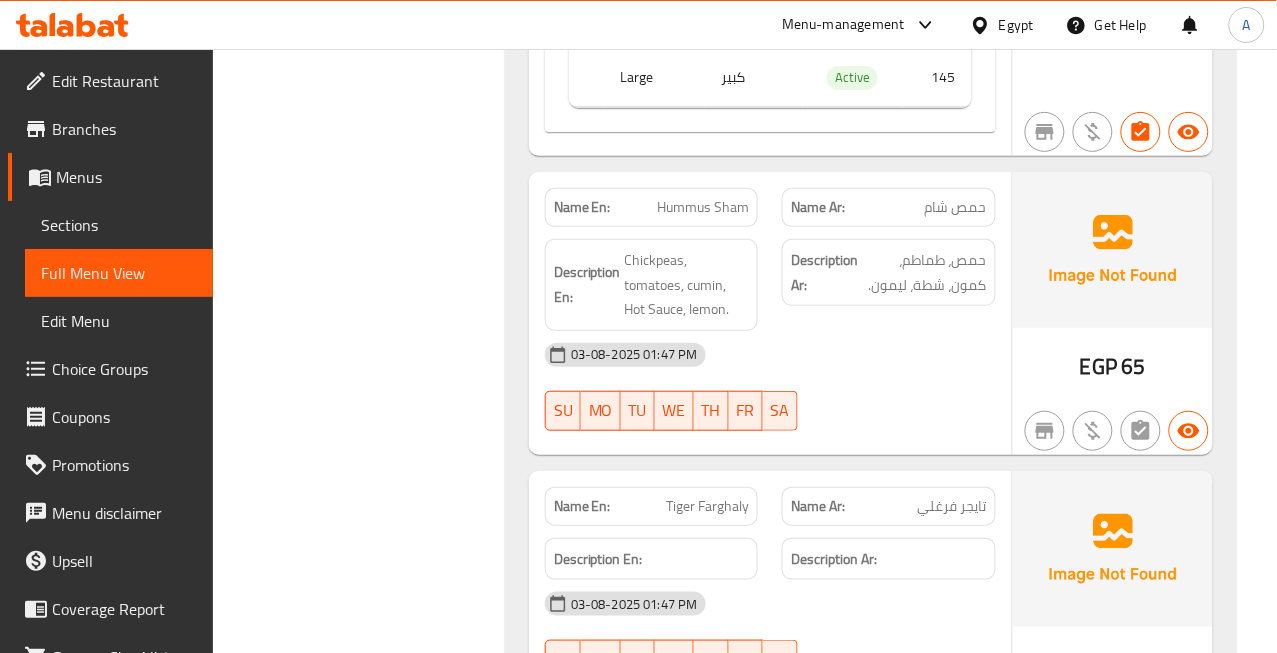 scroll, scrollTop: 28108, scrollLeft: 0, axis: vertical 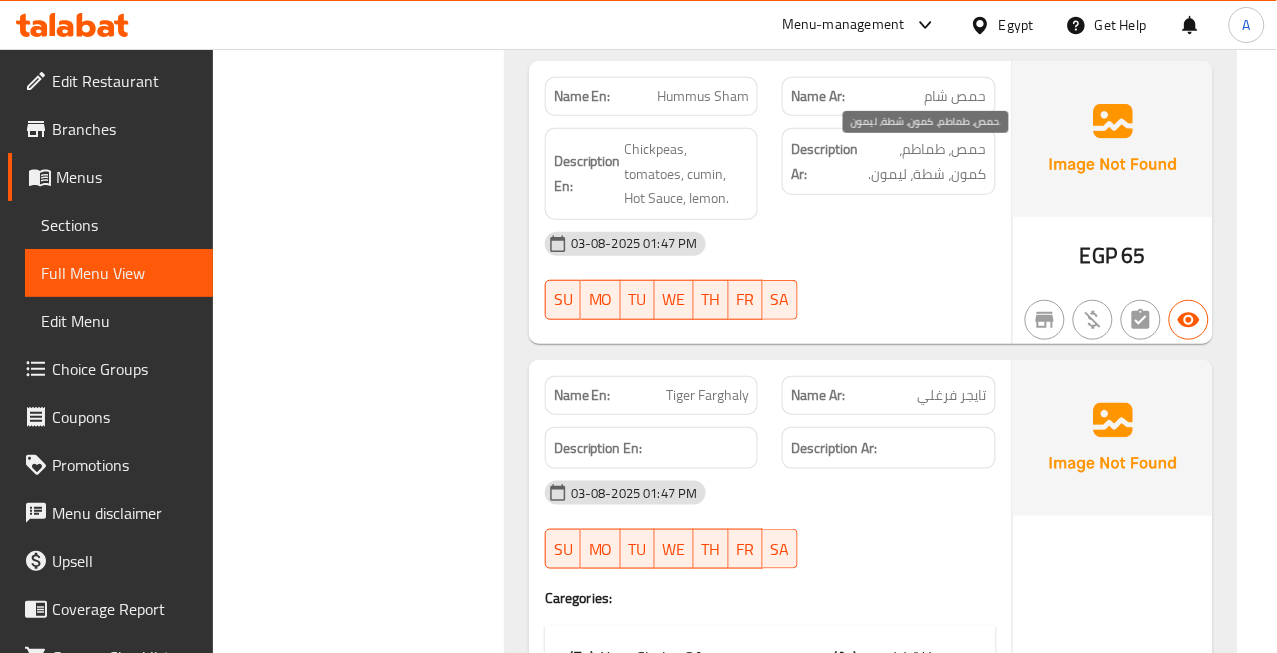 click on "حمص، طماطم، كمون، شطة، ليمون." at bounding box center [924, 161] 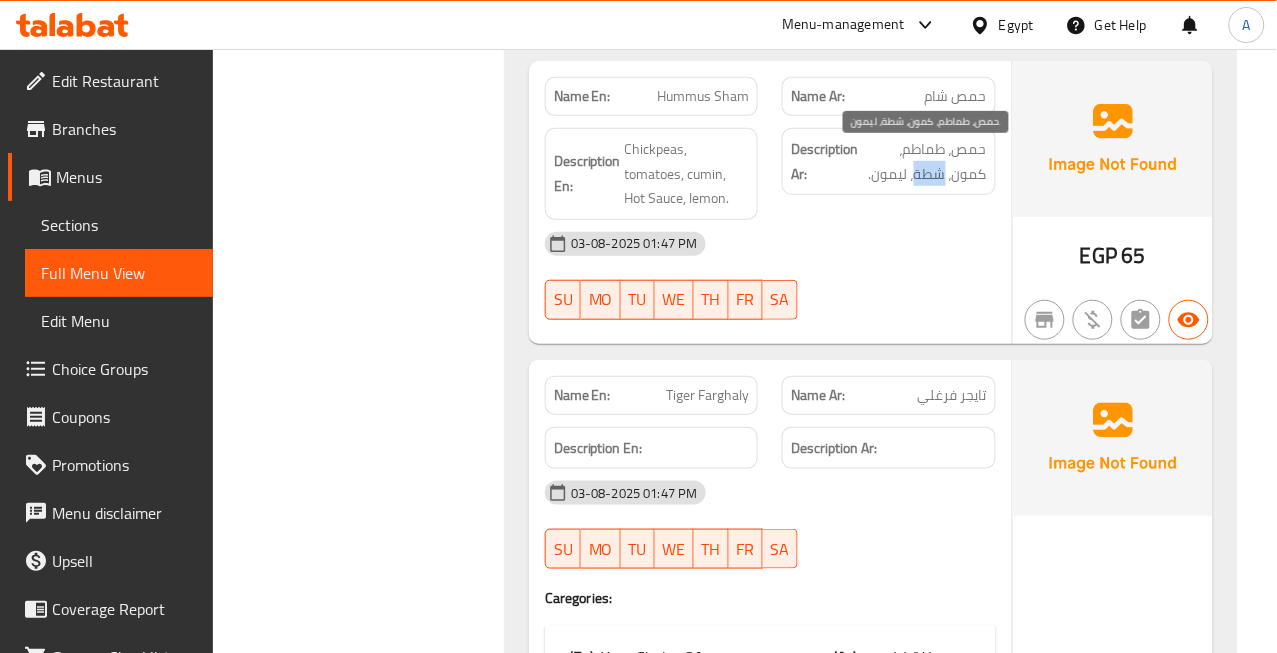 click on "حمص، طماطم، كمون، شطة، ليمون." at bounding box center (924, 161) 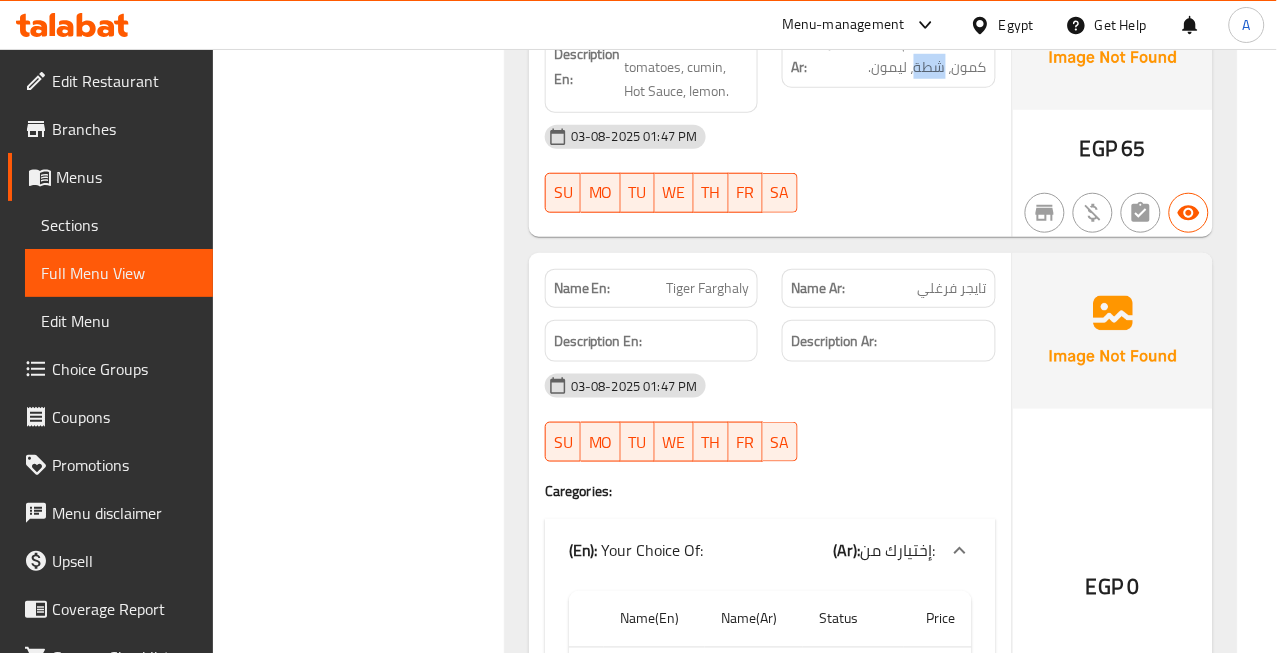 scroll, scrollTop: 28220, scrollLeft: 0, axis: vertical 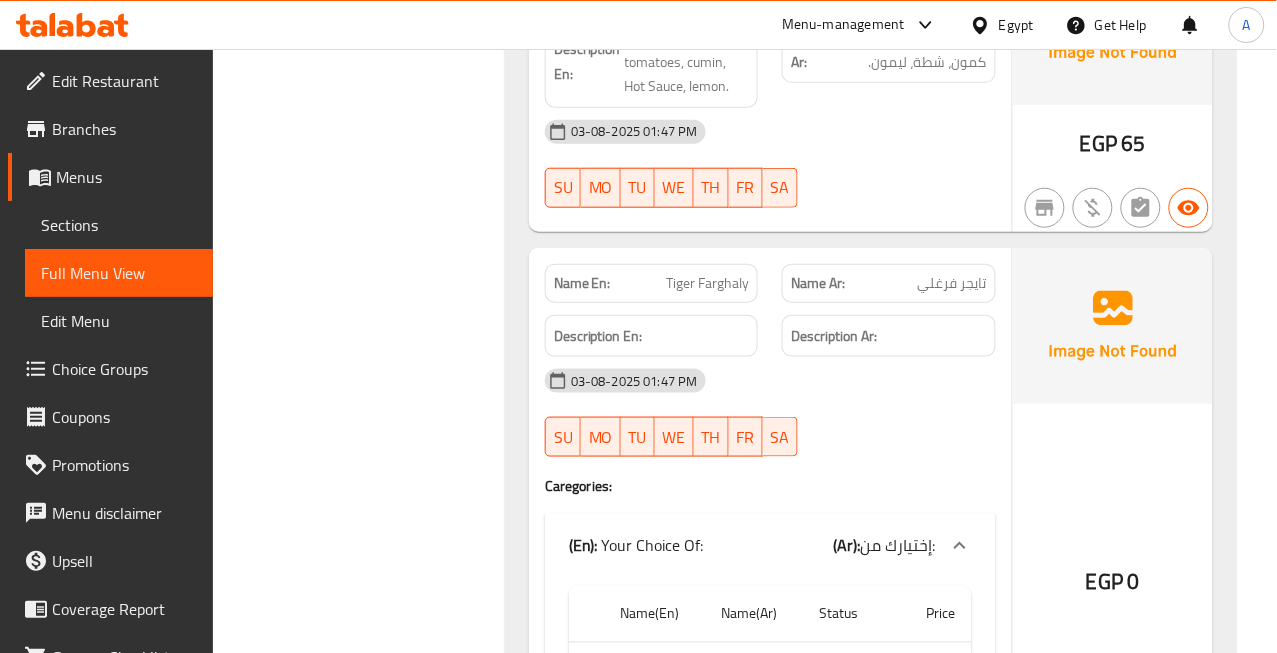 click on "تايجر فرغلي" at bounding box center [954, -20321] 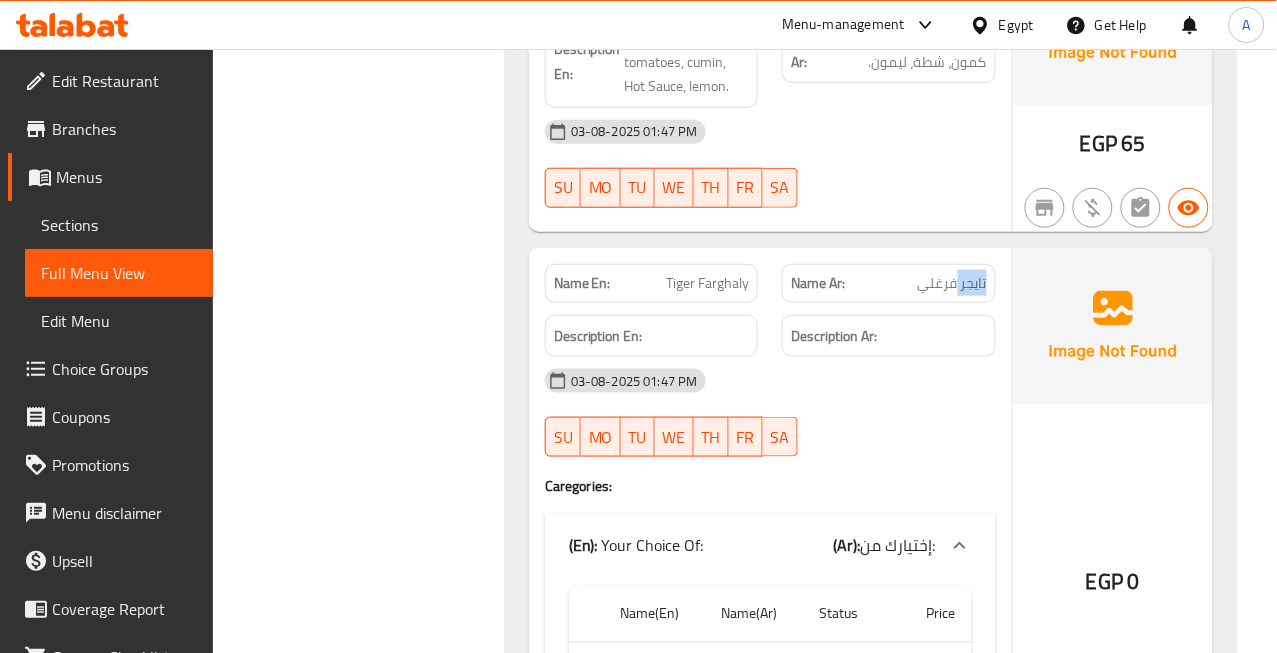 click on "تايجر فرغلي" at bounding box center [954, -20321] 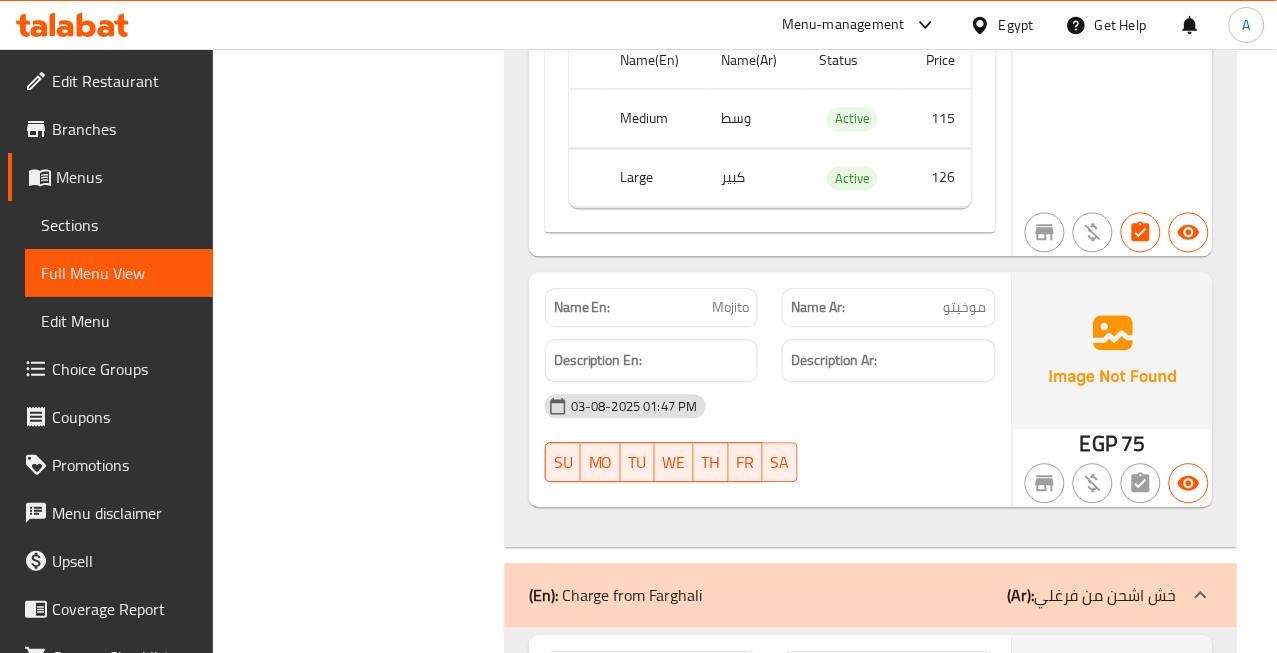 scroll, scrollTop: 28775, scrollLeft: 0, axis: vertical 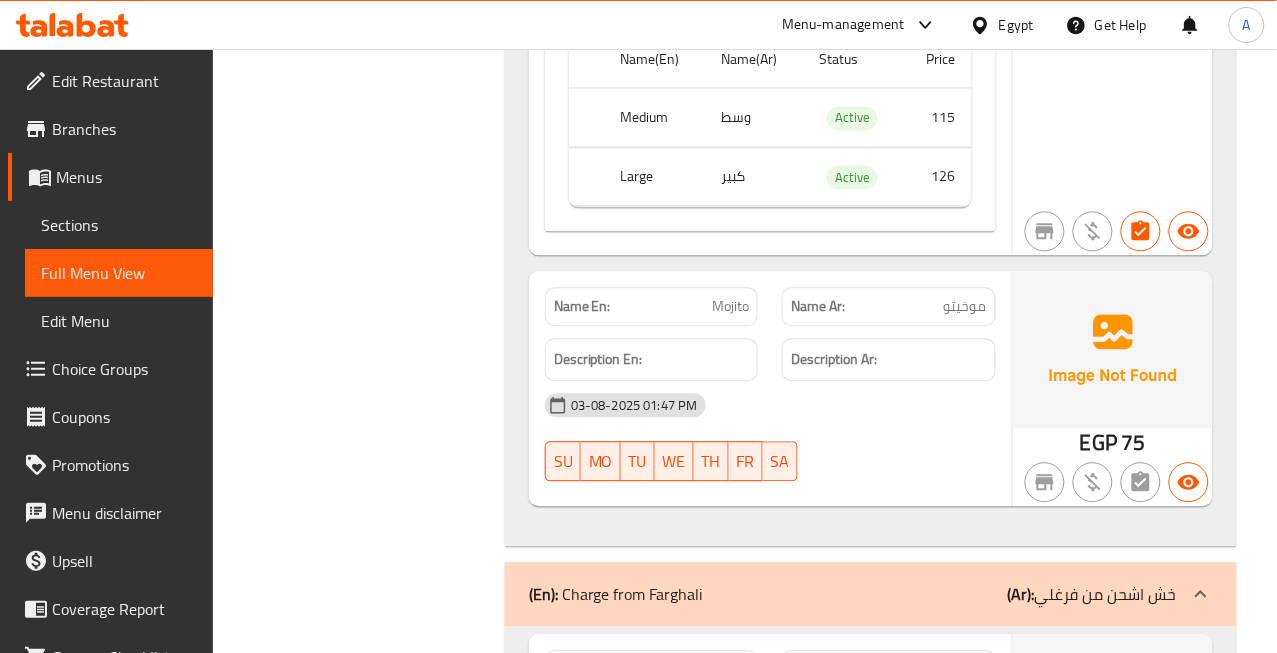 click on "موخيتو" at bounding box center (945, -20297) 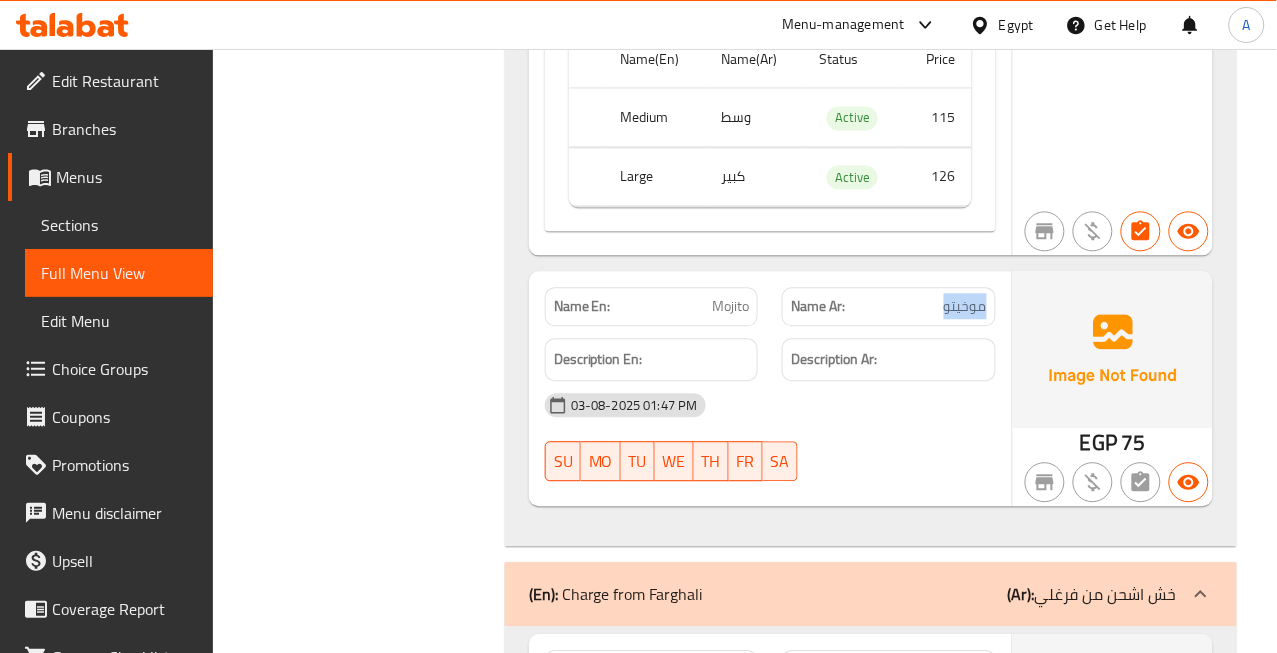click on "موخيتو" at bounding box center (945, -20297) 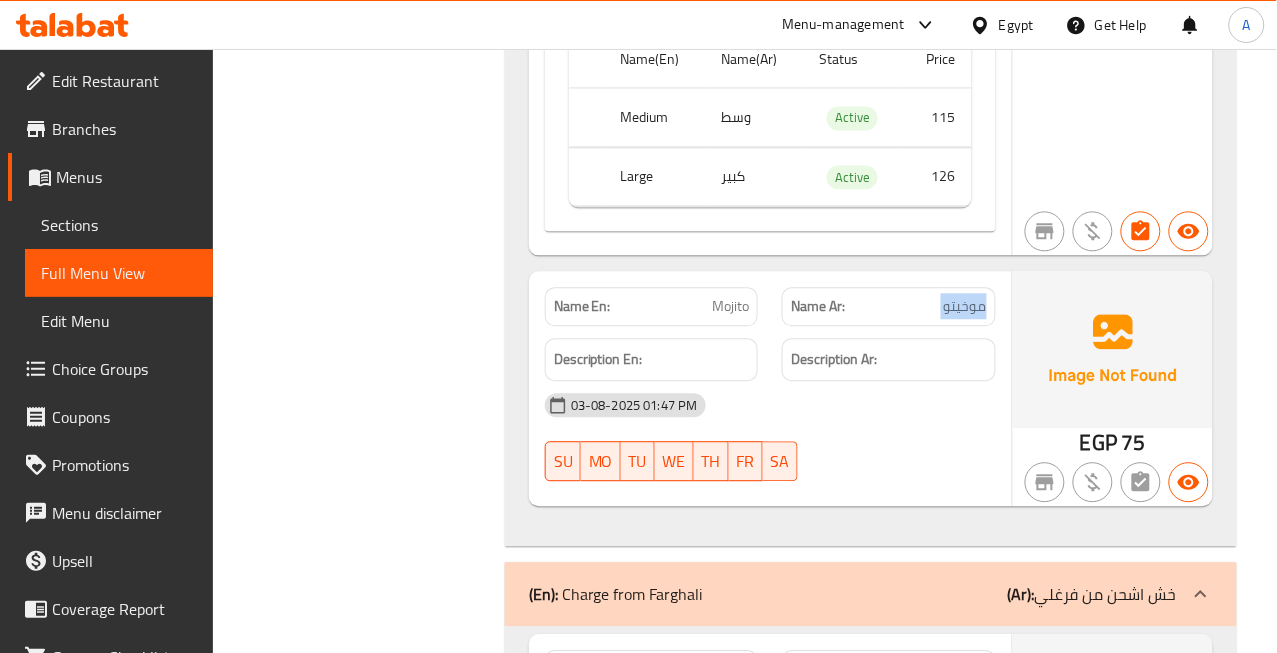 click on "موخيتو" at bounding box center (945, -20297) 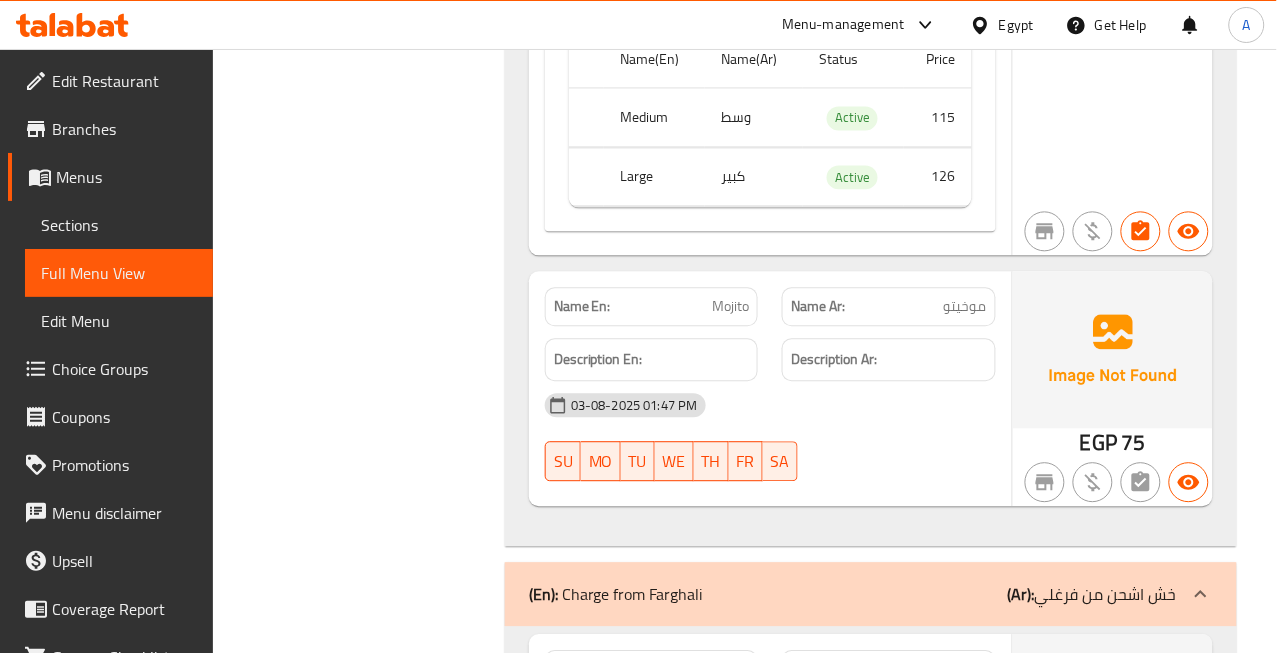 click on "Mojito" at bounding box center [695, -20297] 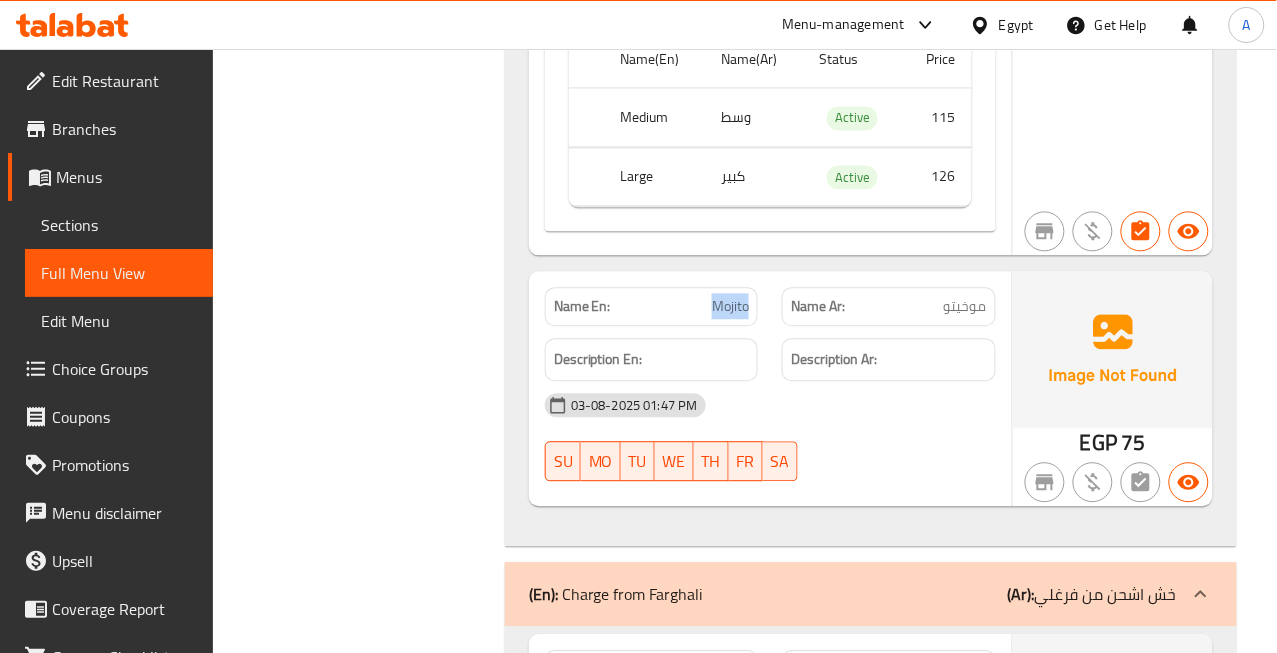 click on "Mojito" at bounding box center (695, -20297) 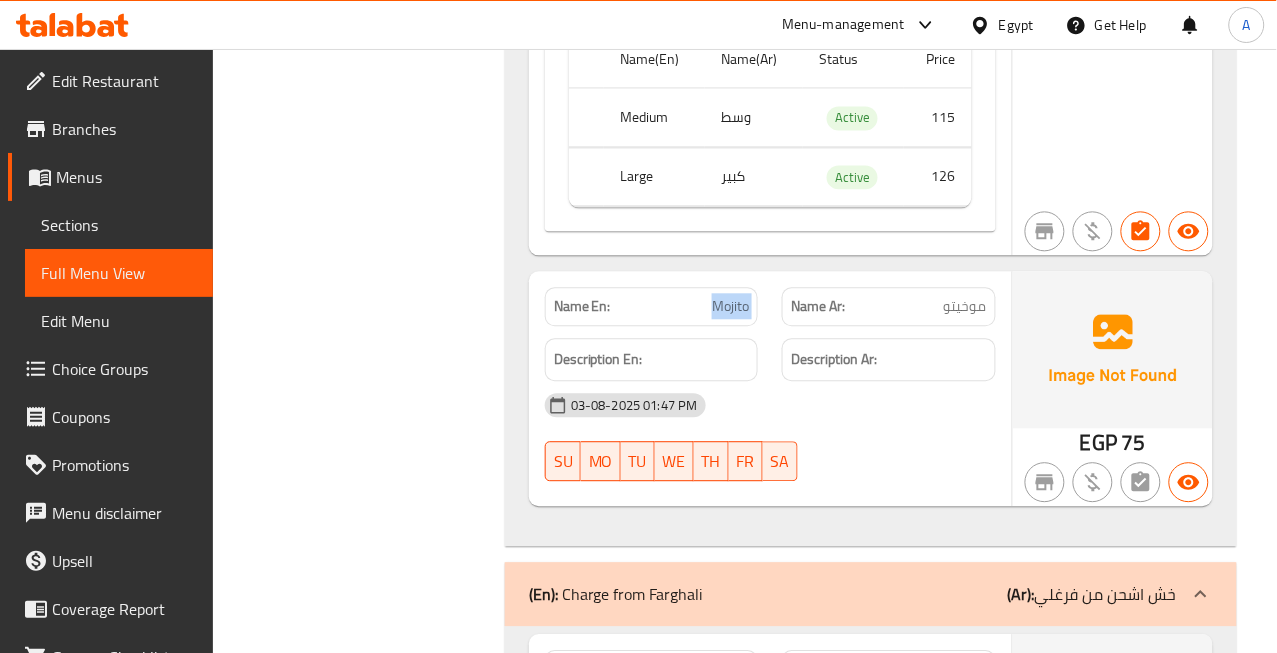 click on "Mojito" at bounding box center (695, -20297) 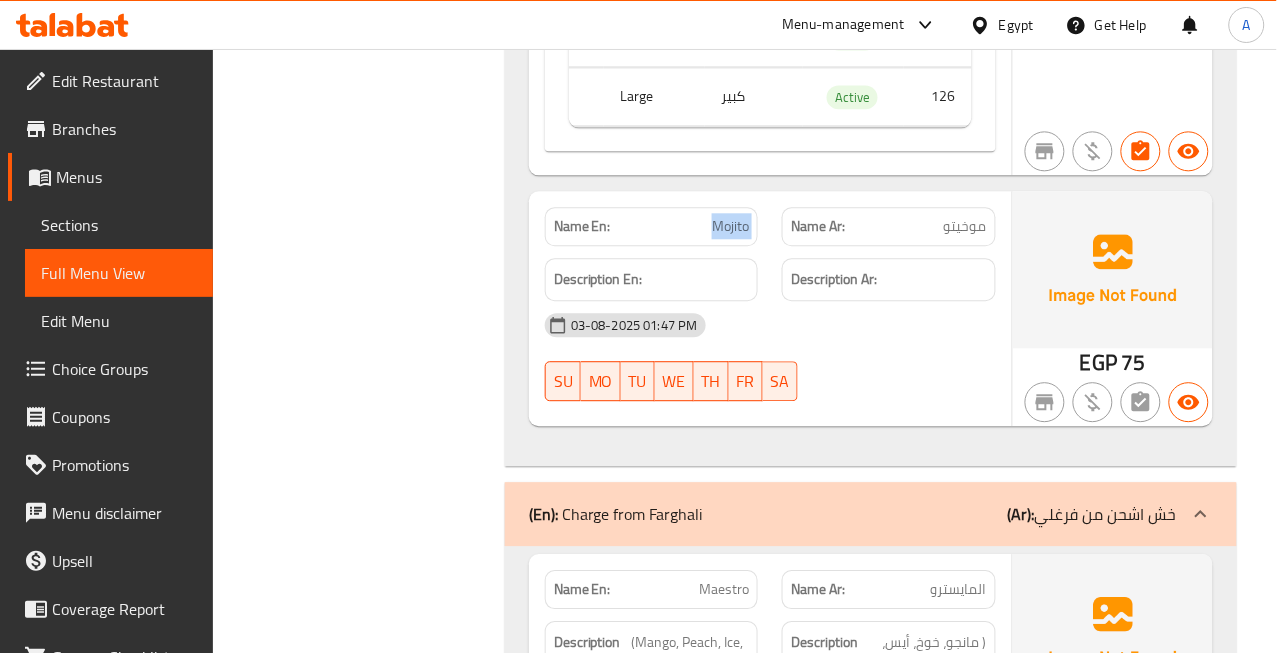 scroll, scrollTop: 29220, scrollLeft: 0, axis: vertical 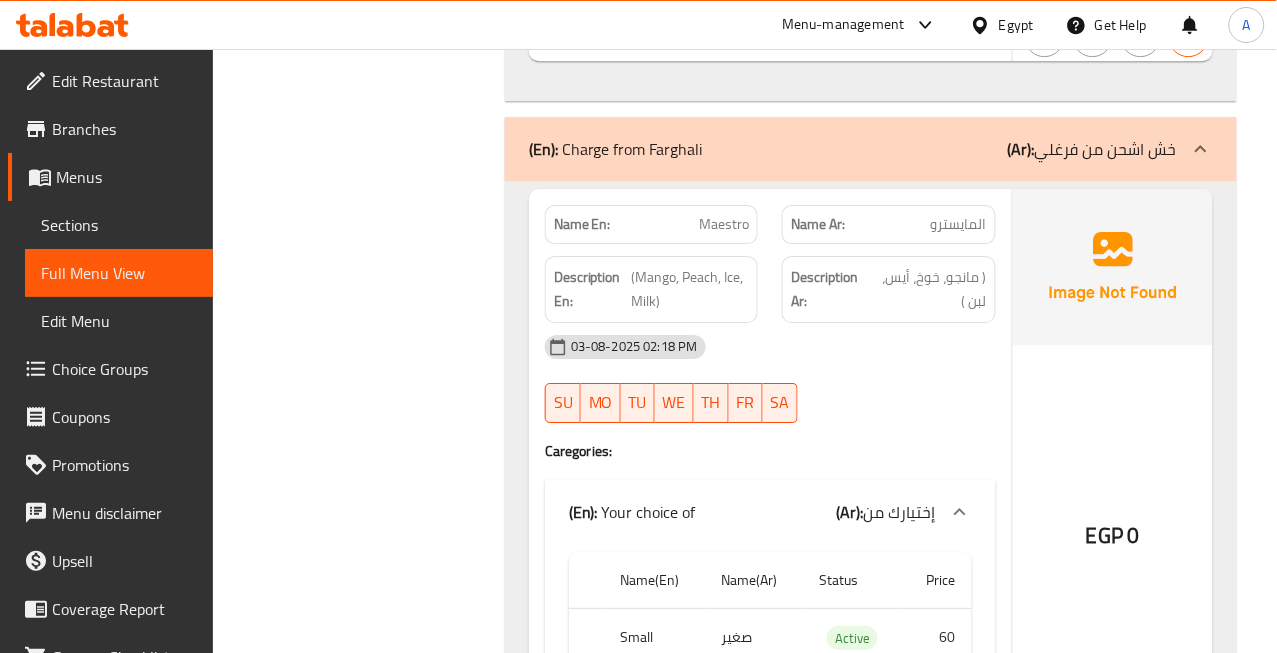click on "(En):   Charge from Farghali (Ar): خش اشحن من فرغلي" at bounding box center [853, -28919] 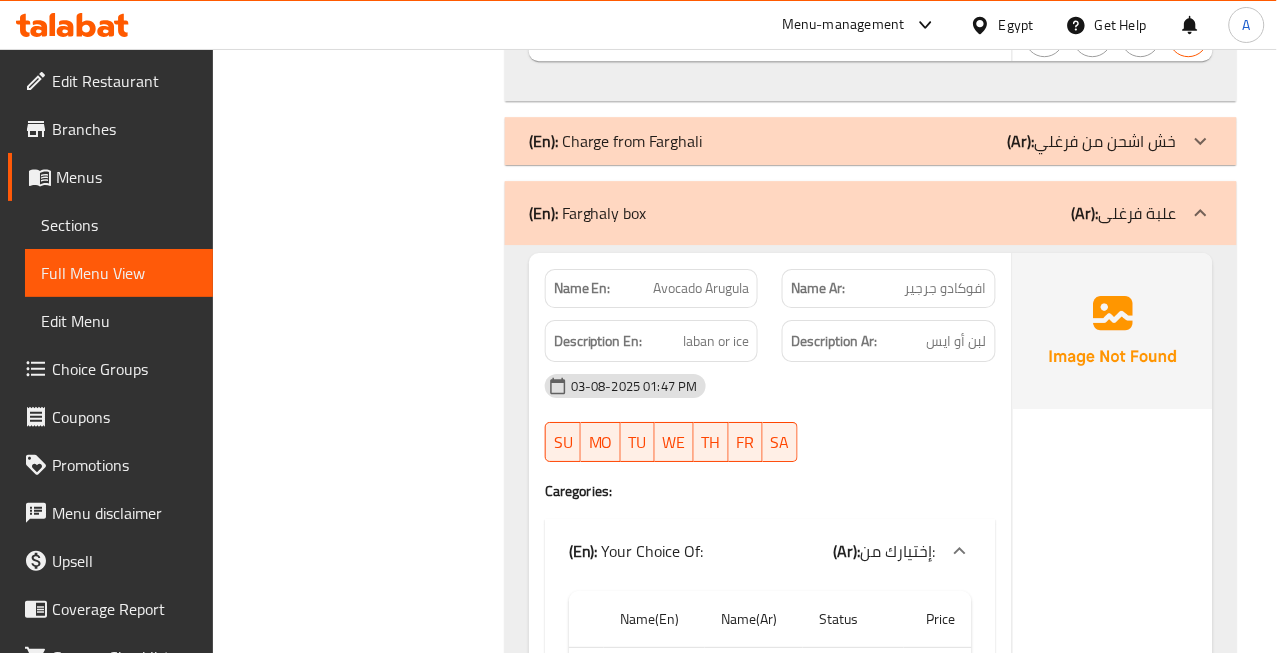 click on "03-08-2025 01:47 PM SU MO TU WE TH FR SA" at bounding box center (770, -28714) 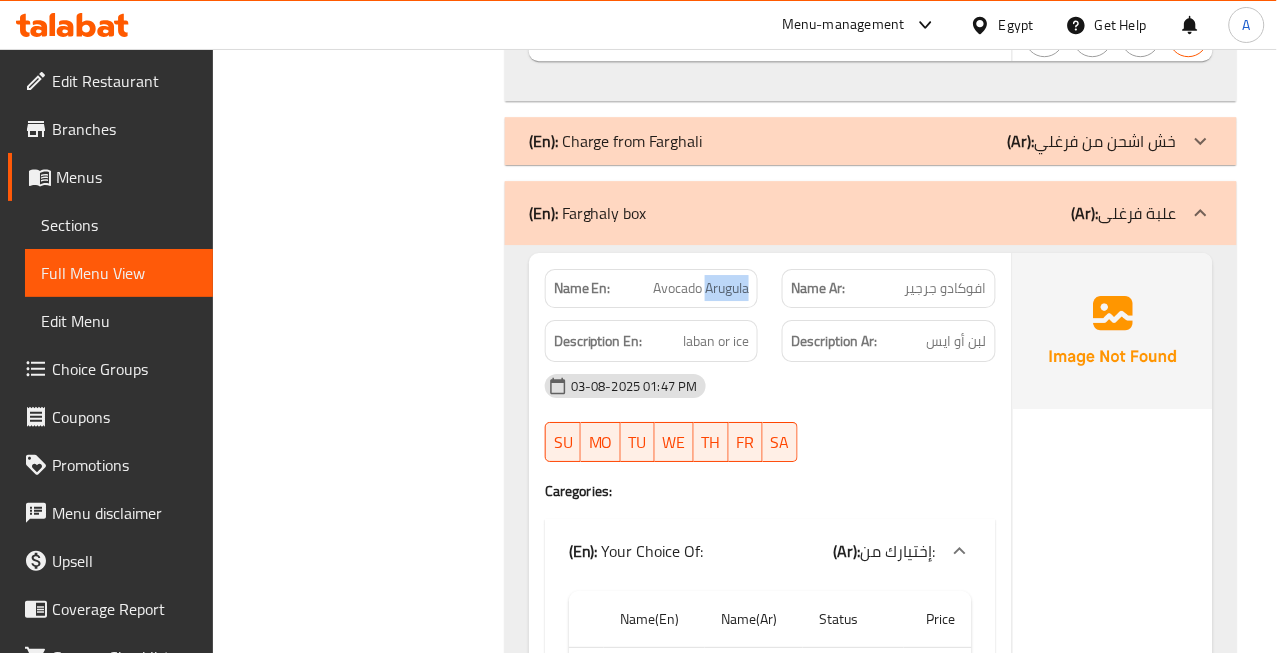 click on "Avocado Arugula" at bounding box center [733, -28844] 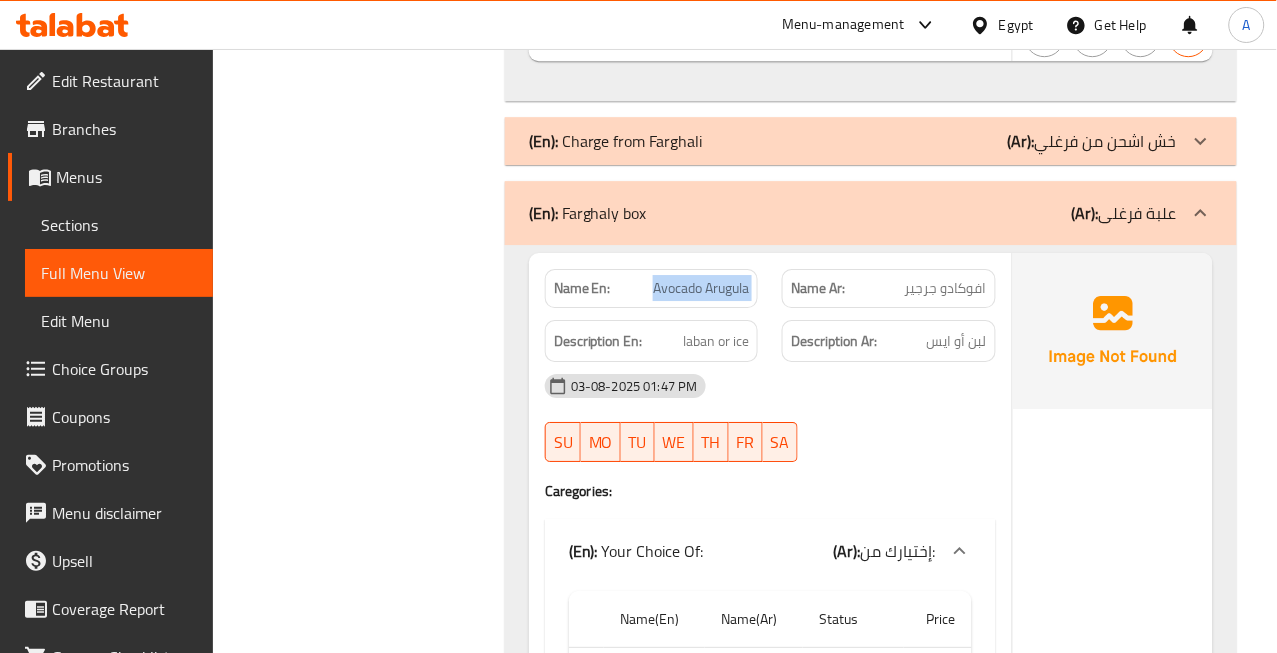 click on "Avocado Arugula" at bounding box center [733, -28844] 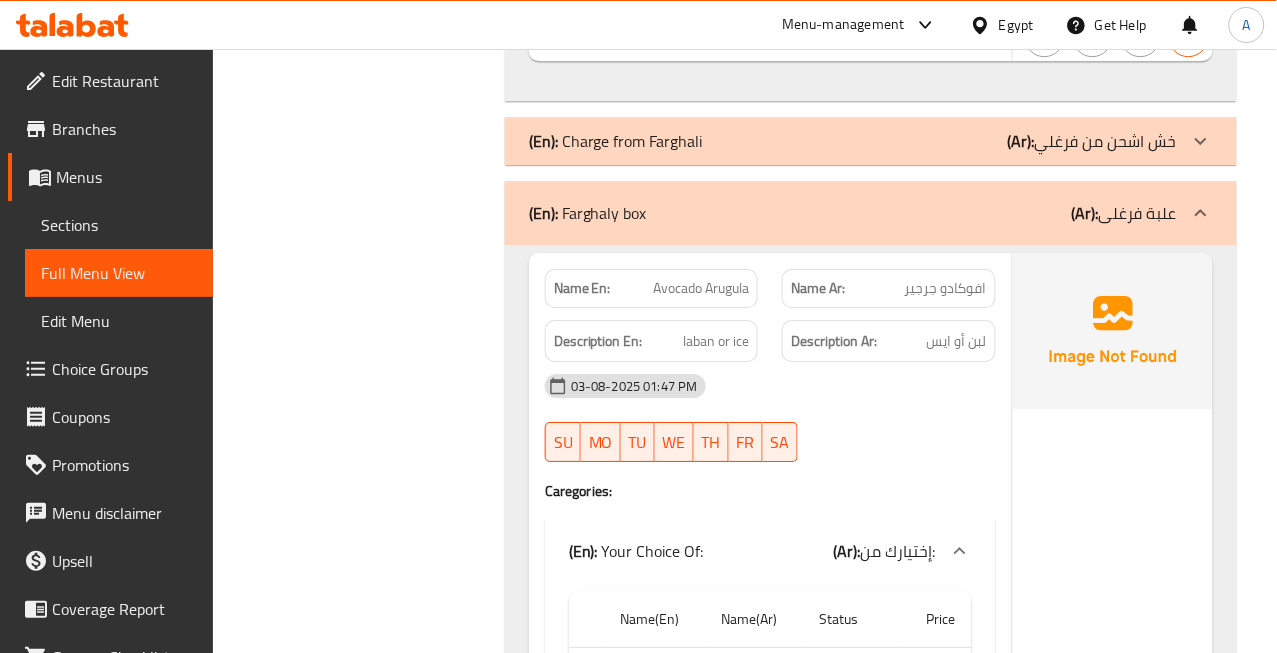 click on "افوكادو جرجير" at bounding box center (970, -28844) 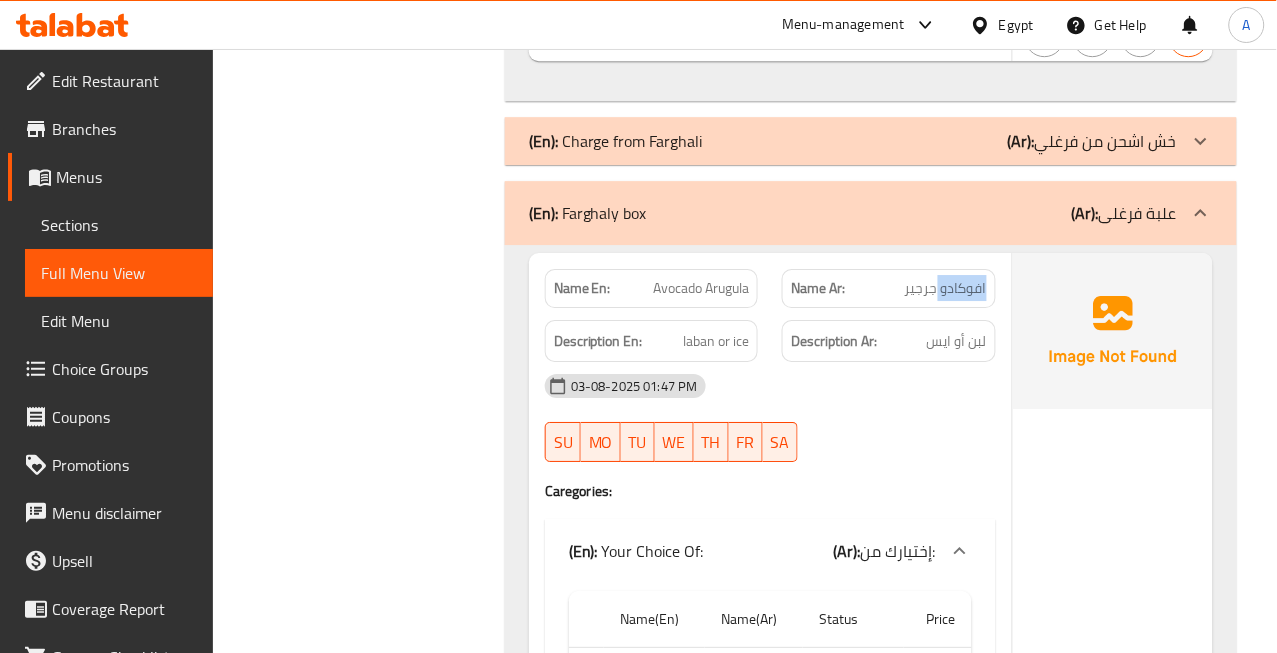 click on "افوكادو جرجير" at bounding box center (970, -28844) 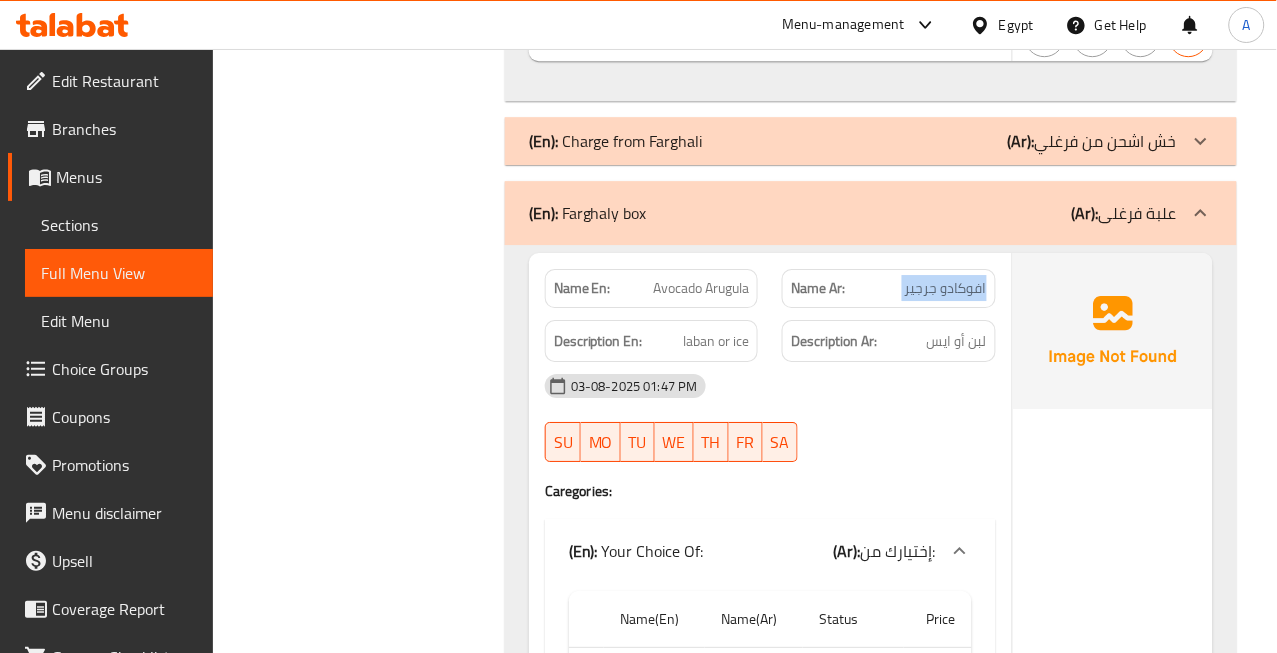 click on "افوكادو جرجير" at bounding box center (970, -28844) 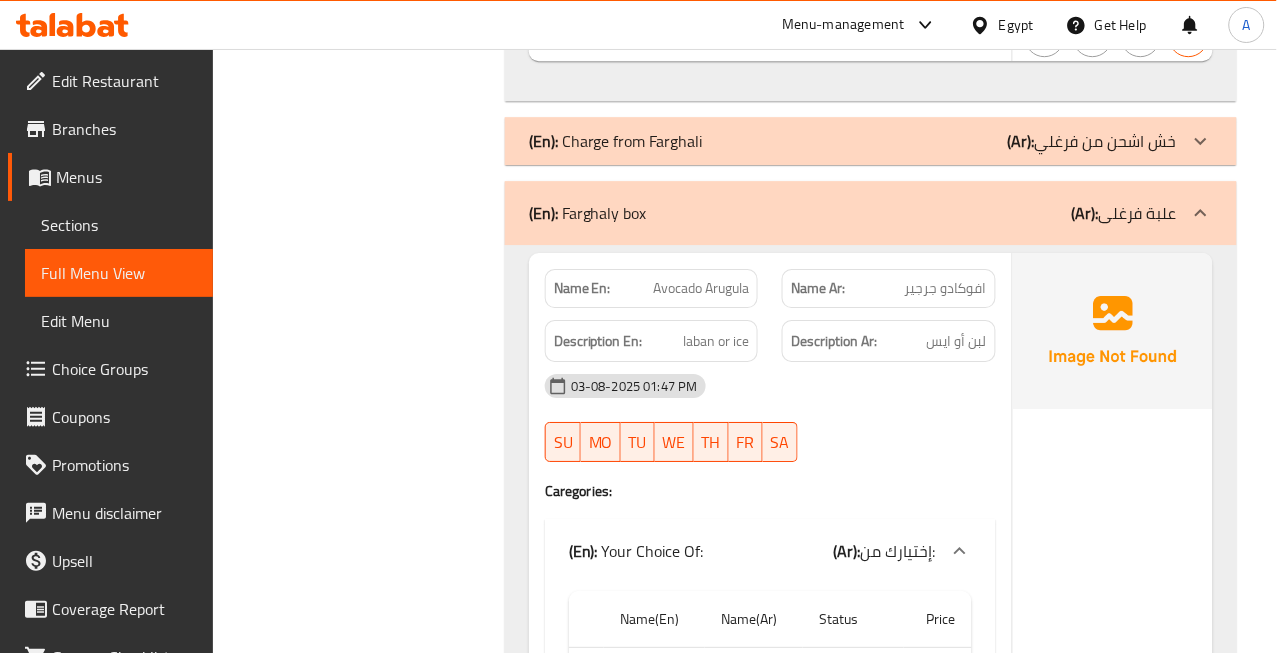 click on "Avocado Arugula" at bounding box center (733, -28844) 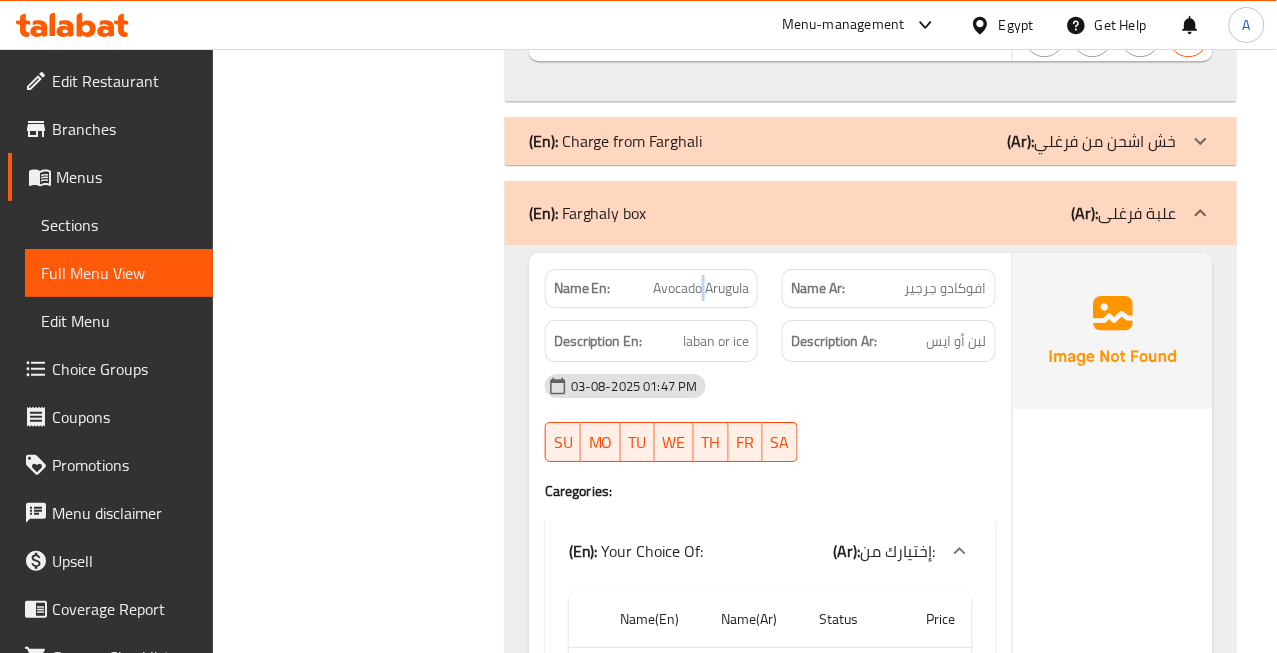 click on "Avocado Arugula" at bounding box center (733, -28844) 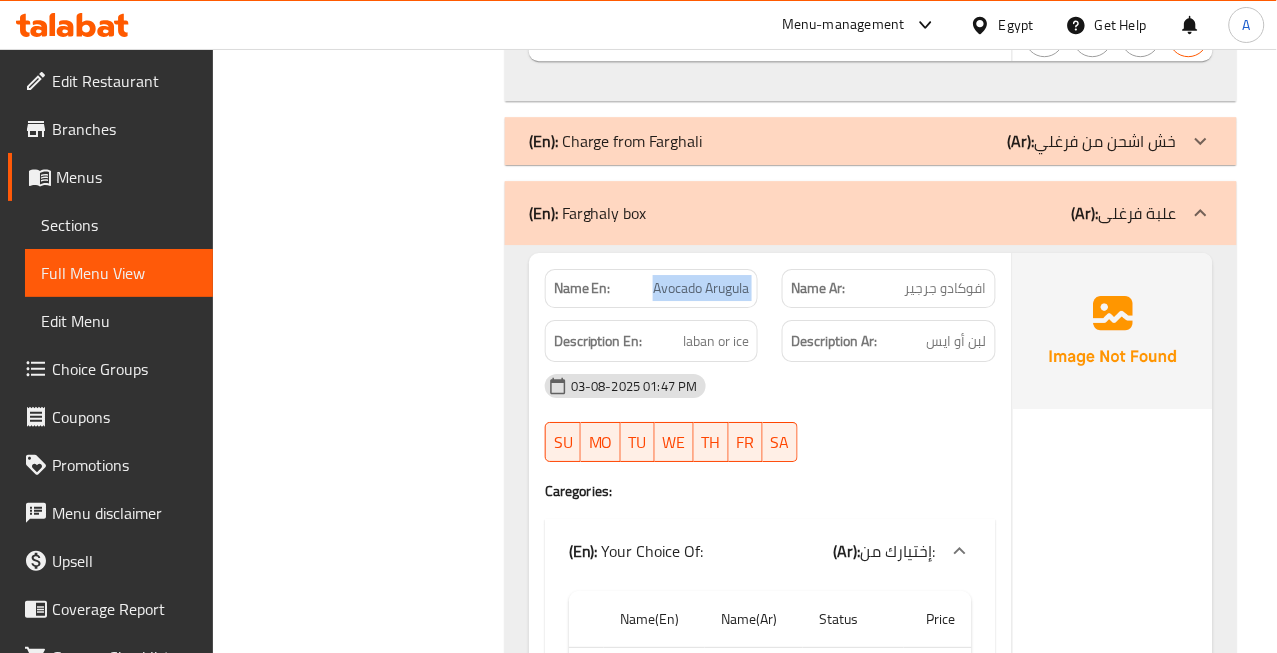 click on "Avocado Arugula" at bounding box center [733, -28844] 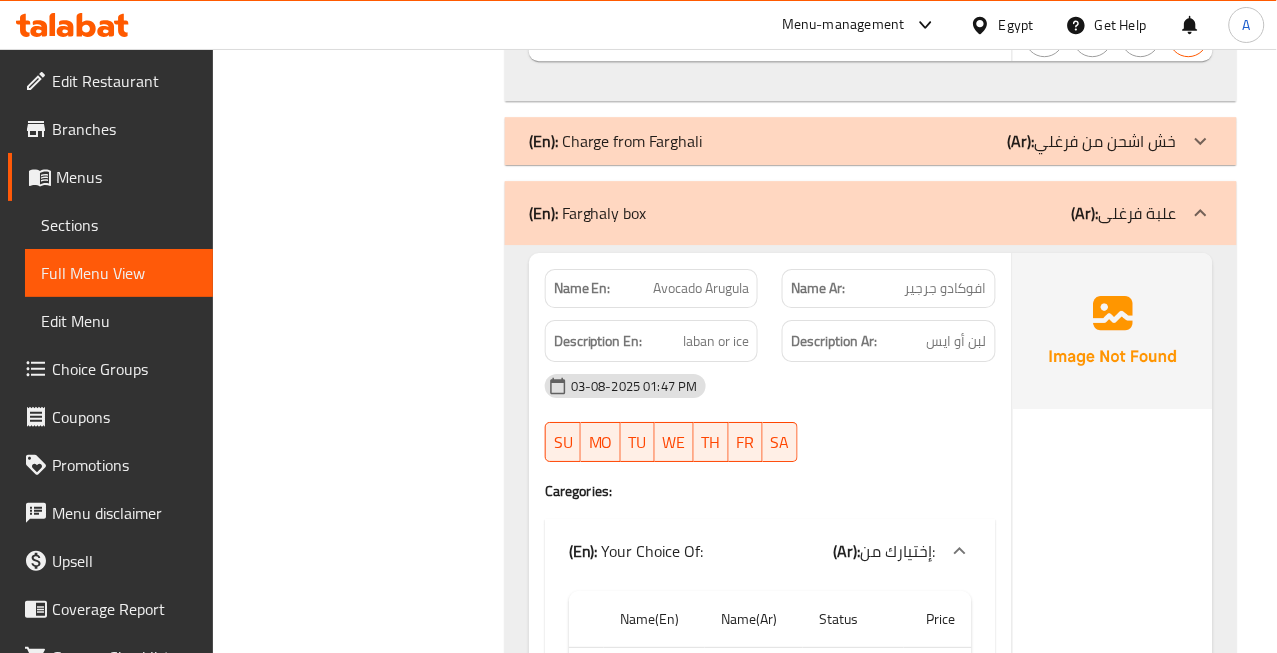 click on "افوكادو جرجير" at bounding box center (970, -28844) 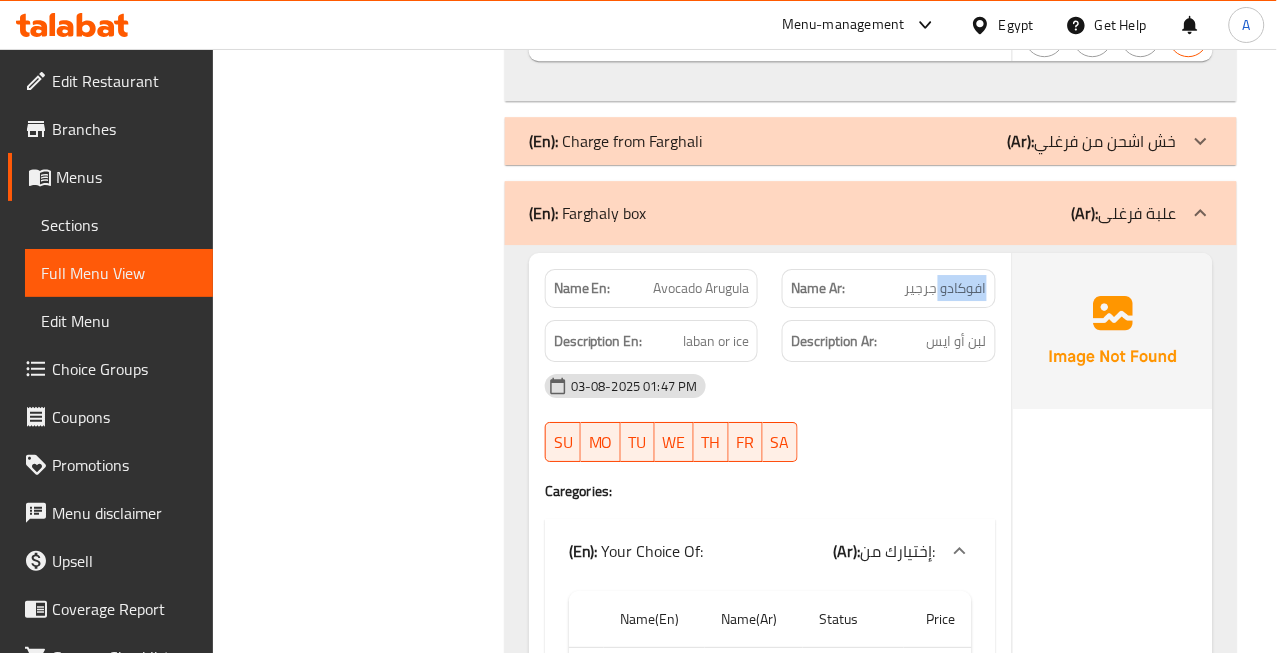 click on "افوكادو جرجير" at bounding box center (970, -28844) 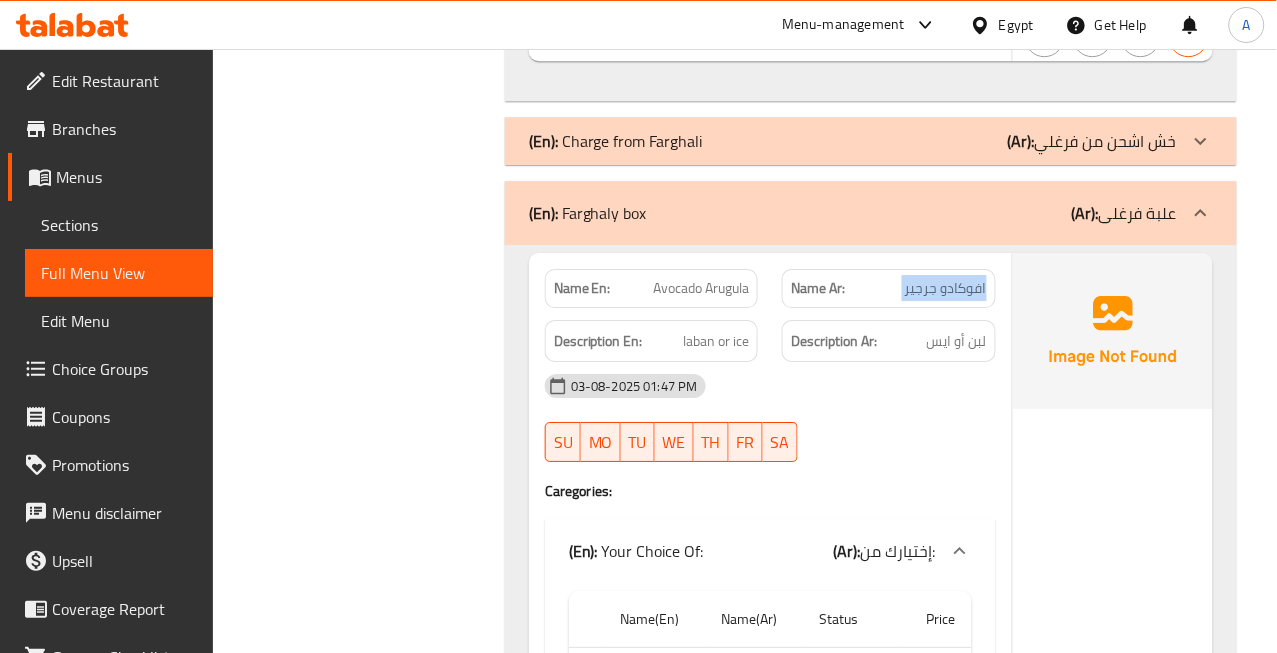click on "افوكادو جرجير" at bounding box center [970, -28844] 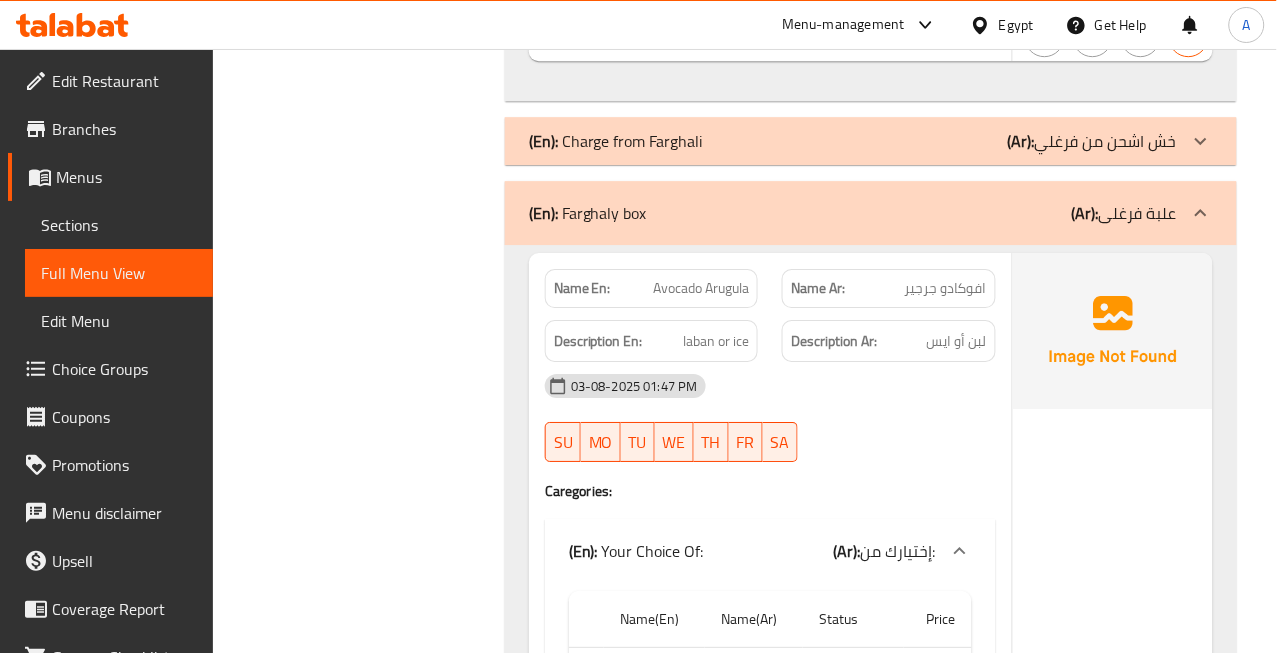 click on "laban or ice" at bounding box center [749, -28791] 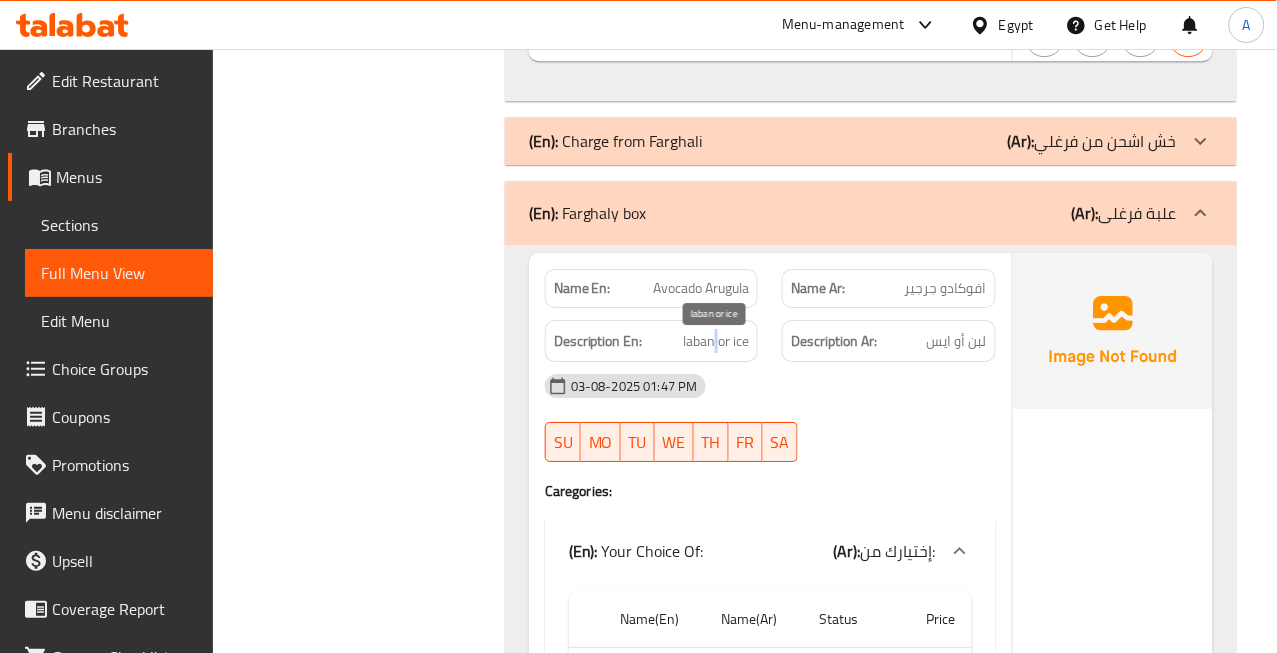 click on "laban or ice" at bounding box center (716, 341) 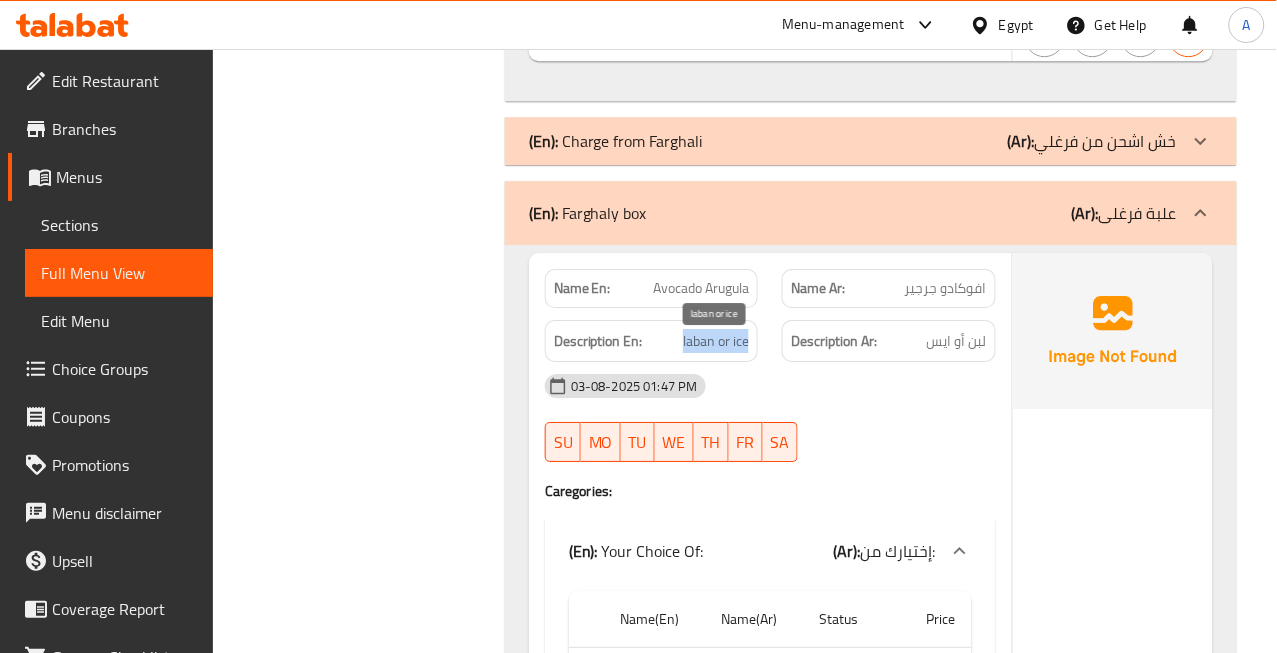 click on "laban or ice" at bounding box center [716, 341] 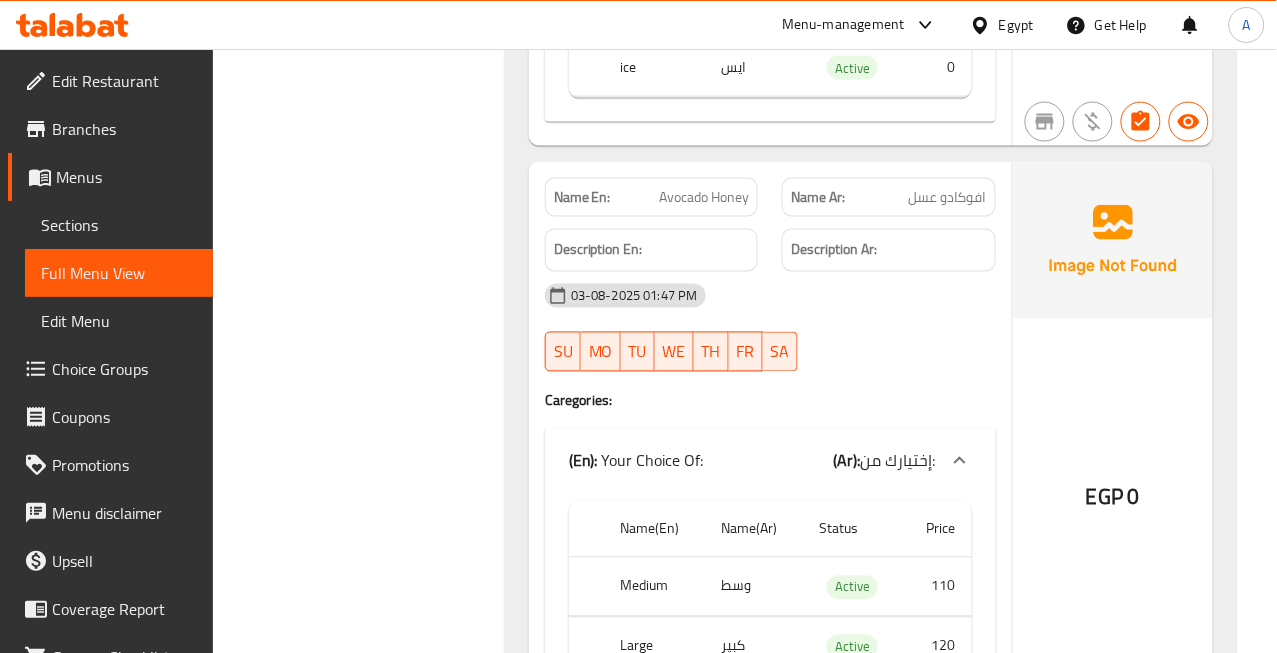 scroll, scrollTop: 30220, scrollLeft: 0, axis: vertical 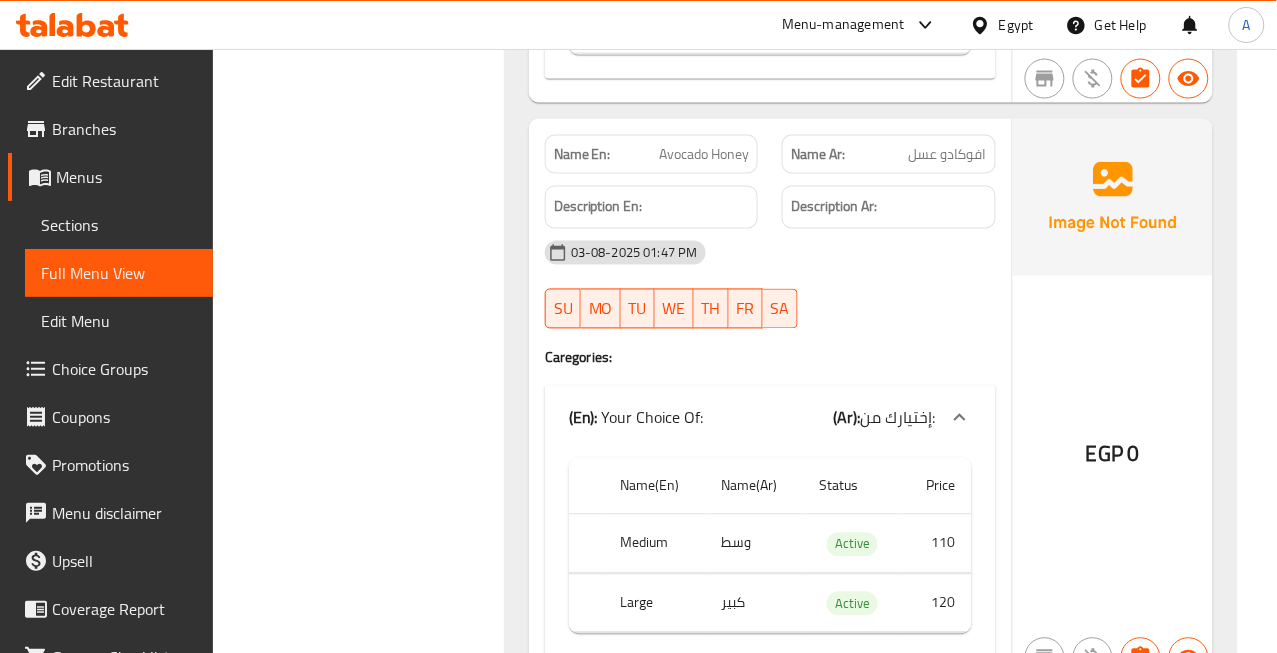 click on "افوكادو عسل" at bounding box center (977, -29265) 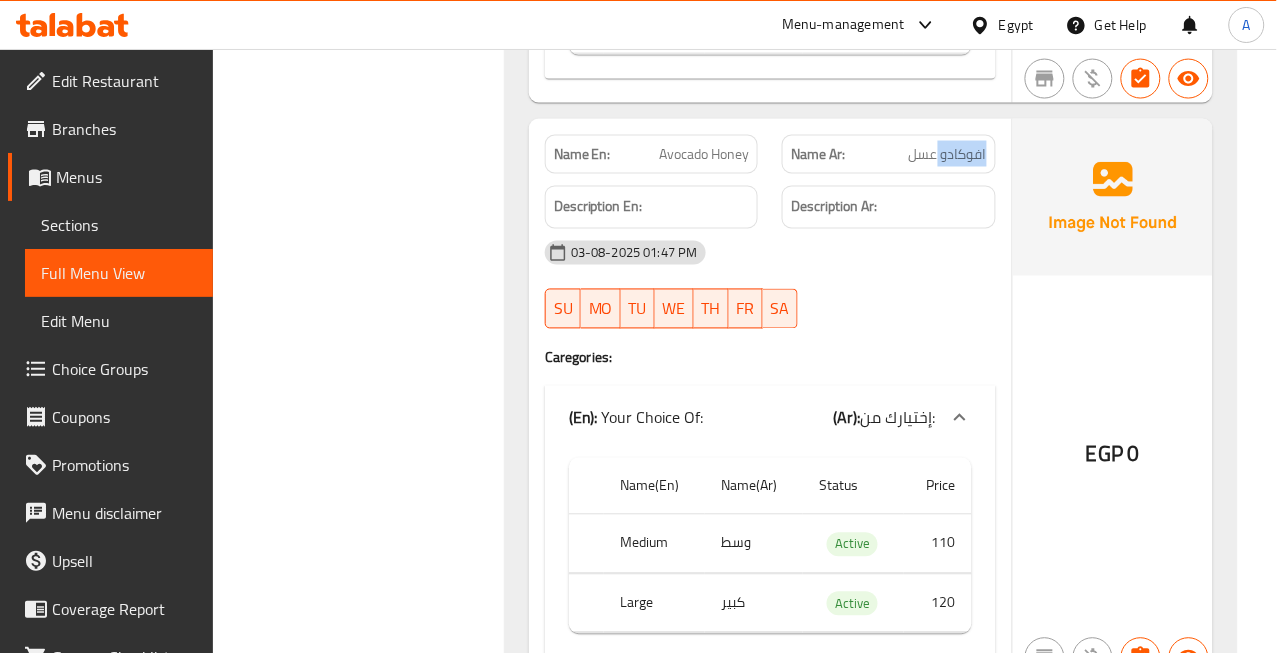 click on "افوكادو عسل" at bounding box center (977, -29265) 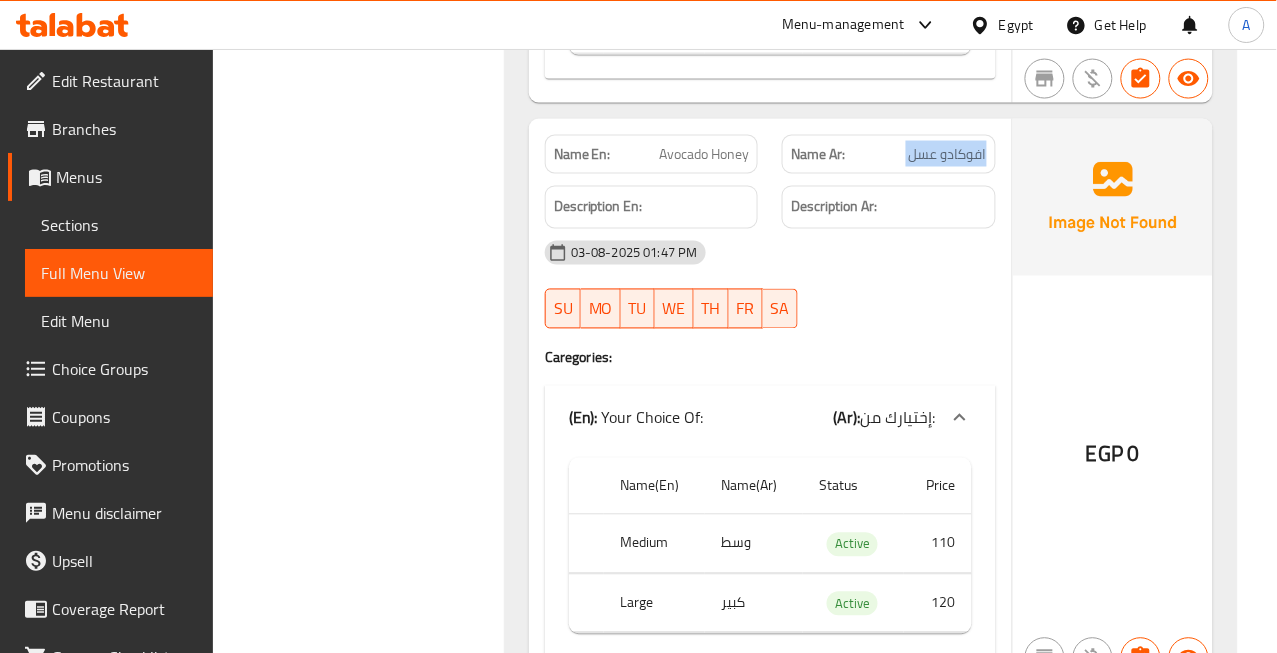 click on "افوكادو عسل" at bounding box center [977, -29265] 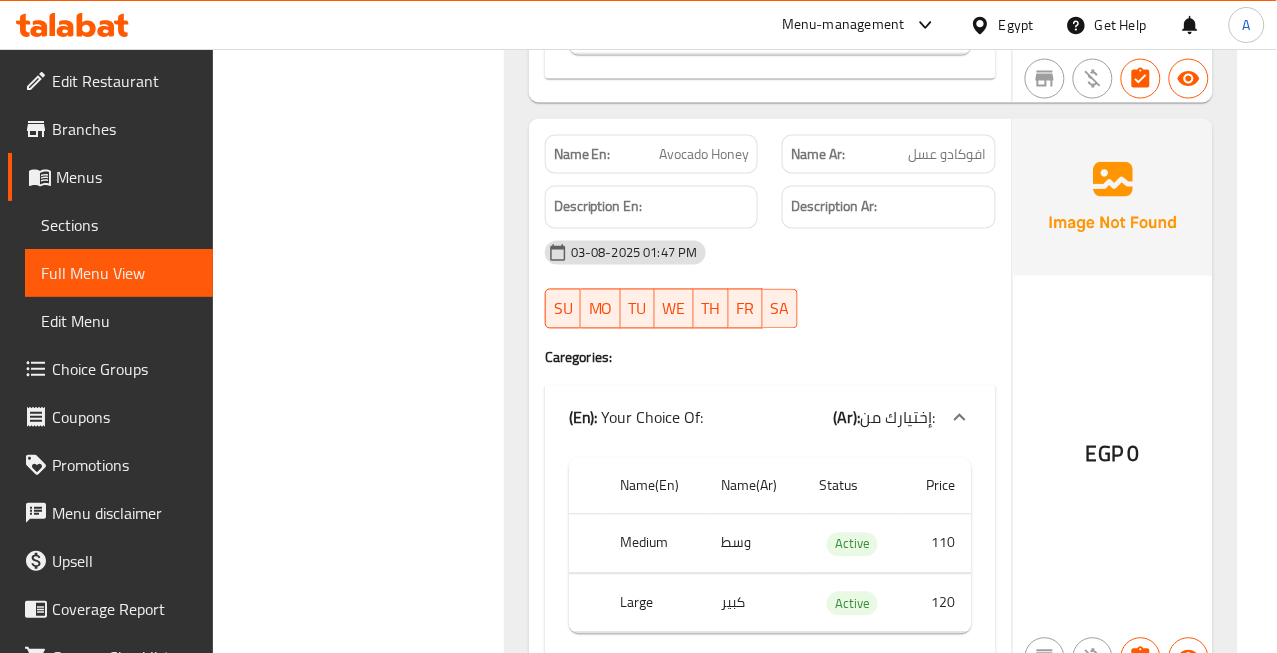 click on "Avocado Honey" at bounding box center (730, -29265) 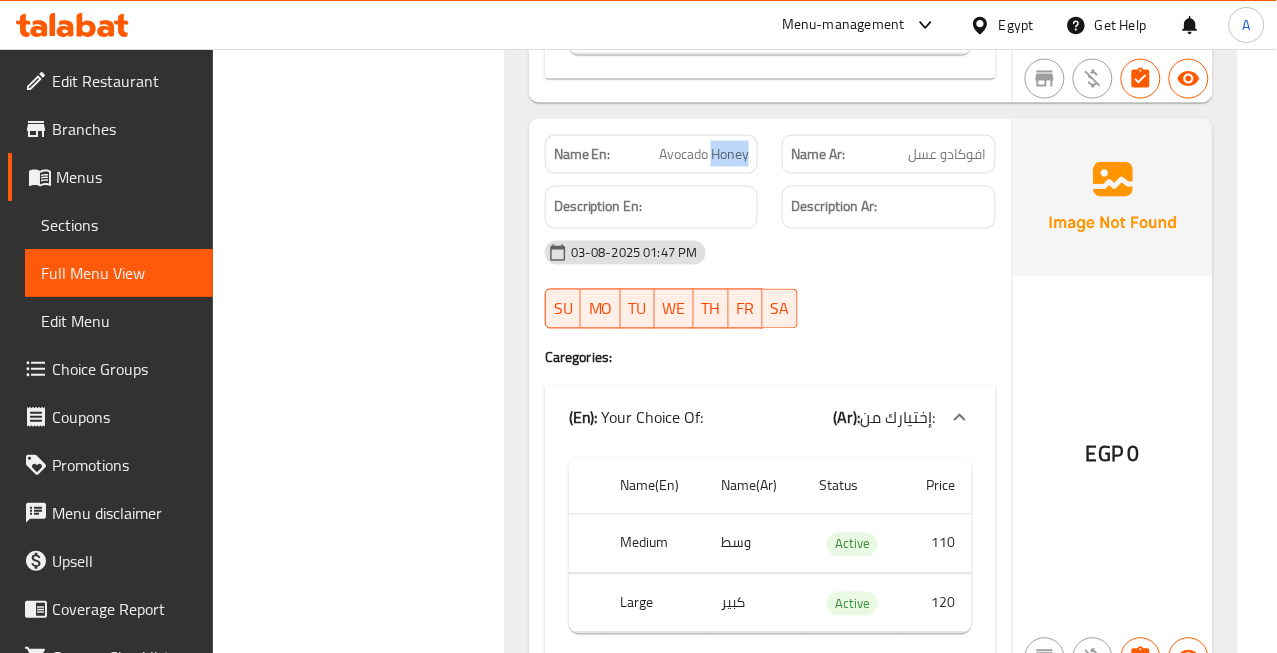 click on "Avocado Honey" at bounding box center (730, -29265) 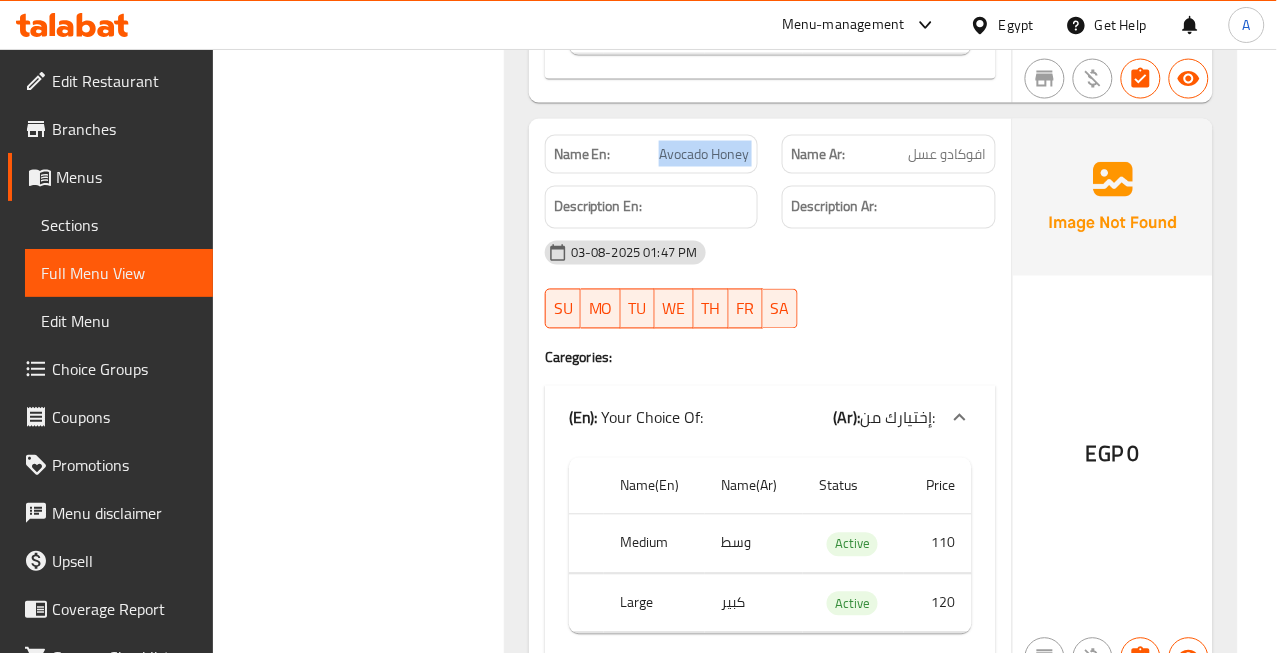 click on "Avocado Honey" at bounding box center (730, -29265) 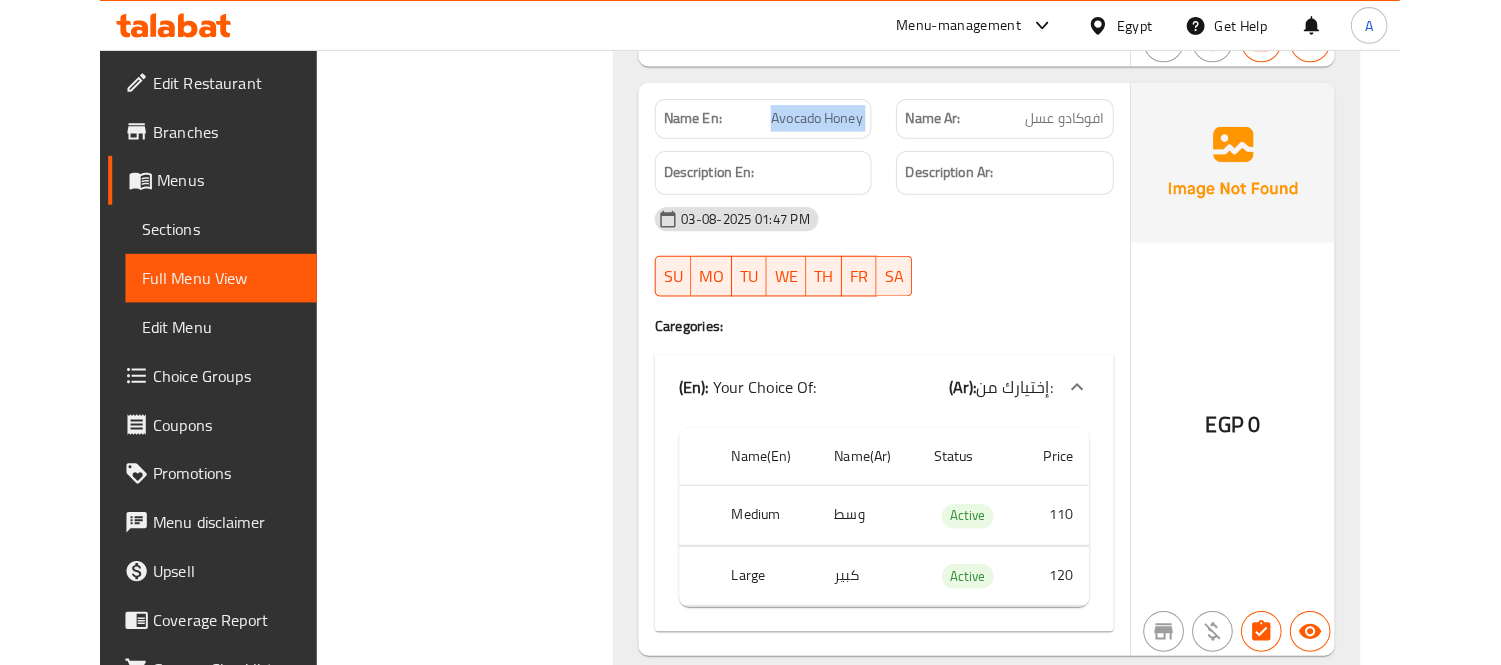 scroll, scrollTop: 30220, scrollLeft: 0, axis: vertical 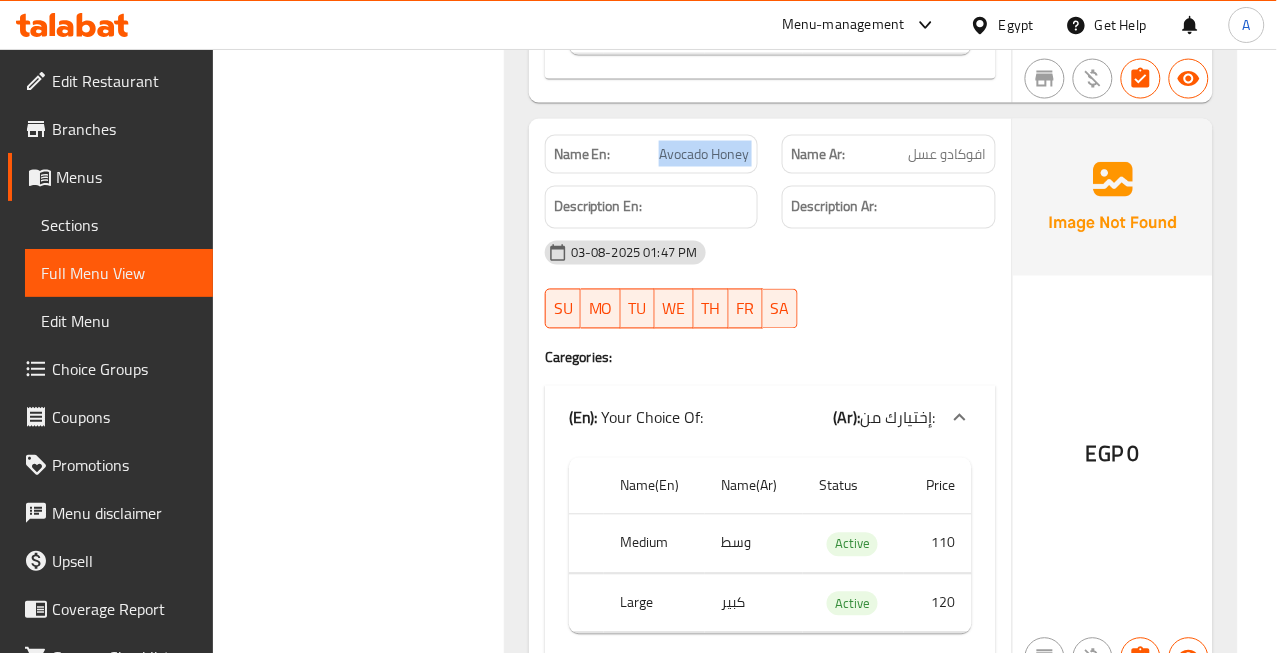 click on "Avocado Honey" at bounding box center (730, -29265) 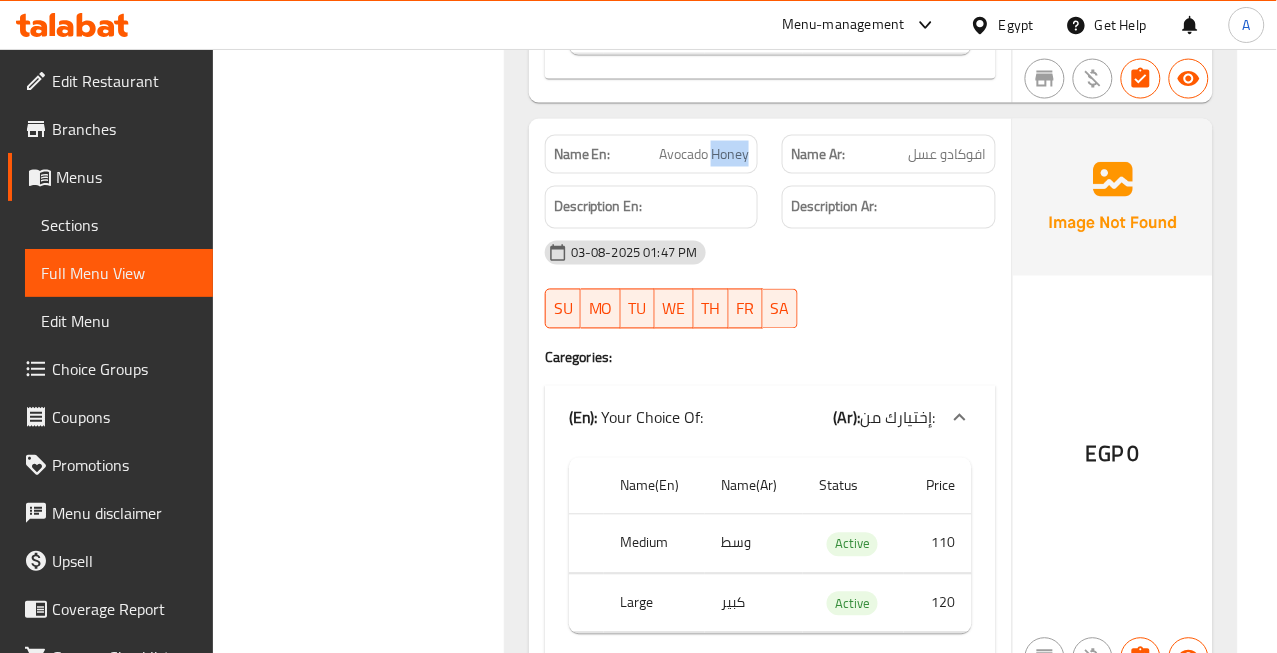 click on "Avocado Honey" at bounding box center (730, -29265) 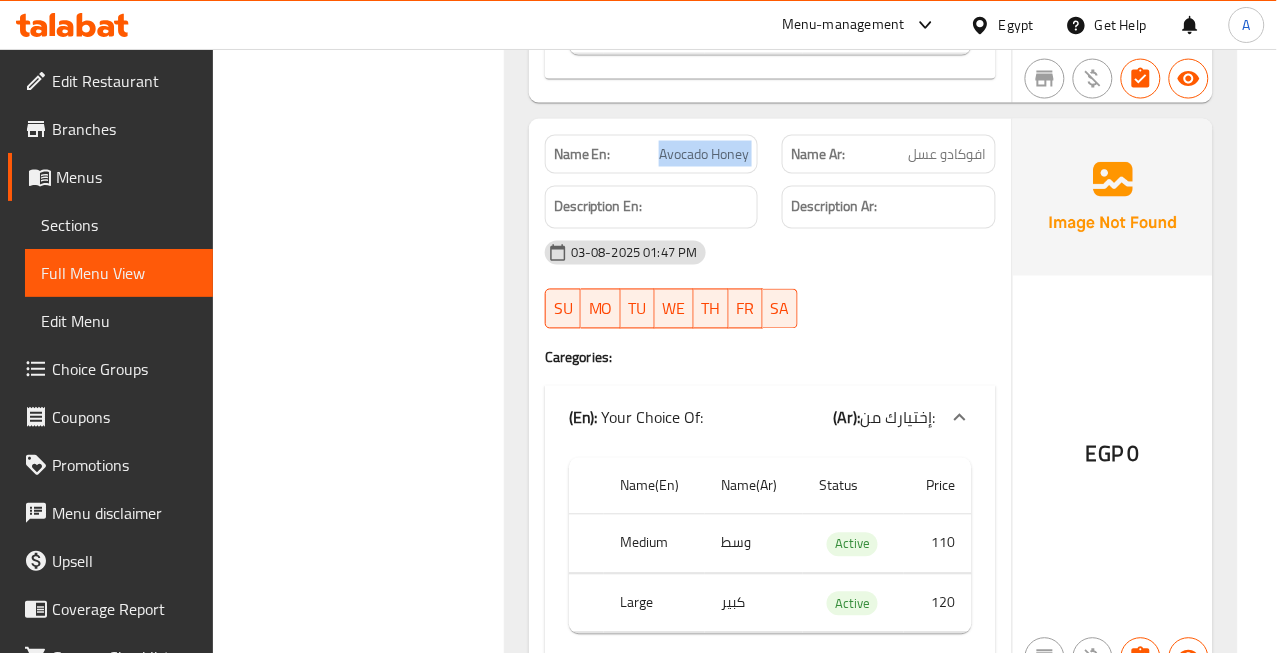 click on "Avocado Honey" at bounding box center (730, -29265) 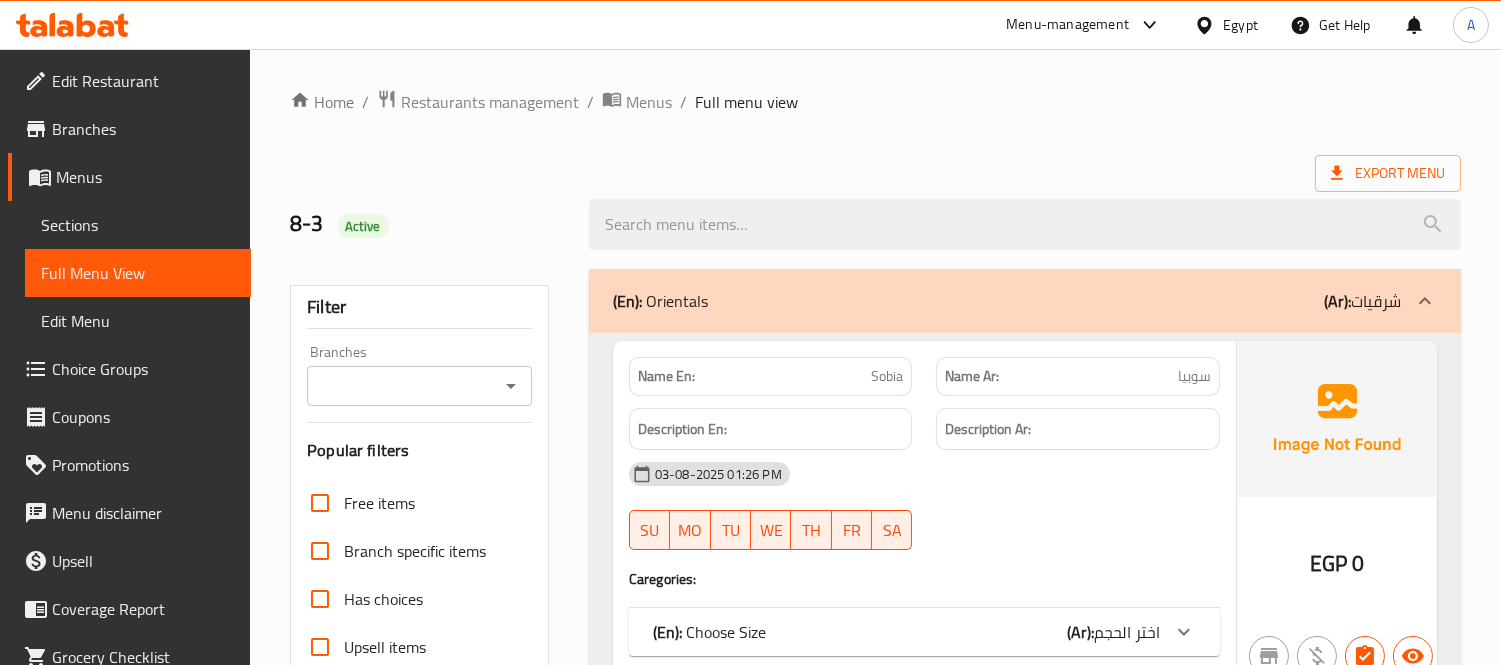 scroll, scrollTop: 333, scrollLeft: 0, axis: vertical 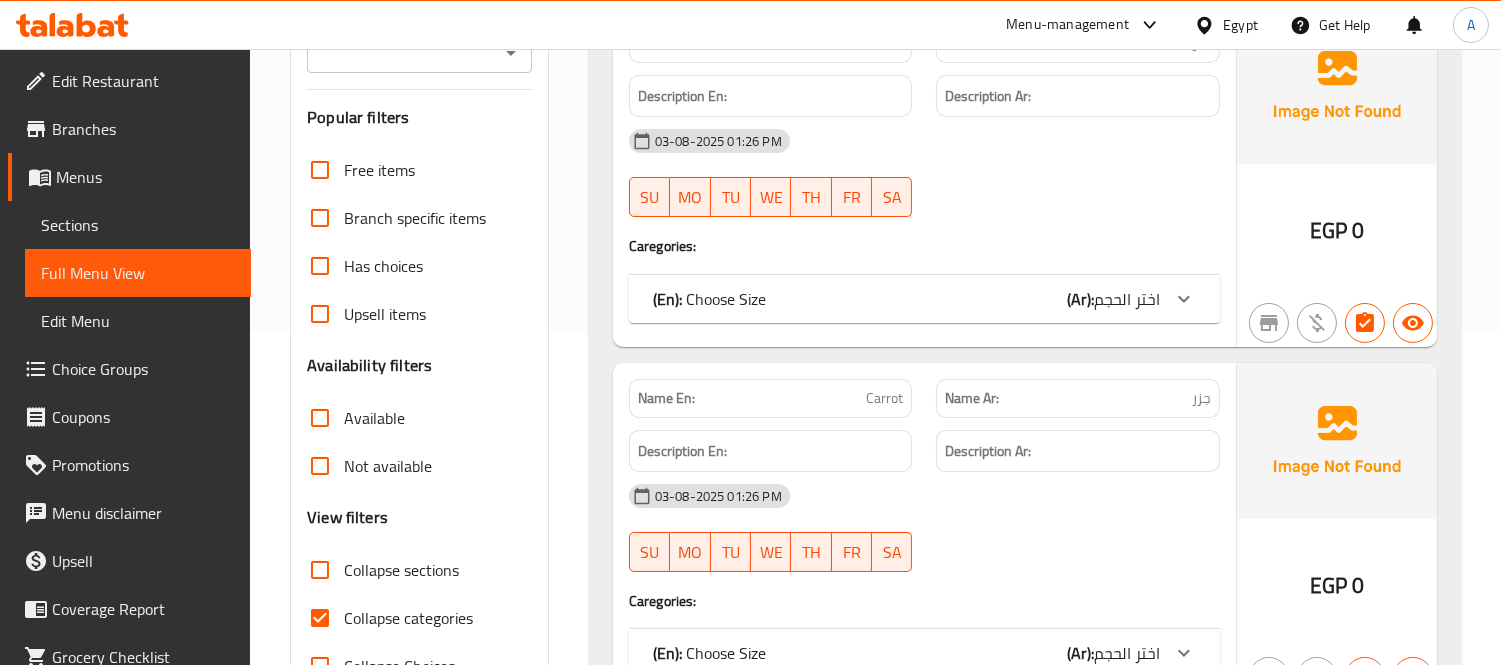 click on "Collapse categories" at bounding box center (320, 618) 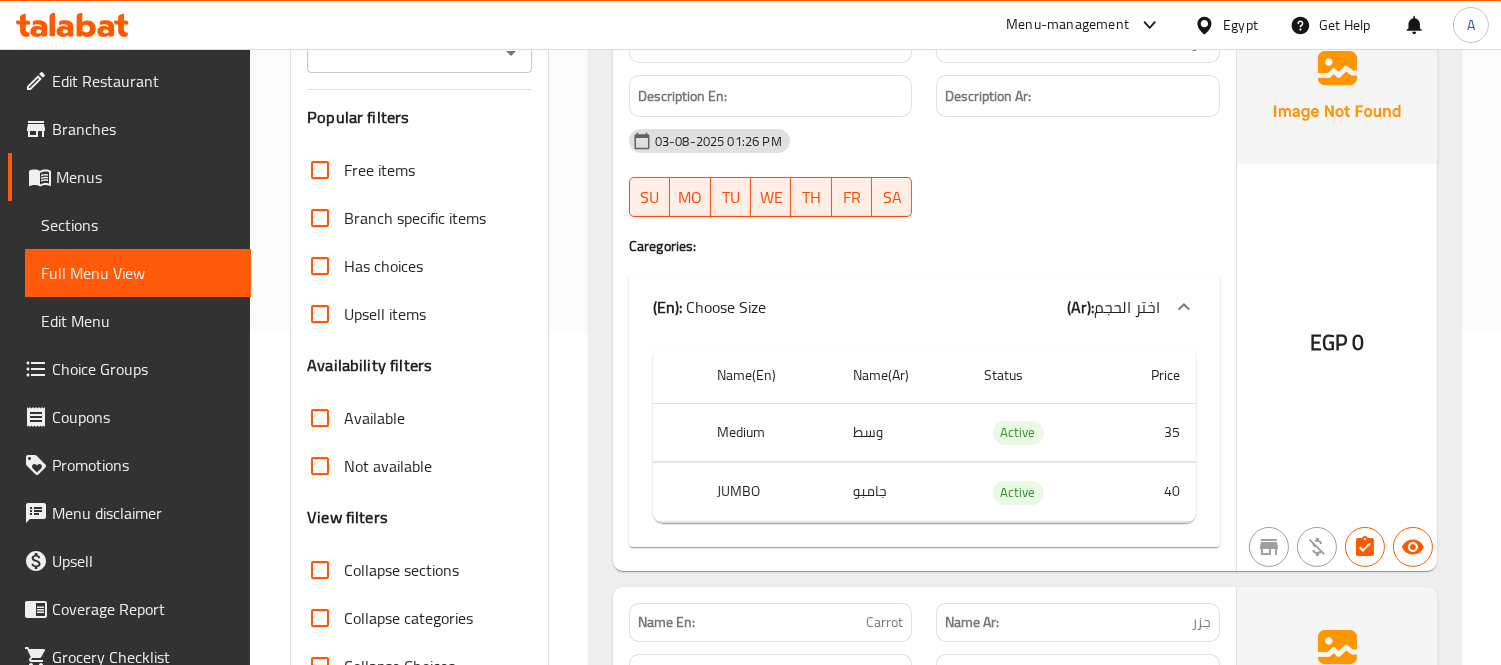 scroll, scrollTop: 0, scrollLeft: 0, axis: both 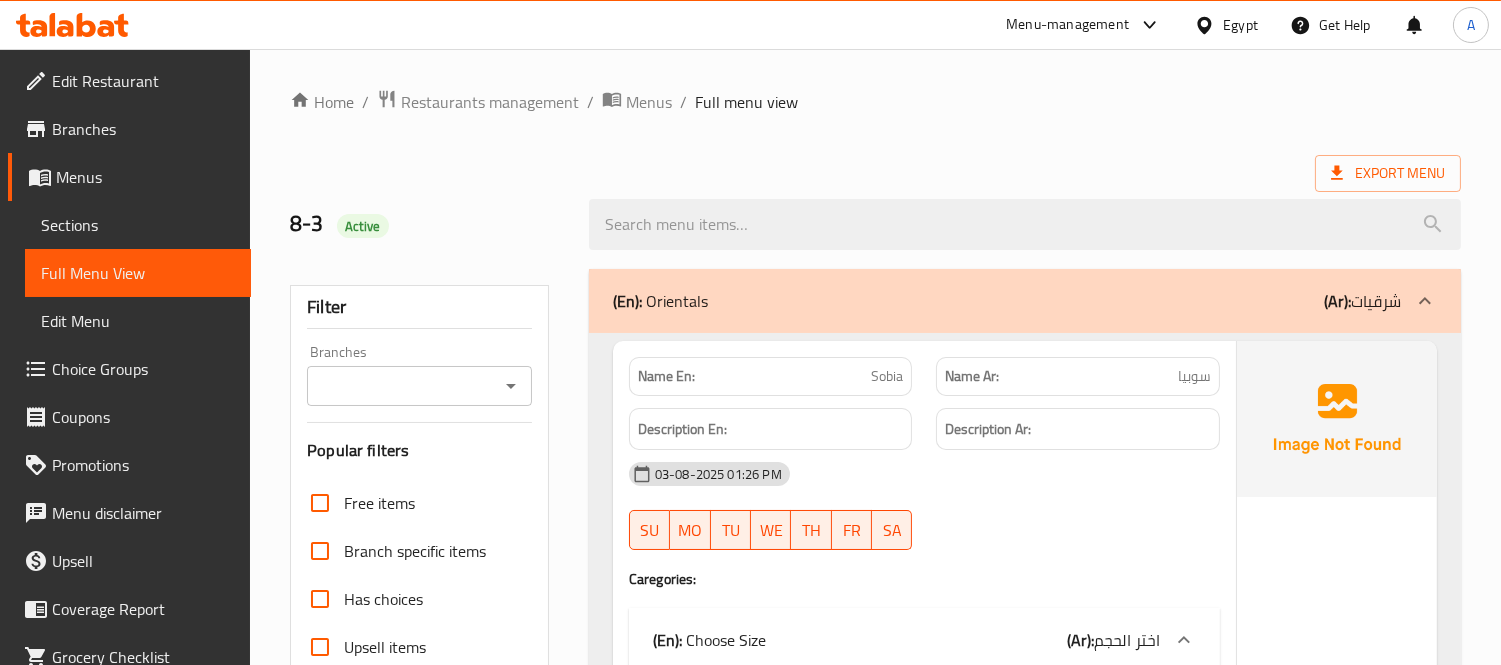 click on "Home / Restaurants management / Menus / Full menu view Export Menu 8-3   Active Filter Branches Branches Popular filters Free items Branch specific items Has choices Upsell items Availability filters Available Not available View filters Collapse sections Collapse categories Collapse Choices (En):   Orientals (Ar): شرقيات Name En: Sobia Name Ar: سوبيا Description En: Description Ar: [DATE] [TIME] SU MO TU WE TH FR SA Caregories: (En):   Choose Size (Ar): اختر الحجم Name(En) Name(Ar) Status Price Medium وسط  Active 35 JUMBO جامبو Active 40 EGP 0 Name En: Carrot Name Ar: جزر Description En: Description Ar: [DATE] [TIME] SU MO TU WE TH FR SA Caregories: (En):   Choose Size (Ar): اختر الحجم Name(En) Name(Ar) Status Price Medium وسط  Active 30 JUMBO جامبو Active 35 EGP 0 Name En: Dates Name Ar: تمر Description En: Description Ar: [DATE] [TIME] SU MO TU WE TH FR SA Caregories: (En):   Choose Size (Ar): اختر الحجم Name(En) Name(Ar) Status 0" at bounding box center [875, 26046] 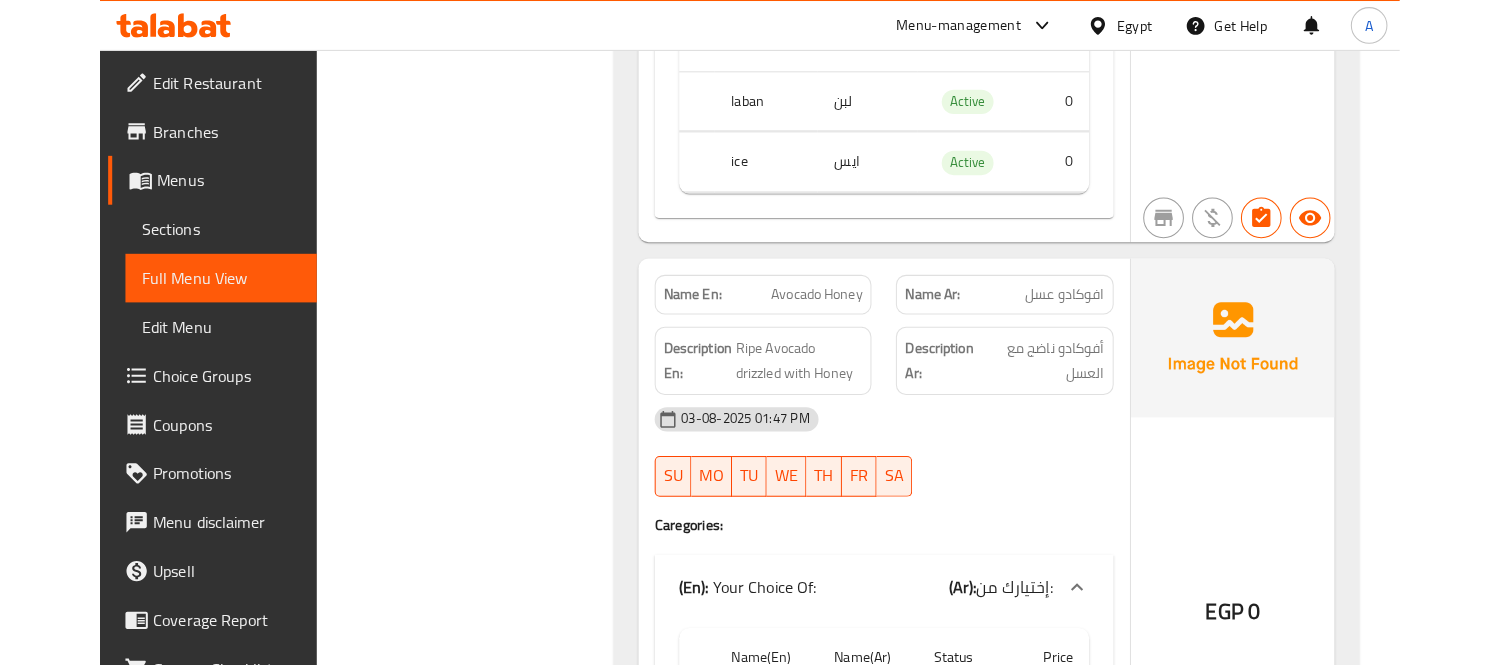 scroll, scrollTop: 30242, scrollLeft: 0, axis: vertical 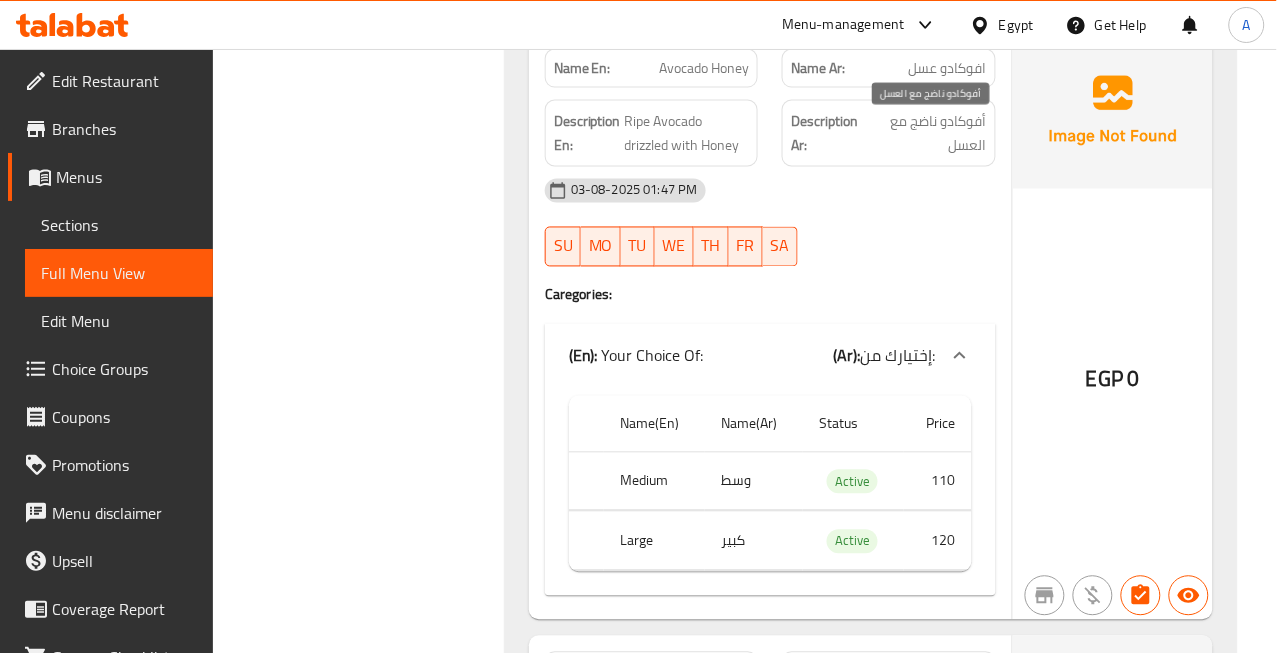 click on "أفوكادو ناضج مع العسل" at bounding box center (928, 133) 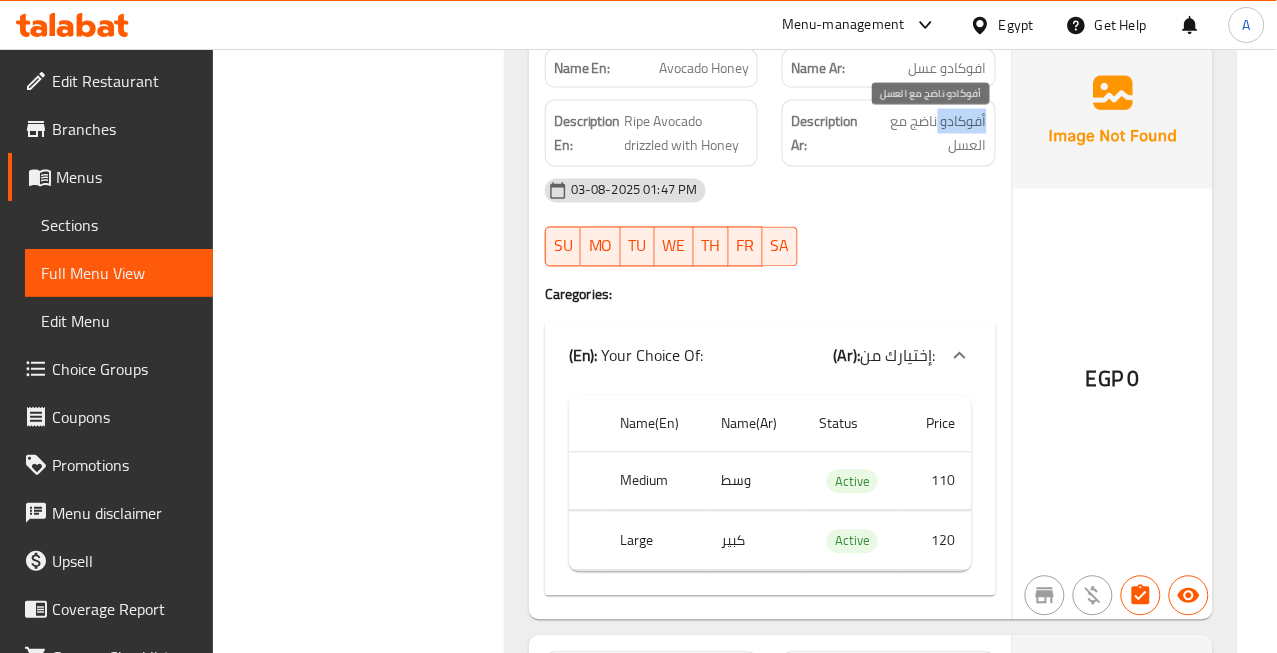 click on "أفوكادو ناضج مع العسل" at bounding box center [928, 133] 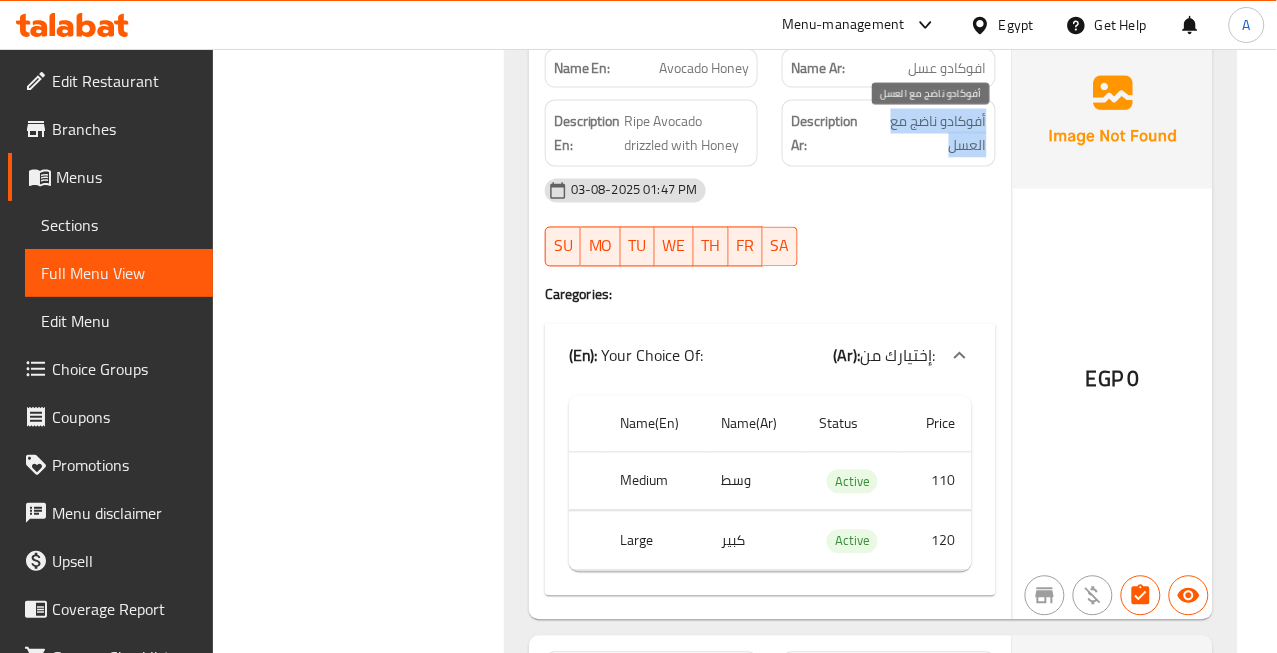 click on "أفوكادو ناضج مع العسل" at bounding box center (928, 133) 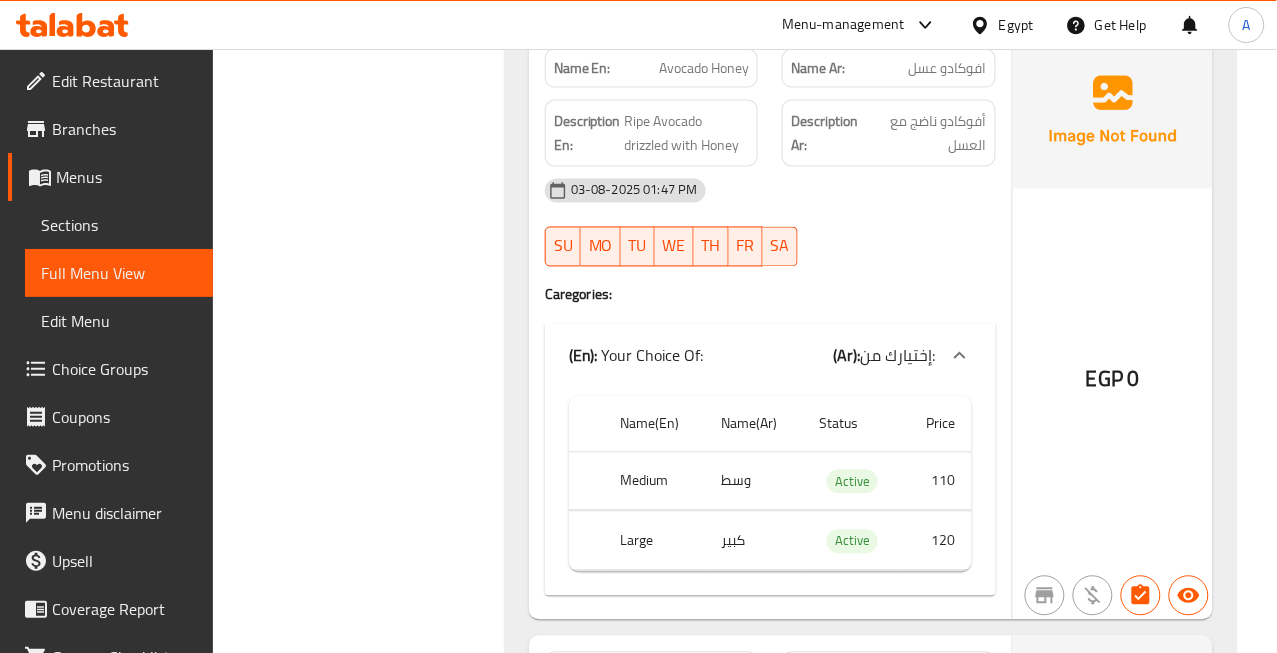 click on "Name En: Avocado Honey" at bounding box center (652, -29287) 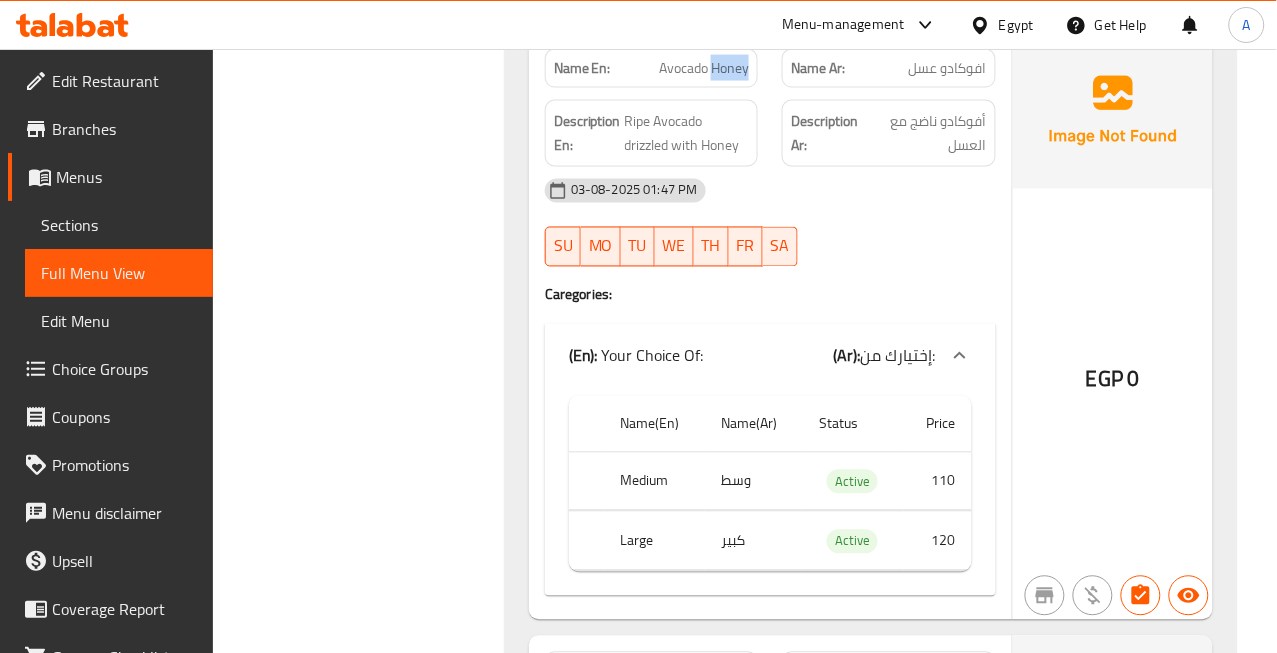 click on "Name En: Avocado Honey" at bounding box center (652, -29287) 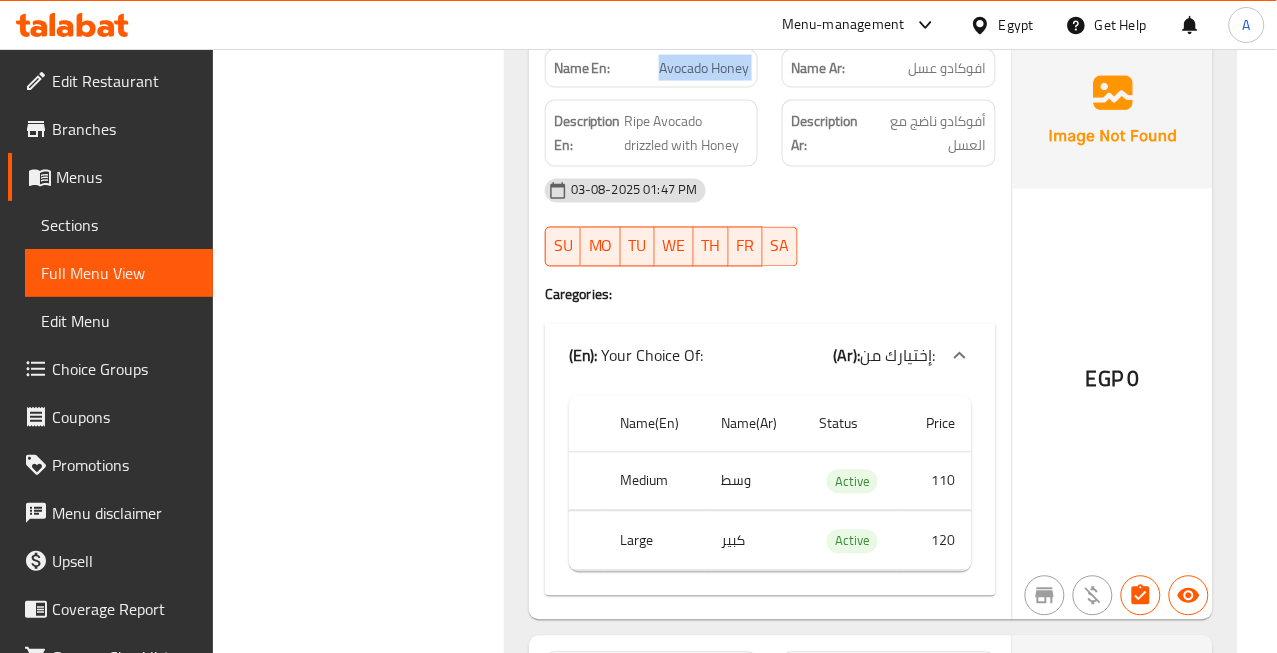 click on "Avocado Honey" at bounding box center (730, -29287) 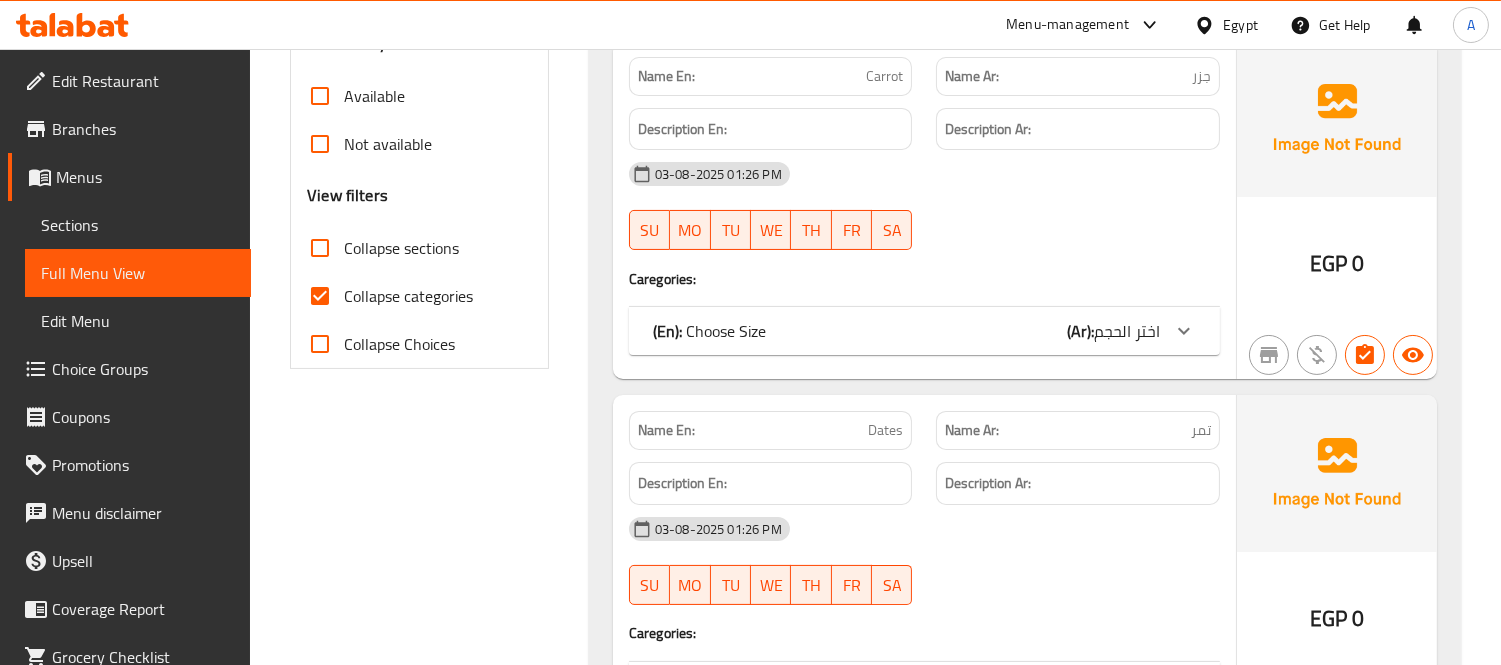 scroll, scrollTop: 666, scrollLeft: 0, axis: vertical 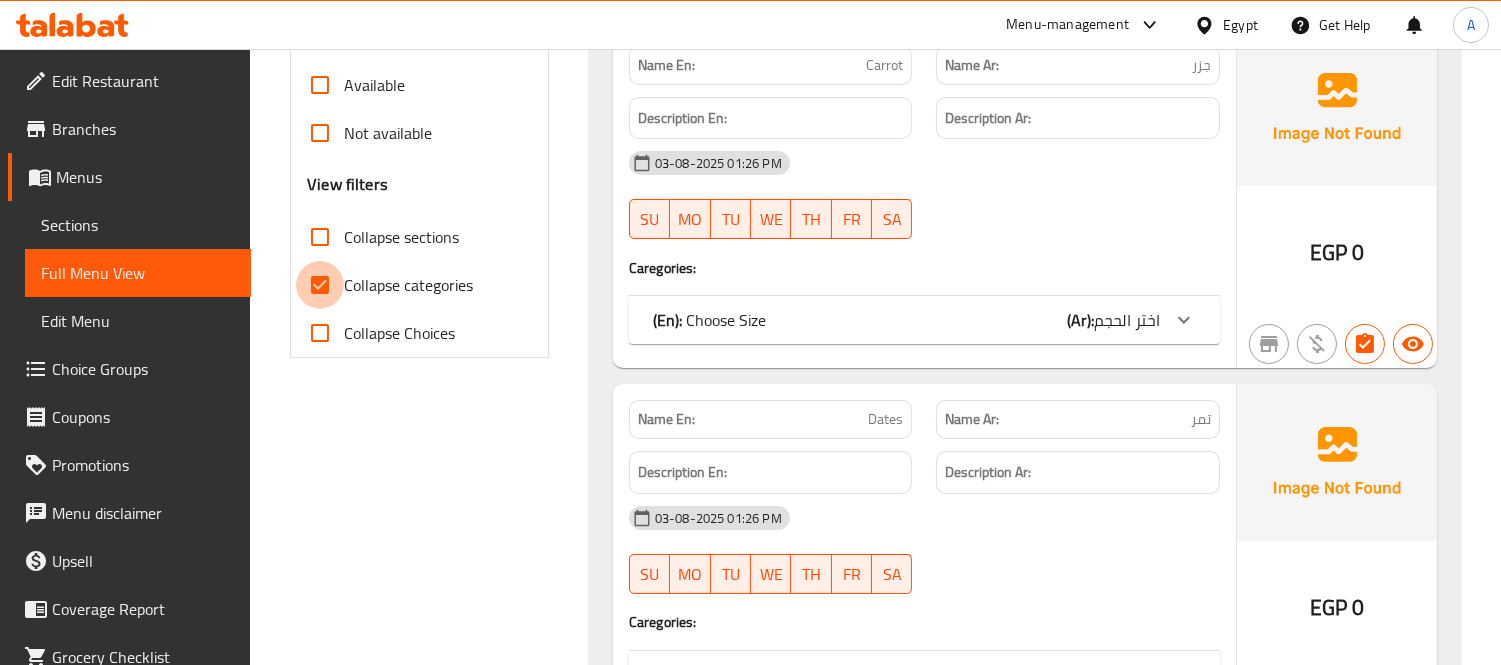 click on "Collapse categories" at bounding box center [320, 285] 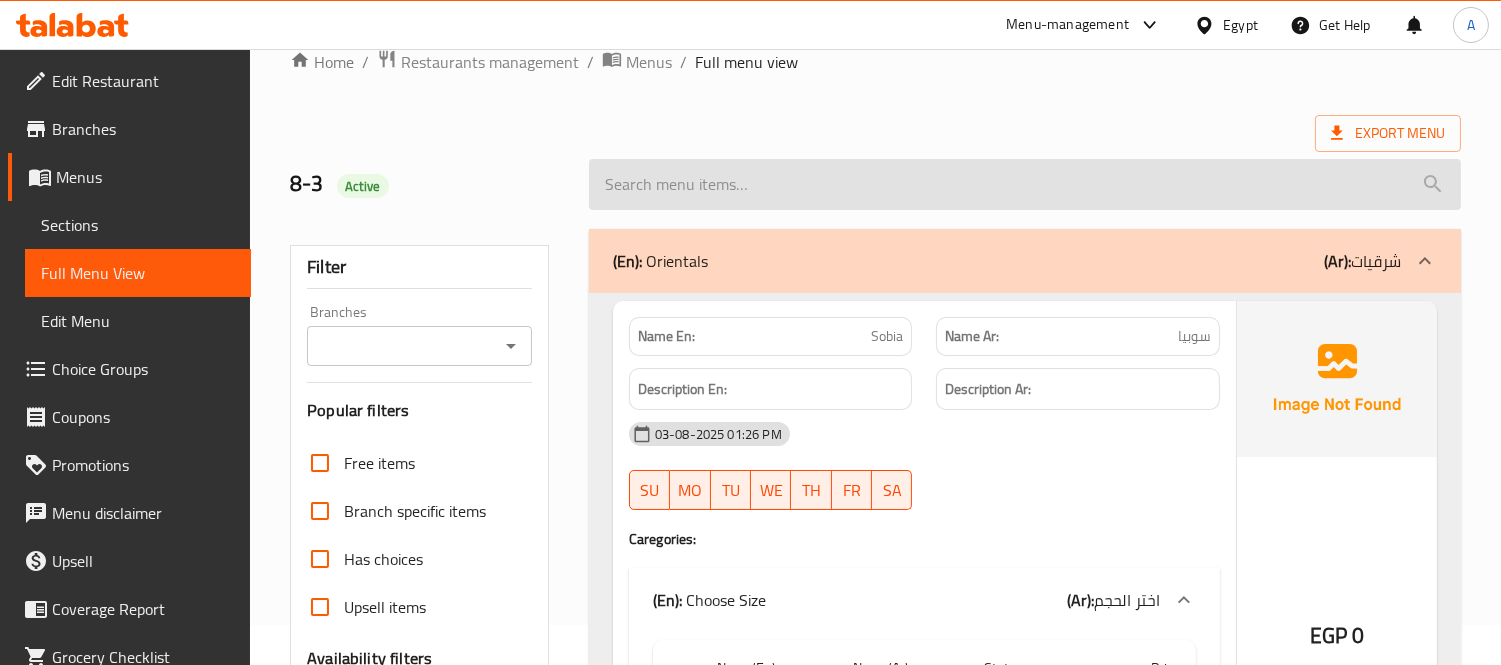 scroll, scrollTop: 0, scrollLeft: 0, axis: both 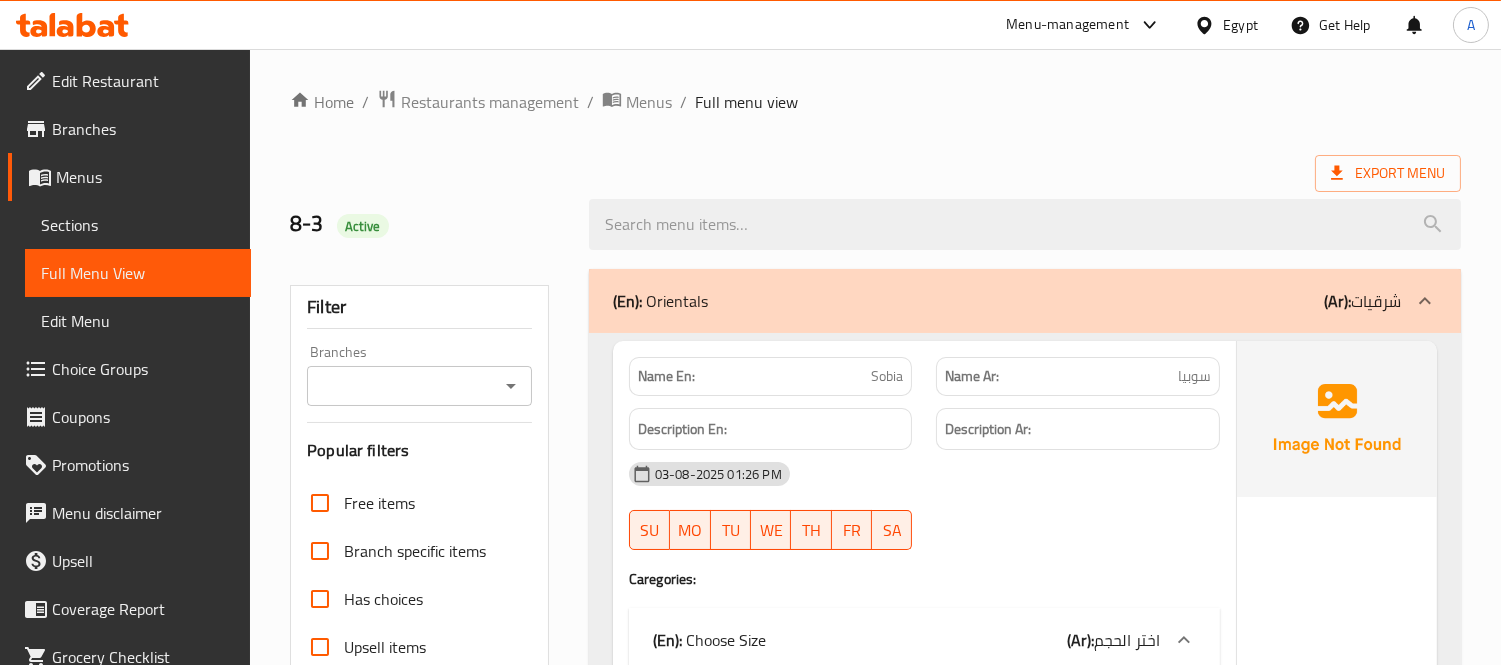 click on "Home / Restaurants management / Menus / Full menu view Export Menu 8-3   Active Filter Branches Branches Popular filters Free items Branch specific items Has choices Upsell items Availability filters Available Not available View filters Collapse sections Collapse categories Collapse Choices (En):   Orientals (Ar): شرقيات Name En: Sobia Name Ar: سوبيا Description En: Description Ar: 03-08-2025 01:26 PM SU MO TU WE TH FR SA Caregories: (En):   Choose Size (Ar): اختر الحجم Name(En) Name(Ar) Status Price Medium وسط  Active 35 JUMBO جامبو Active 40 EGP 0 Name En: Carrot Name Ar: جزر Description En: Description Ar: 03-08-2025 01:26 PM SU MO TU WE TH FR SA Caregories: (En):   Choose Size (Ar): اختر الحجم Name(En) Name(Ar) Status Price Medium وسط  Active 30 JUMBO جامبو Active 35 EGP 0 Name En: Dates Name Ar: تمر Description En: Description Ar: 03-08-2025 01:26 PM SU MO TU WE TH FR SA Caregories: (En):   Choose Size (Ar): اختر الحجم Name(En) Name(Ar) Status 0" at bounding box center [875, 26046] 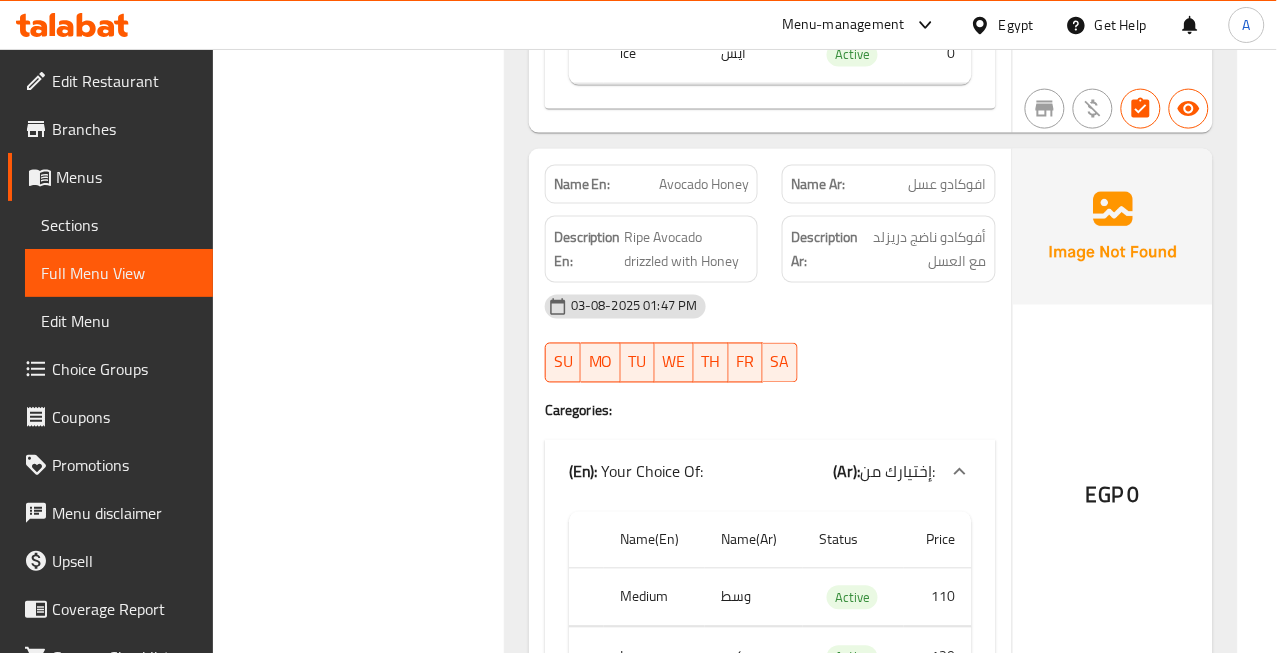scroll, scrollTop: 30131, scrollLeft: 0, axis: vertical 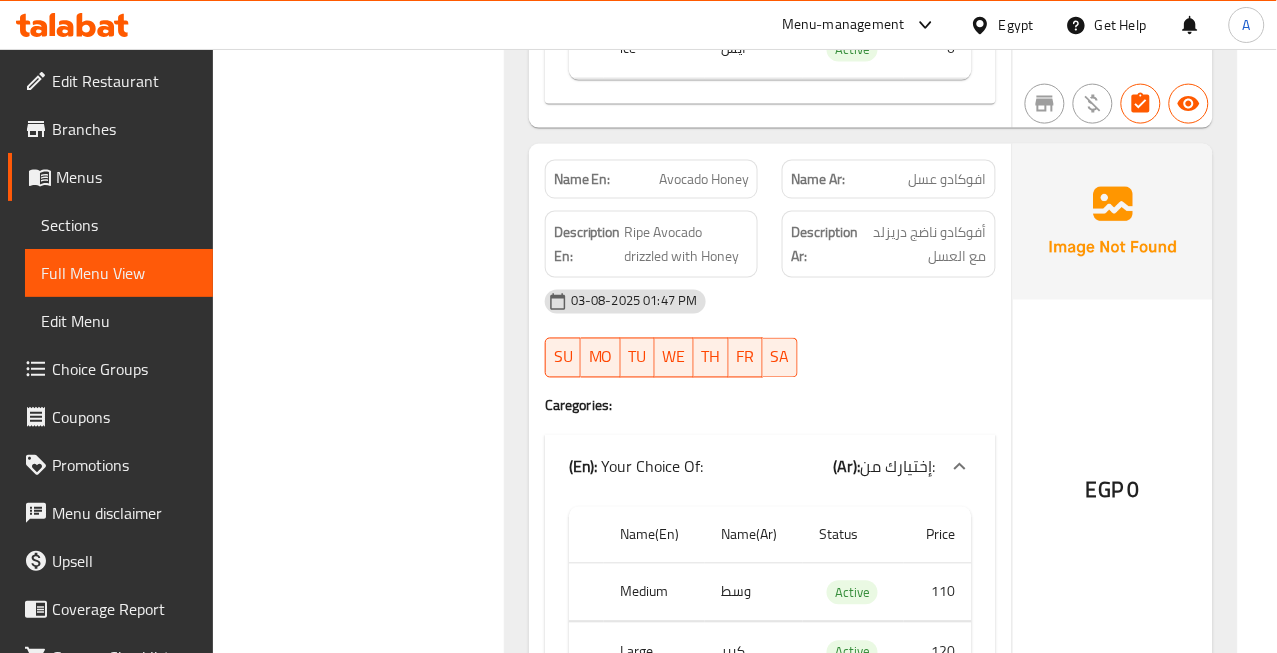 click on "03-08-2025 01:47 PM" at bounding box center (770, -29078) 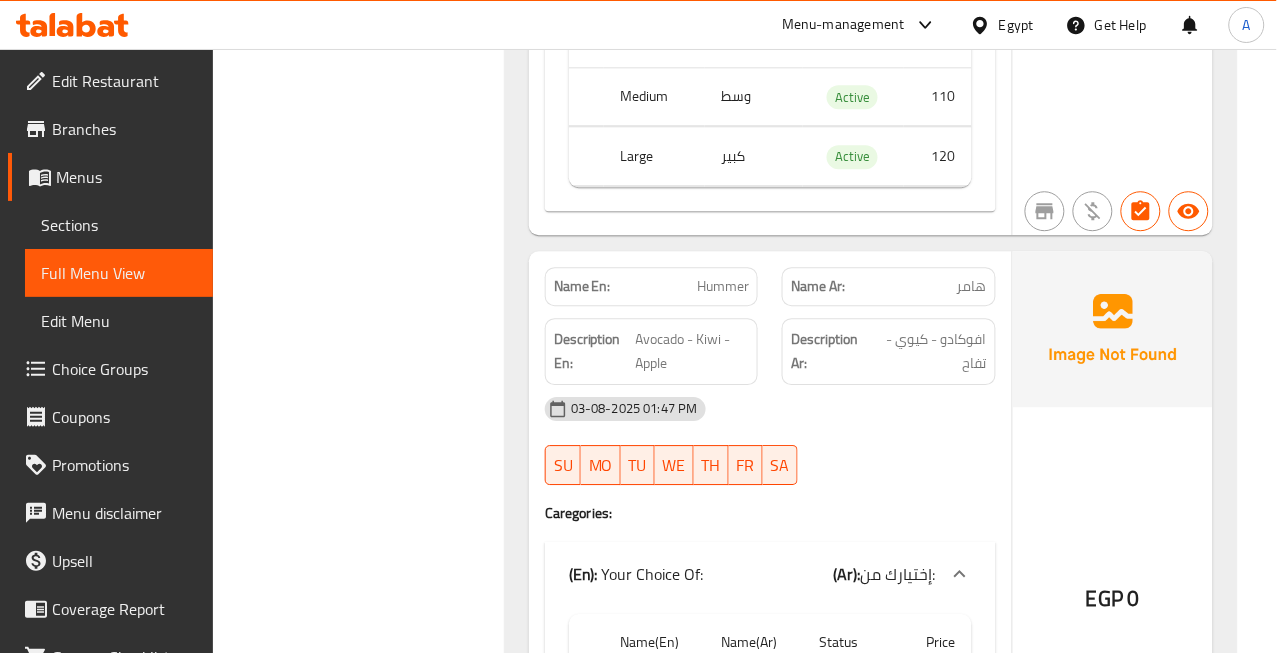 scroll, scrollTop: 30686, scrollLeft: 0, axis: vertical 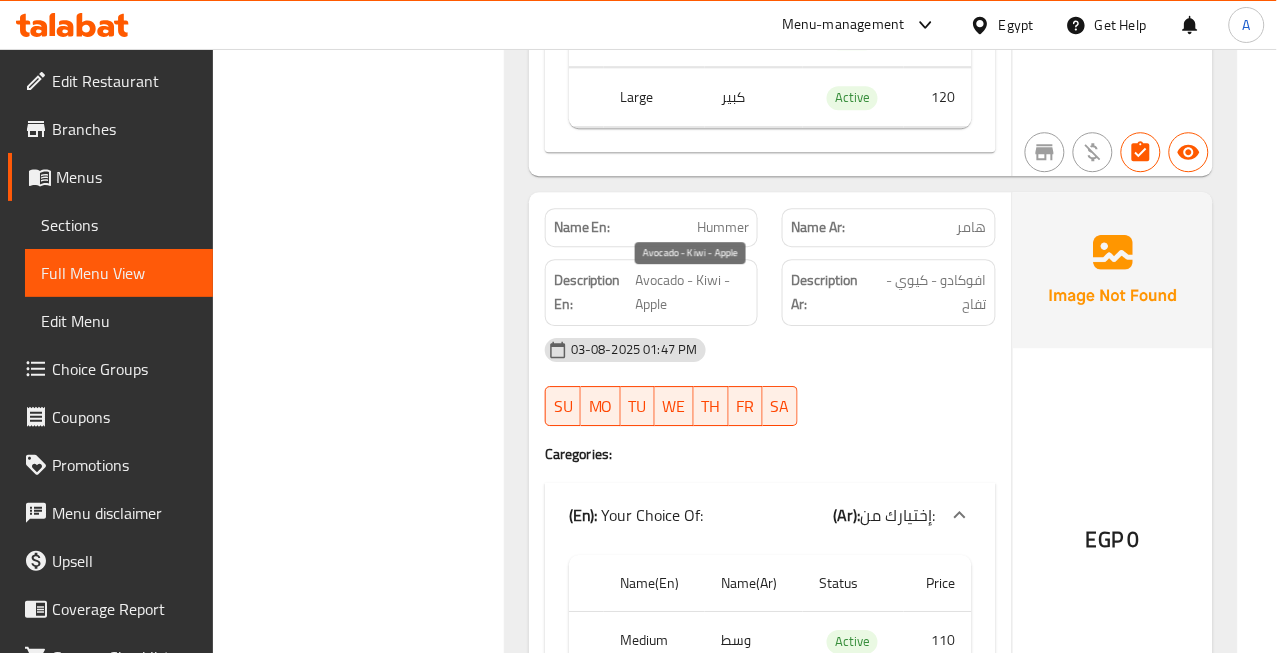click on "Avocado - Kiwi - Apple" at bounding box center (693, 292) 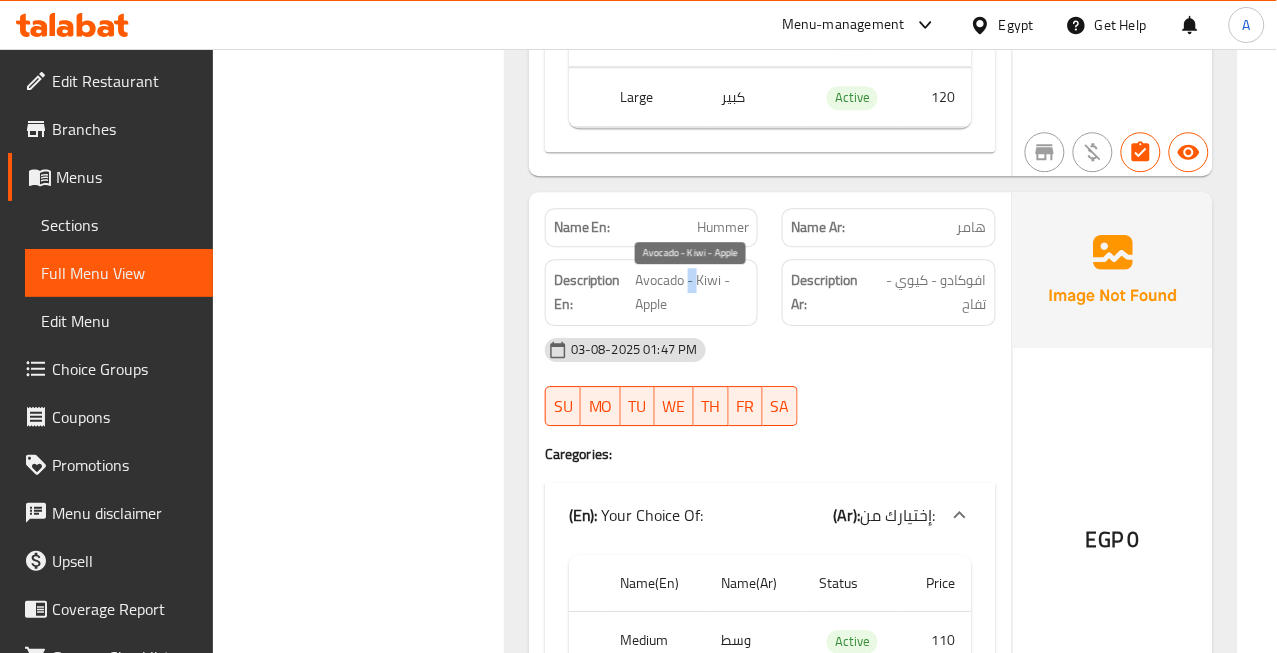 click on "Avocado - Kiwi - Apple" at bounding box center [693, 292] 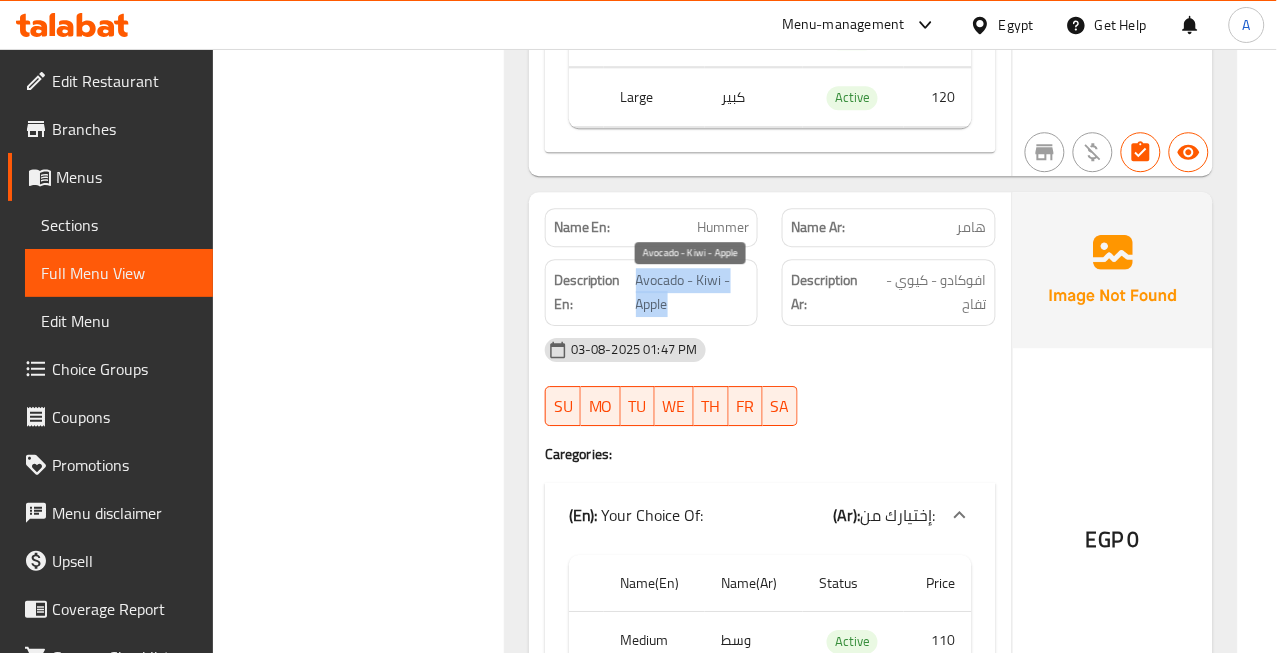 click on "Avocado - Kiwi - Apple" at bounding box center [693, 292] 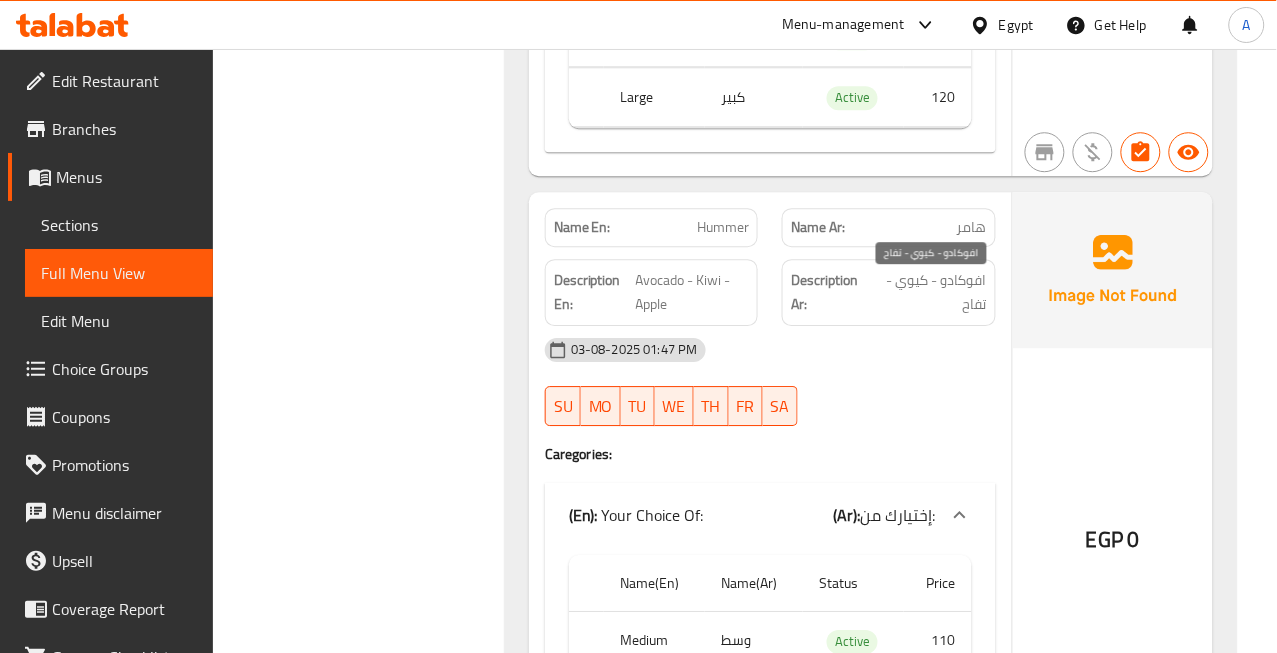 click on "افوكادو - كيوي - تفاح" at bounding box center (930, 292) 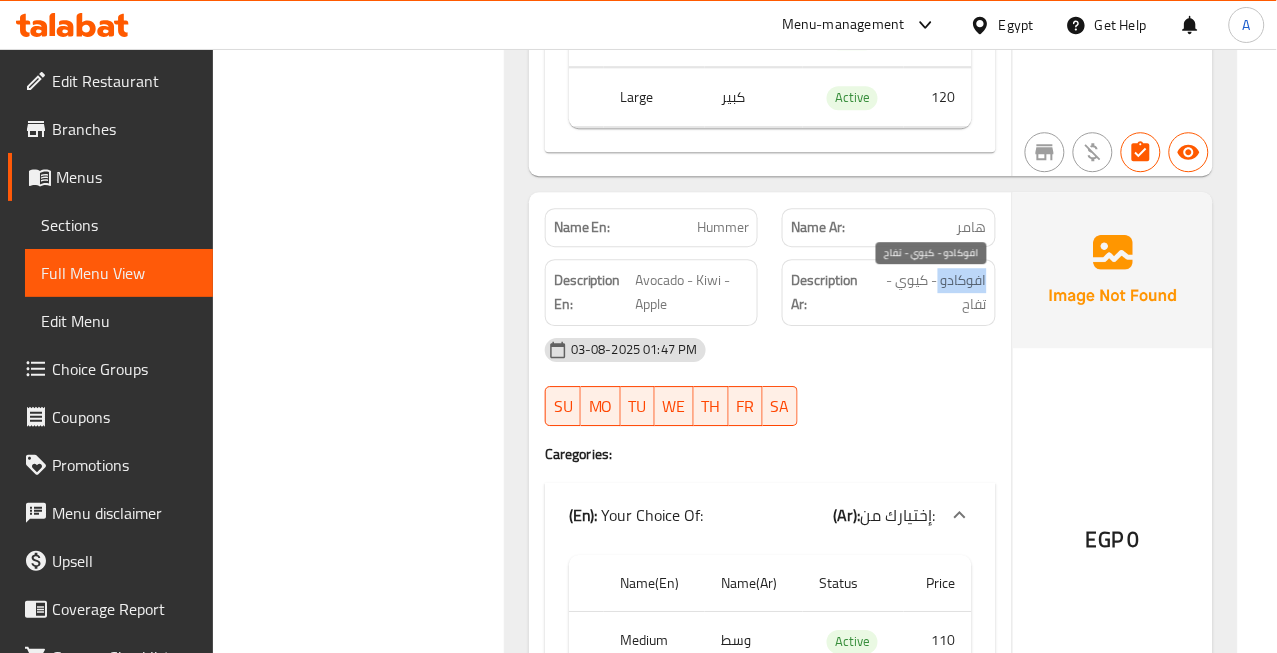 click on "افوكادو - كيوي - تفاح" at bounding box center (930, 292) 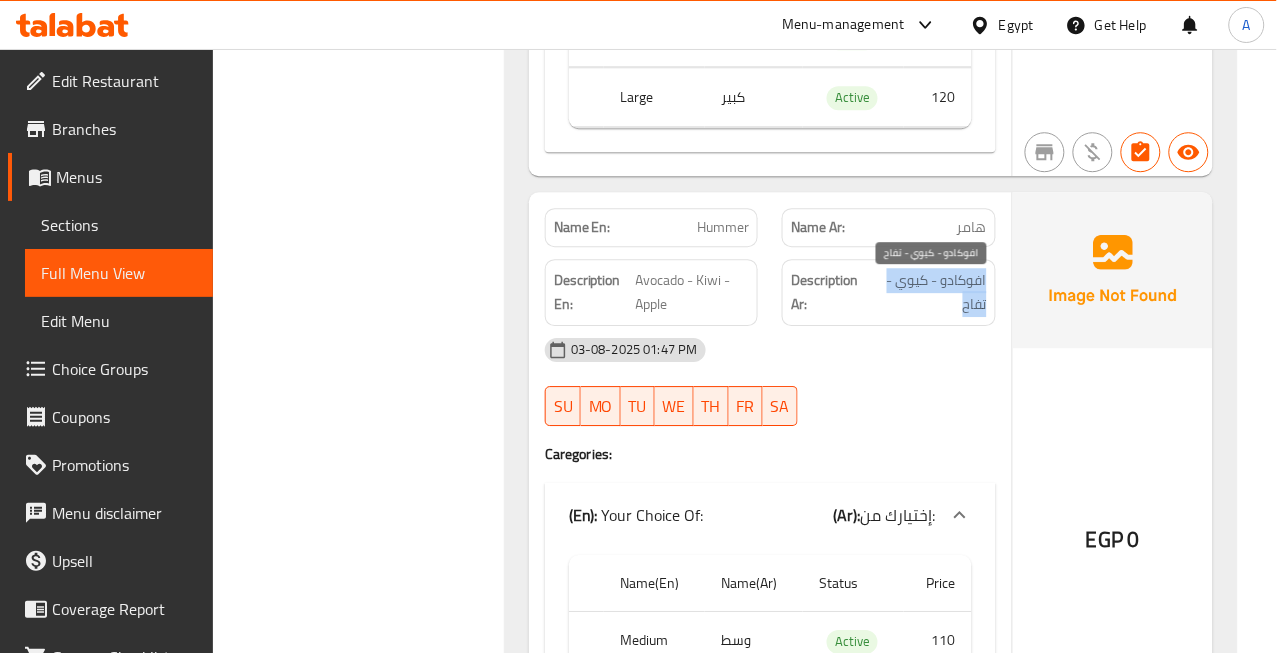 click on "افوكادو - كيوي - تفاح" at bounding box center [930, 292] 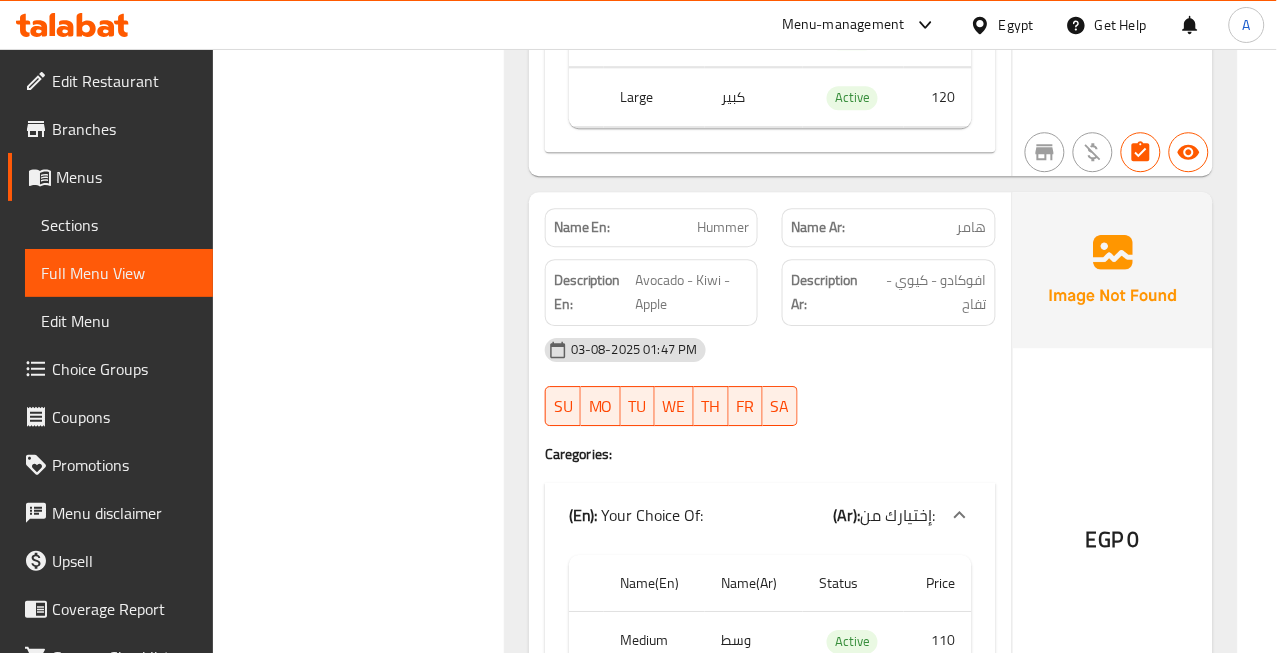 click on "03-08-2025 01:47 PM SU MO TU WE TH FR SA" at bounding box center [770, -29022] 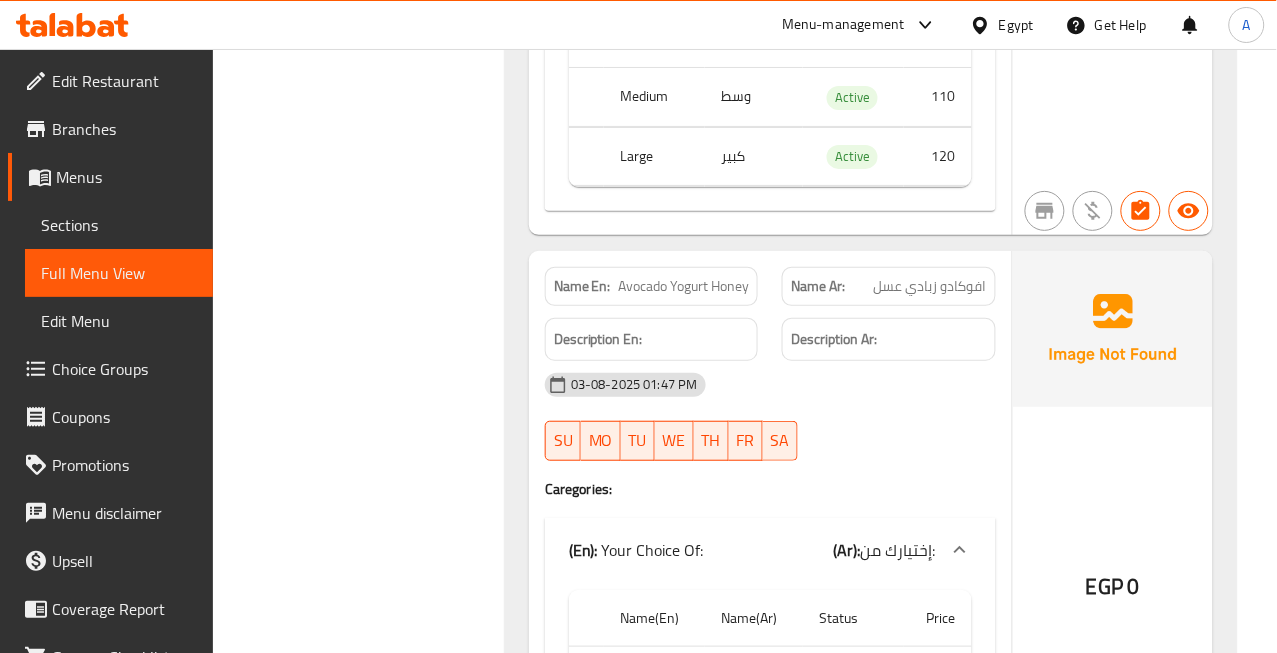 scroll, scrollTop: 31242, scrollLeft: 0, axis: vertical 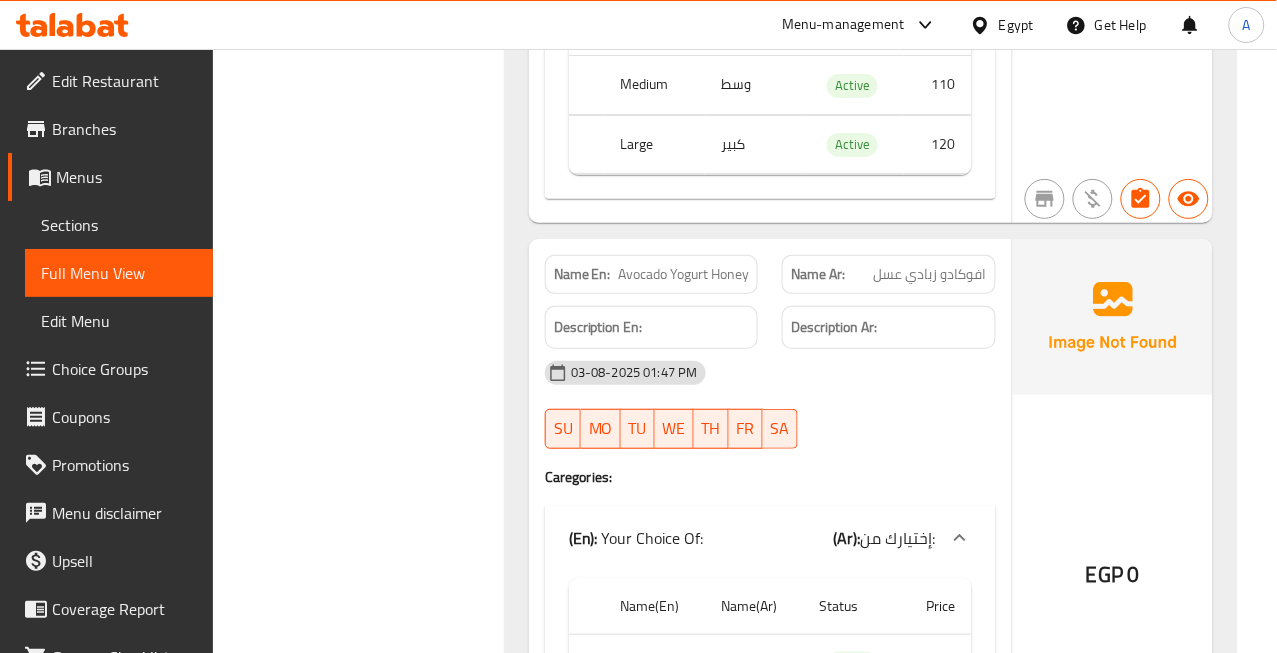 click on "افوكادو زبادي عسل" at bounding box center (959, -29130) 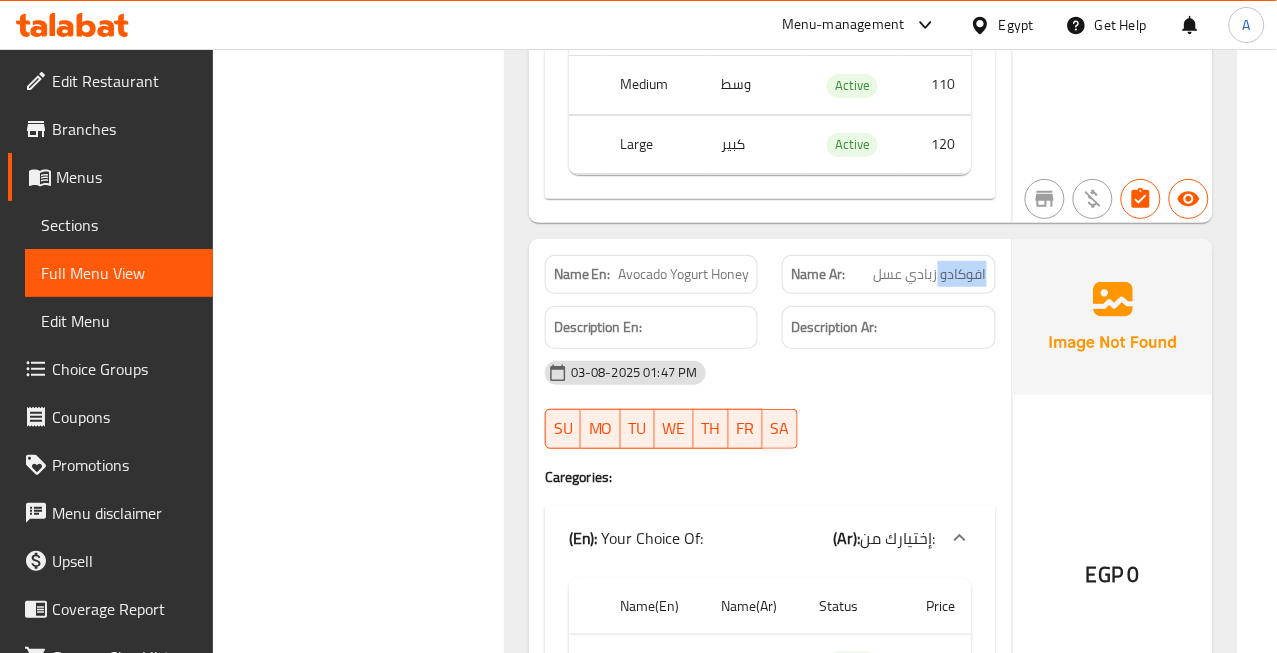 click on "افوكادو زبادي عسل" at bounding box center [959, -29130] 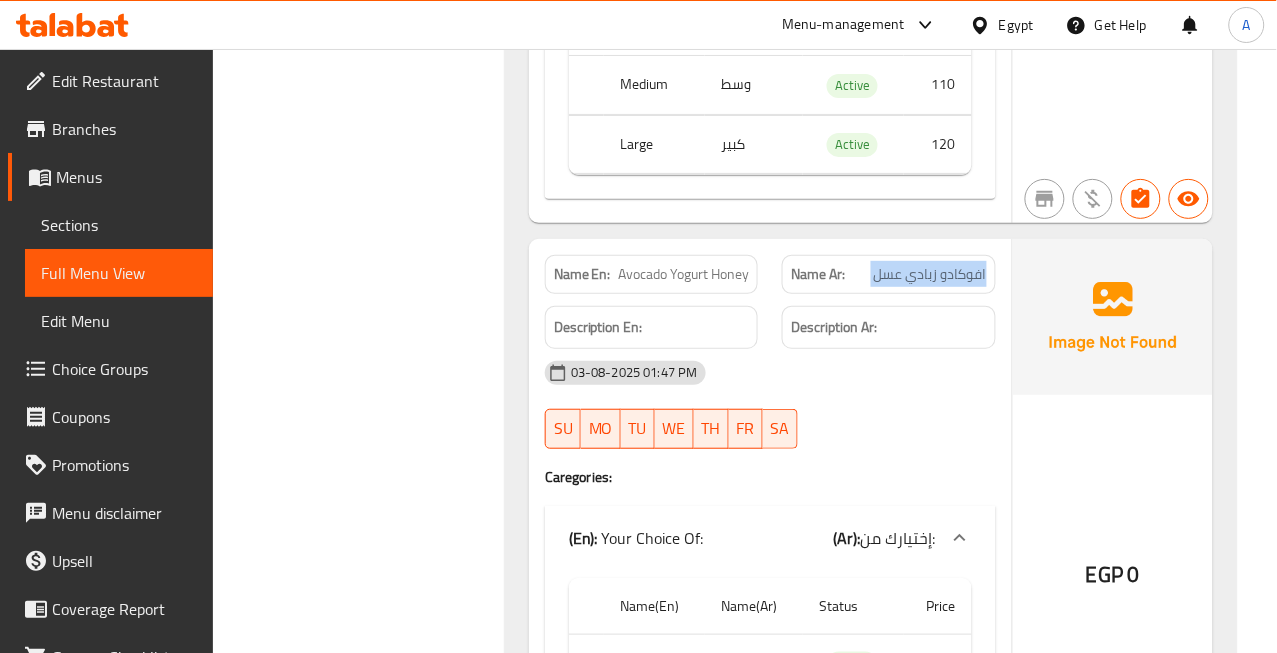 click on "افوكادو زبادي عسل" at bounding box center (959, -29130) 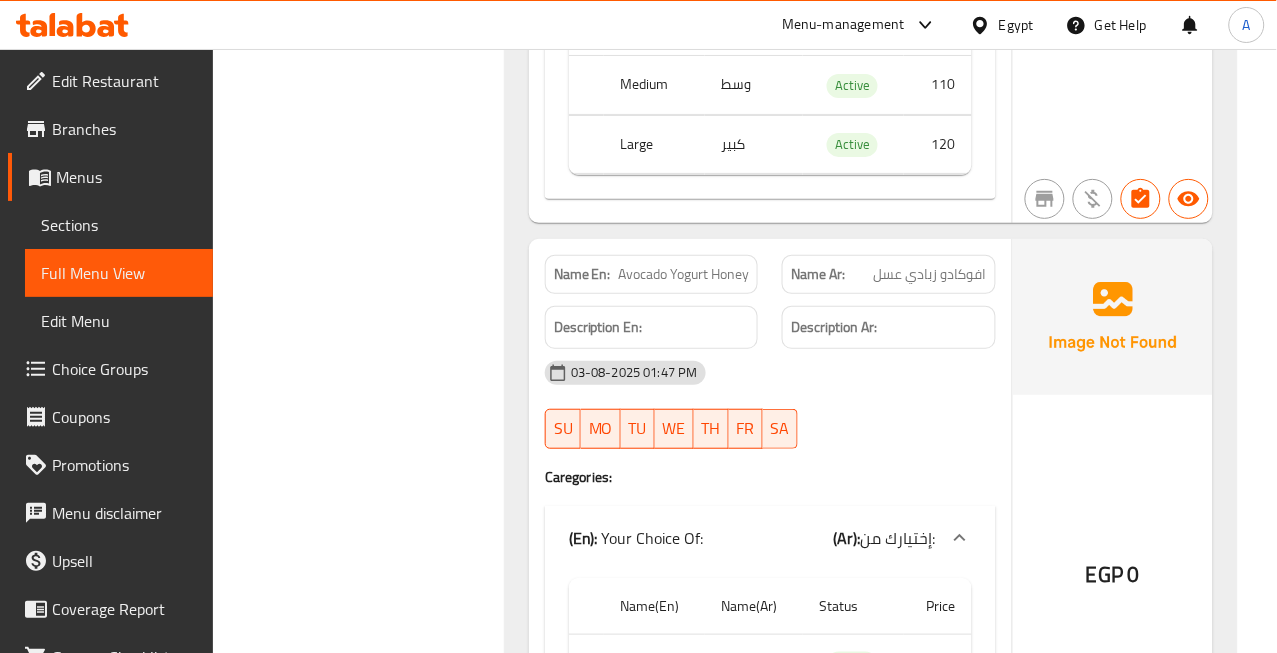 click on "Avocado Yogurt Honey" at bounding box center [715, -29130] 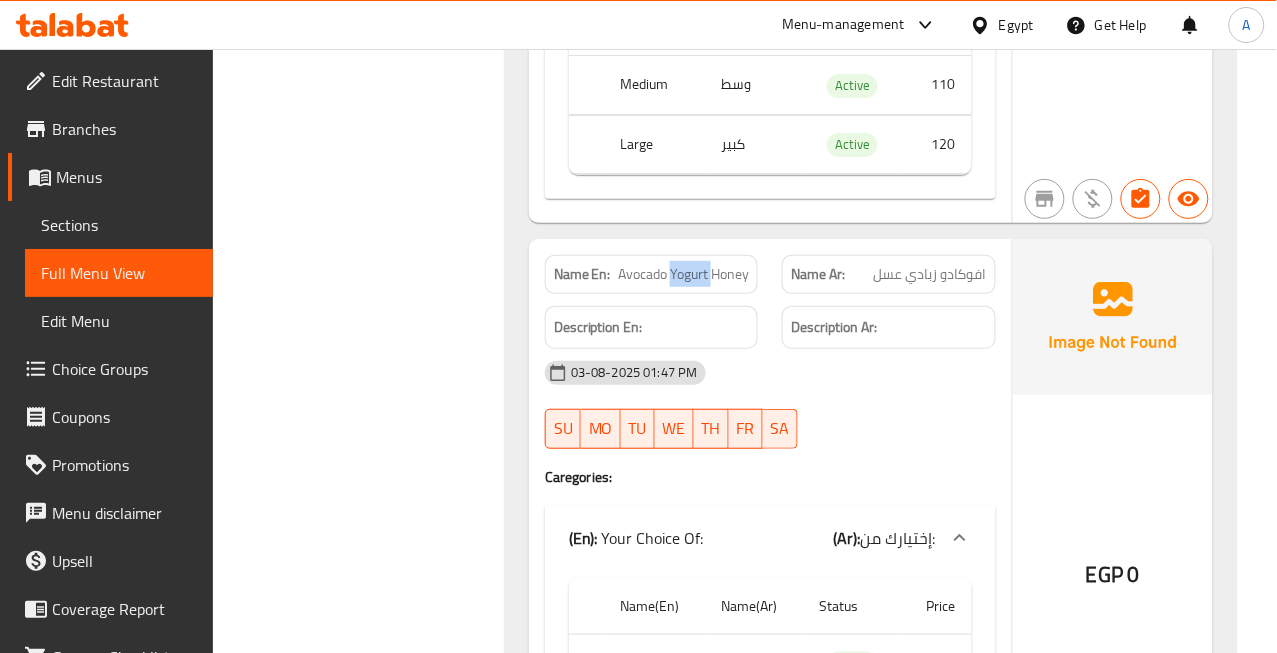 click on "Avocado Yogurt Honey" at bounding box center [715, -29130] 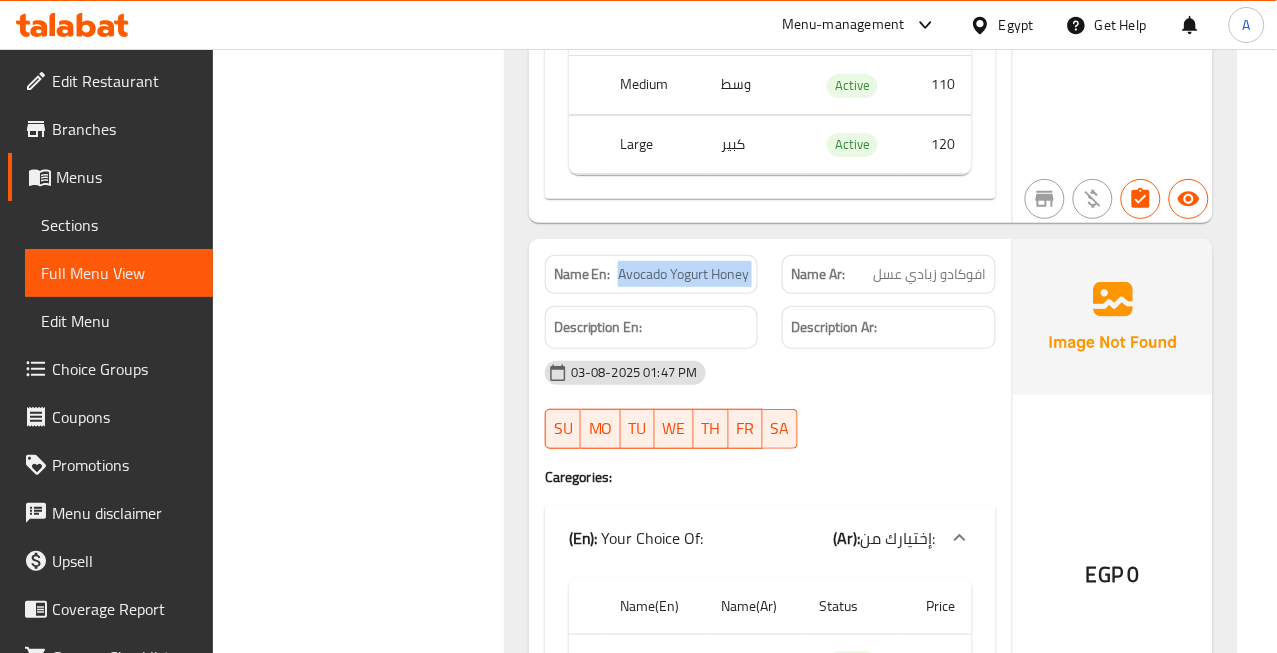 click on "Avocado Yogurt Honey" at bounding box center [715, -29130] 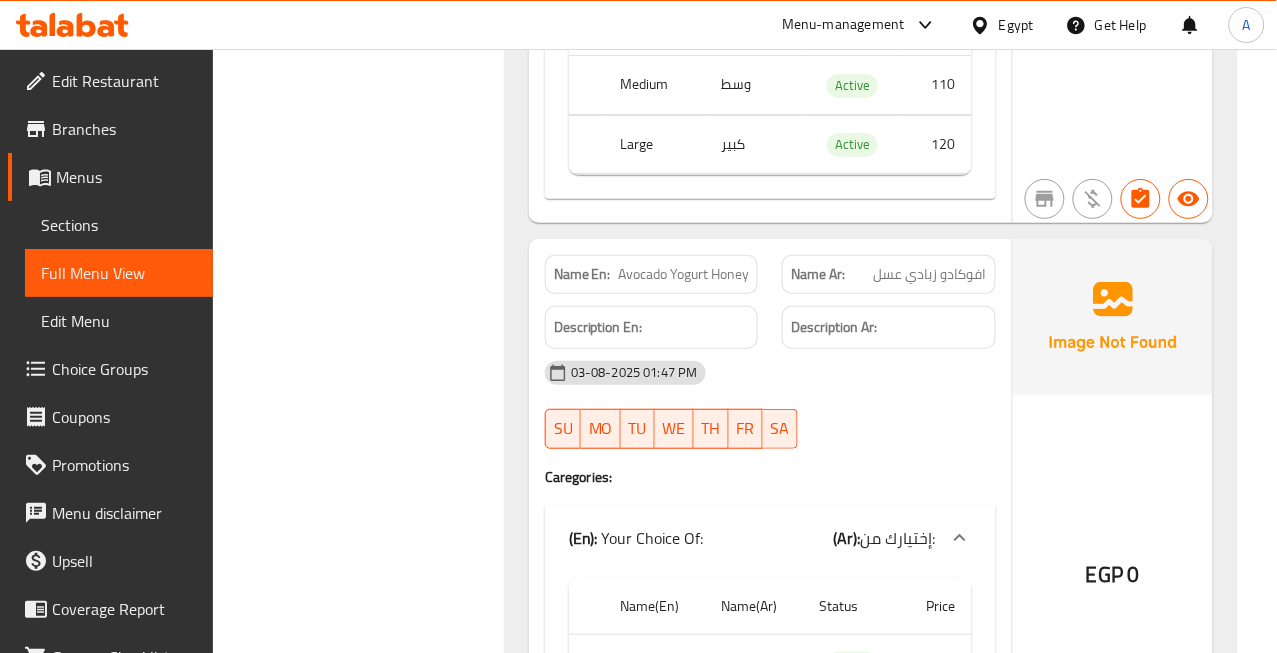 click on "افوكادو زبادي عسل" at bounding box center (959, -29130) 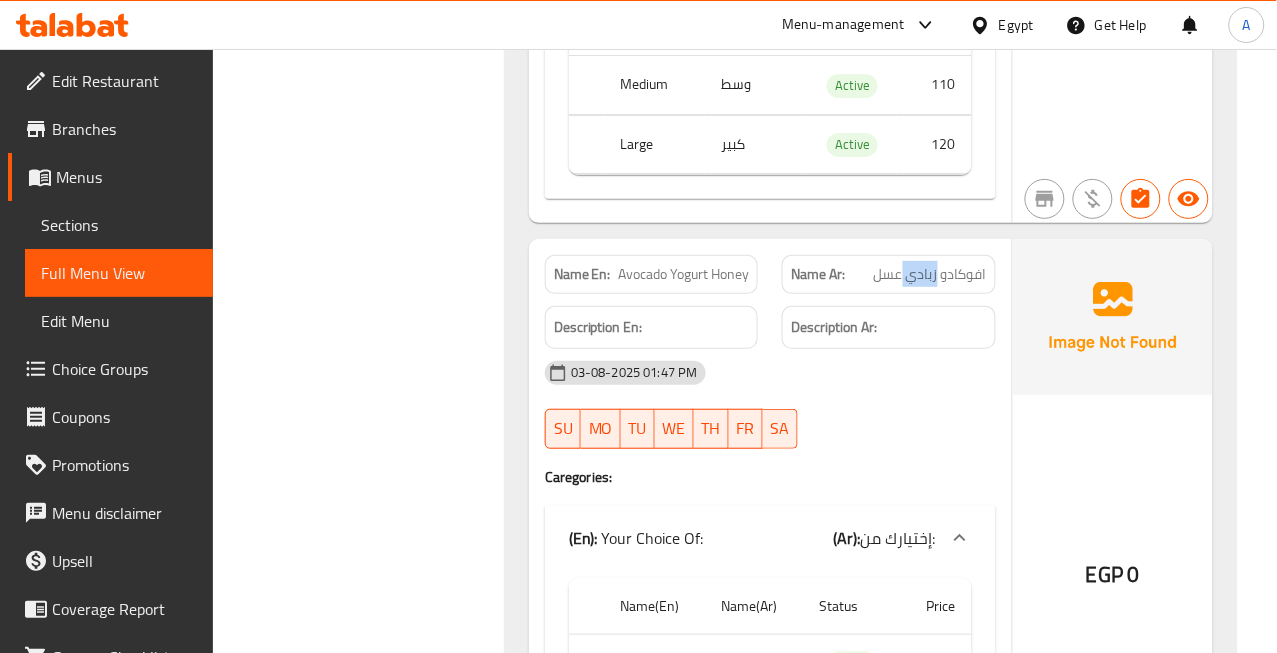 click on "افوكادو زبادي عسل" at bounding box center (959, -29130) 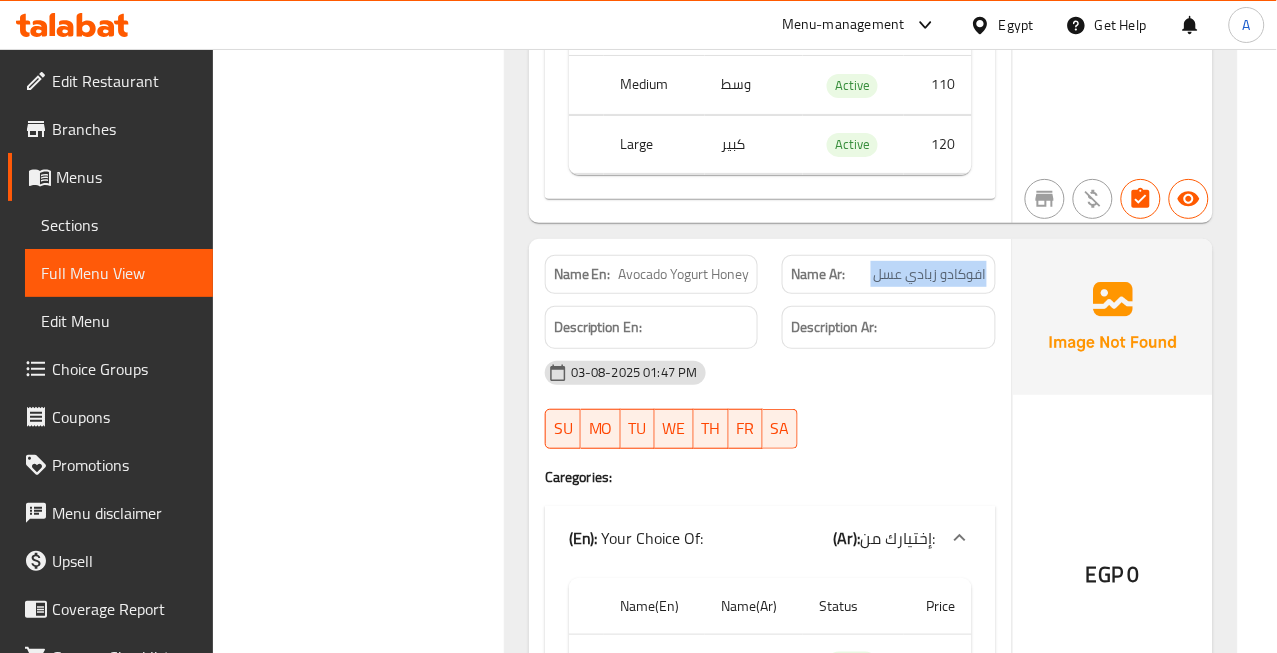click on "افوكادو زبادي عسل" at bounding box center [959, -29130] 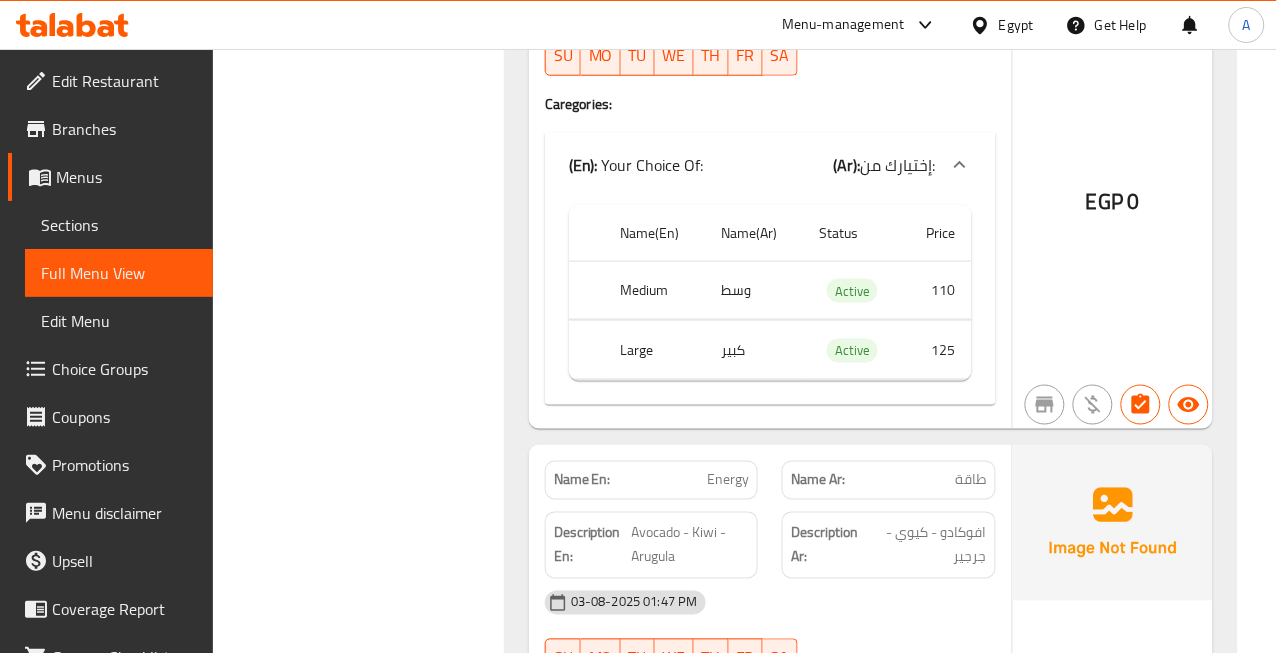 scroll, scrollTop: 31686, scrollLeft: 0, axis: vertical 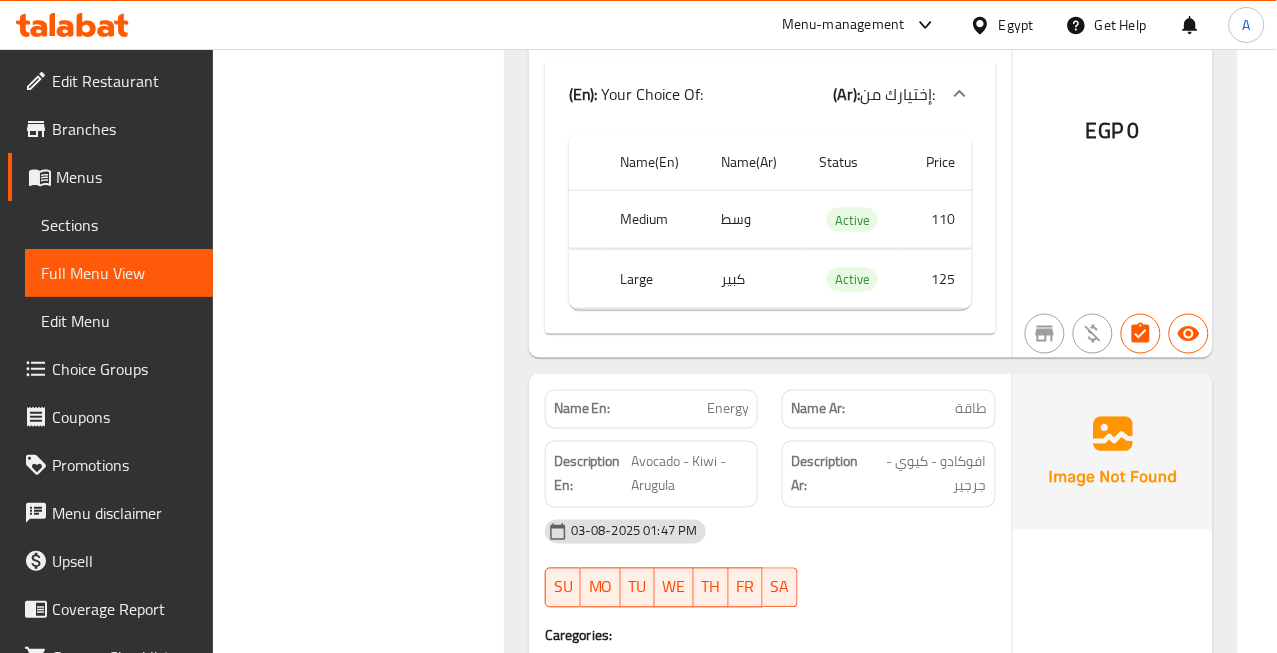 click on "طاقة" at bounding box center (959, -28995) 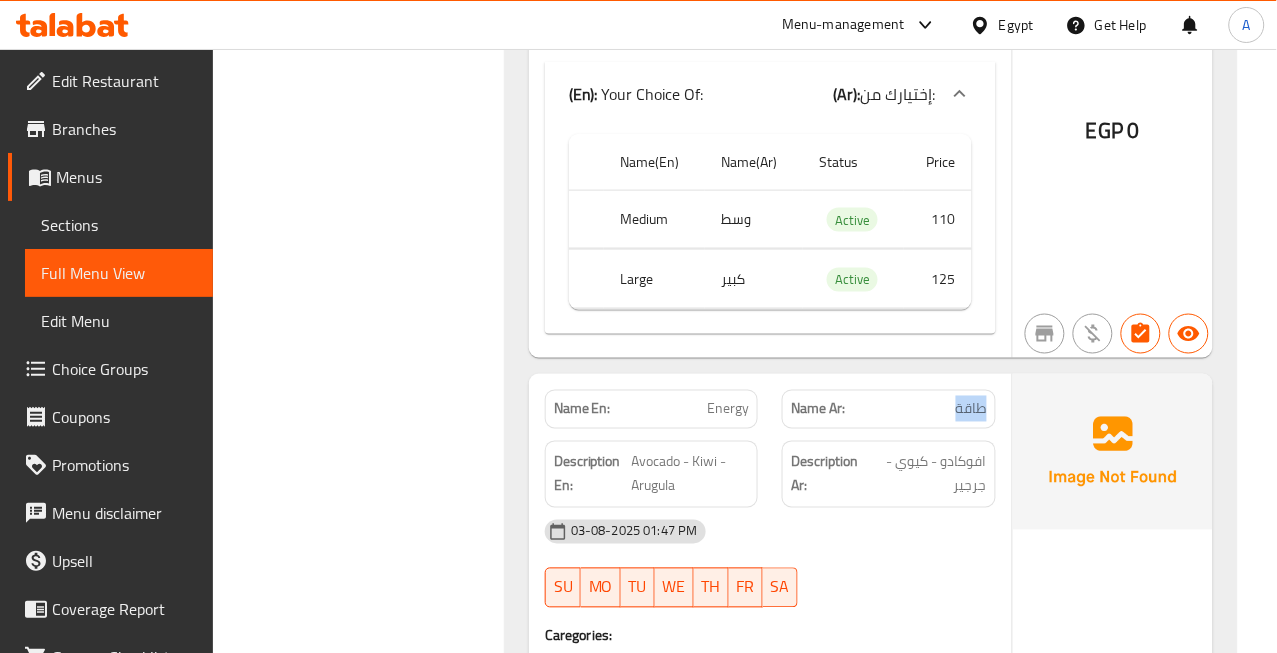 click on "طاقة" at bounding box center [959, -28995] 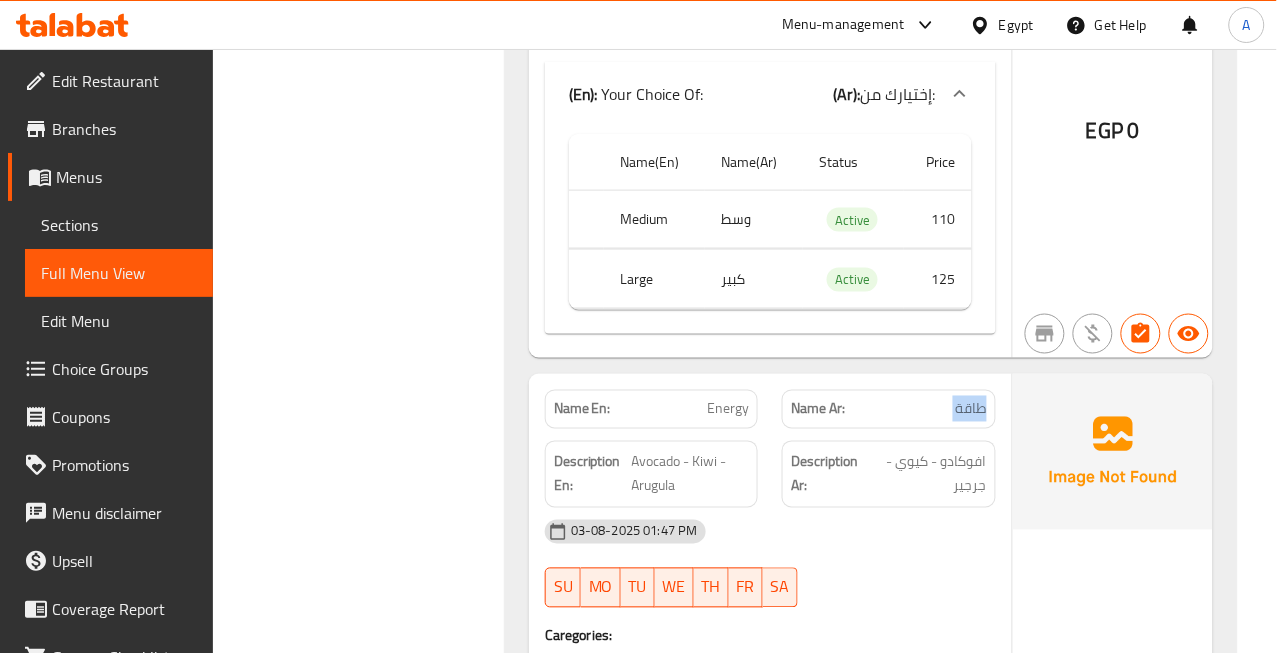 click on "طاقة" at bounding box center (959, -28995) 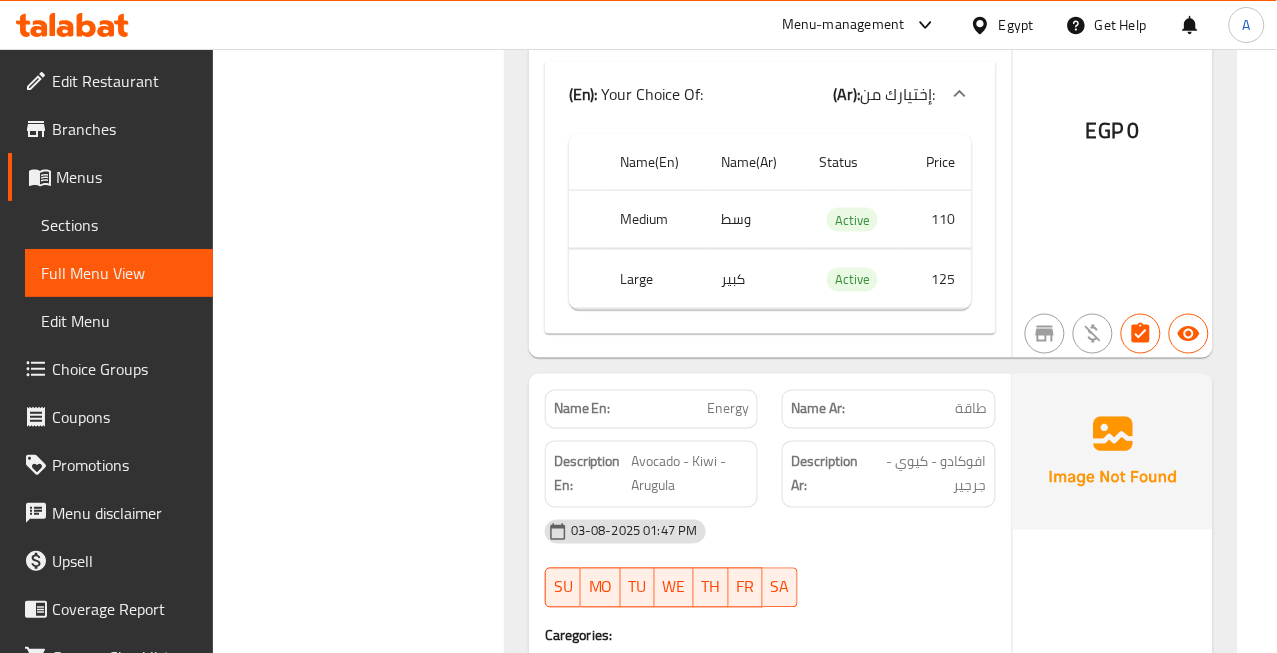 click on "Energy" at bounding box center (702, -28995) 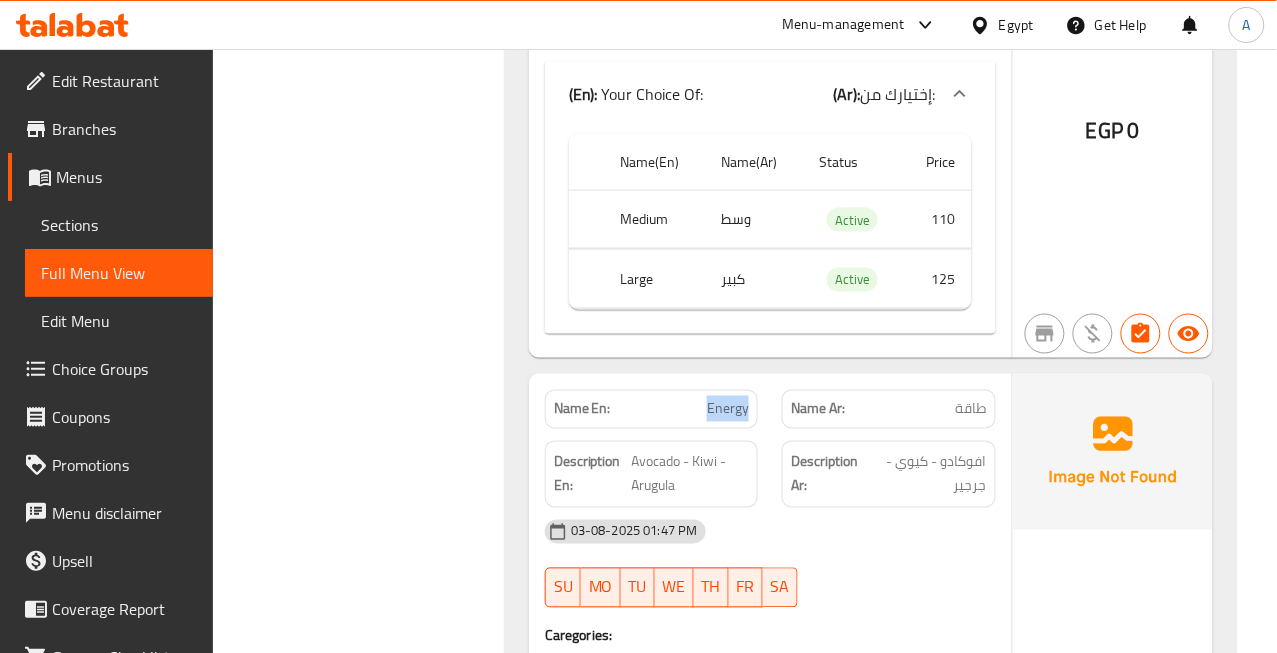 click on "Energy" at bounding box center (702, -28995) 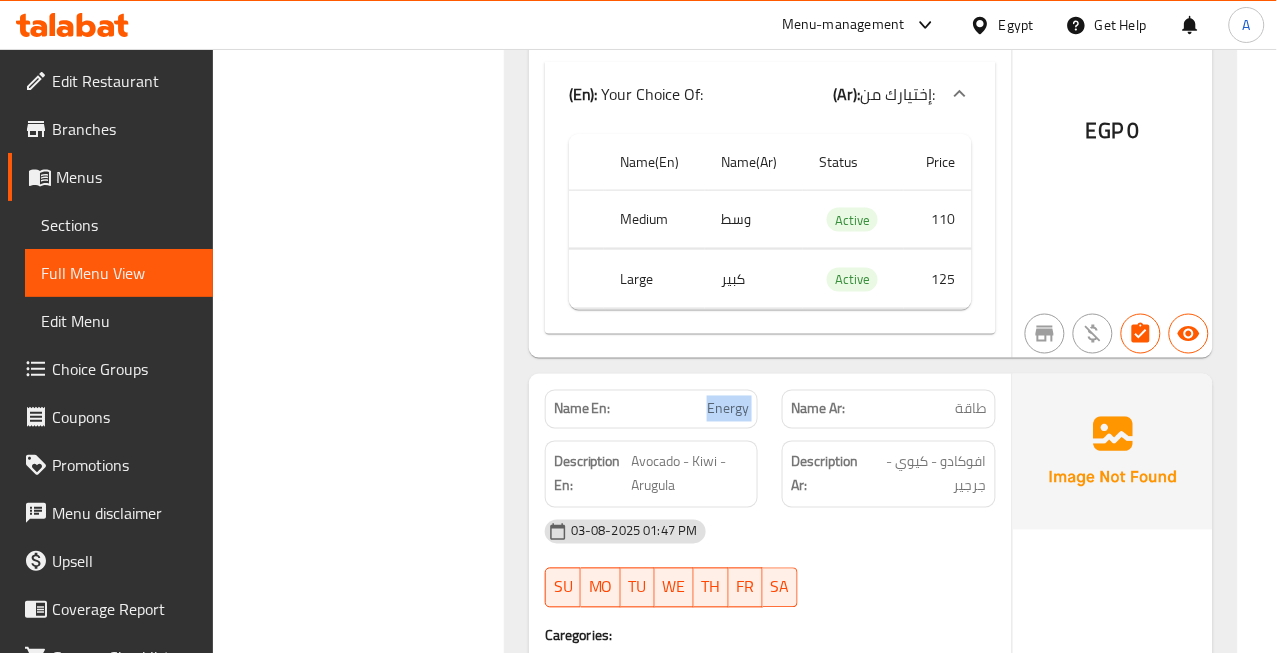 click on "Energy" at bounding box center [702, -28995] 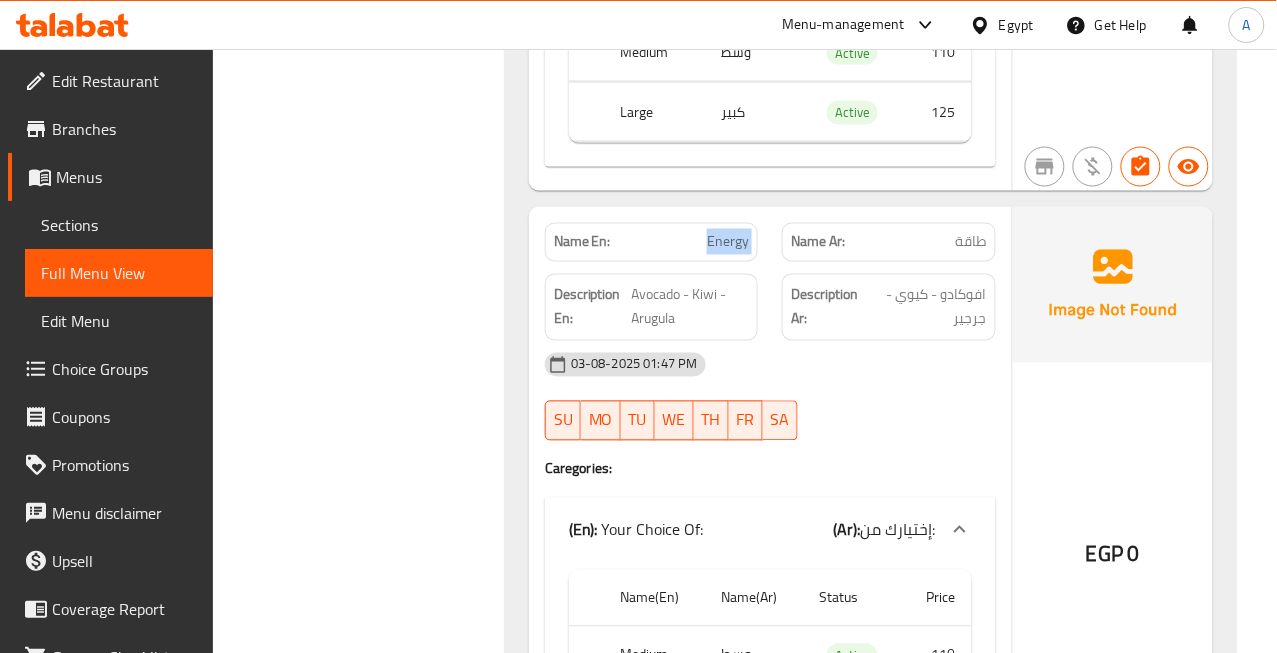 scroll, scrollTop: 31908, scrollLeft: 0, axis: vertical 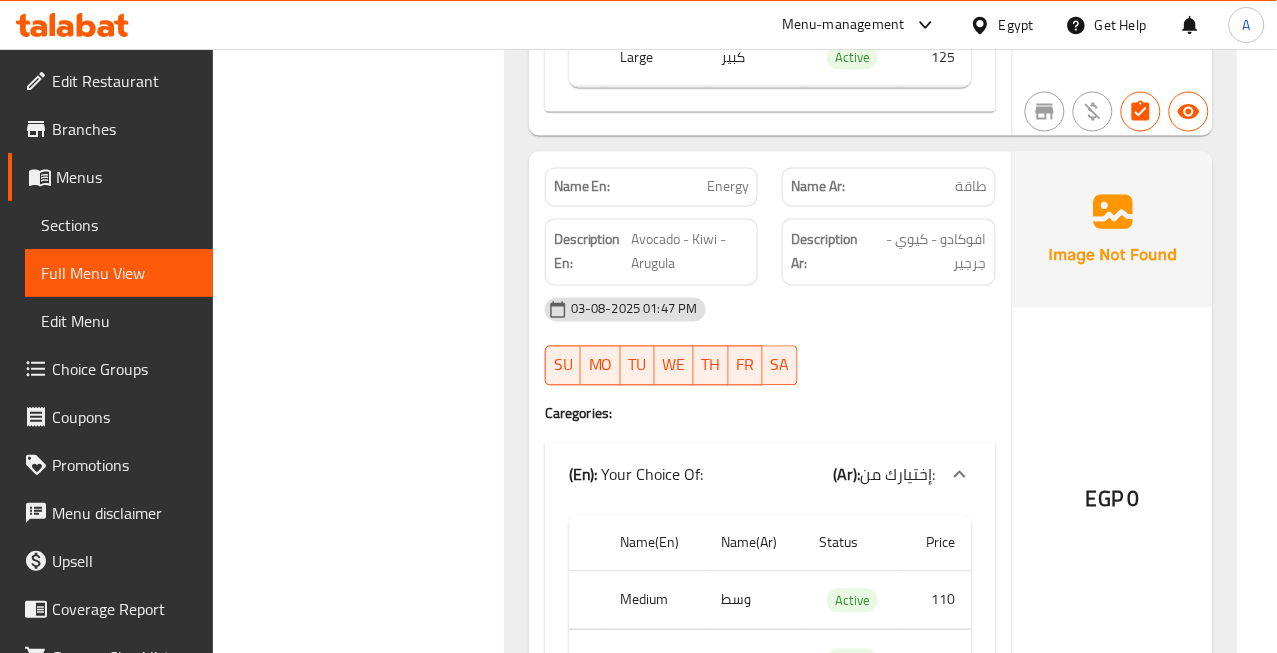 click on "03-08-2025 01:47 PM" at bounding box center [770, -29119] 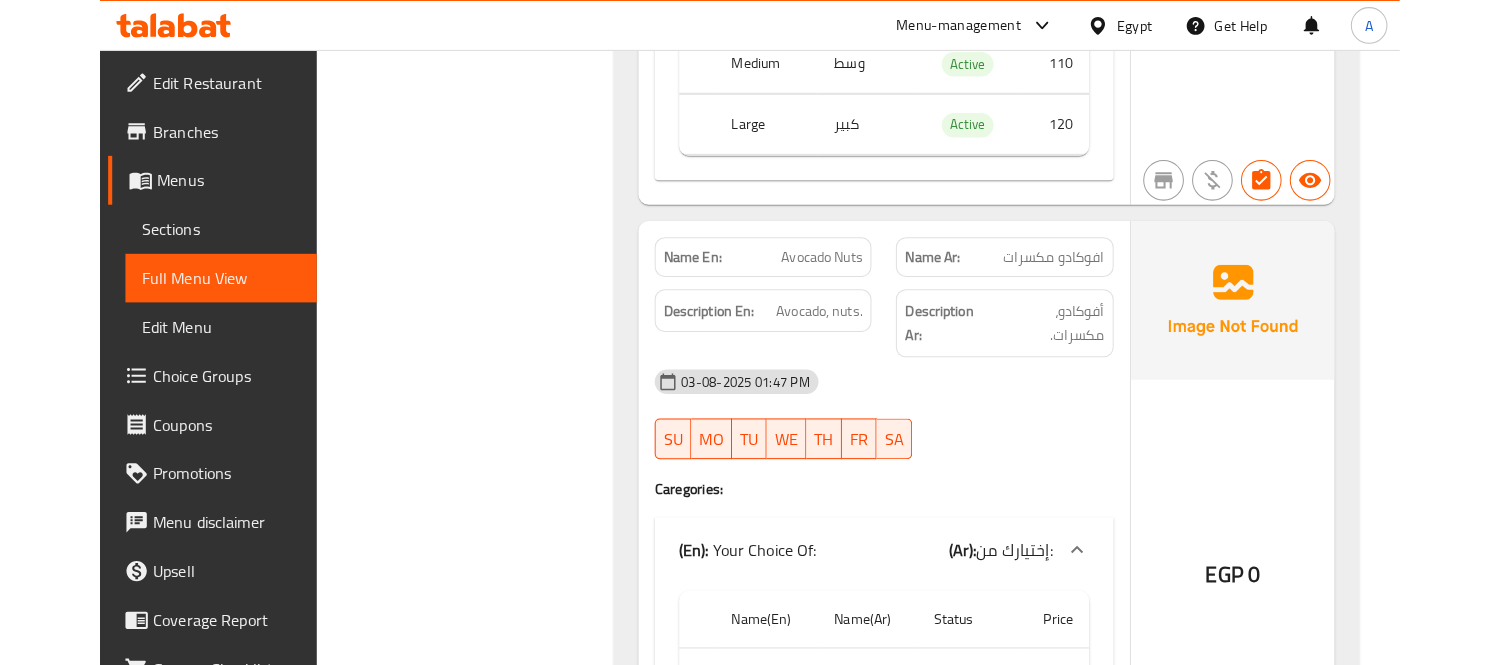 scroll, scrollTop: 32464, scrollLeft: 0, axis: vertical 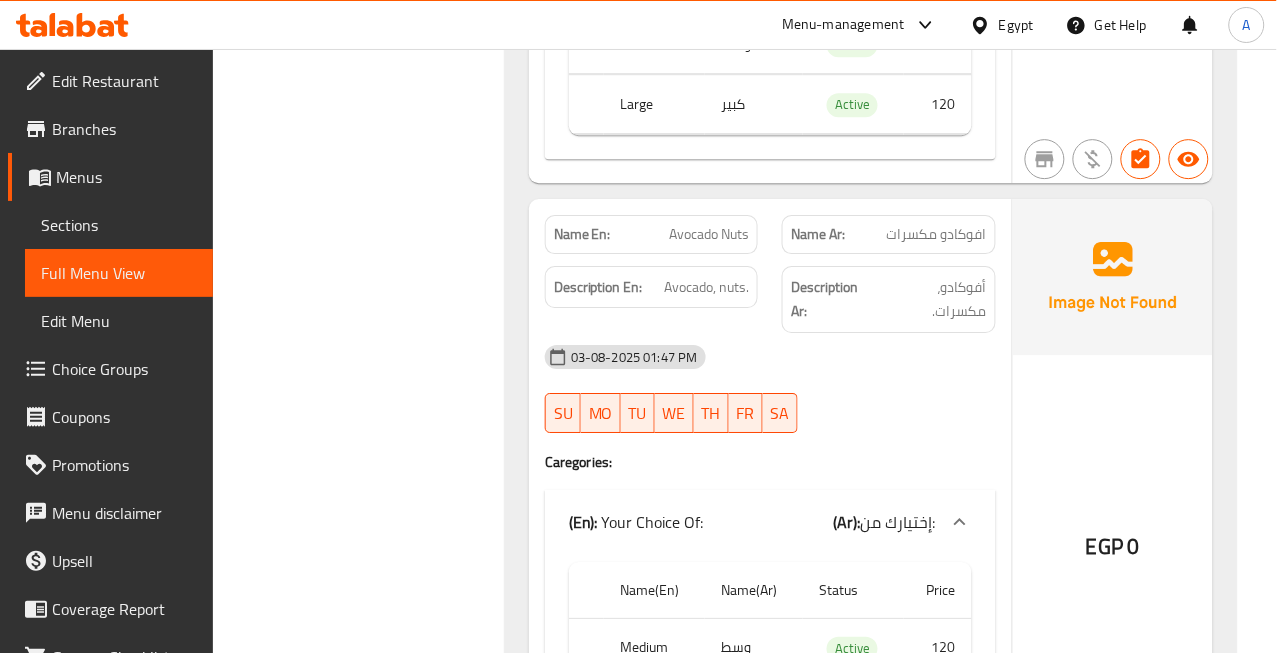 click on "Avocado Nuts" at bounding box center (728, -29194) 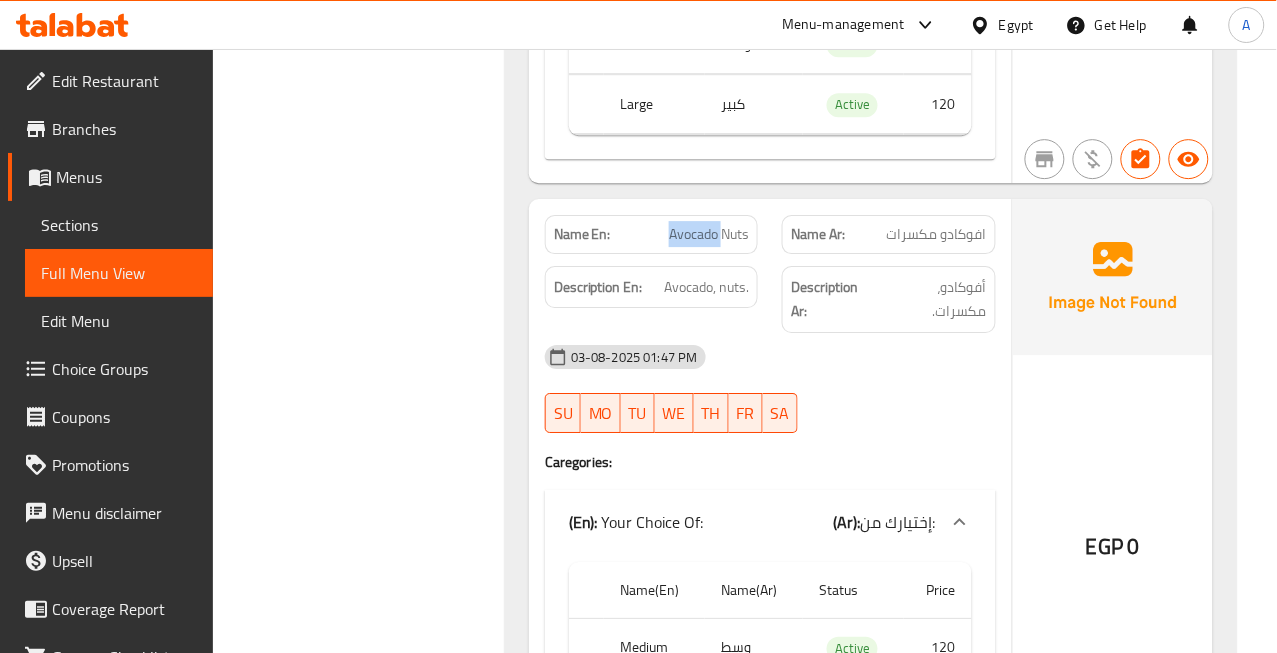 click on "Avocado Nuts" at bounding box center (728, -29194) 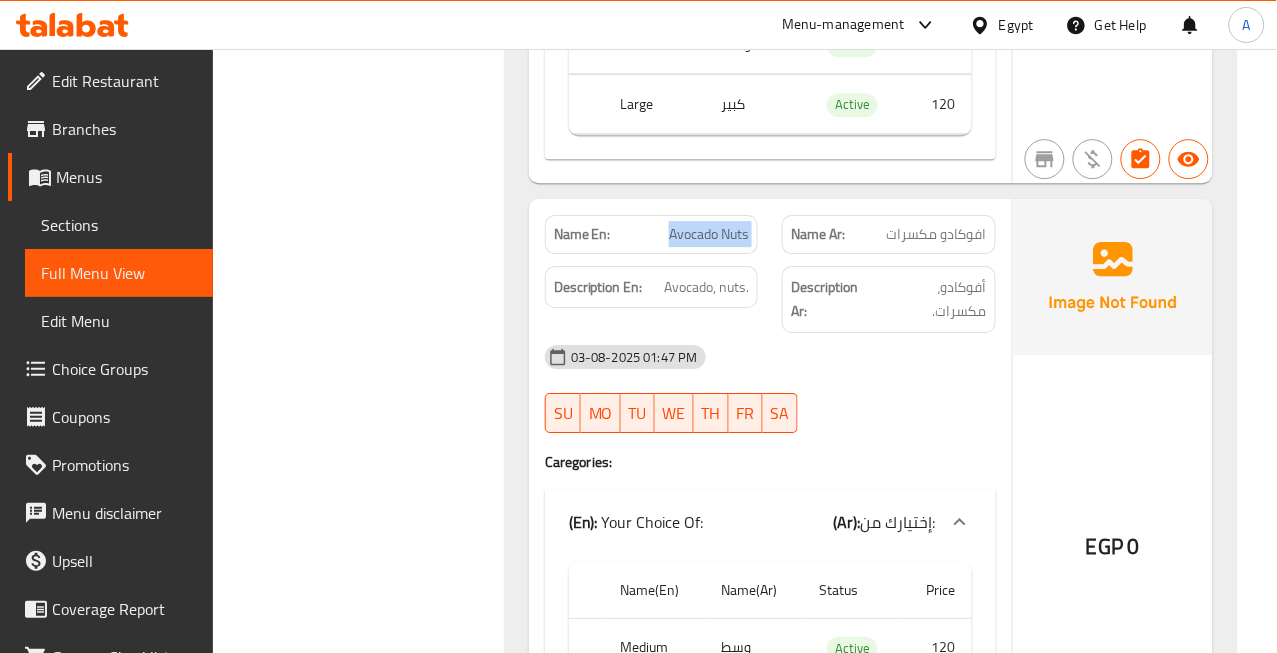 click on "Avocado Nuts" at bounding box center [728, -29194] 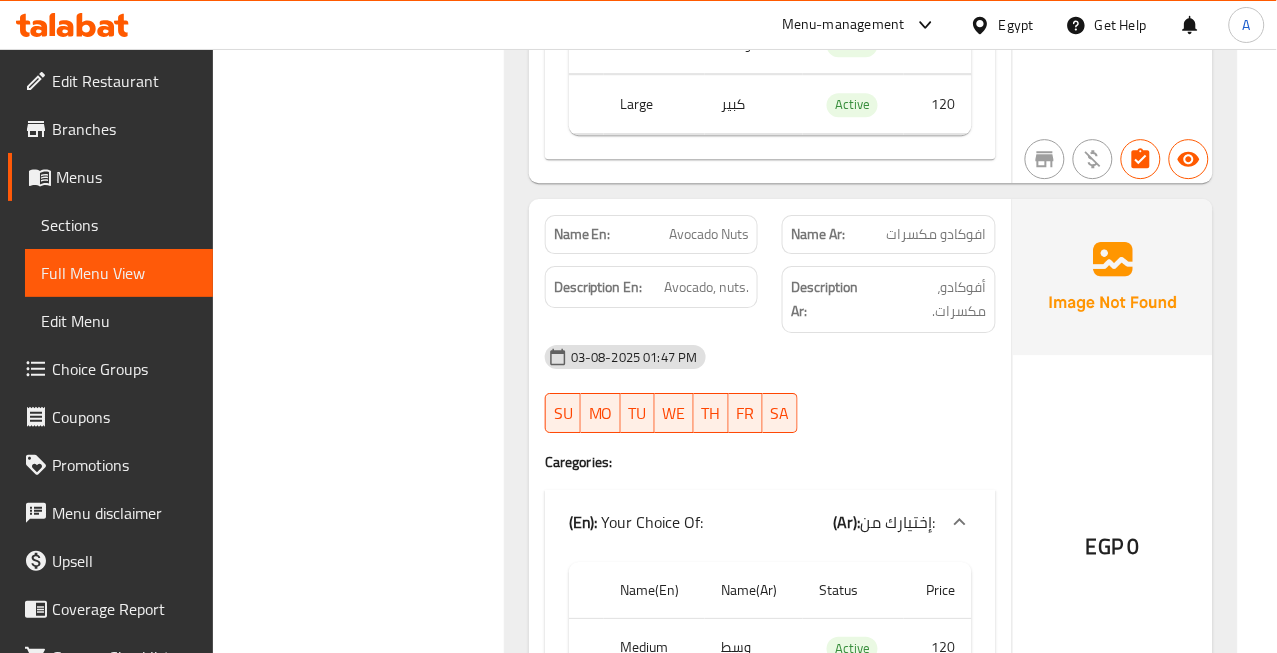 click on "03-08-2025 01:47 PM SU MO TU WE TH FR SA" at bounding box center (770, -29064) 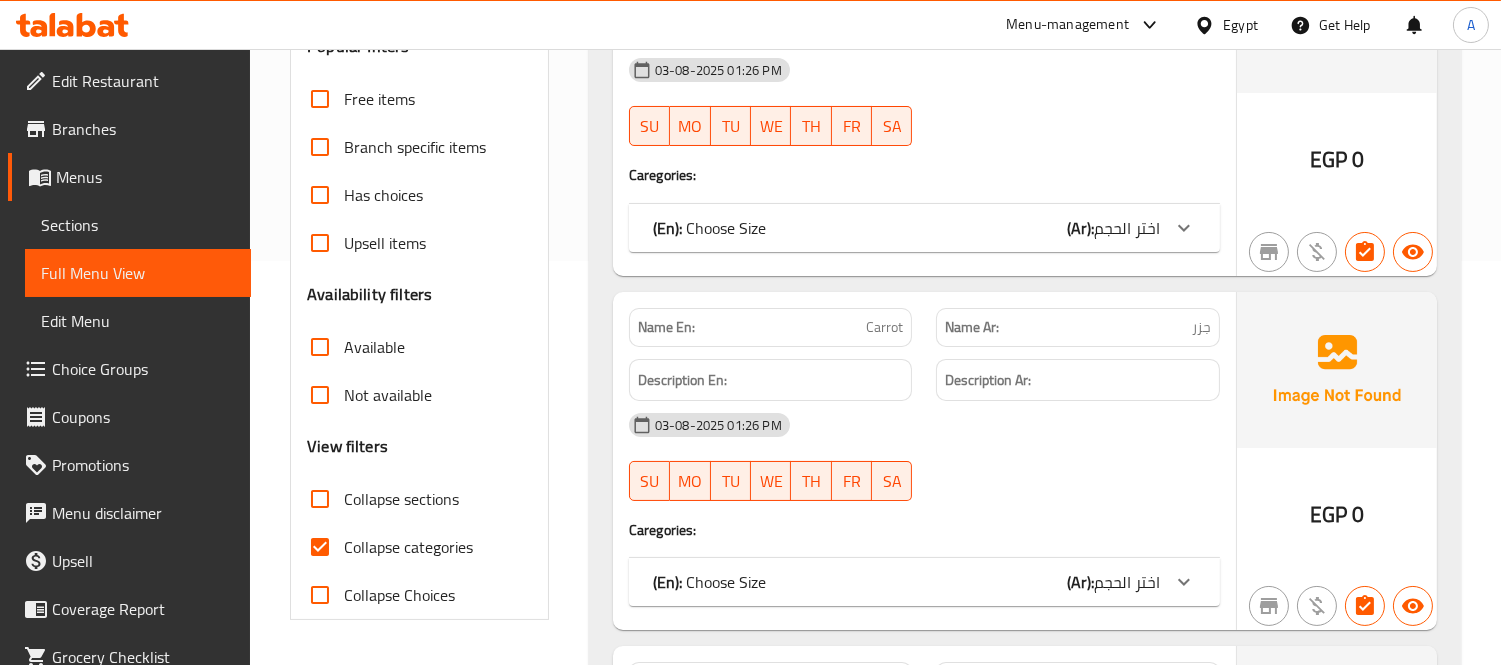 scroll, scrollTop: 444, scrollLeft: 0, axis: vertical 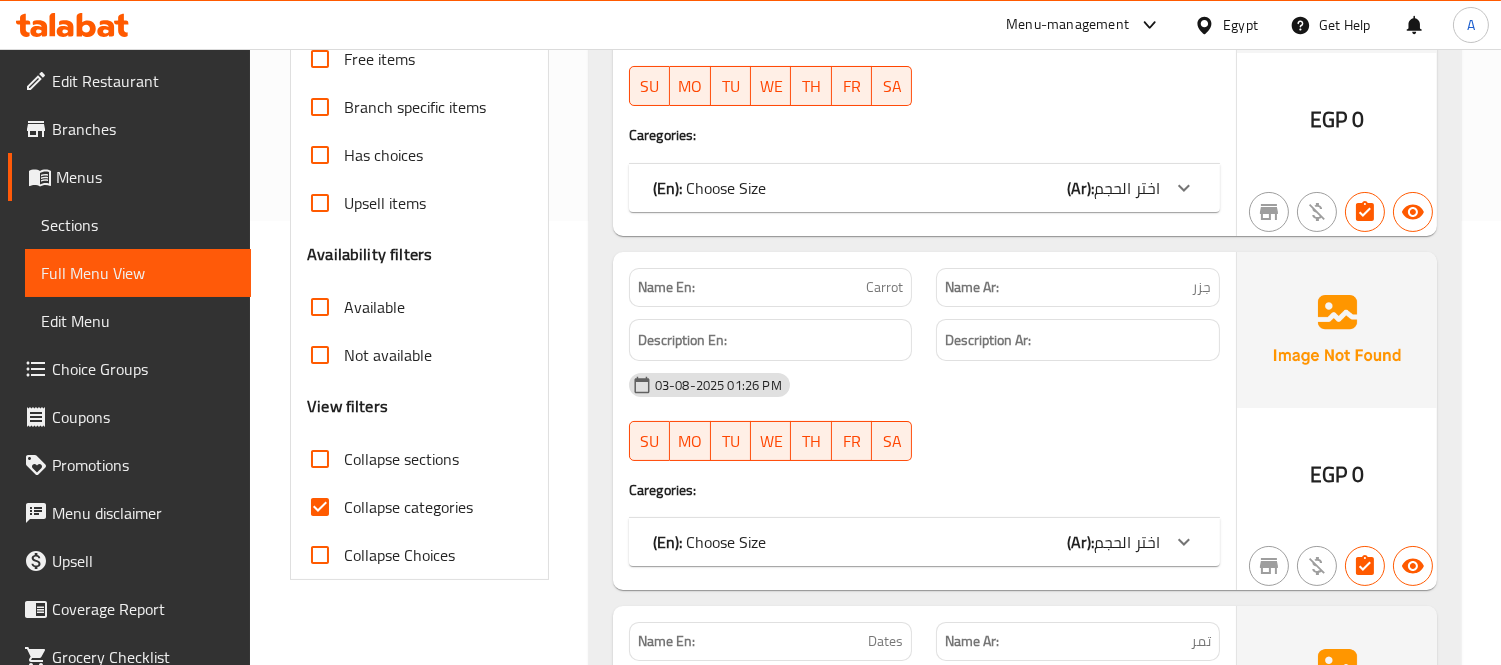 click on "Collapse categories" at bounding box center (320, 507) 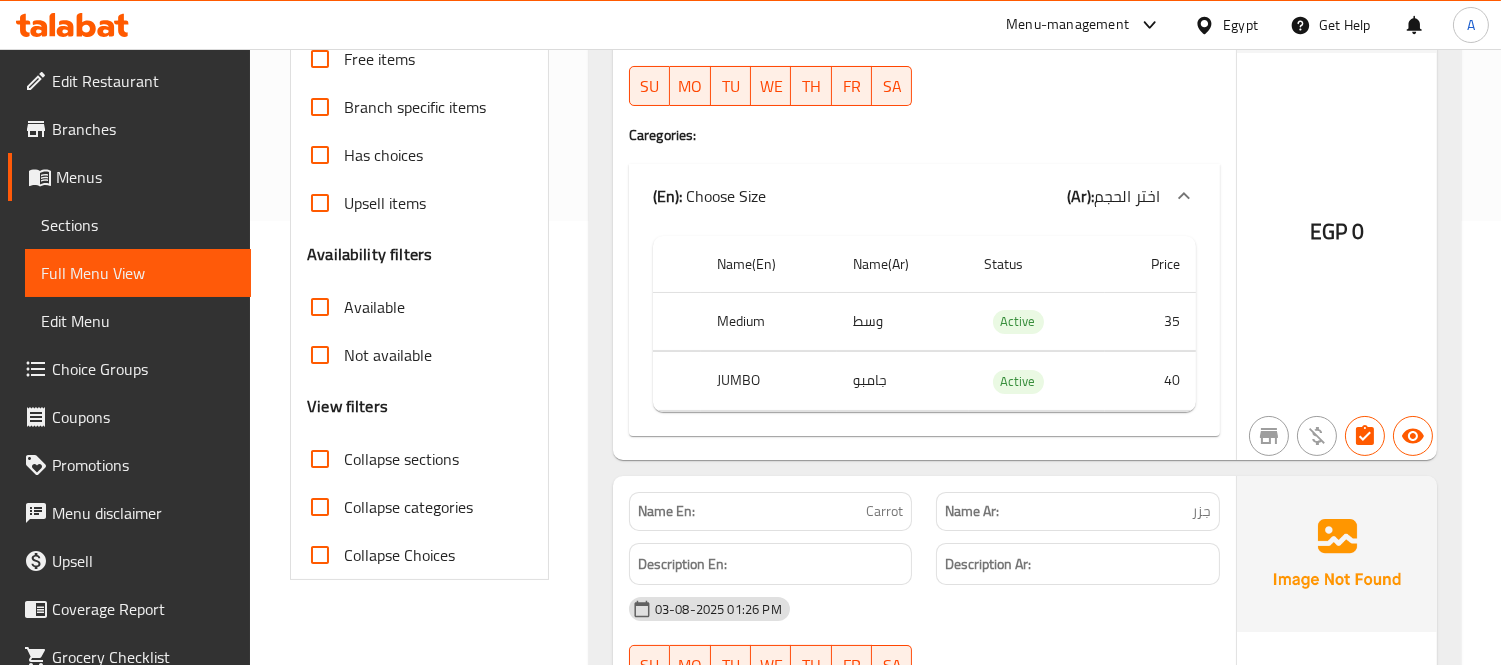 scroll, scrollTop: 0, scrollLeft: 0, axis: both 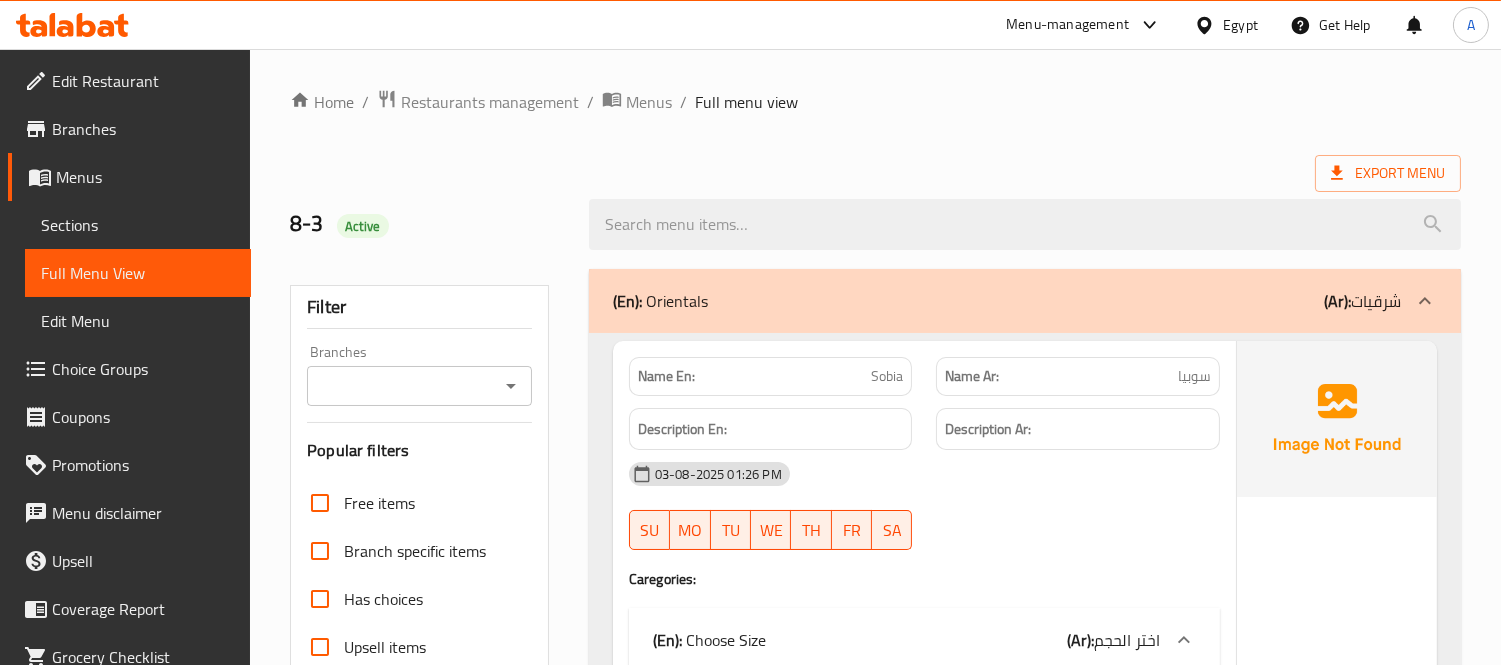 click on "Export Menu" at bounding box center [875, 173] 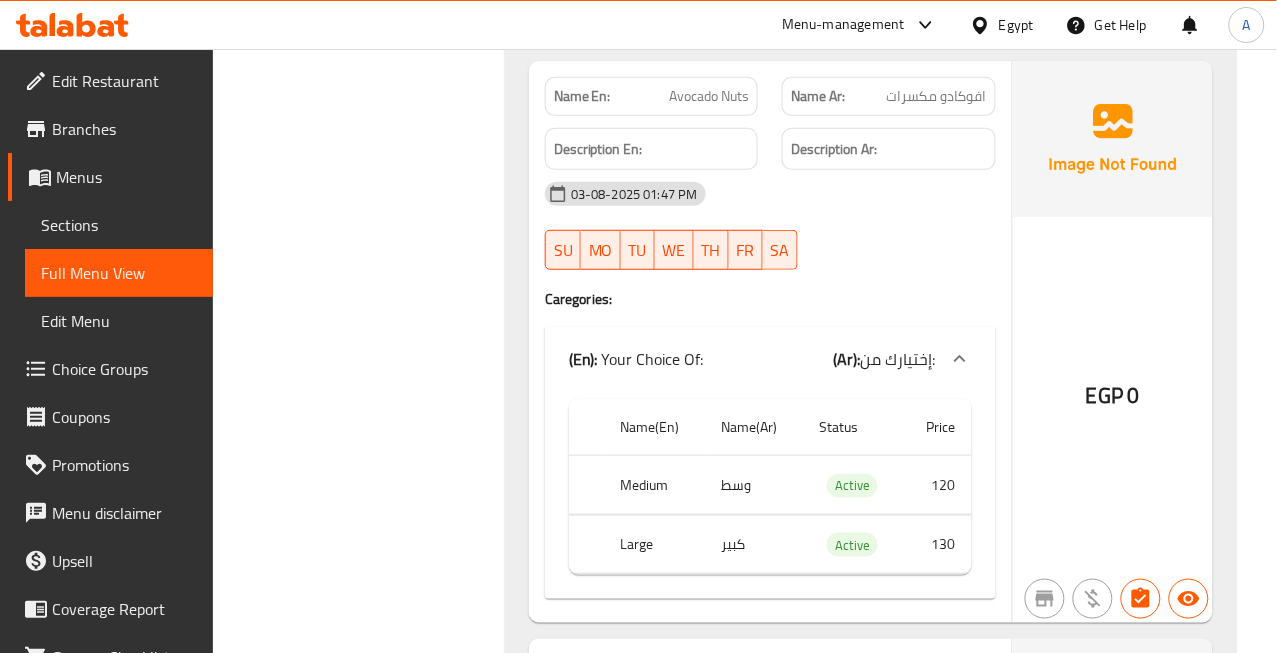 scroll, scrollTop: 32770, scrollLeft: 0, axis: vertical 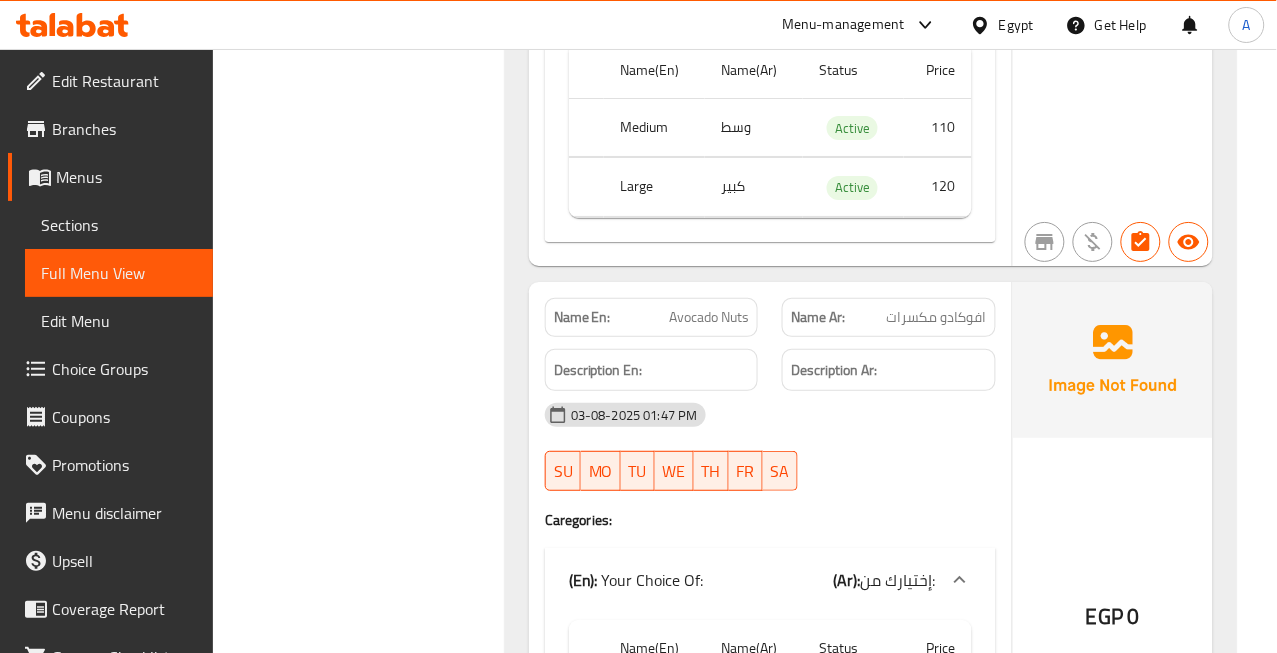 click on "03-08-2025 01:47 PM" at bounding box center (770, -29402) 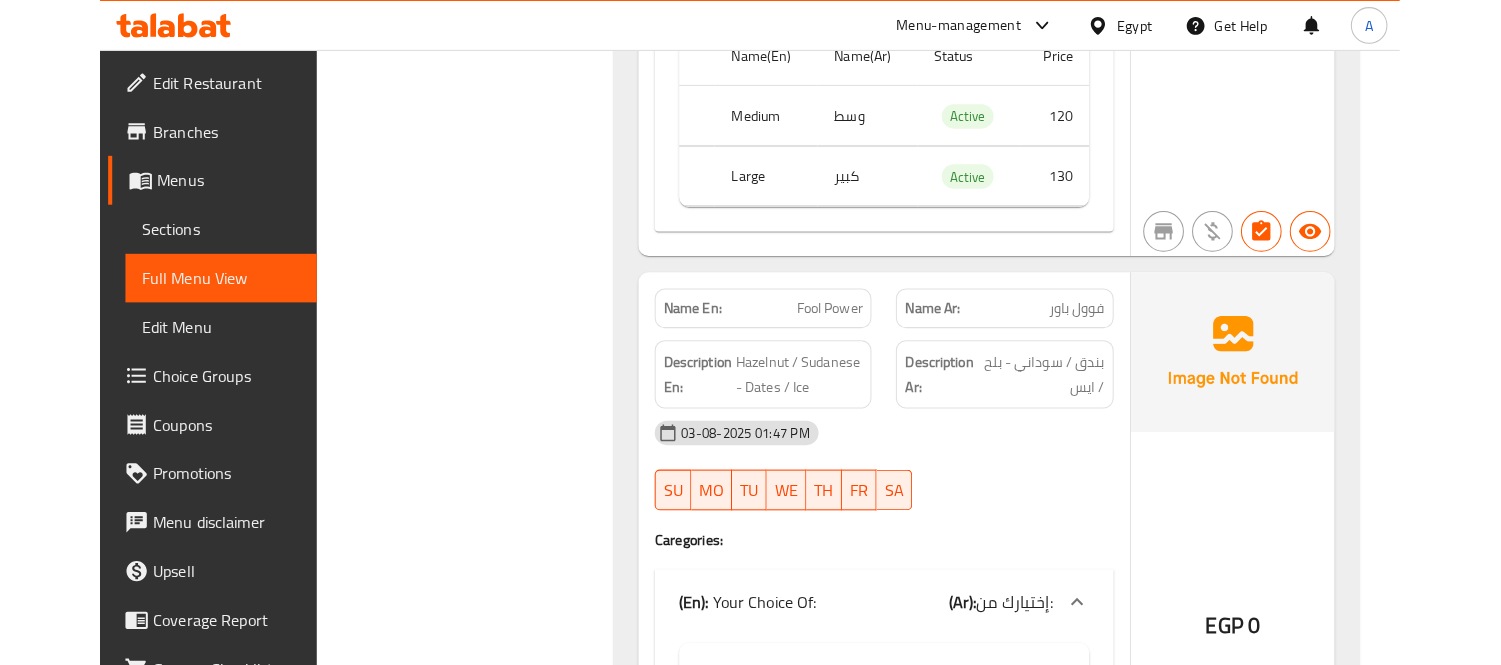 scroll, scrollTop: 33436, scrollLeft: 0, axis: vertical 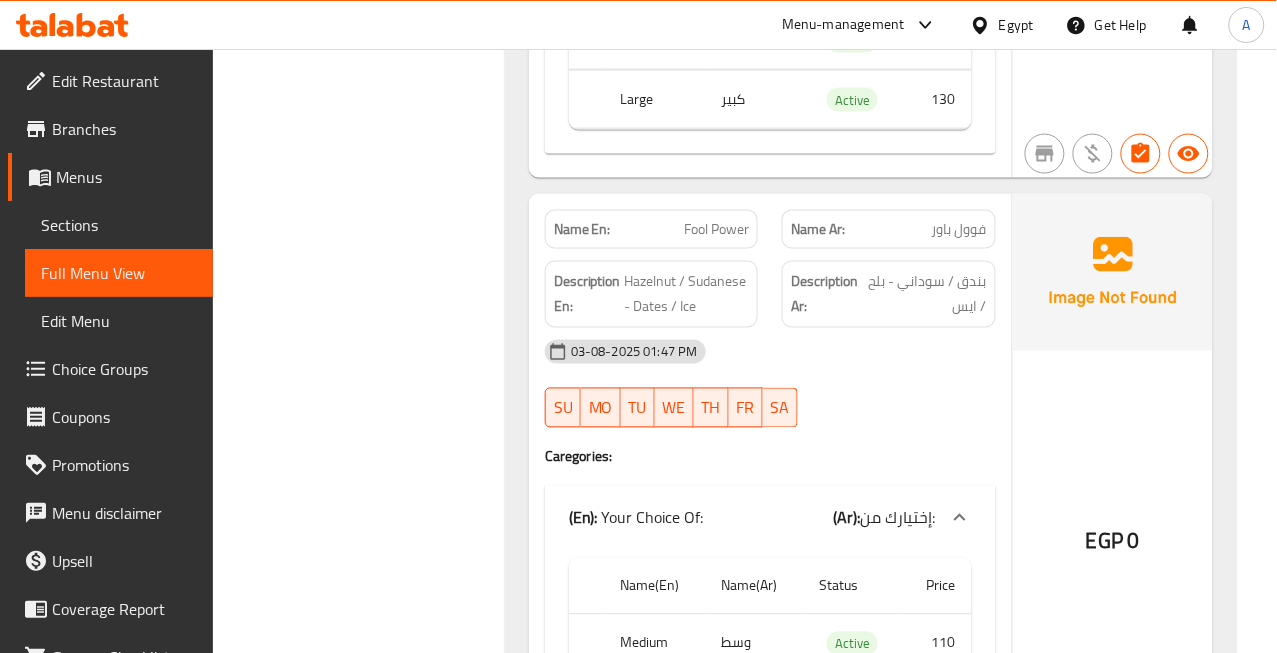 click on "03-08-2025 01:47 PM SU MO TU WE TH FR SA" at bounding box center [770, -29457] 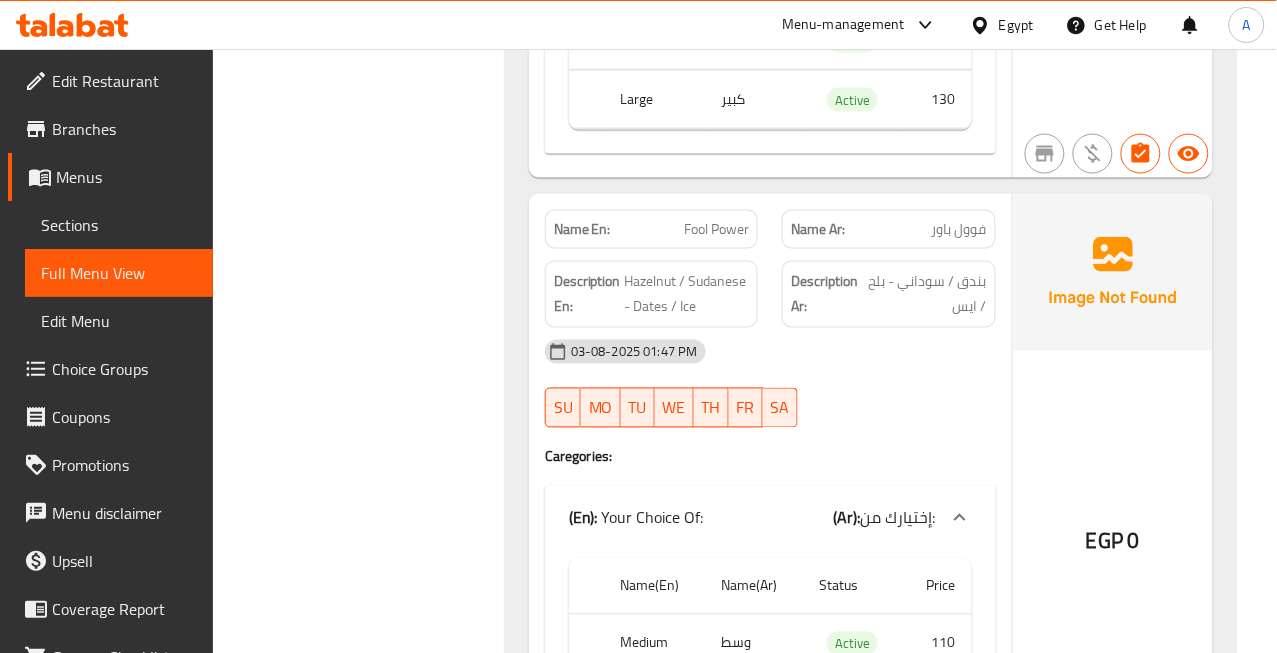 click on "03-08-2025 01:47 PM" at bounding box center (770, -29489) 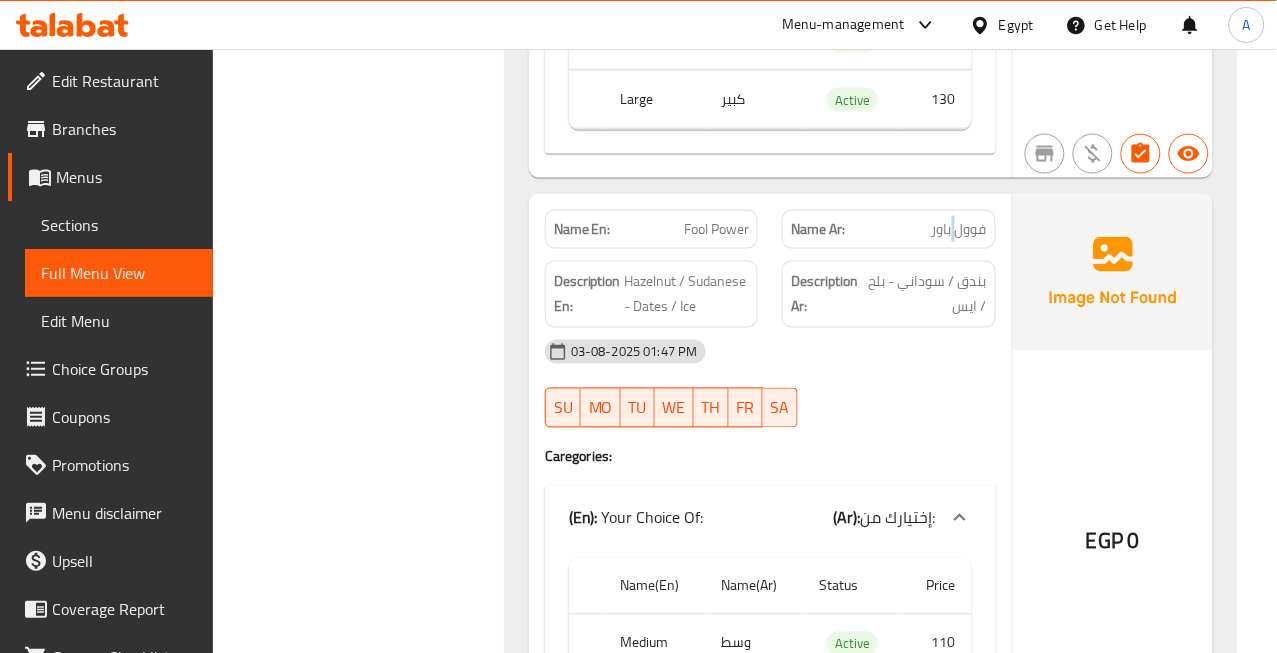 click on "فوول باور" at bounding box center (962, -29588) 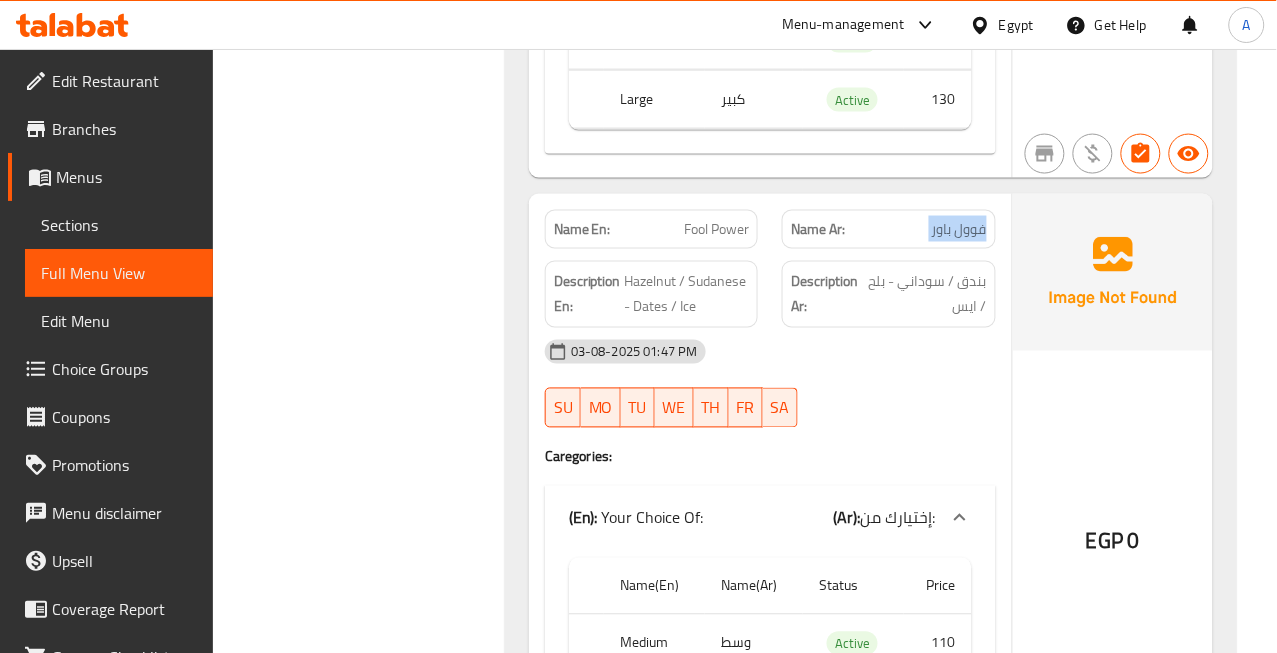 click on "فوول باور" at bounding box center [962, -29588] 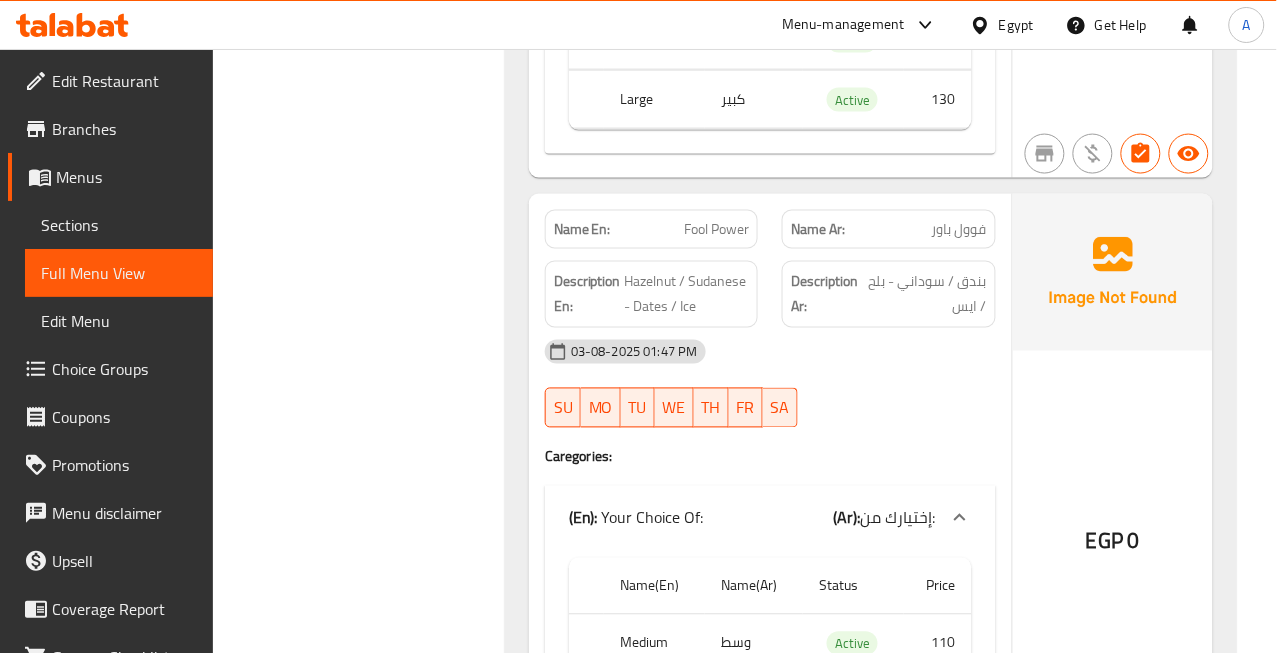 click on "Fool Power" at bounding box center (723, -29588) 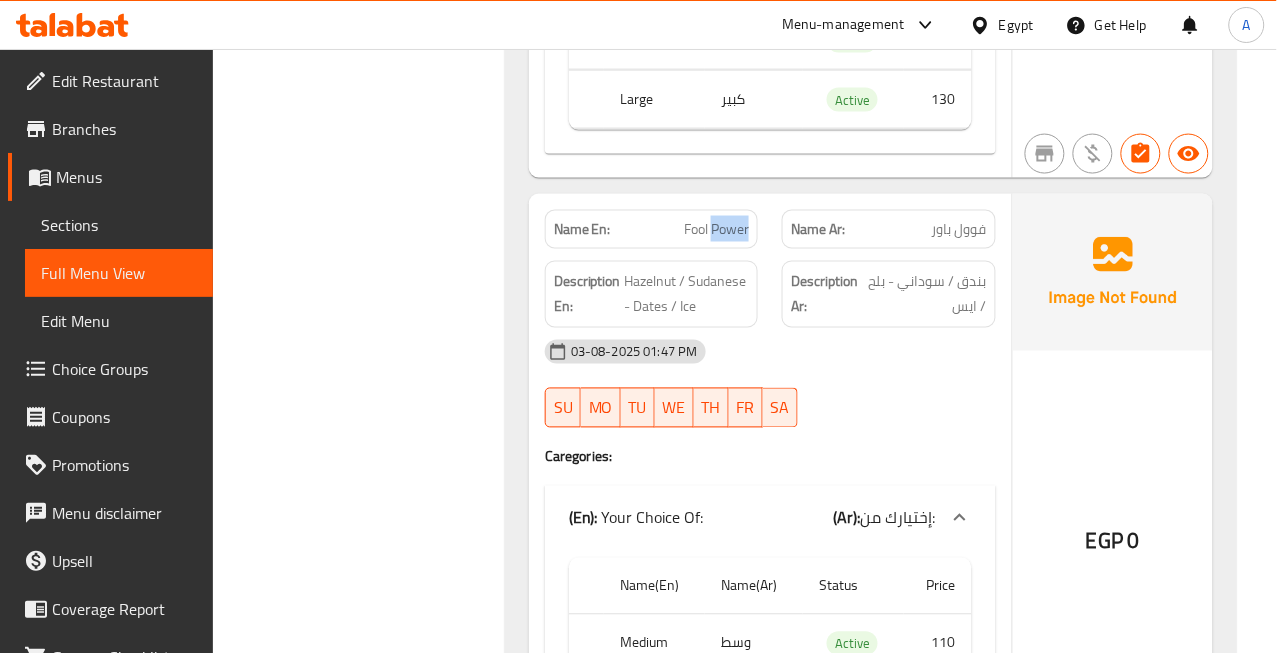 click on "Fool Power" at bounding box center (723, -29588) 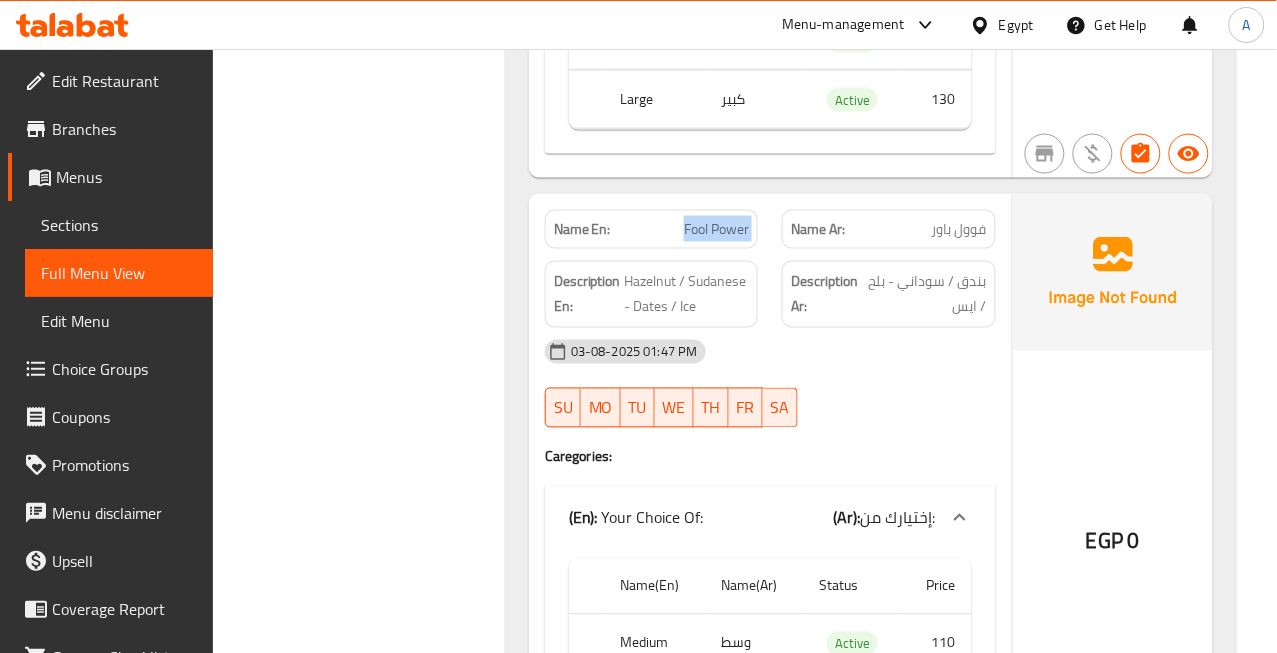 click on "Fool Power" at bounding box center (723, -29588) 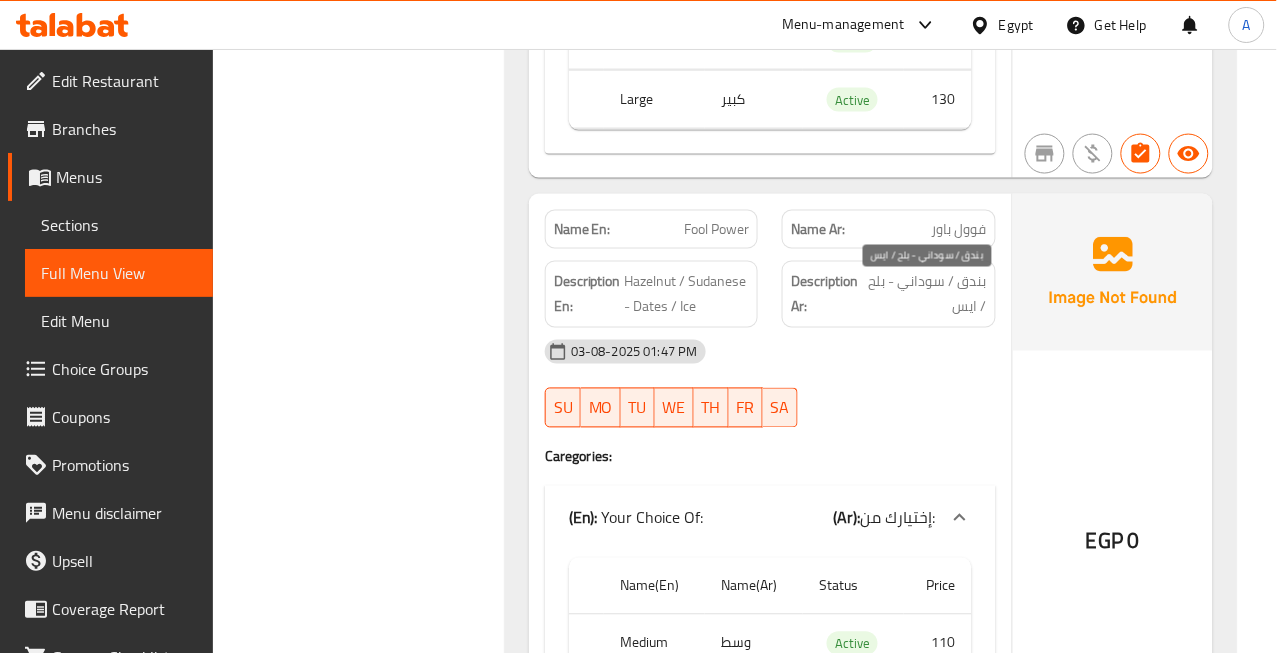 click on "بندق / سوداني - بلح / ايس" at bounding box center (925, 294) 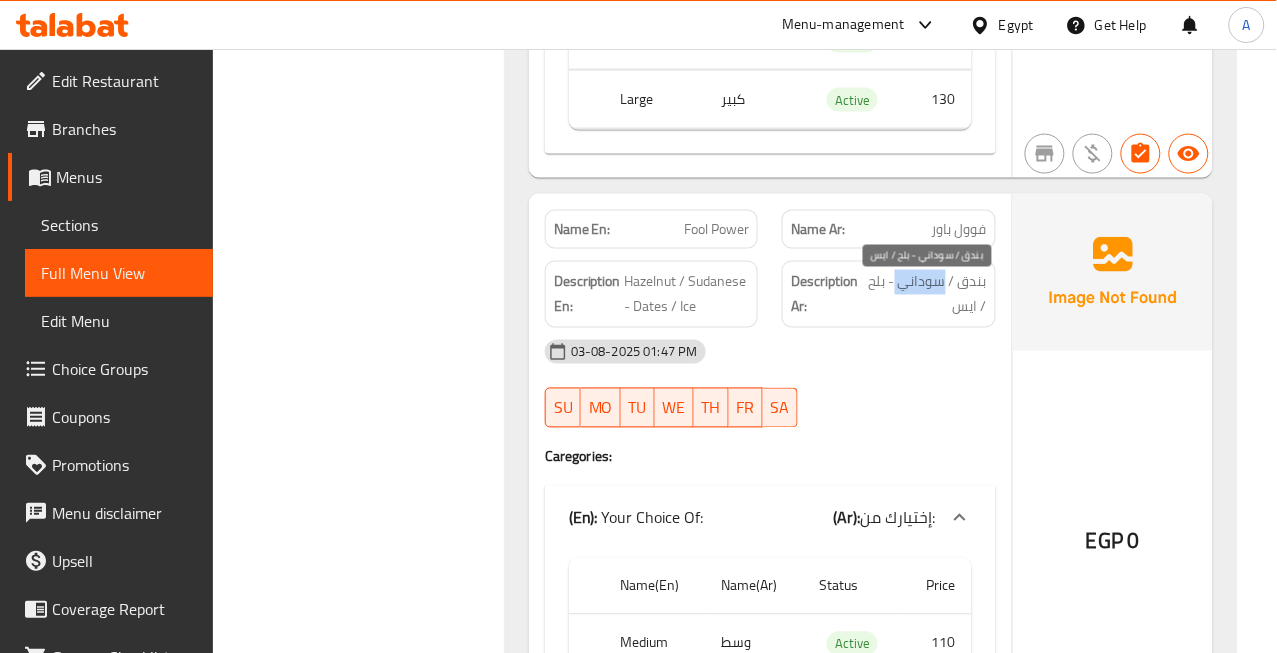 click on "بندق / سوداني - بلح / ايس" at bounding box center (925, 294) 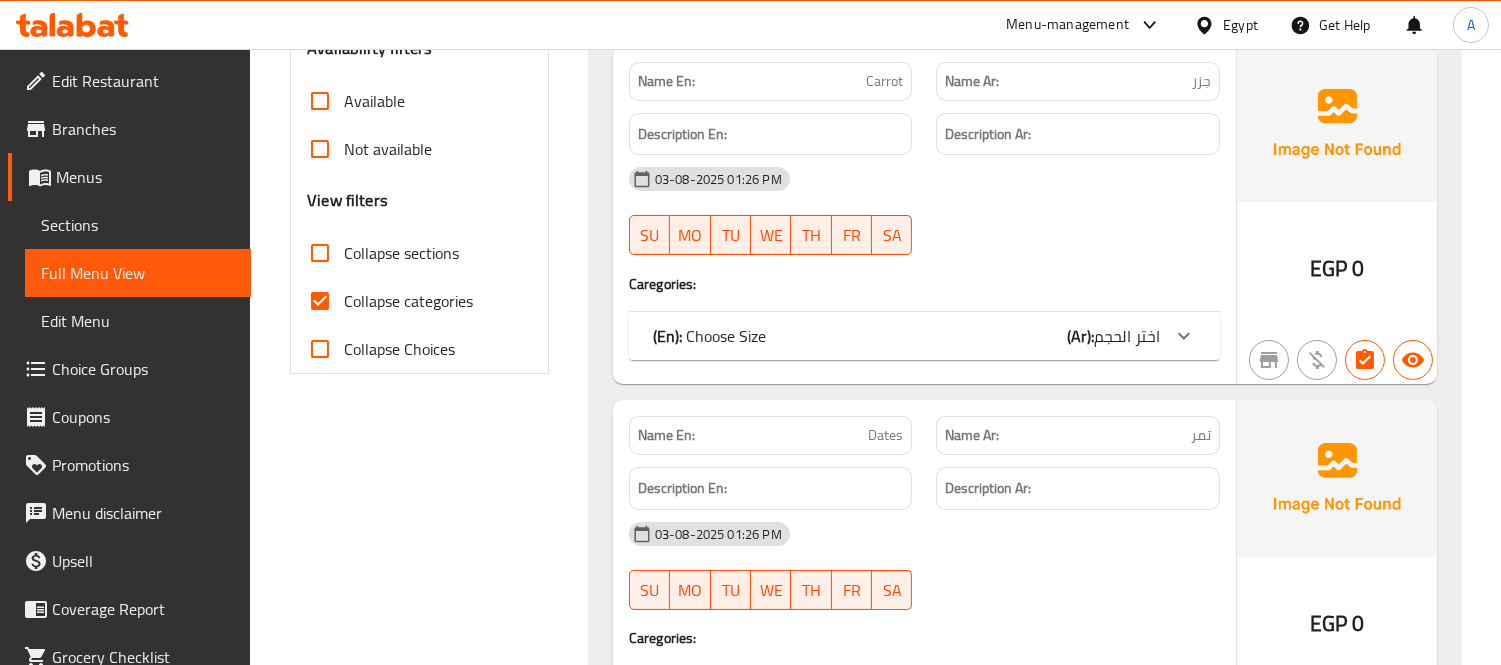 scroll, scrollTop: 666, scrollLeft: 0, axis: vertical 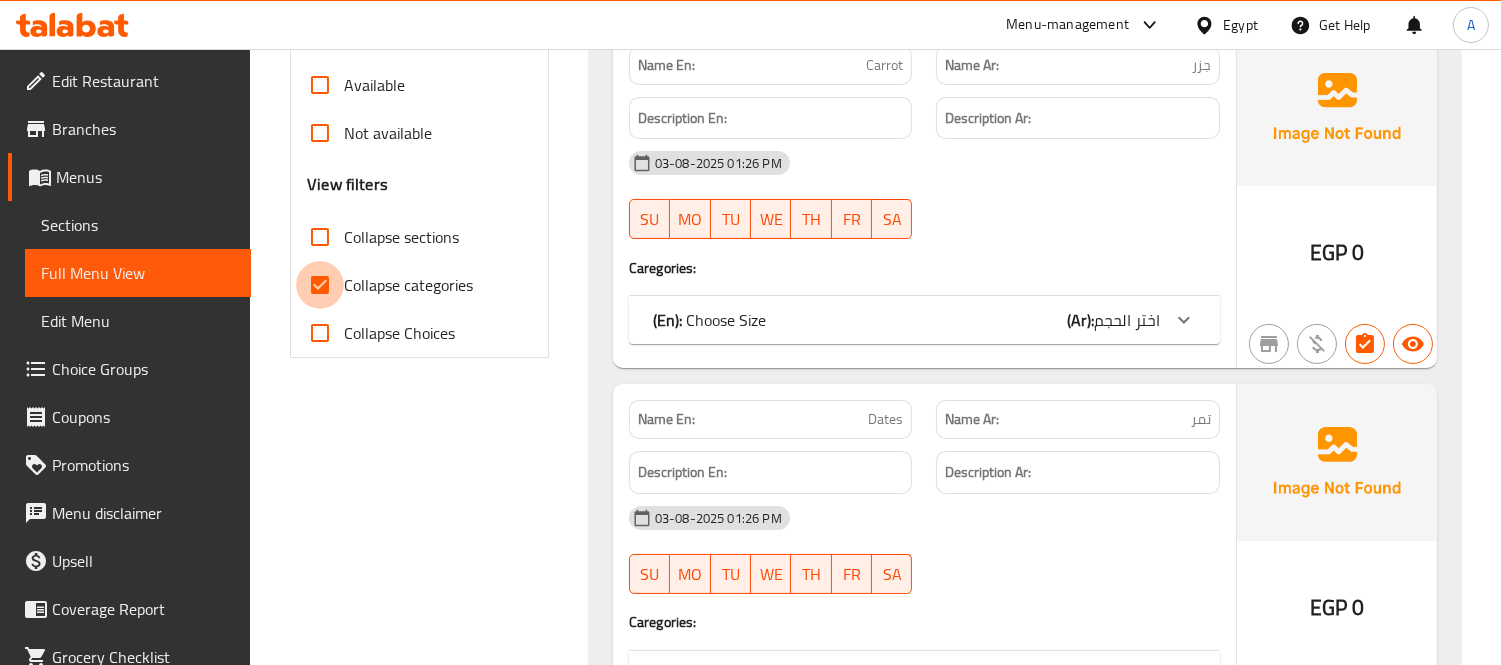 click on "Collapse categories" at bounding box center (320, 285) 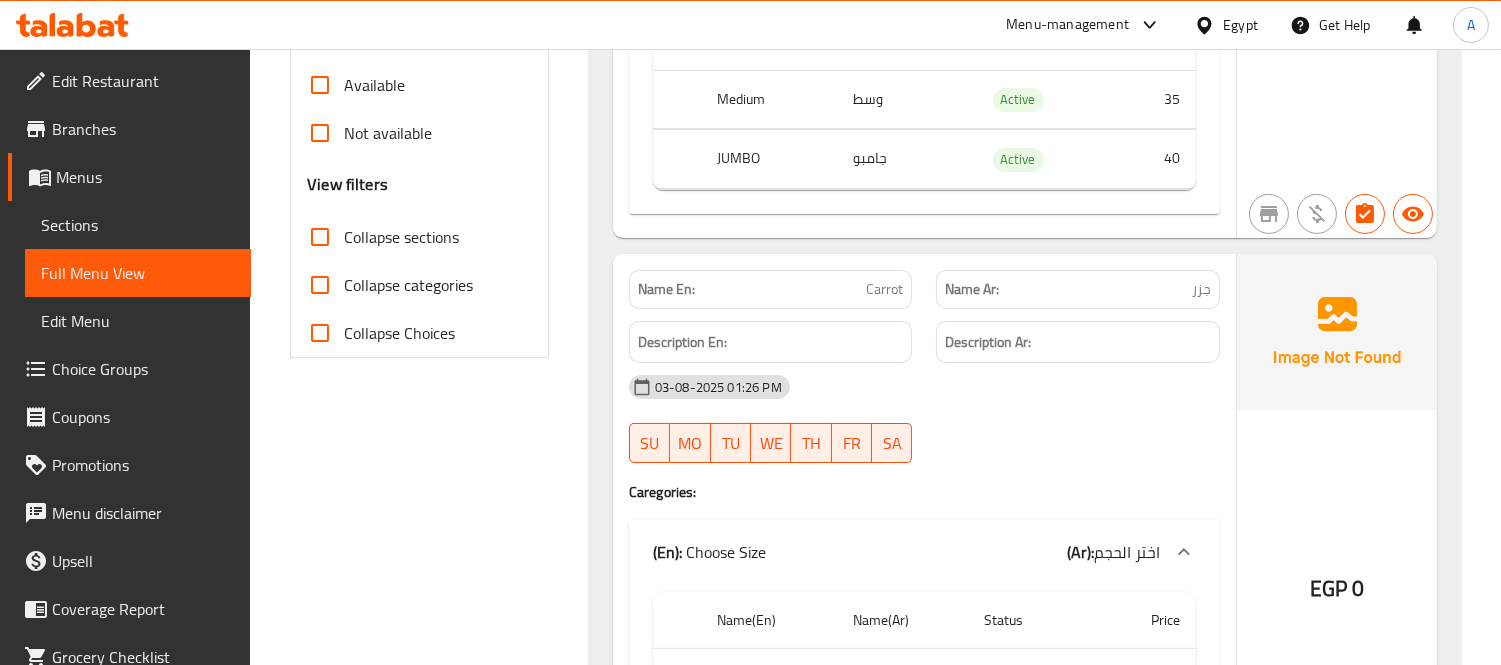 scroll, scrollTop: 21, scrollLeft: 0, axis: vertical 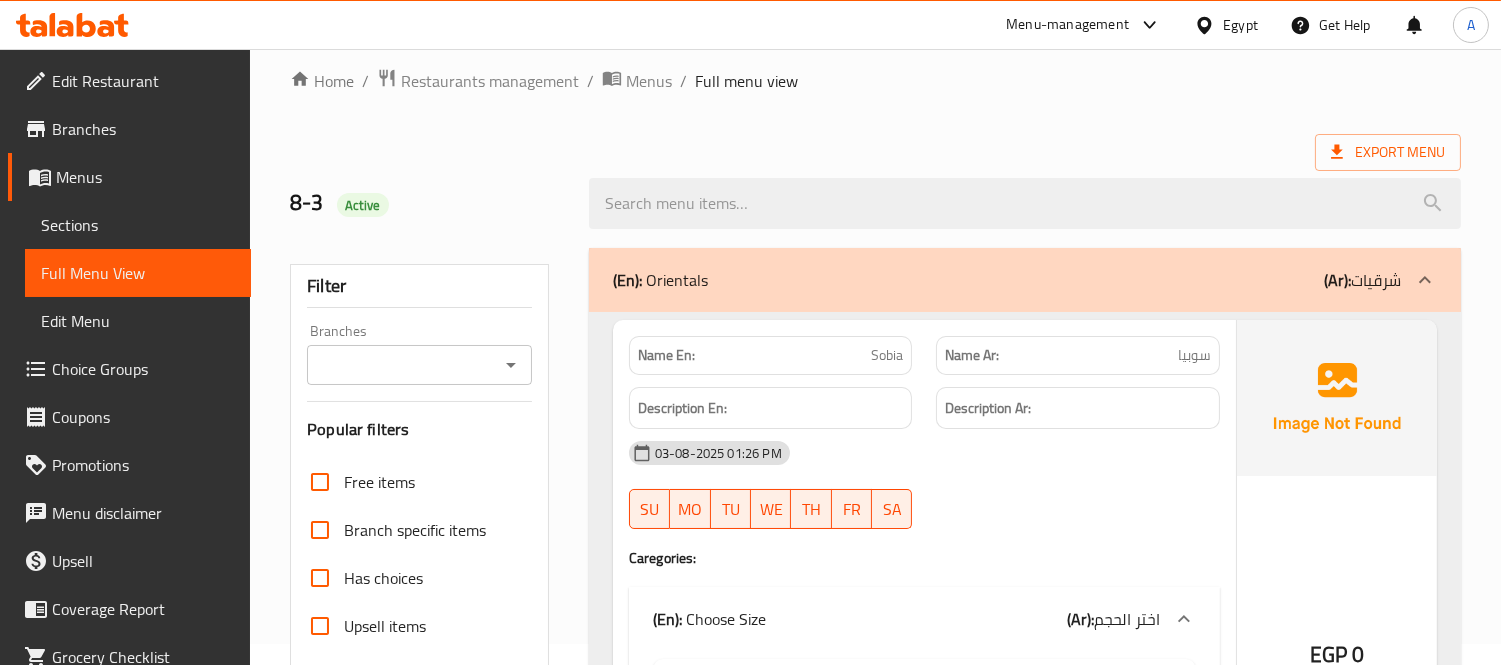 click on "Home / Restaurants management / Menus / Full menu view Export Menu 8-3   Active Filter Branches Branches Popular filters Free items Branch specific items Has choices Upsell items Availability filters Available Not available View filters Collapse sections Collapse categories Collapse Choices (En):   Orientals (Ar): شرقيات Name En: [TEXT] Name Ar: [TEXT] Description En: Description Ar: [DATE] [TIME] SU MO TU WE TH FR SA Caregories: (En):   Choose Size (Ar): اختر الحجم Name(En) Name(Ar) Status Price Medium وسط  Active 35 JUMBO جامبو Active 40 EGP 0 Name En: [TEXT] Name Ar: [TEXT] Description En: Description Ar: [DATE] [TIME] SU MO TU WE TH FR SA Caregories: (En):   Choose Size (Ar): اختر الحجم Name(En) Name(Ar) Status Price Medium وسط  Active 30 JUMBO جامبو Active 35 EGP 0 Name En: [TEXT] Name Ar: [TEXT] Description En: Description Ar: [DATE] [TIME] SU MO TU WE TH FR SA Caregories: (En):   Choose Size (Ar): اختر الحجم Name(En) Name(Ar) Status 0" at bounding box center [875, 26348] 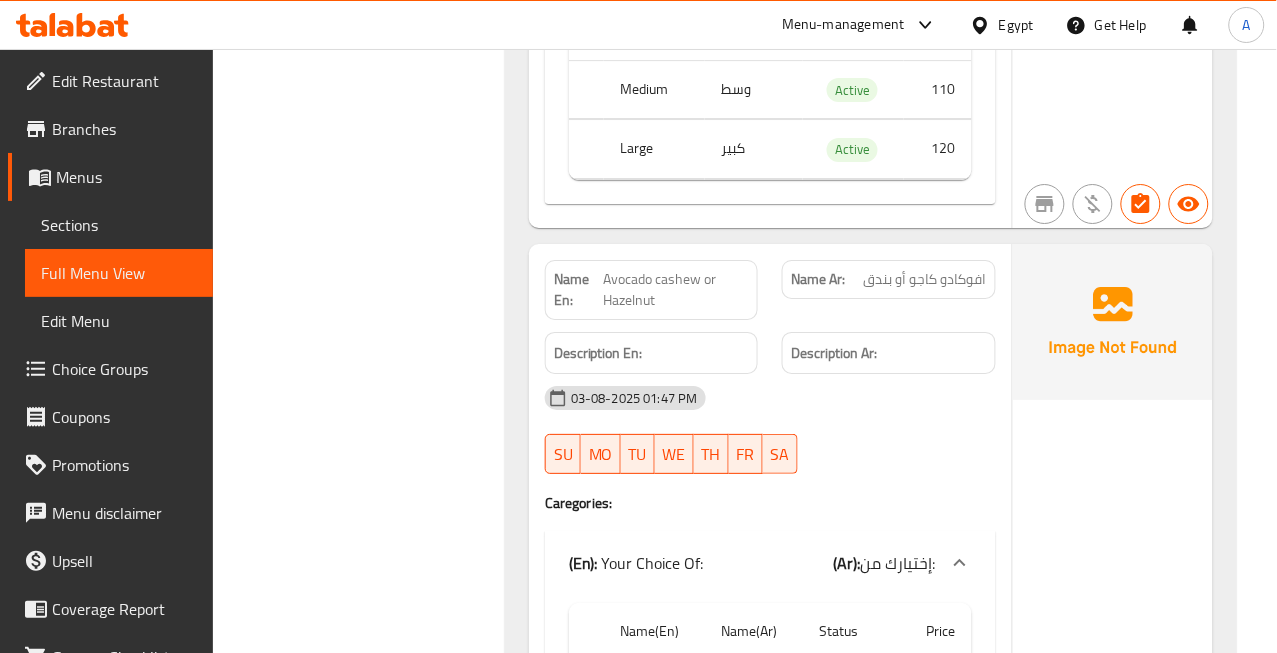 scroll, scrollTop: 34281, scrollLeft: 0, axis: vertical 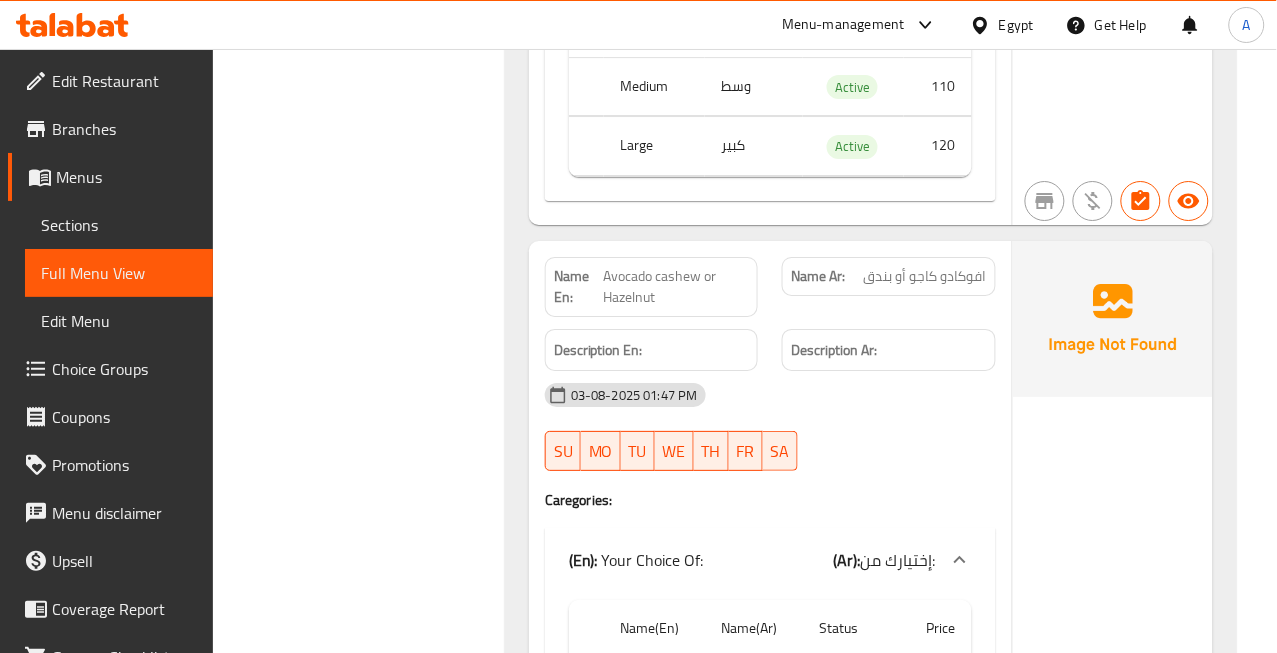 click on "افوكادو كاجو أو بندق" at bounding box center [953, -29854] 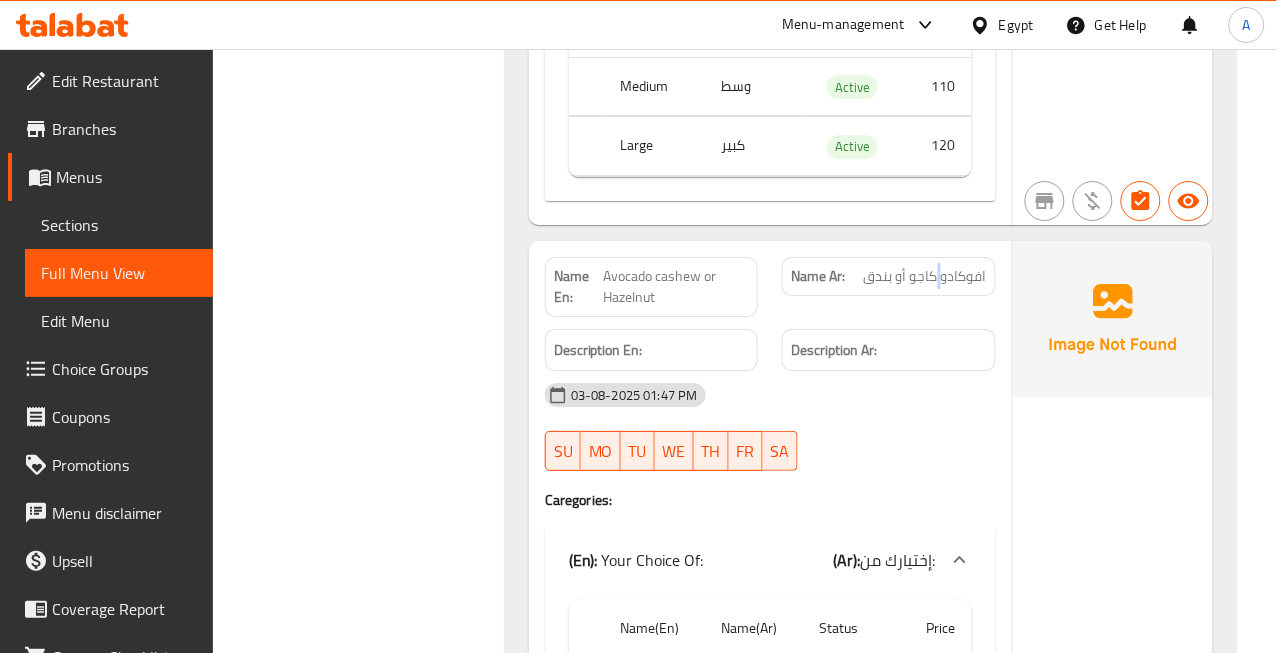 click on "افوكادو كاجو أو بندق" at bounding box center (953, -29854) 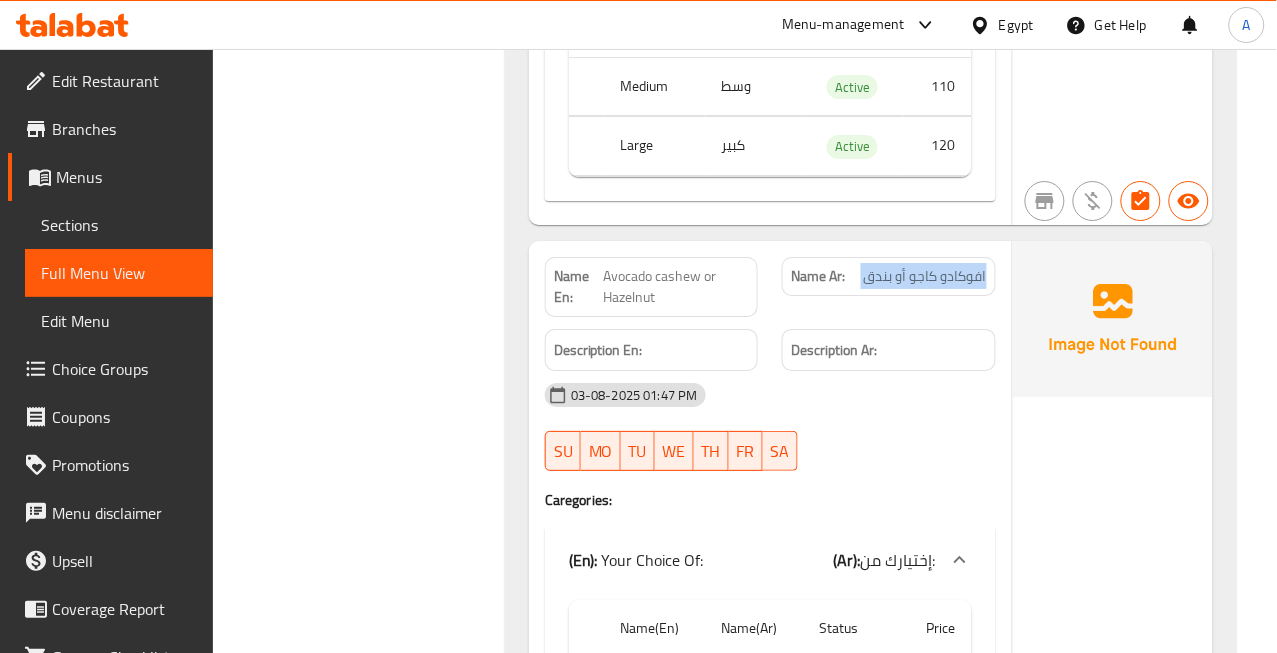 click on "افوكادو كاجو أو بندق" at bounding box center (953, -29854) 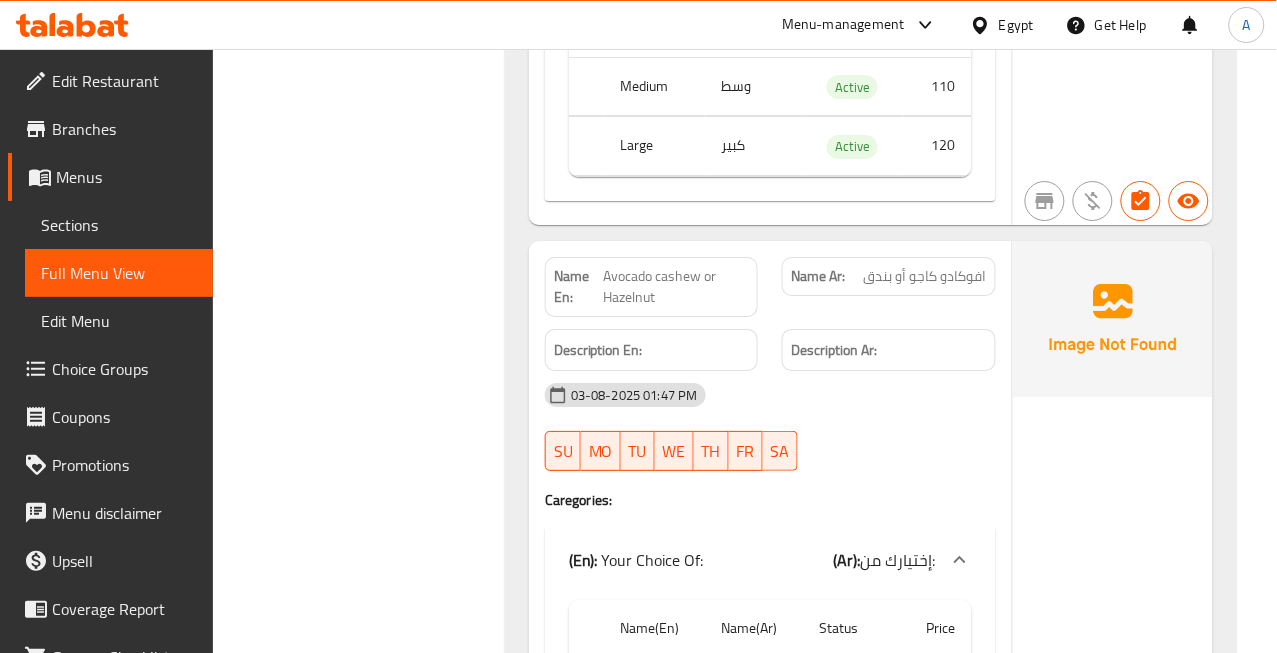 click on "Avocado cashew or Hazelnut" at bounding box center (713, -29854) 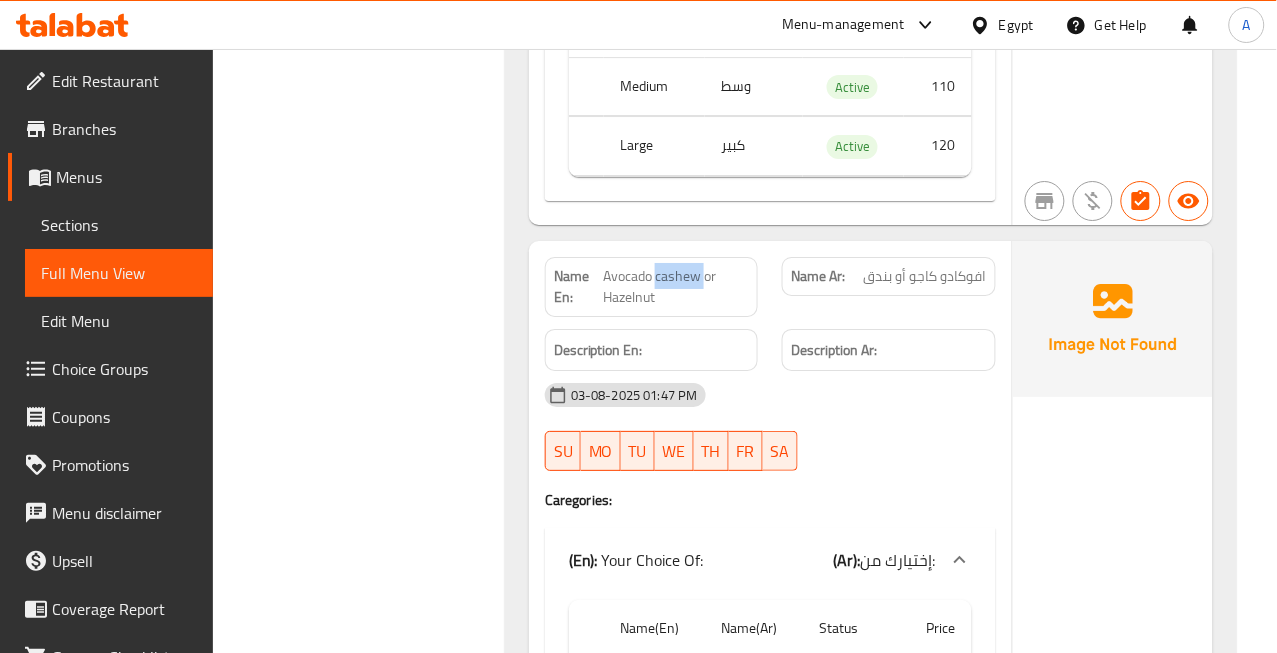 click on "Avocado cashew or Hazelnut" at bounding box center (713, -29854) 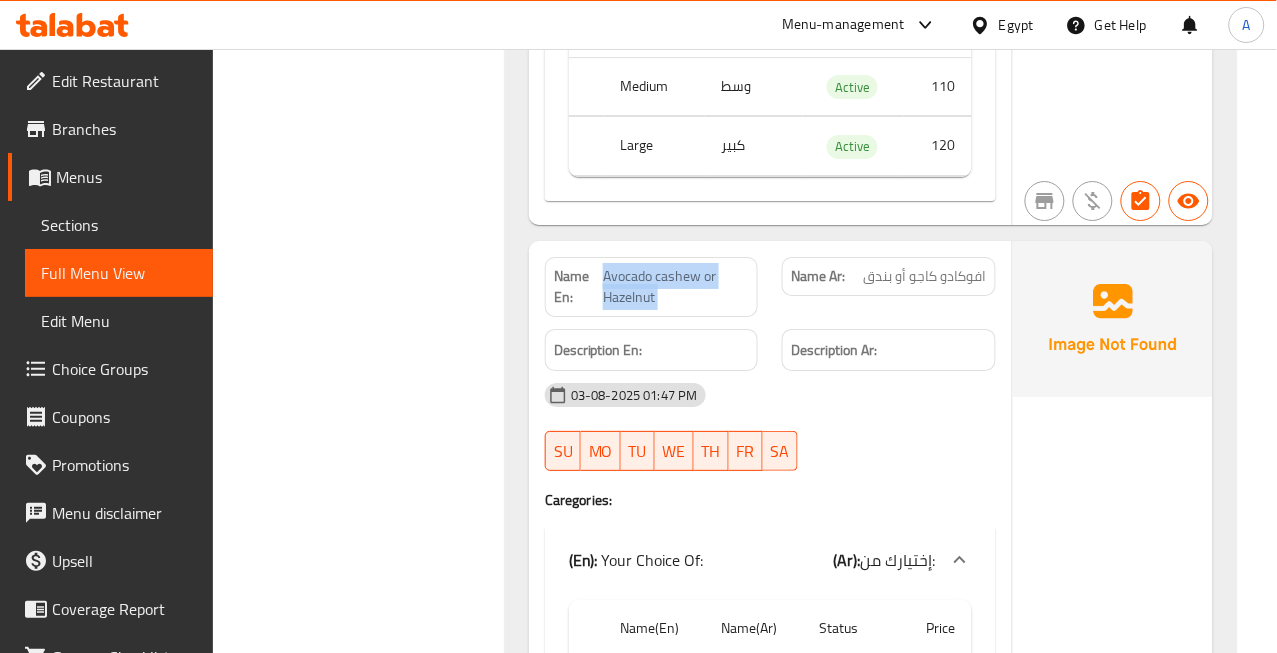 click on "Avocado cashew or Hazelnut" at bounding box center (713, -29854) 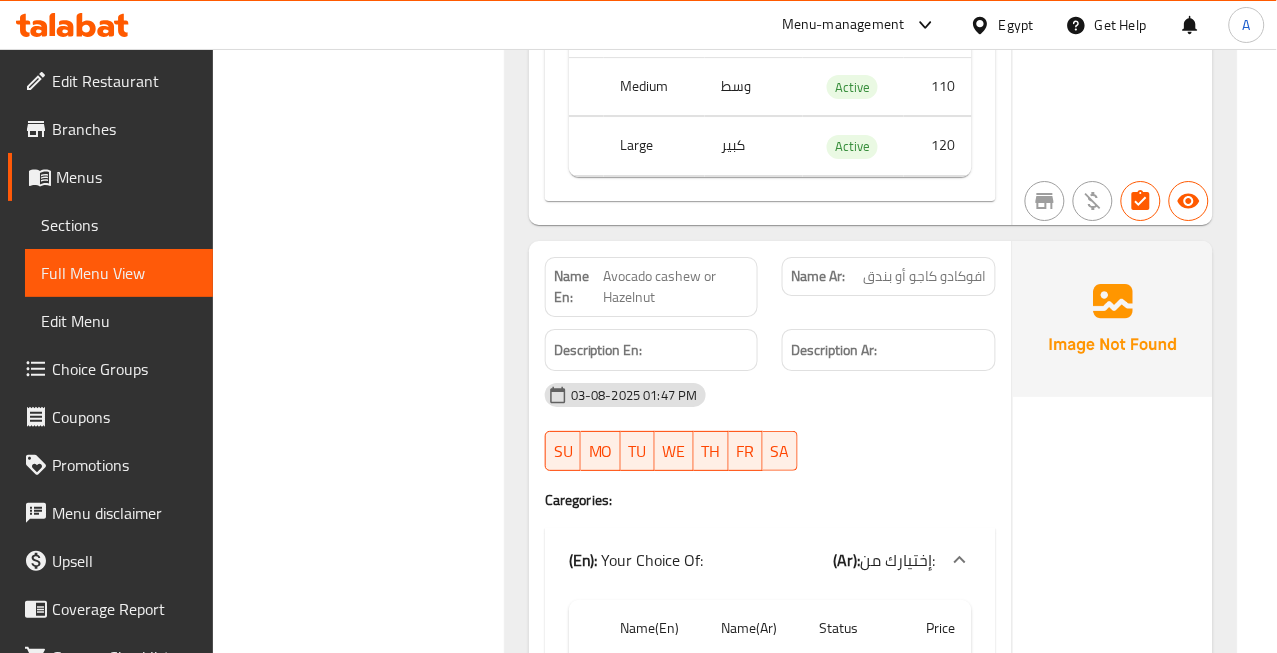 click on "افوكادو كاجو أو بندق" at bounding box center (953, -29854) 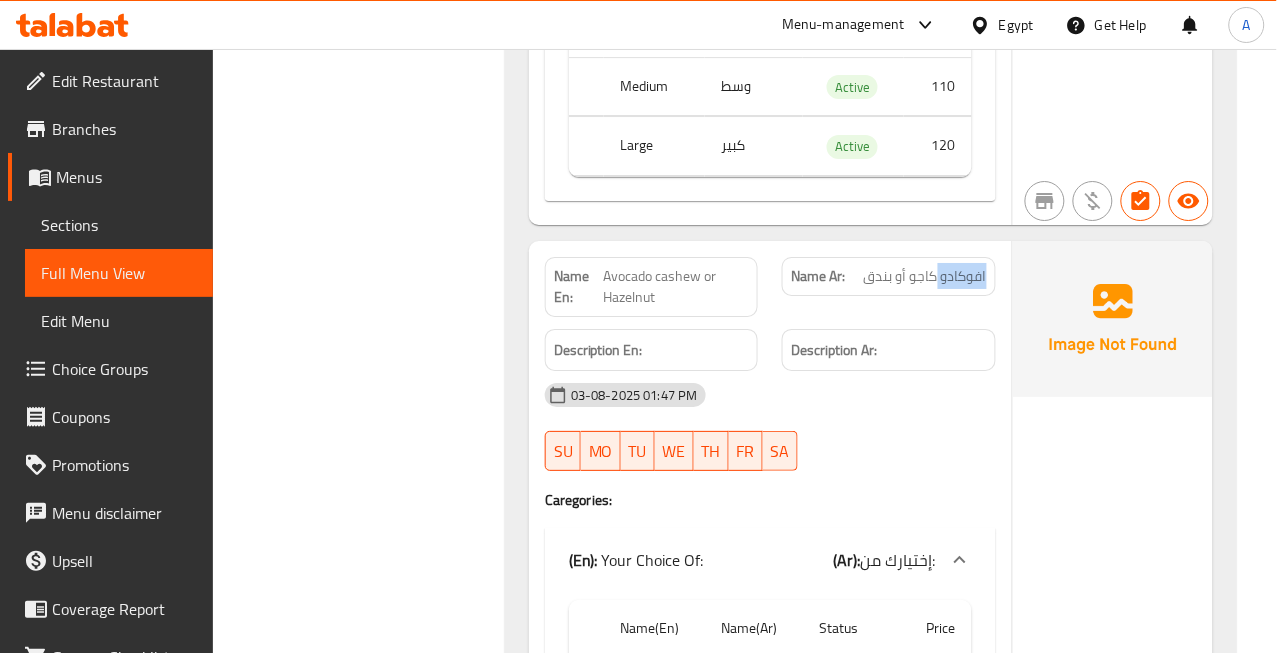 click on "افوكادو كاجو أو بندق" at bounding box center [953, -29854] 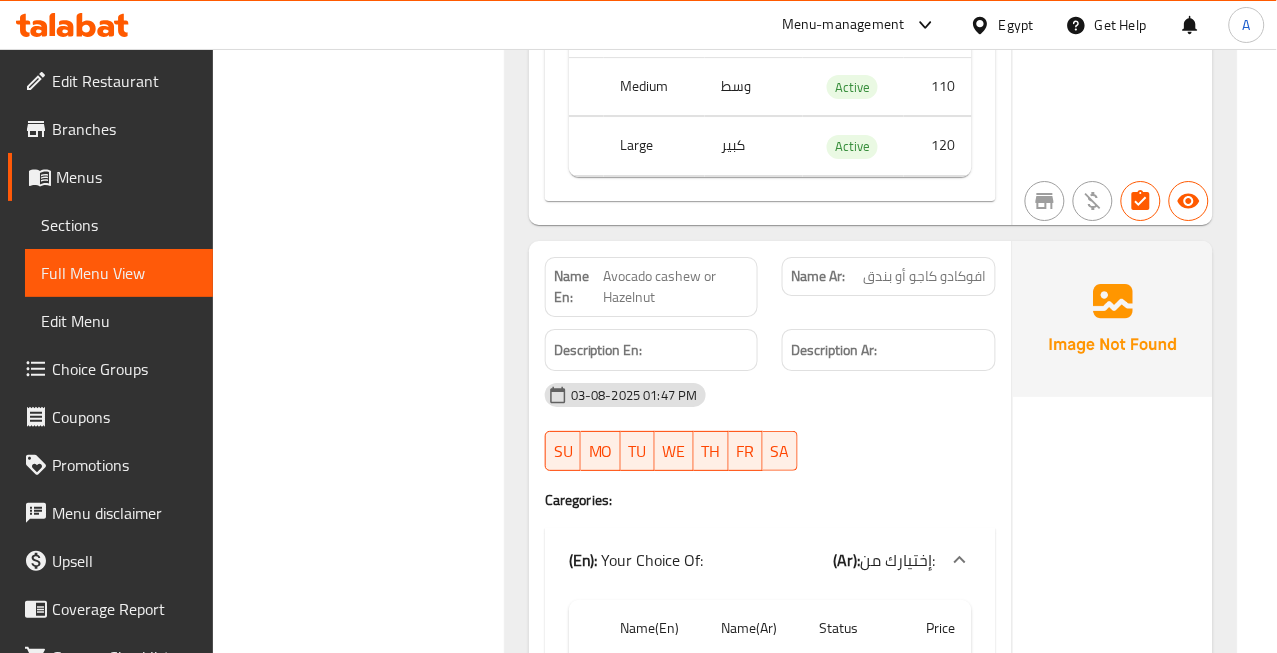 click on "03-08-2025 01:47 PM" at bounding box center [770, -29756] 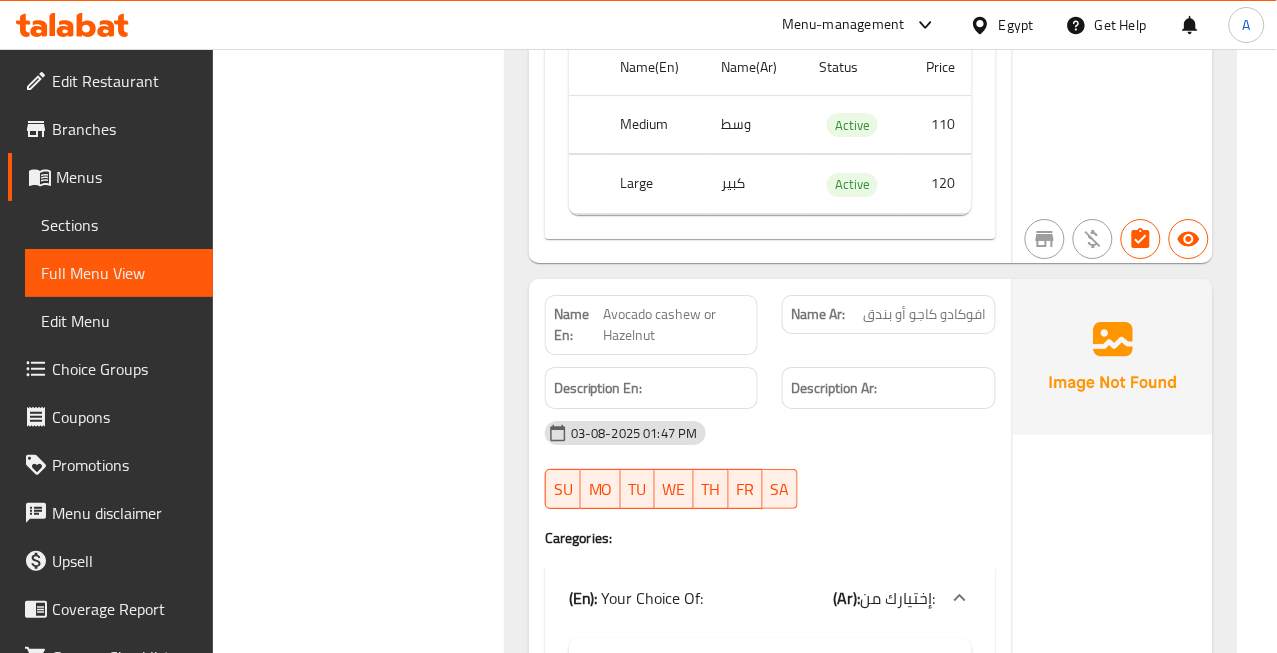 scroll, scrollTop: 34170, scrollLeft: 0, axis: vertical 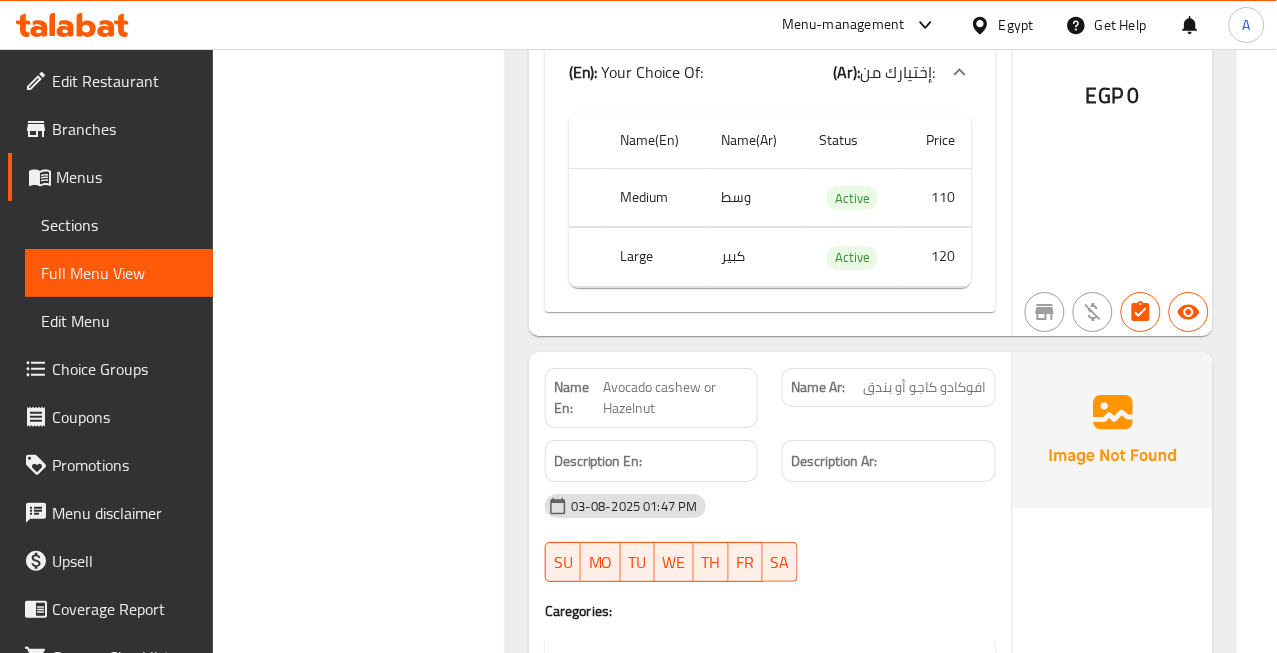 click on "افوكادو كاجو أو بندق" at bounding box center [953, -29743] 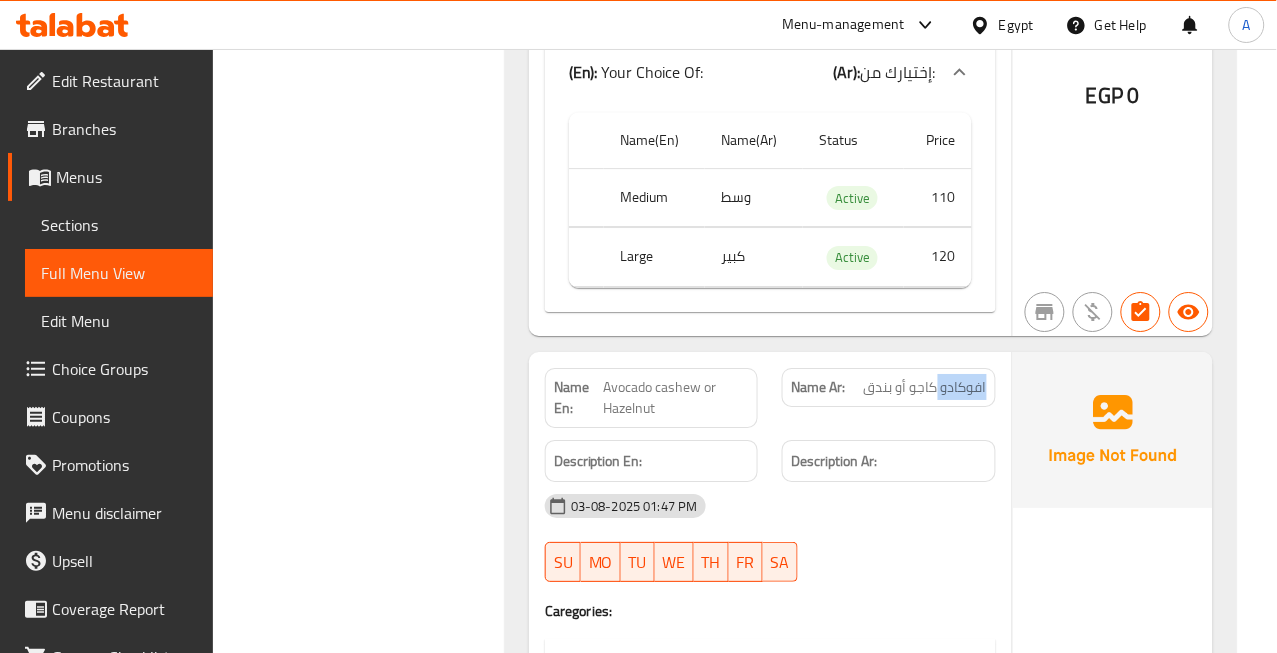 click on "افوكادو كاجو أو بندق" at bounding box center (953, -29743) 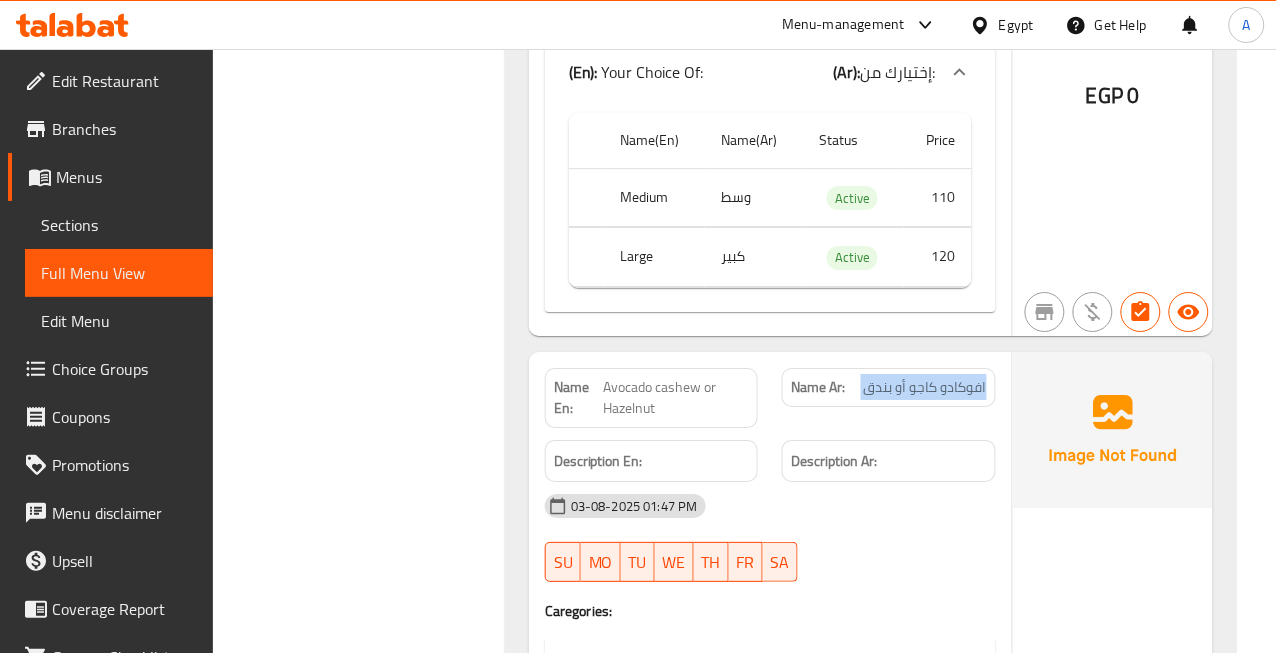 click on "افوكادو كاجو أو بندق" at bounding box center [953, -29743] 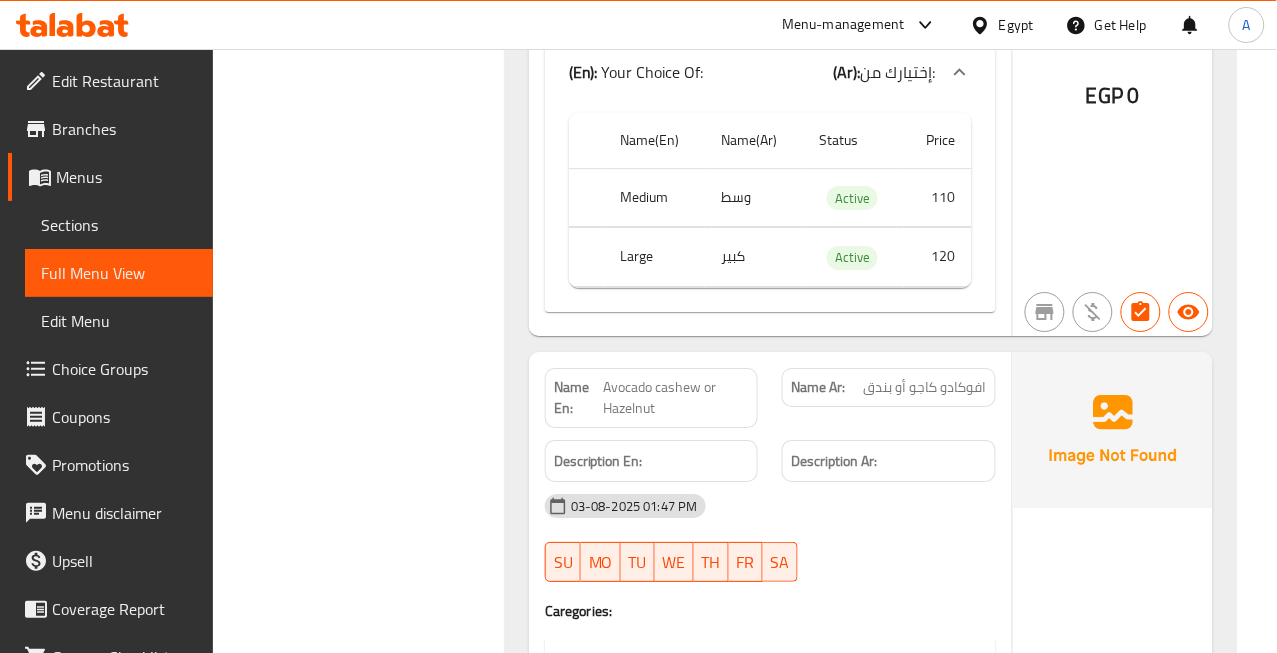 click on "Avocado cashew or Hazelnut" at bounding box center [713, -29743] 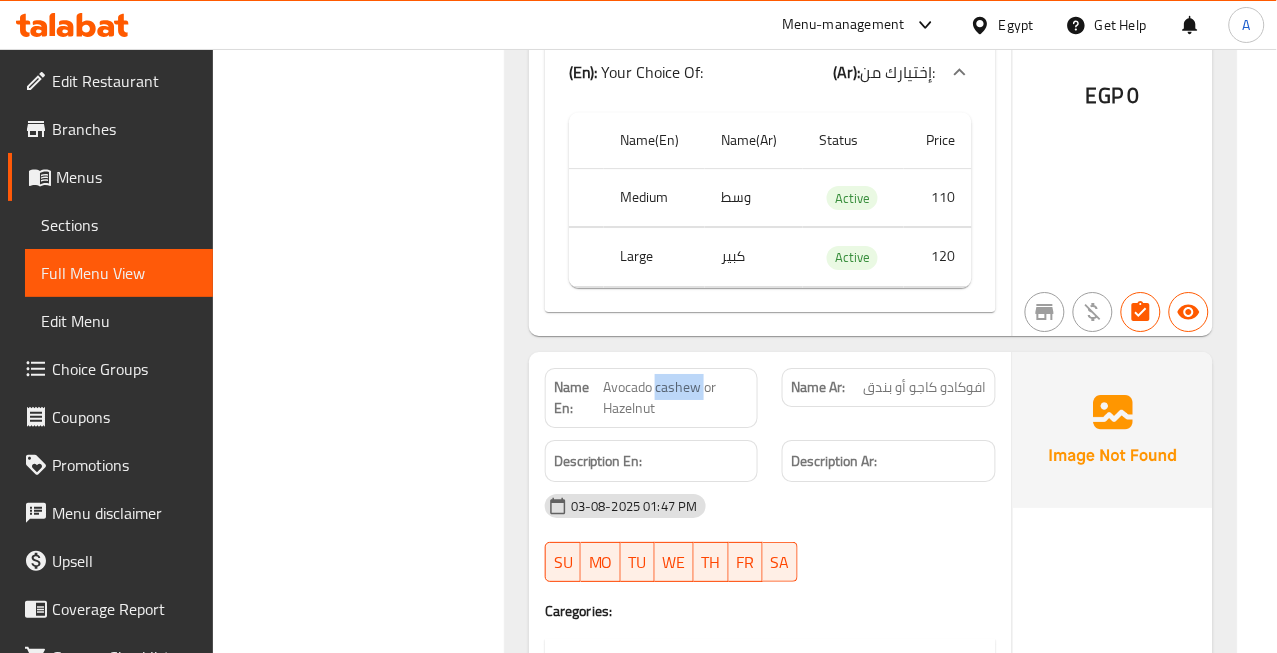 click on "Avocado cashew or Hazelnut" at bounding box center (713, -29743) 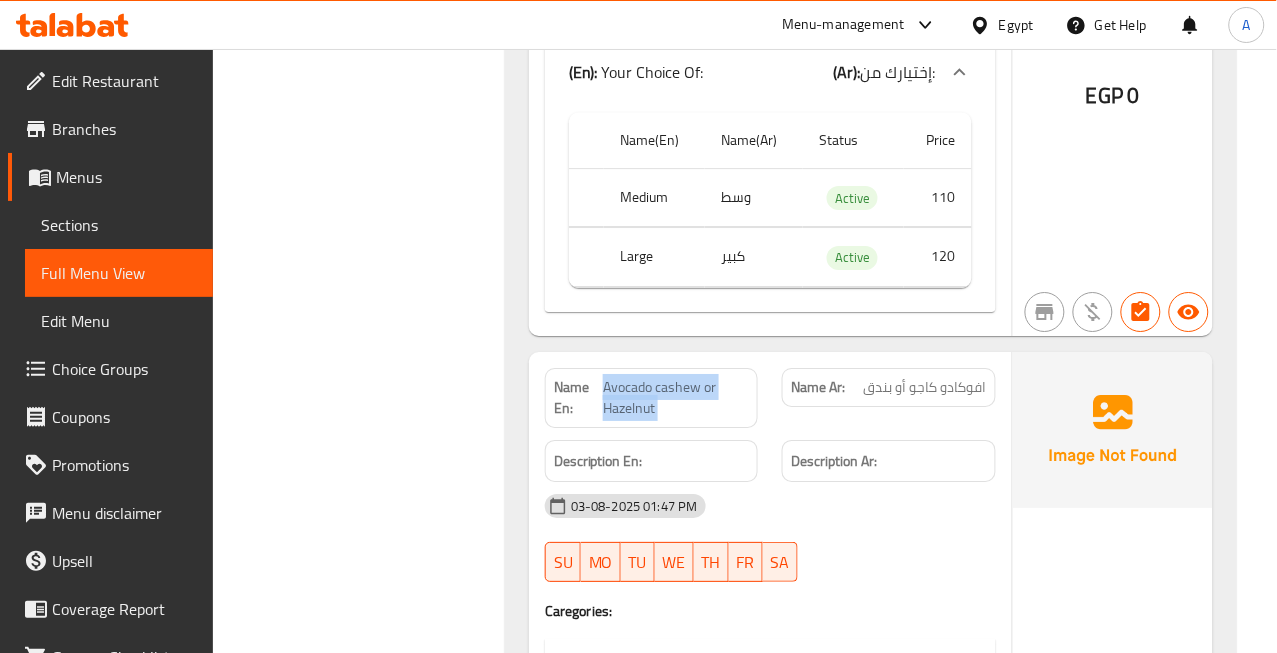 click on "Avocado cashew or Hazelnut" at bounding box center (713, -29743) 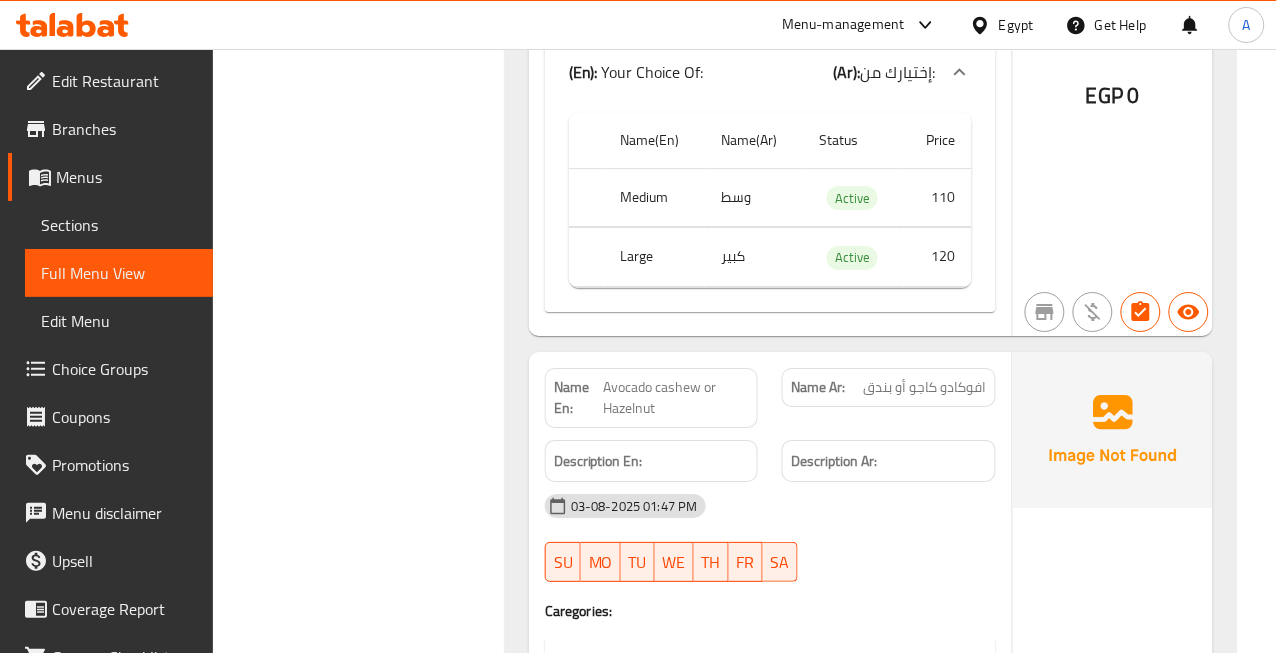 click on "افوكادو كاجو أو بندق" at bounding box center [953, -29743] 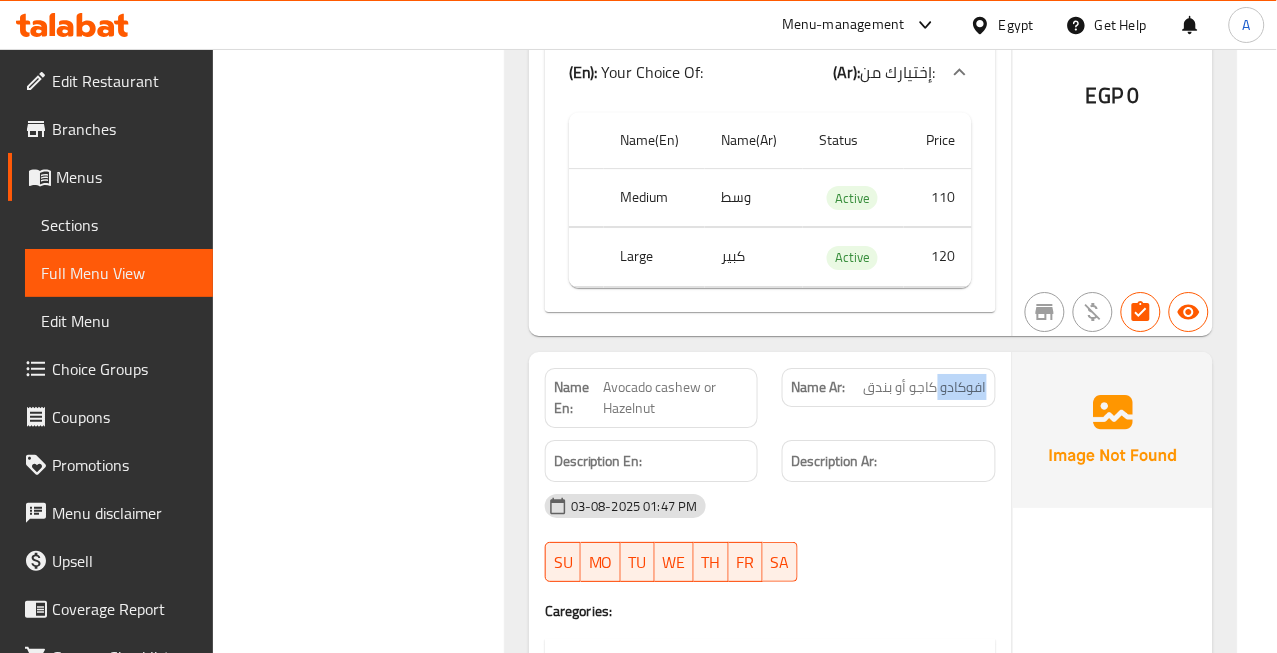 click on "افوكادو كاجو أو بندق" at bounding box center [953, -29743] 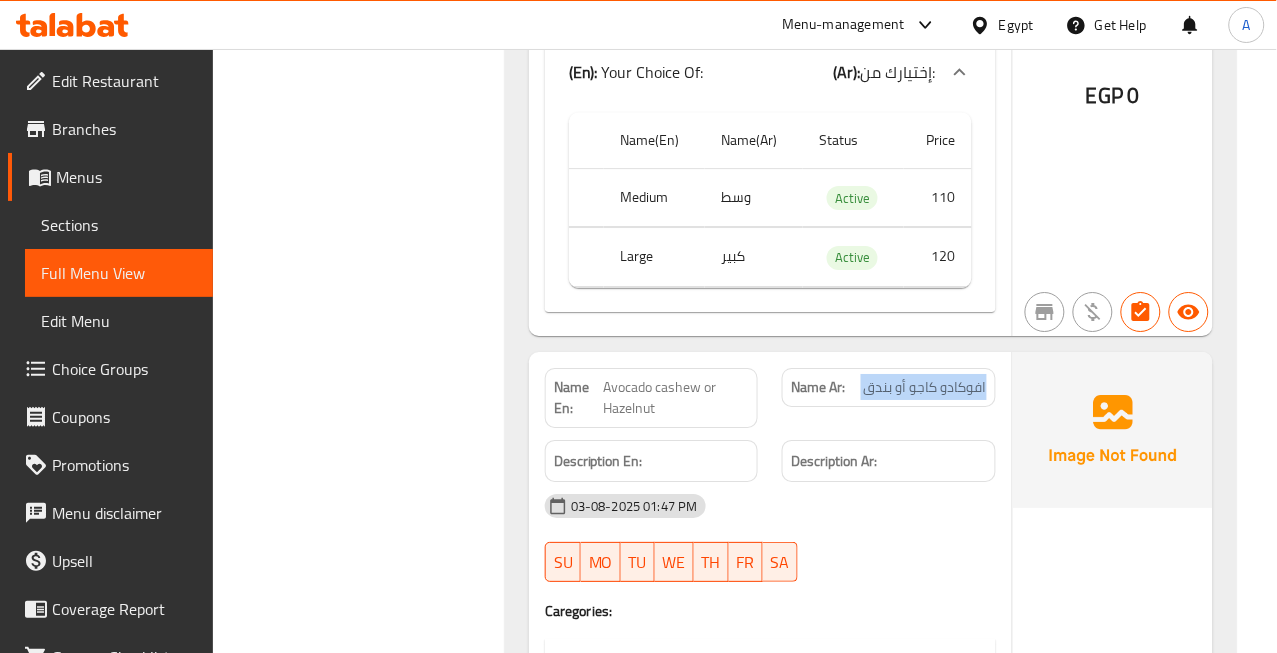 click on "افوكادو كاجو أو بندق" at bounding box center (953, -29743) 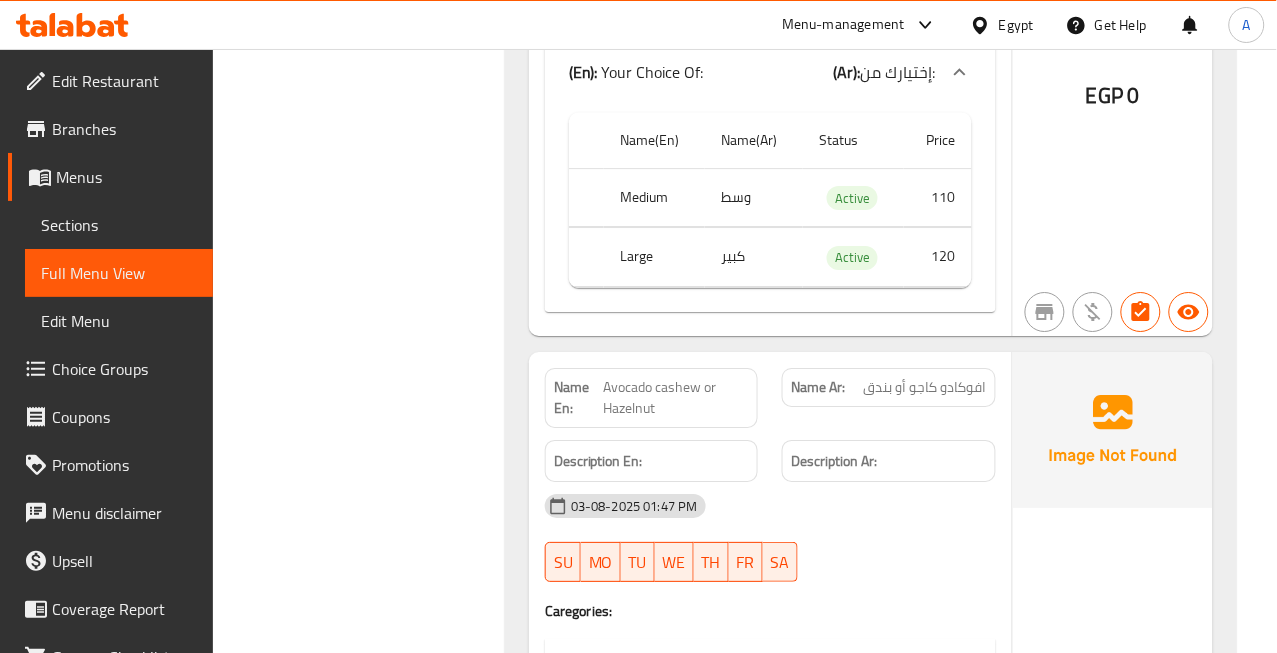 click on "Avocado cashew or Hazelnut" at bounding box center (713, -29743) 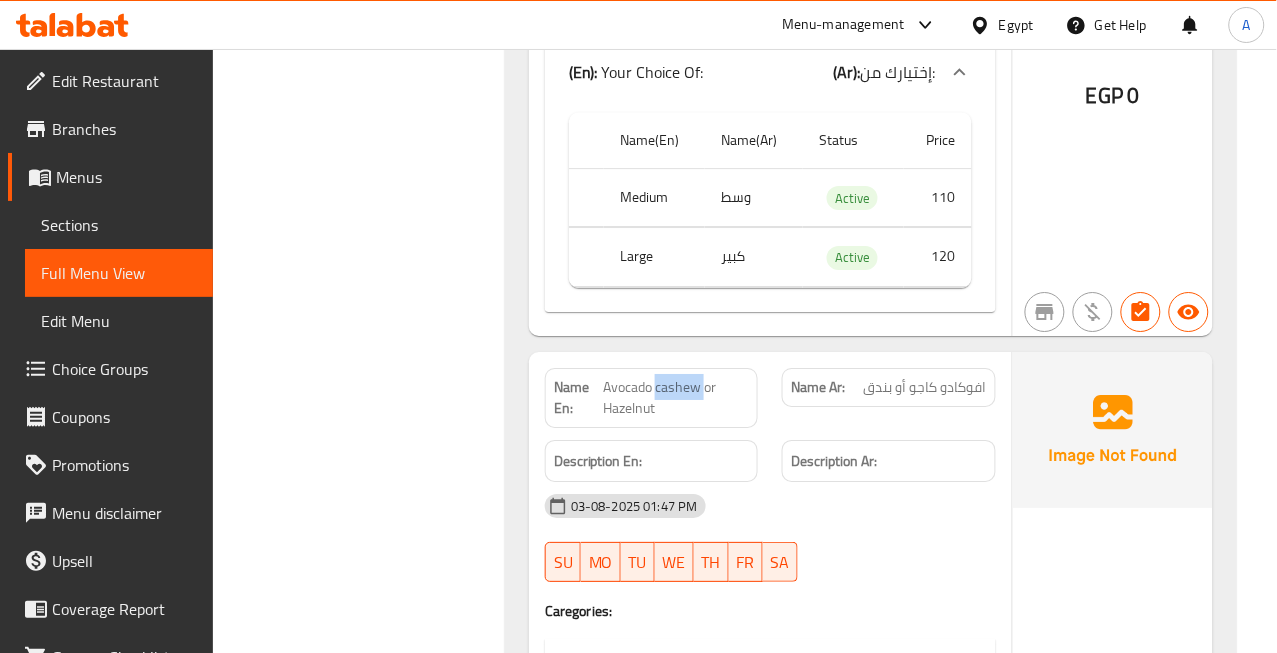 click on "Avocado cashew or Hazelnut" at bounding box center (713, -29743) 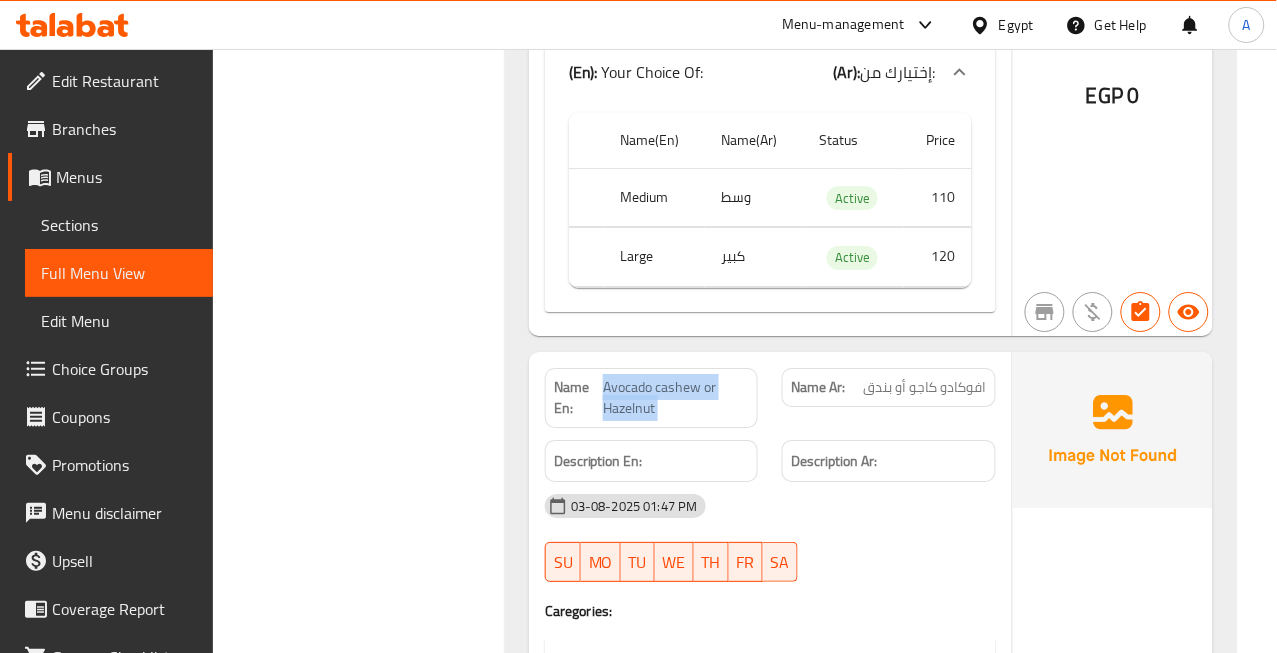 click on "Avocado cashew or Hazelnut" at bounding box center [713, -29743] 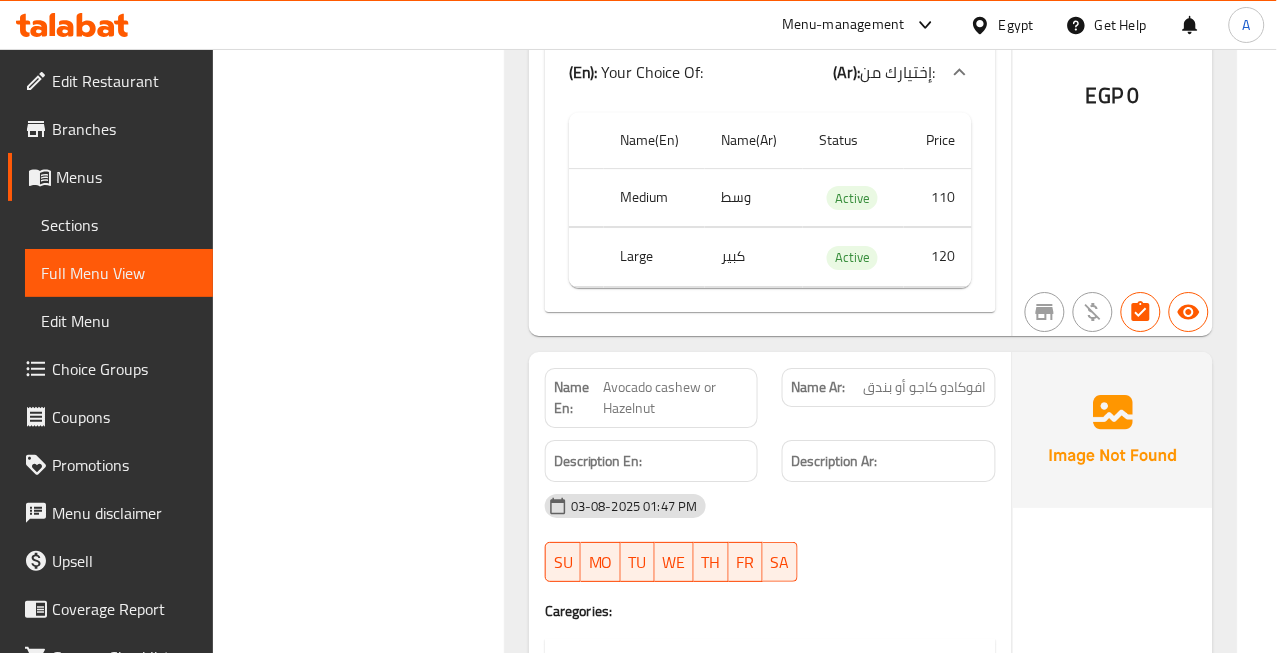 click on "افوكادو كاجو أو بندق" at bounding box center [953, -29743] 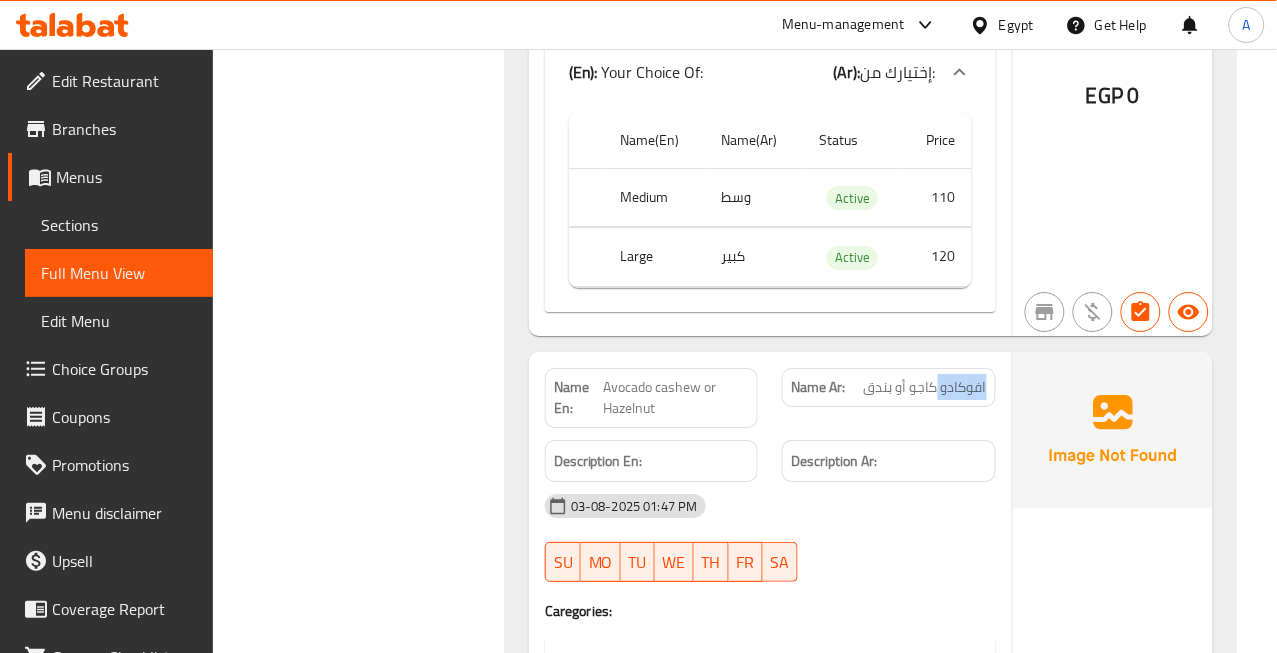 click on "افوكادو كاجو أو بندق" at bounding box center (953, -29743) 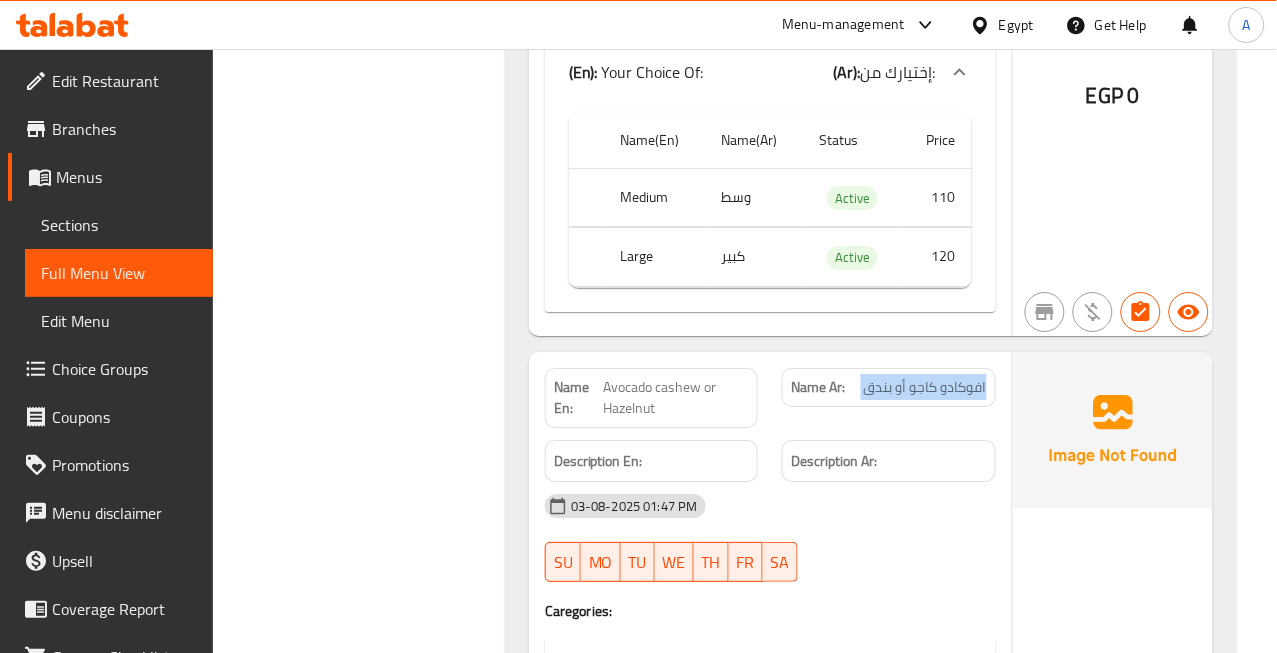 click on "افوكادو كاجو أو بندق" at bounding box center (953, -29743) 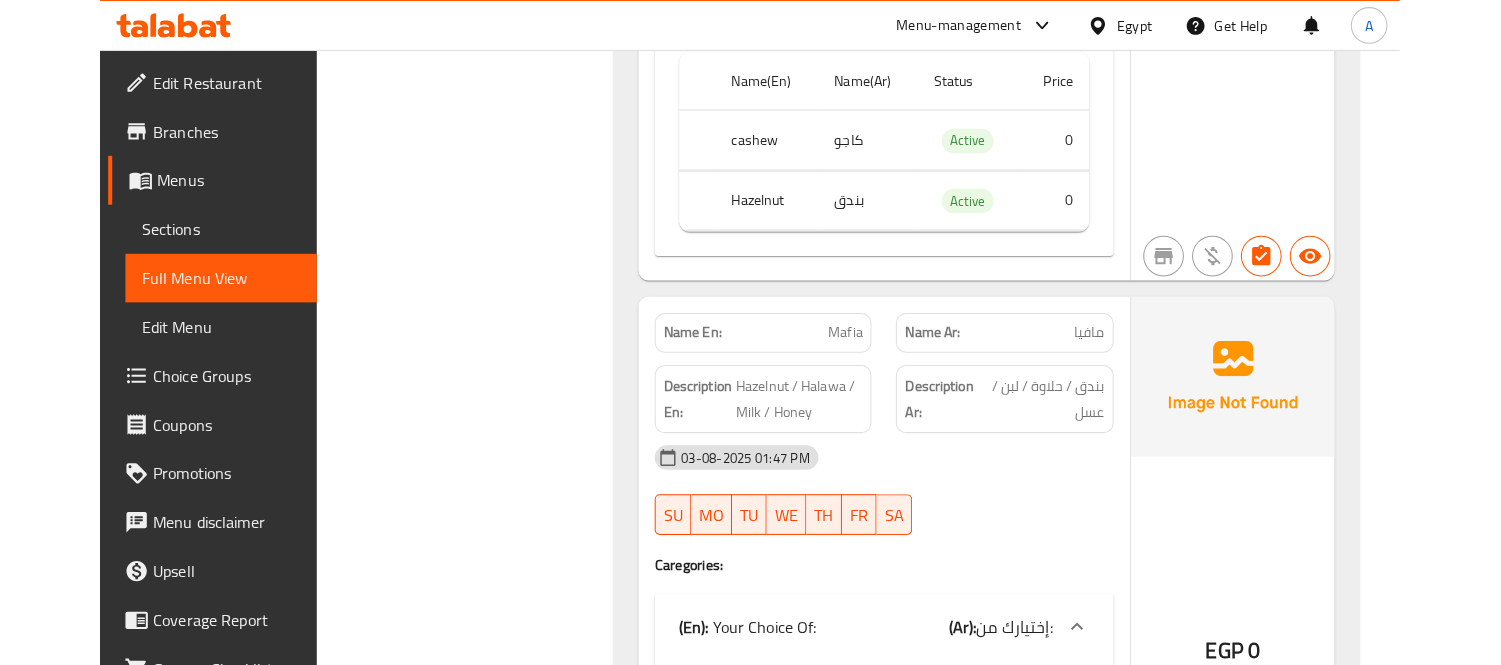 scroll, scrollTop: 35170, scrollLeft: 0, axis: vertical 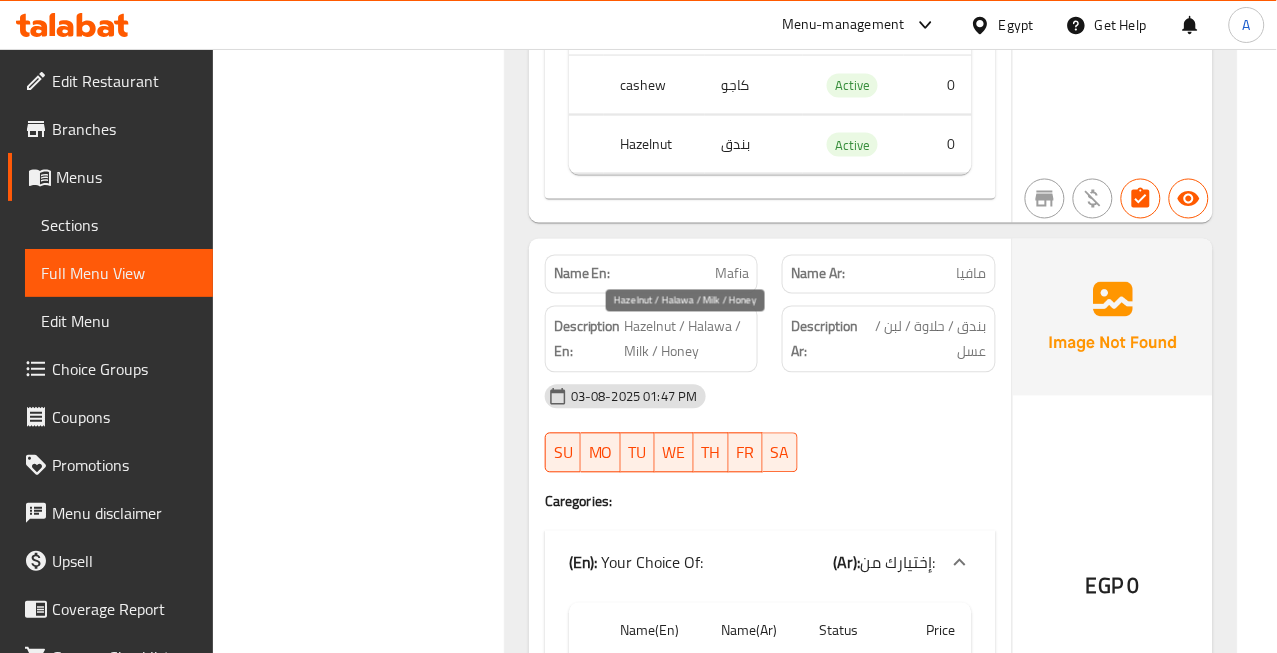 click on "Hazelnut / Halawa / Milk / Honey" at bounding box center [687, 339] 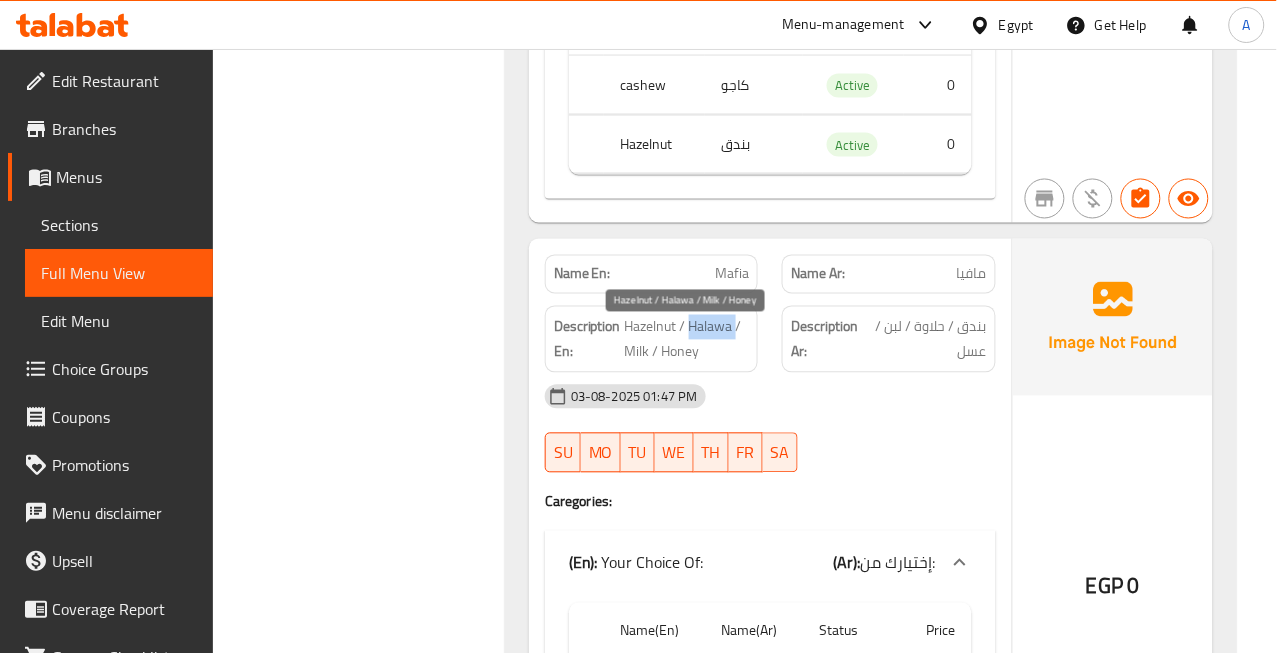 click on "Hazelnut / Halawa / Milk / Honey" at bounding box center [687, 339] 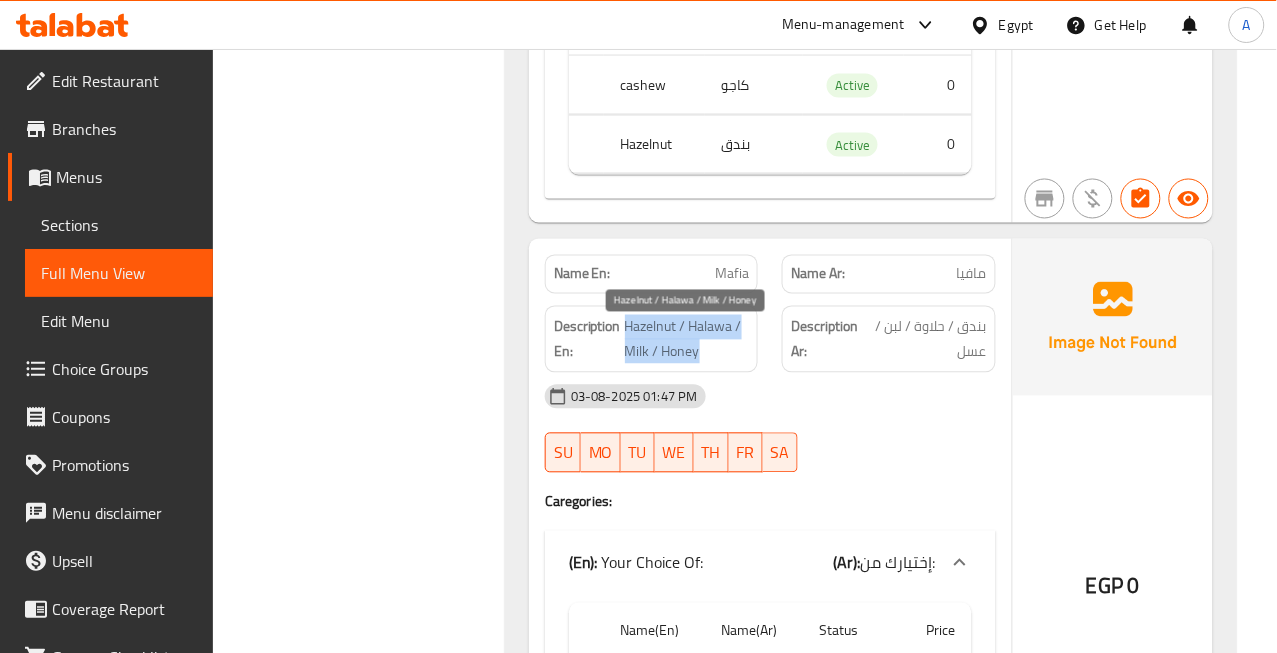 click on "Hazelnut / Halawa / Milk / Honey" at bounding box center [687, 339] 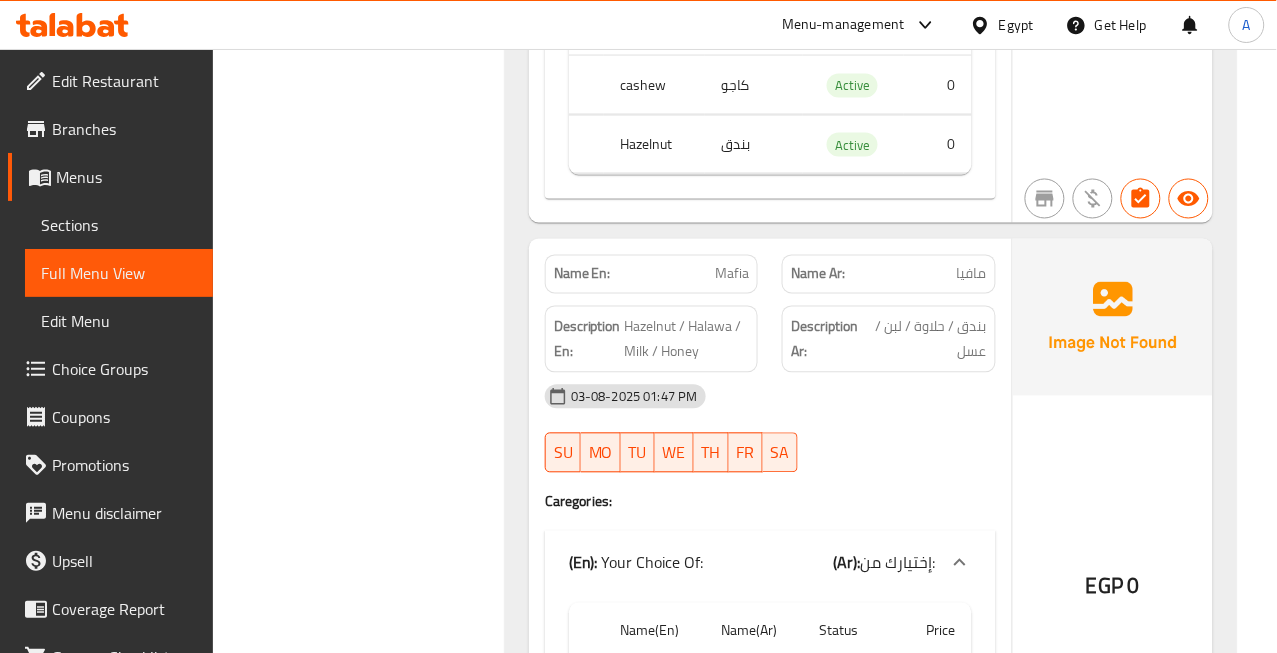 click on "Mafia" at bounding box center [694, -30164] 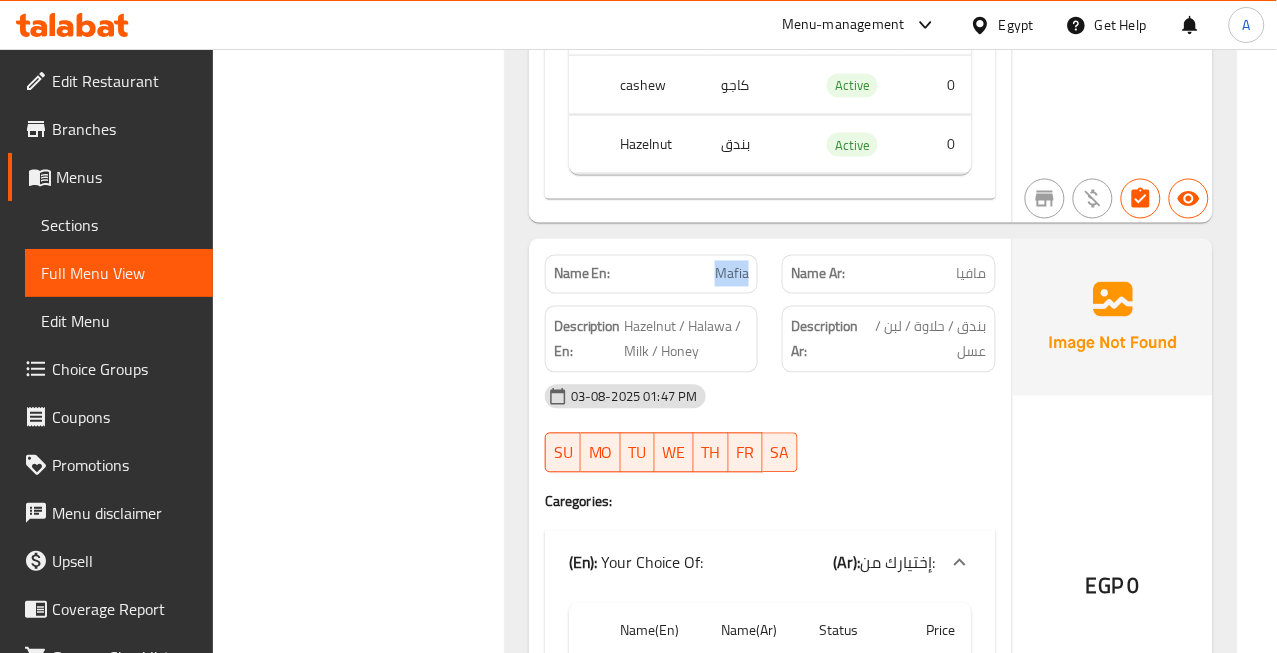 click on "Mafia" at bounding box center (694, -30164) 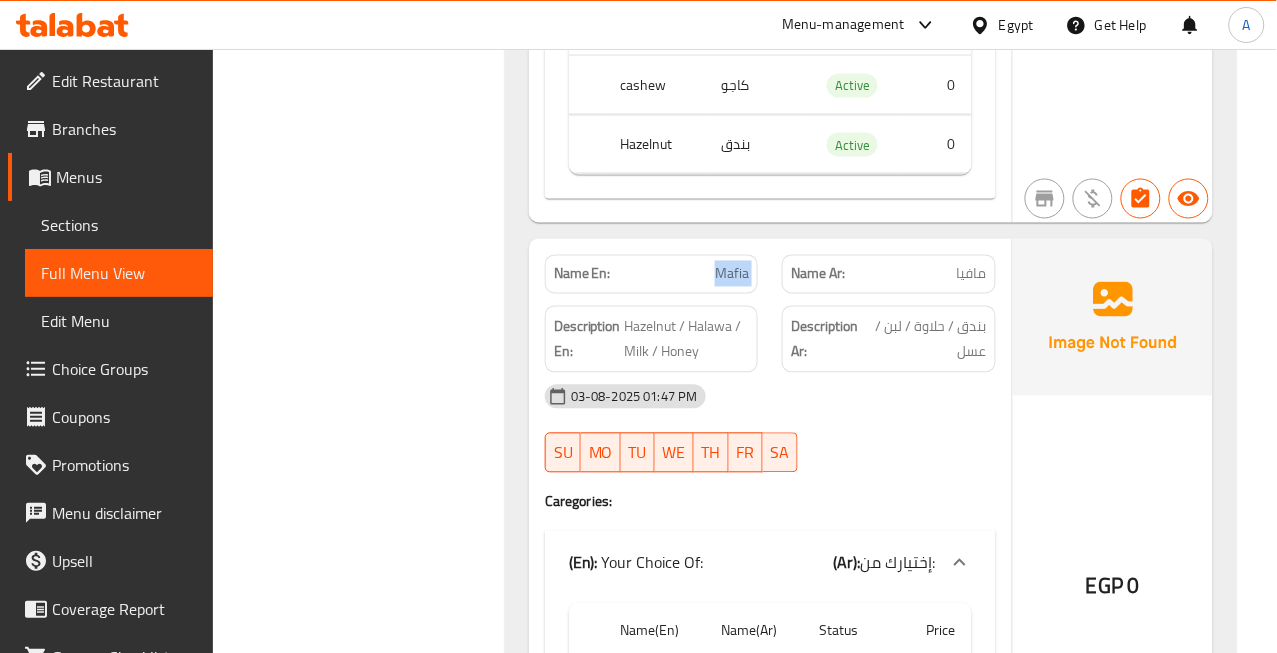 click on "Mafia" at bounding box center [694, -30164] 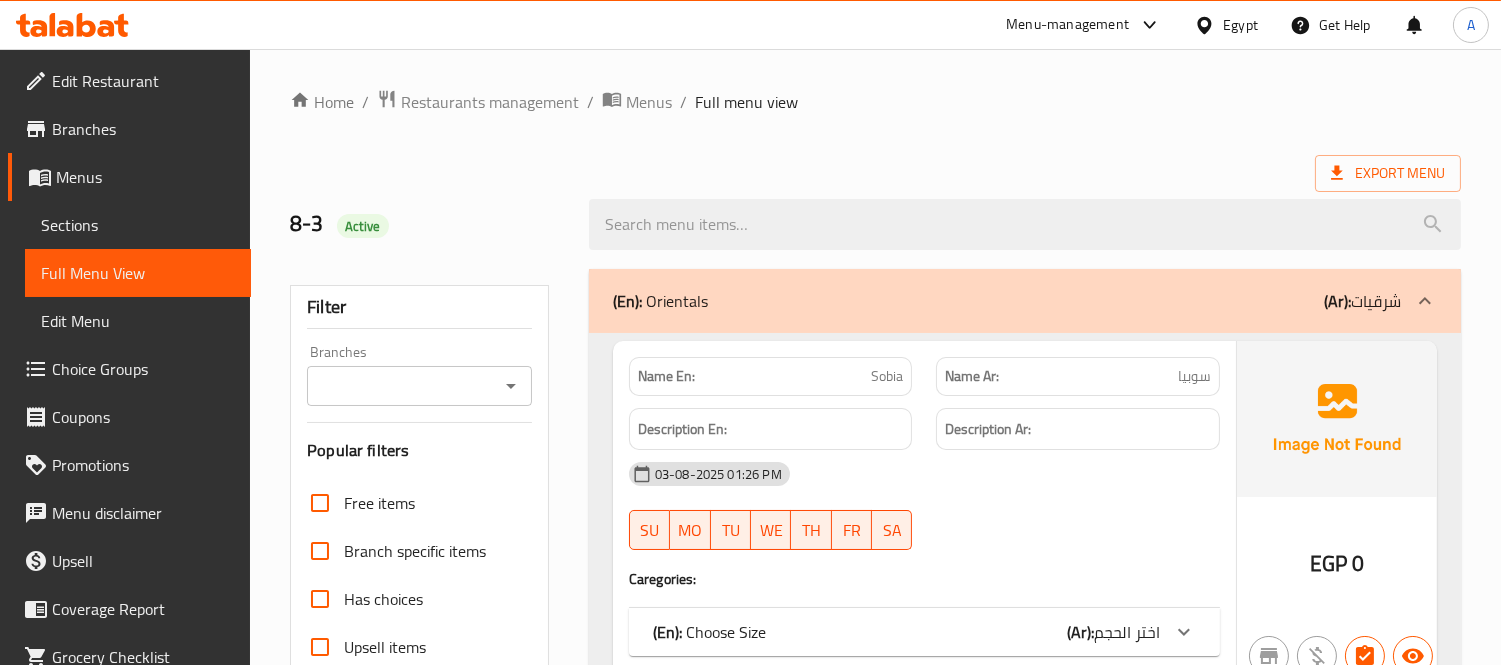 scroll, scrollTop: 444, scrollLeft: 0, axis: vertical 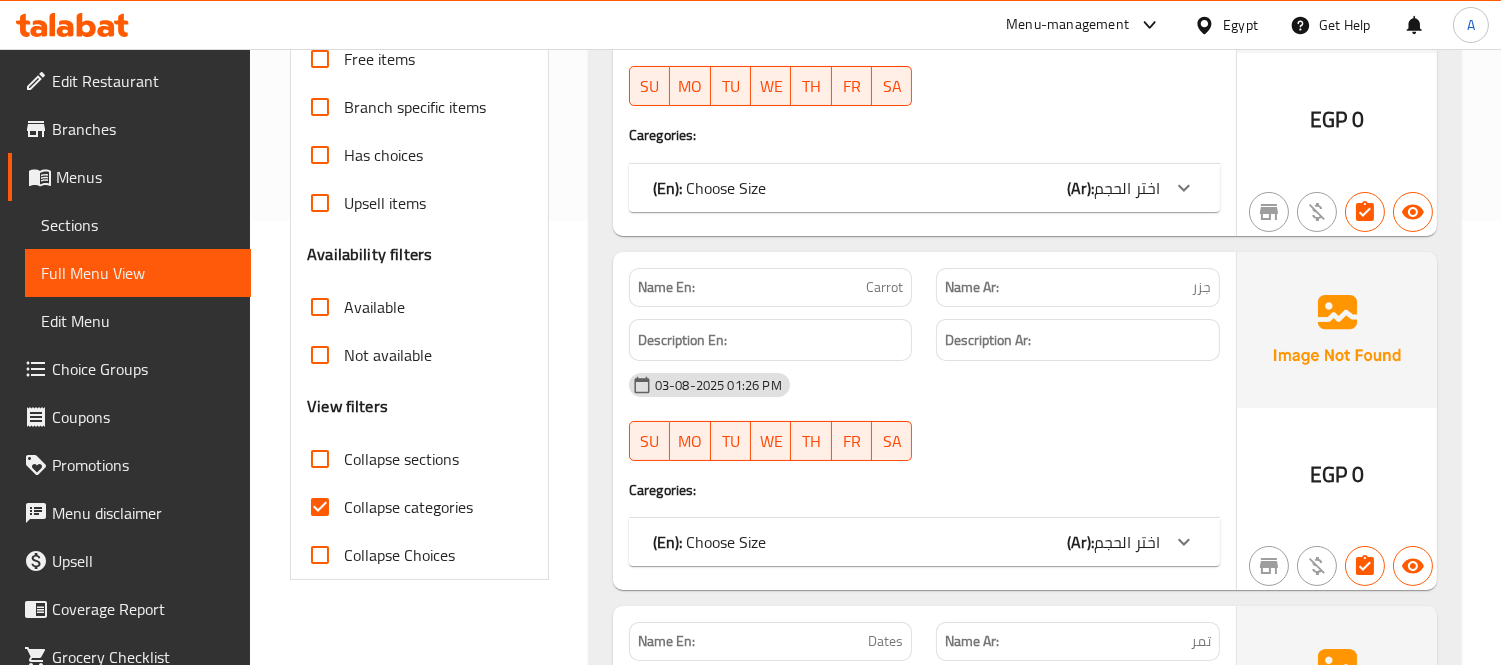 click on "Collapse categories" at bounding box center (320, 507) 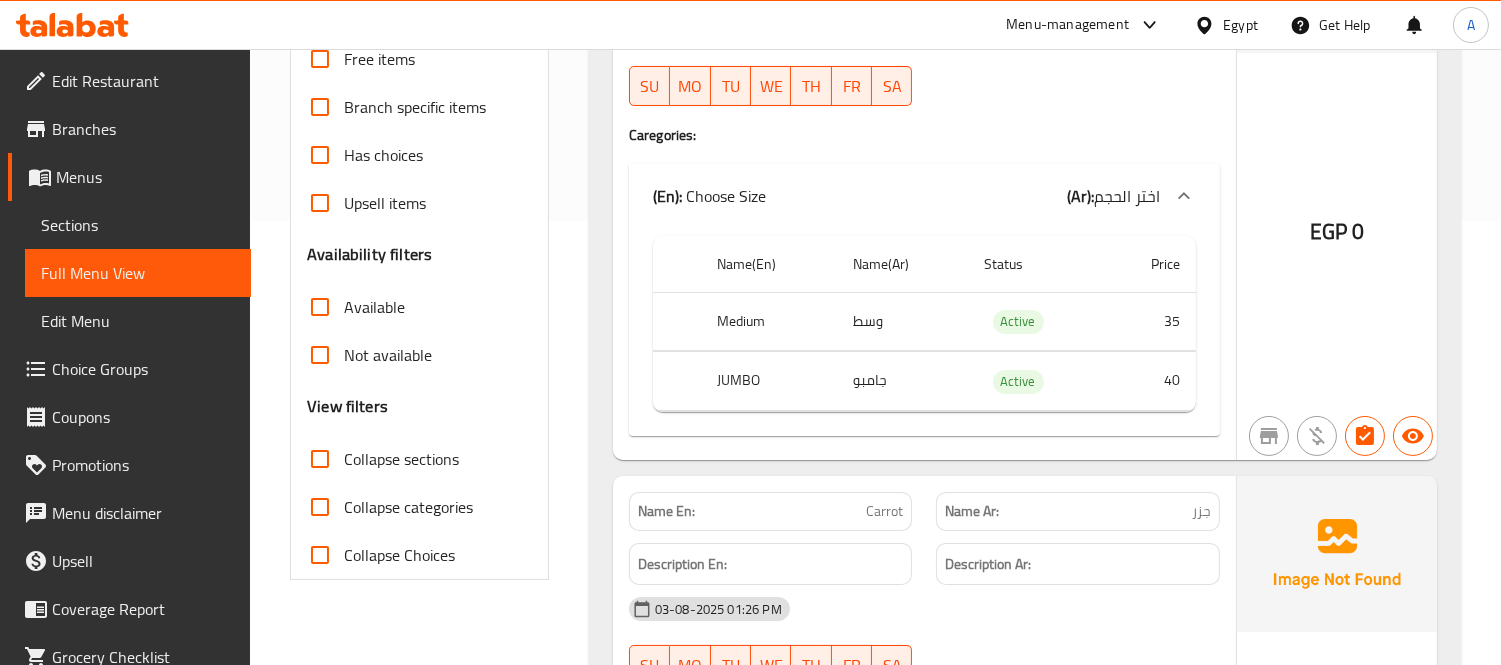 scroll, scrollTop: 0, scrollLeft: 0, axis: both 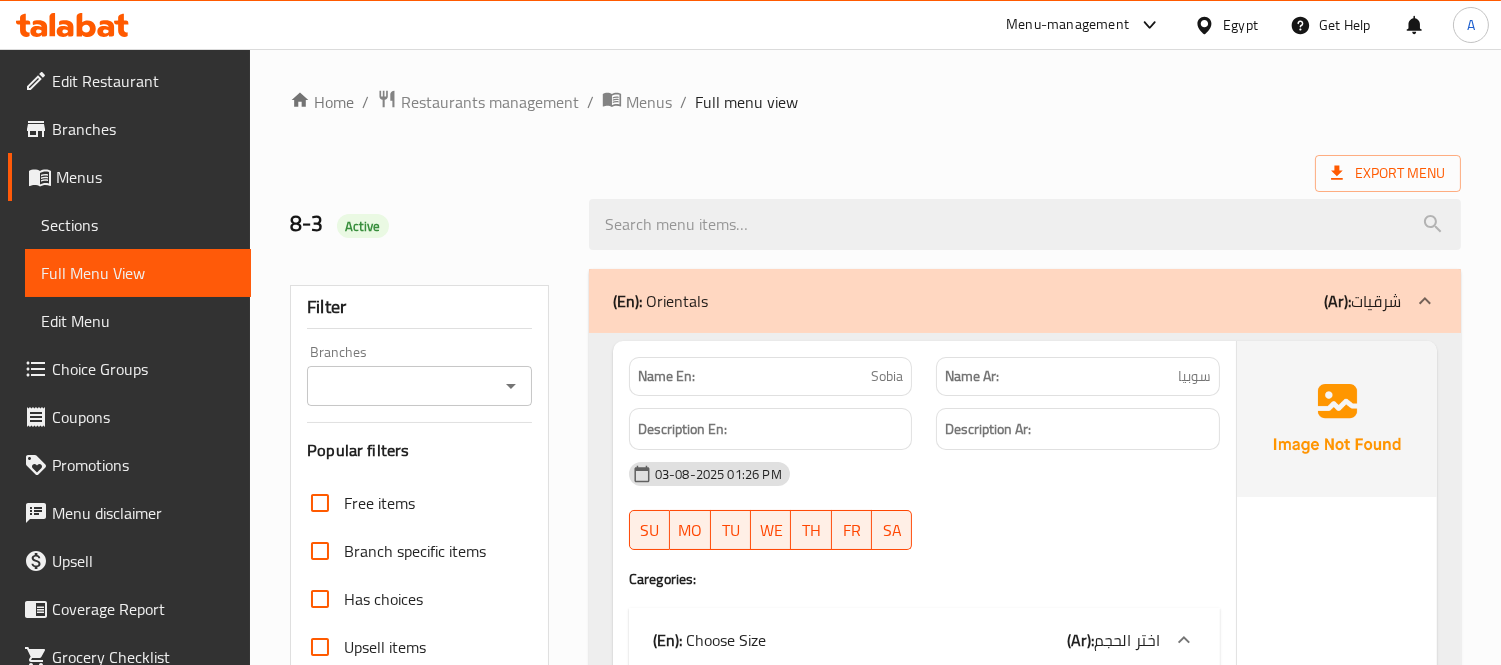 click on "Home / Restaurants management / Menus / Full menu view Export Menu 8-3   Active Filter Branches Branches Popular filters Free items Branch specific items Has choices Upsell items Availability filters Available Not available View filters Collapse sections Collapse categories Collapse Choices (En):   Orientals (Ar): شرقيات Name En: [TEXT] Name Ar: [TEXT] Description En: Description Ar: [DATE] [TIME] SU MO TU WE TH FR SA Caregories: (En):   Choose Size (Ar): اختر الحجم Name(En) Name(Ar) Status Price Medium وسط  Active 35 JUMBO جامبو Active 40 EGP 0 Name En: [TEXT] Name Ar: [TEXT] Description En: Description Ar: [DATE] [TIME] SU MO TU WE TH FR SA Caregories: (En):   Choose Size (Ar): اختر الحجم Name(En) Name(Ar) Status Price Medium وسط  Active 30 JUMBO جامبو Active 35 EGP 0 Name En: [TEXT] Name Ar: [TEXT] Description En: Description Ar: [DATE] [TIME] SU MO TU WE TH FR SA Caregories: (En):   Choose Size (Ar): اختر الحجم Name(En) Name(Ar) Status 0" at bounding box center (875, 28852) 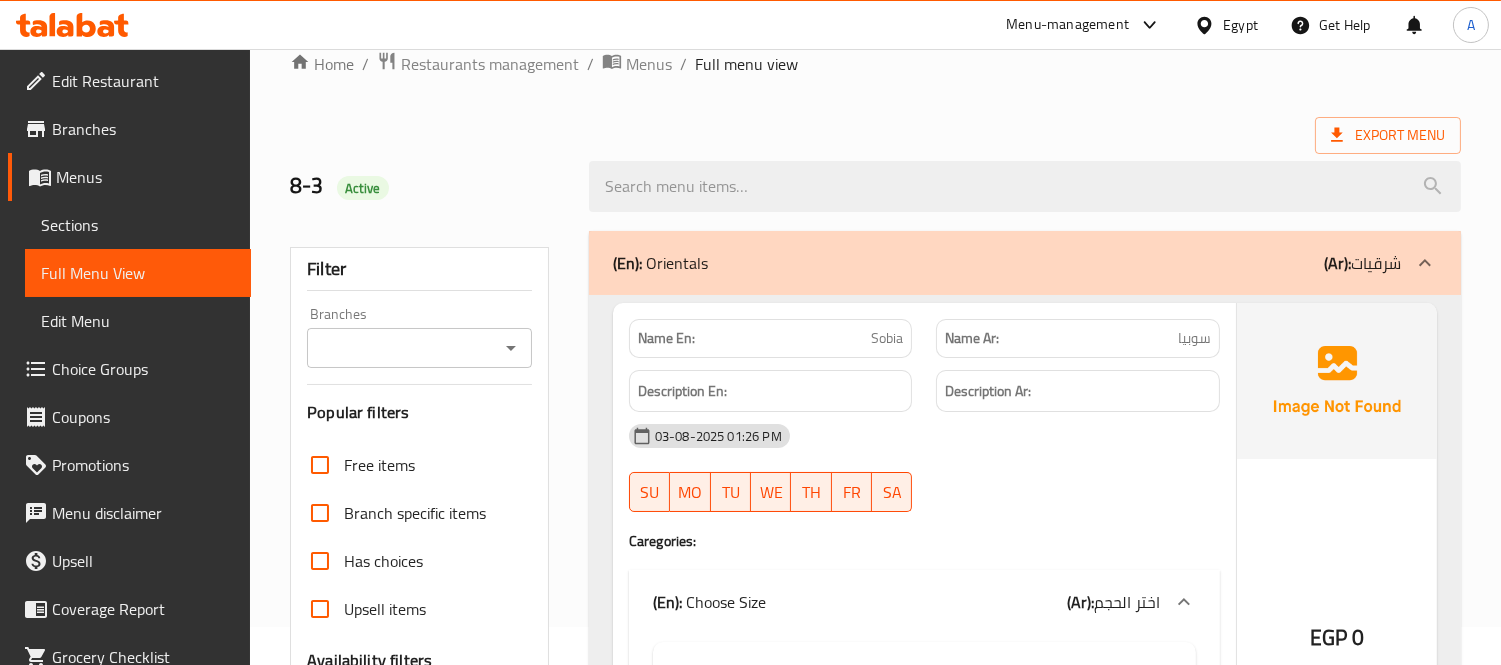 scroll, scrollTop: 0, scrollLeft: 0, axis: both 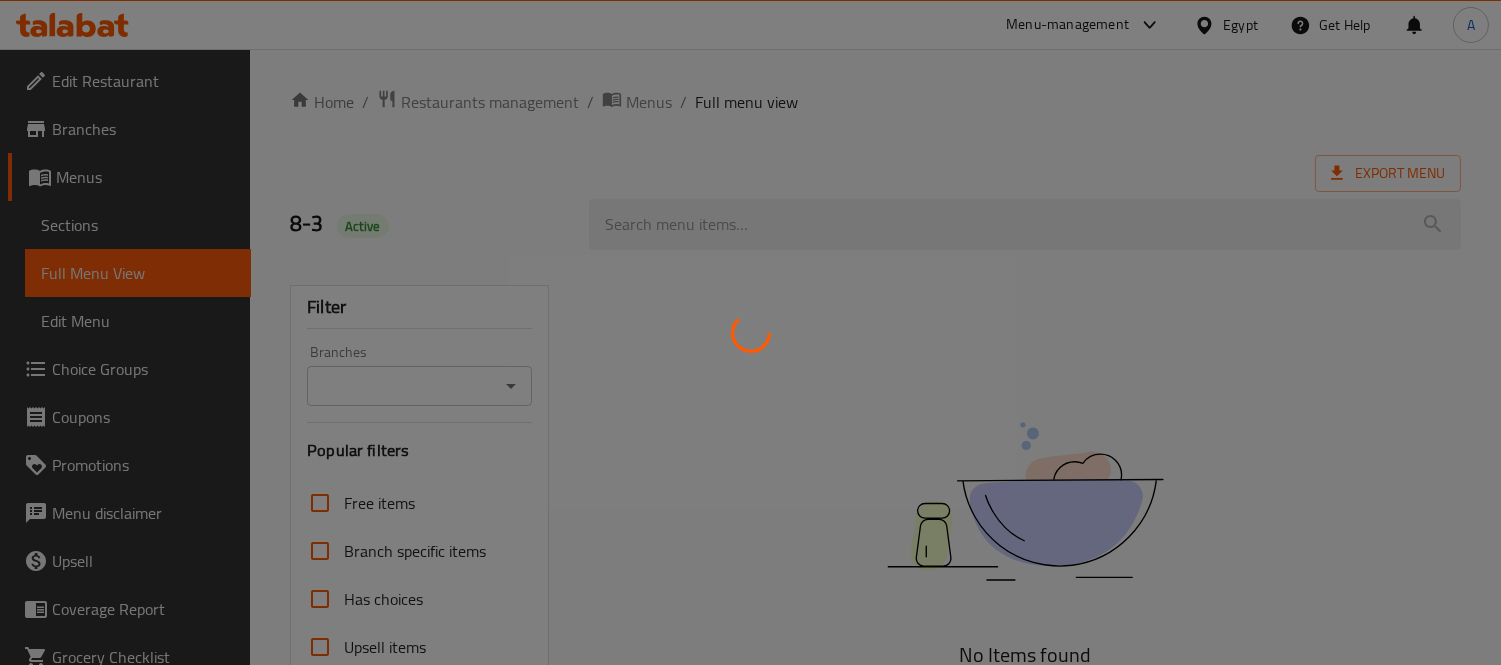 click at bounding box center (750, 332) 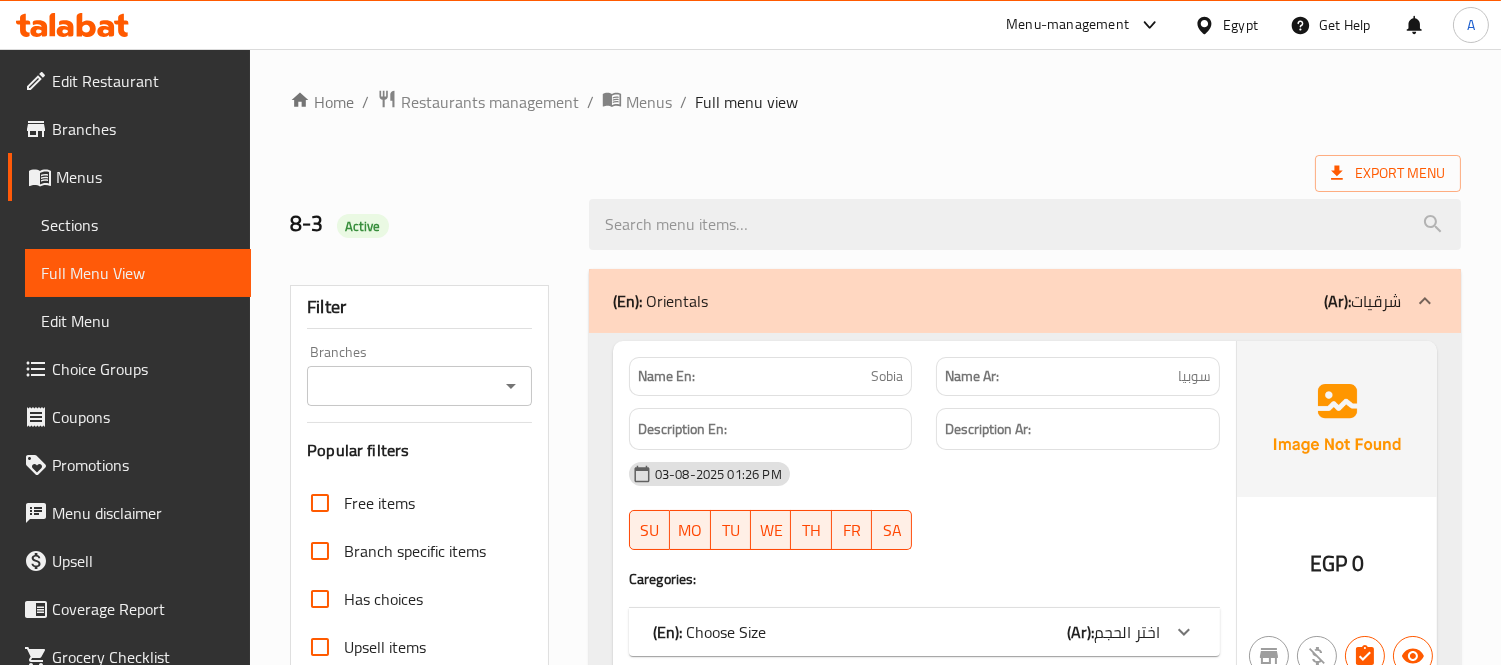click on "Home / Restaurants management / Menus / Full menu view" at bounding box center [875, 102] 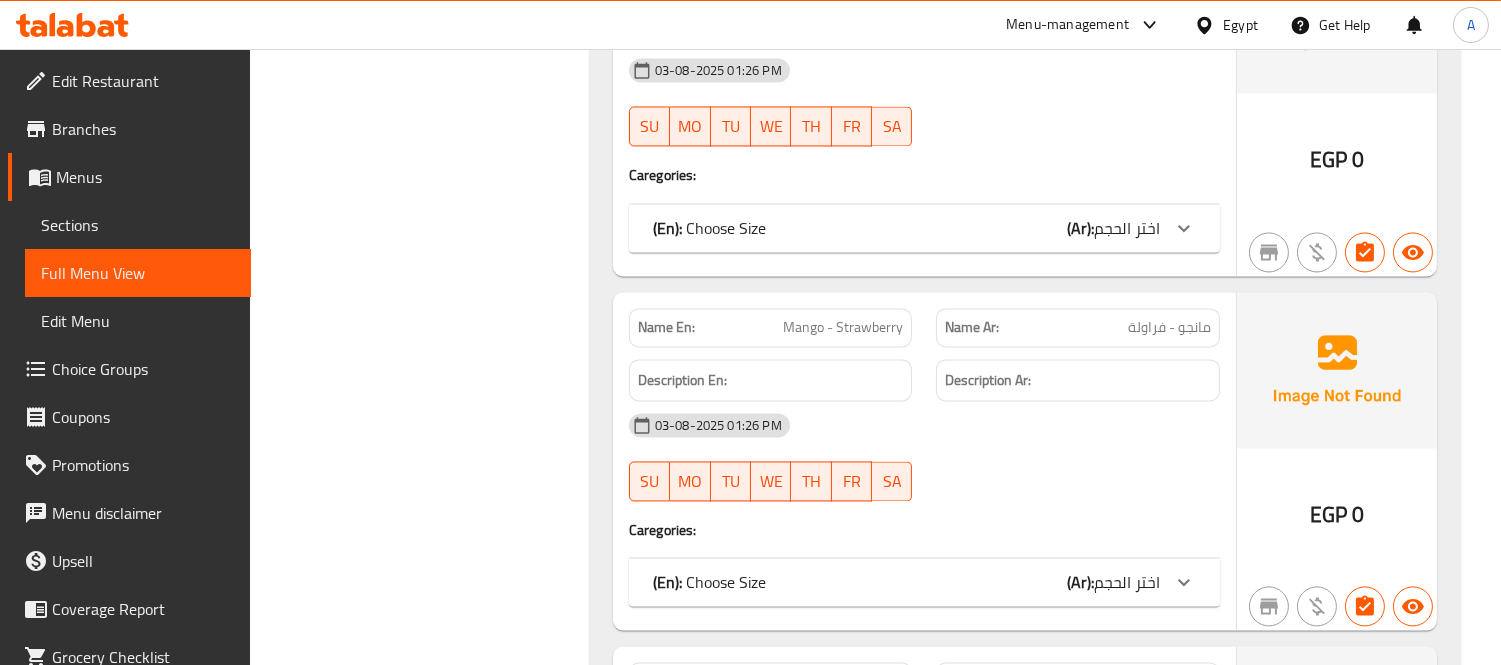 scroll, scrollTop: 26826, scrollLeft: 0, axis: vertical 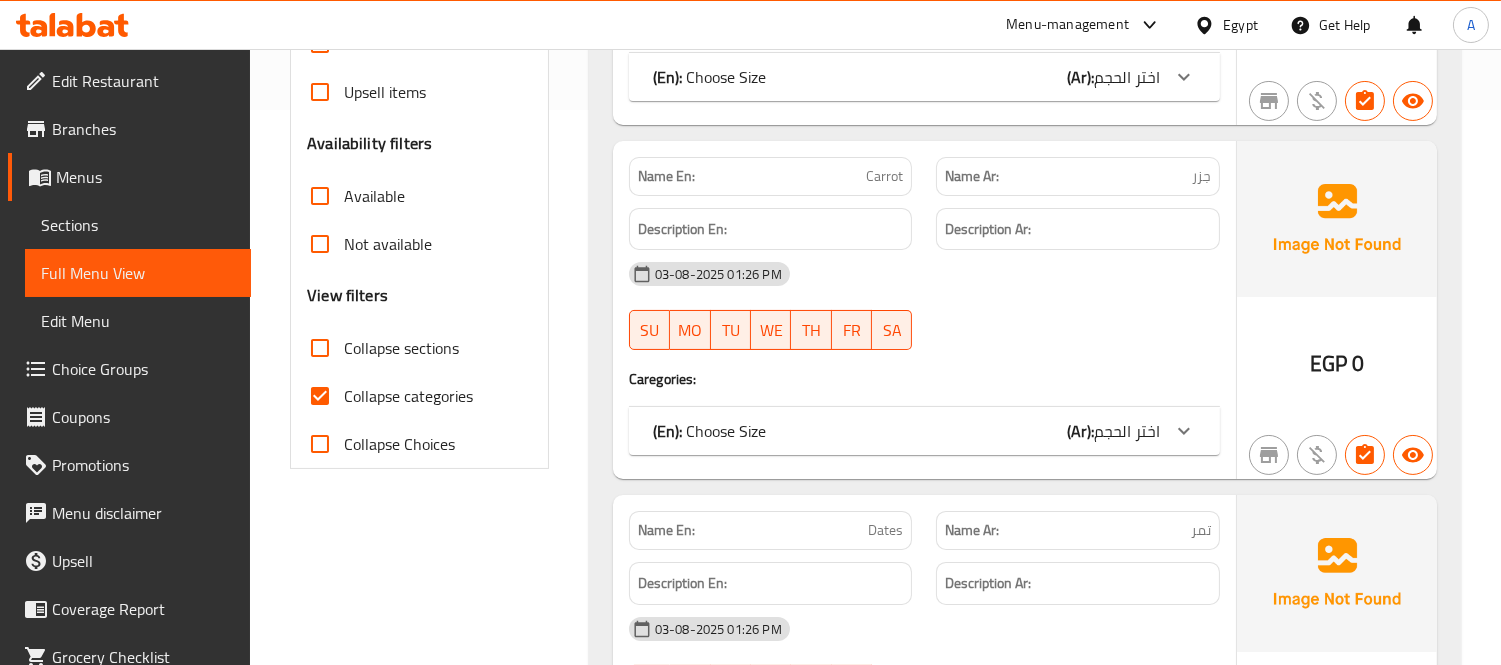 click on "Collapse categories" at bounding box center (320, 396) 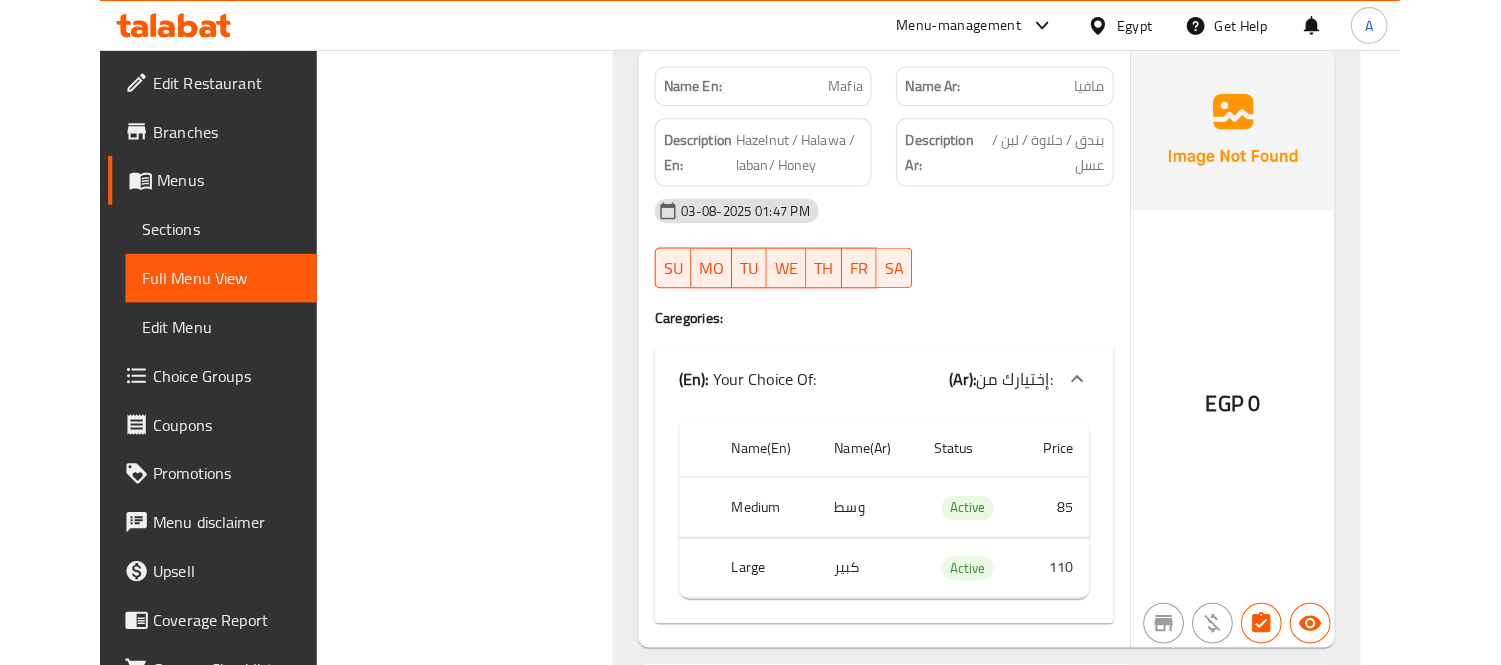 scroll, scrollTop: 40273, scrollLeft: 0, axis: vertical 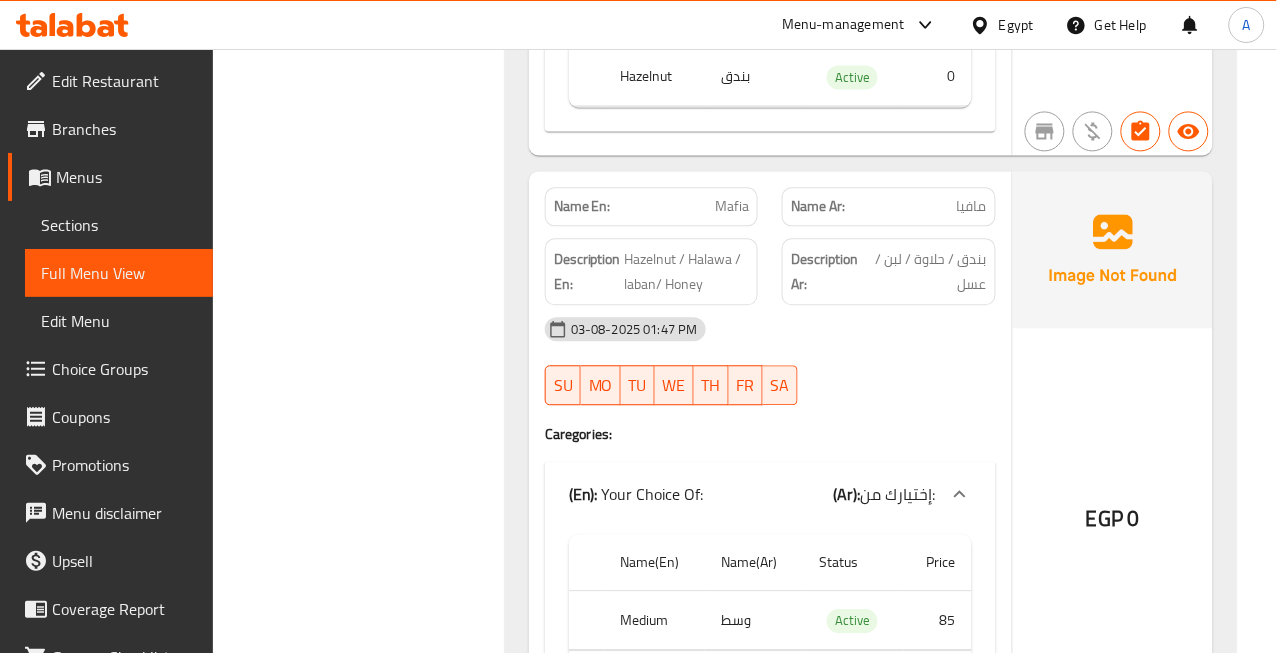 click on "Mafia" at bounding box center (694, -35267) 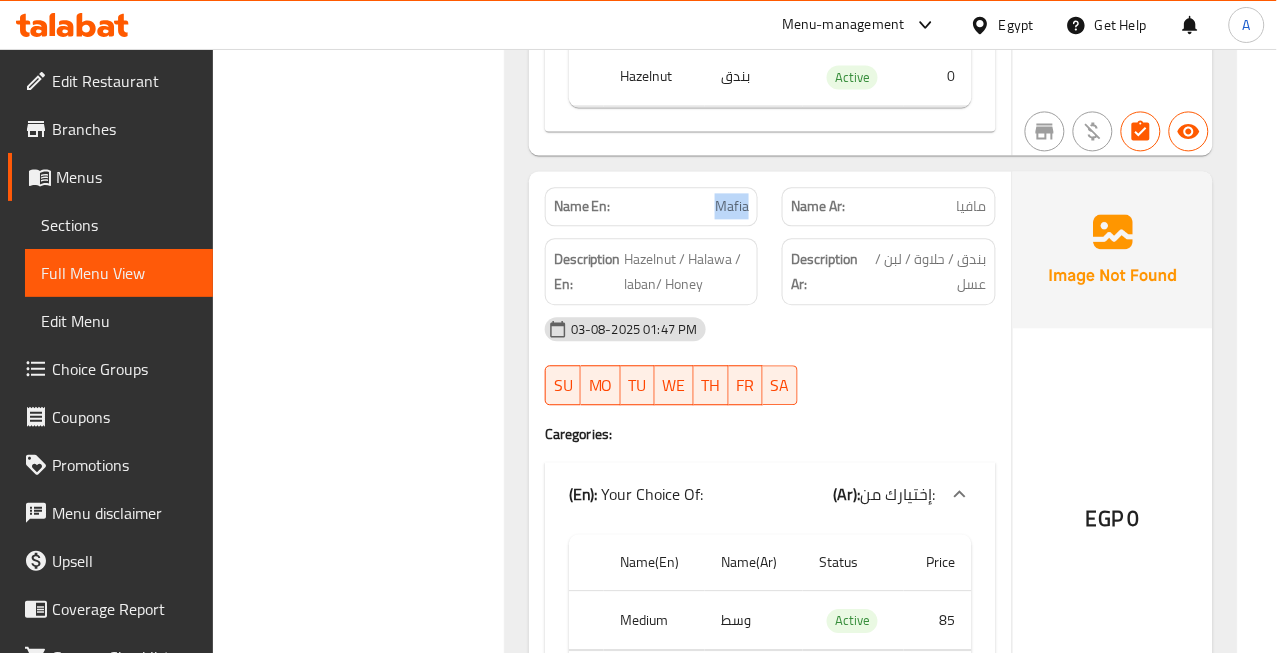 click on "Mafia" at bounding box center (694, -35267) 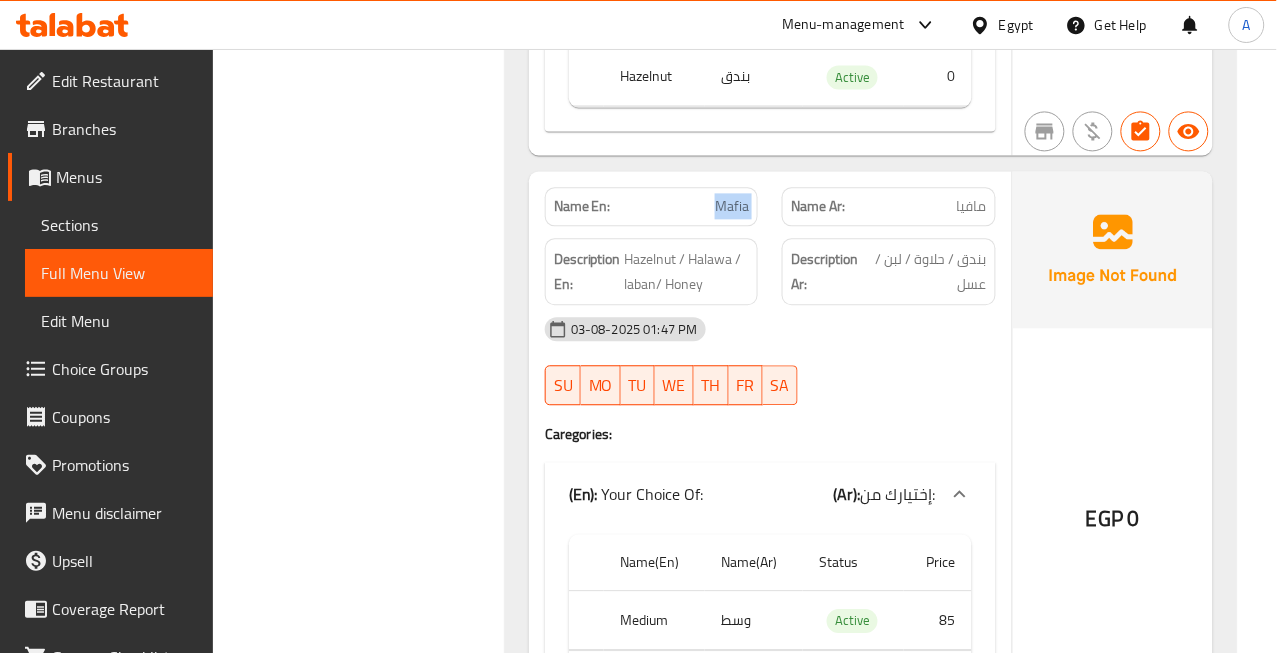 click on "Mafia" at bounding box center (694, -35267) 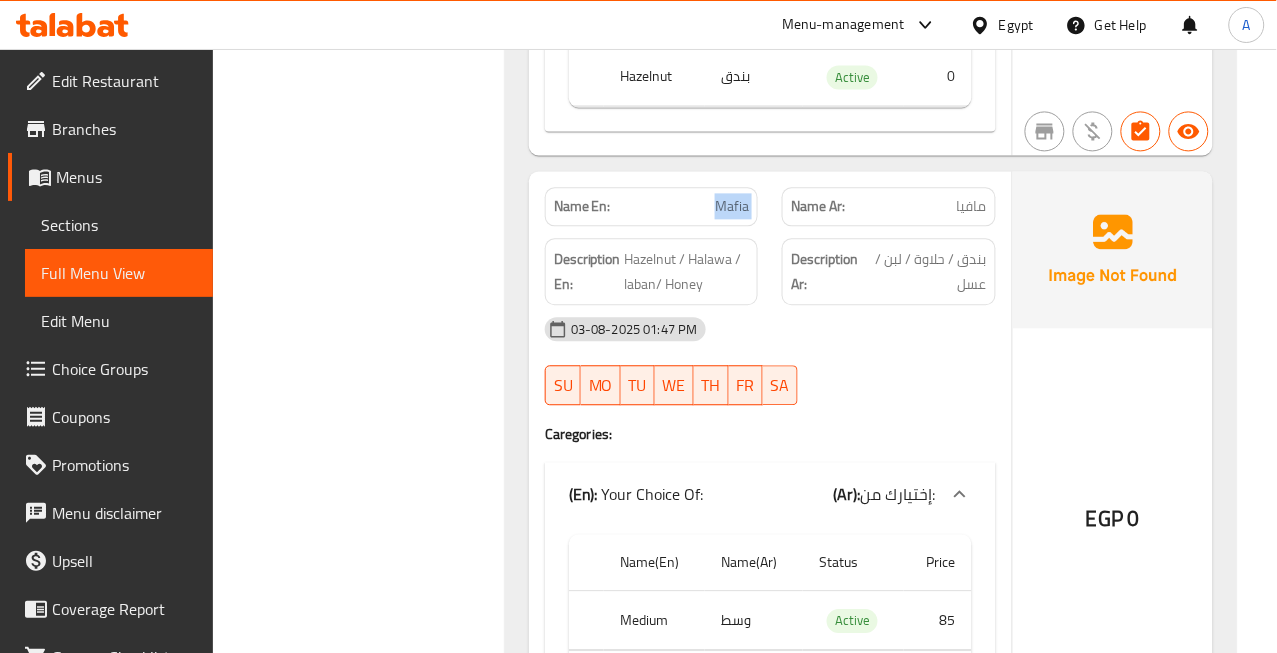 copy on "Mafia" 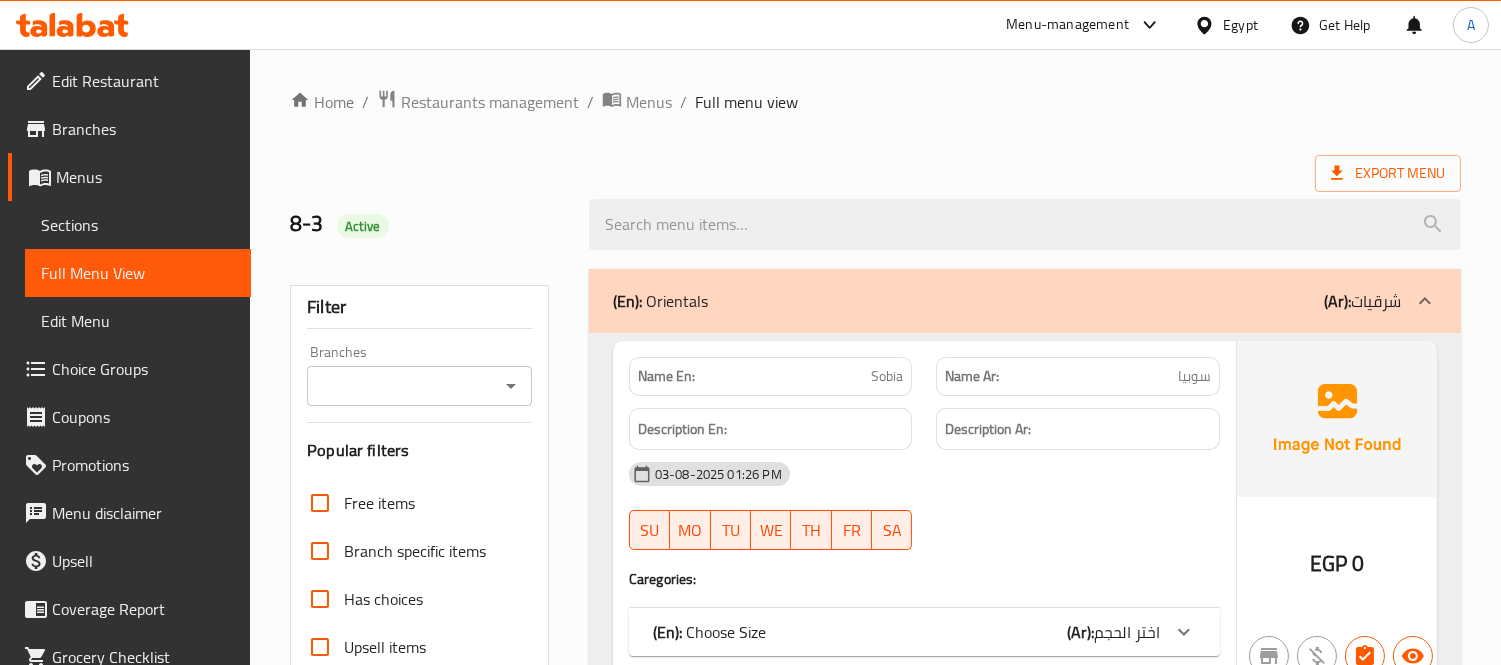 scroll, scrollTop: 444, scrollLeft: 0, axis: vertical 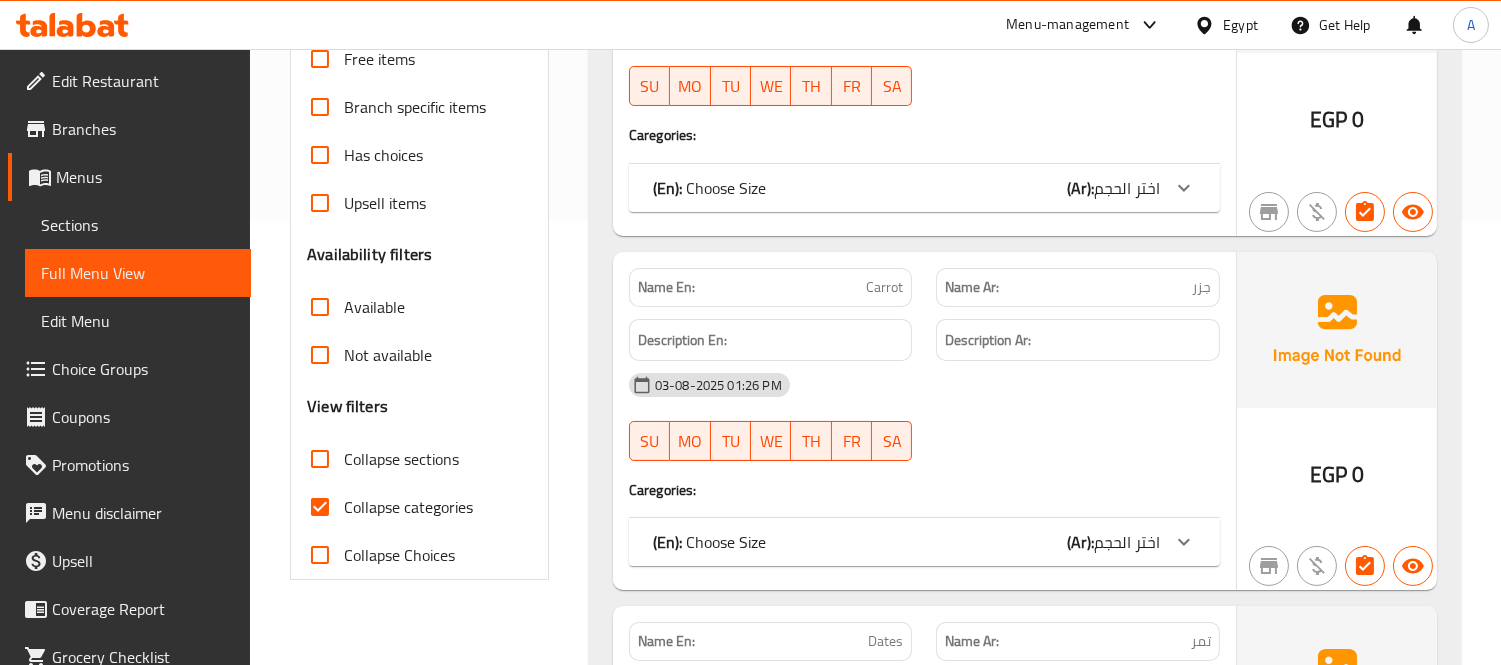 click on "Collapse categories" at bounding box center [320, 507] 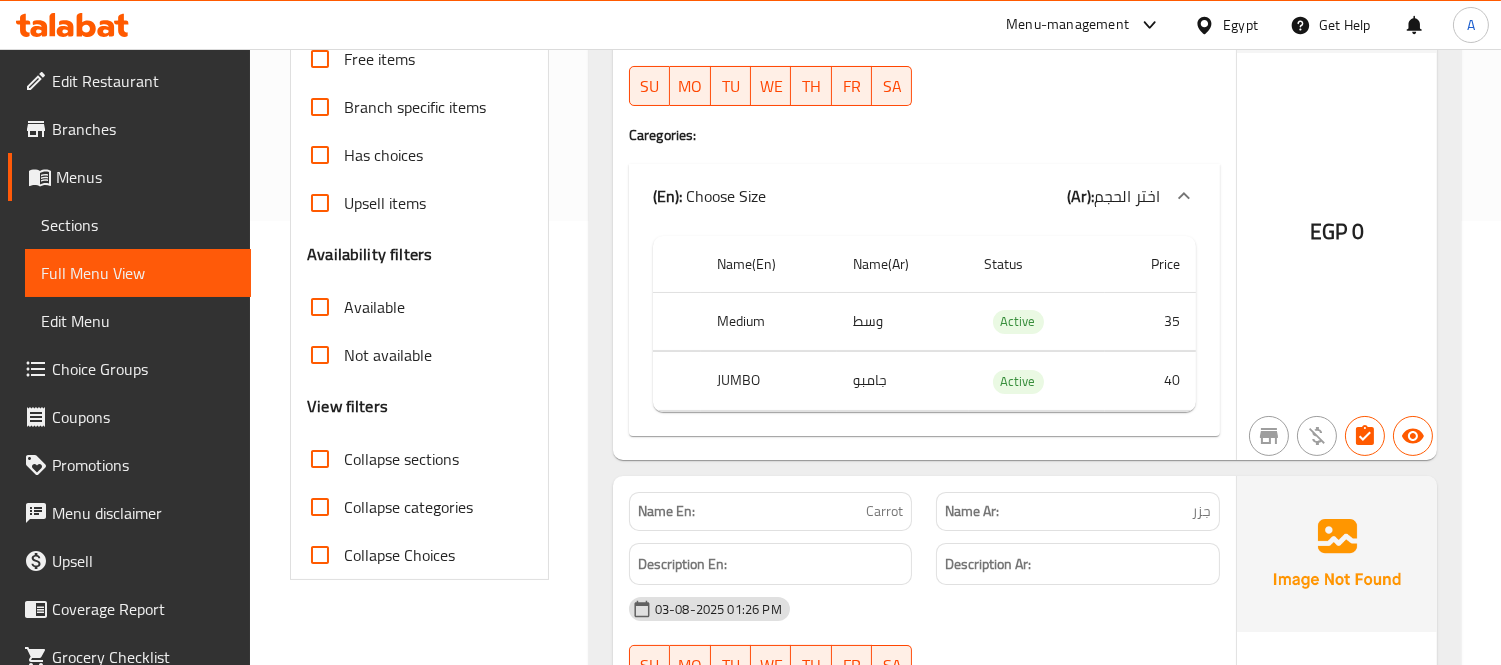 scroll, scrollTop: 0, scrollLeft: 0, axis: both 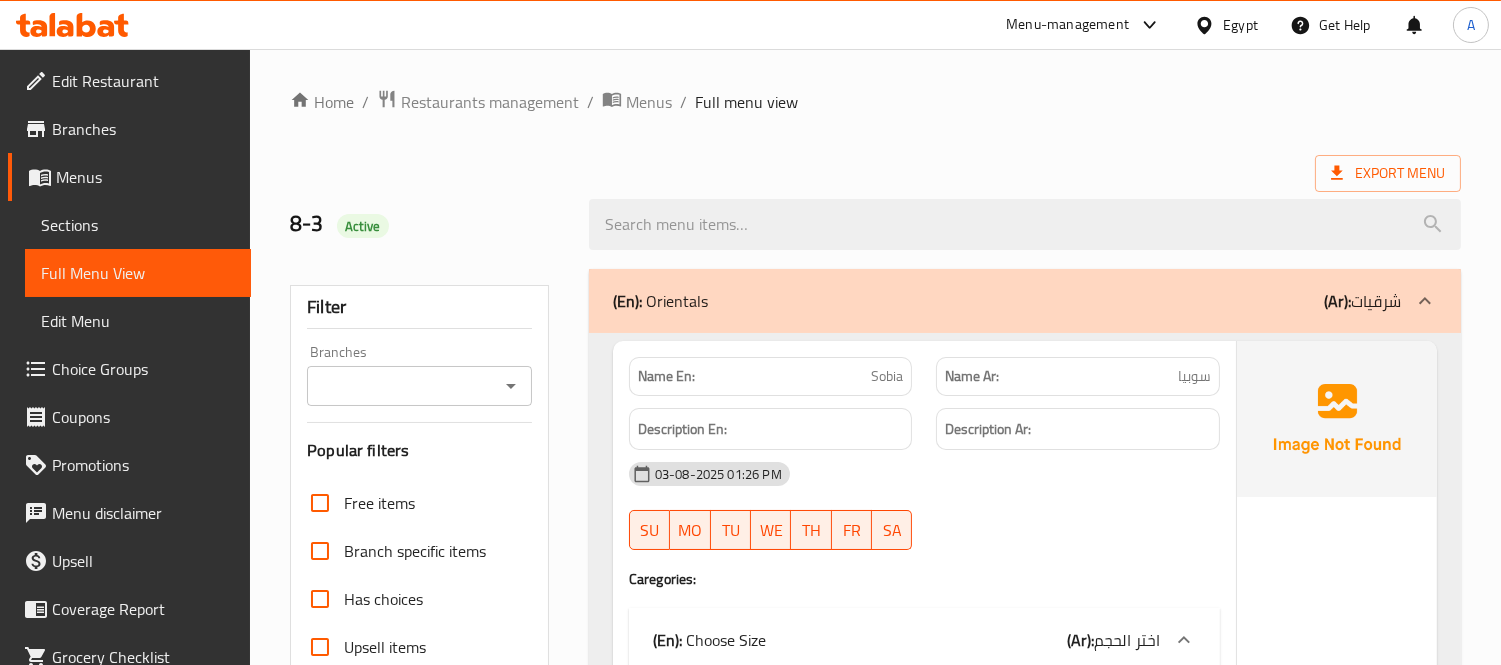 click on "Home / Restaurants management / Menus / Full menu view Export Menu 8-3   Active Filter Branches Branches Popular filters Free items Branch specific items Has choices Upsell items Availability filters Available Not available View filters Collapse sections Collapse categories Collapse Choices (En):   Orientals (Ar): شرقيات Name En: Sobia Name Ar: سوبيا Description En: Description Ar: 03-08-2025 01:26 PM SU MO TU WE TH FR SA Caregories: (En):   Choose Size (Ar): اختر الحجم Name(En) Name(Ar) Status Price Medium وسط  Active 35 JUMBO جامبو Active 40 EGP 0 Name En: Carrot Name Ar: جزر Description En: Description Ar: 03-08-2025 01:26 PM SU MO TU WE TH FR SA Caregories: (En):   Choose Size (Ar): اختر الحجم Name(En) Name(Ar) Status Price Medium وسط  Active 30 JUMBO جامبو Active 35 EGP 0 Name En: Dates Name Ar: تمر Description En: Description Ar: 03-08-2025 01:26 PM SU MO TU WE TH FR SA Caregories: (En):   Choose Size (Ar): اختر الحجم Name(En) Name(Ar) Status 0" at bounding box center (875, 28849) 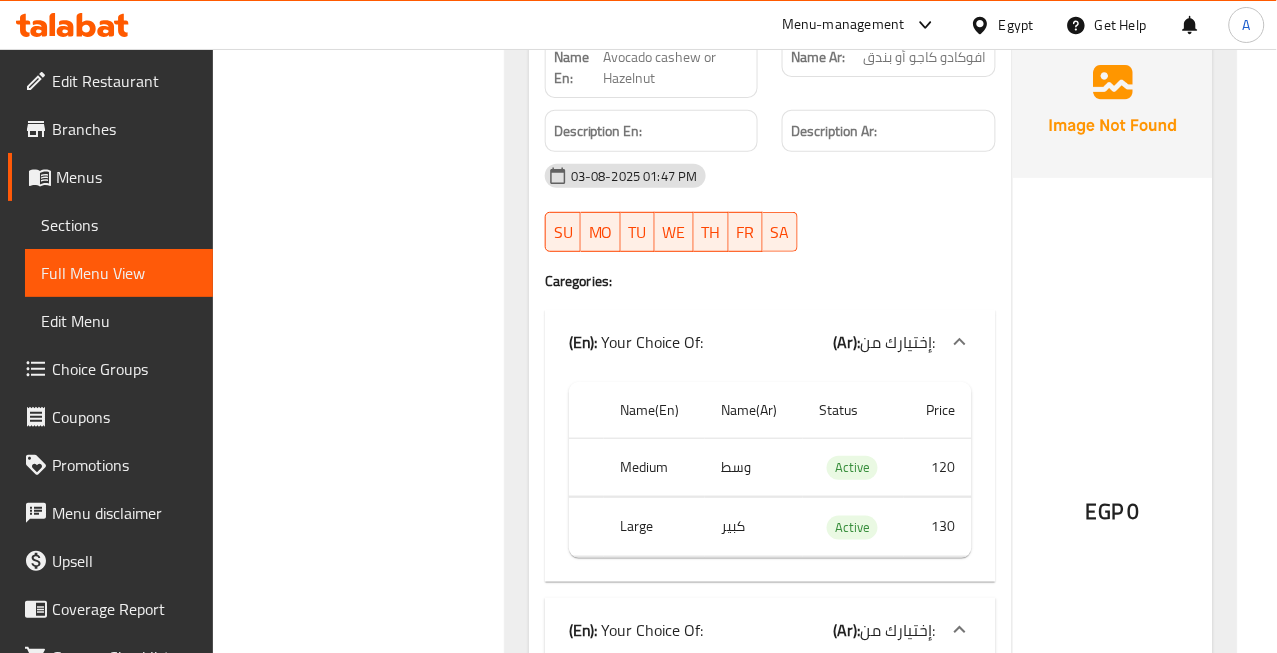 scroll, scrollTop: 39494, scrollLeft: 0, axis: vertical 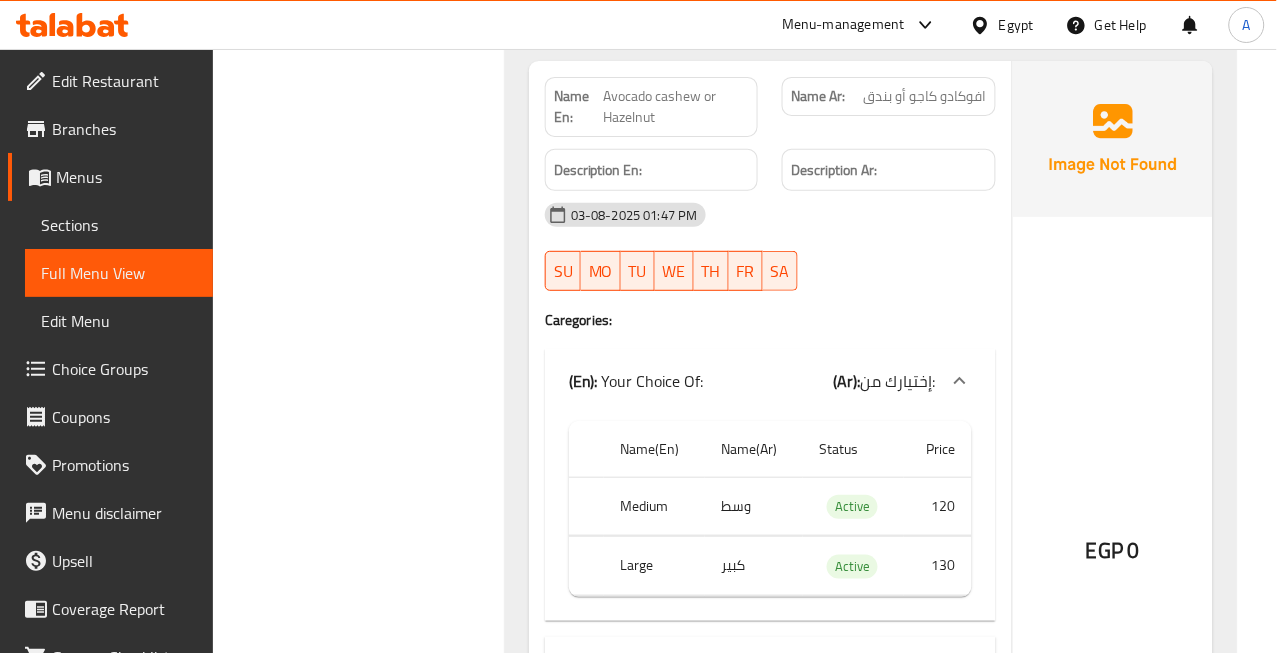 click on "03-08-2025 01:47 PM" at bounding box center [770, -34969] 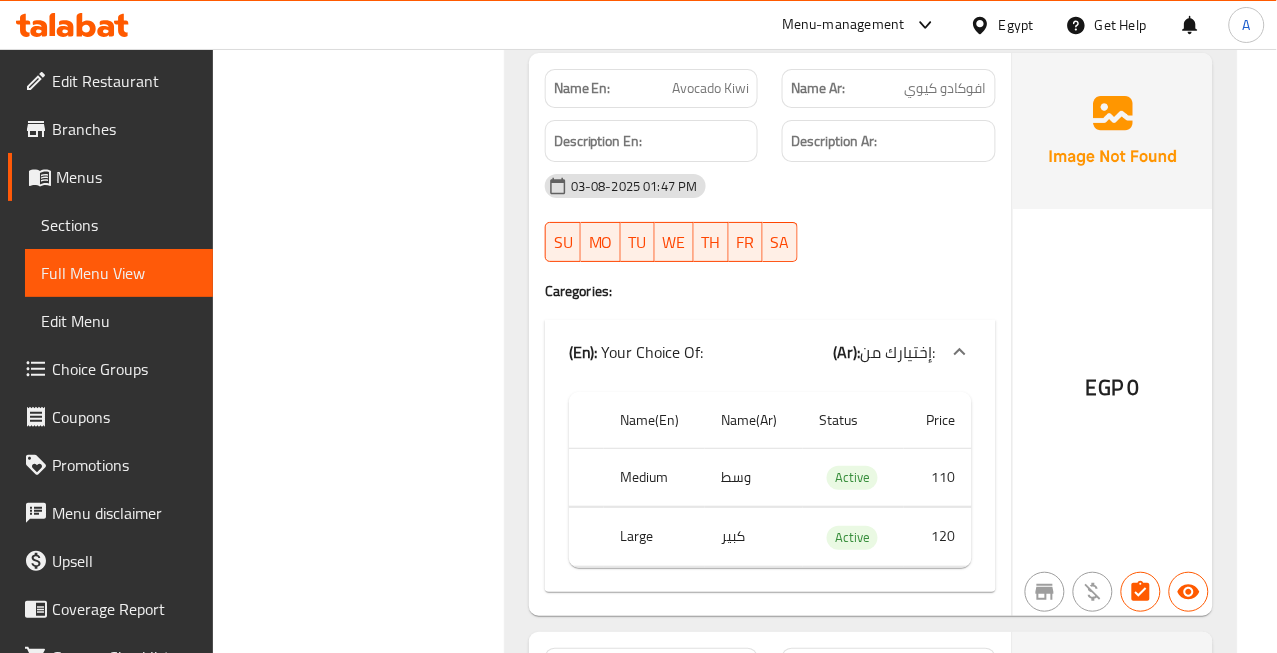 scroll, scrollTop: 41050, scrollLeft: 0, axis: vertical 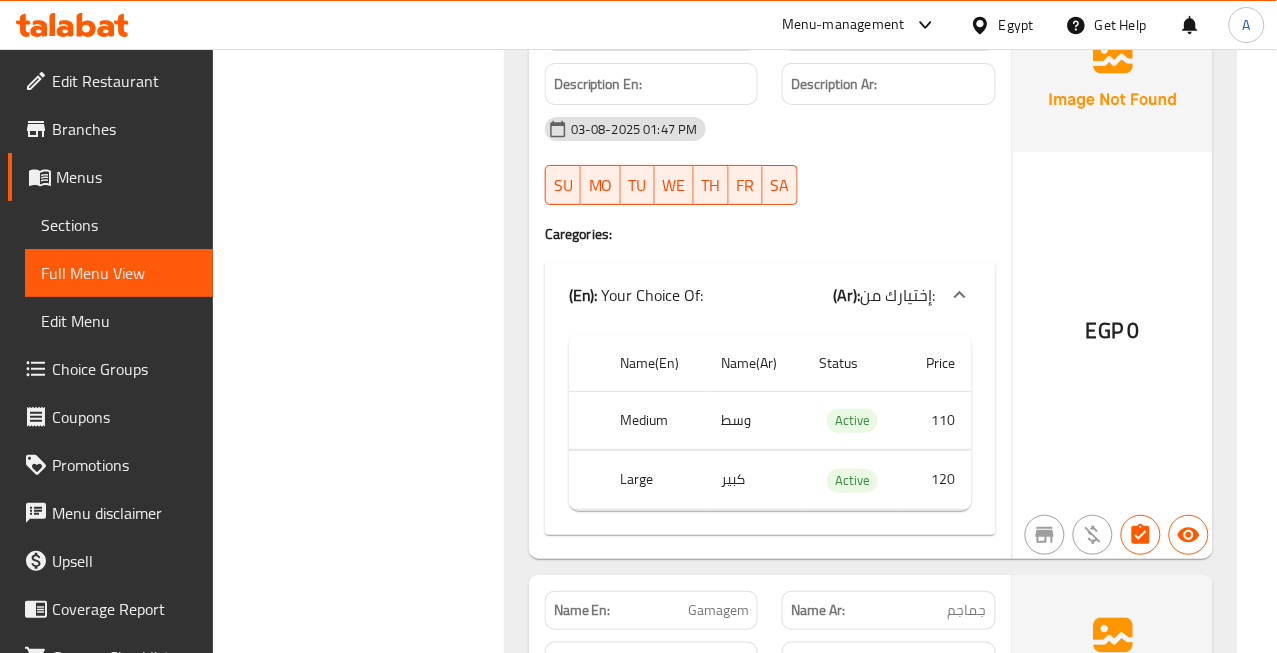 click on "Name En: Avocado Kiwi Name Ar: افوكادو كيوي Description En: Description Ar: 03-08-2025 01:47 PM SU MO TU WE TH FR SA Caregories: (En):   Your Choice Of: (Ar): إختيارك من: Name(En) Name(Ar) Status Price Medium وسط Active 110 Large كبير Active 120" at bounding box center (770, -35220) 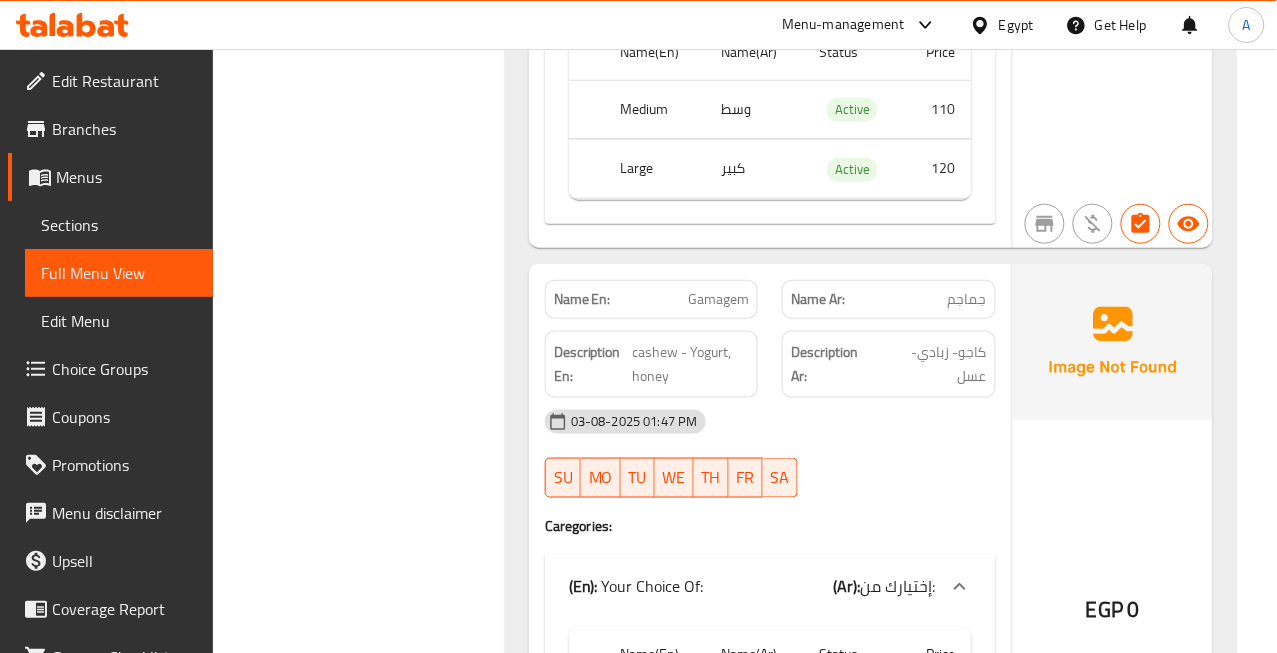 scroll, scrollTop: 41383, scrollLeft: 0, axis: vertical 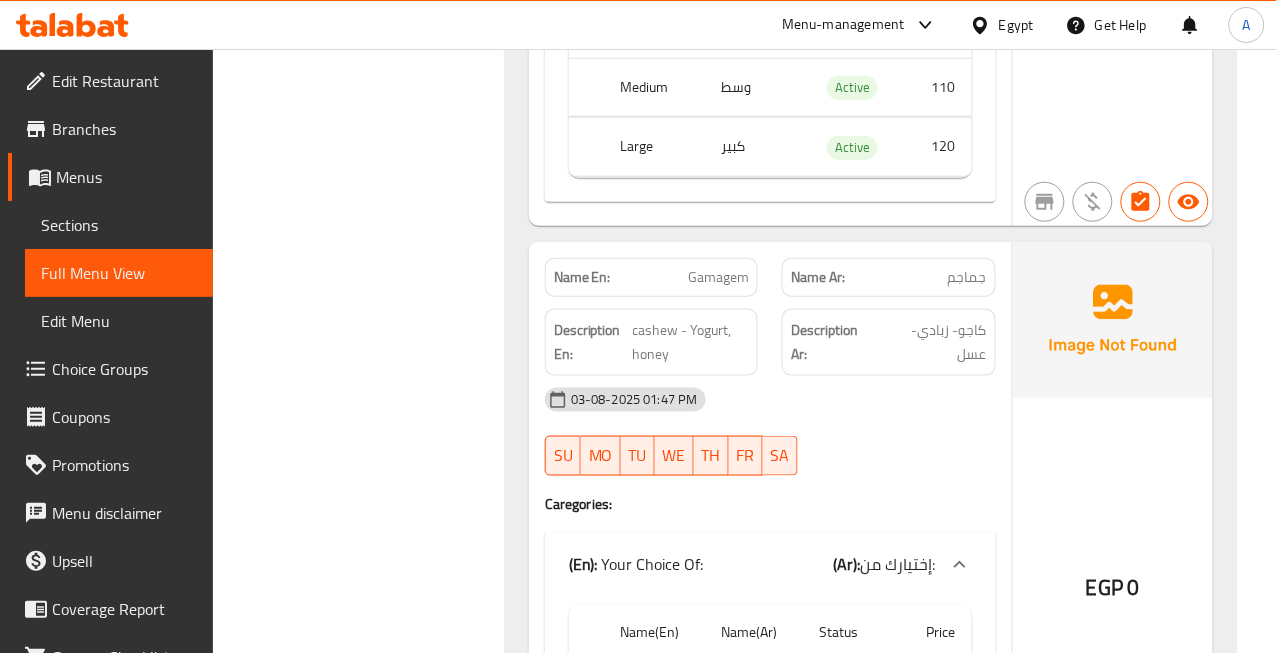click on "03-08-2025 01:47 PM" at bounding box center [770, -35121] 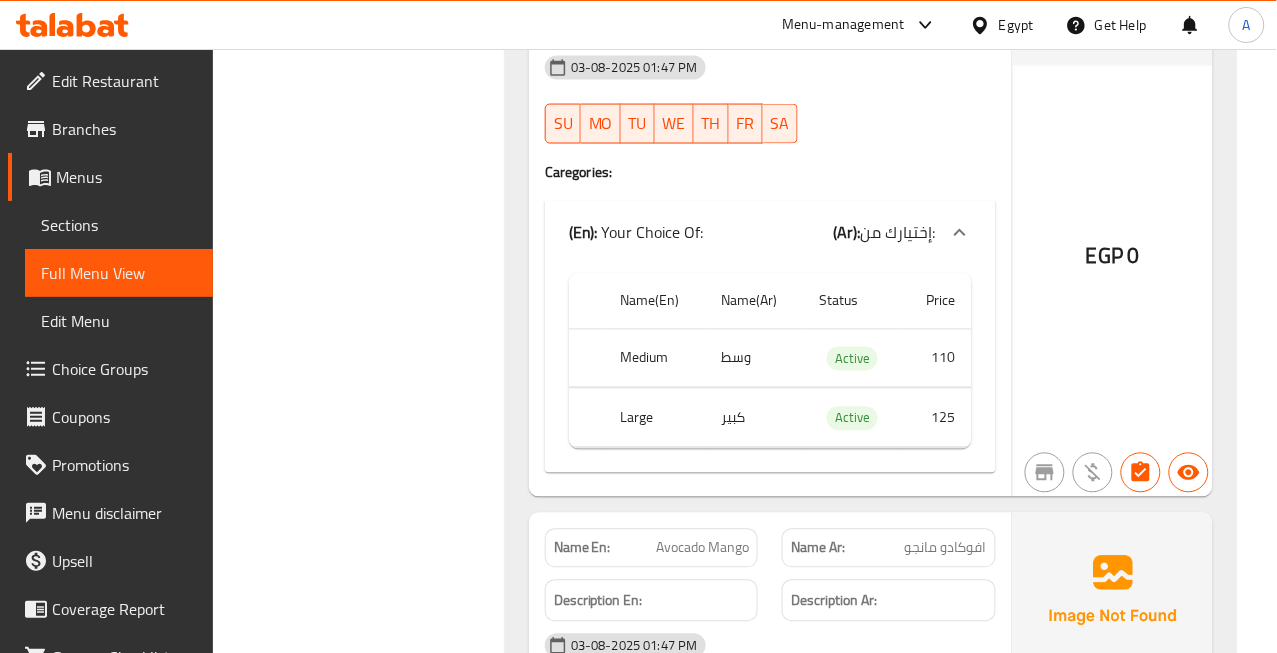scroll, scrollTop: 41716, scrollLeft: 0, axis: vertical 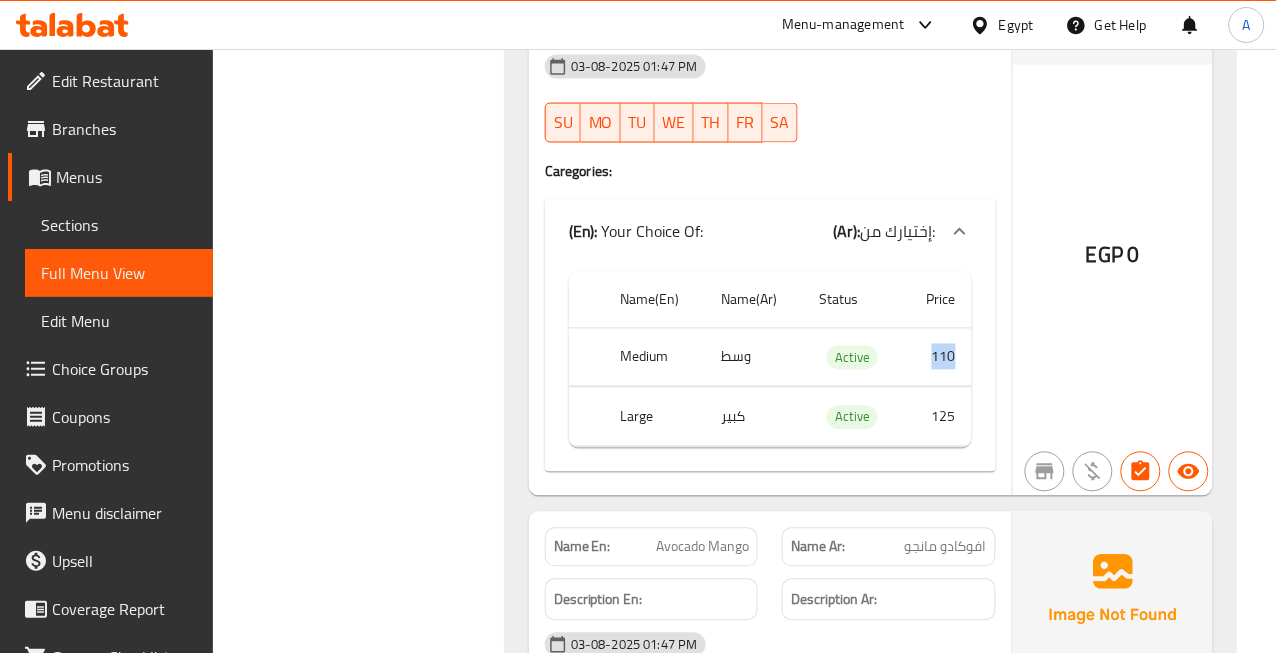drag, startPoint x: 961, startPoint y: 372, endPoint x: 932, endPoint y: 372, distance: 29 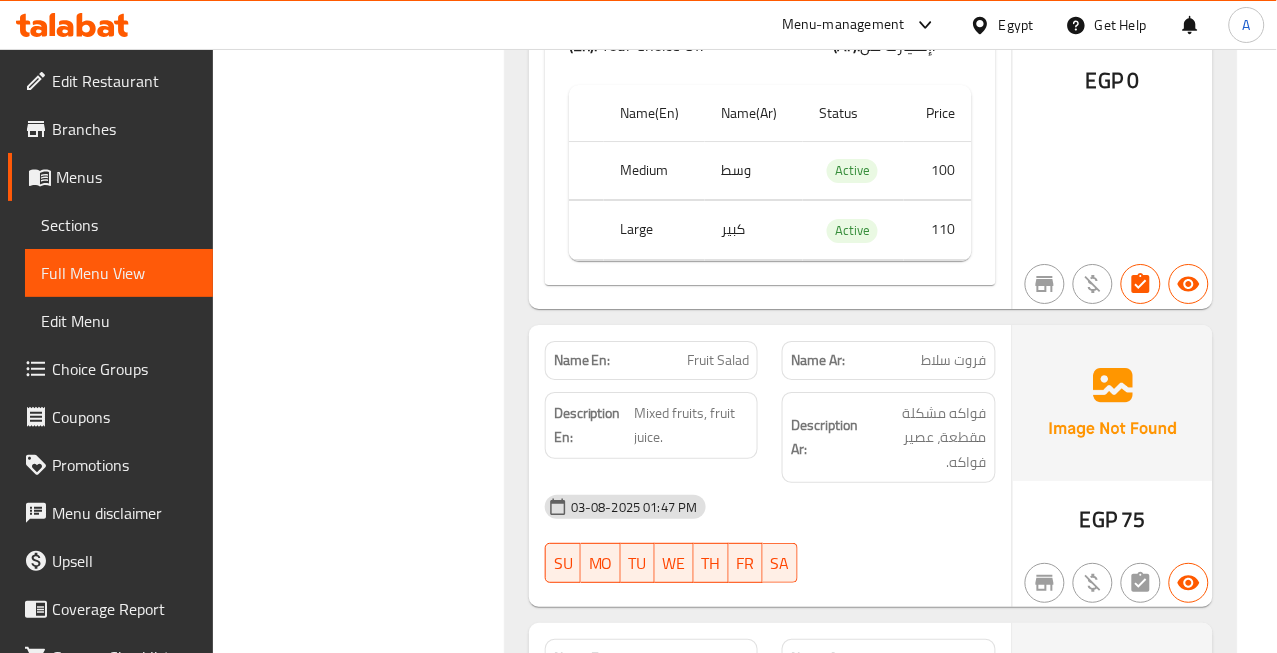 scroll, scrollTop: 42605, scrollLeft: 0, axis: vertical 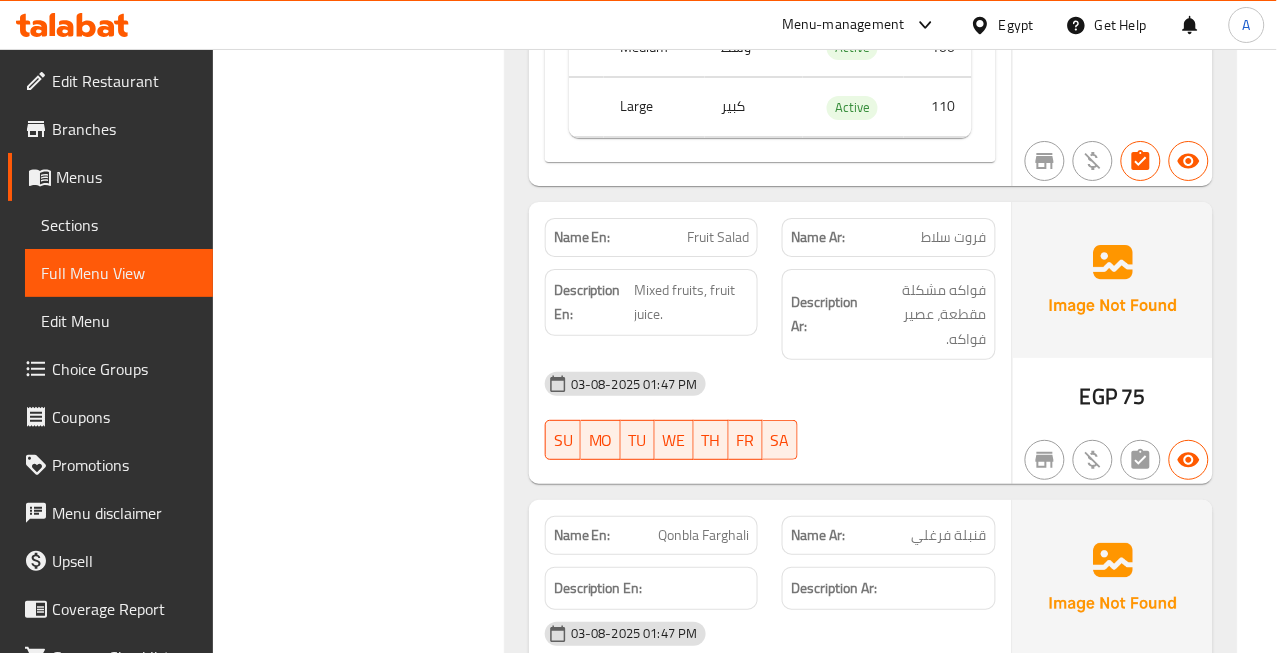 click on "Fruit Salad" at bounding box center (708, -35284) 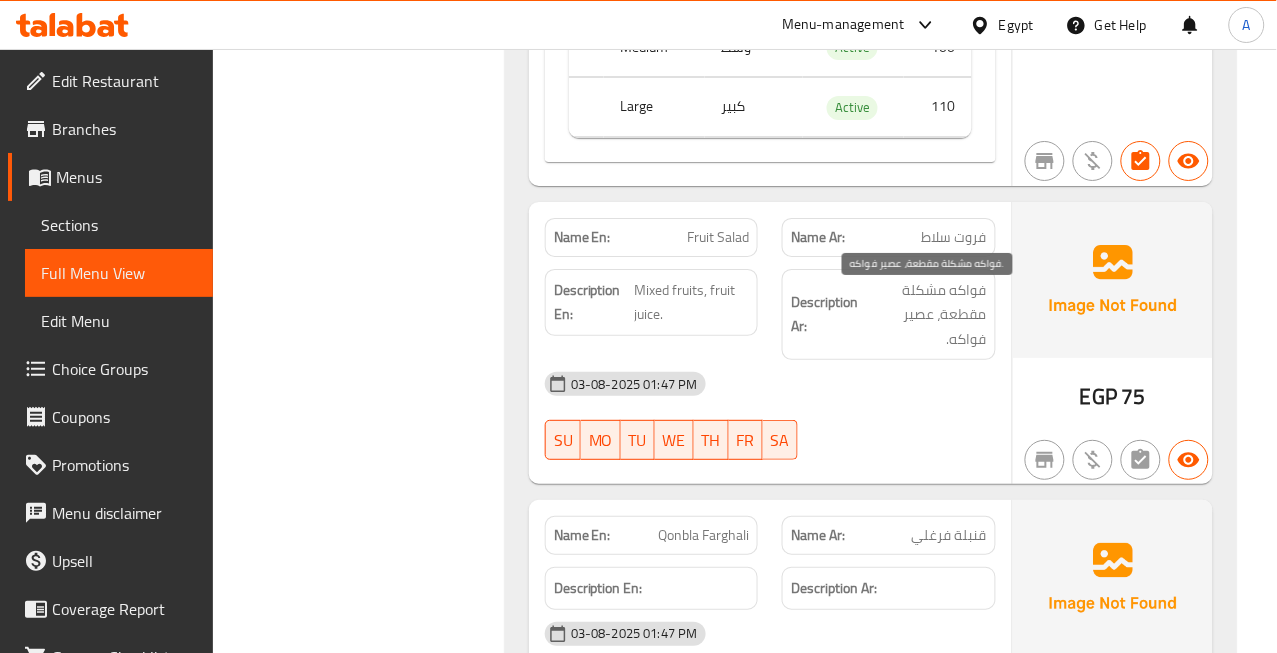click on "فواكه مشكلة مقطعة، عصير فواكه." at bounding box center [924, 315] 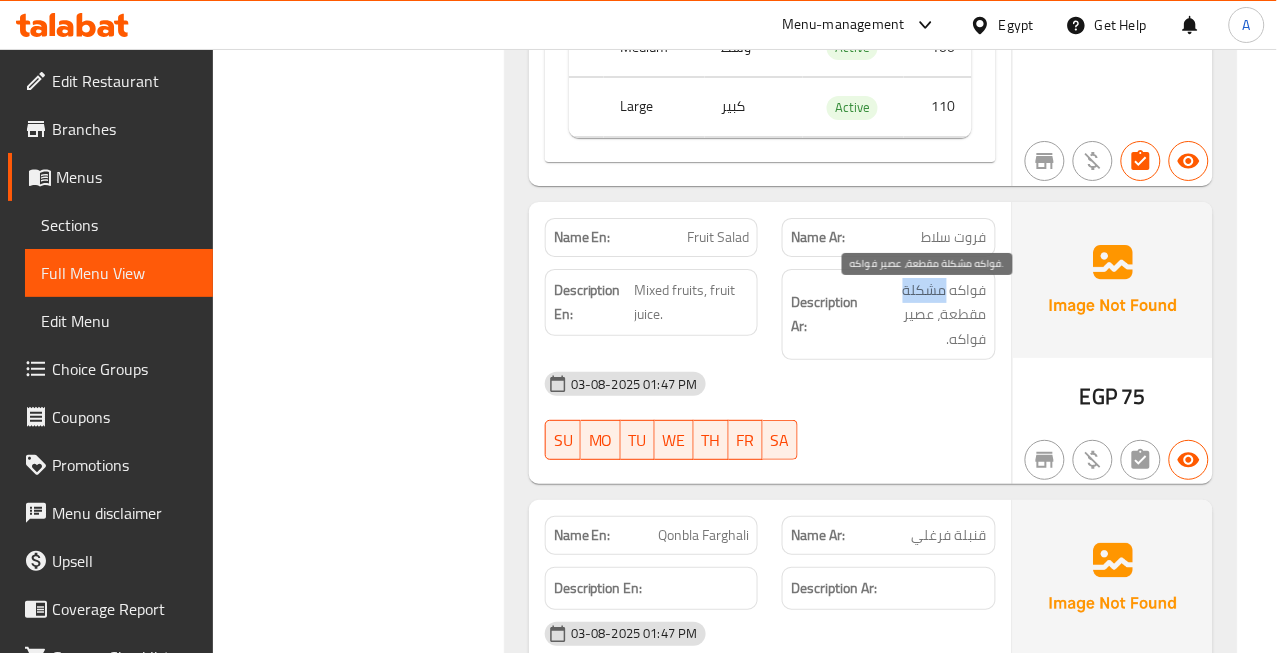 click on "فواكه مشكلة مقطعة، عصير فواكه." at bounding box center (924, 315) 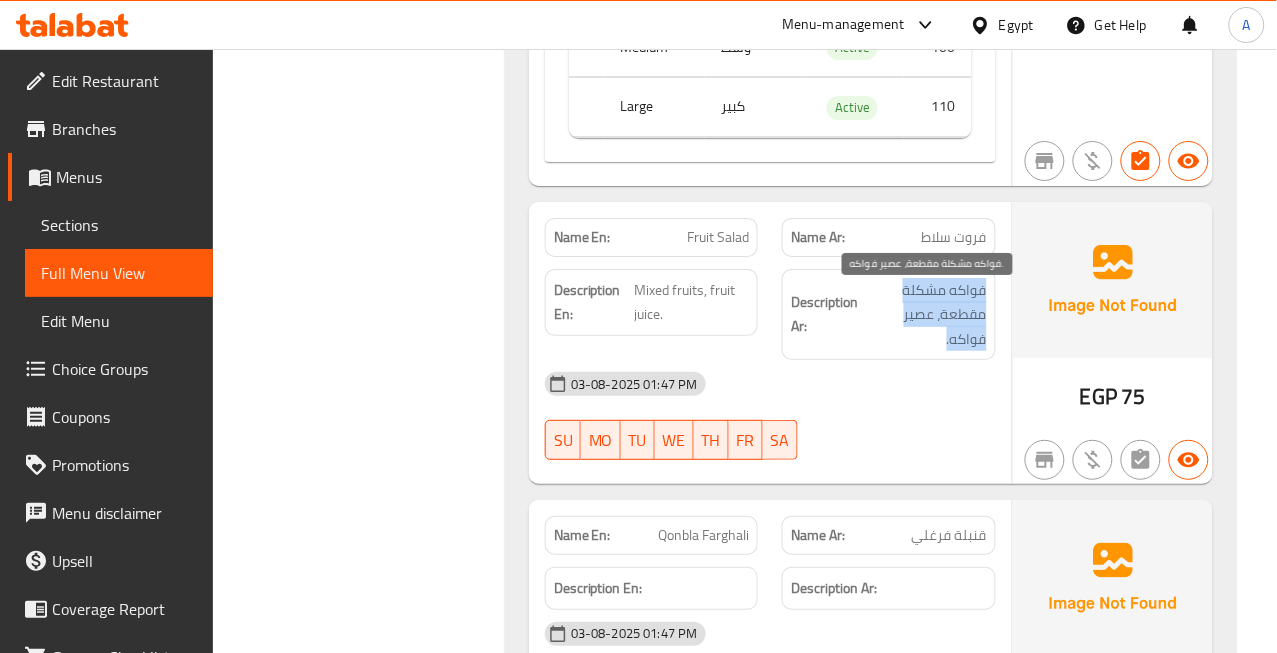 click on "فواكه مشكلة مقطعة، عصير فواكه." at bounding box center (924, 315) 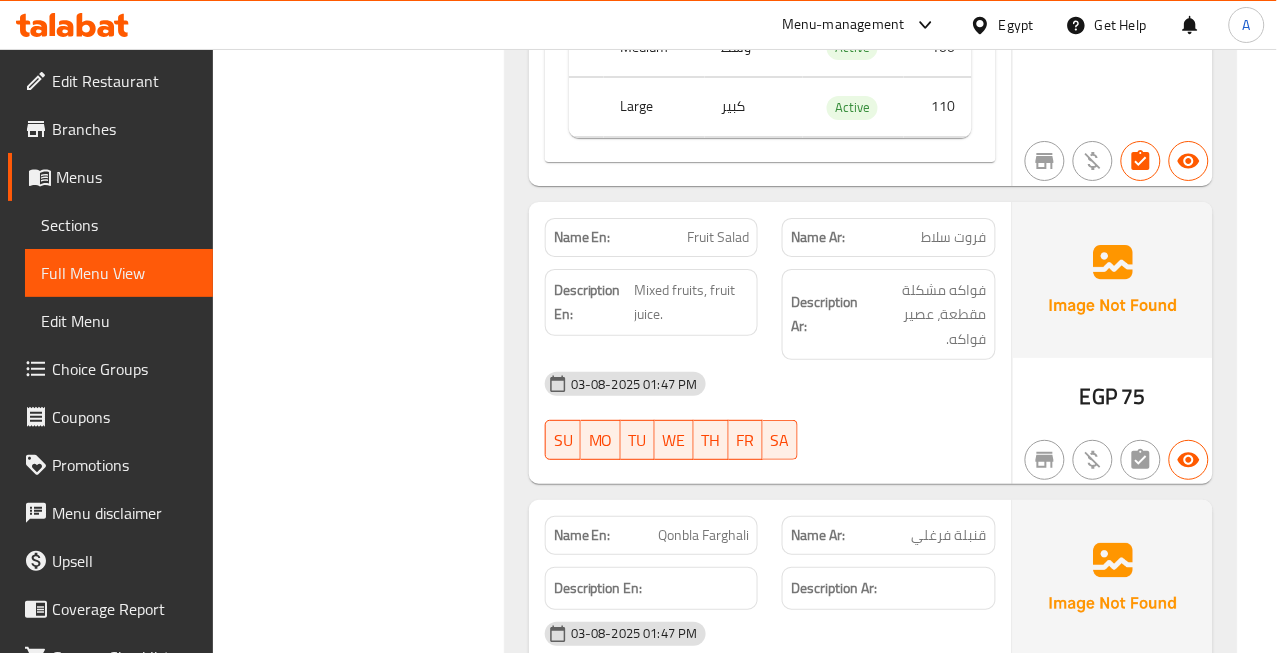 click on "Fruit Salad" at bounding box center [708, -35284] 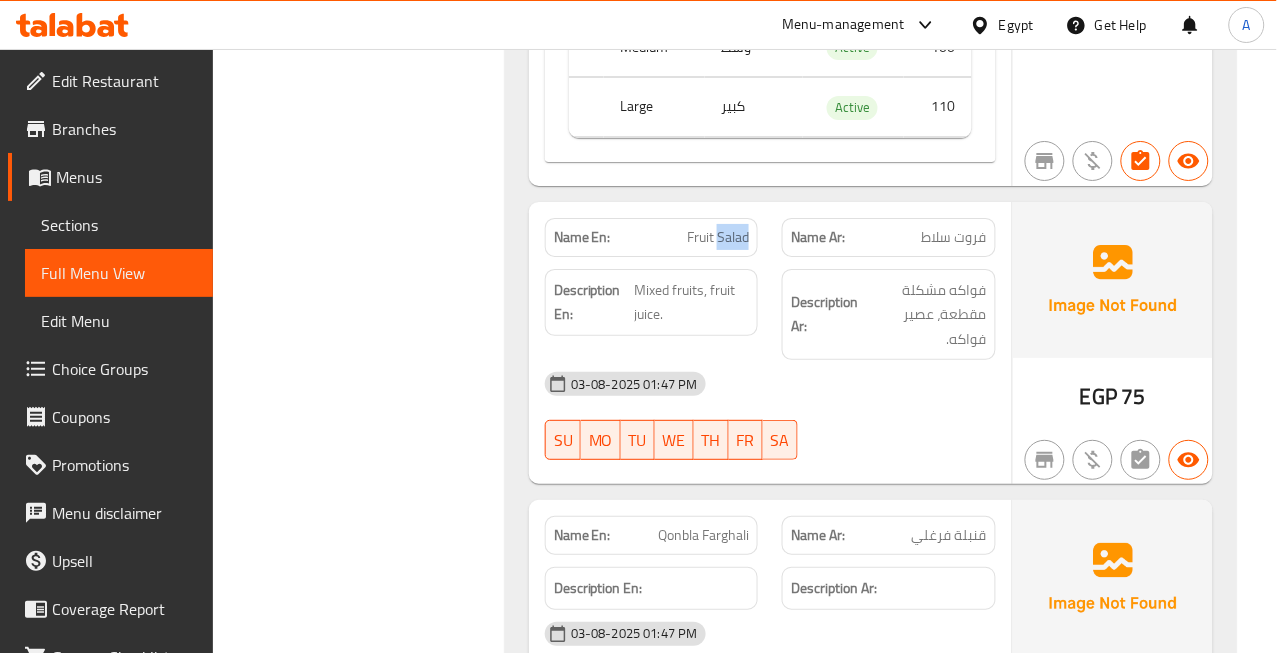 click on "Fruit Salad" at bounding box center [708, -35284] 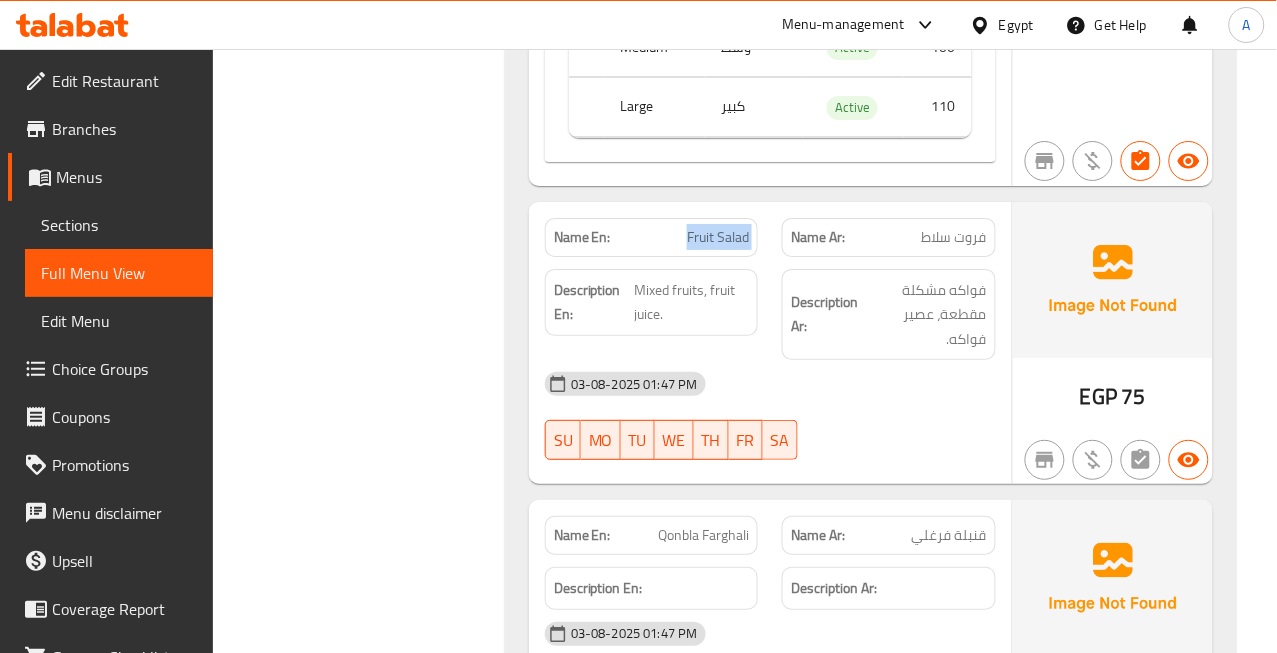 click on "Fruit Salad" at bounding box center [708, -35284] 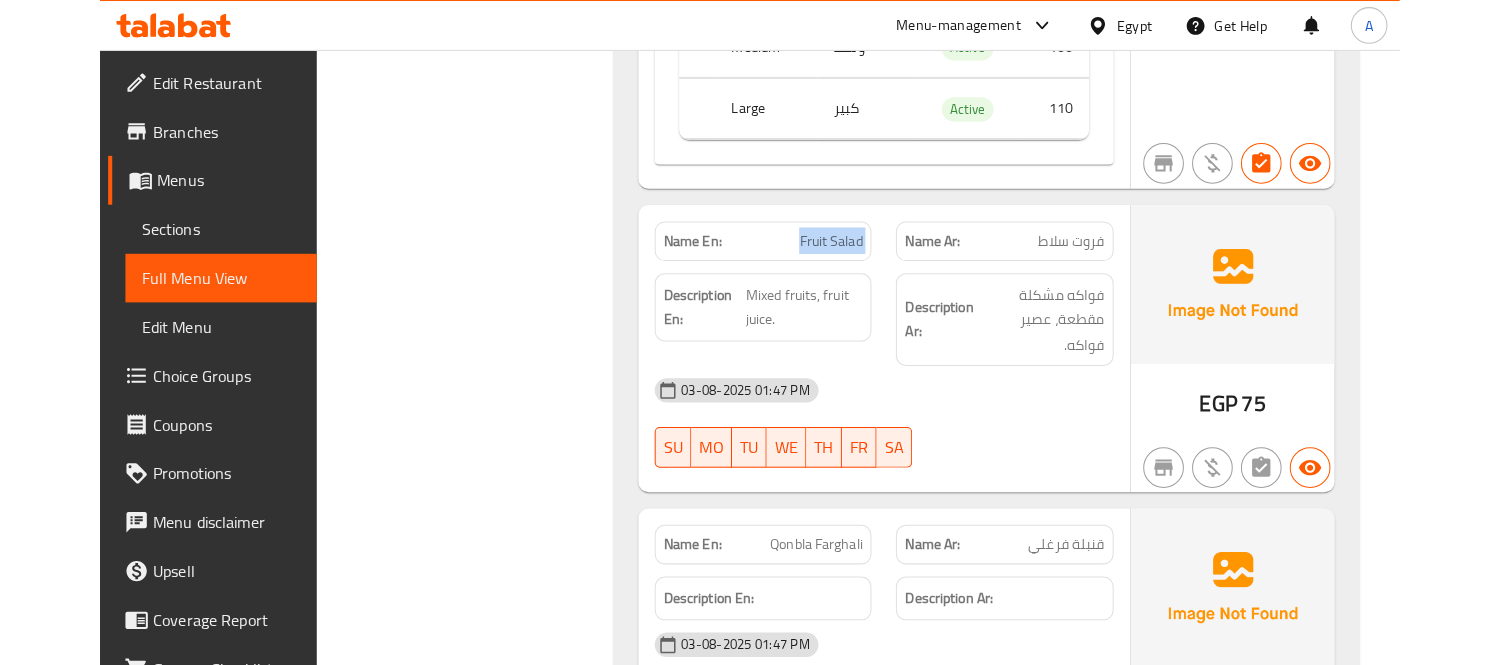 scroll, scrollTop: 42716, scrollLeft: 0, axis: vertical 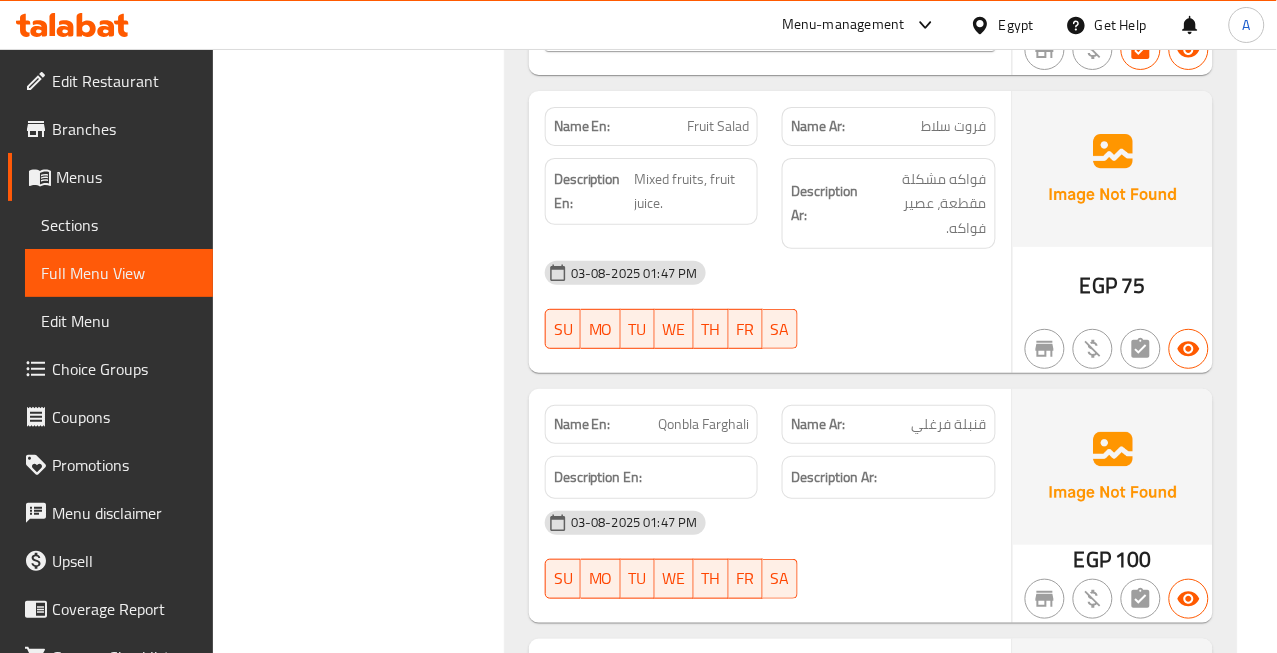 click on "Filter Branches Branches Popular filters Free items Branch specific items Has choices Upsell items Availability filters Available Not available View filters Collapse sections Collapse categories Collapse Choices" at bounding box center [367, -13269] 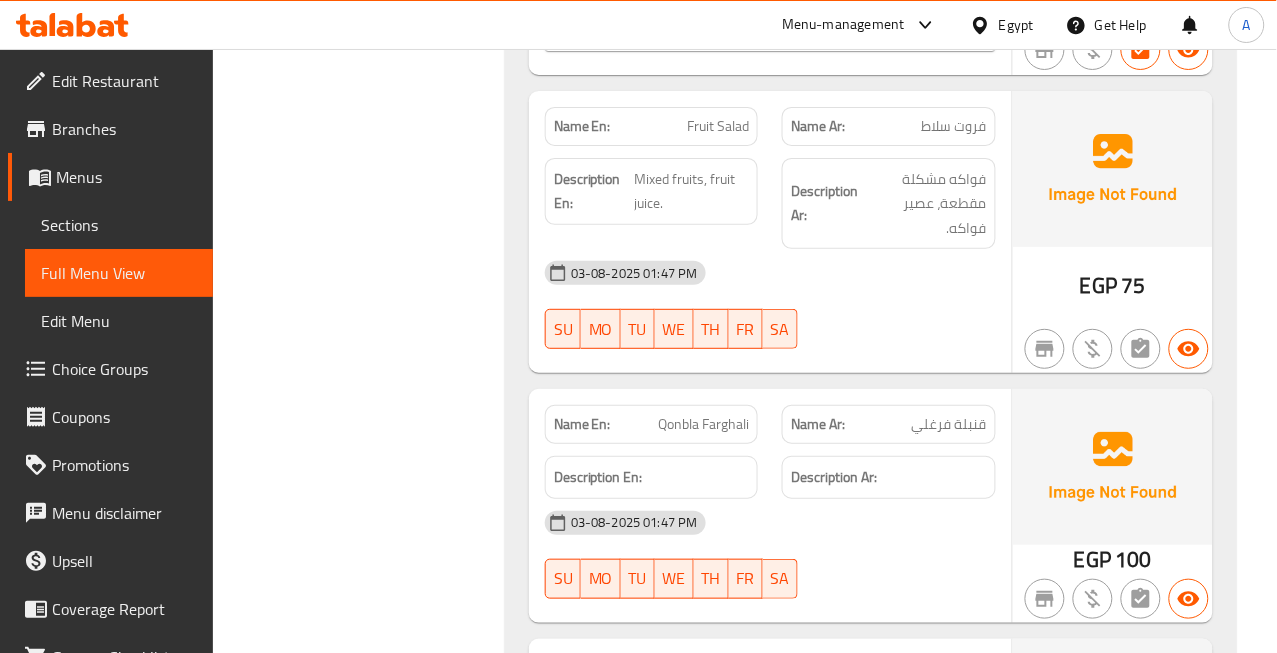 click on "Fruit Salad" at bounding box center (708, -35395) 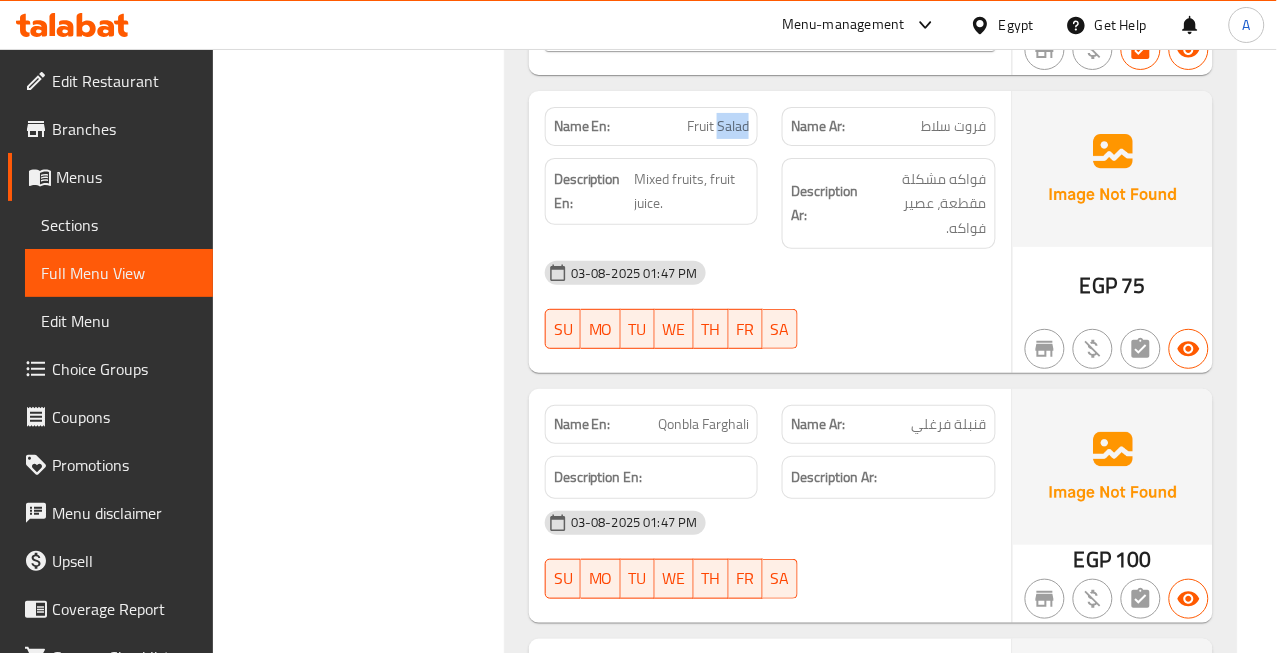 click on "Fruit Salad" at bounding box center [708, -35395] 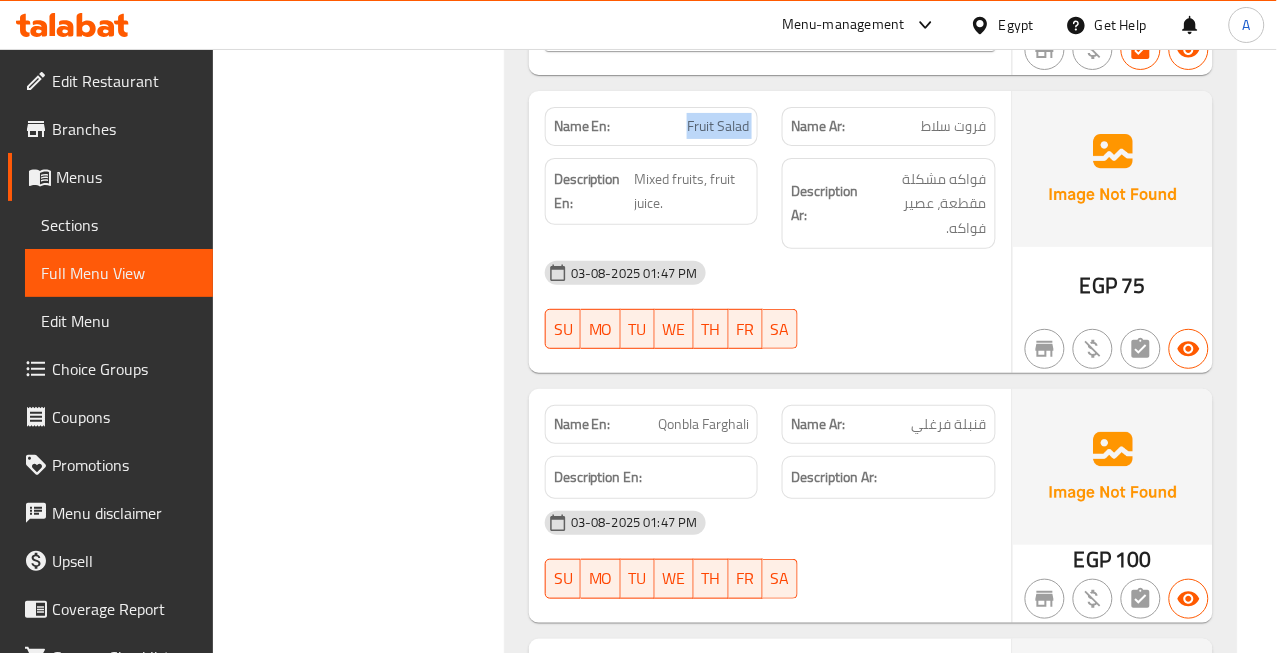 click on "Fruit Salad" at bounding box center [708, -35395] 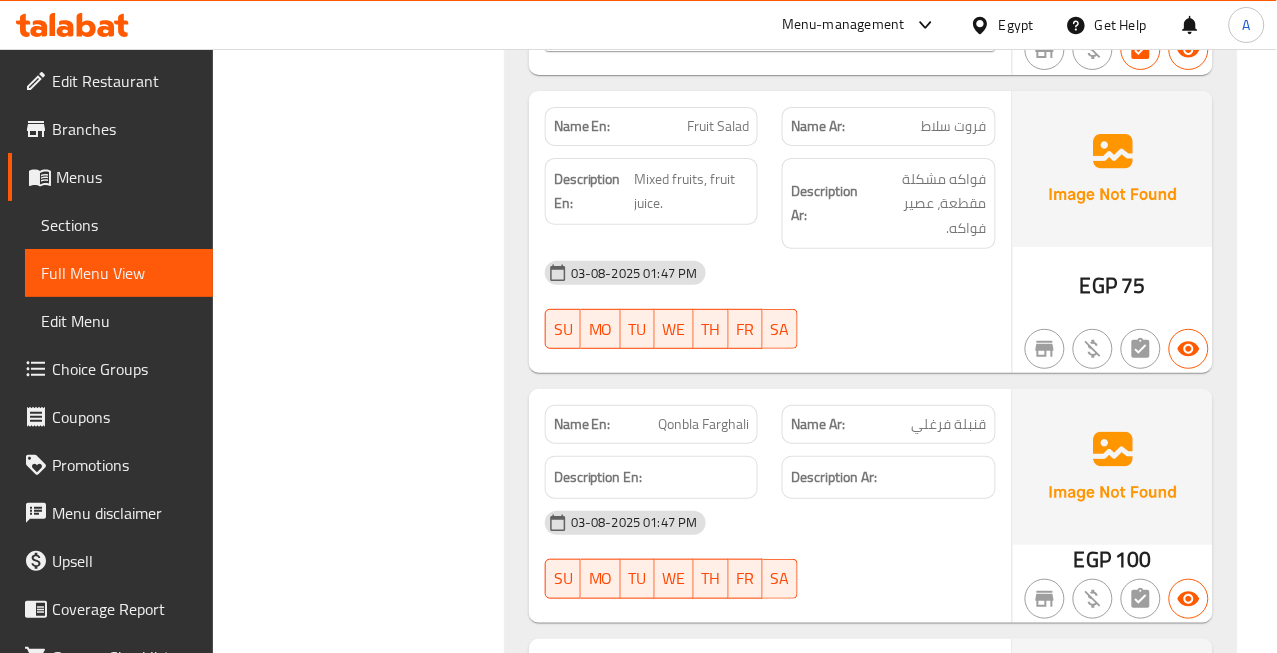 click on "03-08-2025 01:47 PM SU MO TU WE TH FR SA" at bounding box center [770, -35265] 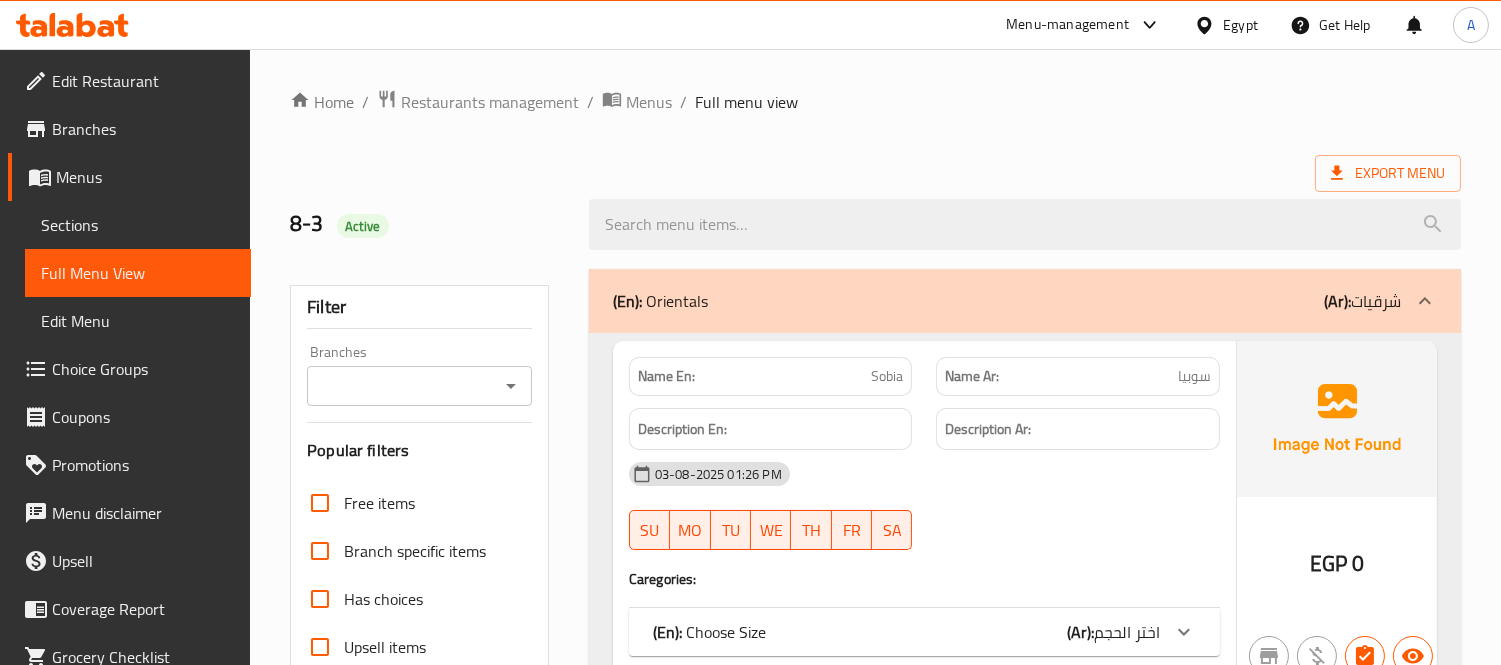 scroll, scrollTop: 398, scrollLeft: 0, axis: vertical 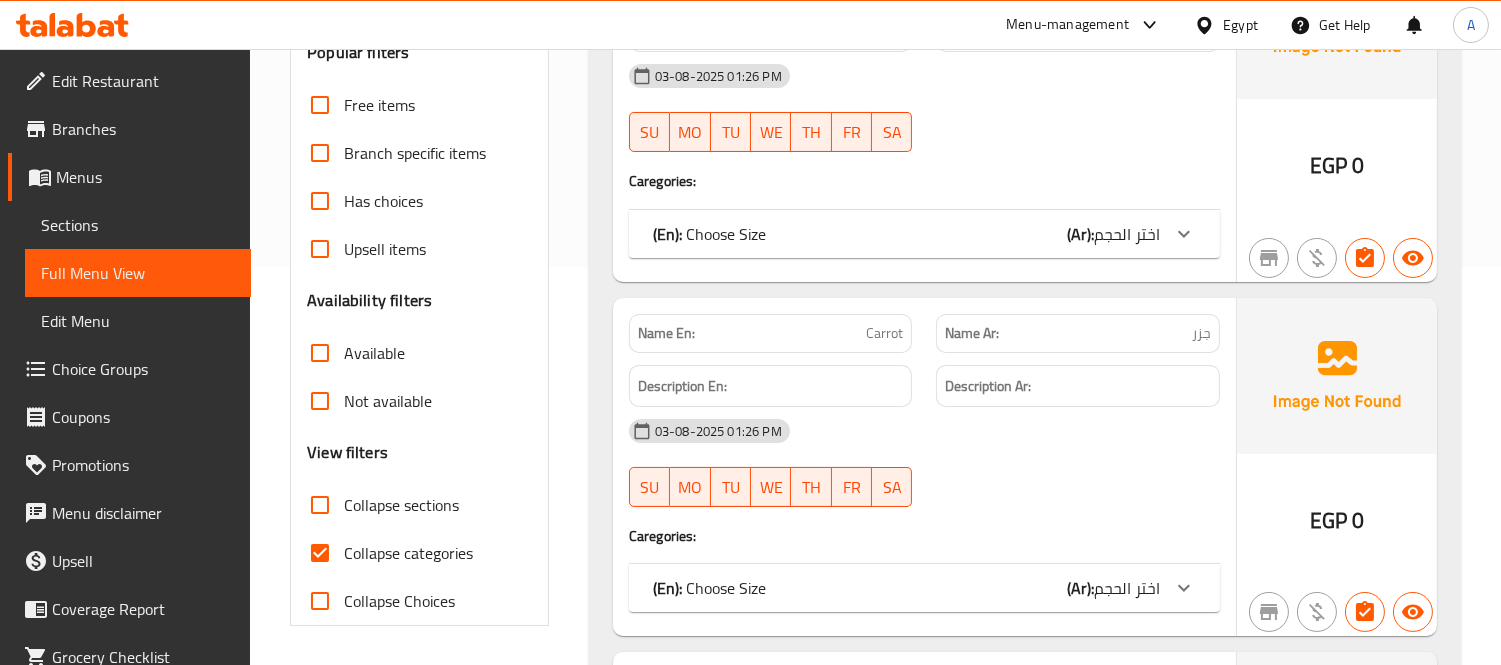 click on "Collapse categories" at bounding box center [320, 553] 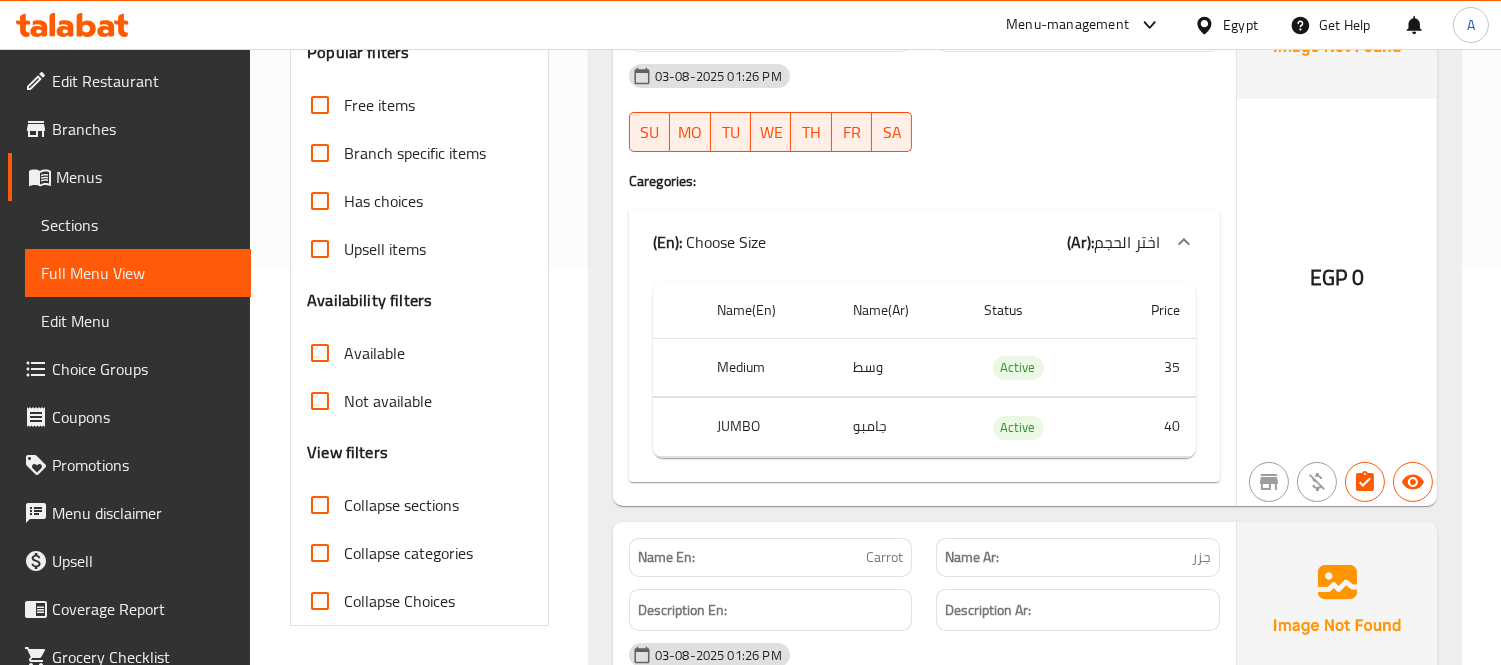 scroll, scrollTop: 0, scrollLeft: 0, axis: both 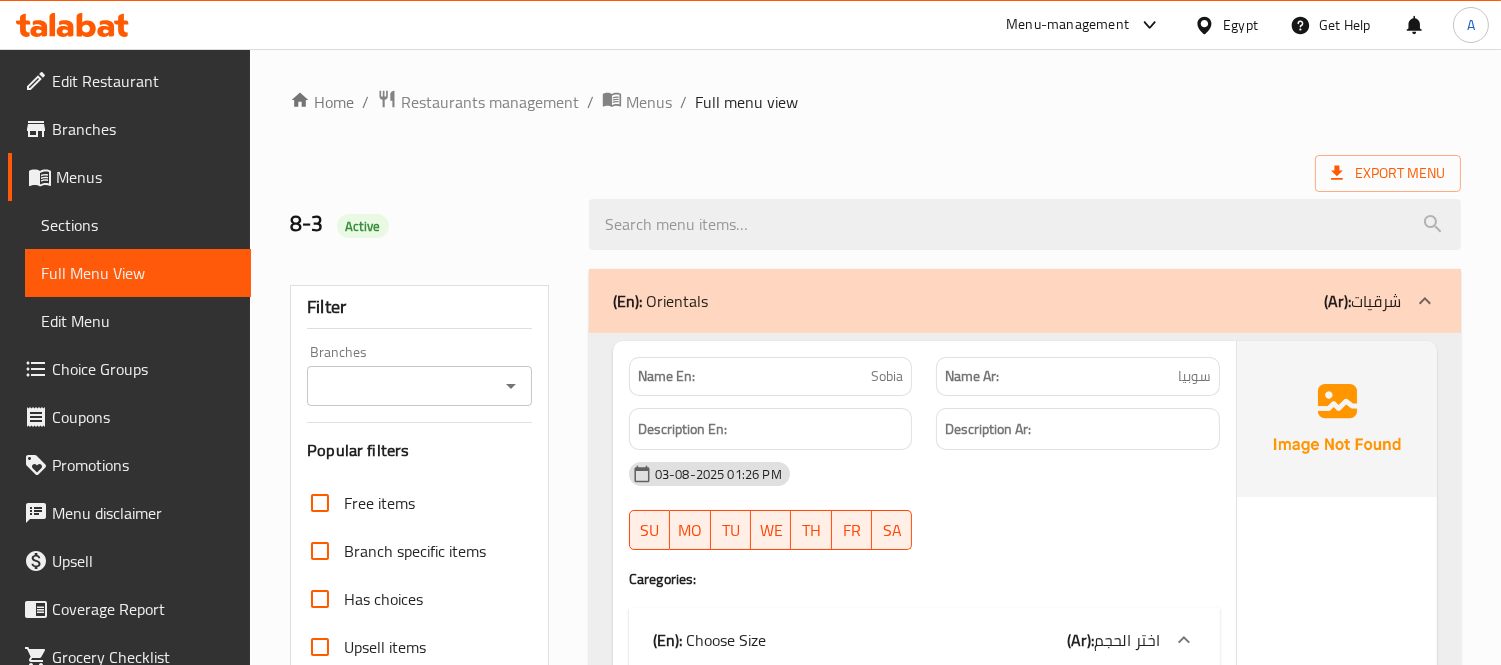 click on "Export Menu" at bounding box center (875, 173) 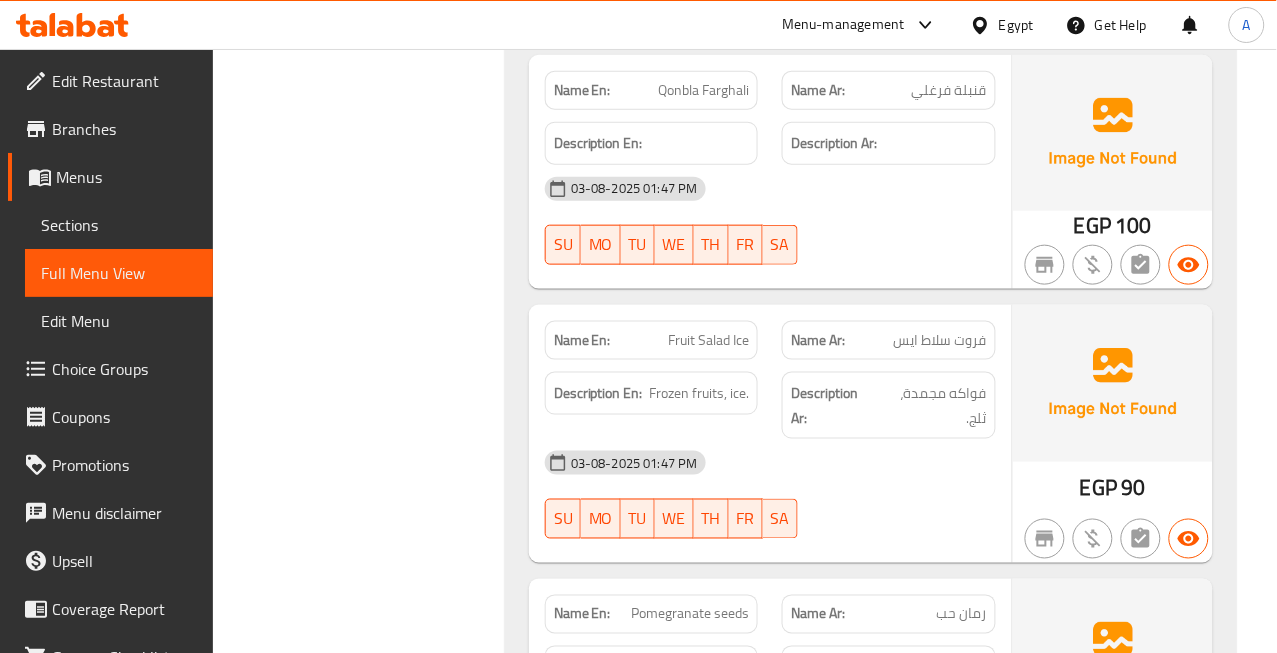 scroll, scrollTop: 42525, scrollLeft: 0, axis: vertical 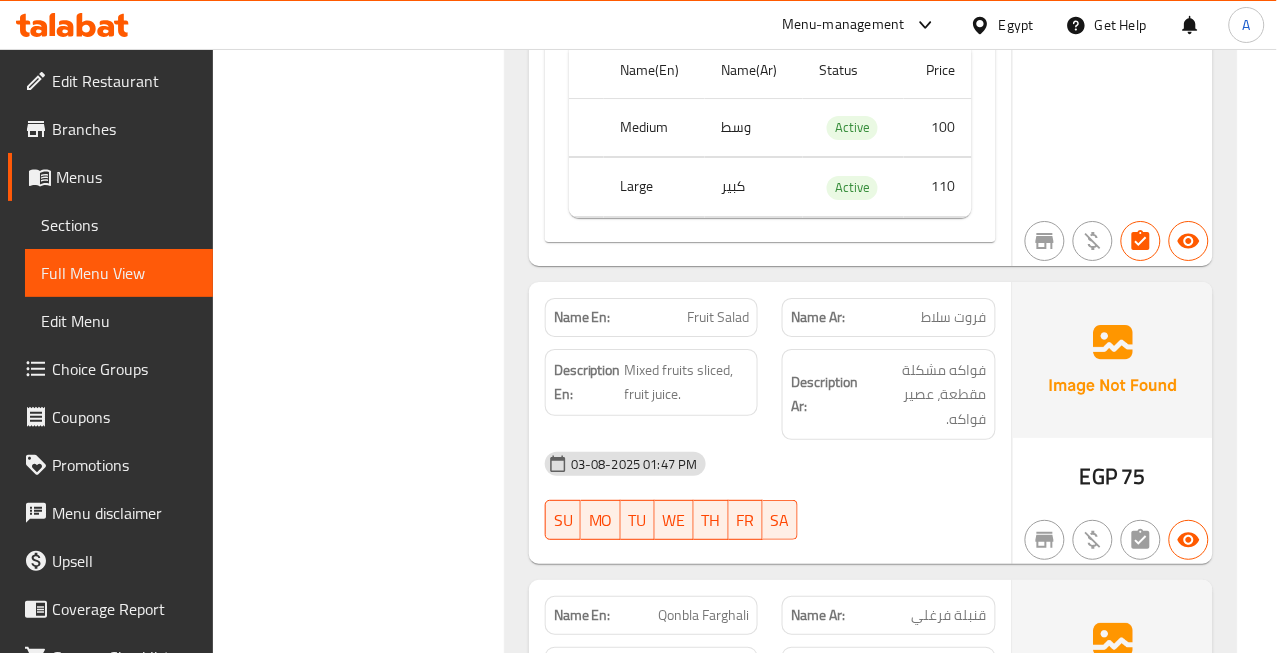 click on "فروت سلاط" at bounding box center [957, -35204] 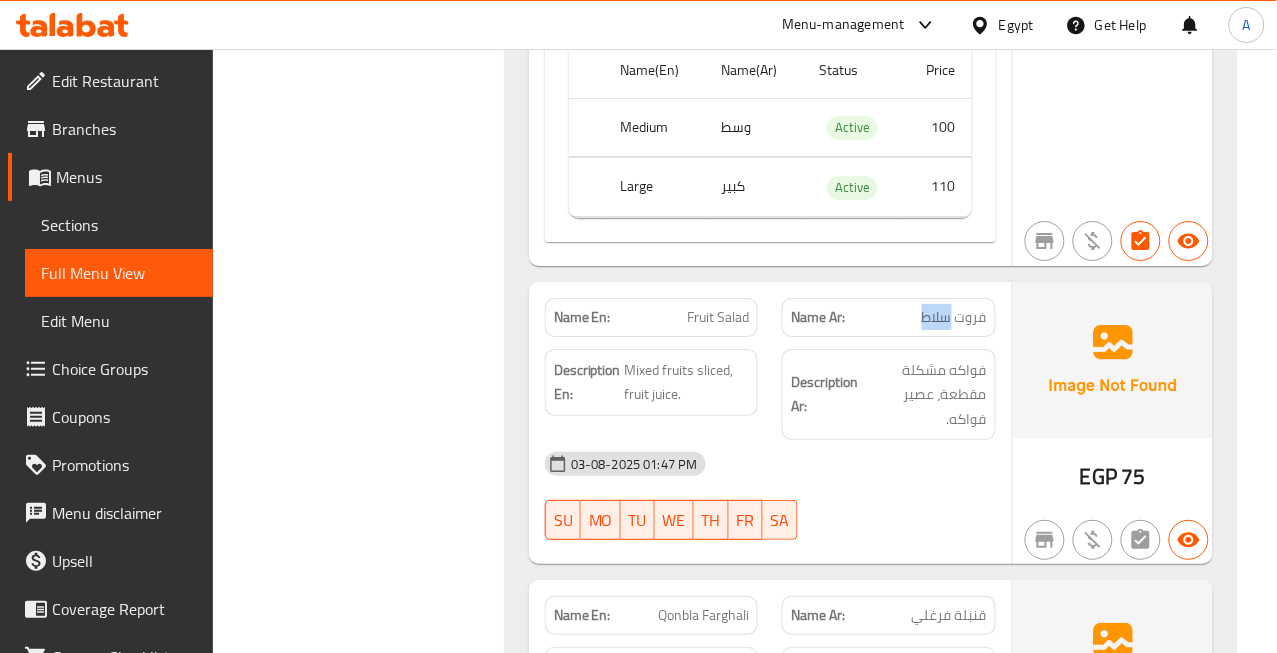 click on "فروت سلاط" at bounding box center (957, -35204) 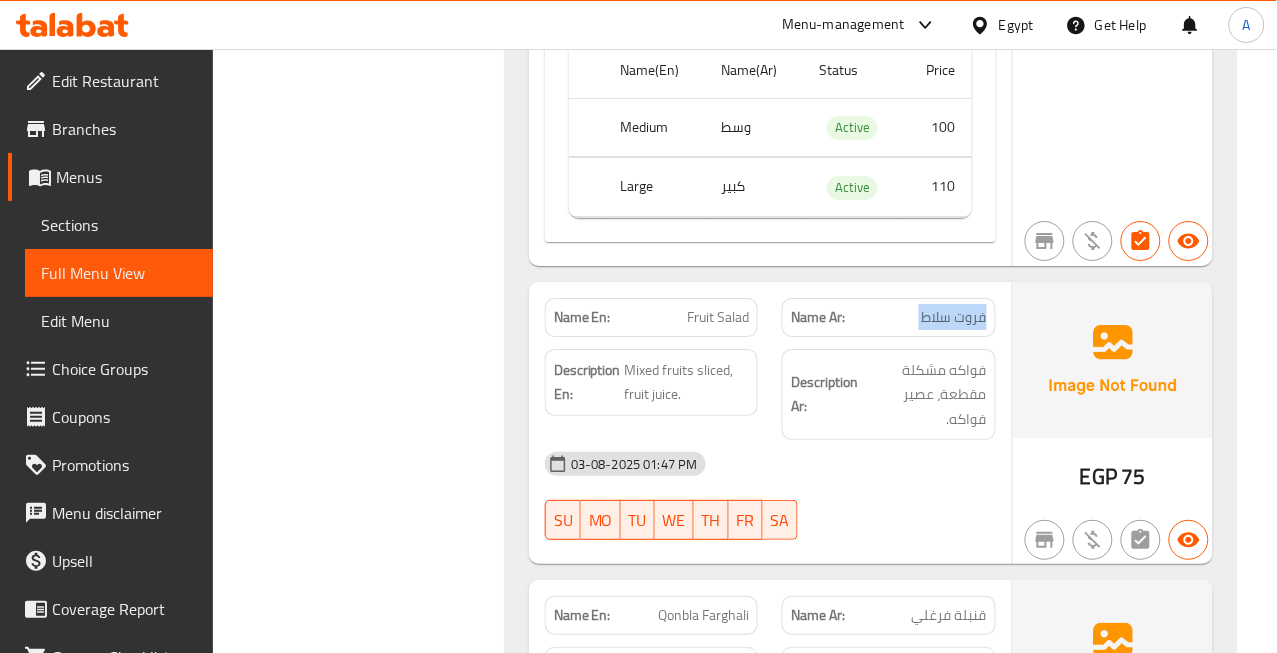 click on "فروت سلاط" at bounding box center (957, -35204) 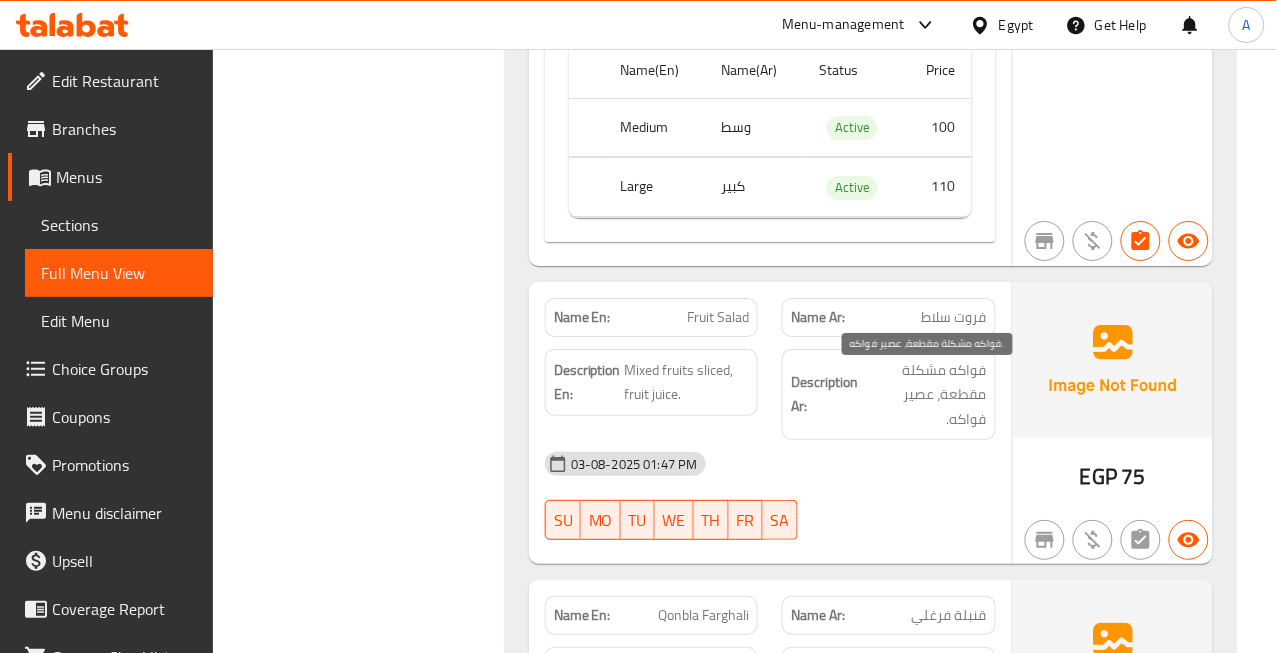 click on "فواكه مشكلة مقطعة، عصير فواكه." at bounding box center [924, 395] 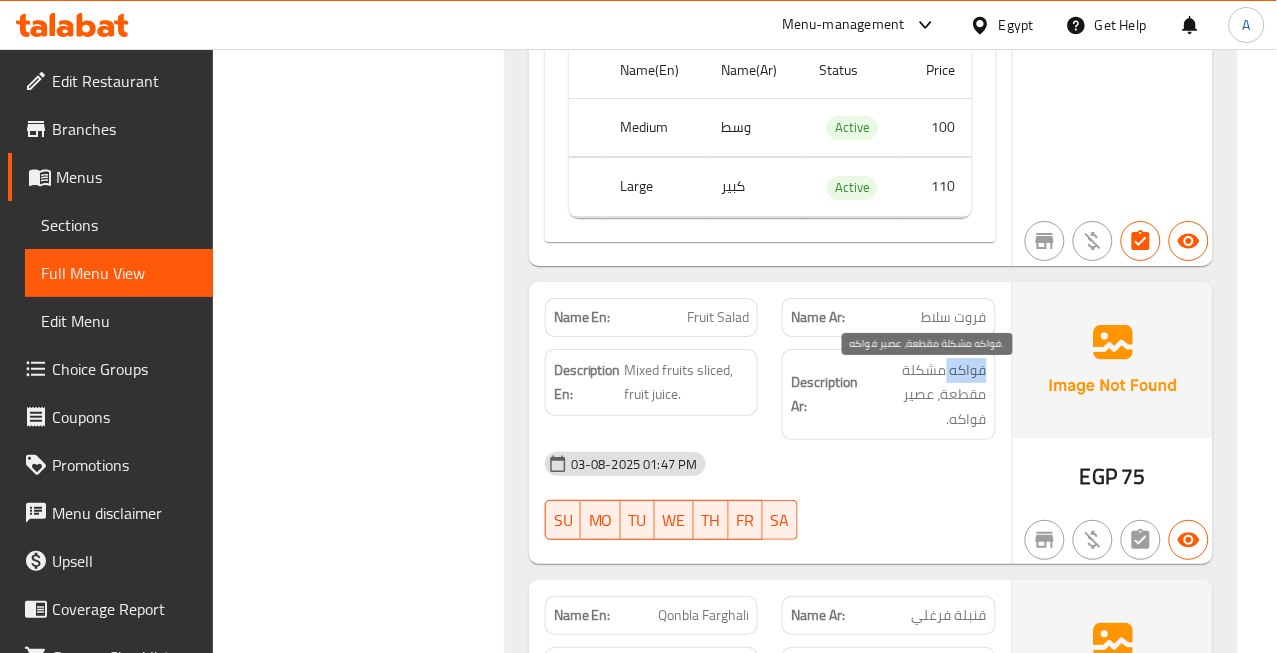 click on "فواكه مشكلة مقطعة، عصير فواكه." at bounding box center (924, 395) 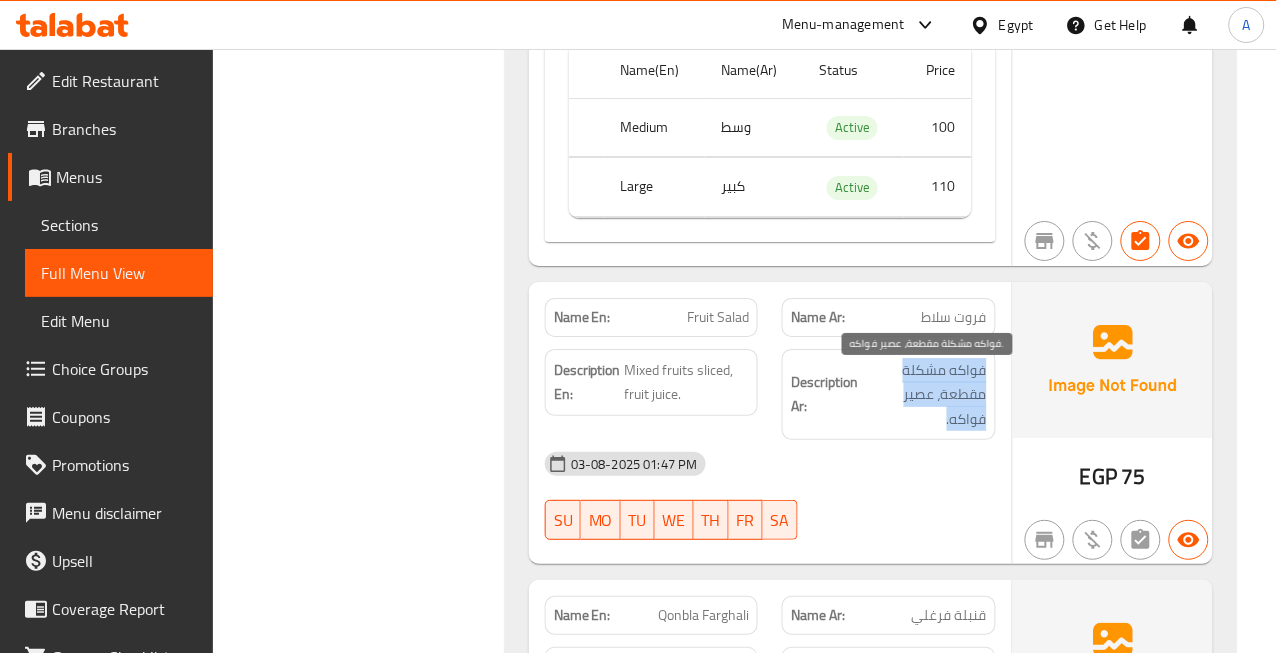 click on "فواكه مشكلة مقطعة، عصير فواكه." at bounding box center (924, 395) 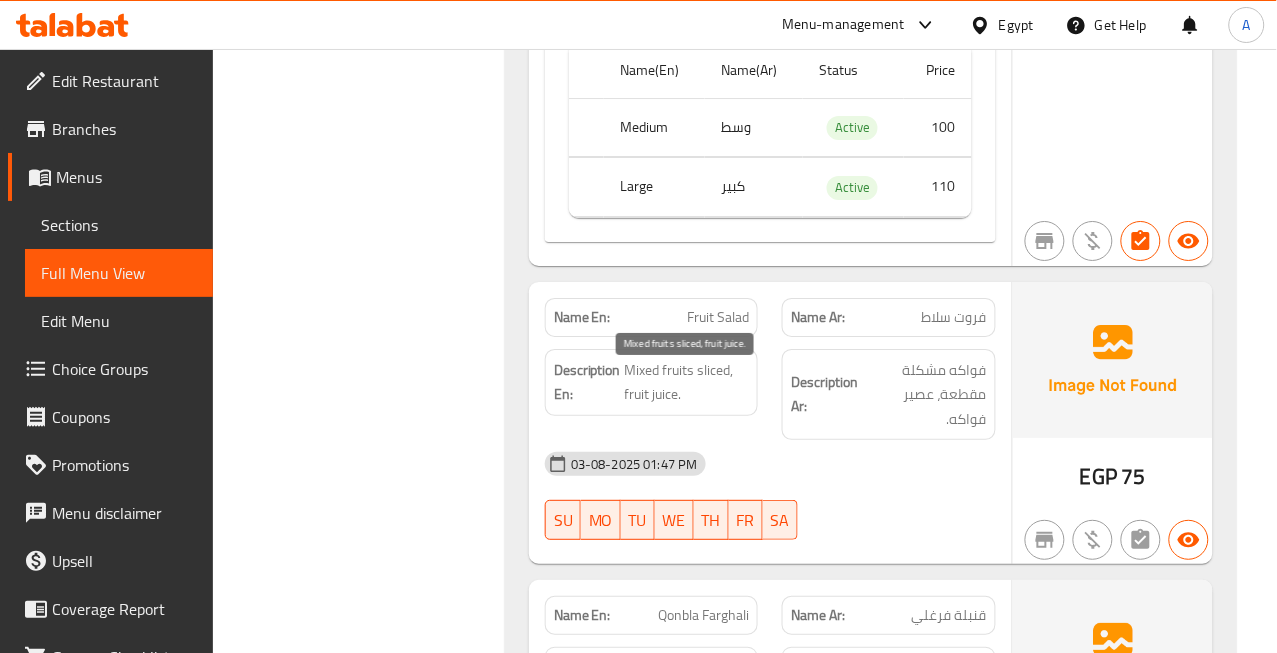 click on "Mixed fruits sliced, fruit juice." at bounding box center [687, 382] 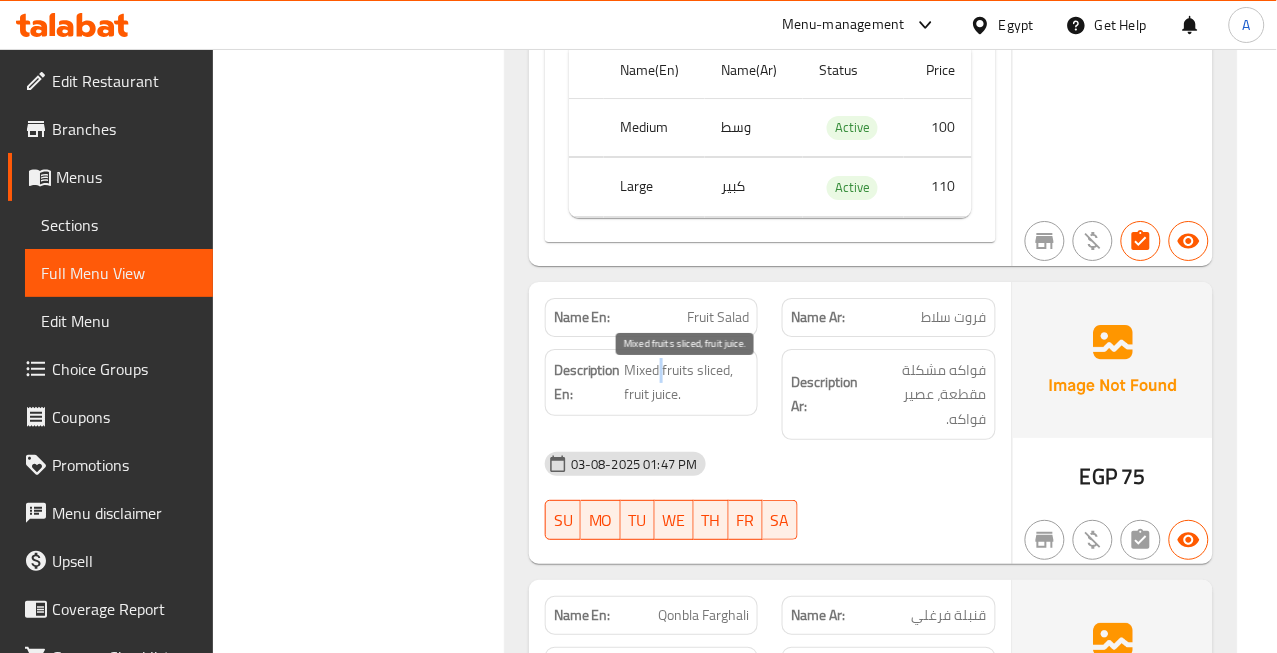 click on "Mixed fruits sliced, fruit juice." at bounding box center (687, 382) 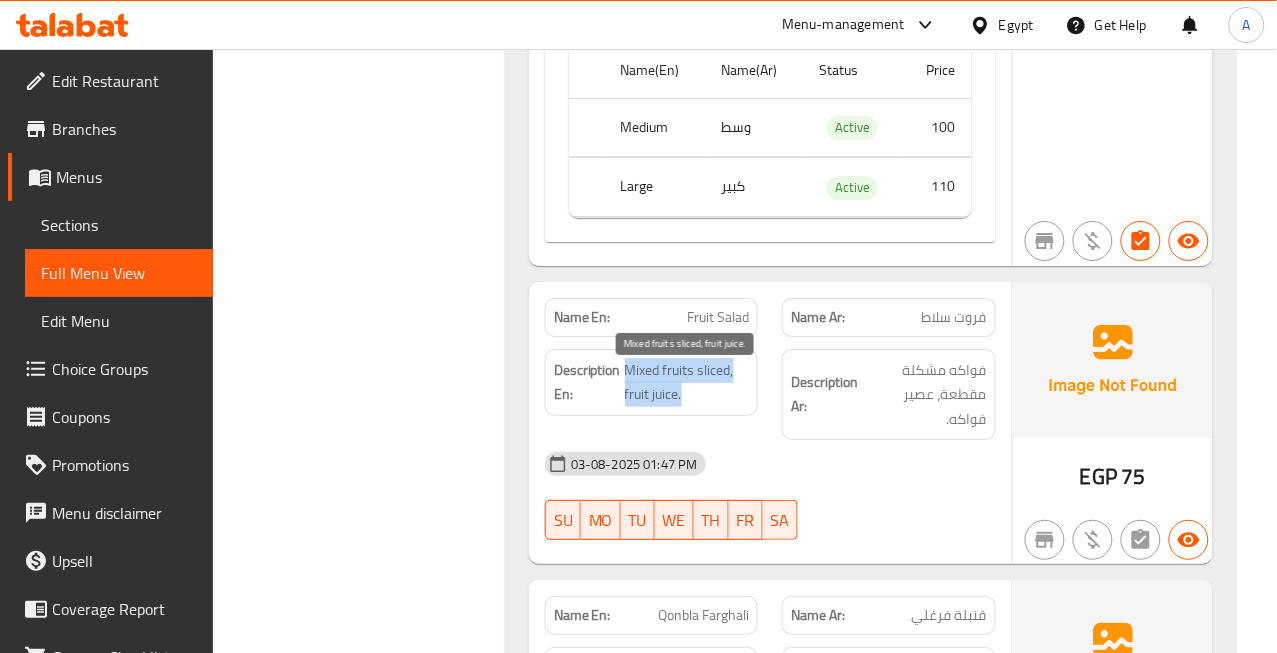 click on "Mixed fruits sliced, fruit juice." at bounding box center [687, 382] 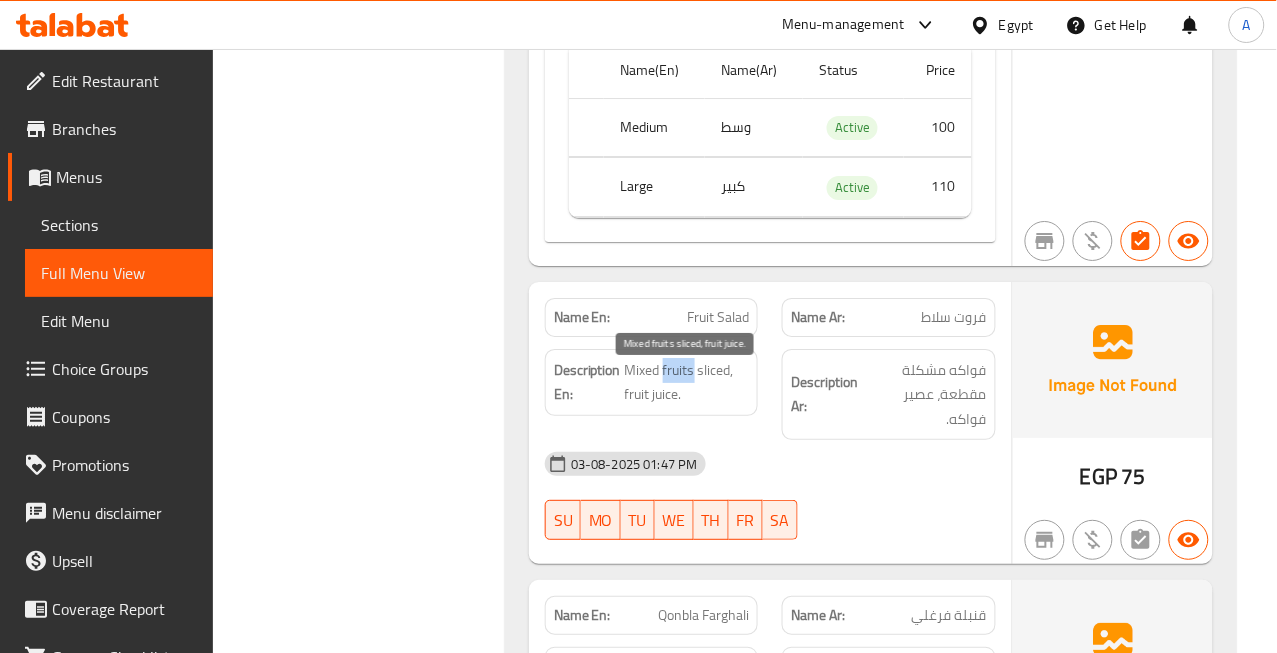 click on "Mixed fruits sliced, fruit juice." at bounding box center (687, 382) 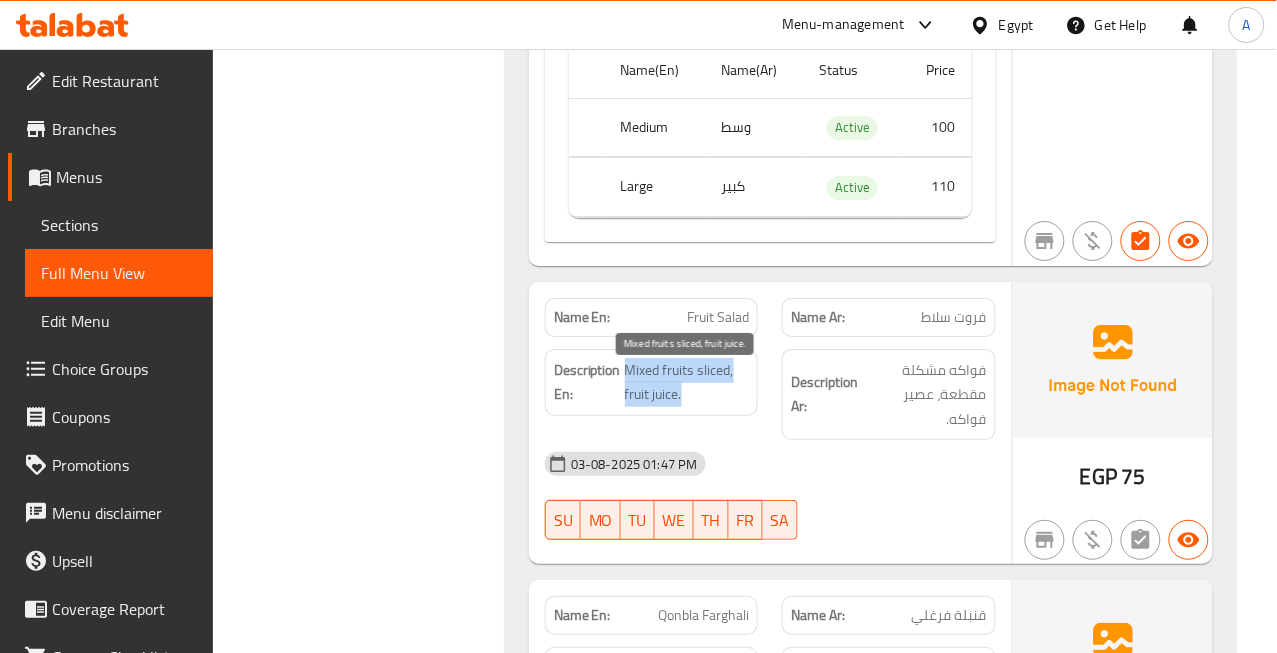 click on "Mixed fruits sliced, fruit juice." at bounding box center (687, 382) 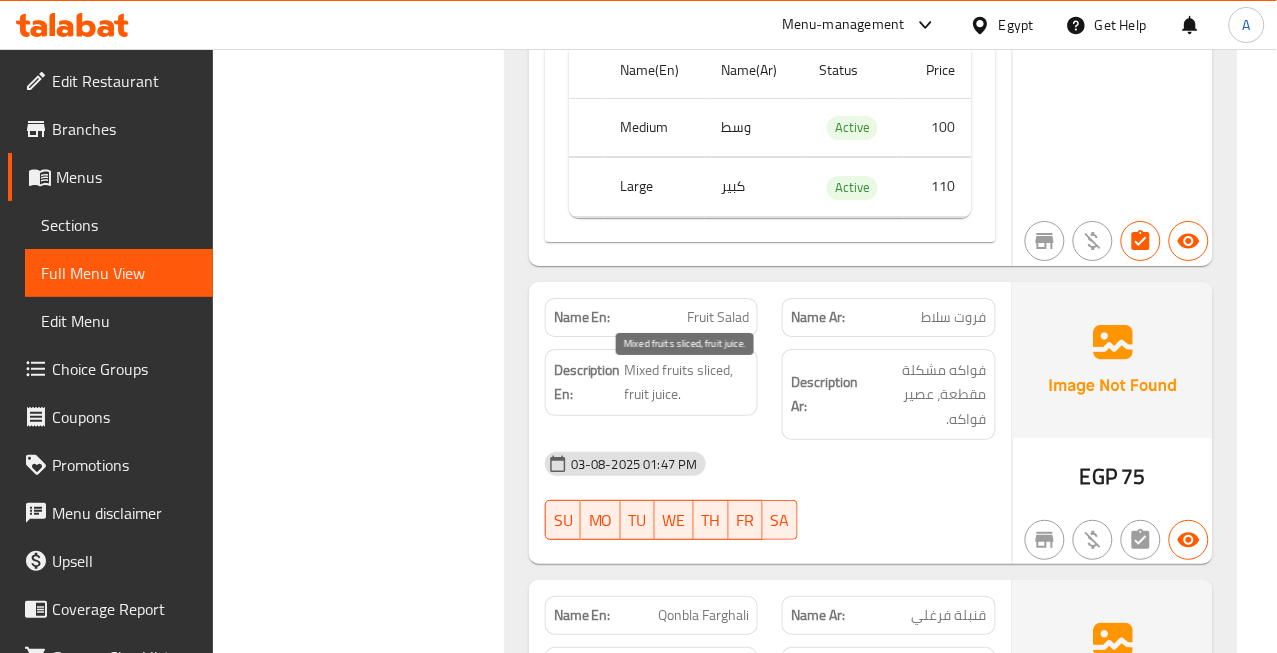 click on "Mixed fruits sliced, fruit juice." at bounding box center (687, 382) 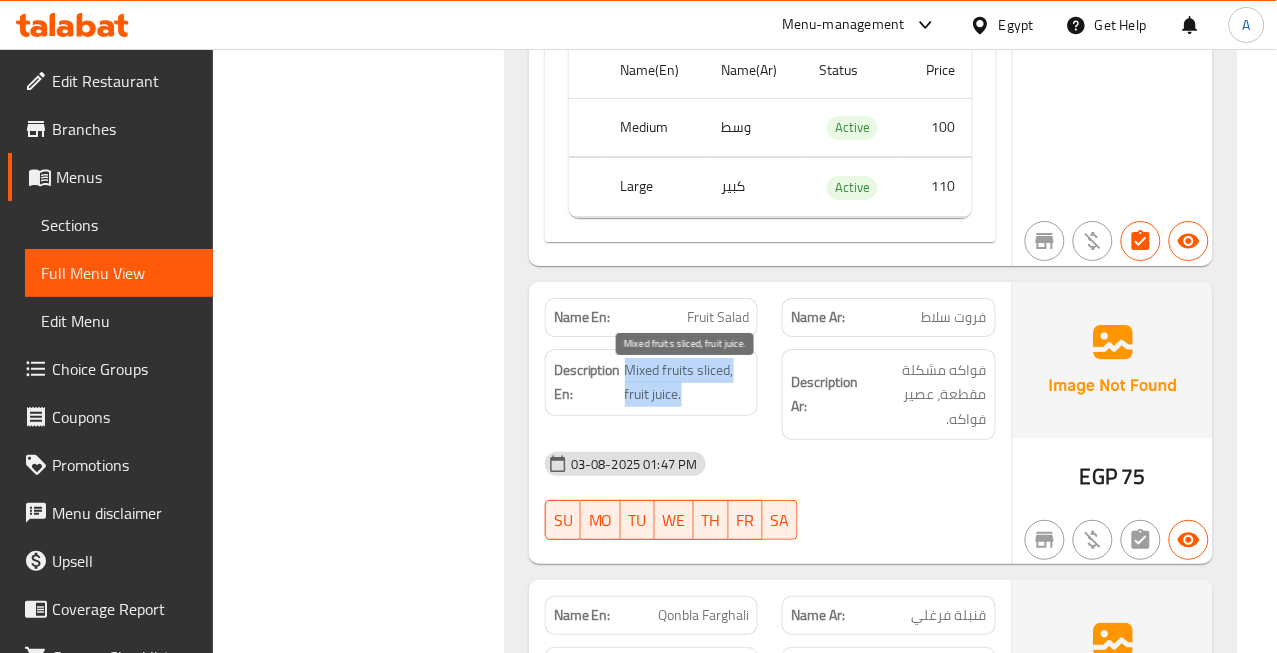 click on "Mixed fruits sliced, fruit juice." at bounding box center [687, 382] 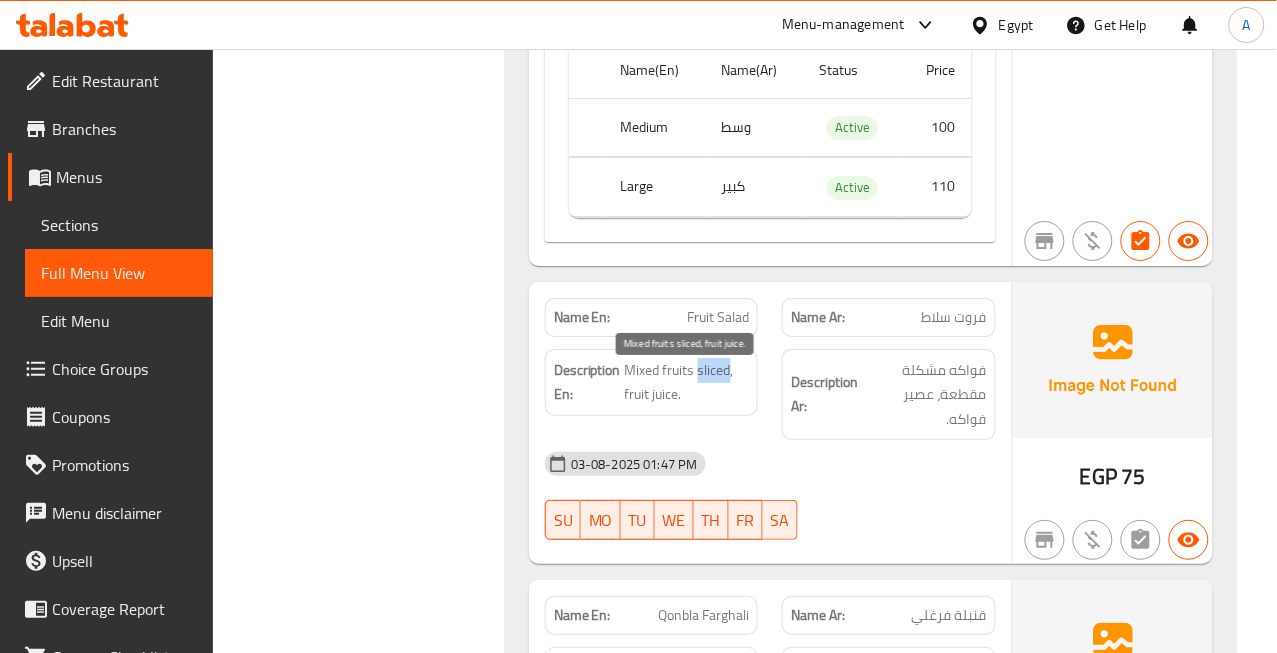 click on "Mixed fruits sliced, fruit juice." at bounding box center [687, 382] 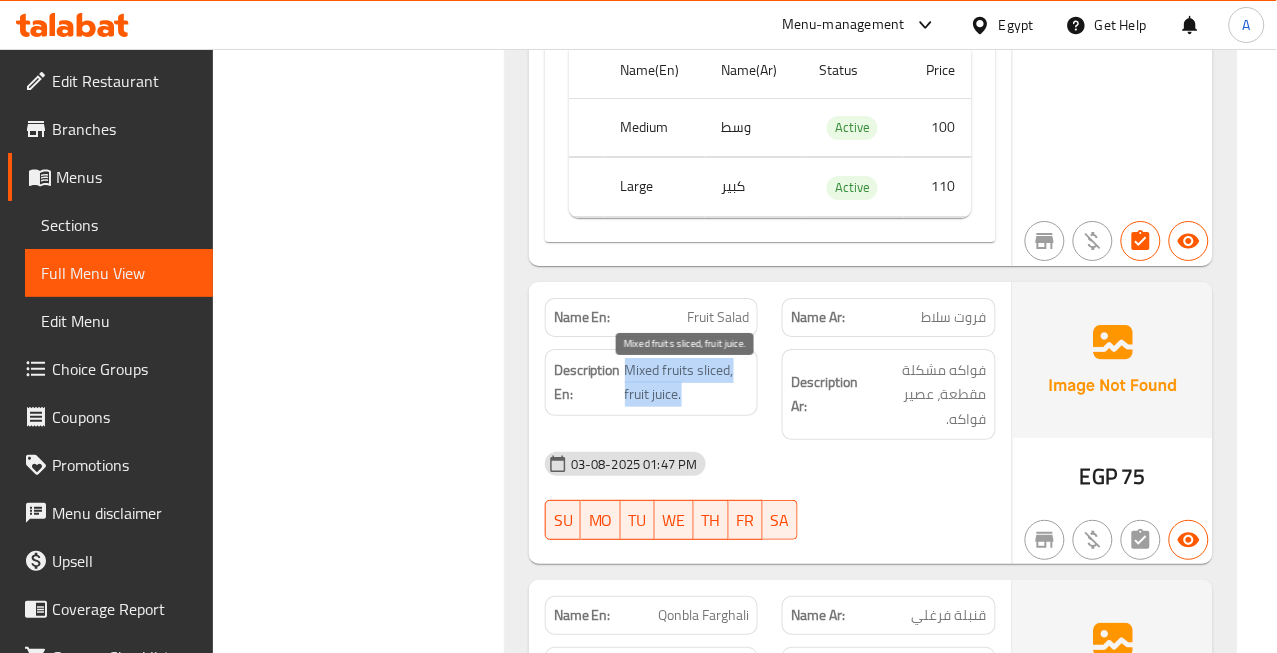 click on "Mixed fruits sliced, fruit juice." at bounding box center [687, 382] 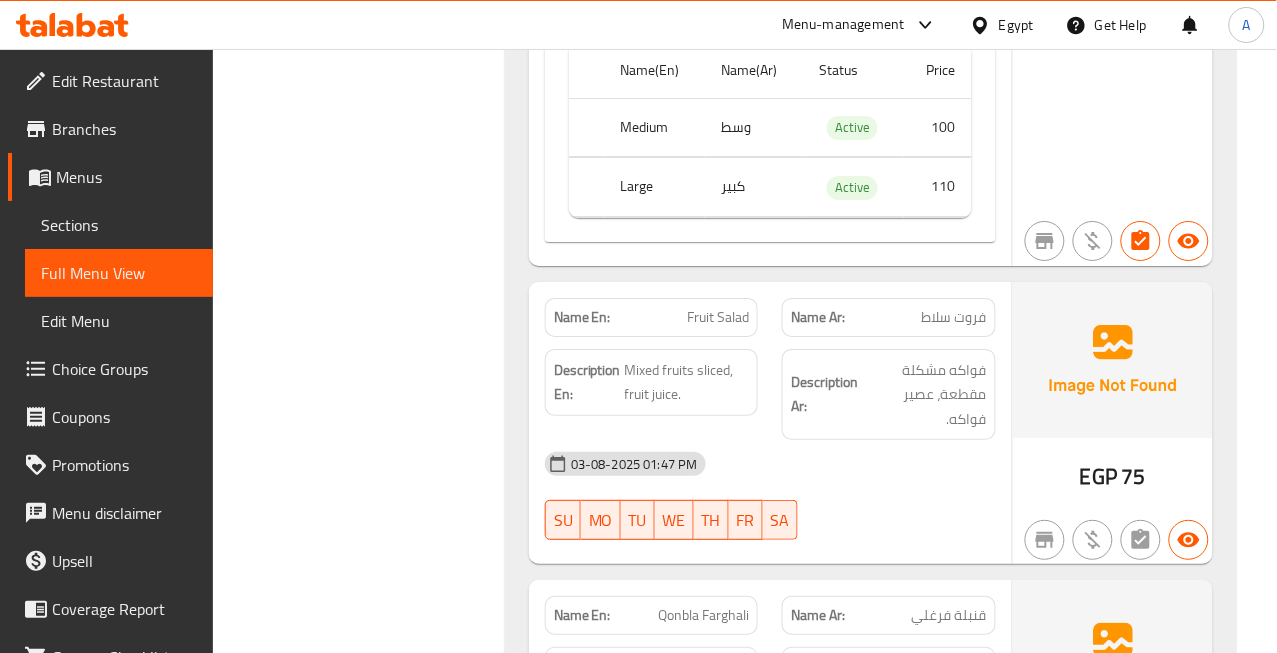 click on "Fruit Salad" at bounding box center [708, -35204] 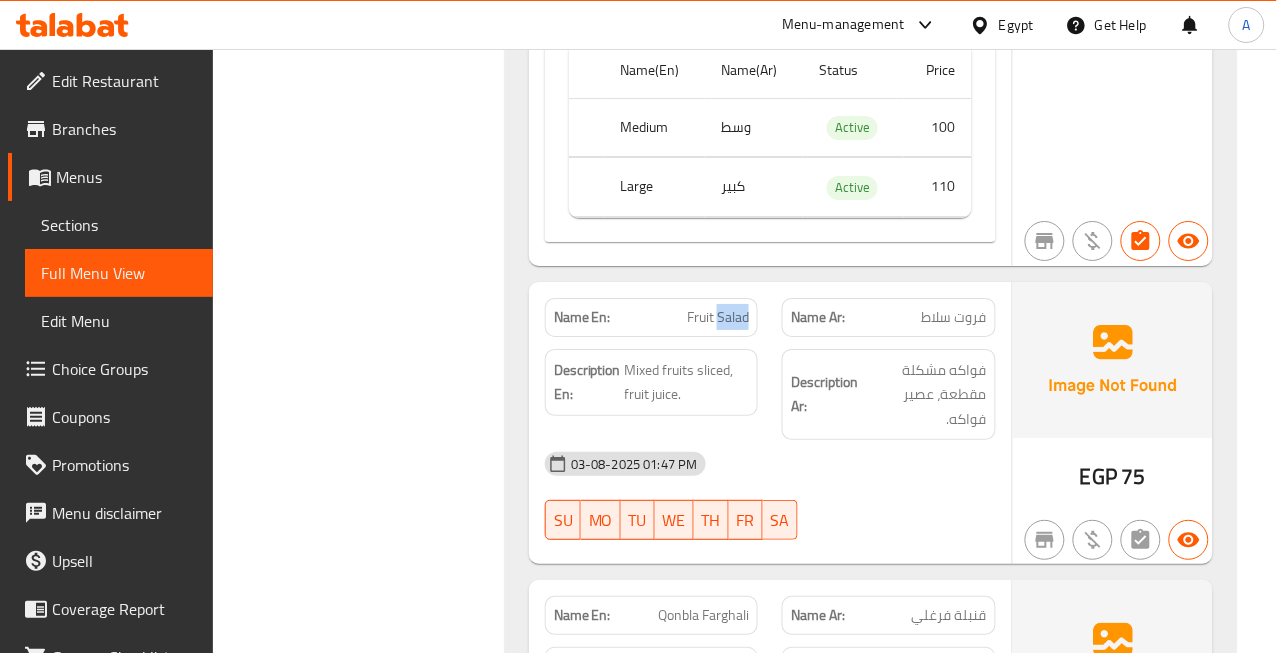 click on "Fruit Salad" at bounding box center [708, -35204] 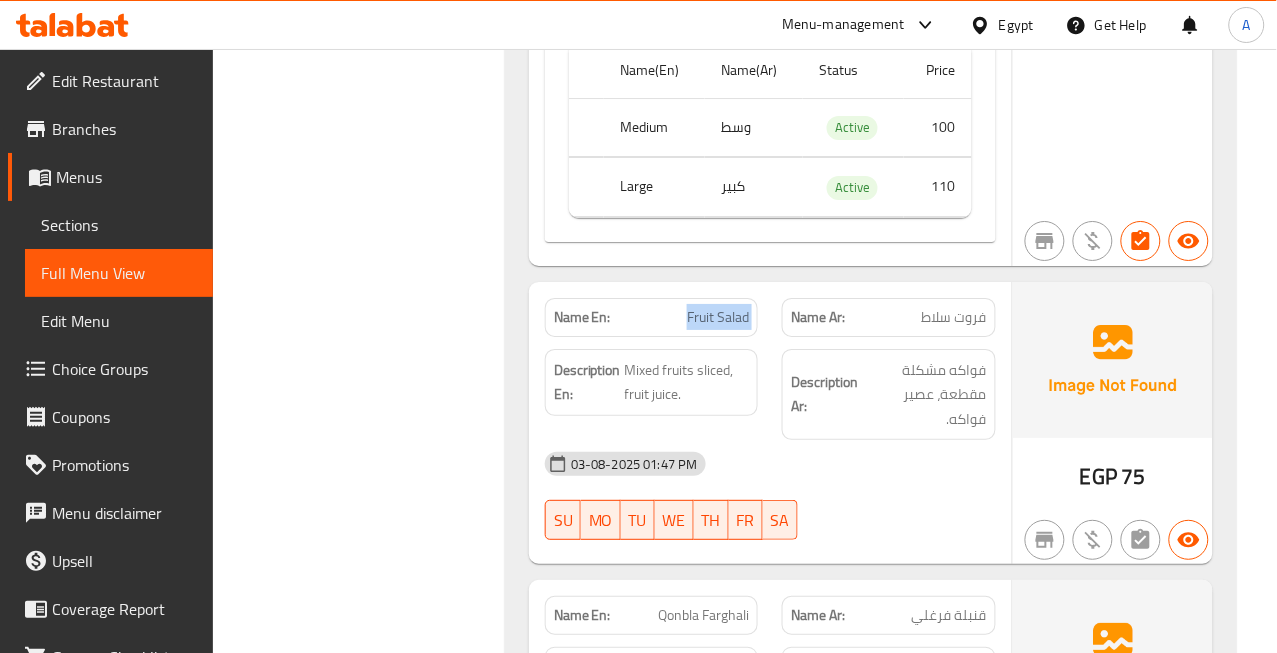 click on "Fruit Salad" at bounding box center (708, -35204) 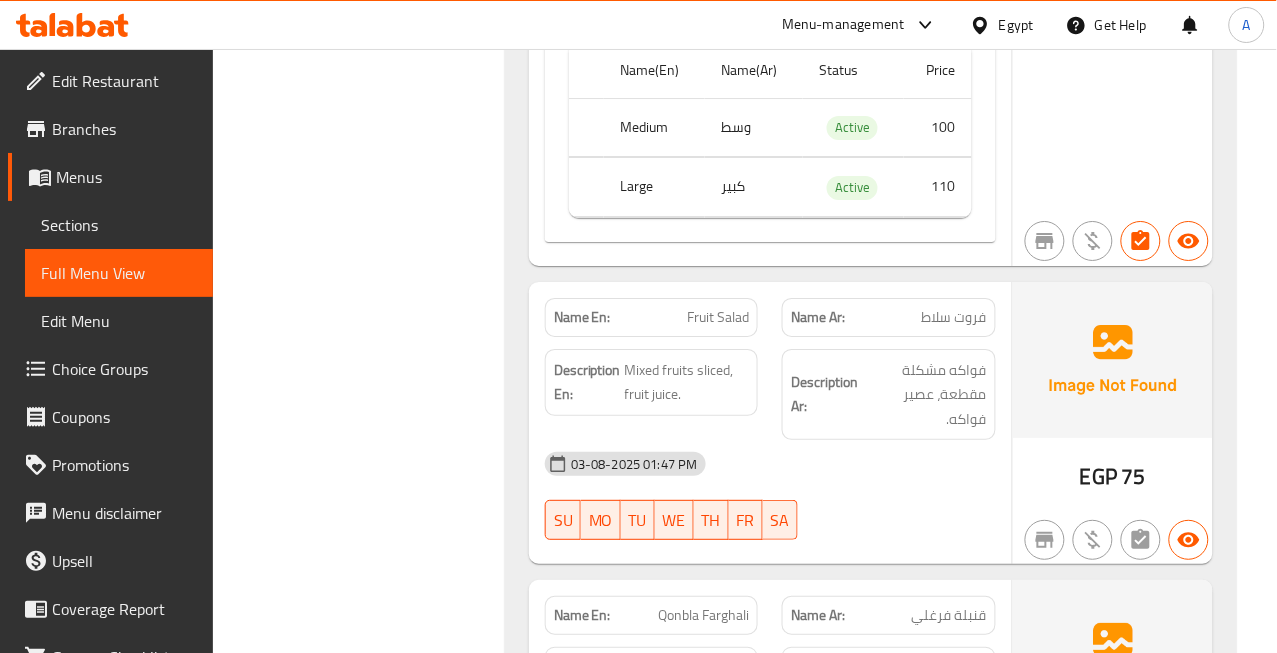 click on "فروت سلاط" at bounding box center [957, -35204] 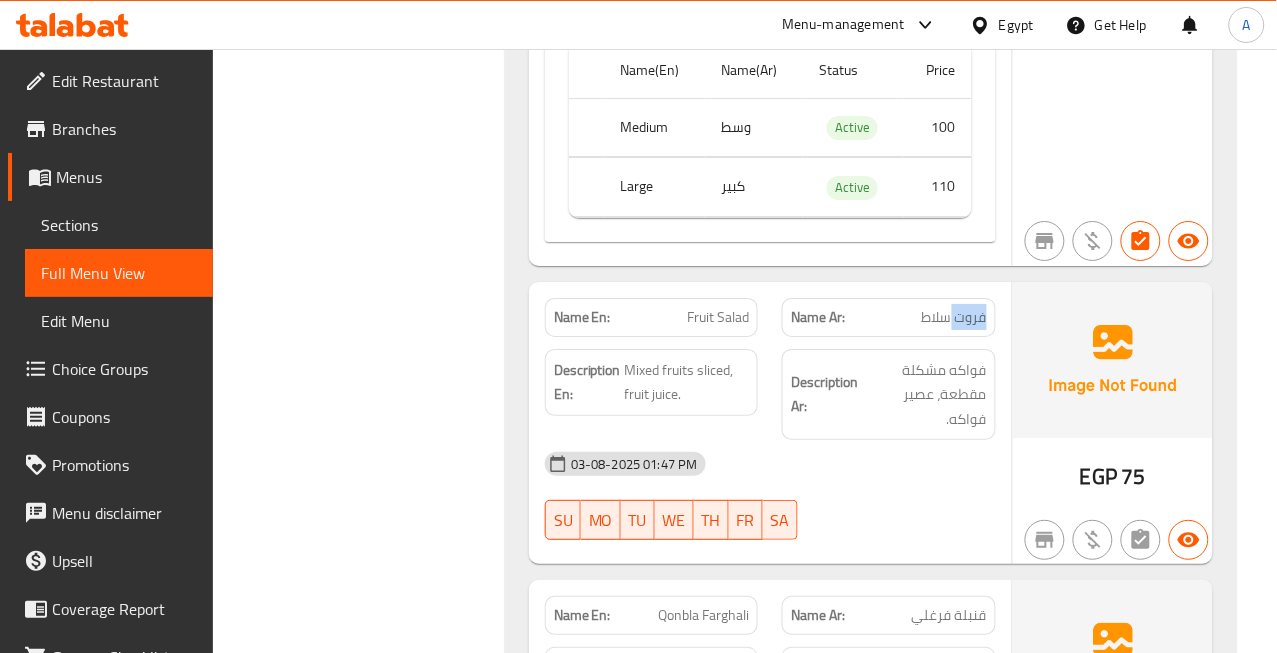 click on "فروت سلاط" at bounding box center [957, -35204] 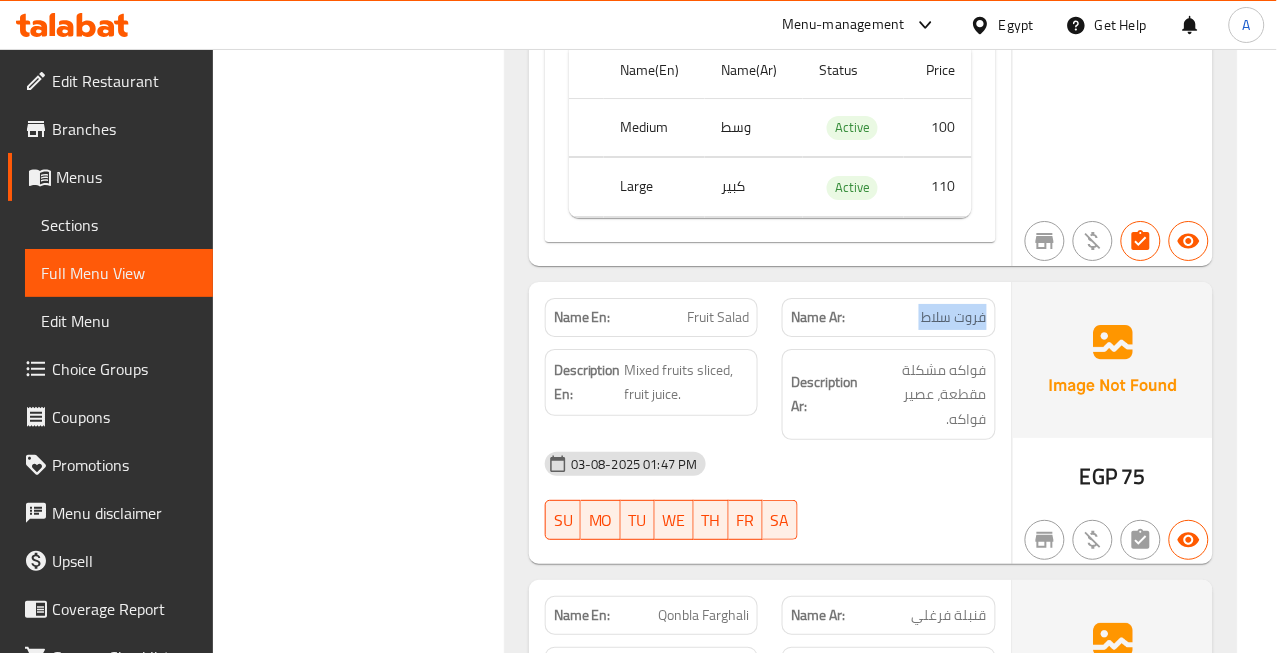 click on "فروت سلاط" at bounding box center (957, -35204) 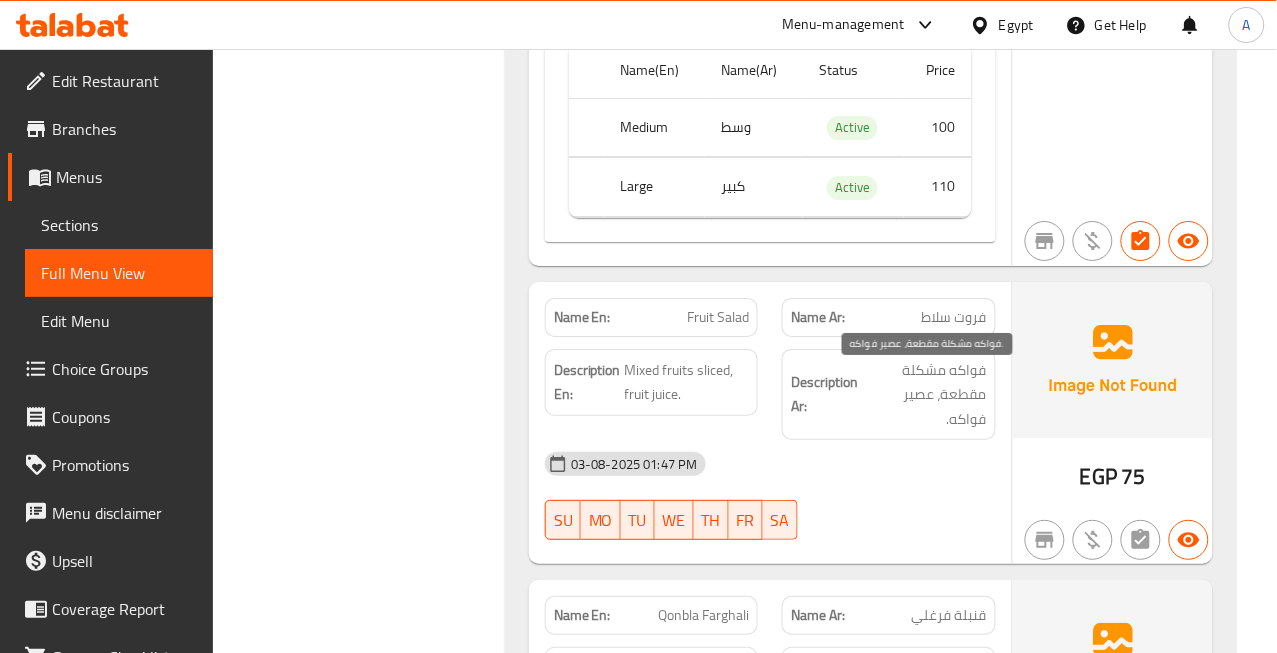 click on "فواكه مشكلة مقطعة، عصير فواكه." at bounding box center (924, 395) 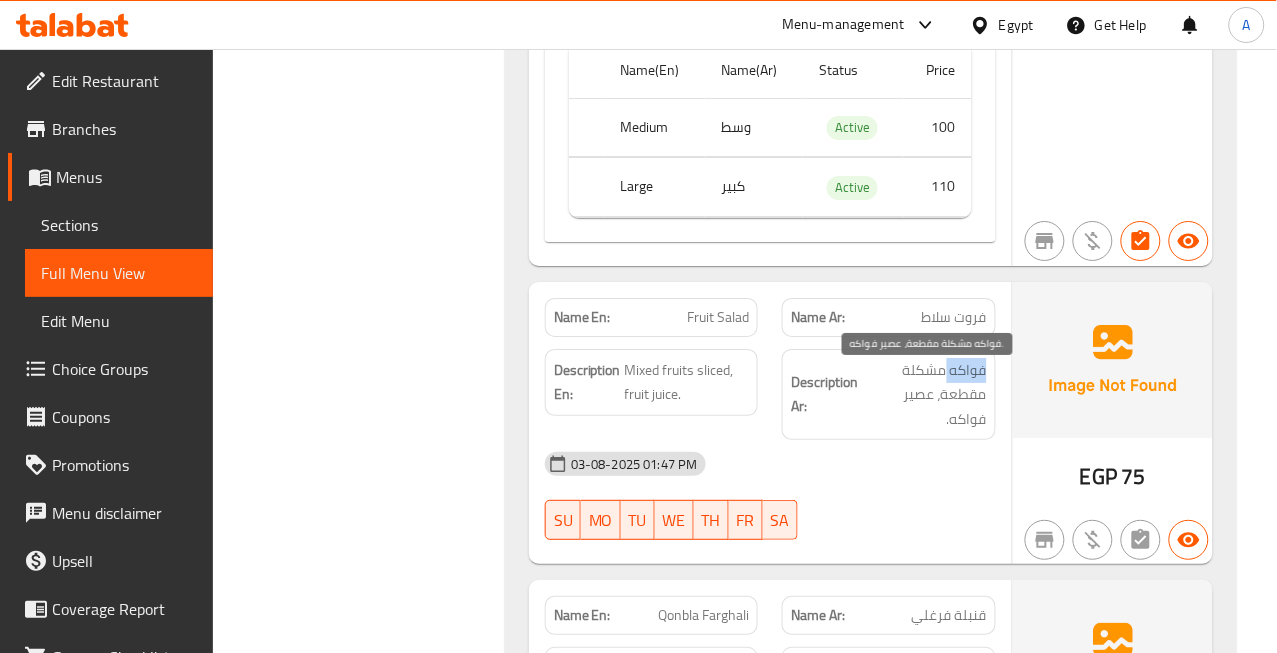 click on "فواكه مشكلة مقطعة، عصير فواكه." at bounding box center [924, 395] 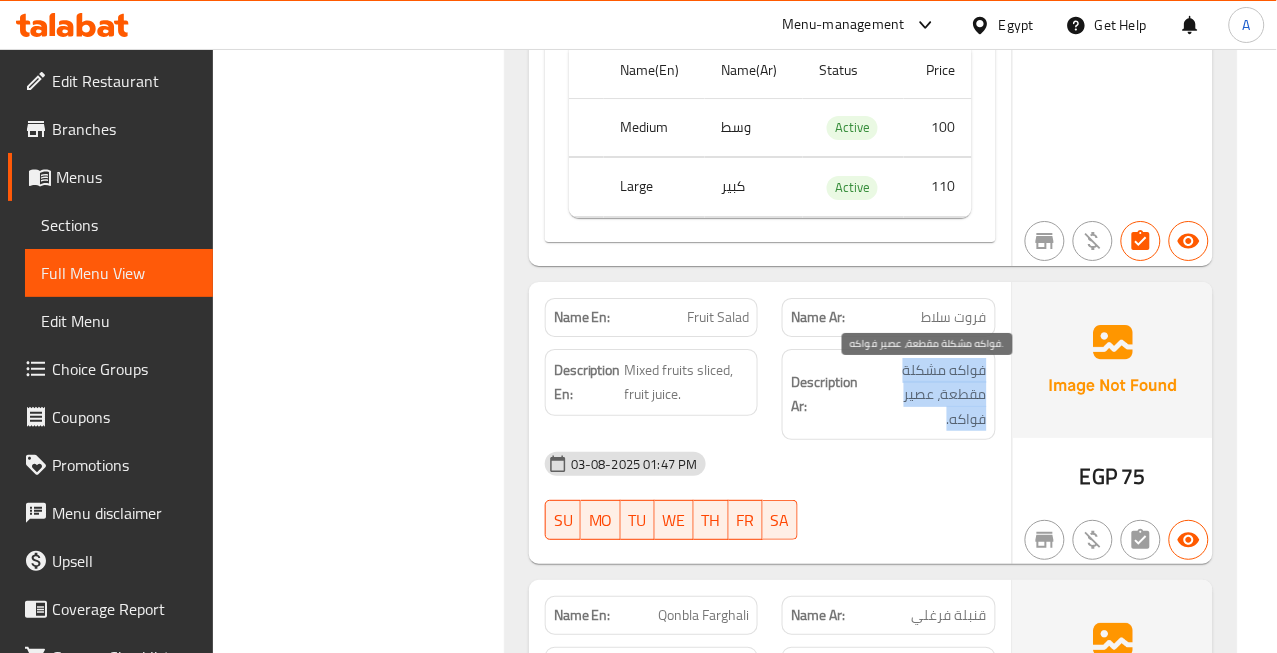 click on "فواكه مشكلة مقطعة، عصير فواكه." at bounding box center [924, 395] 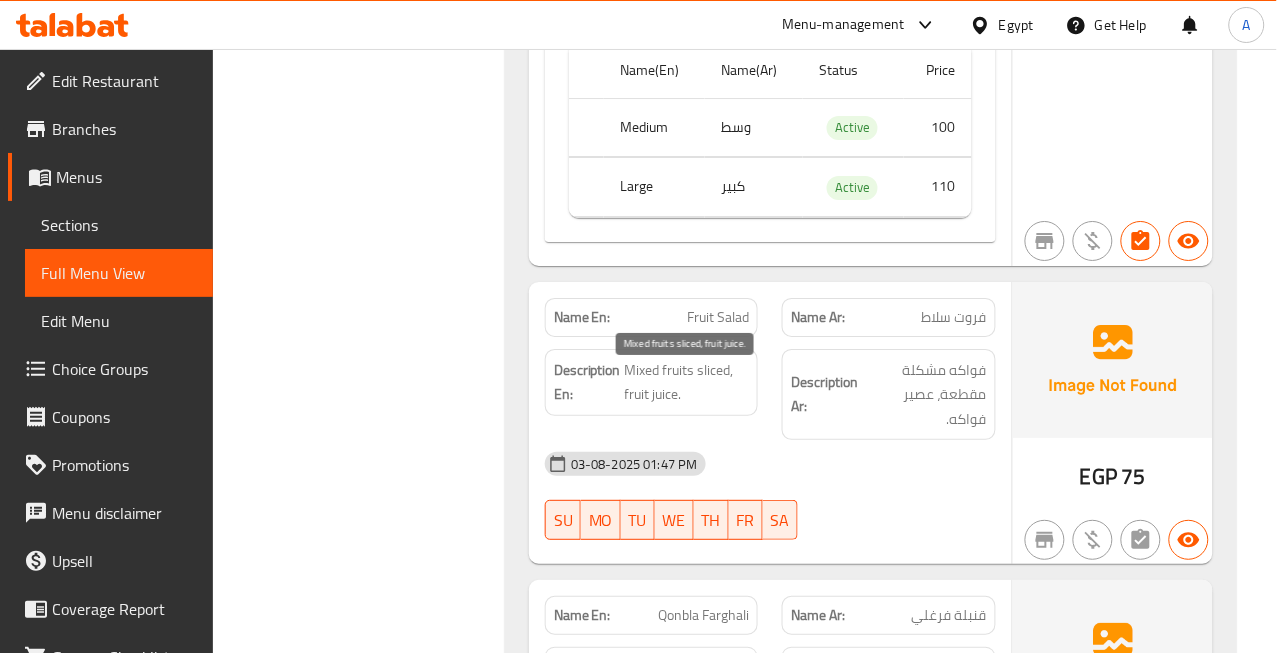 click on "Mixed fruits sliced, fruit juice." at bounding box center [687, 382] 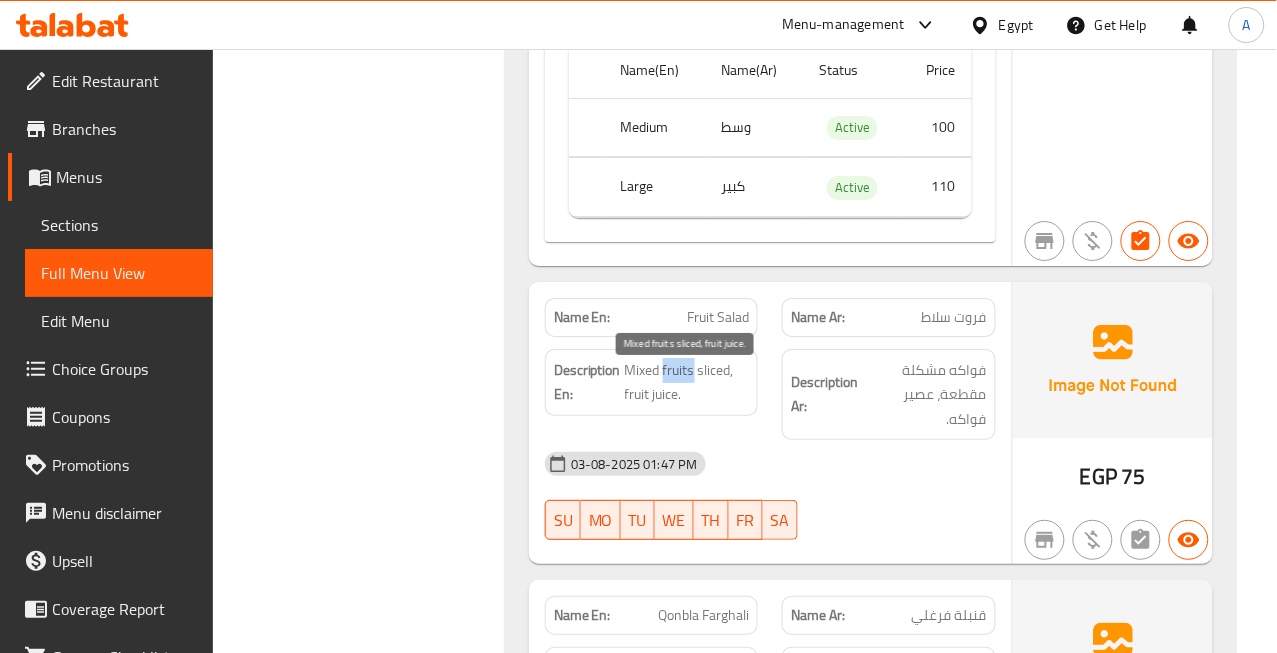 click on "Mixed fruits sliced, fruit juice." at bounding box center [687, 382] 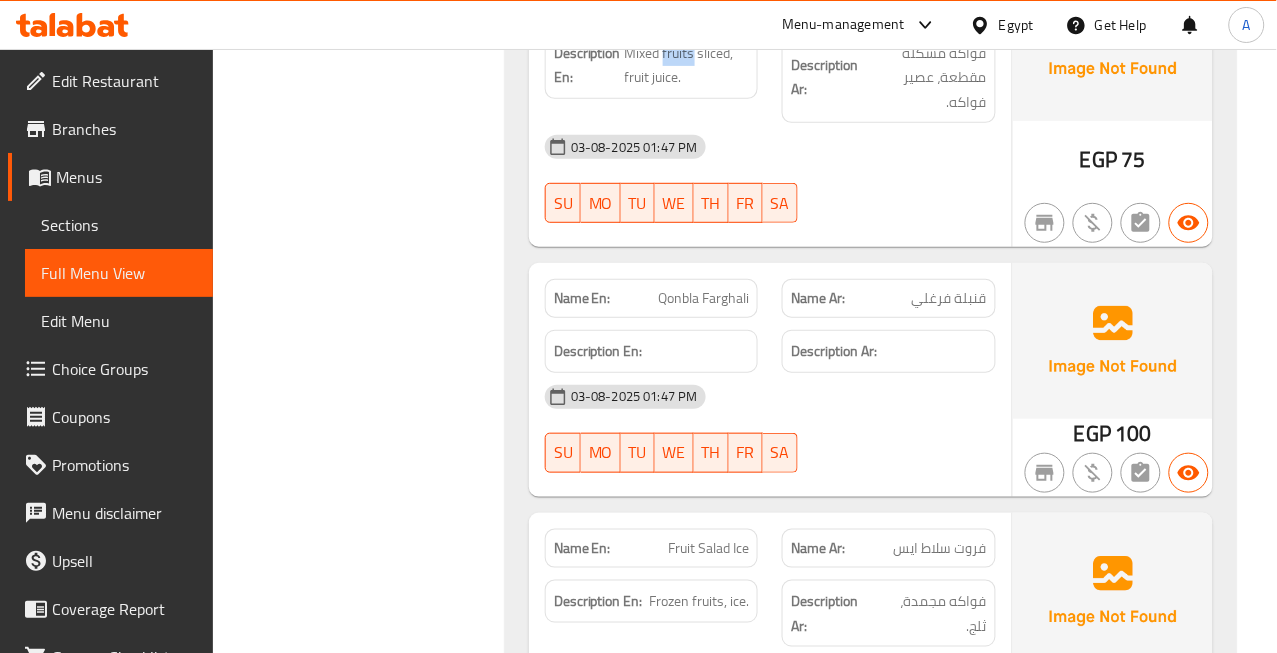 scroll, scrollTop: 42858, scrollLeft: 0, axis: vertical 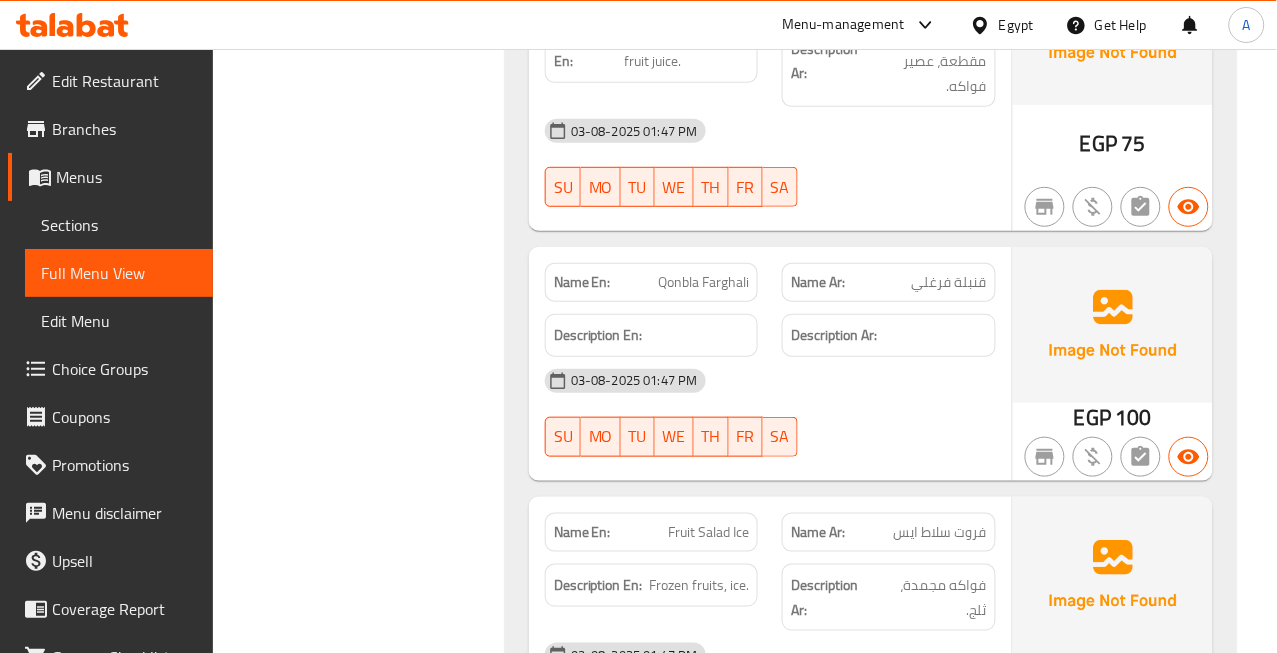 click on "Qonbla Farghali" at bounding box center [689, -34959] 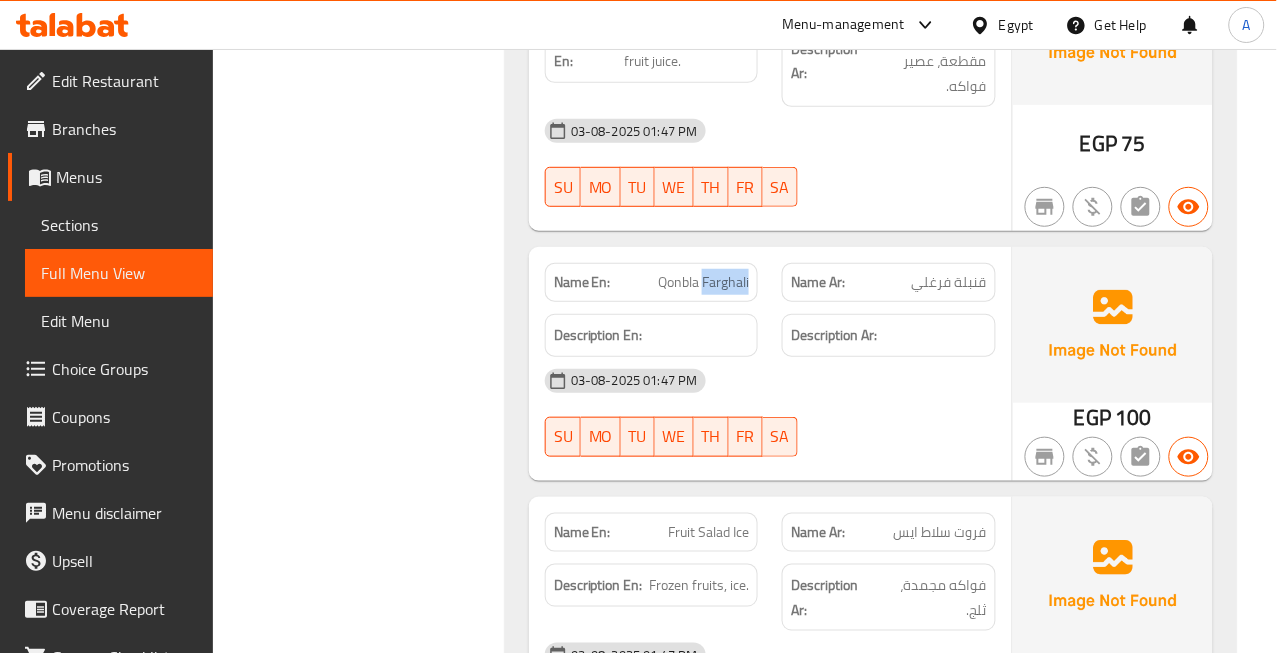 click on "Qonbla Farghali" at bounding box center [689, -34959] 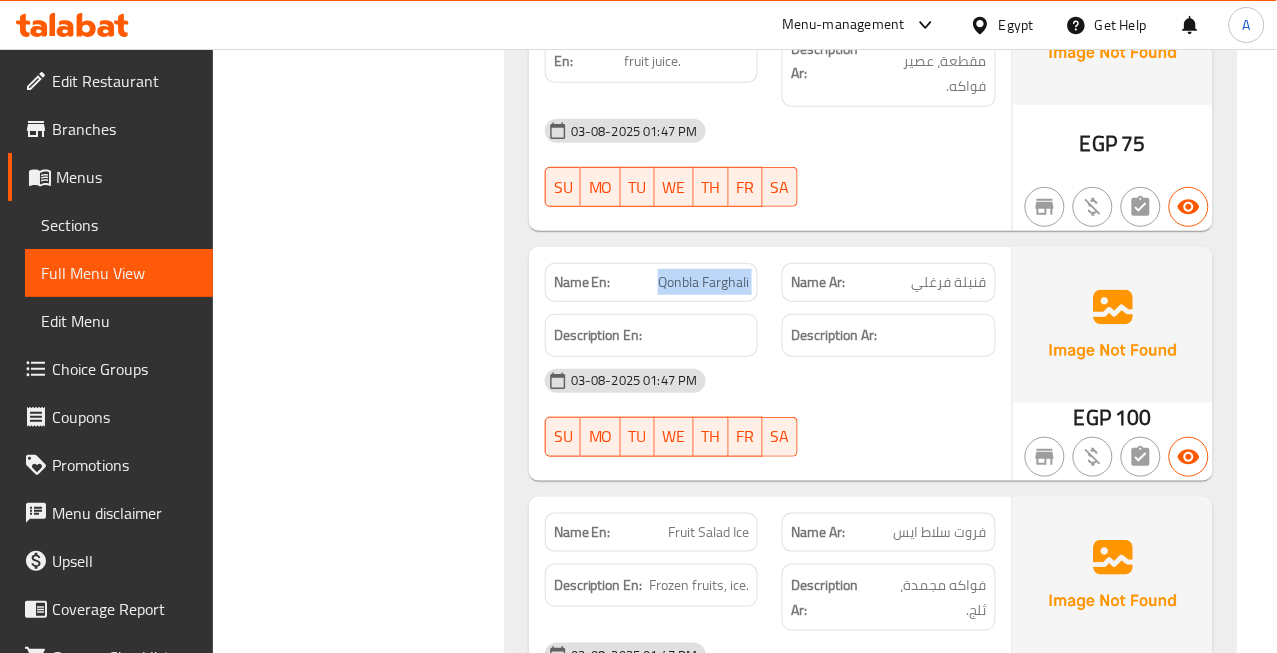 click on "Qonbla Farghali" at bounding box center [689, -34959] 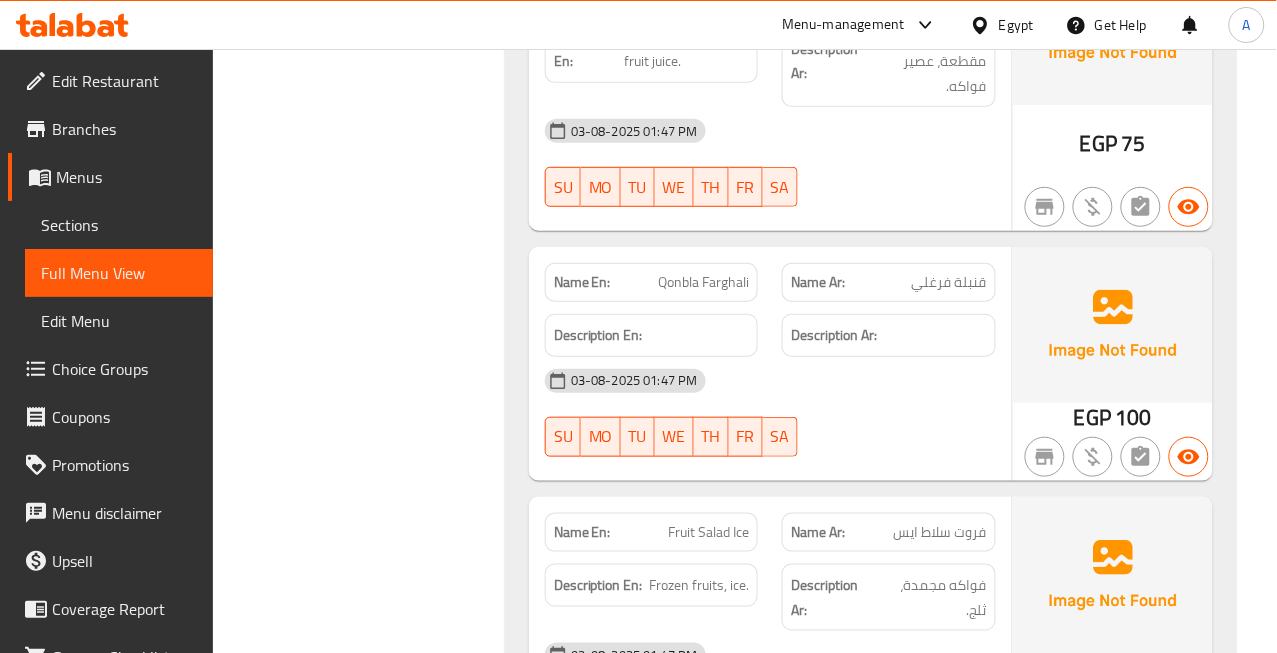 click on "قنبلة فرغلي" at bounding box center (954, -34959) 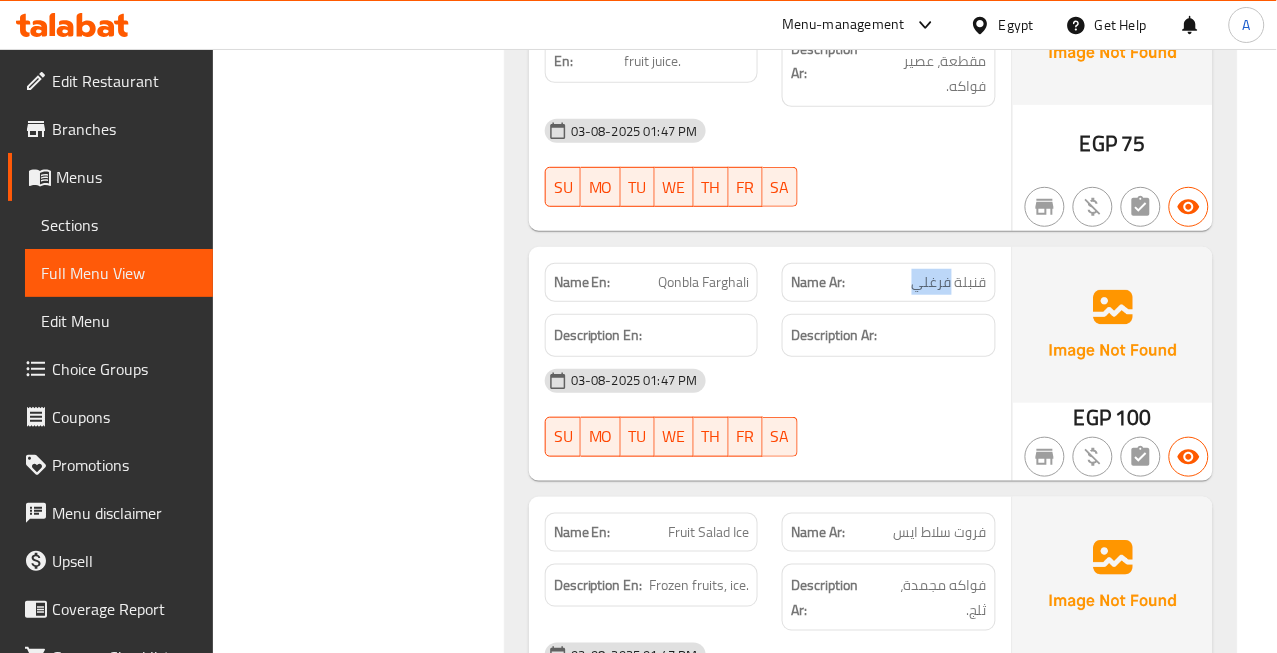 click on "قنبلة فرغلي" at bounding box center (954, -34959) 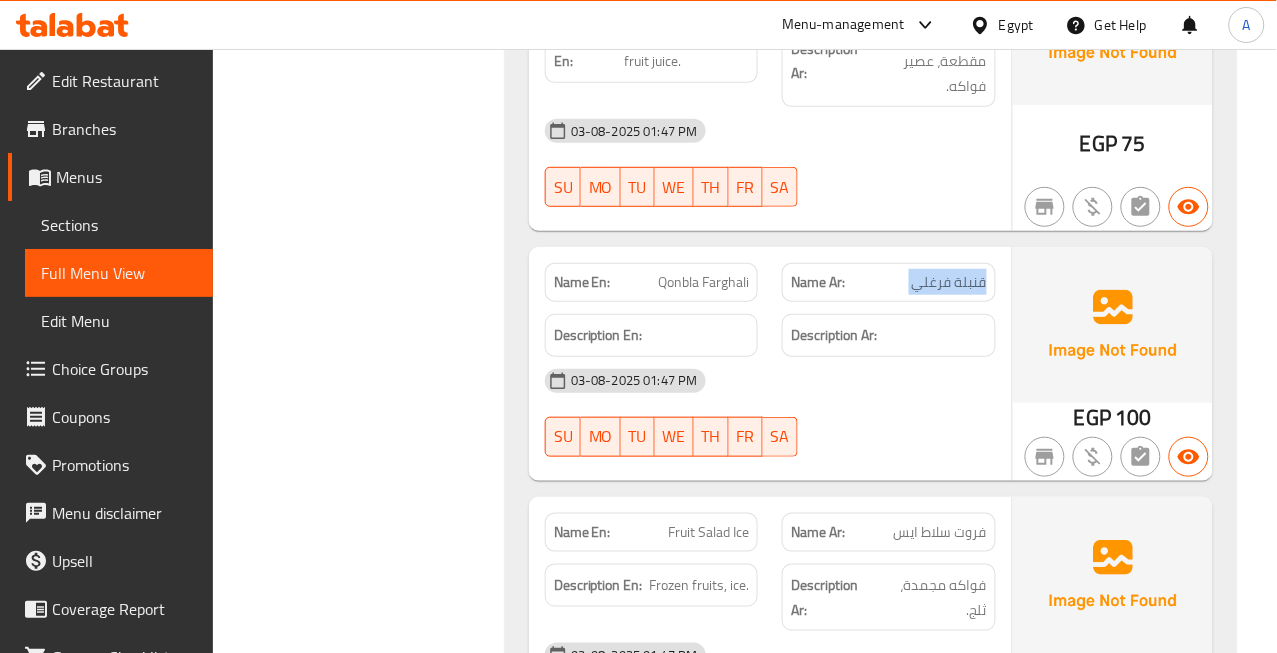 click on "قنبلة فرغلي" at bounding box center [954, -34959] 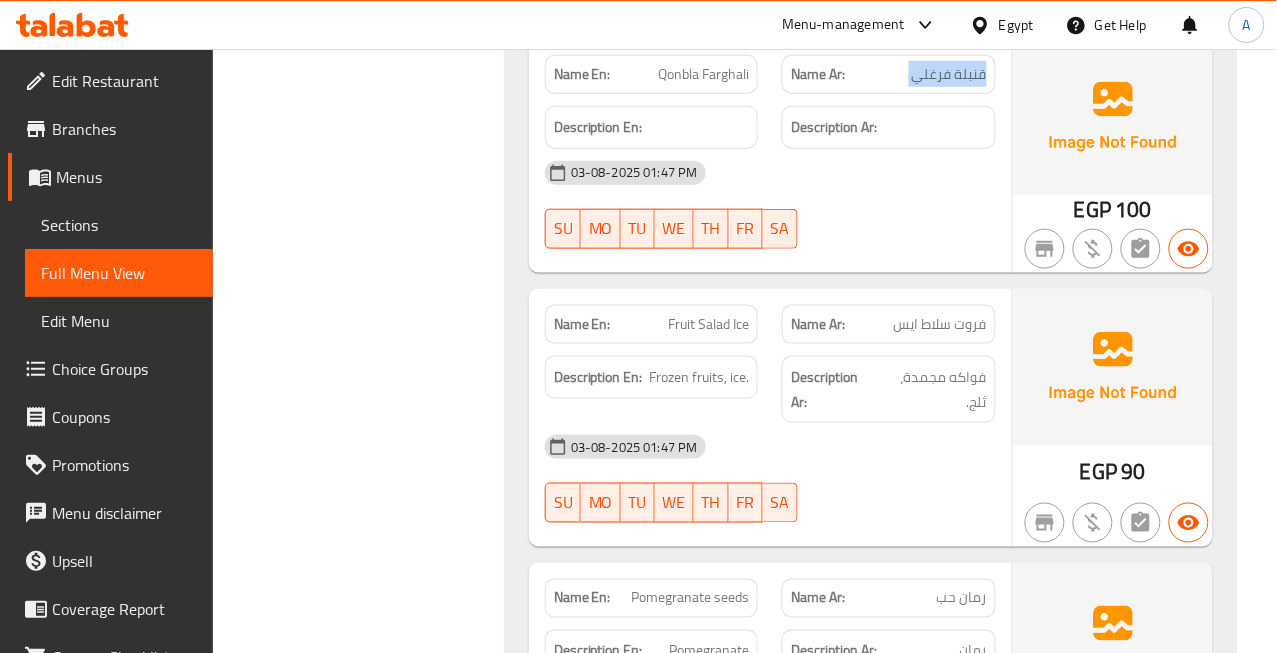 scroll, scrollTop: 43081, scrollLeft: 0, axis: vertical 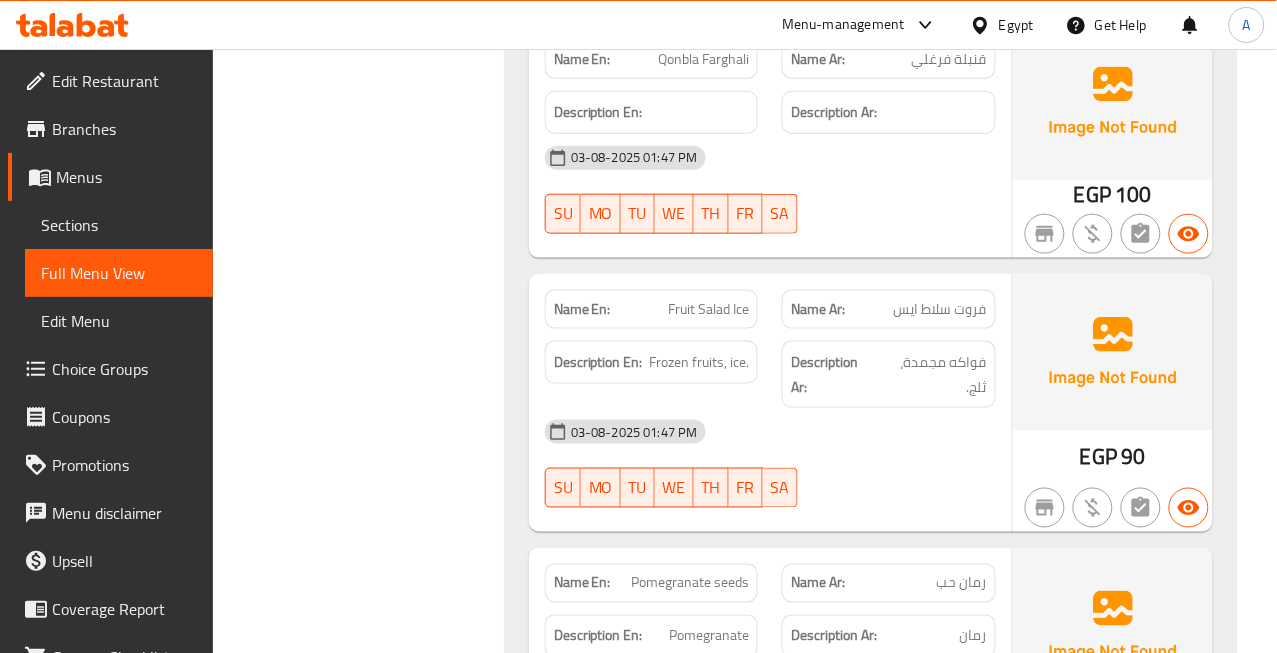 click on "03-08-2025 01:47 PM" at bounding box center [770, -34504] 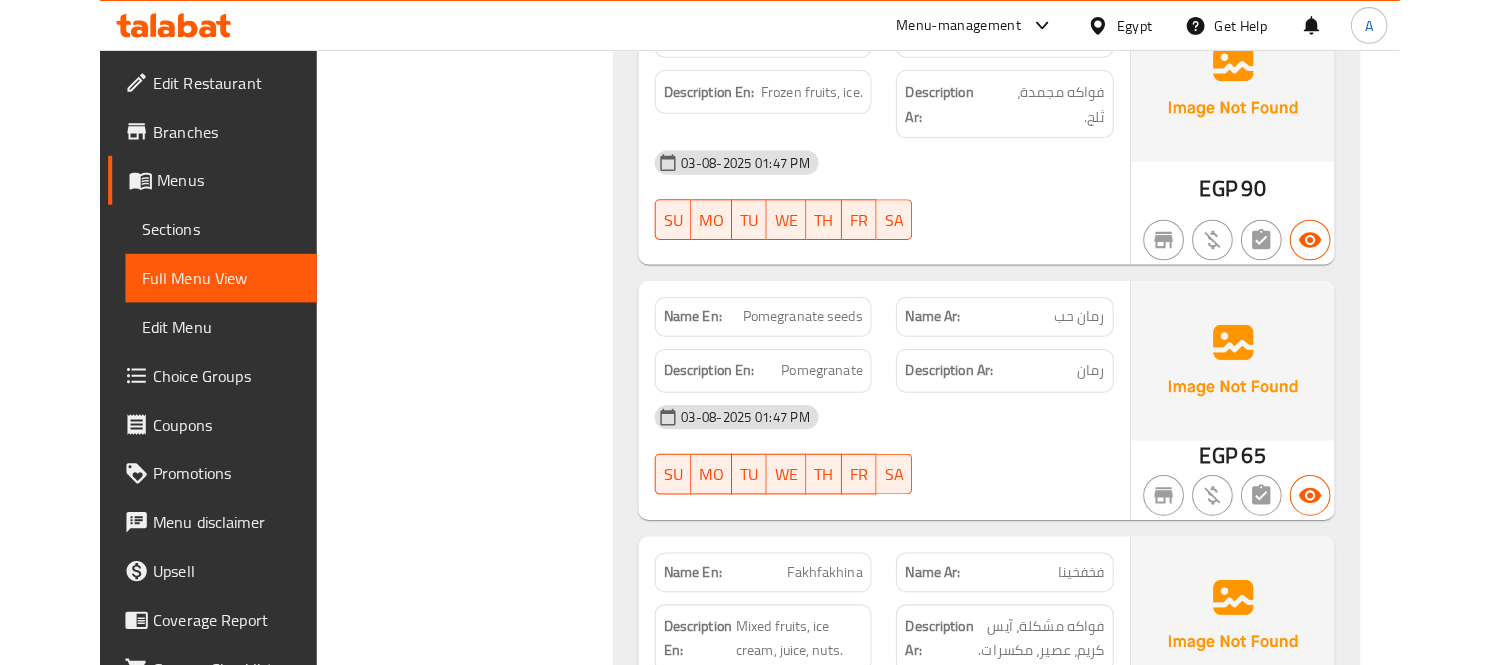 scroll, scrollTop: 43414, scrollLeft: 0, axis: vertical 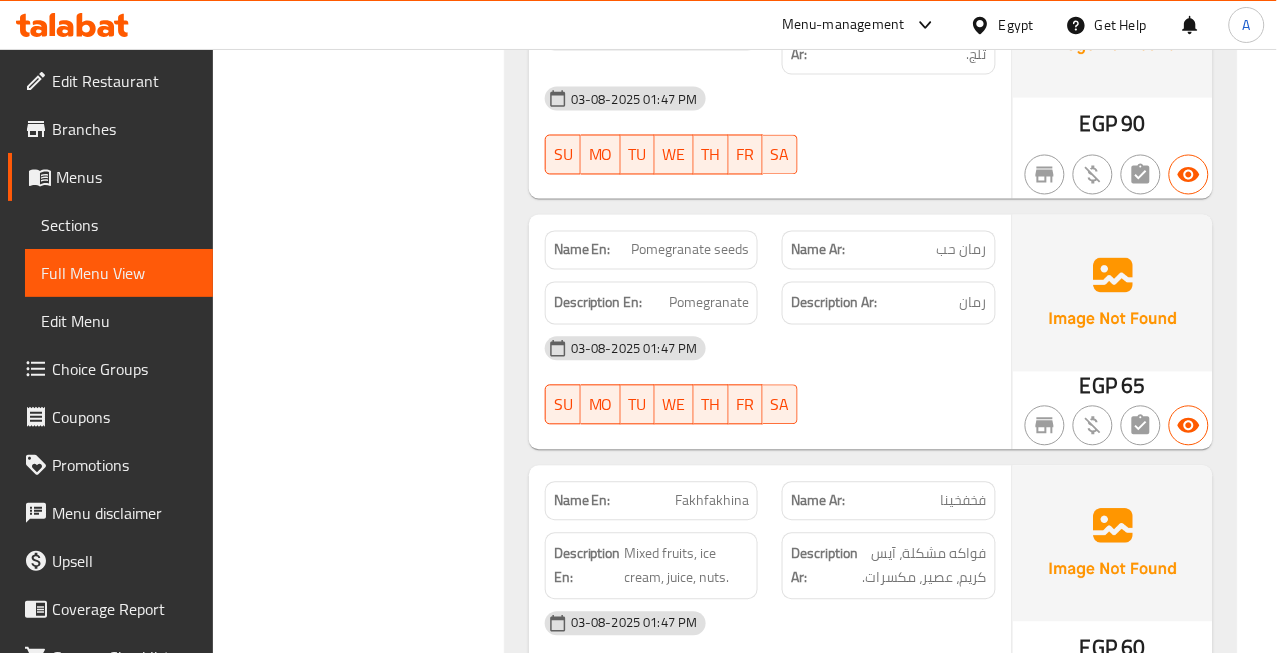 click on "Pomegranate seeds" at bounding box center [732, -34357] 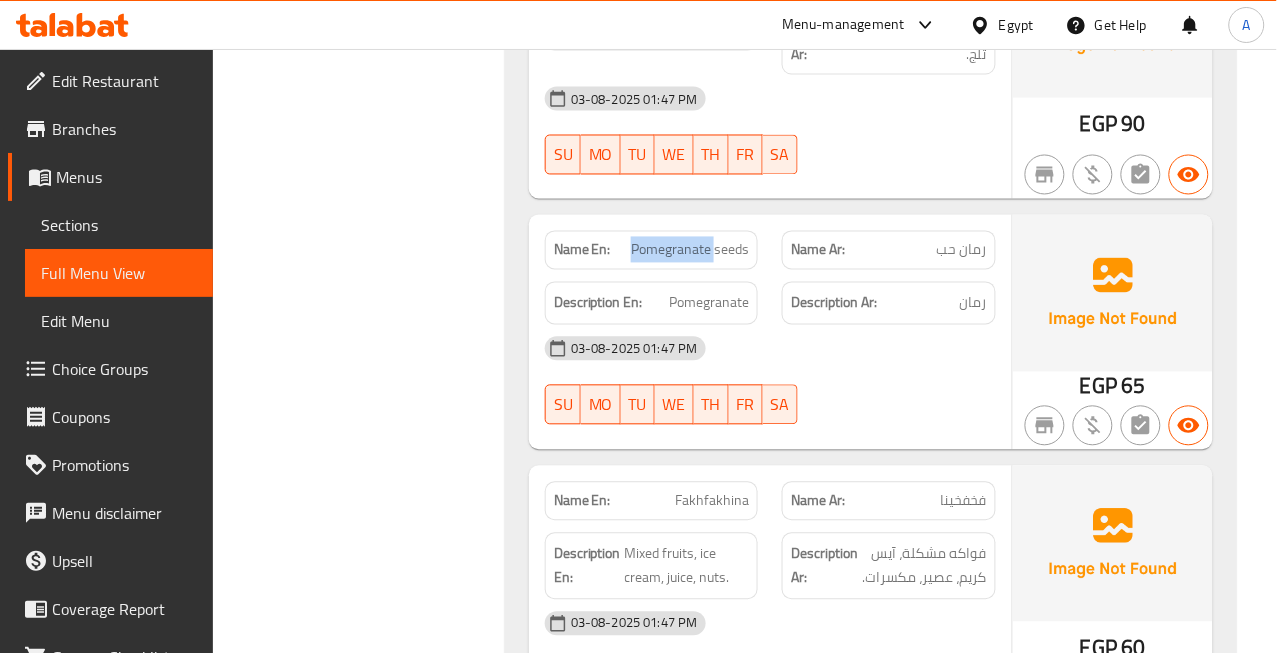 click on "Pomegranate seeds" at bounding box center (732, -34357) 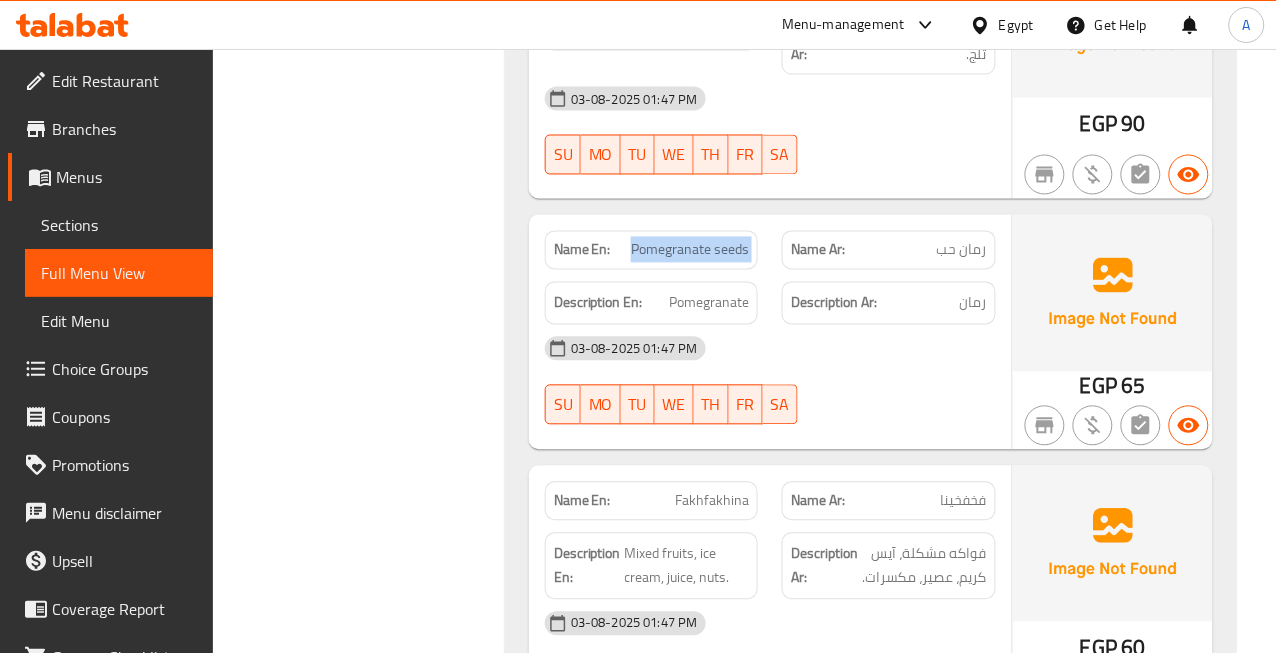 click on "Pomegranate seeds" at bounding box center (732, -34357) 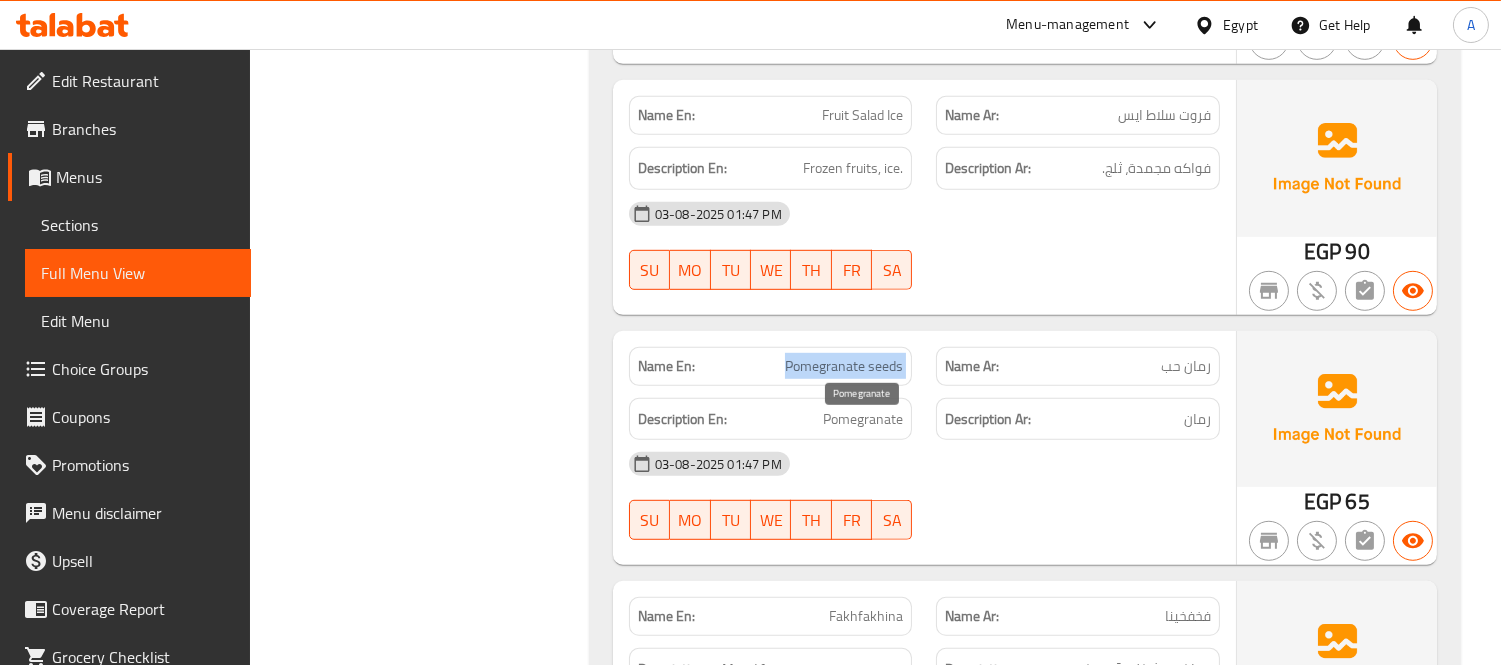 scroll, scrollTop: 42747, scrollLeft: 0, axis: vertical 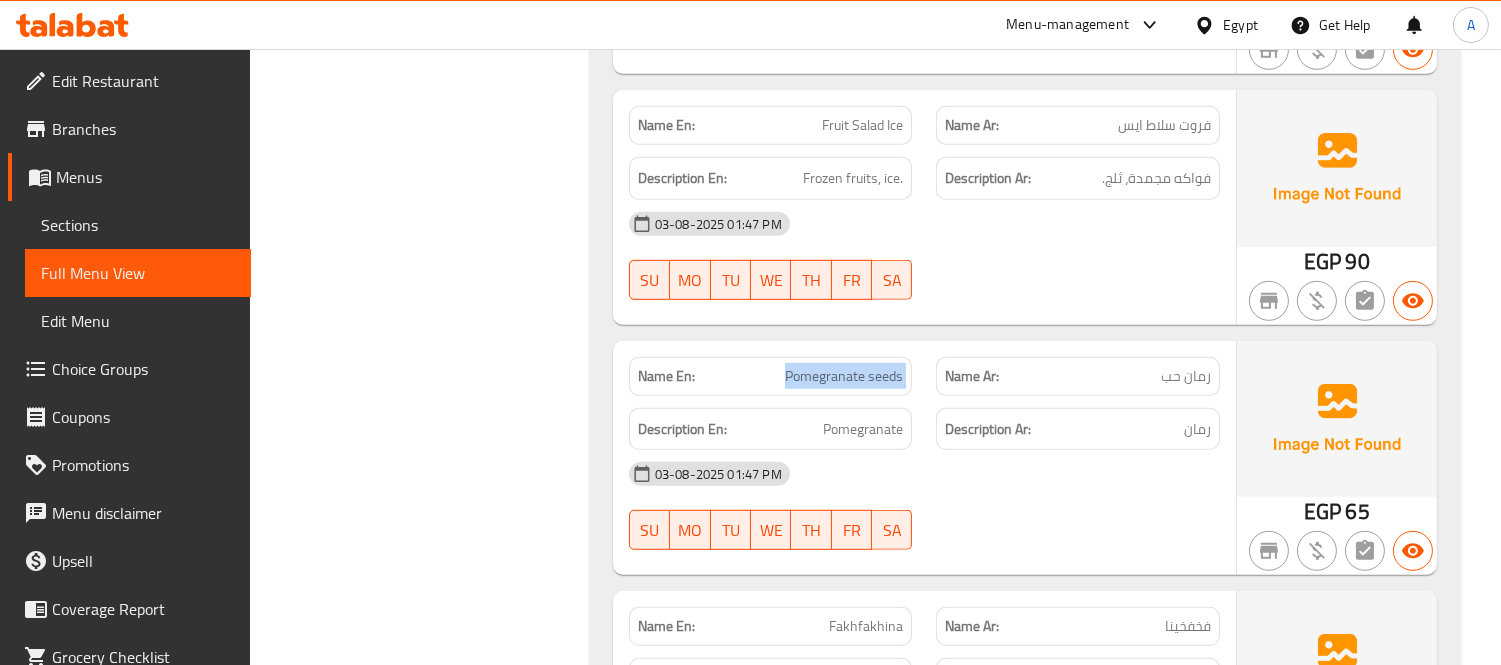 copy on "Pomegranate seeds" 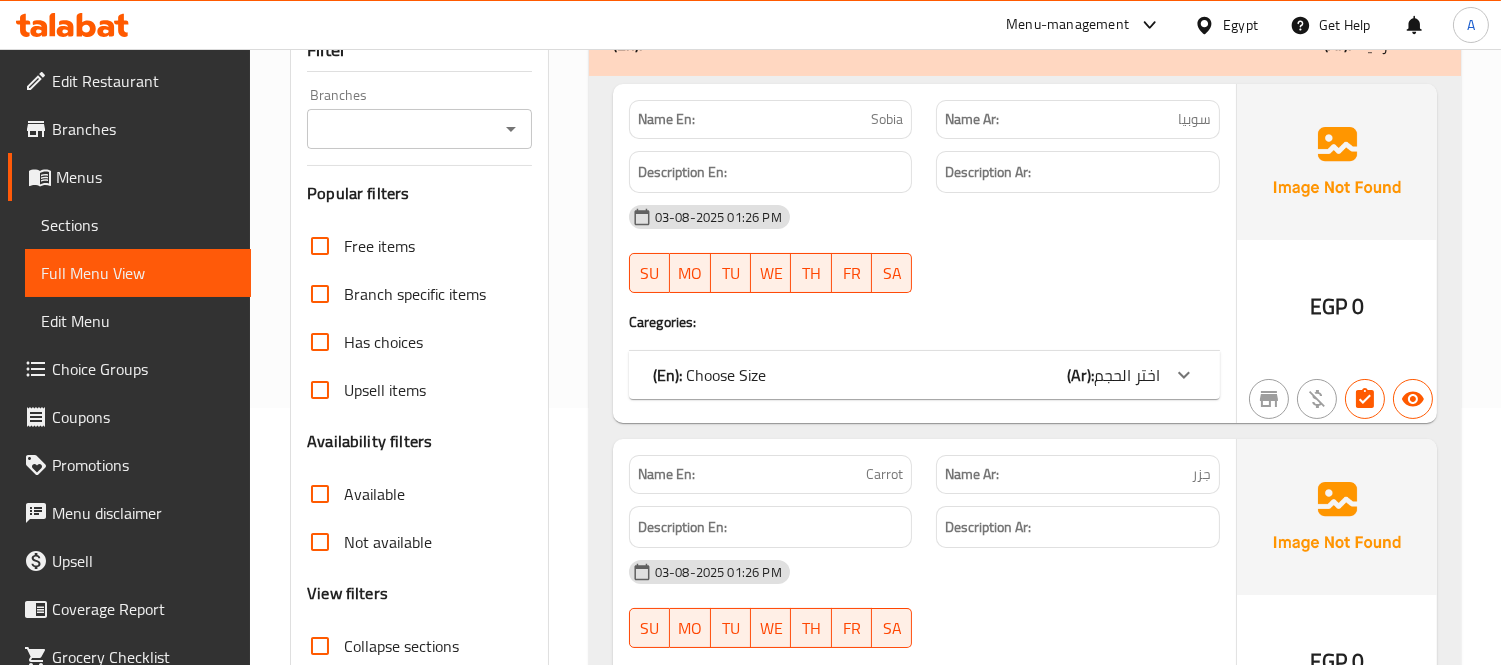 scroll, scrollTop: 444, scrollLeft: 0, axis: vertical 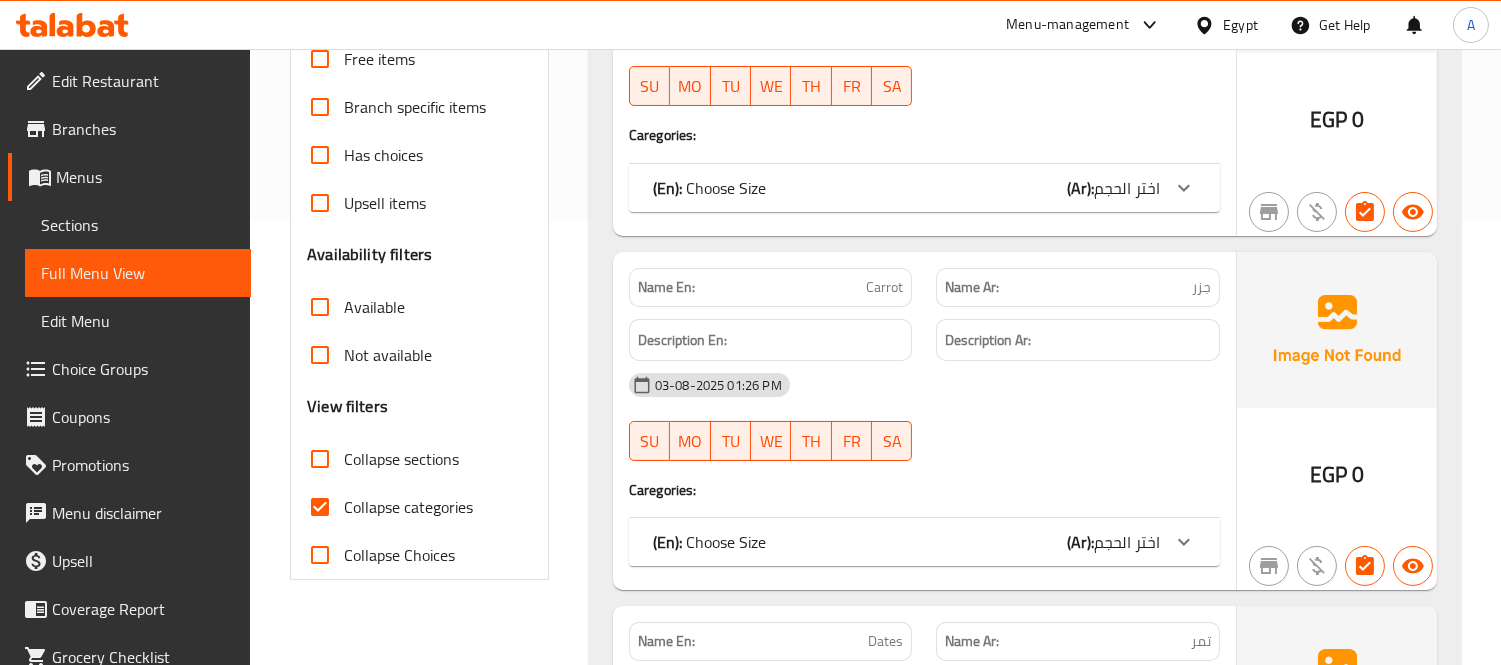 click on "Collapse categories" at bounding box center [320, 507] 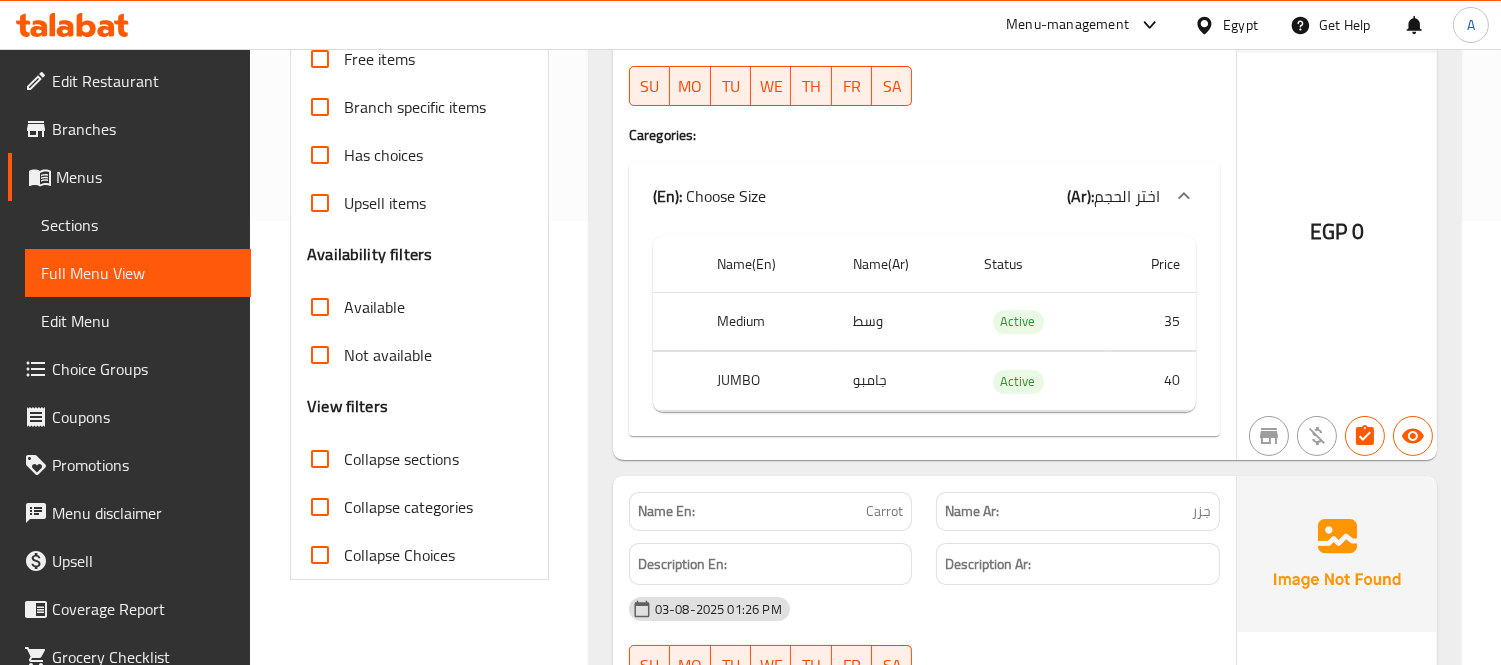 scroll, scrollTop: 0, scrollLeft: 0, axis: both 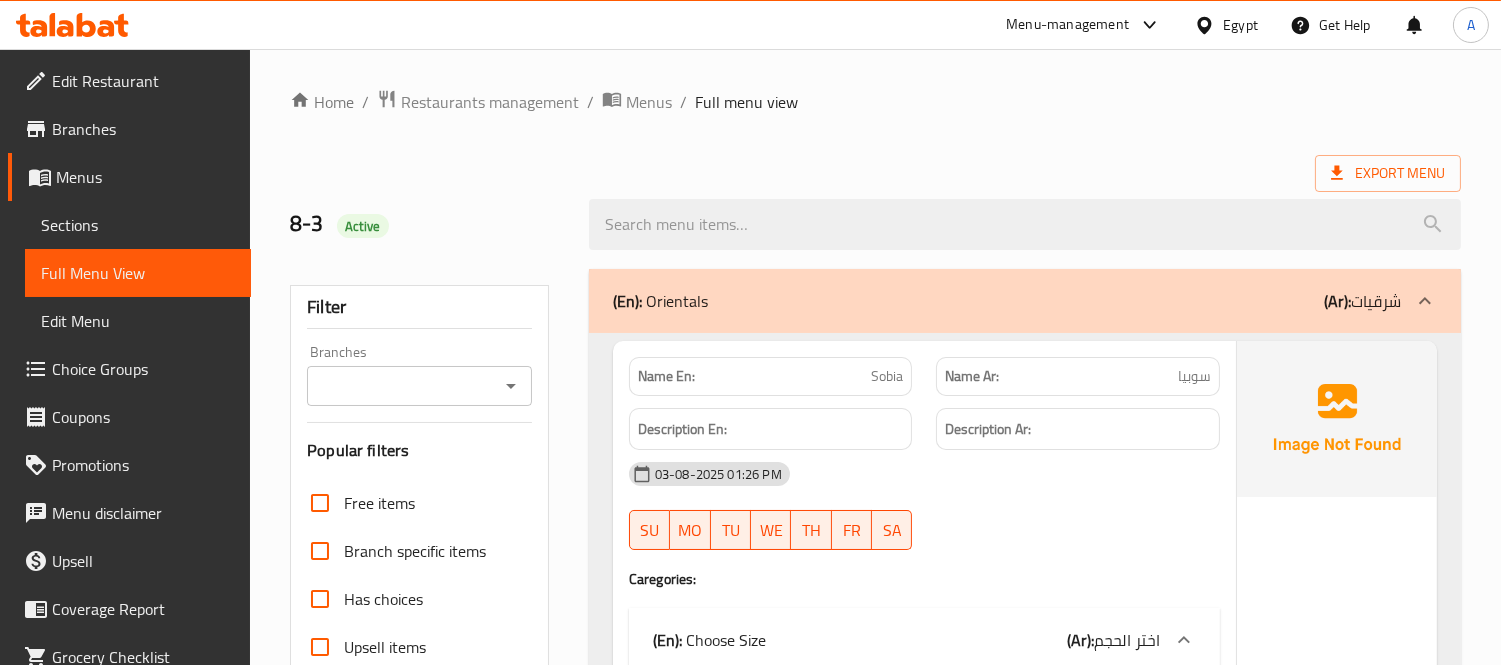click on "Home / Restaurants management / Menus / Full menu view Export Menu 8-3   Active Filter Branches Branches Popular filters Free items Branch specific items Has choices Upsell items Availability filters Available Not available View filters Collapse sections Collapse categories Collapse Choices (En):   Orientals (Ar): شرقيات Name En: Sobia Name Ar: سوبيا Description En: Description Ar: 03-08-2025 01:26 PM SU MO TU WE TH FR SA Caregories: (En):   Choose Size (Ar): اختر الحجم Name(En) Name(Ar) Status Price Medium وسط  Active 35 JUMBO جامبو Active 40 EGP 0 Name En: Carrot Name Ar: جزر Description En: Description Ar: 03-08-2025 01:26 PM SU MO TU WE TH FR SA Caregories: (En):   Choose Size (Ar): اختر الحجم Name(En) Name(Ar) Status Price Medium وسط  Active 30 JUMBO جامبو Active 35 EGP 0 Name En: Dates Name Ar: تمر Description En: Description Ar: 03-08-2025 01:26 PM SU MO TU WE TH FR SA Caregories: (En):   Choose Size (Ar): اختر الحجم Name(En) Name(Ar) Status 0" at bounding box center (875, 28874) 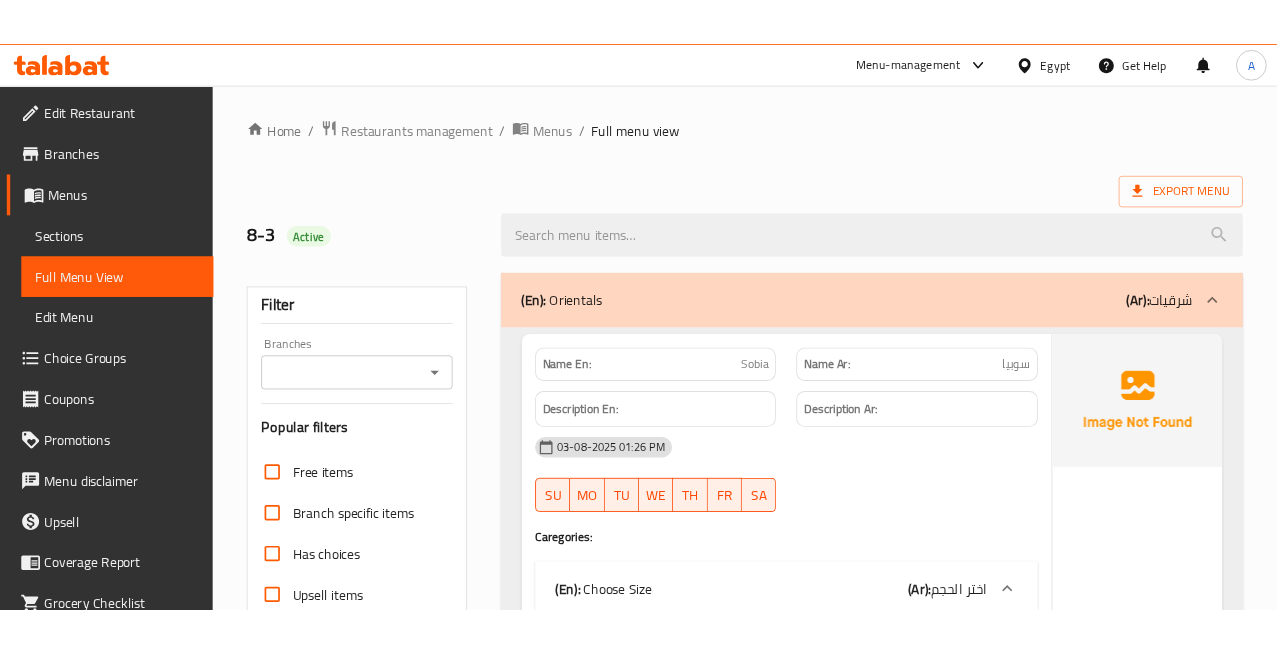 scroll, scrollTop: 42802, scrollLeft: 0, axis: vertical 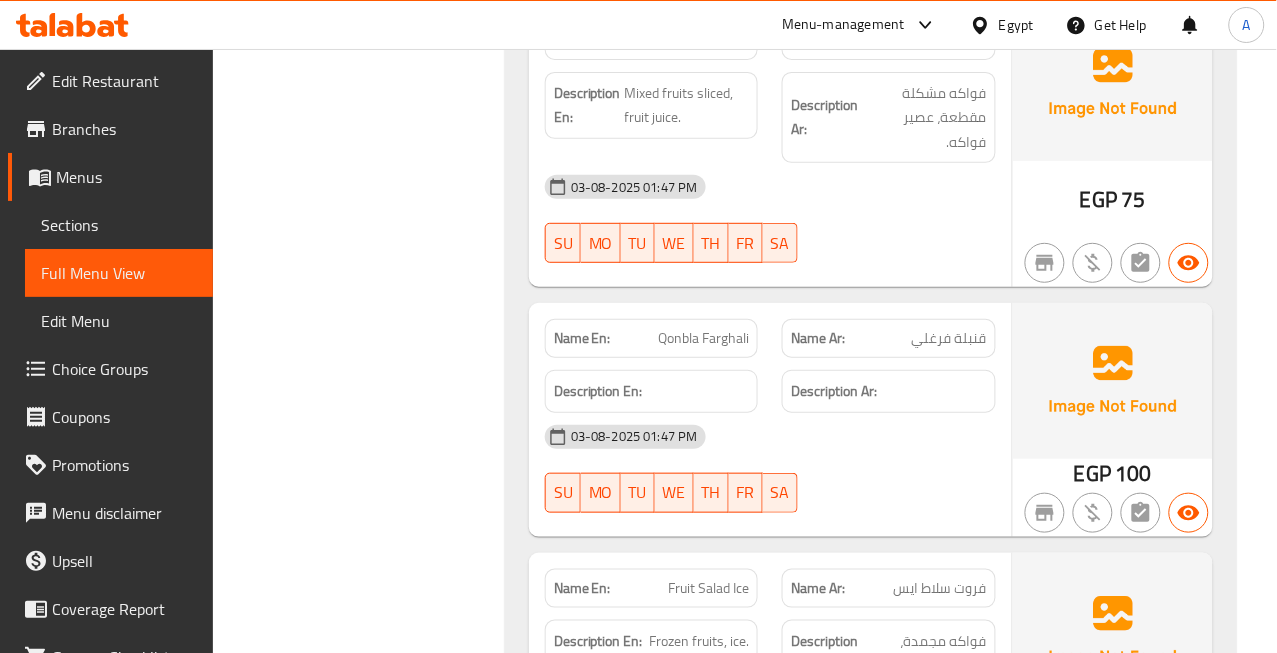 click on "03-08-2025 01:47 PM" at bounding box center (770, -35383) 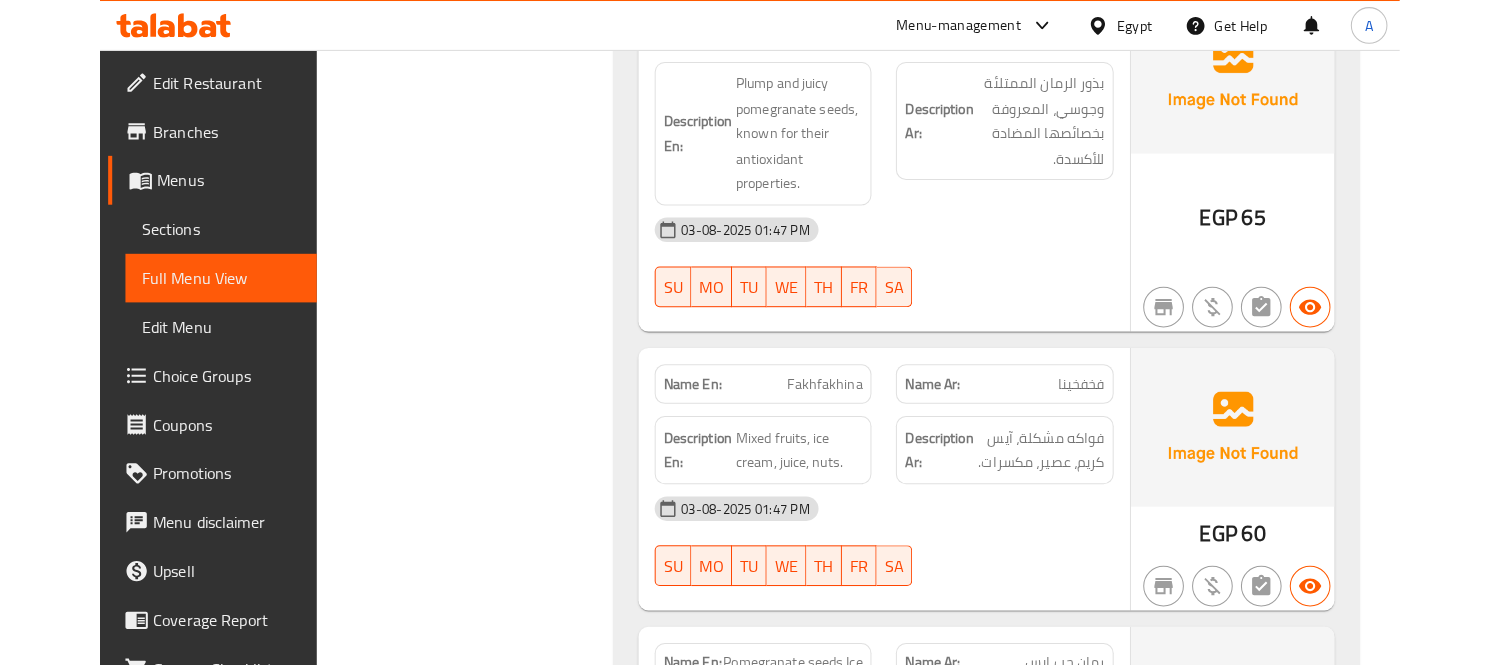 scroll, scrollTop: 43691, scrollLeft: 0, axis: vertical 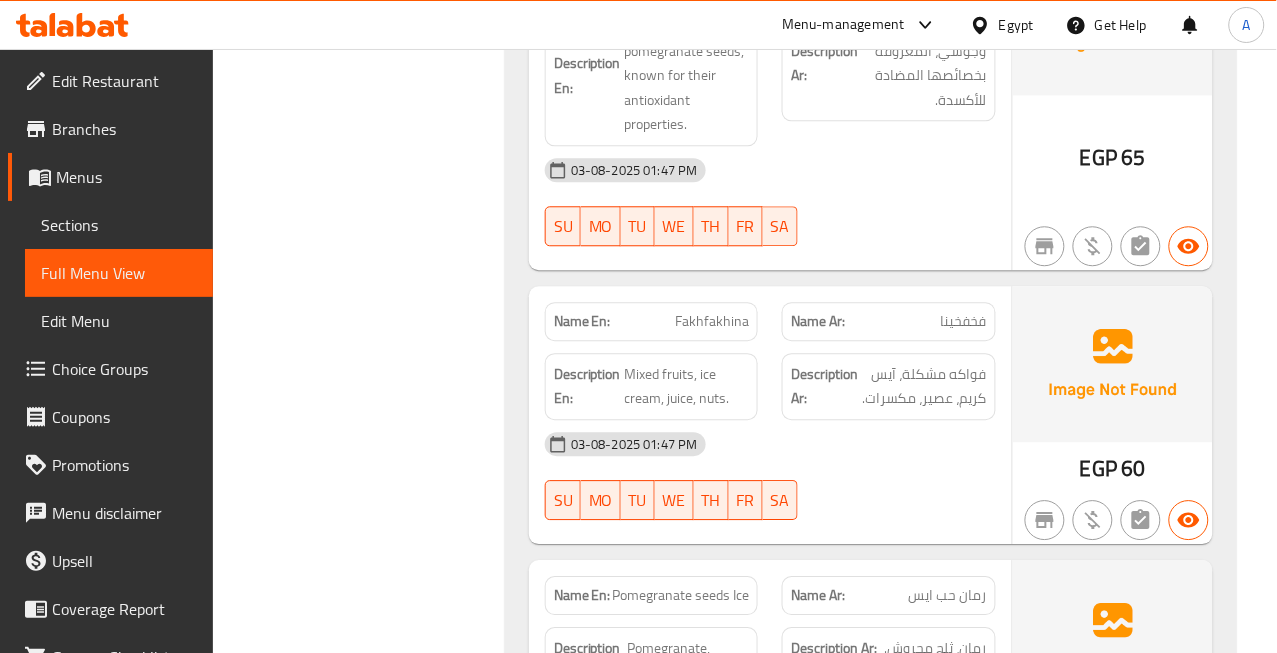 click on "Fakhfakhina" at bounding box center (734, -34055) 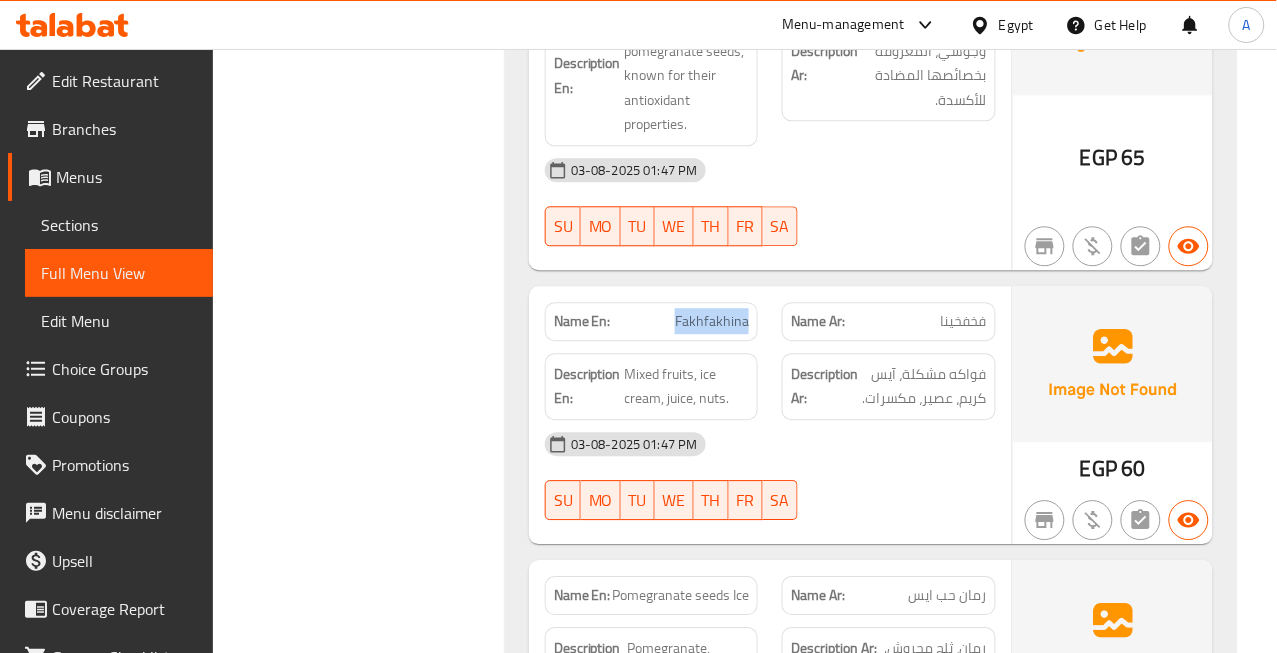 click on "Fakhfakhina" at bounding box center [734, -34055] 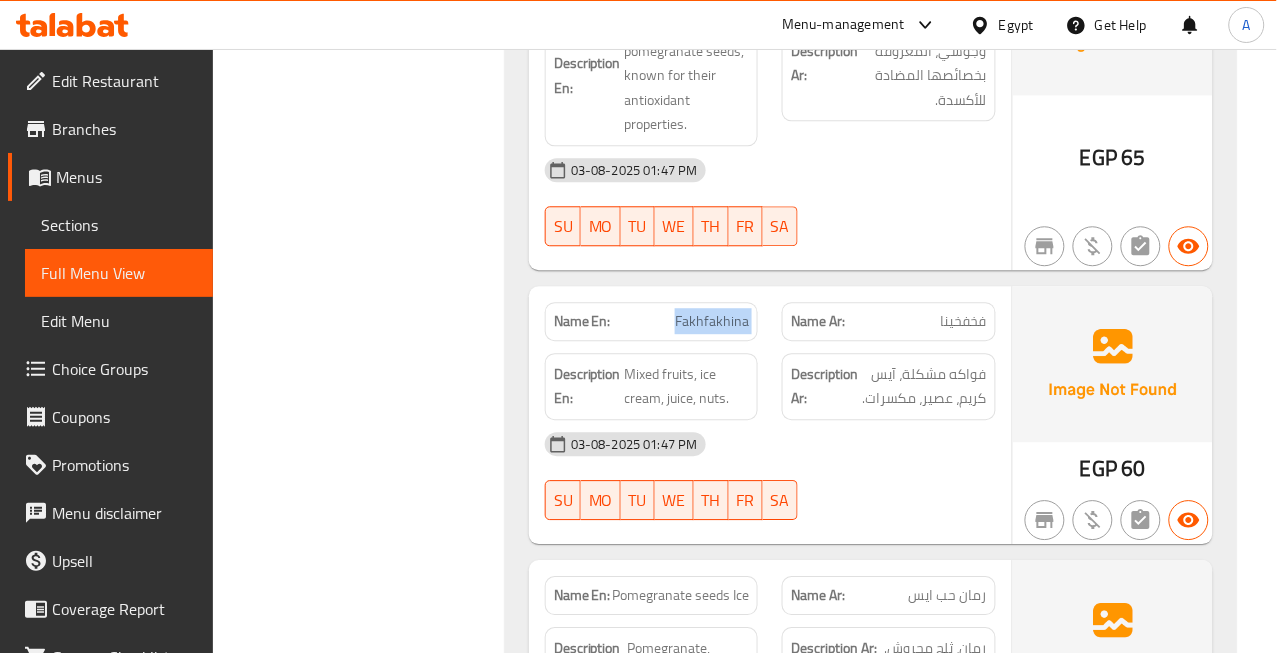 click on "Fakhfakhina" at bounding box center [734, -34055] 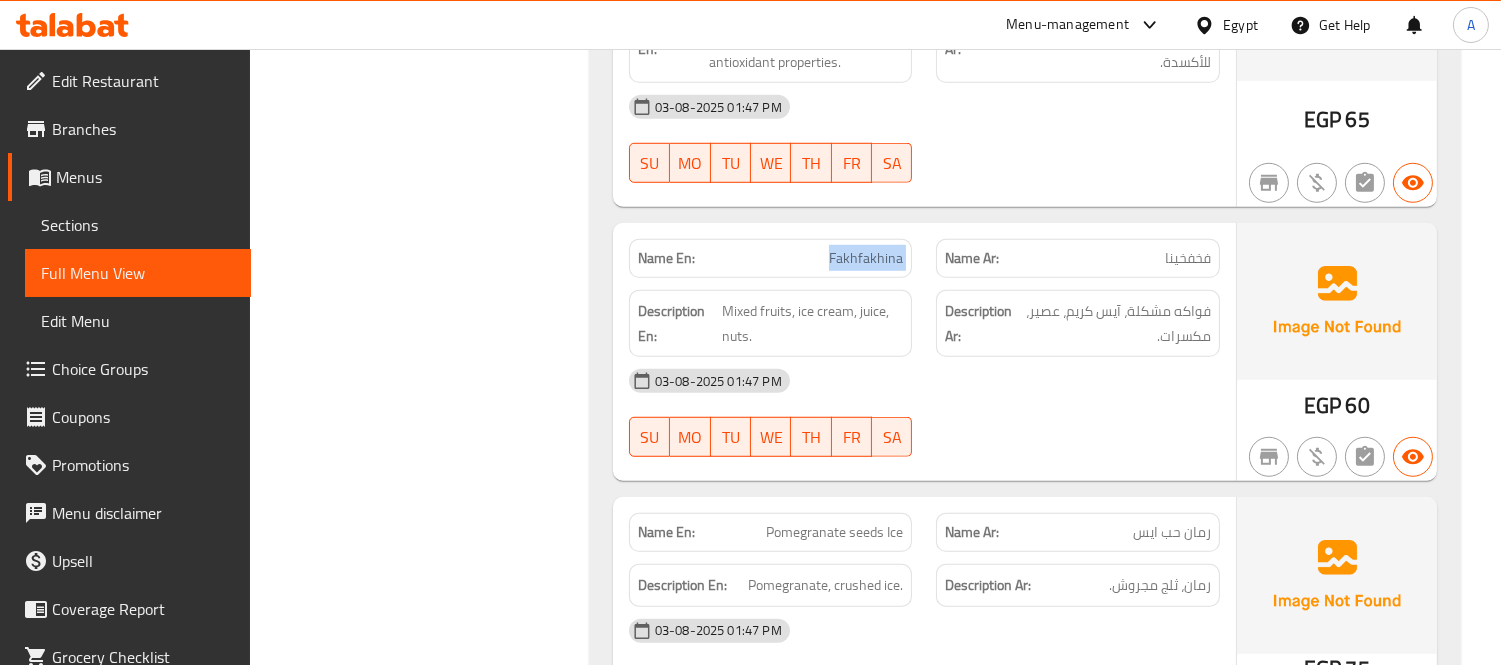 scroll, scrollTop: 43135, scrollLeft: 0, axis: vertical 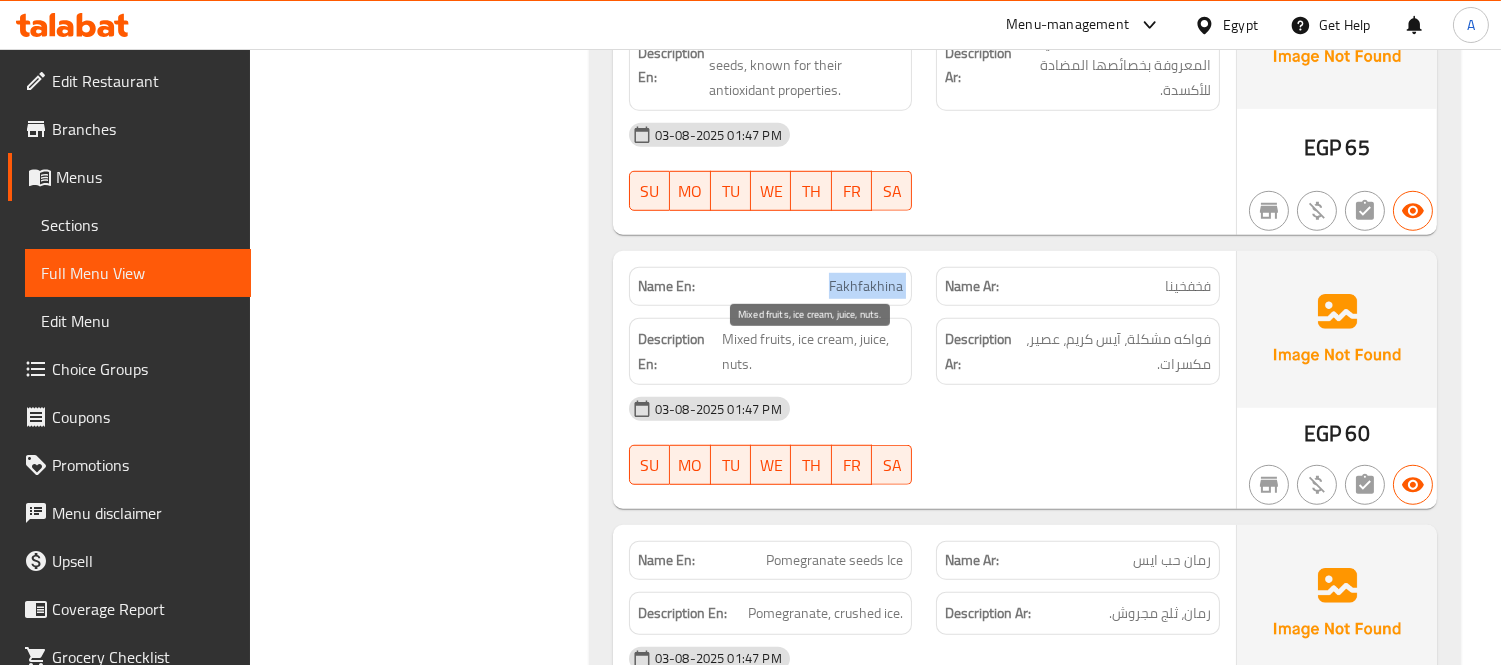 copy on "Fakhfakhina" 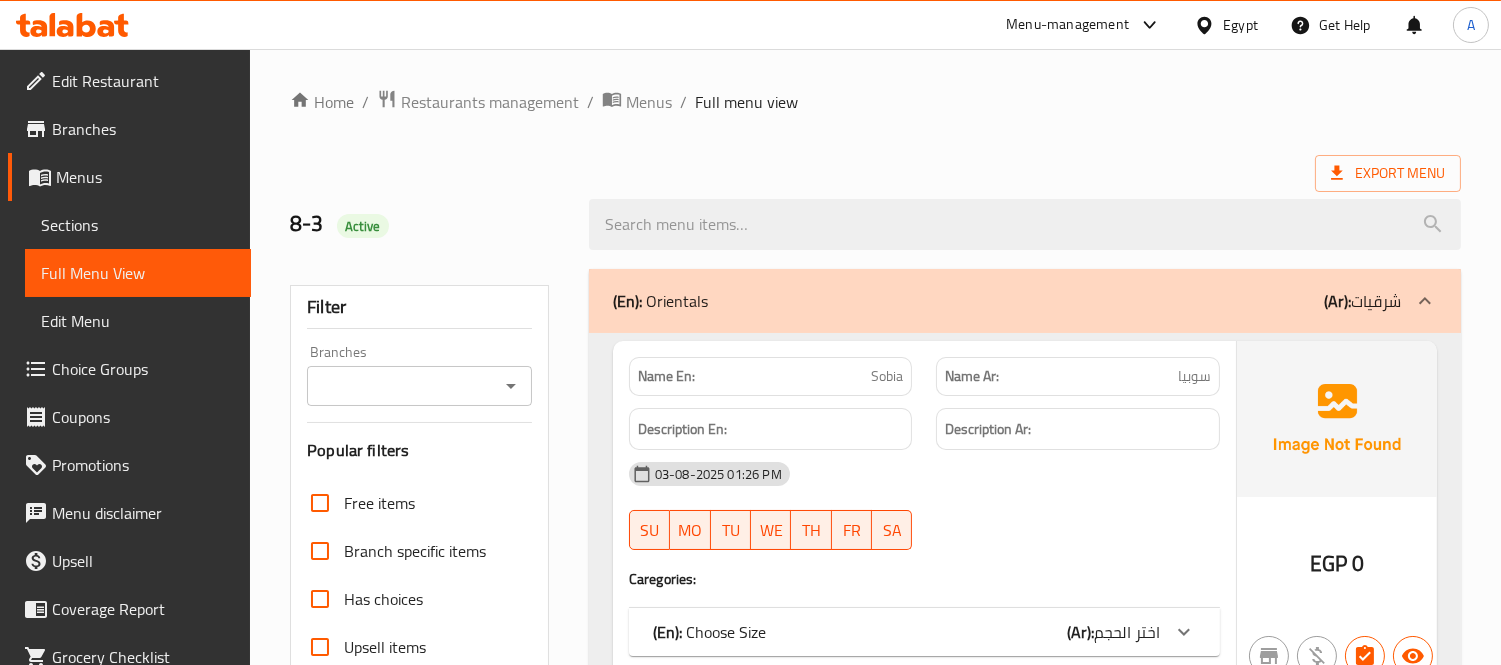 scroll, scrollTop: 444, scrollLeft: 0, axis: vertical 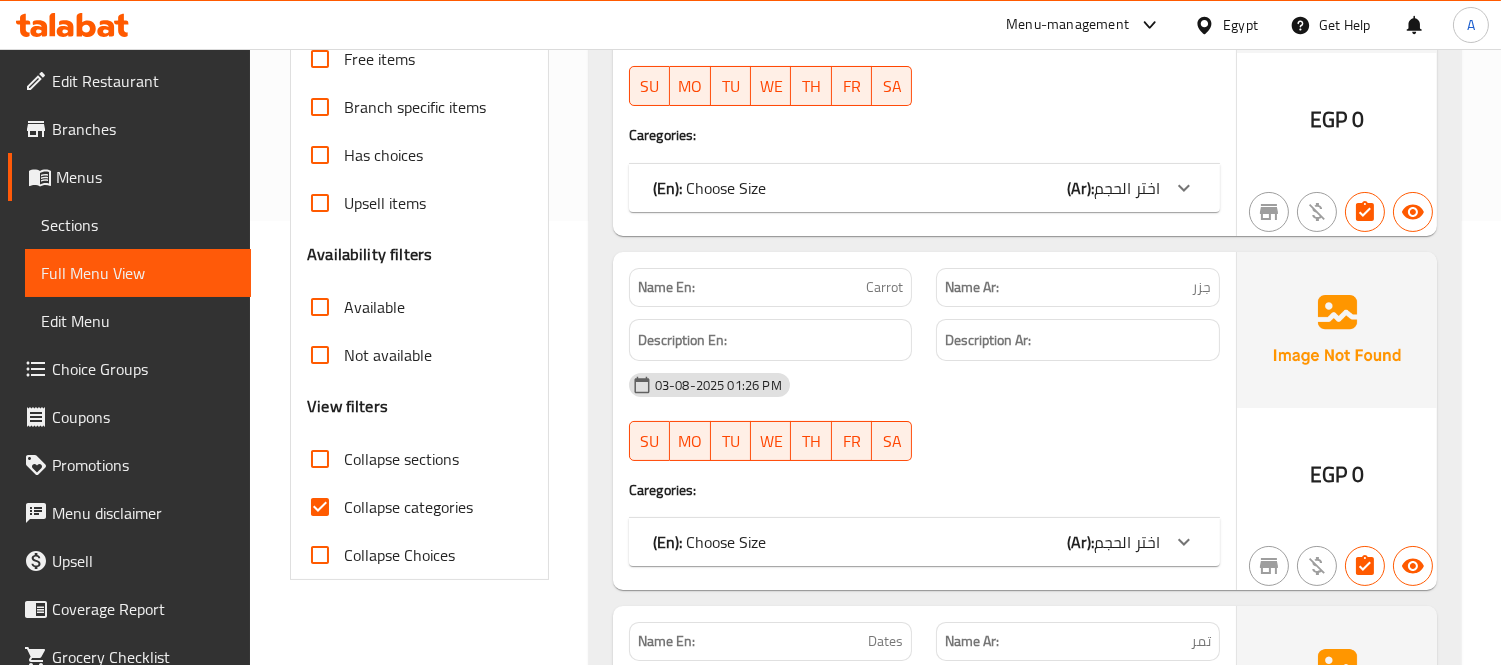 click on "Collapse categories" at bounding box center [320, 507] 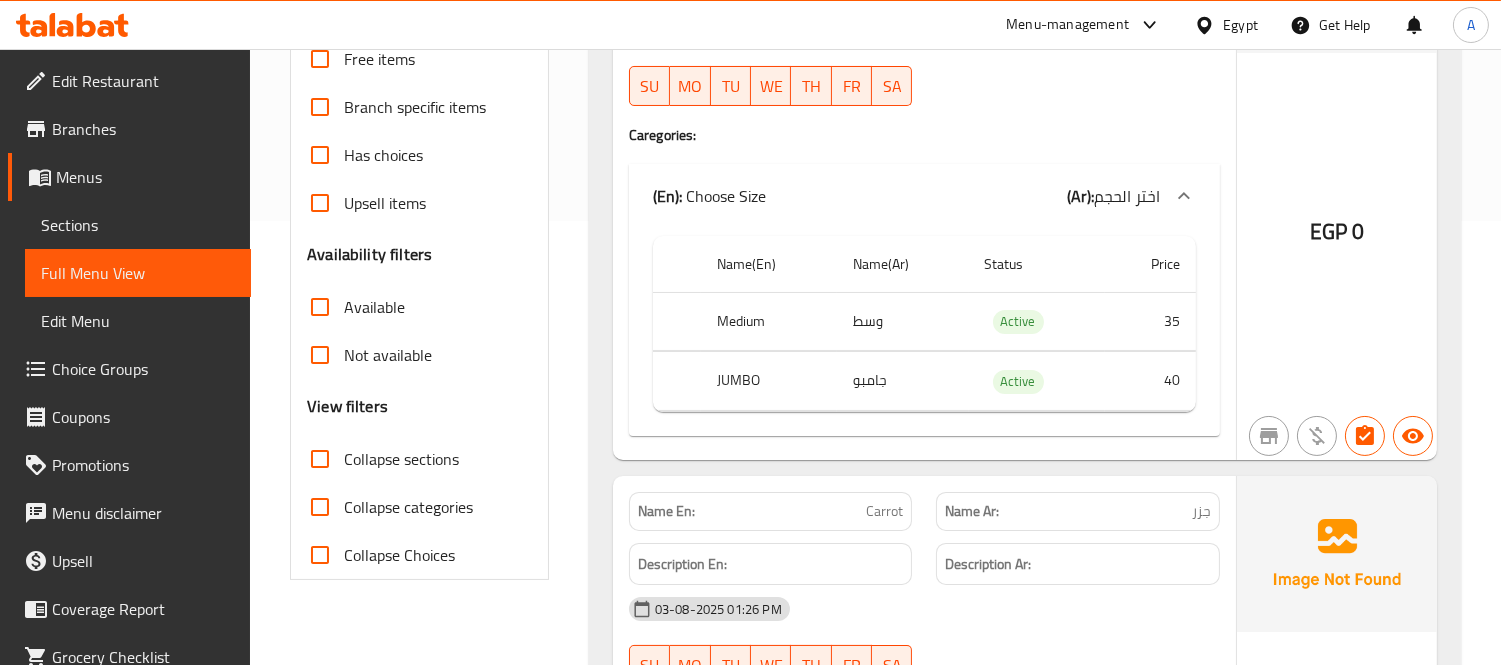 scroll, scrollTop: 0, scrollLeft: 0, axis: both 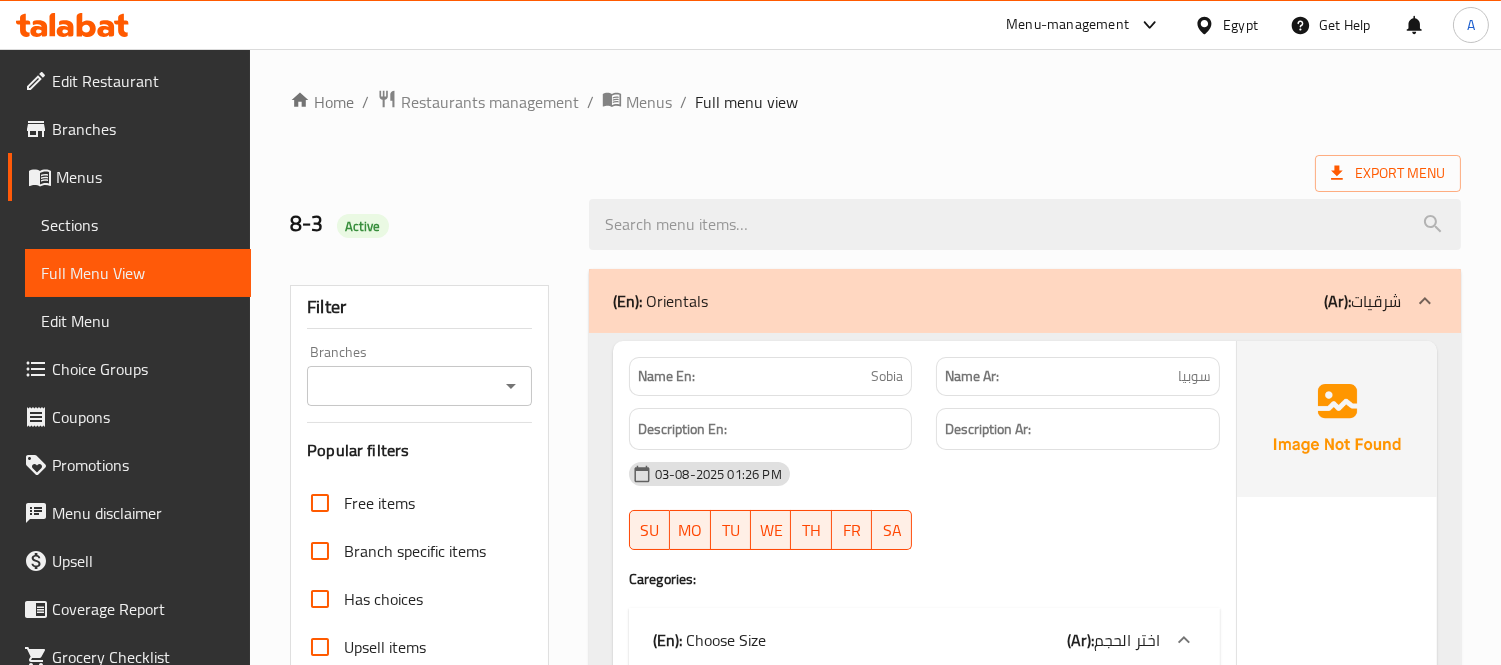 click on "Home / Restaurants management / Menus / Full menu view" at bounding box center [875, 102] 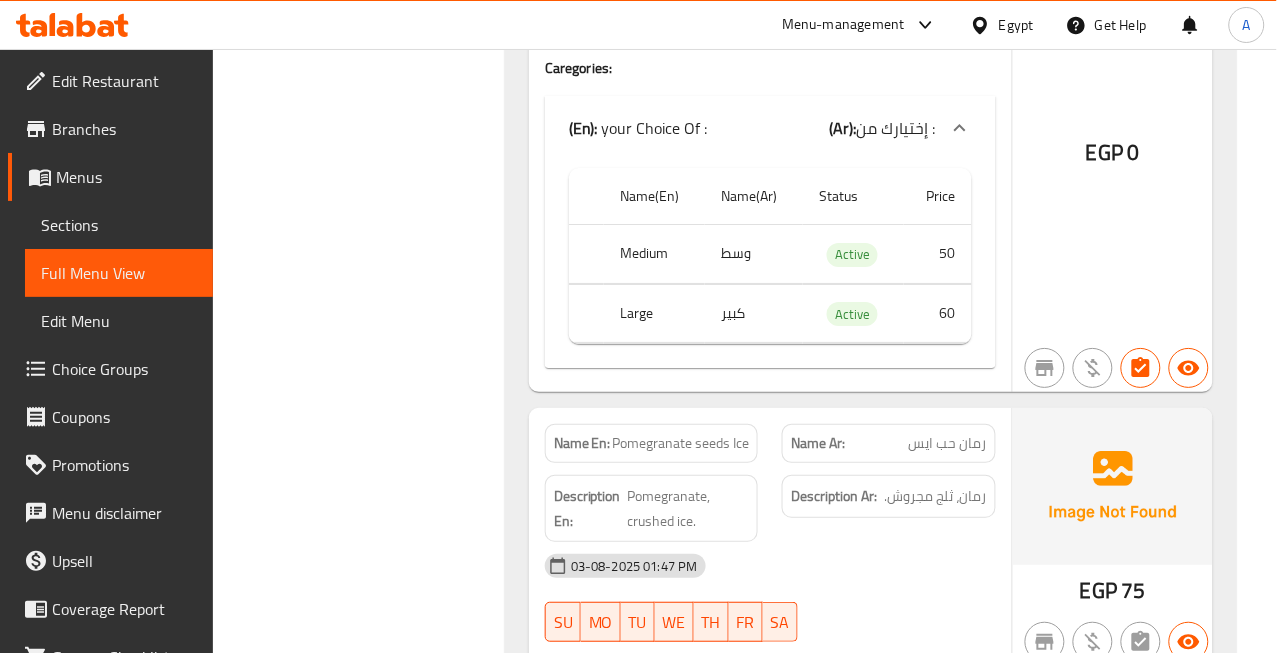 scroll, scrollTop: 44227, scrollLeft: 0, axis: vertical 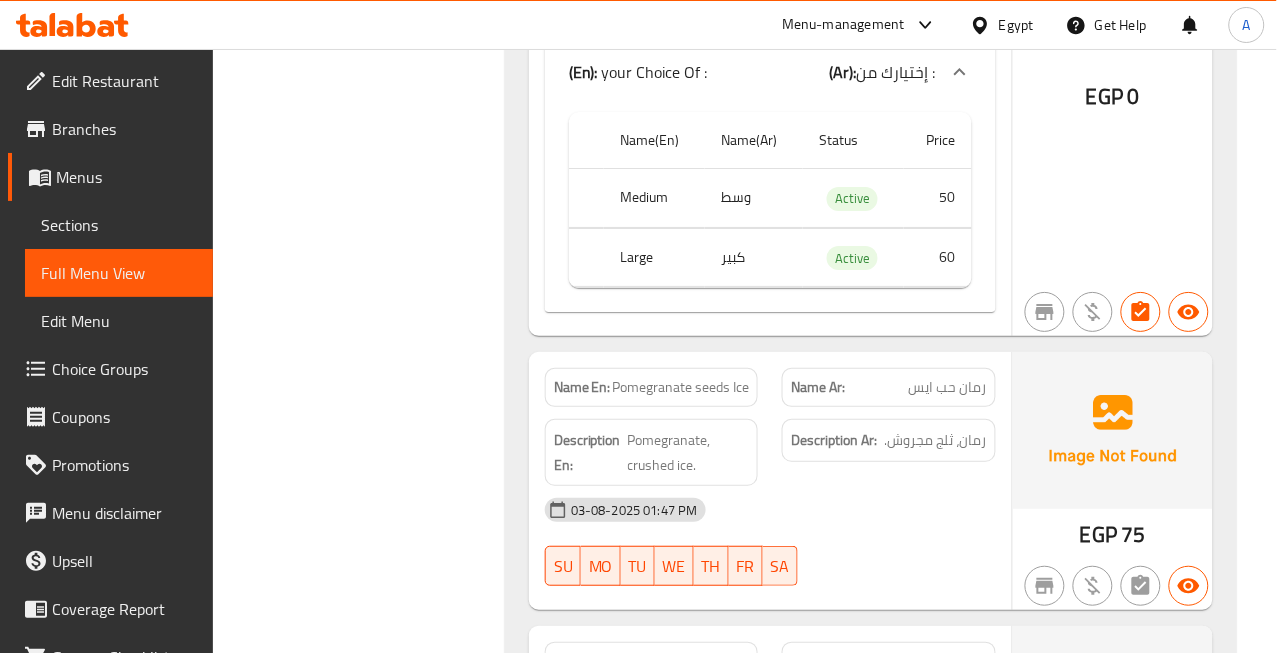 click on "Filter Branches Branches Popular filters Free items Branch specific items Has choices Upsell items Availability filters Available Not available View filters Collapse sections Collapse categories Collapse Choices" at bounding box center [367, -14567] 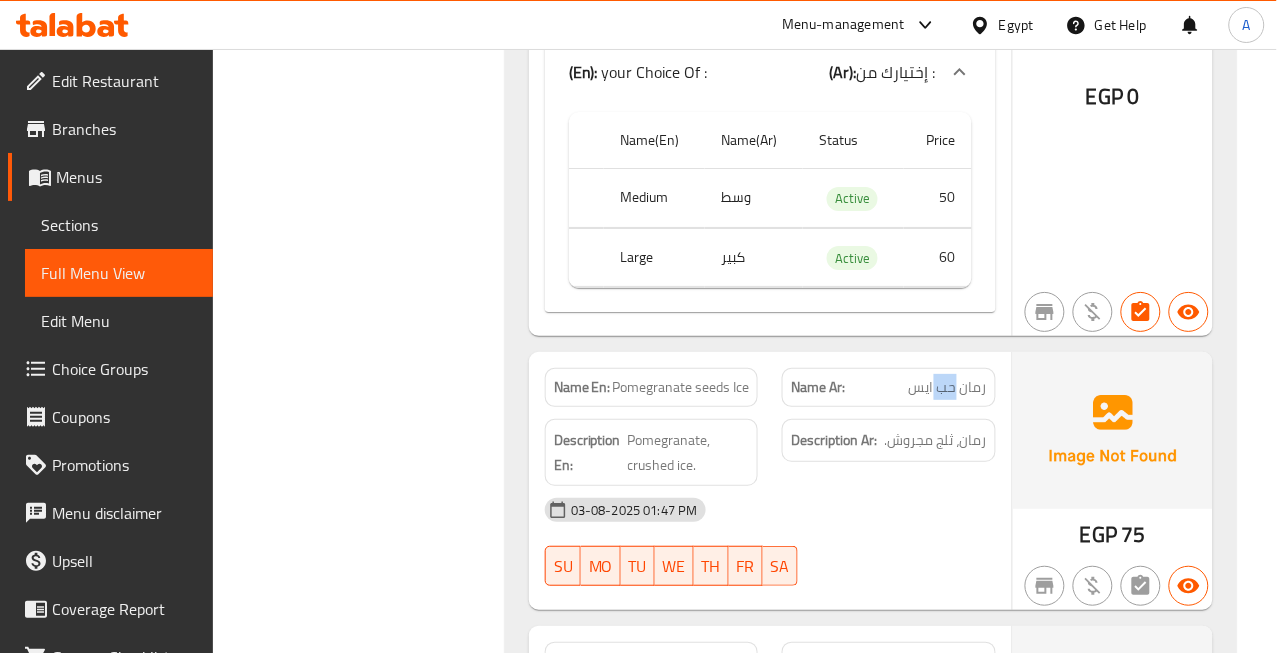 click on "رمان حب ايس" at bounding box center [955, -34013] 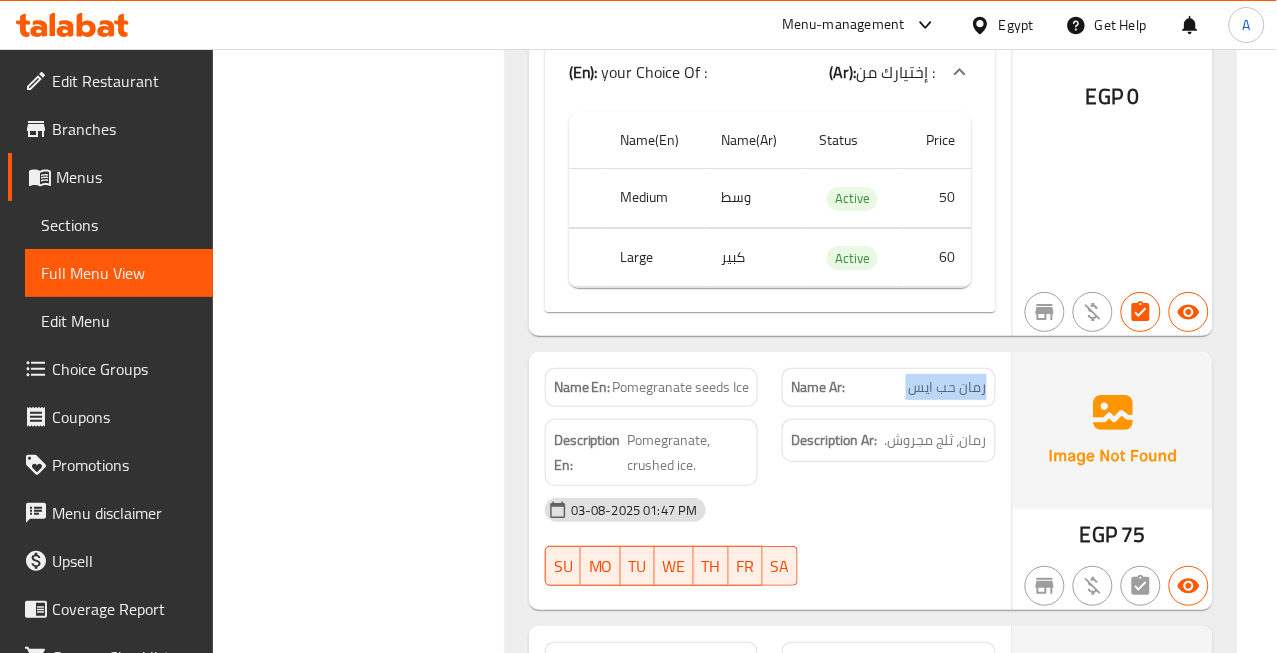 click on "رمان حب ايس" at bounding box center [955, -34013] 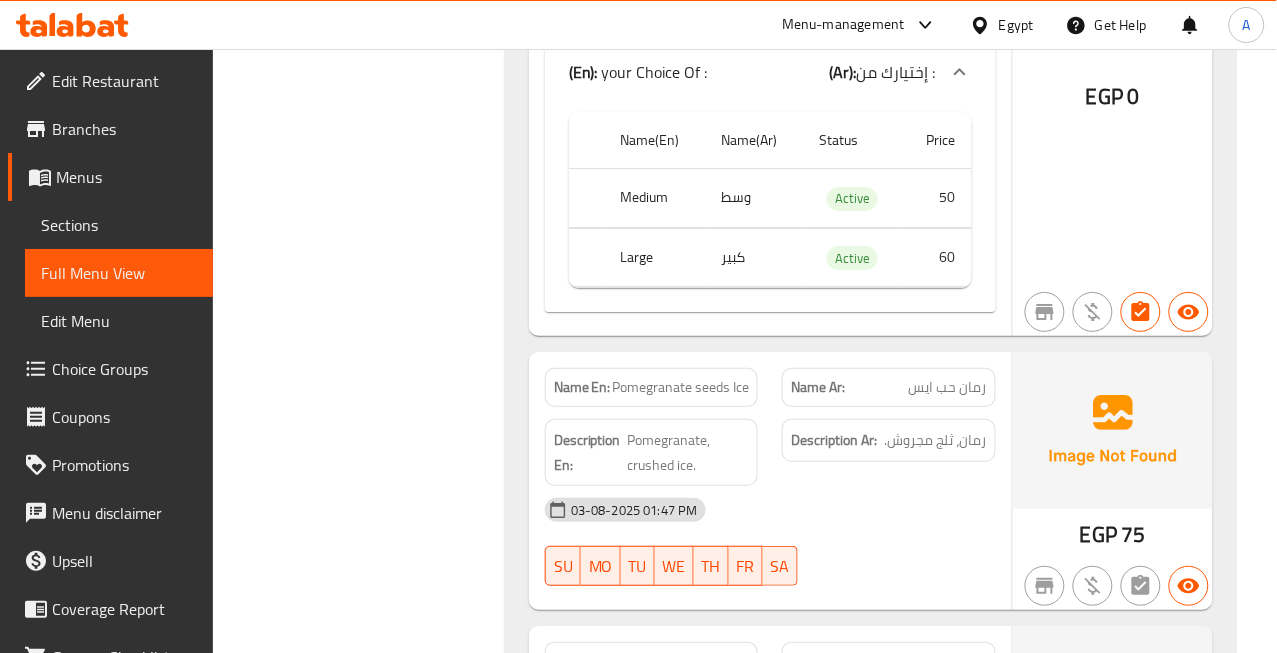 click on "Pomegranate seeds Ice" at bounding box center [681, -34013] 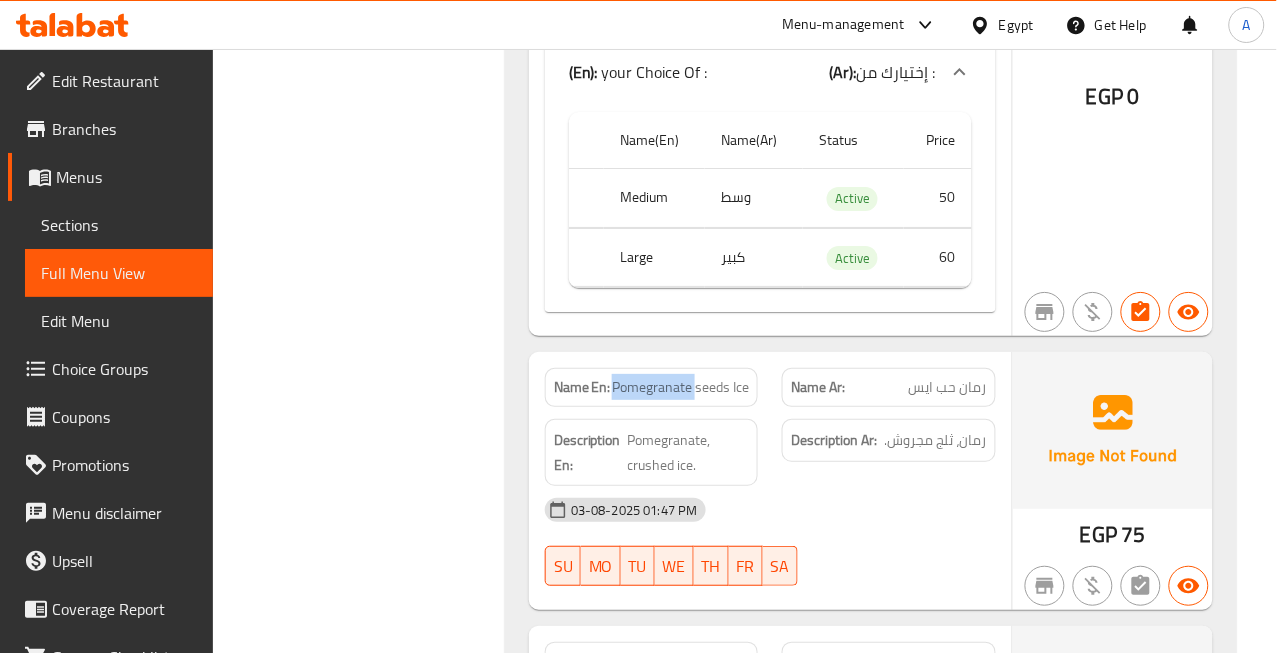click on "Pomegranate seeds Ice" at bounding box center (681, -34013) 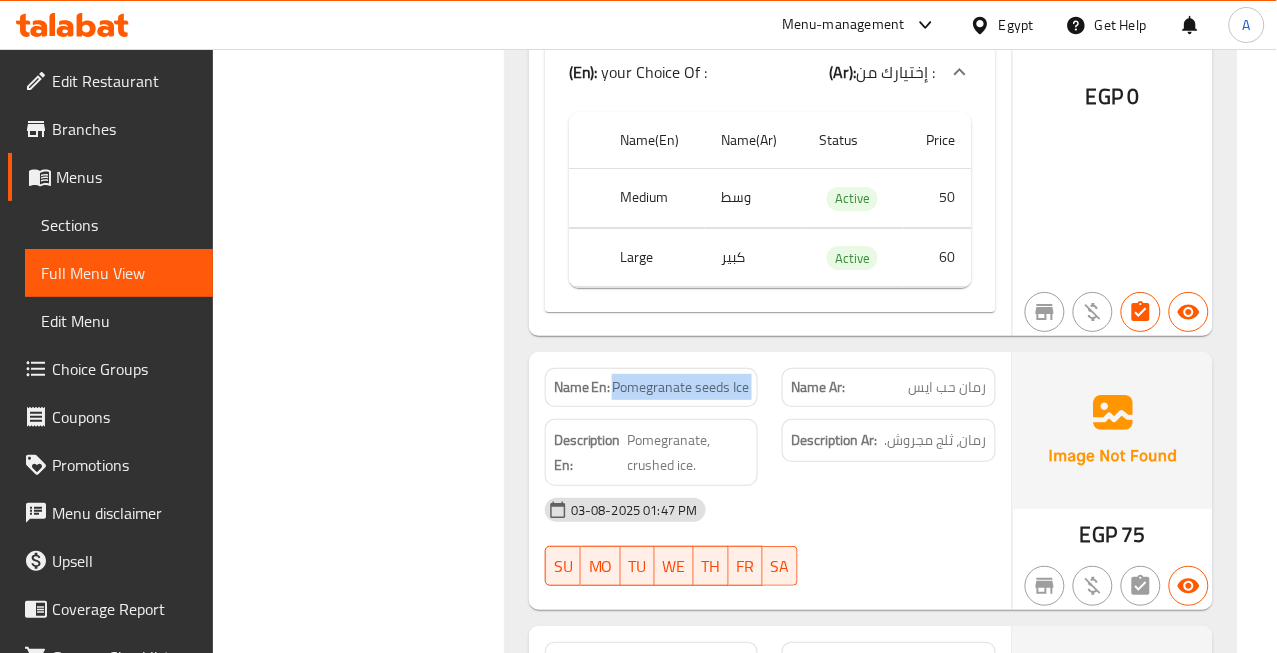 click on "Pomegranate seeds Ice" at bounding box center [681, -34013] 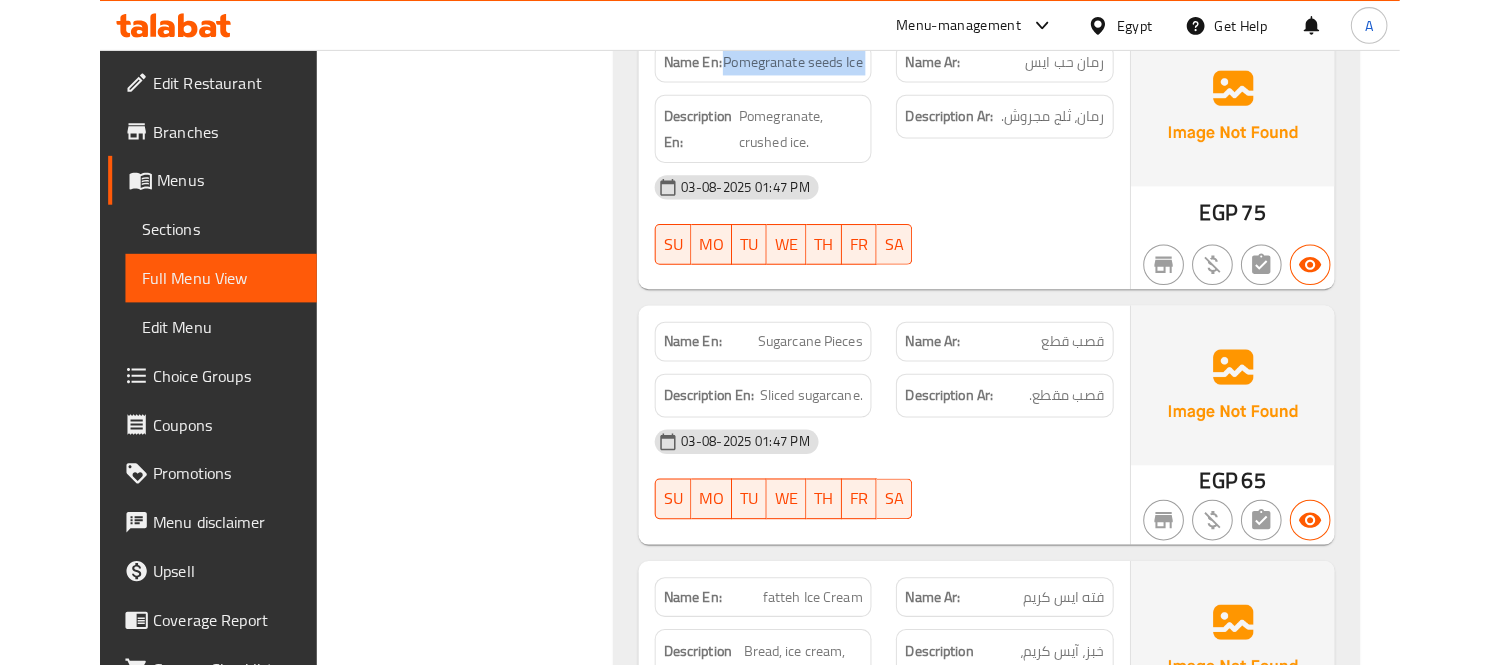 scroll, scrollTop: 44561, scrollLeft: 0, axis: vertical 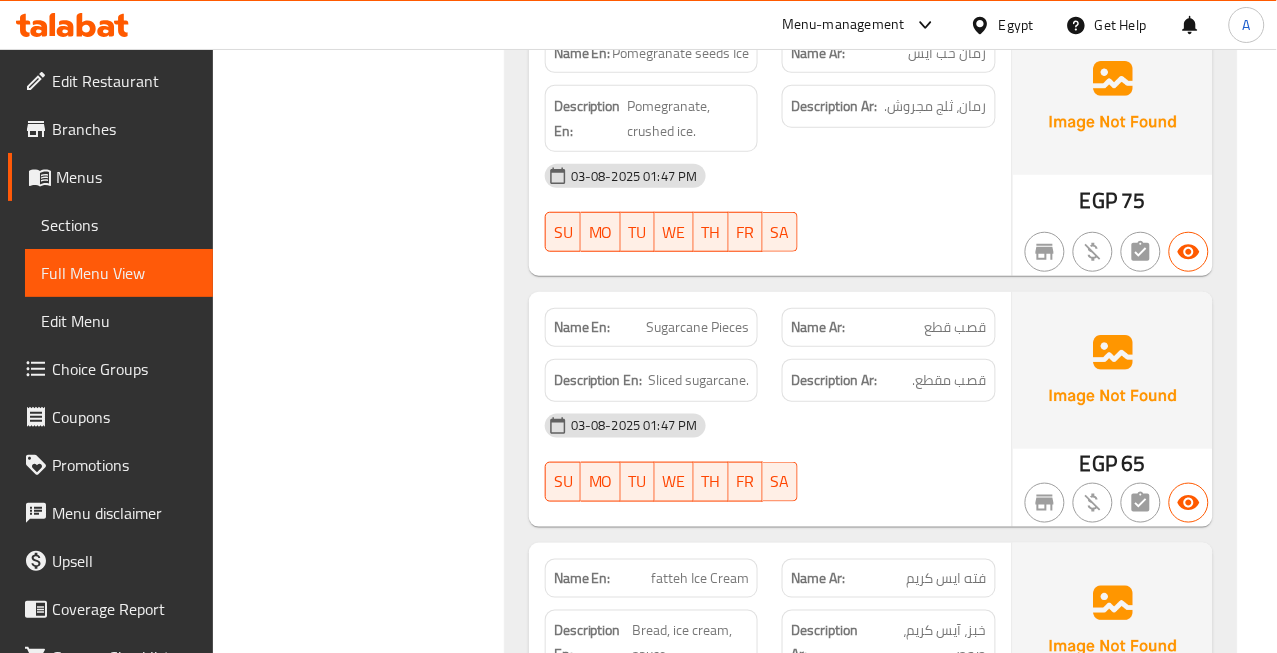 click on "03-08-2025 01:47 PM SU MO TU WE TH FR SA" at bounding box center (770, -18033) 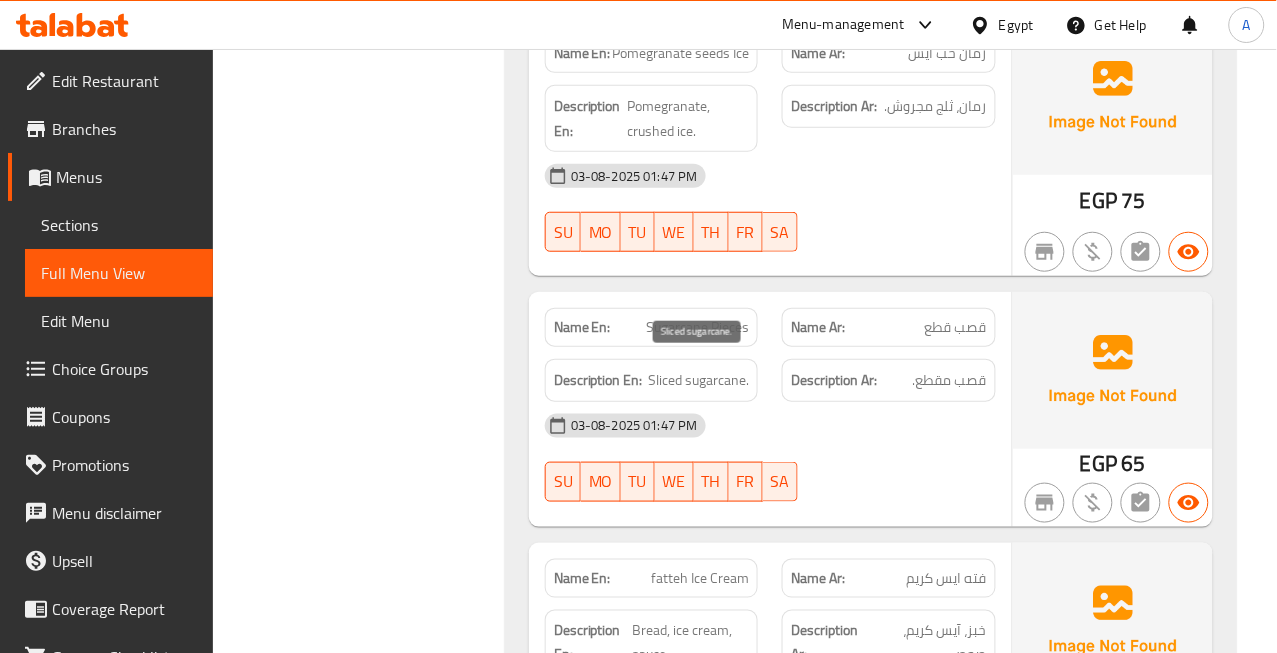 click on "Sliced sugarcane." at bounding box center [698, 380] 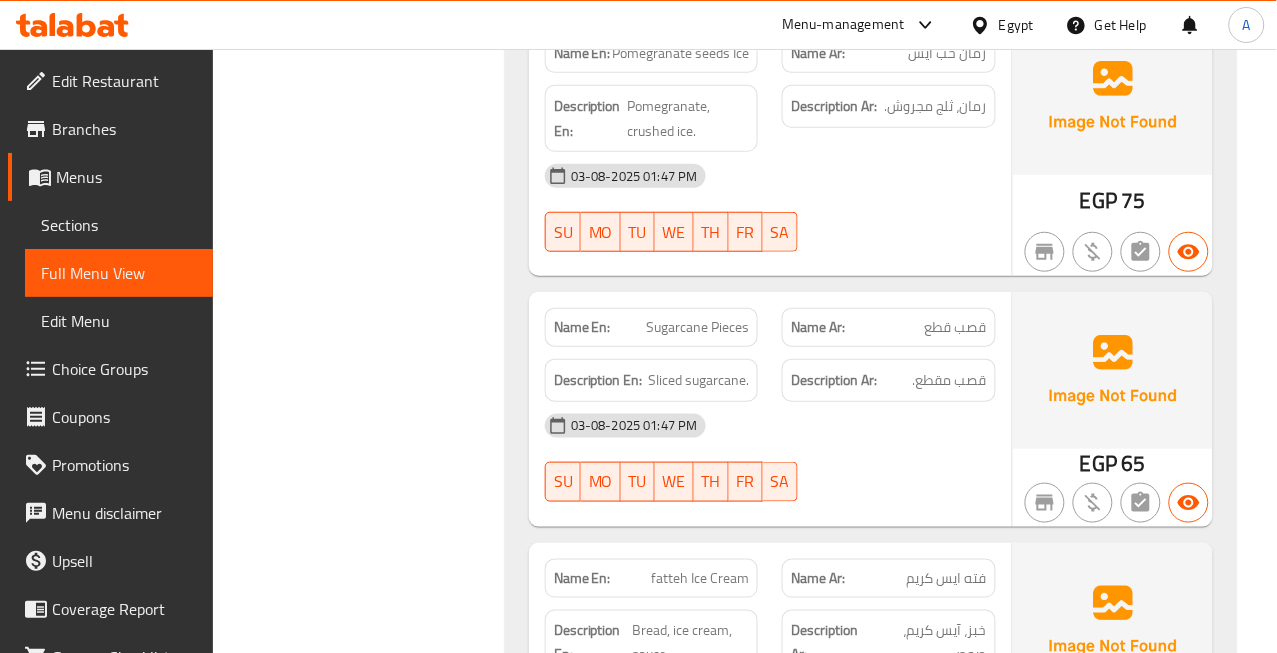 click on "Sugarcane Pieces" at bounding box center (717, -18164) 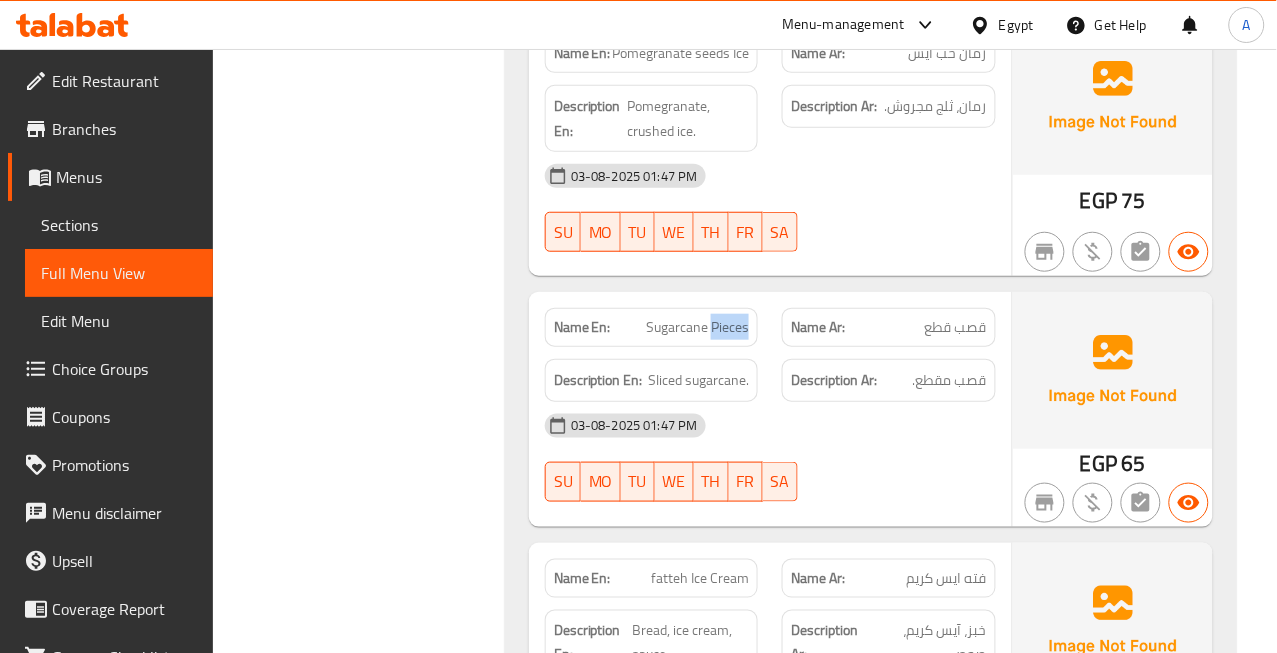 click on "Sugarcane Pieces" at bounding box center (717, -18164) 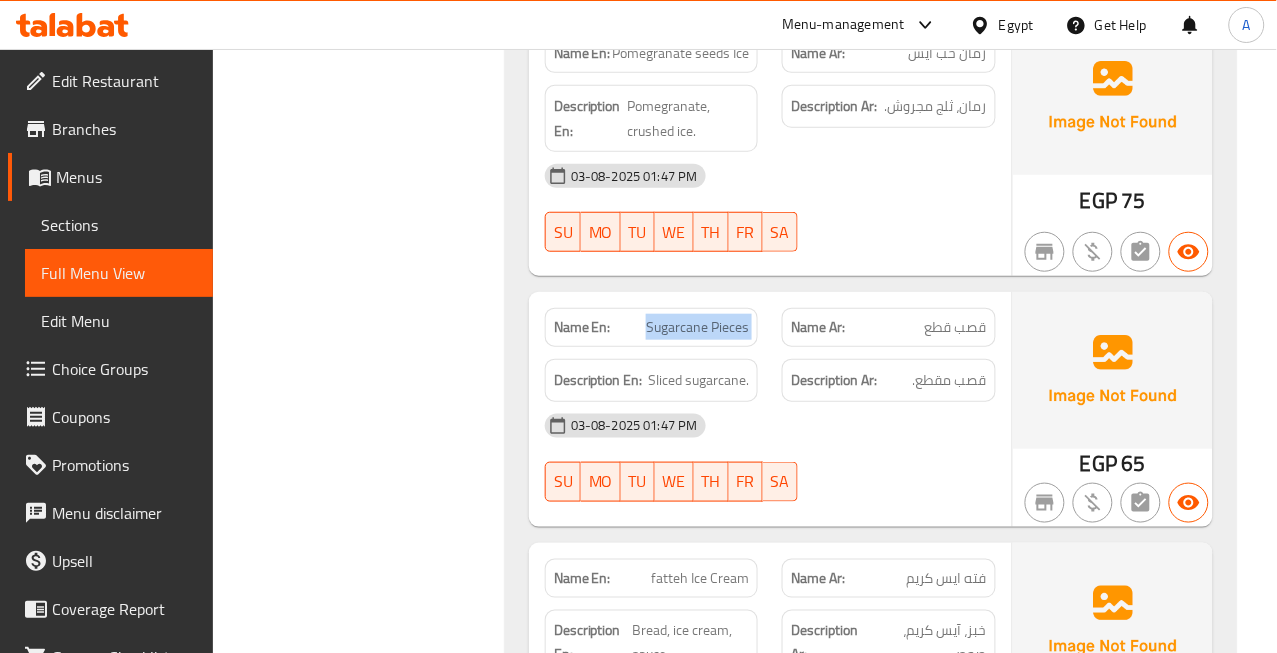 click on "Sugarcane Pieces" at bounding box center (717, -18164) 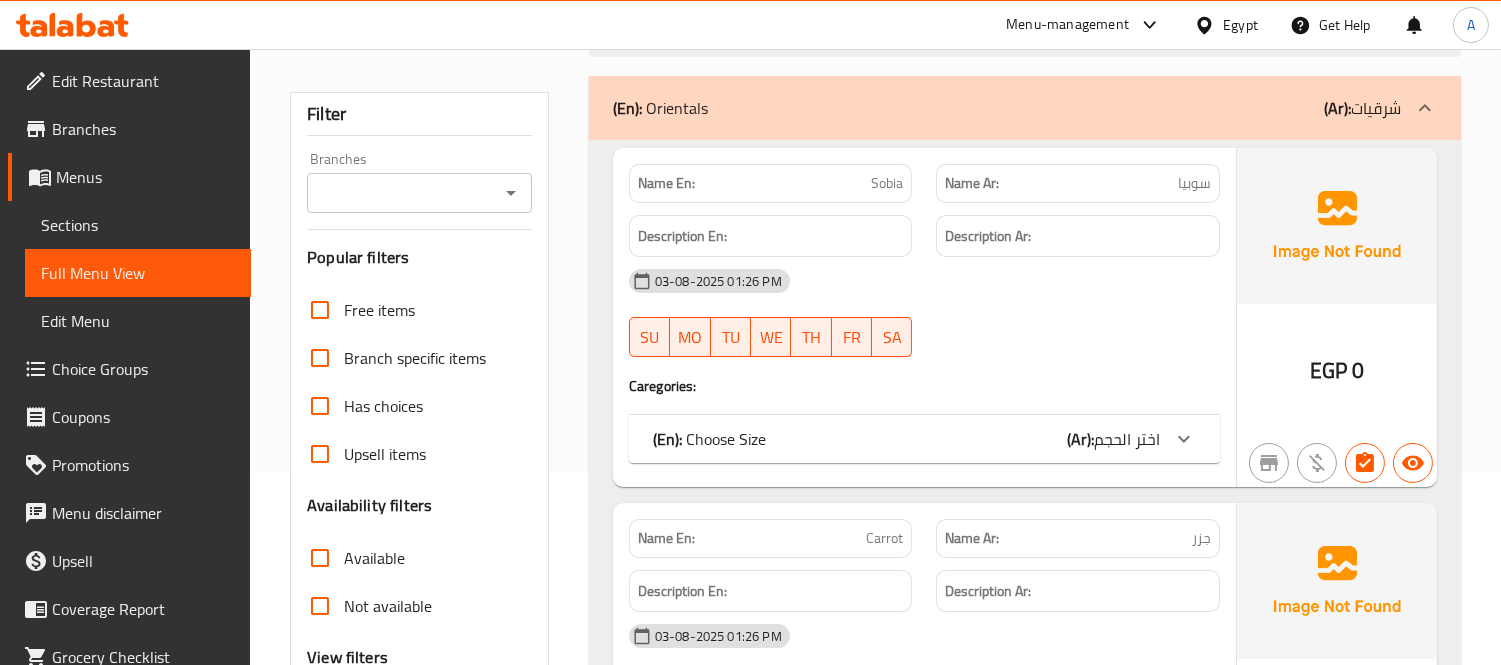 scroll, scrollTop: 444, scrollLeft: 0, axis: vertical 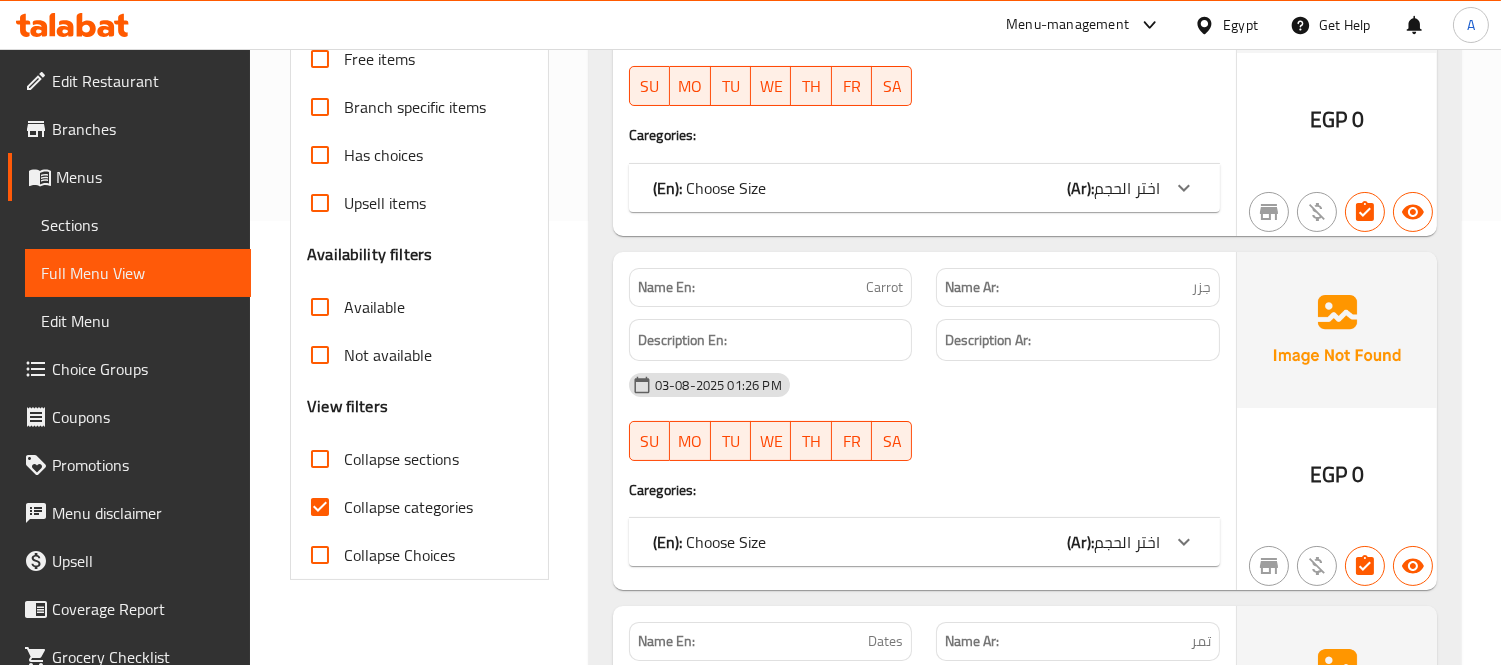 click on "Collapse categories" at bounding box center [384, 507] 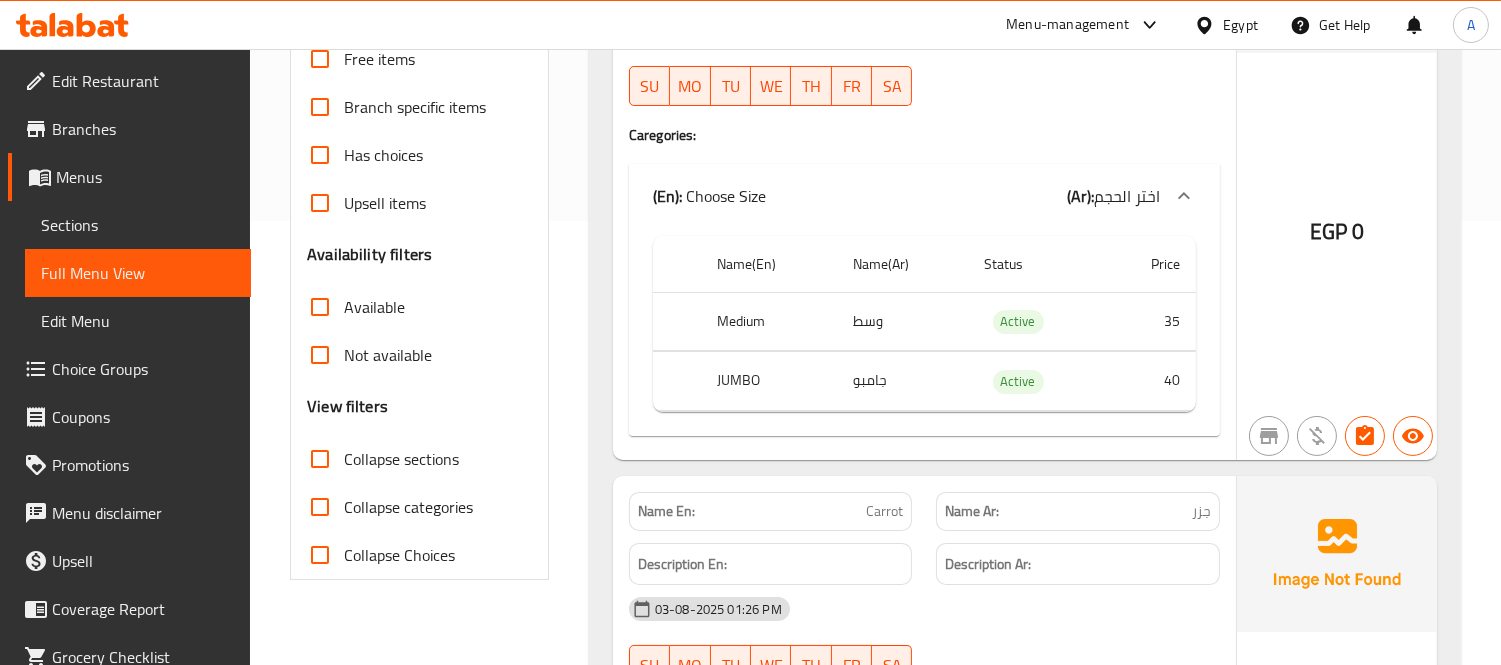 click on "Home / Restaurants management / Menus / Full menu view Export Menu 8-3   Active Filter Branches Branches Popular filters Free items Branch specific items Has choices Upsell items Availability filters Available Not available View filters Collapse sections Collapse categories Collapse Choices (En):   Orientals (Ar): شرقيات Name En: Sobia Name Ar: سوبيا Description En: Description Ar: 03-08-2025 01:26 PM SU MO TU WE TH FR SA Caregories: (En):   Choose Size (Ar): اختر الحجم Name(En) Name(Ar) Status Price Medium وسط  Active 35 JUMBO جامبو Active 40 EGP 0 Name En: Carrot Name Ar: جزر Description En: Description Ar: 03-08-2025 01:26 PM SU MO TU WE TH FR SA Caregories: (En):   Choose Size (Ar): اختر الحجم Name(En) Name(Ar) Status Price Medium وسط  Active 30 JUMBO جامبو Active 35 EGP 0 Name En: Dates Name Ar: تمر Description En: Description Ar: 03-08-2025 01:26 PM SU MO TU WE TH FR SA Caregories: (En):   Choose Size (Ar): اختر الحجم Name(En) Name(Ar) Status 0" at bounding box center [875, 29685] 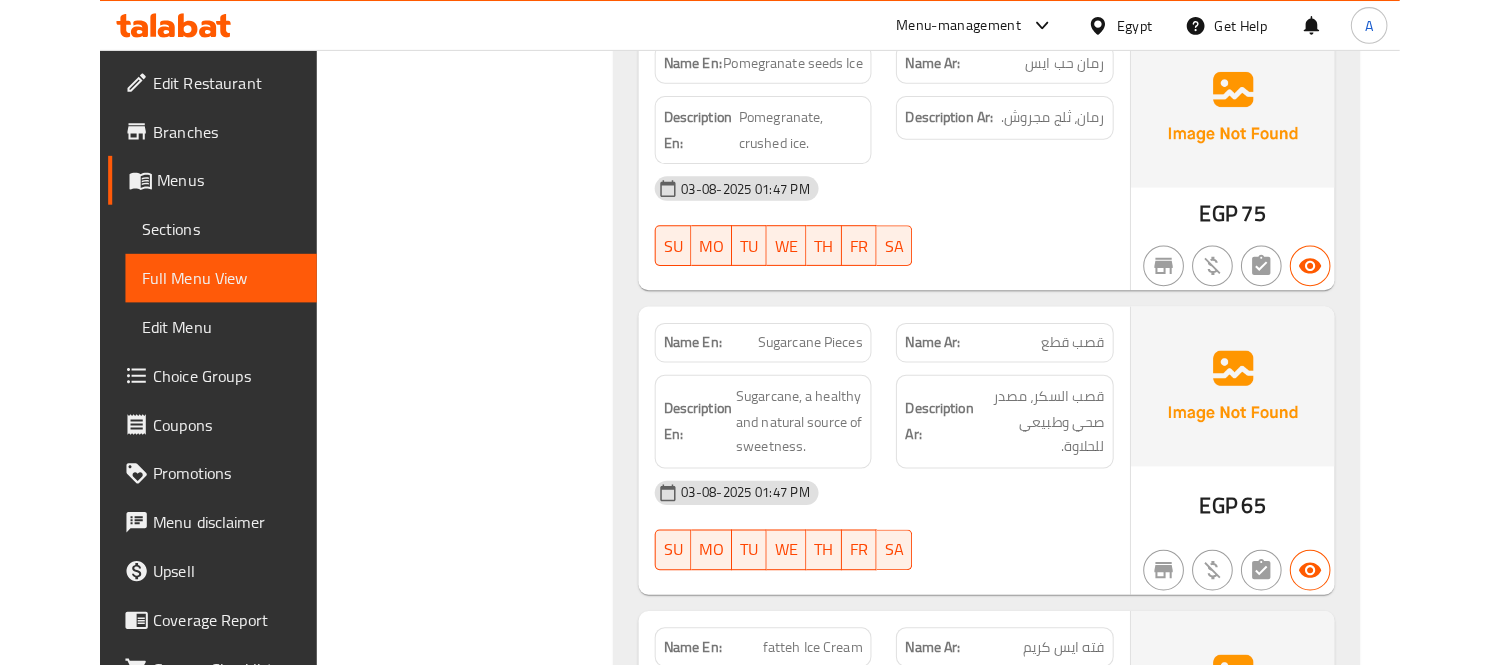 scroll, scrollTop: 46981, scrollLeft: 0, axis: vertical 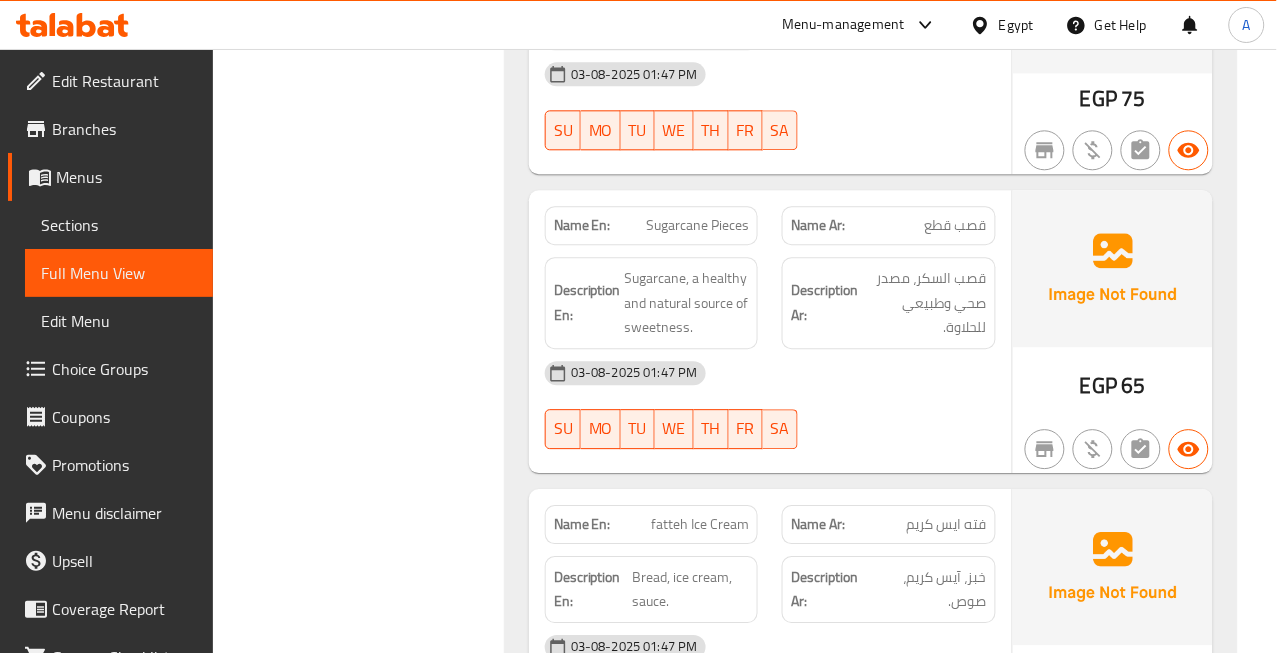 click on "Sugarcane Pieces" at bounding box center (717, -18266) 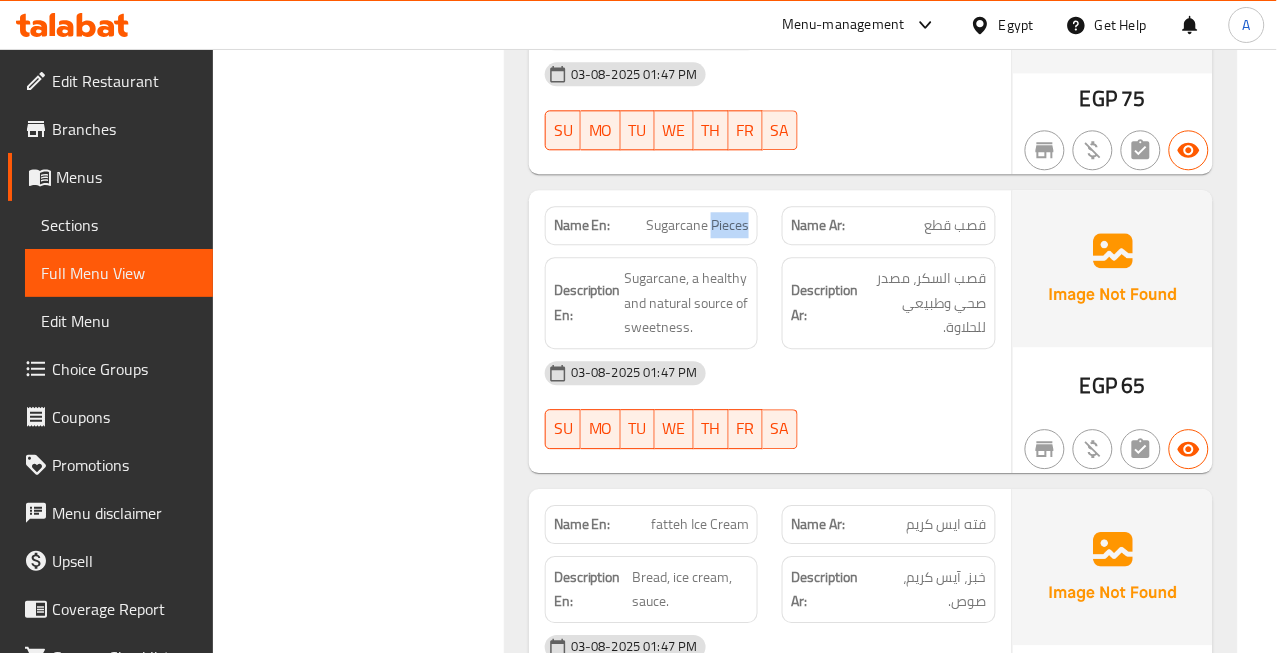 click on "Sugarcane Pieces" at bounding box center (717, -18266) 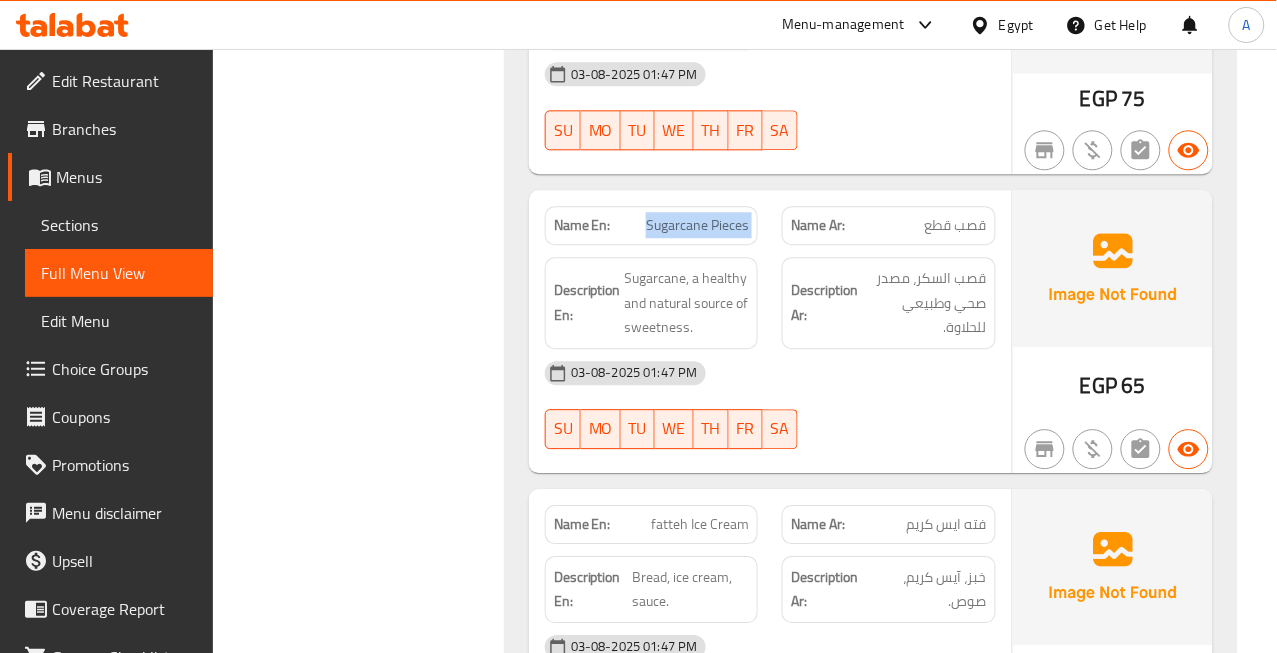 click on "Sugarcane Pieces" at bounding box center [717, -18266] 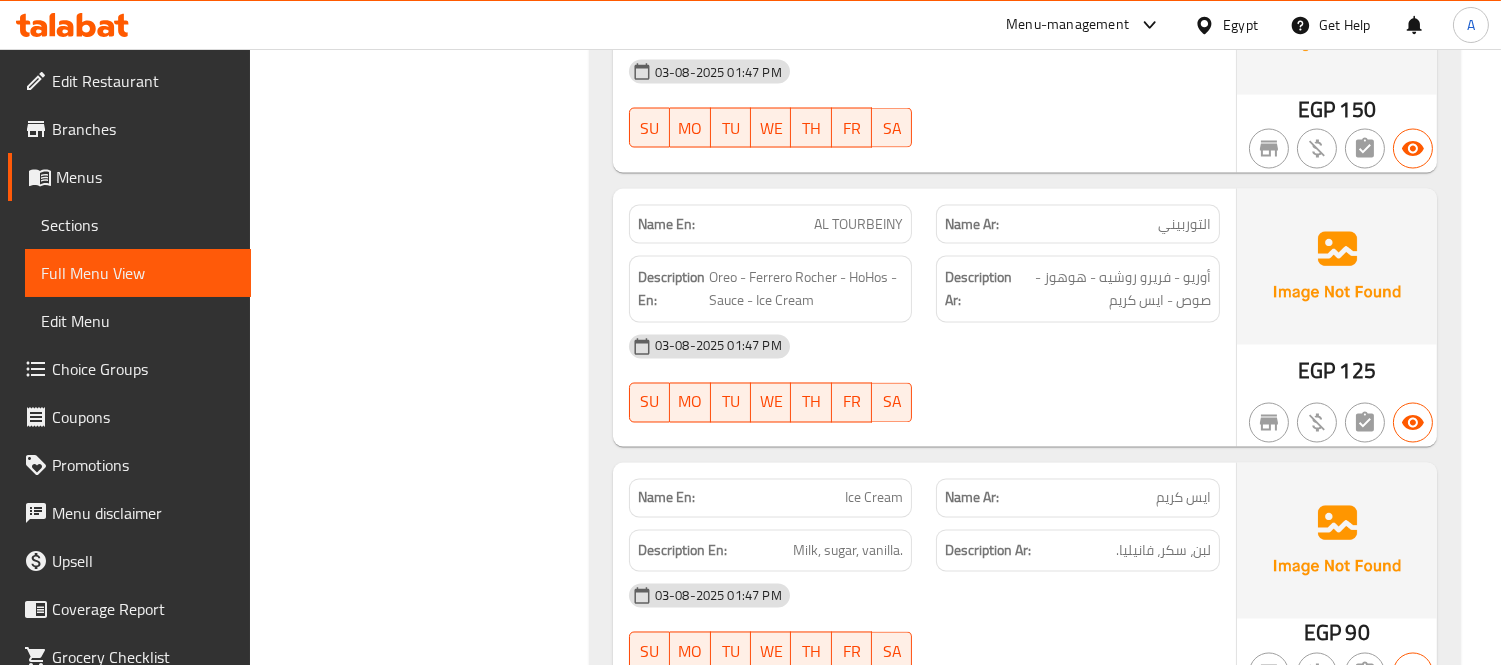 click on "03-08-2025 01:47 PM SU MO TU WE TH FR SA" at bounding box center [924, 104] 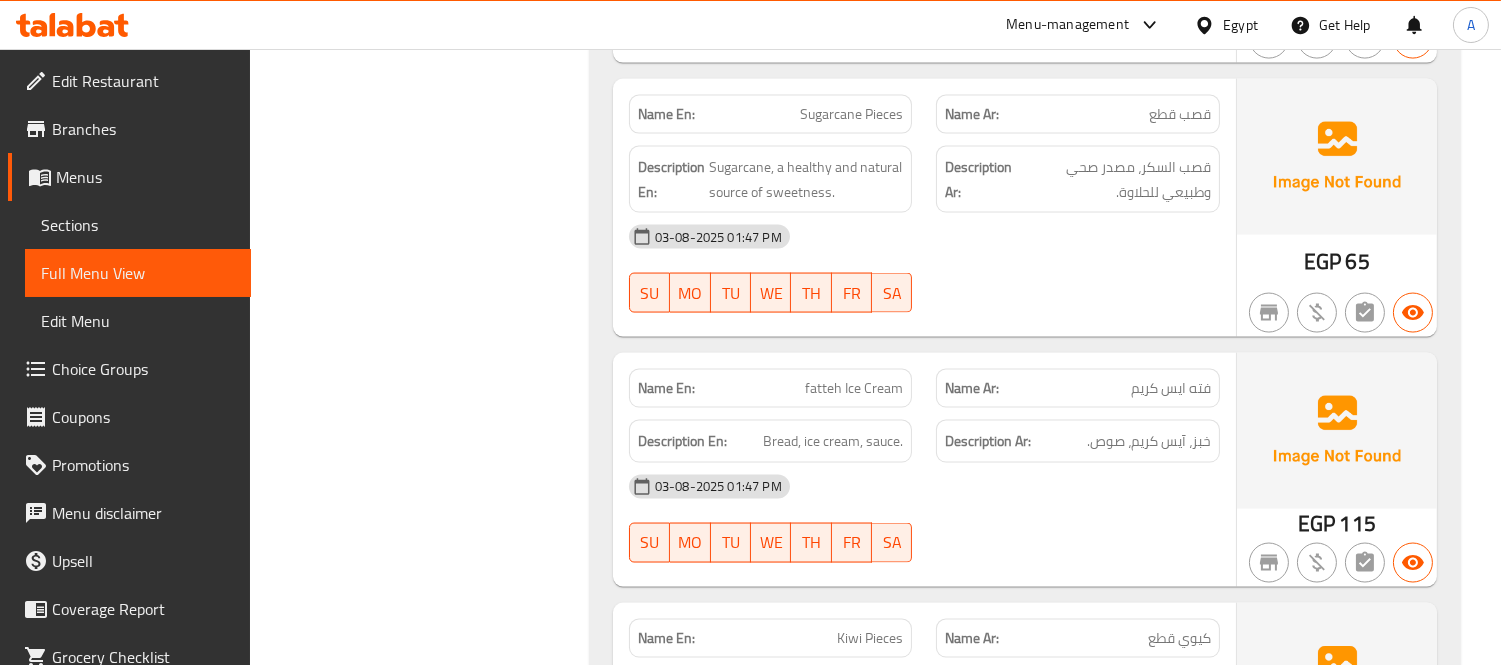 scroll, scrollTop: 46314, scrollLeft: 0, axis: vertical 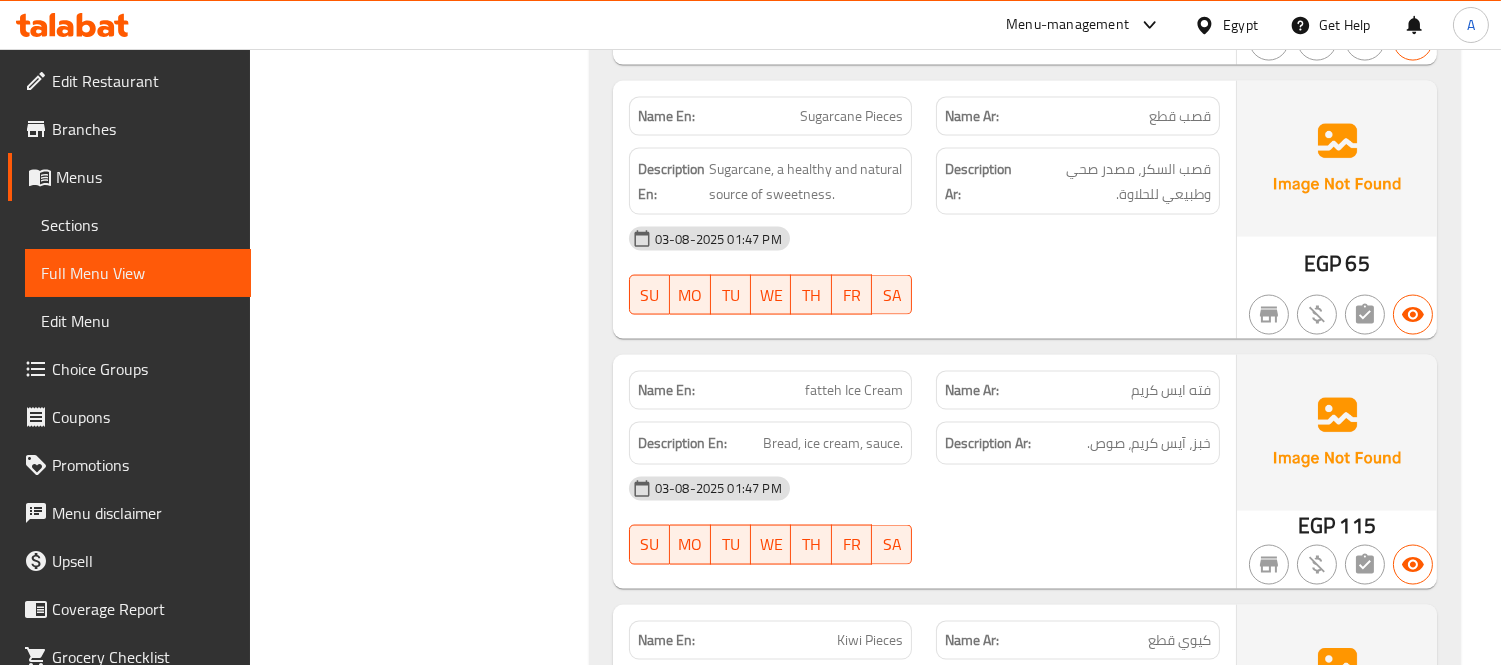 drag, startPoint x: 874, startPoint y: 131, endPoint x: 837, endPoint y: 131, distance: 37 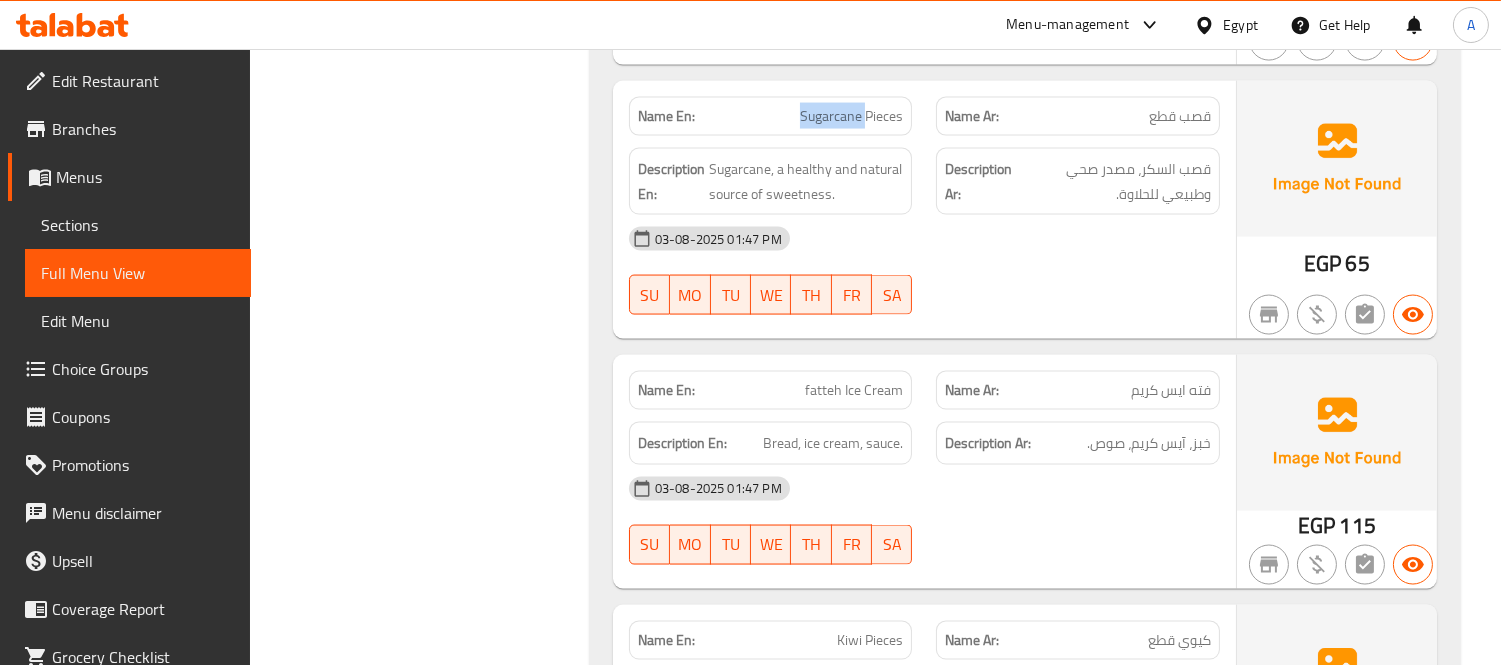 click on "Sugarcane Pieces" at bounding box center (871, -17896) 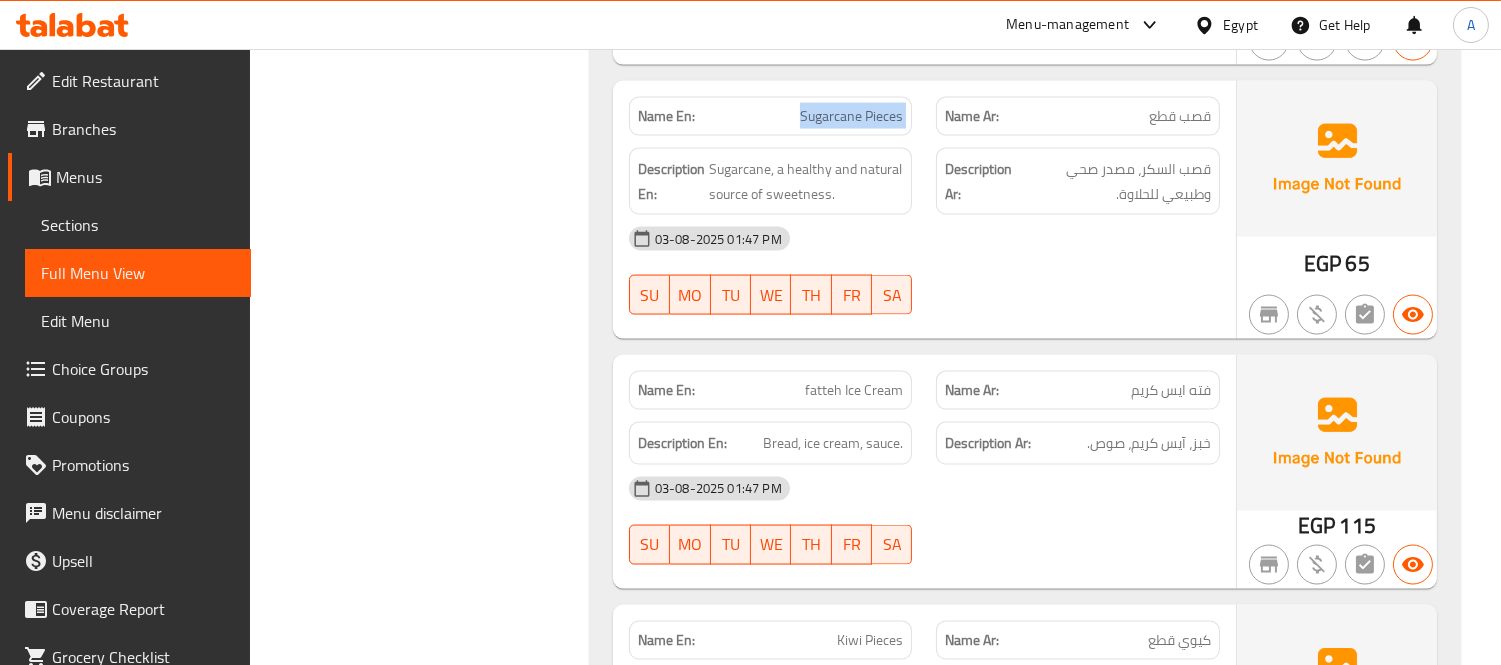 click on "Sugarcane Pieces" at bounding box center (871, -17896) 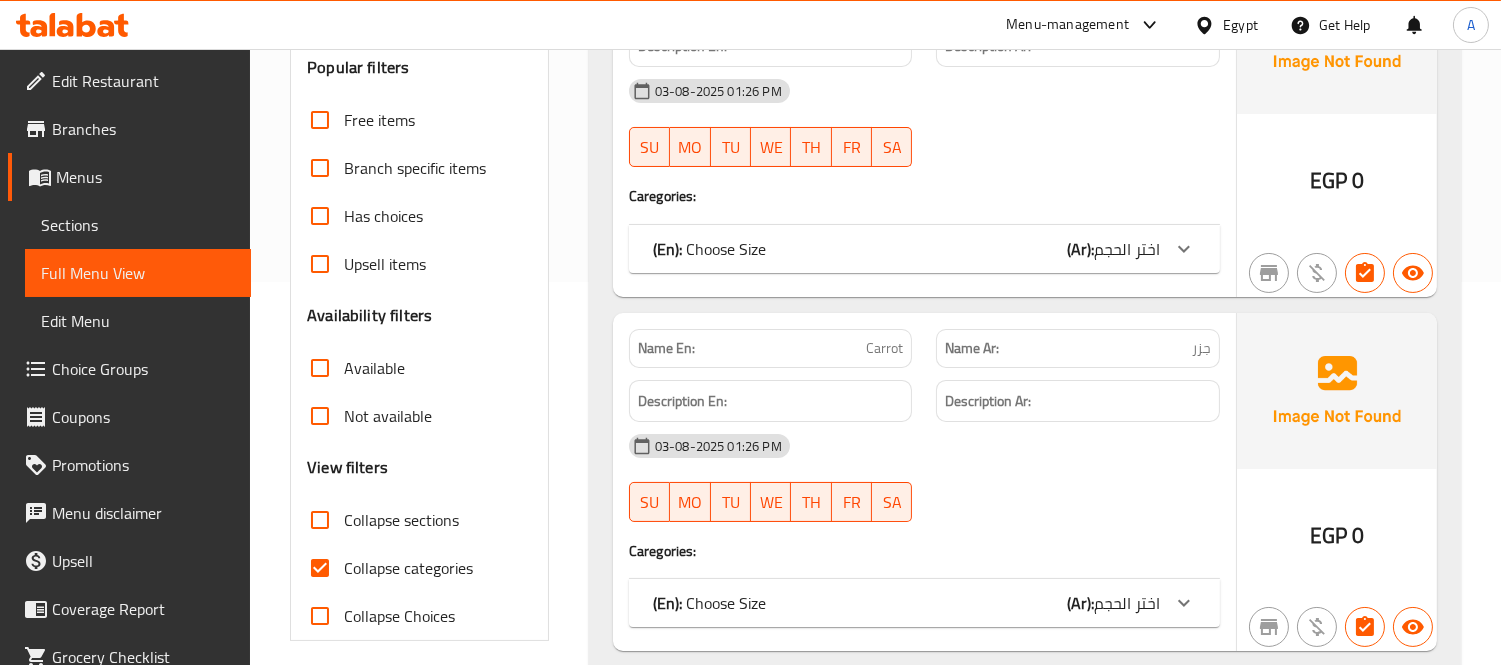 scroll, scrollTop: 555, scrollLeft: 0, axis: vertical 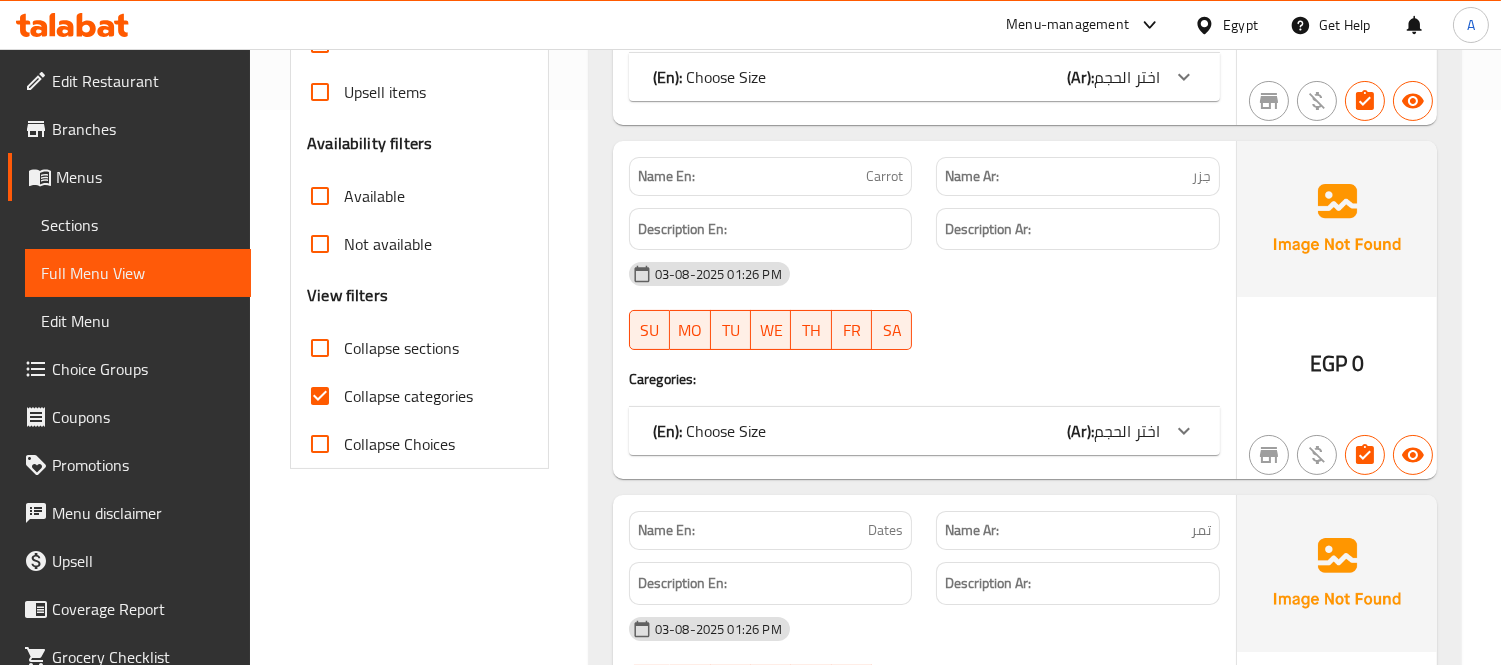 click on "Collapse categories" at bounding box center (408, 396) 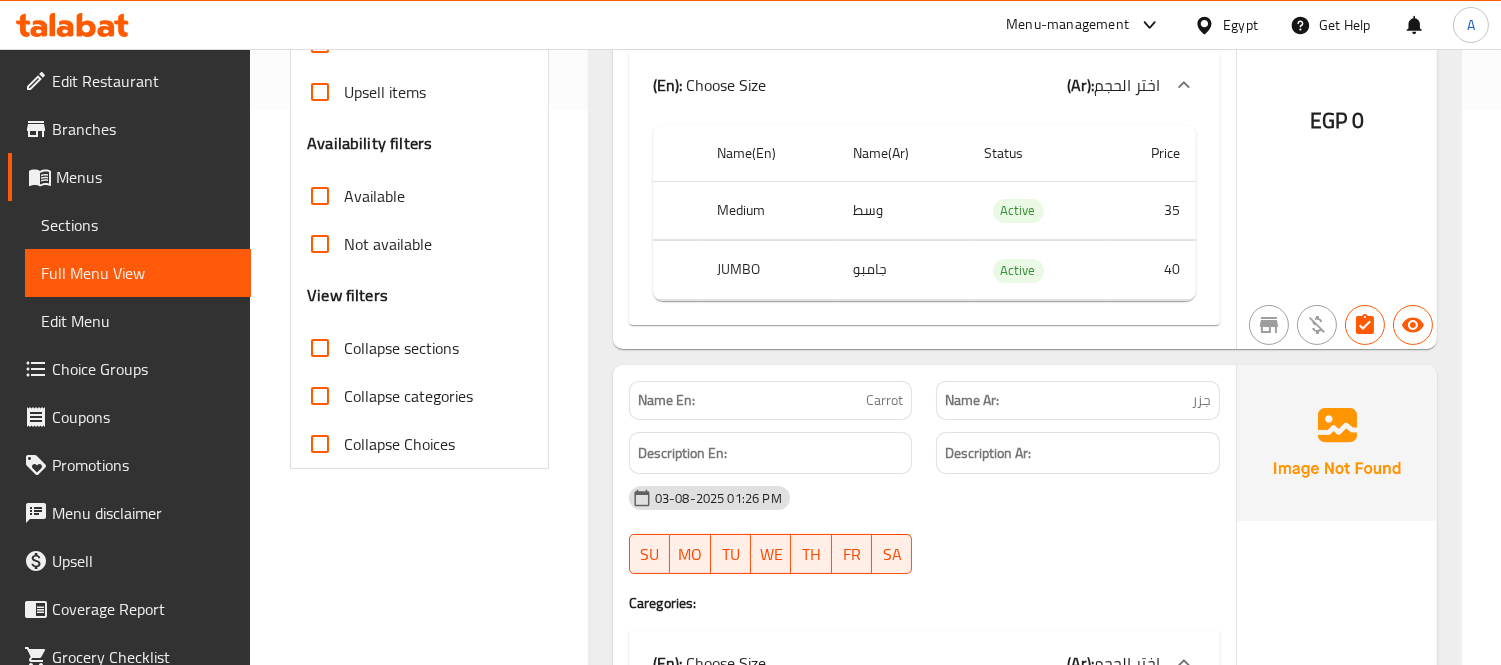 scroll, scrollTop: 0, scrollLeft: 0, axis: both 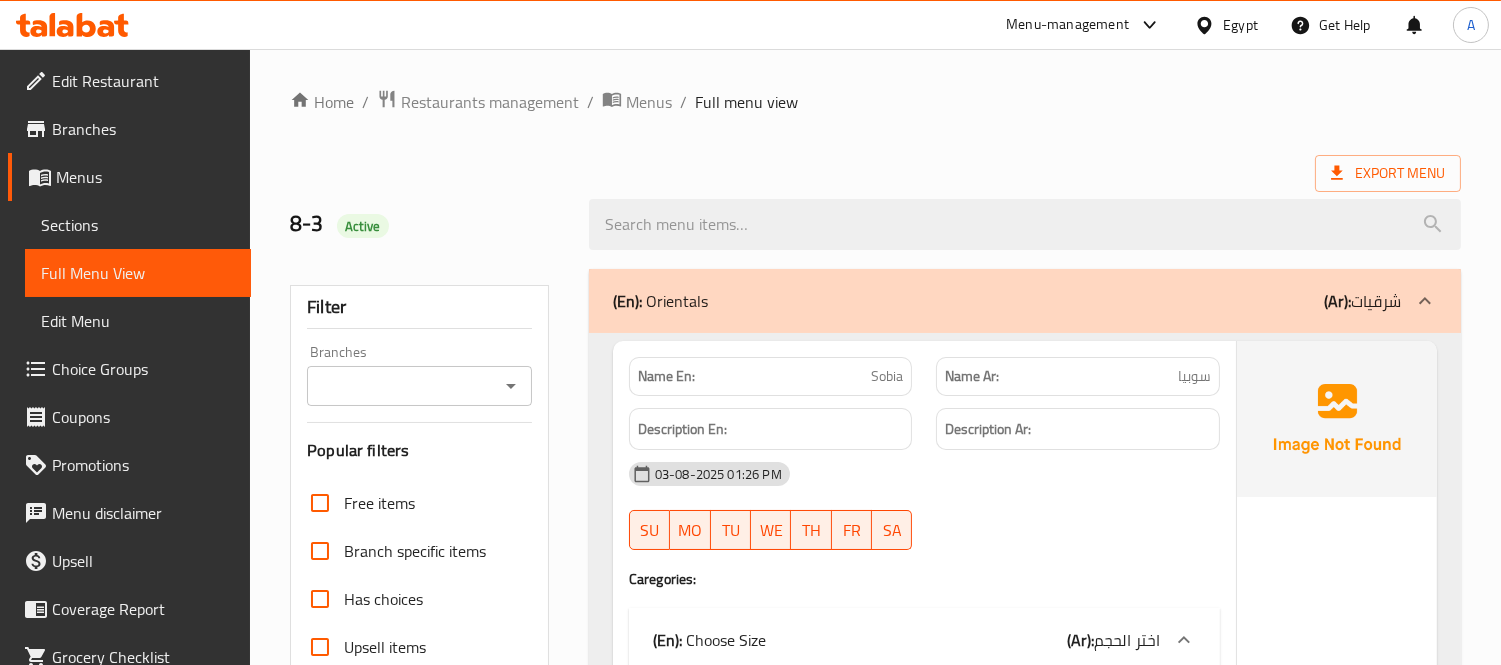 click on "Export Menu" at bounding box center (875, 173) 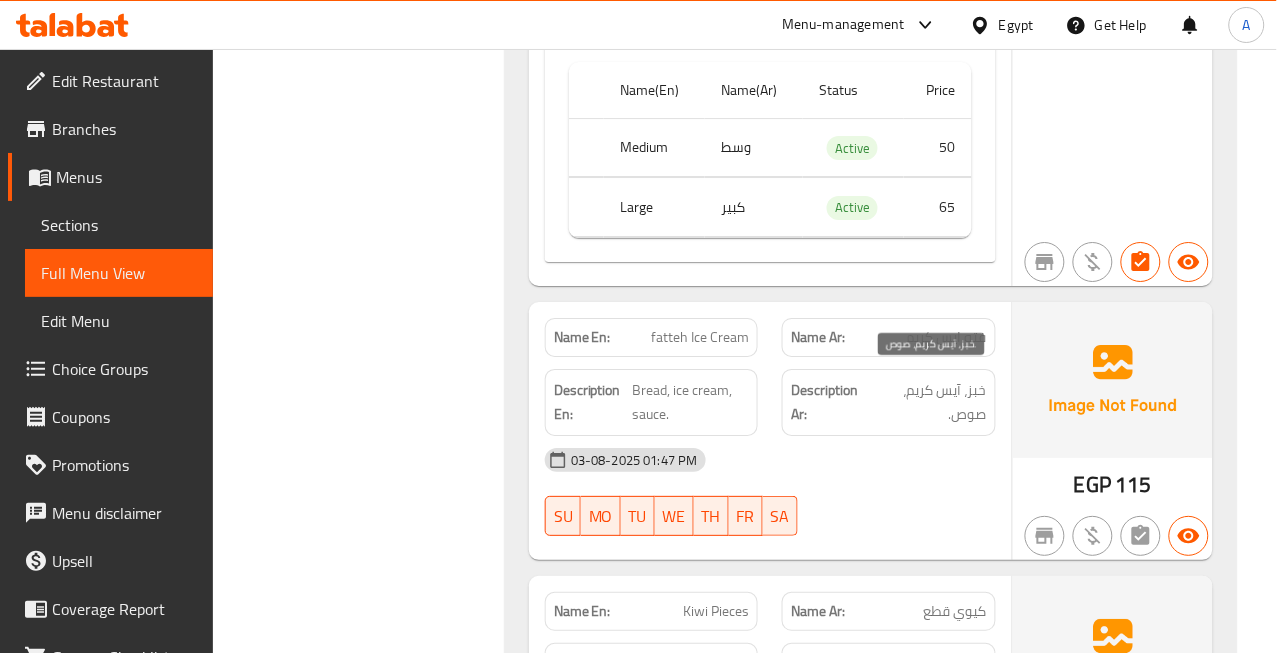 scroll, scrollTop: 47424, scrollLeft: 0, axis: vertical 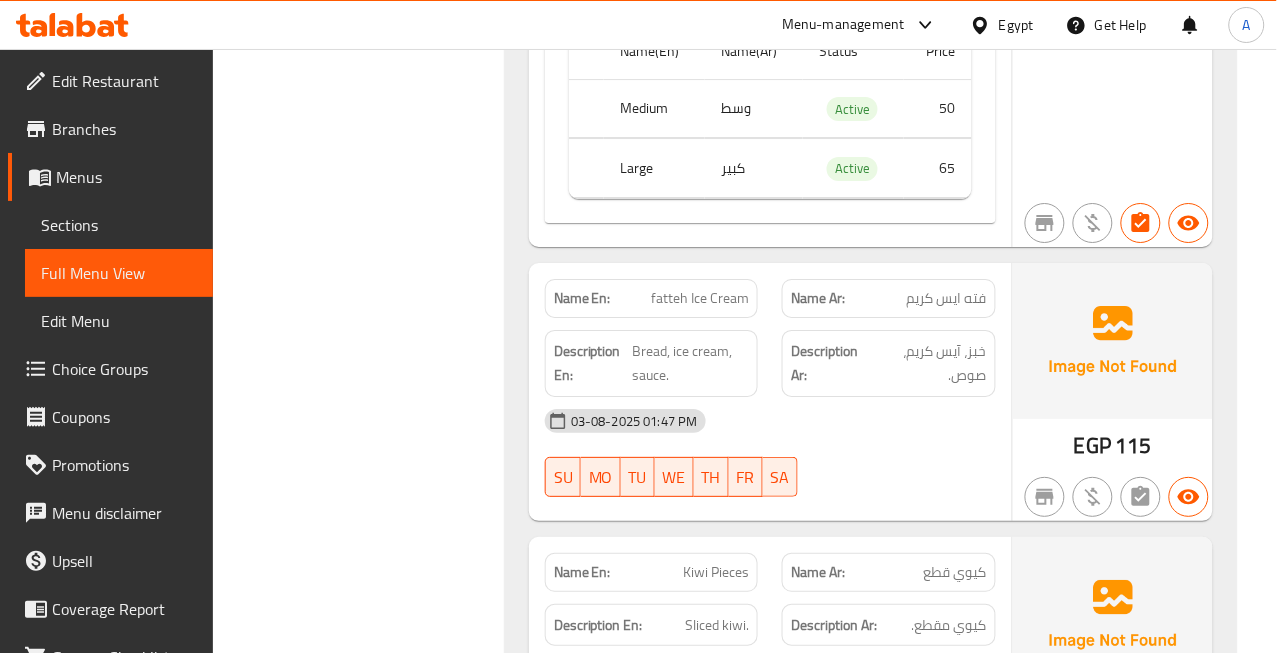 click on "فته ايس كريم" at bounding box center [947, 298] 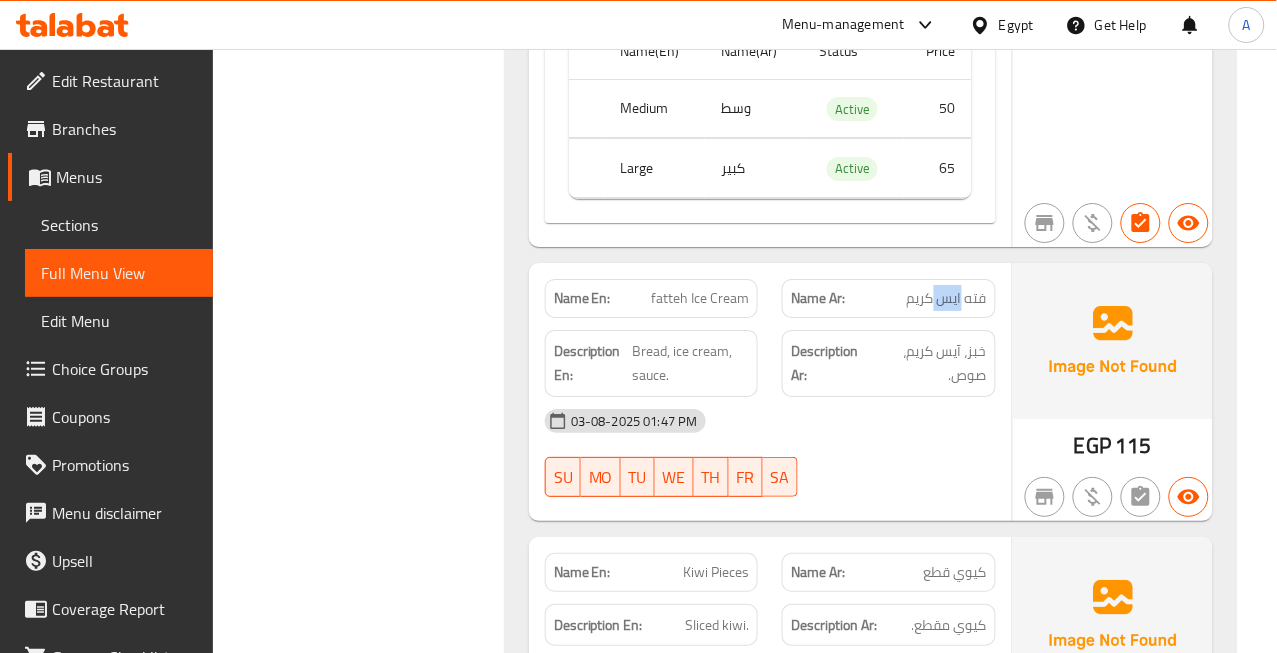click on "فته ايس كريم" at bounding box center (947, 298) 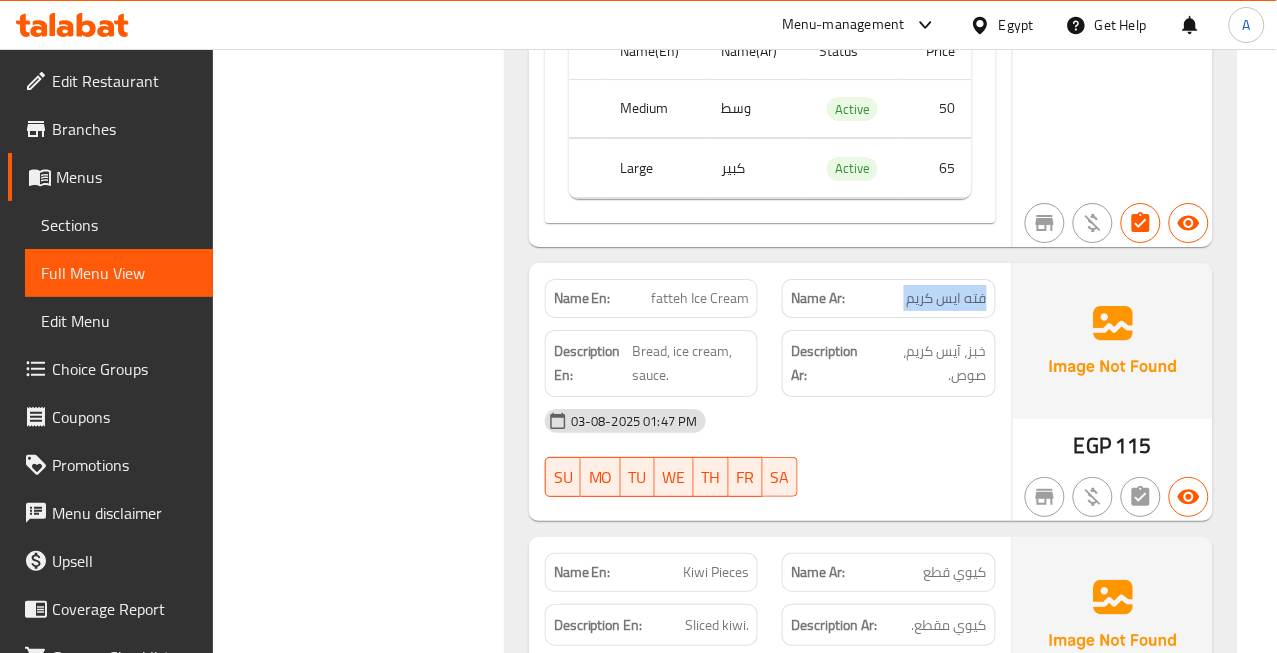 click on "فته ايس كريم" at bounding box center (947, 298) 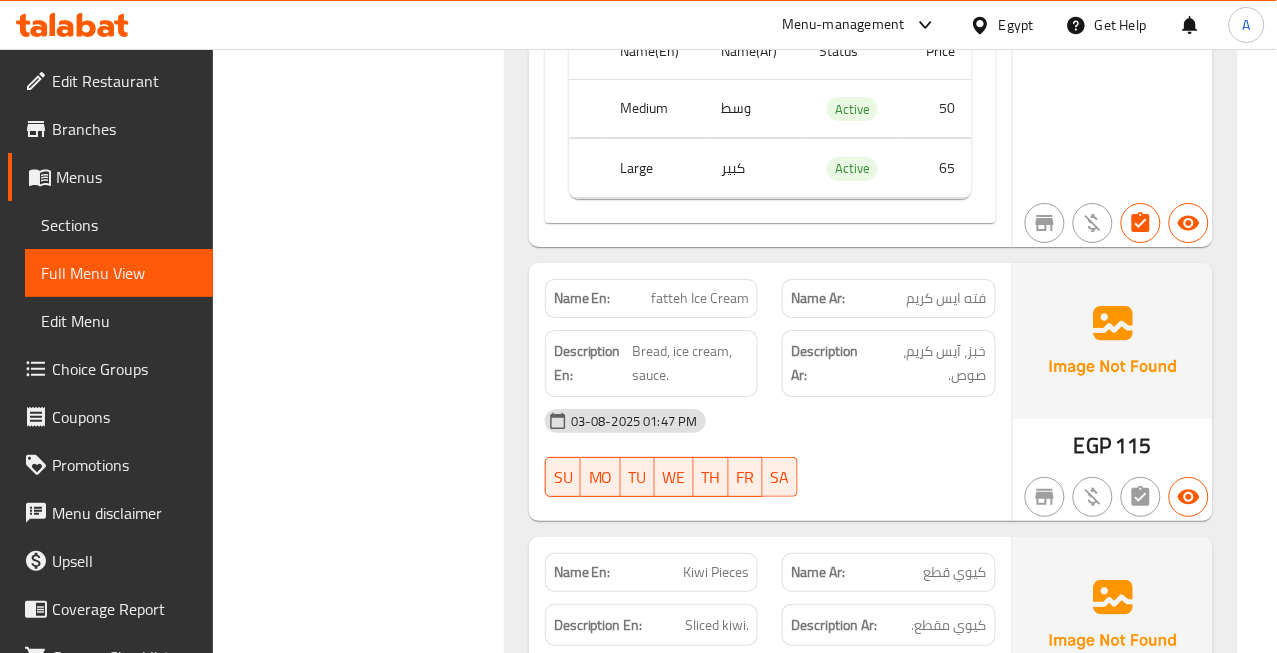 click on "fatteh Ice Cream" at bounding box center (700, 298) 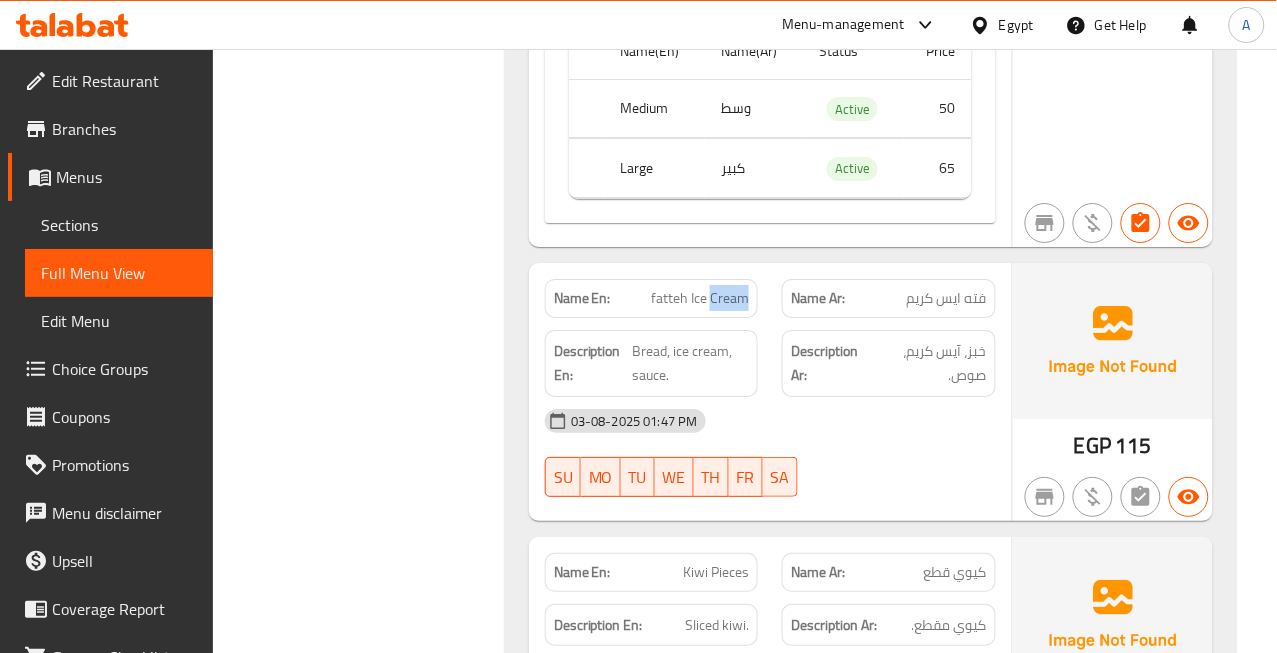 click on "fatteh Ice Cream" at bounding box center [700, 298] 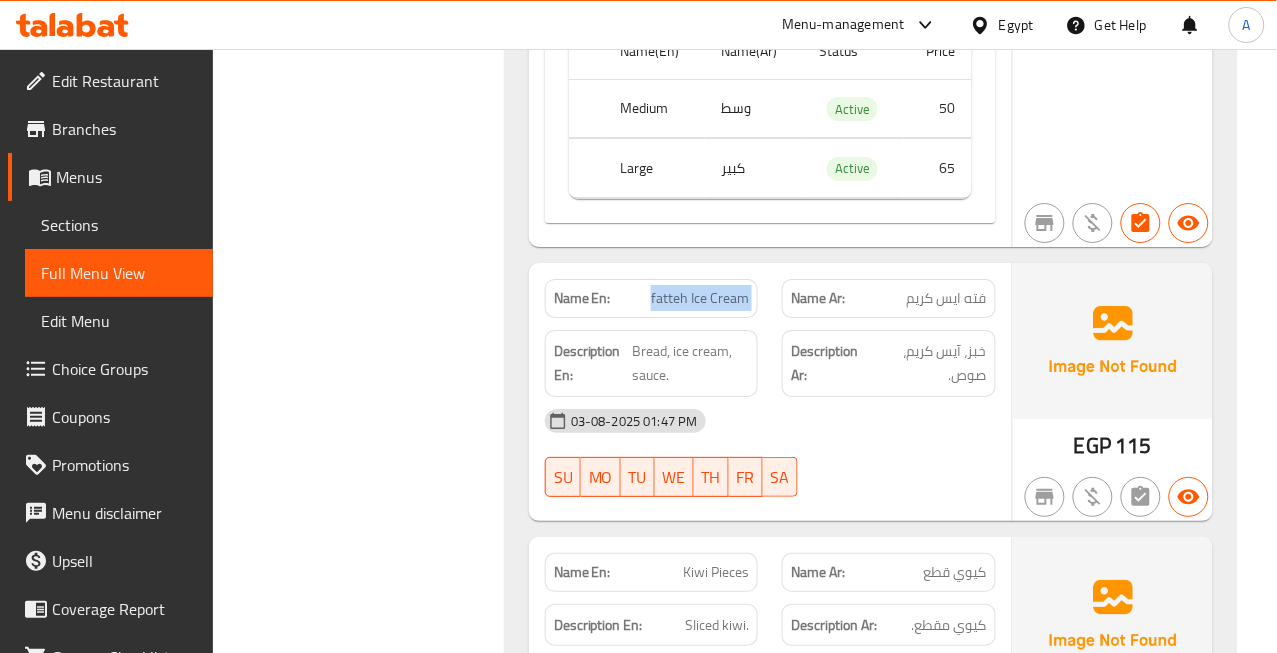 click on "fatteh Ice Cream" at bounding box center [700, 298] 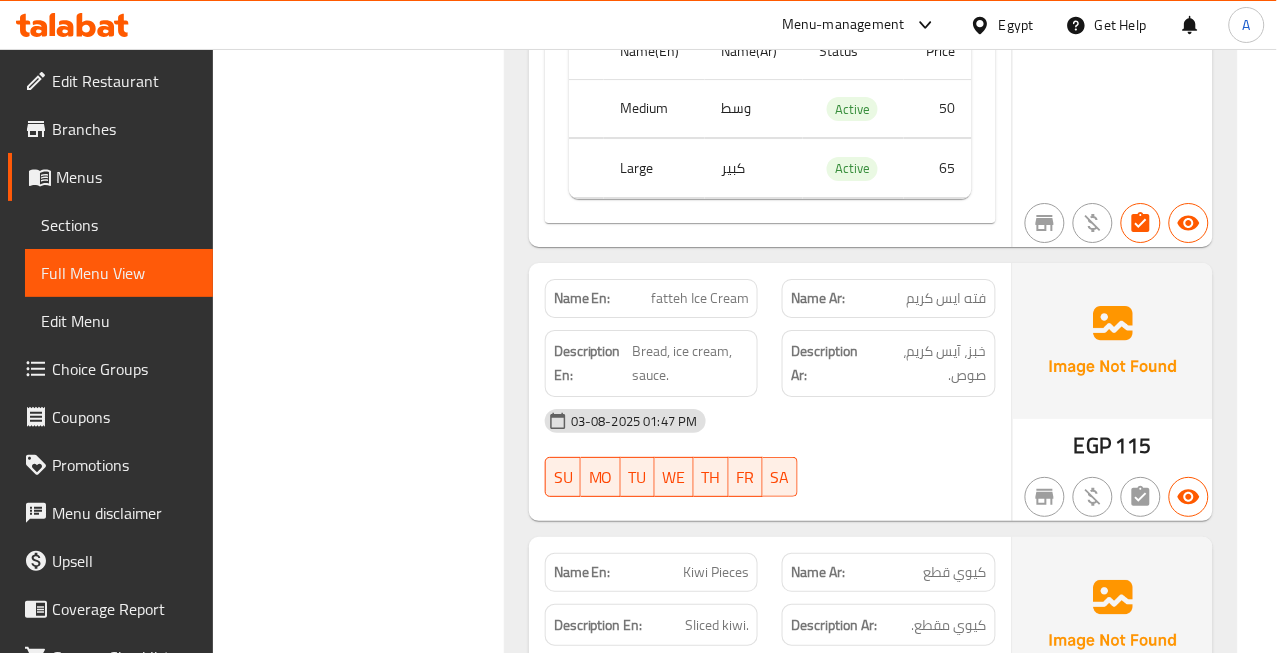 click on "Filter Branches Branches Popular filters Free items Branch specific items Has choices Upsell items Availability filters Available Not available View filters Collapse sections Collapse categories Collapse Choices" at bounding box center (367, -16472) 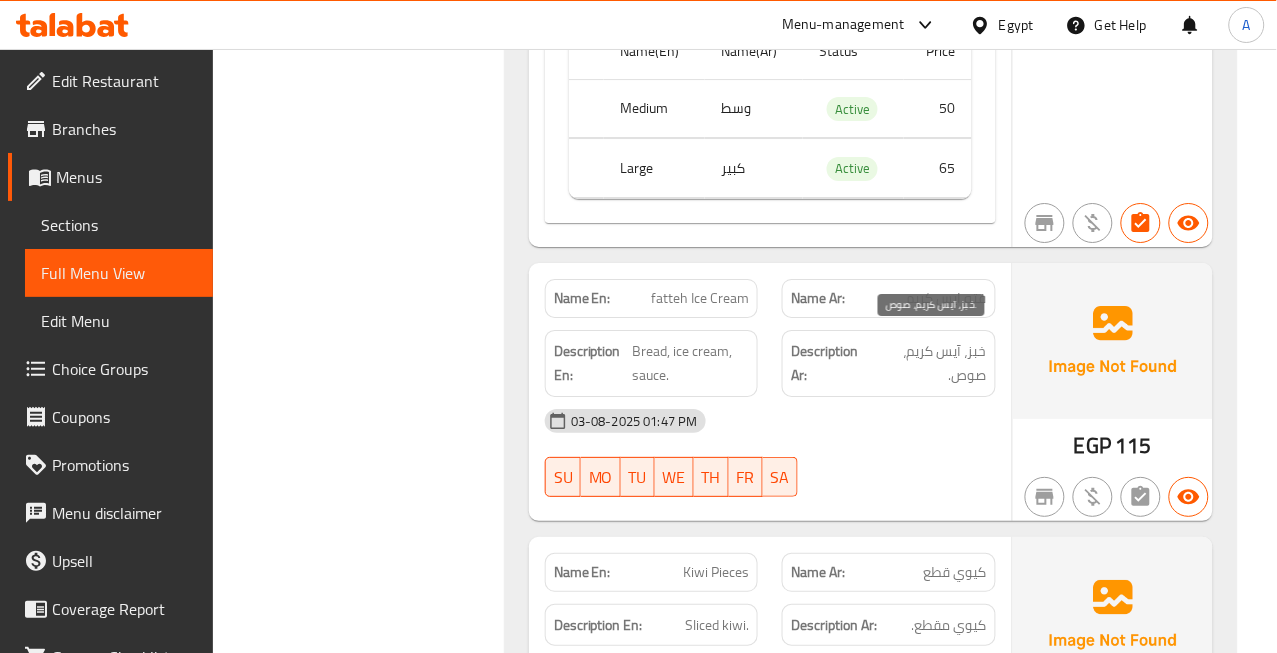 click on "خبز، آيس كريم، صوص." at bounding box center [930, 363] 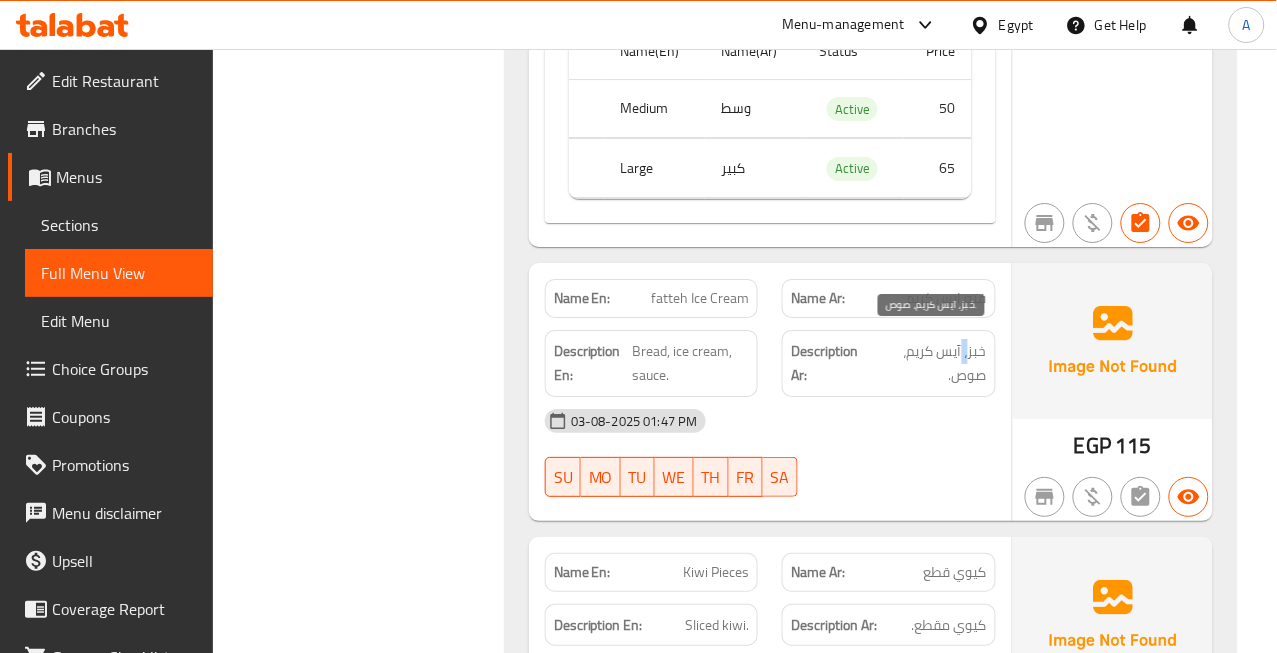click on "خبز، آيس كريم، صوص." at bounding box center (930, 363) 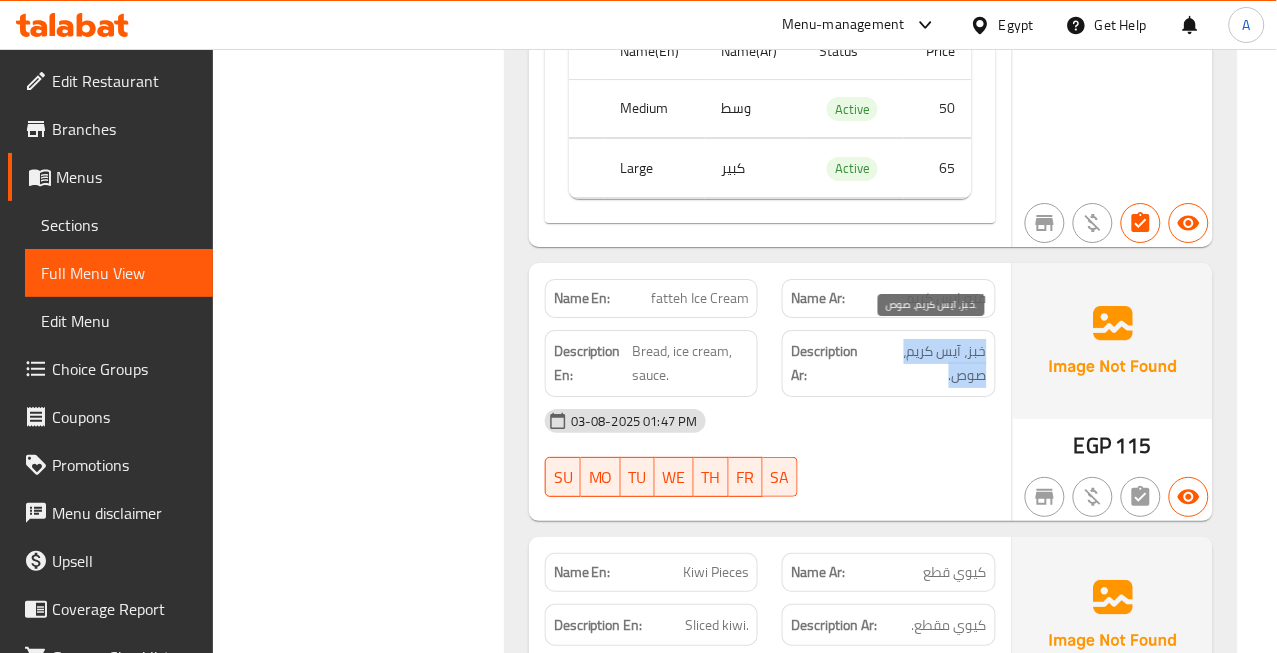 click on "خبز، آيس كريم، صوص." at bounding box center (930, 363) 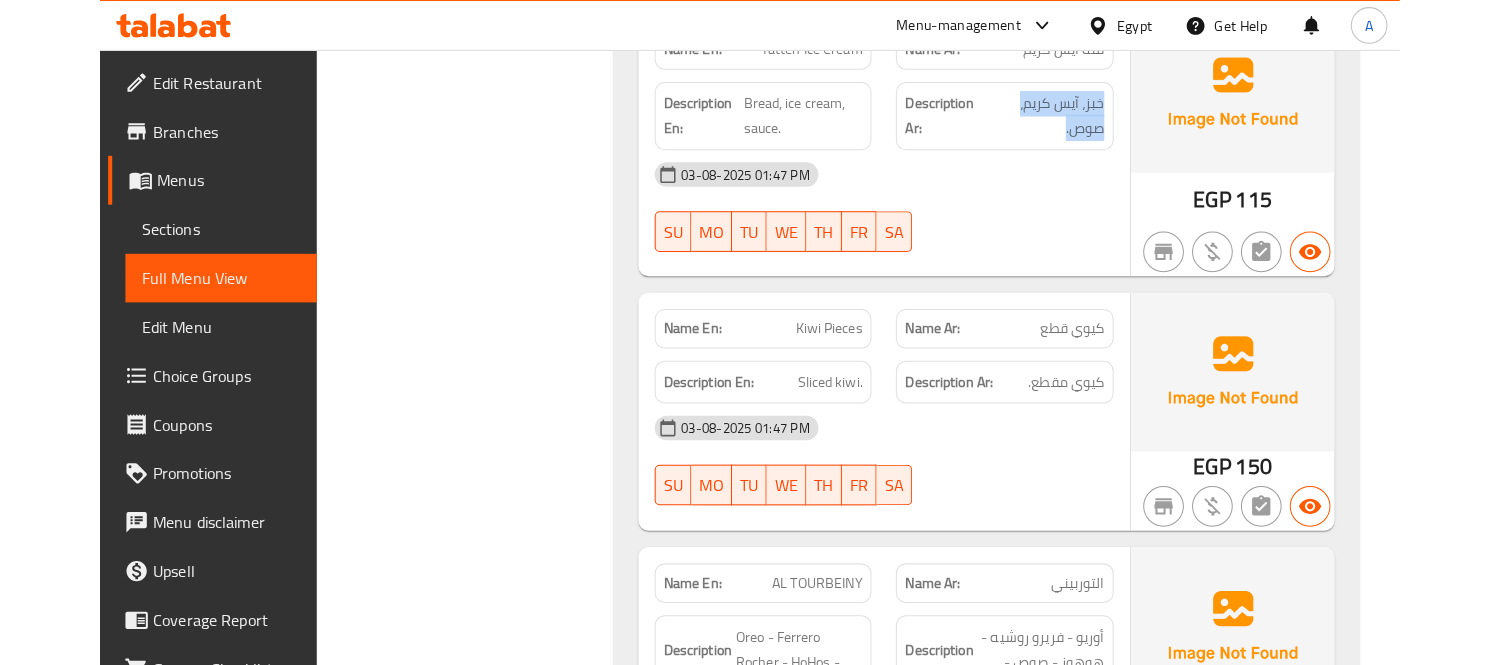 scroll, scrollTop: 47757, scrollLeft: 0, axis: vertical 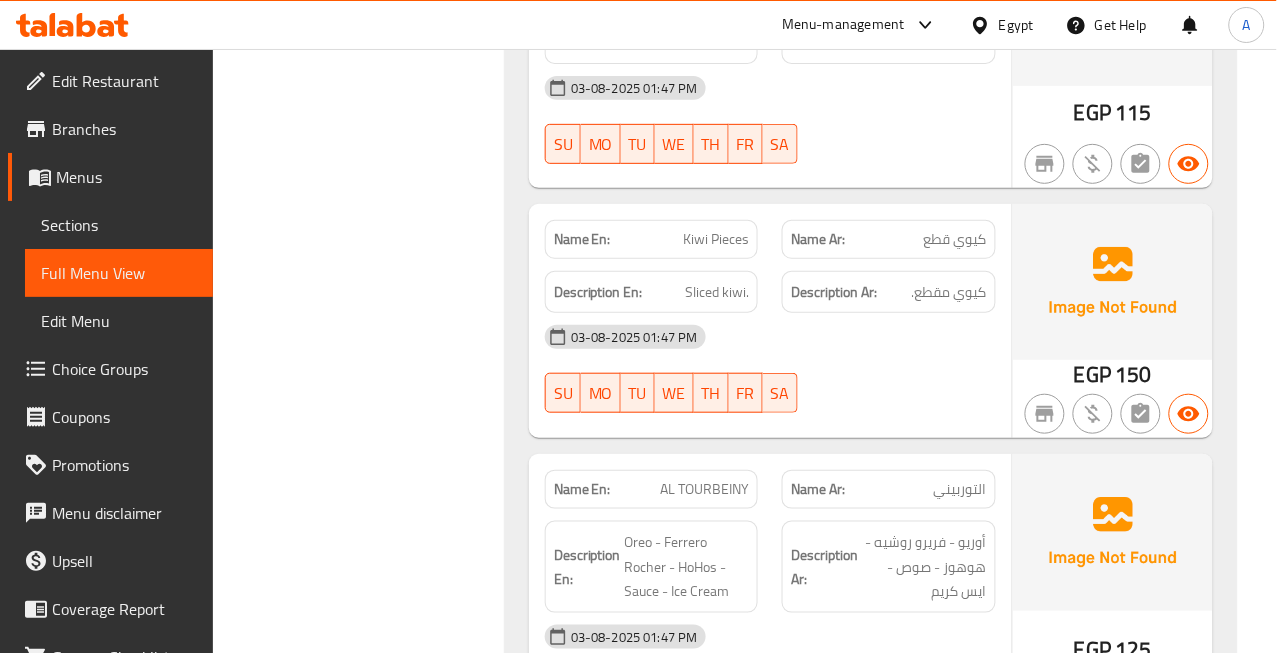 click on "كيوي قطع" at bounding box center [955, 239] 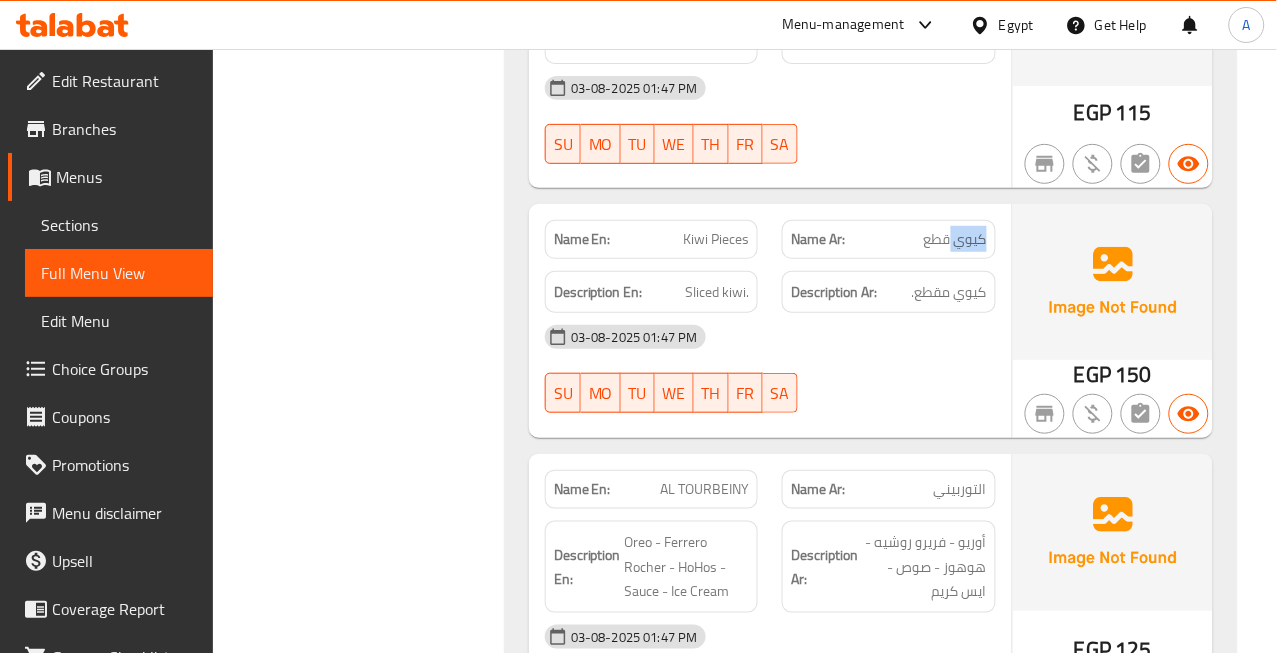 click on "كيوي قطع" at bounding box center [955, 239] 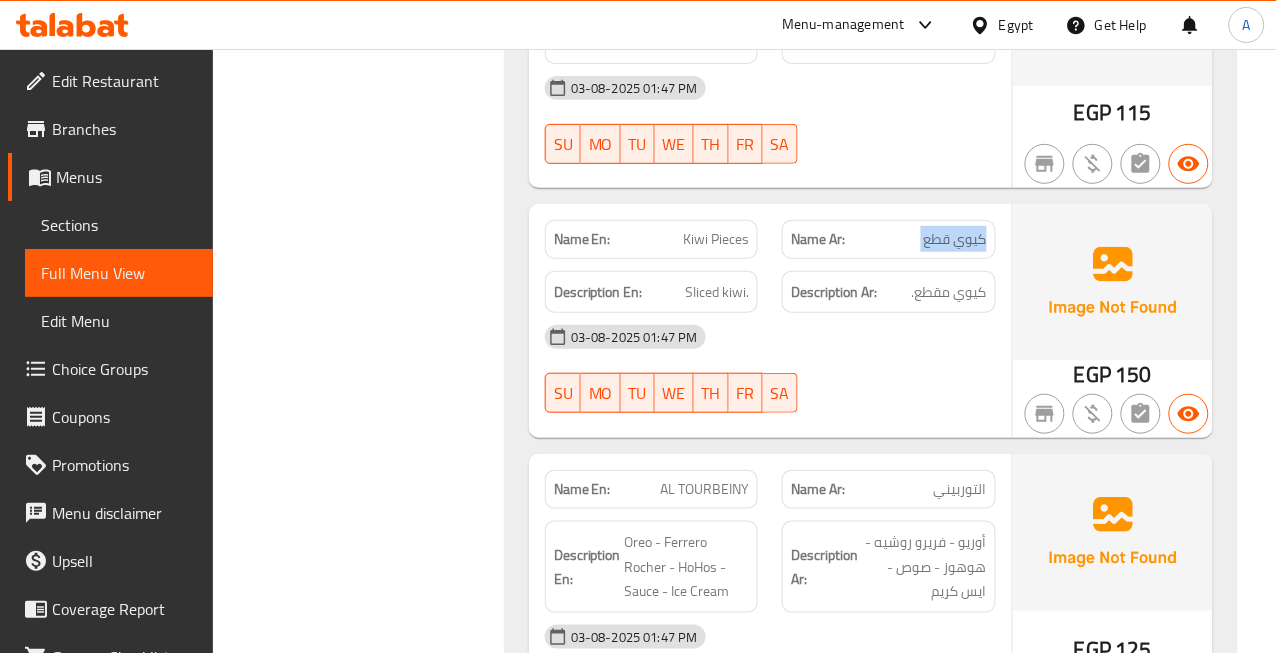 click on "كيوي قطع" at bounding box center (955, 239) 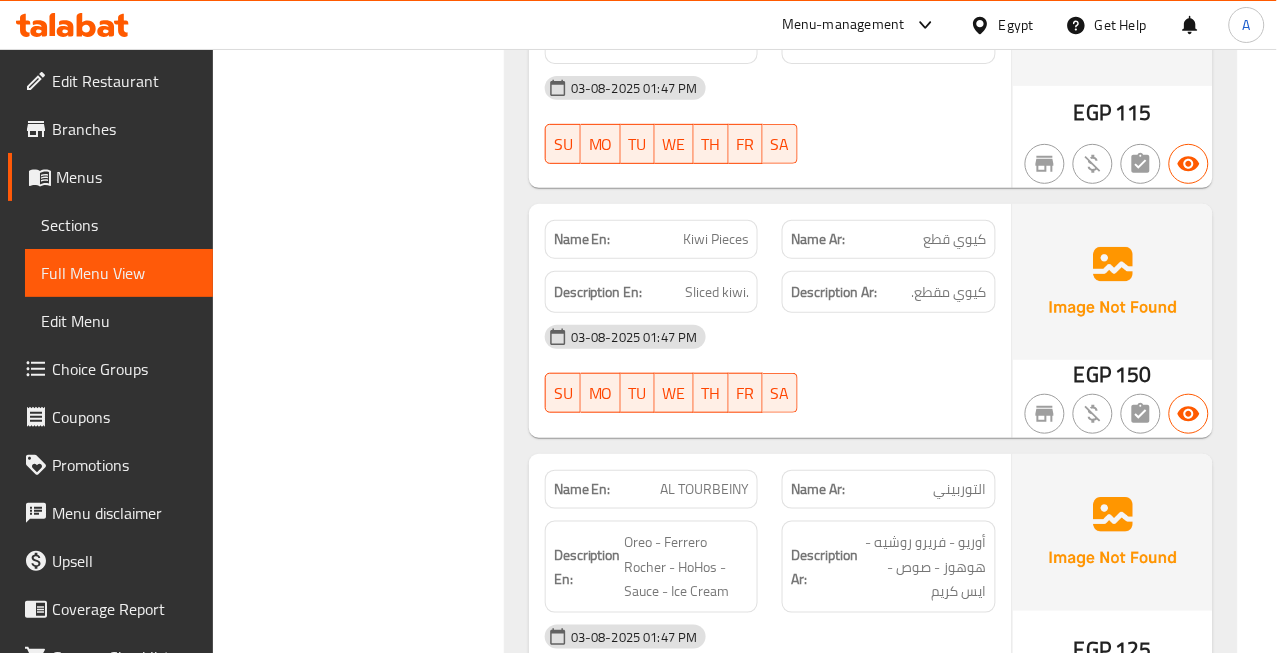 click on "Kiwi Pieces" at bounding box center [716, 239] 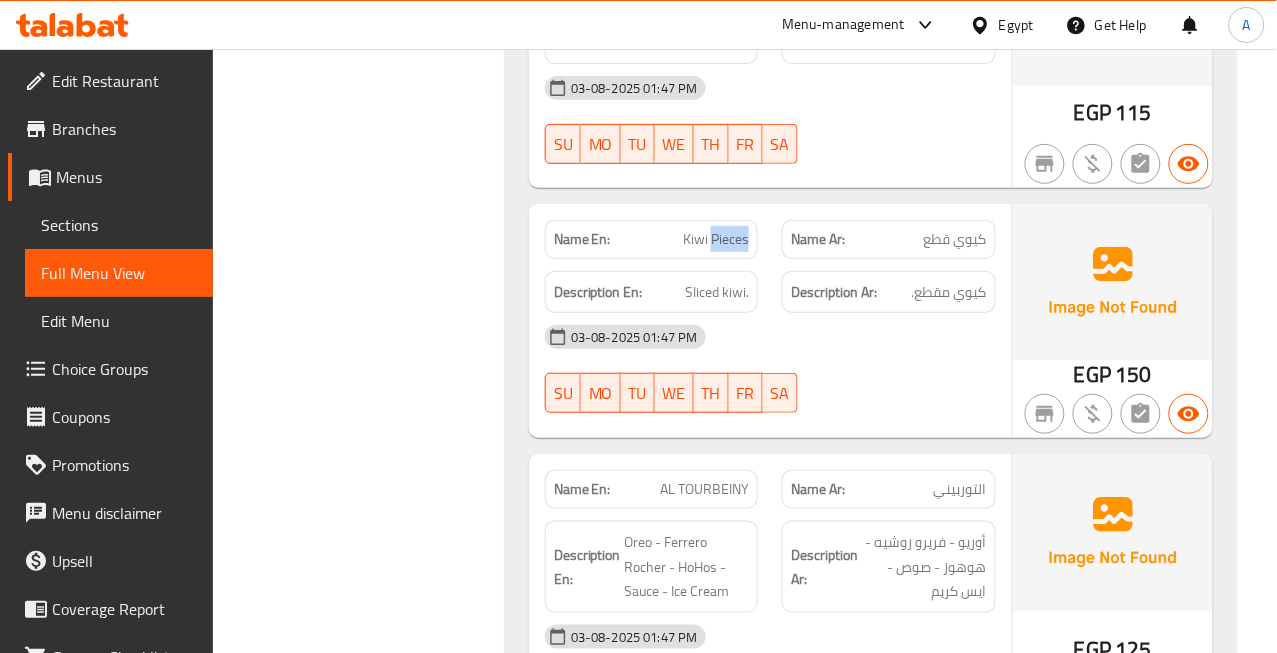 click on "Kiwi Pieces" at bounding box center [716, 239] 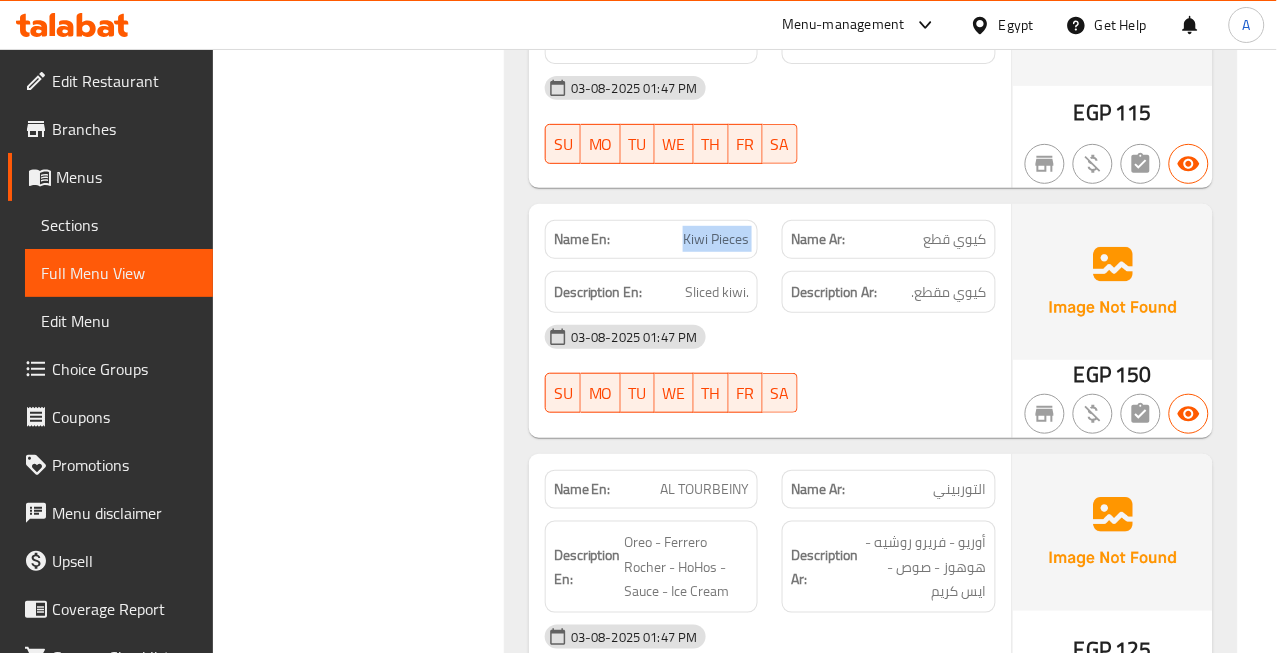 click on "Kiwi Pieces" at bounding box center [716, 239] 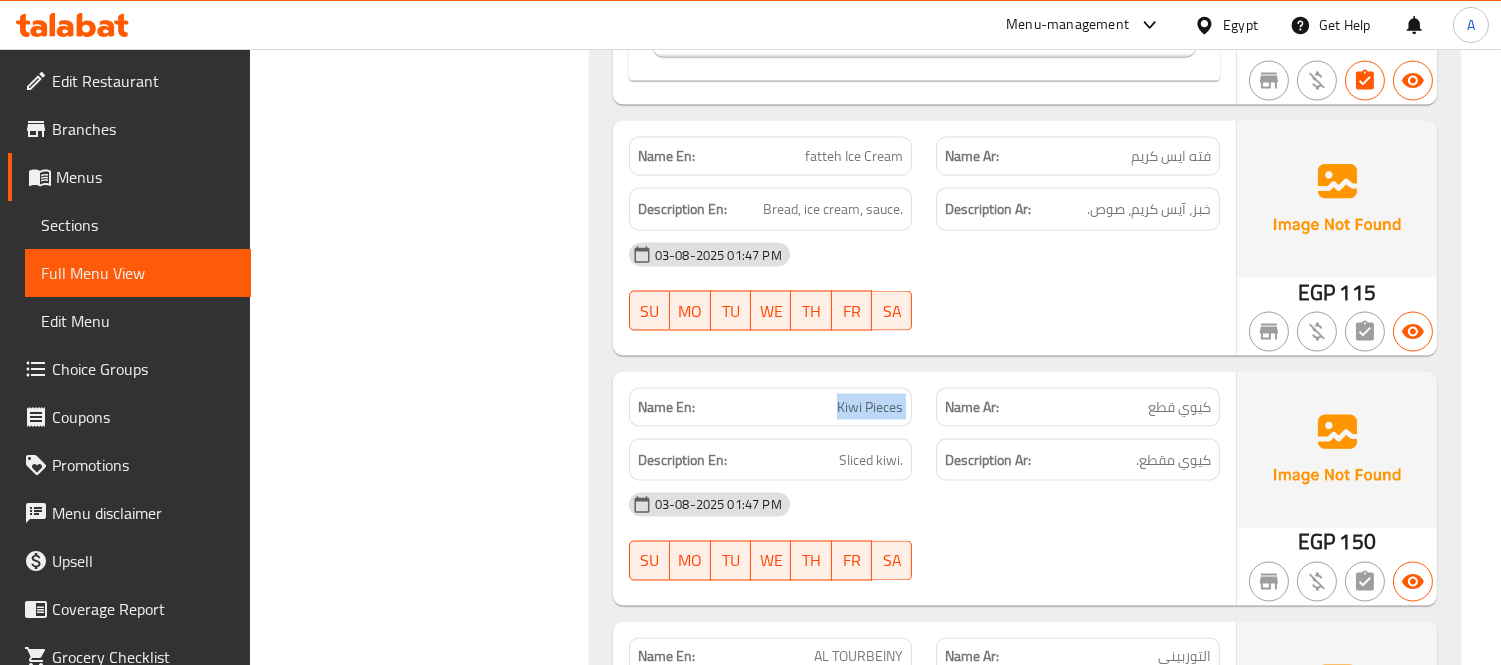 scroll, scrollTop: 46757, scrollLeft: 0, axis: vertical 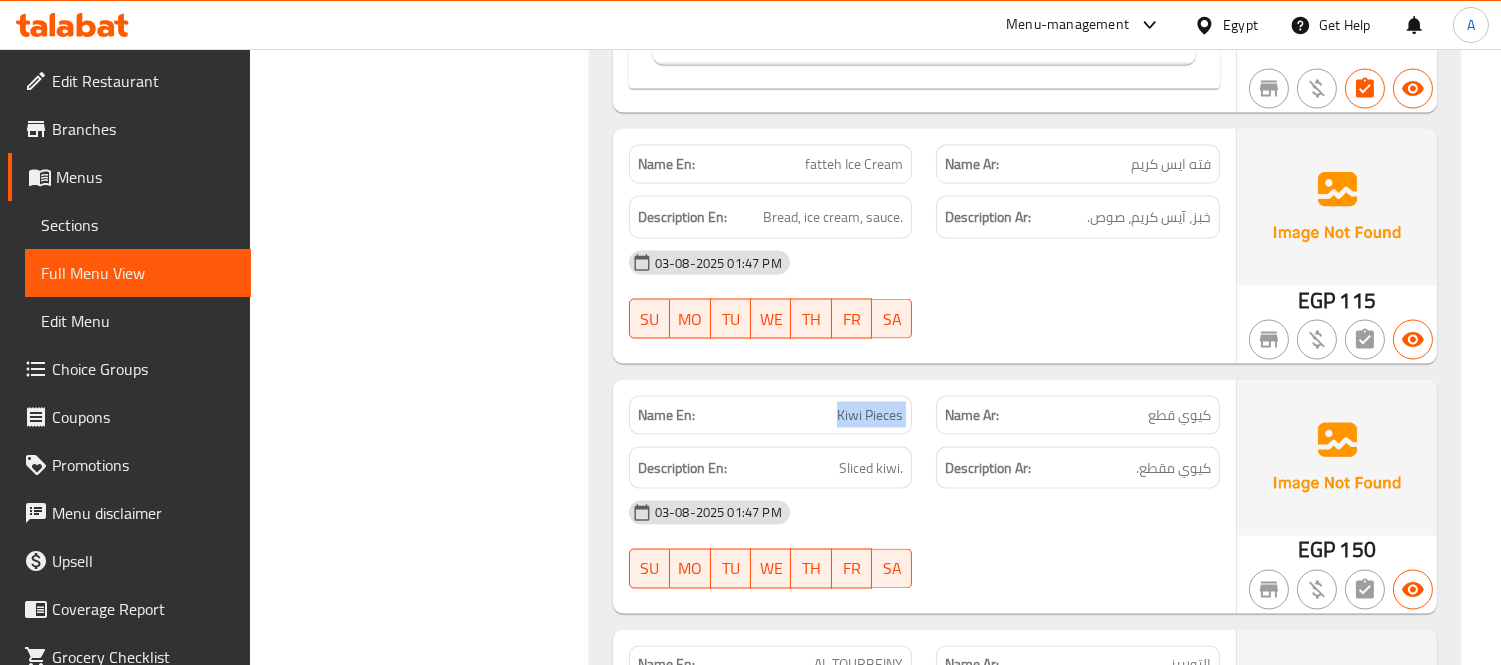 copy on "Kiwi Pieces" 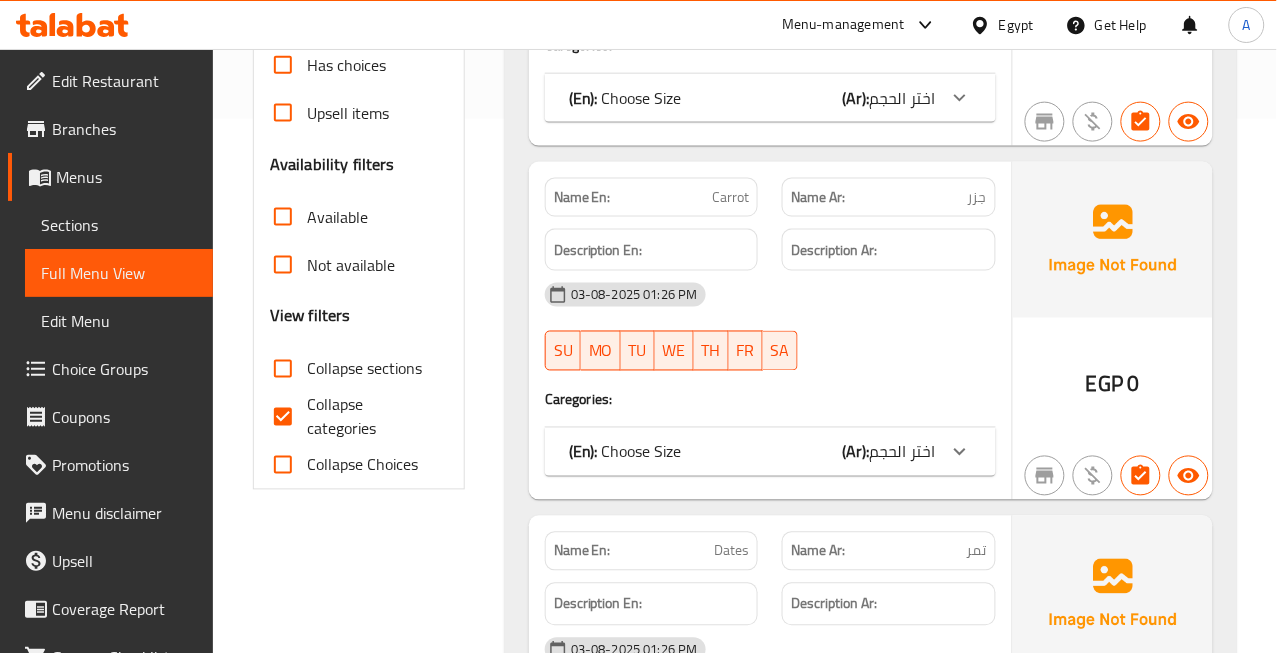 scroll, scrollTop: 555, scrollLeft: 0, axis: vertical 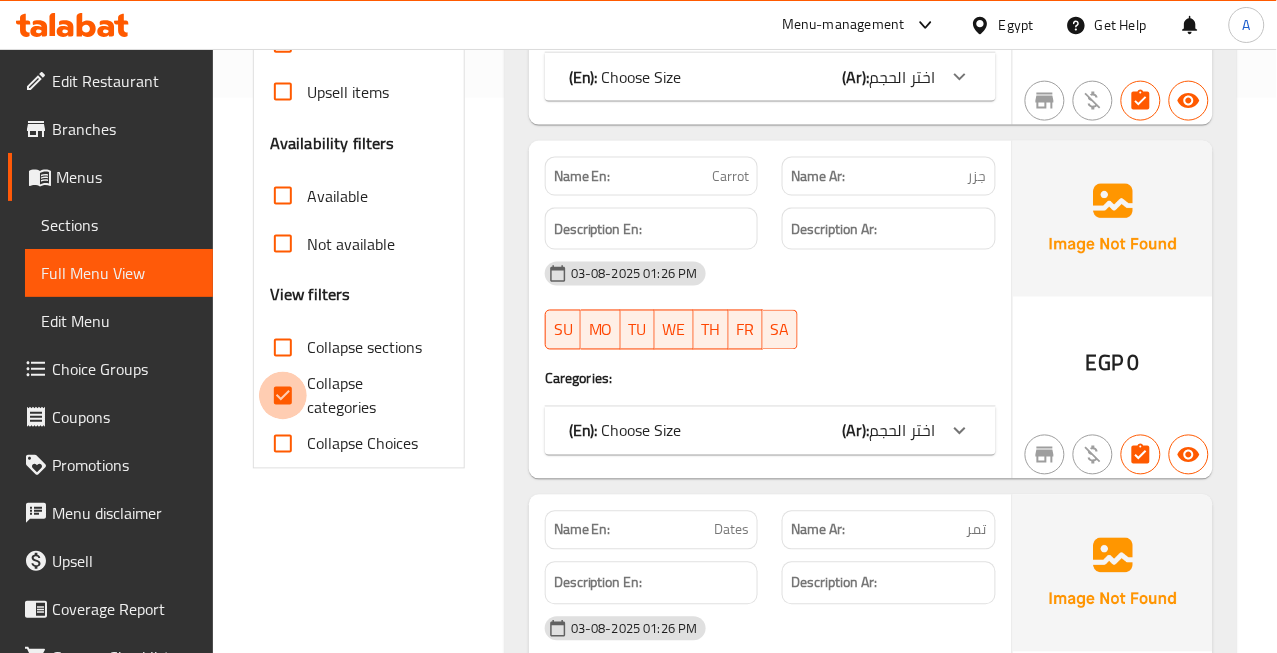 click on "Collapse categories" at bounding box center [283, 396] 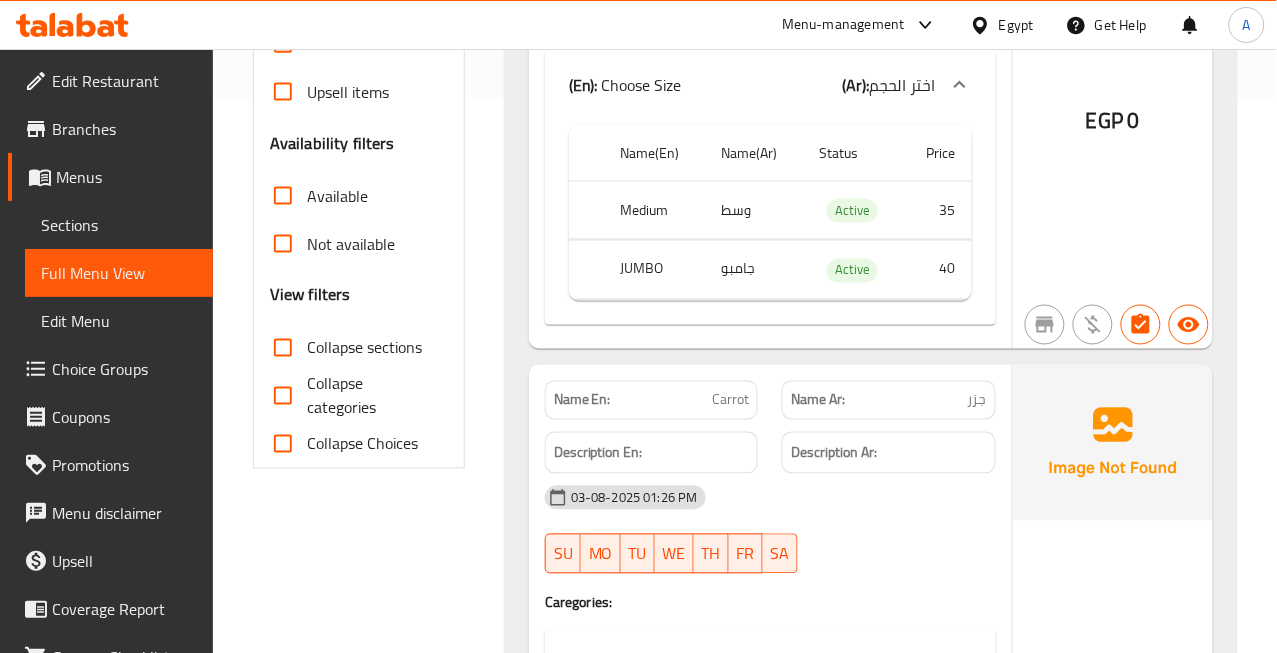 click on "Home / Restaurants management / Menus / Full menu view Export Menu 8-3   Active Filter Branches Branches Popular filters Free items Branch specific items Has choices Upsell items Availability filters Available Not available View filters Collapse sections Collapse categories Collapse Choices (En):   Orientals (Ar): شرقيات Name En: Sobia Name Ar: سوبيا Description En: Description Ar: 03-08-2025 01:26 PM SU MO TU WE TH FR SA Caregories: (En):   Choose Size (Ar): اختر الحجم Name(En) Name(Ar) Status Price Medium وسط  Active 35 JUMBO جامبو Active 40 EGP 0 Name En: Carrot Name Ar: جزر Description En: Description Ar: 03-08-2025 01:26 PM SU MO TU WE TH FR SA Caregories: (En):   Choose Size (Ar): اختر الحجم Name(En) Name(Ar) Status Price Medium وسط  Active 30 JUMBO جامبو Active 35 EGP 0 Name En: Dates Name Ar: تمر Description En: Description Ar: 03-08-2025 01:26 PM SU MO TU WE TH FR SA Caregories: (En):   Choose Size (Ar): اختر الحجم Name(En) Name(Ar) Status 0" at bounding box center [745, 30285] 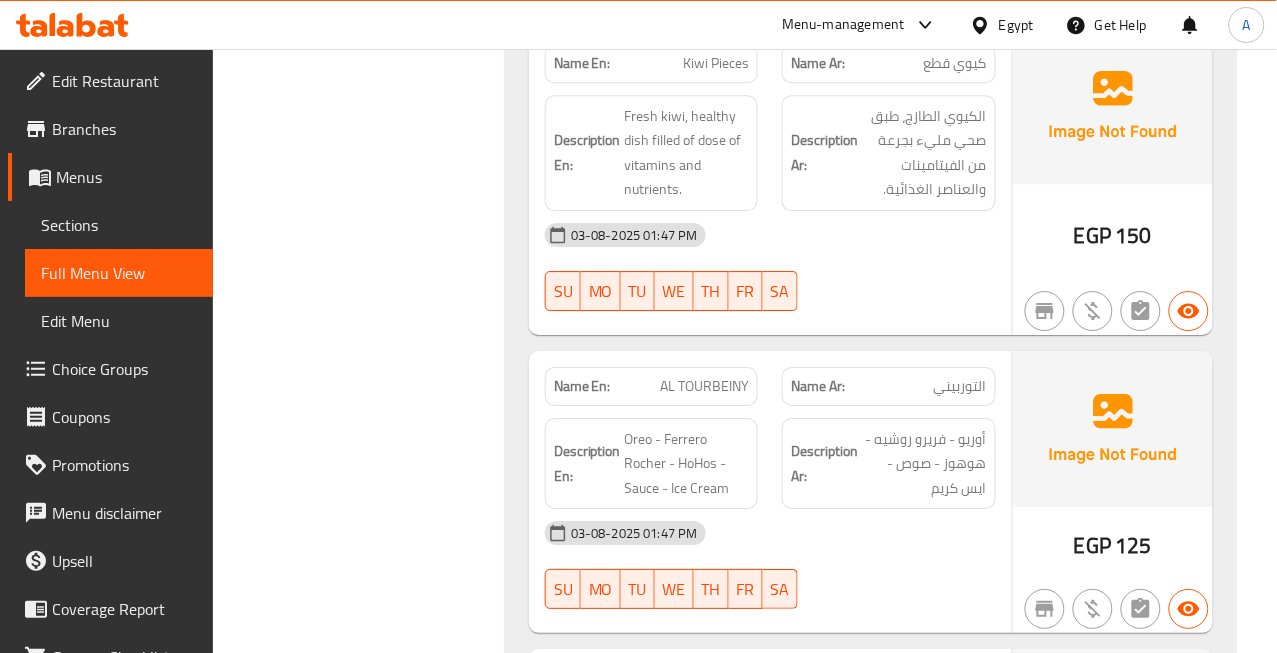 scroll, scrollTop: 45672, scrollLeft: 0, axis: vertical 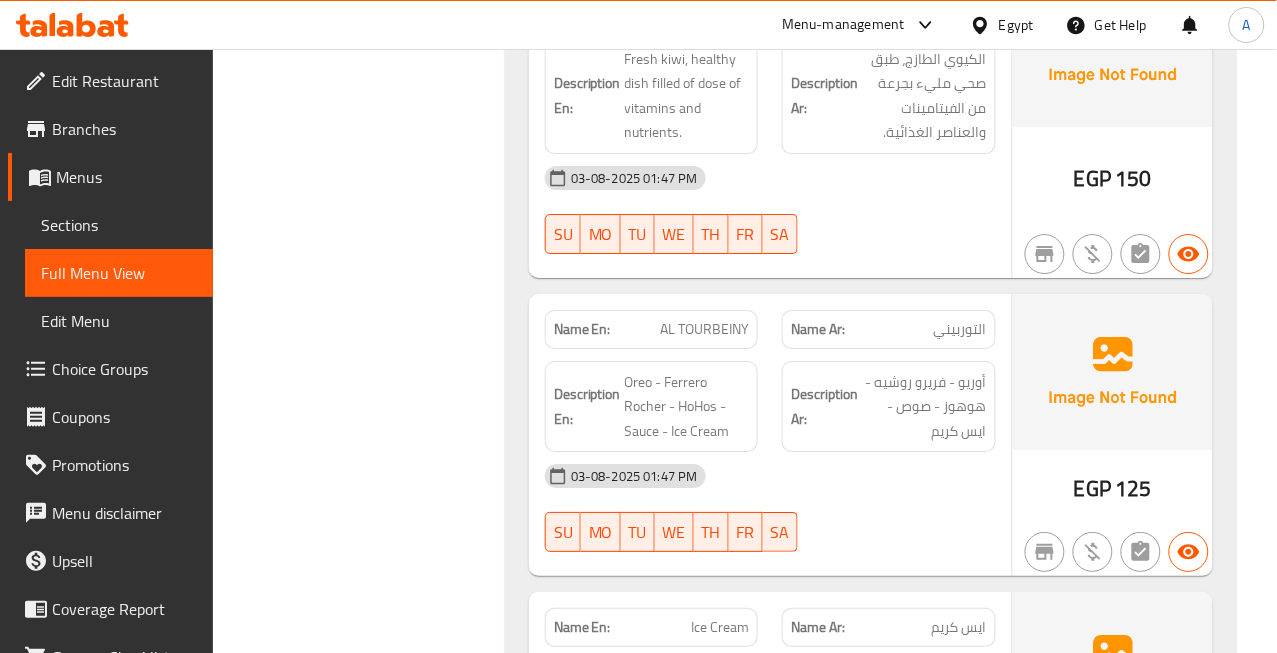 click on "03-08-2025 01:47 PM" at bounding box center [770, 476] 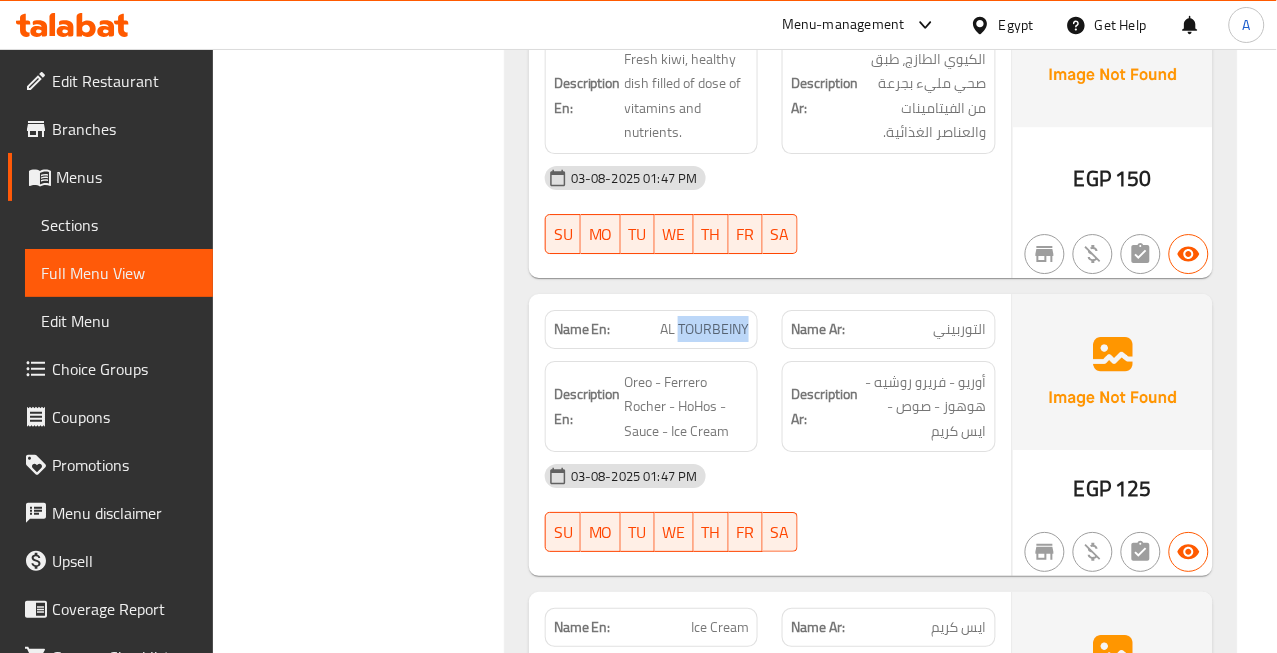 click on "AL TOURBEINY" at bounding box center [704, 329] 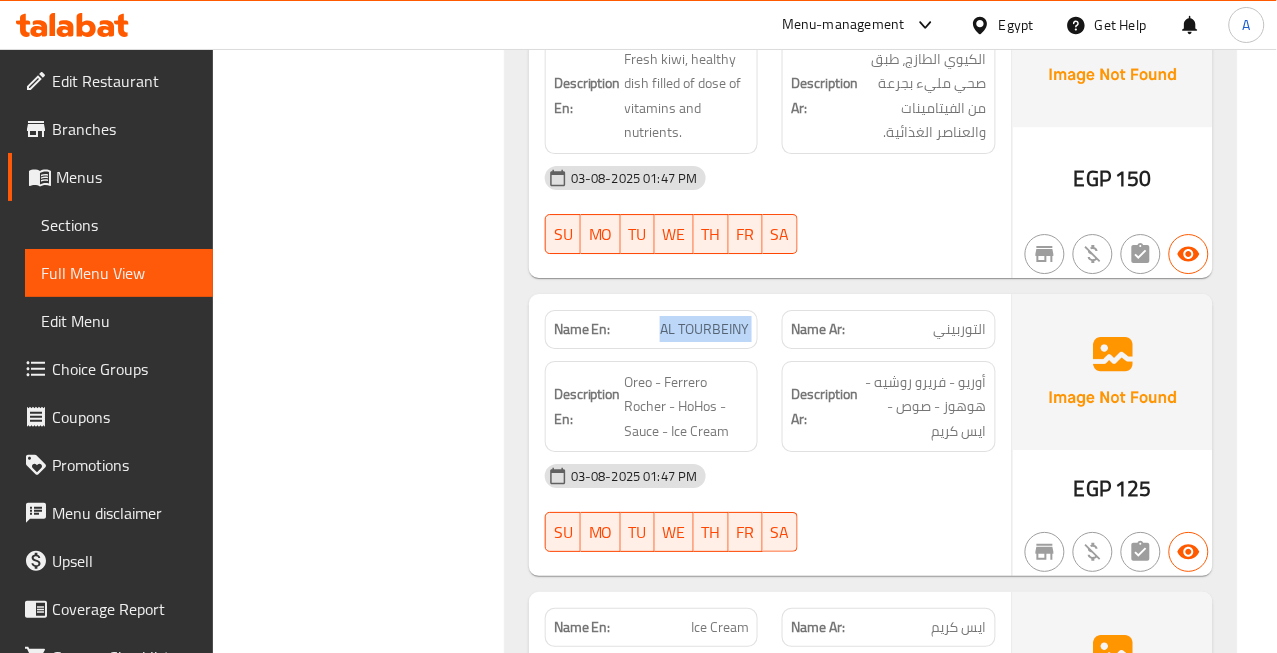 click on "AL TOURBEINY" at bounding box center (704, 329) 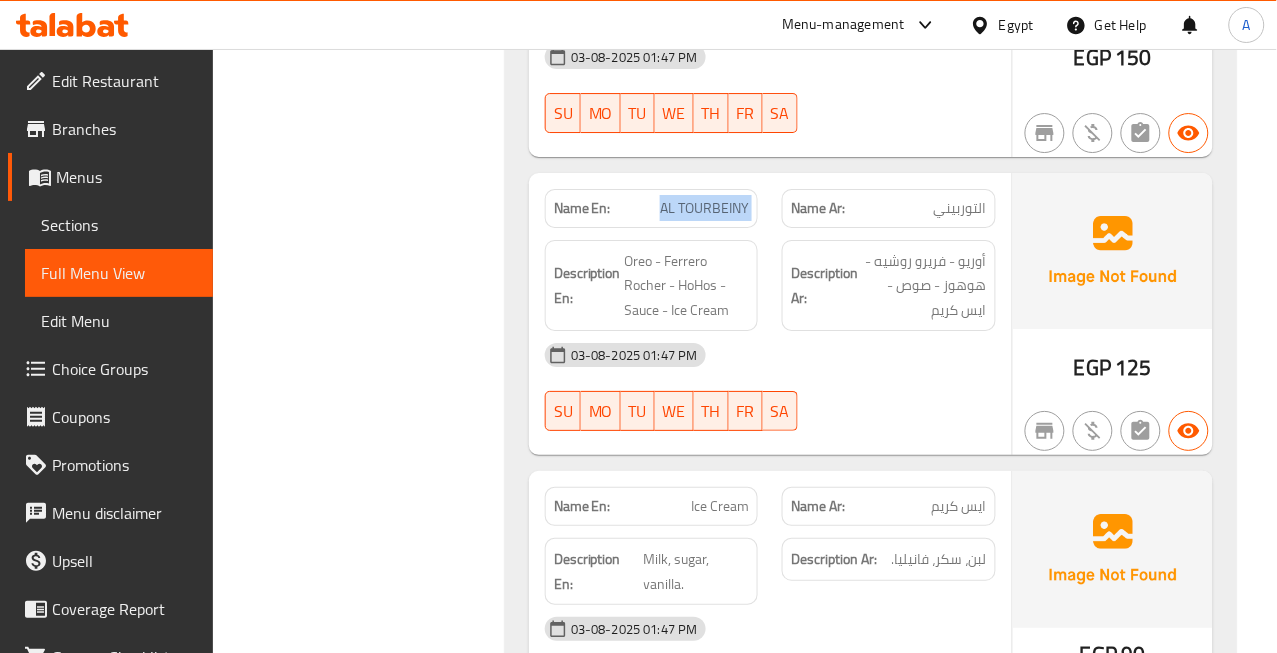 scroll, scrollTop: 45783, scrollLeft: 0, axis: vertical 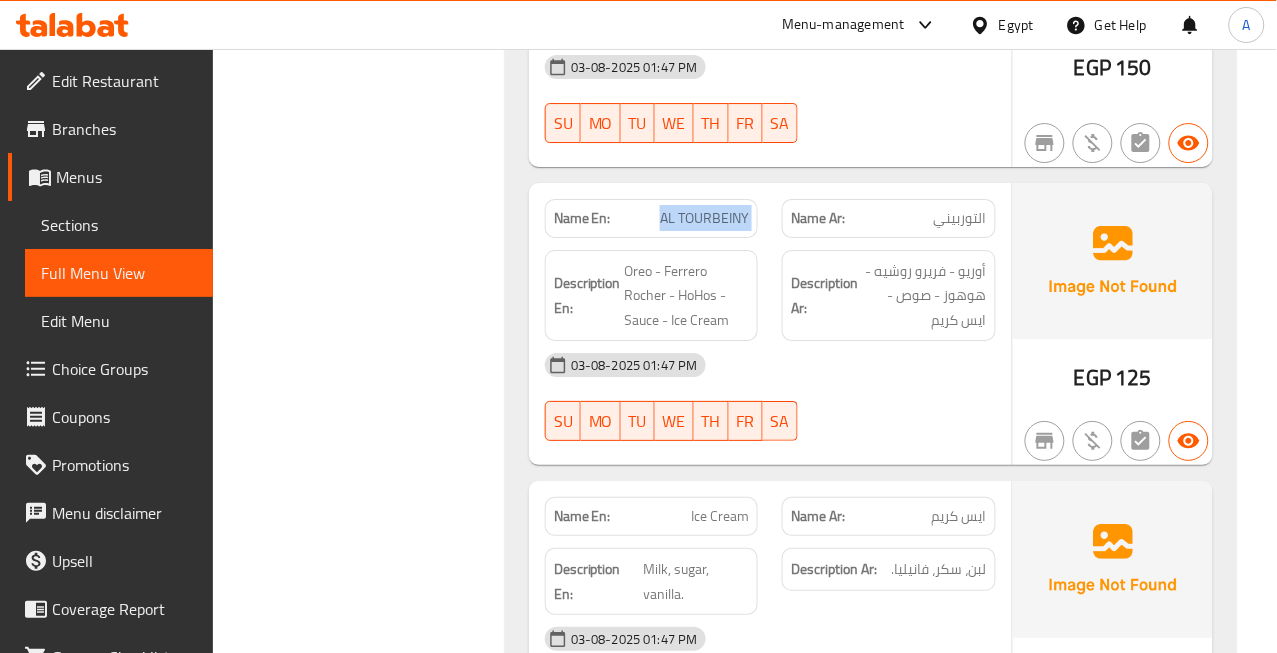 drag, startPoint x: 705, startPoint y: 204, endPoint x: 767, endPoint y: 243, distance: 73.24616 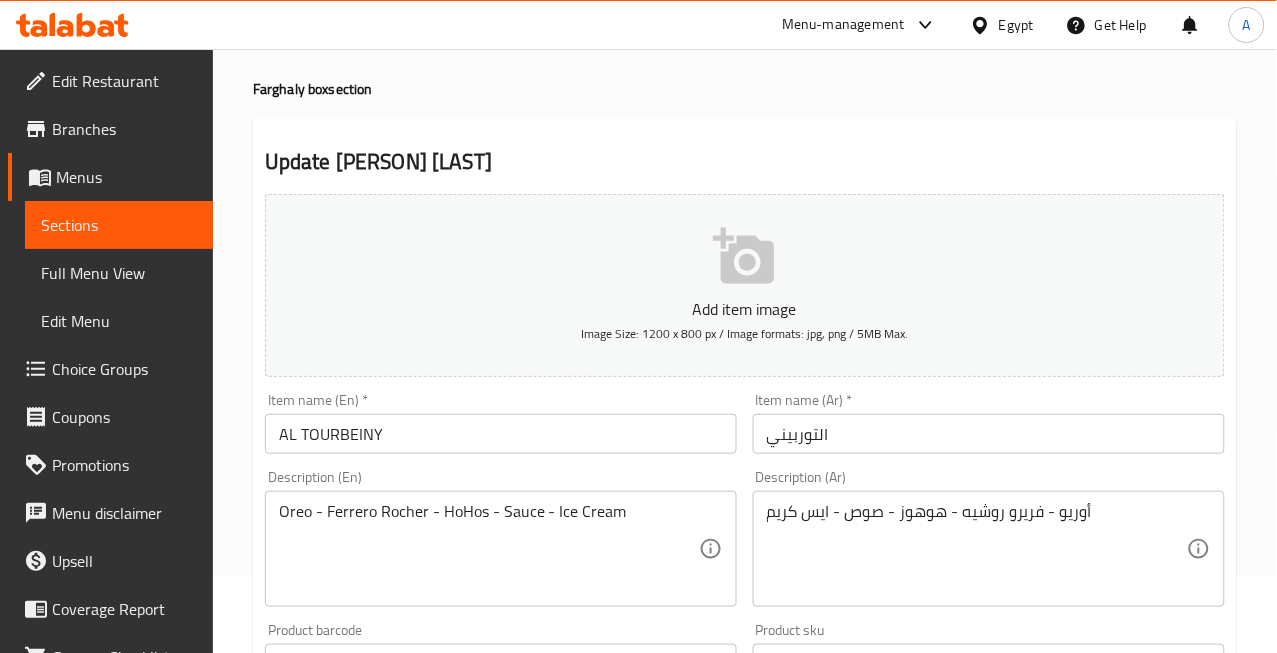 scroll, scrollTop: 111, scrollLeft: 0, axis: vertical 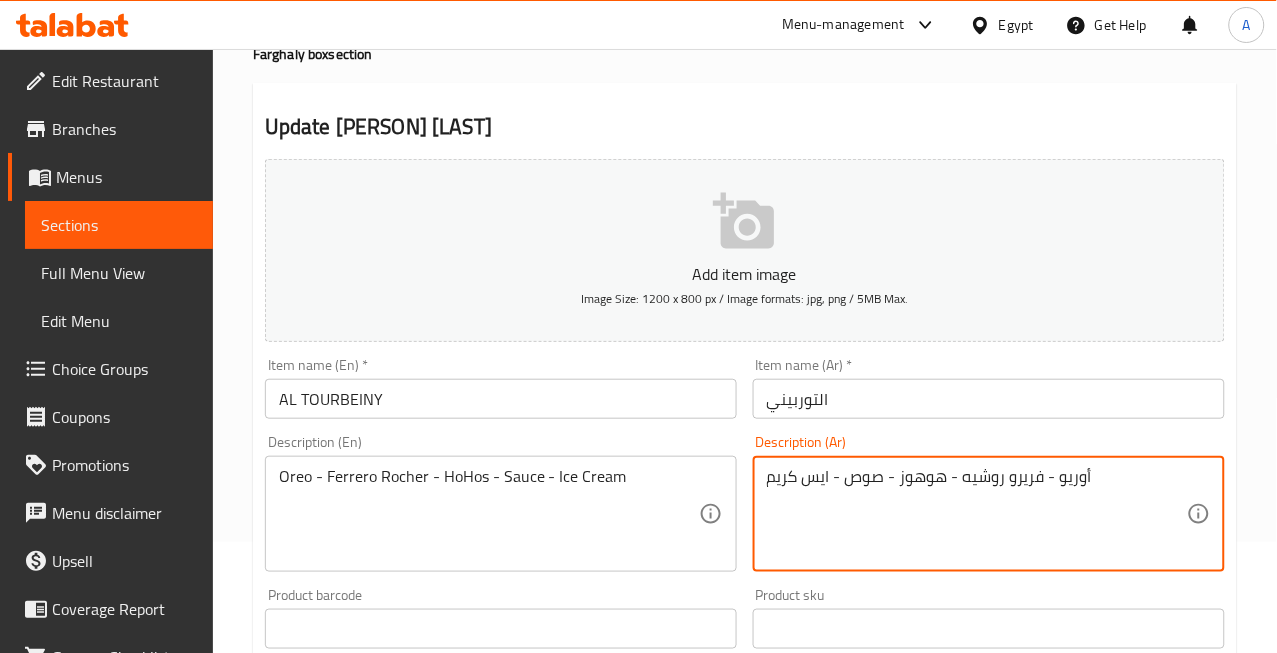 drag, startPoint x: 1042, startPoint y: 480, endPoint x: 960, endPoint y: 490, distance: 82.607506 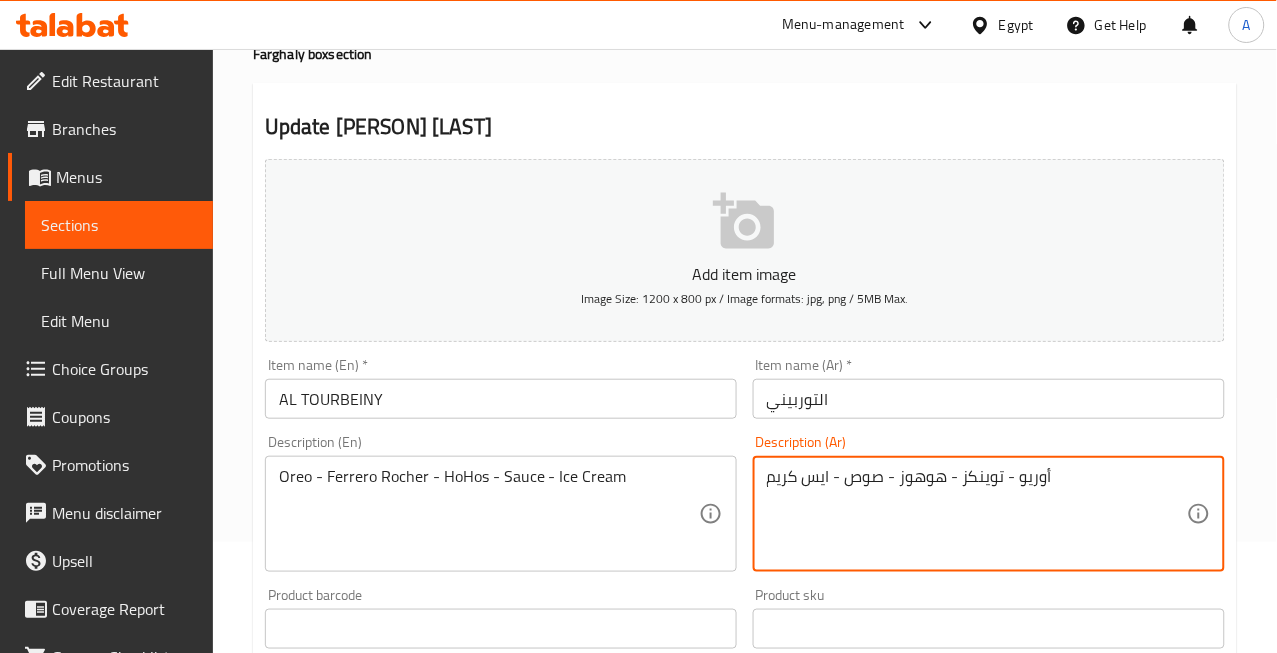 click on "أوريو - توينكز - هوهوز - صوص - ايس كريم" at bounding box center [977, 514] 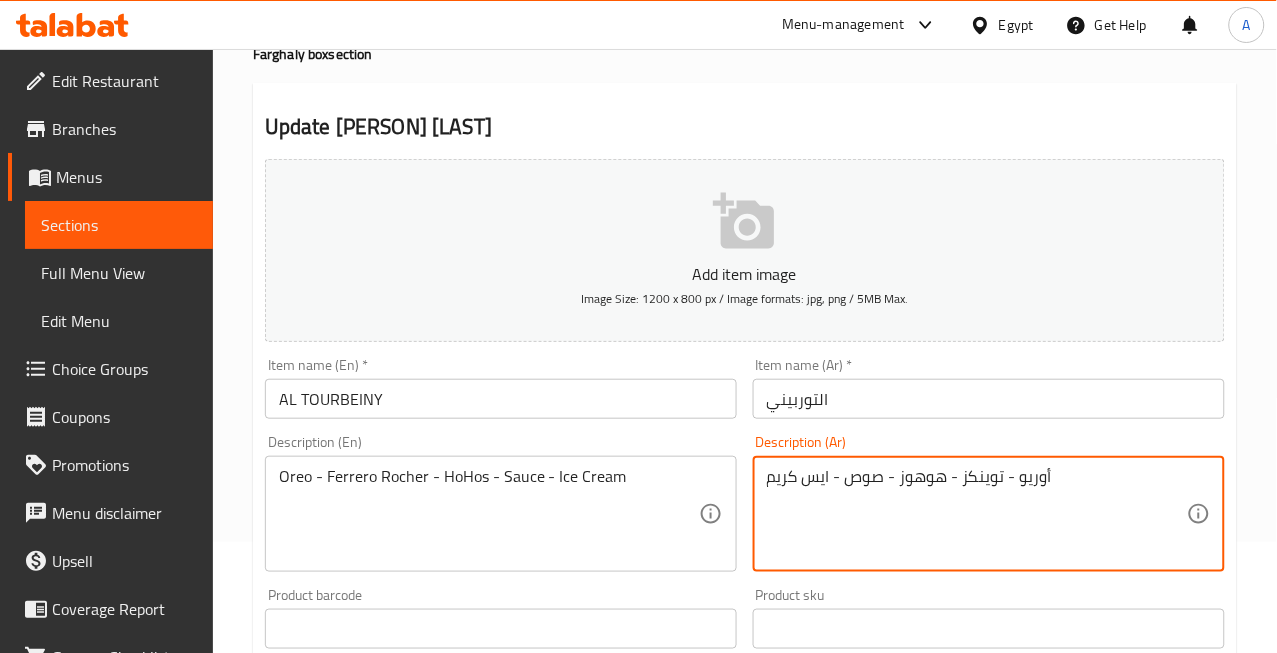 paste on "يز" 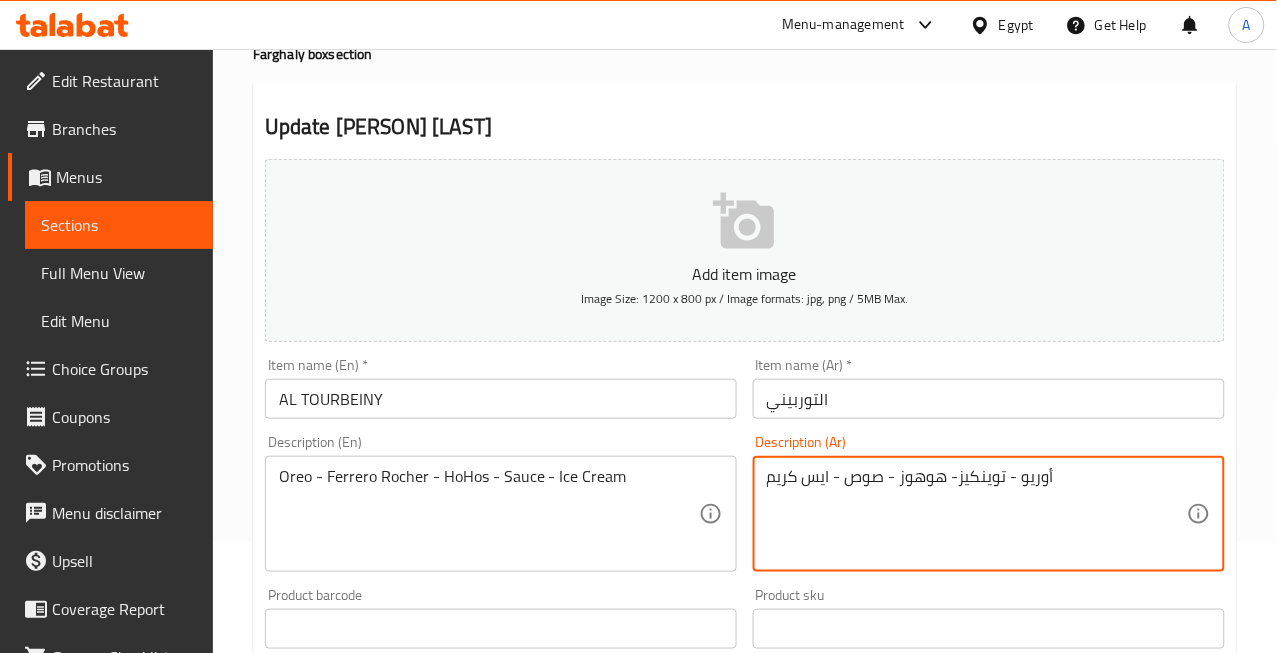 type on "أوريو - توينكيز- هوهوز - صوص - ايس كريم" 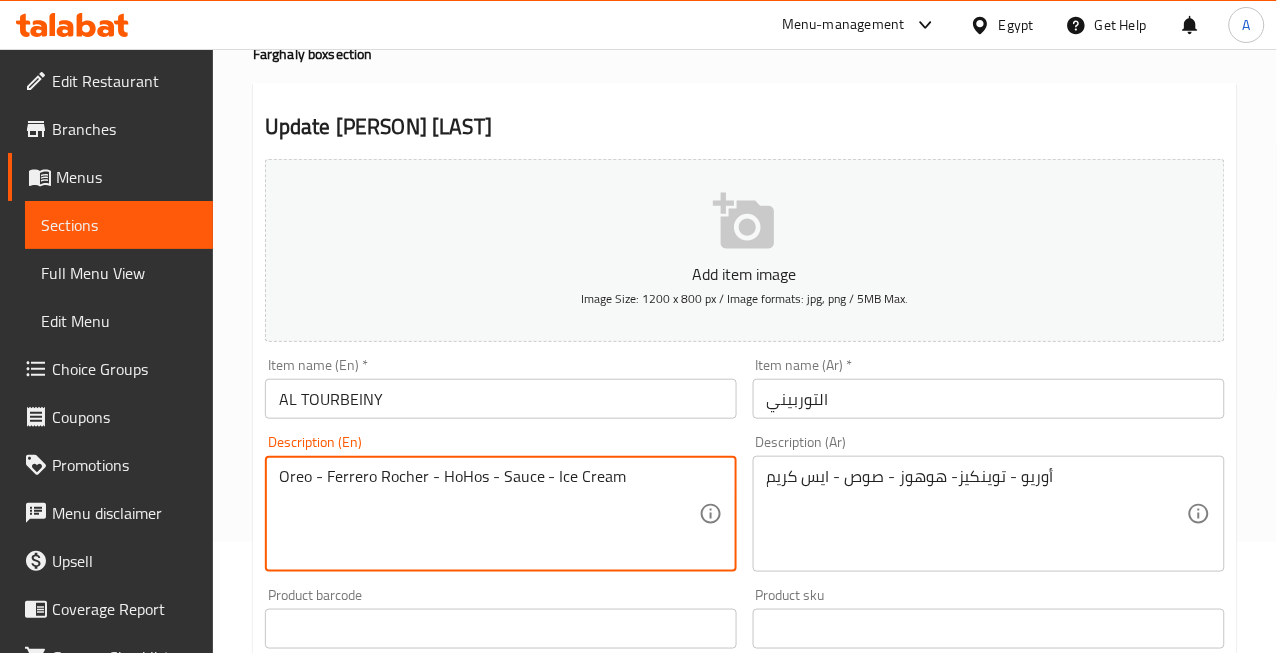 drag, startPoint x: 323, startPoint y: 478, endPoint x: 423, endPoint y: 477, distance: 100.005 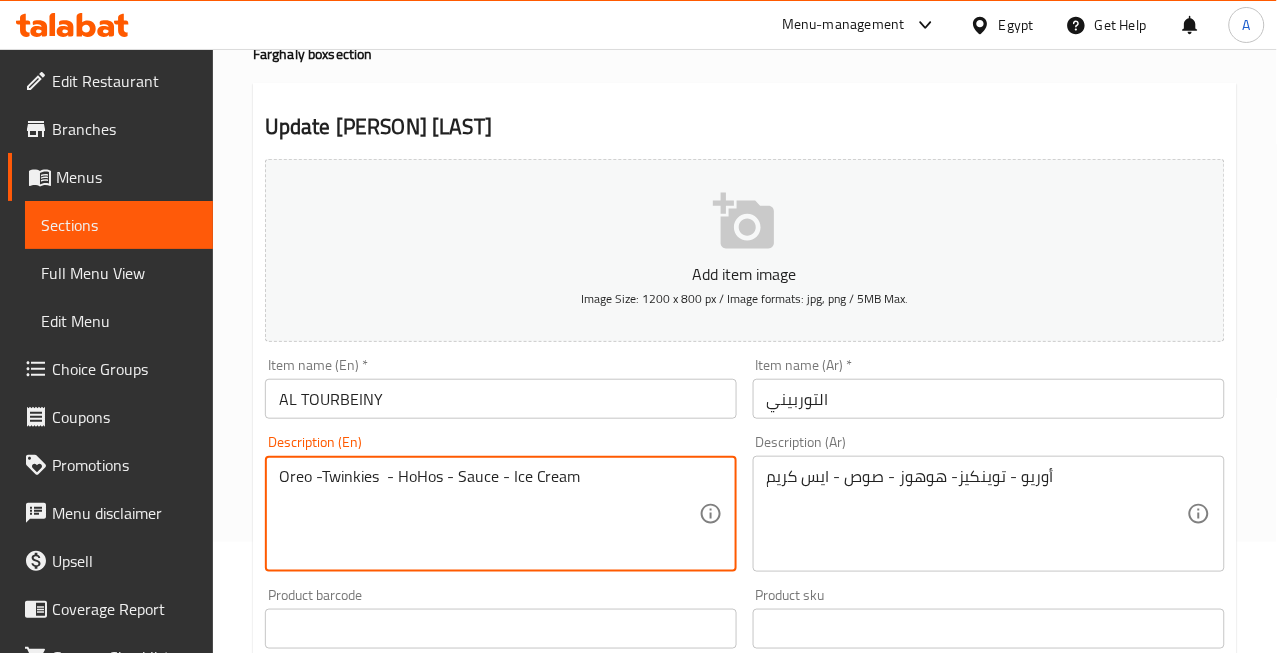type on "Oreo -Twinkies  - HoHos - Sauce - Ice Cream" 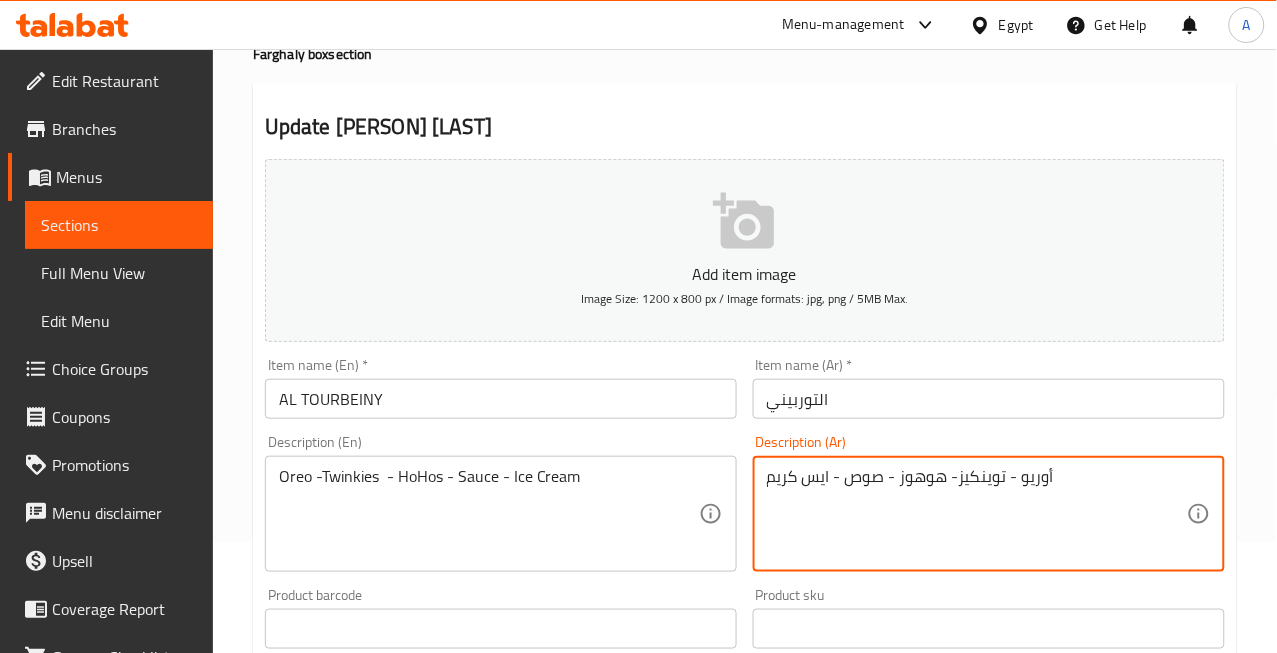 click on "أوريو - توينكيز- هوهوز - صوص - ايس كريم" at bounding box center (977, 514) 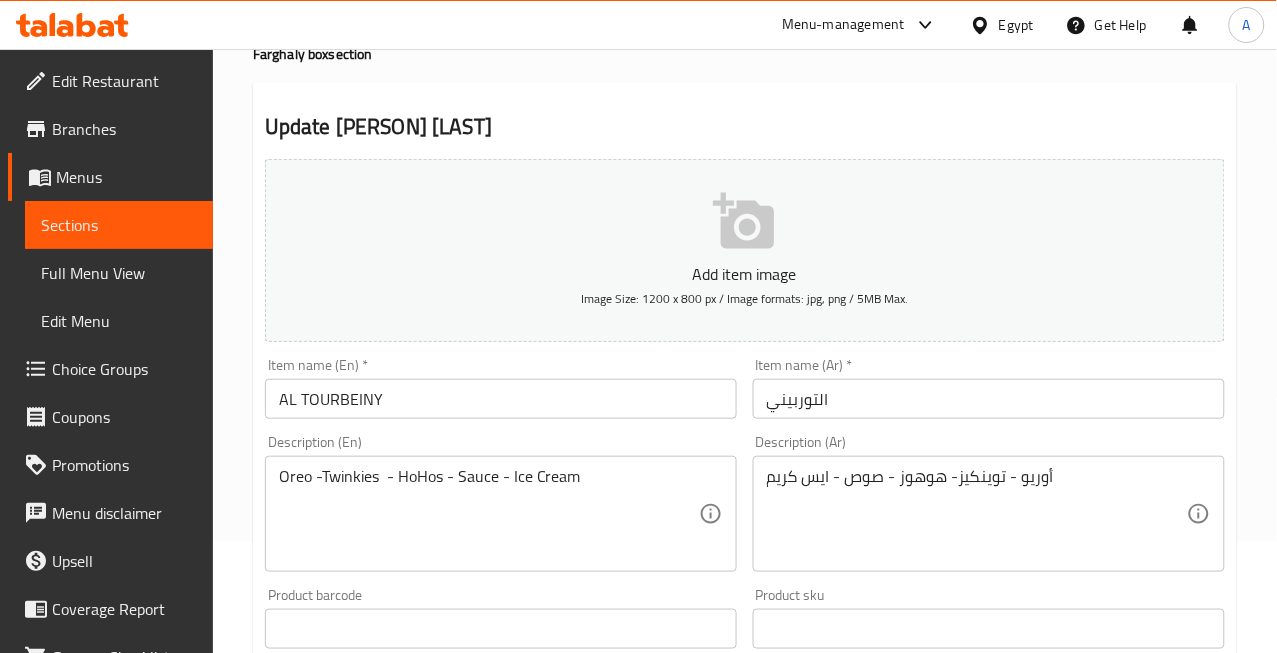 click on "Home / Restaurants management / Menus / Sections / item / update Farghaly box  section Update [PERSON] [LAST] Add item image Image Size: 1200 x 800 px / Image formats: jpg, png / 5MB Max. Item name (En)   * [PERSON] [LAST] Item name (En)  * Item name (Ar)   * التوربيني Item name (Ar)  * Description (En) Oreo -Twinkies  - HoHos - Sauce - Ice Cream Description (En) Description (Ar) أوريو - توينكيز- هوهوز - صوص - ايس كريم Description (Ar) Product barcode Product barcode Product sku Product sku Price   * EGP 125 Price  * Price on selection Free item Start Date Start Date End Date End Date Available Days SU MO TU WE TH FR SA Available from ​ ​ Available to ​ ​ Status Active Inactive Exclude from GEM Variations & Choices Add variant ASSIGN CHOICE GROUP Update" at bounding box center [745, 620] 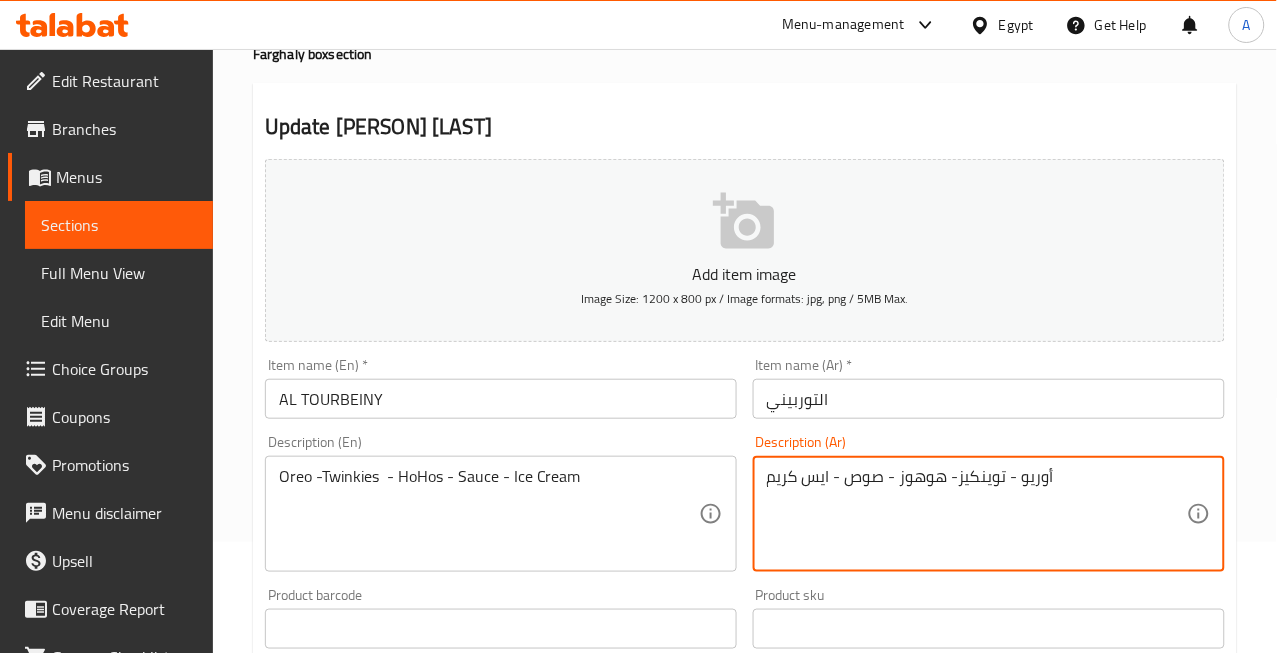 click on "أوريو - توينكيز- هوهوز - صوص - ايس كريم" at bounding box center (977, 514) 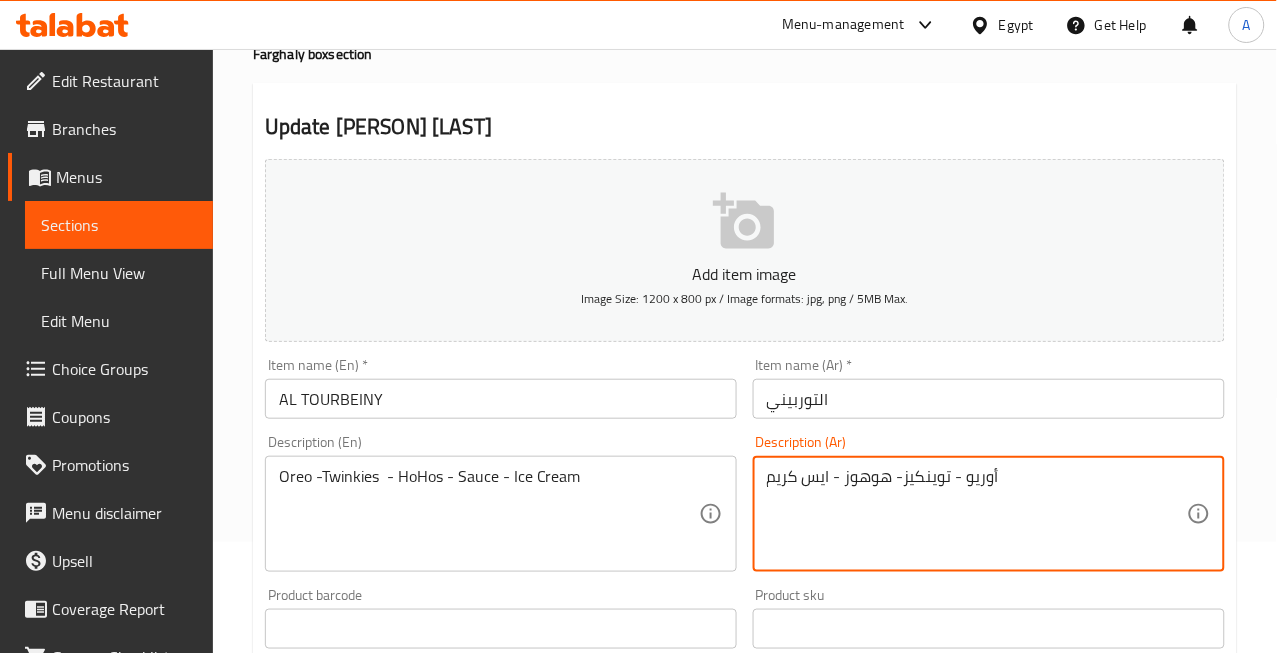 click on "أوريو - توينكيز- هوهوز - ايس كريم" at bounding box center (977, 514) 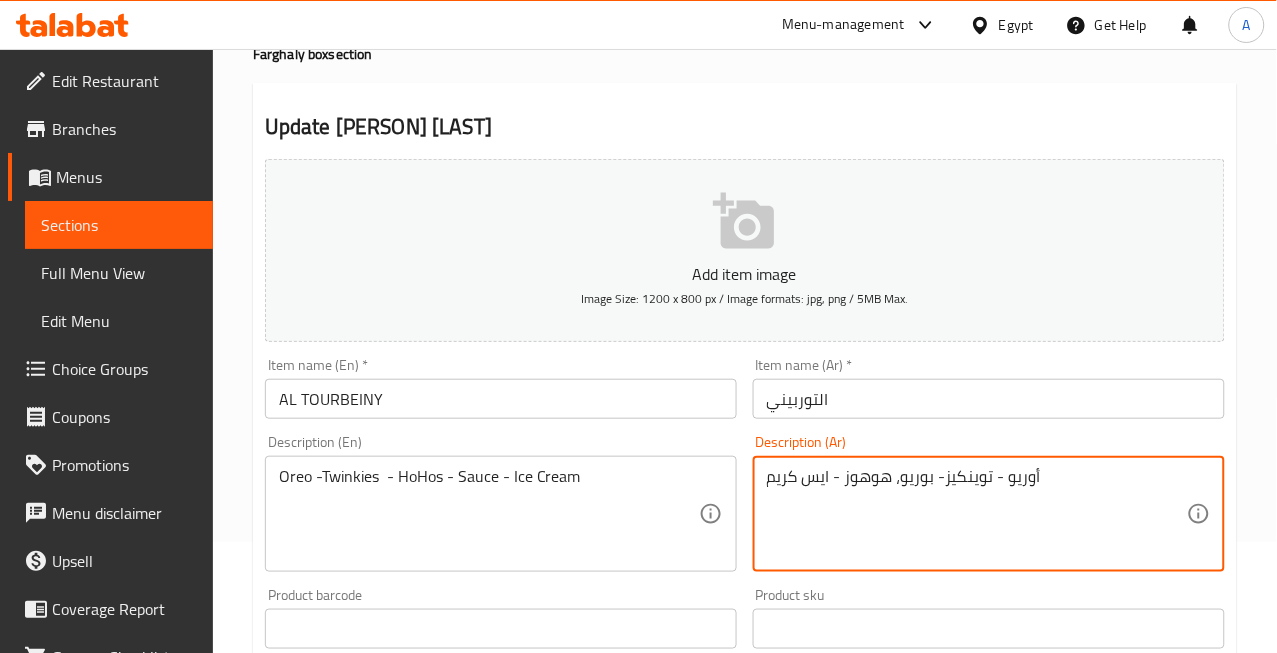 type on "أوريو - توينكيز- بوريو، هوهوز - ايس كريم" 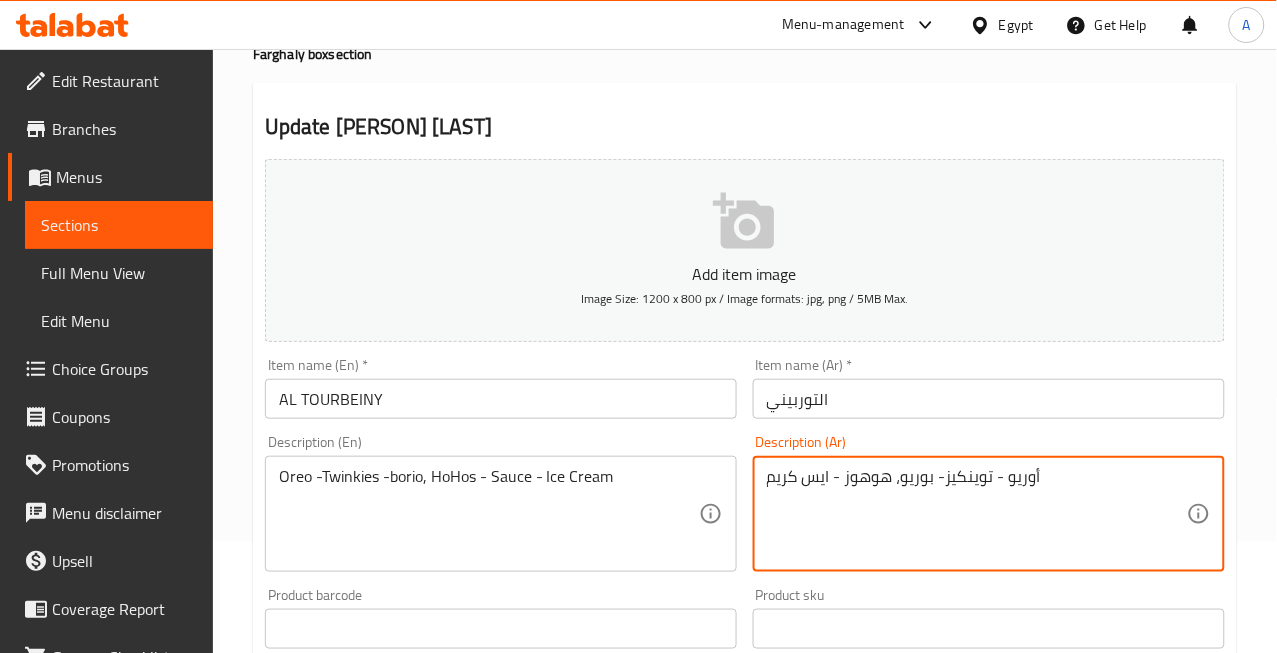 click on "أوريو - توينكيز- بوريو، هوهوز - ايس كريم" at bounding box center (977, 514) 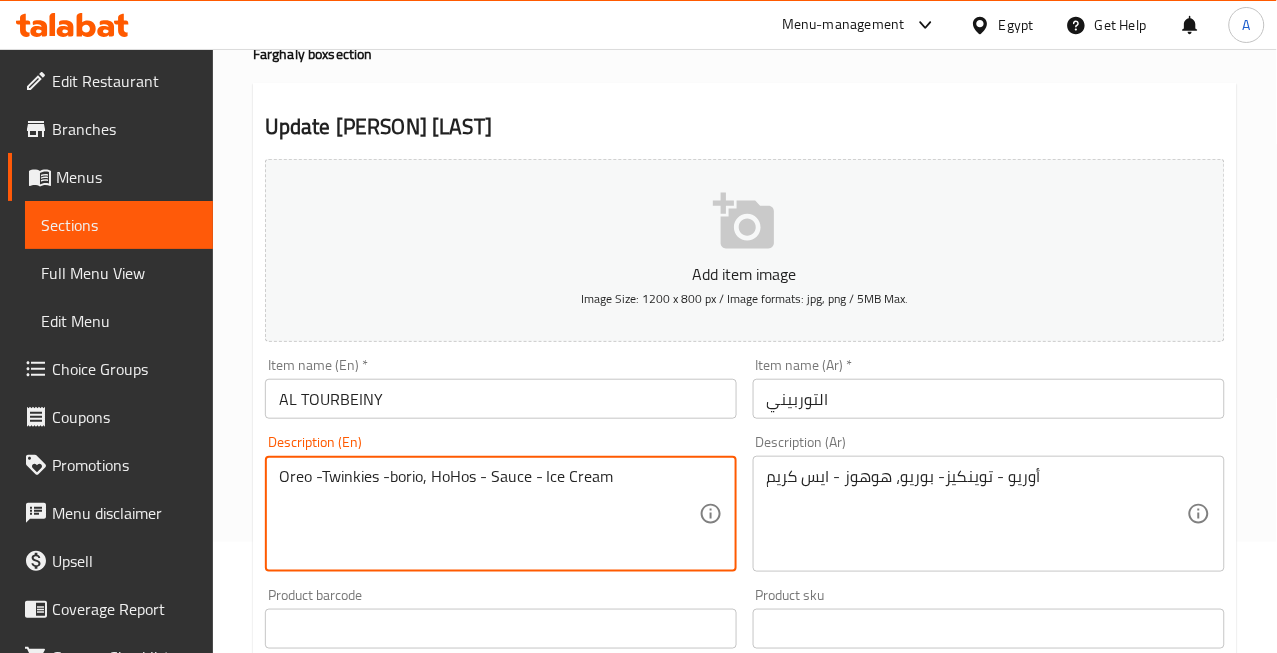 click on "Oreo -Twinkies -borio, HoHos - Sauce - Ice Cream" at bounding box center (489, 514) 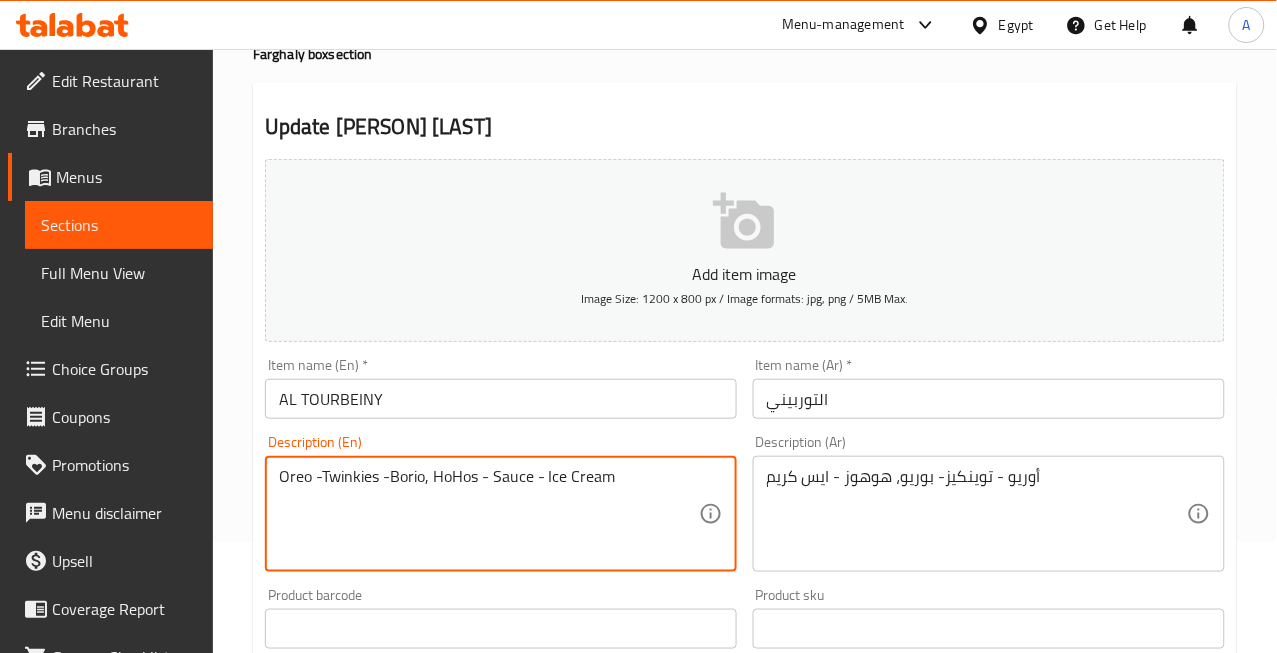 click on "Oreo -Twinkies -Borio, HoHos - Sauce - Ice Cream" at bounding box center (489, 514) 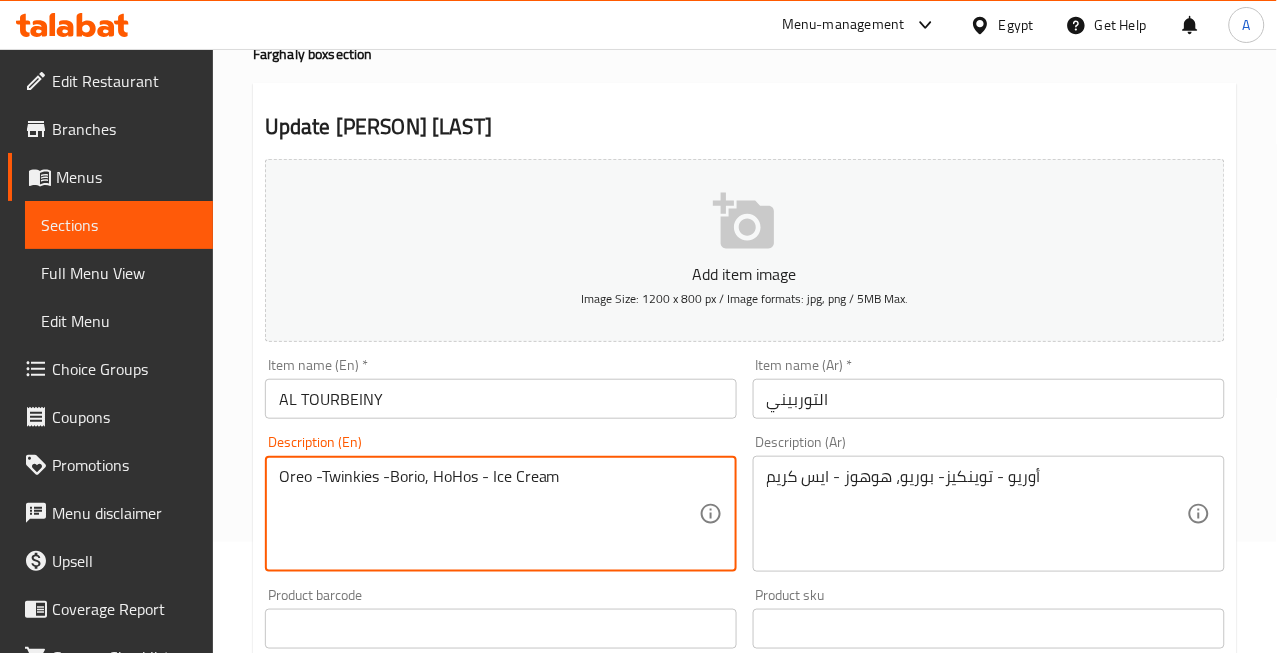 click on "Oreo -Twinkies -Borio, HoHos - Ice Cream" at bounding box center [489, 514] 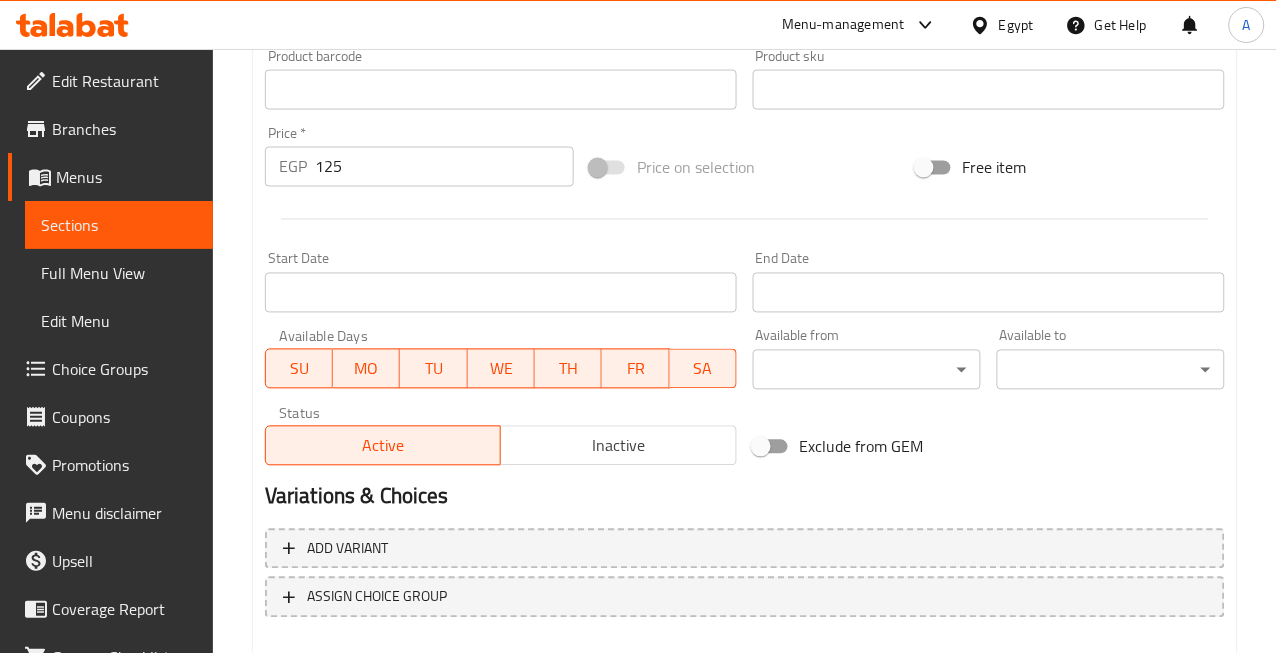 scroll, scrollTop: 756, scrollLeft: 0, axis: vertical 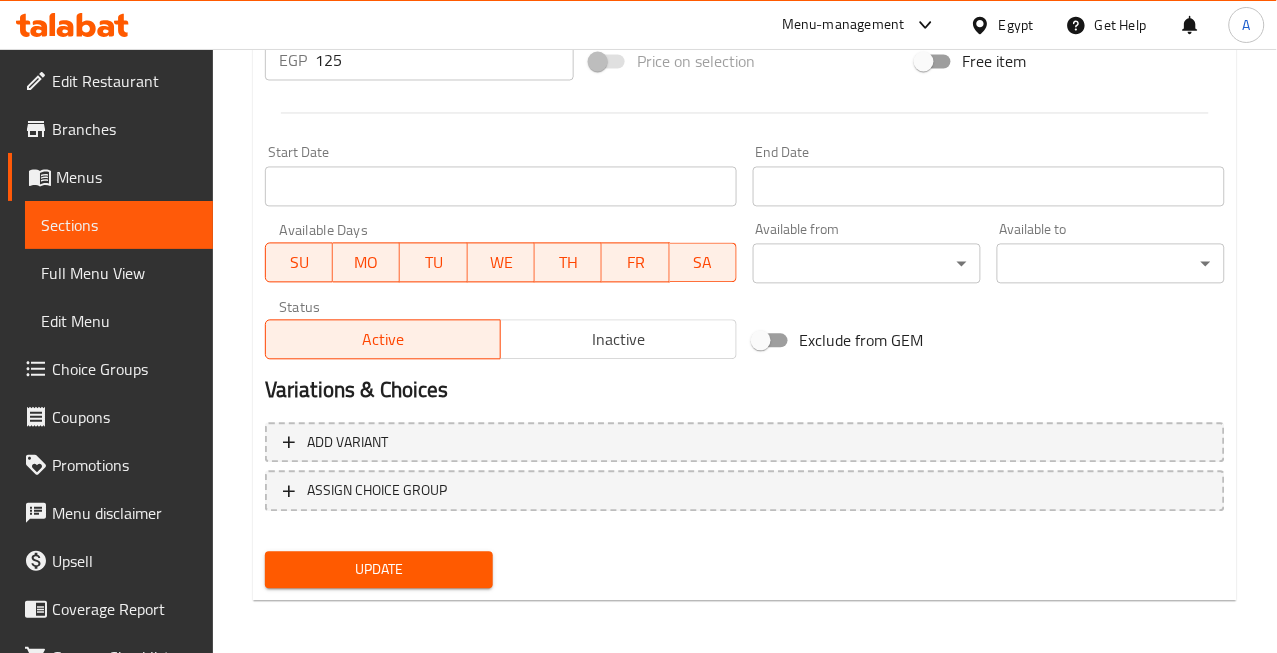 click on "Update" at bounding box center [379, 570] 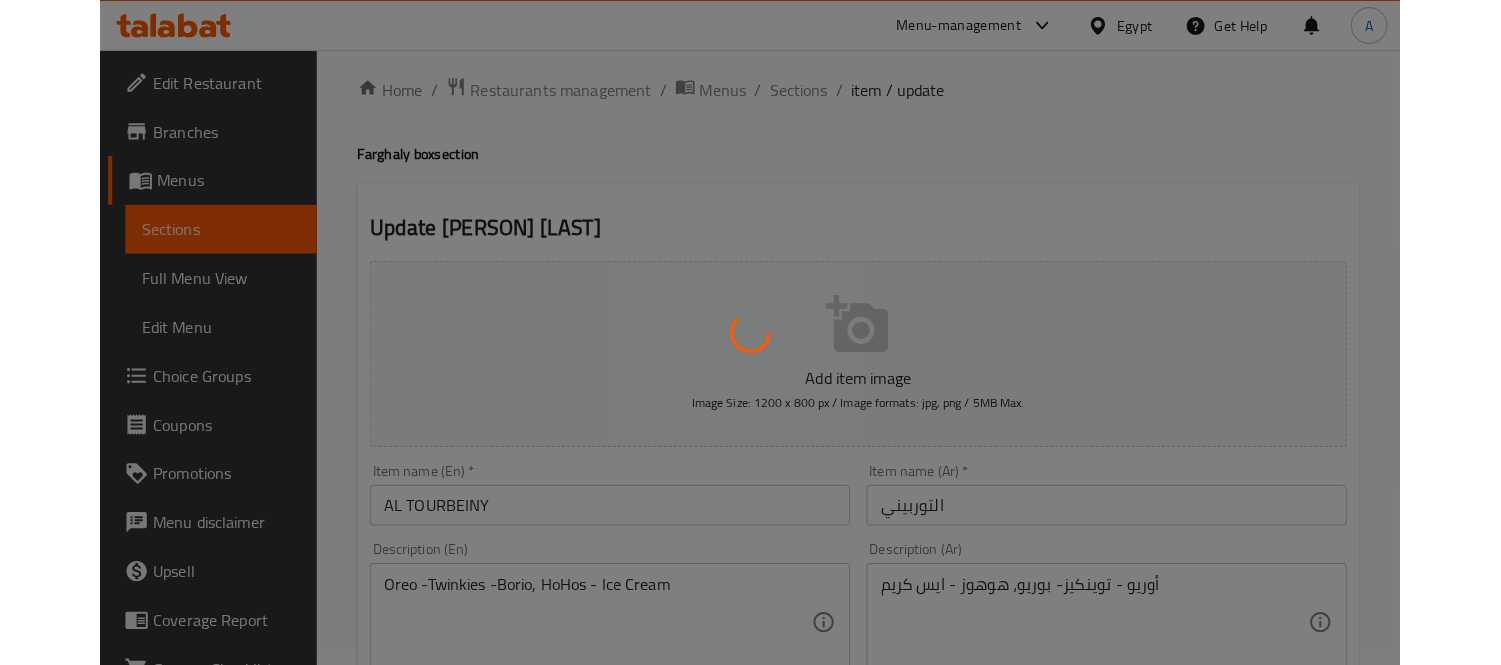 scroll, scrollTop: 0, scrollLeft: 0, axis: both 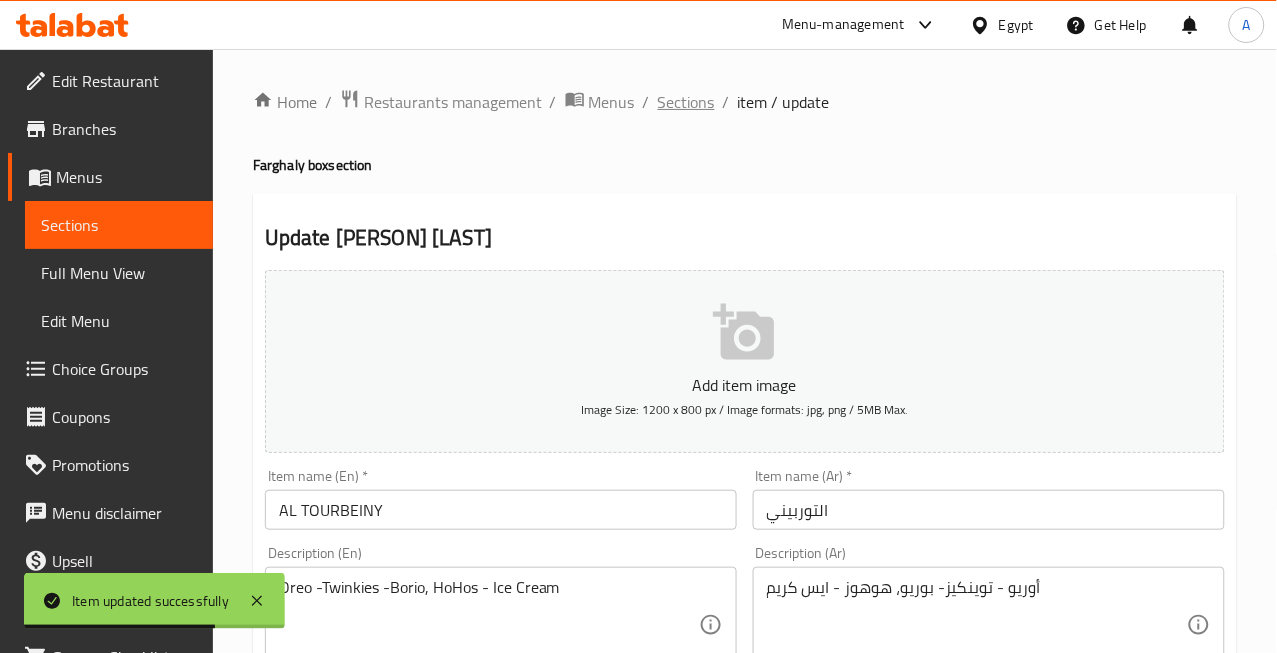 click on "Sections" at bounding box center (686, 102) 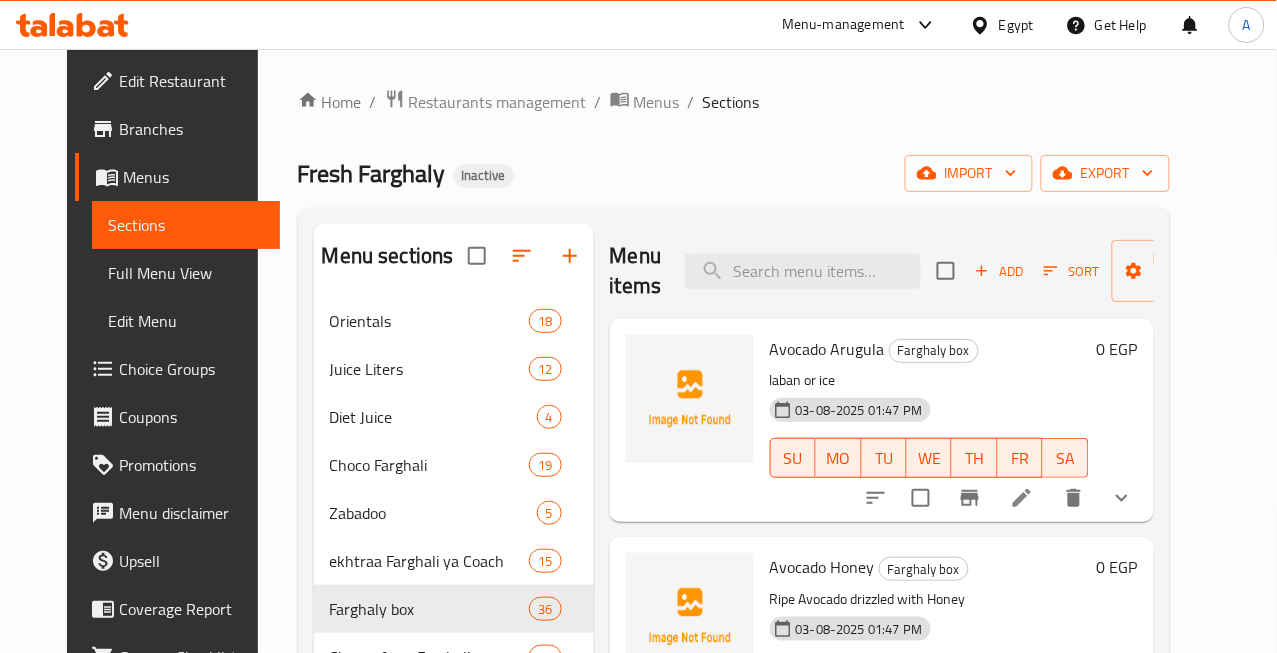 click on "Home / Restaurants management / Menus / Sections Fresh Farghaly Inactive import export Menu sections Orientals 18 Juice Liters 12 Diet Juice 4 Choco Farghali 19 Zabadoo 5 ekhtraa Farghali ya Coach 15 Farghaly box 36 Charge from Farghali 14 The World of Energy and Viagra 10 Menu items Add Sort Manage items Avocado Arugula   Farghaly box laban or ice [DATE] [TIME] SU MO TU WE TH FR SA 0   EGP Avocado Honey   Farghaly box Ripe Avocado drizzled with Honey [DATE] [TIME] SU MO TU WE TH FR SA 0   EGP Hummer   Farghaly box Avocado - Kiwi - Apple [DATE] [TIME] SU MO TU WE TH FR SA 0   EGP Avocado Yogurt Honey   Farghaly box [DATE] [TIME] SU MO TU WE TH FR SA 0   EGP Energy   Farghaly box Avocado - Kiwi - Arugula [DATE] [TIME] SU MO TU WE TH FR SA 0   EGP Avocado Nuts   Farghaly box [DATE] [TIME] SU MO TU WE TH FR SA 0   EGP Fool Power   Farghaly box Hazelnut, Peanut, Dates, Ice [DATE] [TIME] SU MO TU WE TH FR SA 0   EGP Avocado cashew or Hazelnut   Farghaly box SU MO TU WE TH" at bounding box center [734, 491] 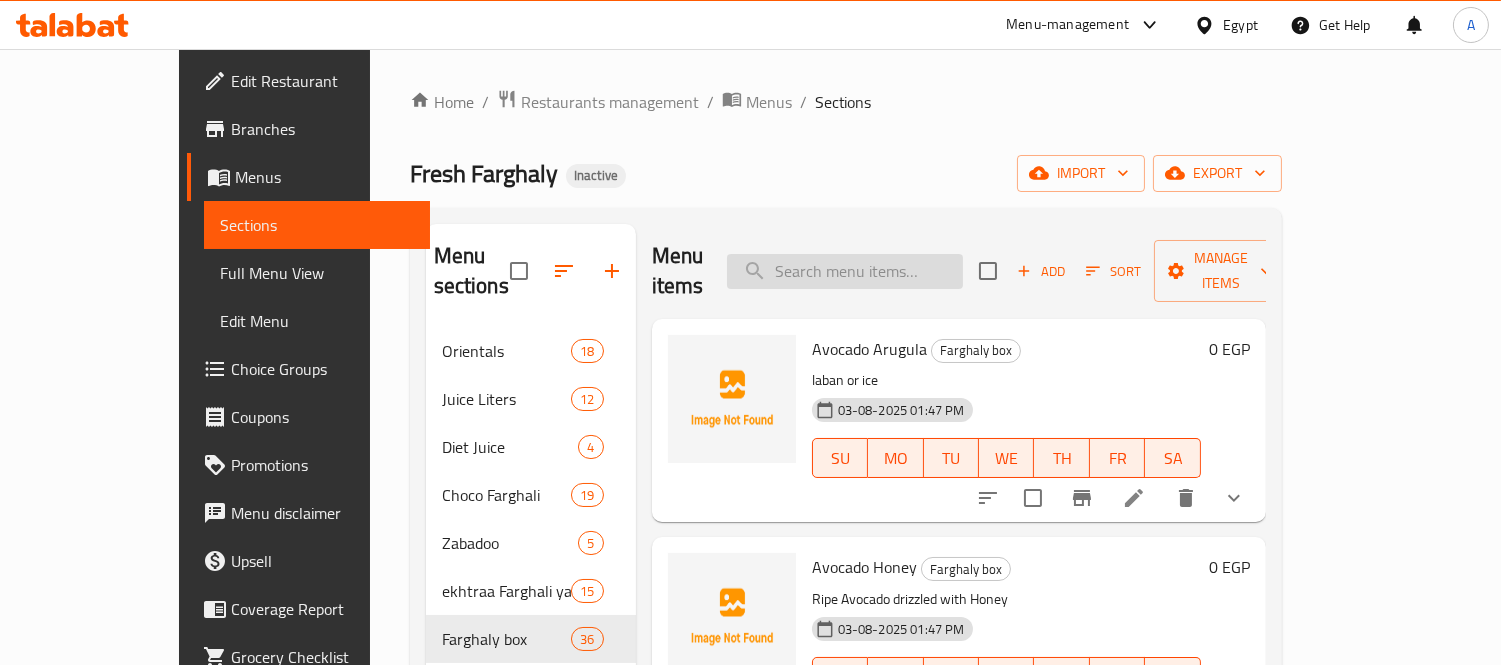 click at bounding box center (845, 271) 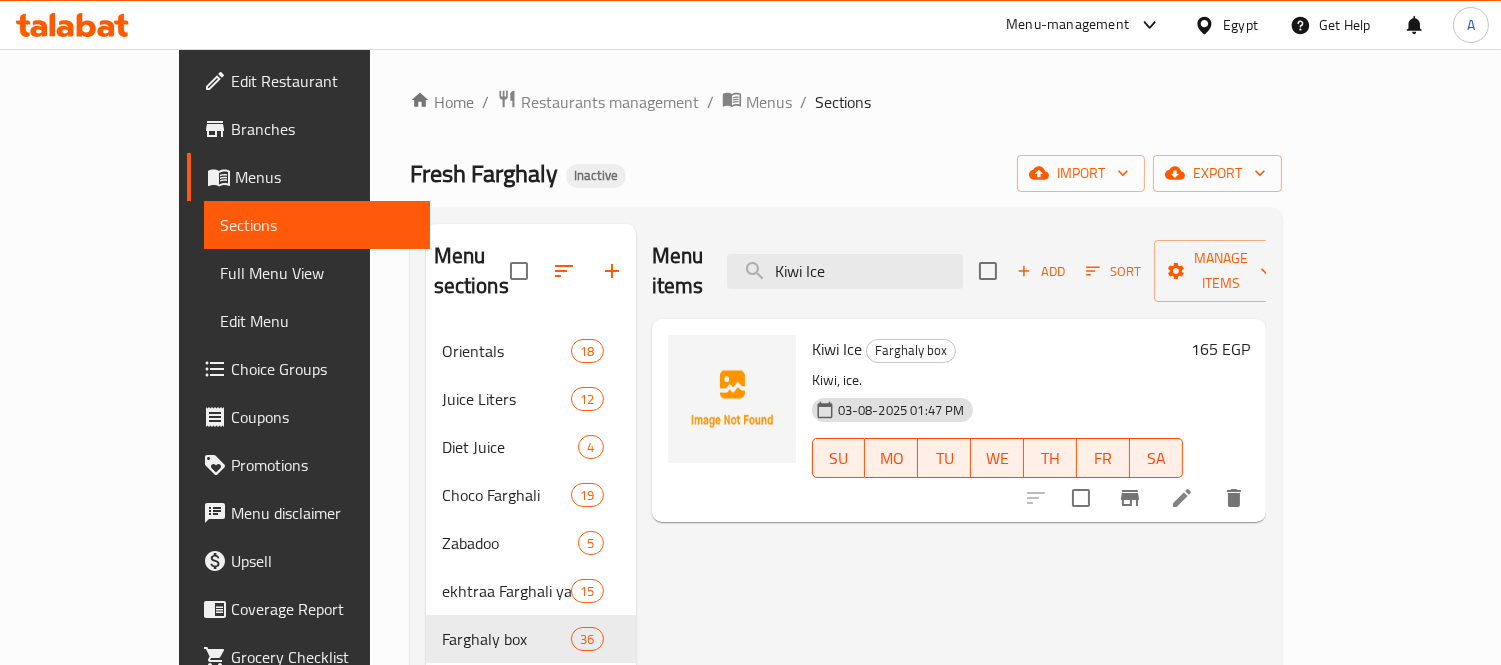 click on "Kiwi Ice   Farghaly box" at bounding box center [997, 349] 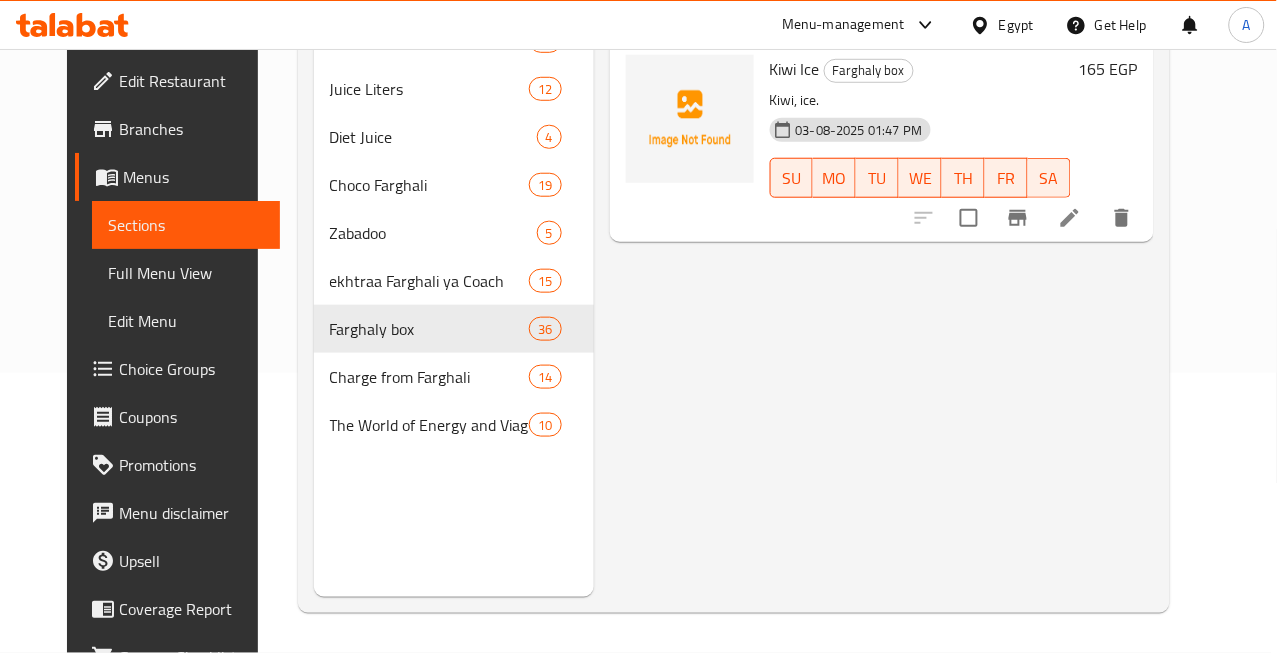 scroll, scrollTop: 0, scrollLeft: 0, axis: both 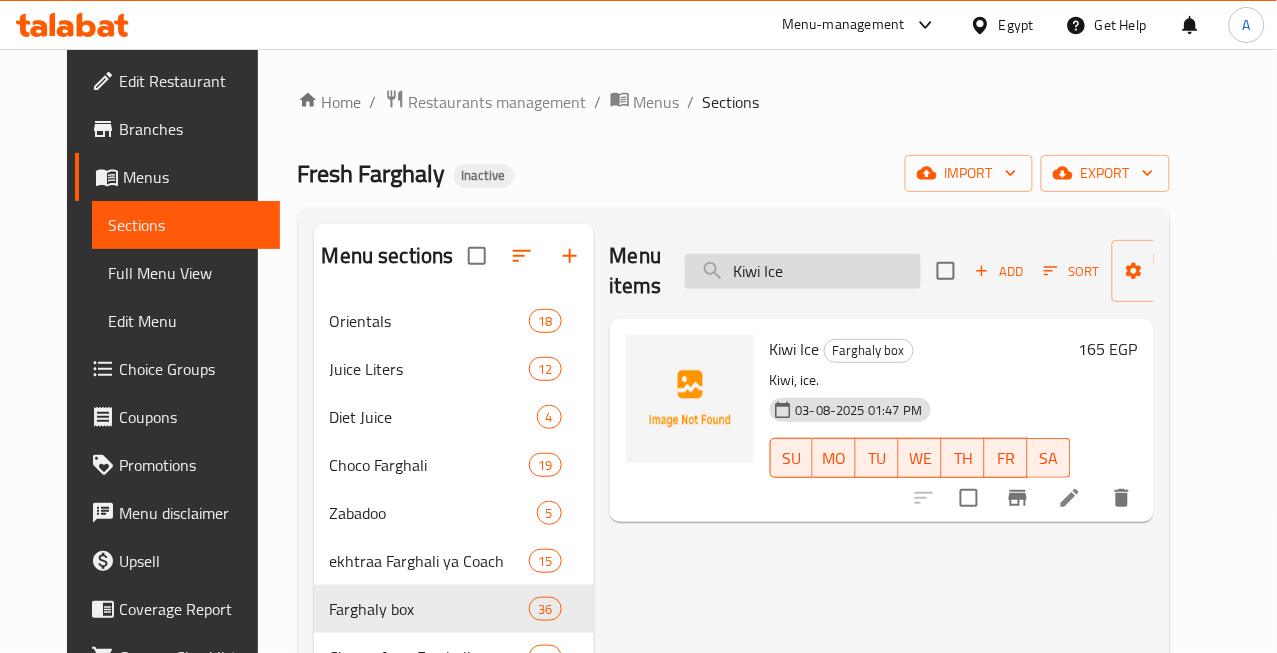 click on "Kiwi Ice" at bounding box center (803, 271) 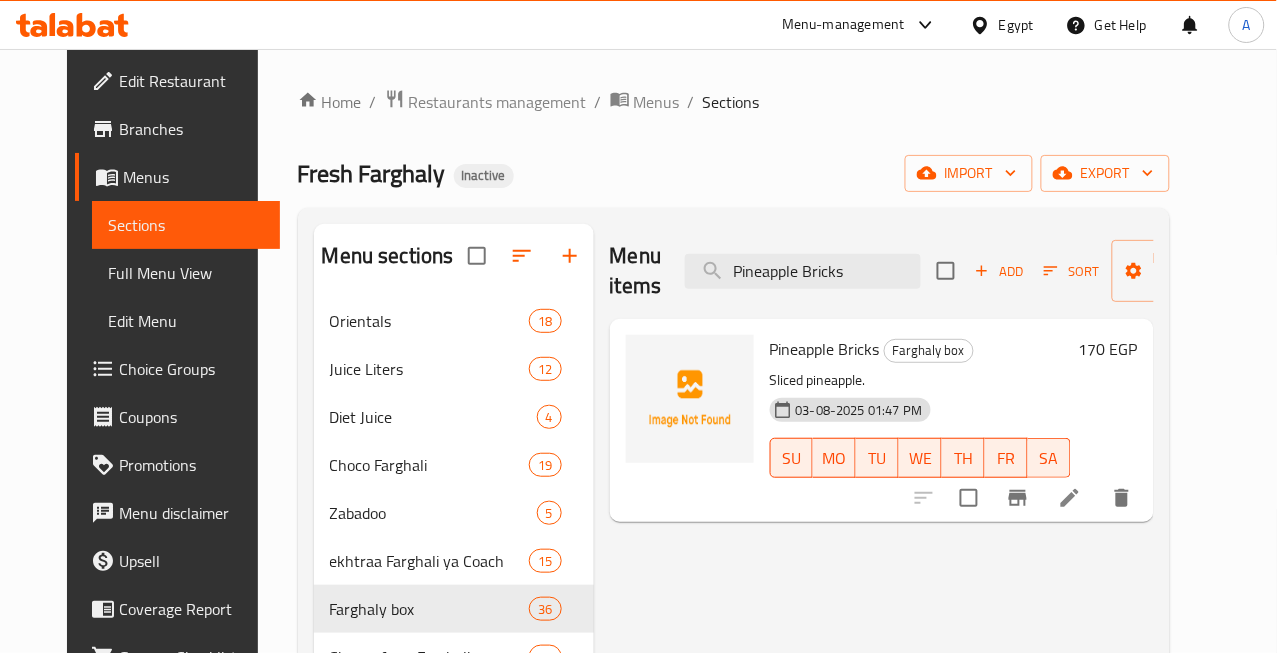 type on "Pineapple Bricks" 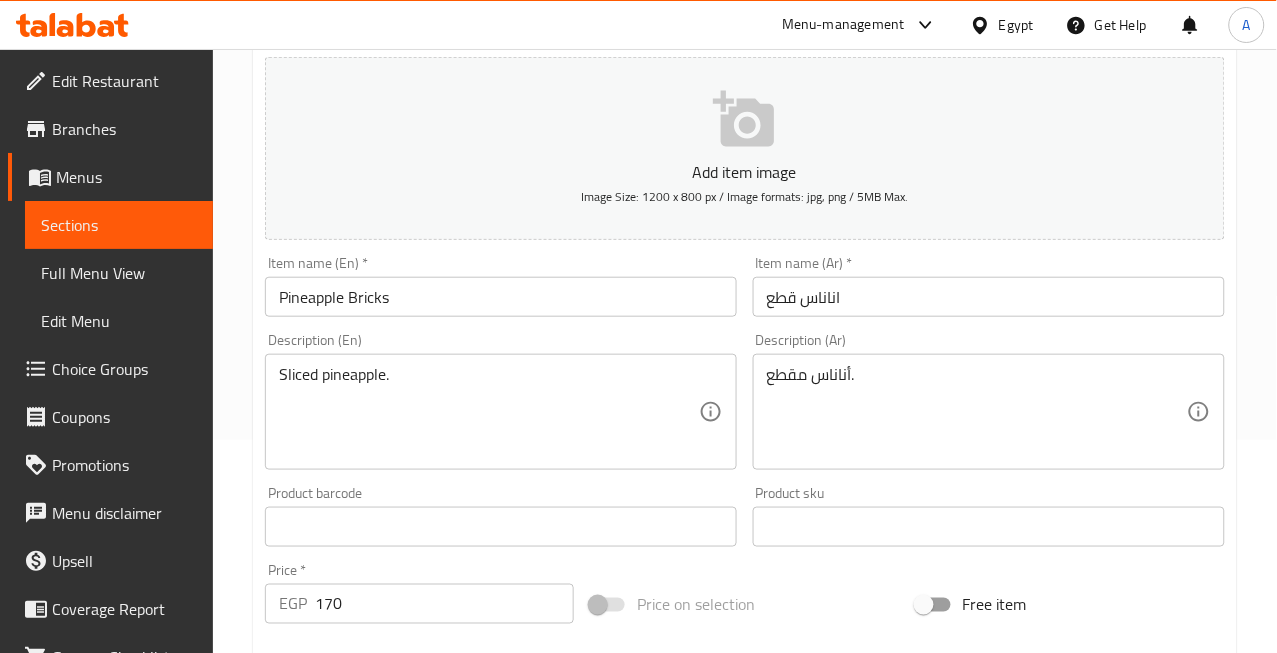 scroll, scrollTop: 222, scrollLeft: 0, axis: vertical 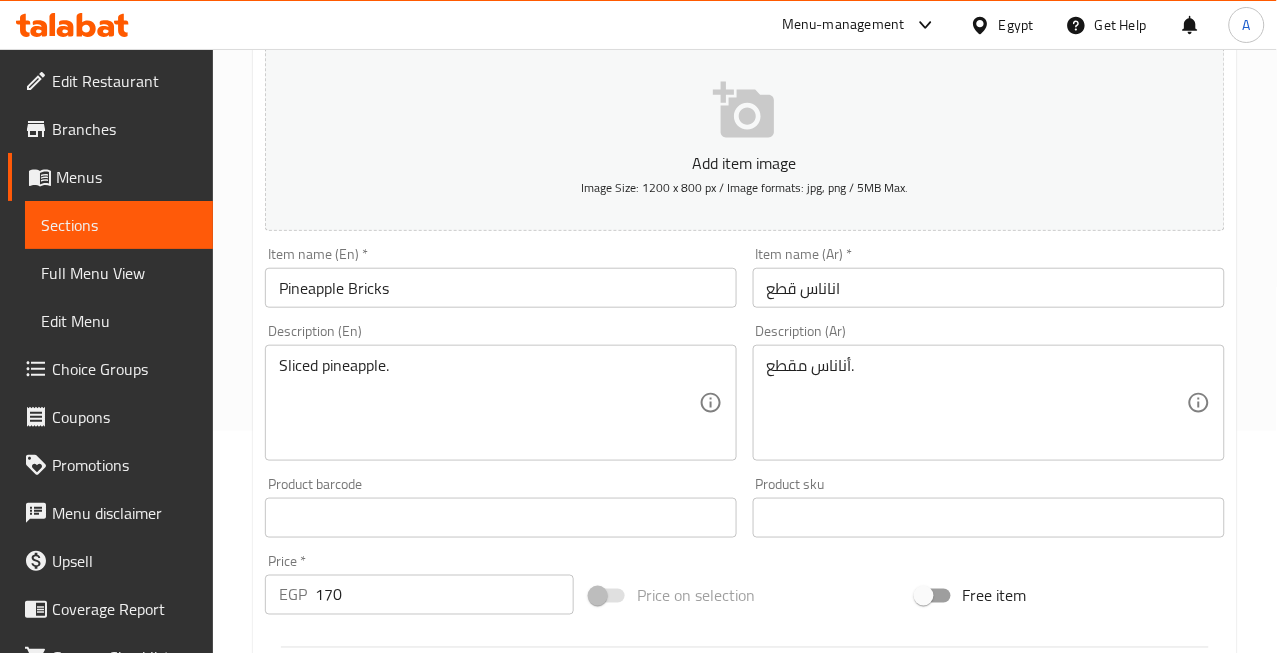 click on "Pineapple Bricks" at bounding box center [501, 288] 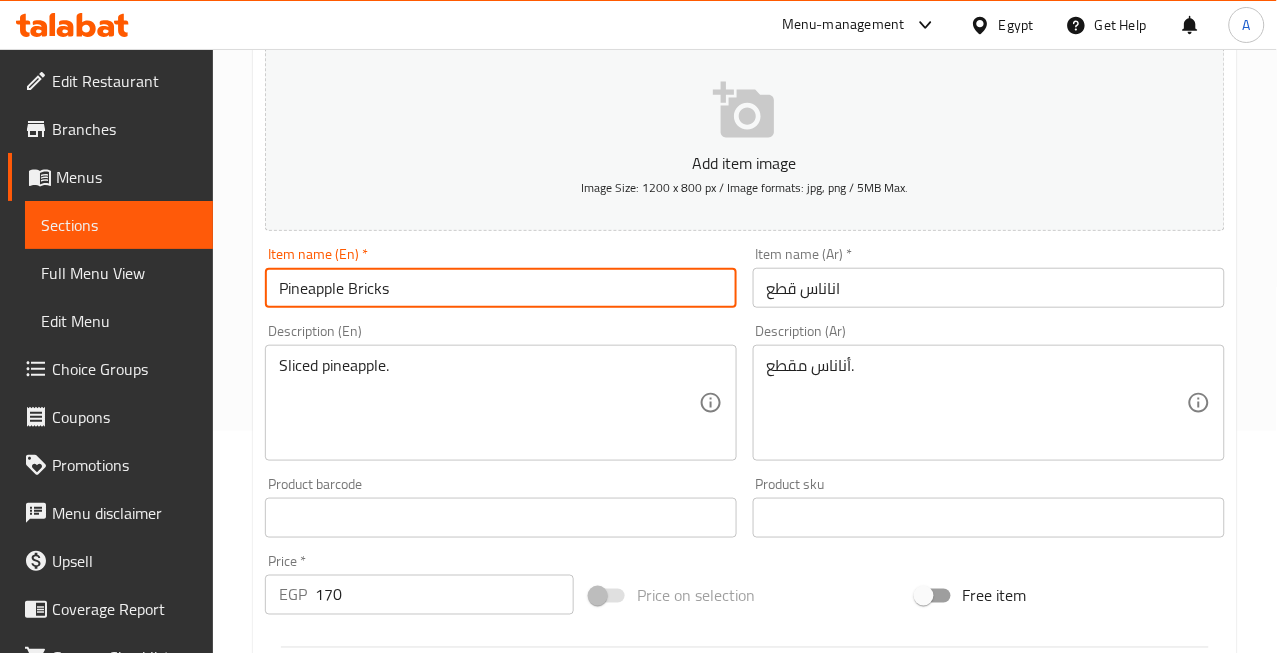 click on "Pineapple Bricks" at bounding box center (501, 288) 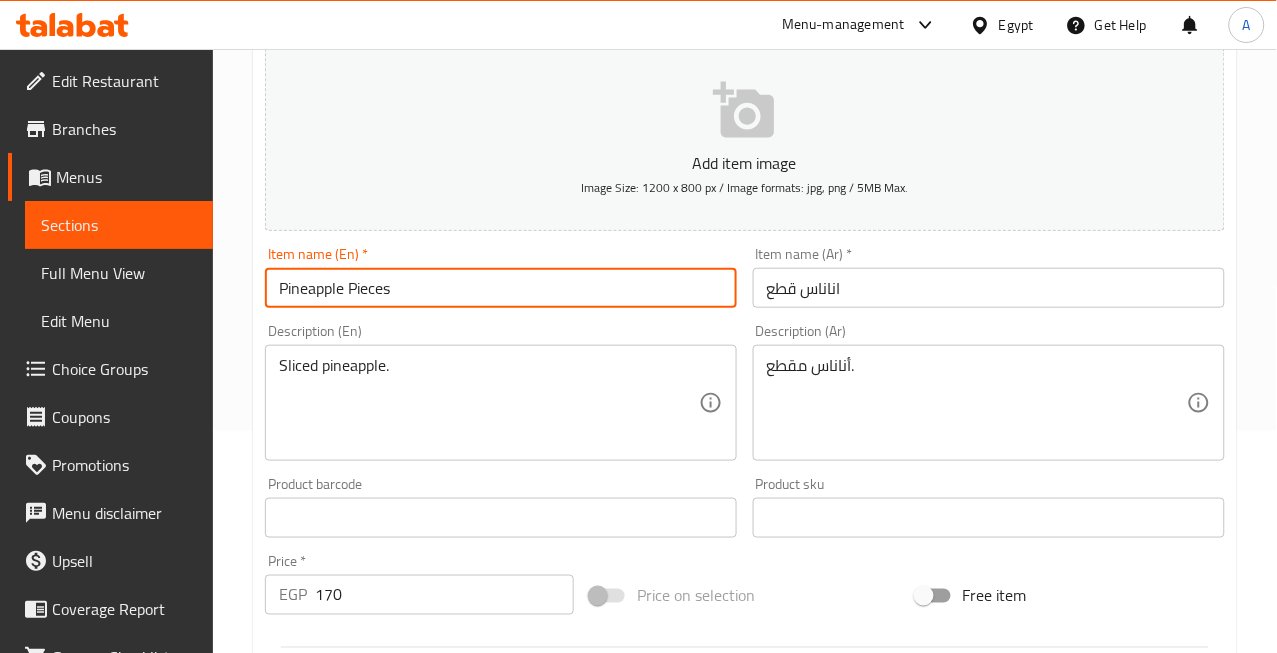 click on "Pineapple Pieces" at bounding box center (501, 288) 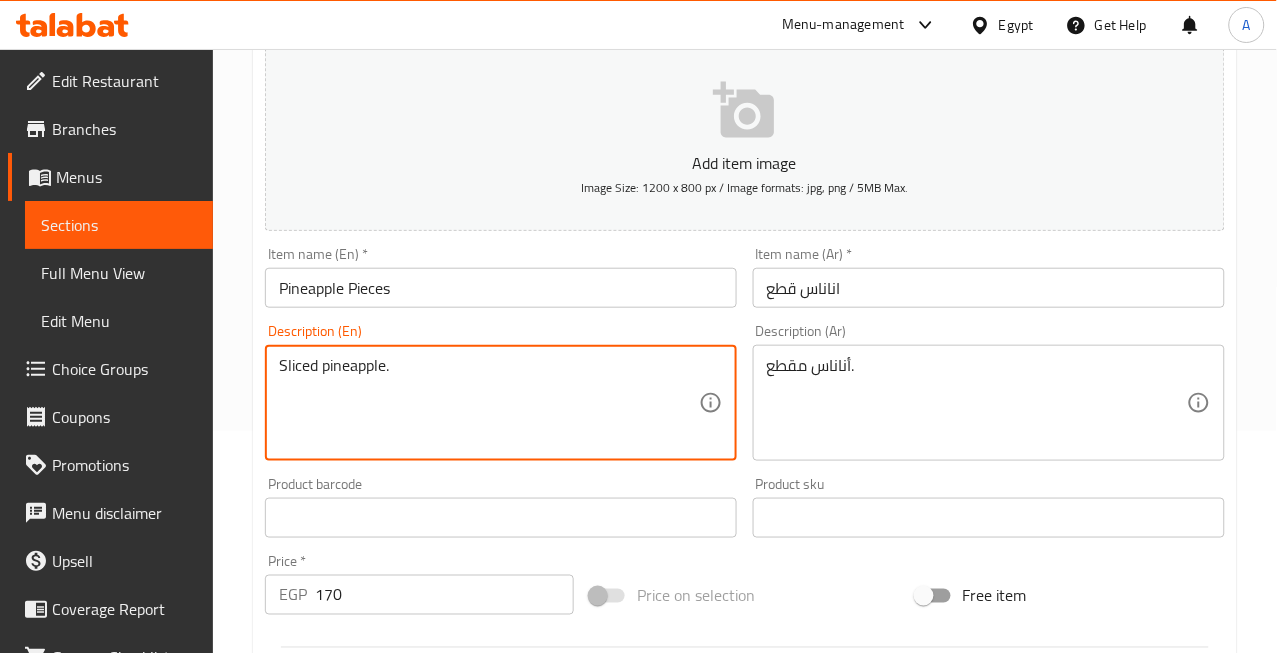 click on "Sliced pineapple." at bounding box center [489, 403] 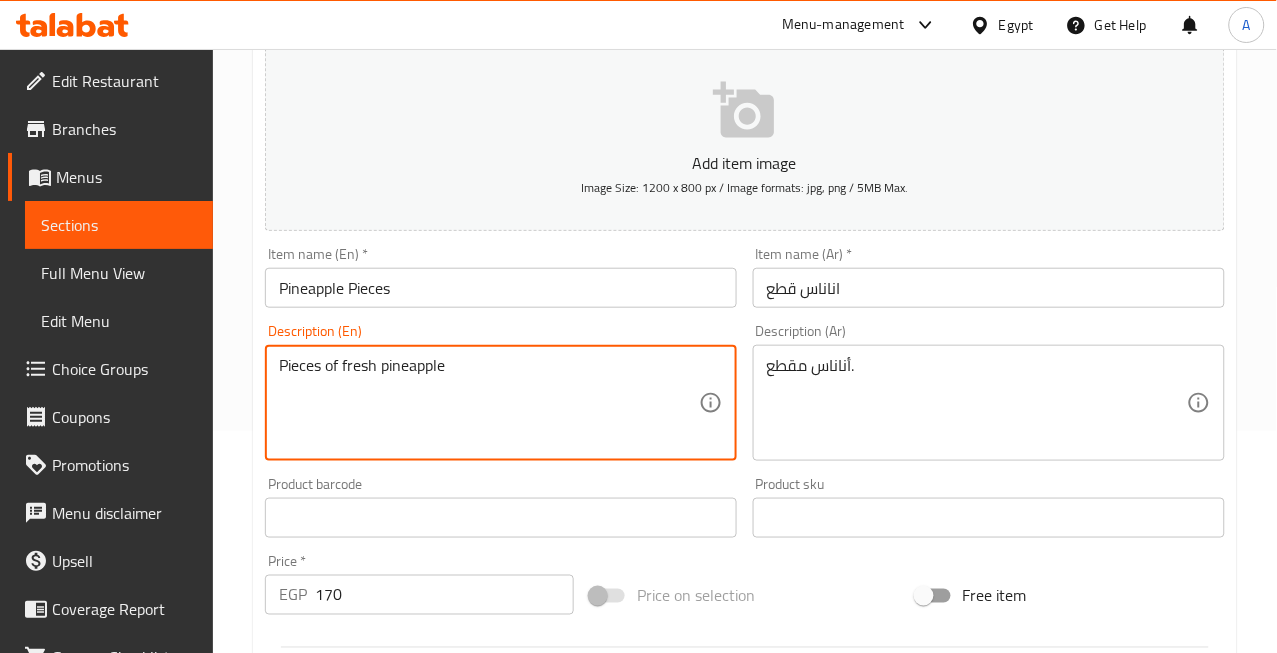 type on "Pieces of fresh pineapple" 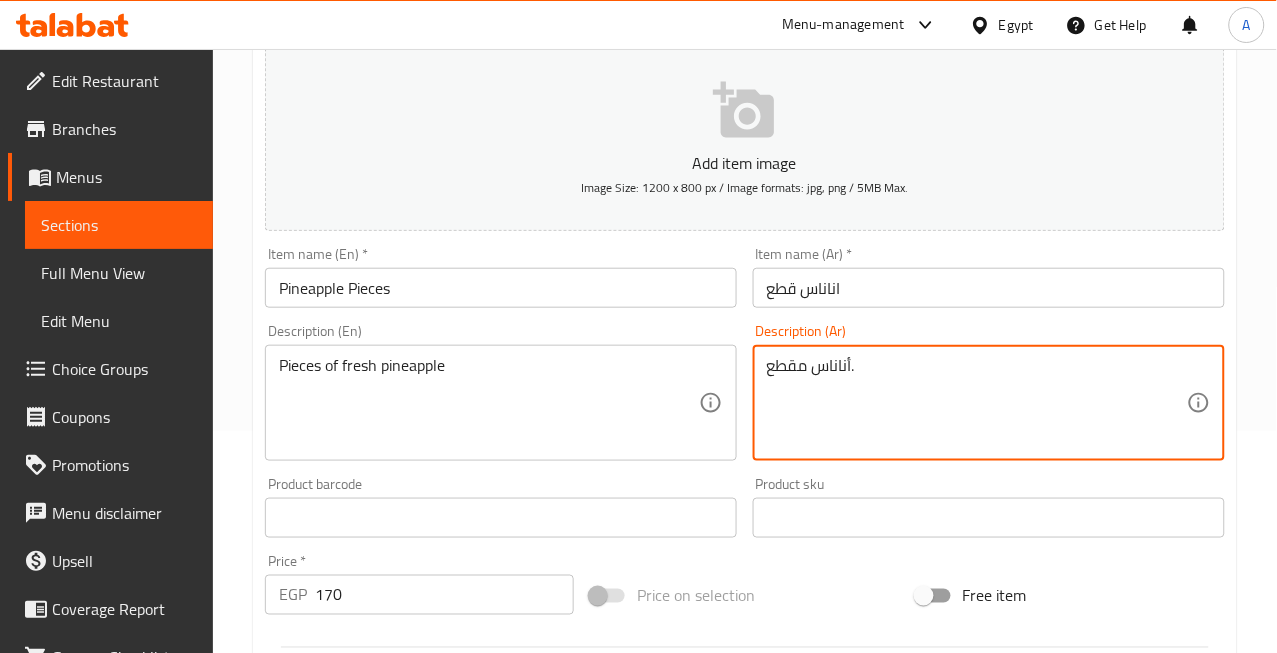 click on "أناناس مقطع." at bounding box center [977, 403] 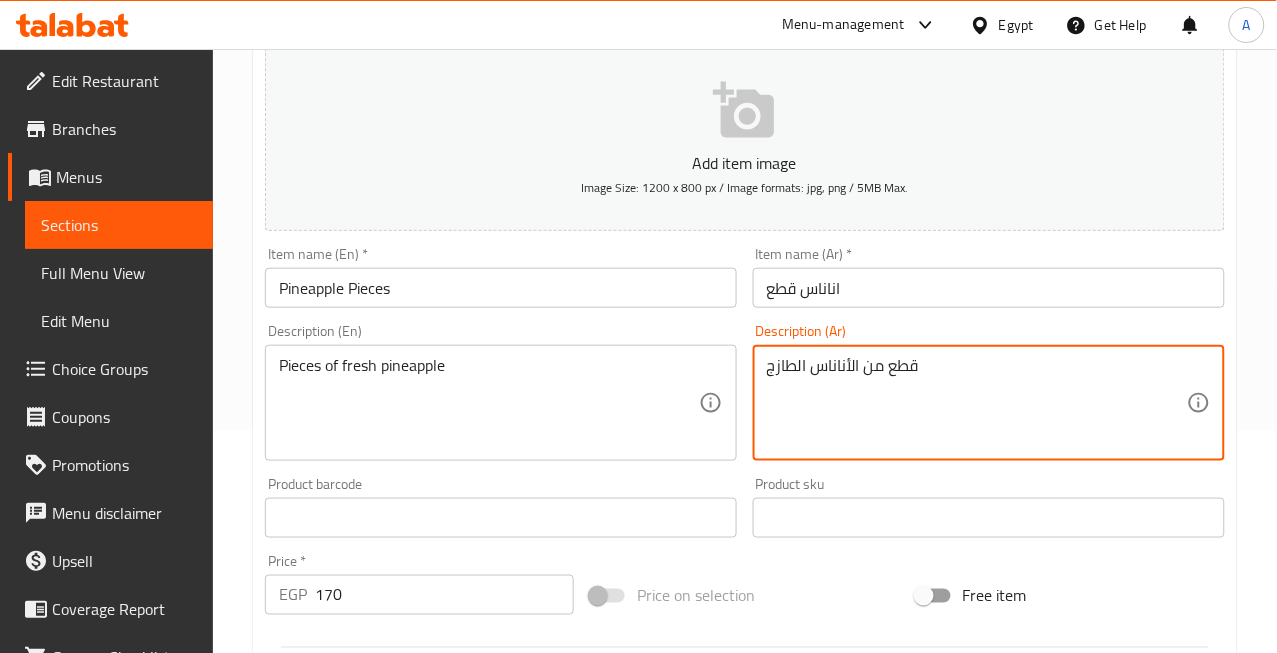 type on "قطع من الأناناس الطازج" 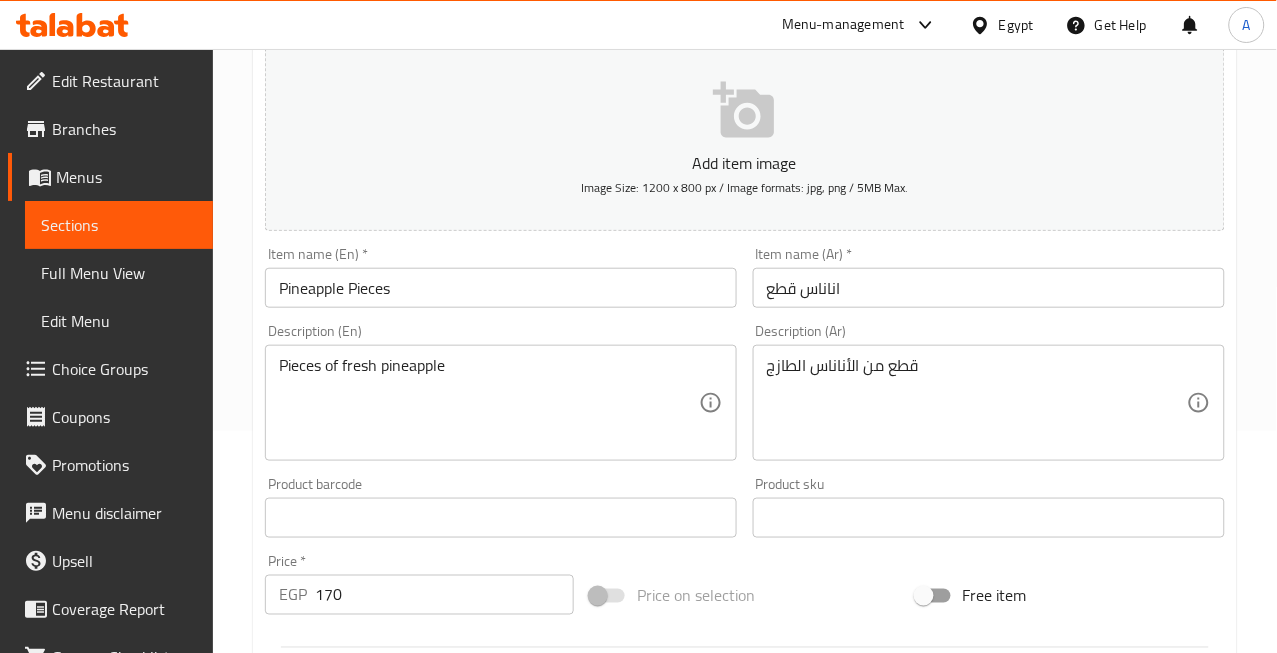 click on "Home / Restaurants management / Menus / Sections / item / update Farghaly box  section Update Pineapple Pieces Add item image Image Size: 1200 x 800 px / Image formats: jpg, png / 5MB Max. Item name (En)   * Pineapple Pieces Item name (En)  * Item name (Ar)   * اناناس قطع Item name (Ar)  * Description (En) Pieces of fresh pineapple Description (En) Description (Ar) قطع من الأناناس الطازج Description (Ar) Product barcode Product barcode Product sku Product sku Price   * EGP 170 Price  * Price on selection Free item Start Date Start Date End Date End Date Available Days SU MO TU WE TH FR SA Available from ​ ​ Available to ​ ​ Status Active Inactive Exclude from GEM Variations & Choices Add variant ASSIGN CHOICE GROUP Update" at bounding box center [745, 509] 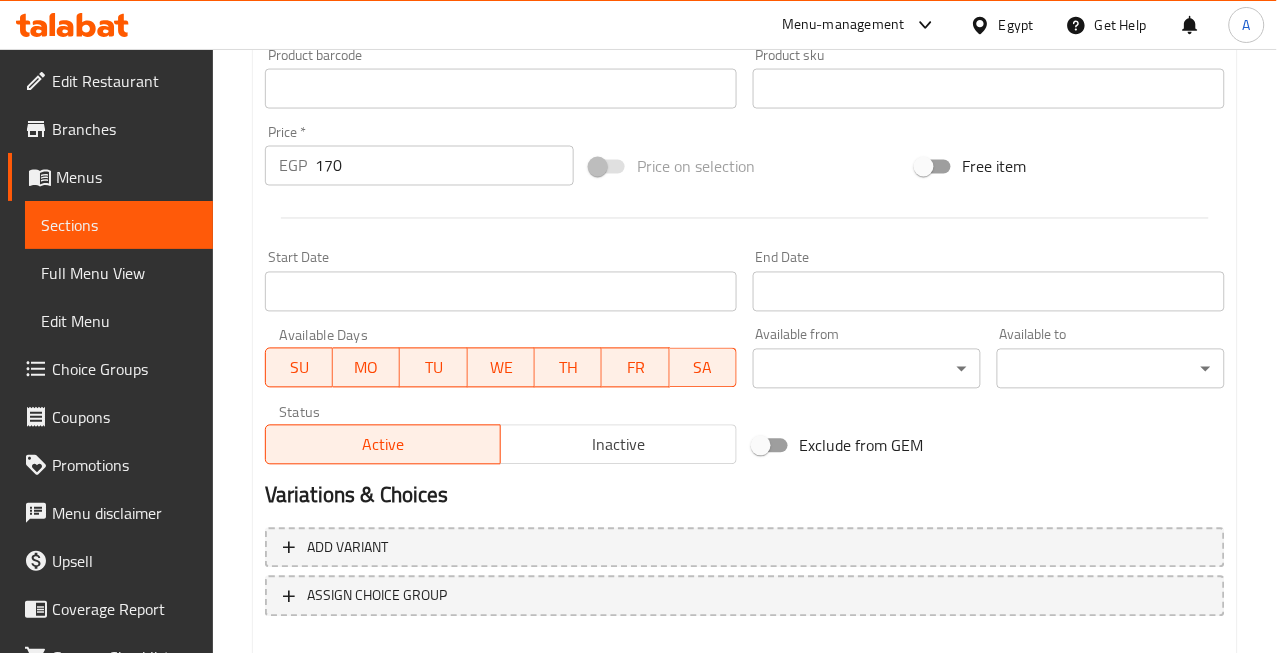 scroll, scrollTop: 756, scrollLeft: 0, axis: vertical 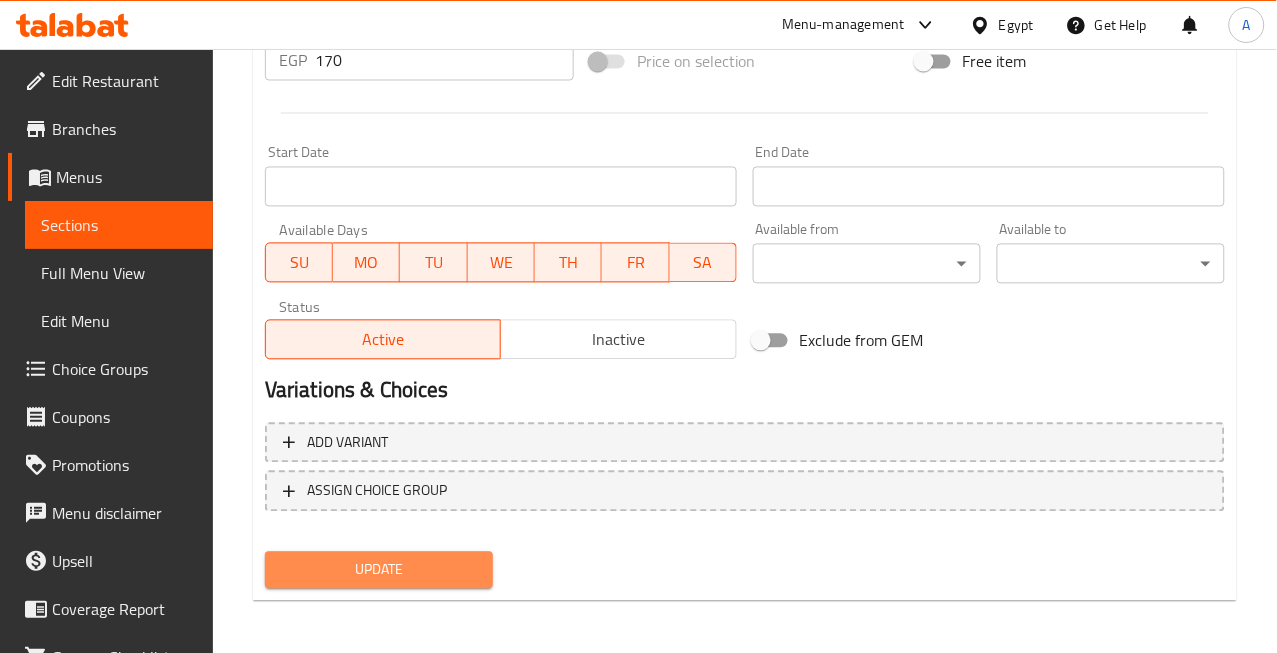 click on "Update" at bounding box center [379, 570] 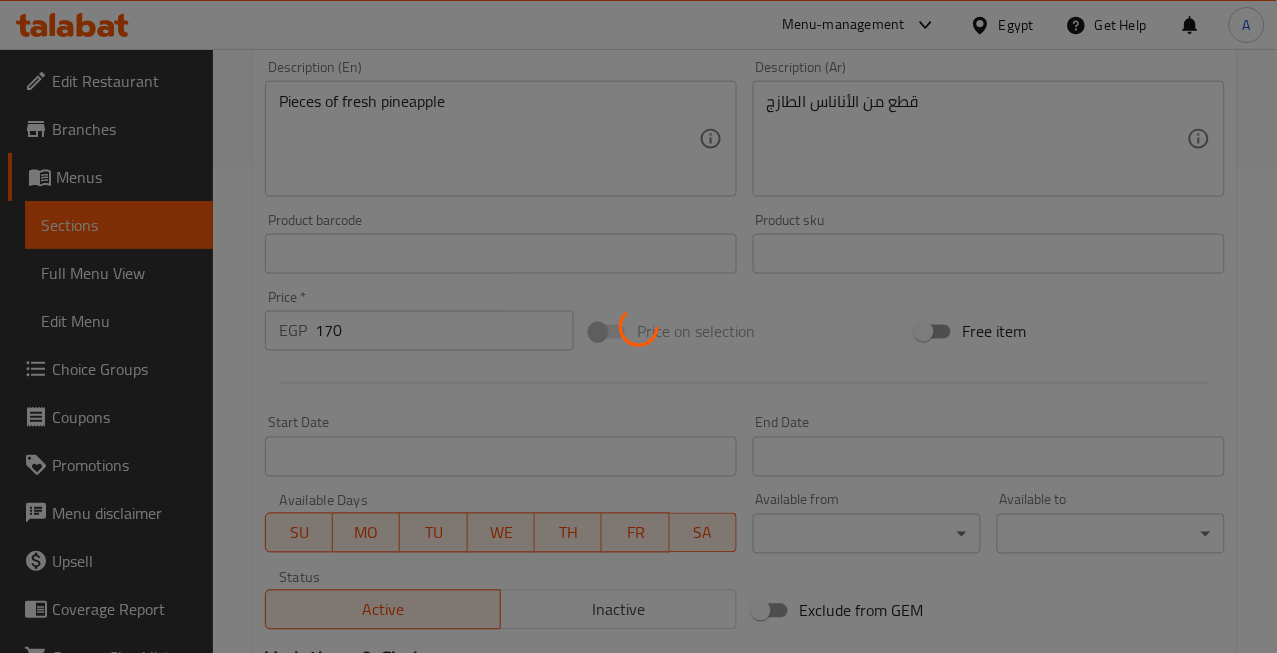 scroll, scrollTop: 201, scrollLeft: 0, axis: vertical 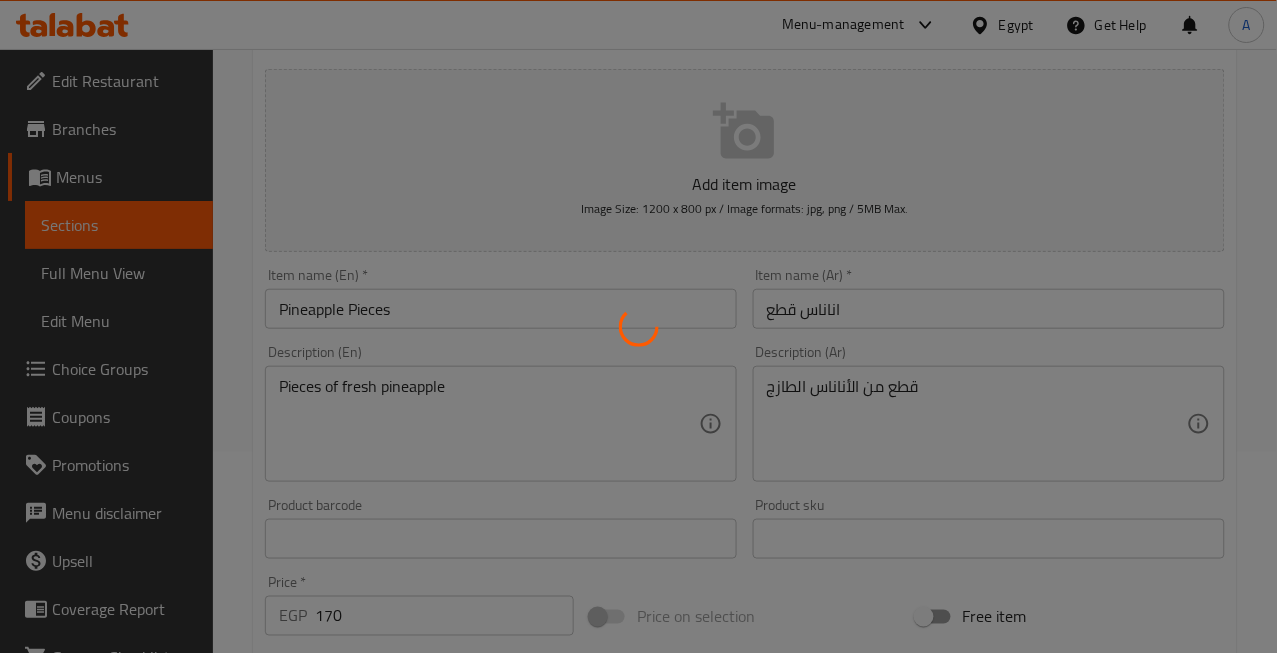 click at bounding box center [638, 326] 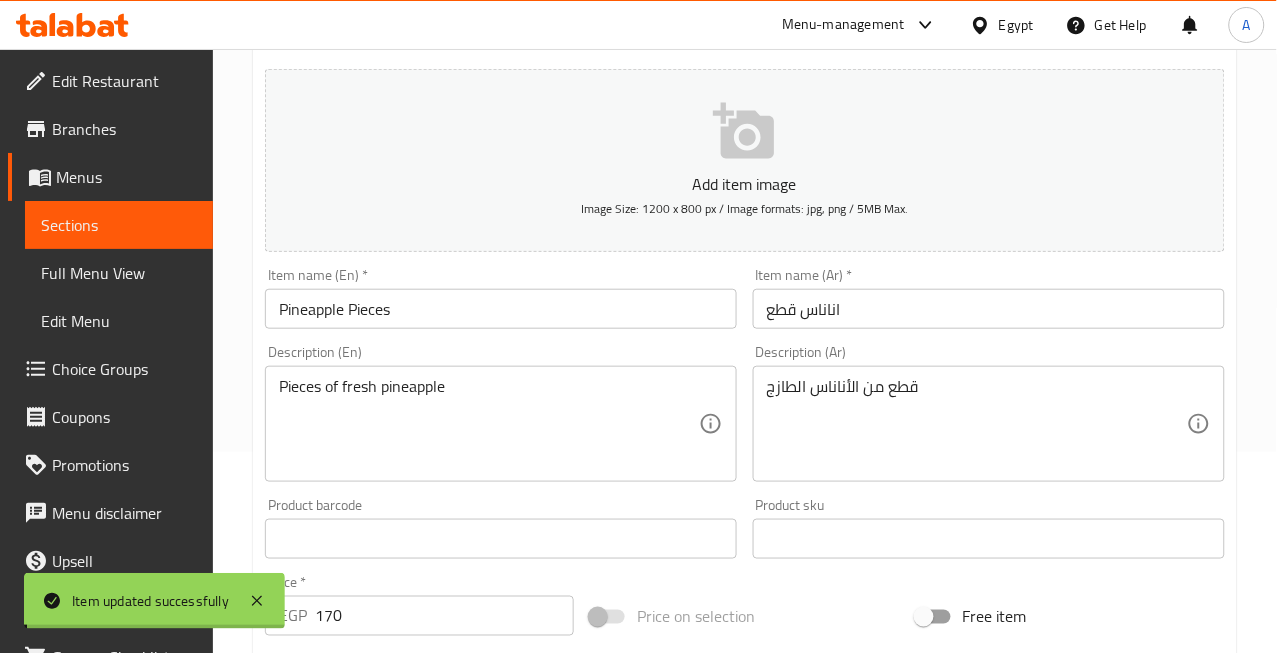 click on "Pineapple Pieces" at bounding box center [501, 309] 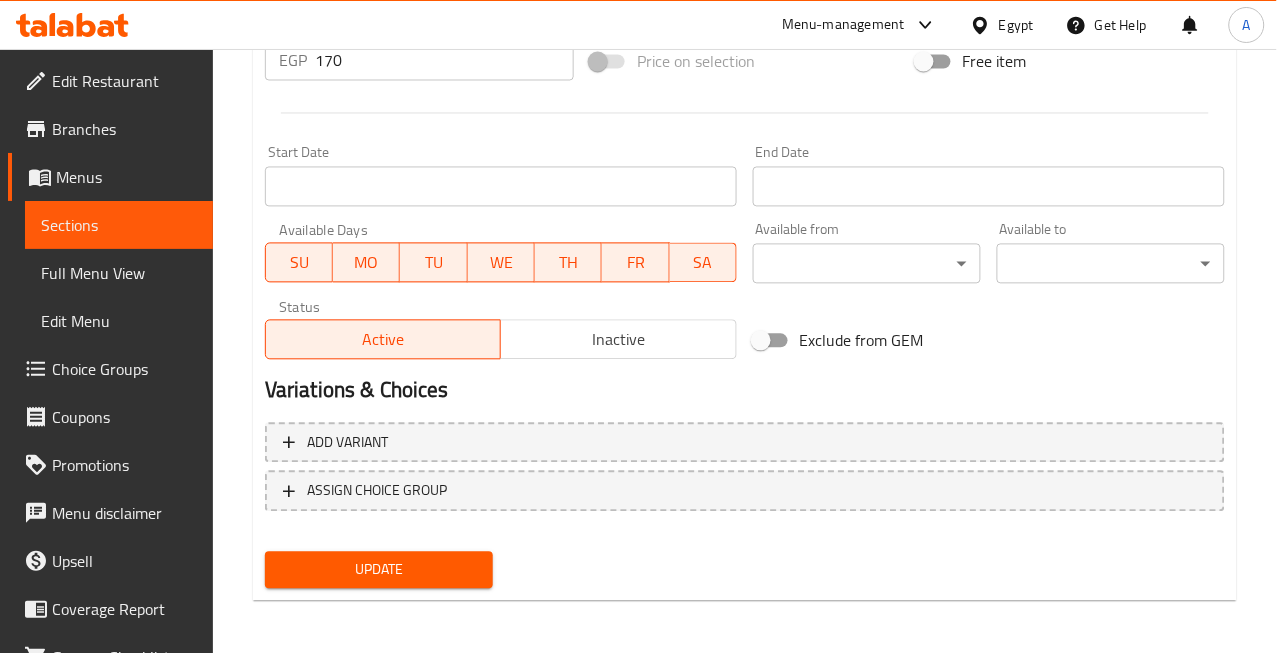 click on "Update" at bounding box center (379, 570) 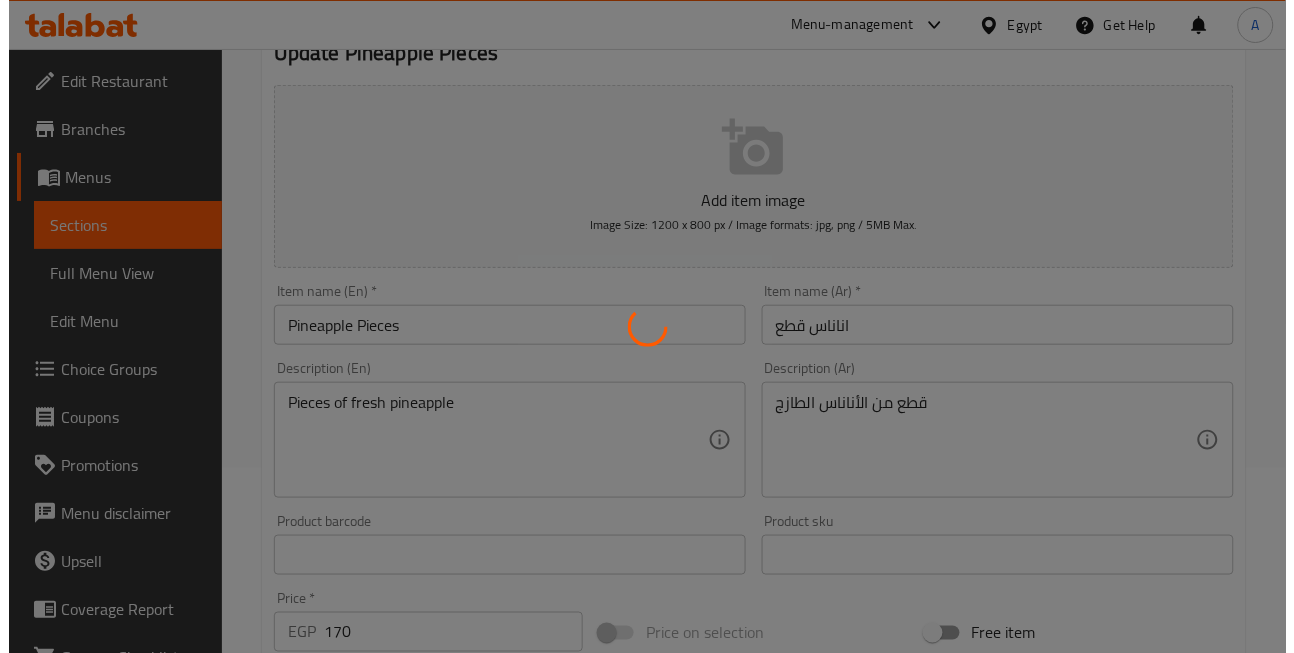scroll, scrollTop: 0, scrollLeft: 0, axis: both 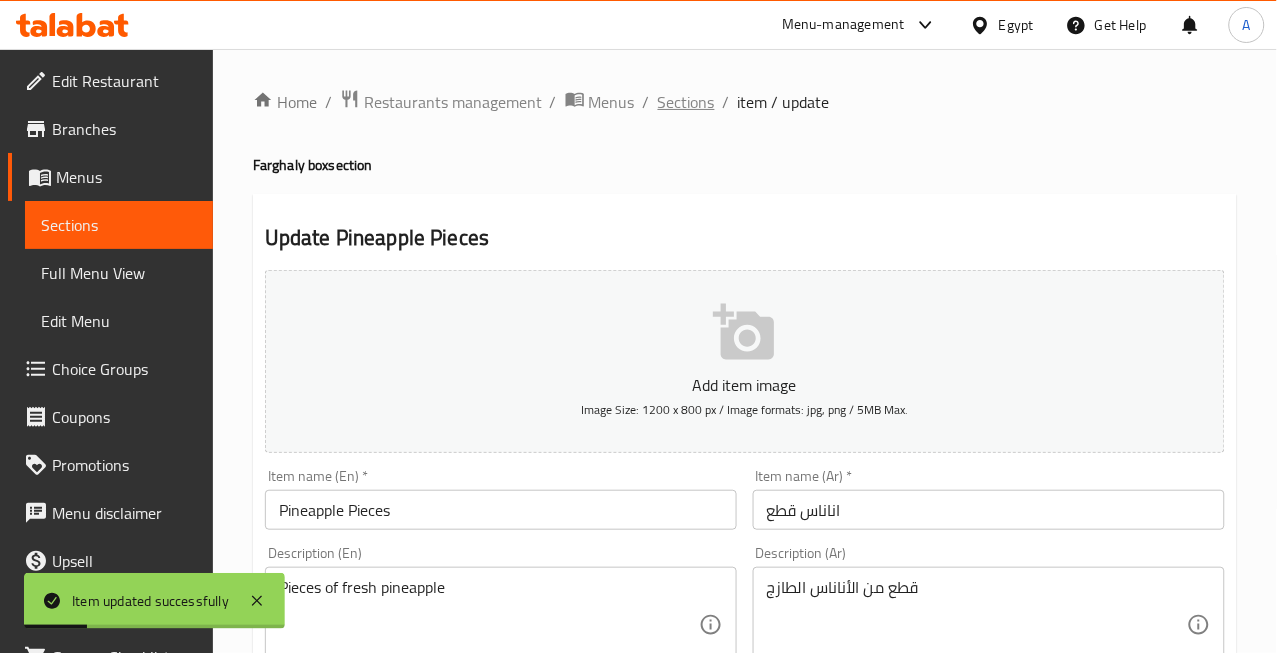 click on "Sections" at bounding box center [686, 102] 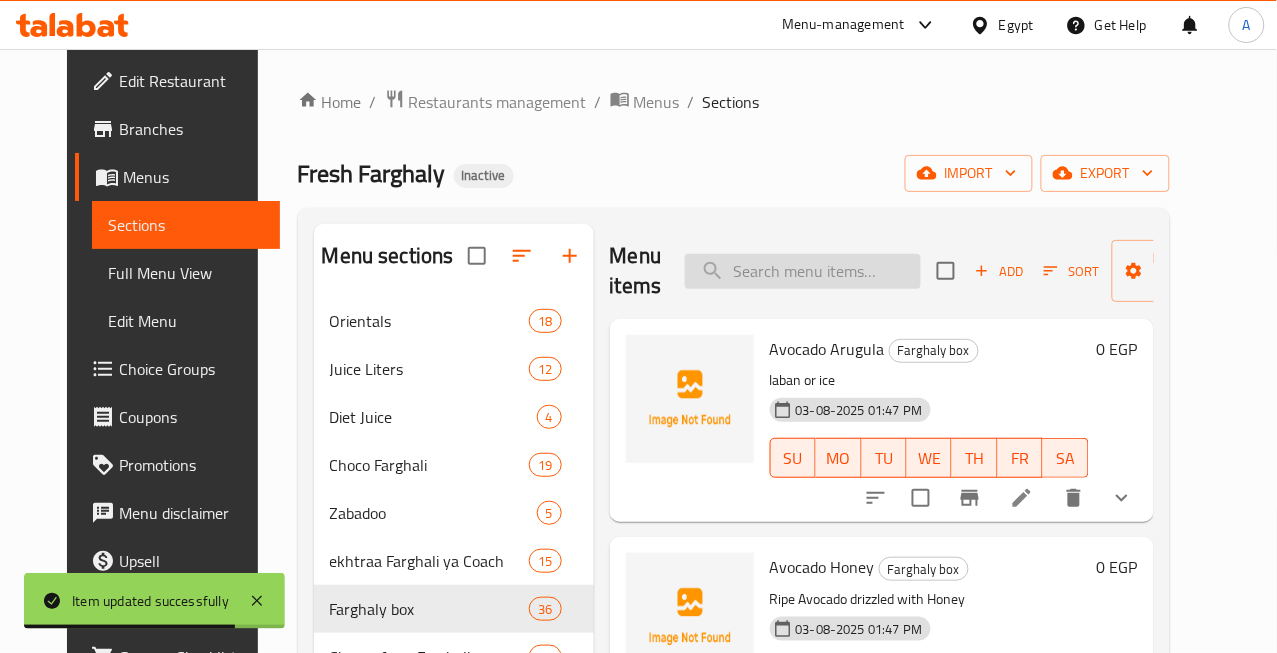 click at bounding box center (803, 271) 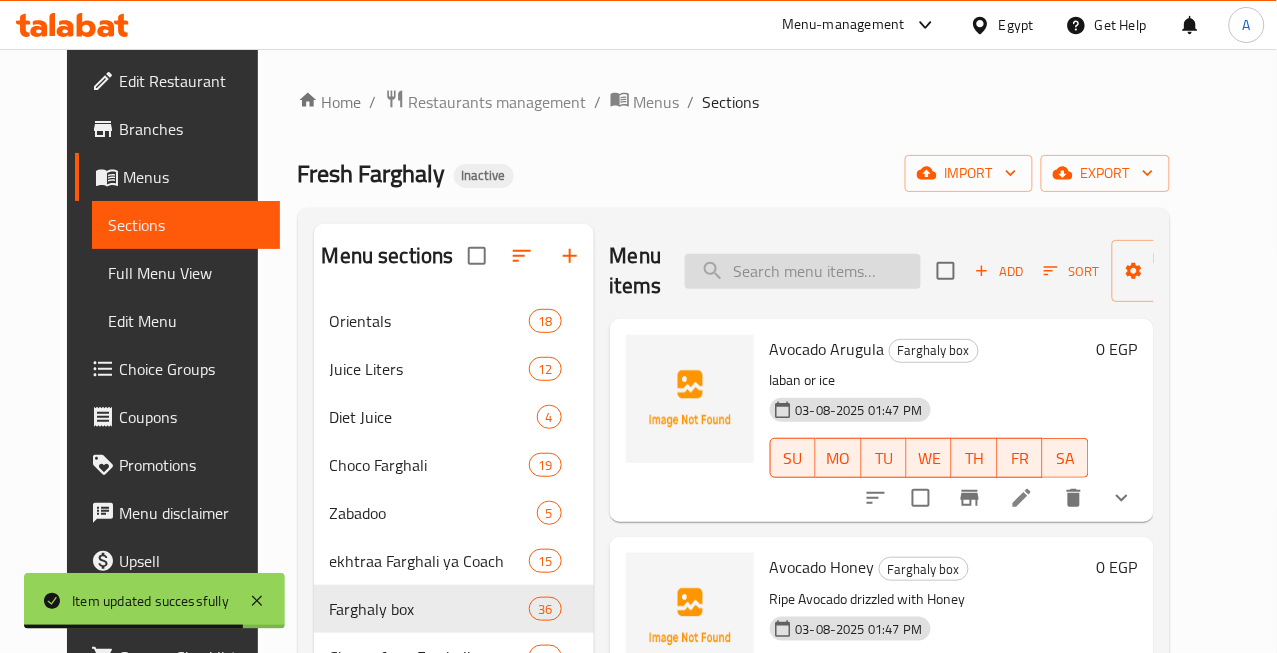 paste on "Kiwi Ice" 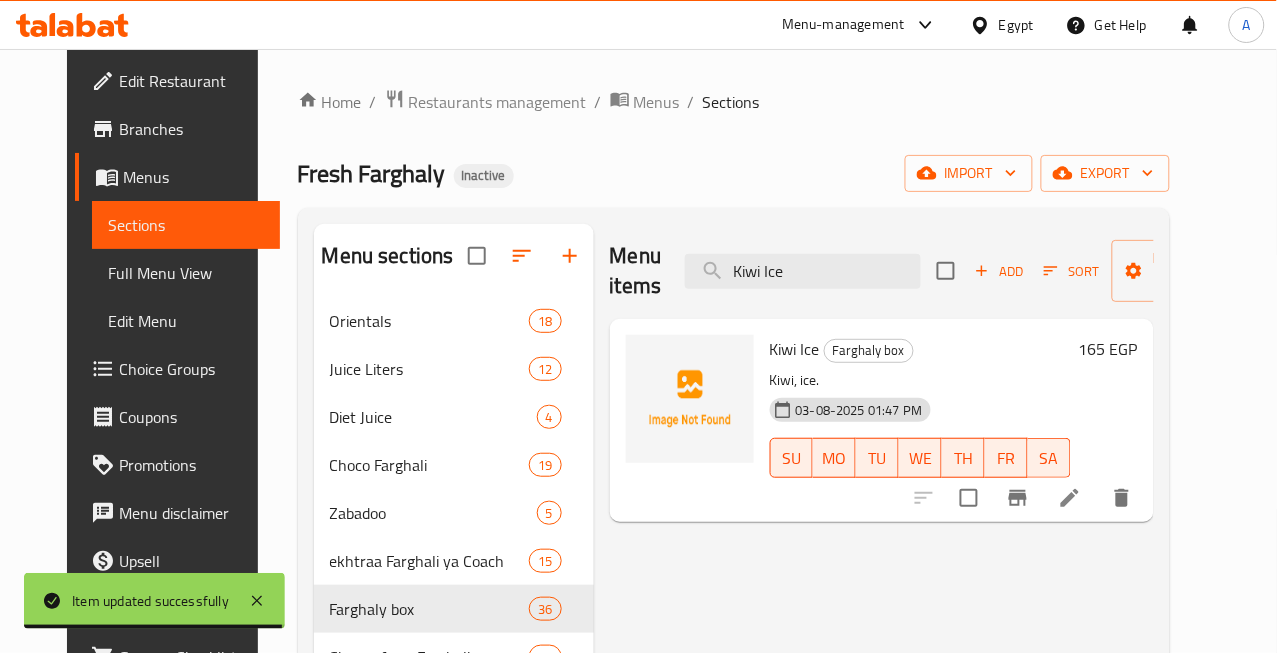 type on "Kiwi Ice" 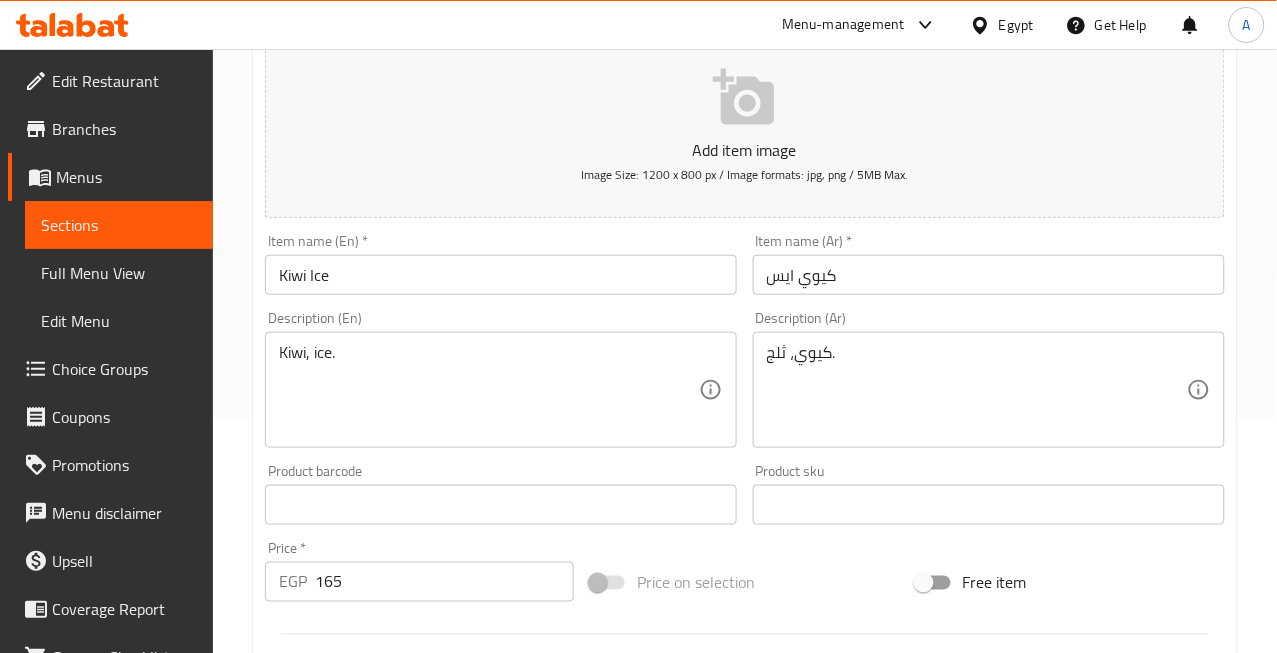 scroll, scrollTop: 333, scrollLeft: 0, axis: vertical 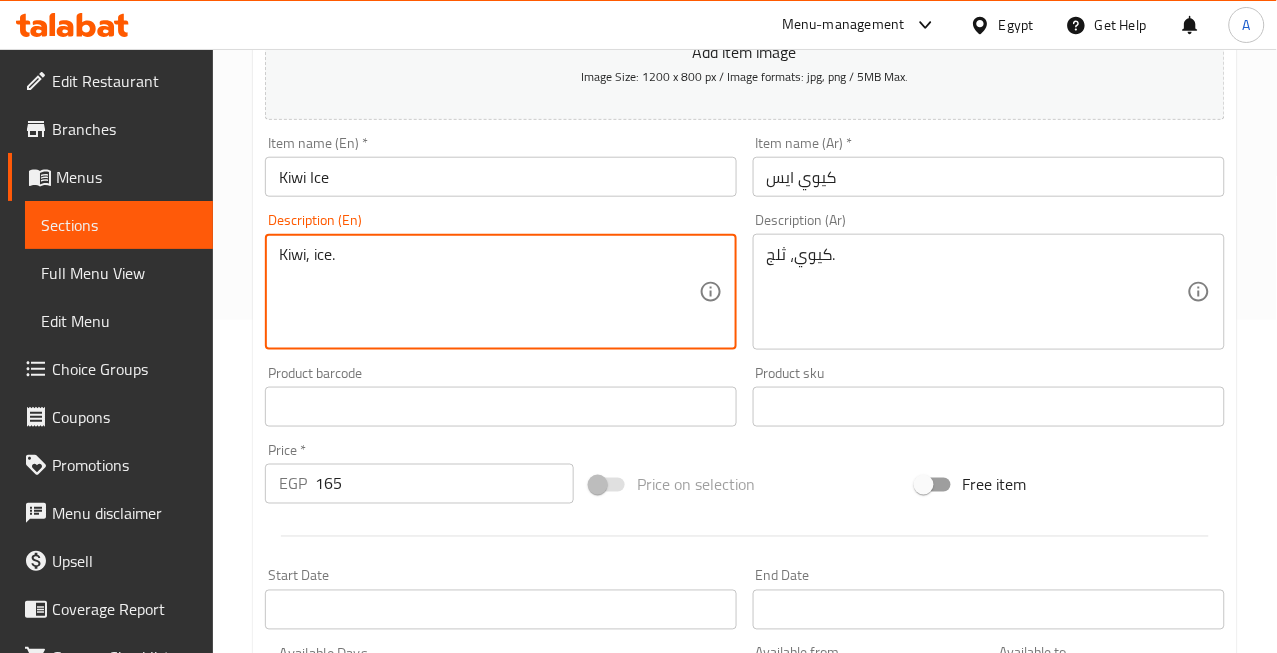 click on "Kiwi, ice." at bounding box center (489, 292) 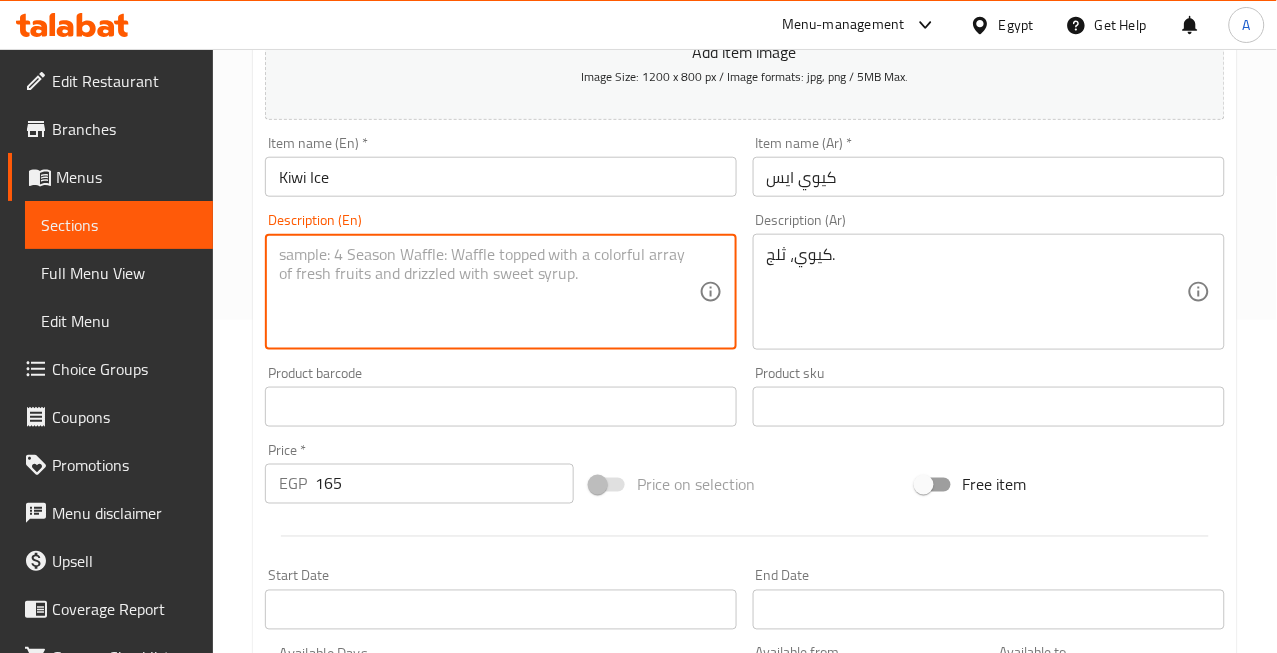 type 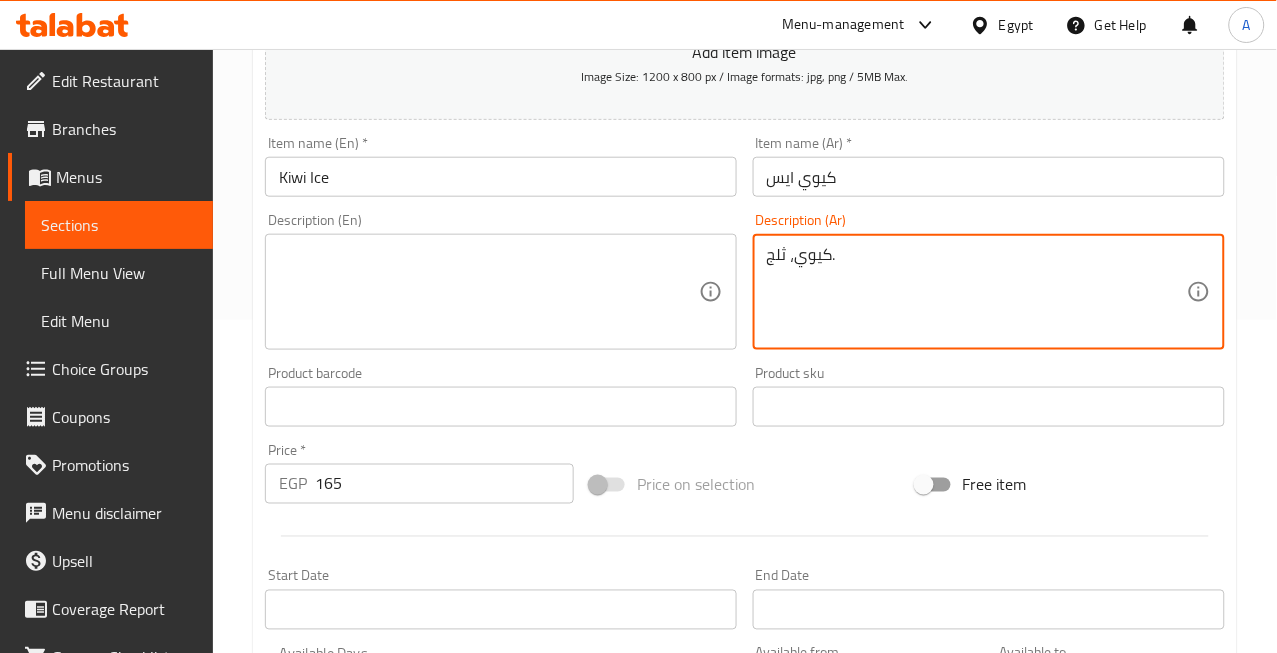 click on "كيوي، ثلج." at bounding box center (977, 292) 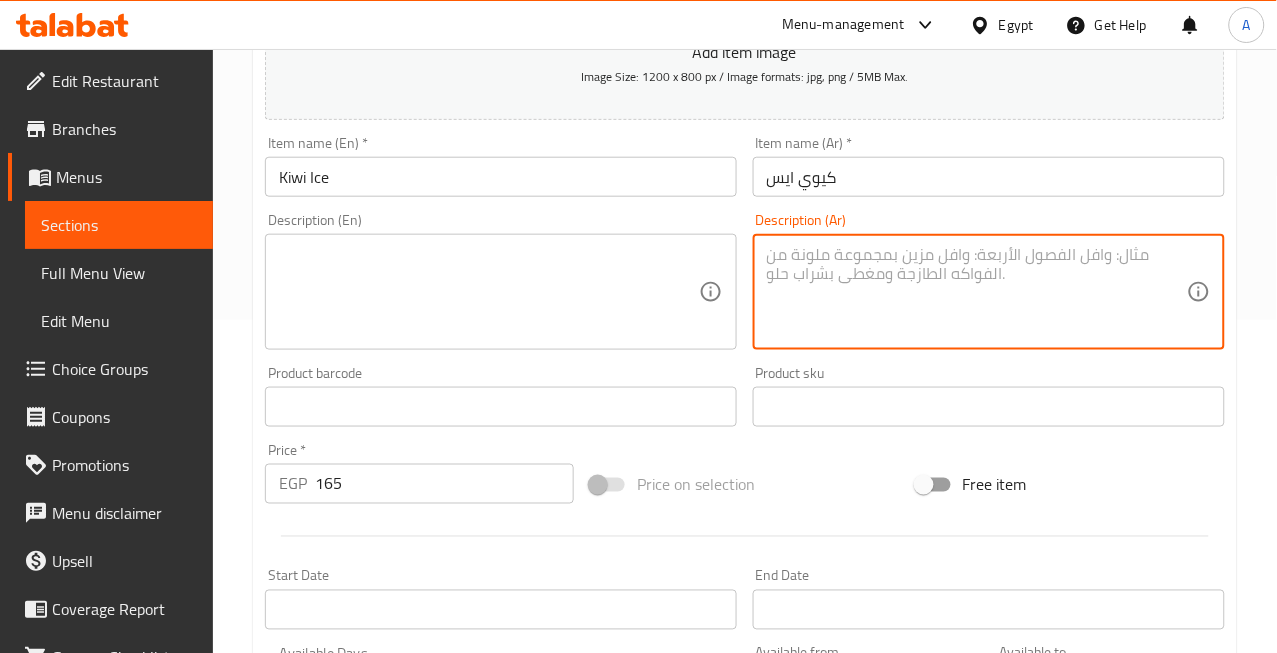 type 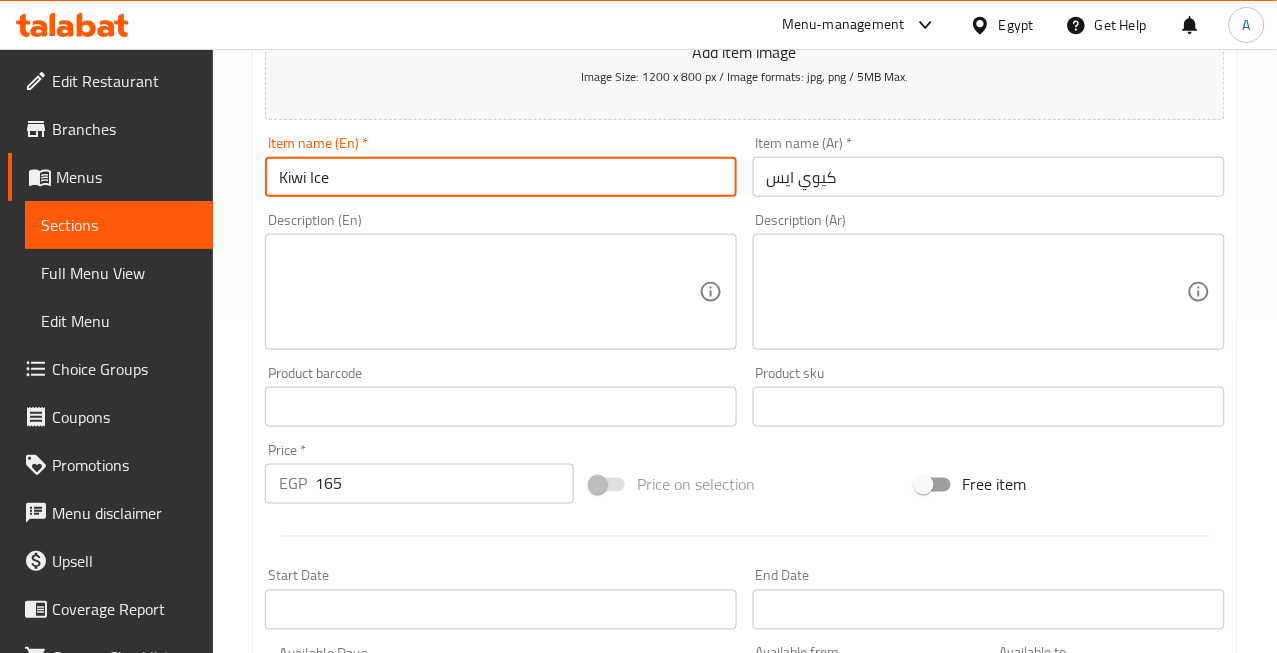 click on "Kiwi Ice" at bounding box center (501, 177) 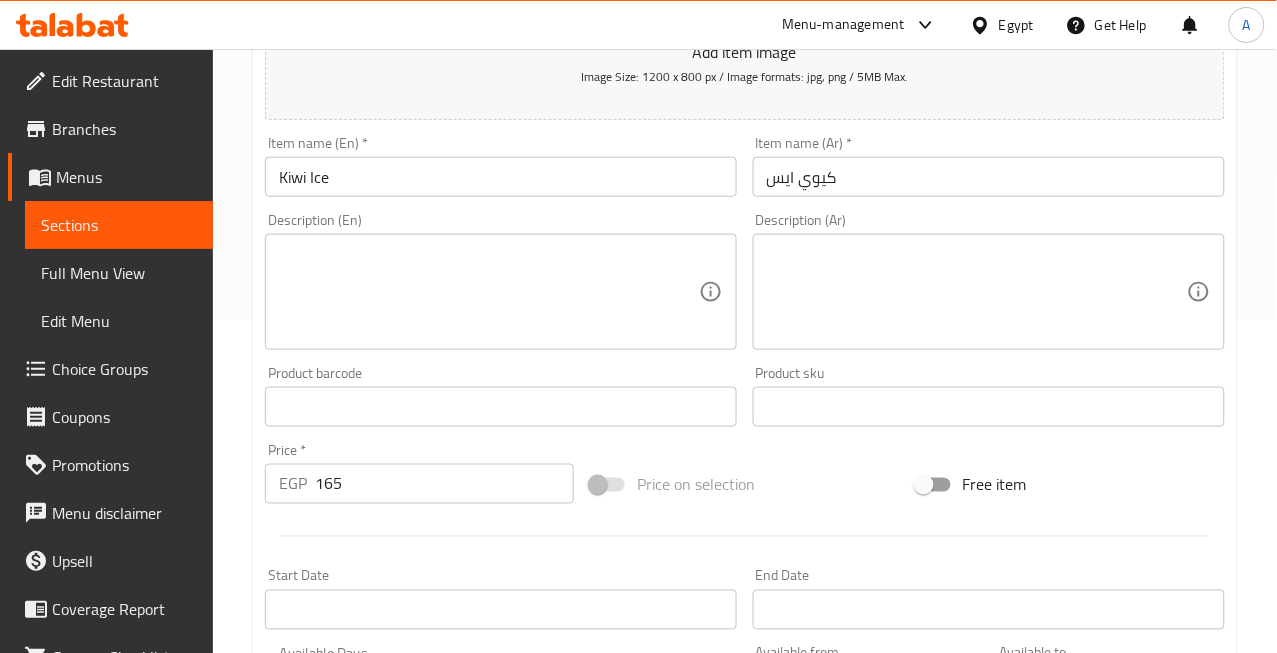 click on "Price on selection" at bounding box center (744, 485) 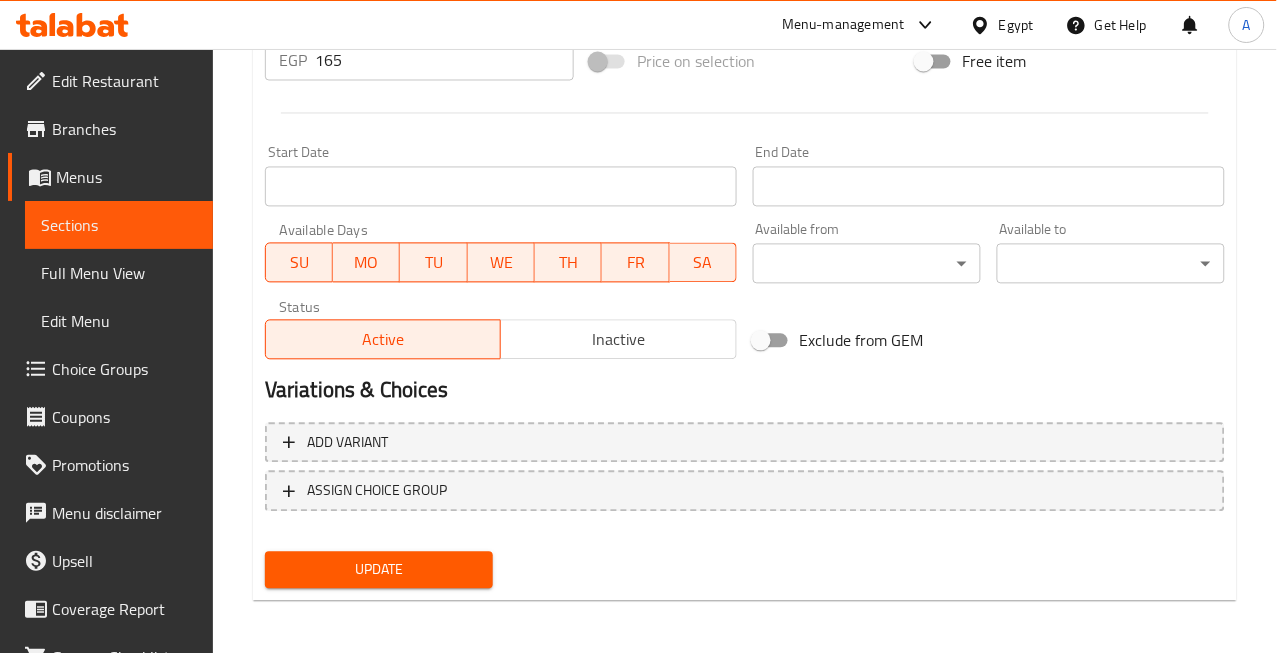 click on "Update" at bounding box center [379, 570] 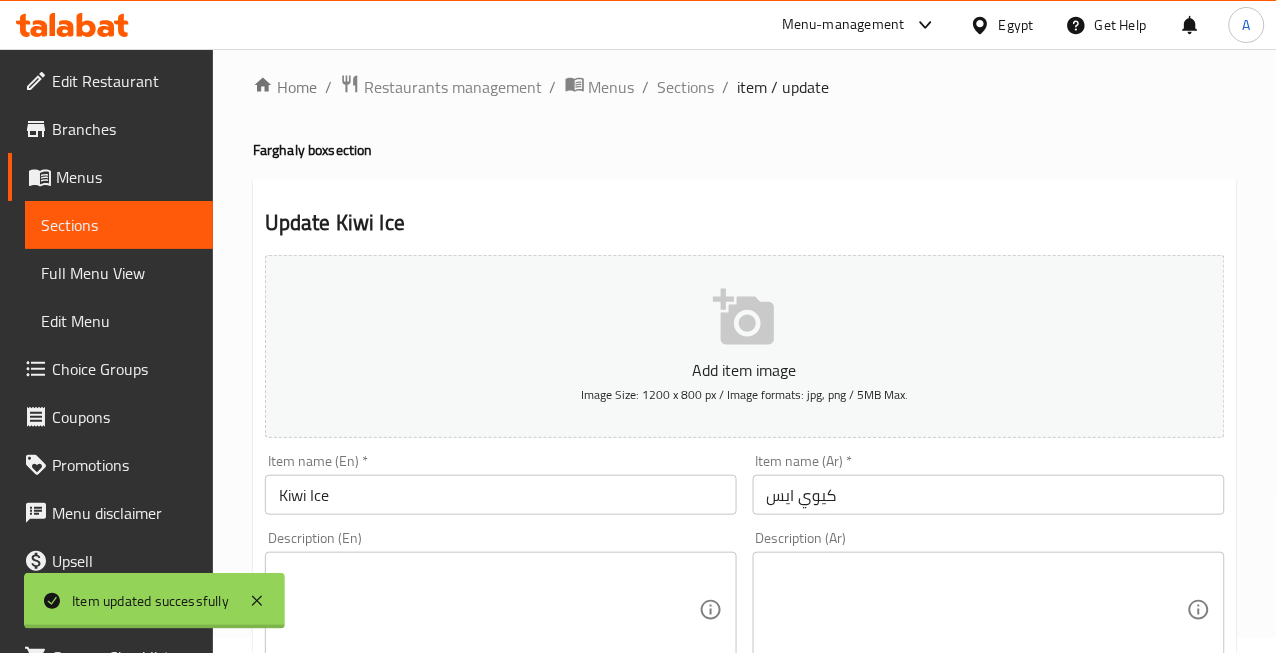 scroll, scrollTop: 0, scrollLeft: 0, axis: both 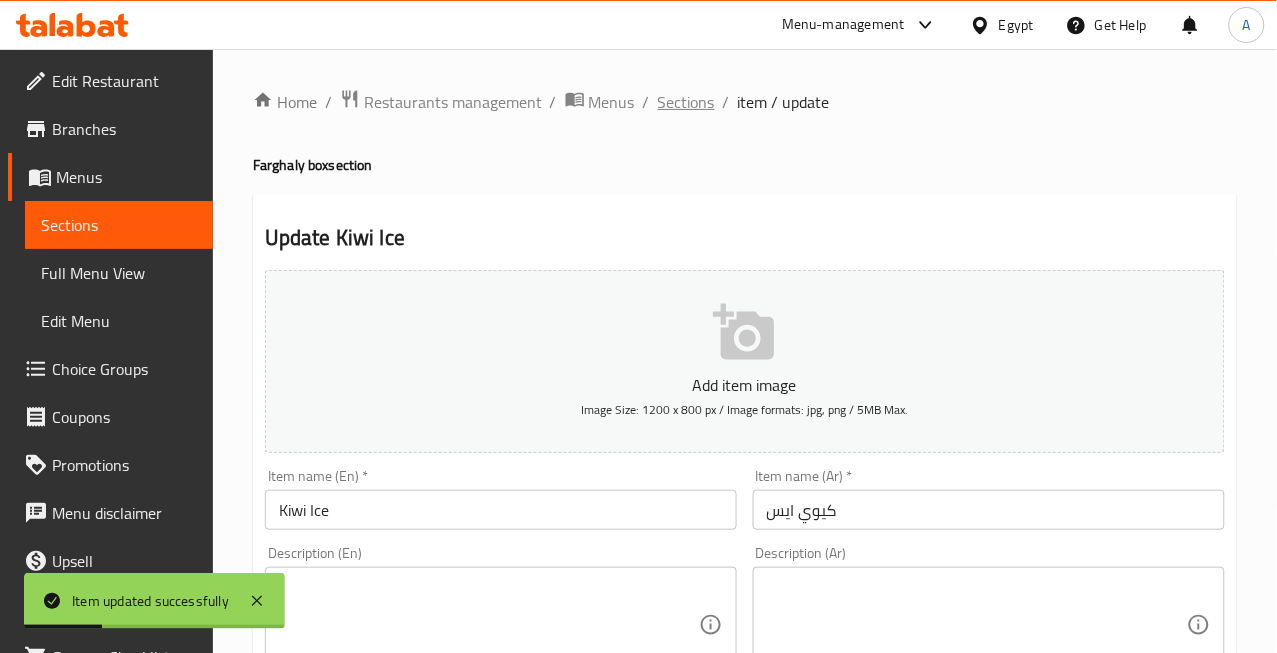click on "Sections" at bounding box center (686, 102) 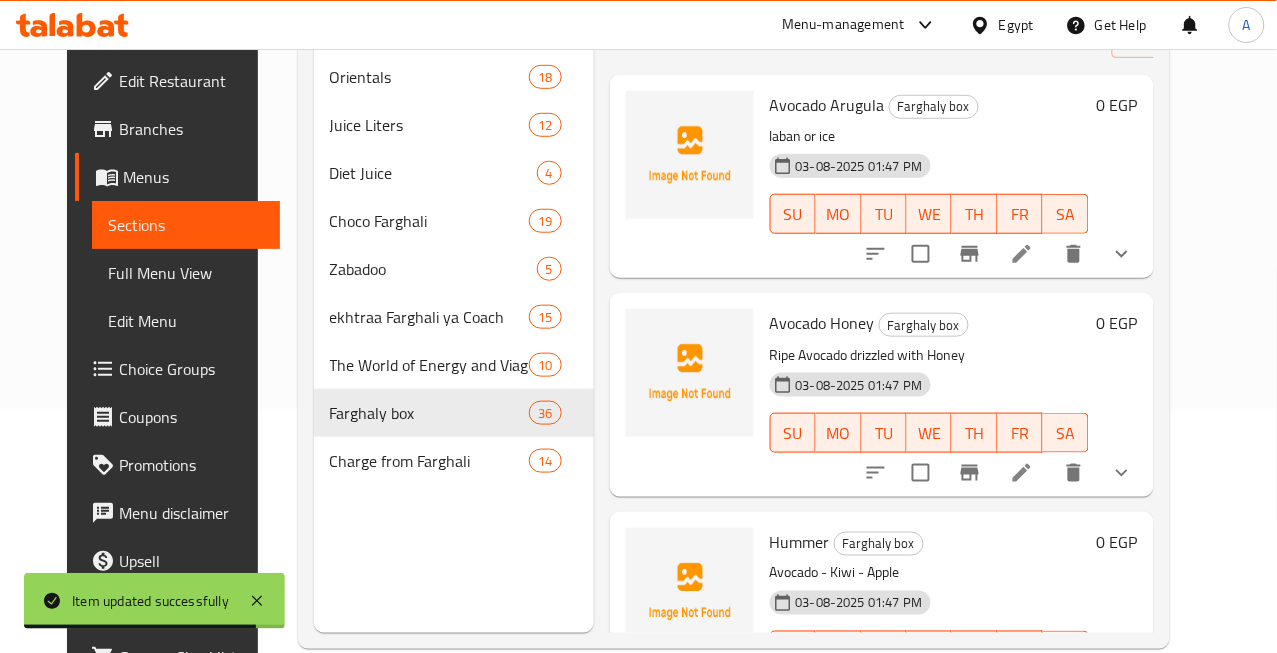 scroll, scrollTop: 280, scrollLeft: 0, axis: vertical 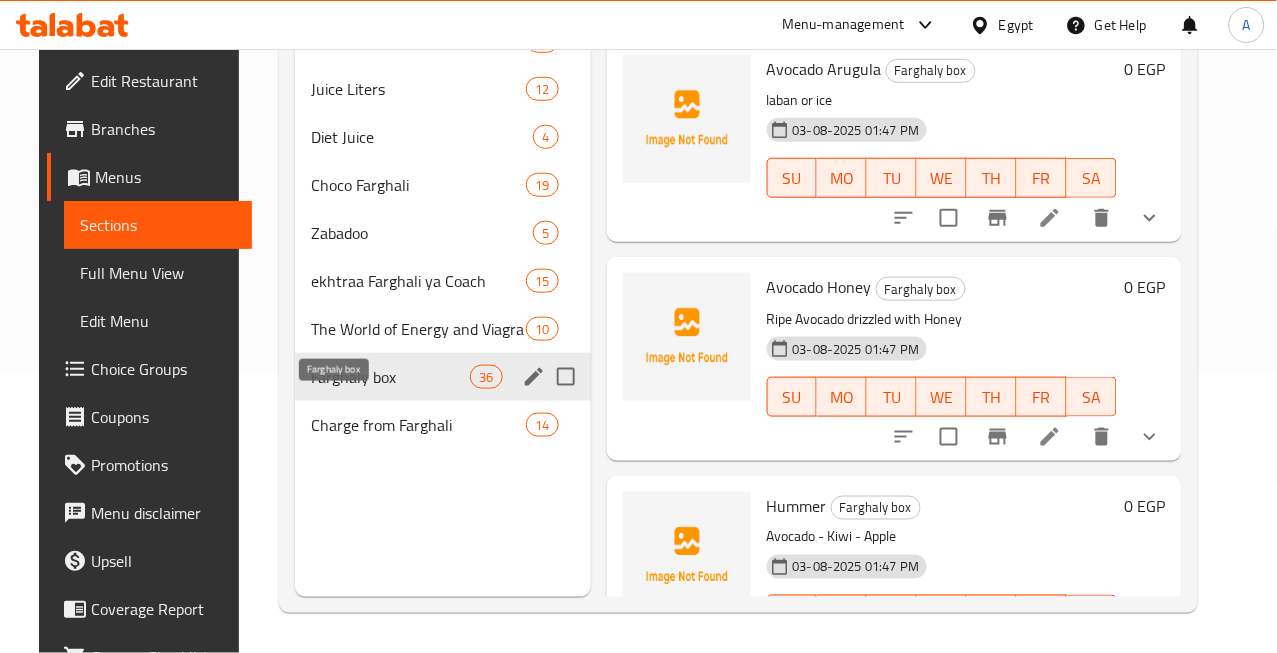 click on "Farghaly box" at bounding box center (390, 377) 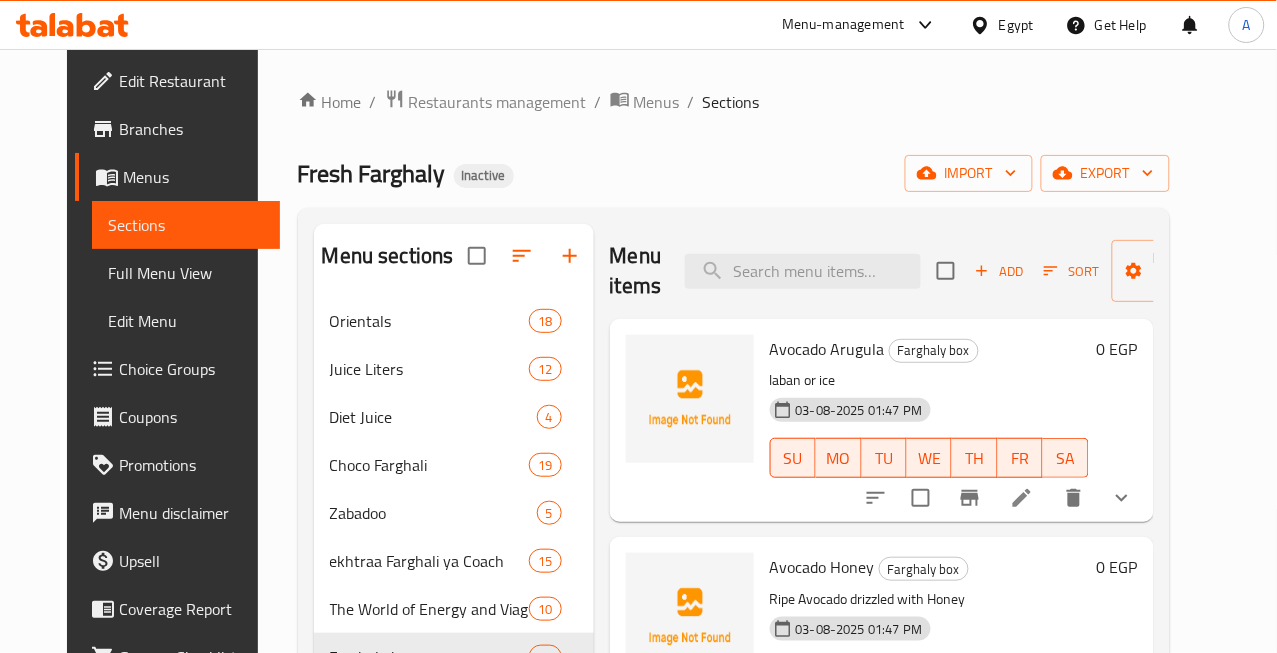 scroll, scrollTop: 280, scrollLeft: 0, axis: vertical 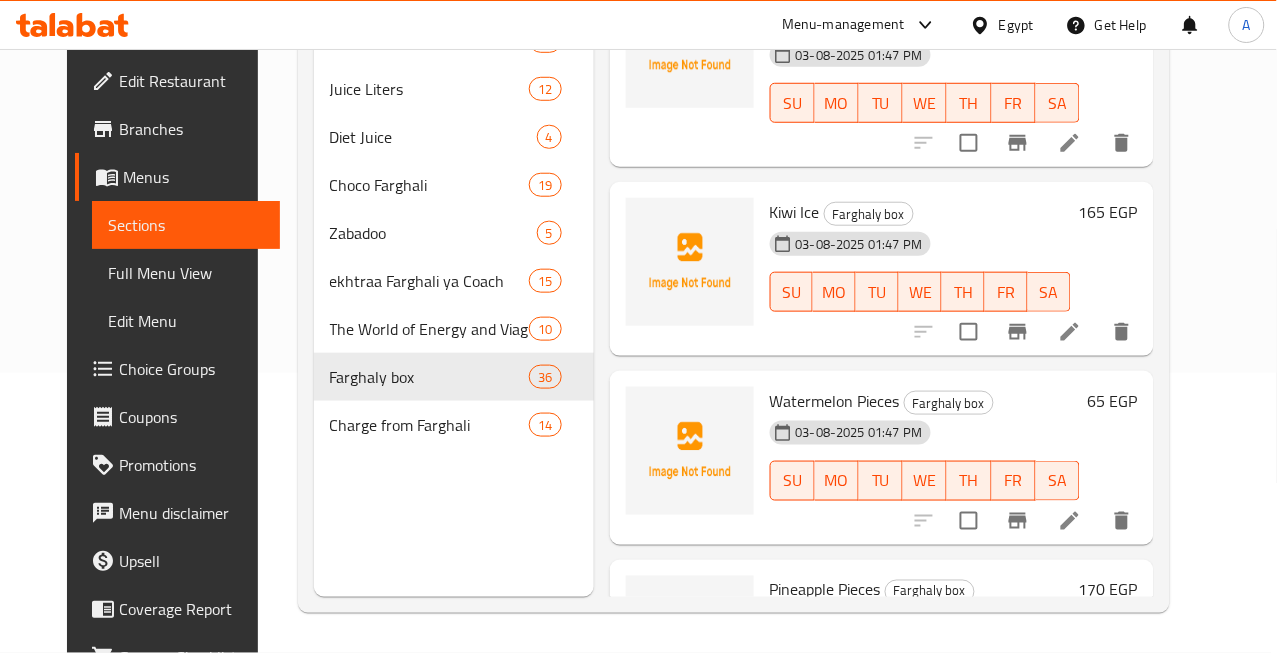 click on "Watermelon Pieces" at bounding box center (835, 401) 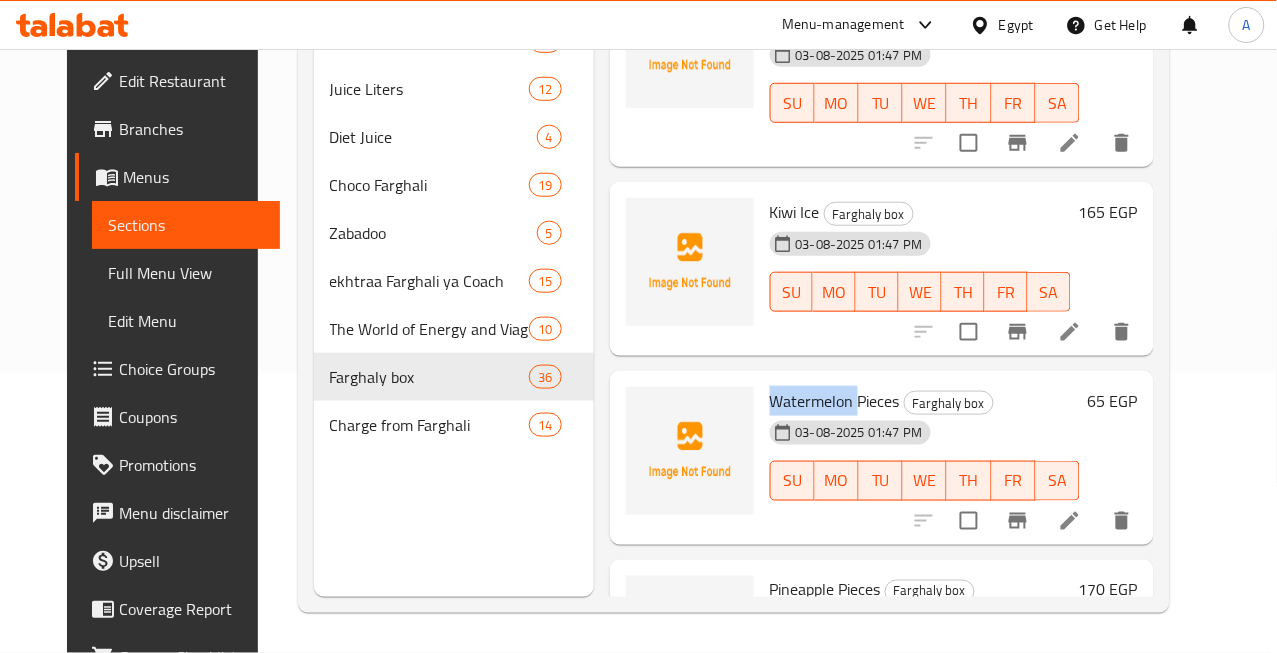 click on "Watermelon Pieces" at bounding box center [835, 401] 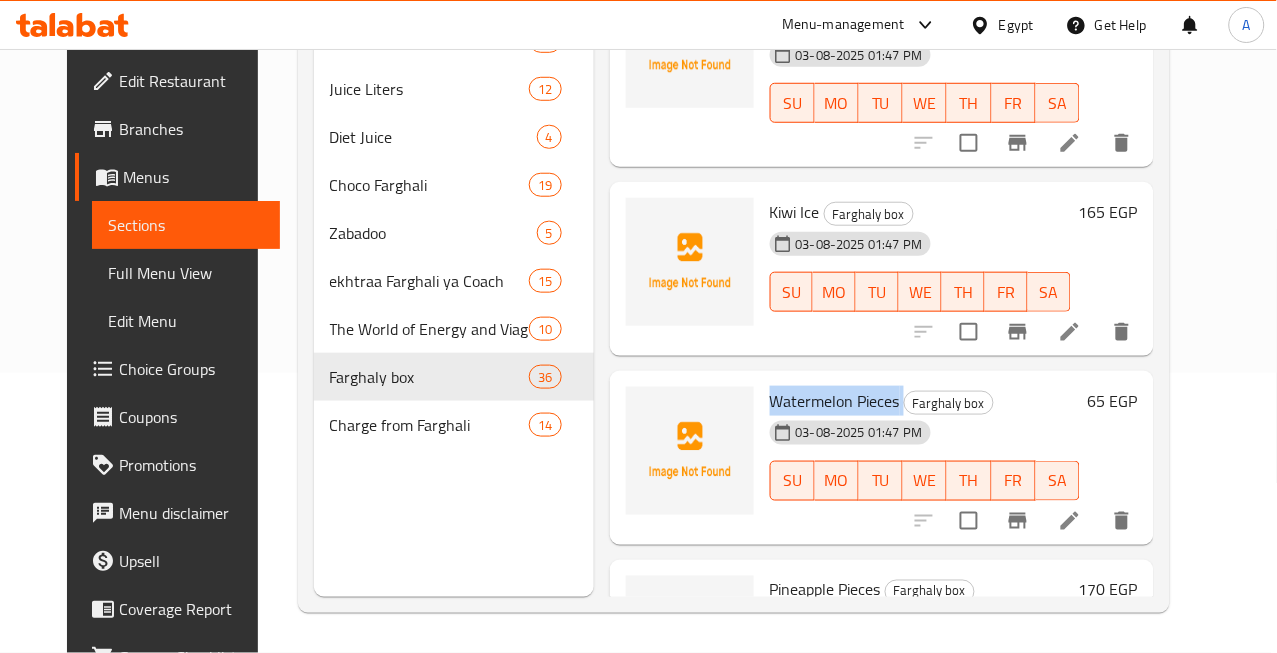 click on "Watermelon Pieces" at bounding box center (835, 401) 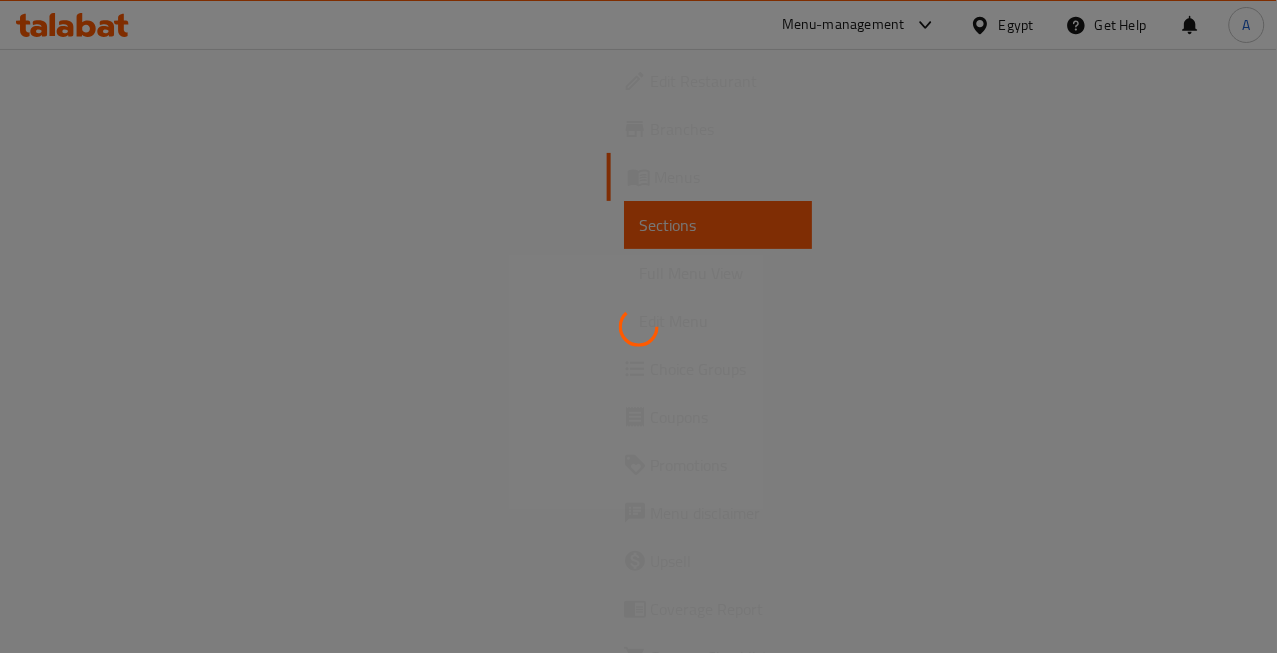 scroll, scrollTop: 0, scrollLeft: 0, axis: both 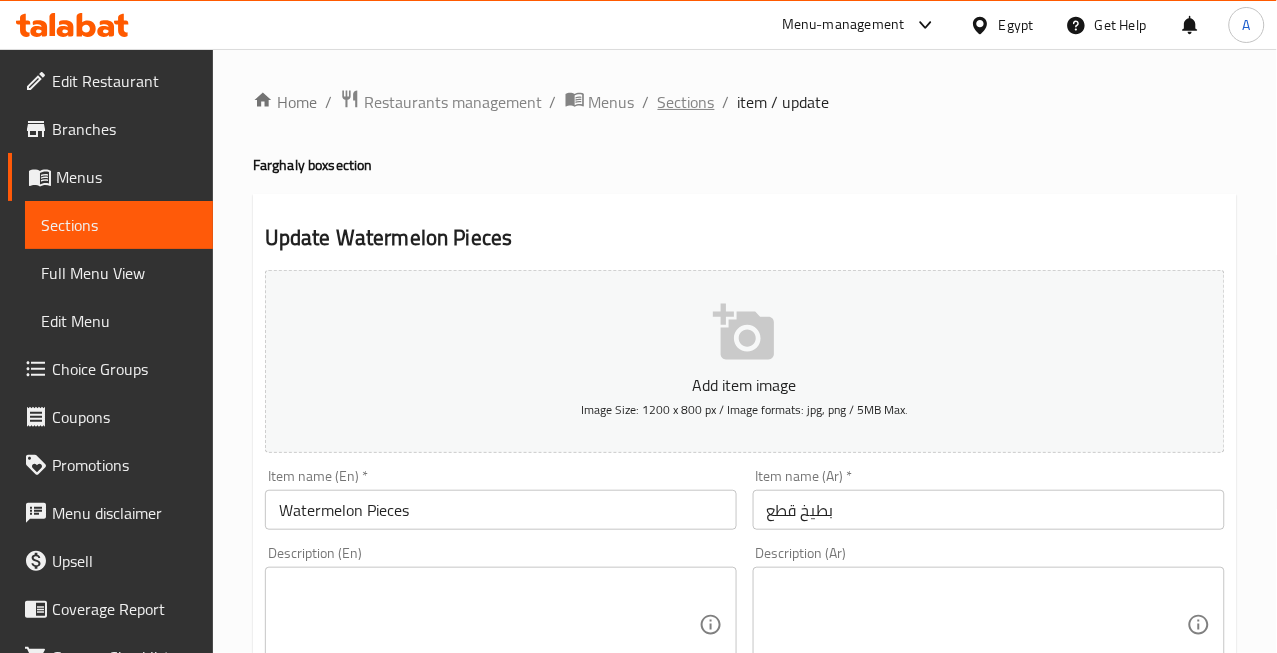 click on "Sections" at bounding box center (686, 102) 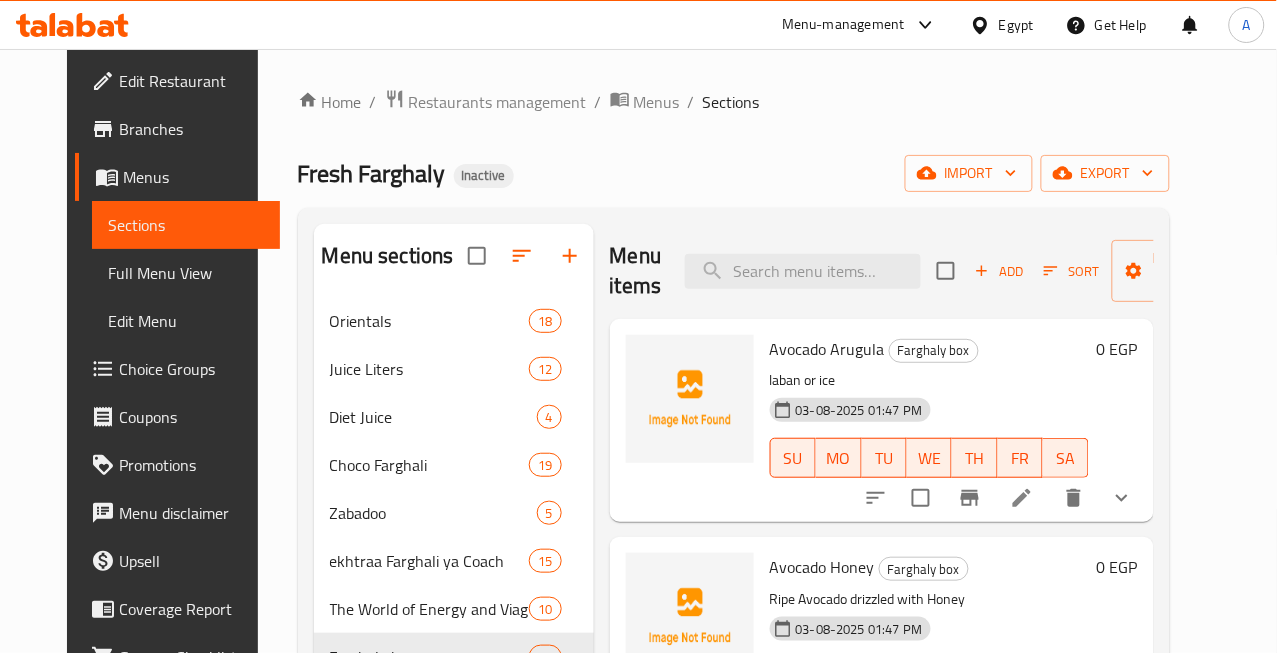 click on "Menu items Add Sort Manage items" at bounding box center (882, 271) 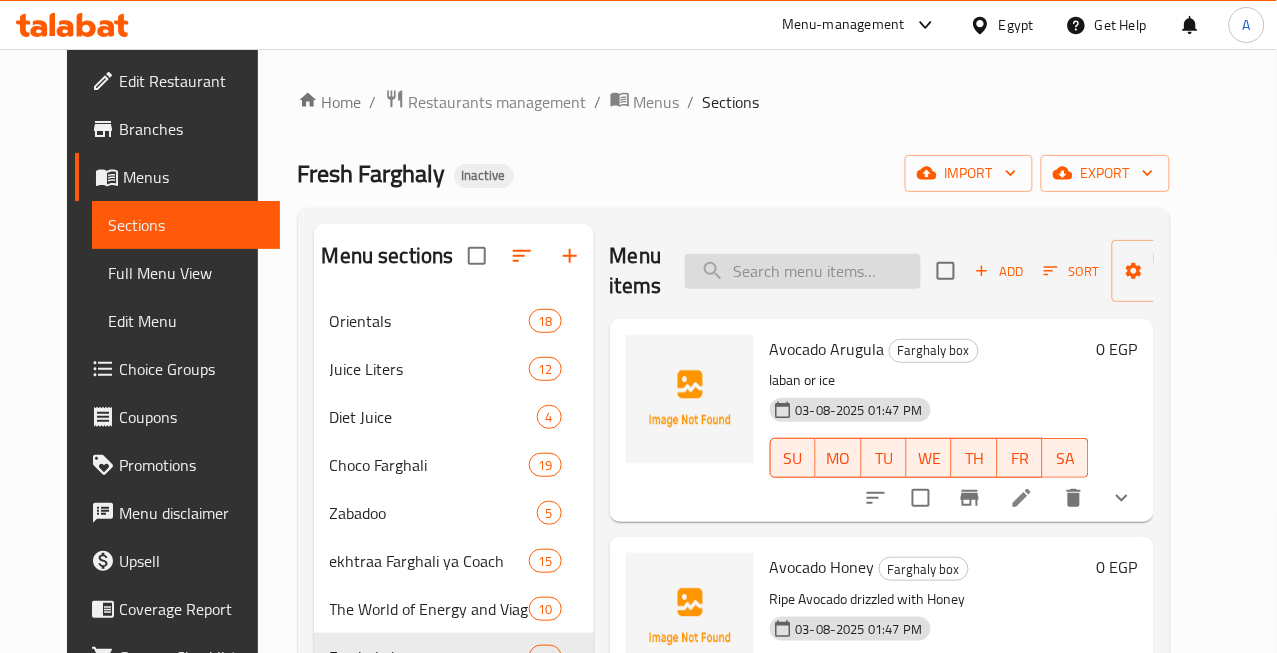 click at bounding box center [803, 271] 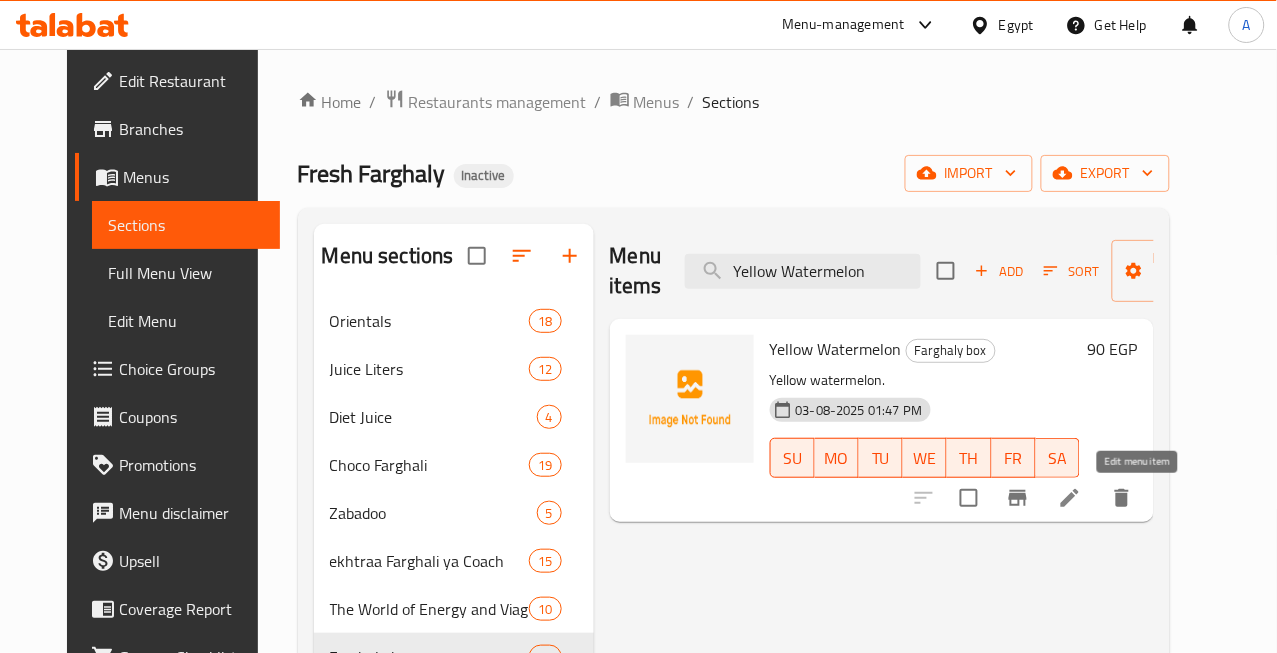 type on "Yellow Watermelon" 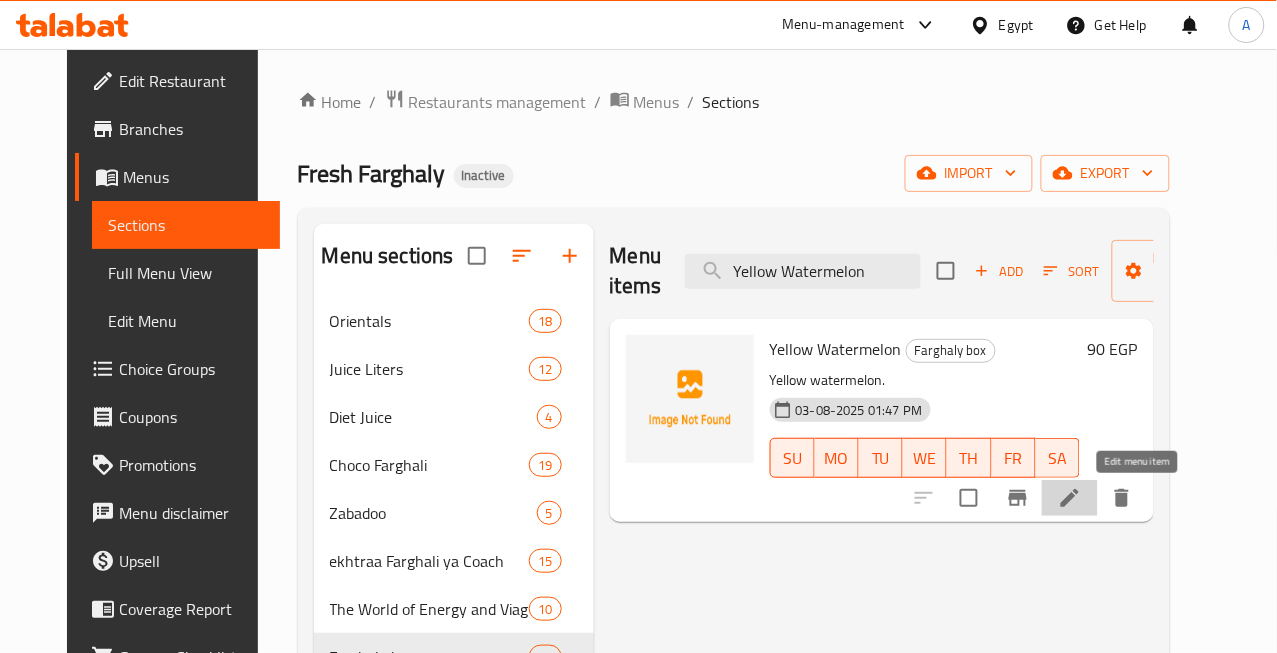 click 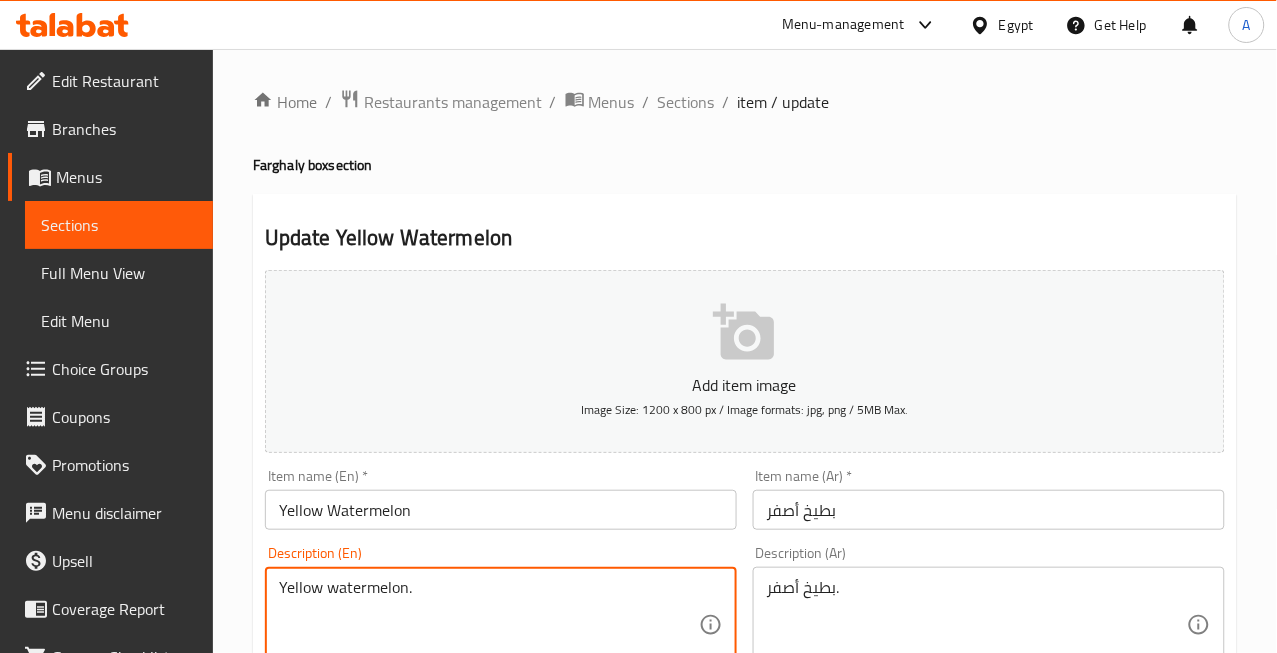 click on "Yellow watermelon." at bounding box center (489, 625) 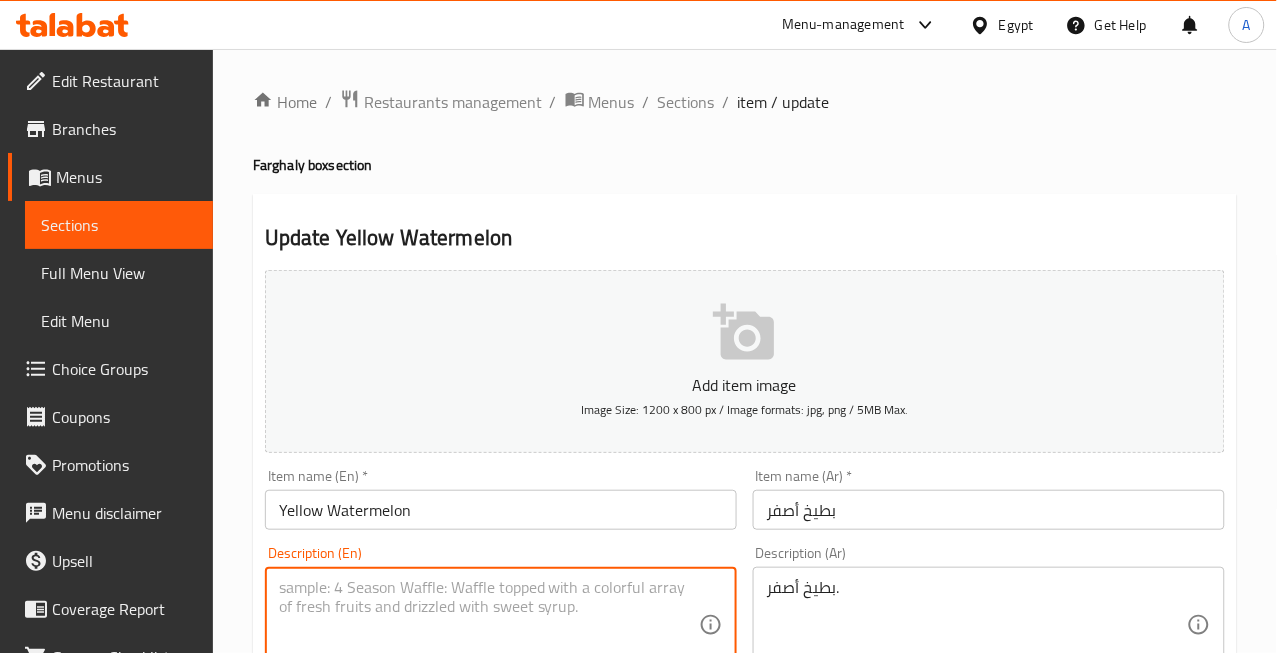 type 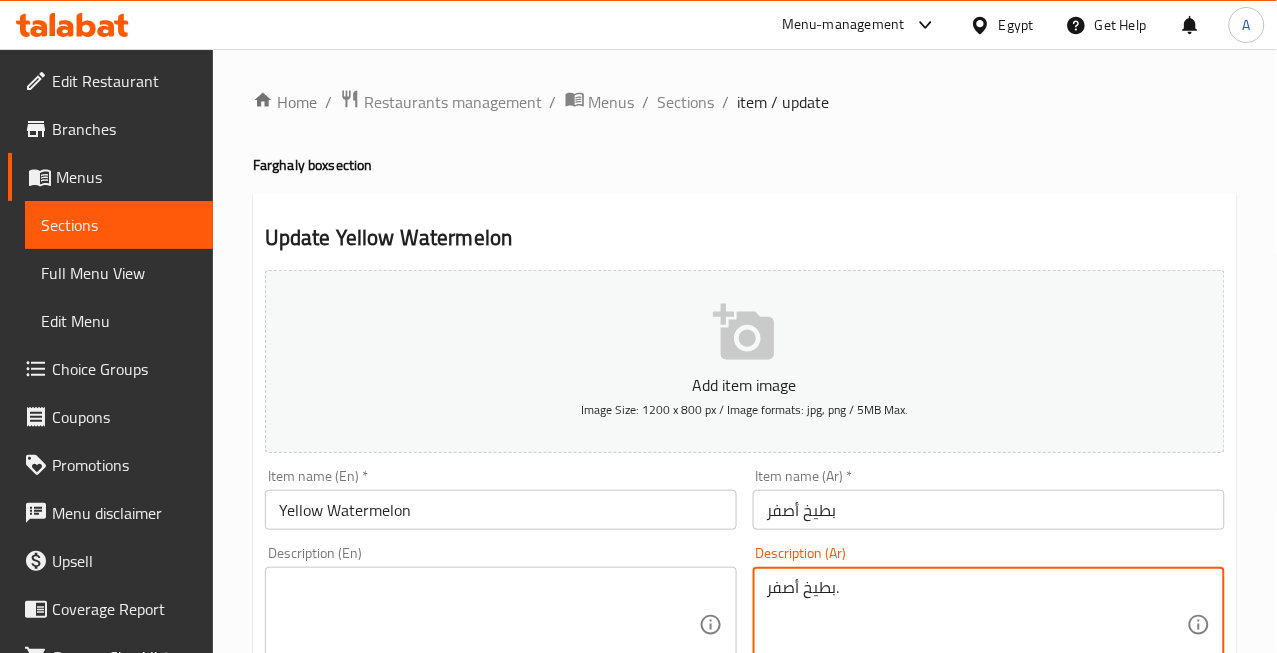 click on "بطيخ أصفر." at bounding box center [977, 625] 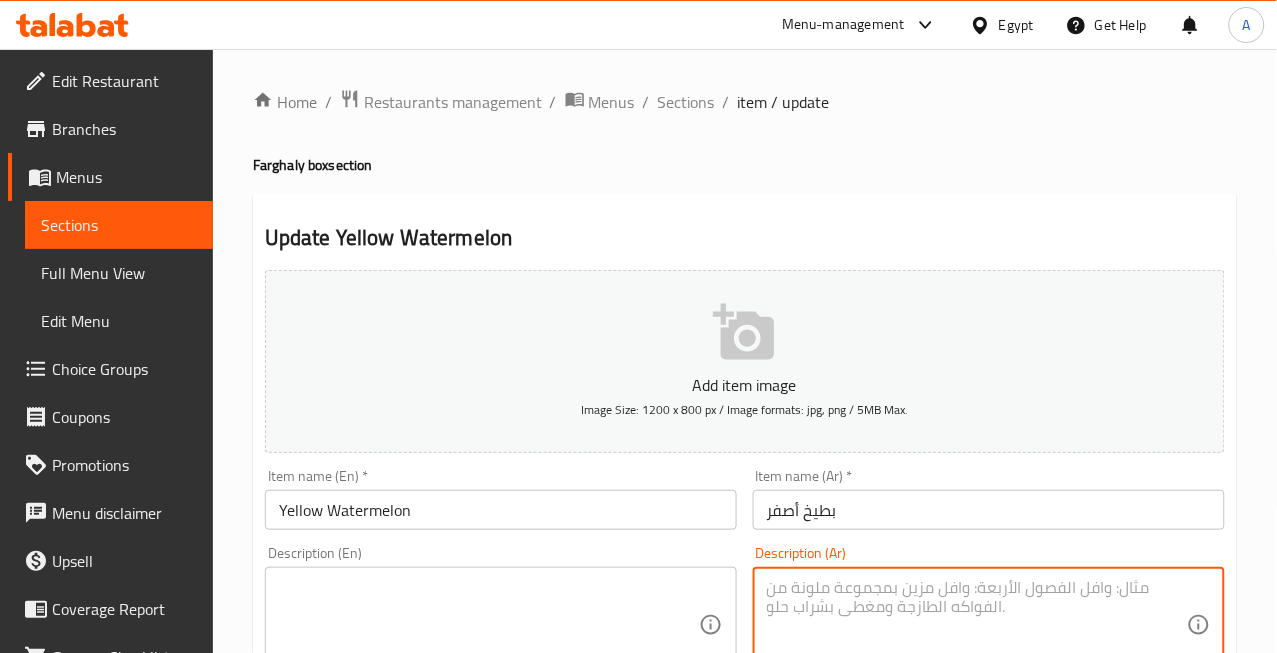 type 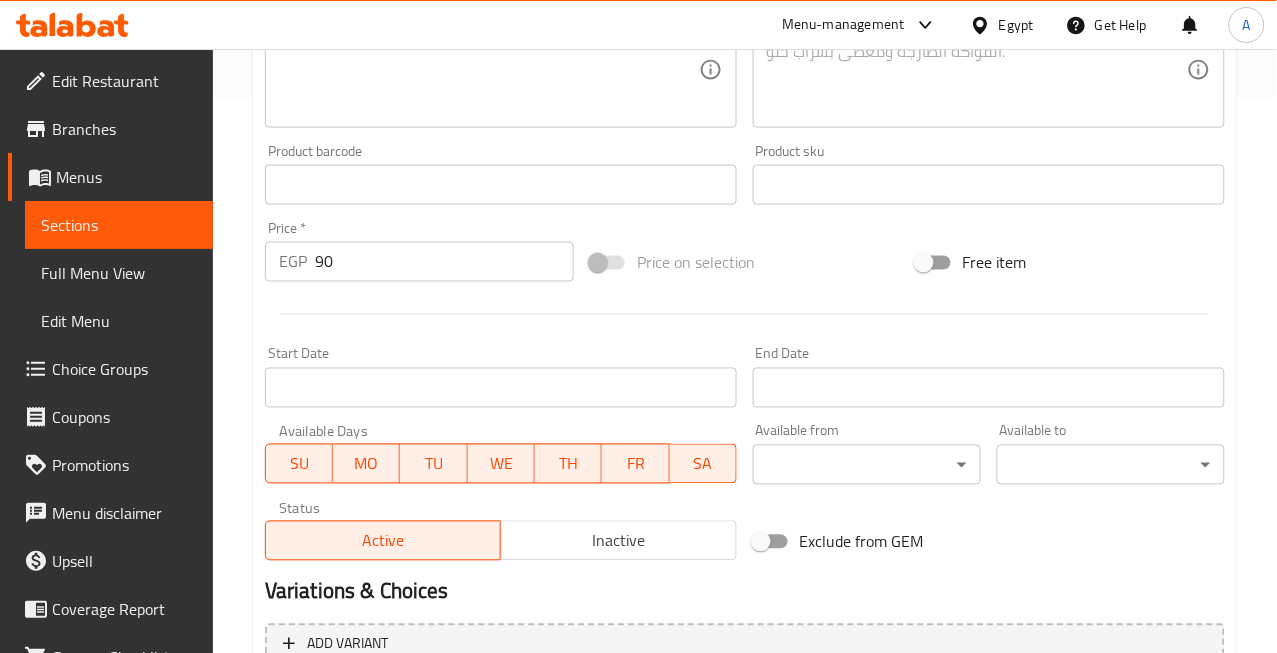 scroll, scrollTop: 756, scrollLeft: 0, axis: vertical 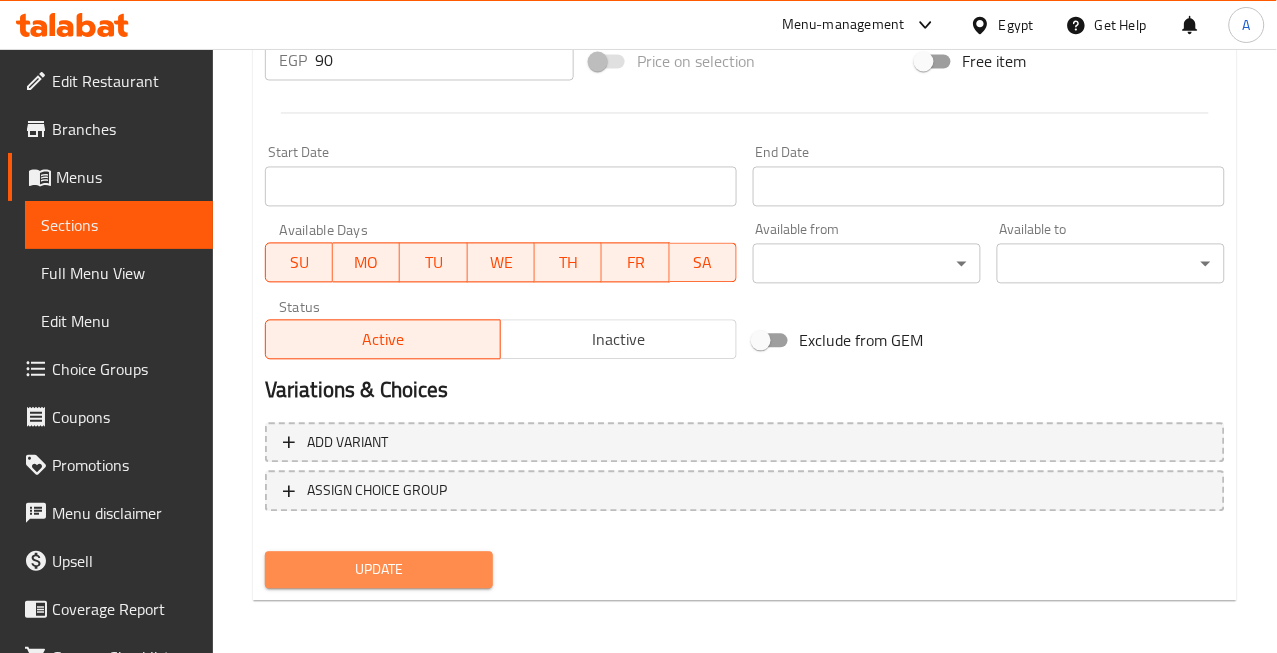 click on "Update" at bounding box center (379, 570) 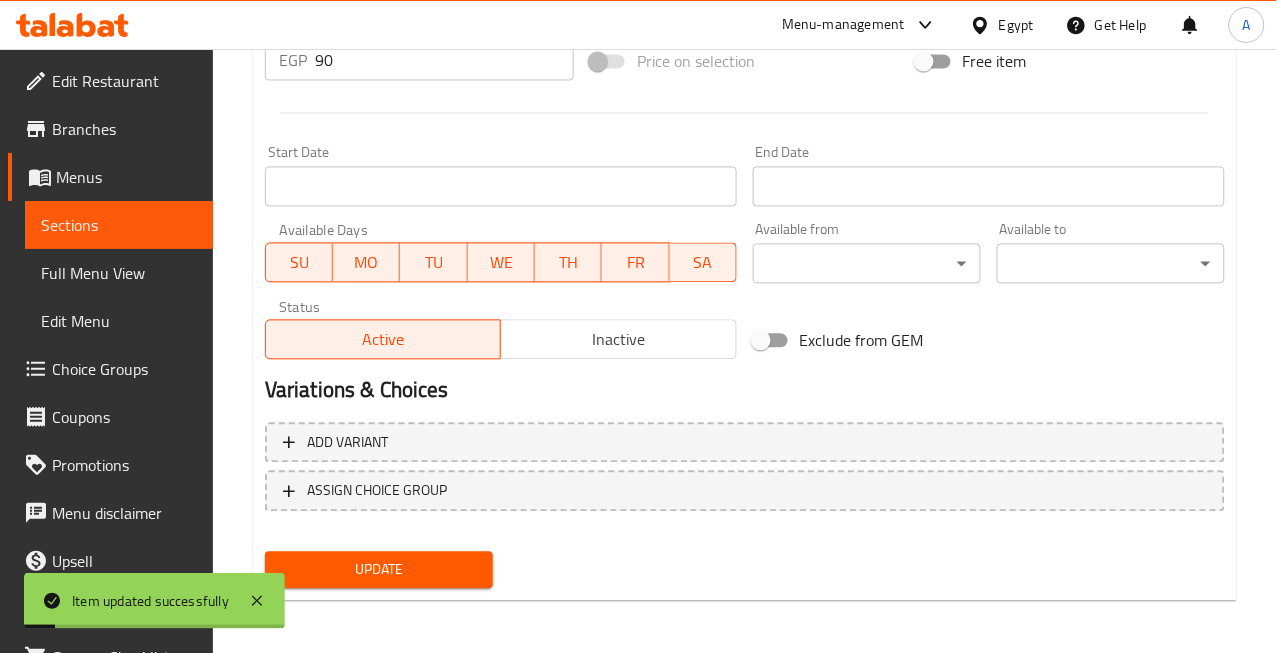 click on "Update" at bounding box center [745, 570] 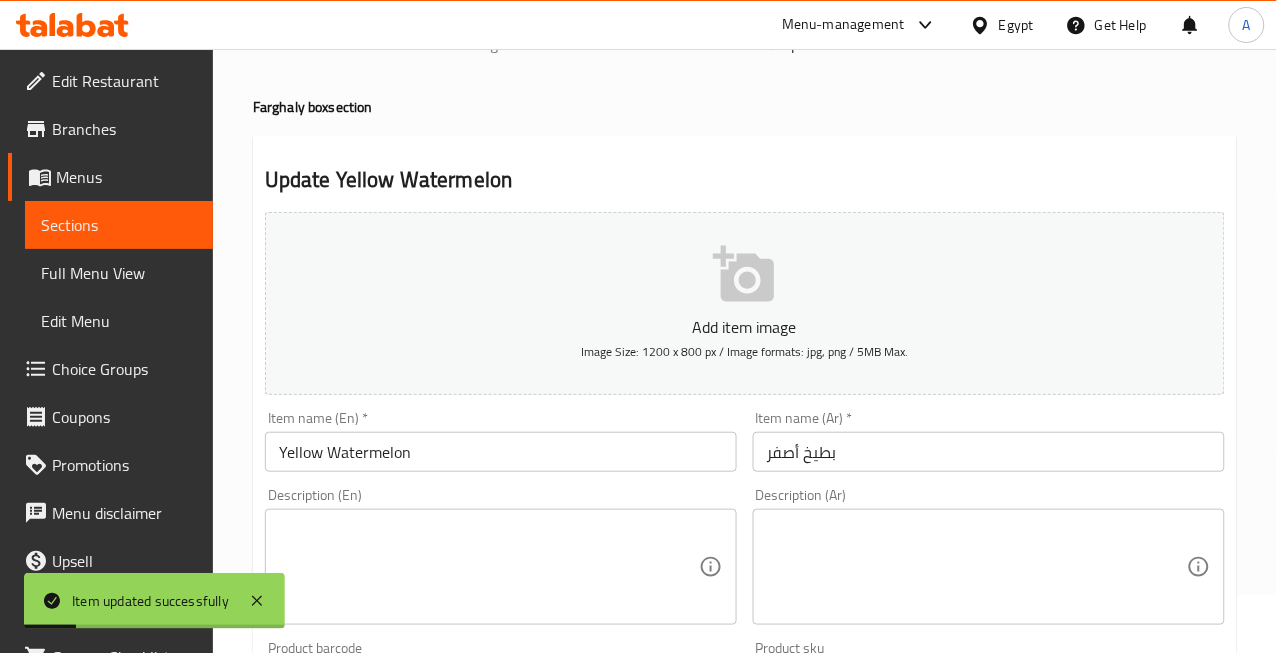 scroll, scrollTop: 0, scrollLeft: 0, axis: both 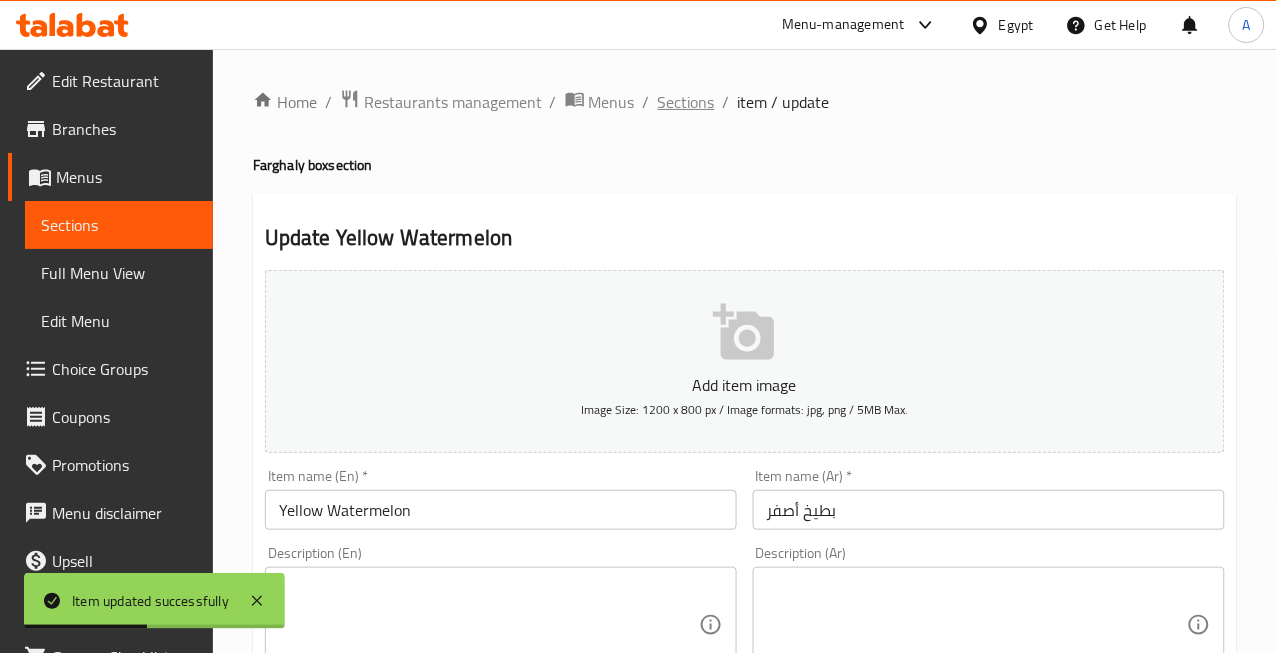 click on "Sections" at bounding box center [686, 102] 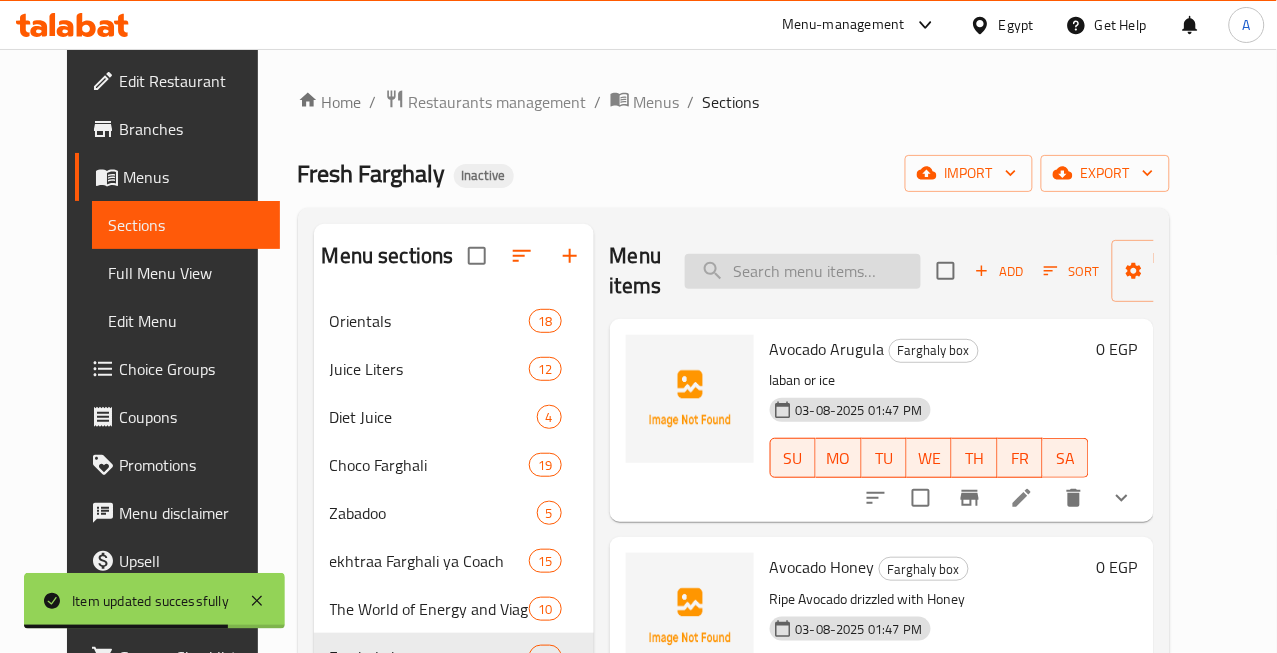 click at bounding box center (803, 271) 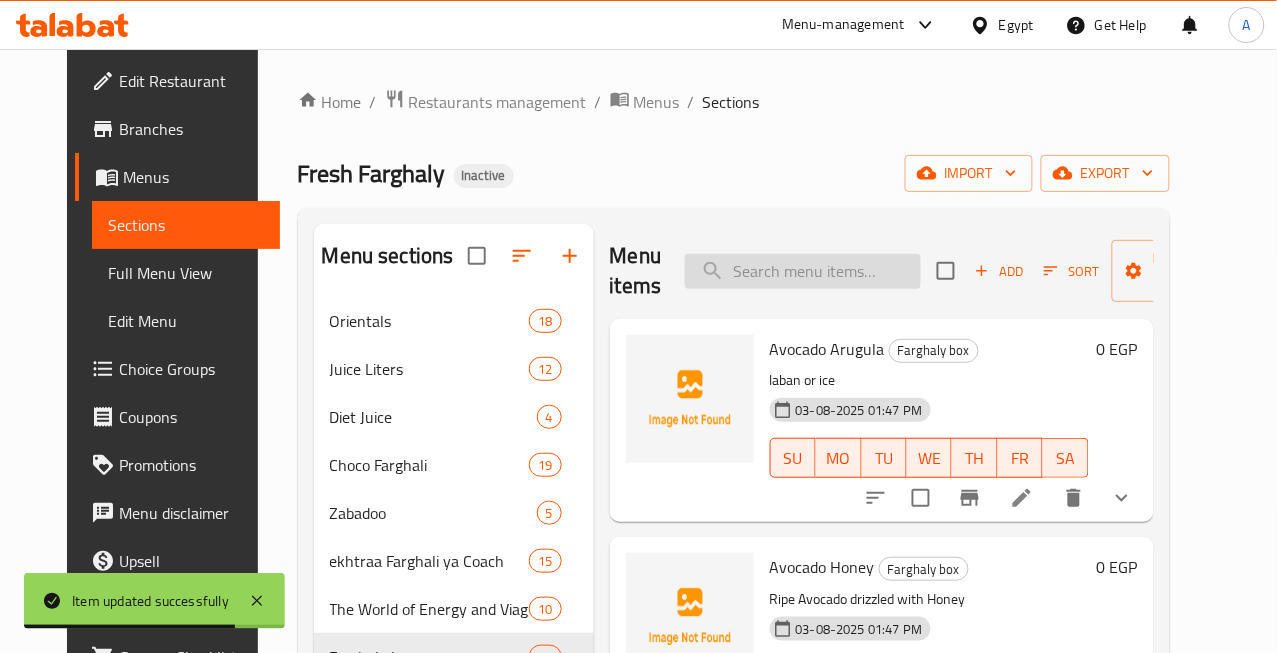 paste on "Kiwi Ice" 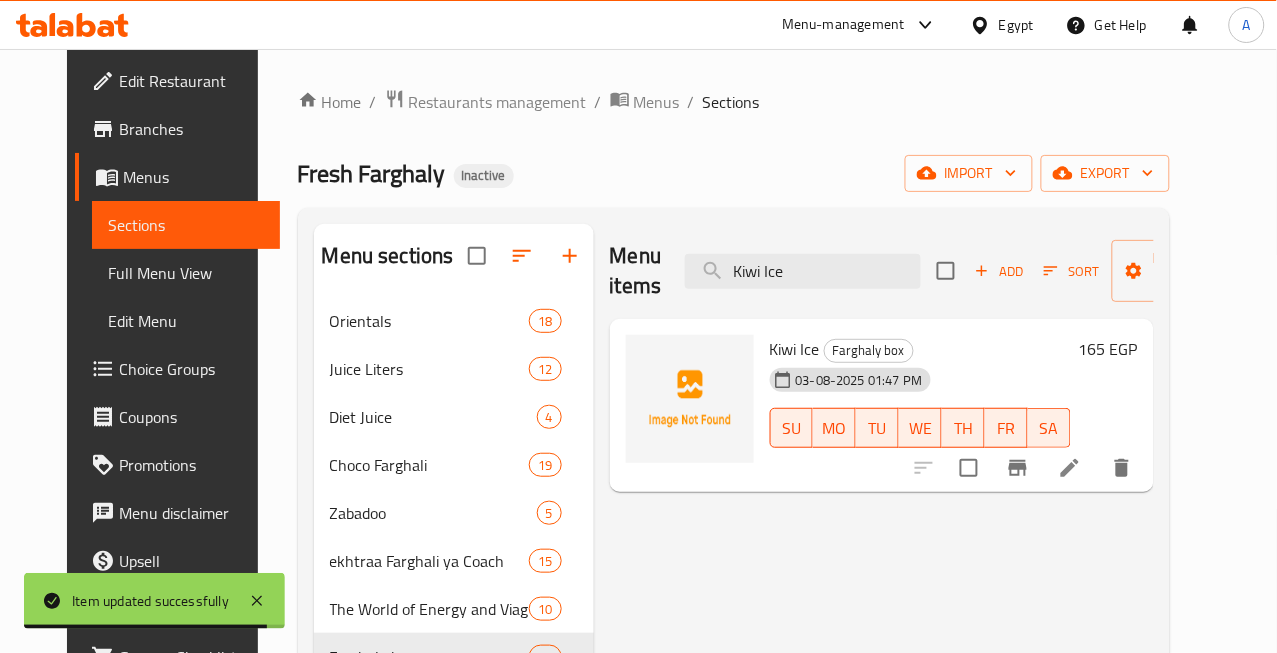 type on "Kiwi Ice" 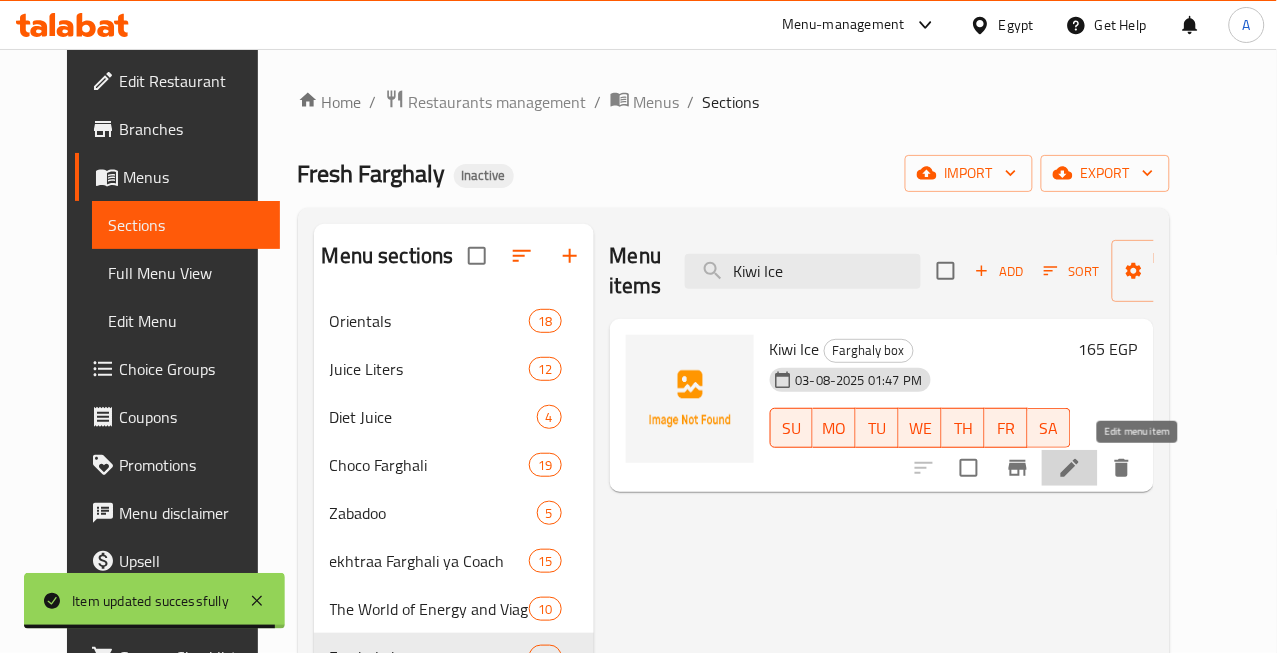 click 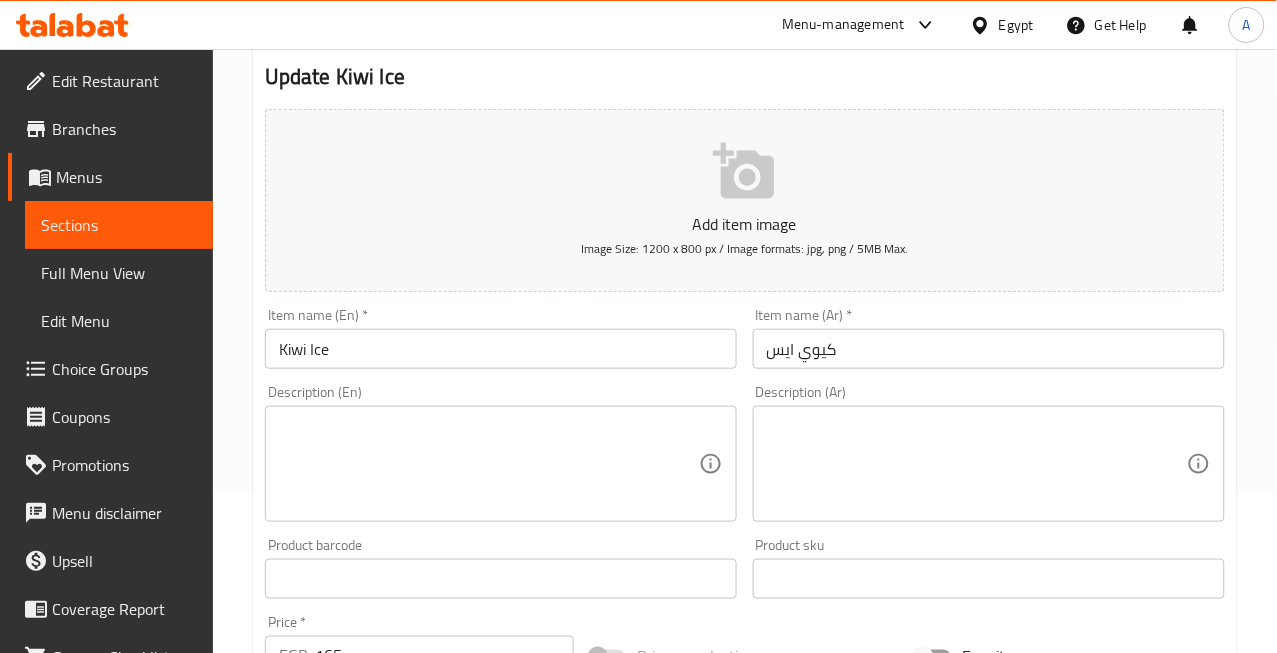 scroll, scrollTop: 111, scrollLeft: 0, axis: vertical 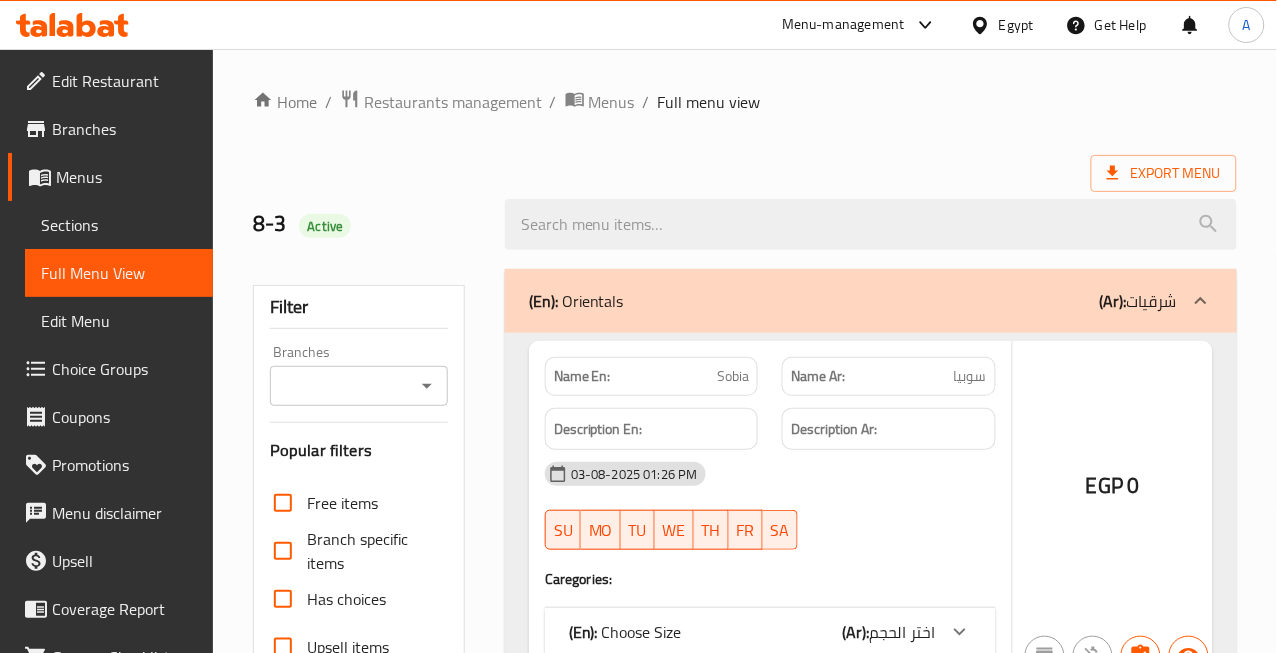 click at bounding box center [638, 326] 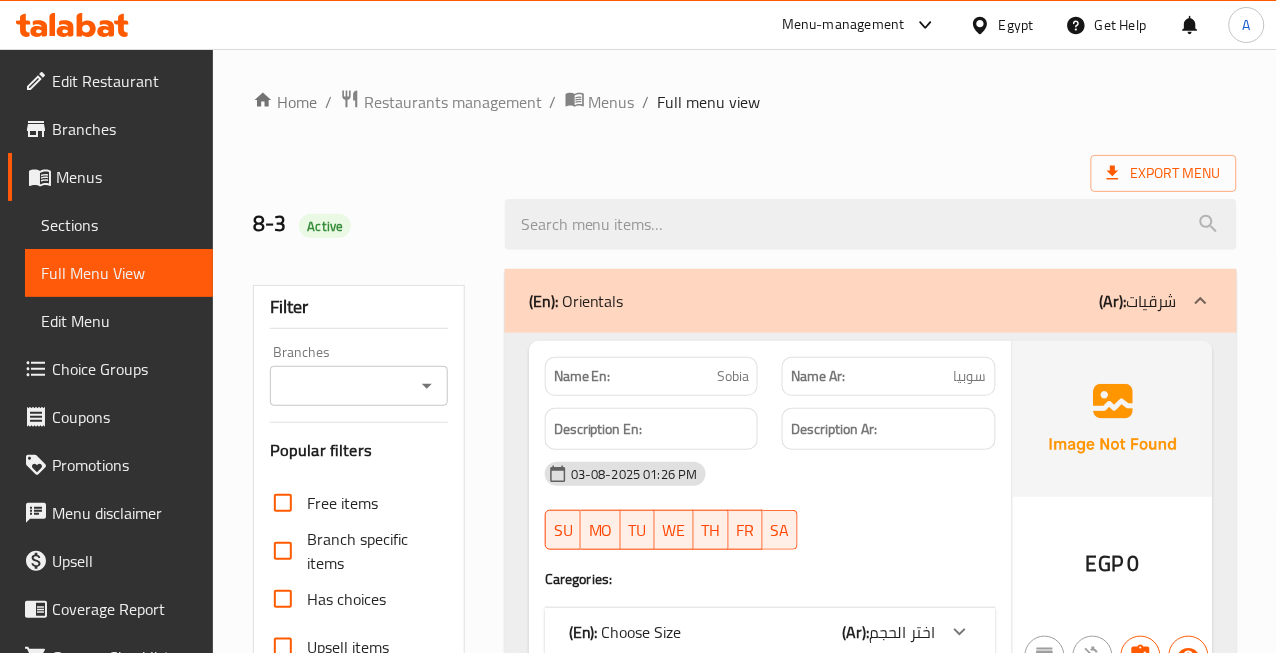 scroll, scrollTop: 444, scrollLeft: 0, axis: vertical 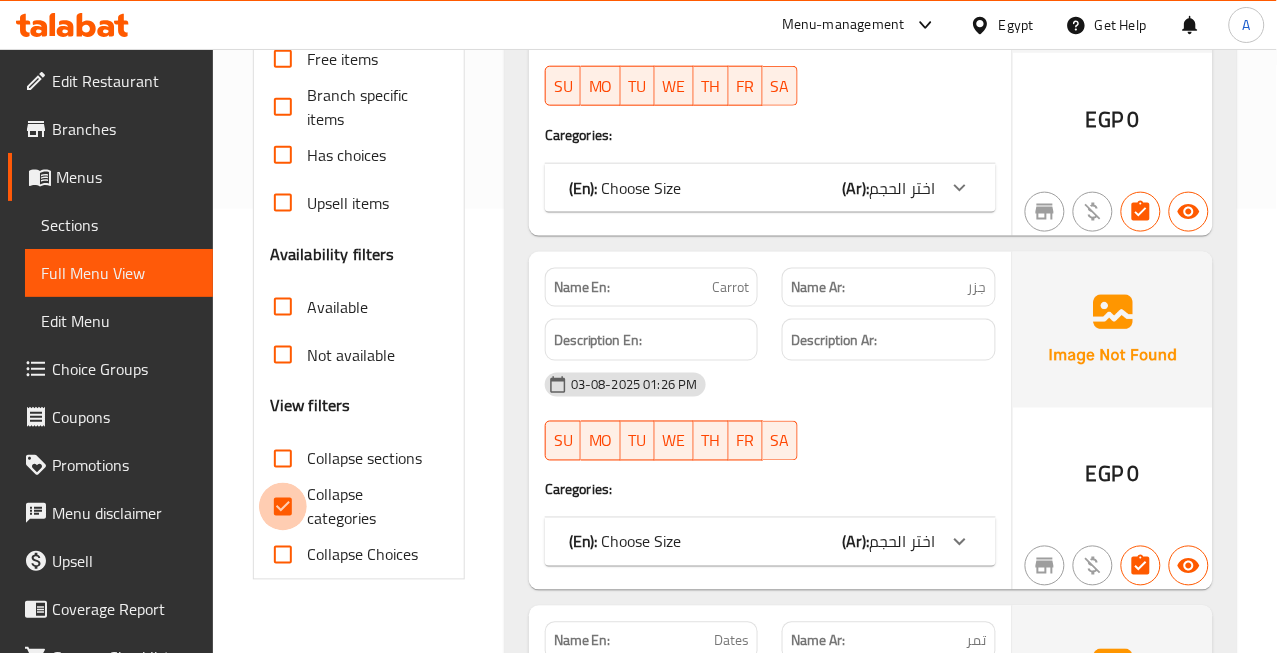 click on "Collapse categories" at bounding box center [283, 507] 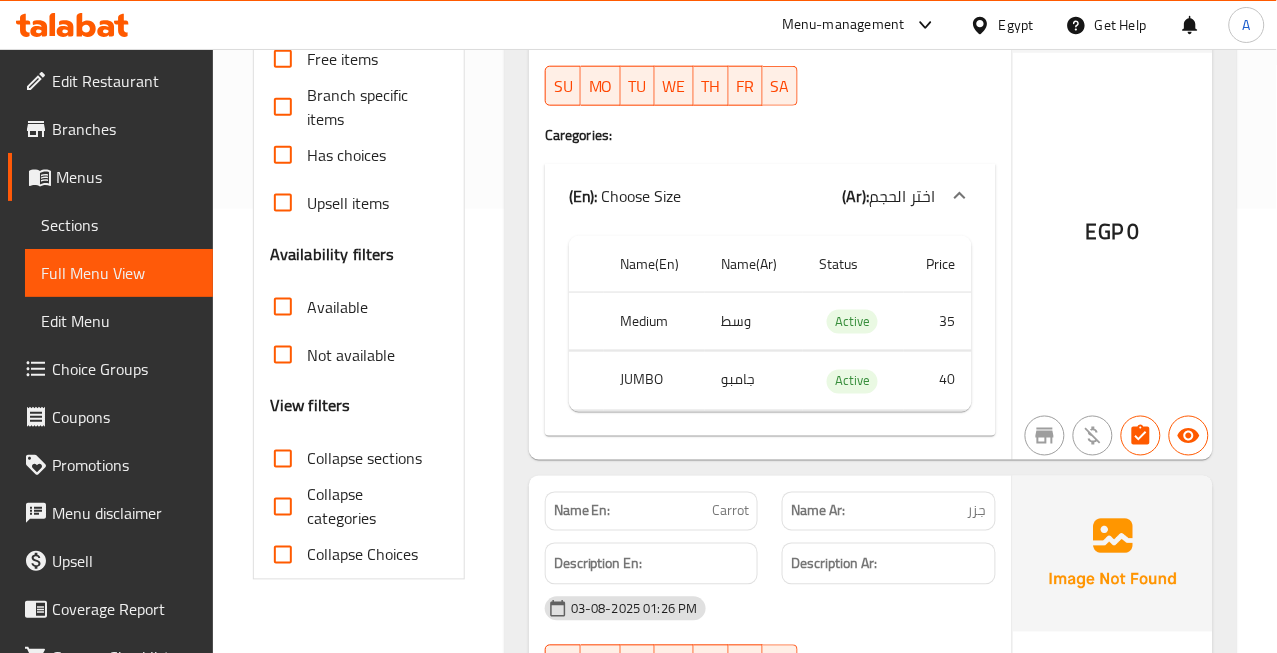scroll, scrollTop: 0, scrollLeft: 0, axis: both 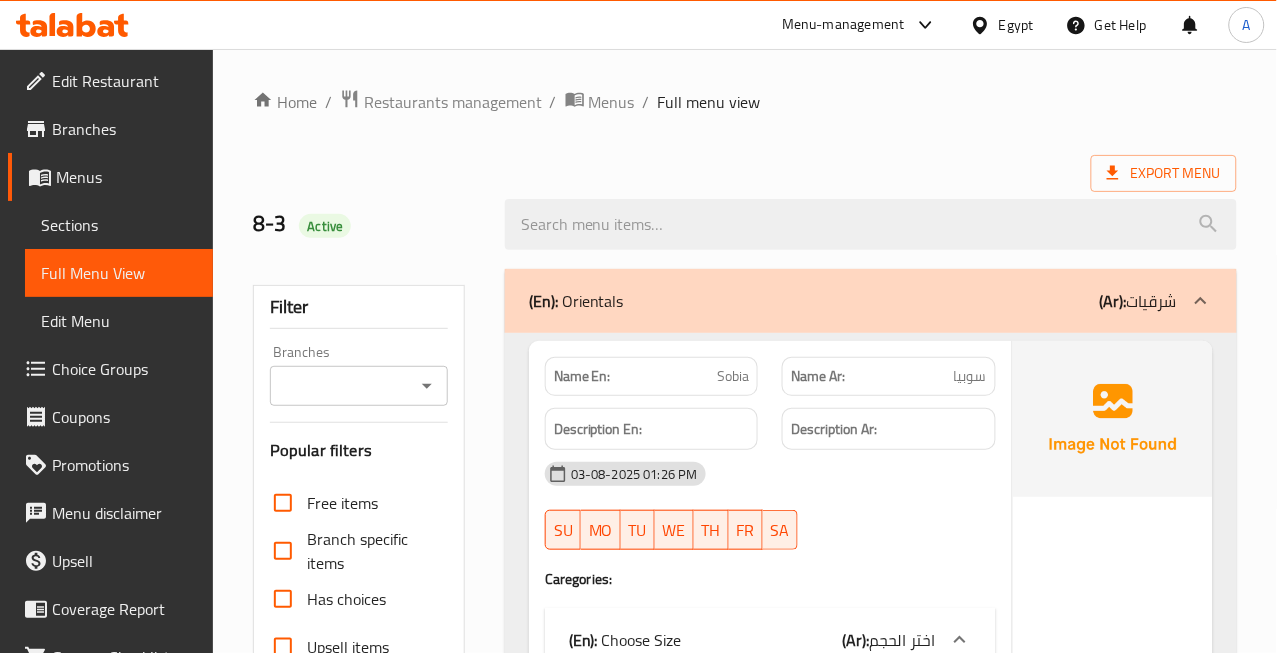 click on "Home / Restaurants management / Menus / Full menu view Export Menu 8-3   Active Filter Branches Branches Popular filters Free items Branch specific items Has choices Upsell items Availability filters Available Not available View filters Collapse sections Collapse categories Collapse Choices (En):   Orientals (Ar): شرقيات Name En: [TEXT] Name Ar: [TEXT] Description En: Description Ar: [DATE] [TIME] SU MO TU WE TH FR SA Caregories: (En):   Choose Size (Ar): اختر الحجم Name(En) Name(Ar) Status Price Medium وسط  Active 35 JUMBO جامبو Active 40 EGP 0 Name En: [TEXT] Name Ar: [TEXT] Description En: Description Ar: [DATE] [TIME] SU MO TU WE TH FR SA Caregories: (En):   Choose Size (Ar): اختر الحجم Name(En) Name(Ar) Status Price Medium وسط  Active 30 JUMBO جامبو Active 35 EGP 0 Name En: [TEXT] Name Ar: [TEXT] Description En: Description Ar: [DATE] [TIME] SU MO TU WE TH FR SA Caregories: (En):   Choose Size (Ar): اختر الحجم Name(En) Name(Ar) Status 0" at bounding box center [745, 30840] 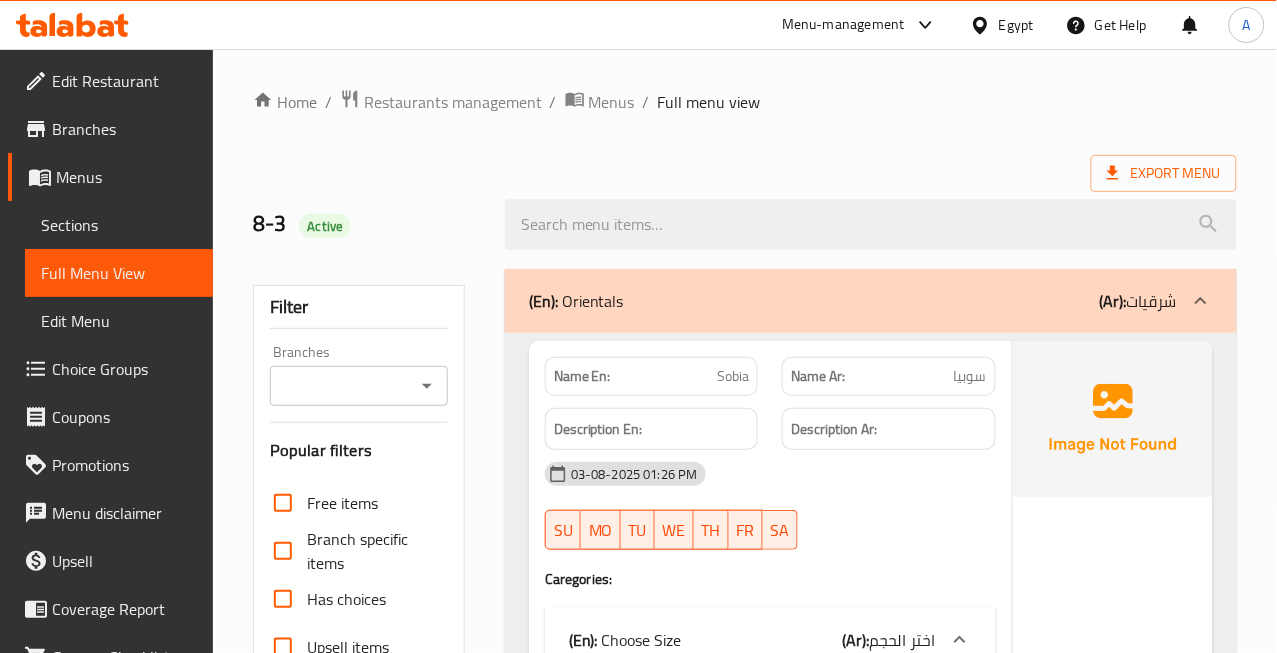 scroll, scrollTop: 45662, scrollLeft: 0, axis: vertical 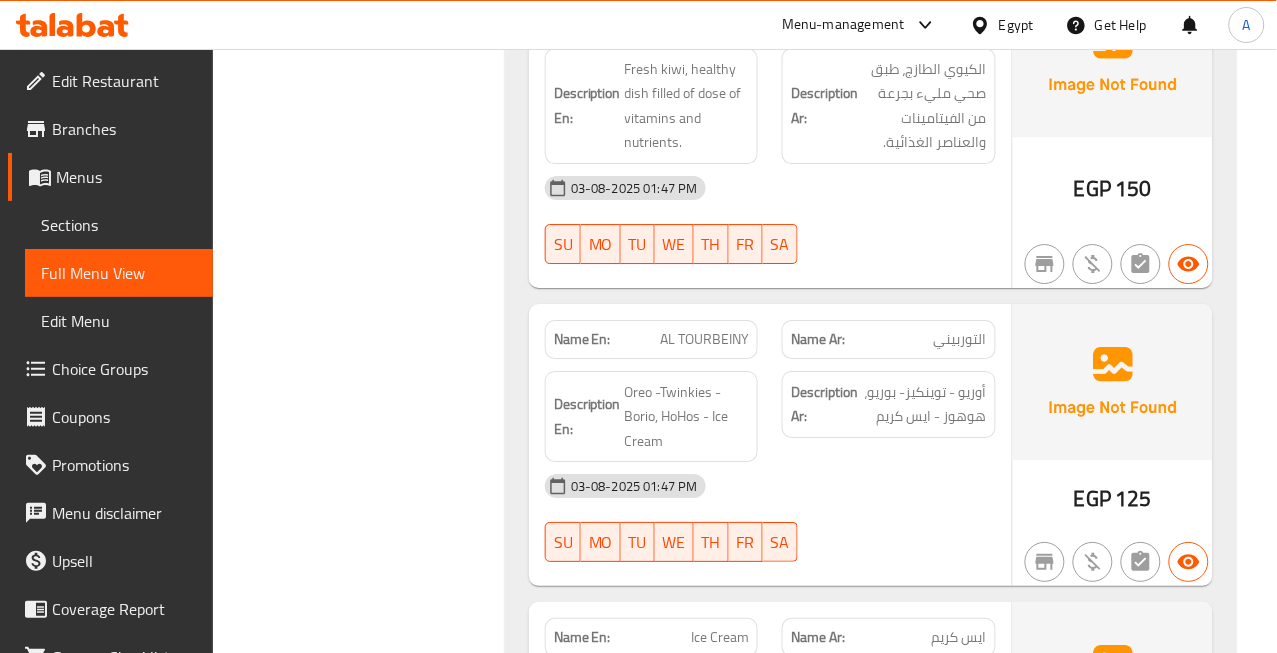 drag, startPoint x: 805, startPoint y: 475, endPoint x: 802, endPoint y: 464, distance: 11.401754 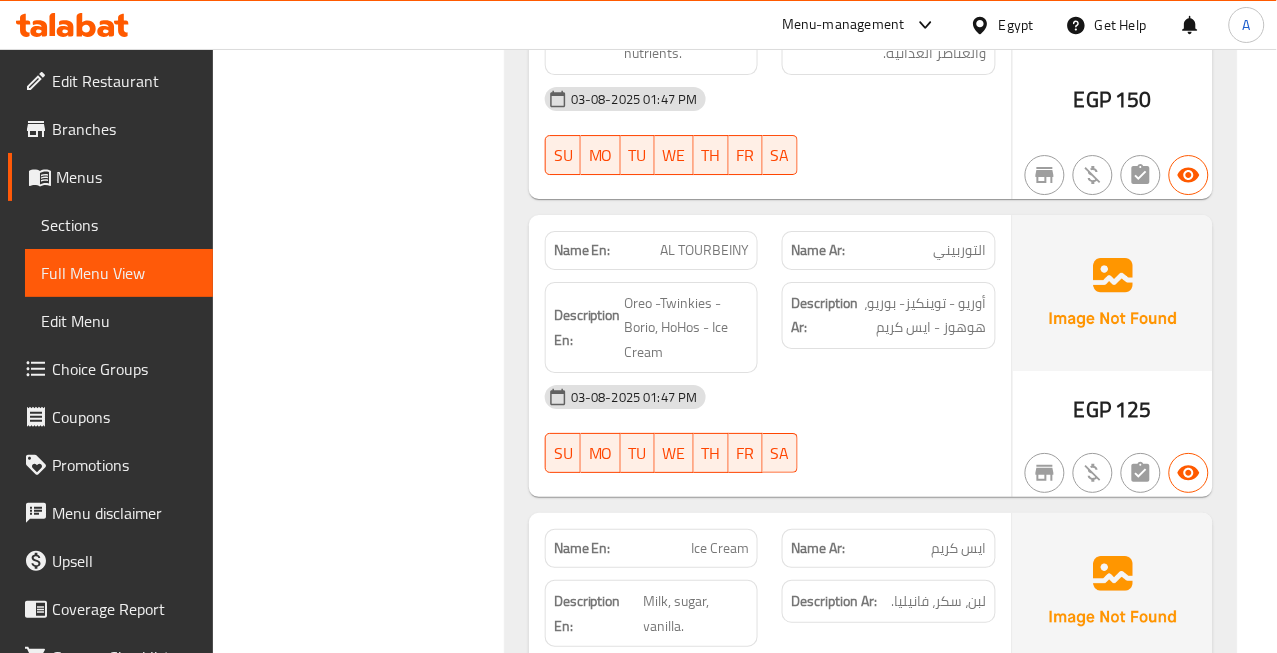 scroll, scrollTop: 45995, scrollLeft: 0, axis: vertical 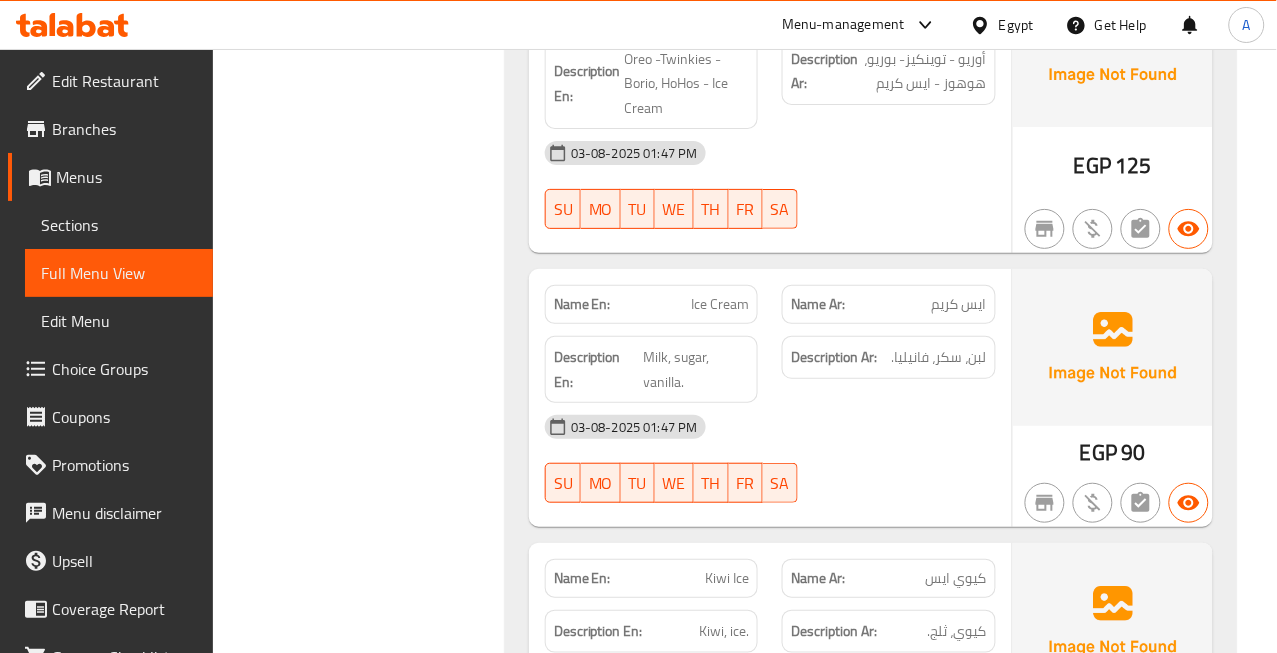 click on "03-08-2025 01:47 PM" at bounding box center [770, 427] 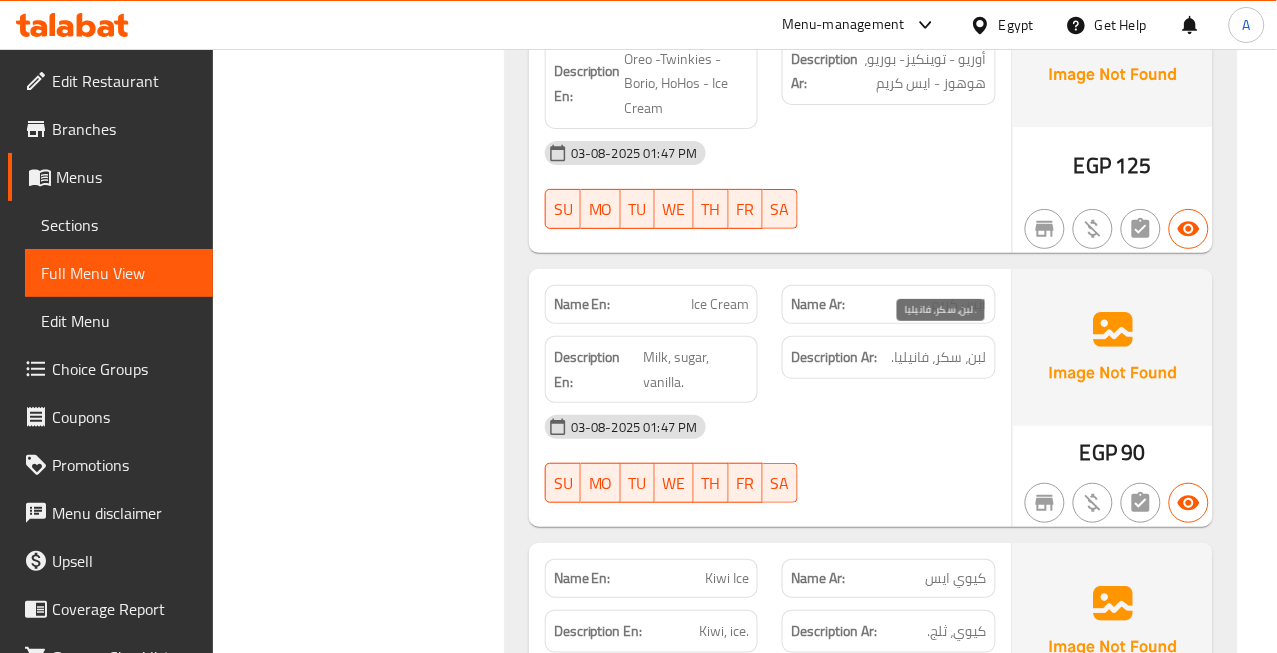 click on "لبن، سكر، فانيليا." at bounding box center (939, 357) 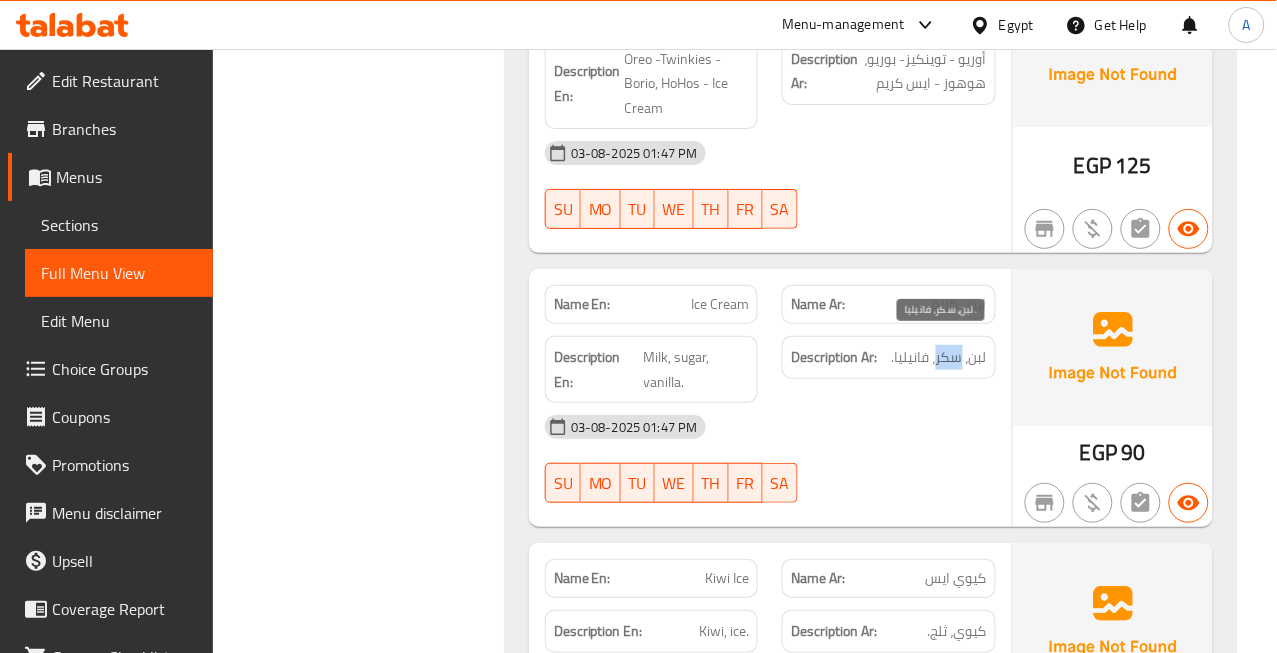 click on "لبن، سكر، فانيليا." at bounding box center (939, 357) 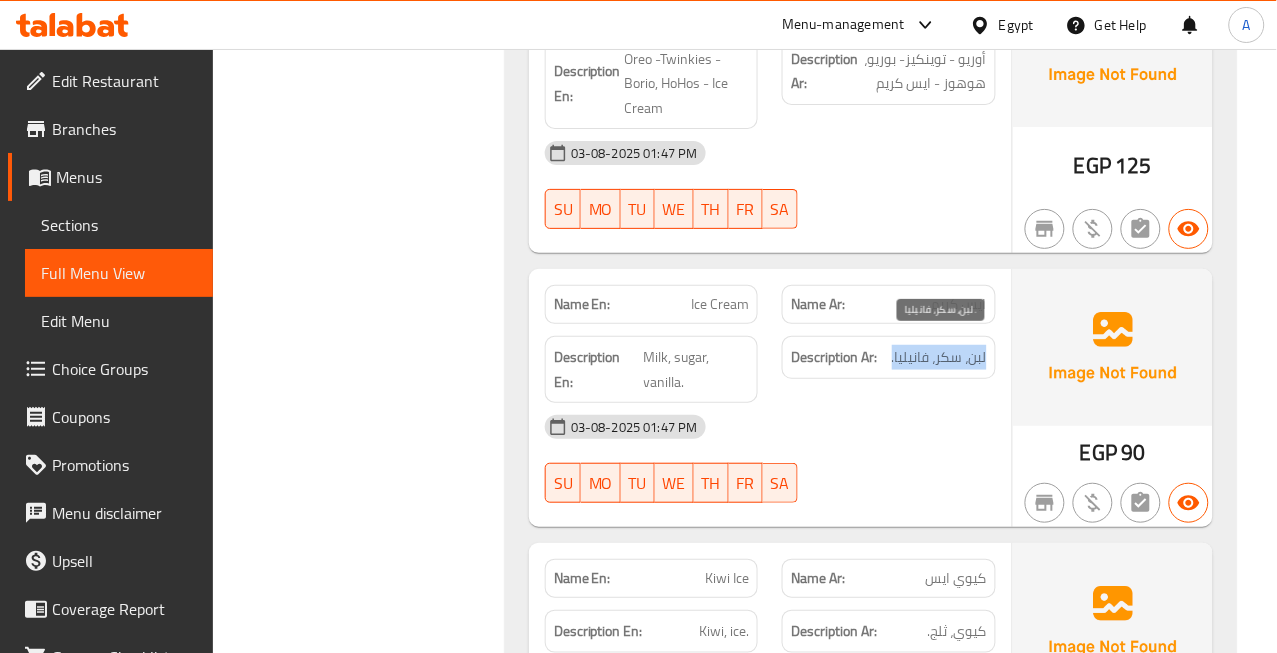 click on "لبن، سكر، فانيليا." at bounding box center (939, 357) 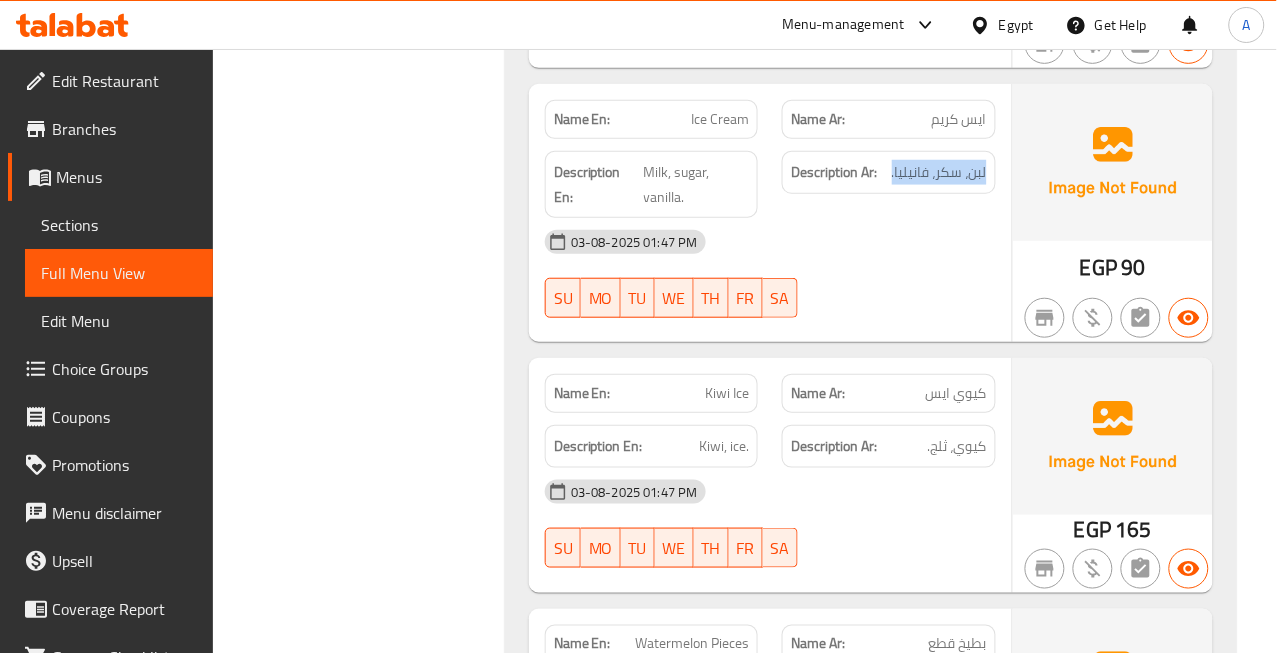 scroll, scrollTop: 46217, scrollLeft: 0, axis: vertical 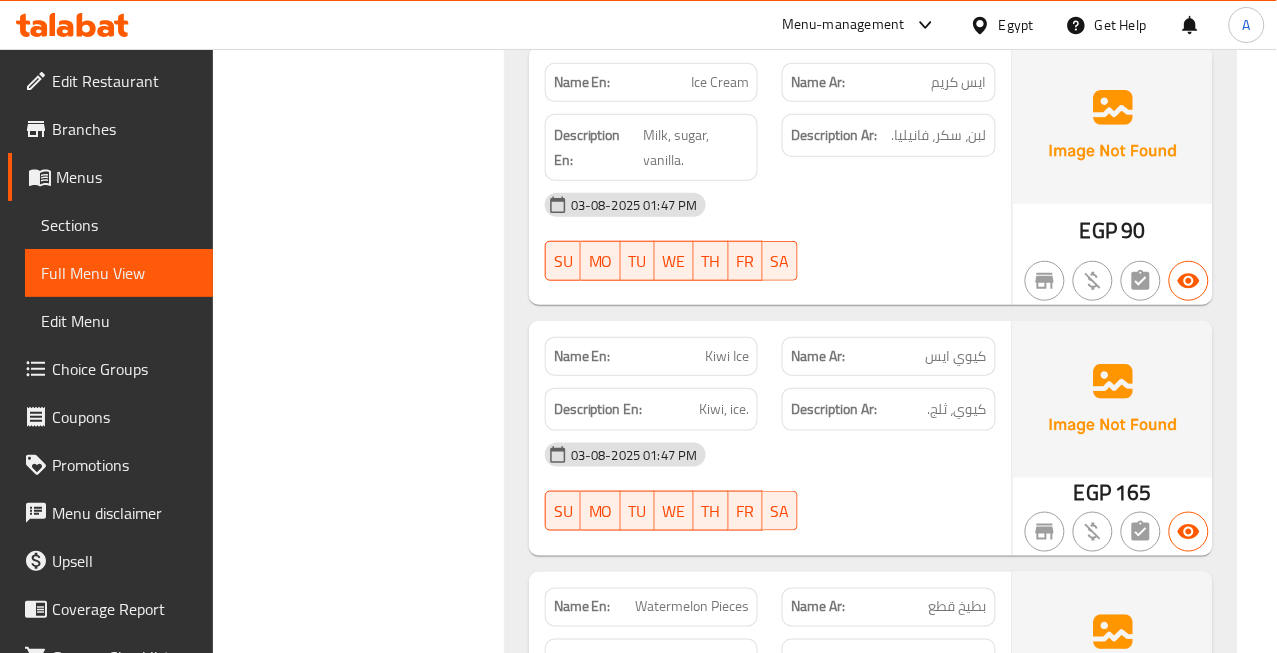 click on "كيوي ايس" at bounding box center [956, 356] 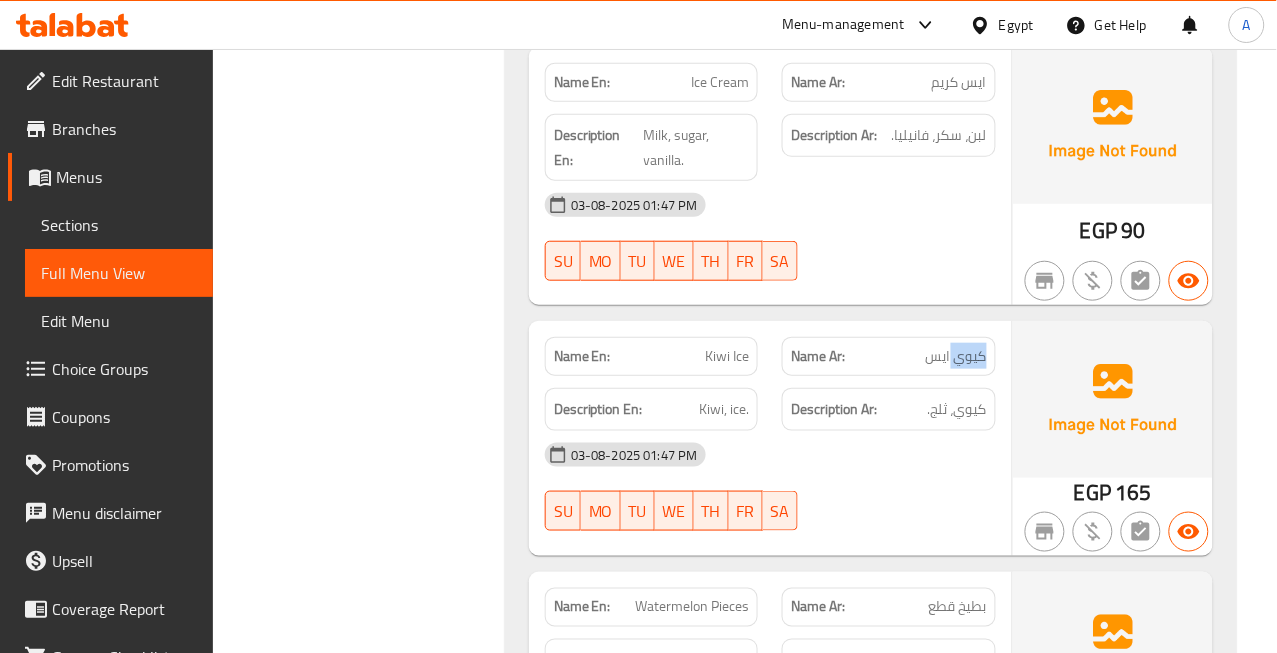 click on "كيوي ايس" at bounding box center (956, 356) 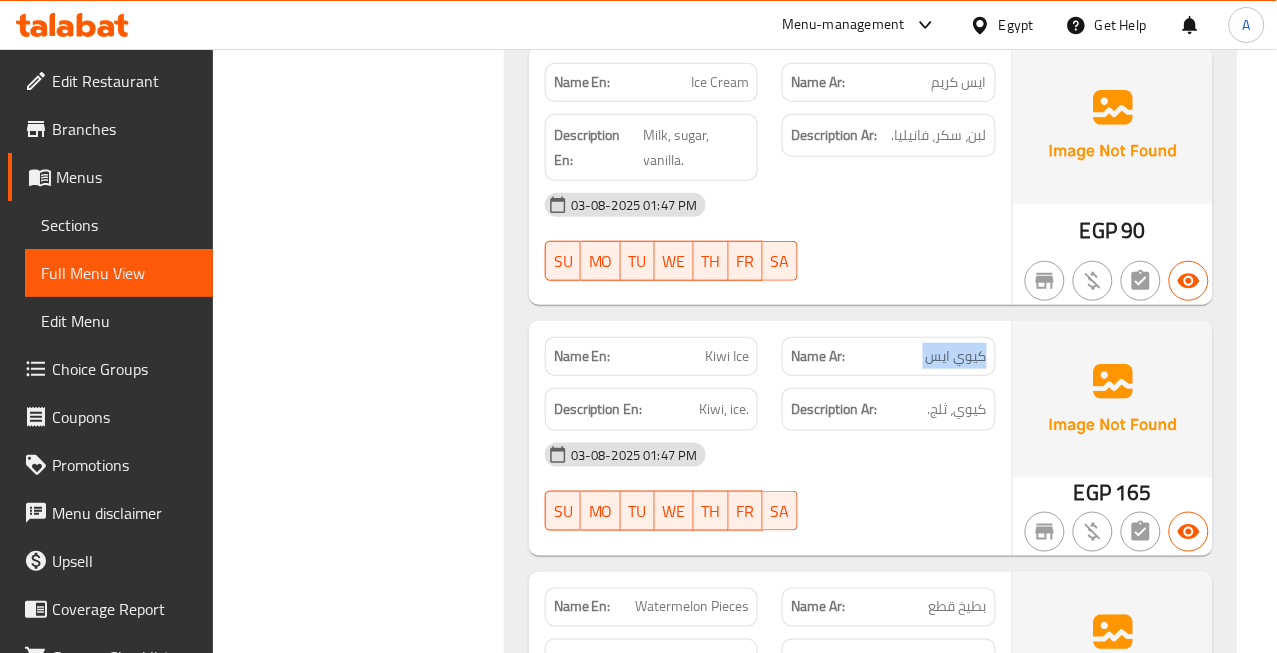 click on "كيوي ايس" at bounding box center (956, 356) 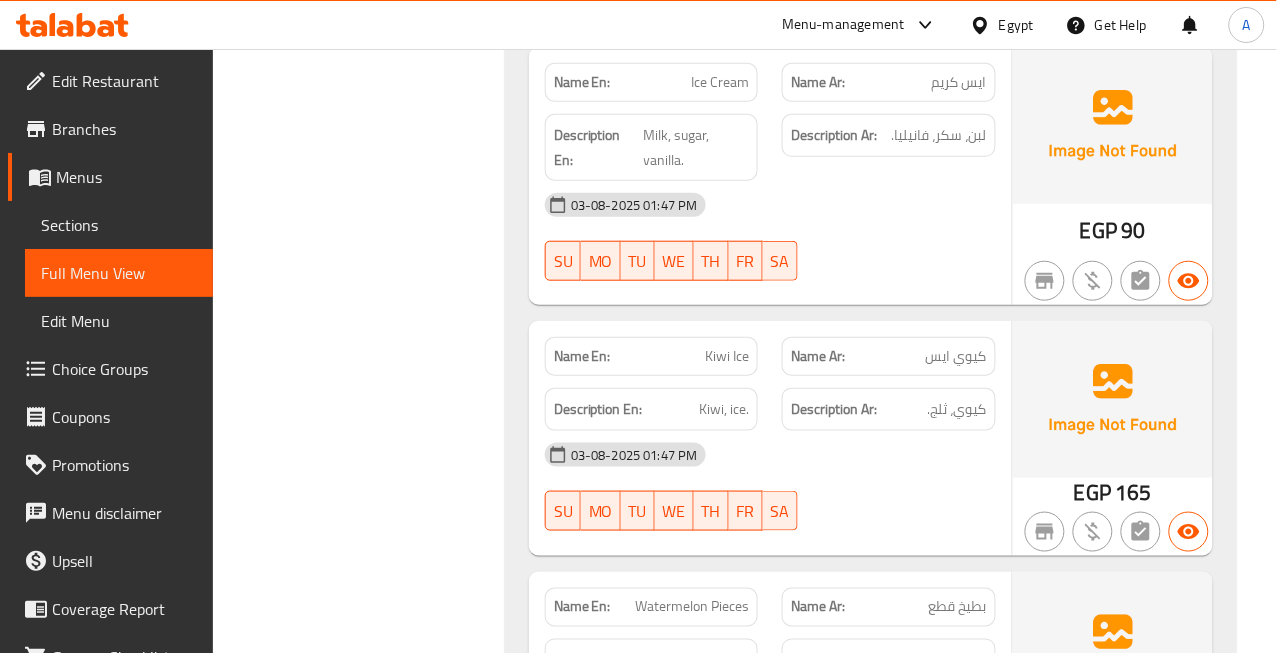 click on "Kiwi Ice" at bounding box center (727, 356) 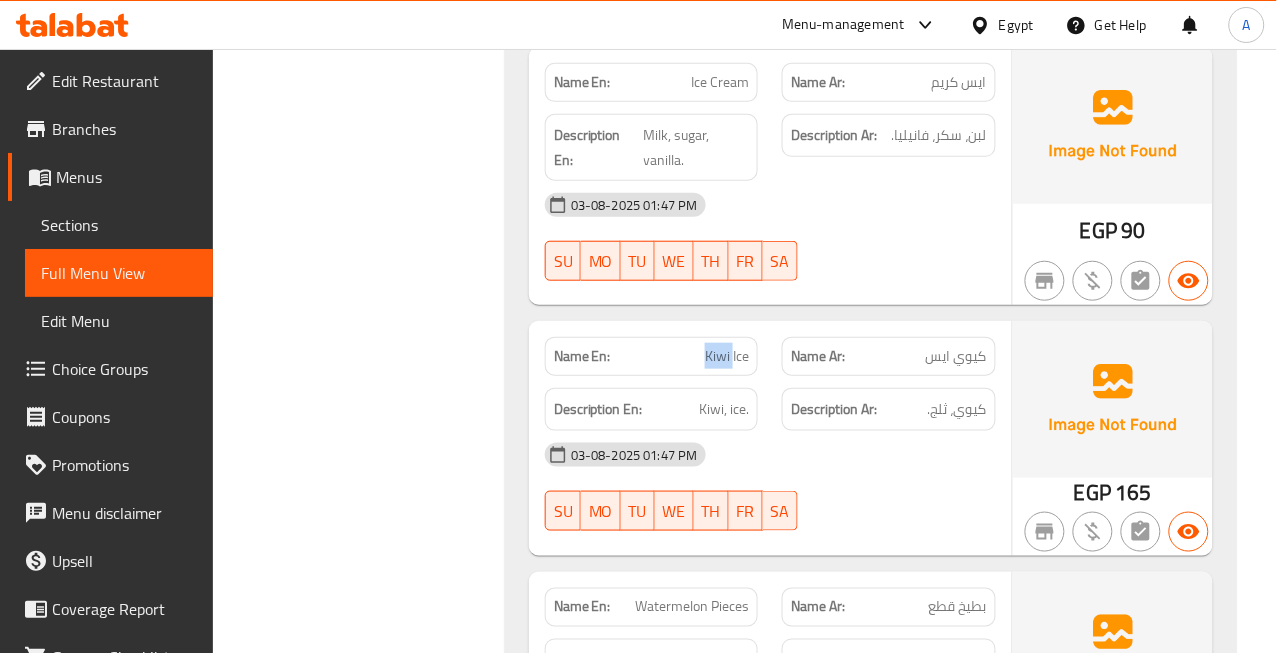 click on "Kiwi Ice" at bounding box center (727, 356) 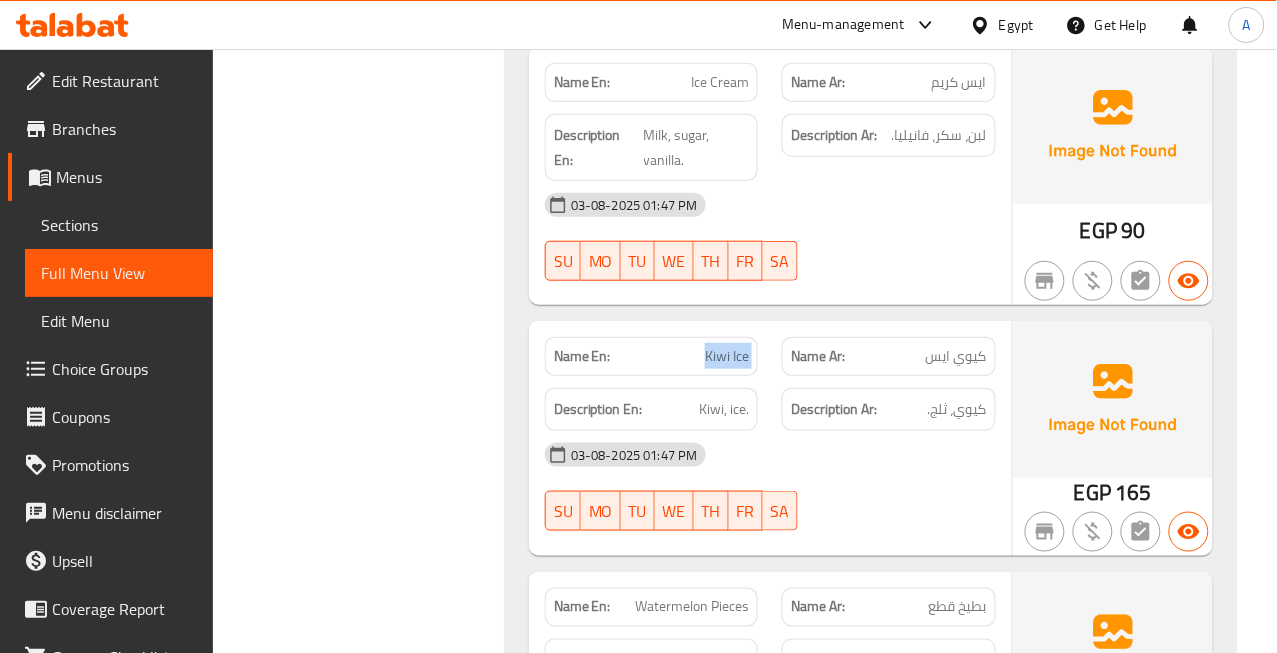 click on "Kiwi Ice" at bounding box center [727, 356] 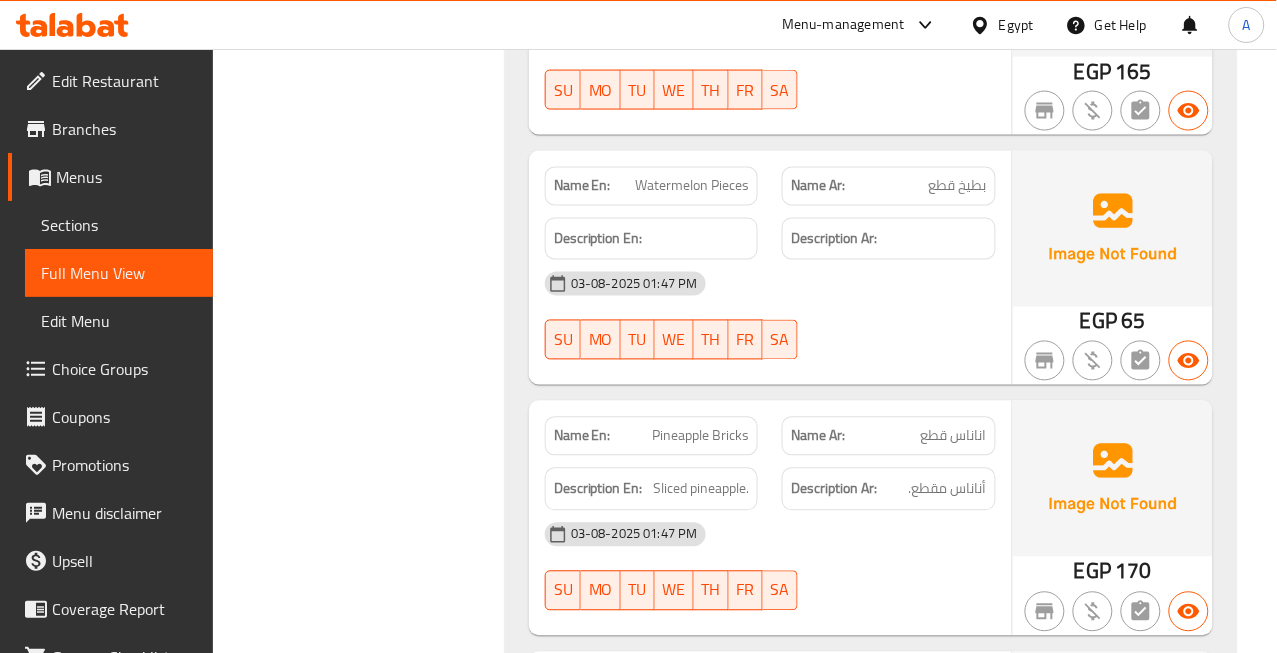 scroll, scrollTop: 46662, scrollLeft: 0, axis: vertical 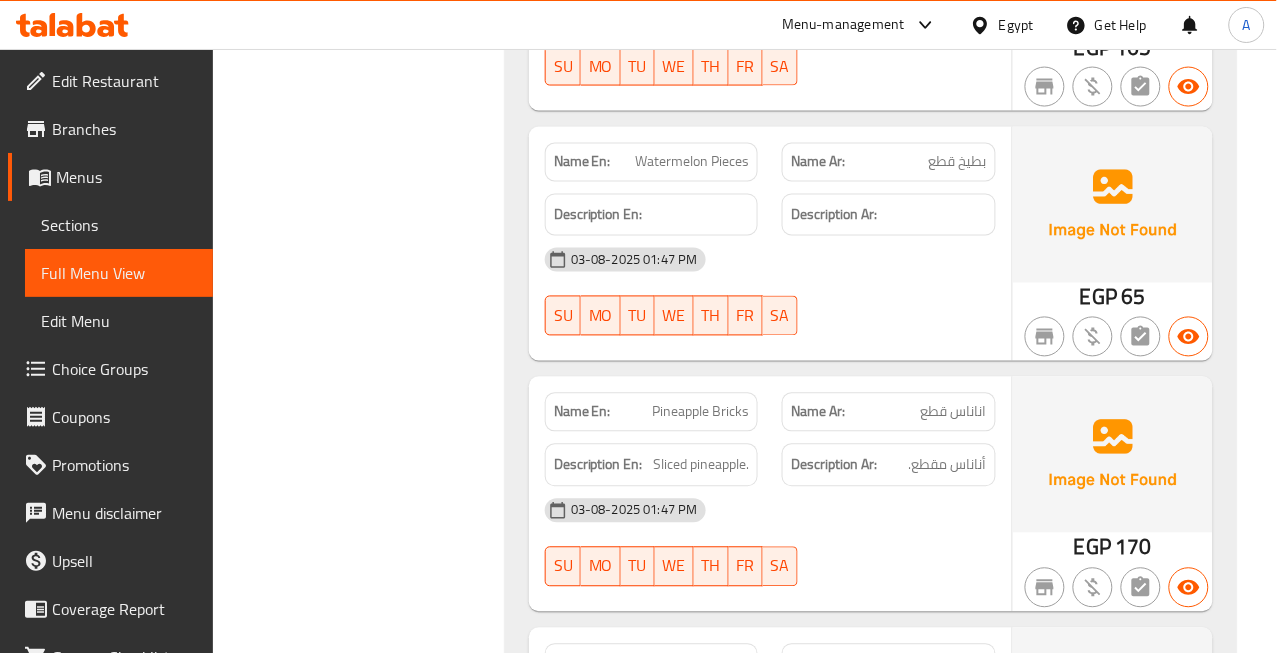 click on "اناناس قطع" at bounding box center [954, 412] 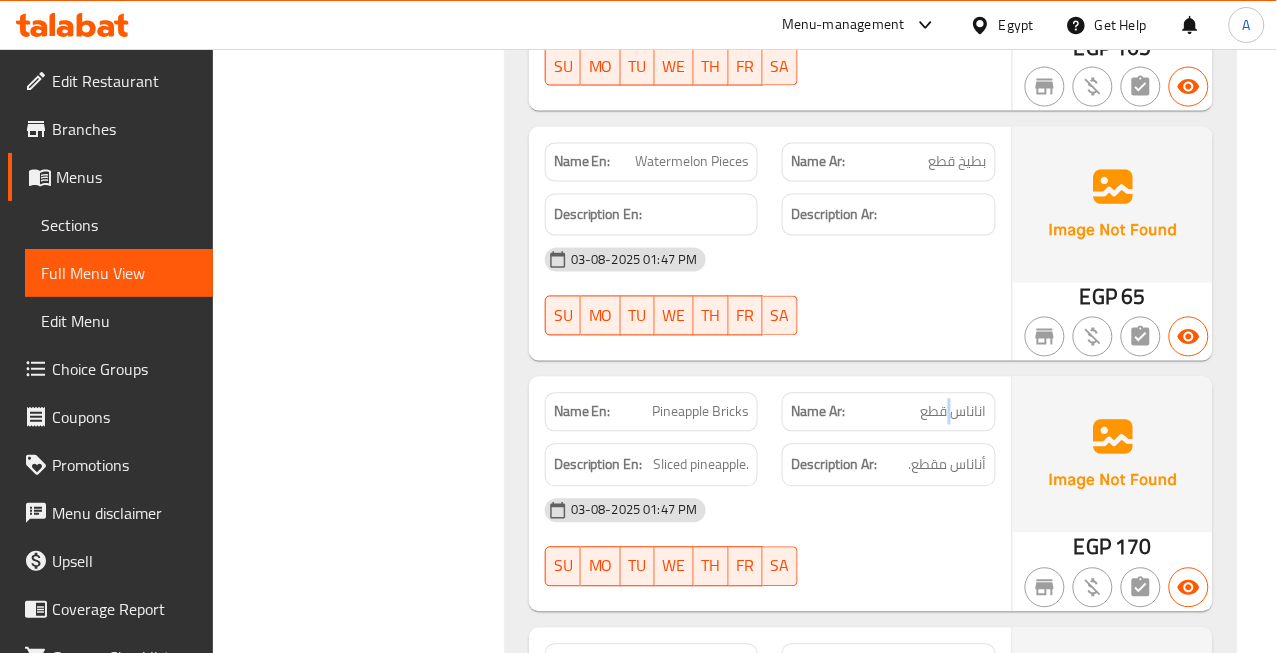 click on "اناناس قطع" at bounding box center [954, 412] 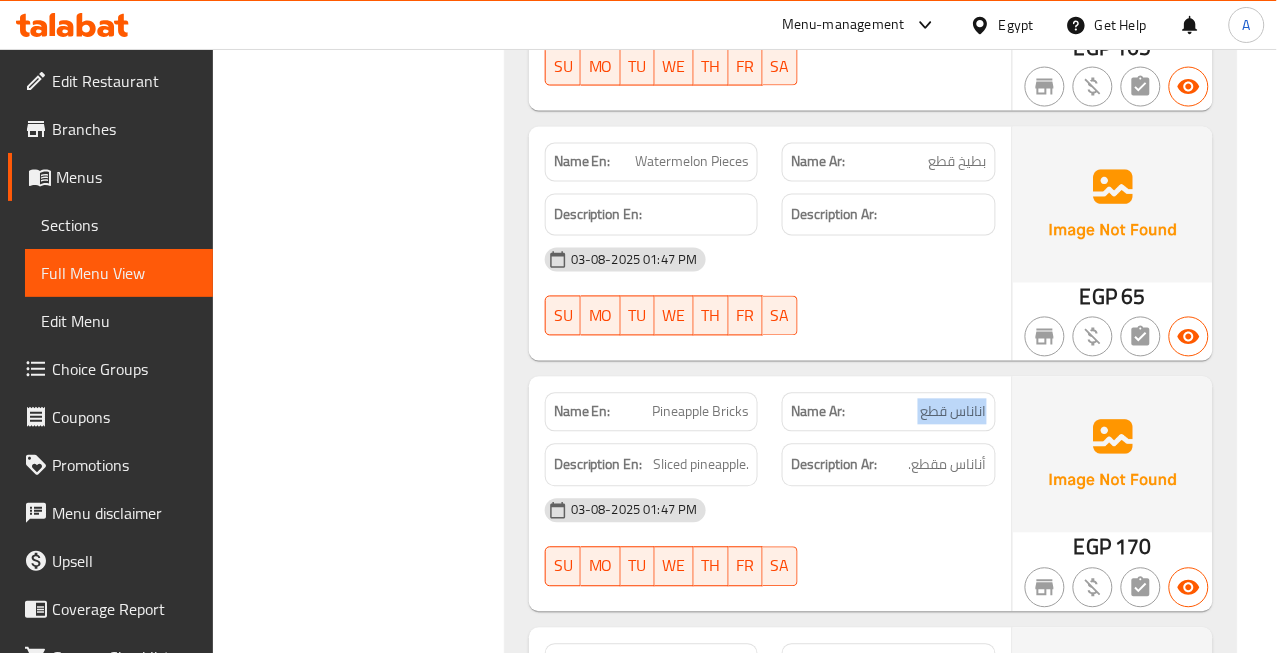 click on "اناناس قطع" at bounding box center [954, 412] 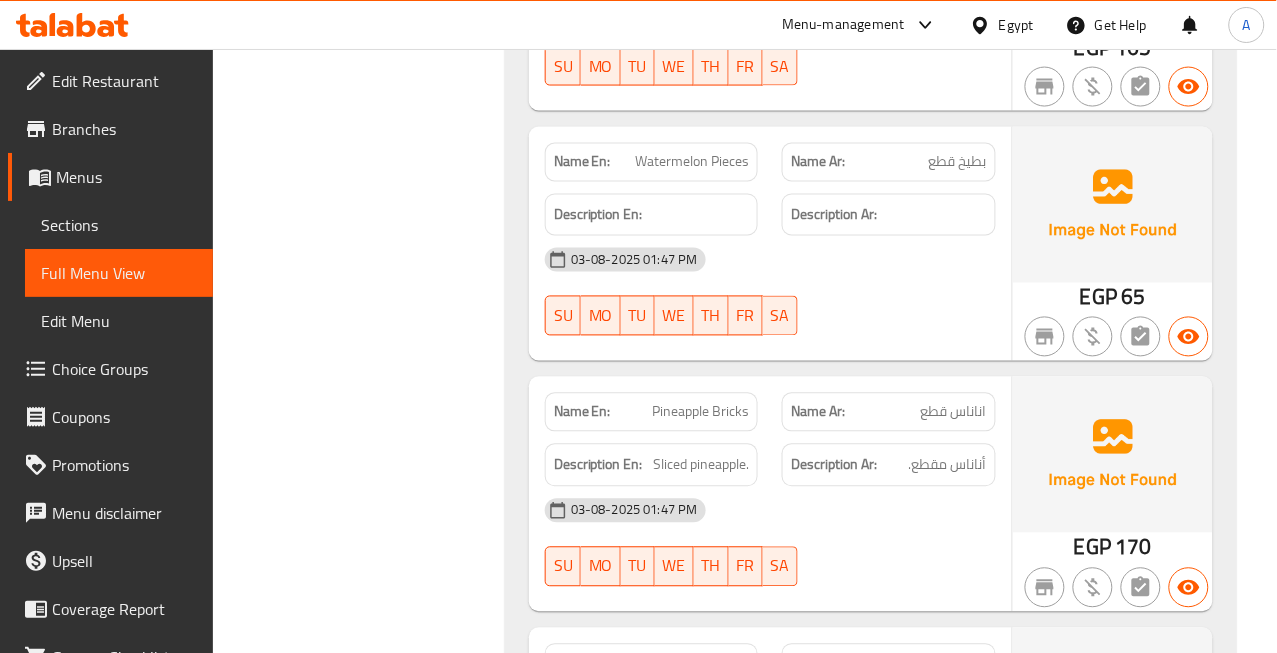 click on "03-08-2025 01:47 PM" at bounding box center [770, 260] 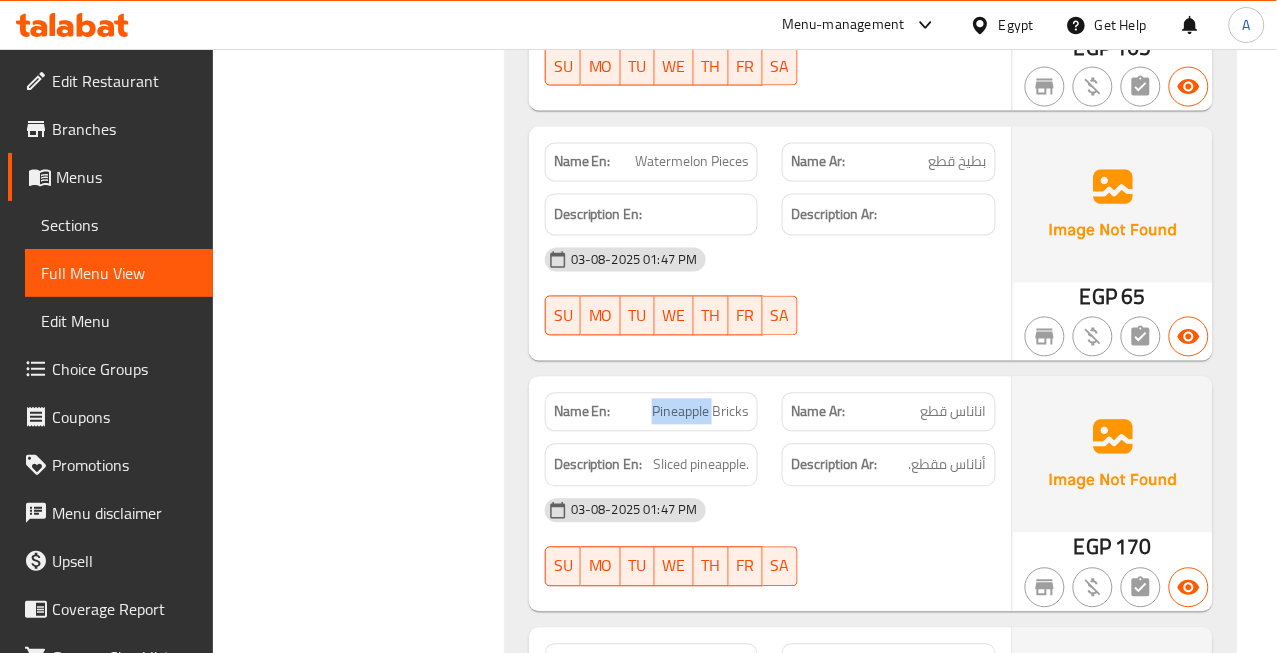 click on "Pineapple Bricks" at bounding box center (700, 412) 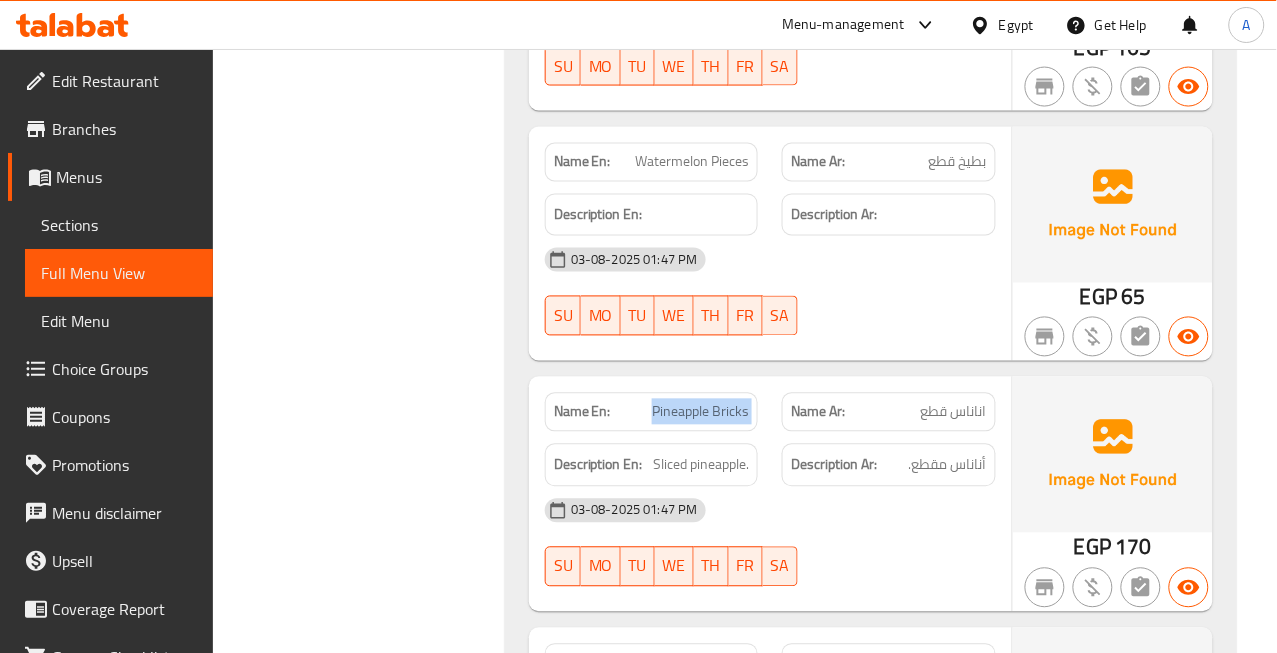 click on "Pineapple Bricks" at bounding box center [700, 412] 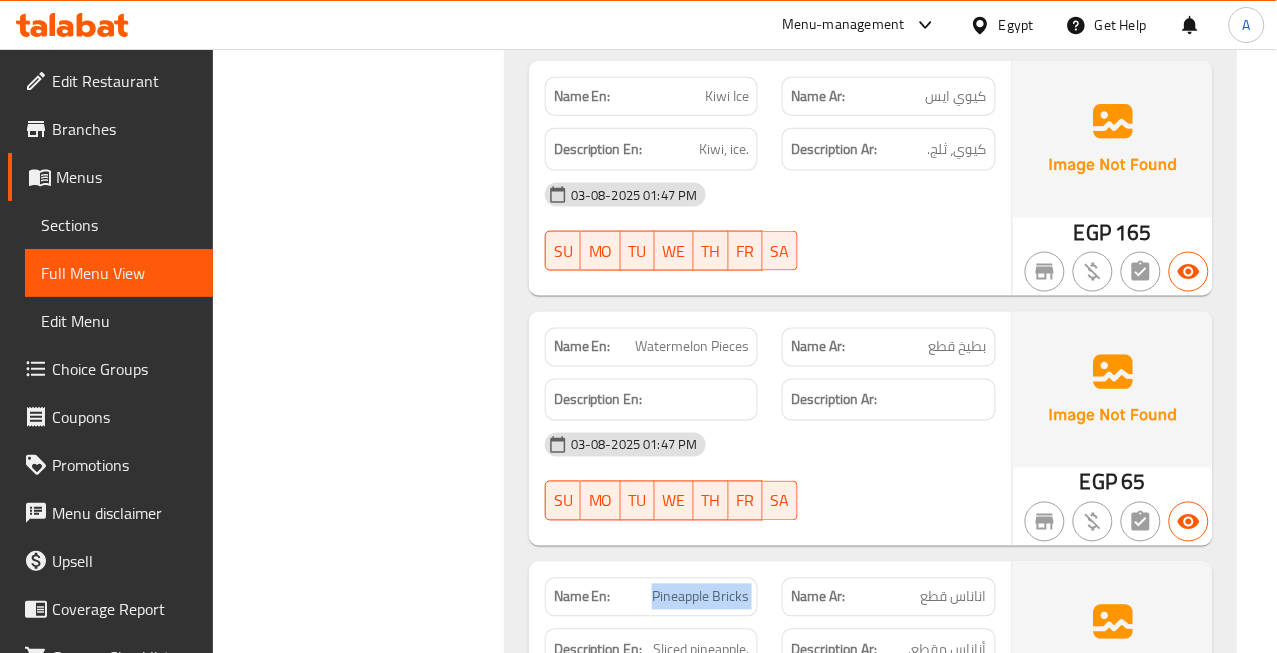 scroll, scrollTop: 46440, scrollLeft: 0, axis: vertical 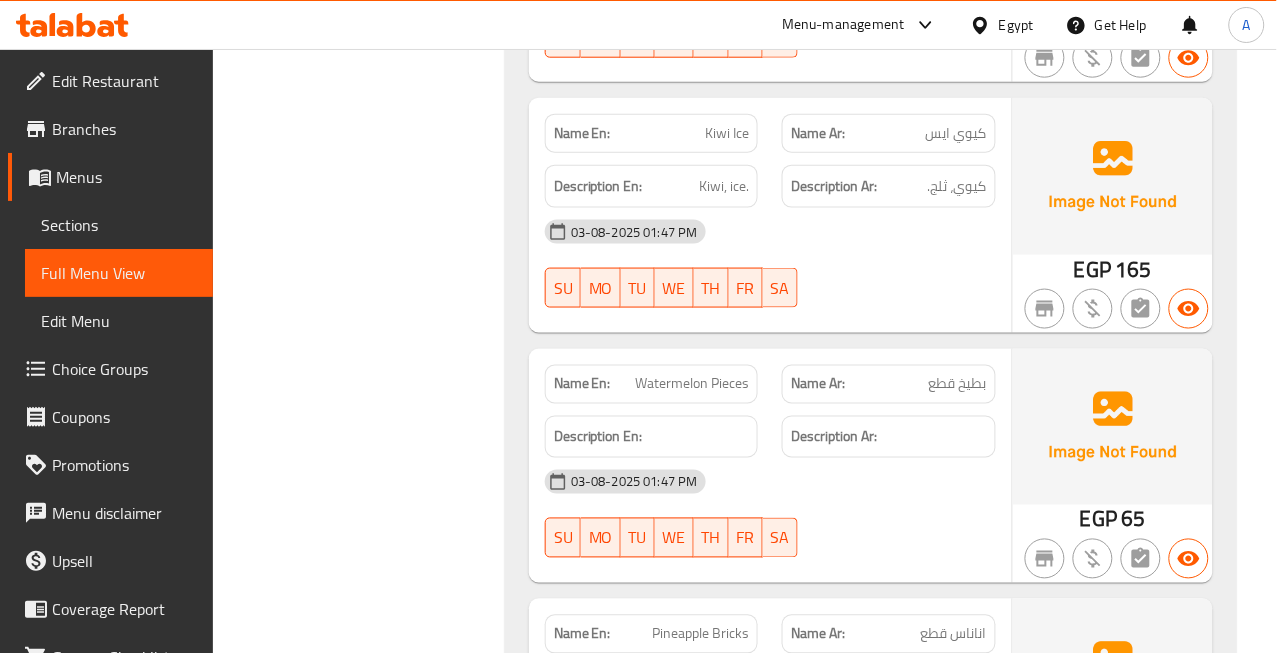 click on "Kiwi Ice" at bounding box center [727, 133] 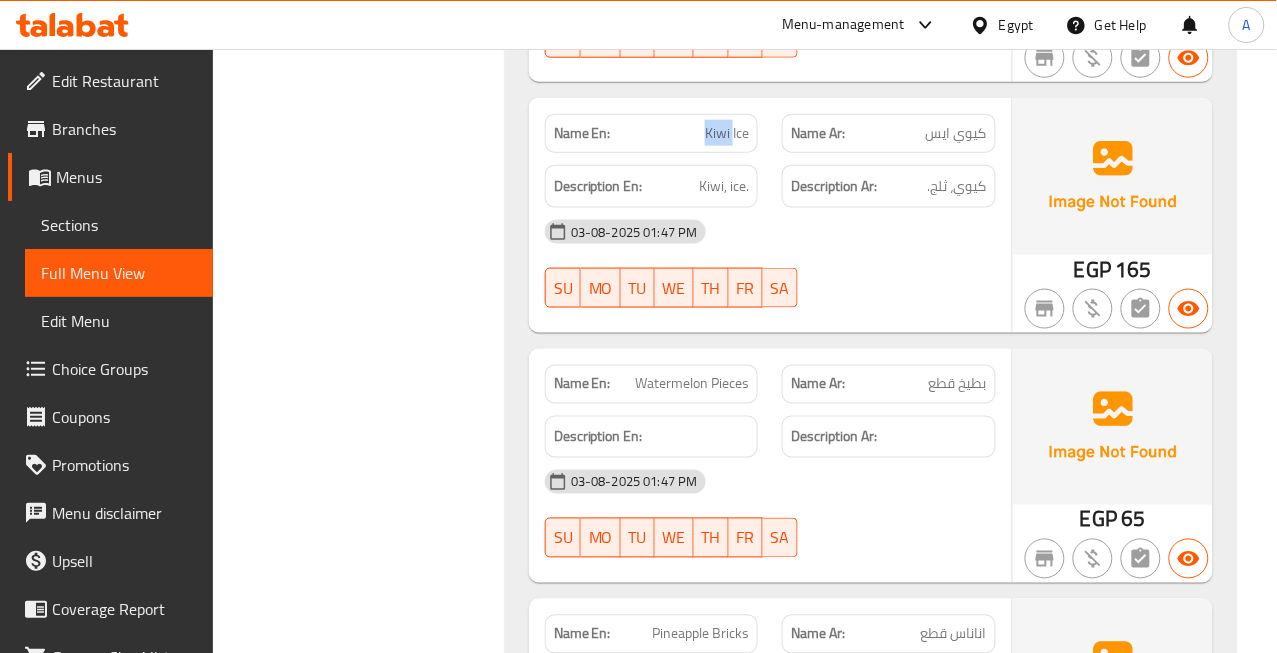 click on "Kiwi Ice" at bounding box center (727, 133) 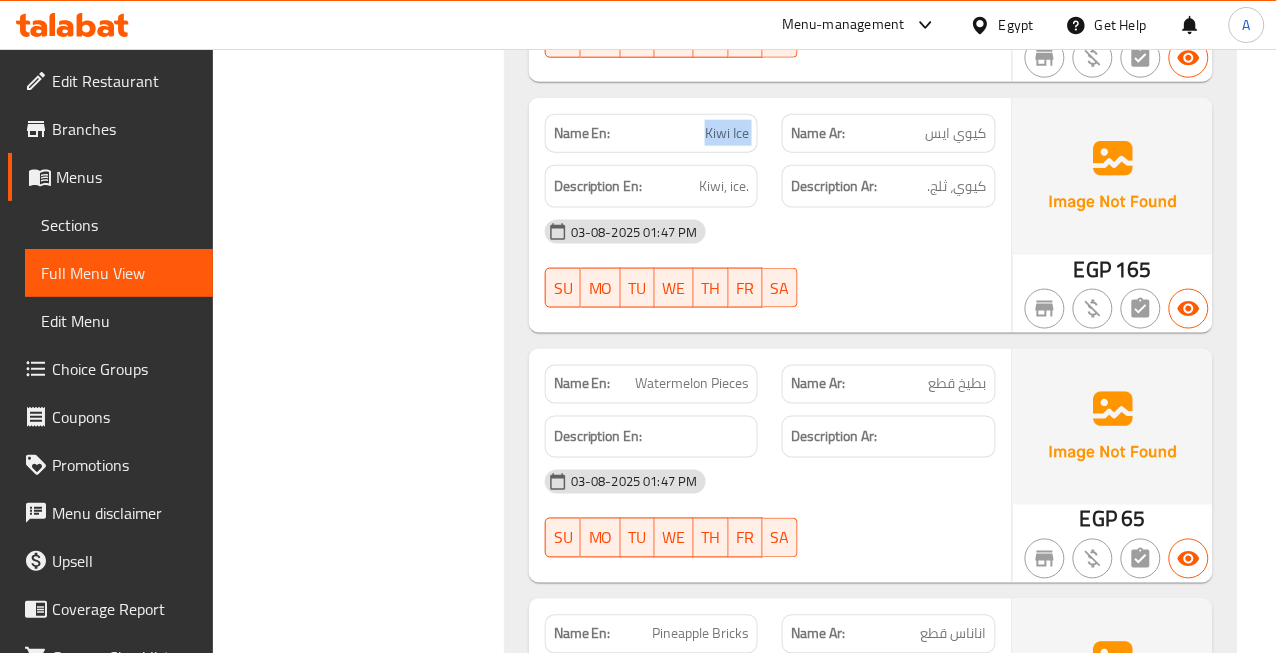 click on "Kiwi Ice" at bounding box center [727, 133] 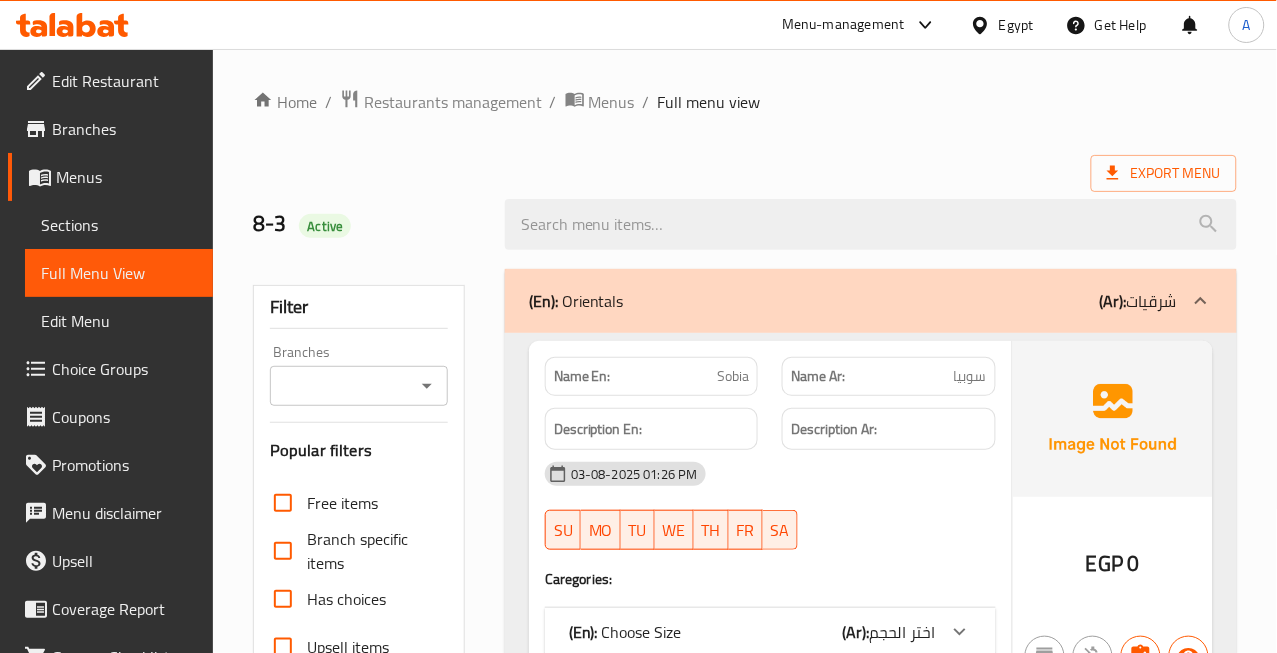 scroll, scrollTop: 666, scrollLeft: 0, axis: vertical 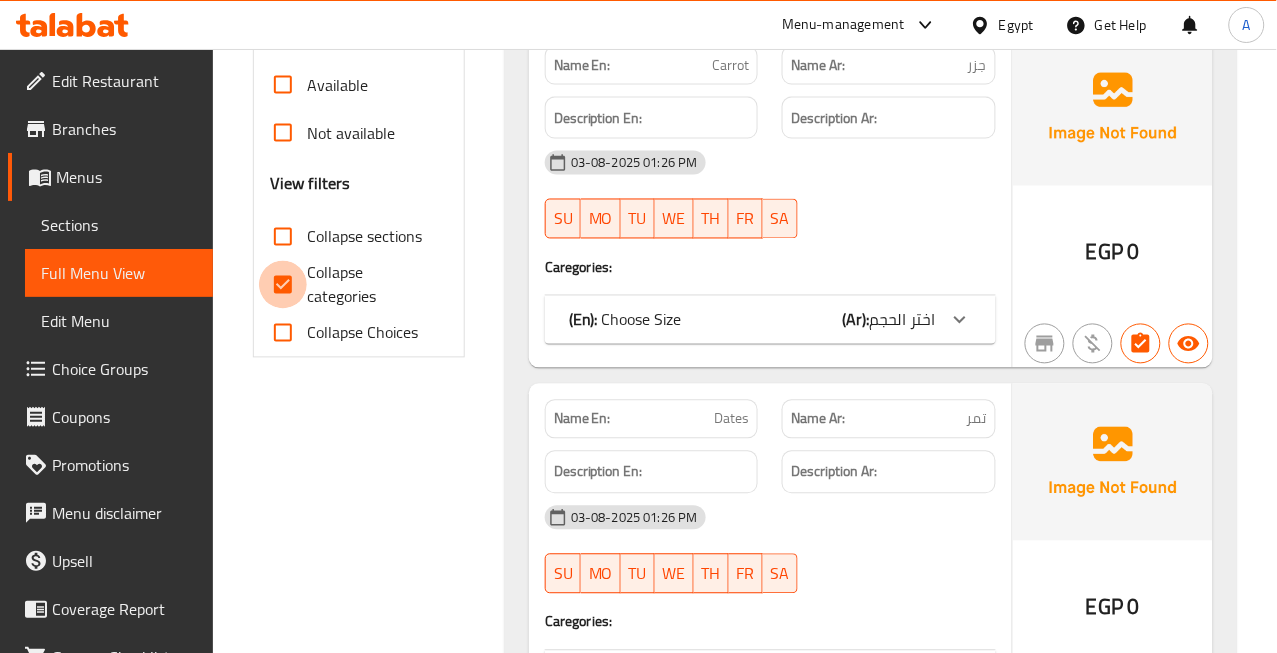 click on "Collapse categories" at bounding box center [283, 285] 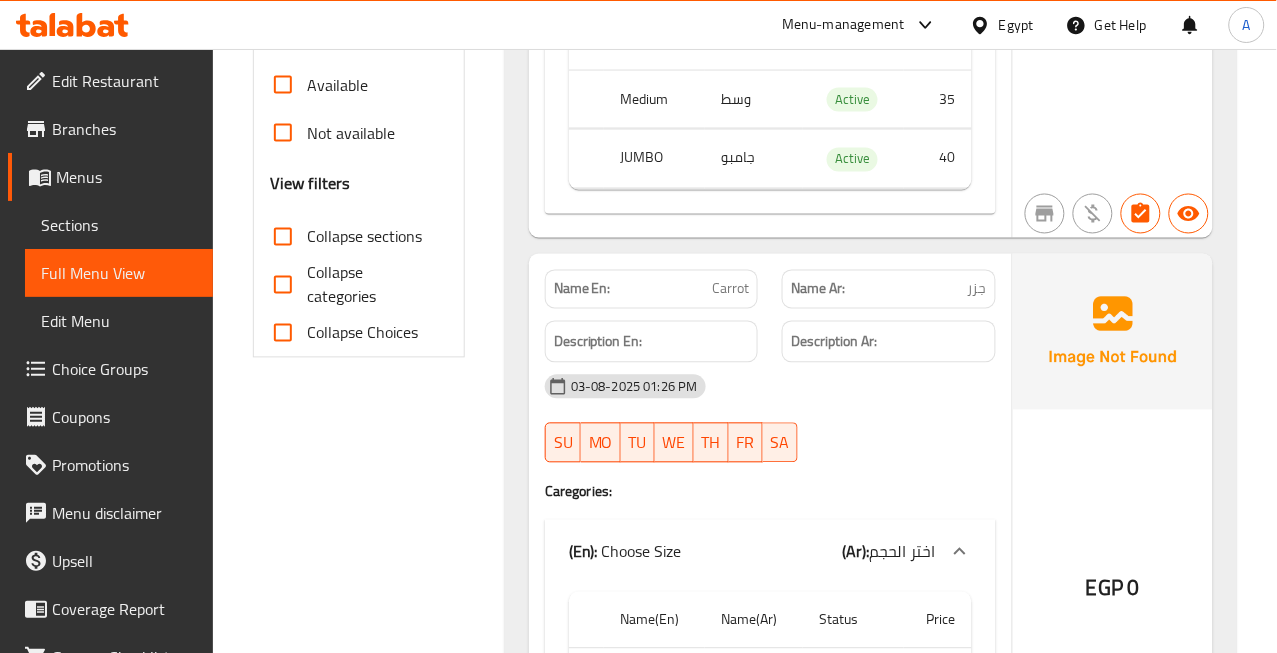 scroll, scrollTop: 0, scrollLeft: 0, axis: both 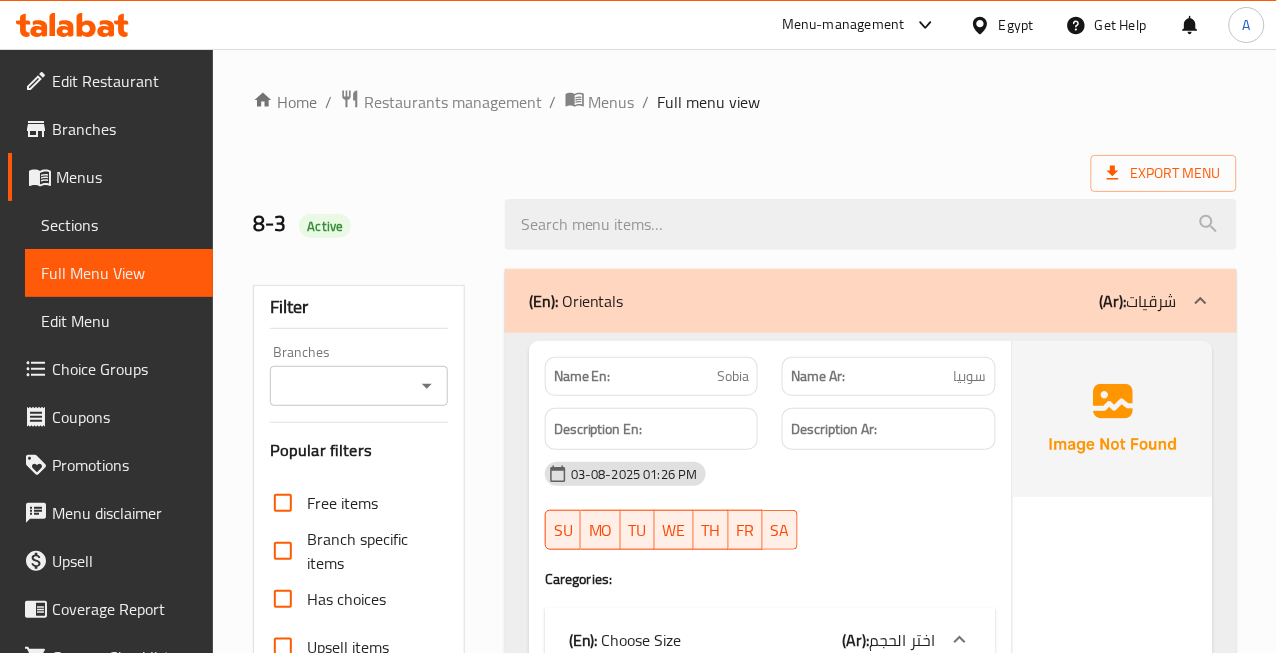 click on "Home / Restaurants management / Menus / Full menu view Export Menu 8-3   Active Filter Branches Branches Popular filters Free items Branch specific items Has choices Upsell items Availability filters Available Not available View filters Collapse sections Collapse categories Collapse Choices (En):   Orientals (Ar): شرقيات Name En: [TEXT] Name Ar: [TEXT] Description En: Description Ar: [DATE] [TIME] SU MO TU WE TH FR SA Caregories: (En):   Choose Size (Ar): اختر الحجم Name(En) Name(Ar) Status Price Medium وسط  Active 35 JUMBO جامبو Active 40 EGP 0 Name En: [TEXT] Name Ar: [TEXT] Description En: Description Ar: [DATE] [TIME] SU MO TU WE TH FR SA Caregories: (En):   Choose Size (Ar): اختر الحجم Name(En) Name(Ar) Status Price Medium وسط  Active 30 JUMBO جامبو Active 35 EGP 0 Name En: [TEXT] Name Ar: [TEXT] Description En: Description Ar: [DATE] [TIME] SU MO TU WE TH FR SA Caregories: (En):   Choose Size (Ar): اختر الحجم Name(En) Name(Ar) Status 0" at bounding box center [745, 30855] 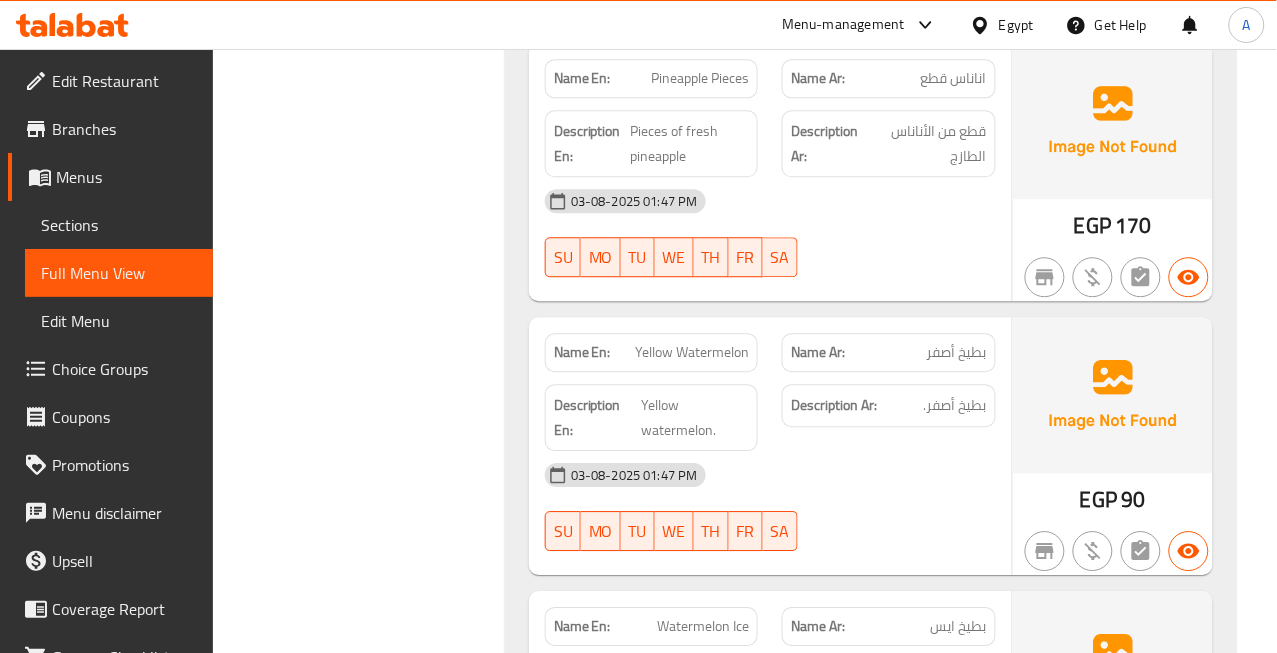 scroll, scrollTop: 47013, scrollLeft: 0, axis: vertical 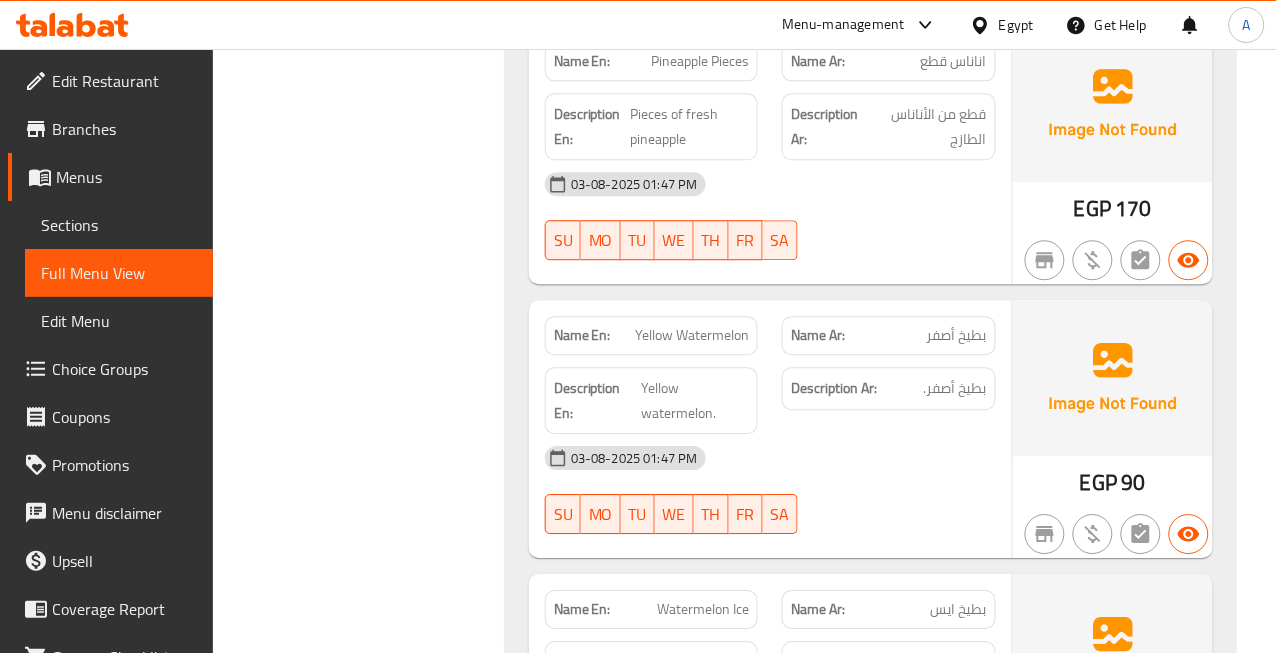 click on "Filter Branches Branches Popular filters Free items Branch specific items Has choices Upsell items Availability filters Available Not available View filters Collapse sections Collapse categories Collapse Choices" at bounding box center (367, -16067) 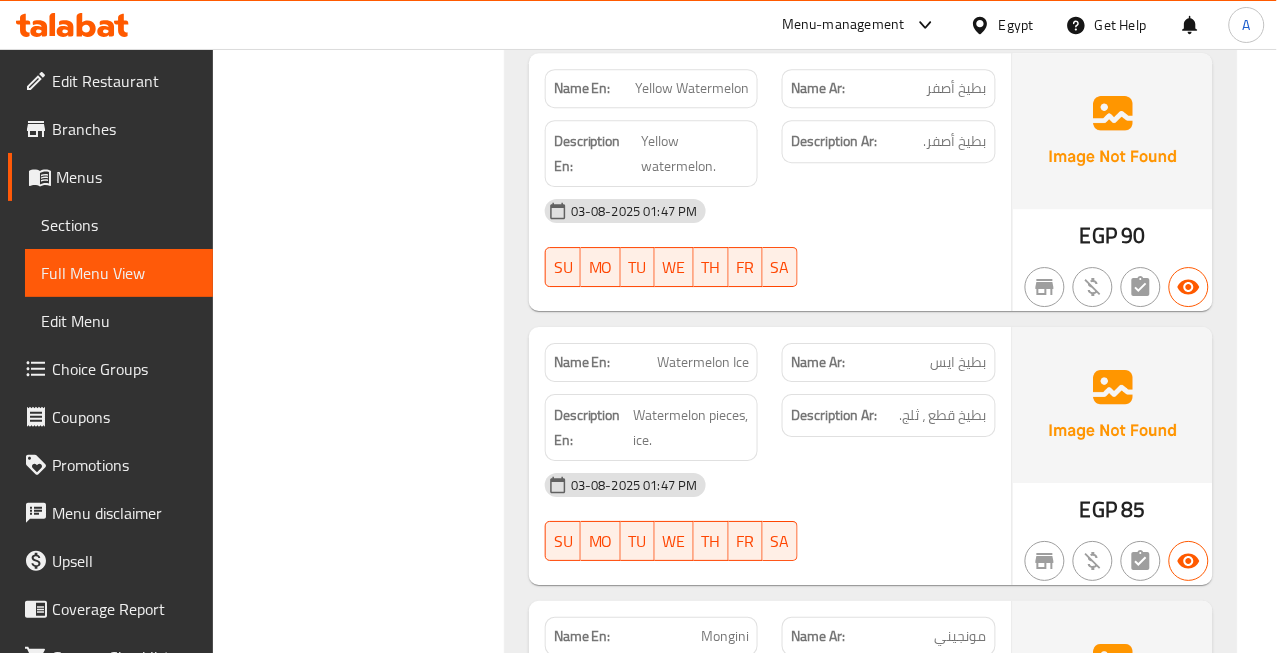 scroll, scrollTop: 47124, scrollLeft: 0, axis: vertical 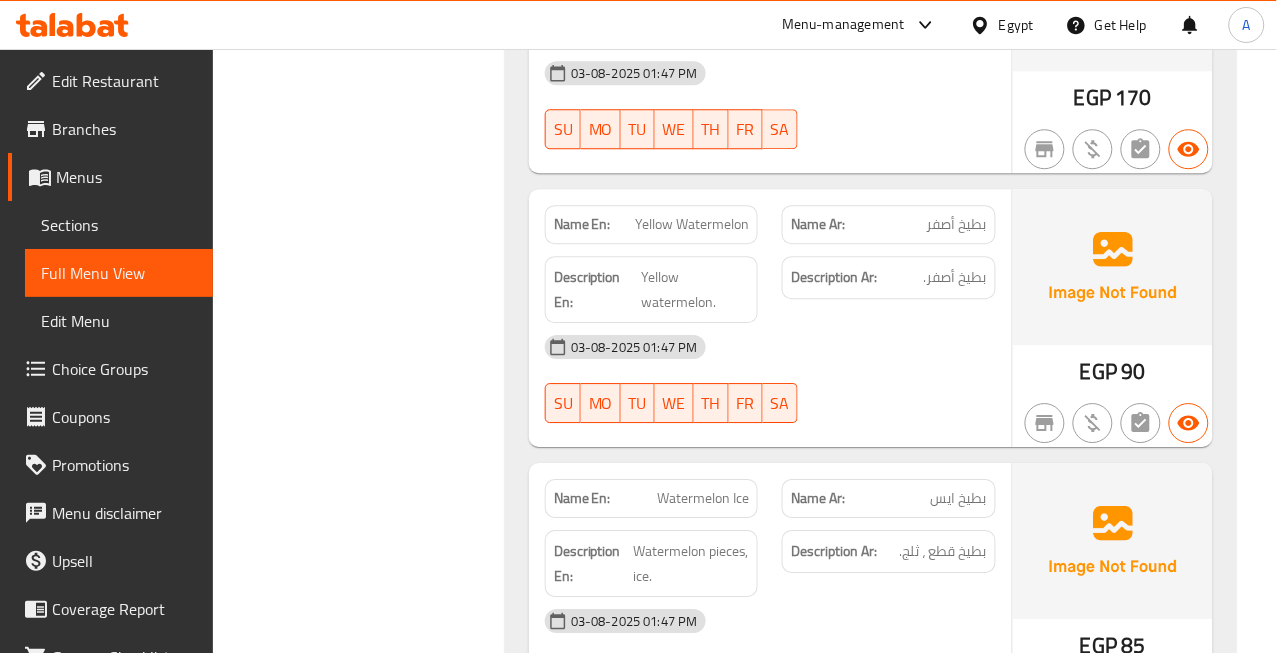 click on "Filter Branches Branches Popular filters Free items Branch specific items Has choices Upsell items Availability filters Available Not available View filters Collapse sections Collapse categories Collapse Choices" at bounding box center (367, -16178) 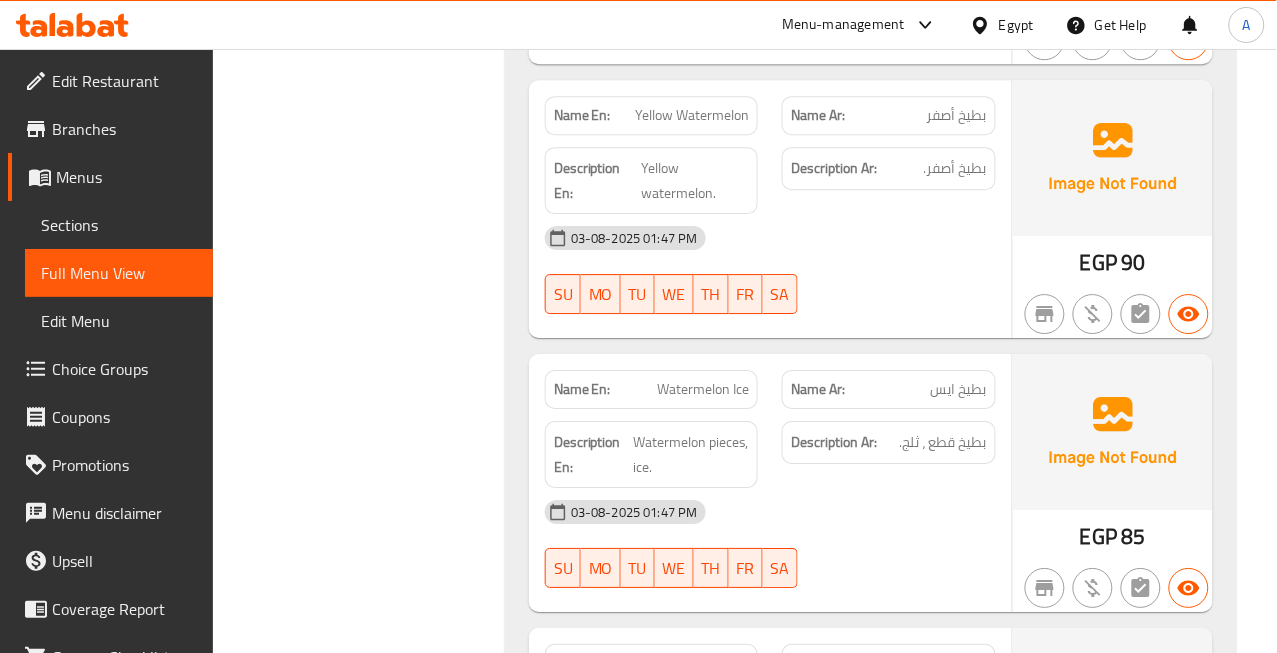 scroll, scrollTop: 47235, scrollLeft: 0, axis: vertical 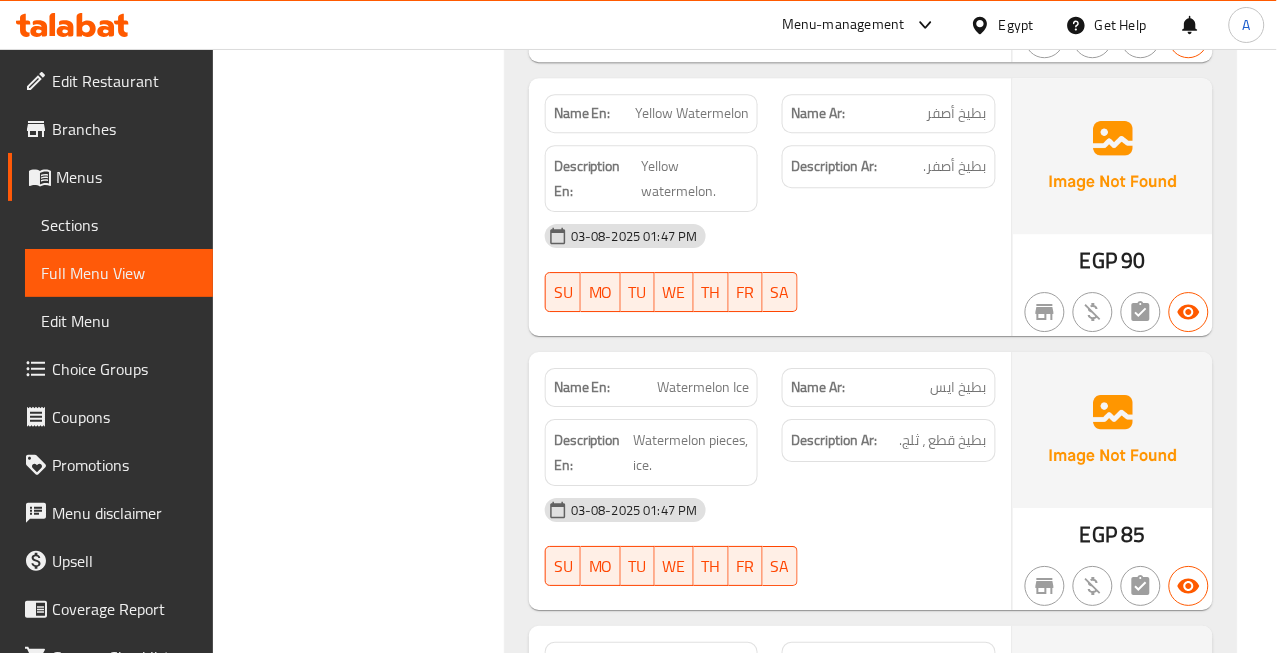 click on "Yellow Watermelon" at bounding box center [692, 113] 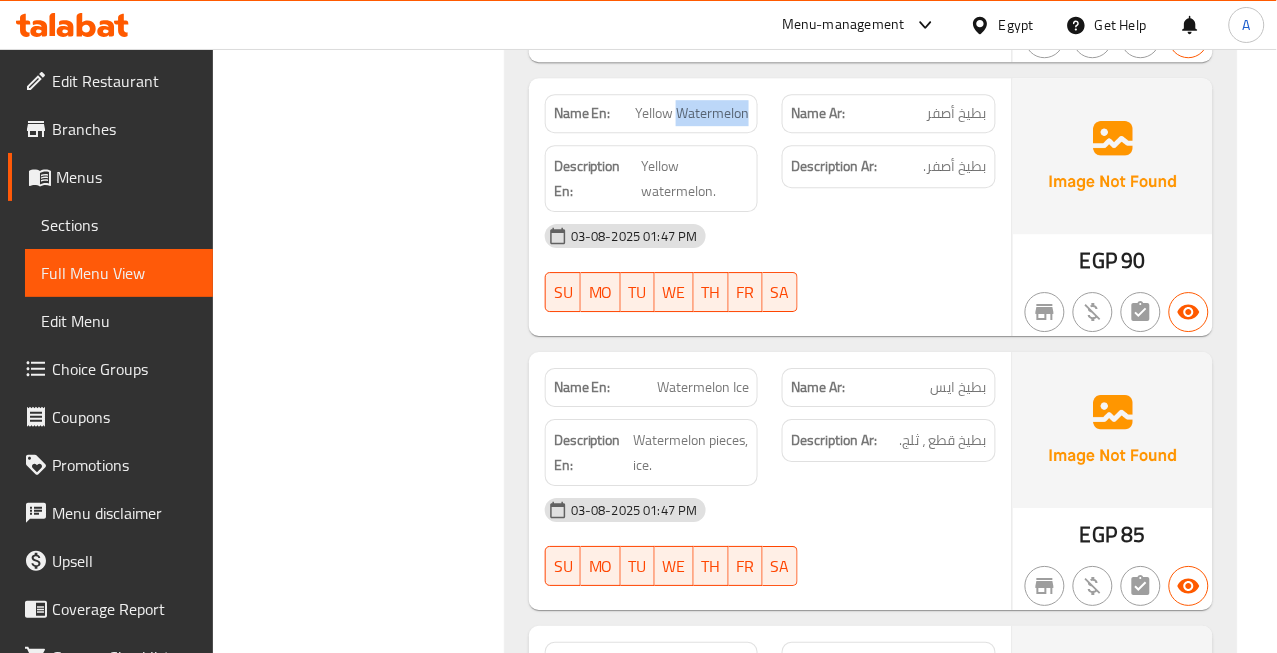 click on "Yellow Watermelon" at bounding box center [692, 113] 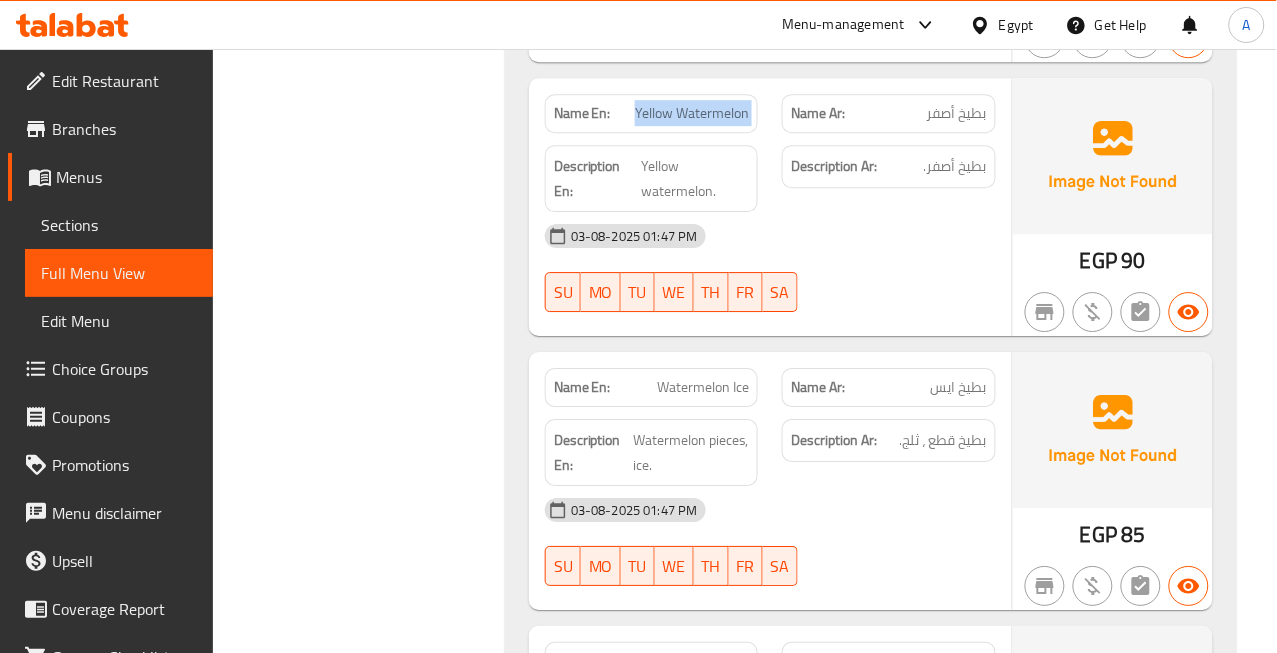 click on "Yellow Watermelon" at bounding box center (692, 113) 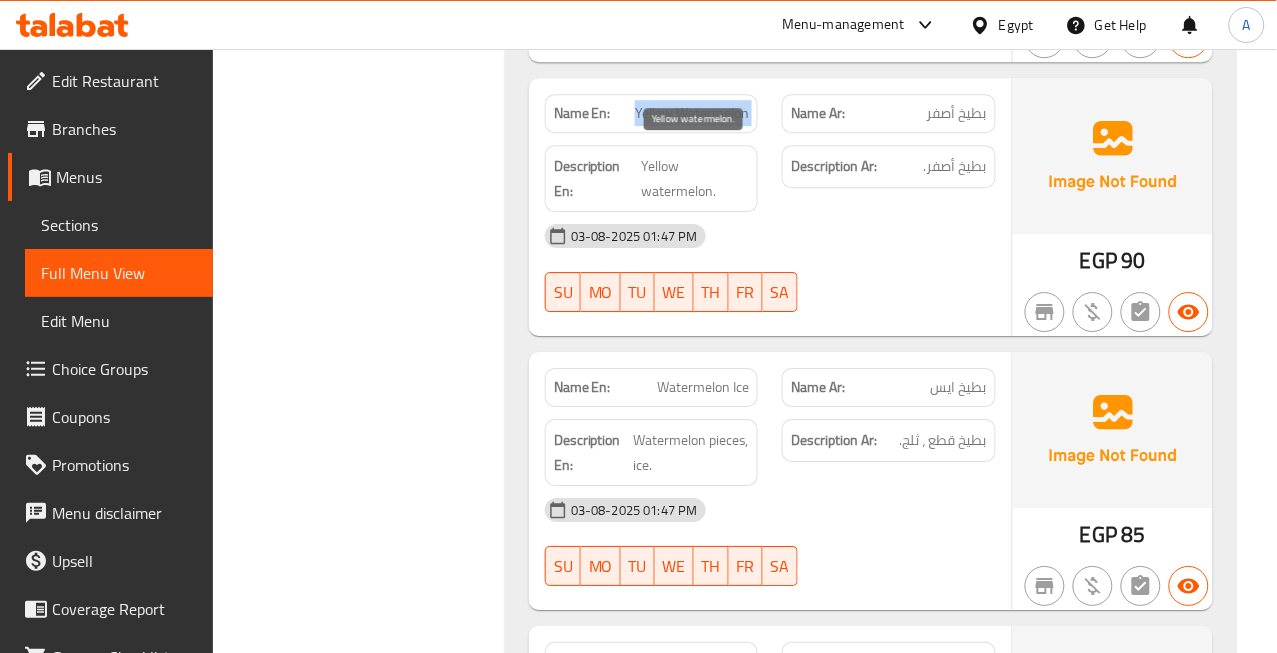 copy on "Yellow Watermelon" 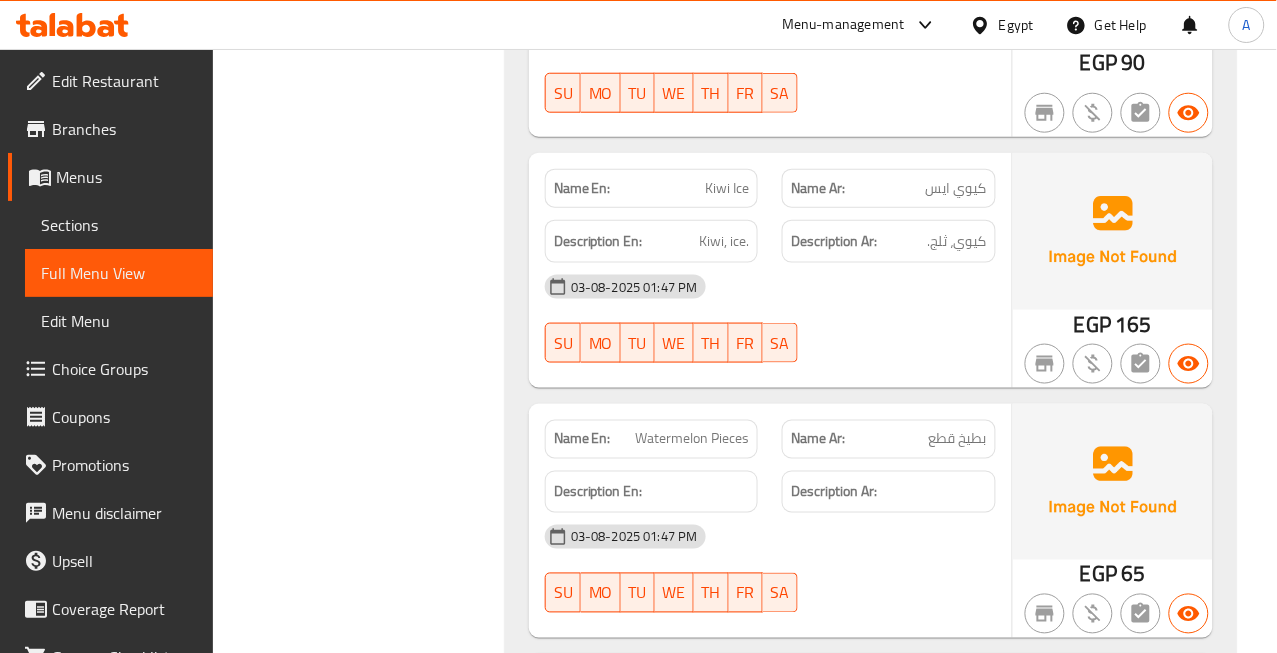 scroll, scrollTop: 46346, scrollLeft: 0, axis: vertical 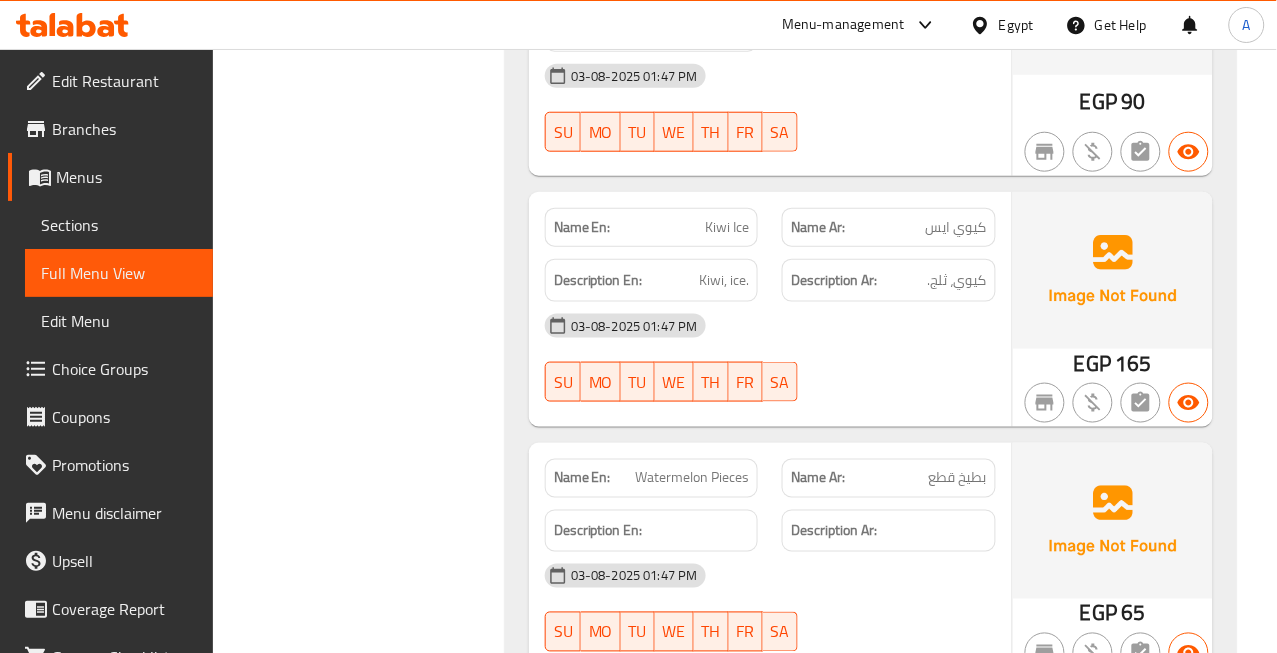 click on "Kiwi Ice" at bounding box center [727, 227] 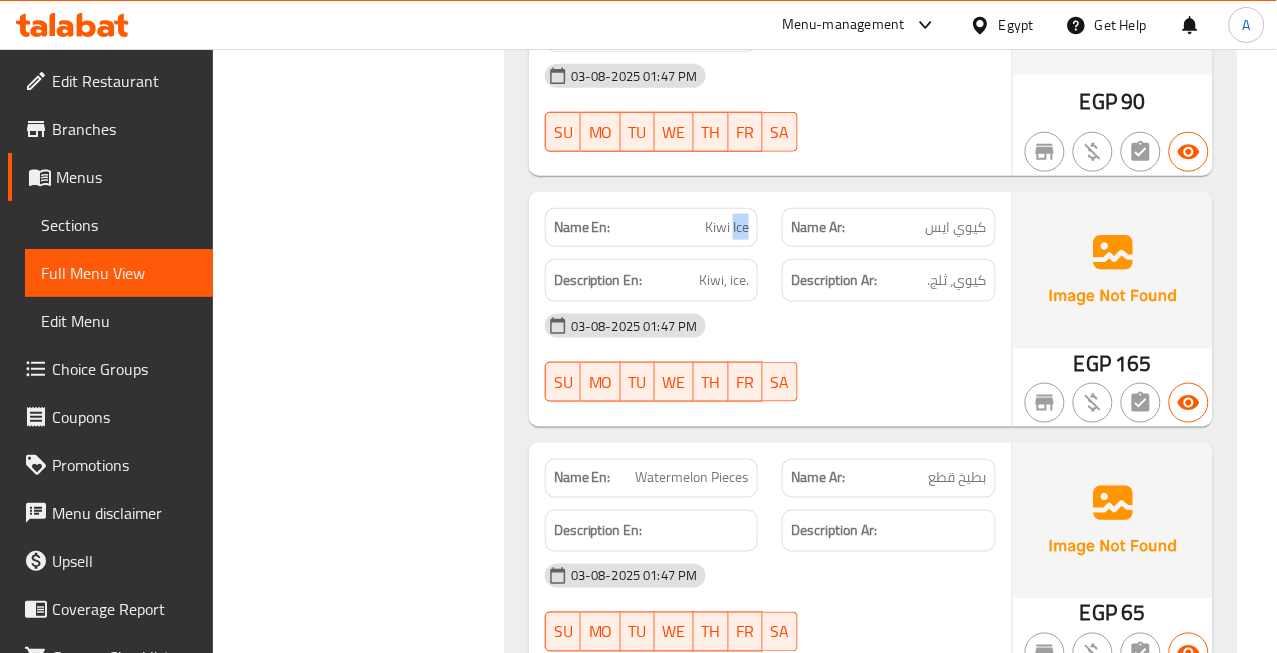 click on "Kiwi Ice" at bounding box center [727, 227] 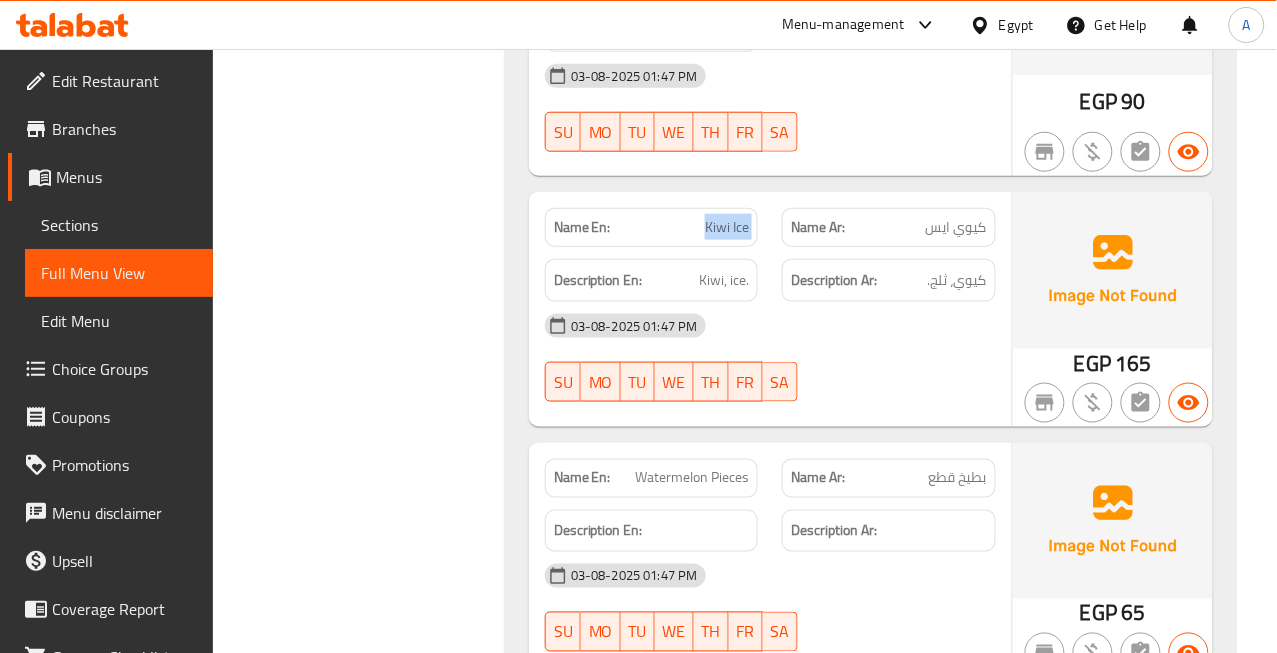 click on "Kiwi Ice" at bounding box center [727, 227] 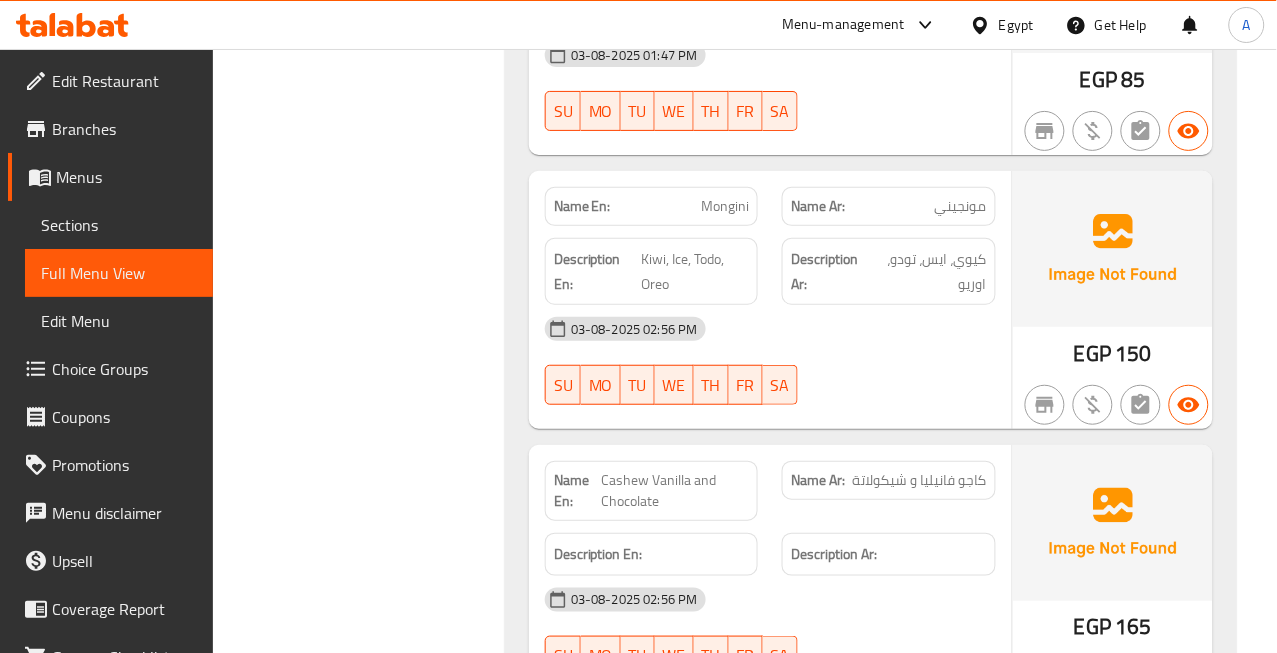 scroll, scrollTop: 47680, scrollLeft: 0, axis: vertical 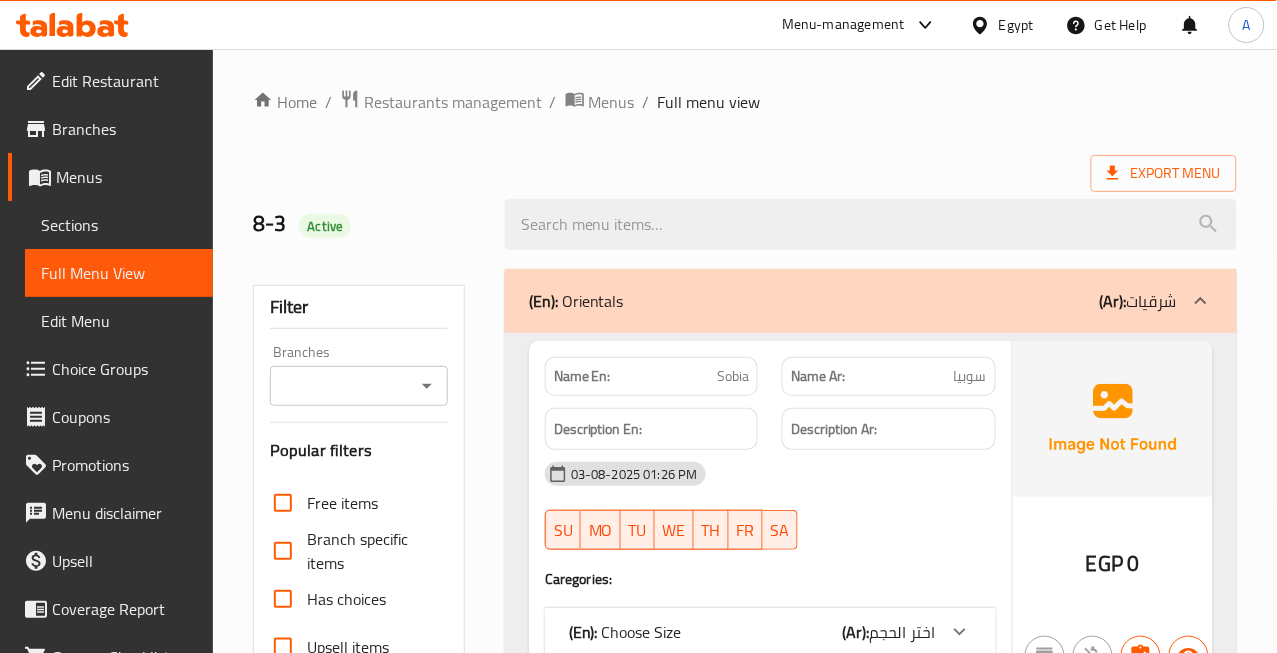 click on "8-3   Active" at bounding box center [367, 224] 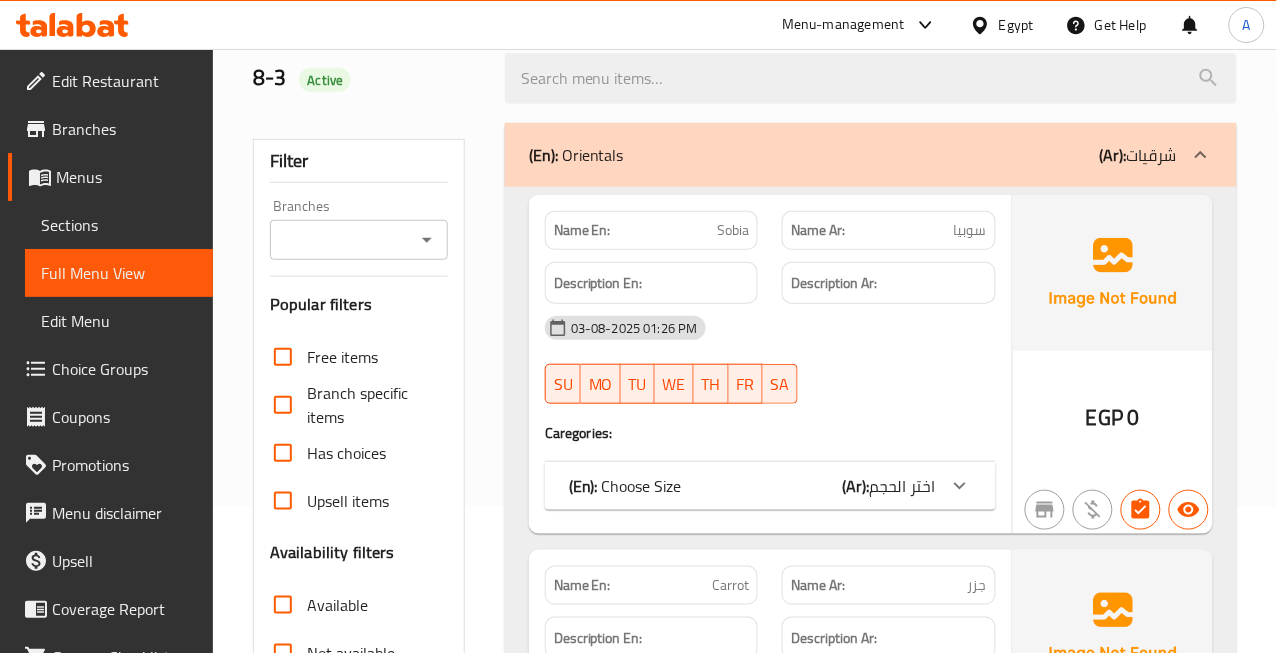 scroll, scrollTop: 444, scrollLeft: 0, axis: vertical 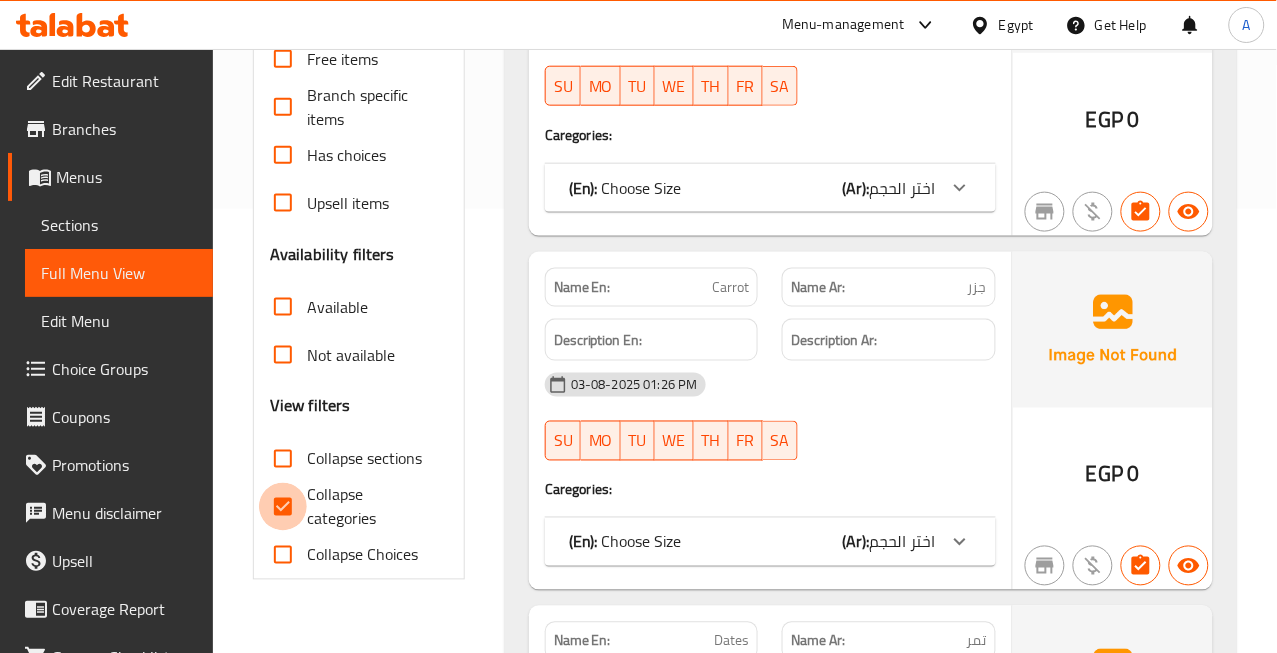 click on "Collapse categories" at bounding box center [283, 507] 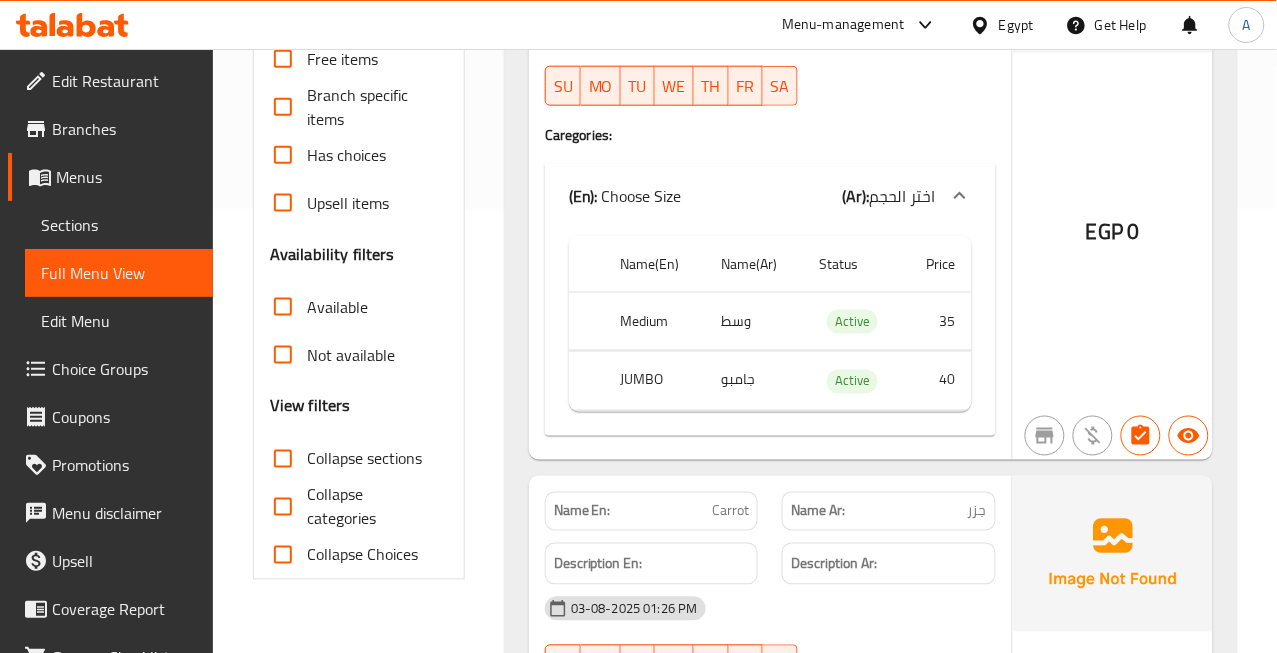 click on "Collapse sections" at bounding box center [283, 459] 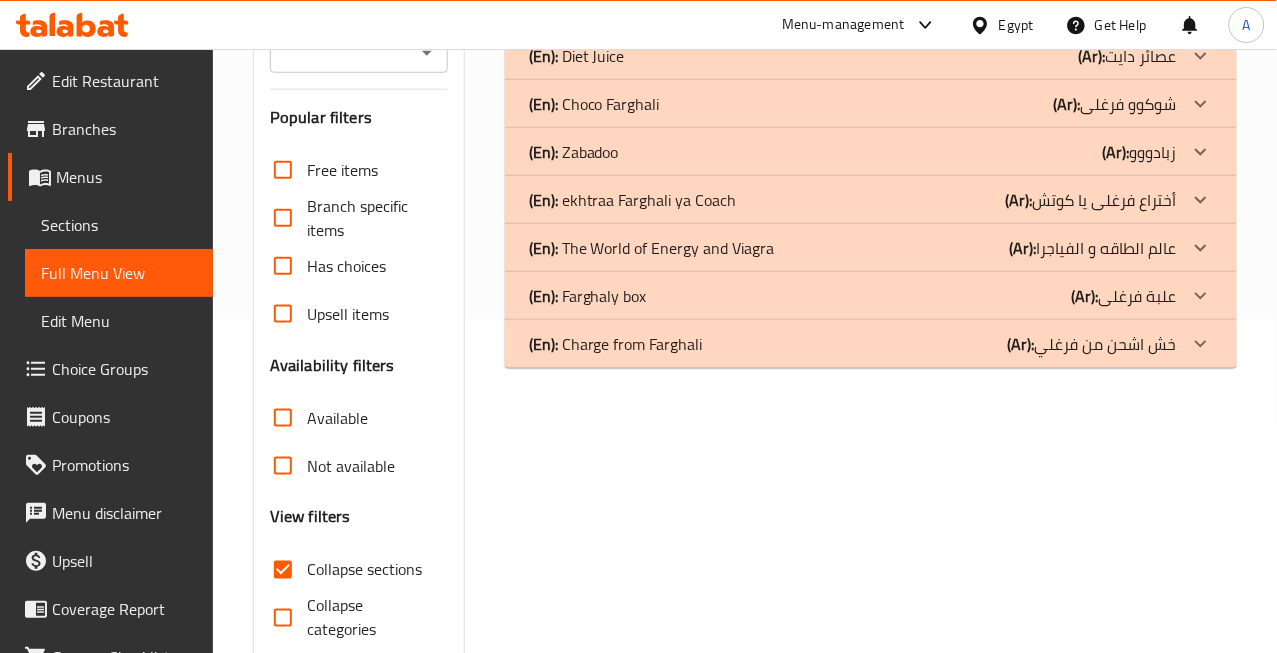 scroll, scrollTop: 300, scrollLeft: 0, axis: vertical 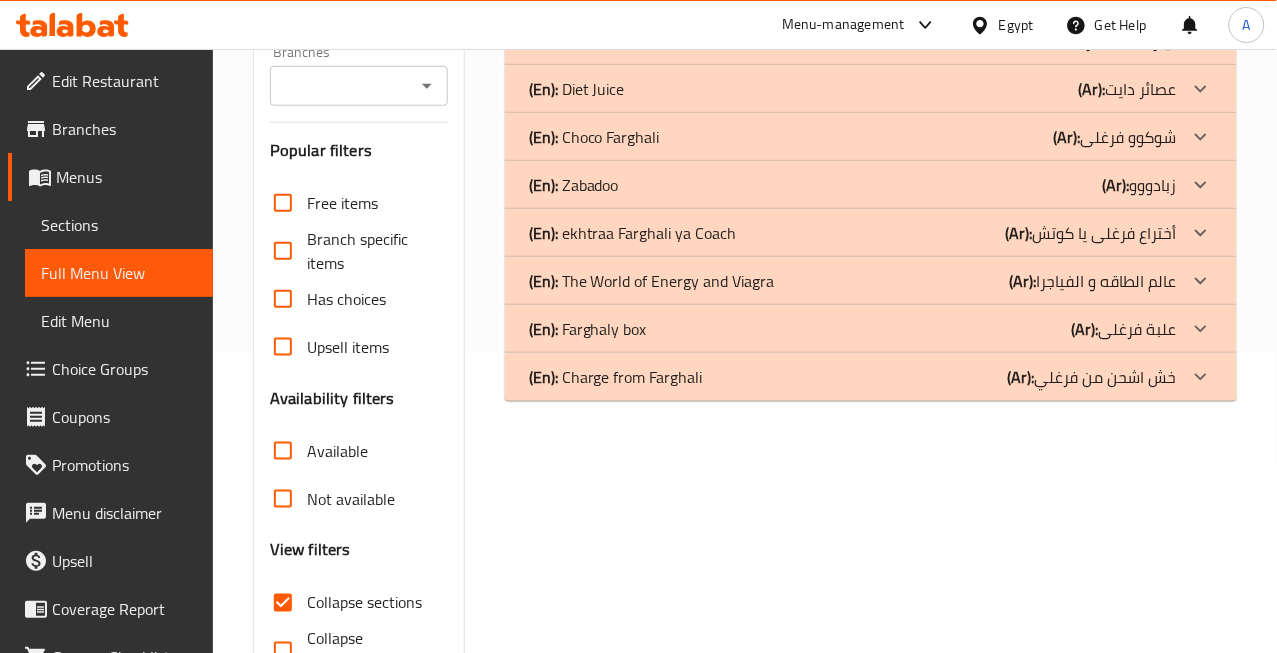 click on "(En):   [LAST] box (Ar): علبة فرغلى" at bounding box center [871, -7] 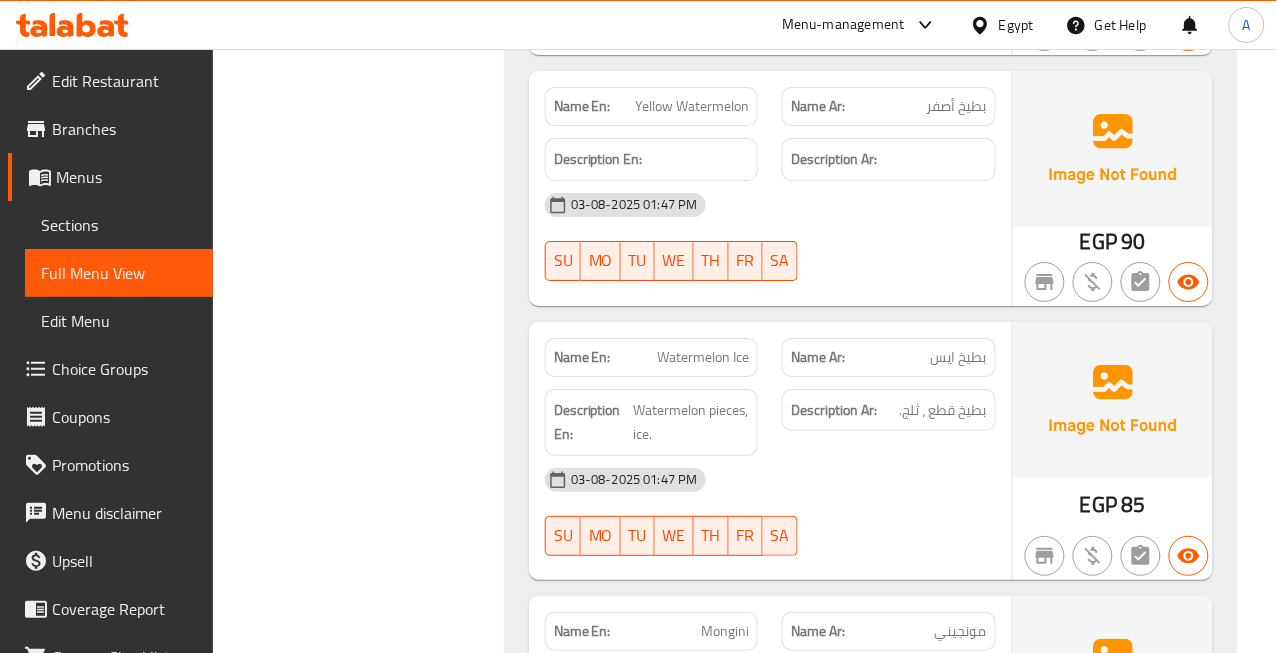 scroll, scrollTop: 12965, scrollLeft: 0, axis: vertical 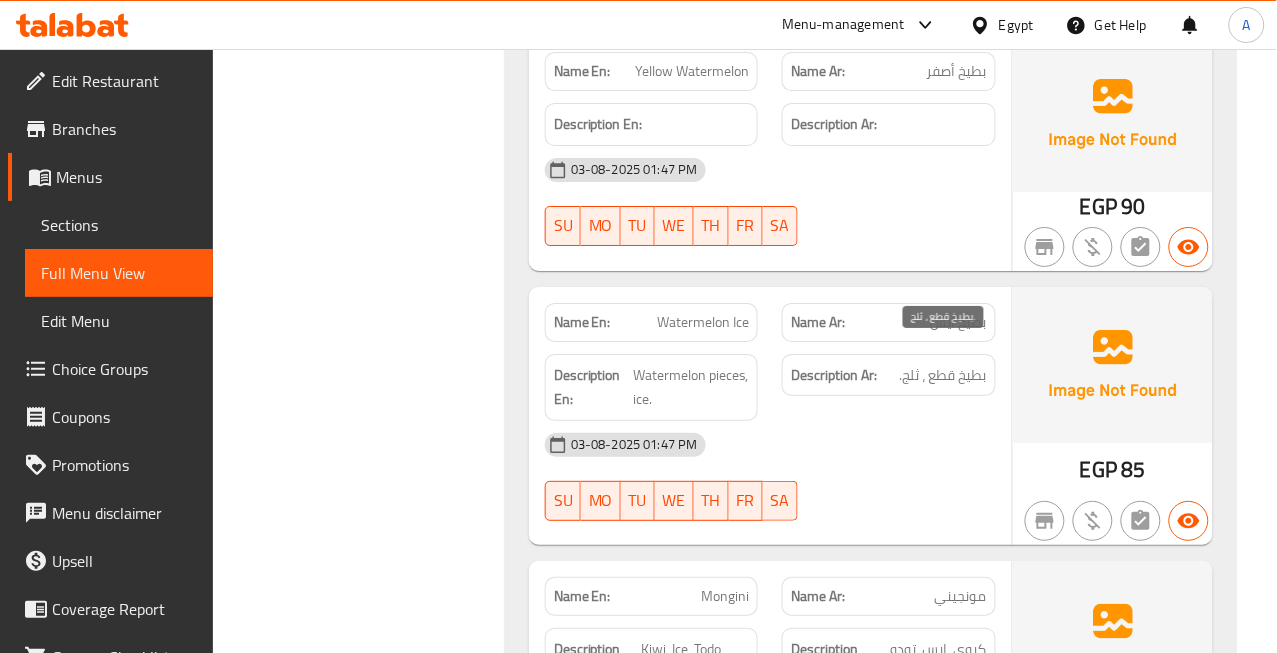 click on "بطيخ قطع ، ثلج." at bounding box center [943, 375] 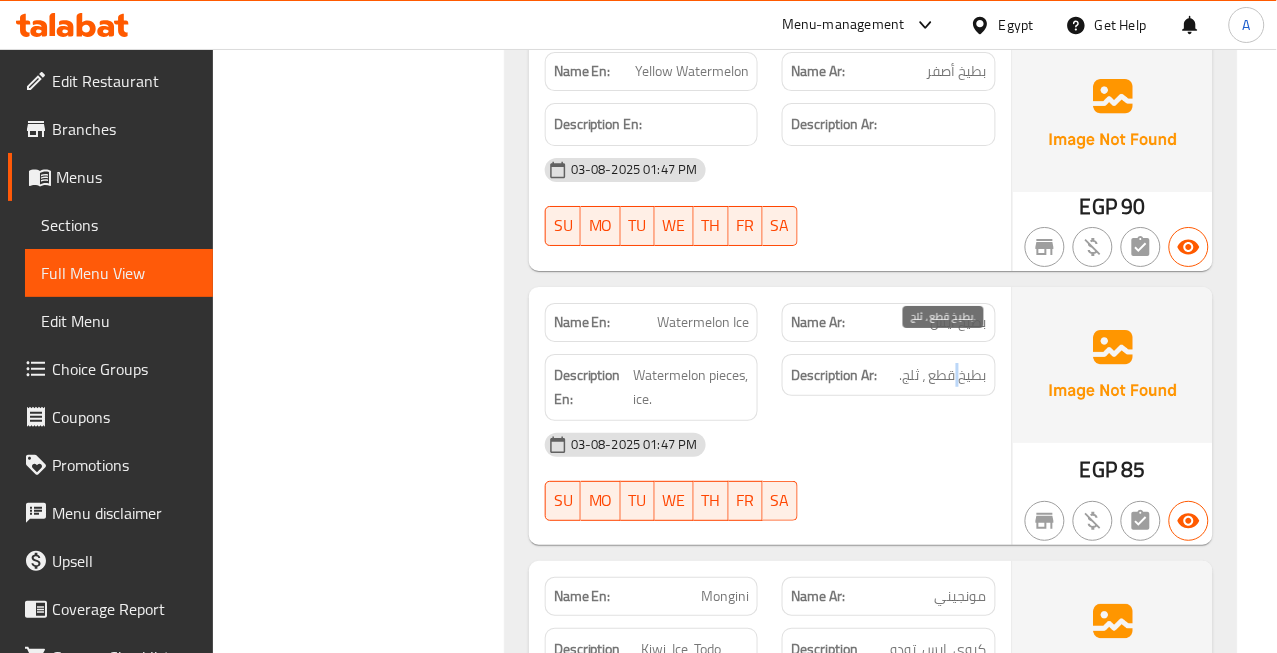 click on "بطيخ قطع ، ثلج." at bounding box center [943, 375] 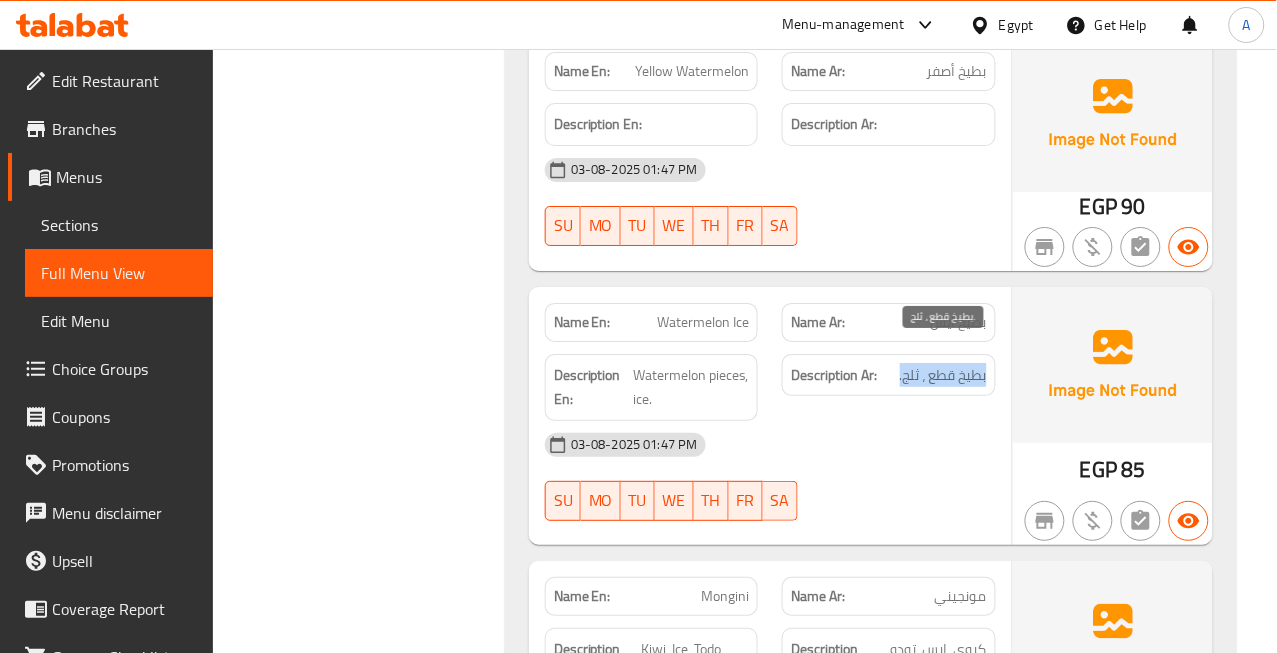 click on "بطيخ قطع ، ثلج." at bounding box center (943, 375) 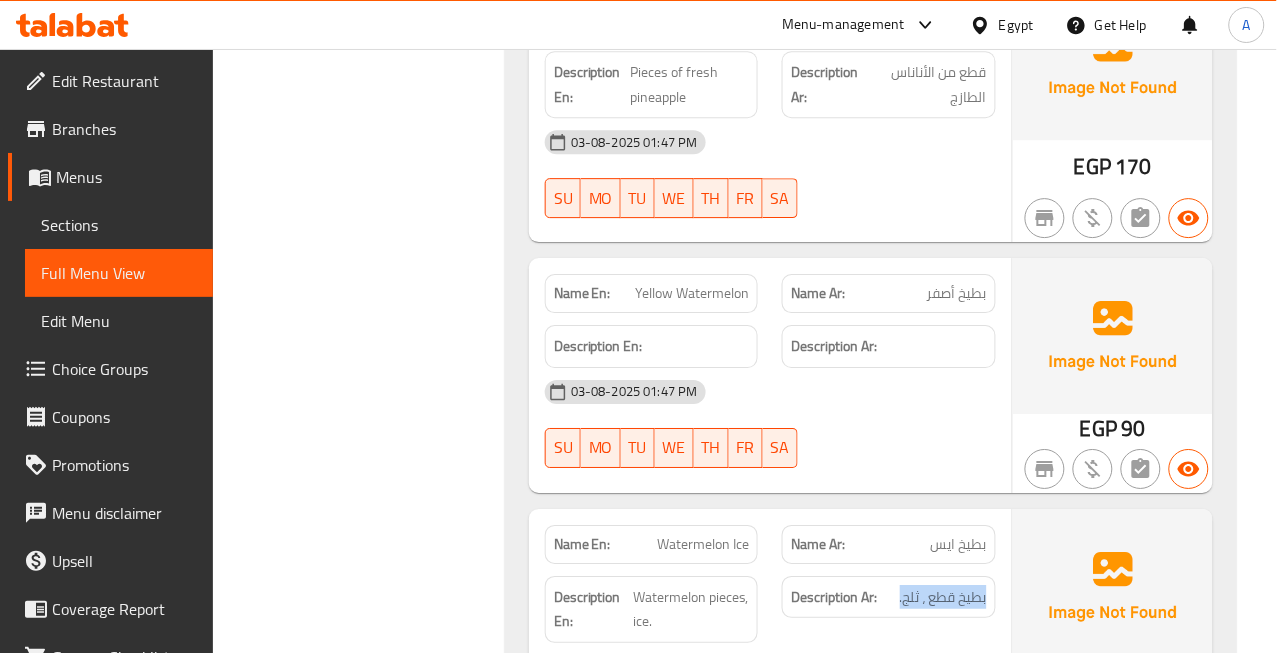scroll, scrollTop: 12965, scrollLeft: 0, axis: vertical 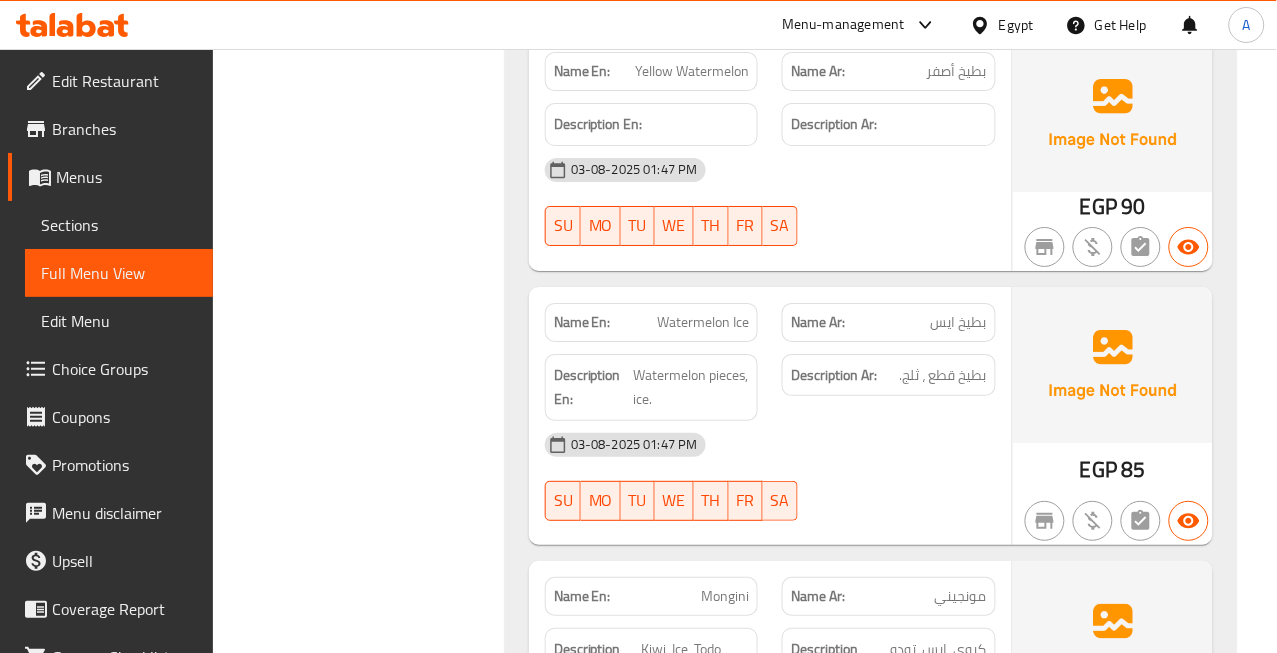 click on "Filter Branches Branches Popular filters Free items Branch specific items Has choices Upsell items Availability filters Available Not available View filters Collapse sections Collapse categories Collapse Choices" at bounding box center (367, -4920) 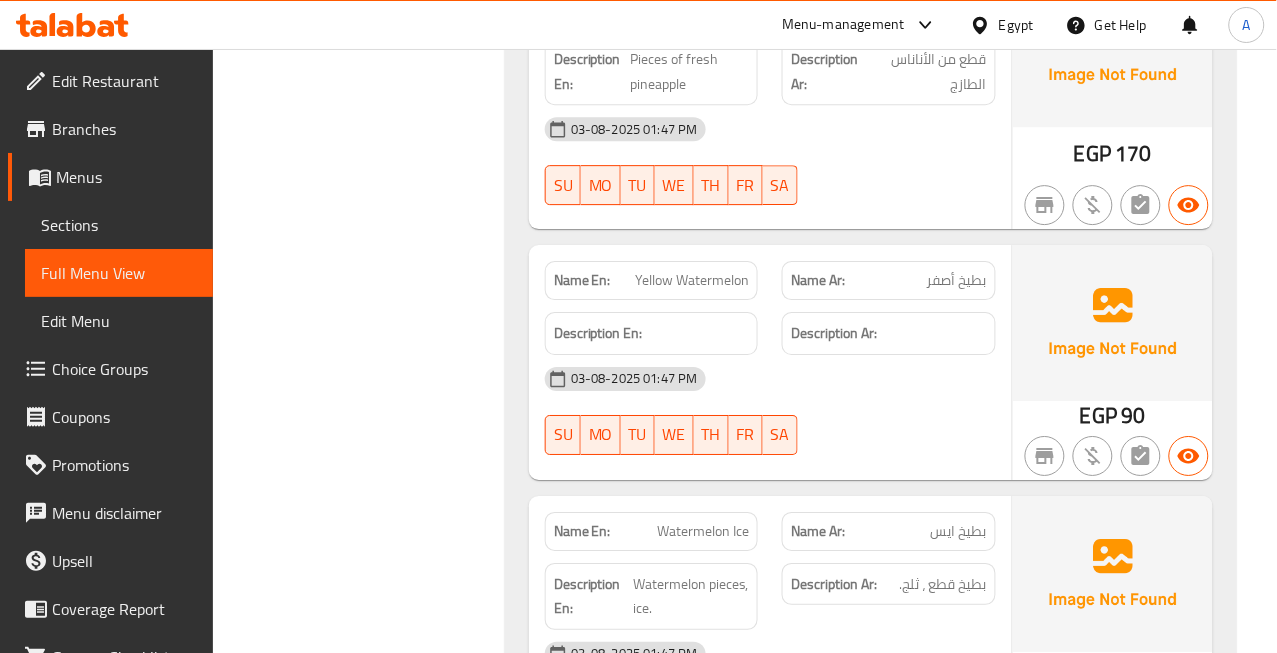 scroll, scrollTop: 12743, scrollLeft: 0, axis: vertical 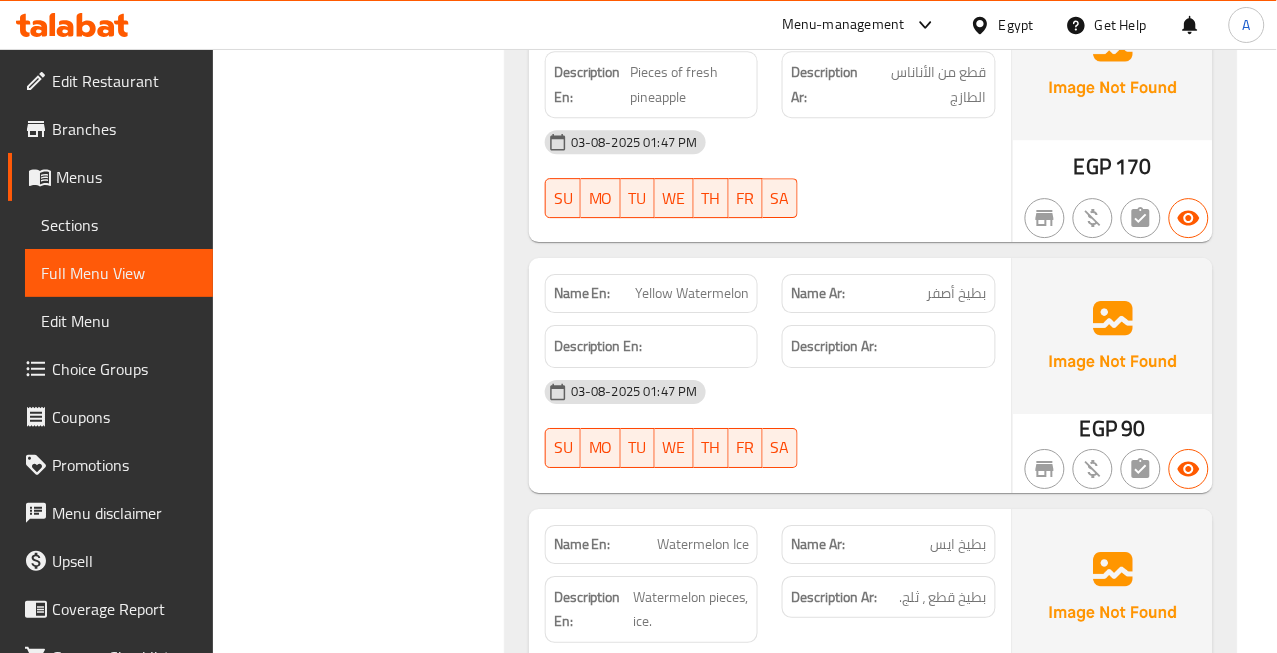 click on "بطيخ أصفر" at bounding box center (957, 293) 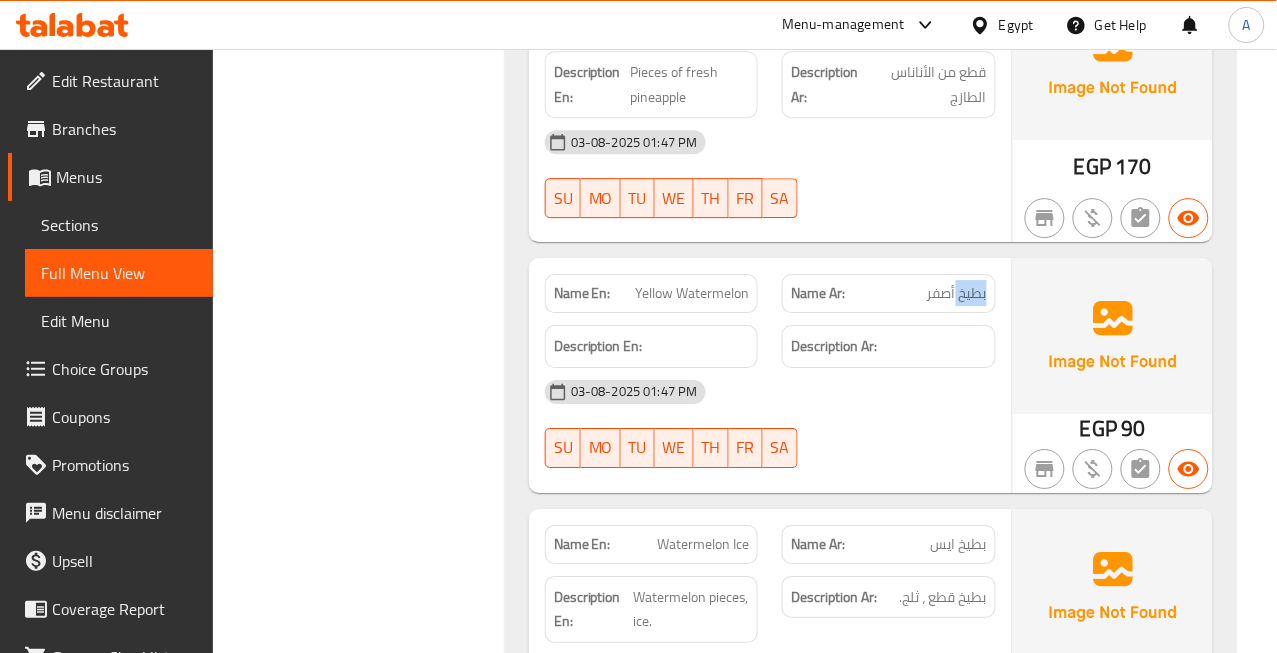 click on "بطيخ أصفر" at bounding box center (957, 293) 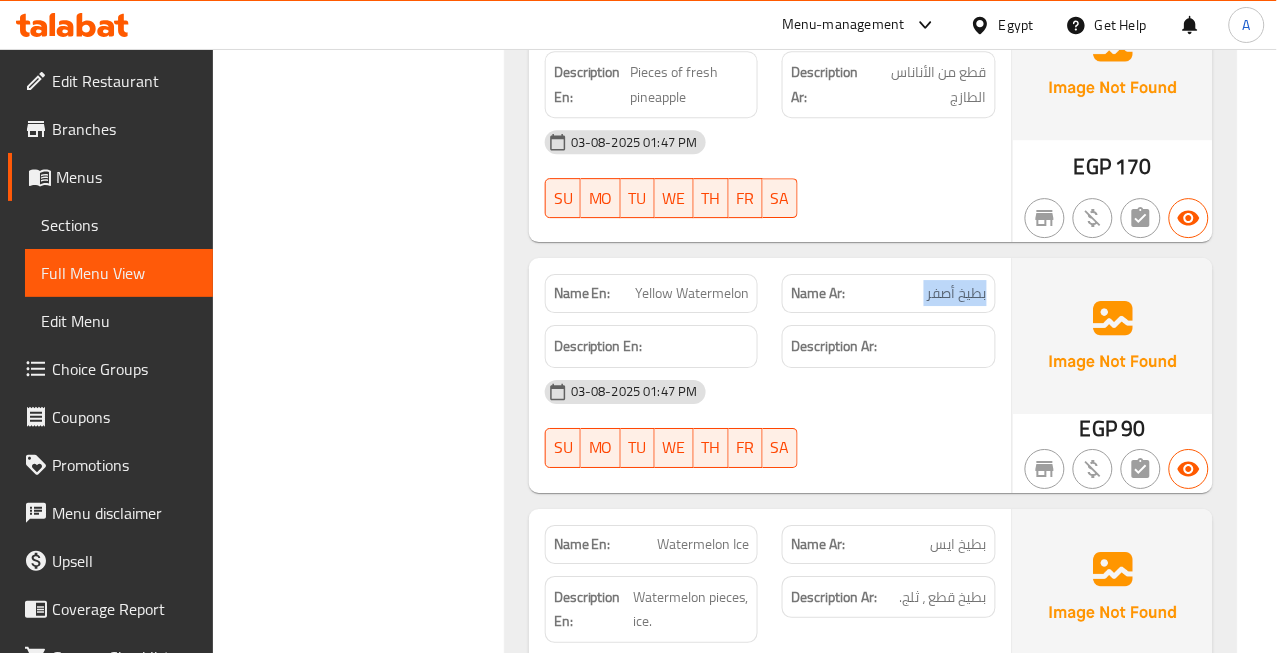 click on "بطيخ أصفر" at bounding box center (957, 293) 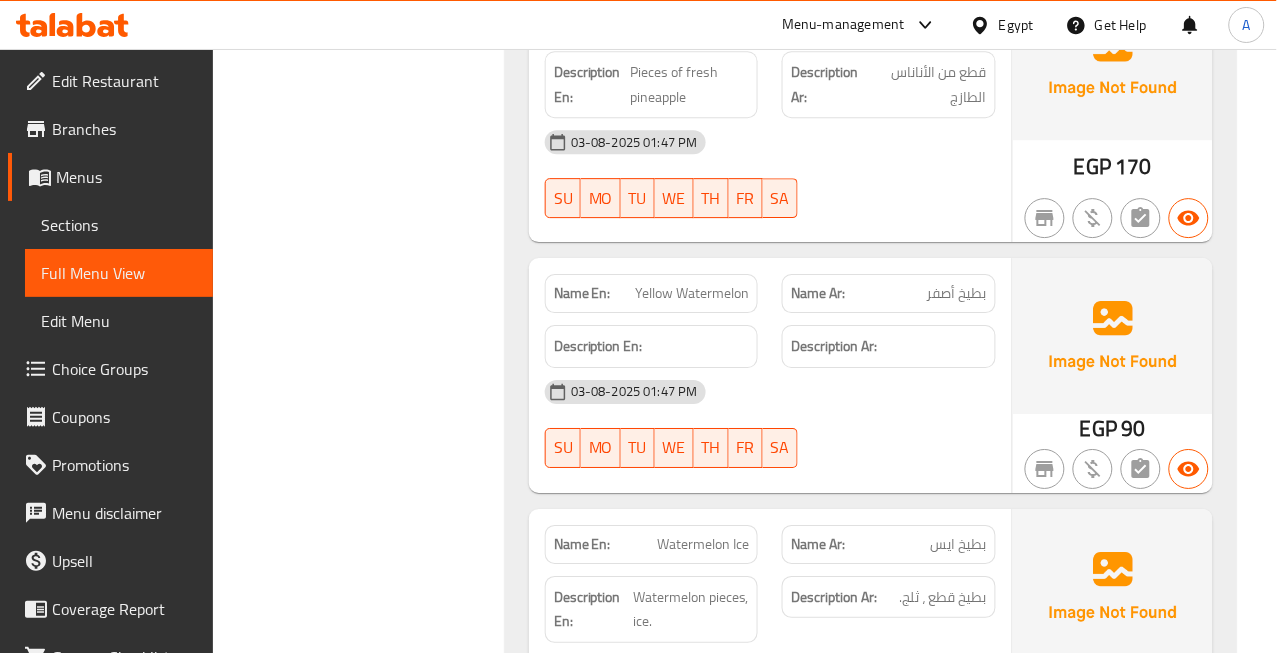 click on "Yellow Watermelon" at bounding box center [692, 293] 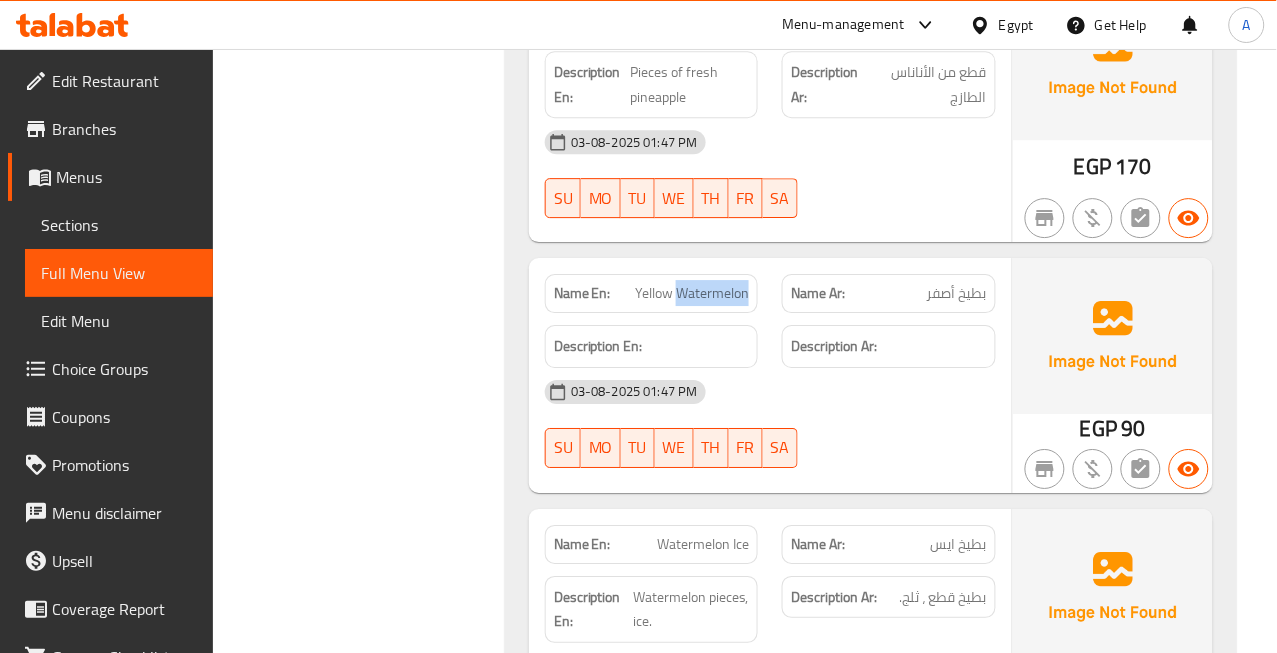 click on "Yellow Watermelon" at bounding box center [692, 293] 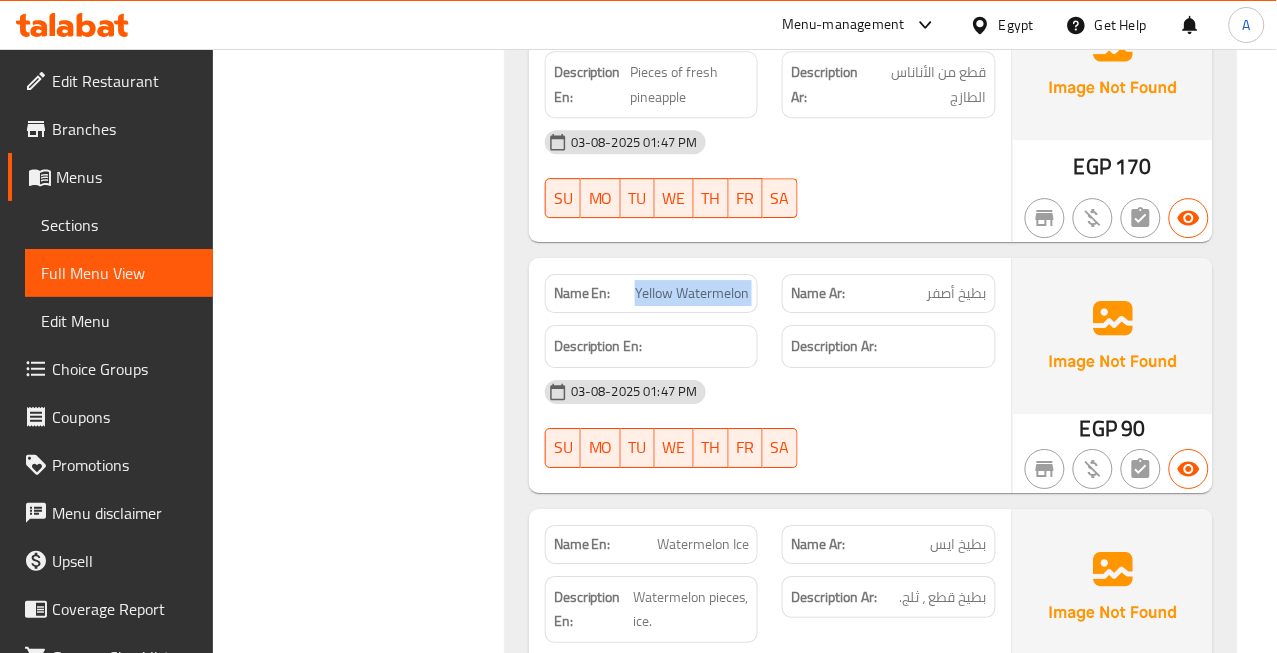 click on "Yellow Watermelon" at bounding box center [692, 293] 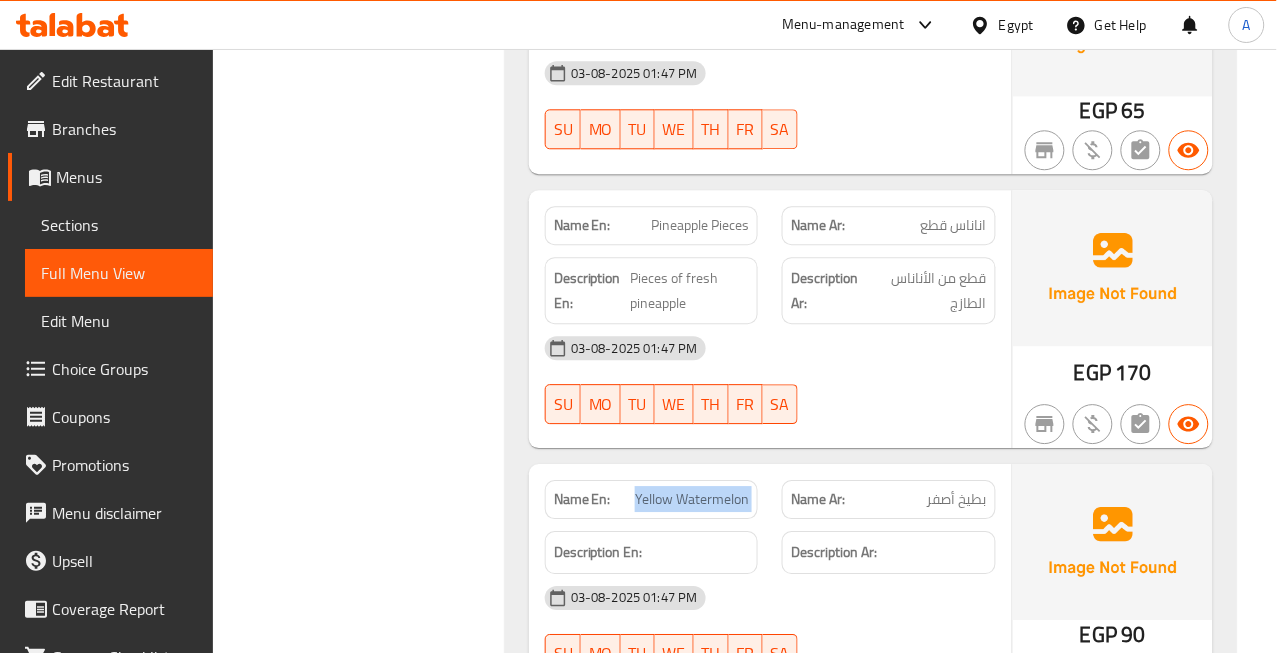 scroll, scrollTop: 12521, scrollLeft: 0, axis: vertical 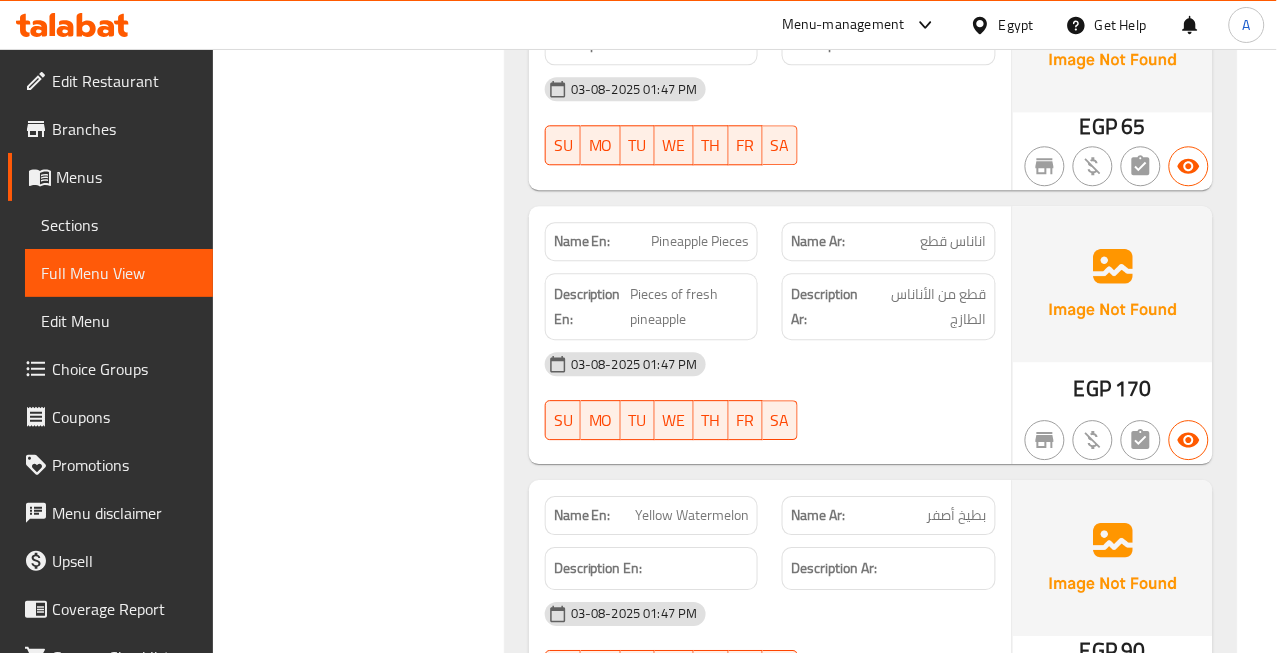 click on "اناناس قطع" at bounding box center (954, 241) 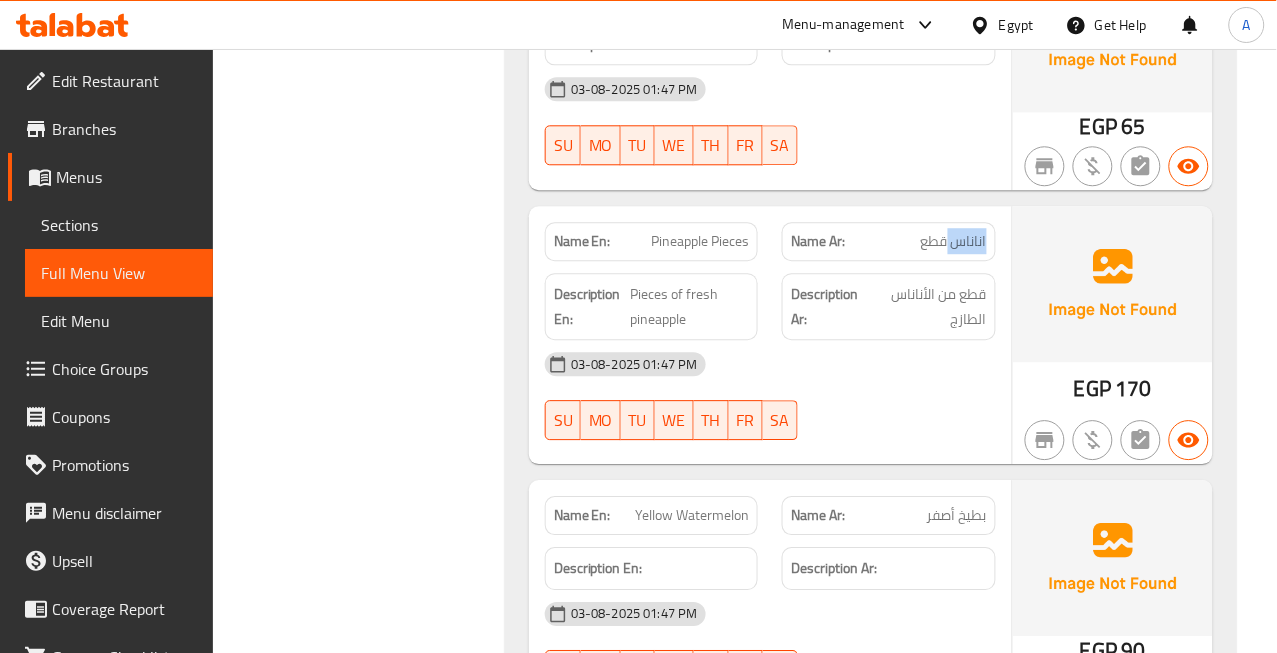 click on "اناناس قطع" at bounding box center (954, 241) 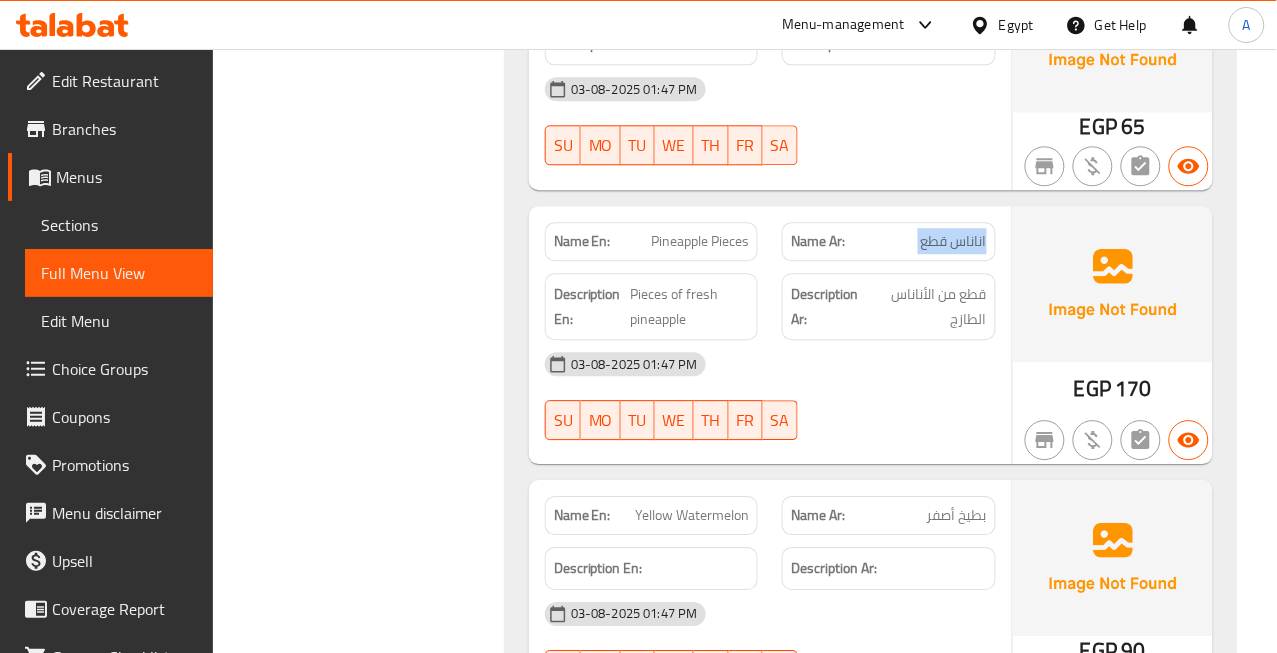 click on "اناناس قطع" at bounding box center (954, 241) 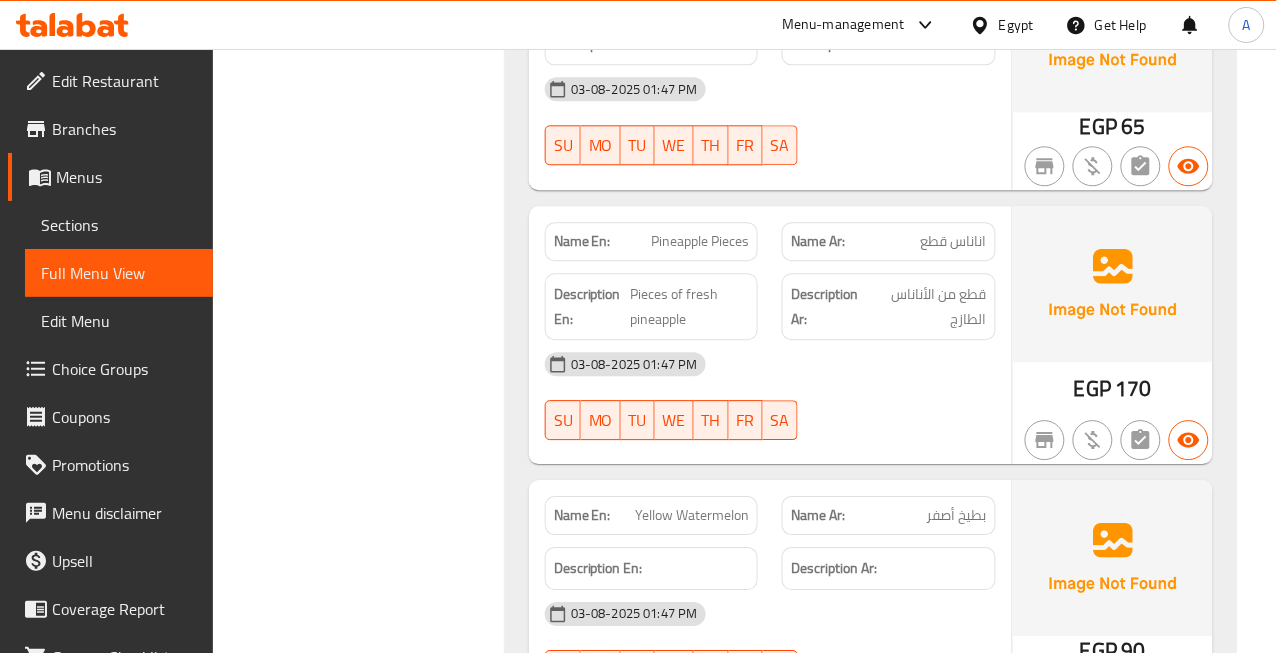 click on "Pineapple Pieces" at bounding box center [700, 241] 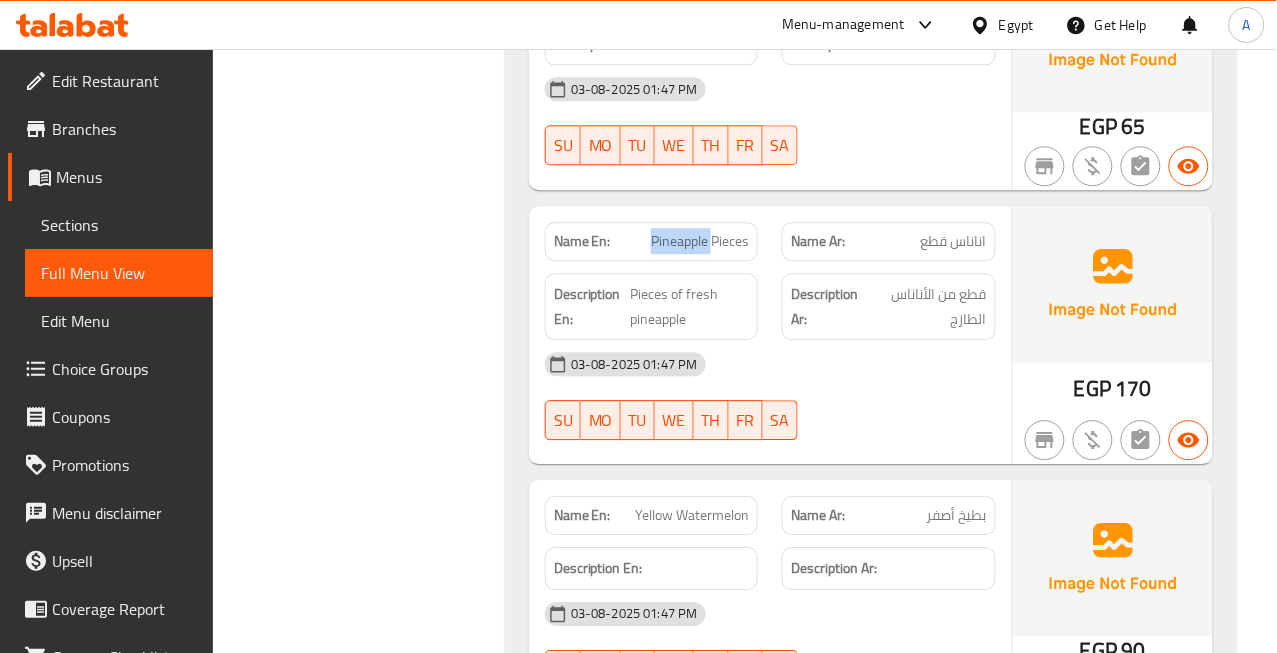 click on "Pineapple Pieces" at bounding box center [700, 241] 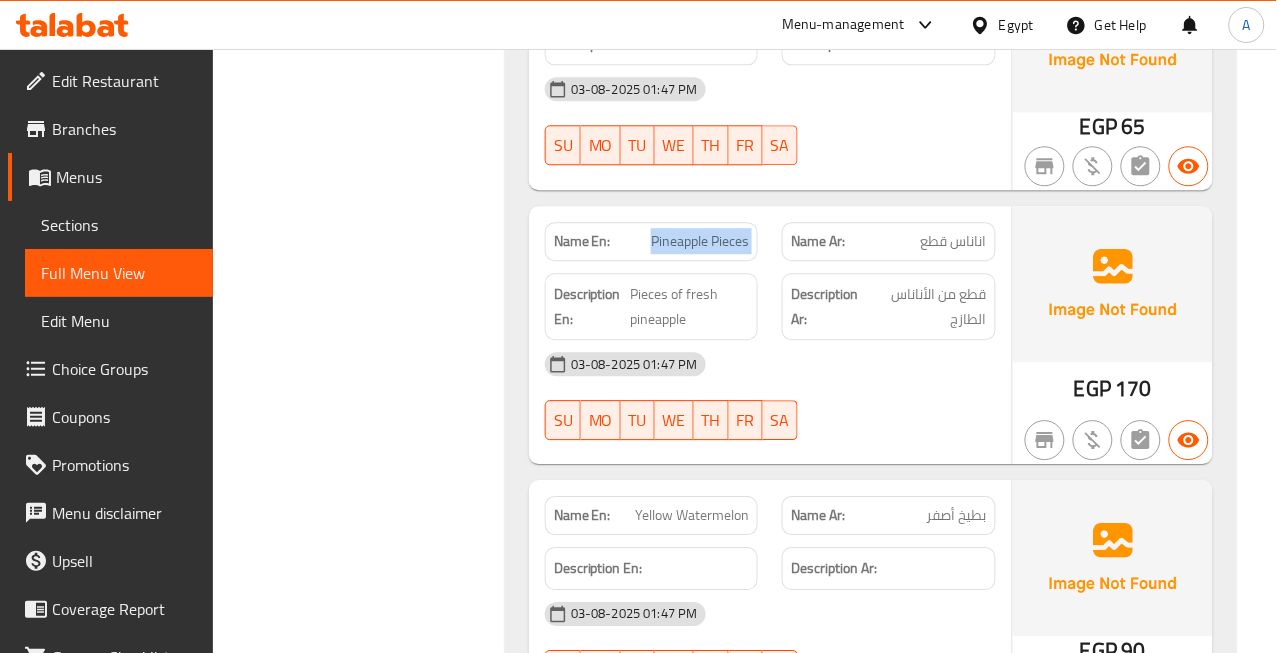 click on "Pineapple Pieces" at bounding box center (700, 241) 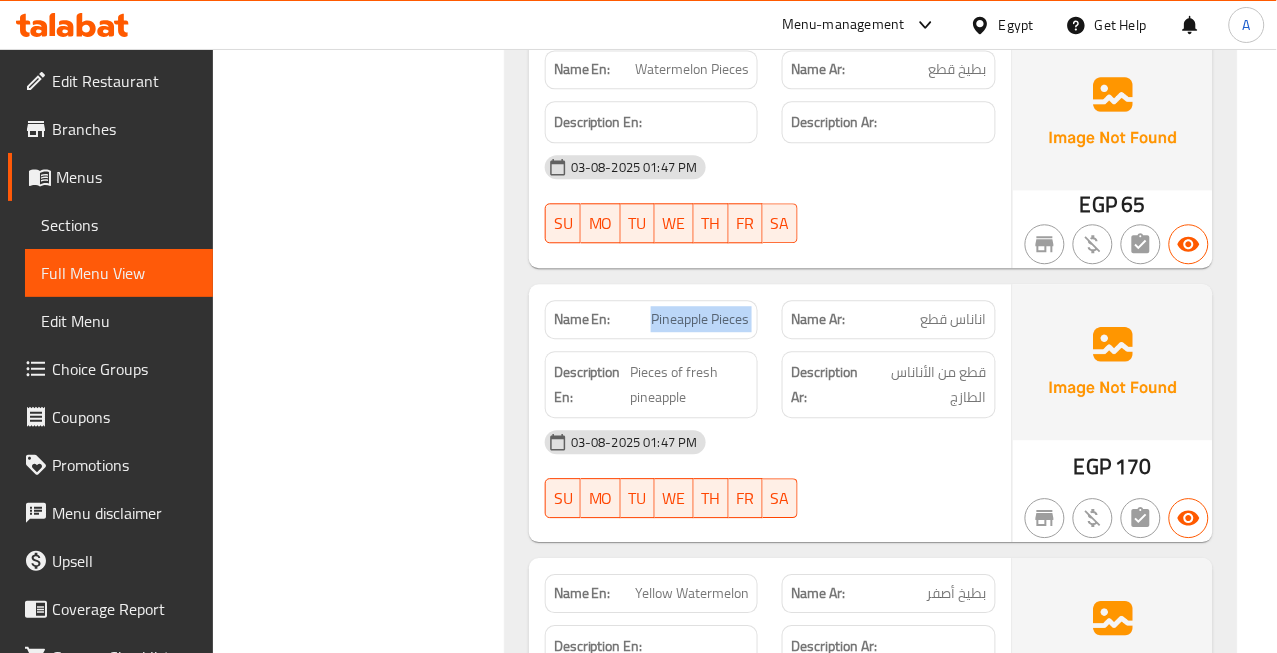 scroll, scrollTop: 12298, scrollLeft: 0, axis: vertical 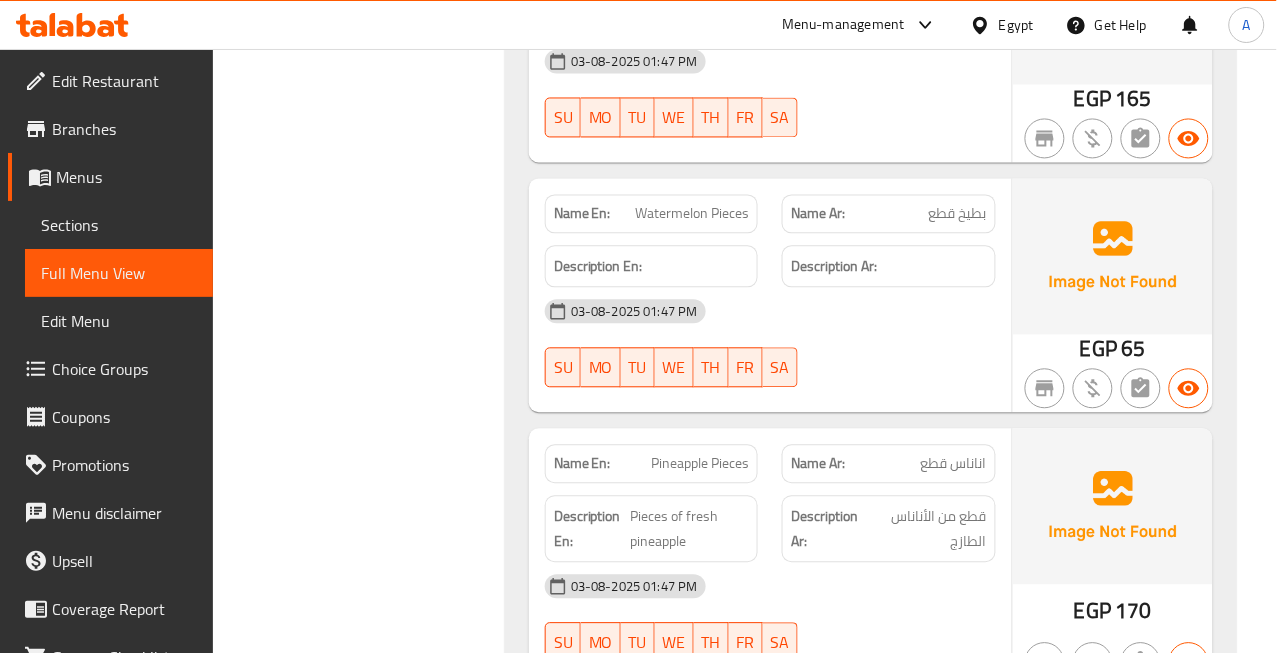 click on "بطيخ قطع" at bounding box center [958, 214] 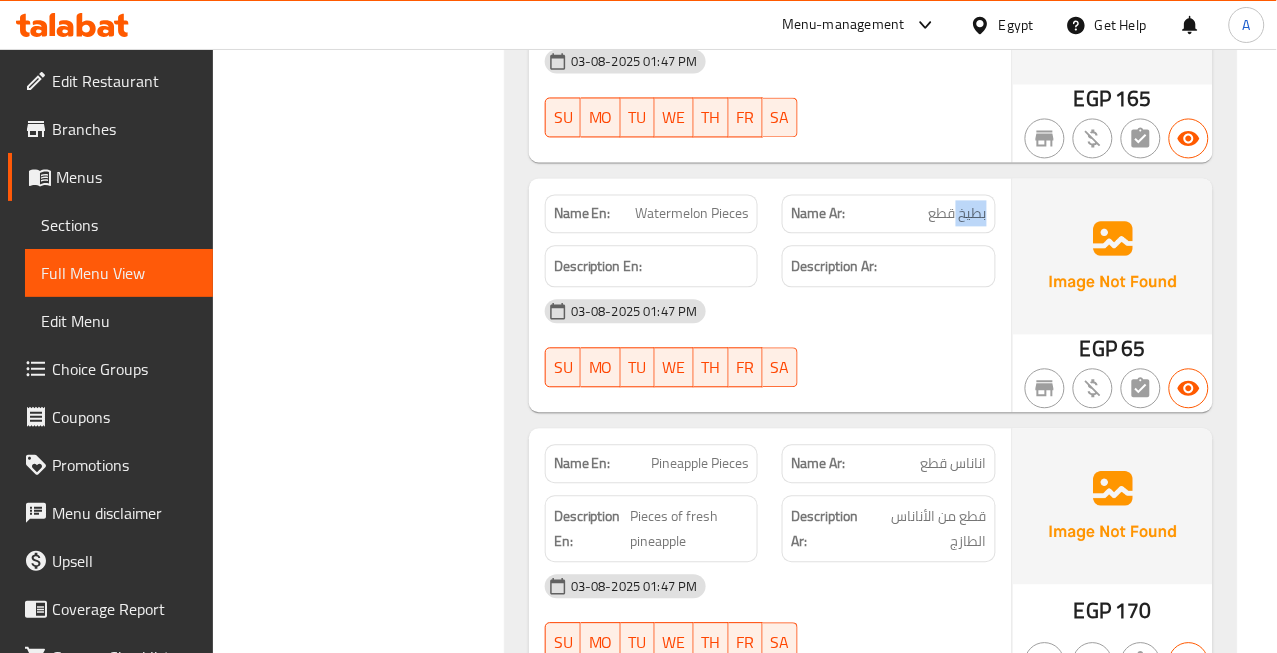 click on "بطيخ قطع" at bounding box center (958, 214) 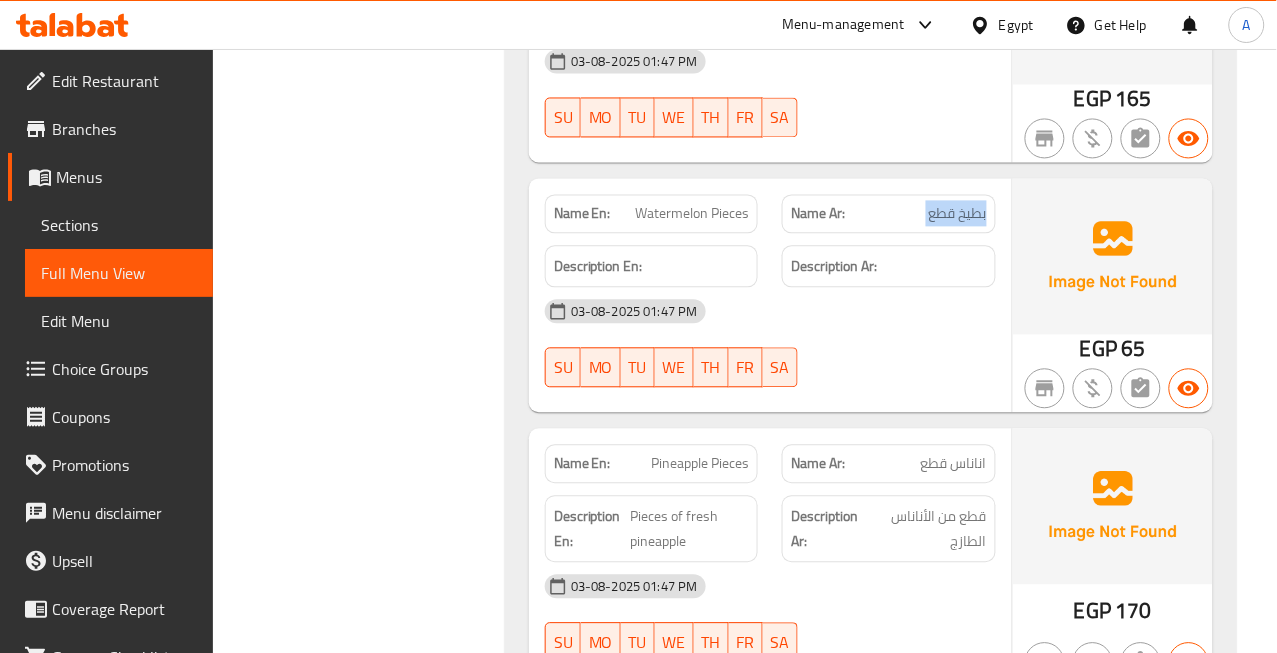 click on "بطيخ قطع" at bounding box center [958, 214] 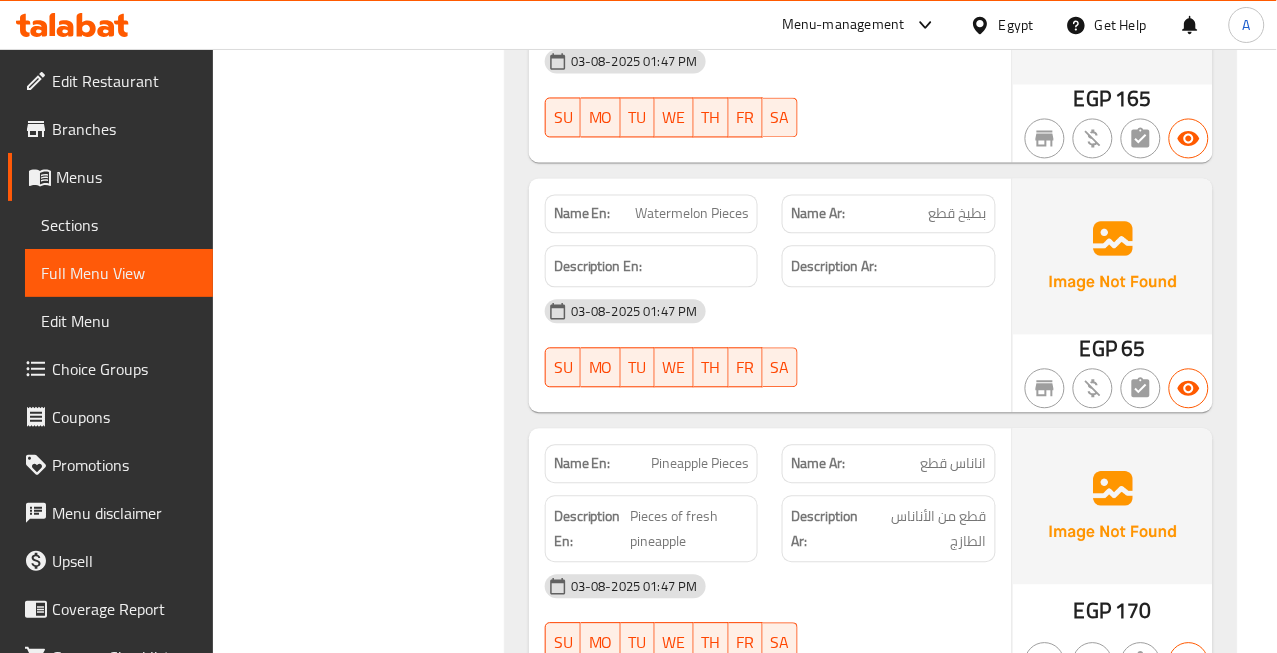 click on "Watermelon Pieces" at bounding box center (692, 214) 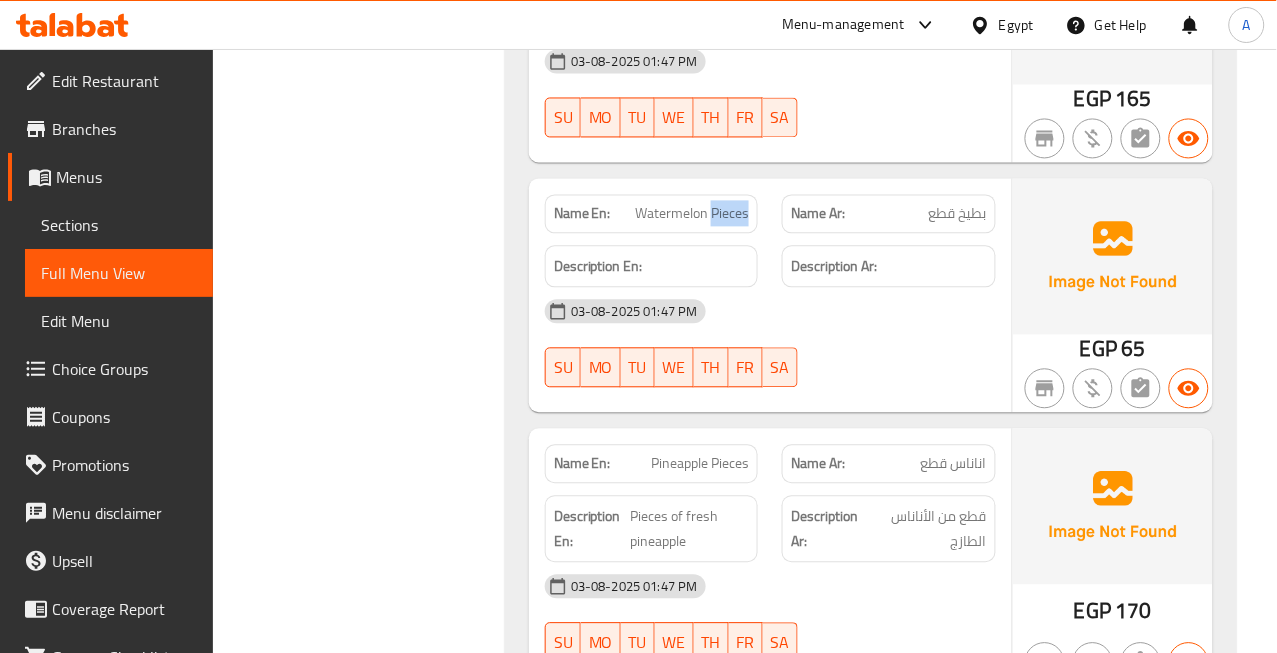 click on "Watermelon Pieces" at bounding box center [692, 214] 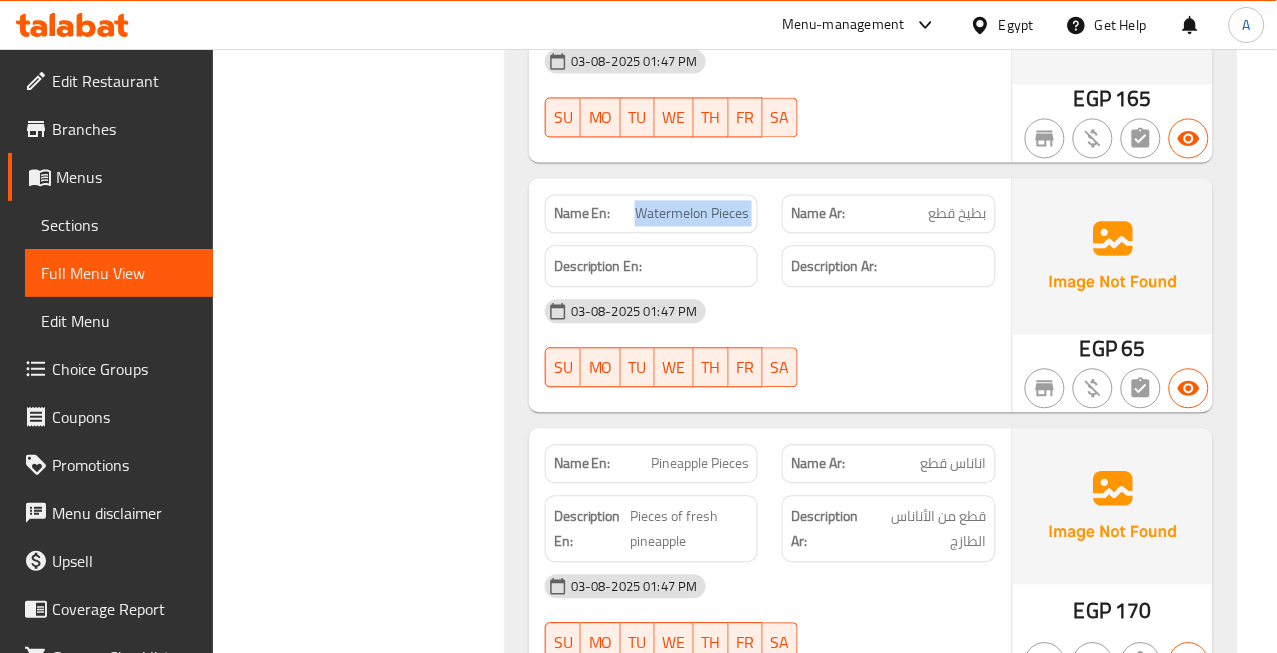 click on "Watermelon Pieces" at bounding box center (692, 214) 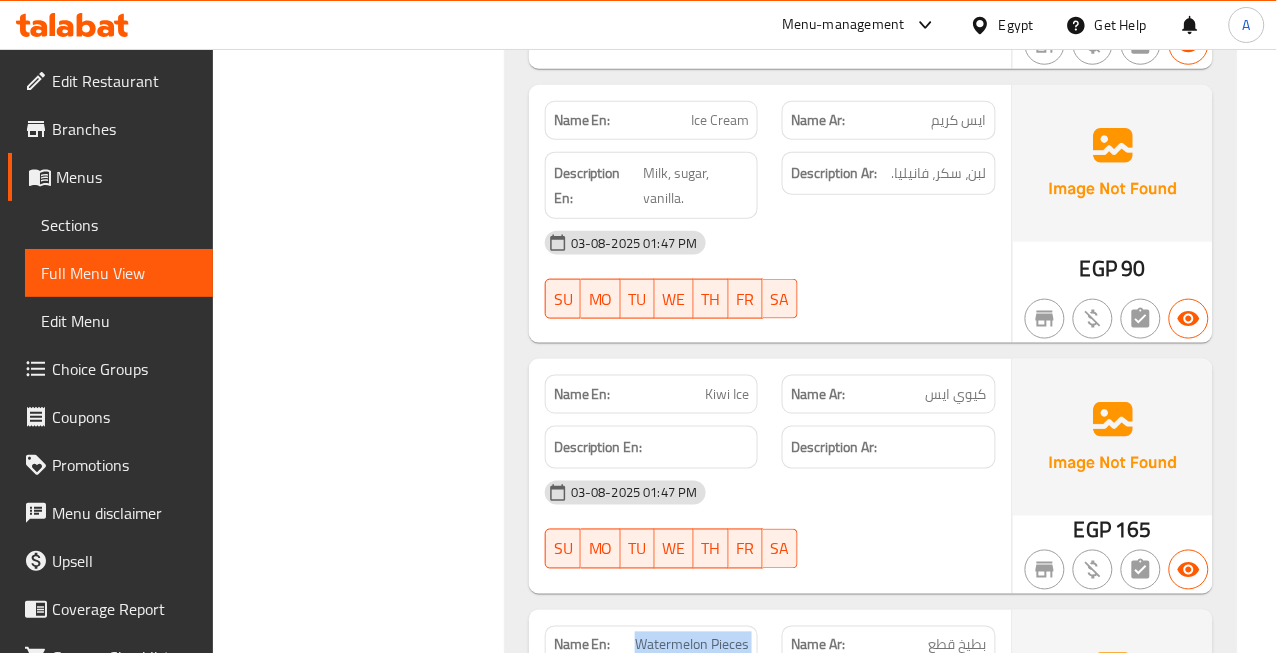 scroll, scrollTop: 11854, scrollLeft: 0, axis: vertical 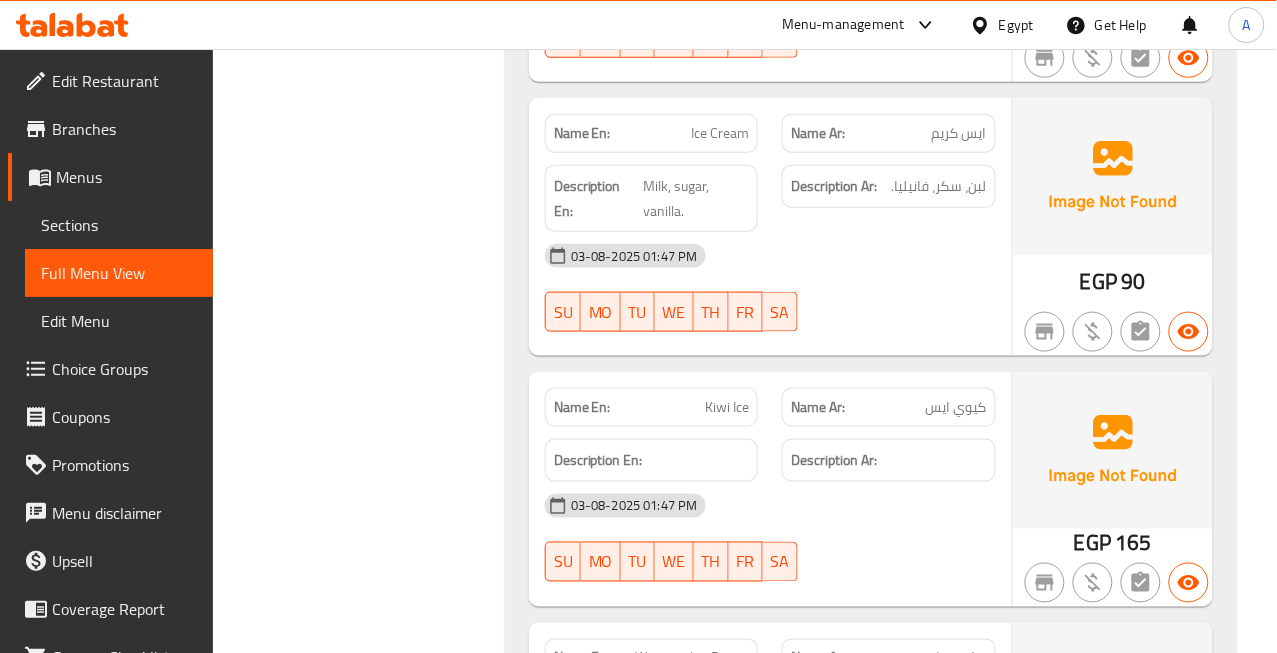 click on "ايس كريم" at bounding box center [959, 133] 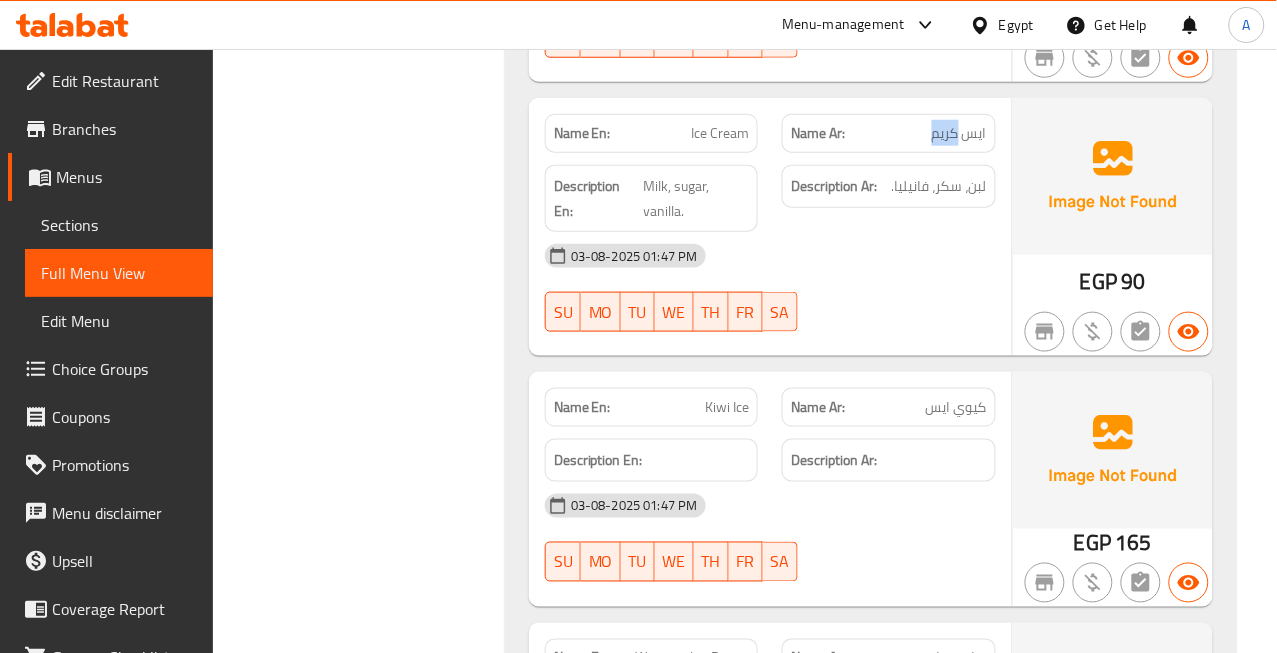 click on "ايس كريم" at bounding box center (959, 133) 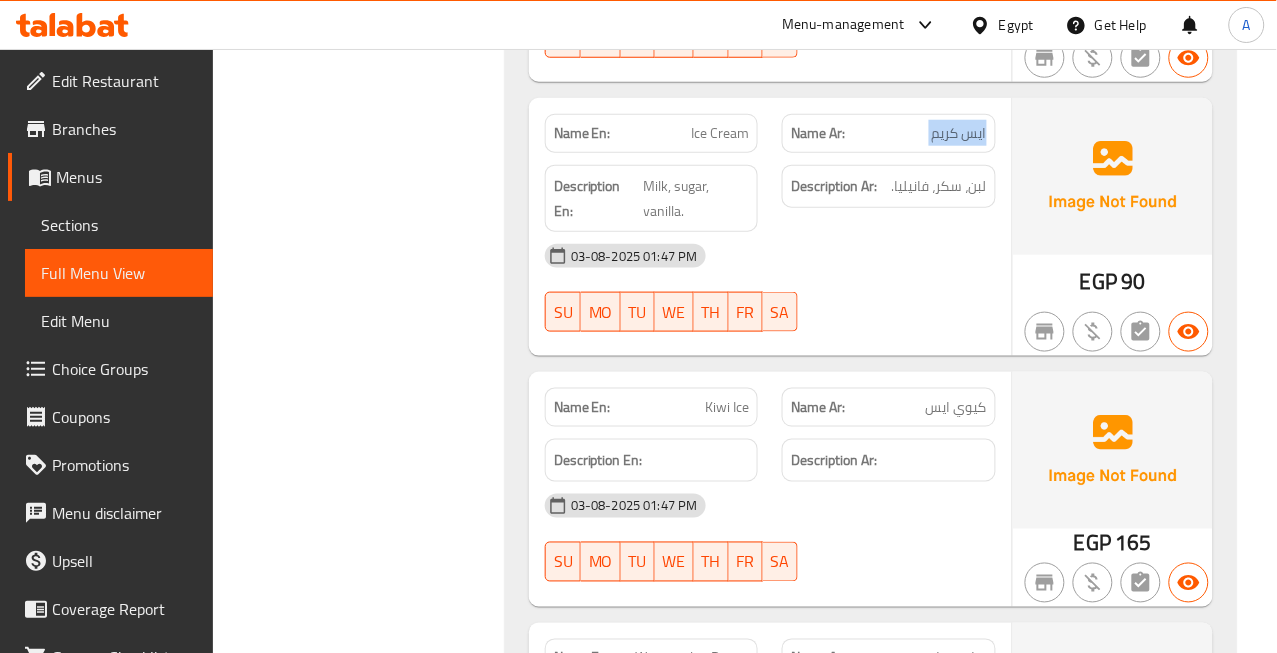 click on "ايس كريم" at bounding box center [959, 133] 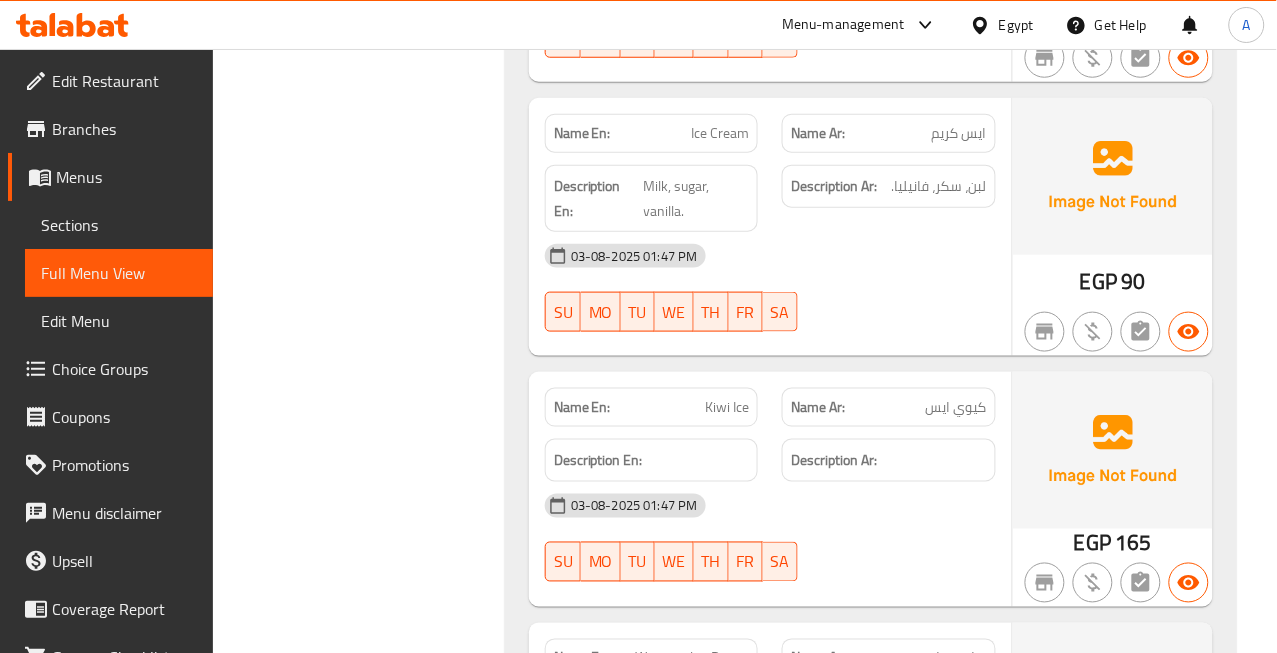 click on "Ice Cream" at bounding box center (720, 133) 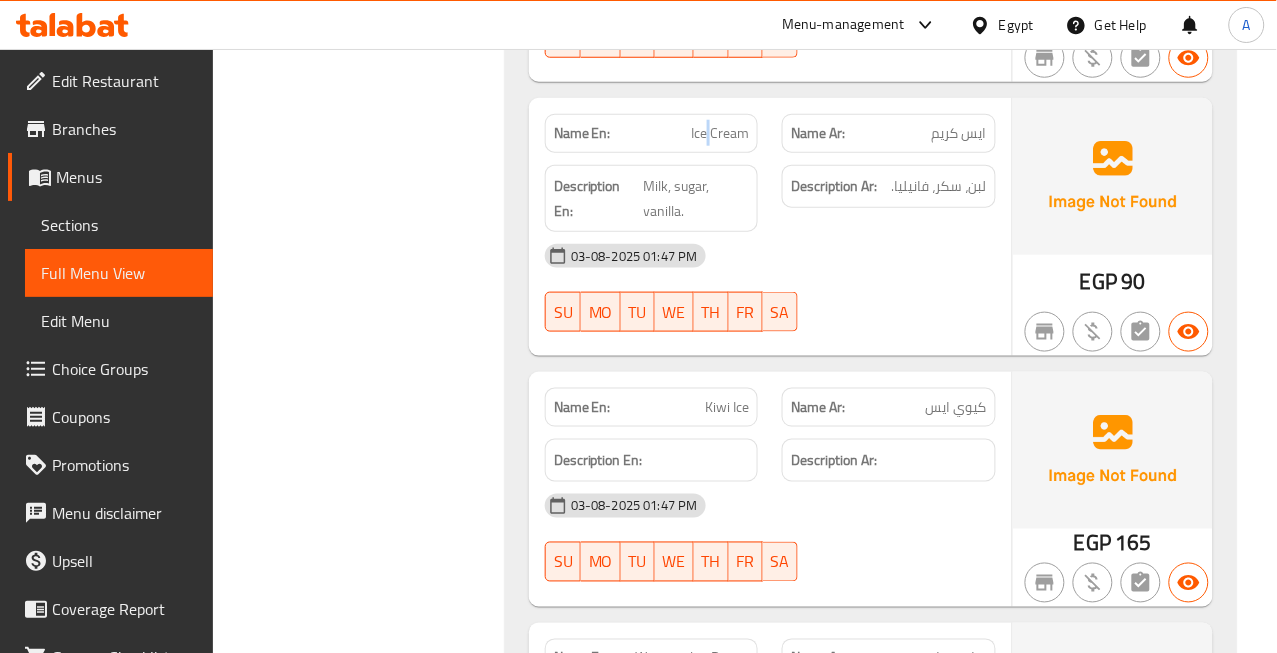 click on "Ice Cream" at bounding box center (720, 133) 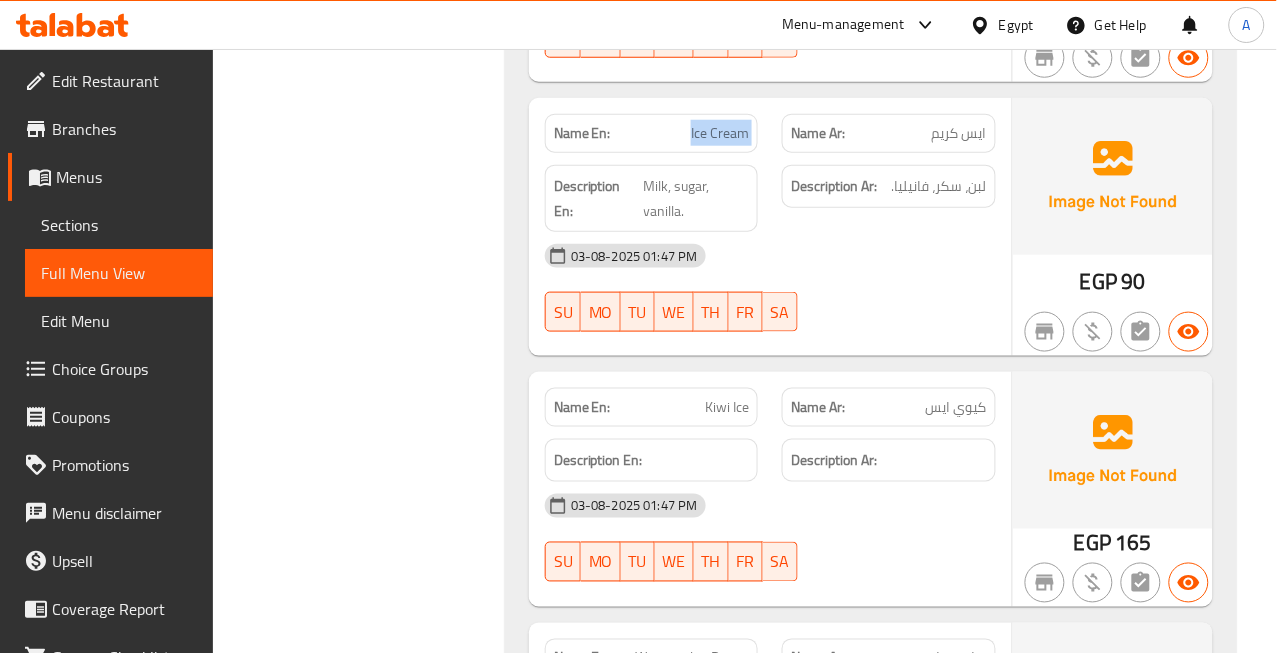 click on "Ice Cream" at bounding box center (720, 133) 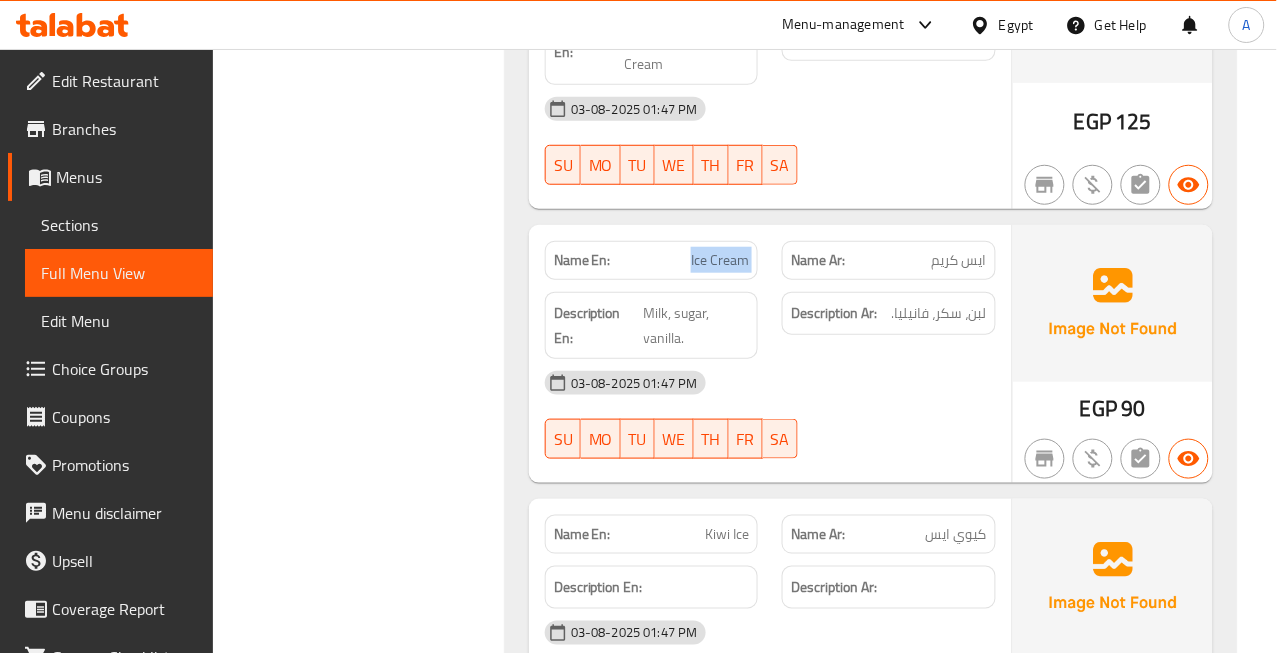 scroll, scrollTop: 11521, scrollLeft: 0, axis: vertical 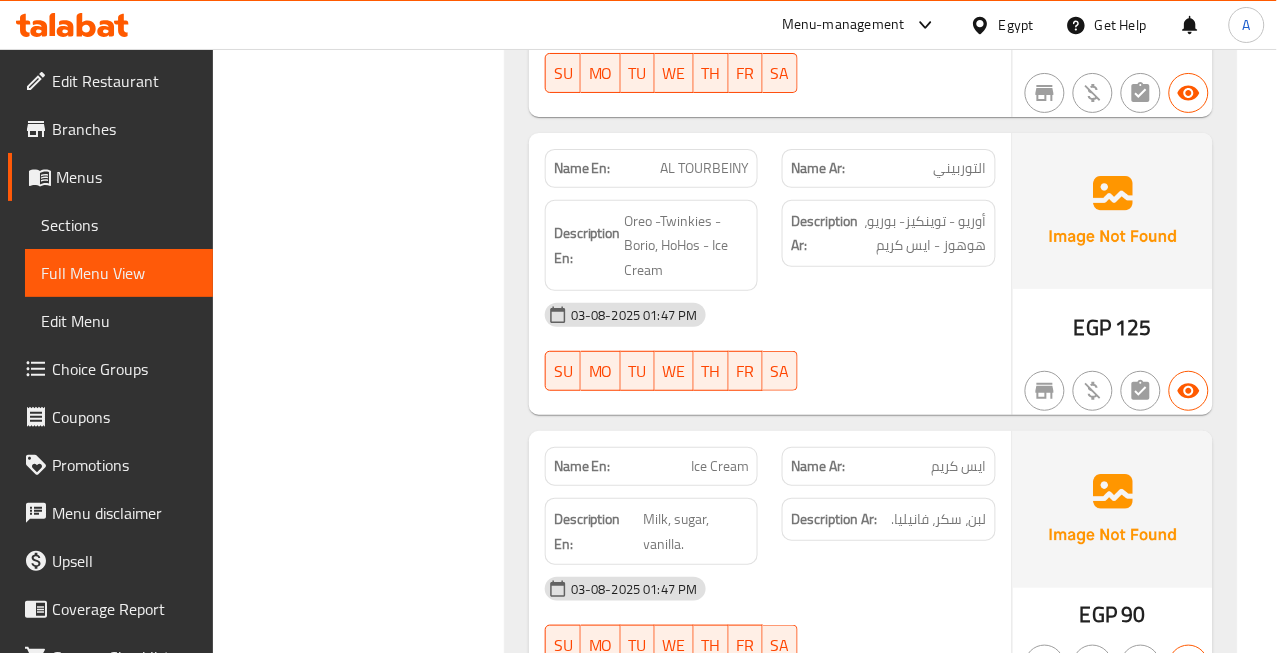 click on "التوربيني" at bounding box center (960, 168) 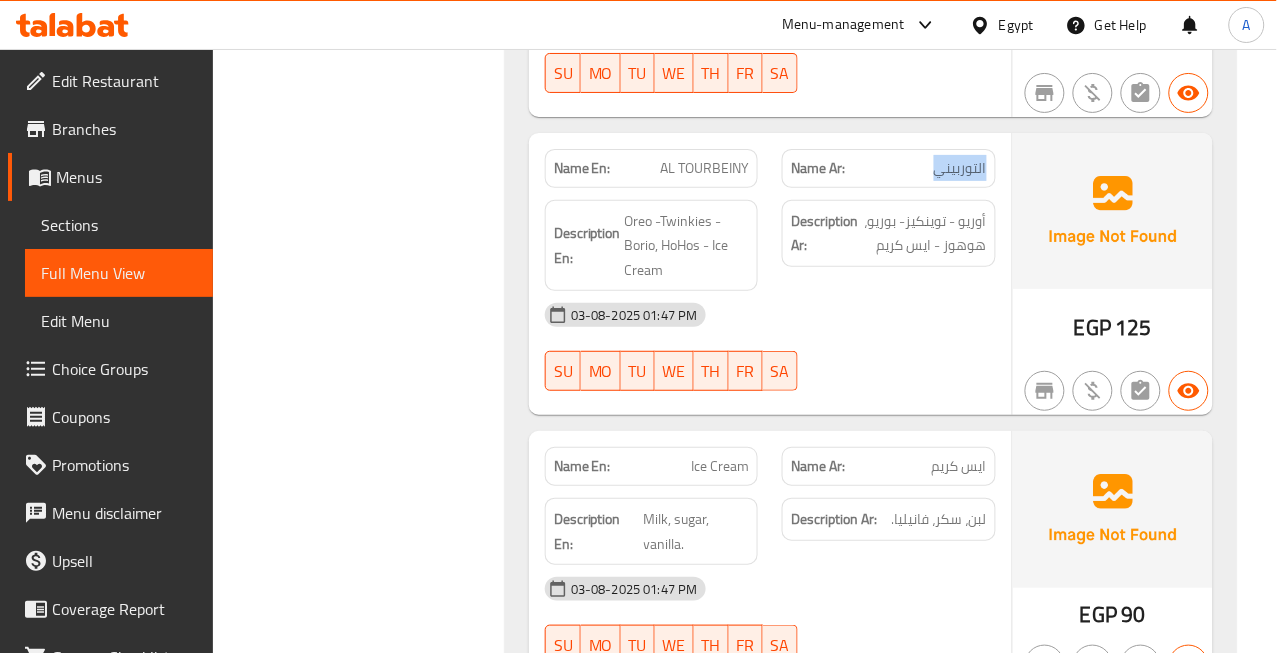 click on "التوربيني" at bounding box center [960, 168] 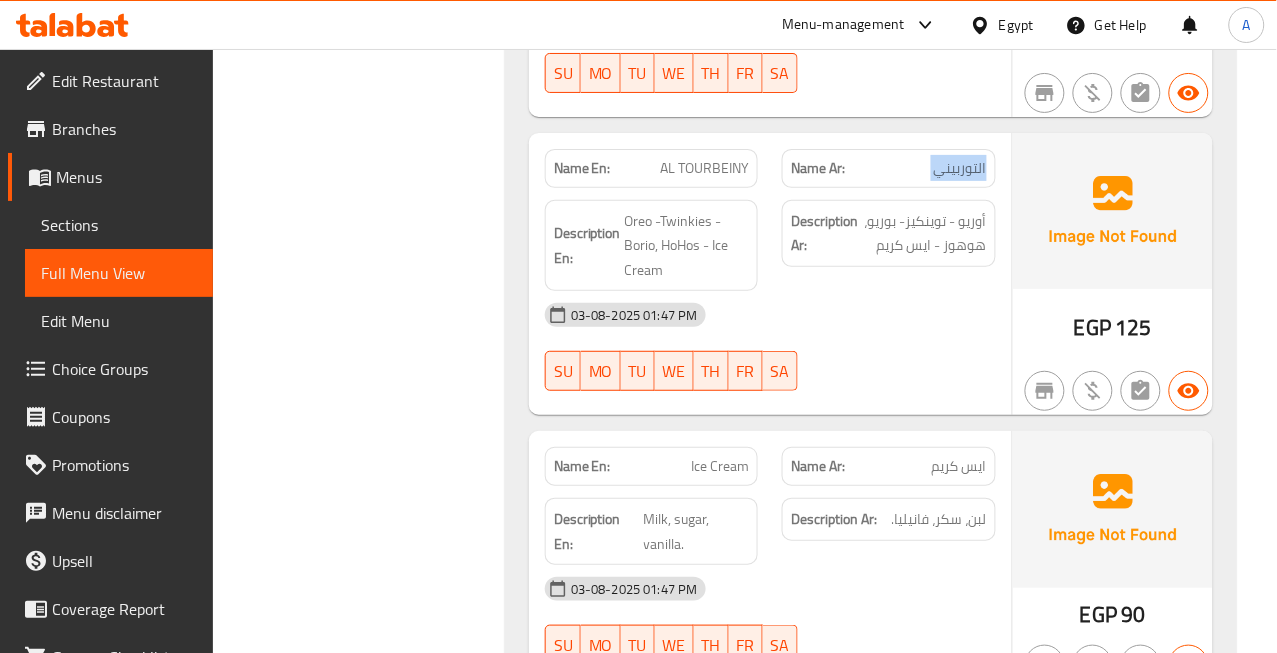 click on "التوربيني" at bounding box center (960, 168) 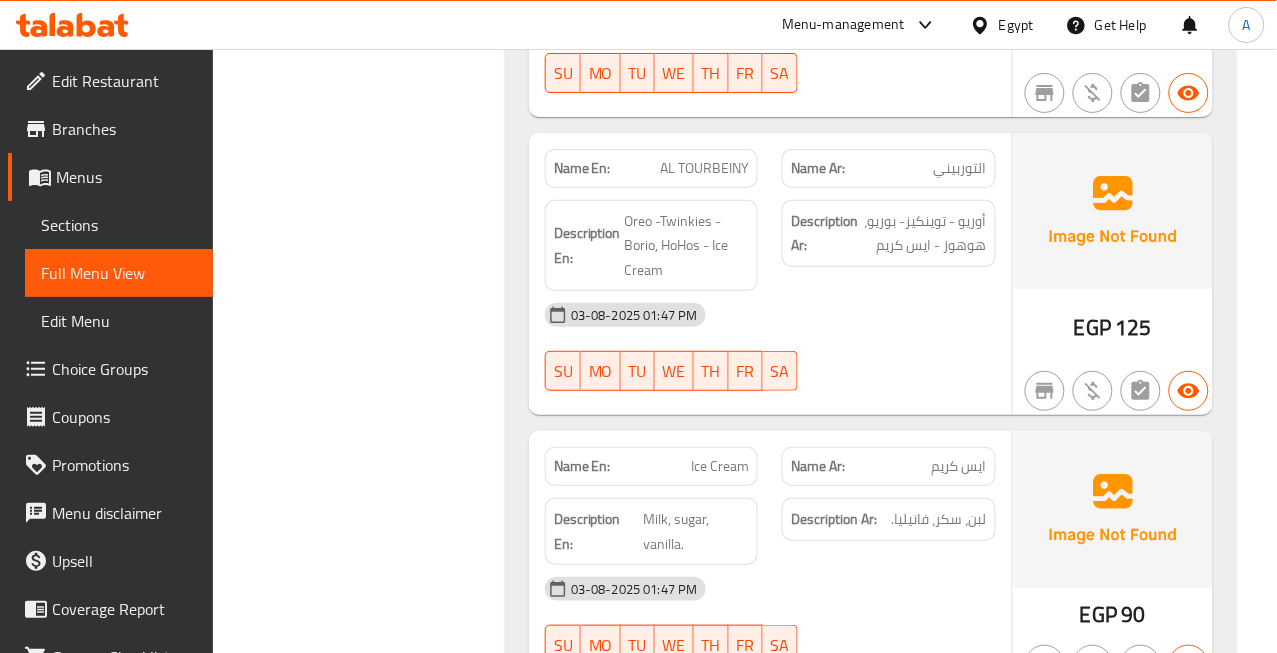 click on "AL TOURBEINY" at bounding box center [704, 168] 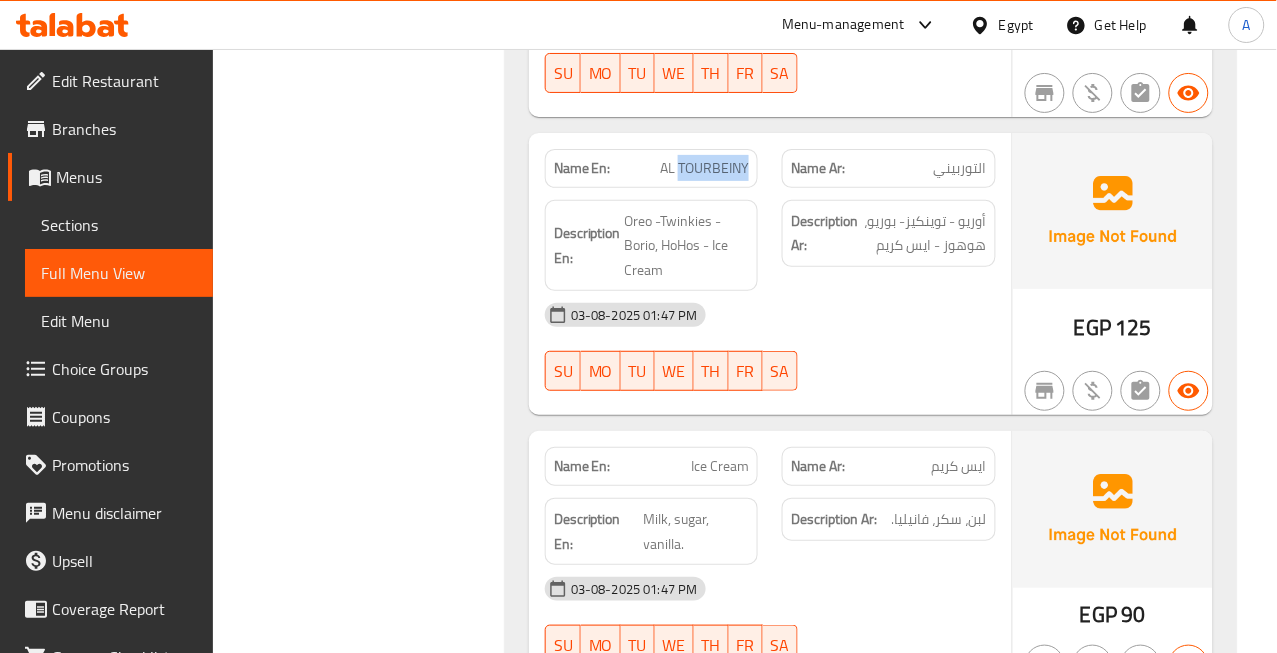 click on "AL TOURBEINY" at bounding box center (704, 168) 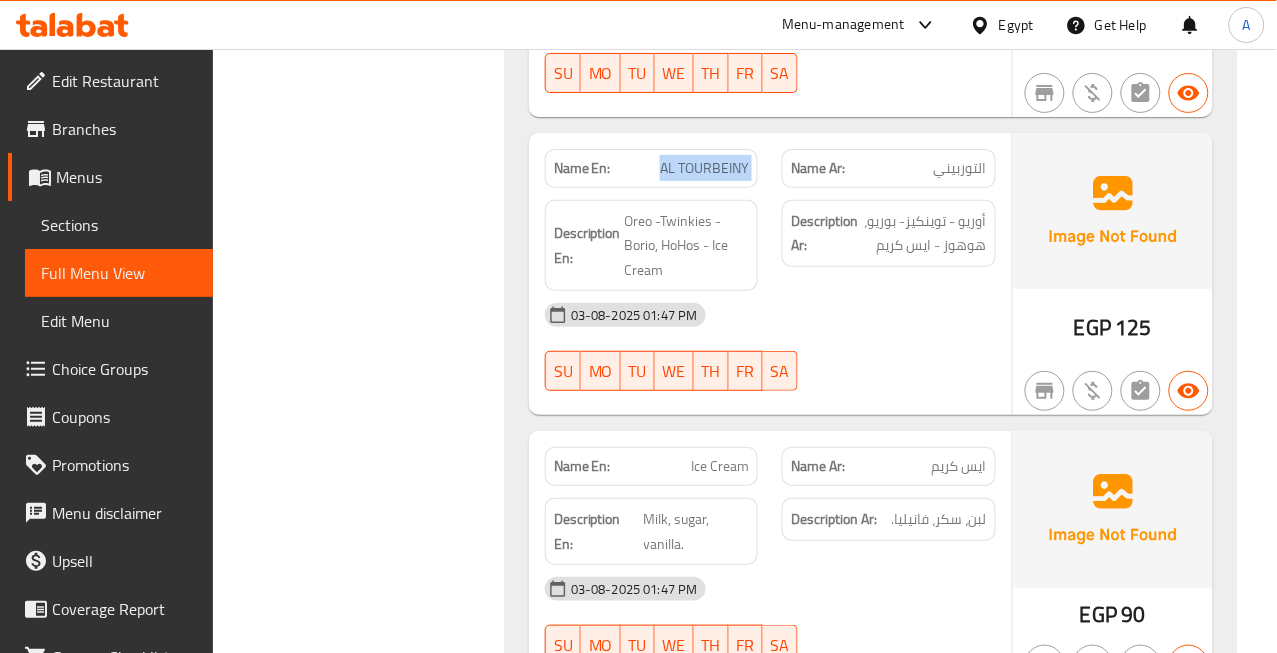 click on "AL TOURBEINY" at bounding box center [704, 168] 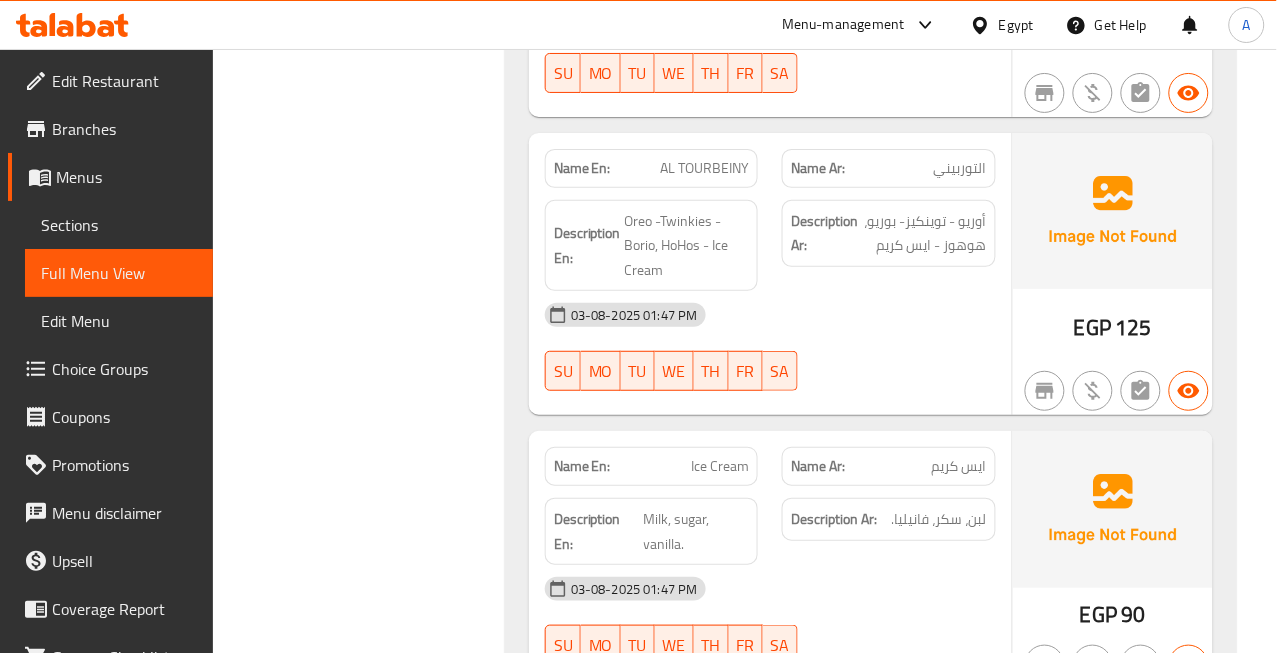 drag, startPoint x: 401, startPoint y: 297, endPoint x: 570, endPoint y: 254, distance: 174.38463 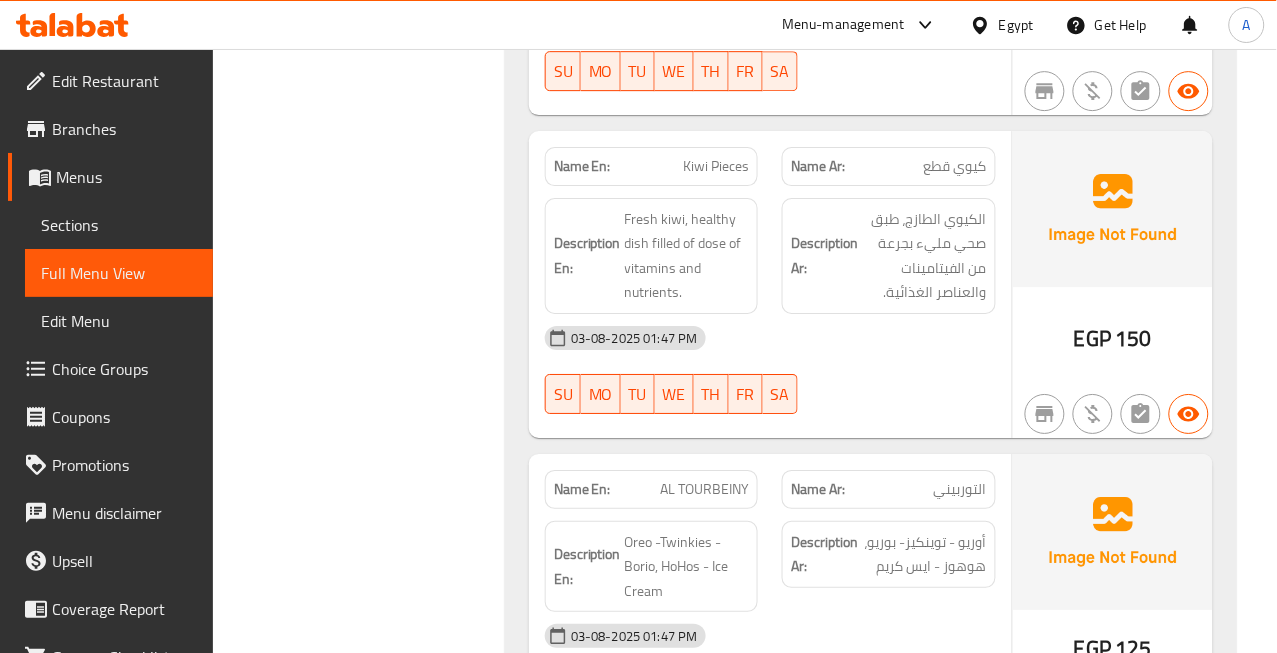 scroll, scrollTop: 11187, scrollLeft: 0, axis: vertical 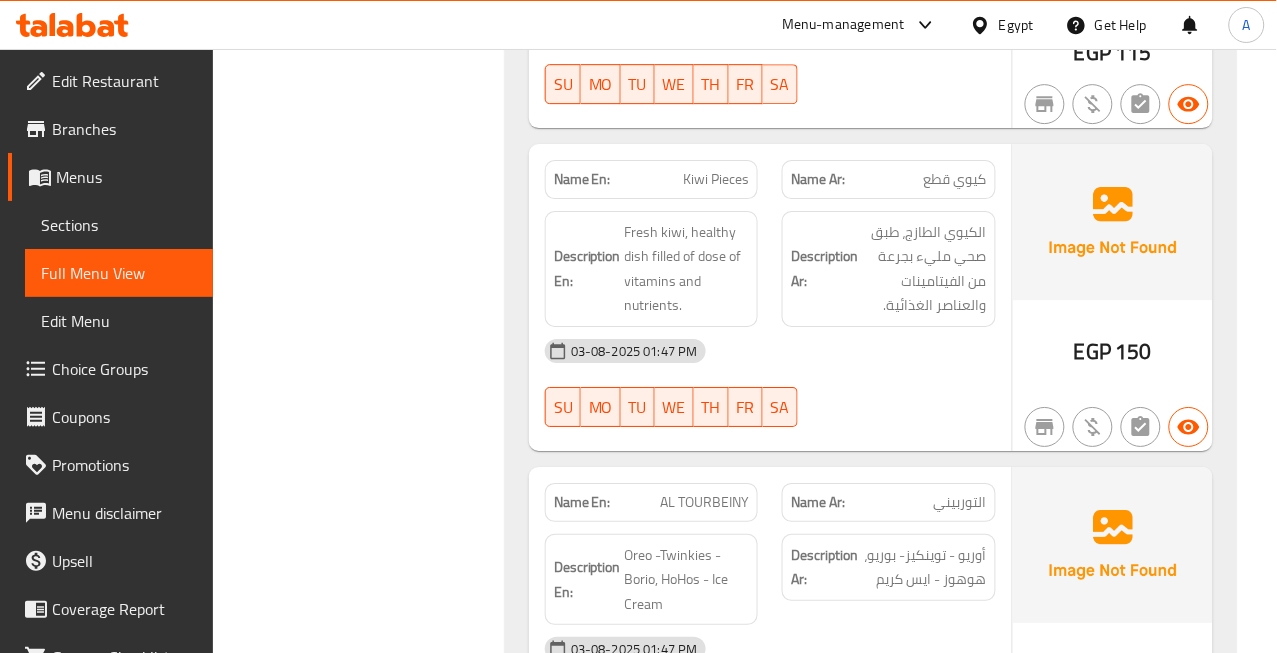 click on "كيوي قطع" at bounding box center (955, 179) 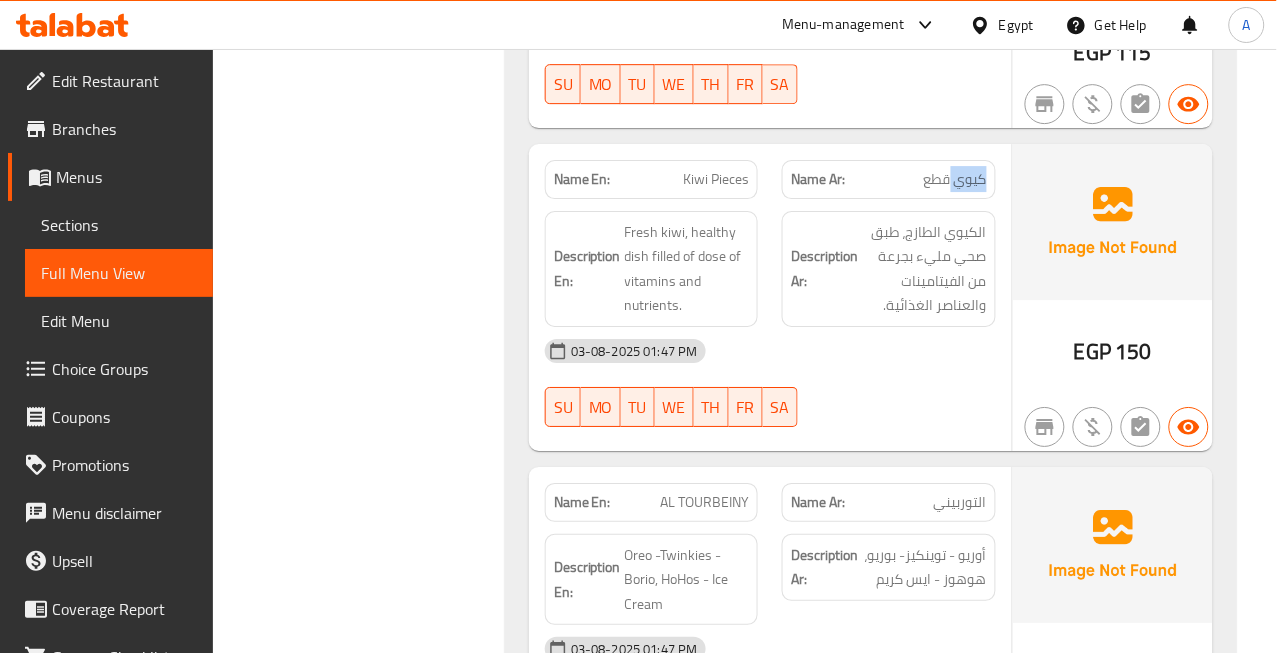 click on "كيوي قطع" at bounding box center [955, 179] 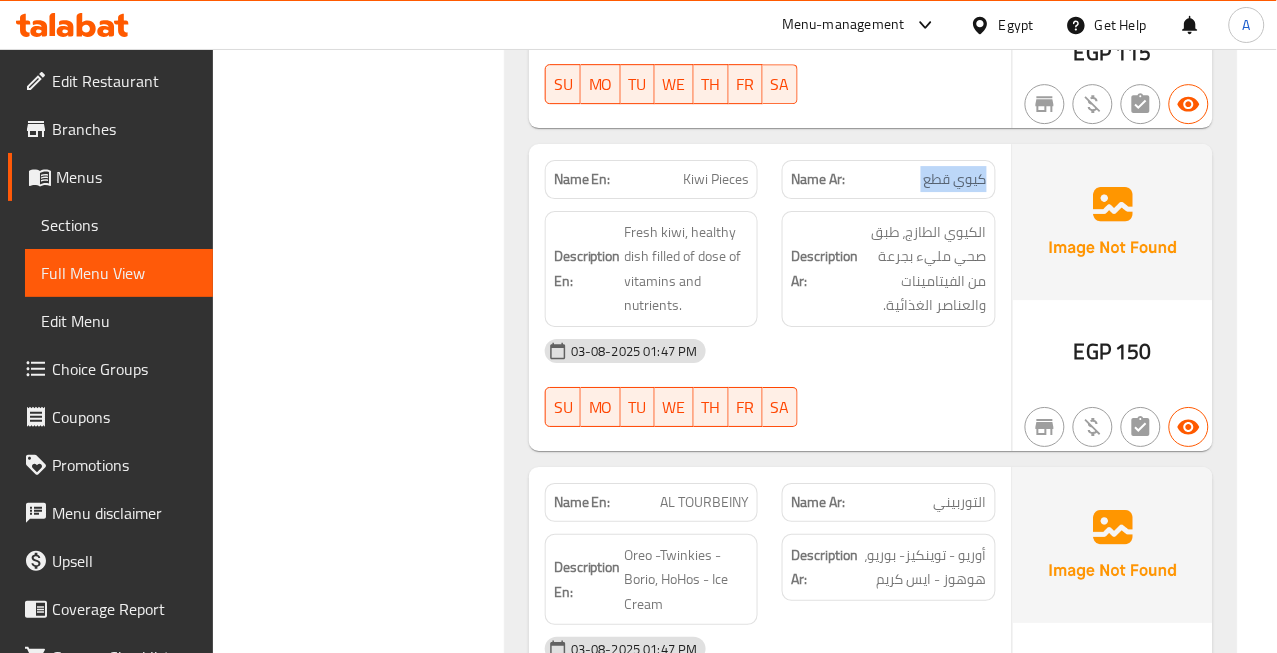 click on "كيوي قطع" at bounding box center (955, 179) 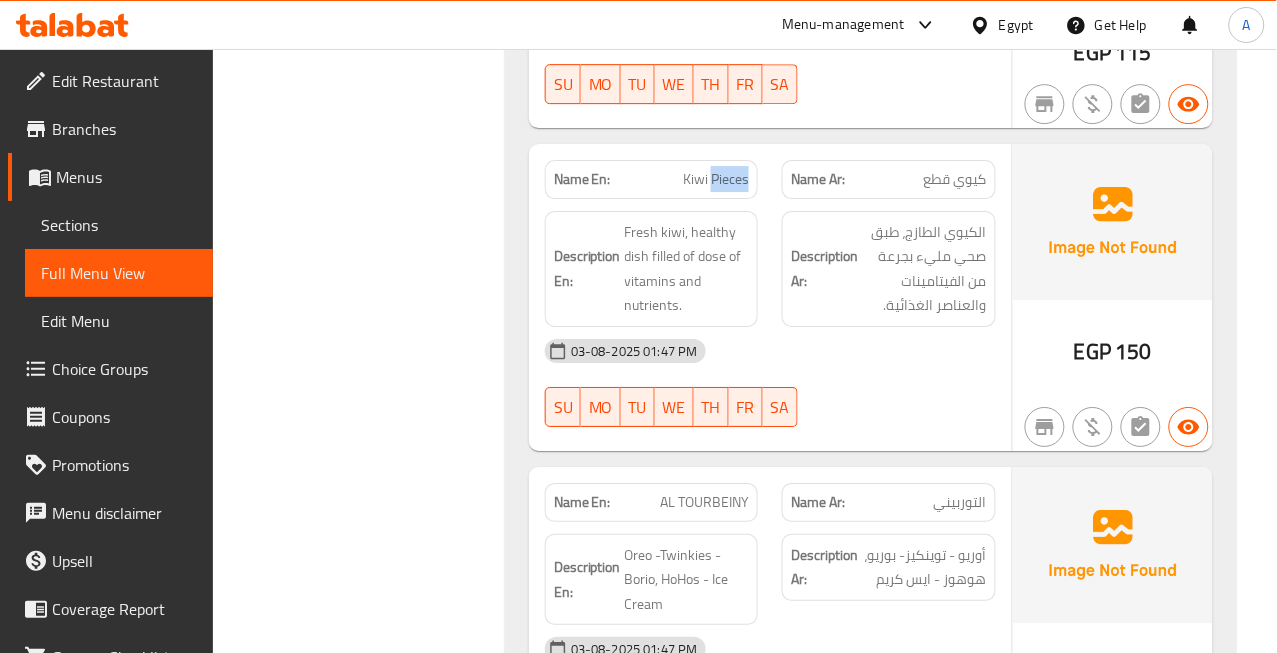 click on "Kiwi Pieces" at bounding box center (716, 179) 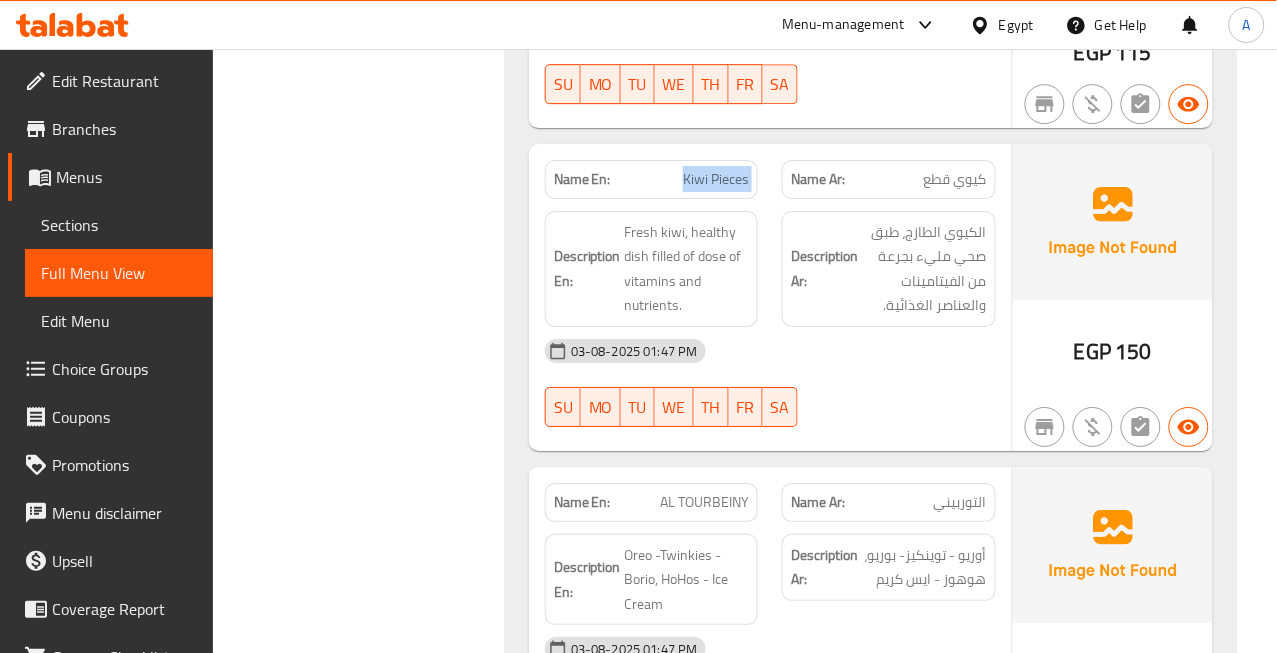 click on "Kiwi Pieces" at bounding box center (716, 179) 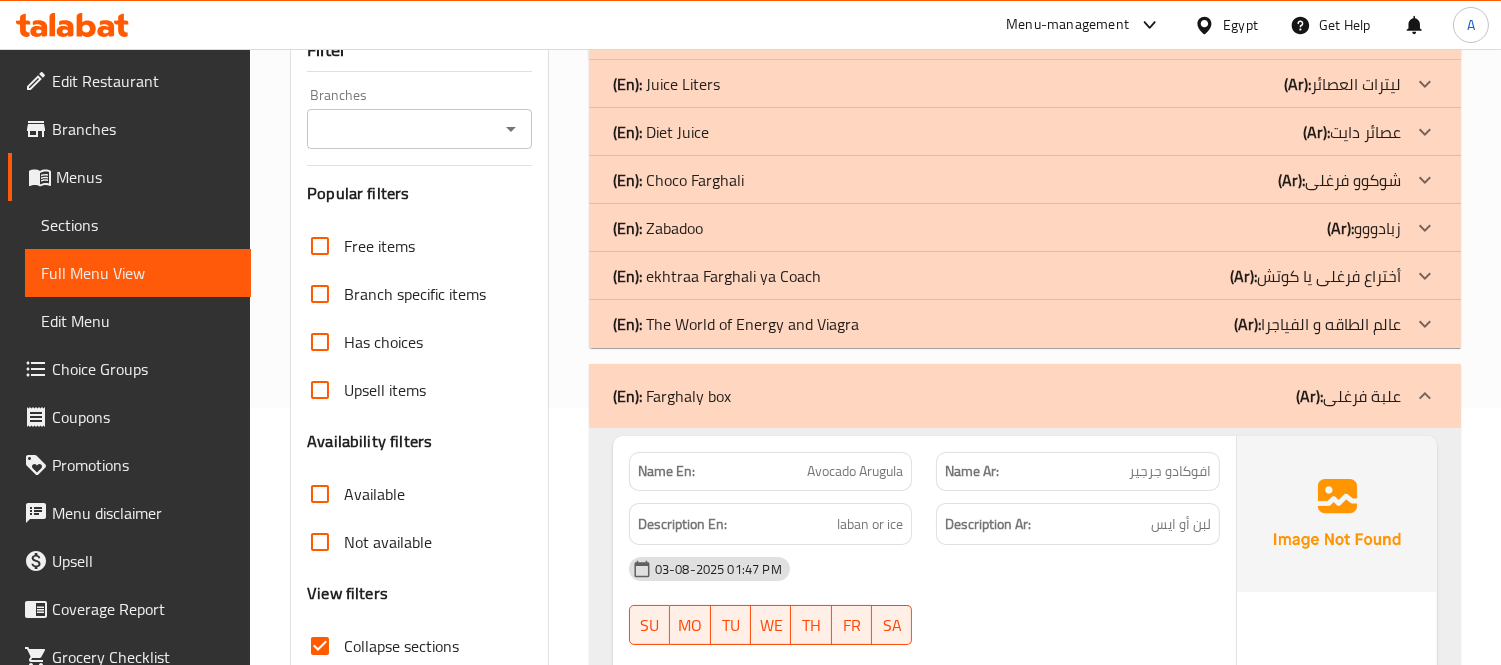 scroll, scrollTop: 222, scrollLeft: 0, axis: vertical 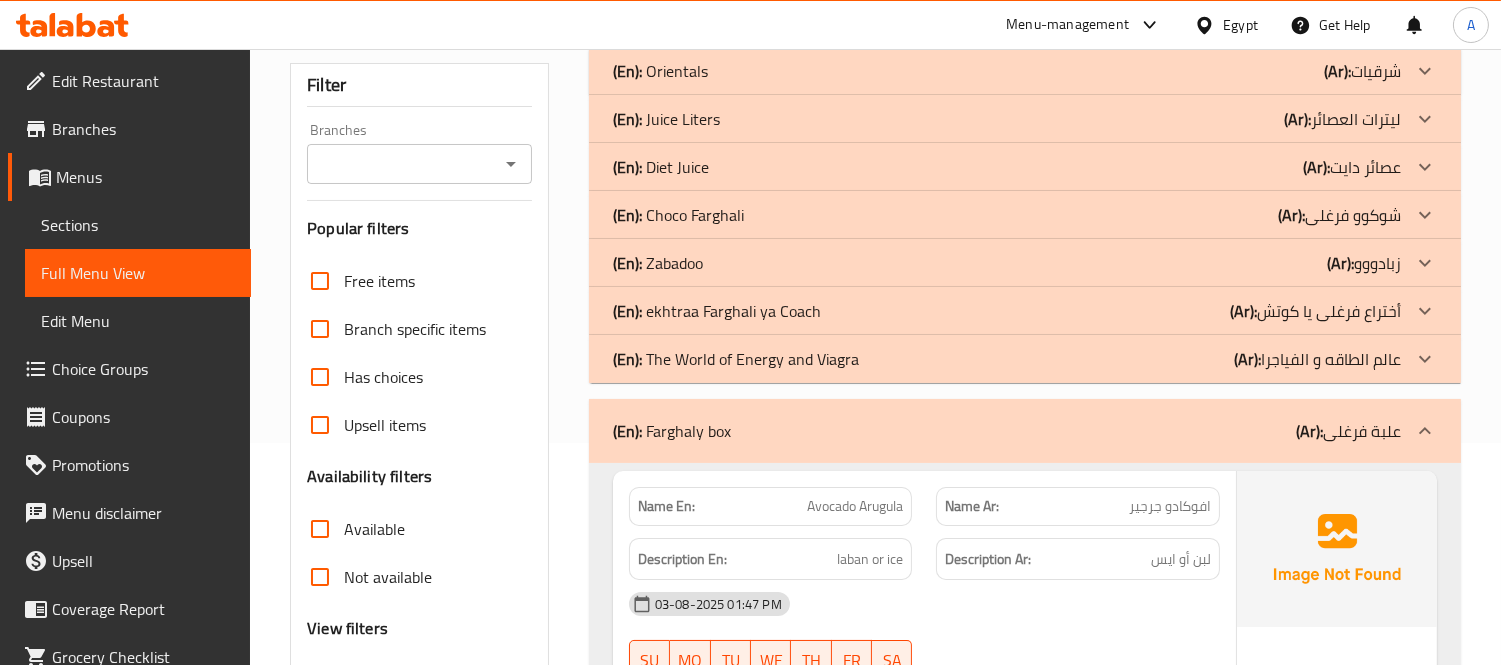 click on "(En):   [FIRST] [LAST] ya Coach" at bounding box center [660, 71] 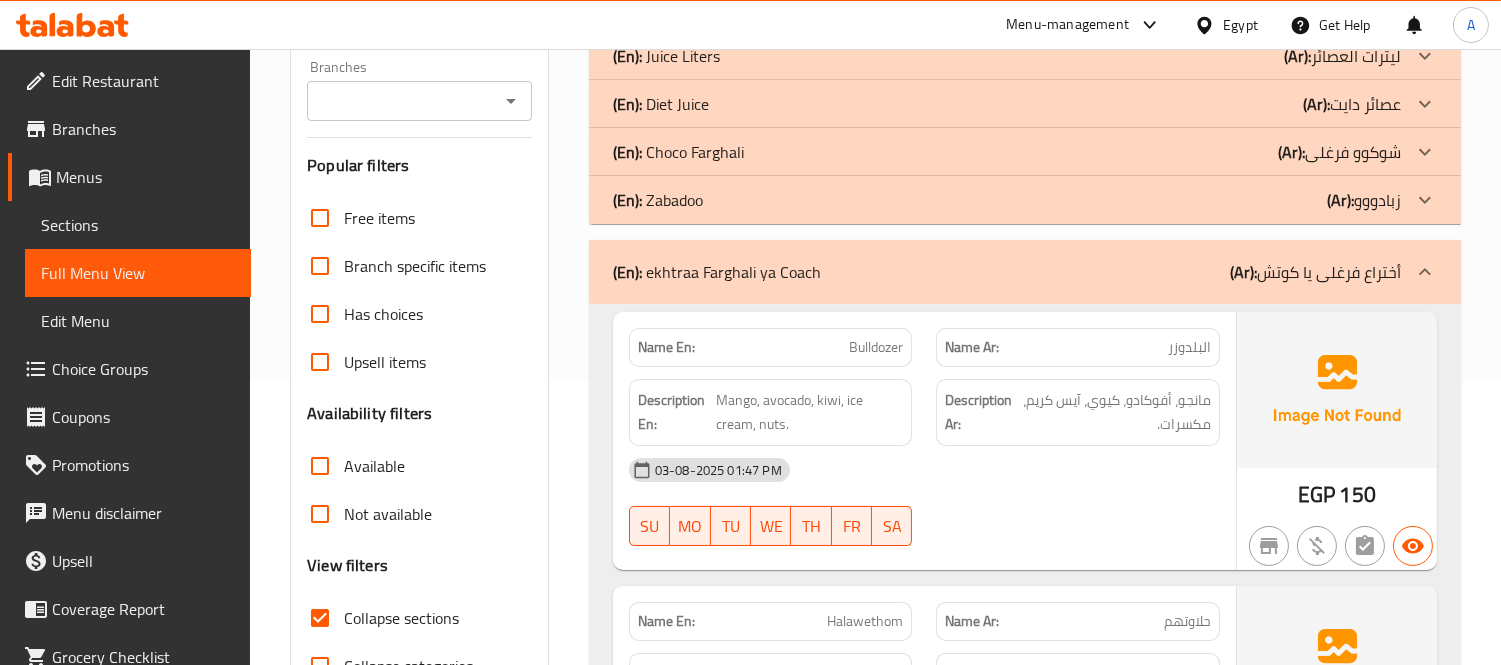 scroll, scrollTop: 666, scrollLeft: 0, axis: vertical 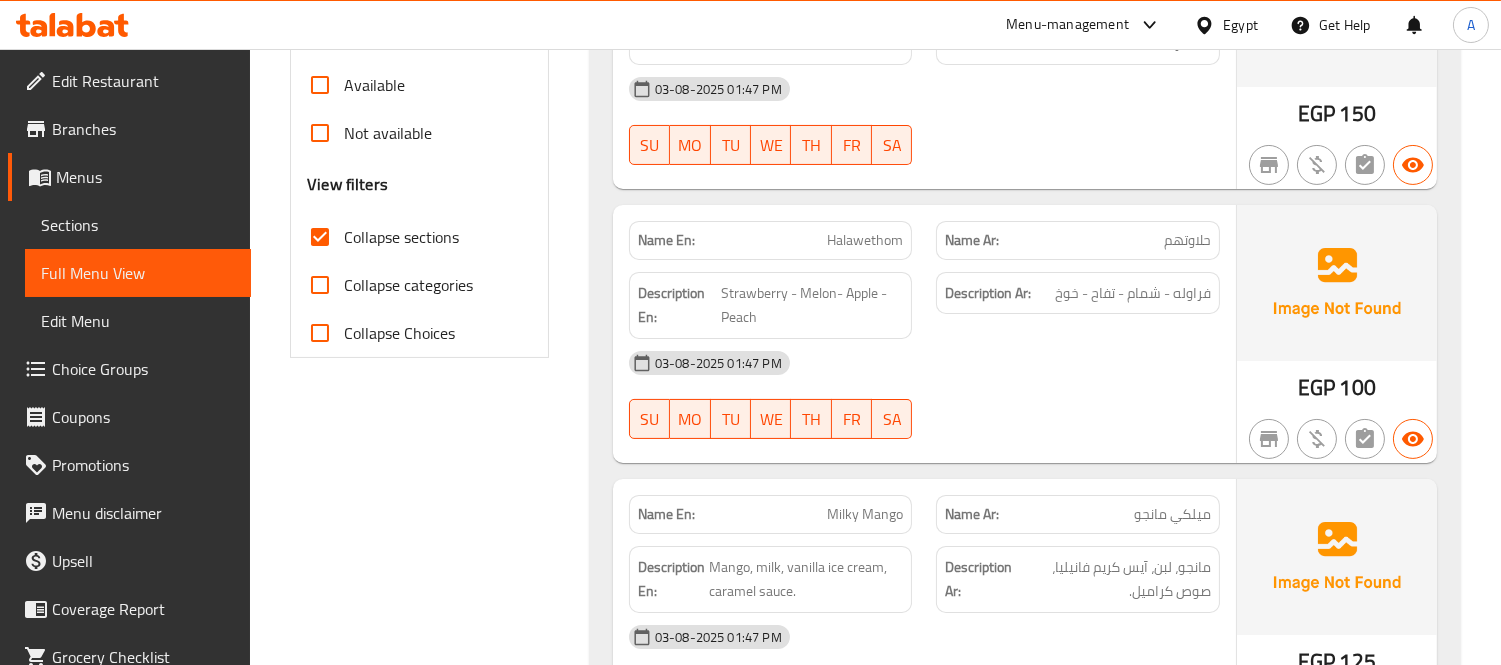 click on "Collapse sections" at bounding box center (320, 237) 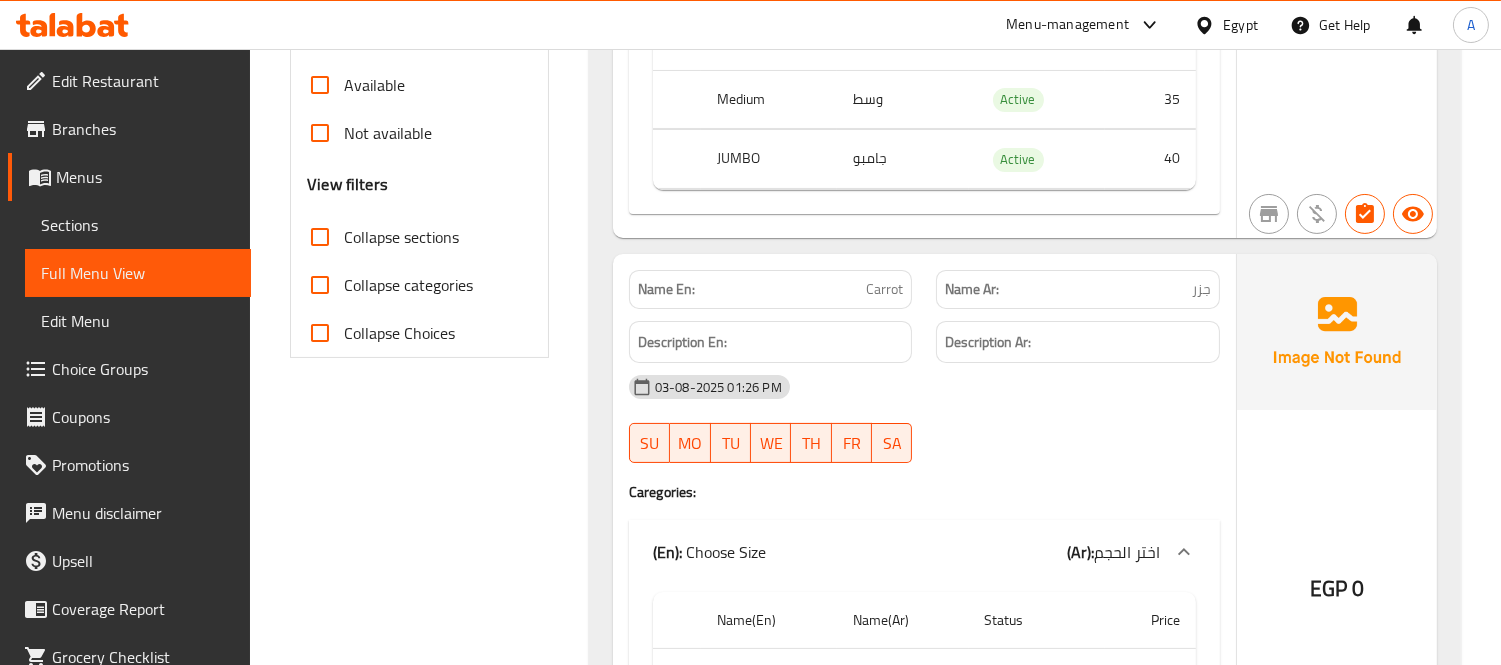 click on "Collapse sections" at bounding box center [320, 237] 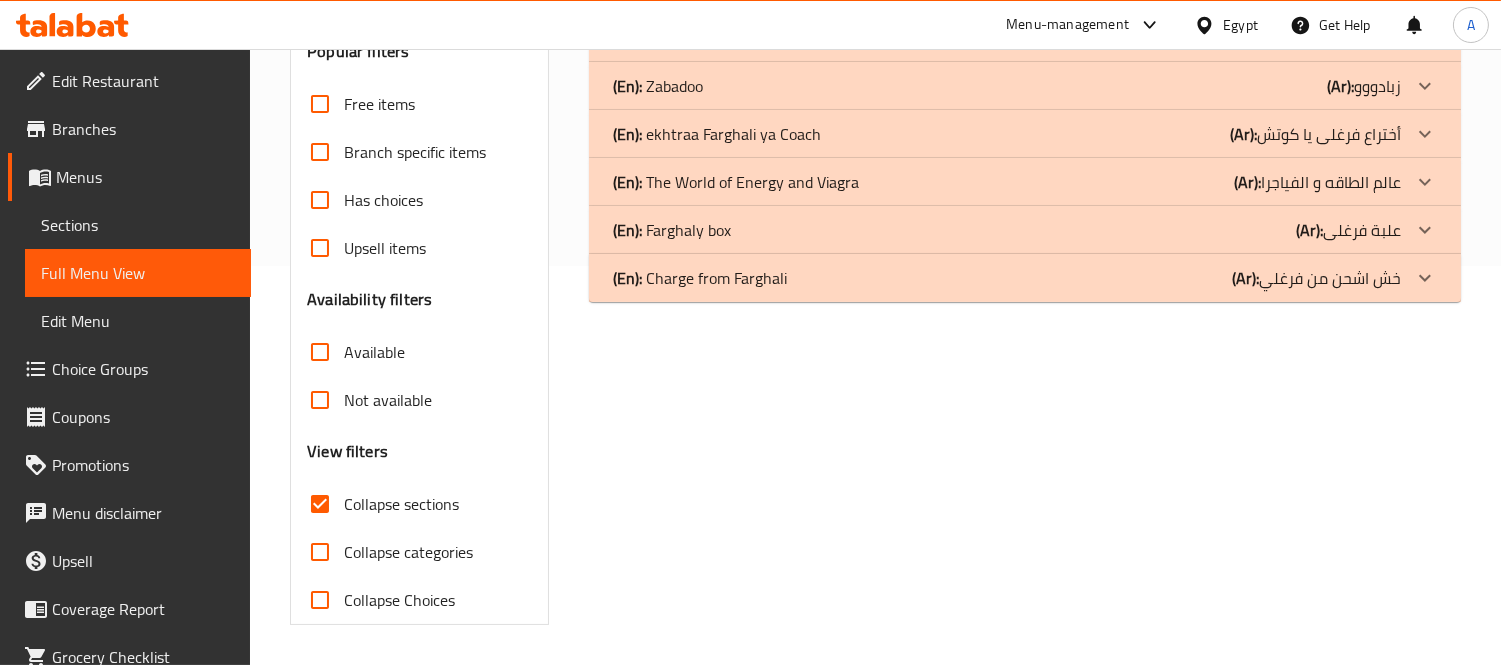 scroll, scrollTop: 398, scrollLeft: 0, axis: vertical 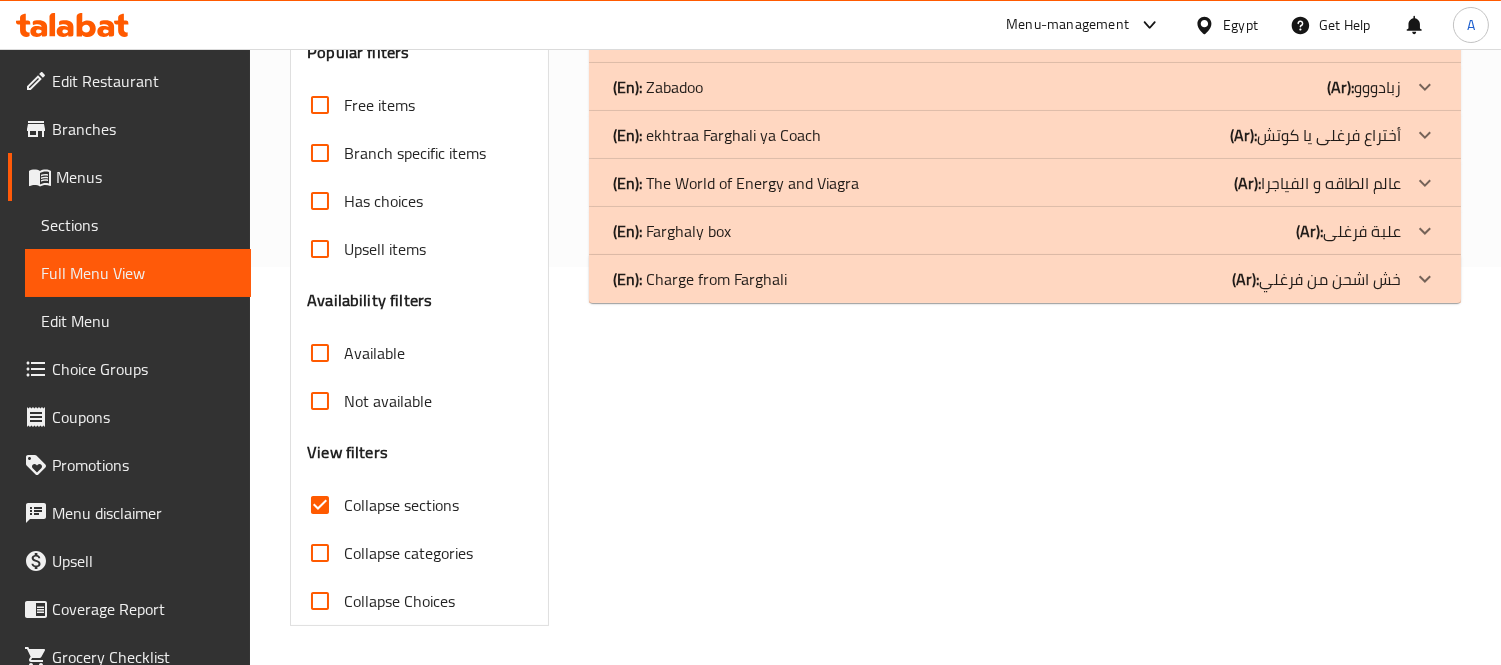 click on "(En):   [LAST] box (Ar): علبة فرغلى" at bounding box center [1007, -105] 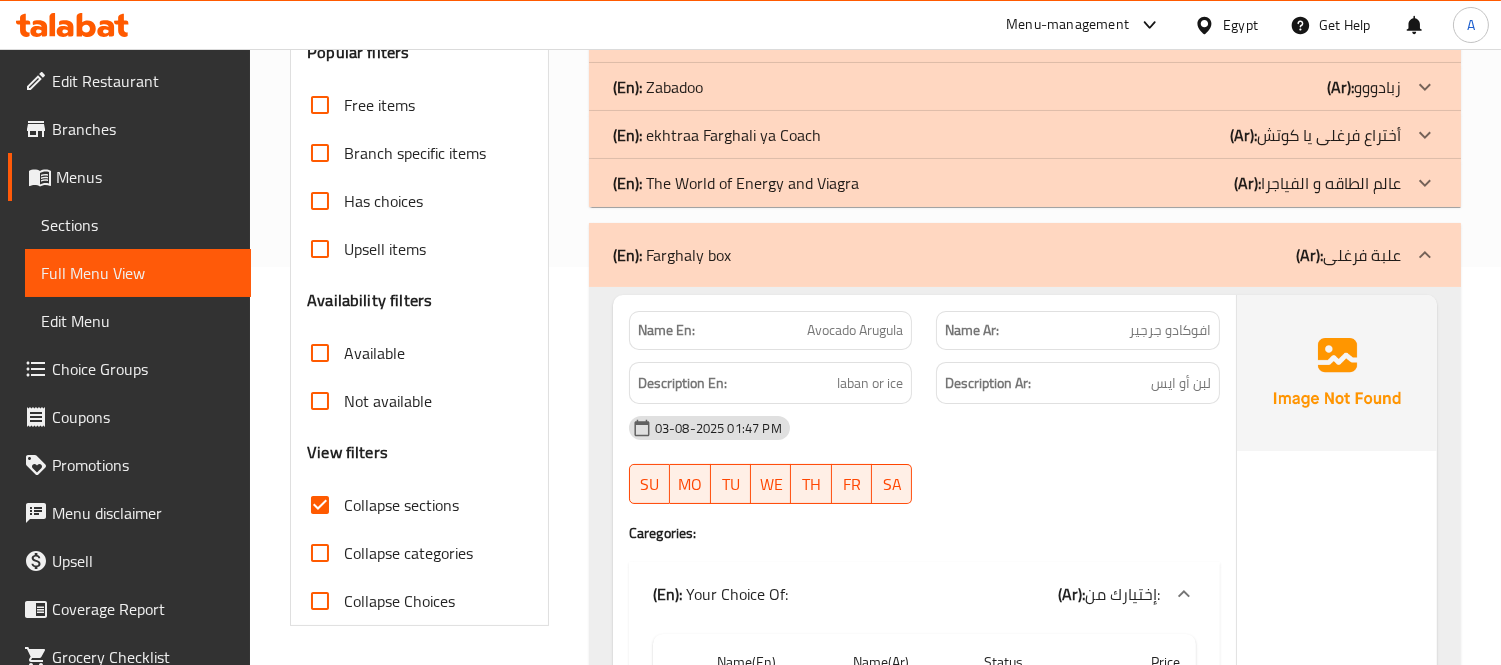 click on "(En):   [FIRST] [LAST] ya Coach" at bounding box center (660, -105) 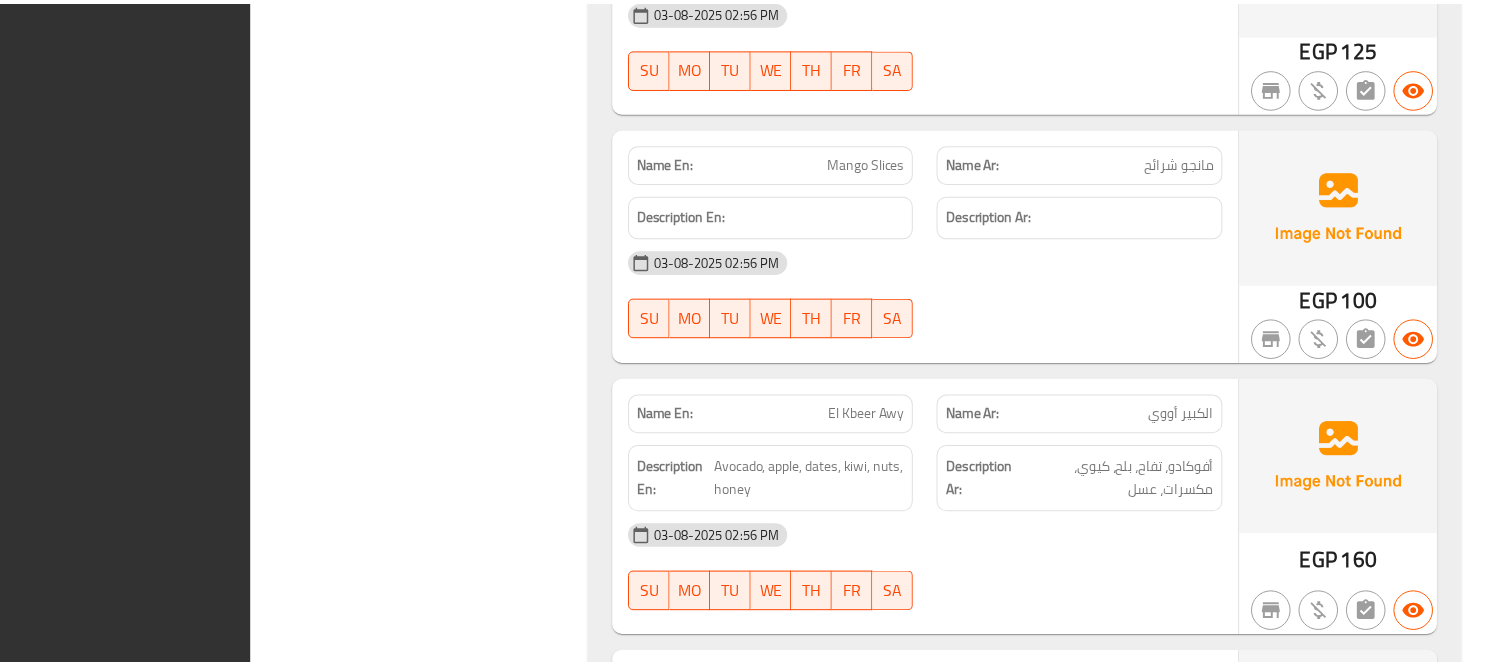 scroll, scrollTop: 20278, scrollLeft: 0, axis: vertical 